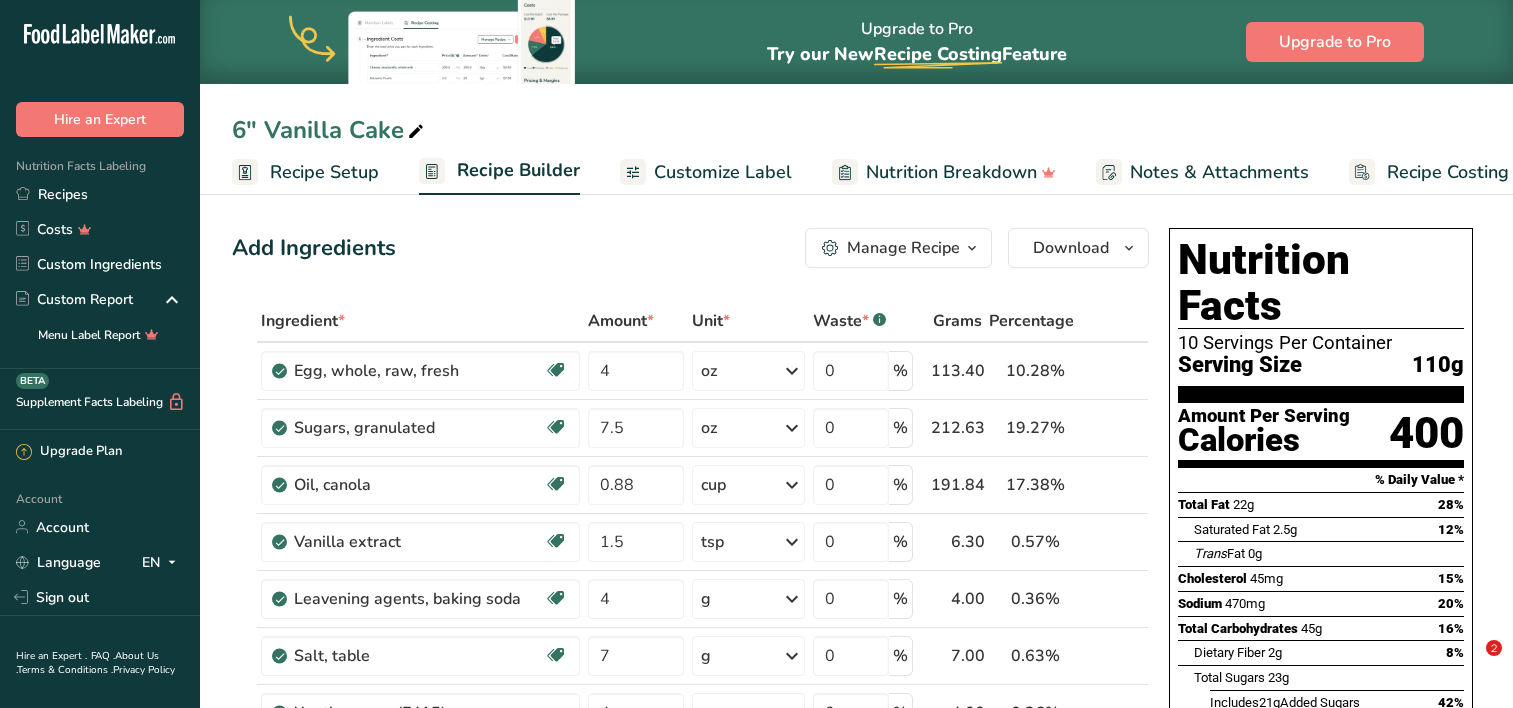 scroll, scrollTop: 0, scrollLeft: 0, axis: both 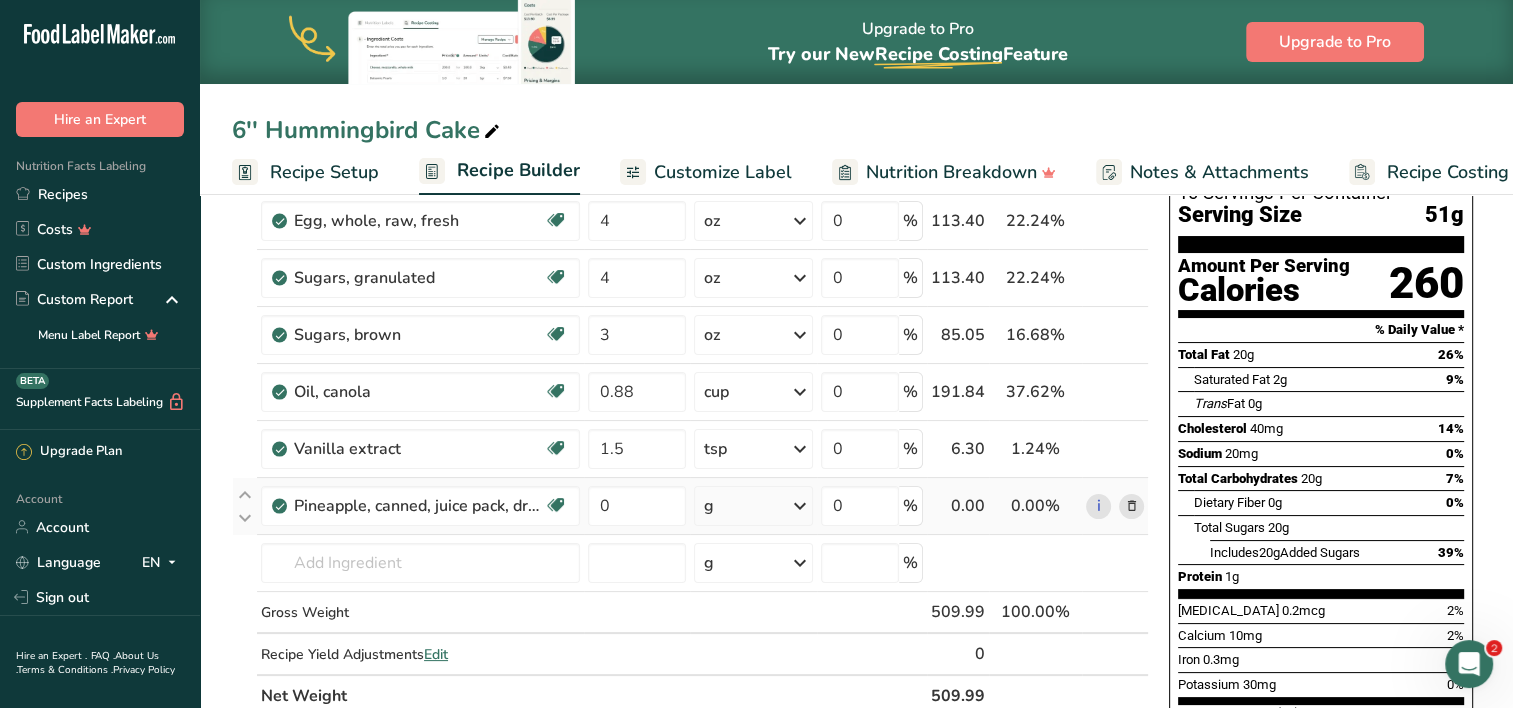 click on "g" at bounding box center (753, 506) 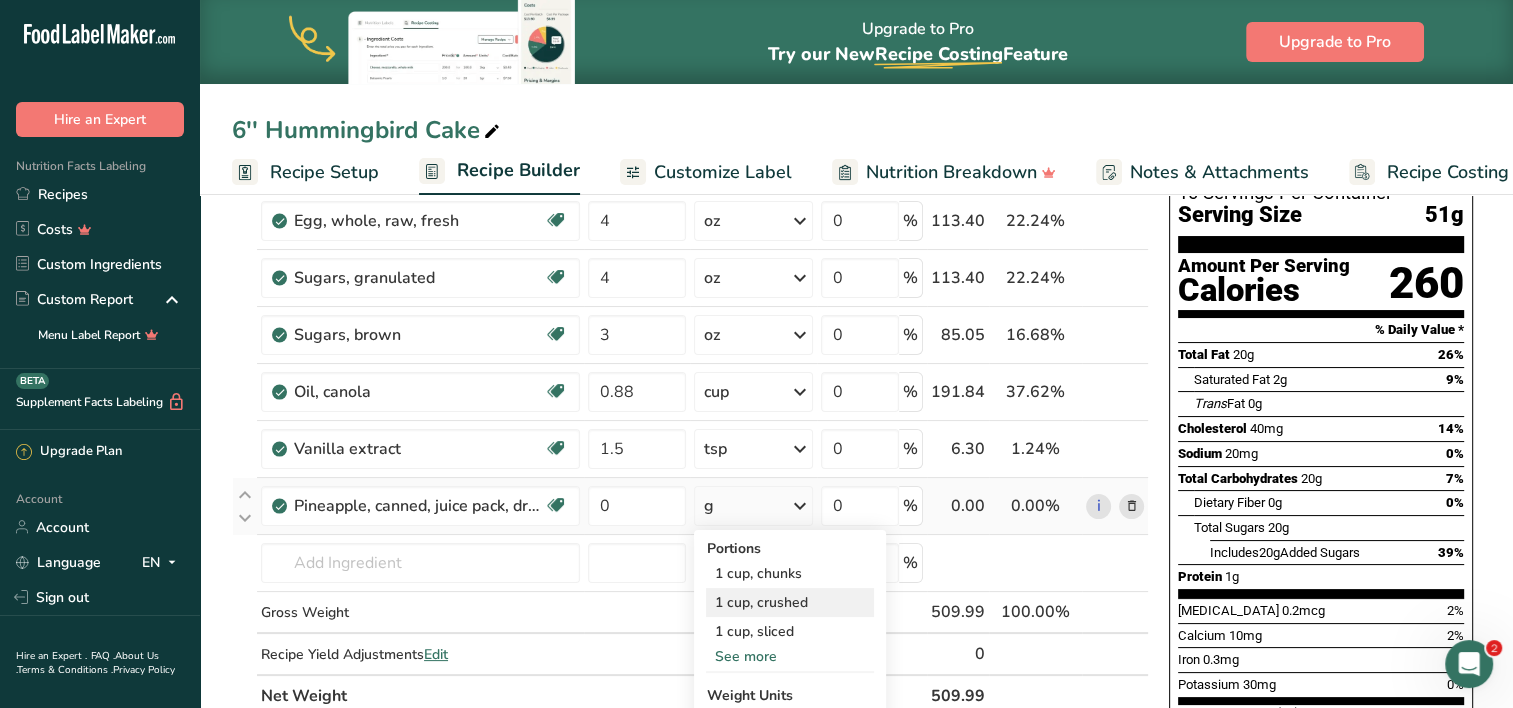 drag, startPoint x: 781, startPoint y: 590, endPoint x: 764, endPoint y: 598, distance: 18.788294 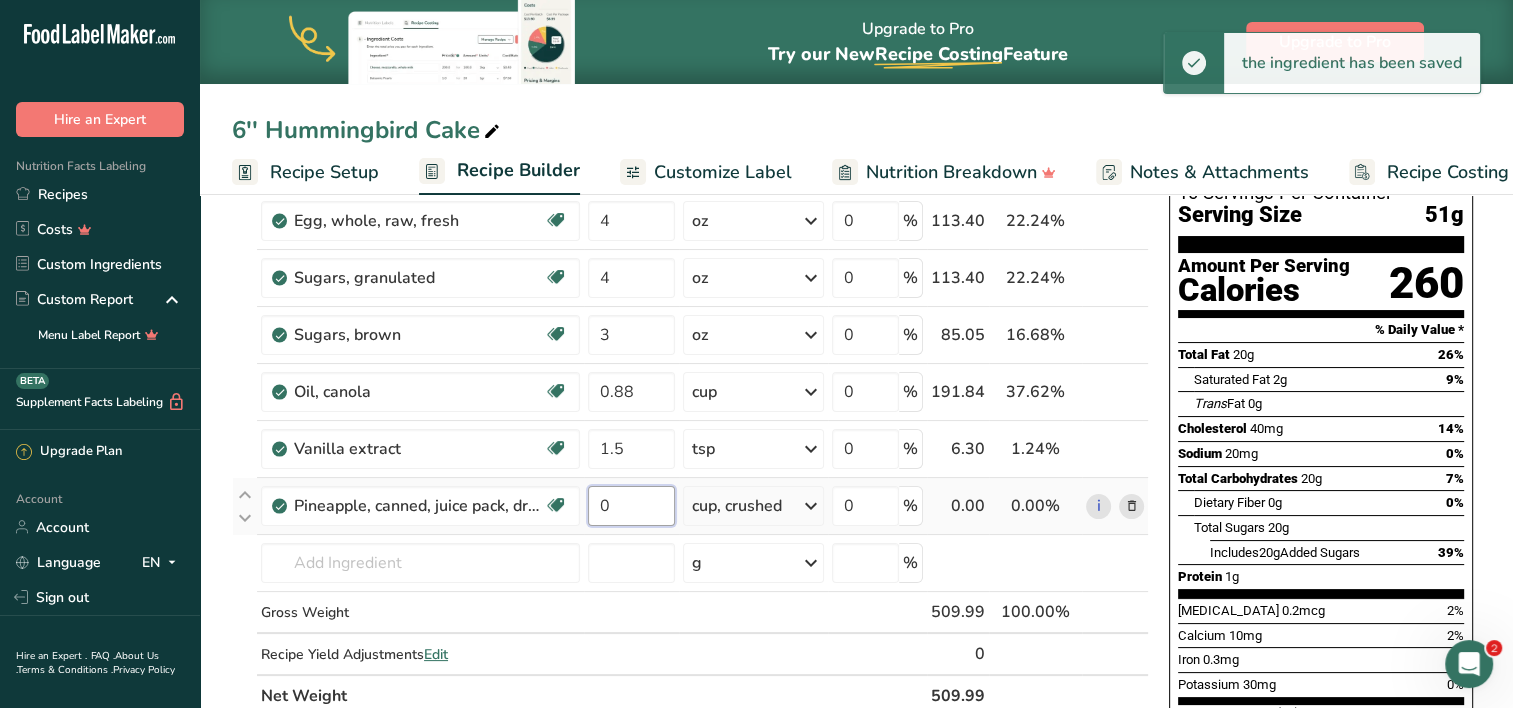 click on "0" at bounding box center [631, 506] 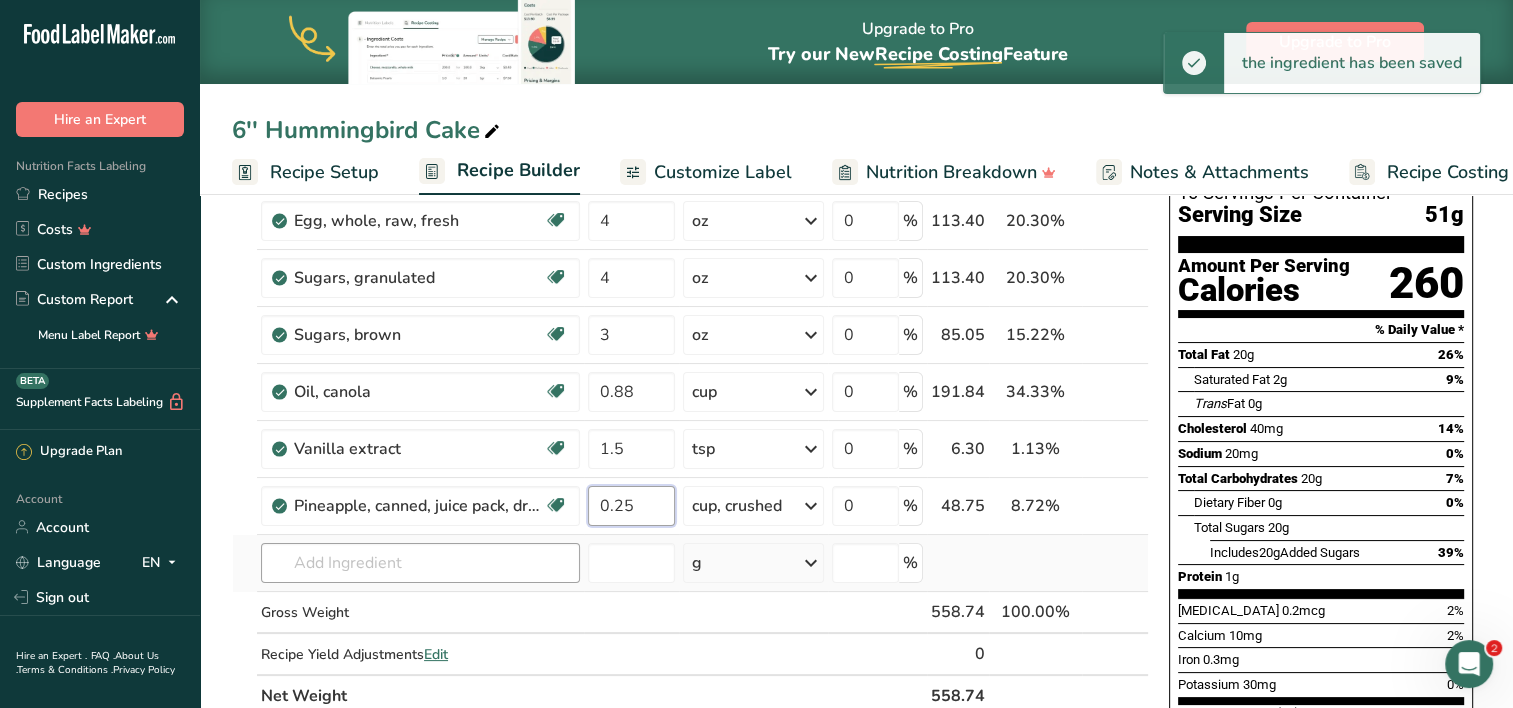 type on "0.25" 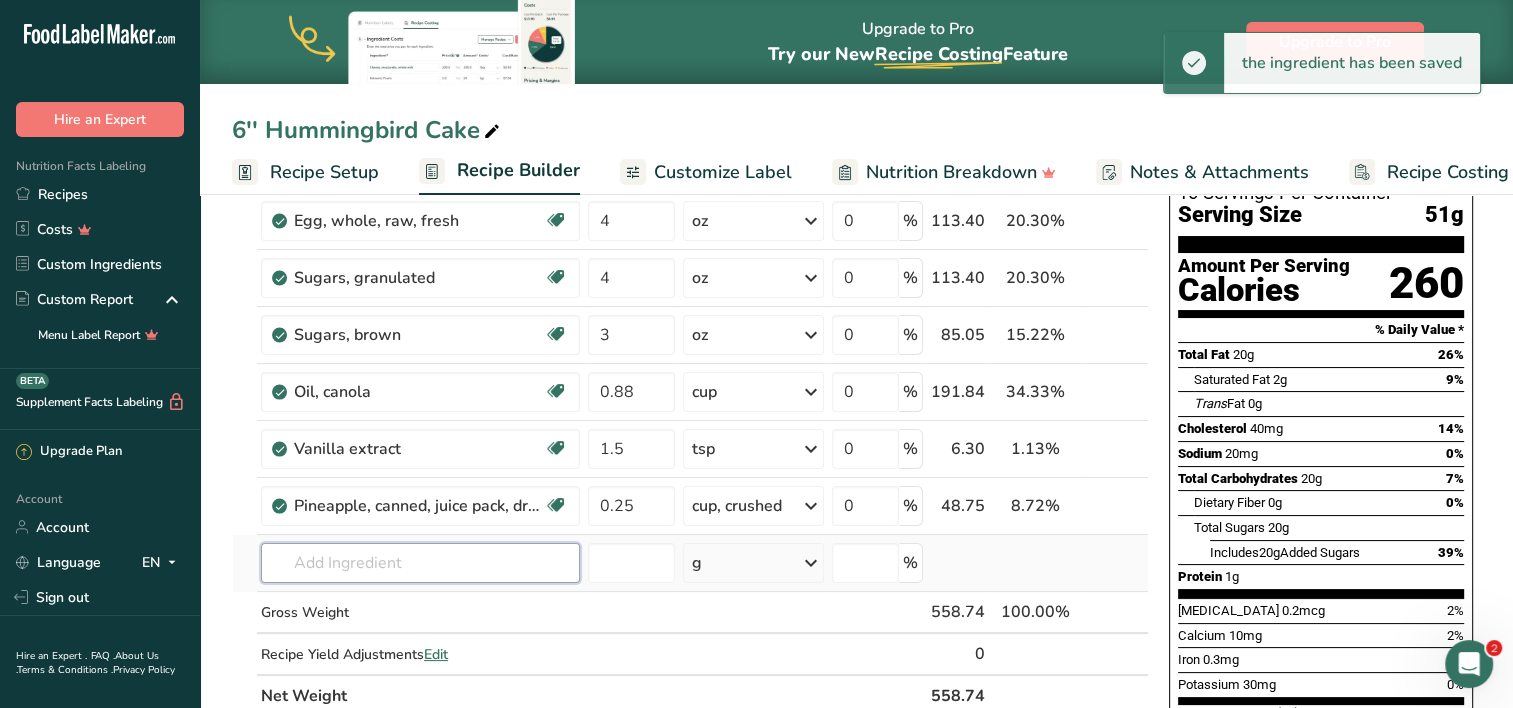 click on "Ingredient *
Amount *
Unit *
Waste *   .a-a{fill:#347362;}.b-a{fill:#fff;}          Grams
Percentage
Egg, whole, raw, fresh
Gluten free
Vegetarian
Soy free
4
oz
Portions
1 large
1 extra large
1 jumbo
See more
Weight Units
g
kg
mg
See more
Volume Units
l
Volume units require a density conversion. If you know your ingredient's density enter it below. Otherwise, click on "RIA" our AI Regulatory bot - she will be able to help you
lb/ft3
g/cm3
Confirm
mL
lb/ft3" at bounding box center [690, 433] 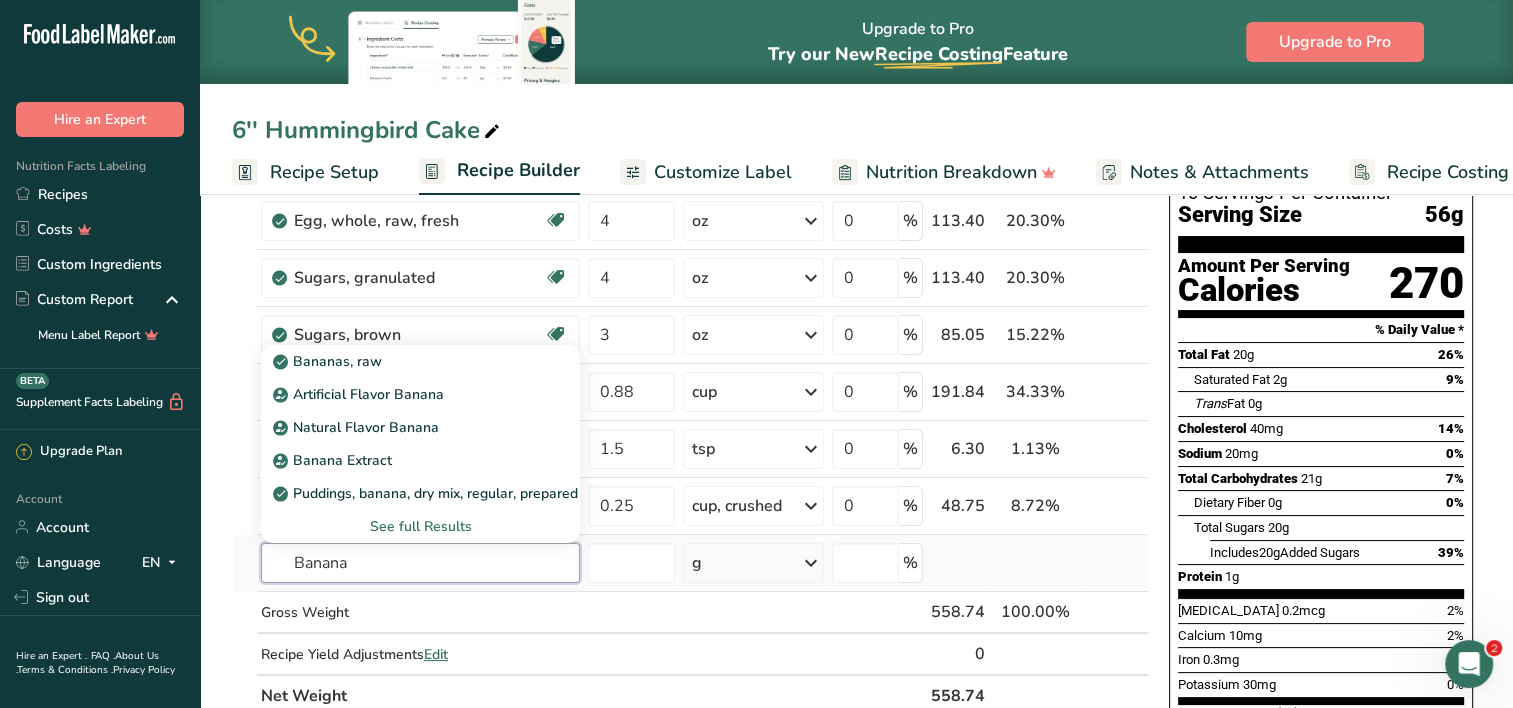 type on "Banana" 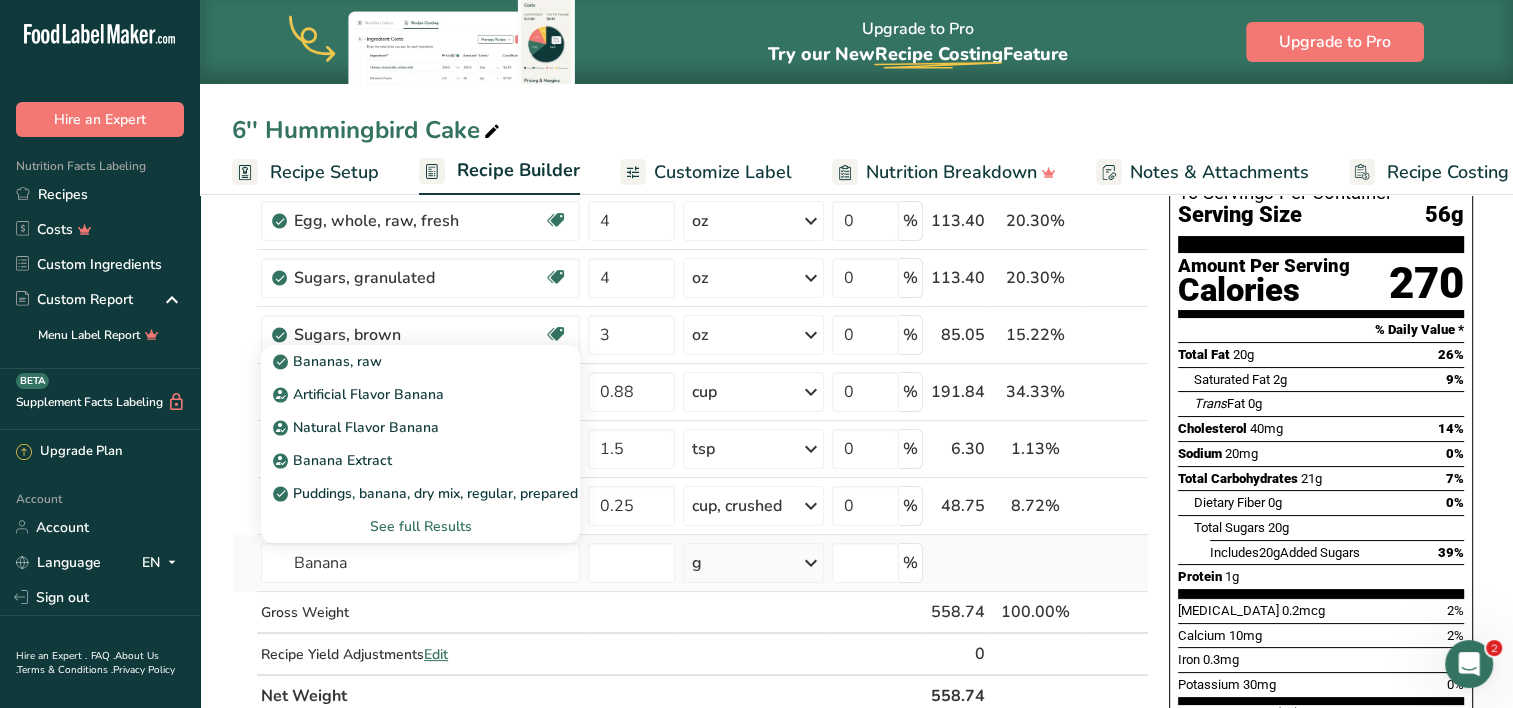 type 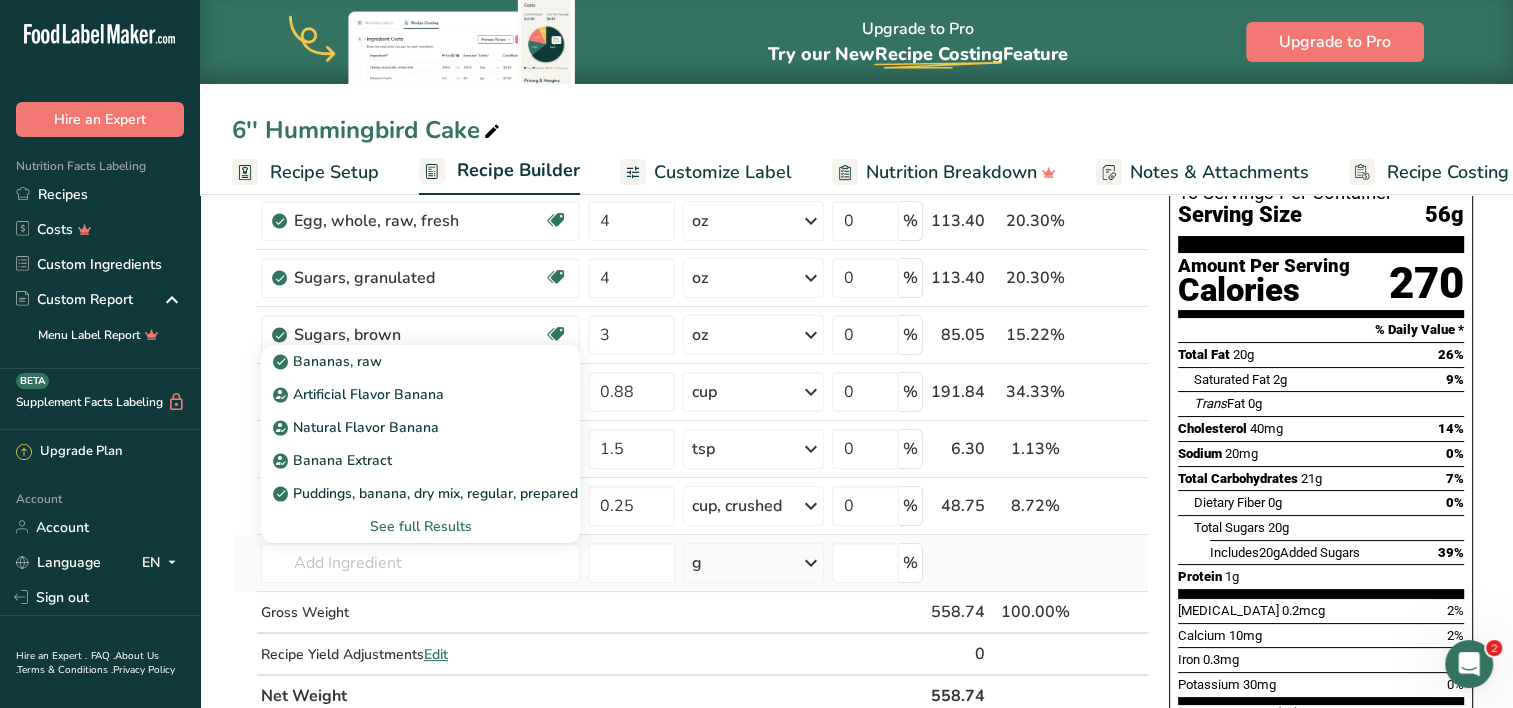 click on "See full Results" at bounding box center [420, 526] 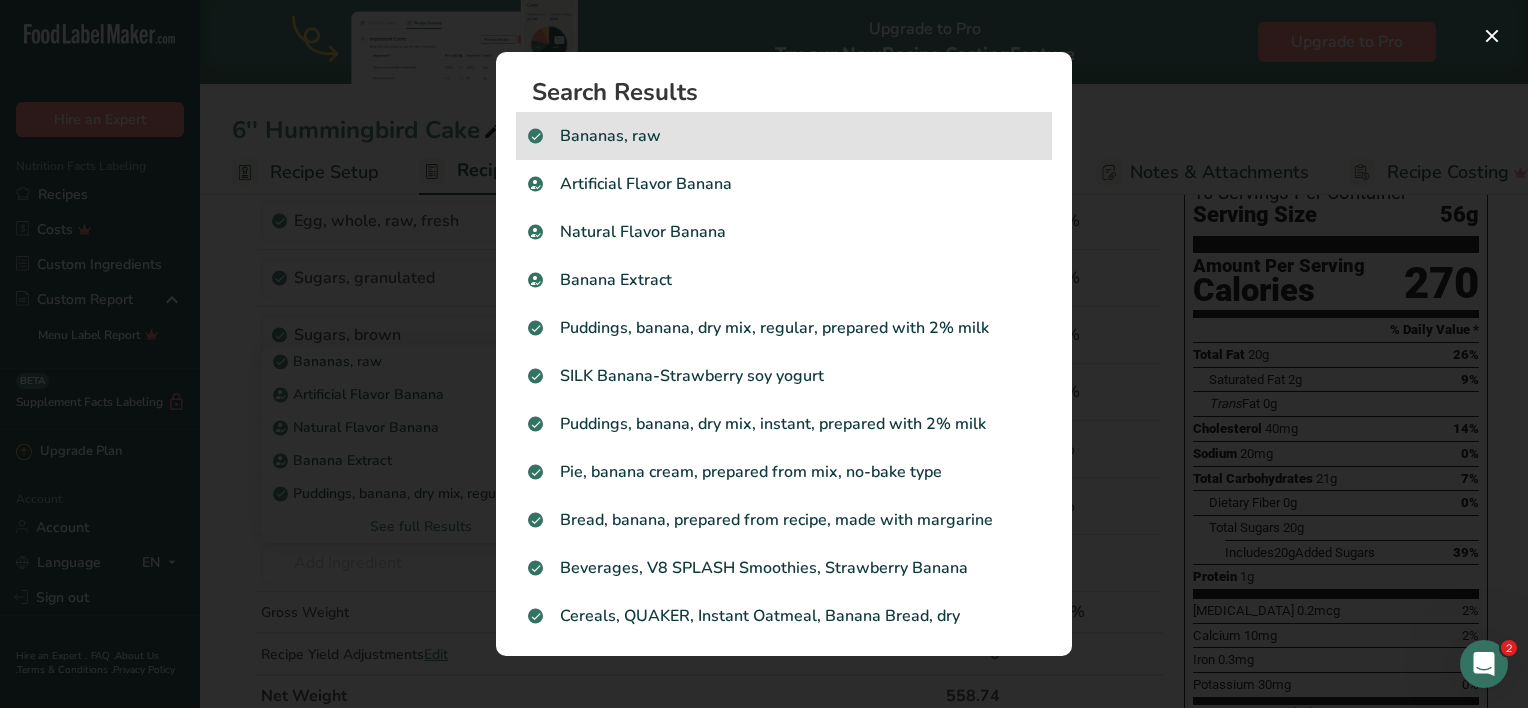 click on "Bananas, raw" at bounding box center [784, 136] 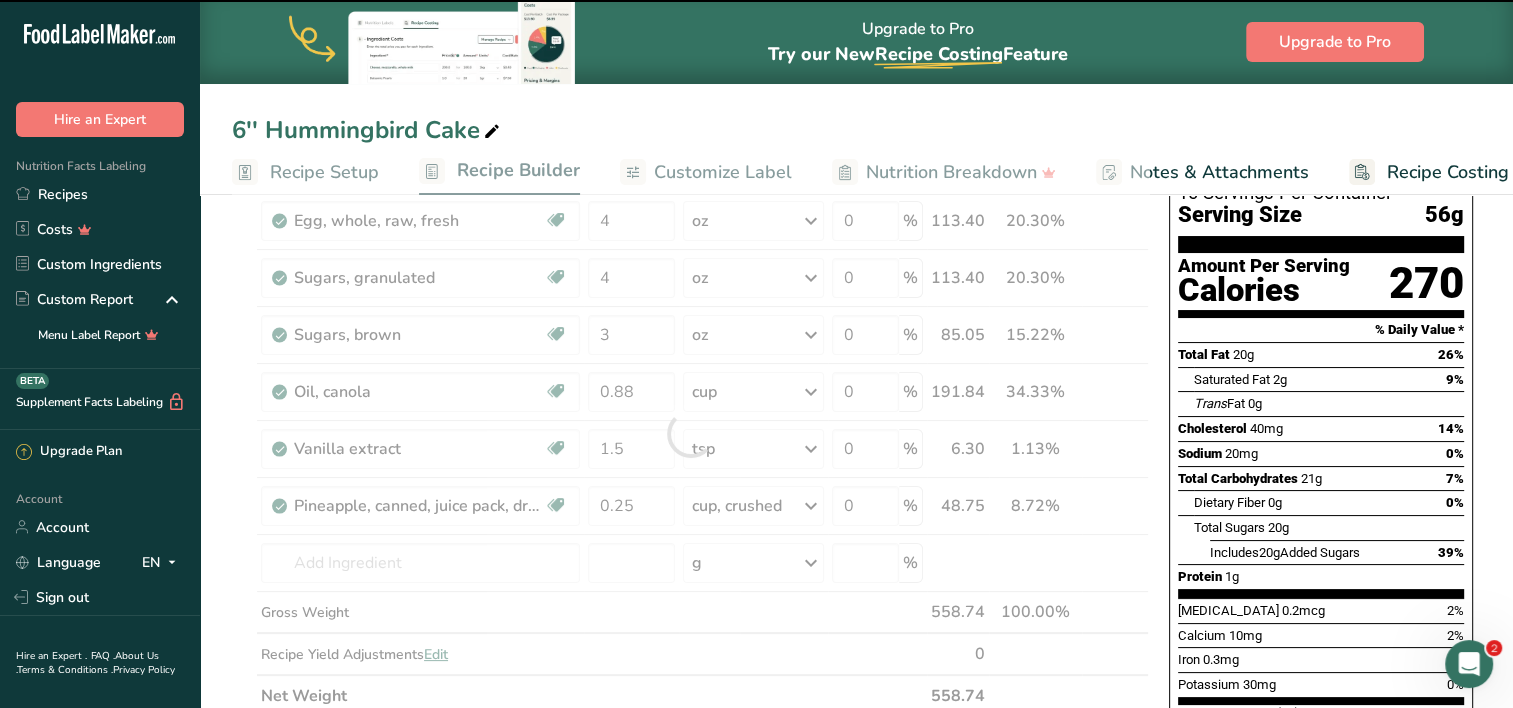 type on "0" 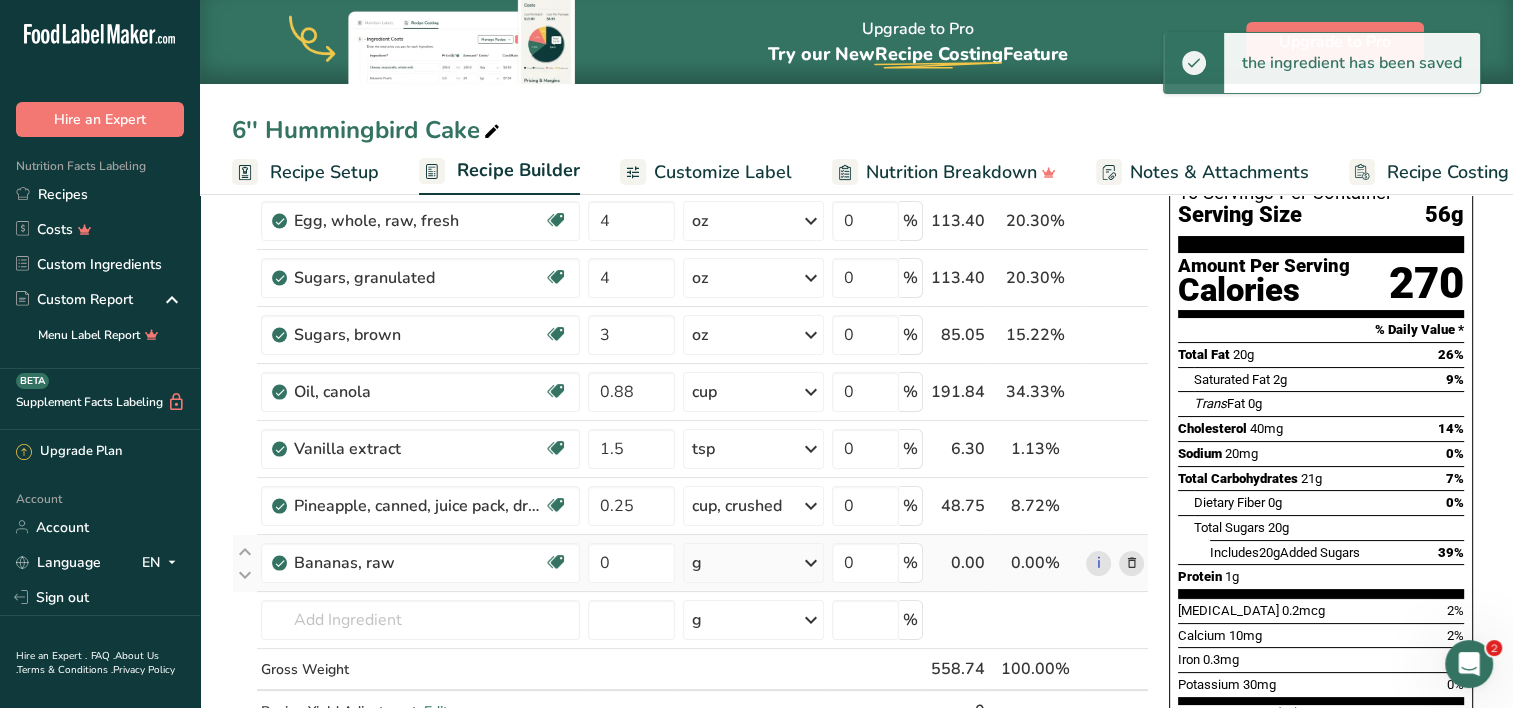click on "g" at bounding box center [753, 563] 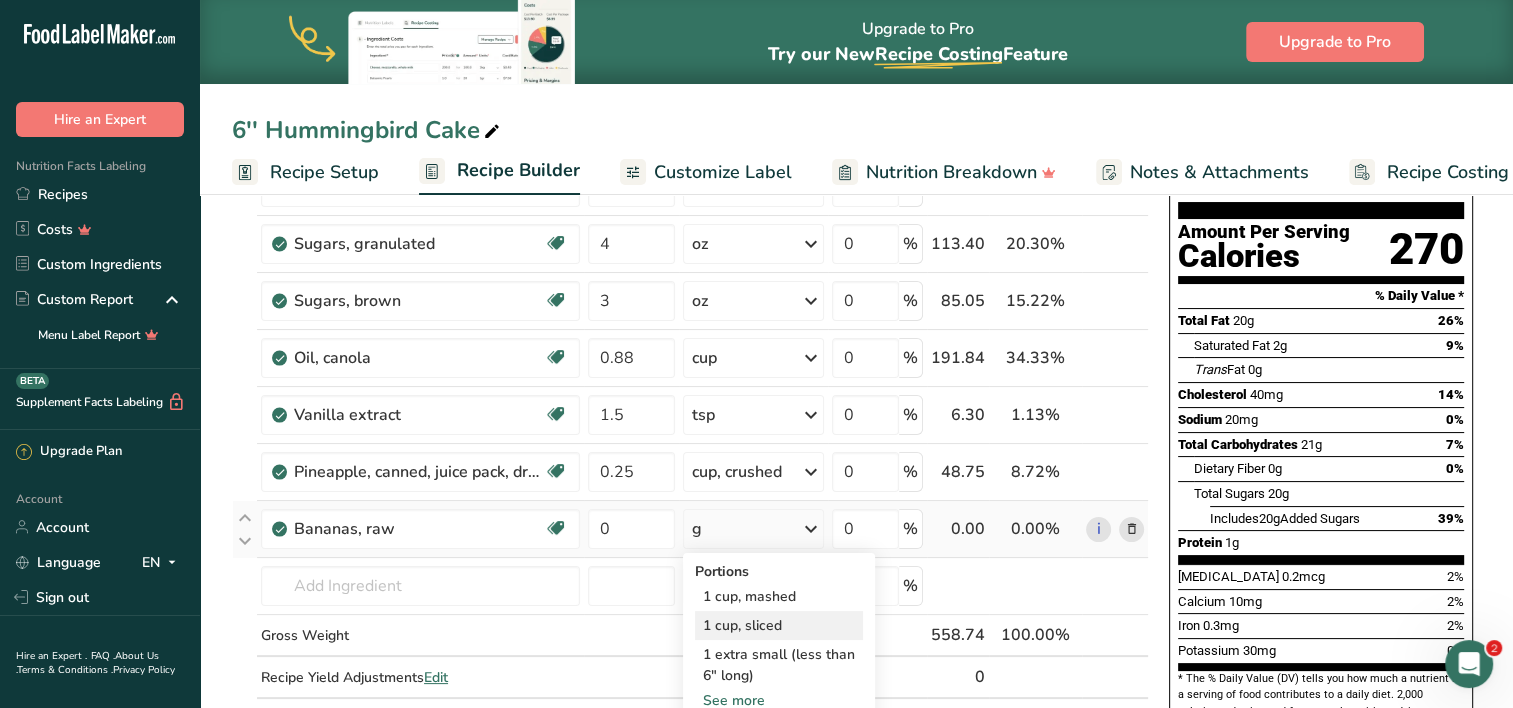 scroll, scrollTop: 196, scrollLeft: 0, axis: vertical 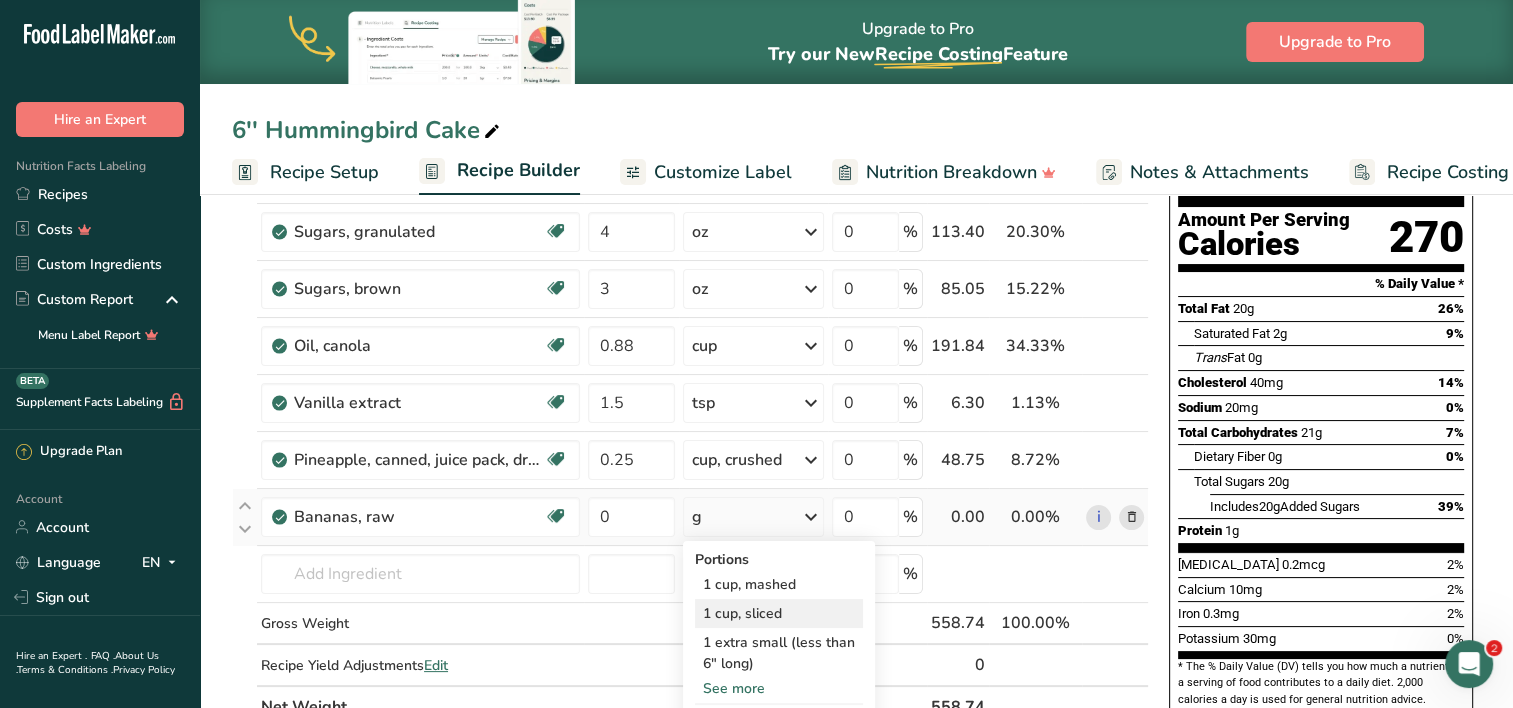click on "1 cup, sliced" at bounding box center [779, 613] 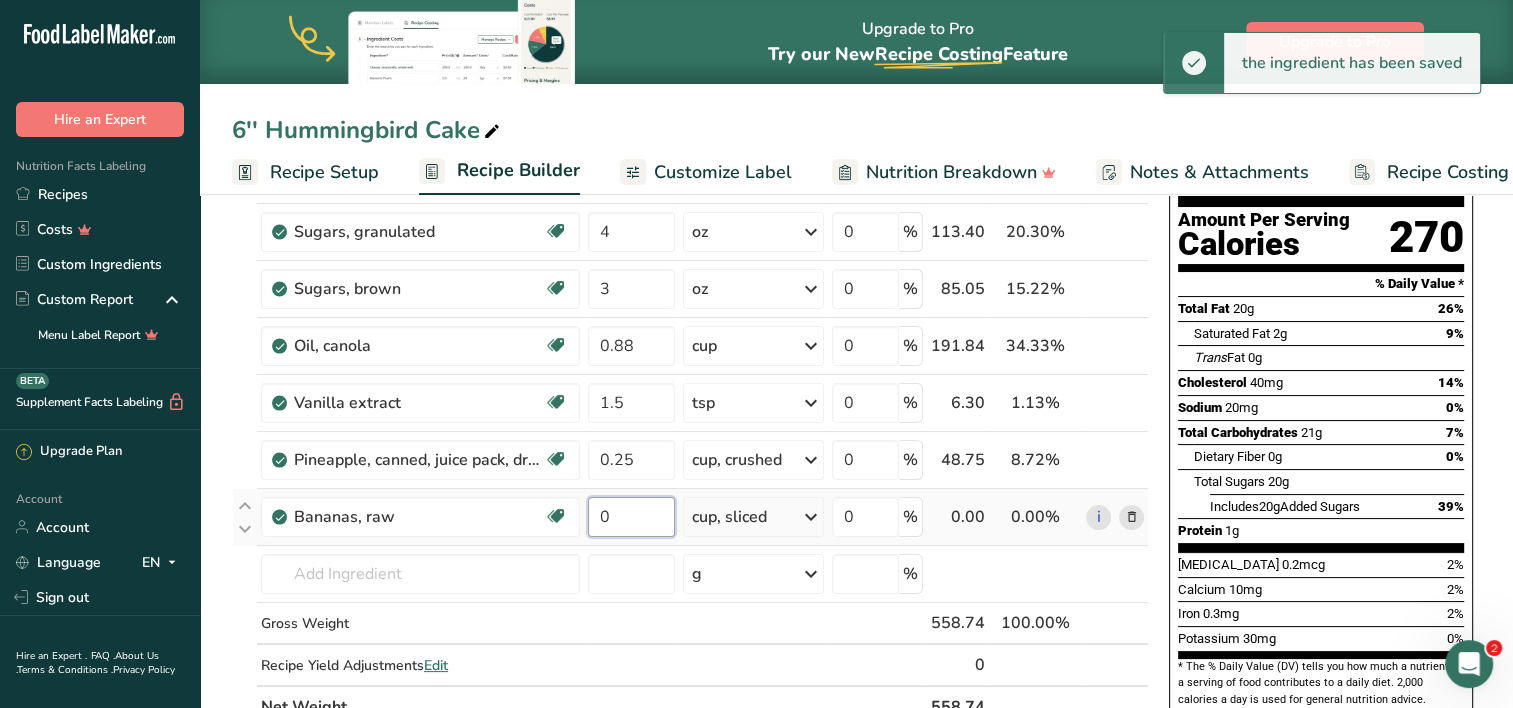 click on "0" at bounding box center (631, 517) 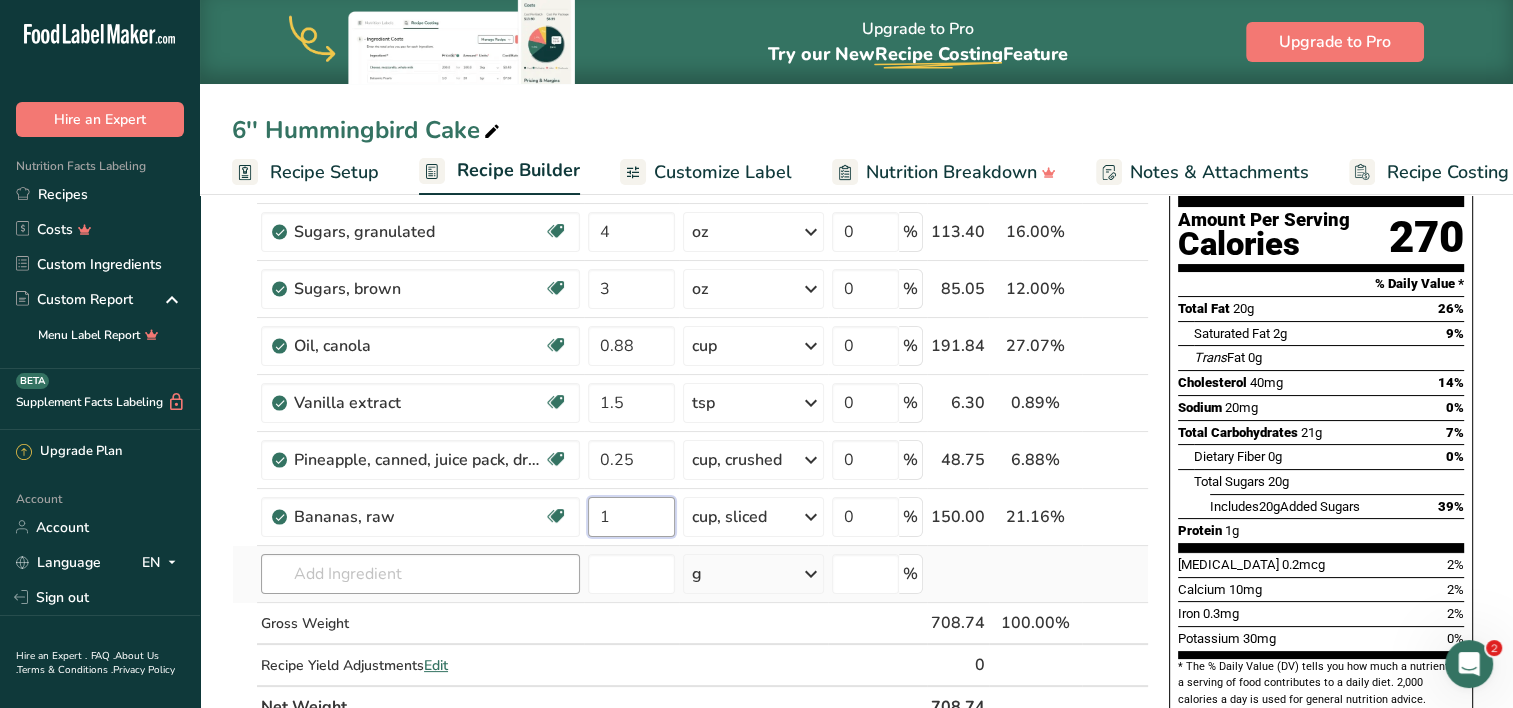 type on "1" 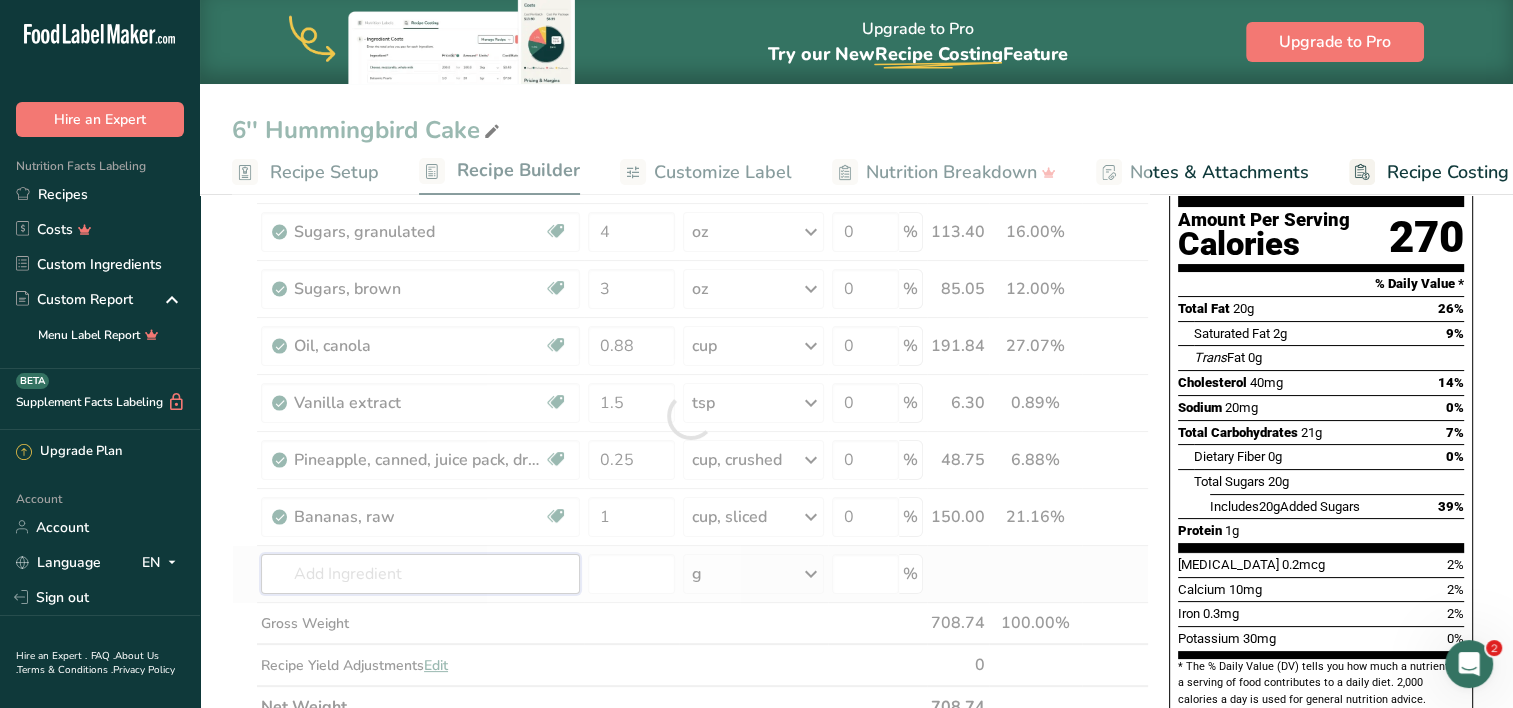 click on "Ingredient *
Amount *
Unit *
Waste *   .a-a{fill:#347362;}.b-a{fill:#fff;}          Grams
Percentage
Egg, whole, raw, fresh
Gluten free
Vegetarian
Soy free
4
oz
Portions
1 large
1 extra large
1 jumbo
See more
Weight Units
g
kg
mg
See more
Volume Units
l
Volume units require a density conversion. If you know your ingredient's density enter it below. Otherwise, click on "RIA" our AI Regulatory bot - she will be able to help you
lb/ft3
g/cm3
Confirm
mL
lb/ft3" at bounding box center [690, 416] 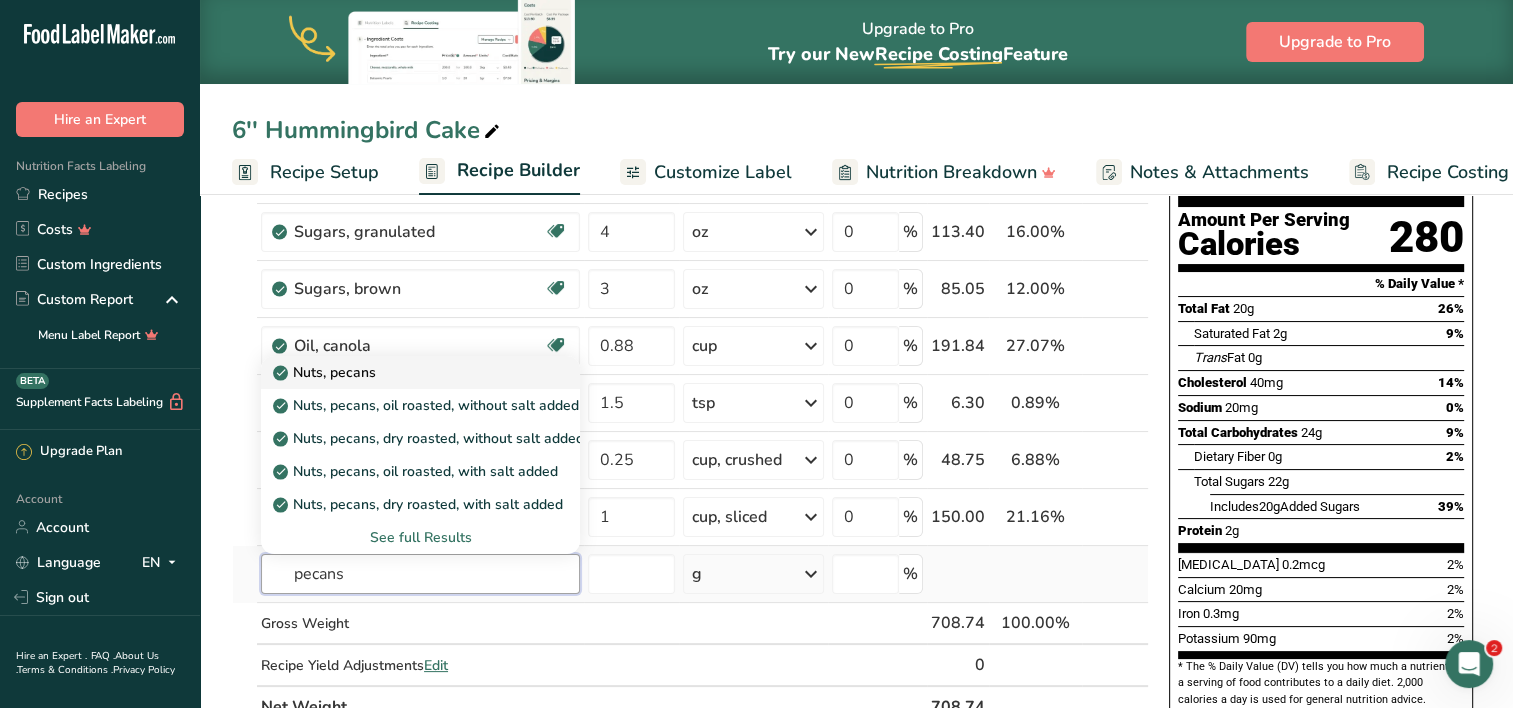 type on "pecans" 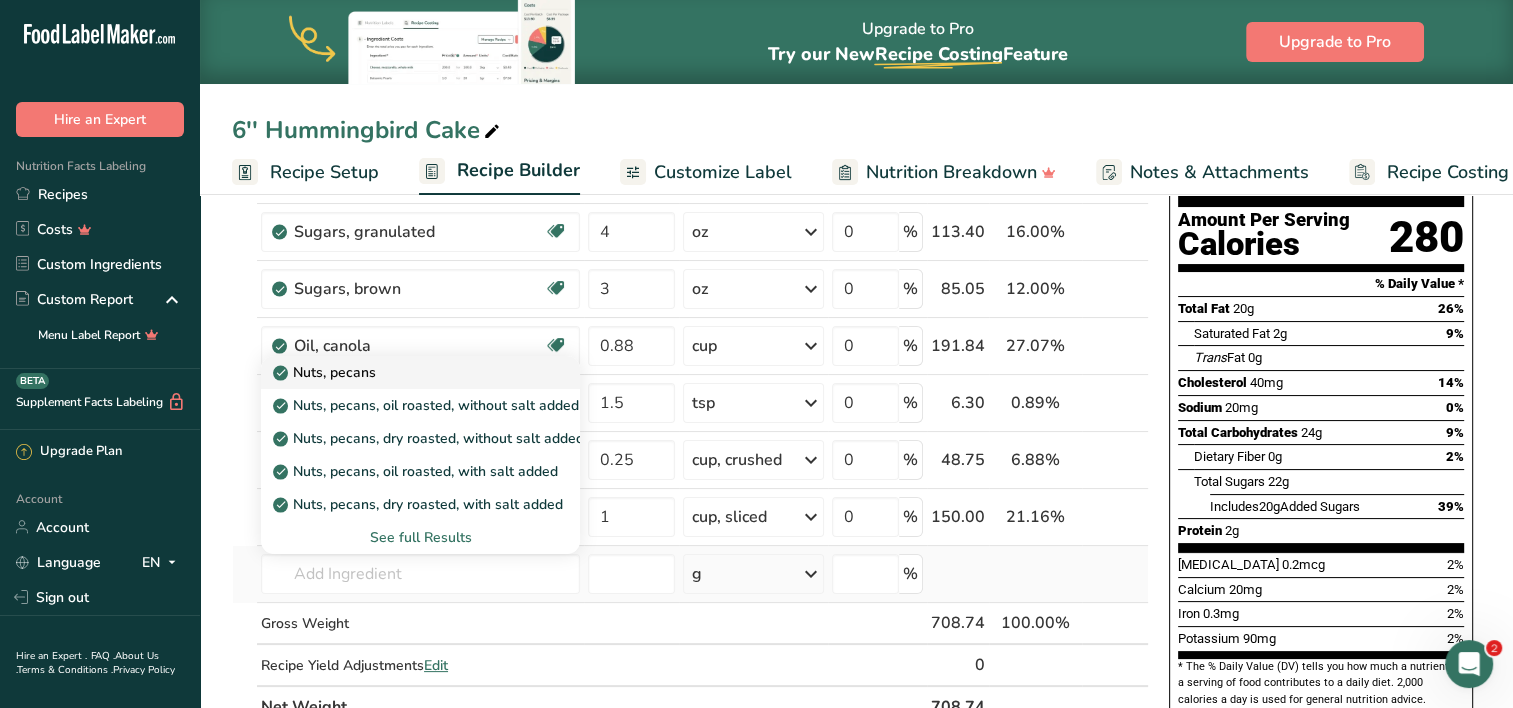 click on "Nuts, pecans" at bounding box center [326, 372] 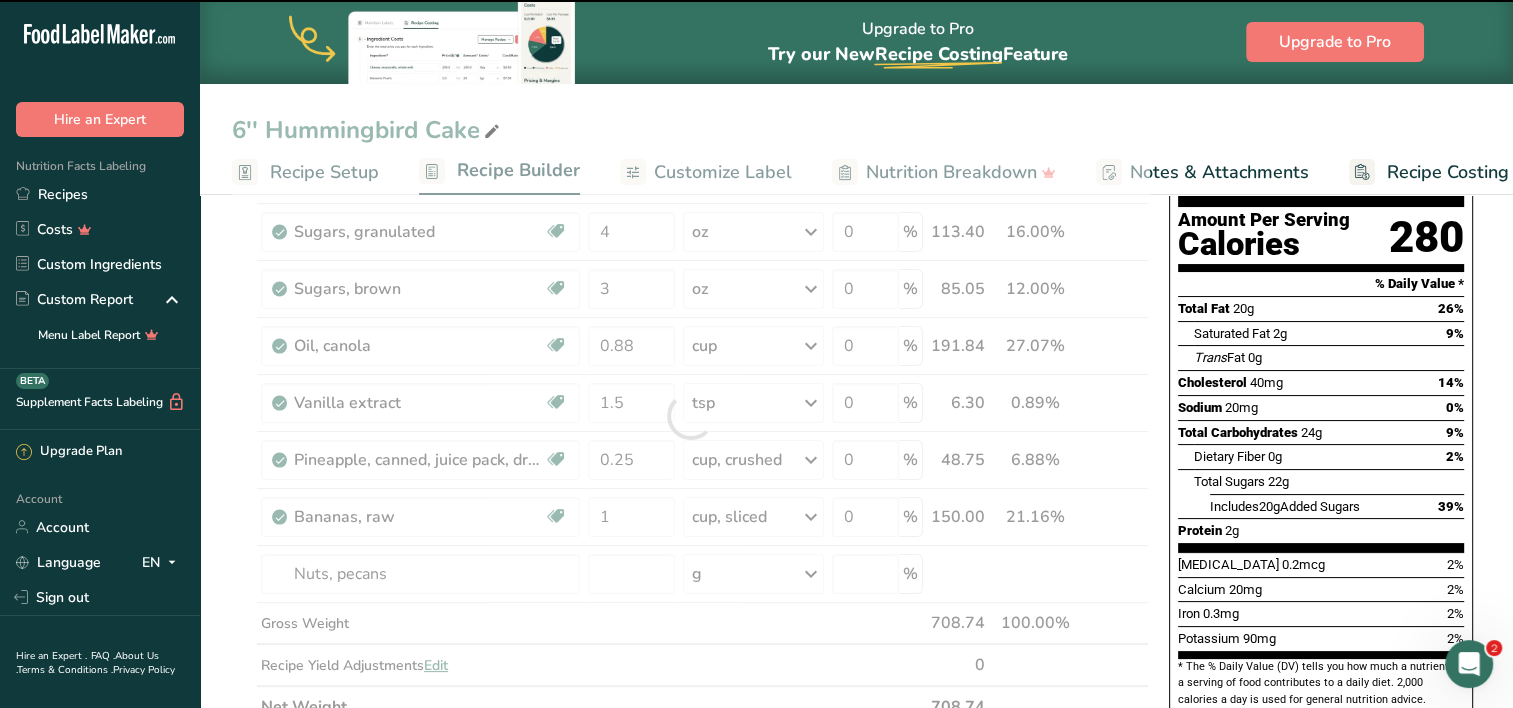 type on "0" 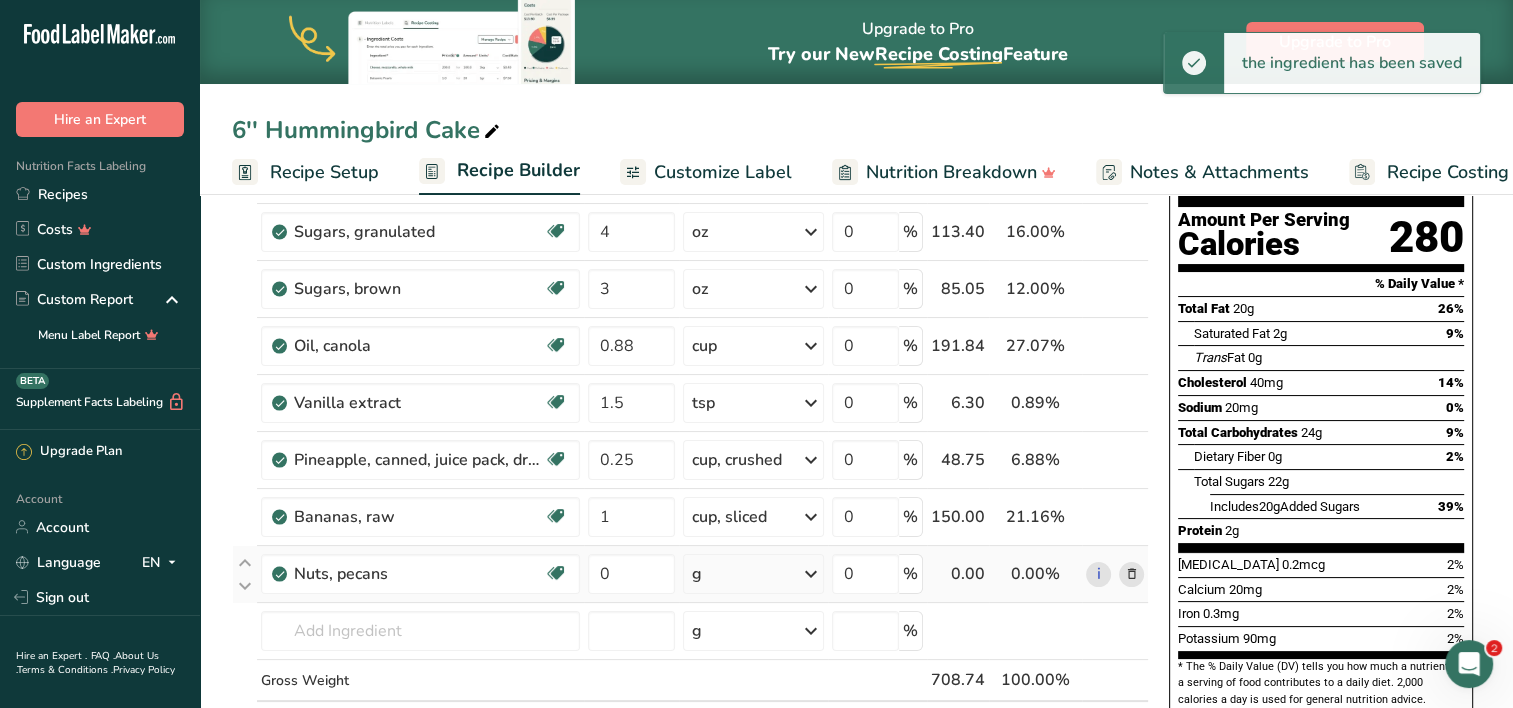 click on "g" at bounding box center (753, 574) 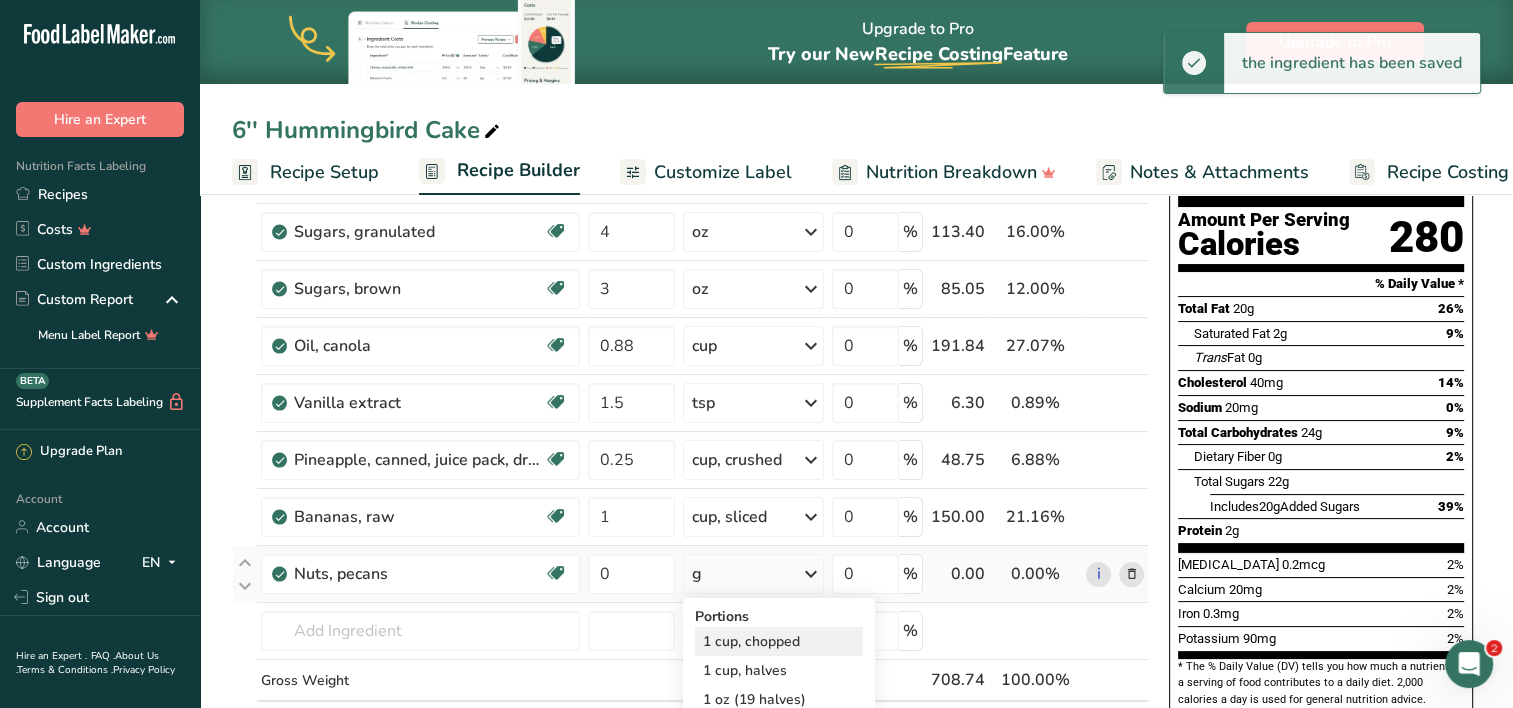 click on "1 cup, chopped" at bounding box center [779, 641] 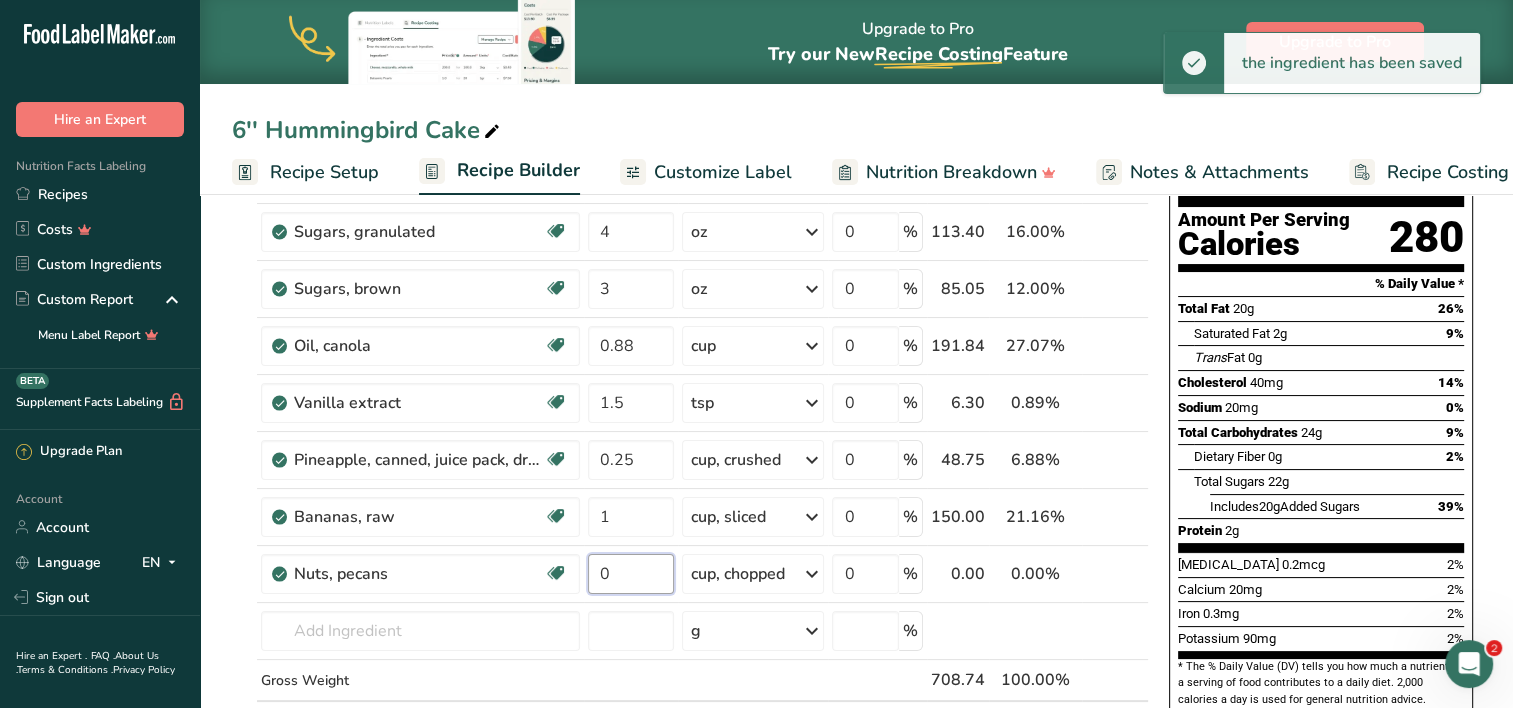 click on "0" at bounding box center [631, 574] 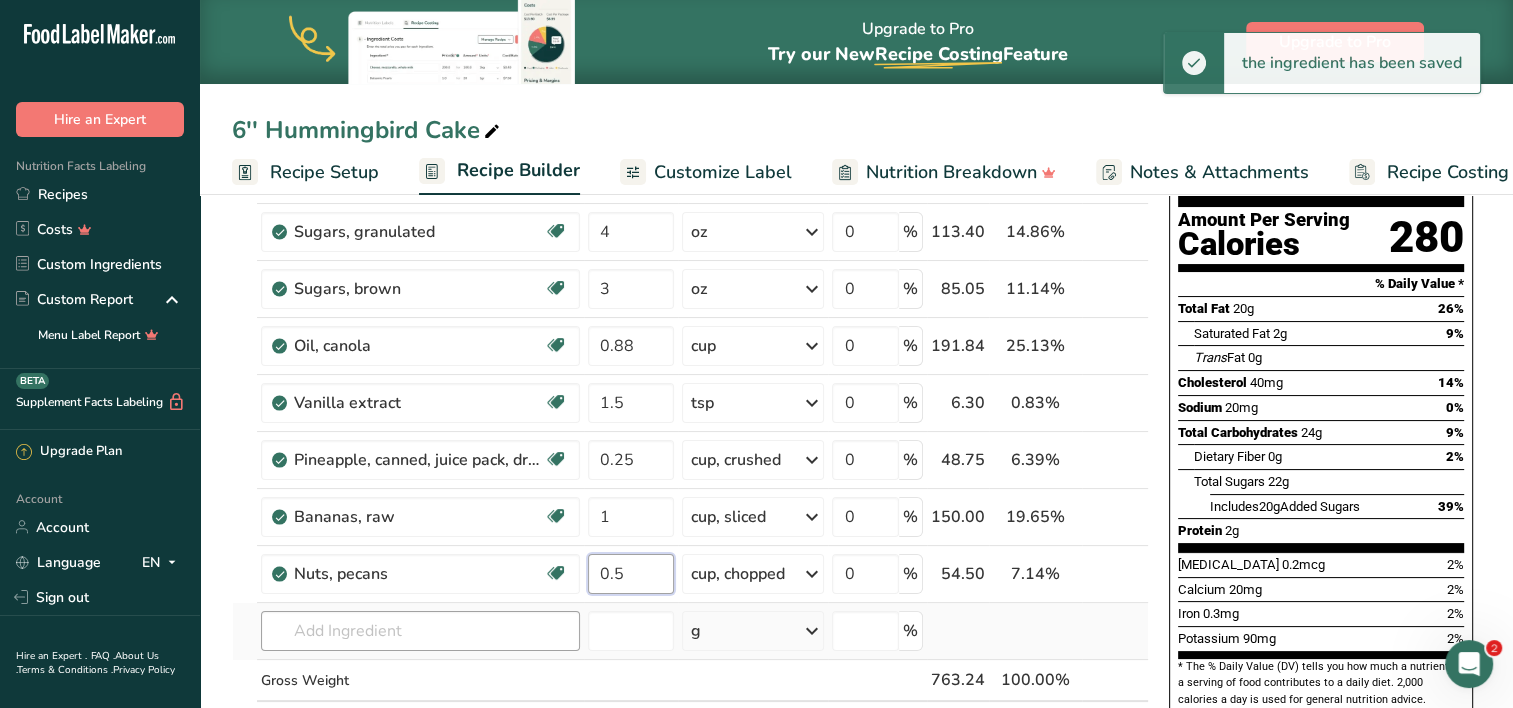 type on "0.5" 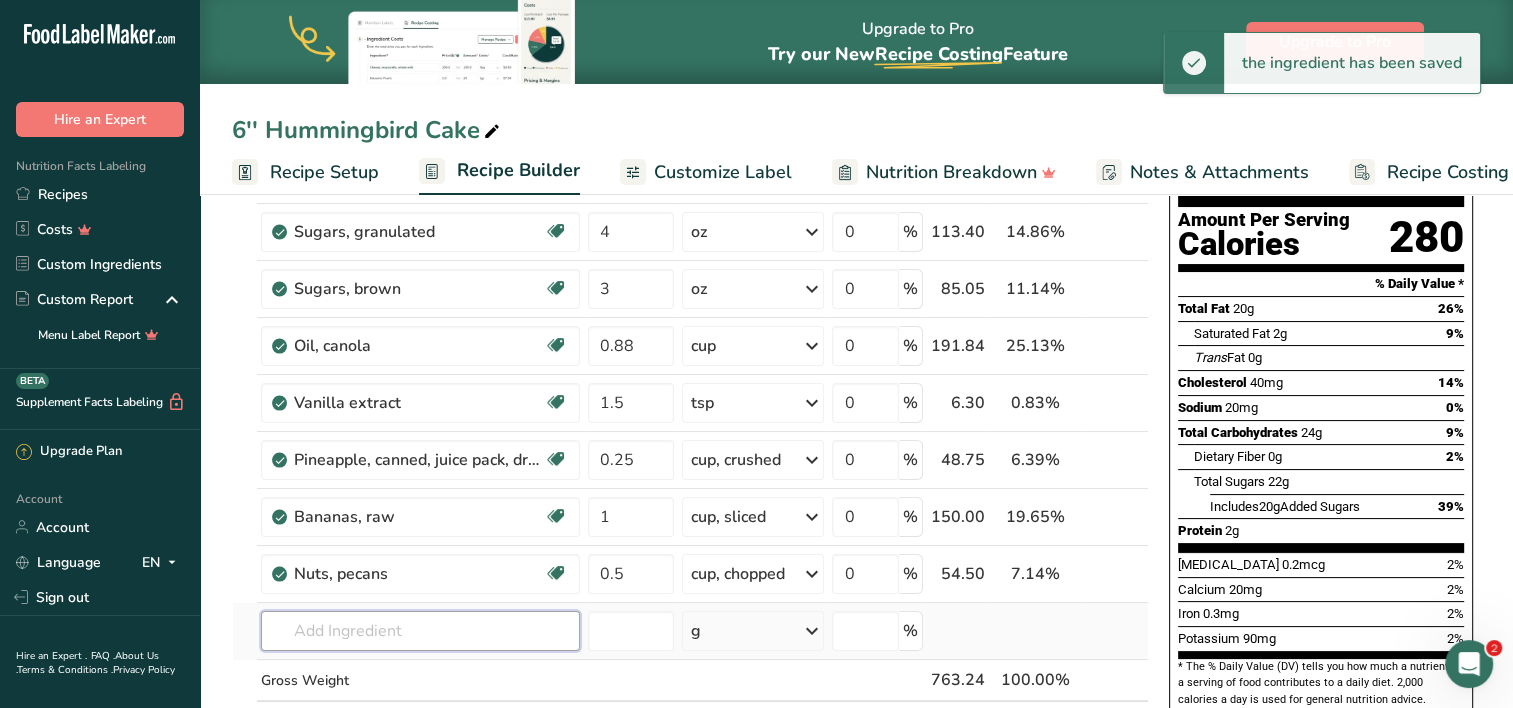 click on "Ingredient *
Amount *
Unit *
Waste *   .a-a{fill:#347362;}.b-a{fill:#fff;}          Grams
Percentage
Egg, whole, raw, fresh
Gluten free
Vegetarian
Soy free
4
oz
Portions
1 large
1 extra large
1 jumbo
See more
Weight Units
g
kg
mg
See more
Volume Units
l
Volume units require a density conversion. If you know your ingredient's density enter it below. Otherwise, click on "RIA" our AI Regulatory bot - she will be able to help you
lb/ft3
g/cm3
Confirm
mL
lb/ft3" at bounding box center [690, 444] 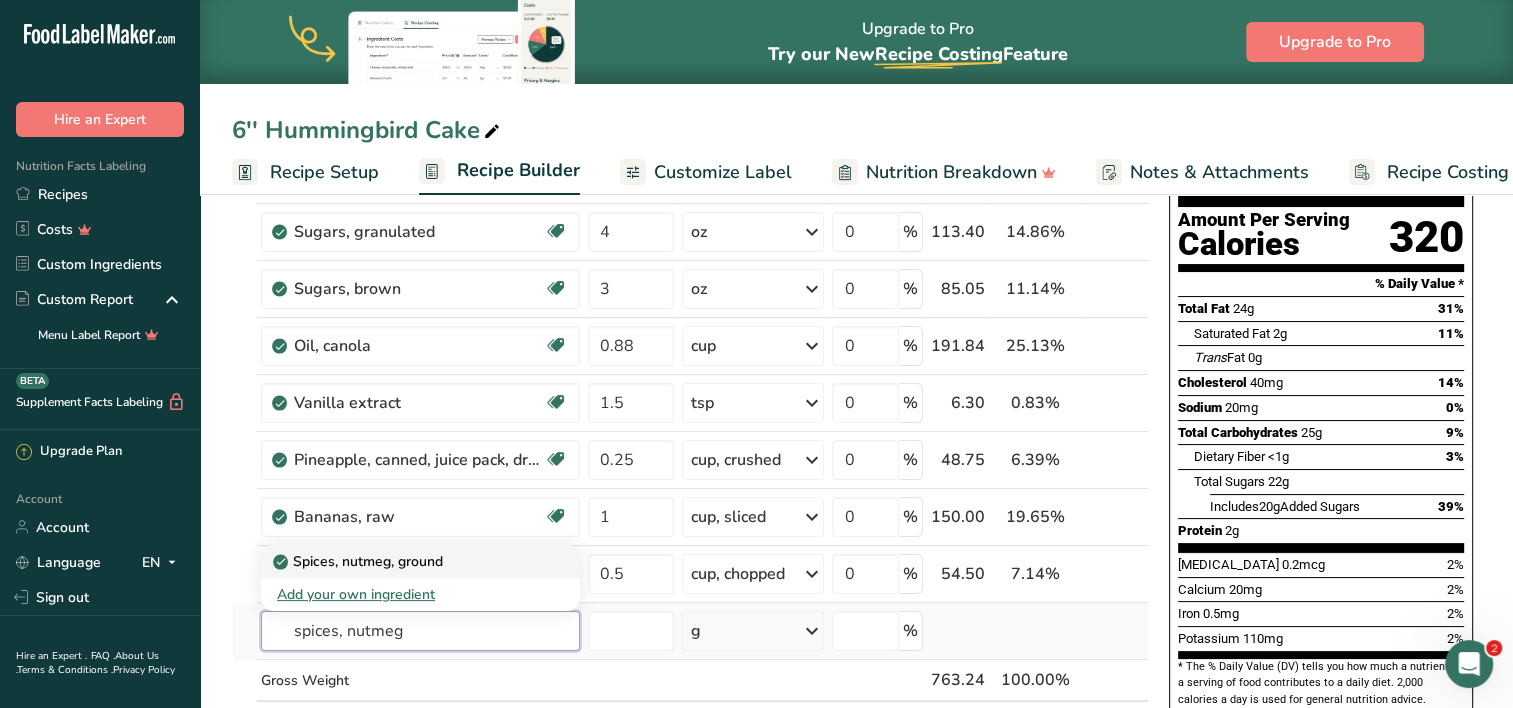 type on "spices, nutmeg" 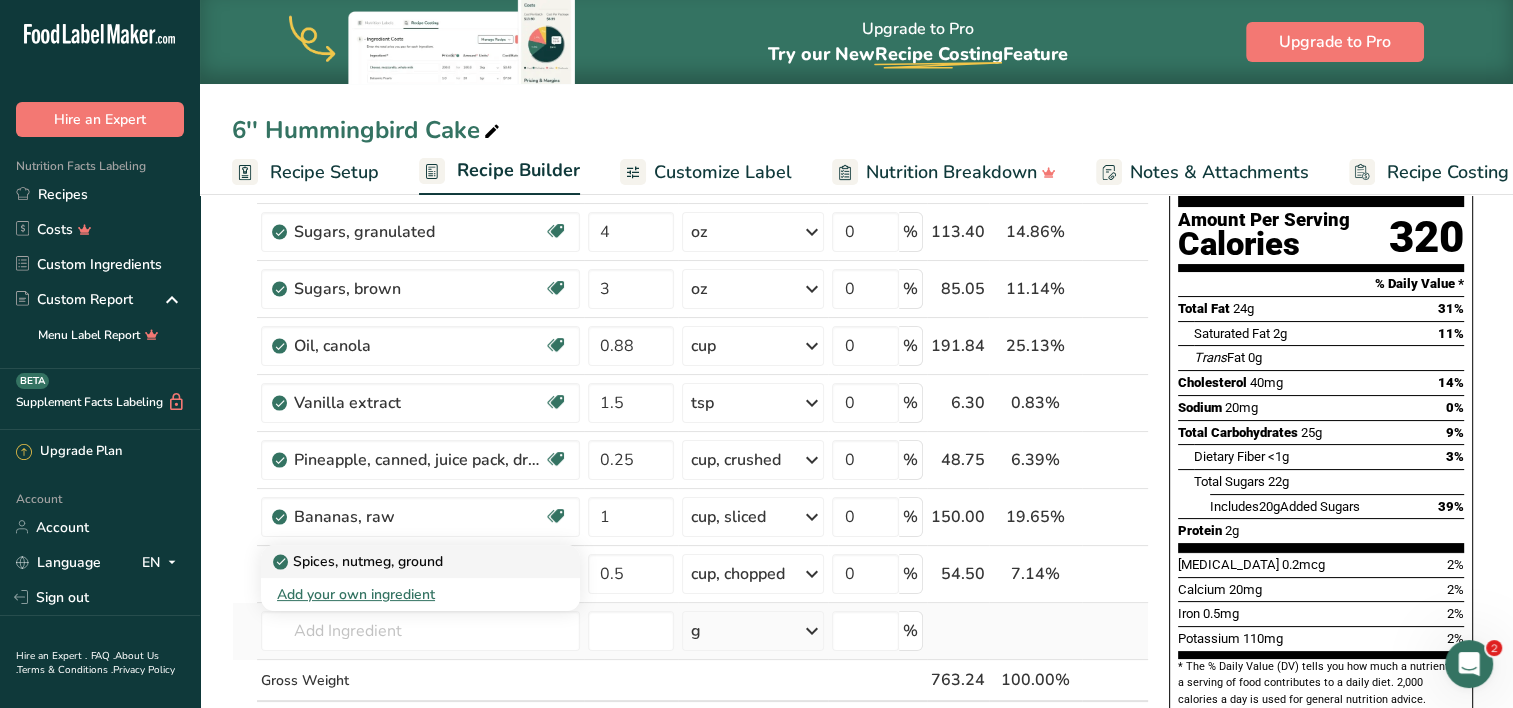 click on "Spices, nutmeg, ground" at bounding box center (404, 561) 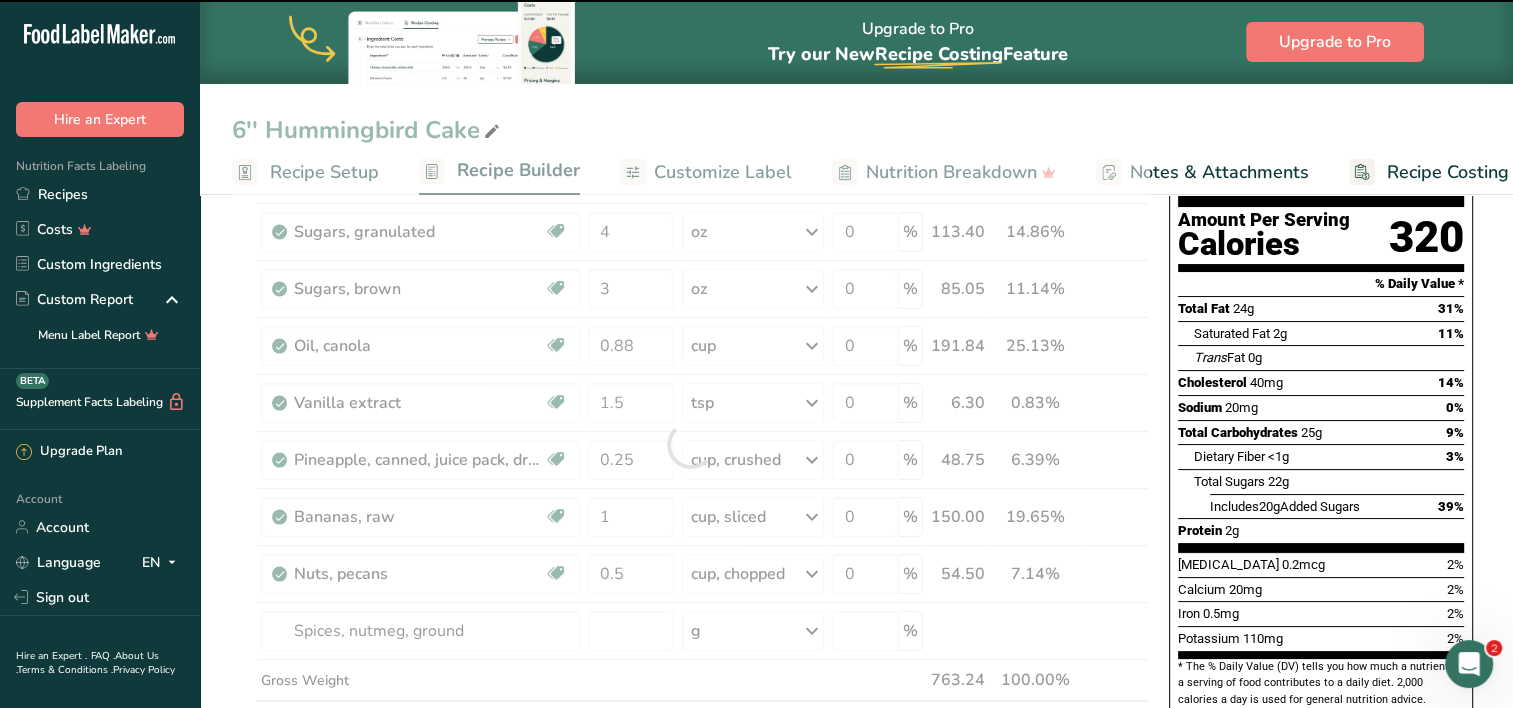 type on "0" 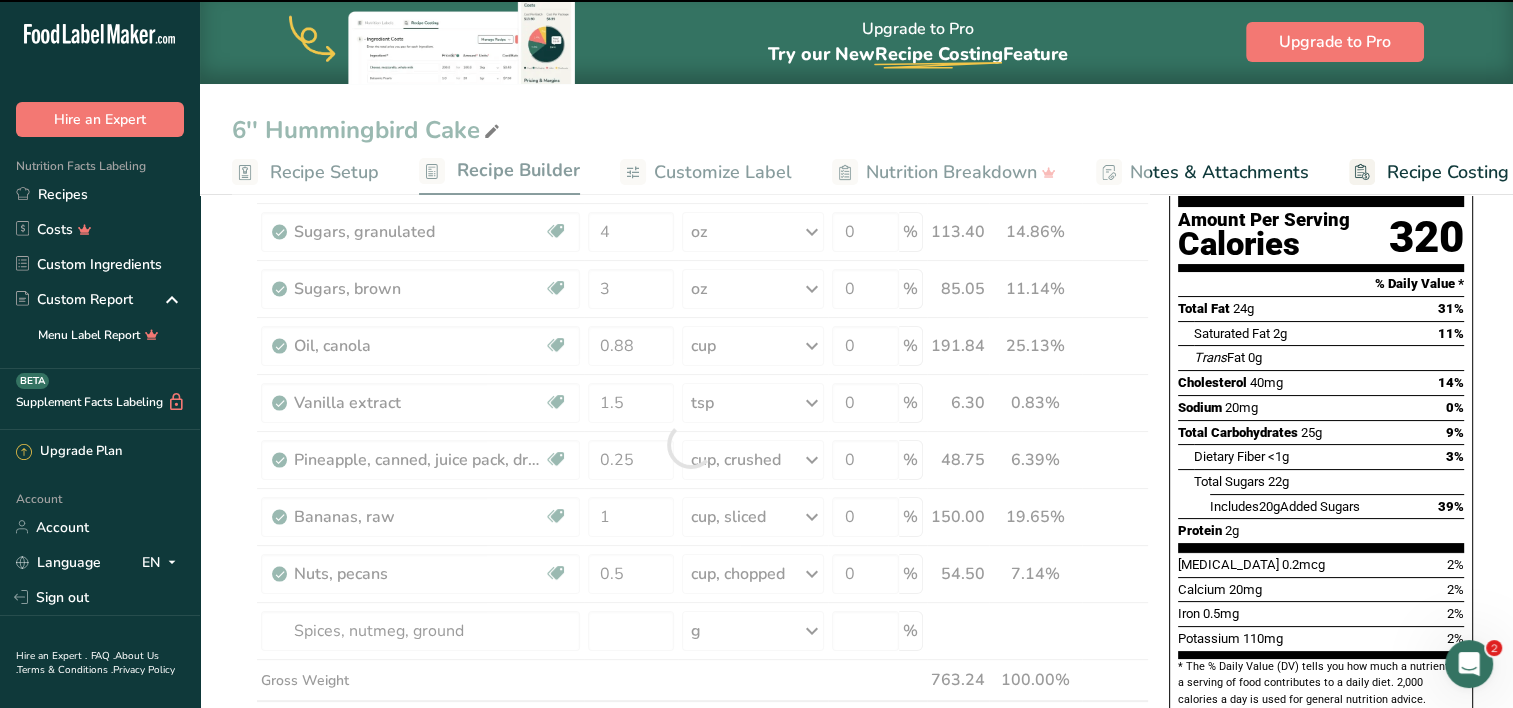 type on "0" 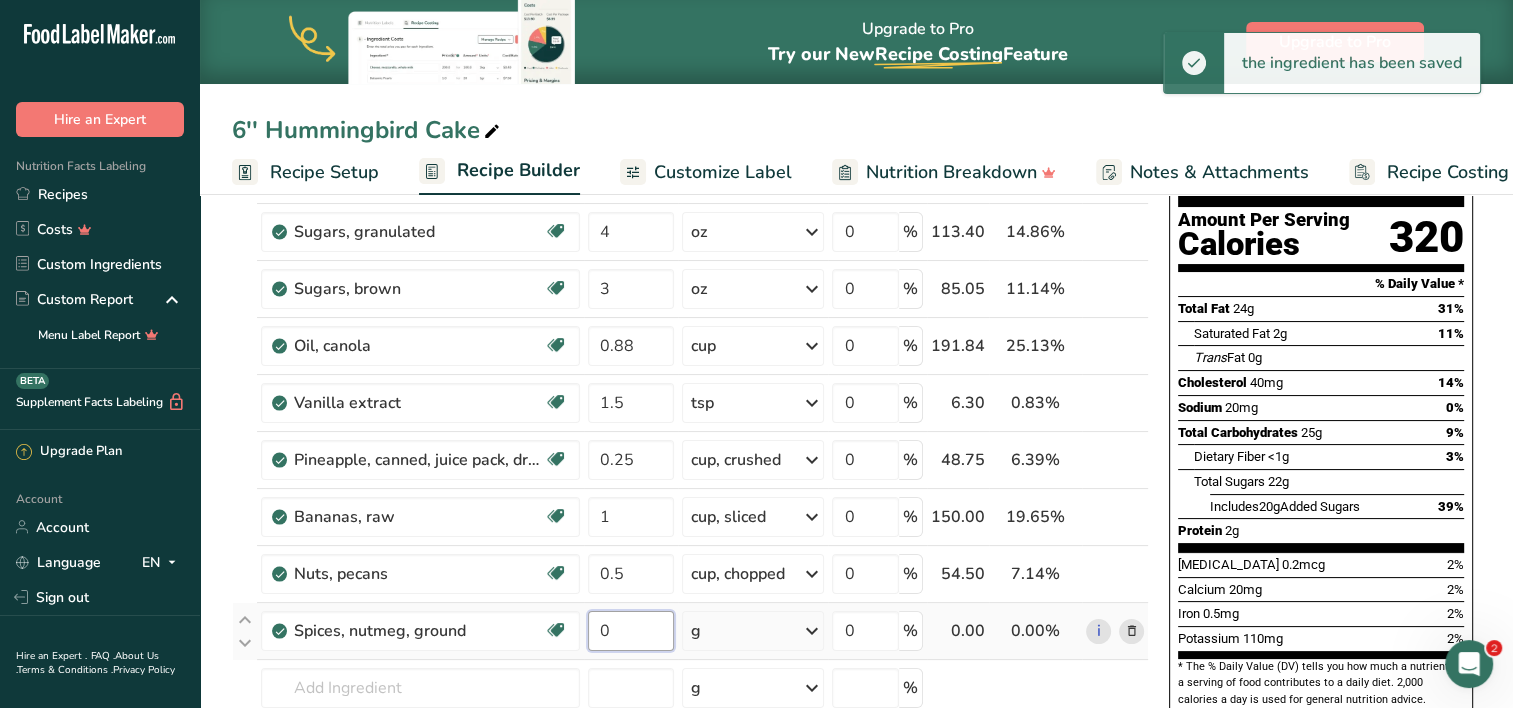 click on "0" at bounding box center (631, 631) 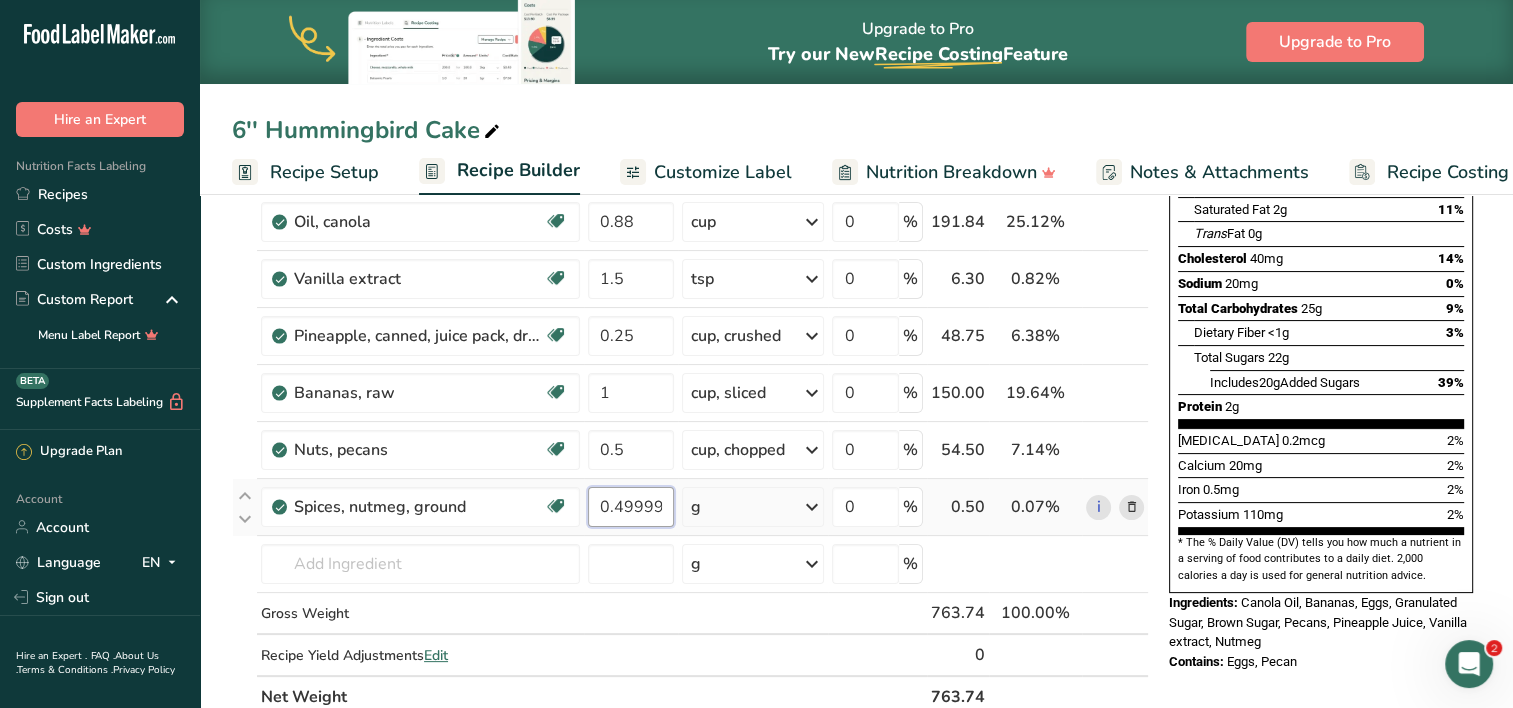 scroll, scrollTop: 322, scrollLeft: 0, axis: vertical 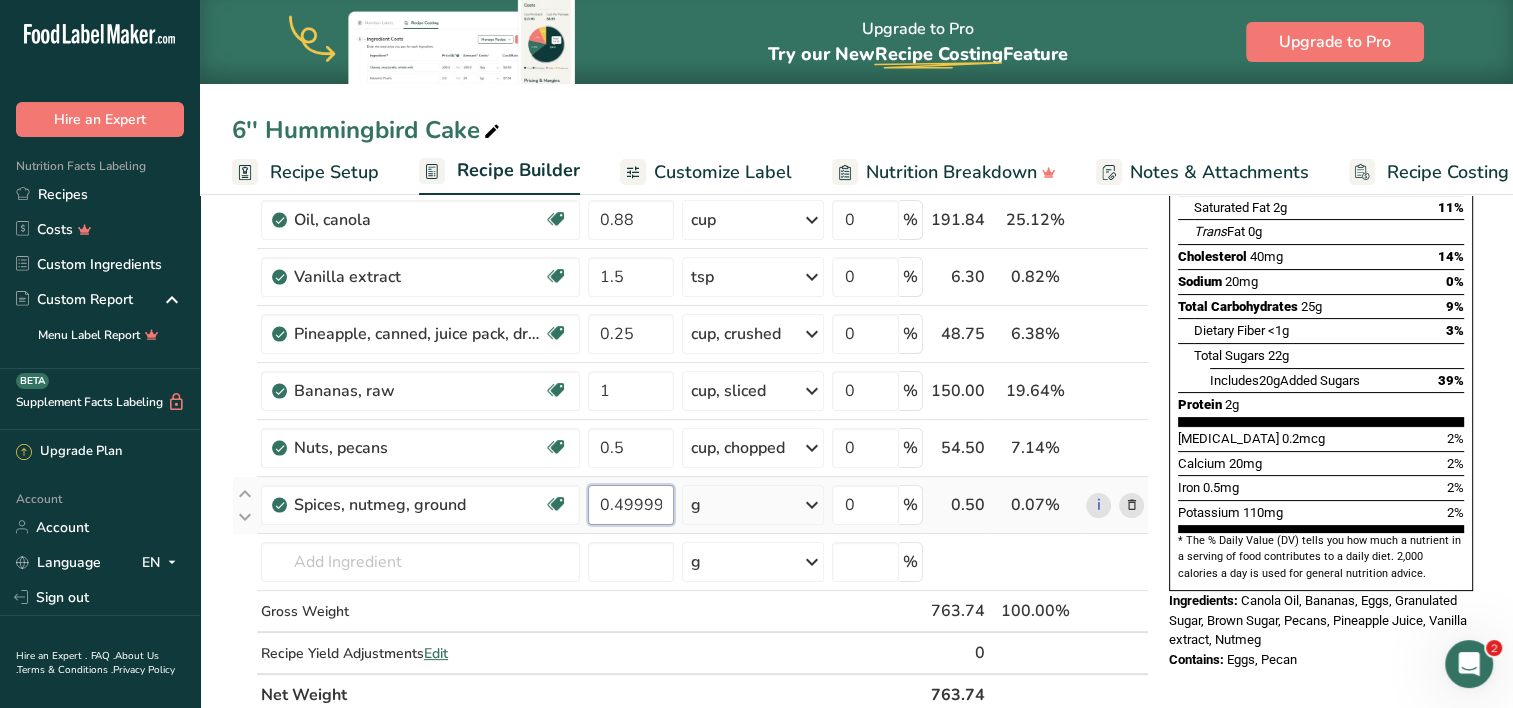 click on "0.499999" at bounding box center (631, 505) 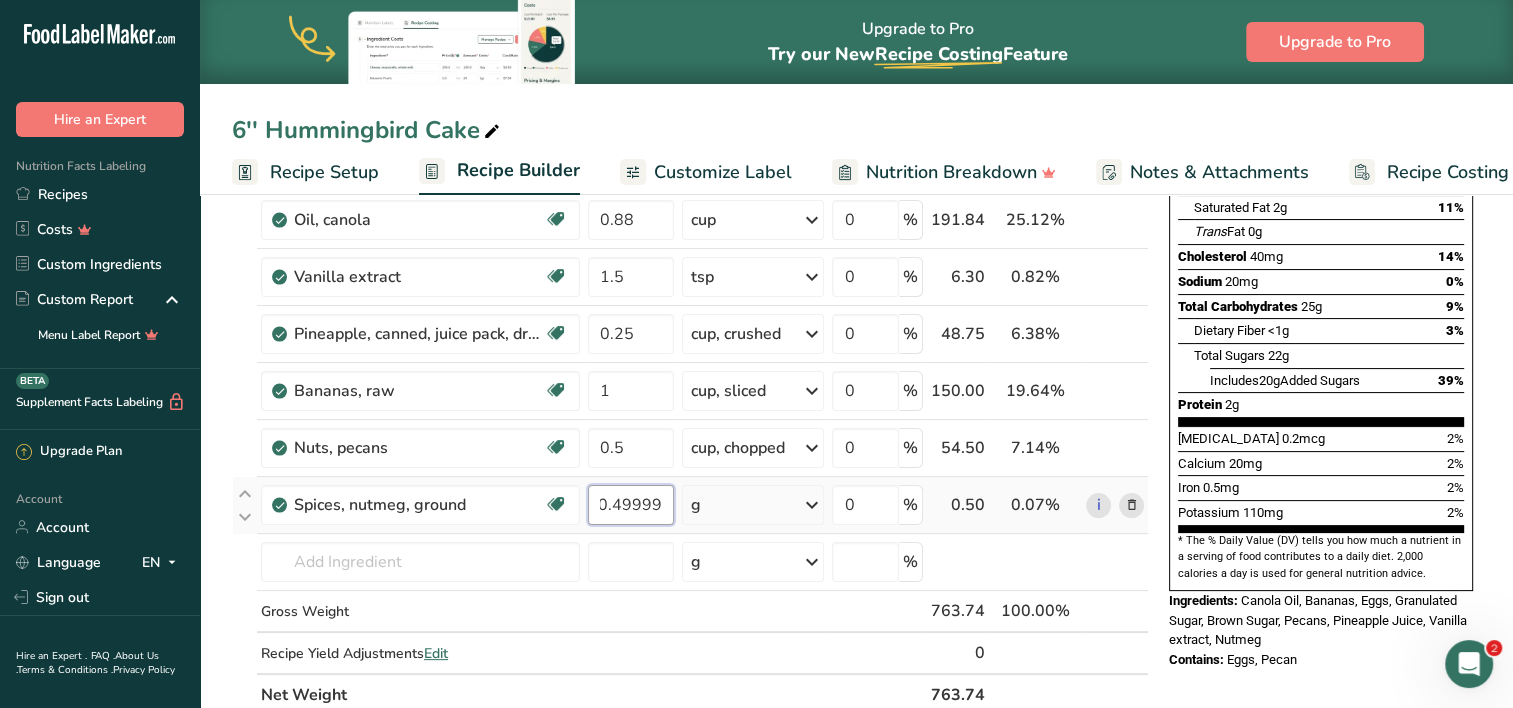 scroll, scrollTop: 0, scrollLeft: 0, axis: both 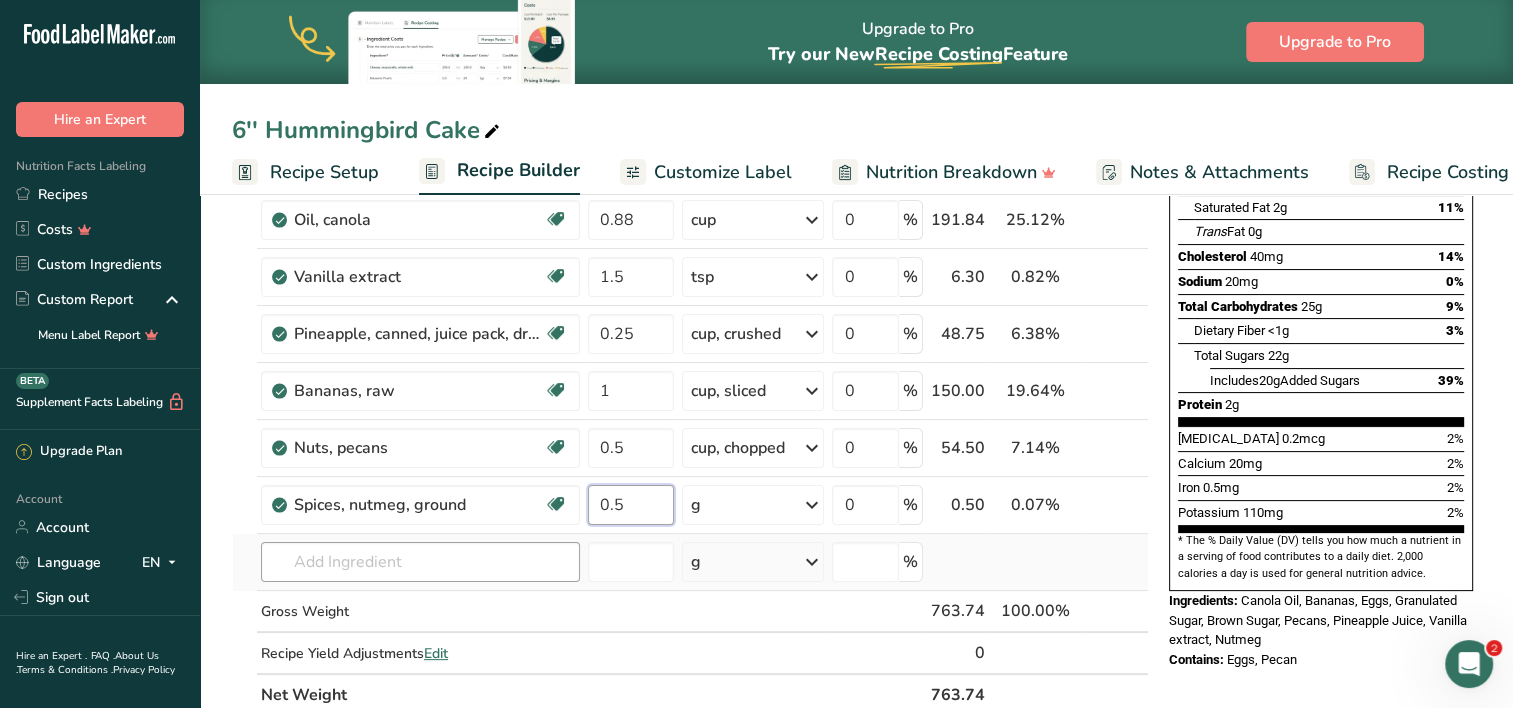 type on "0.5" 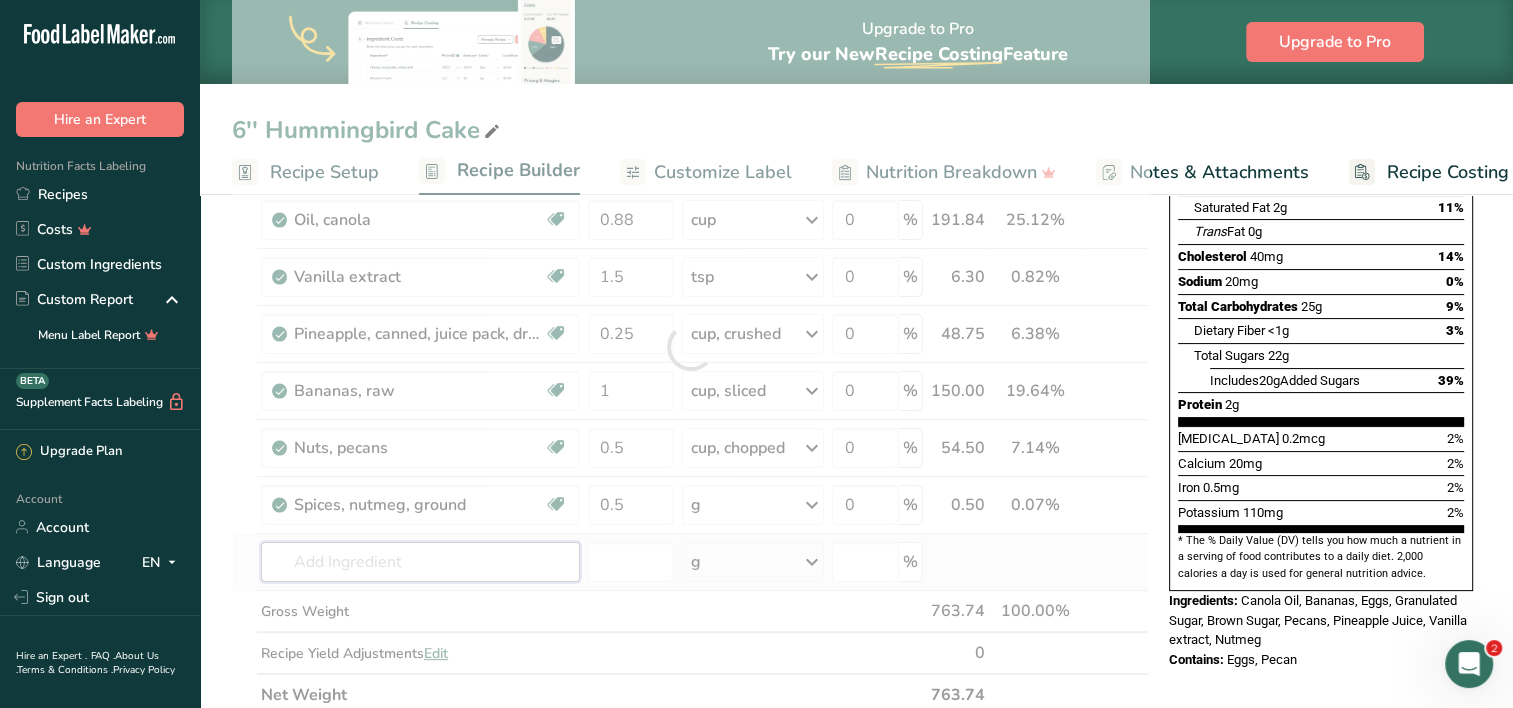 click on "Ingredient *
Amount *
Unit *
Waste *   .a-a{fill:#347362;}.b-a{fill:#fff;}          Grams
Percentage
Egg, whole, raw, fresh
Gluten free
Vegetarian
Soy free
4
oz
Portions
1 large
1 extra large
1 jumbo
See more
Weight Units
g
kg
mg
See more
Volume Units
l
Volume units require a density conversion. If you know your ingredient's density enter it below. Otherwise, click on "RIA" our AI Regulatory bot - she will be able to help you
lb/ft3
g/cm3
Confirm
mL
lb/ft3" at bounding box center (690, 347) 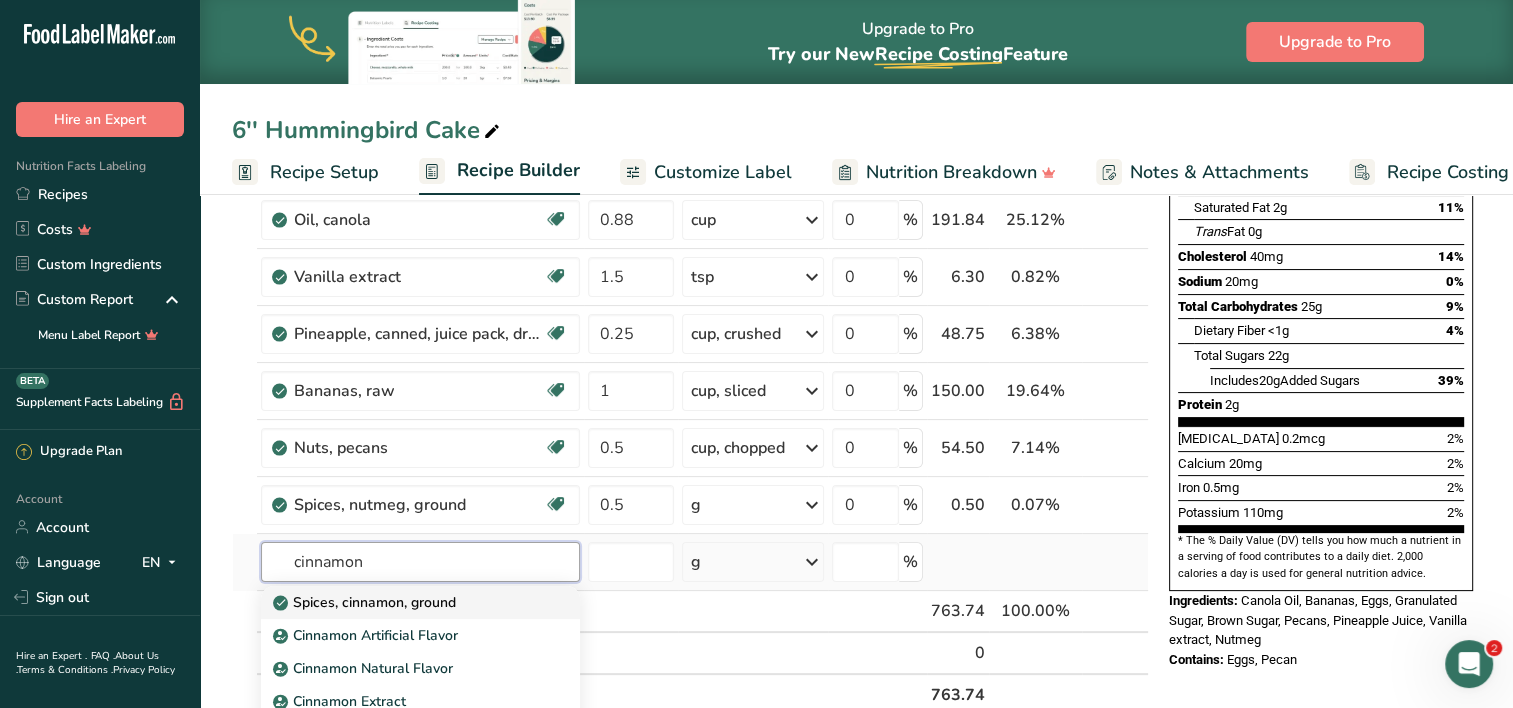 type on "cinnamon" 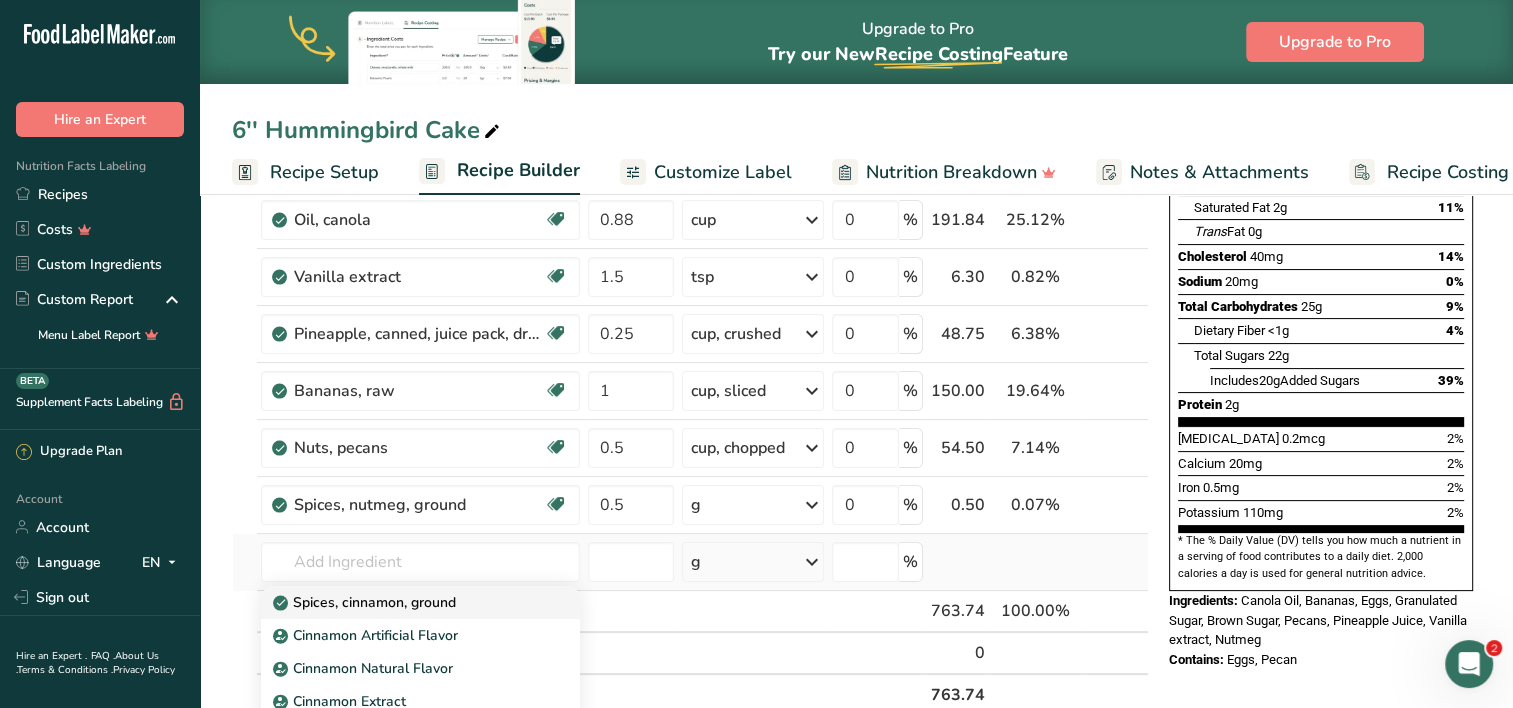 click on "Spices, cinnamon, ground" at bounding box center (366, 602) 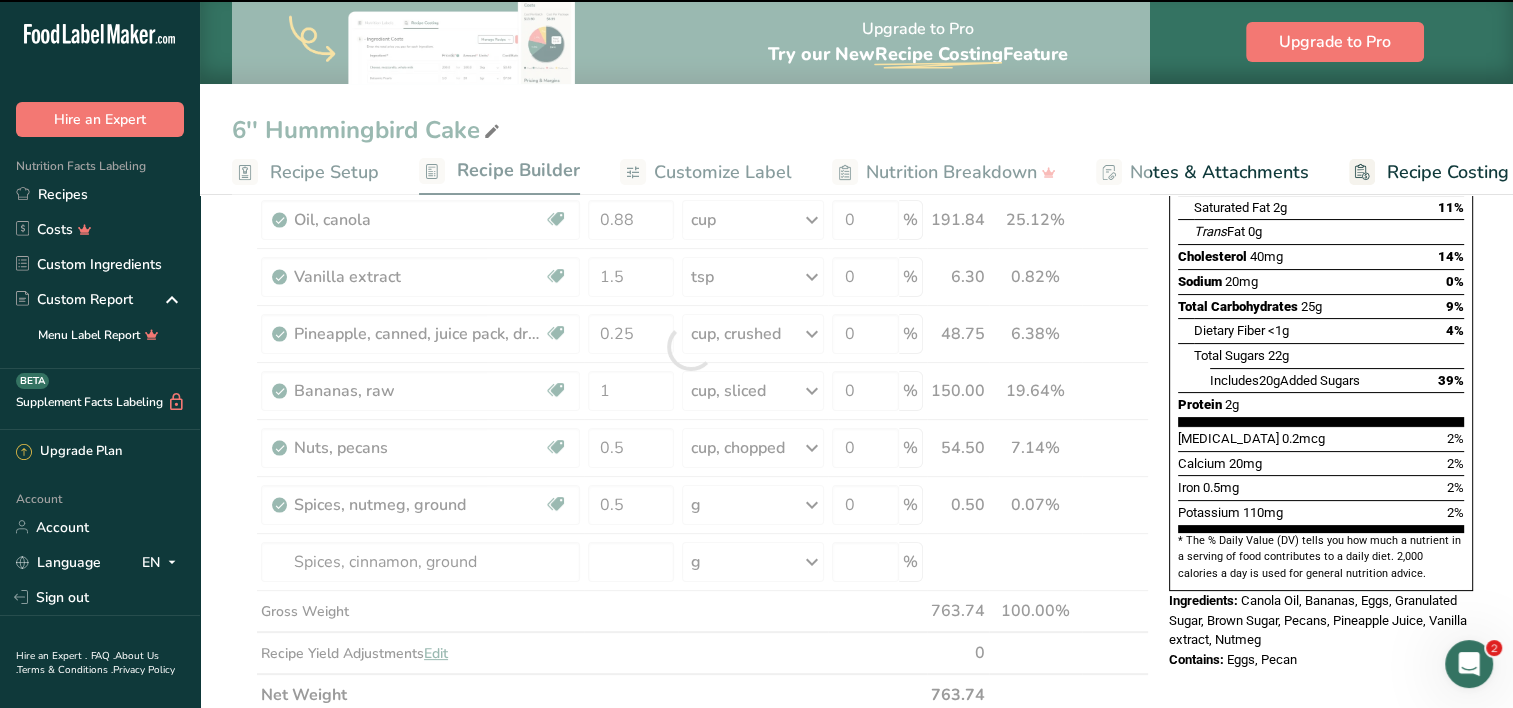 type on "0" 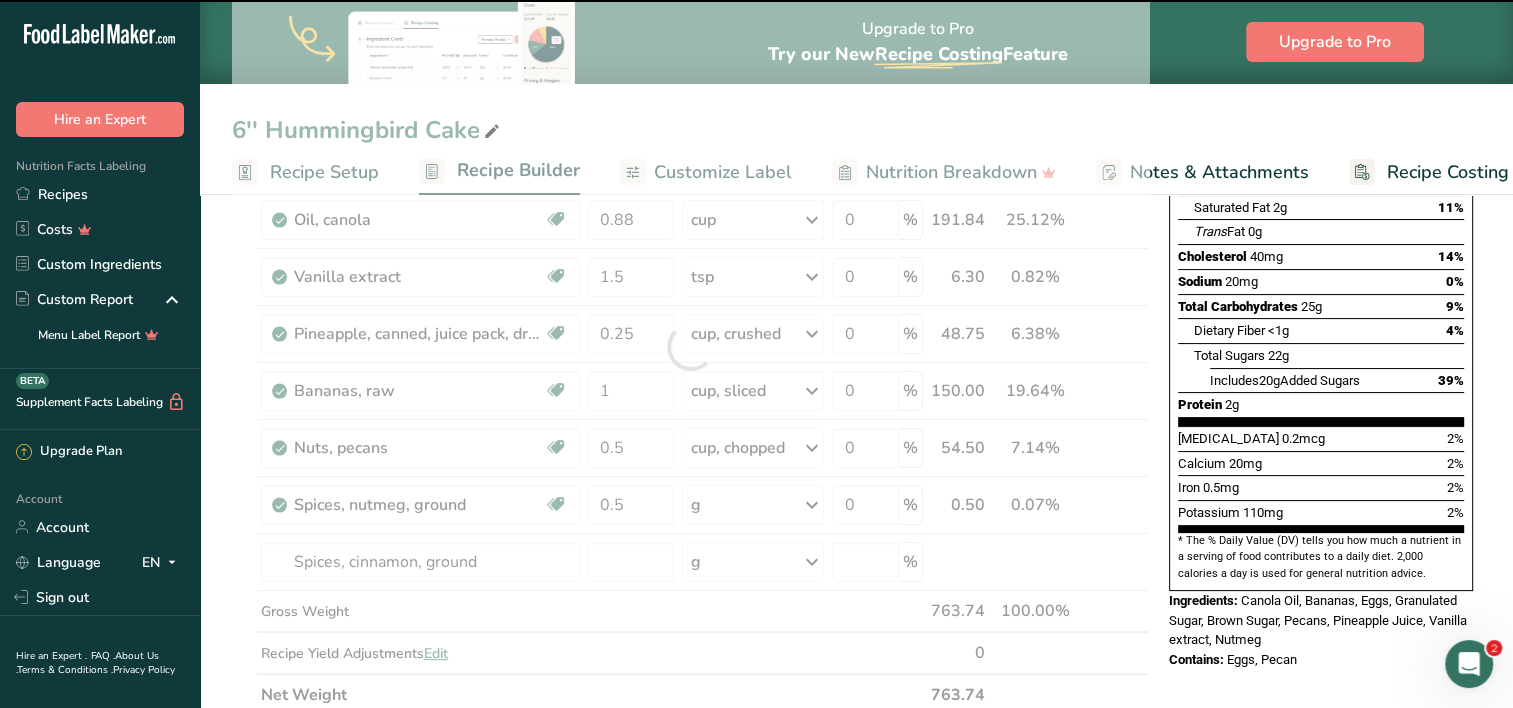 type on "0" 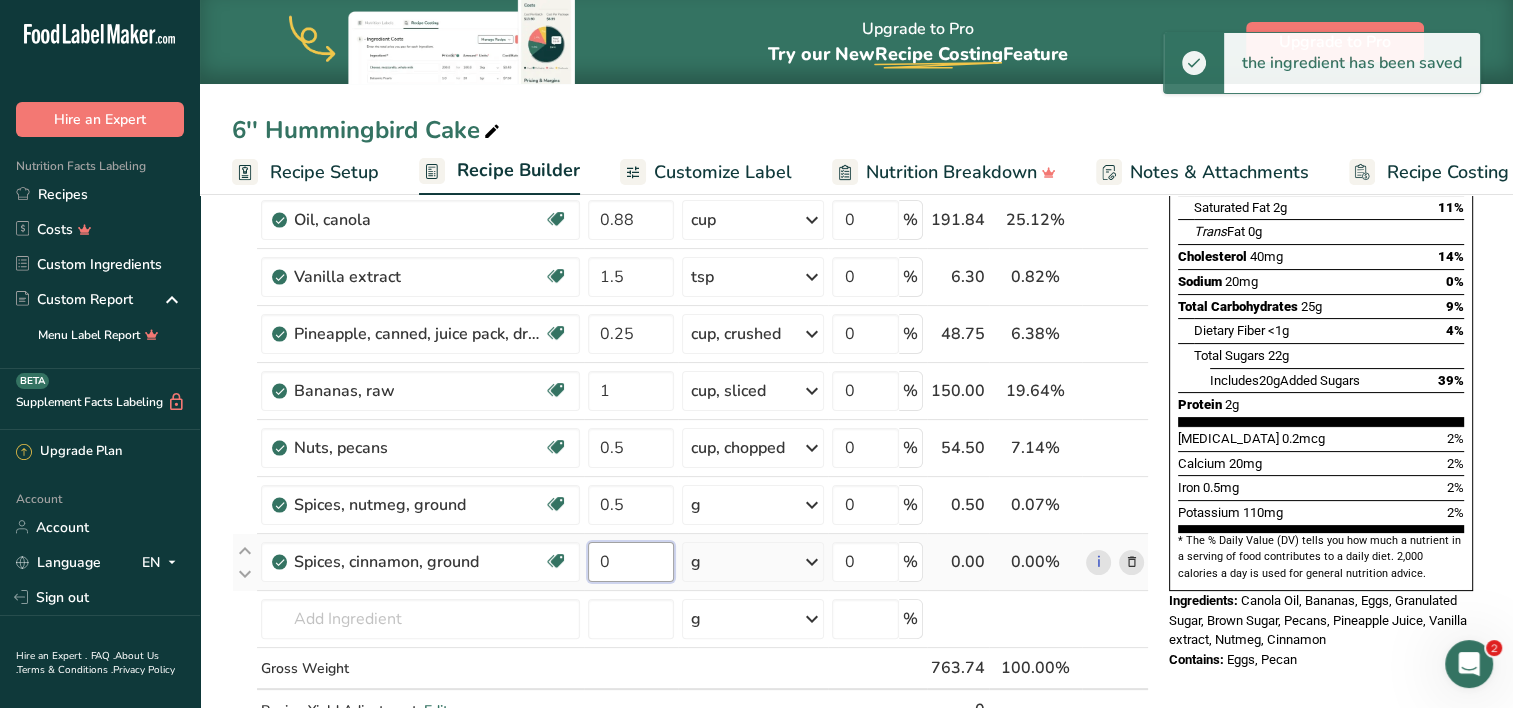 click on "0" at bounding box center (631, 562) 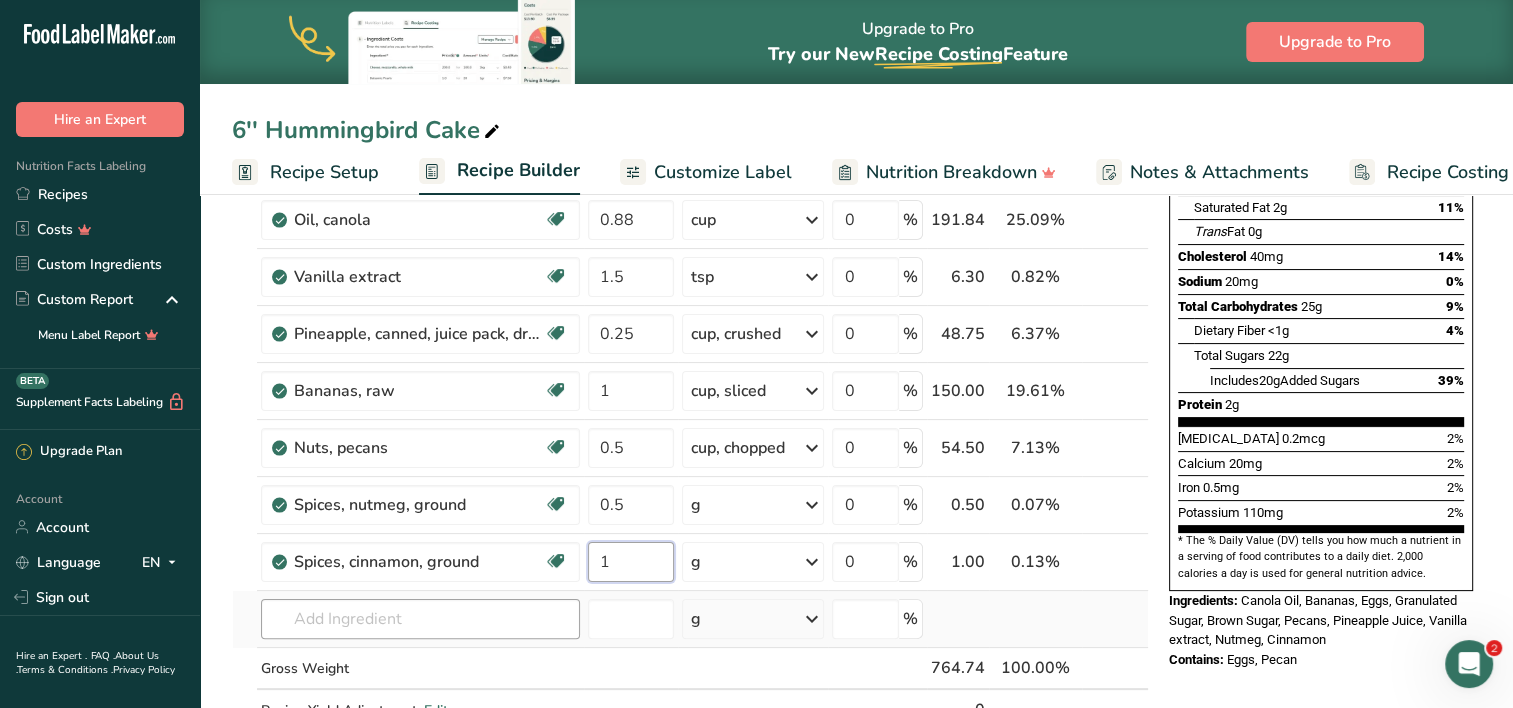 type on "1" 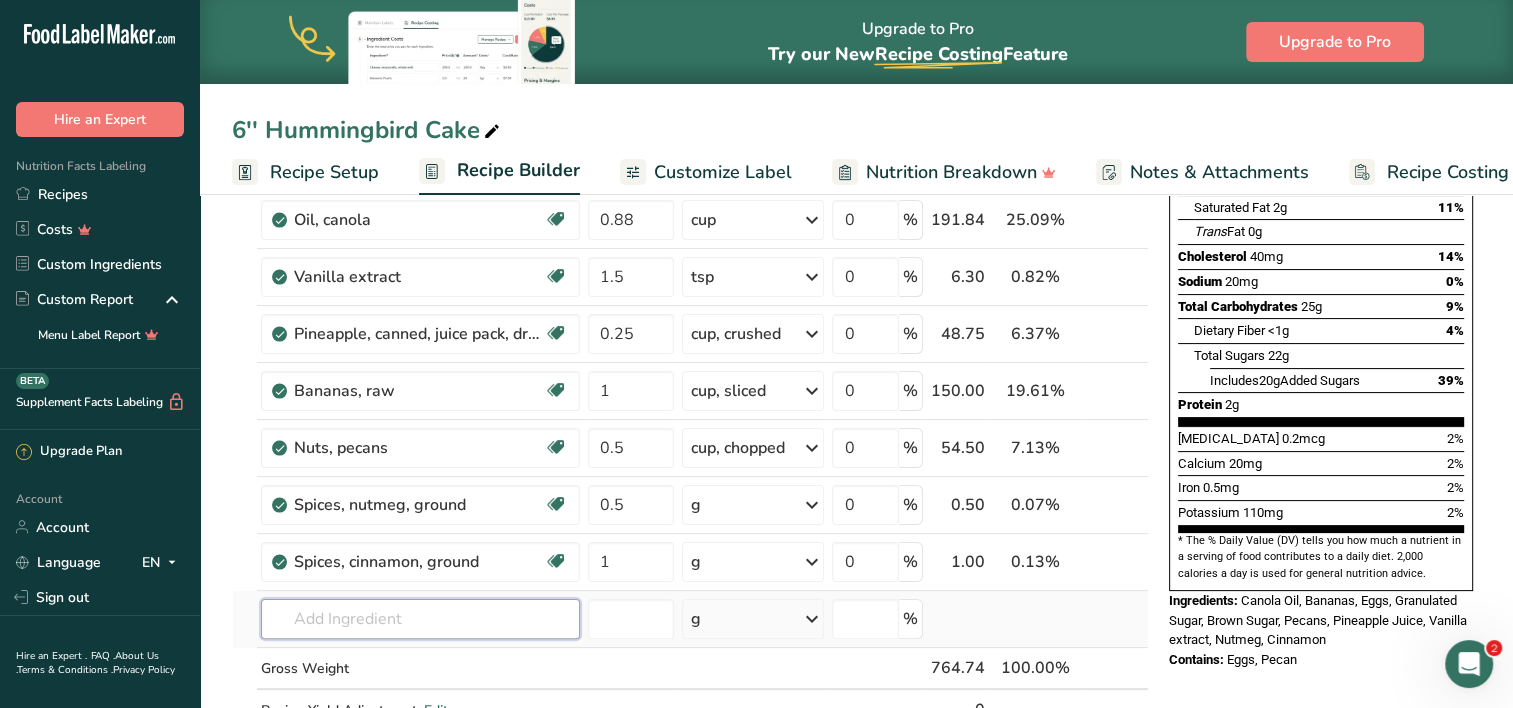 click on "Ingredient *
Amount *
Unit *
Waste *   .a-a{fill:#347362;}.b-a{fill:#fff;}          Grams
Percentage
Egg, whole, raw, fresh
Gluten free
Vegetarian
Soy free
4
oz
Portions
1 large
1 extra large
1 jumbo
See more
Weight Units
g
kg
mg
See more
Volume Units
l
Volume units require a density conversion. If you know your ingredient's density enter it below. Otherwise, click on "RIA" our AI Regulatory bot - she will be able to help you
lb/ft3
g/cm3
Confirm
mL
lb/ft3" at bounding box center (690, 375) 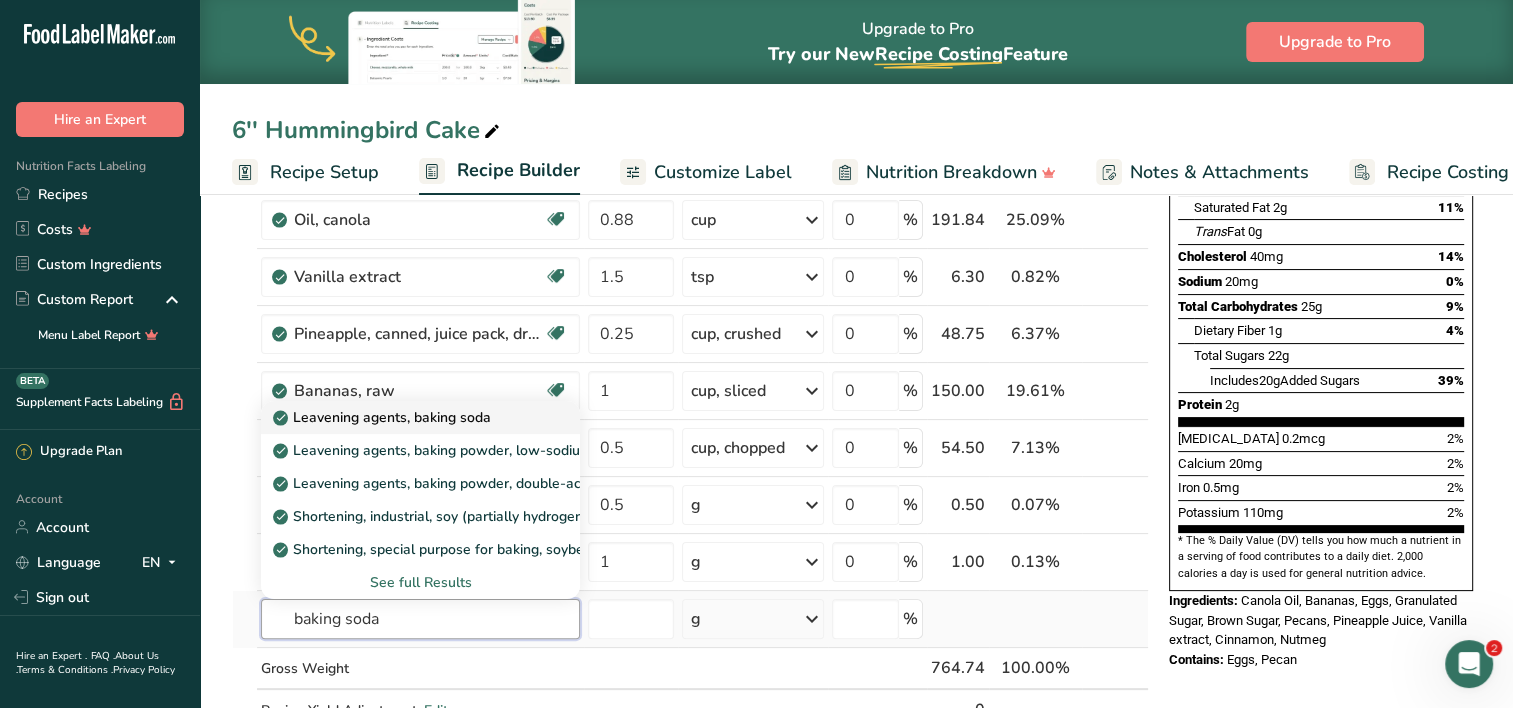 type on "baking soda" 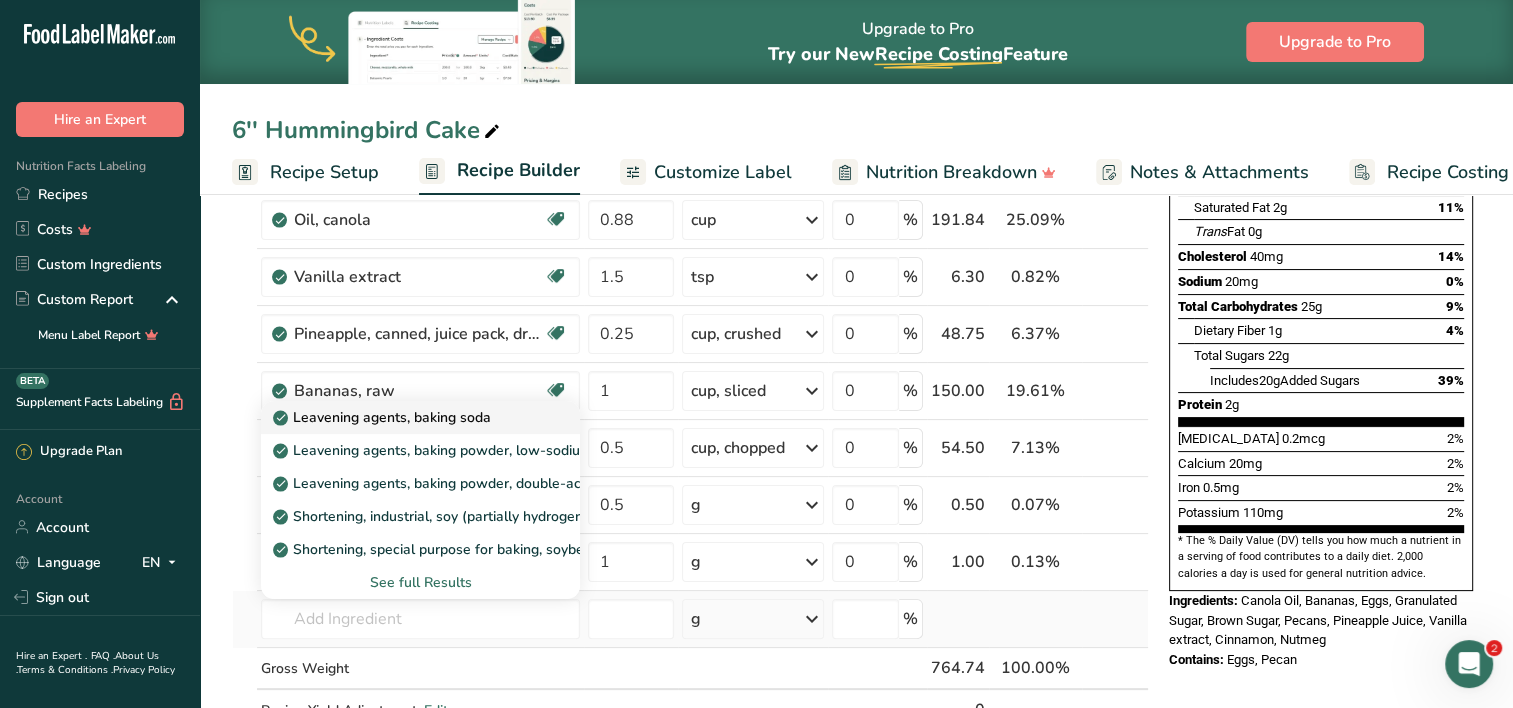 click on "Leavening agents, baking soda" at bounding box center (420, 417) 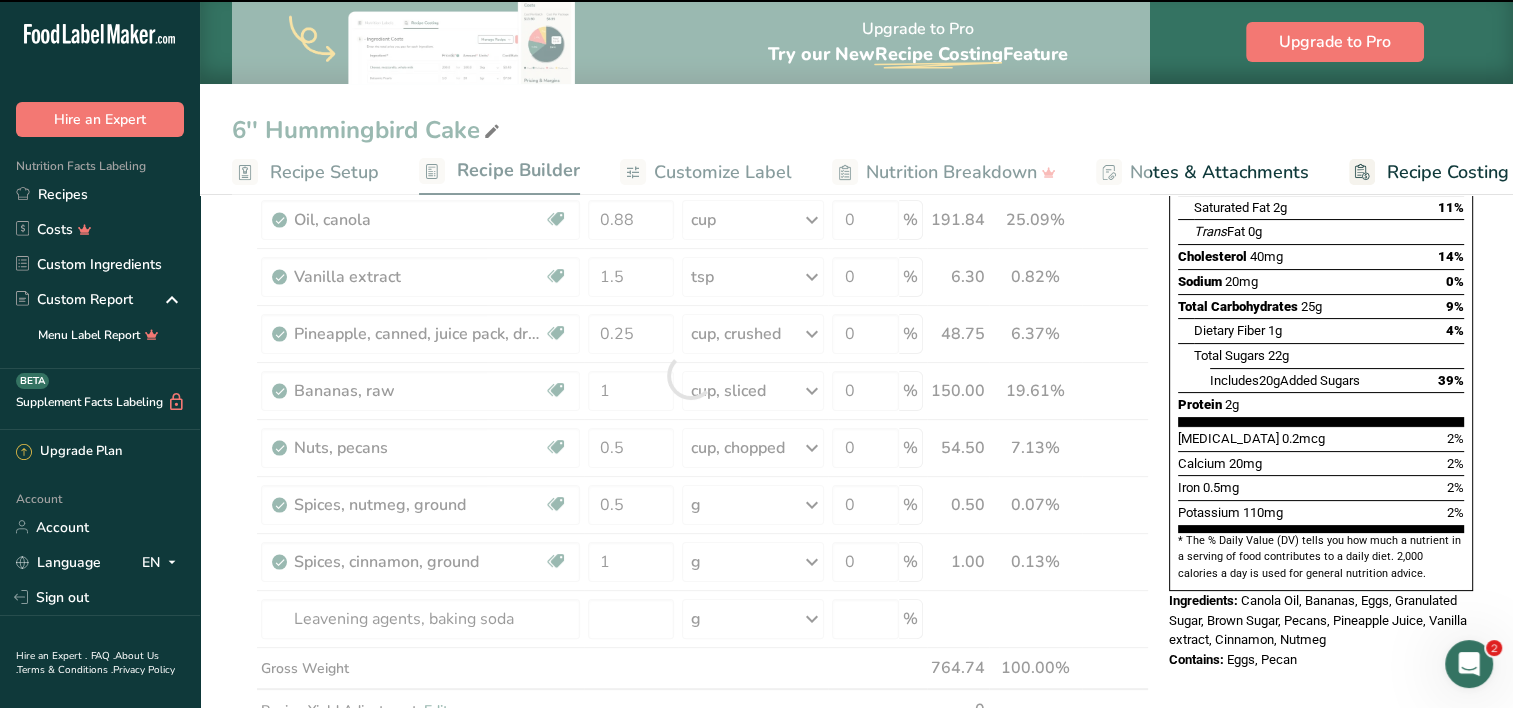 type on "0" 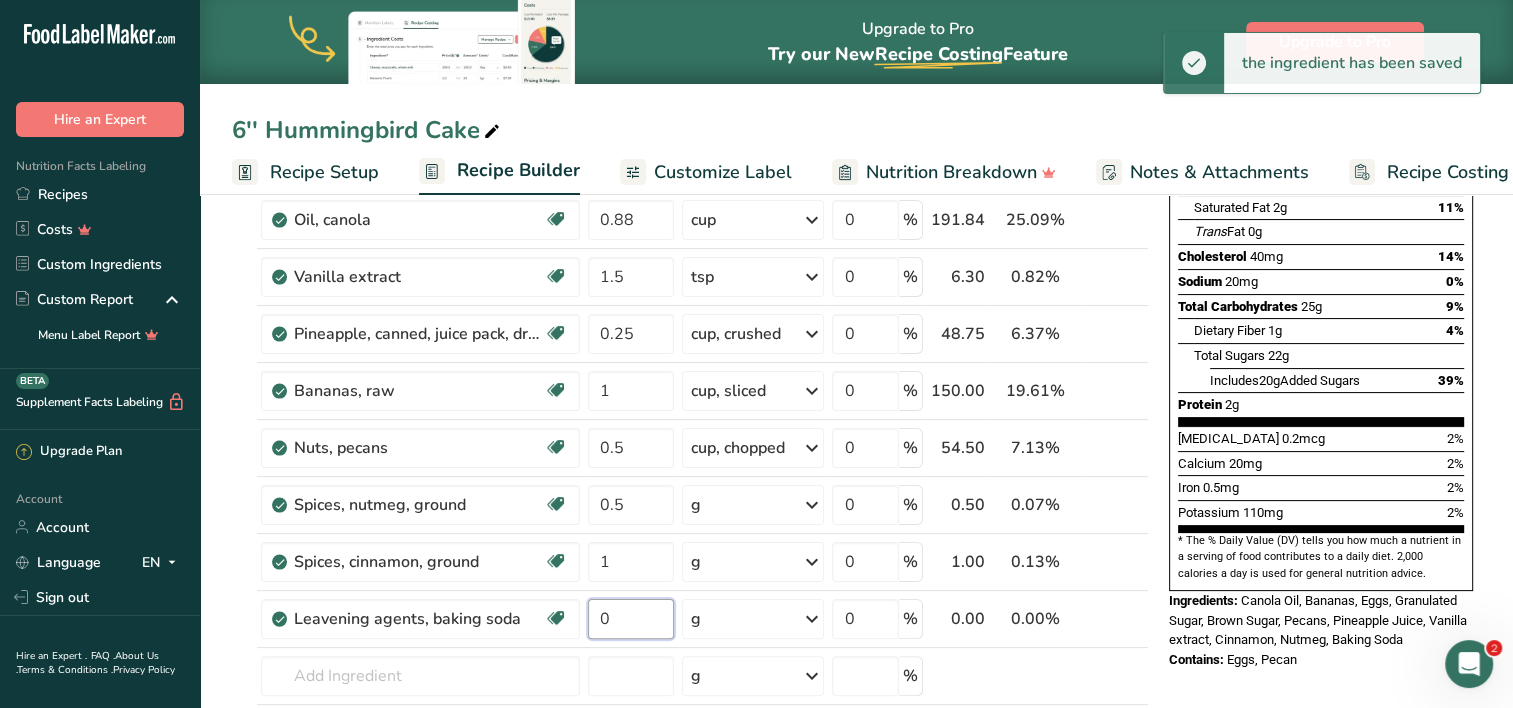 click on "0" at bounding box center (631, 619) 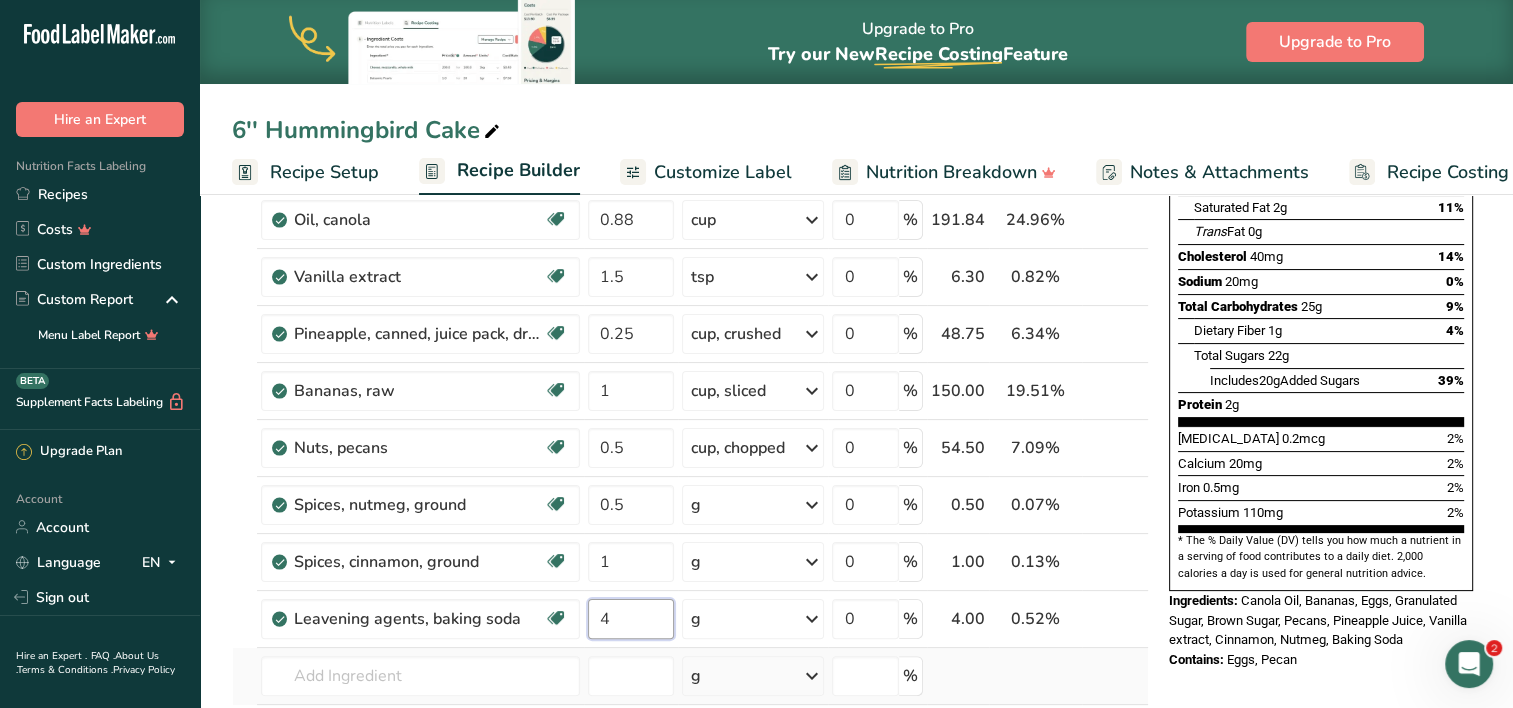 type on "4" 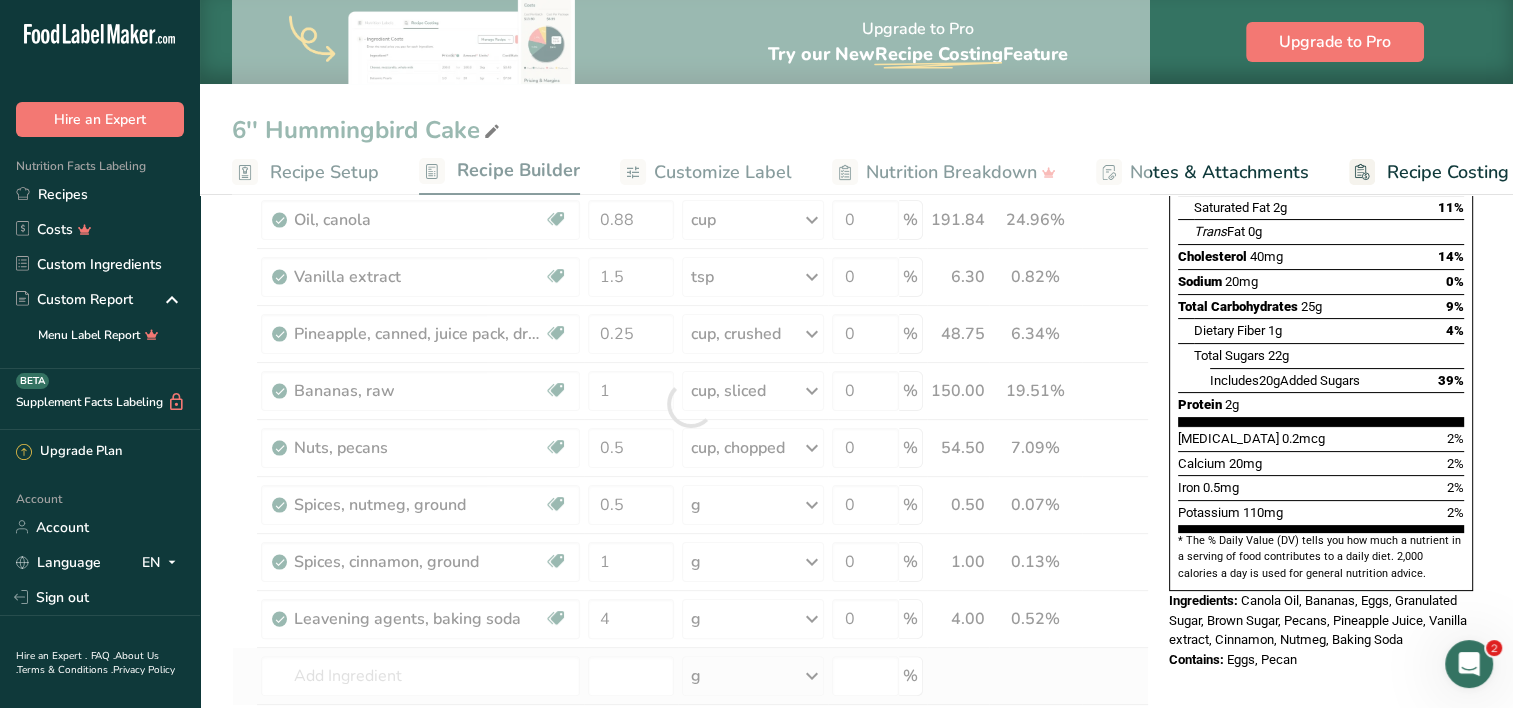 click on "Ingredient *
Amount *
Unit *
Waste *   .a-a{fill:#347362;}.b-a{fill:#fff;}          Grams
Percentage
Egg, whole, raw, fresh
Gluten free
Vegetarian
Soy free
4
oz
Portions
1 large
1 extra large
1 jumbo
See more
Weight Units
g
kg
mg
See more
Volume Units
l
Volume units require a density conversion. If you know your ingredient's density enter it below. Otherwise, click on "RIA" our AI Regulatory bot - she will be able to help you
lb/ft3
g/cm3
Confirm
mL
lb/ft3" at bounding box center [690, 404] 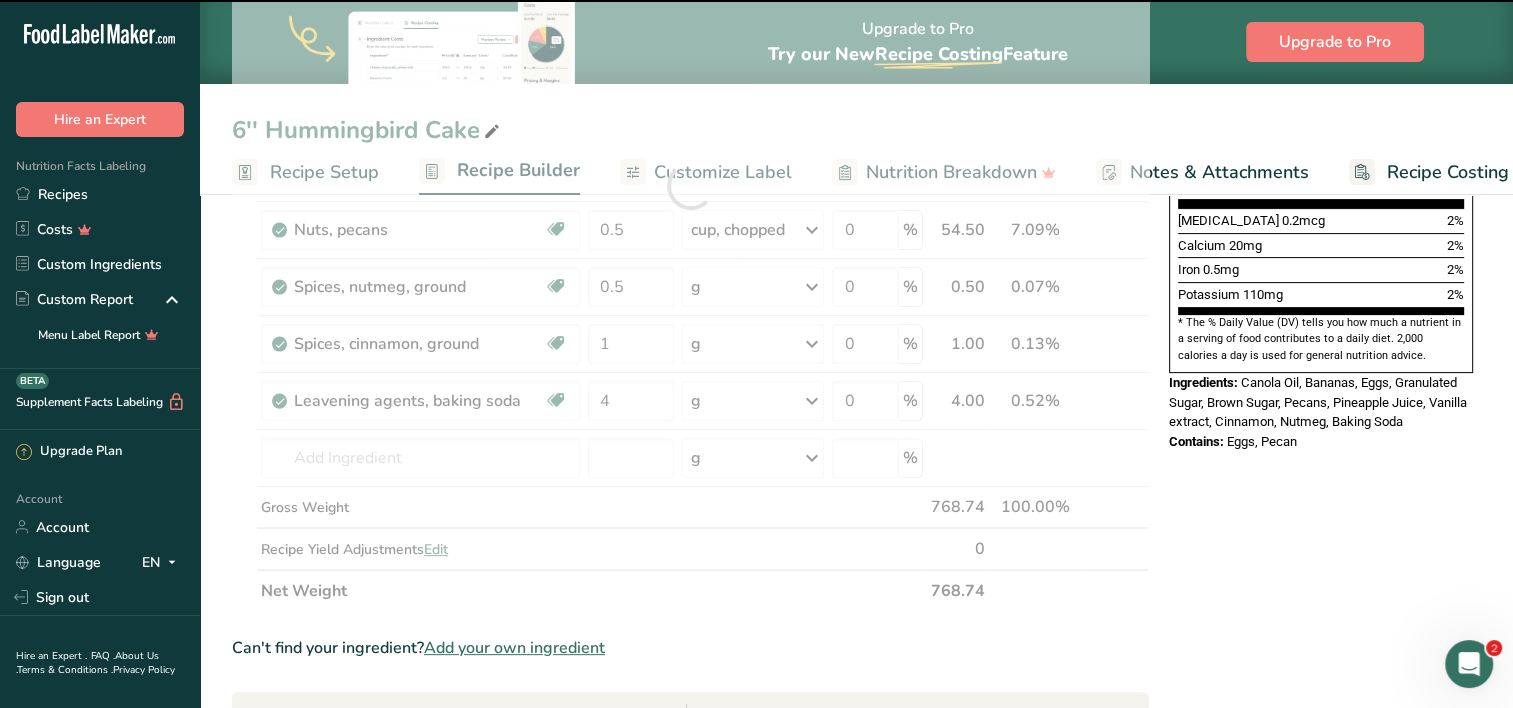 scroll, scrollTop: 542, scrollLeft: 0, axis: vertical 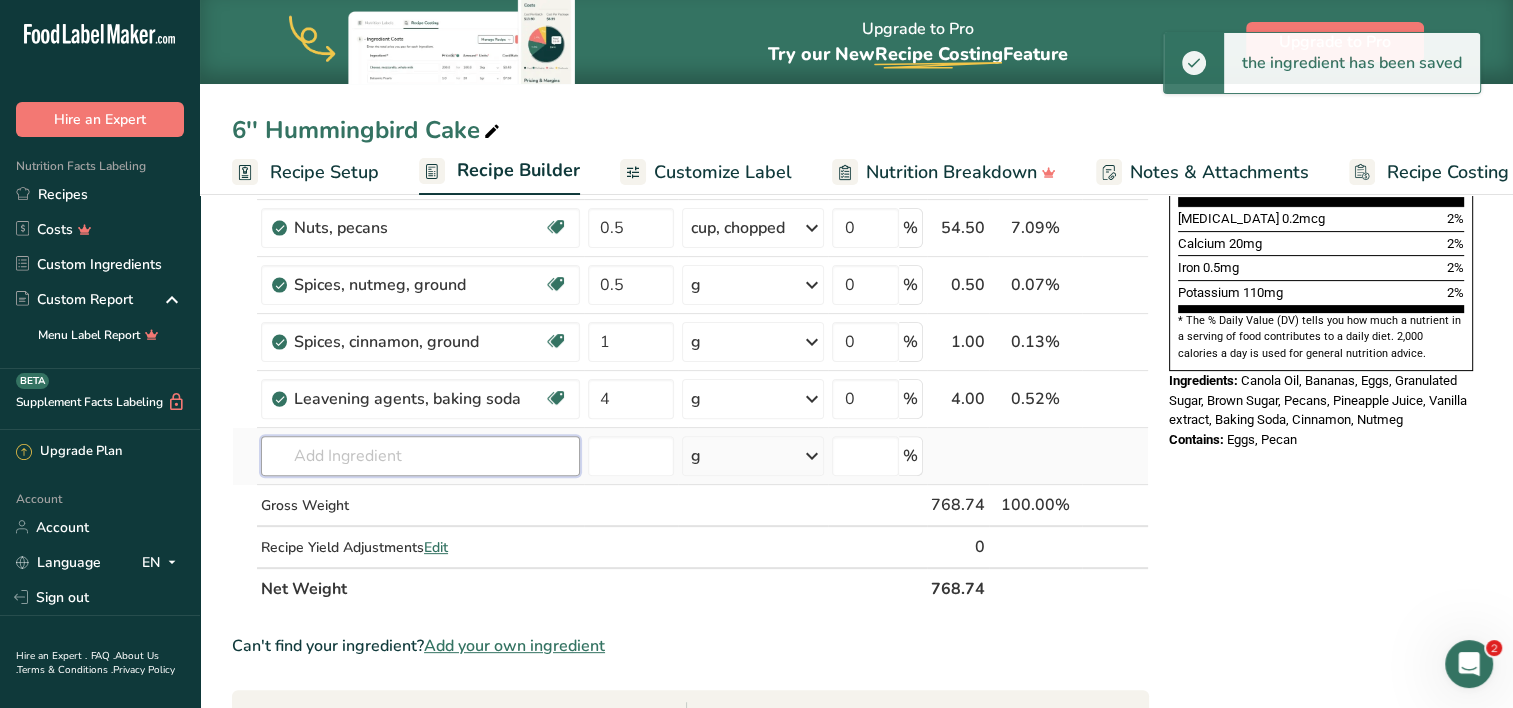 click at bounding box center [420, 456] 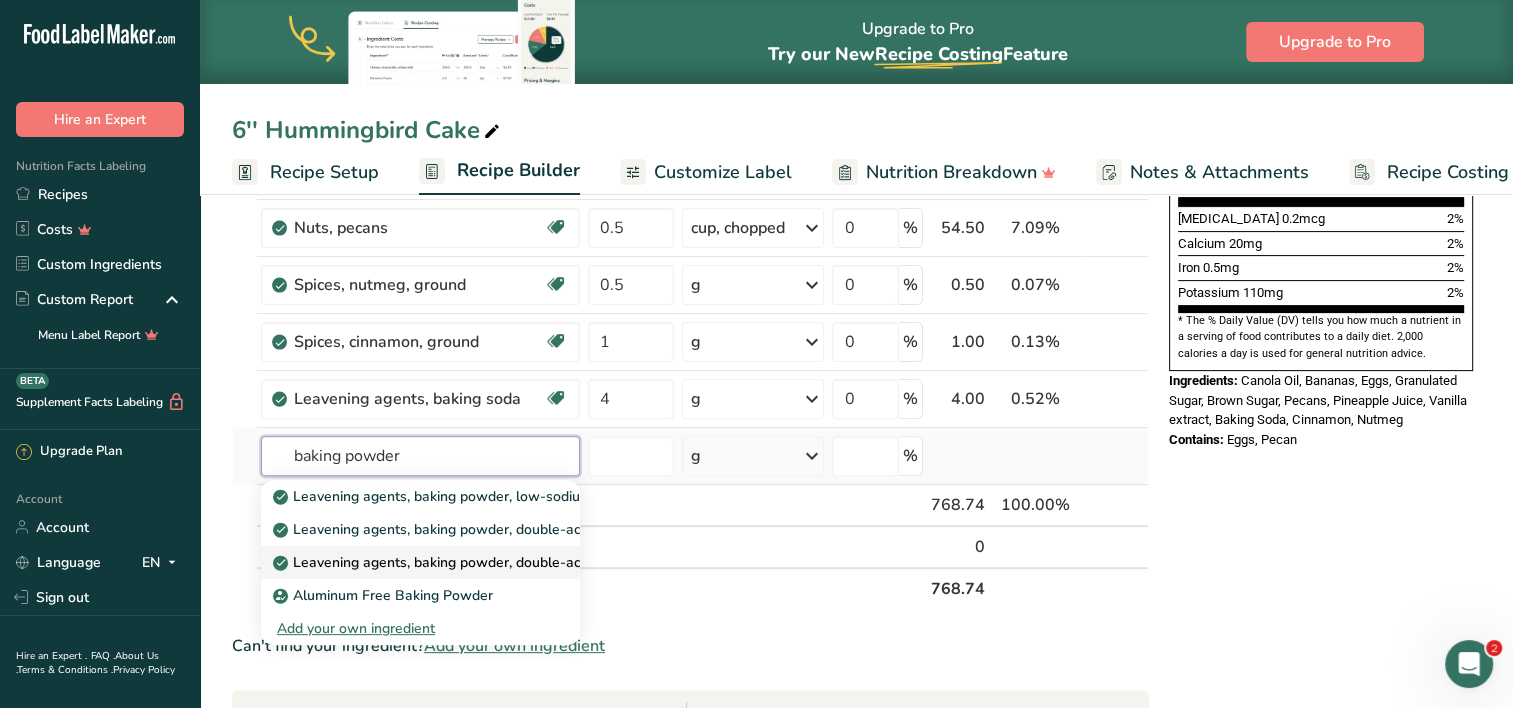 type on "baking powder" 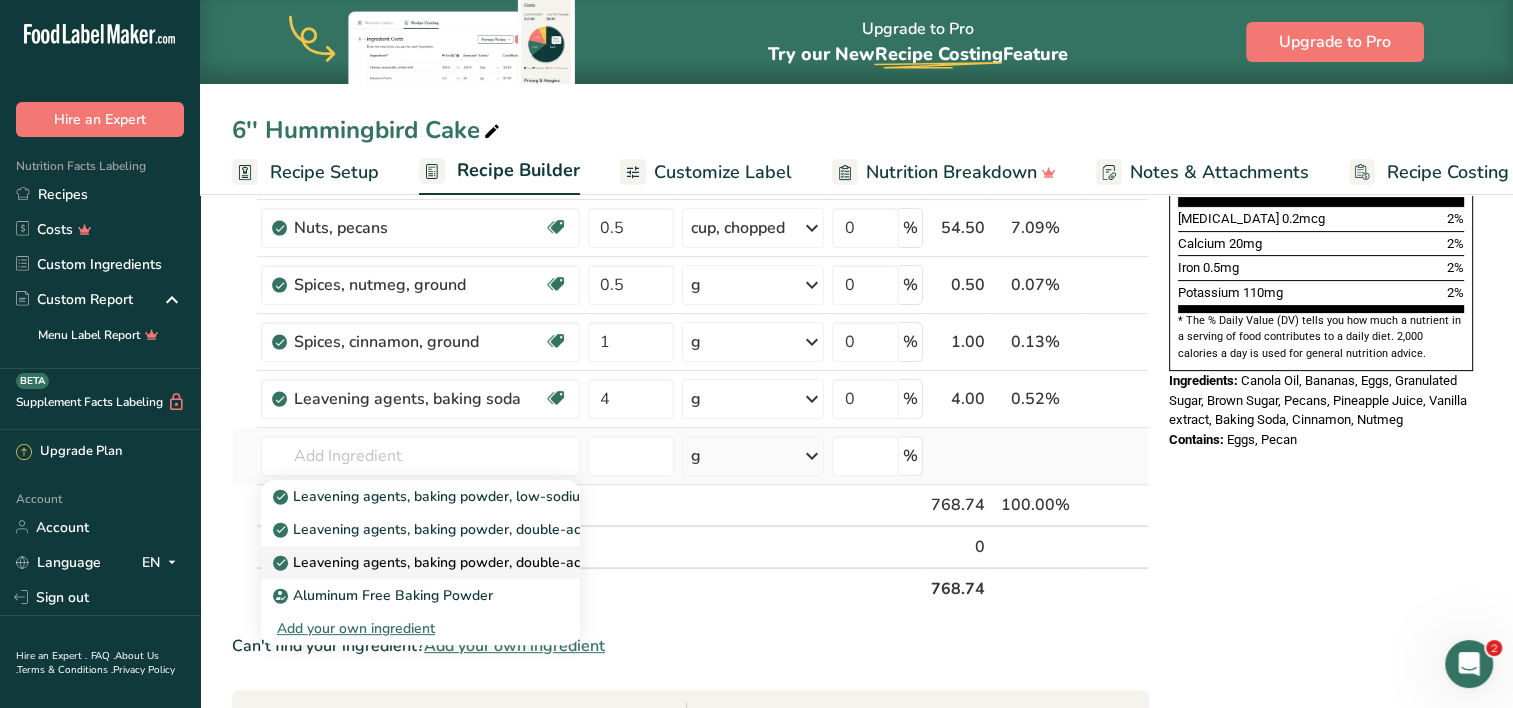 click on "Leavening agents, baking powder, double-acting, sodium aluminum sulfate" at bounding box center [525, 562] 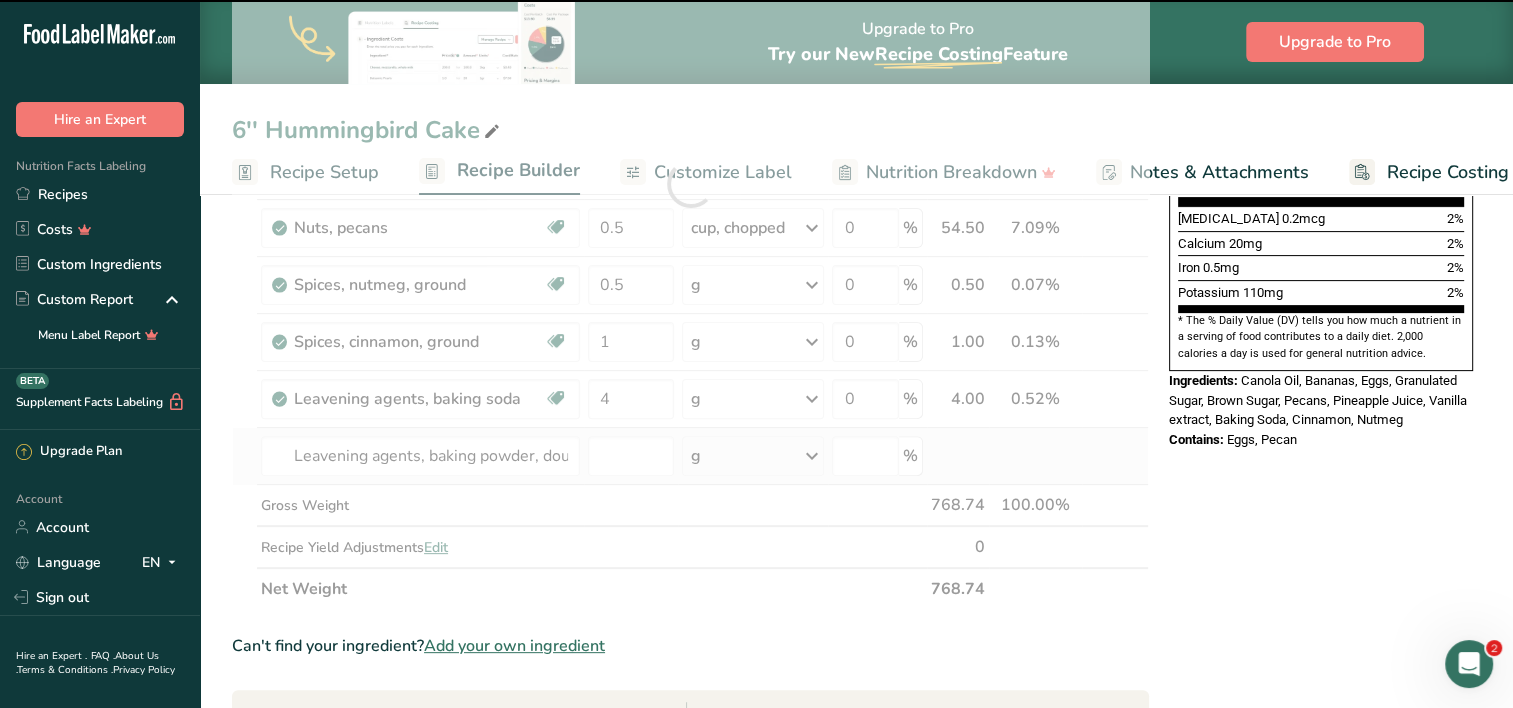 type on "0" 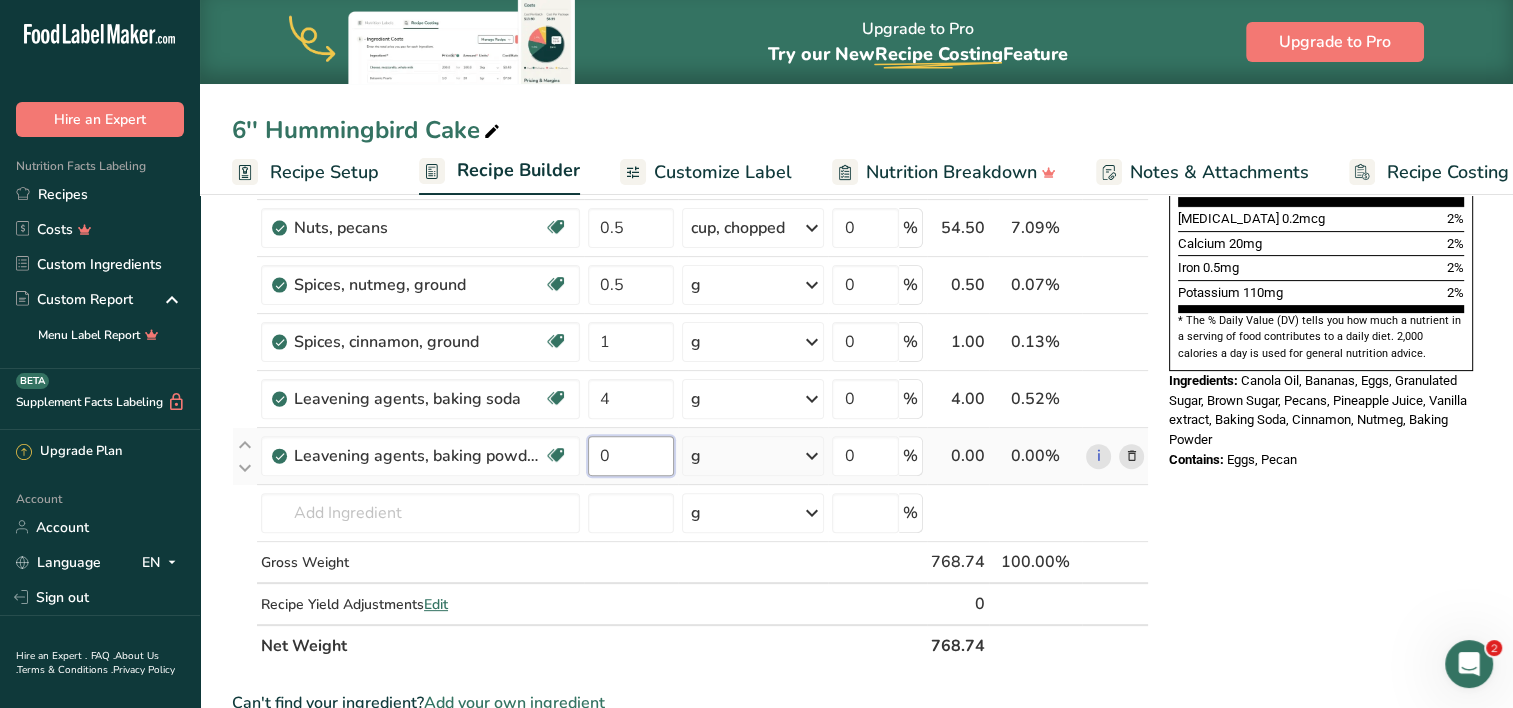 click on "0" at bounding box center (631, 456) 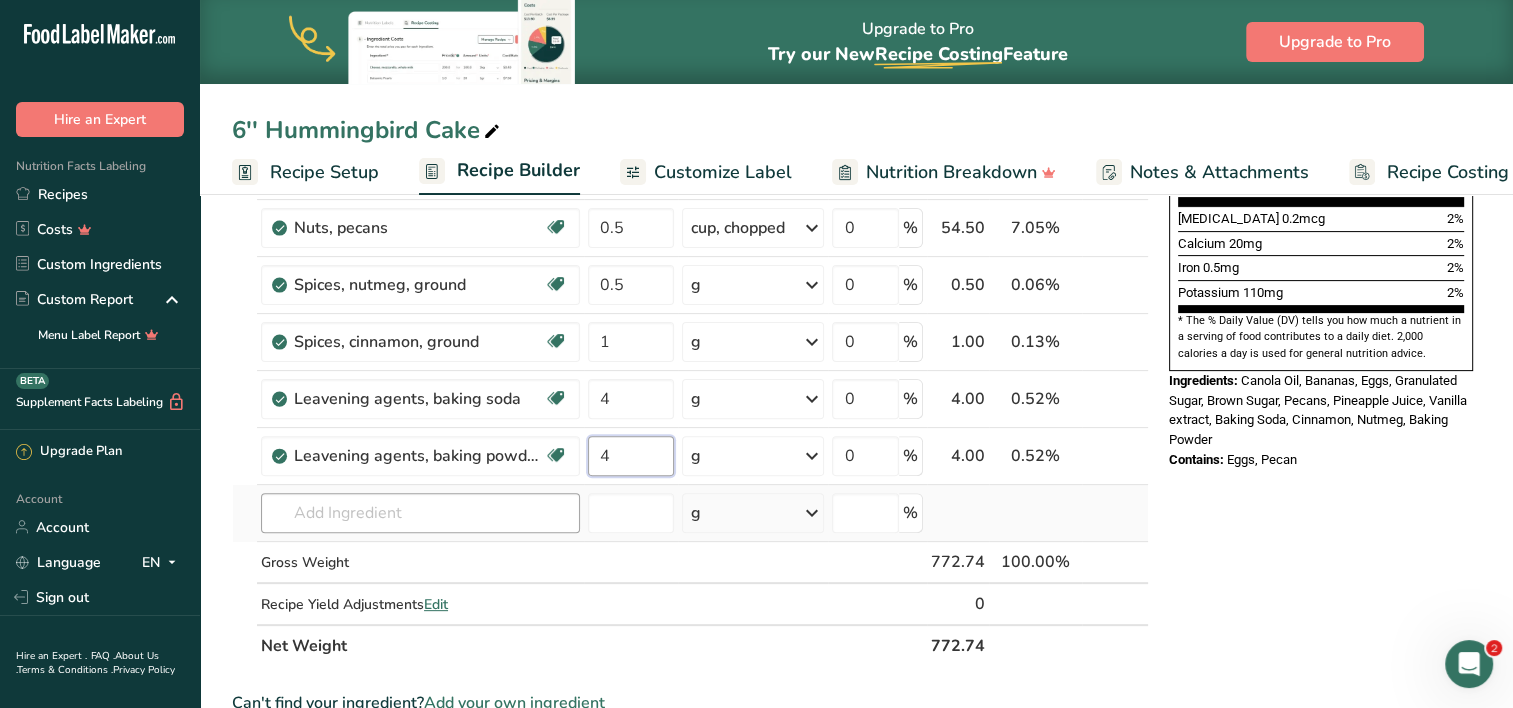 type on "4" 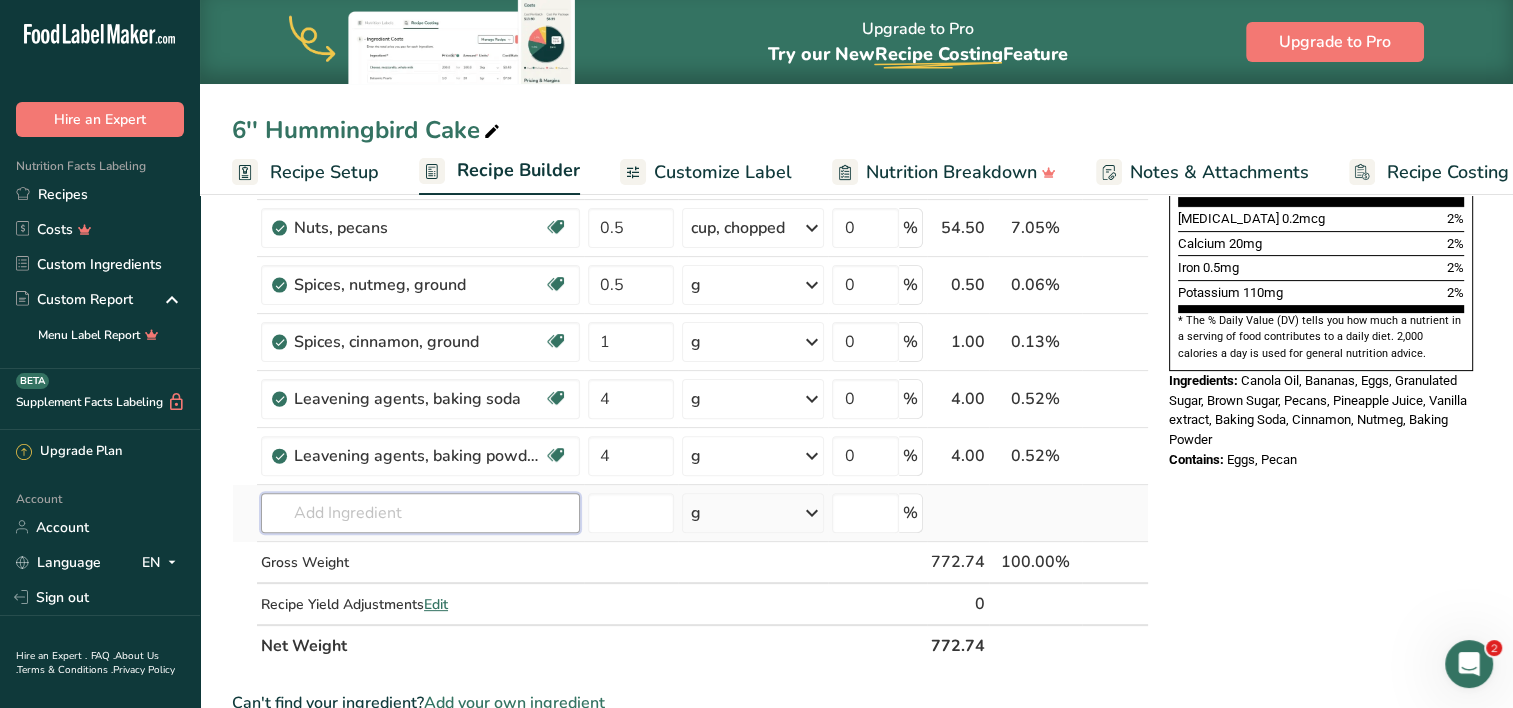 click on "Ingredient *
Amount *
Unit *
Waste *   .a-a{fill:#347362;}.b-a{fill:#fff;}          Grams
Percentage
Egg, whole, raw, fresh
Gluten free
Vegetarian
Soy free
4
oz
Portions
1 large
1 extra large
1 jumbo
See more
Weight Units
g
kg
mg
See more
Volume Units
l
Volume units require a density conversion. If you know your ingredient's density enter it below. Otherwise, click on "RIA" our AI Regulatory bot - she will be able to help you
lb/ft3
g/cm3
Confirm
mL
lb/ft3" at bounding box center (690, 212) 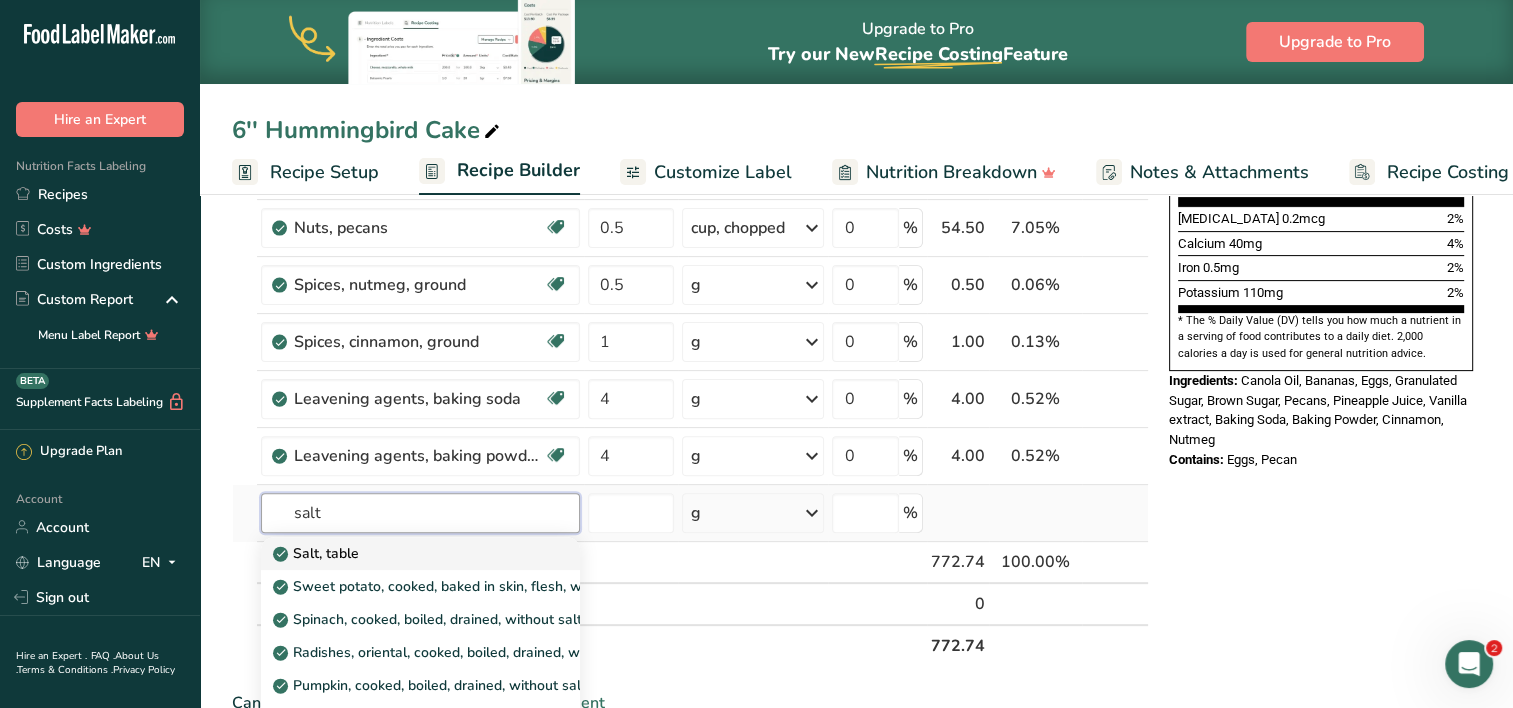 type on "salt" 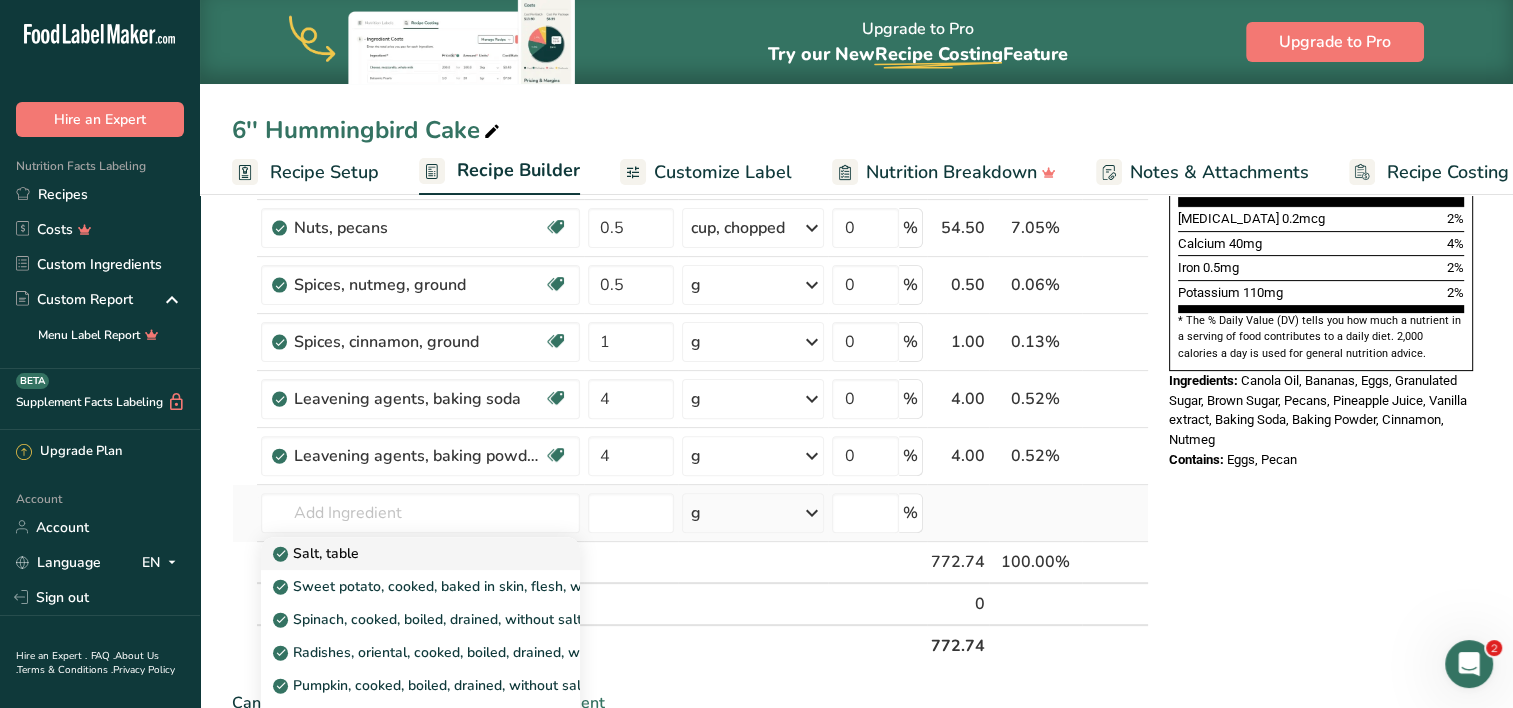 click on "Salt, table" at bounding box center [420, 553] 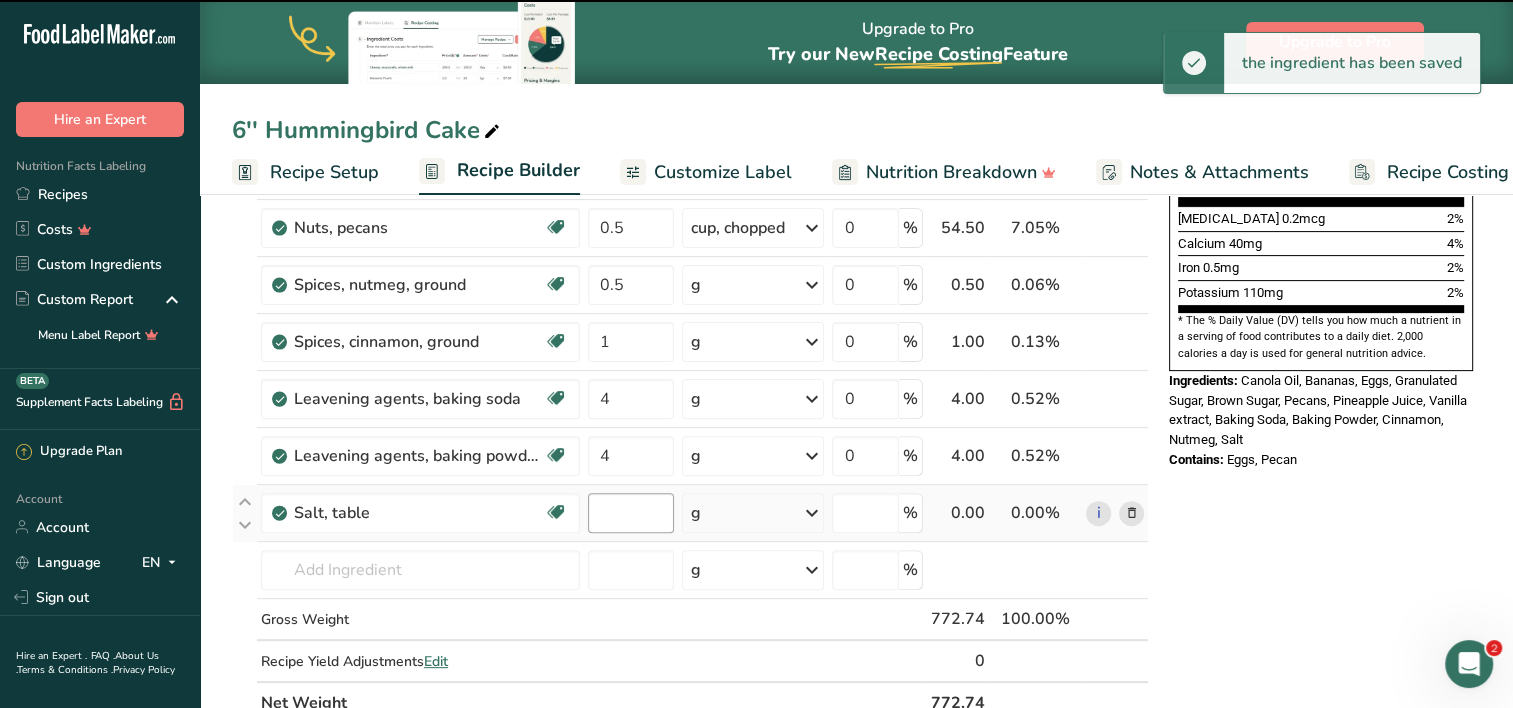 type on "0" 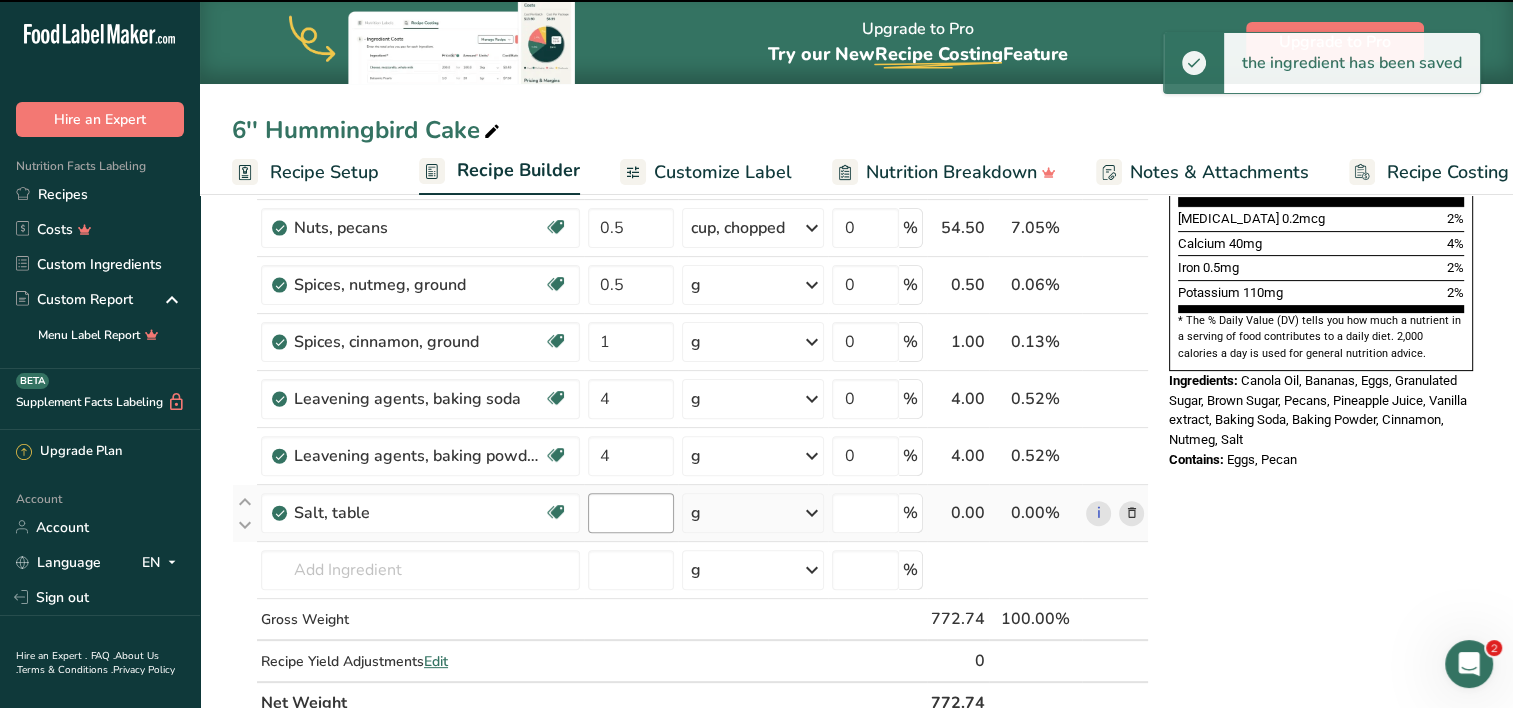 type on "0" 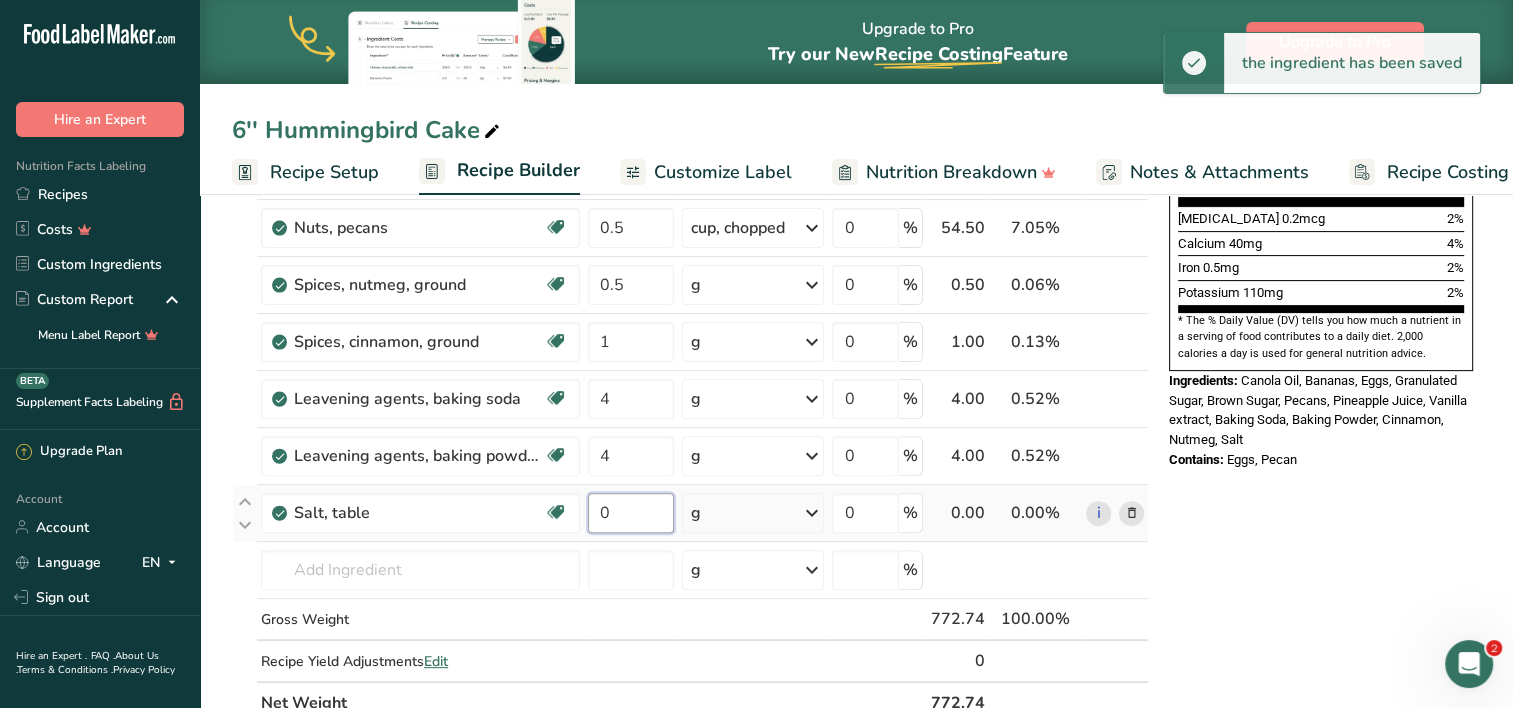 click on "0" at bounding box center [631, 513] 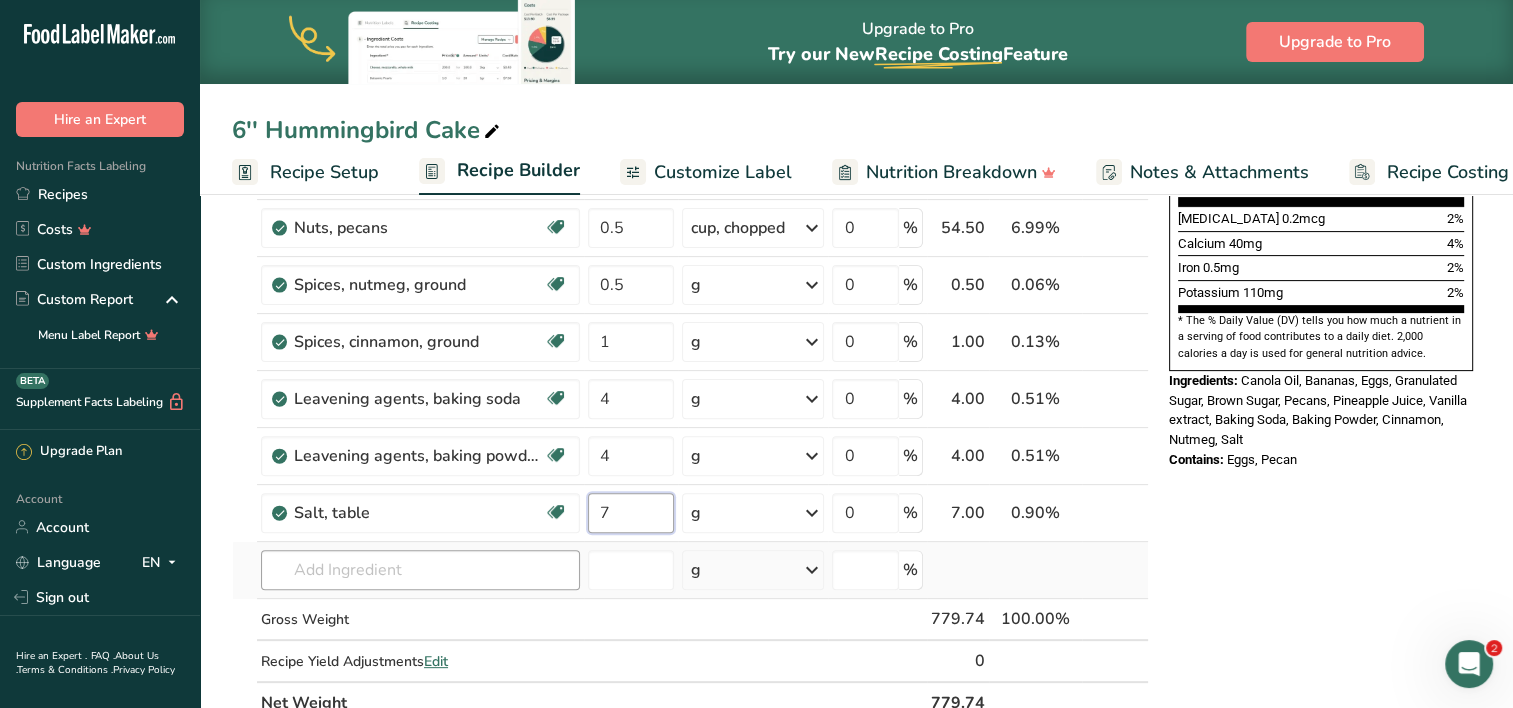 type on "7" 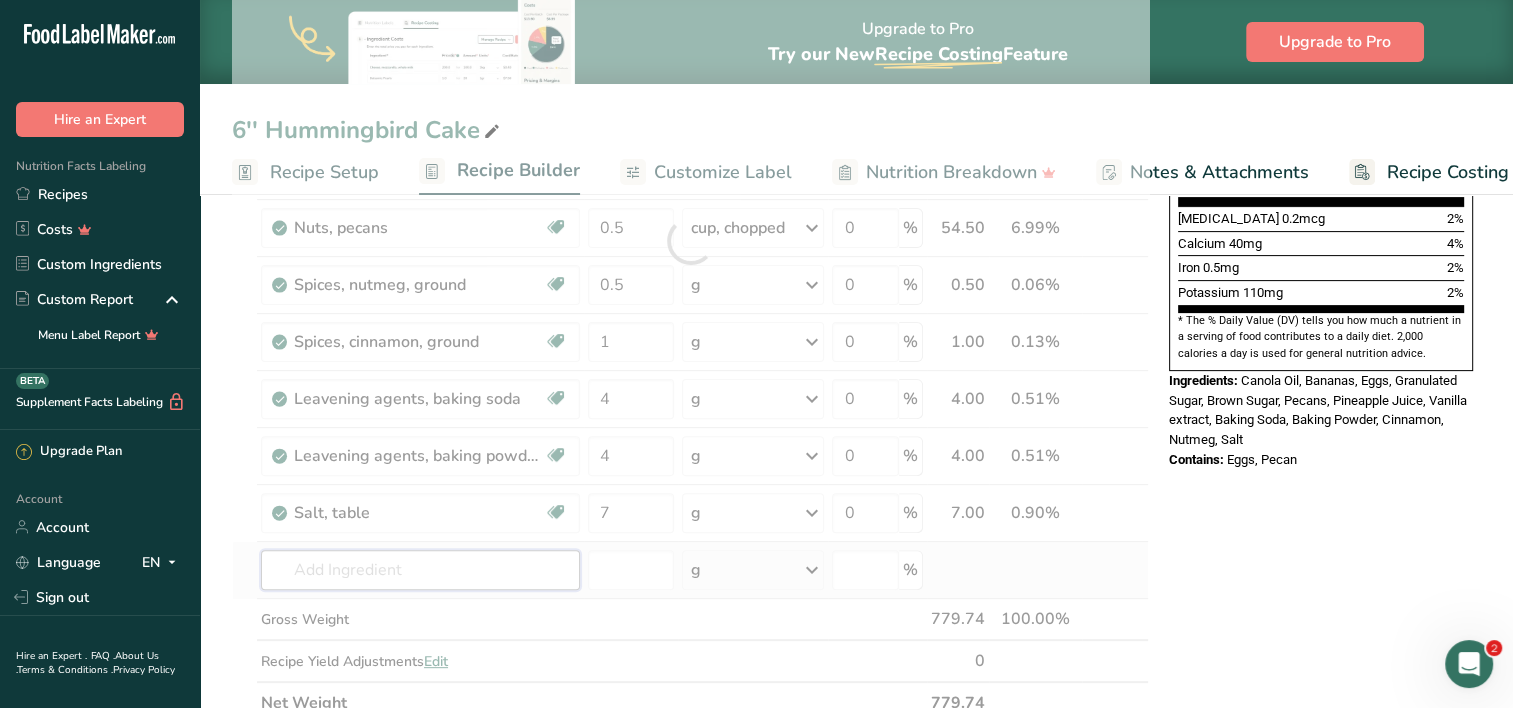 click on "Ingredient *
Amount *
Unit *
Waste *   .a-a{fill:#347362;}.b-a{fill:#fff;}          Grams
Percentage
Egg, whole, raw, fresh
Gluten free
Vegetarian
Soy free
4
oz
Portions
1 large
1 extra large
1 jumbo
See more
Weight Units
g
kg
mg
See more
Volume Units
l
Volume units require a density conversion. If you know your ingredient's density enter it below. Otherwise, click on "RIA" our AI Regulatory bot - she will be able to help you
lb/ft3
g/cm3
Confirm
mL
lb/ft3" at bounding box center [690, 241] 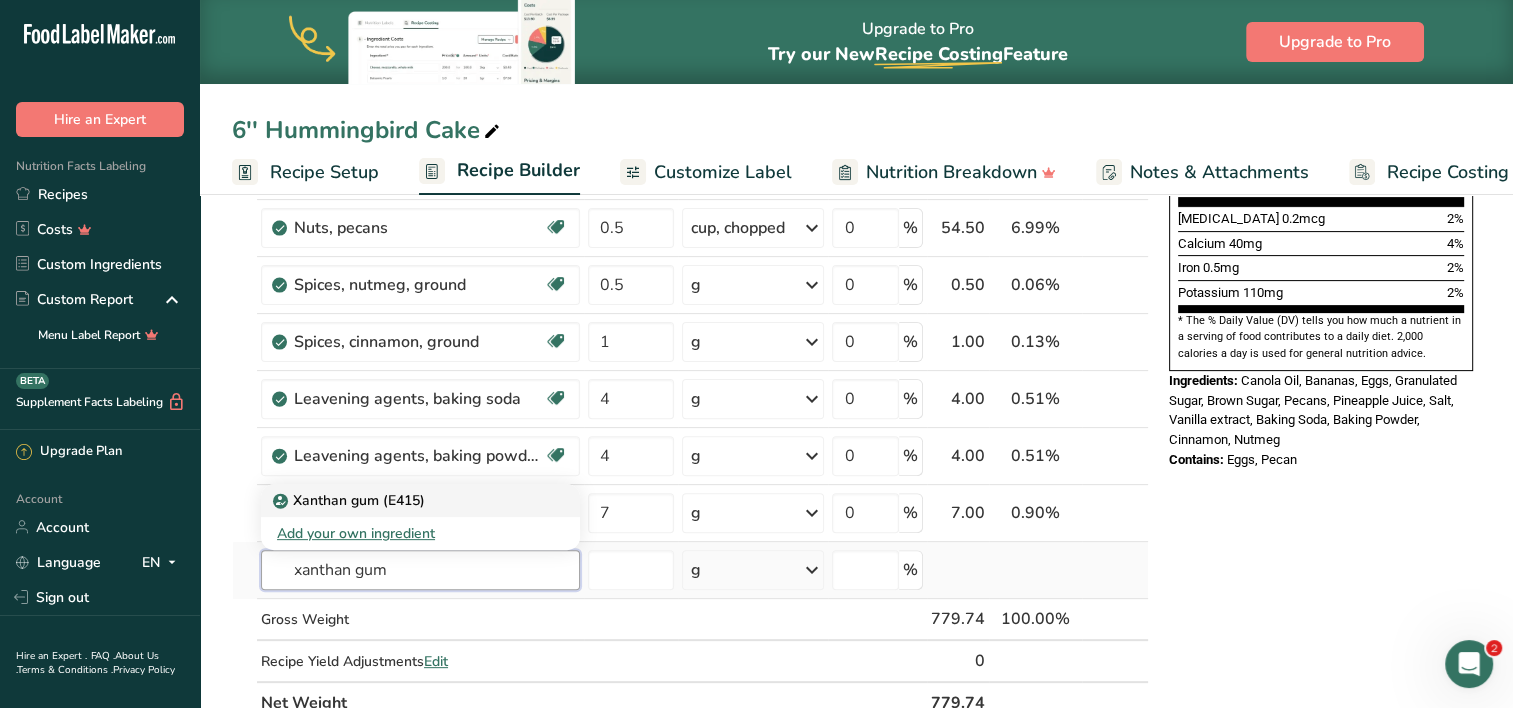 type on "xanthan gum" 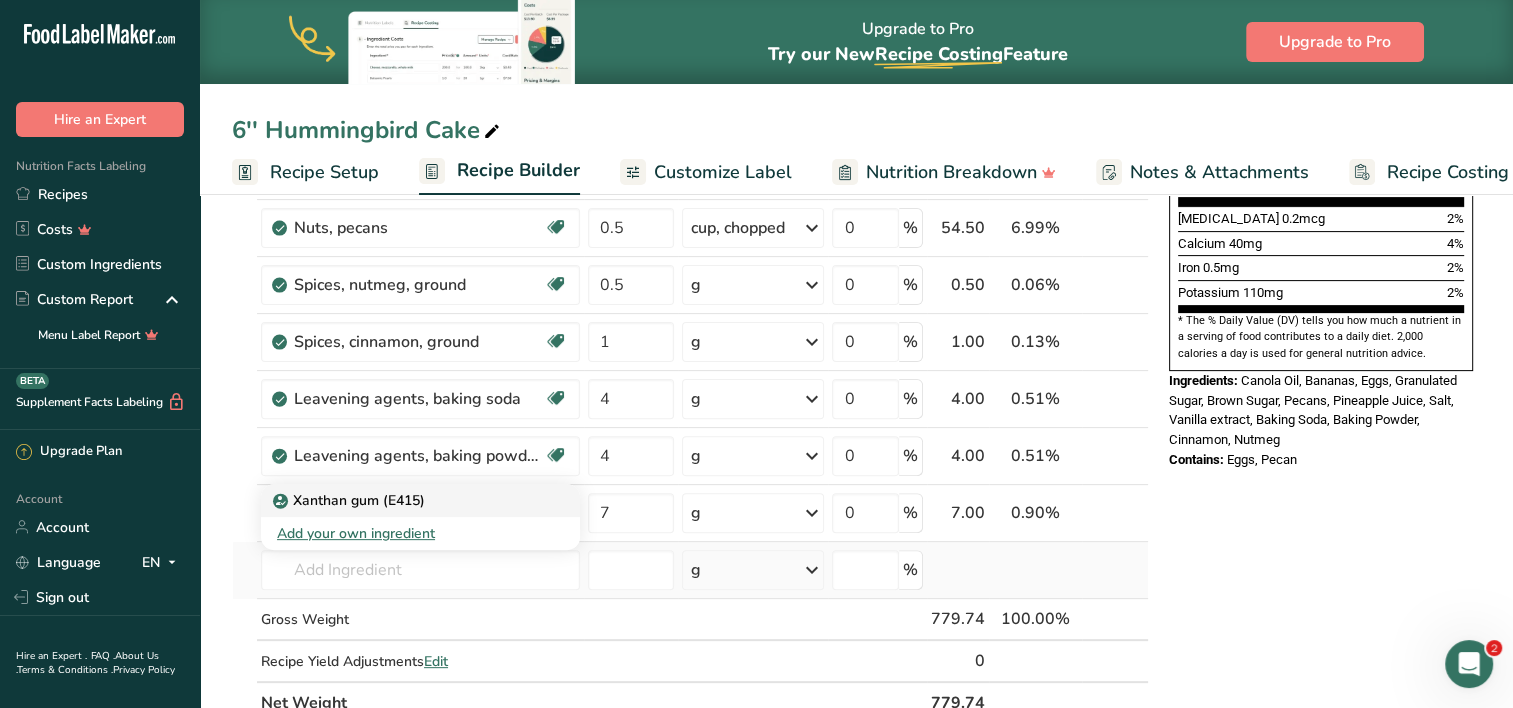 click on "Xanthan gum (E415)" at bounding box center [404, 500] 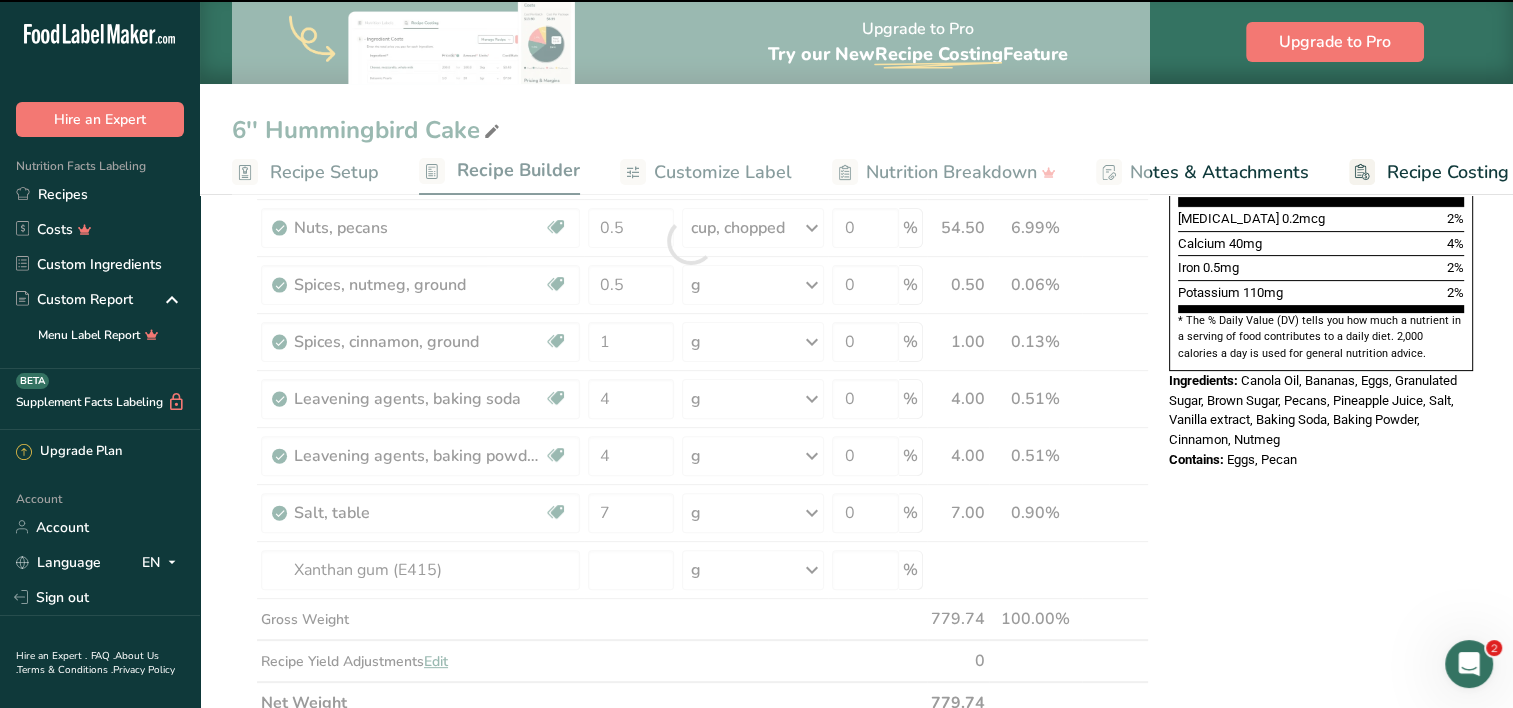 type on "0" 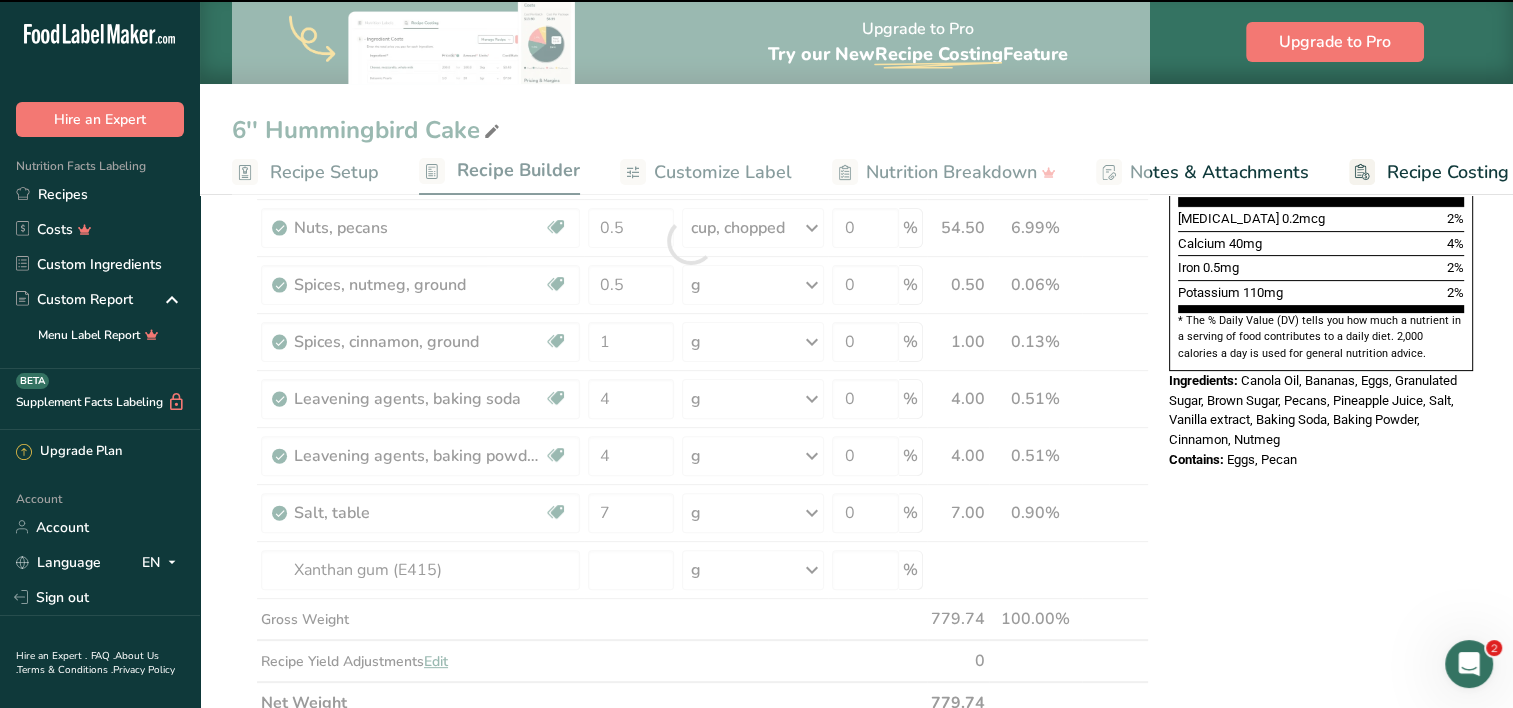 type on "0" 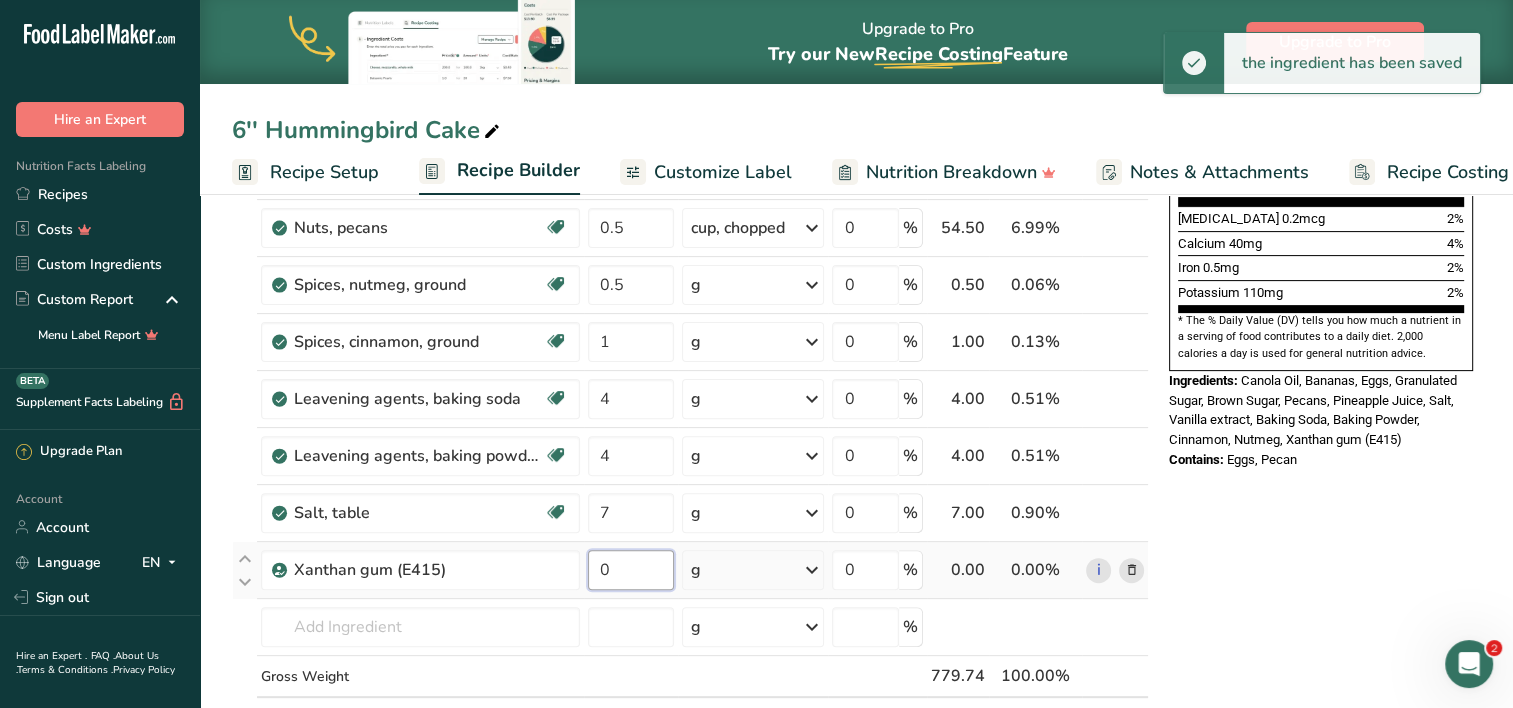 click on "0" at bounding box center (631, 570) 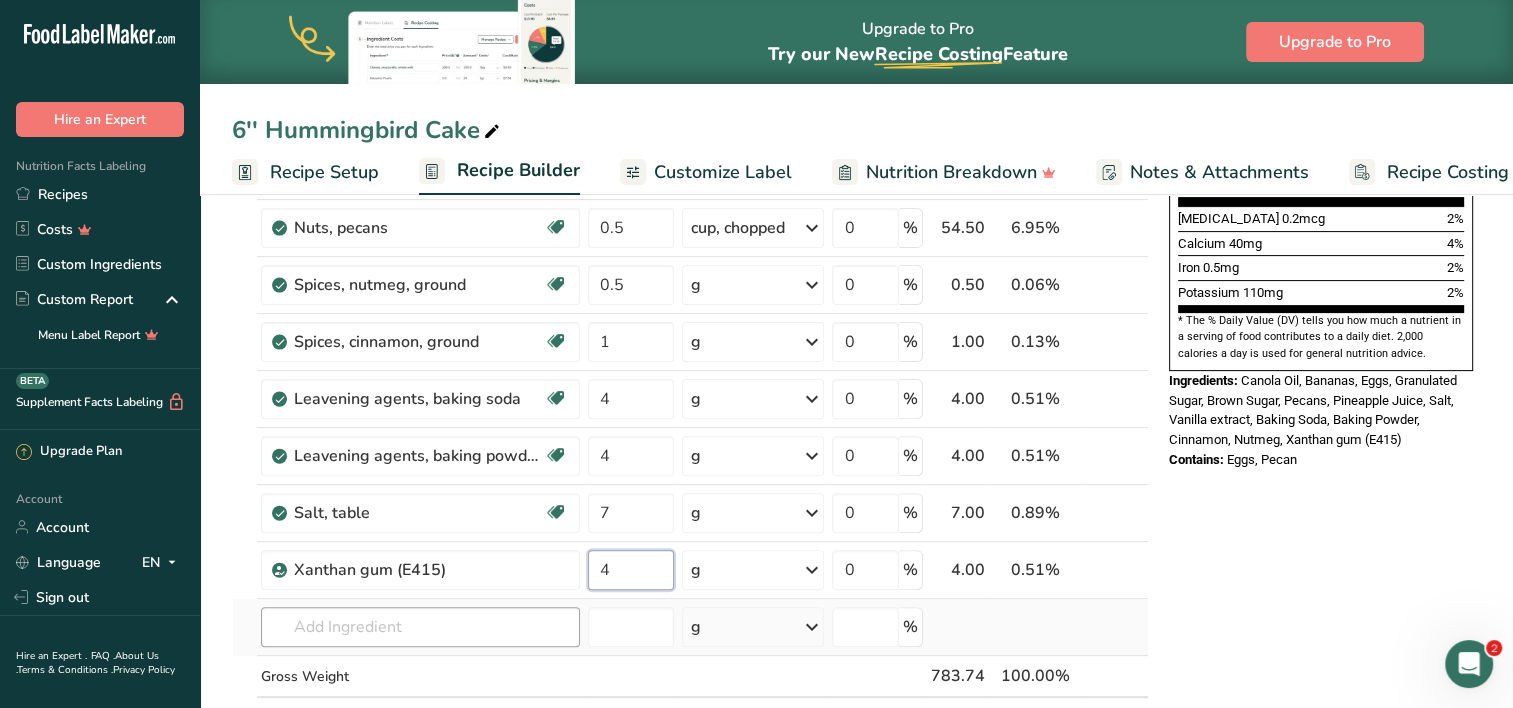 type on "4" 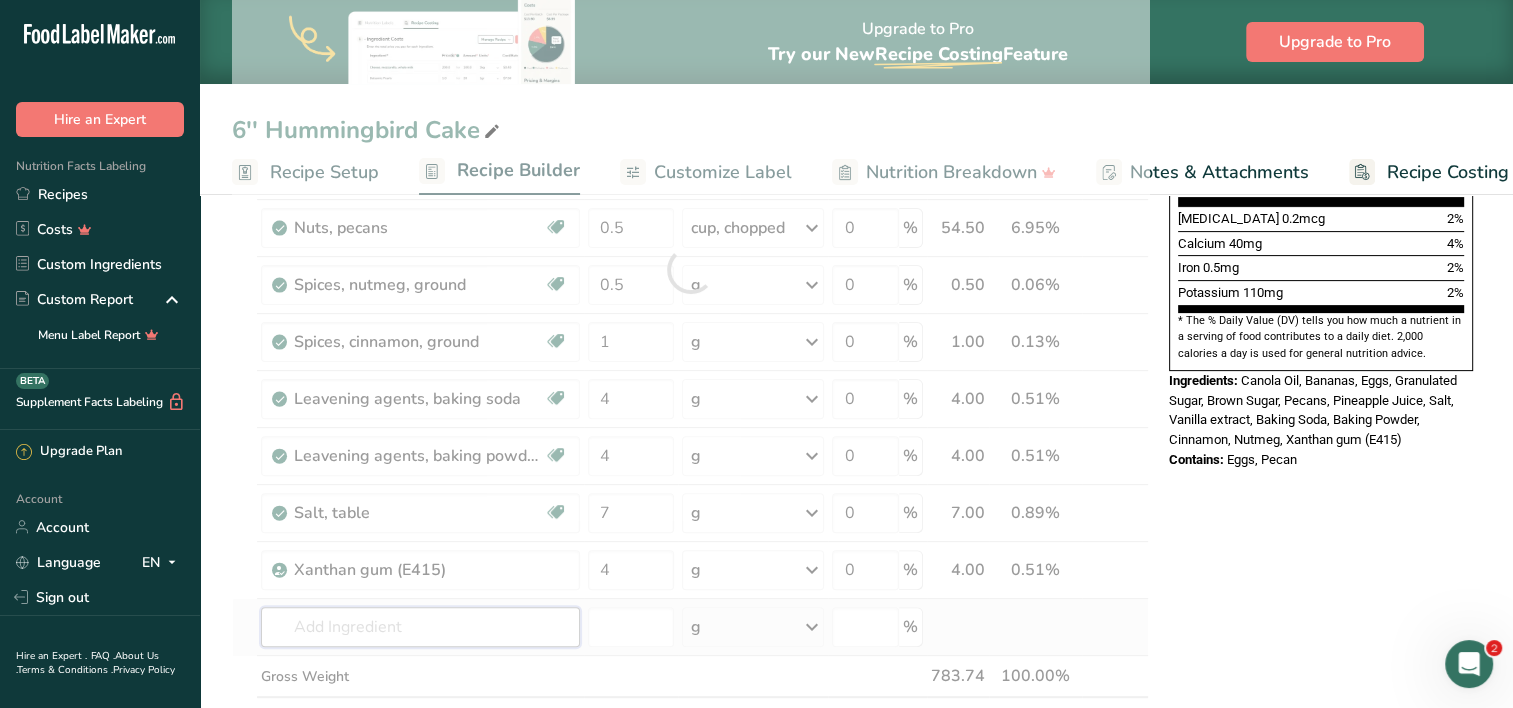 click on "Ingredient *
Amount *
Unit *
Waste *   .a-a{fill:#347362;}.b-a{fill:#fff;}          Grams
Percentage
Egg, whole, raw, fresh
Gluten free
Vegetarian
Soy free
4
oz
Portions
1 large
1 extra large
1 jumbo
See more
Weight Units
g
kg
mg
See more
Volume Units
l
Volume units require a density conversion. If you know your ingredient's density enter it below. Otherwise, click on "RIA" our AI Regulatory bot - she will be able to help you
lb/ft3
g/cm3
Confirm
mL
lb/ft3" at bounding box center (690, 269) 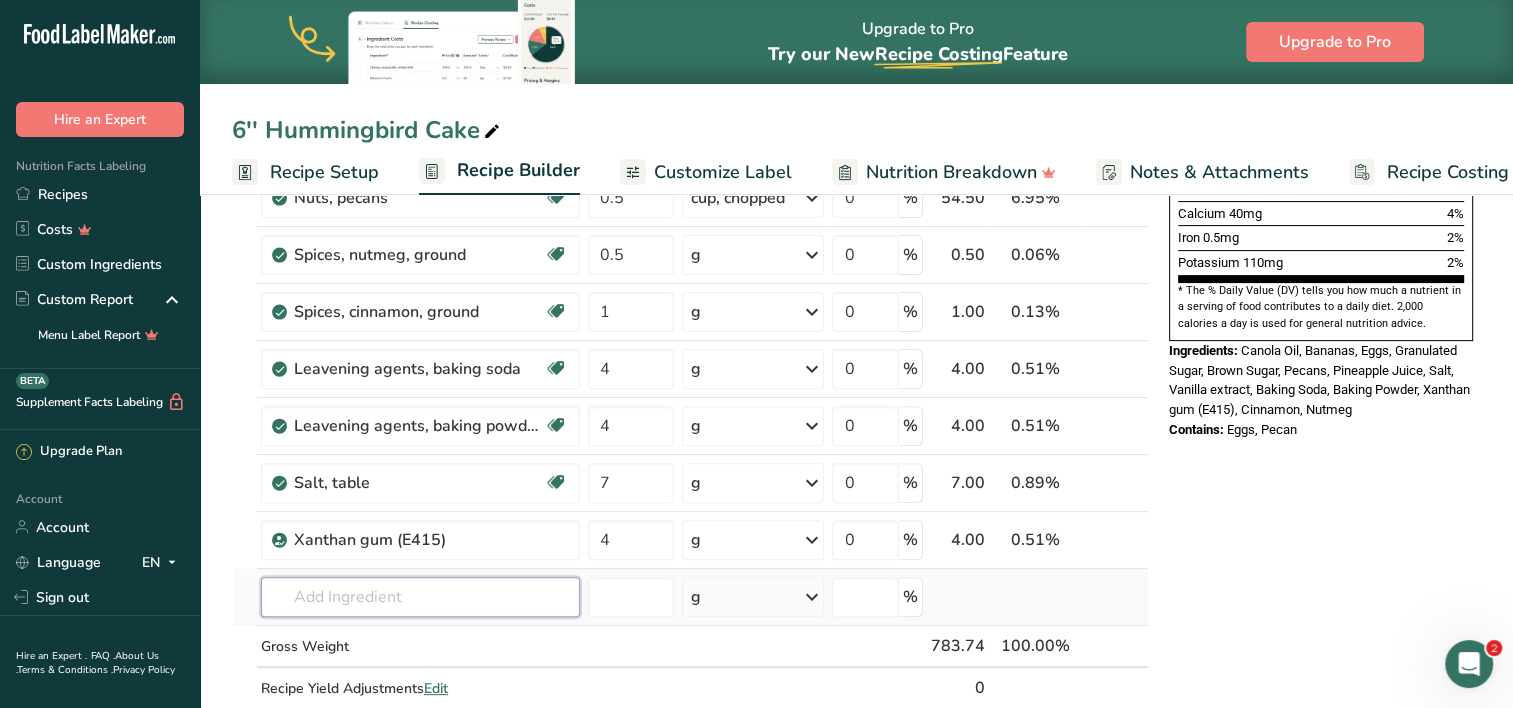 scroll, scrollTop: 574, scrollLeft: 0, axis: vertical 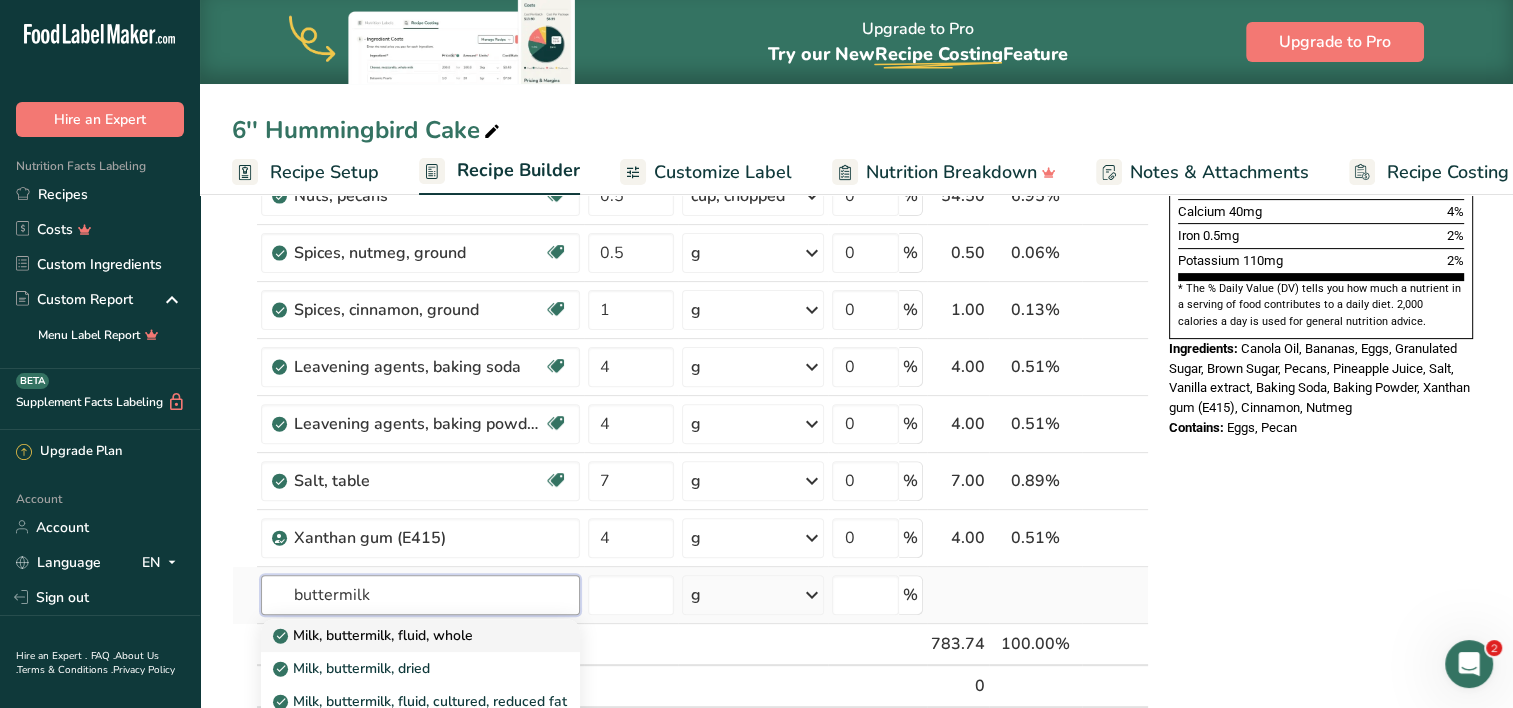 type on "buttermilk" 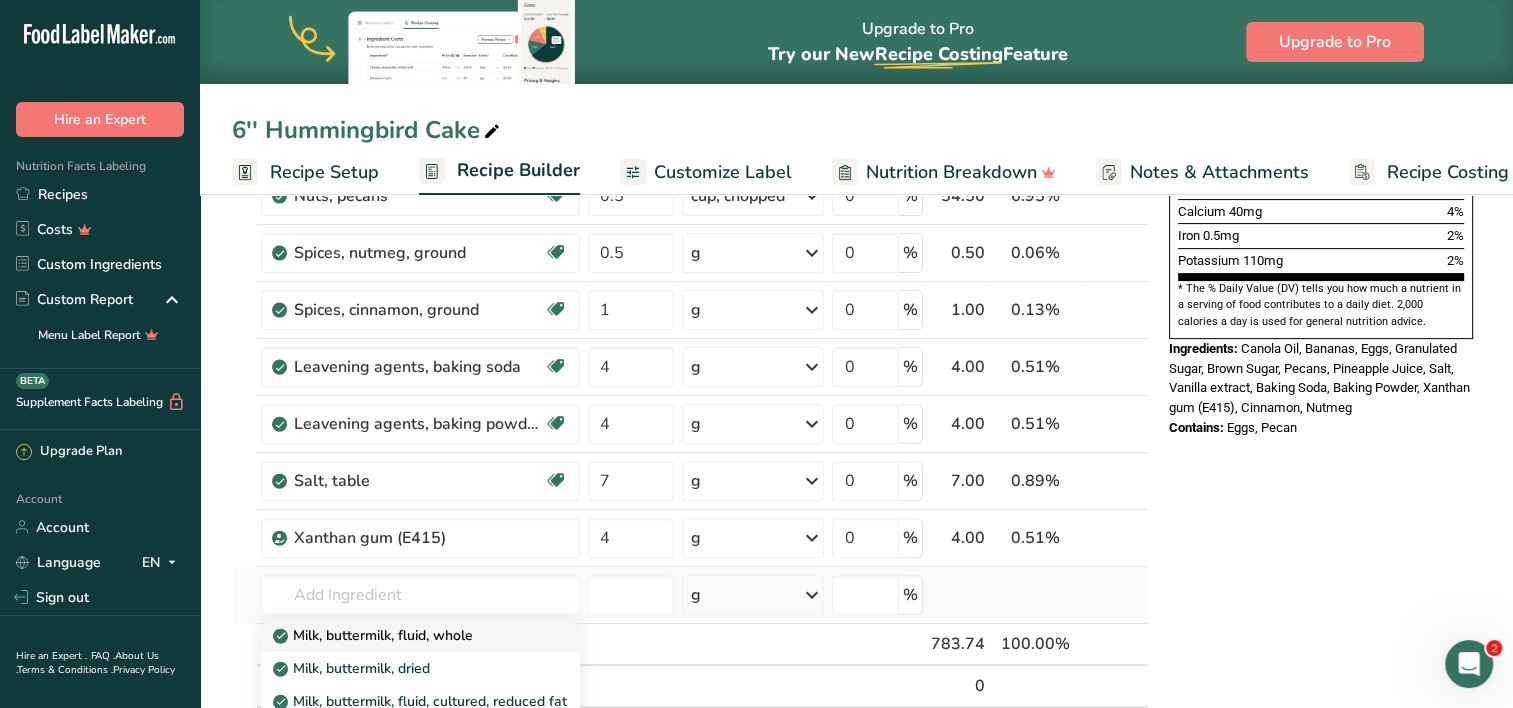 click on "Milk, buttermilk, fluid, whole" at bounding box center [375, 635] 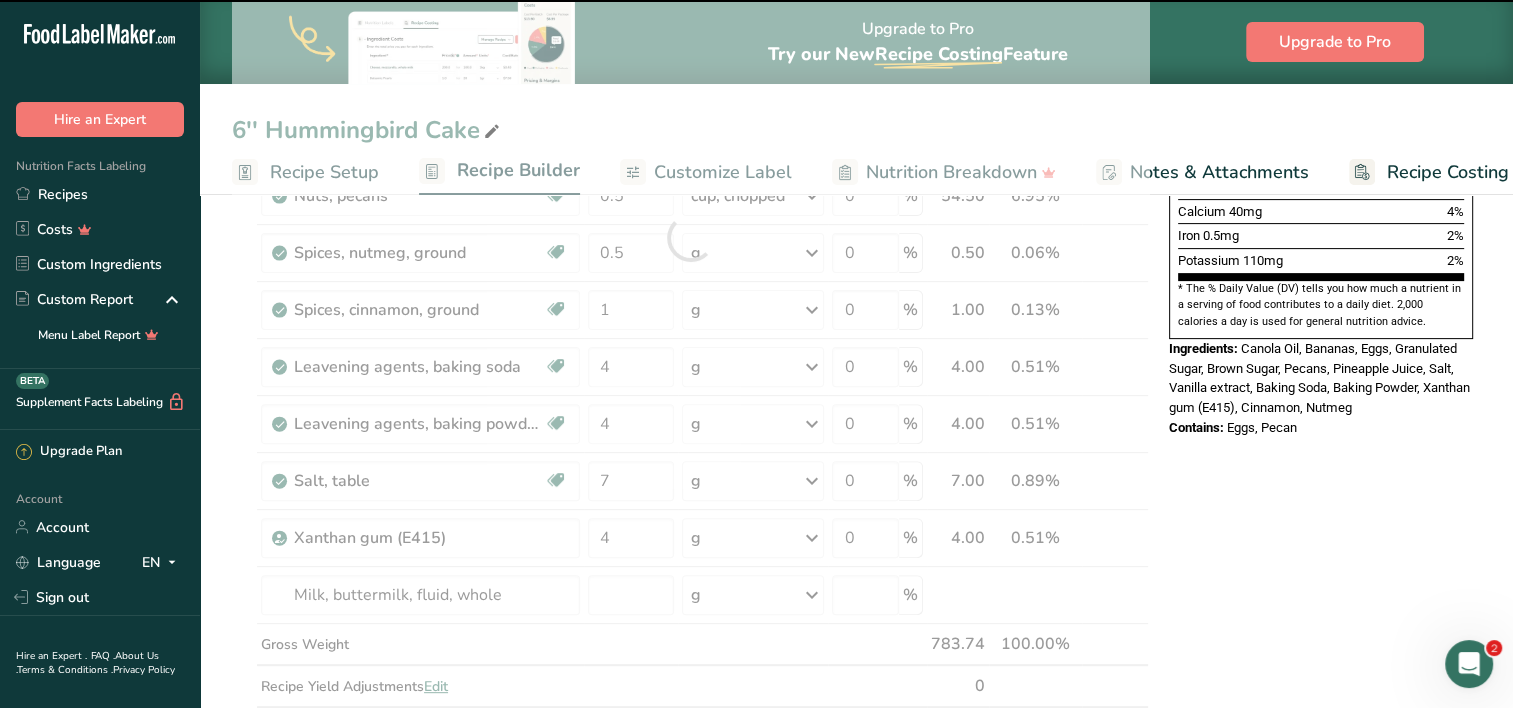 type on "0" 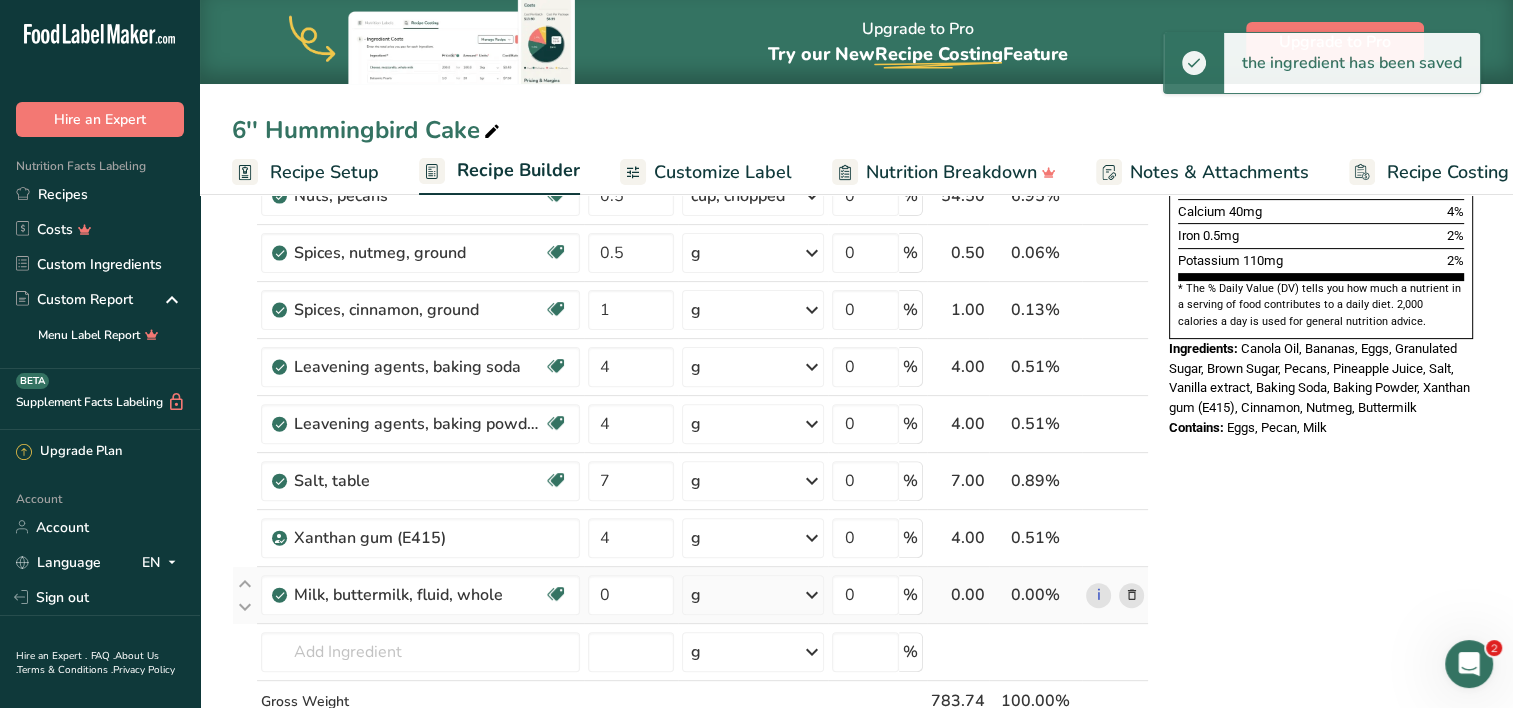 click on "g" at bounding box center (753, 595) 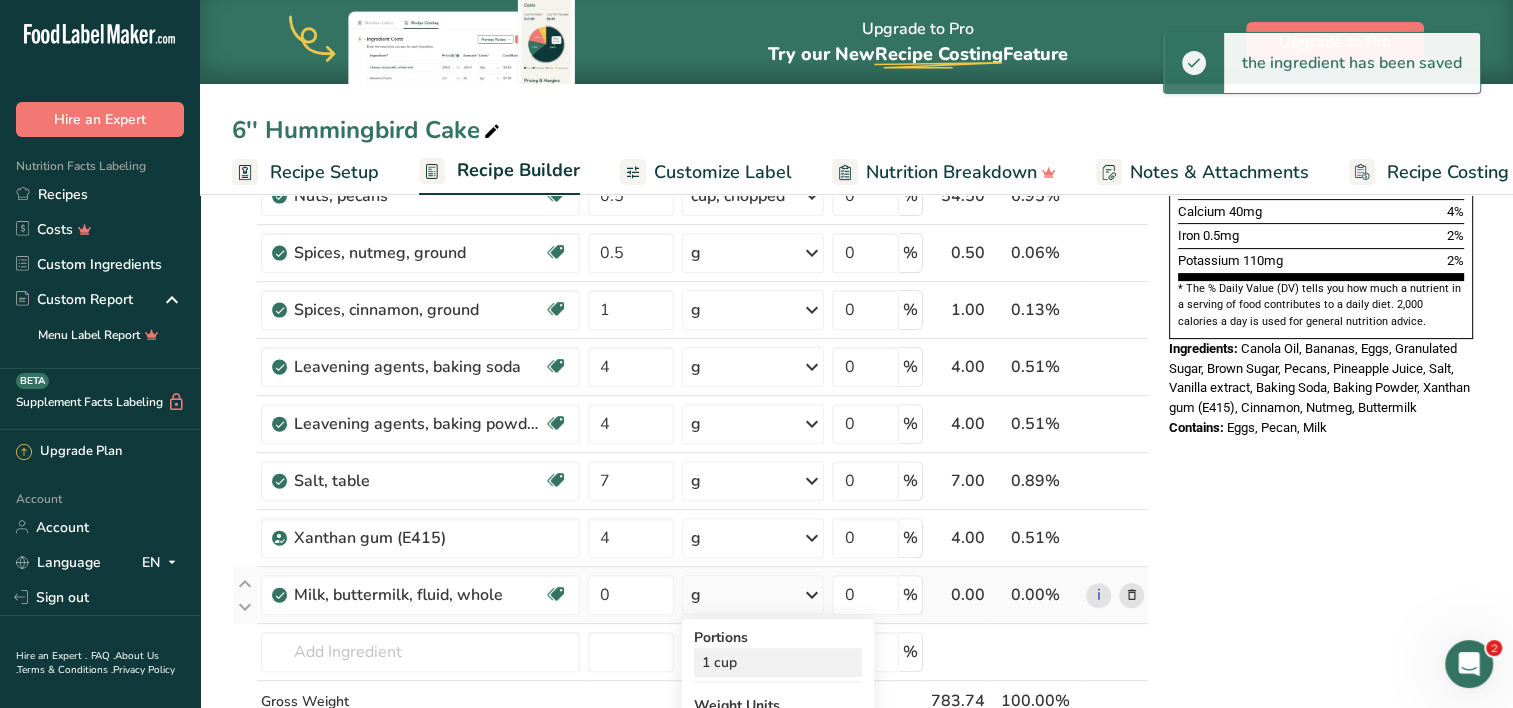 click on "1 cup" at bounding box center [778, 662] 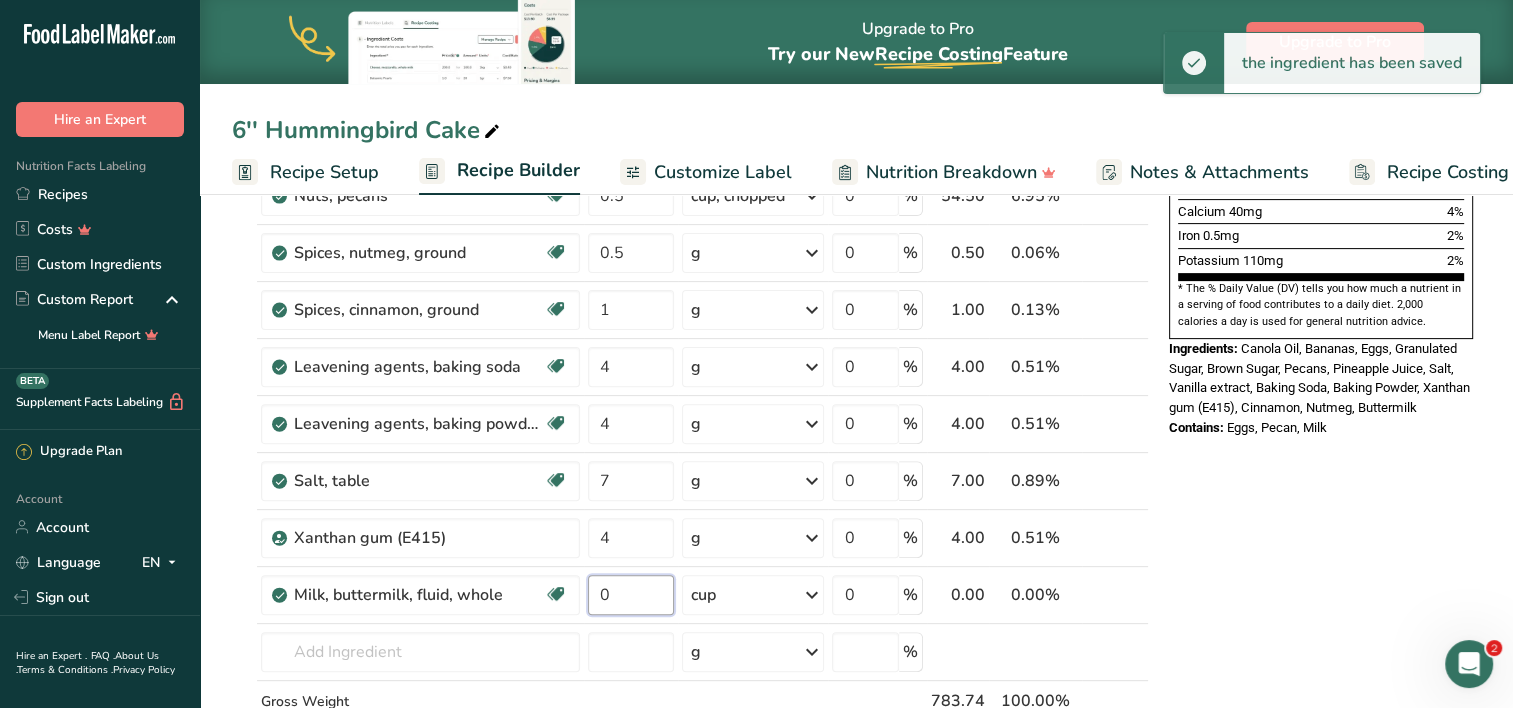 click on "0" at bounding box center (631, 595) 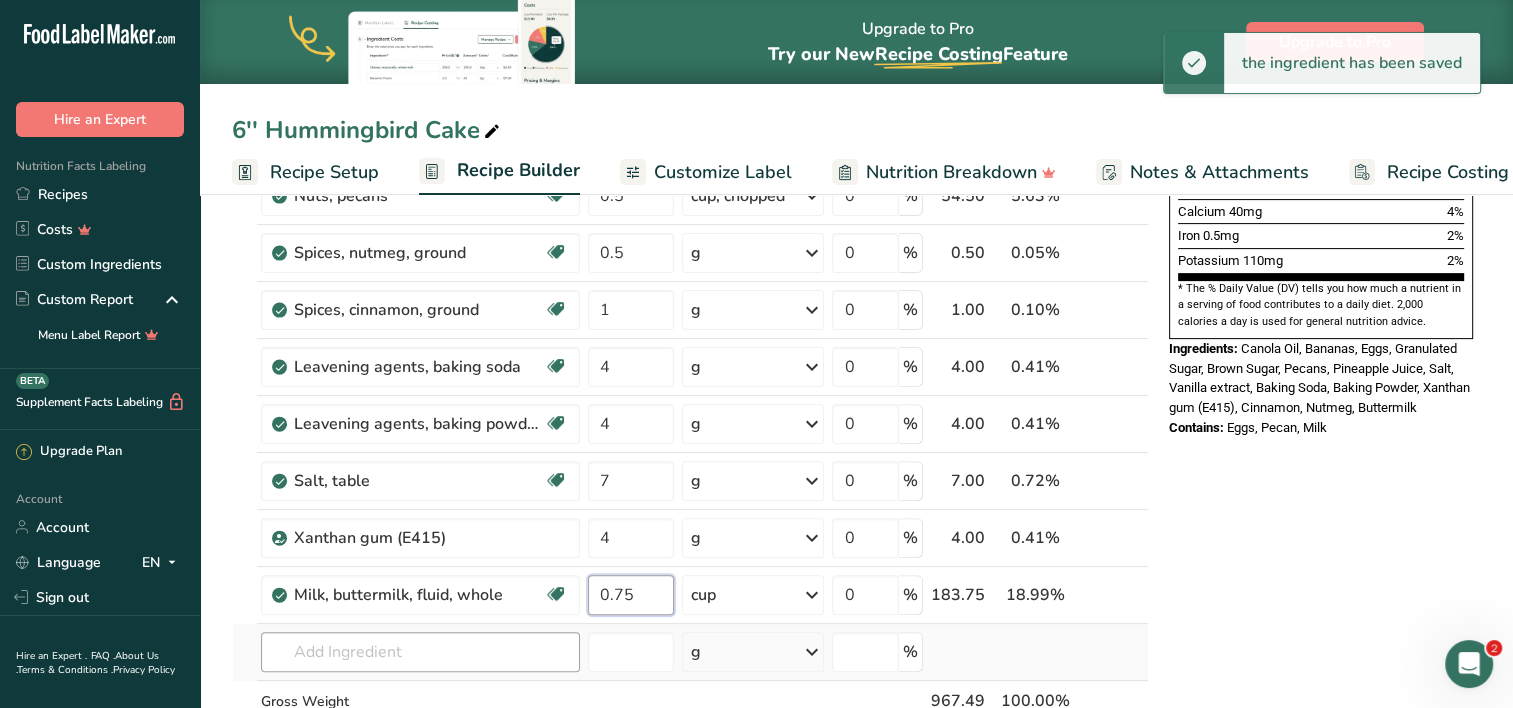 type on "0.75" 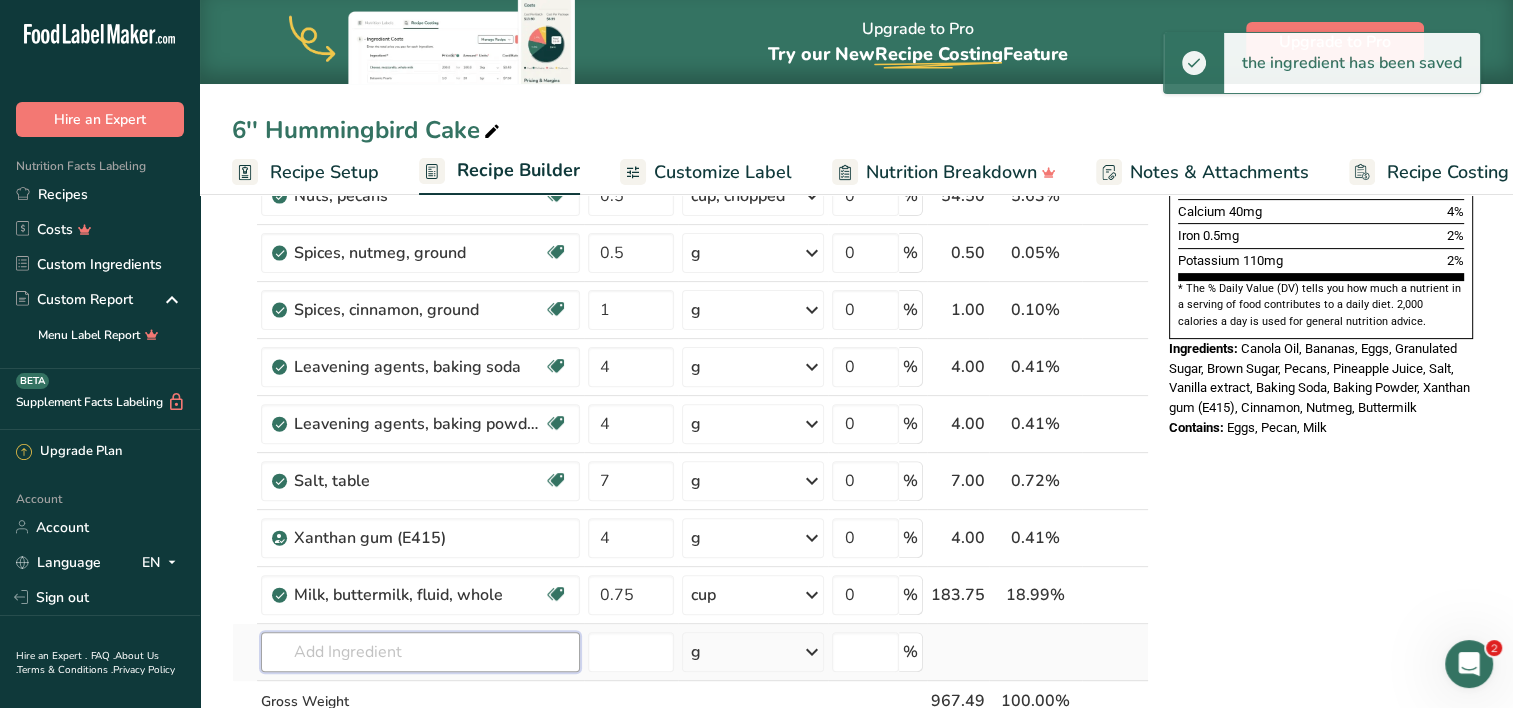 click on "Ingredient *
Amount *
Unit *
Waste *   .a-a{fill:#347362;}.b-a{fill:#fff;}          Grams
Percentage
Egg, whole, raw, fresh
Gluten free
Vegetarian
Soy free
4
oz
Portions
1 large
1 extra large
1 jumbo
See more
Weight Units
g
kg
mg
See more
Volume Units
l
Volume units require a density conversion. If you know your ingredient's density enter it below. Otherwise, click on "RIA" our AI Regulatory bot - she will be able to help you
lb/ft3
g/cm3
Confirm
mL
lb/ft3" at bounding box center (690, 266) 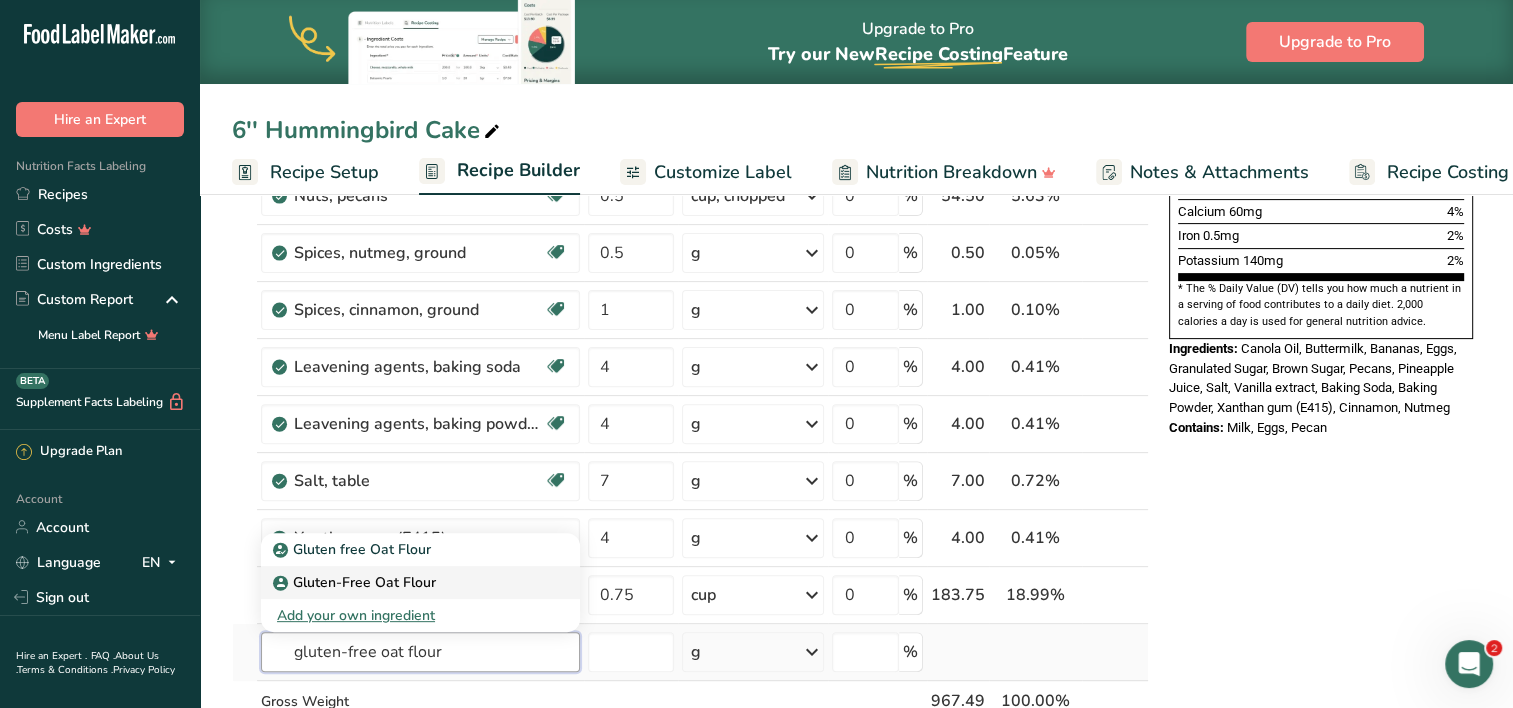 type on "gluten-free oat flour" 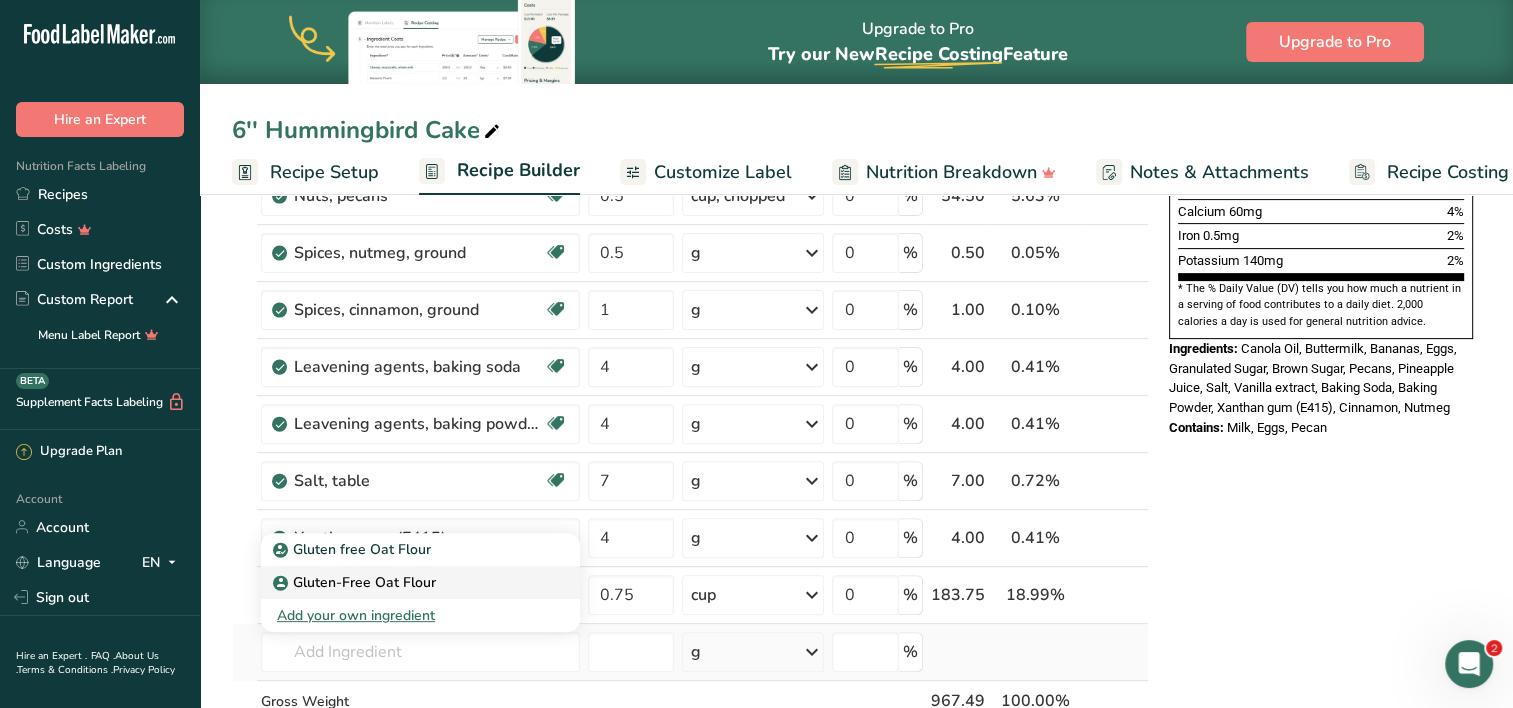 click on "Gluten-Free Oat Flour" at bounding box center [420, 582] 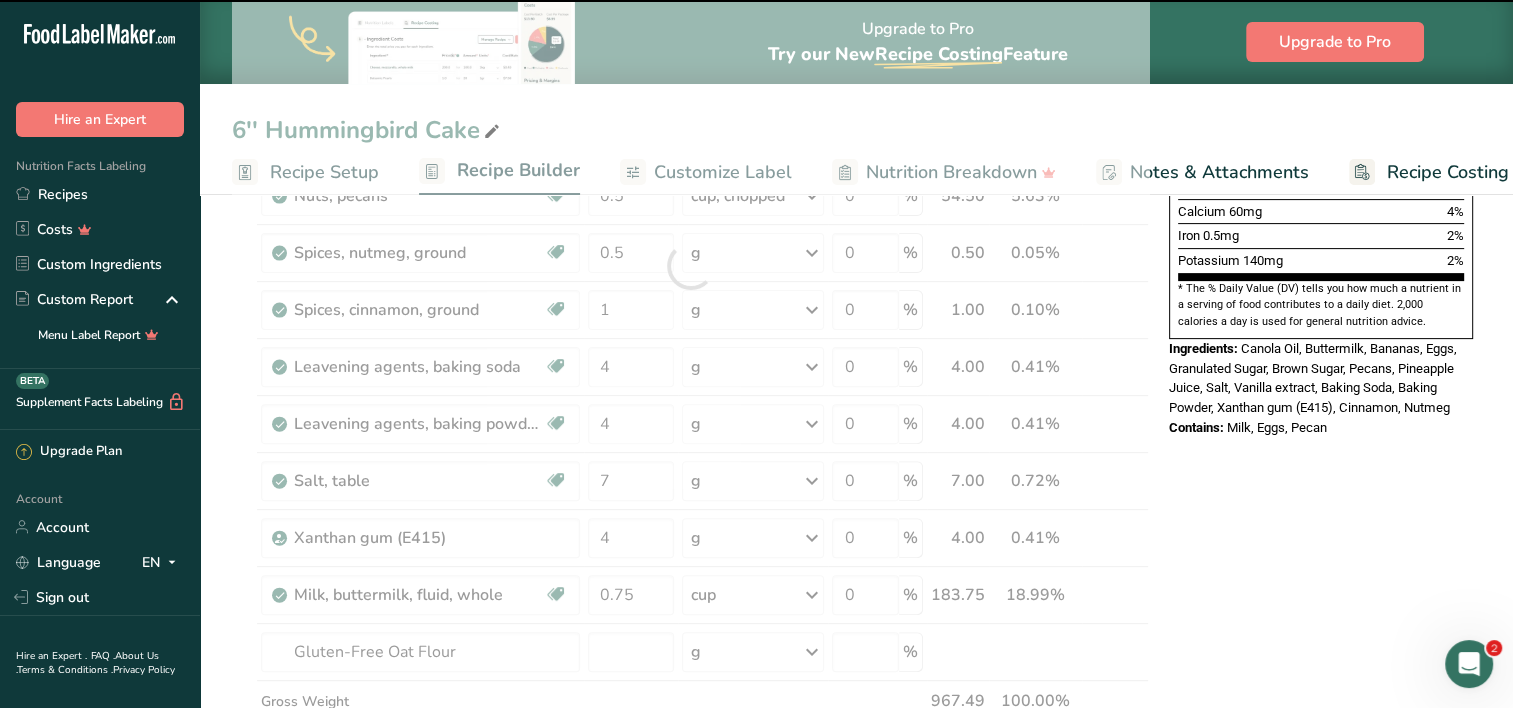 type on "0" 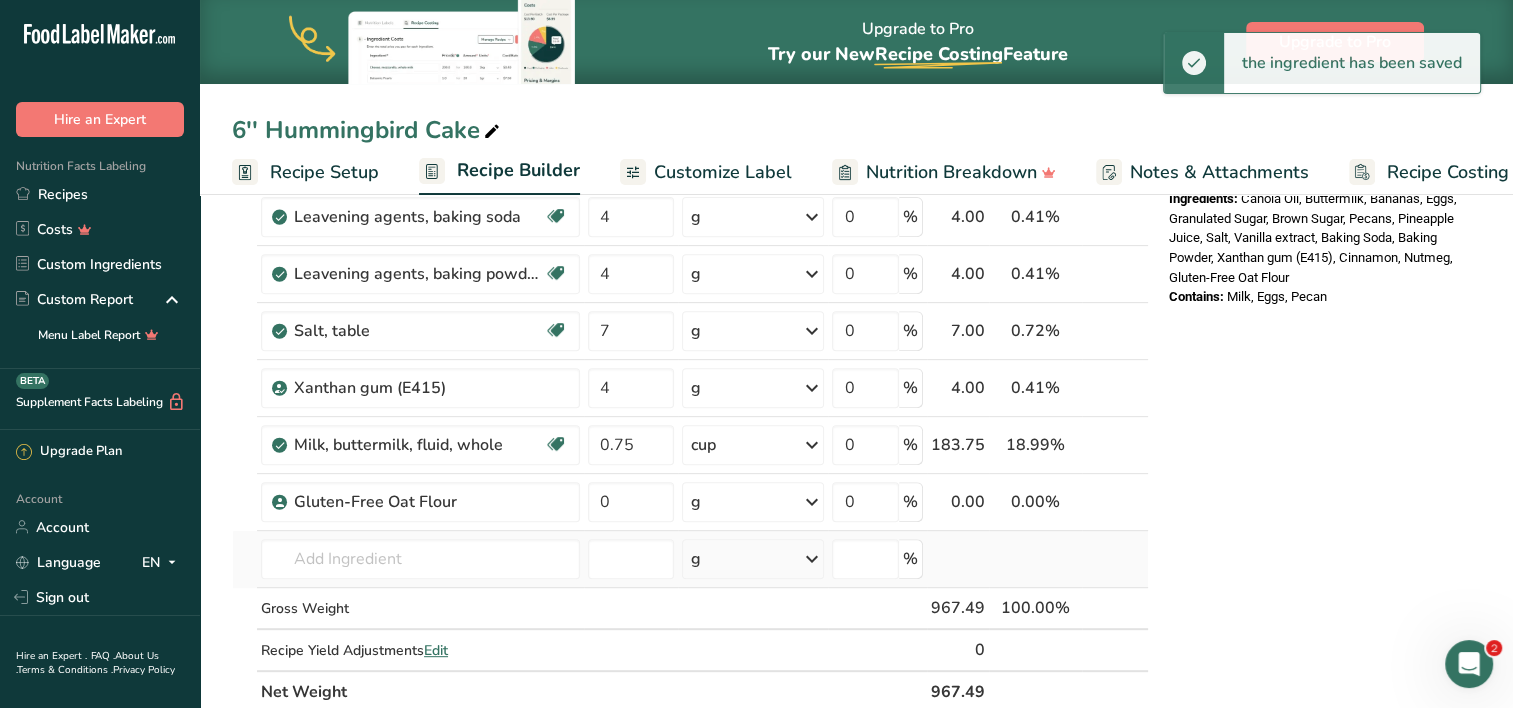 scroll, scrollTop: 726, scrollLeft: 0, axis: vertical 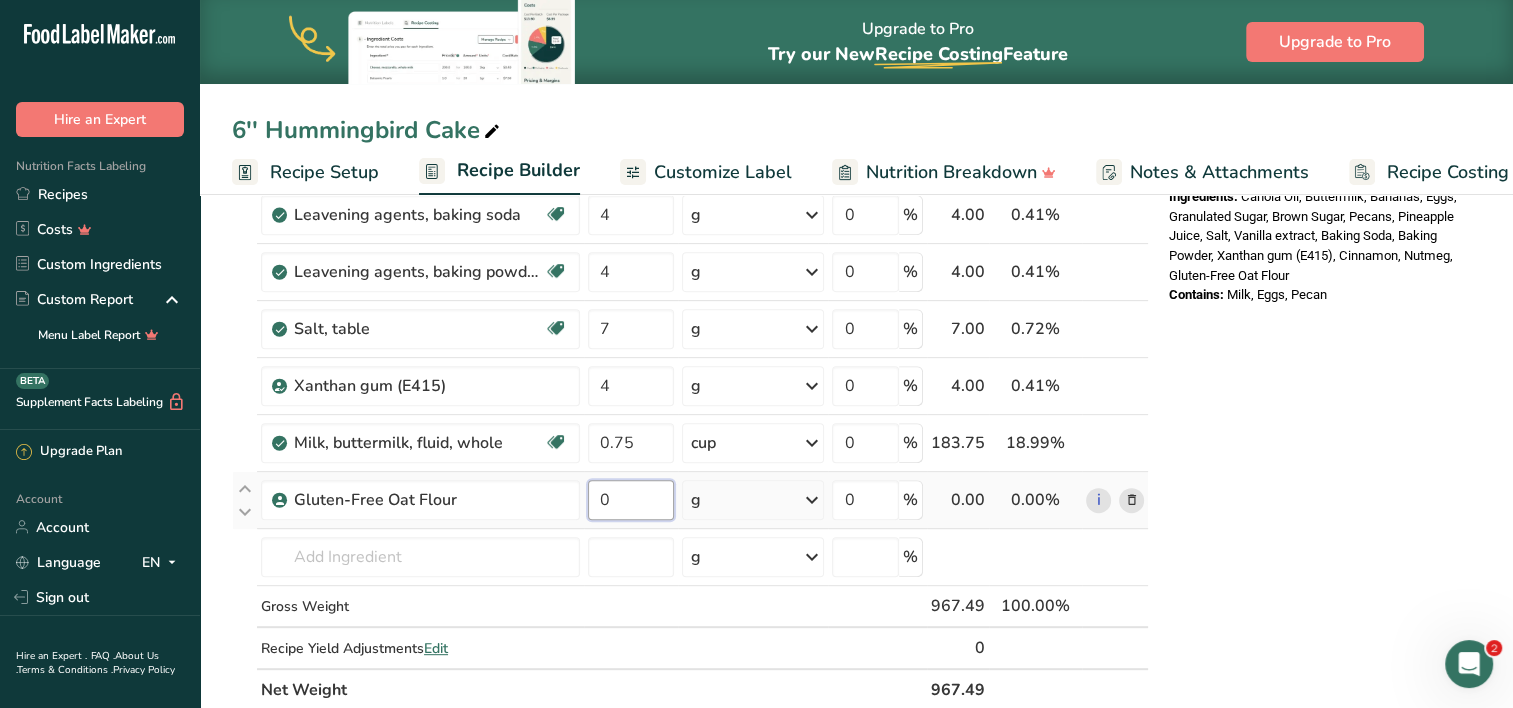 click on "0" at bounding box center [631, 500] 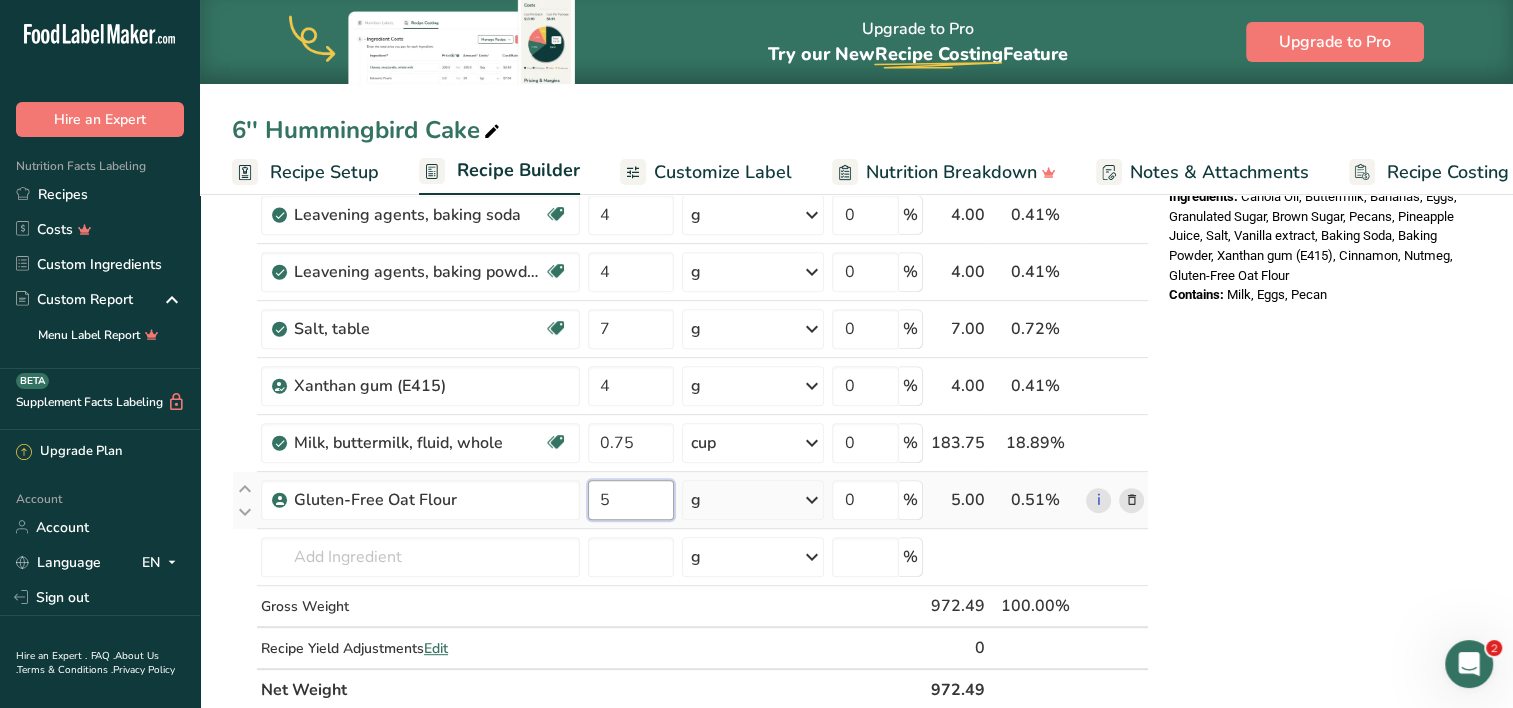 type on "5" 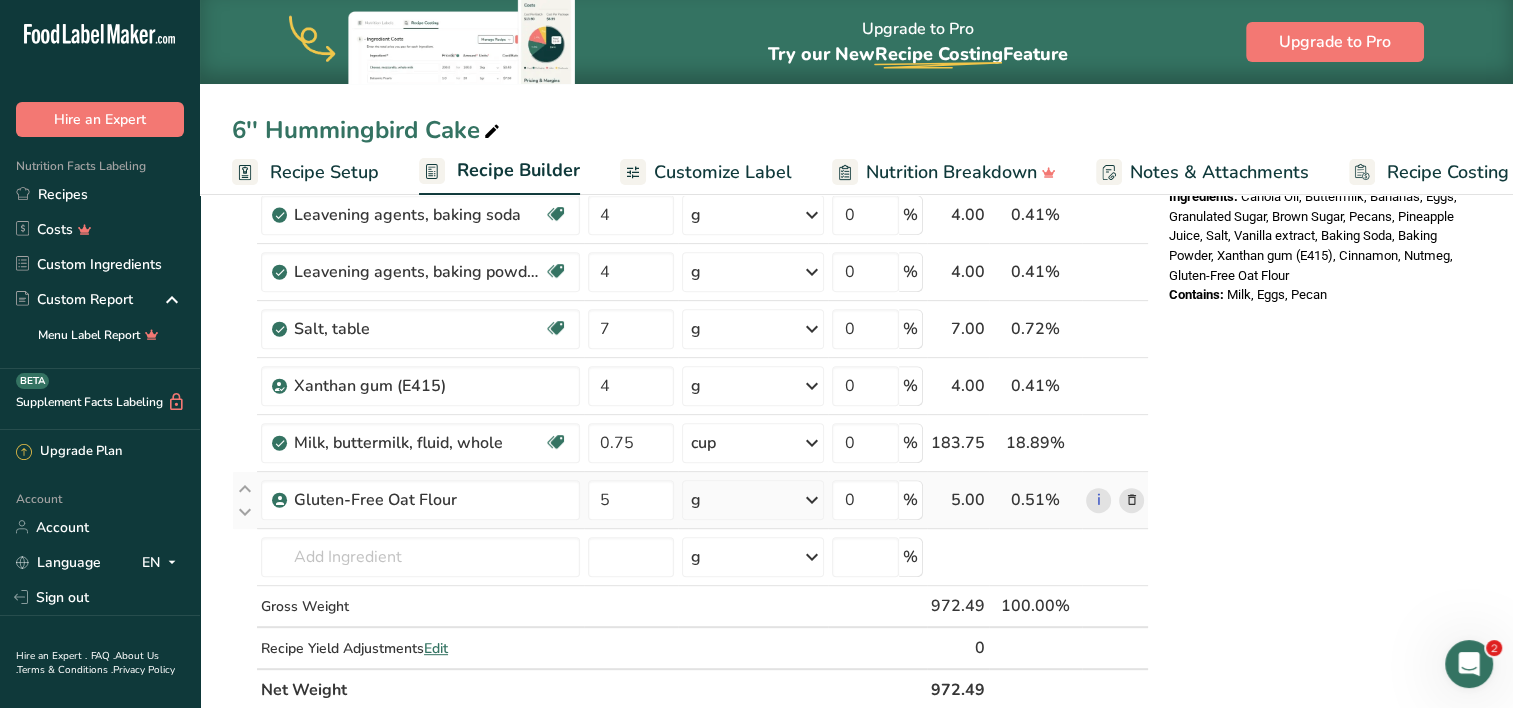 click on "Ingredient *
Amount *
Unit *
Waste *   .a-a{fill:#347362;}.b-a{fill:#fff;}          Grams
Percentage
Egg, whole, raw, fresh
Gluten free
Vegetarian
Soy free
4
oz
Portions
1 large
1 extra large
1 jumbo
See more
Weight Units
g
kg
mg
See more
Volume Units
l
Volume units require a density conversion. If you know your ingredient's density enter it below. Otherwise, click on "RIA" our AI Regulatory bot - she will be able to help you
lb/ft3
g/cm3
Confirm
mL
lb/ft3" at bounding box center (690, 142) 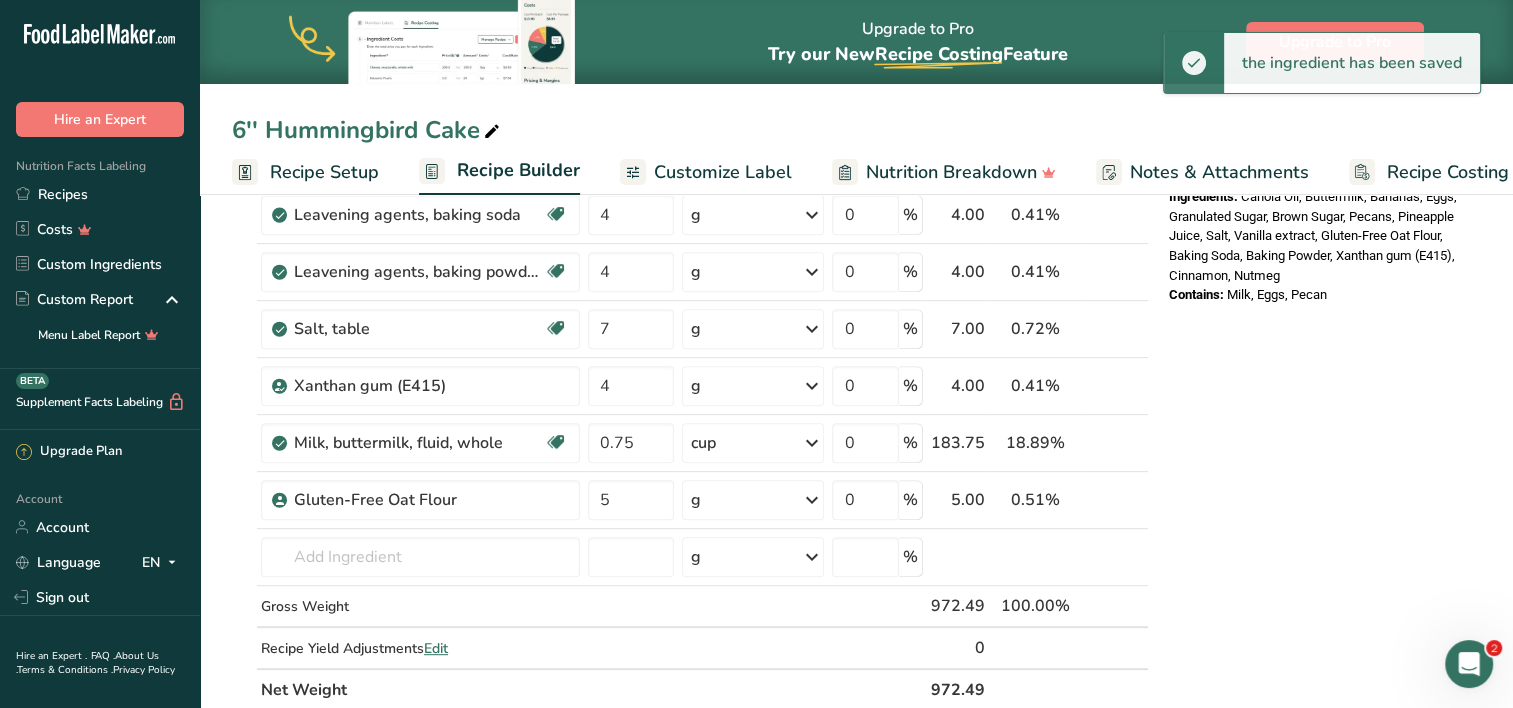 click on "g" at bounding box center [753, 500] 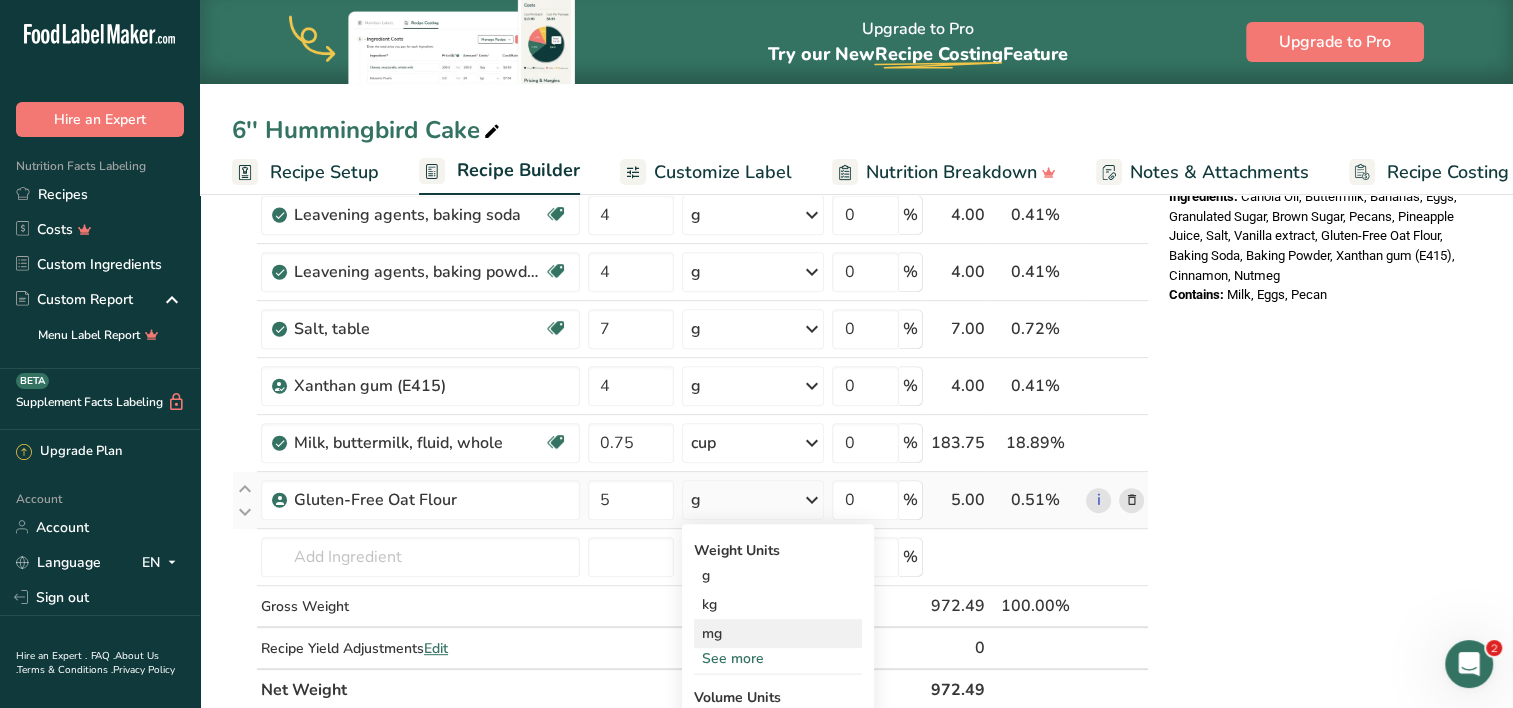 drag, startPoint x: 751, startPoint y: 650, endPoint x: 726, endPoint y: 634, distance: 29.681644 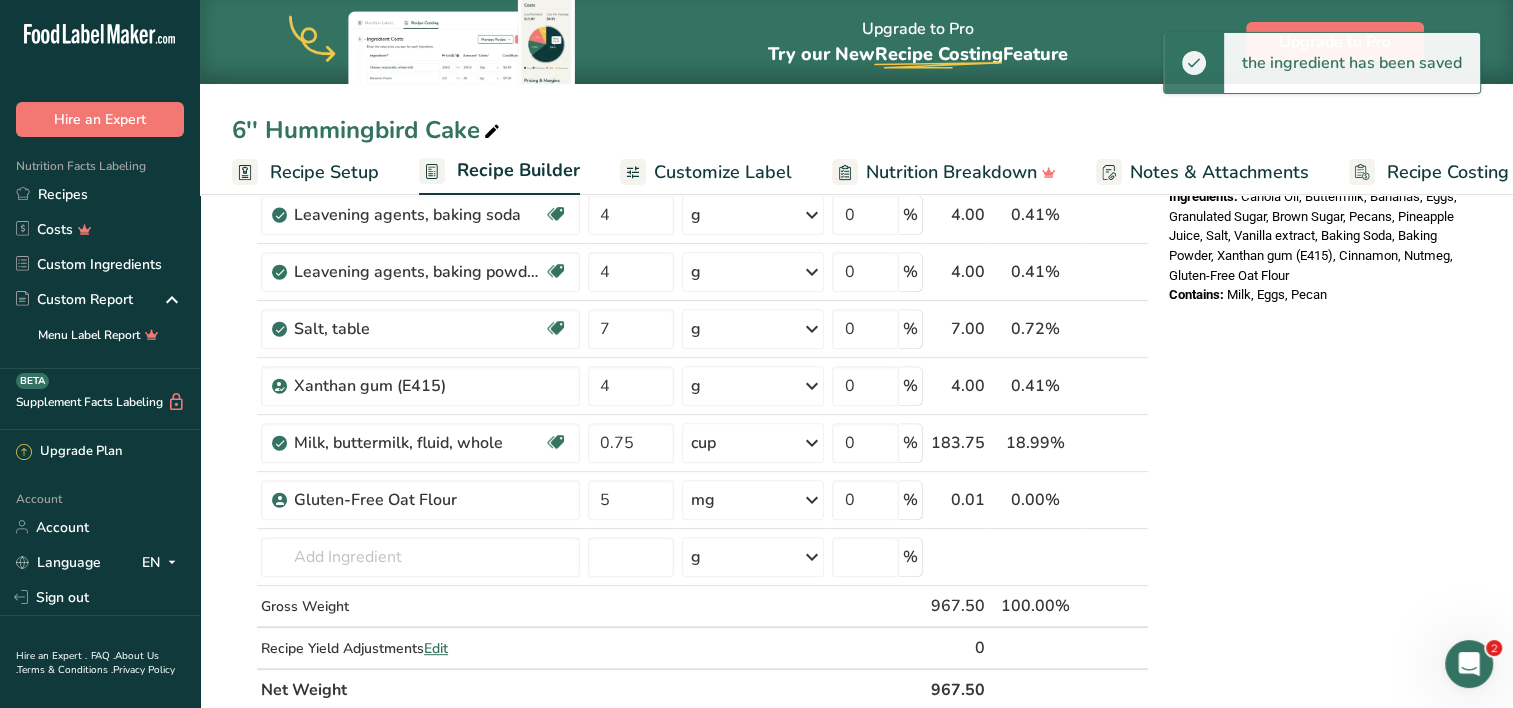 click on "g" at bounding box center (753, 557) 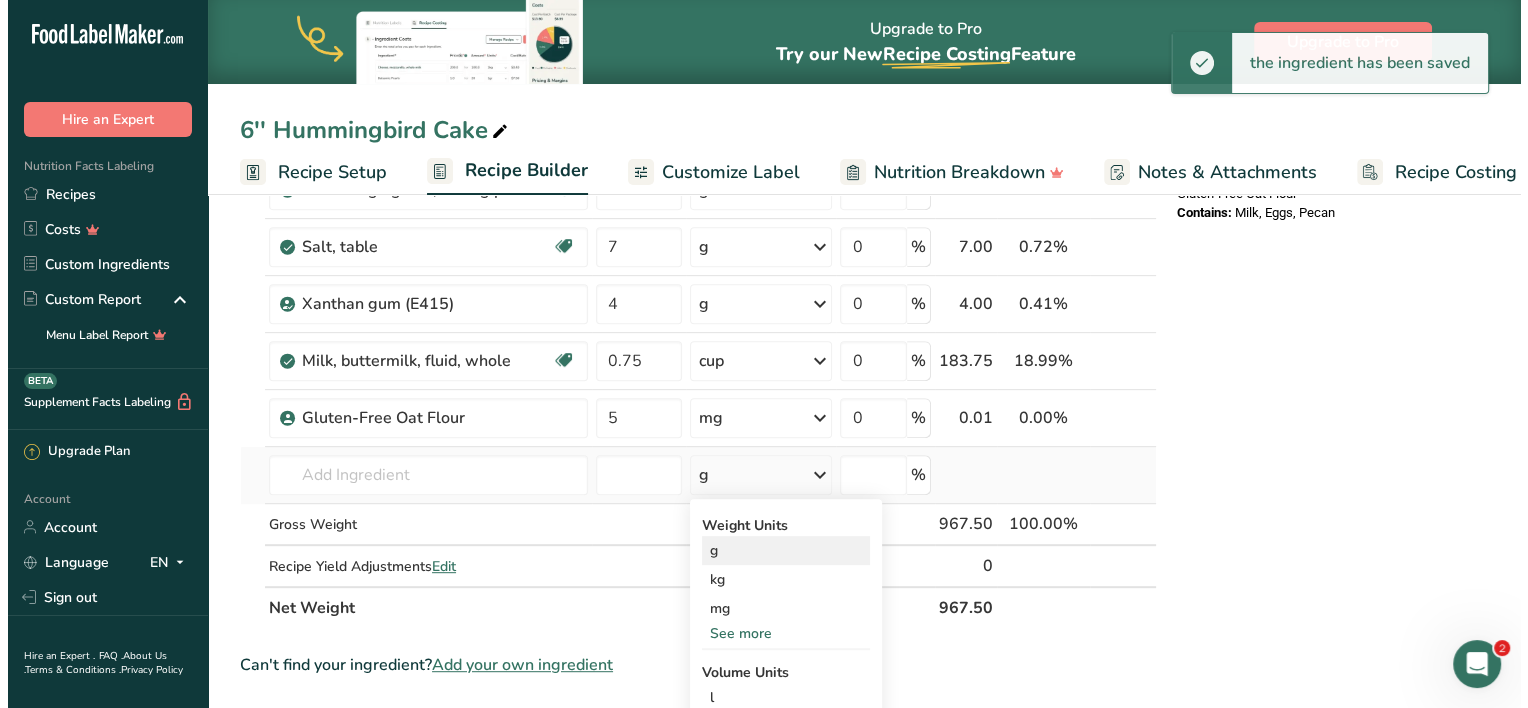 scroll, scrollTop: 836, scrollLeft: 0, axis: vertical 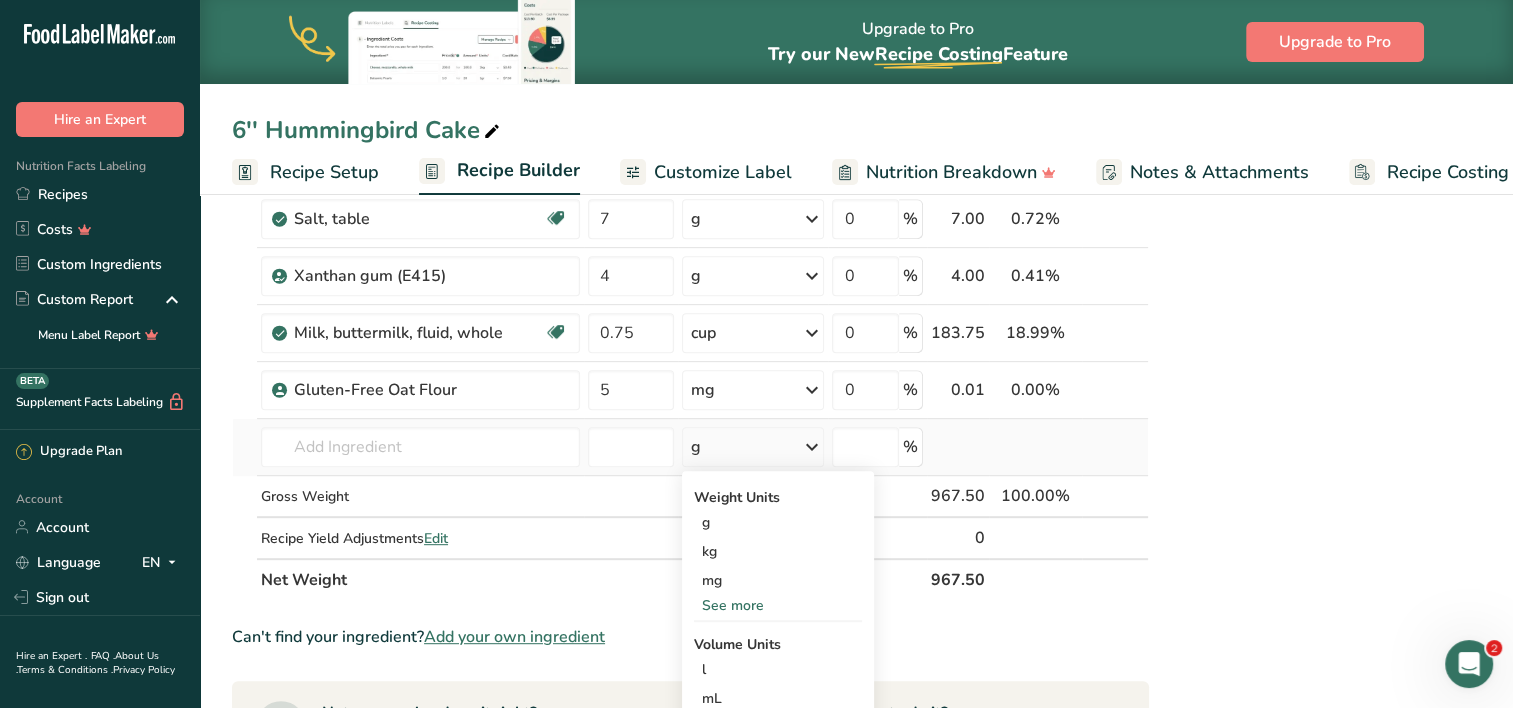 click on "See more" at bounding box center [778, 605] 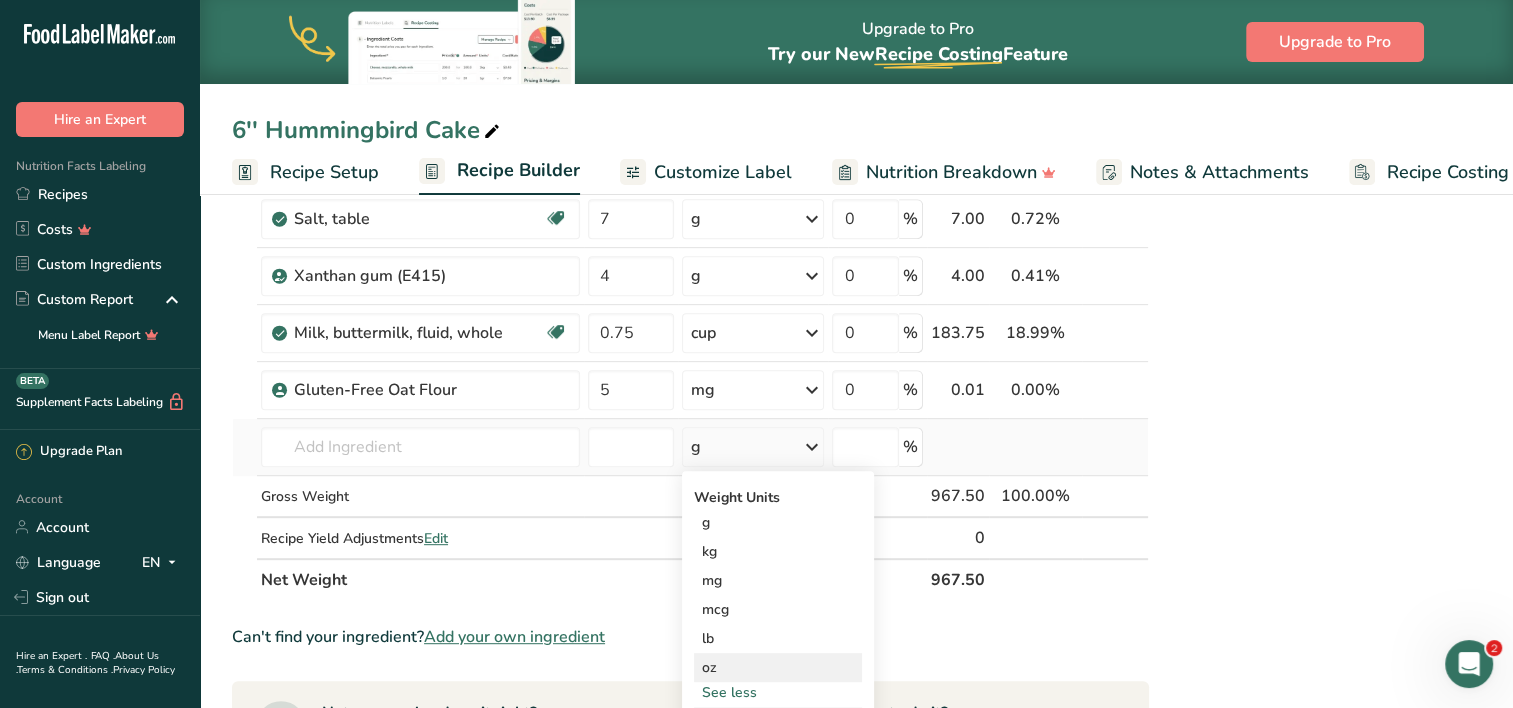 click on "oz" at bounding box center [778, 667] 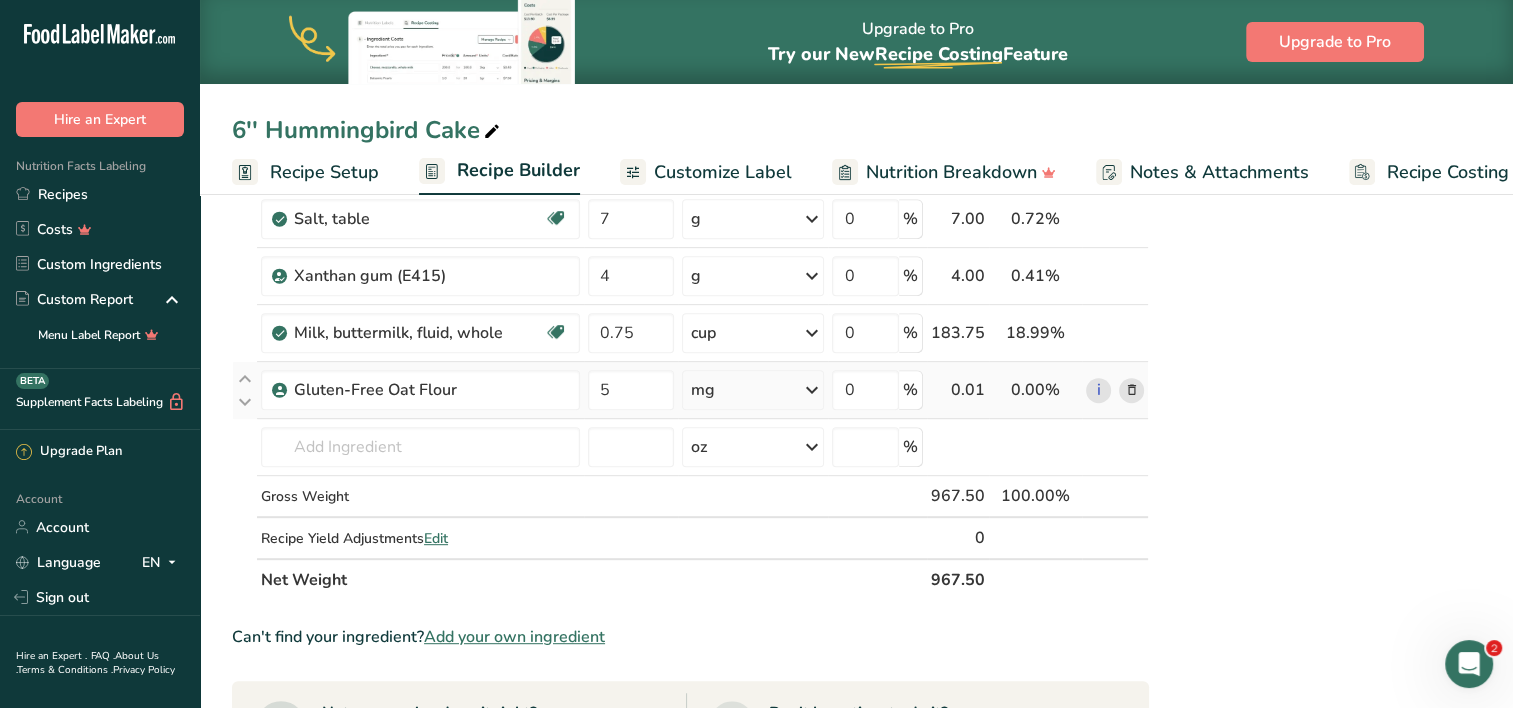 click on "mg" at bounding box center [753, 390] 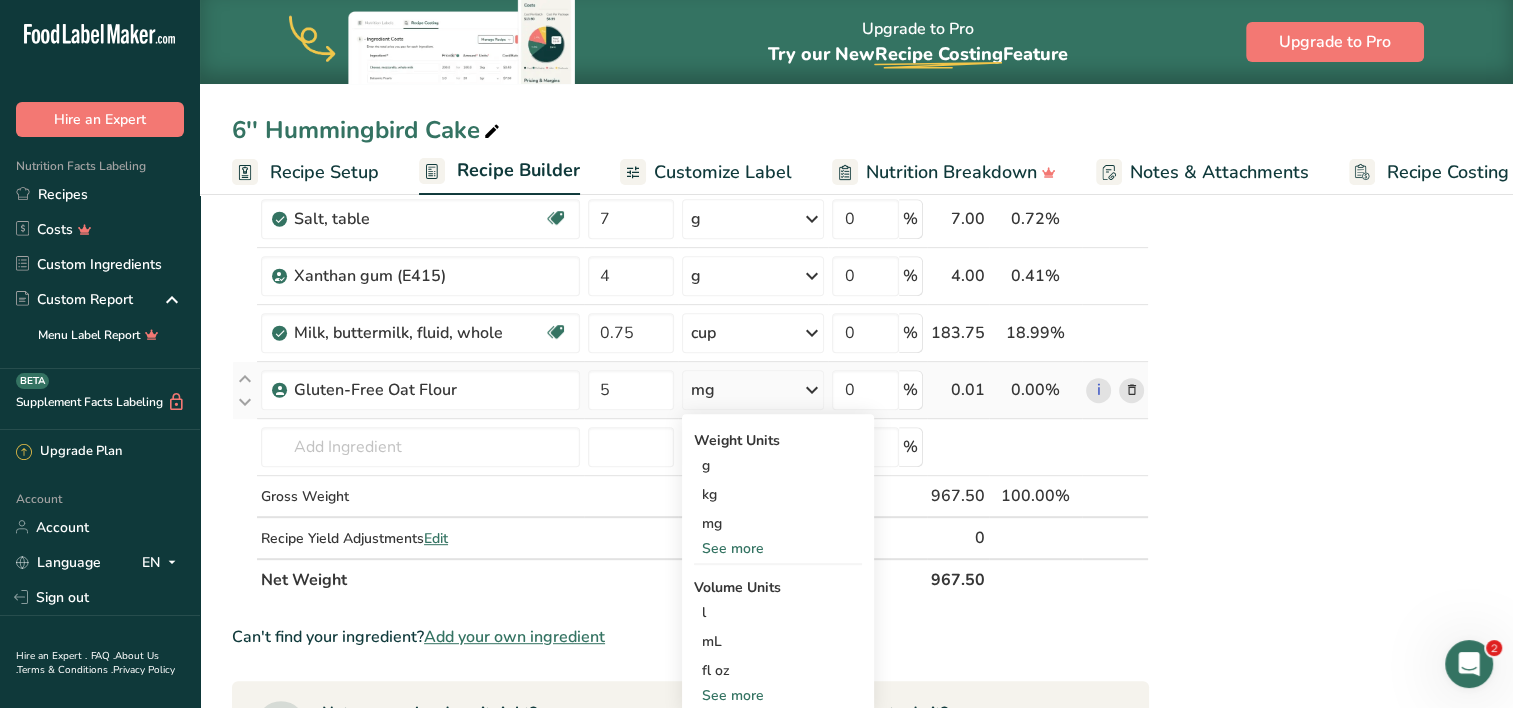 click on "See more" at bounding box center [778, 548] 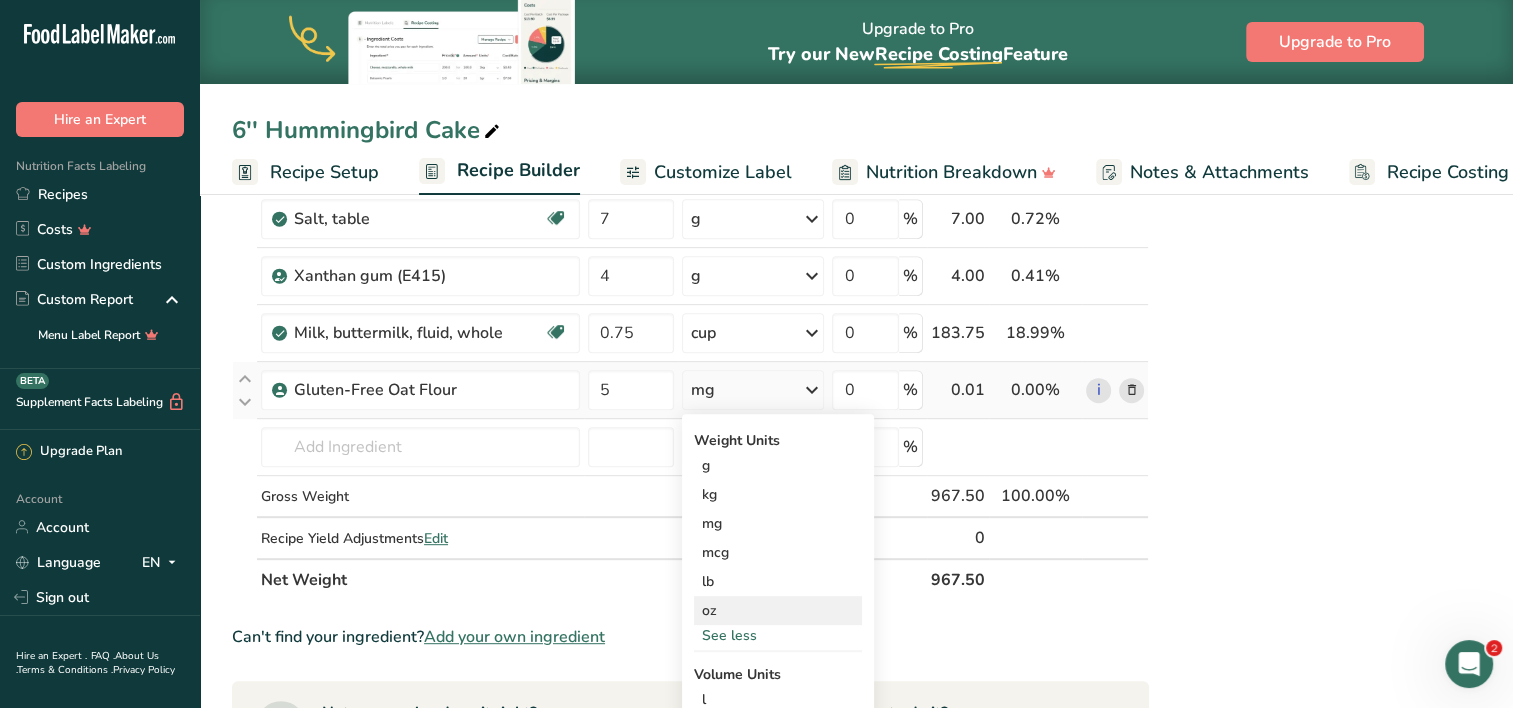 click on "oz" at bounding box center (778, 610) 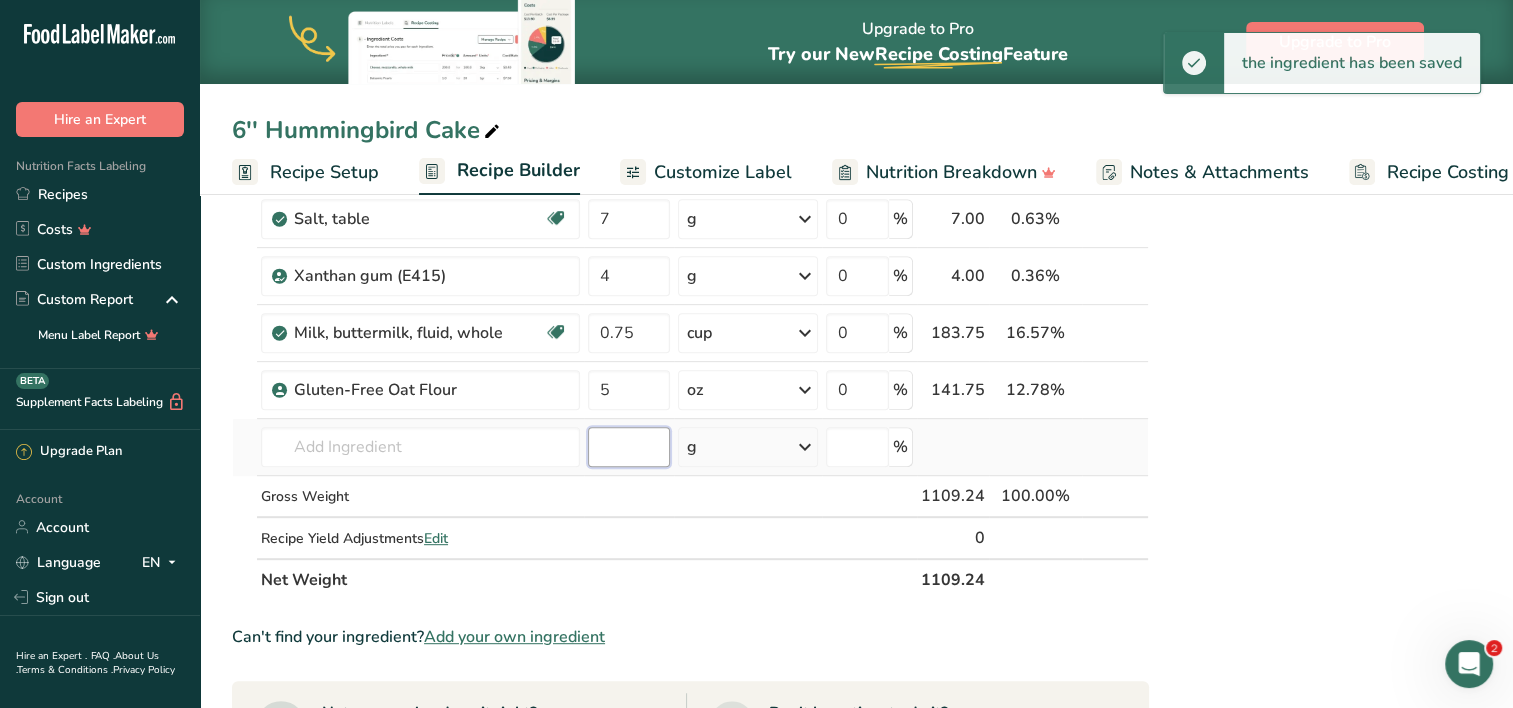 click at bounding box center (629, 447) 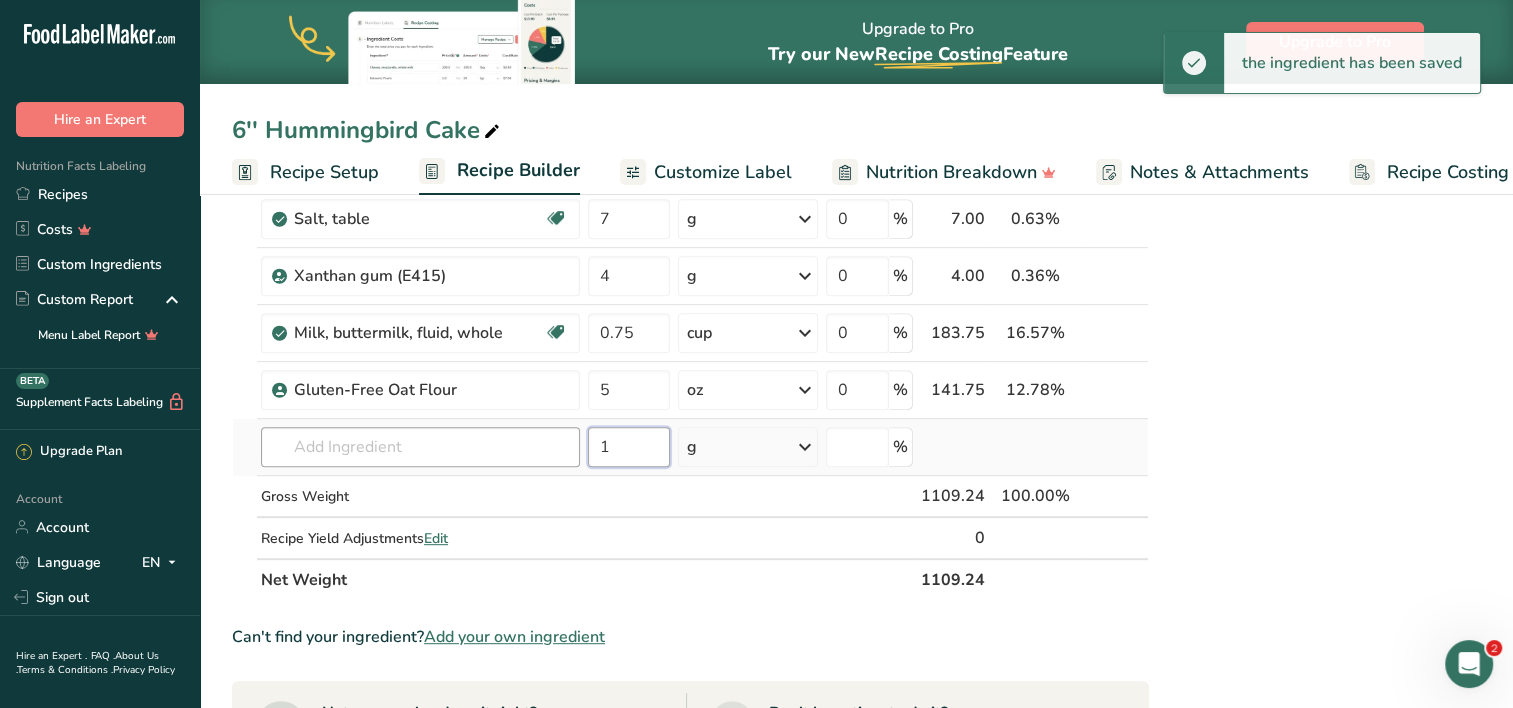 type on "1" 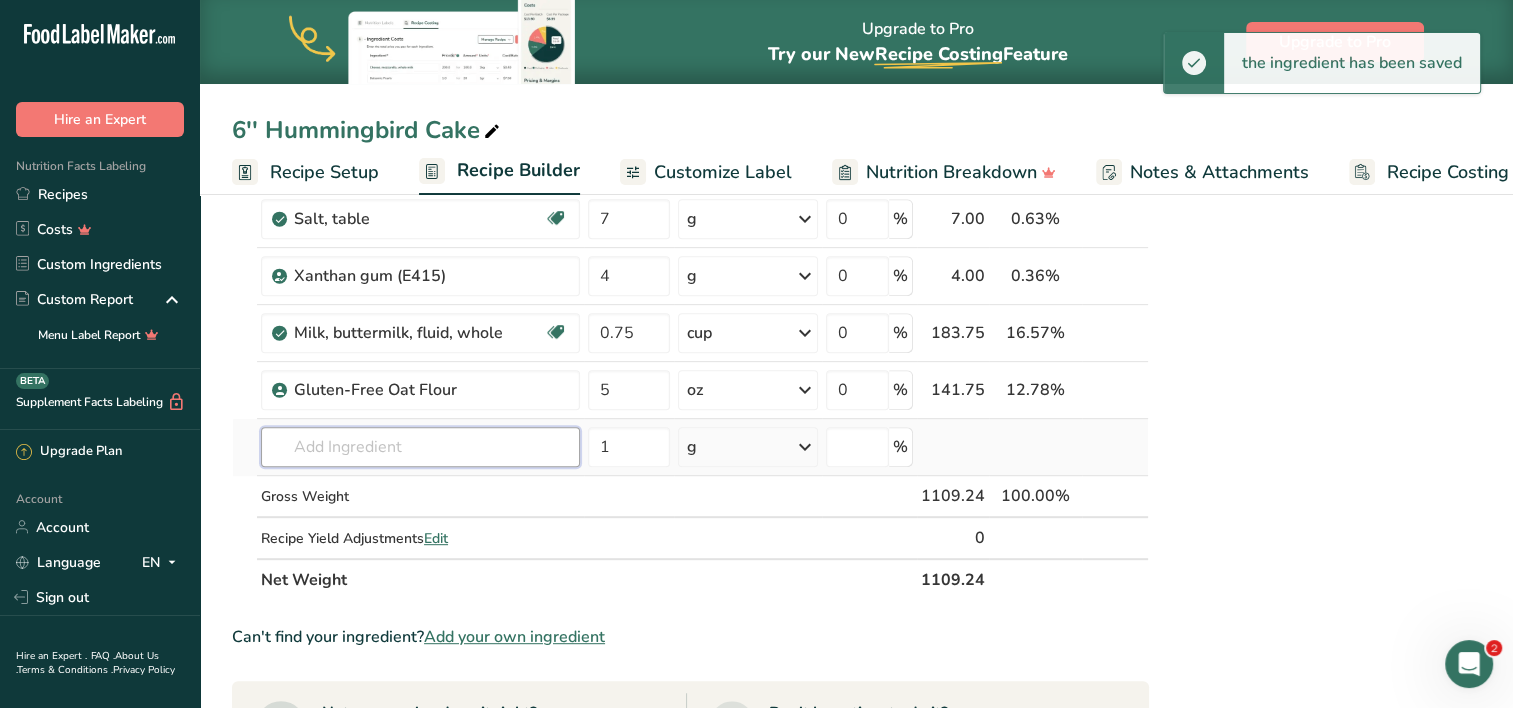 click at bounding box center (420, 447) 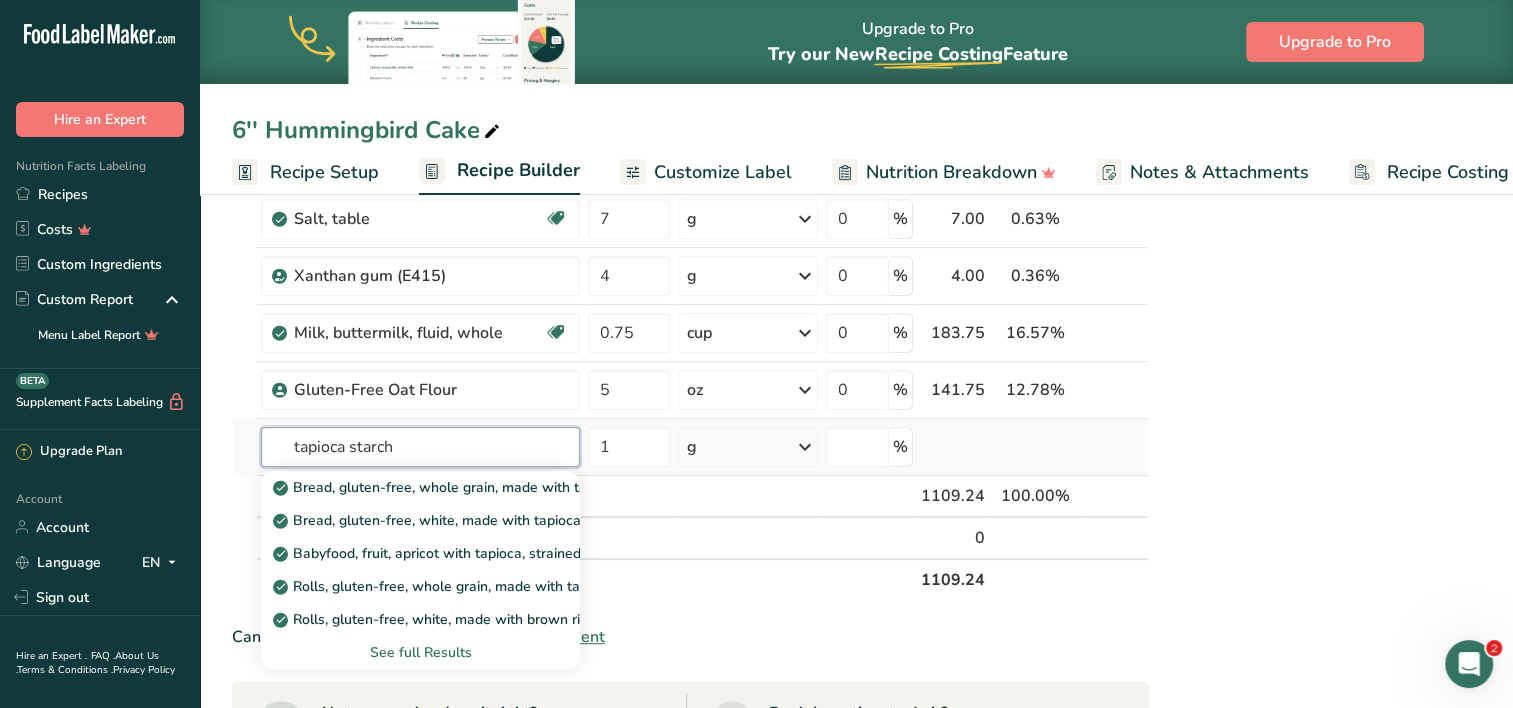 type on "tapioca starch" 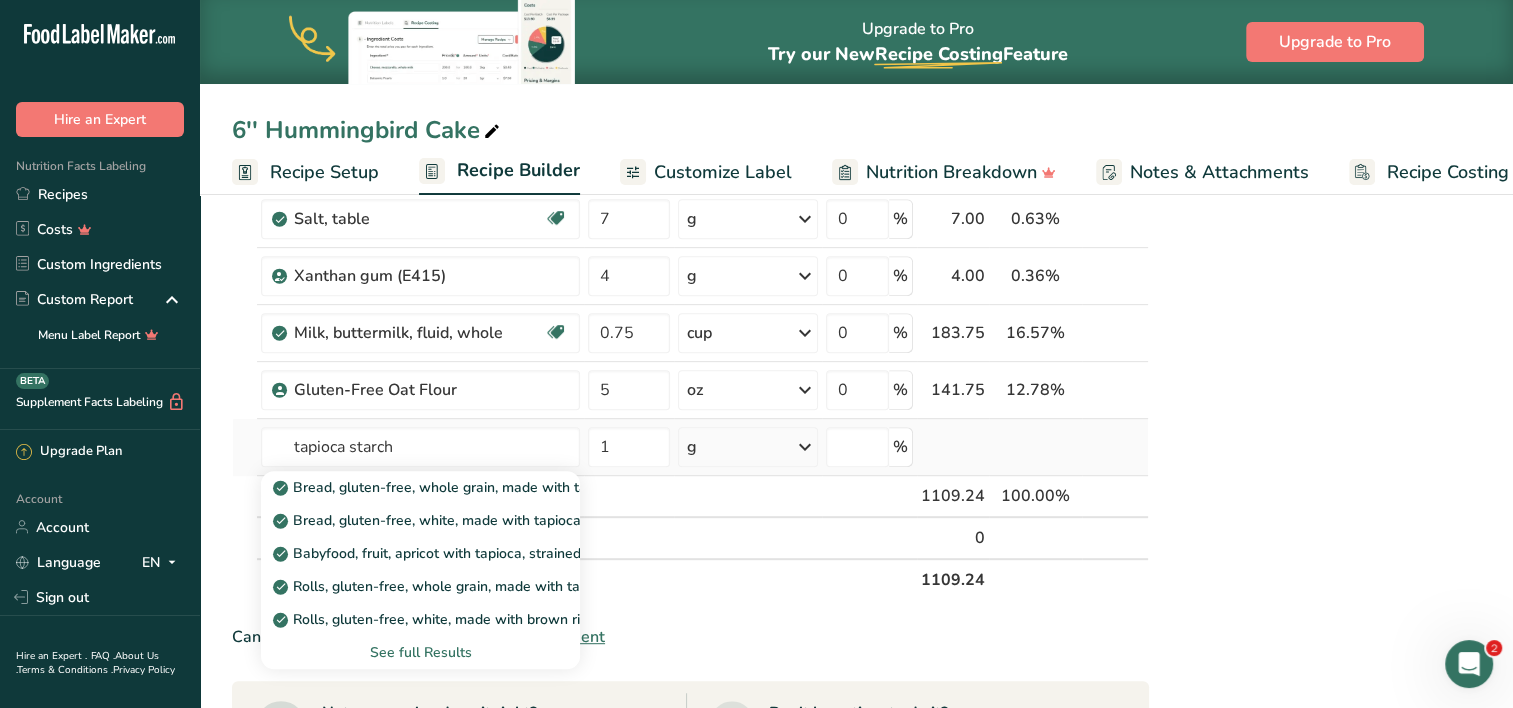 type 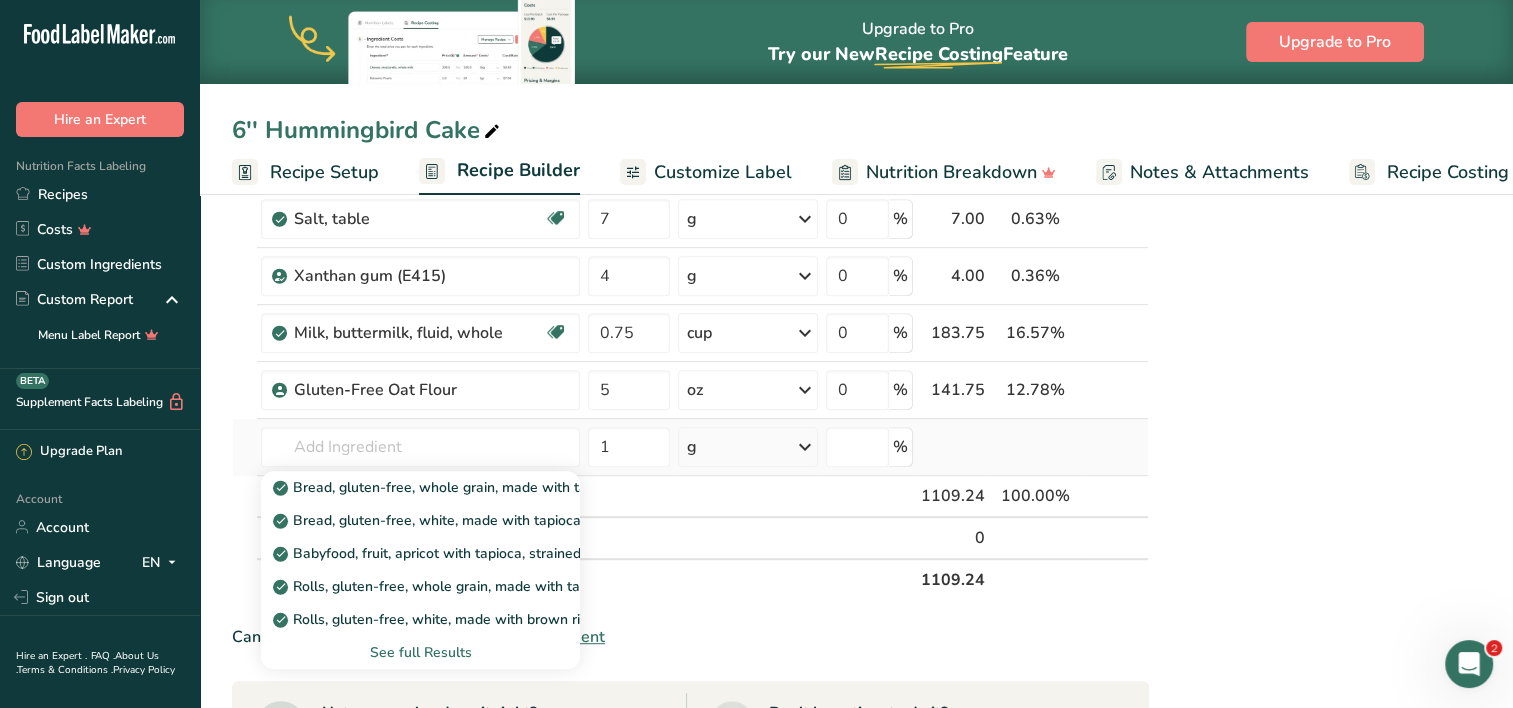 click on "See full Results" at bounding box center [420, 652] 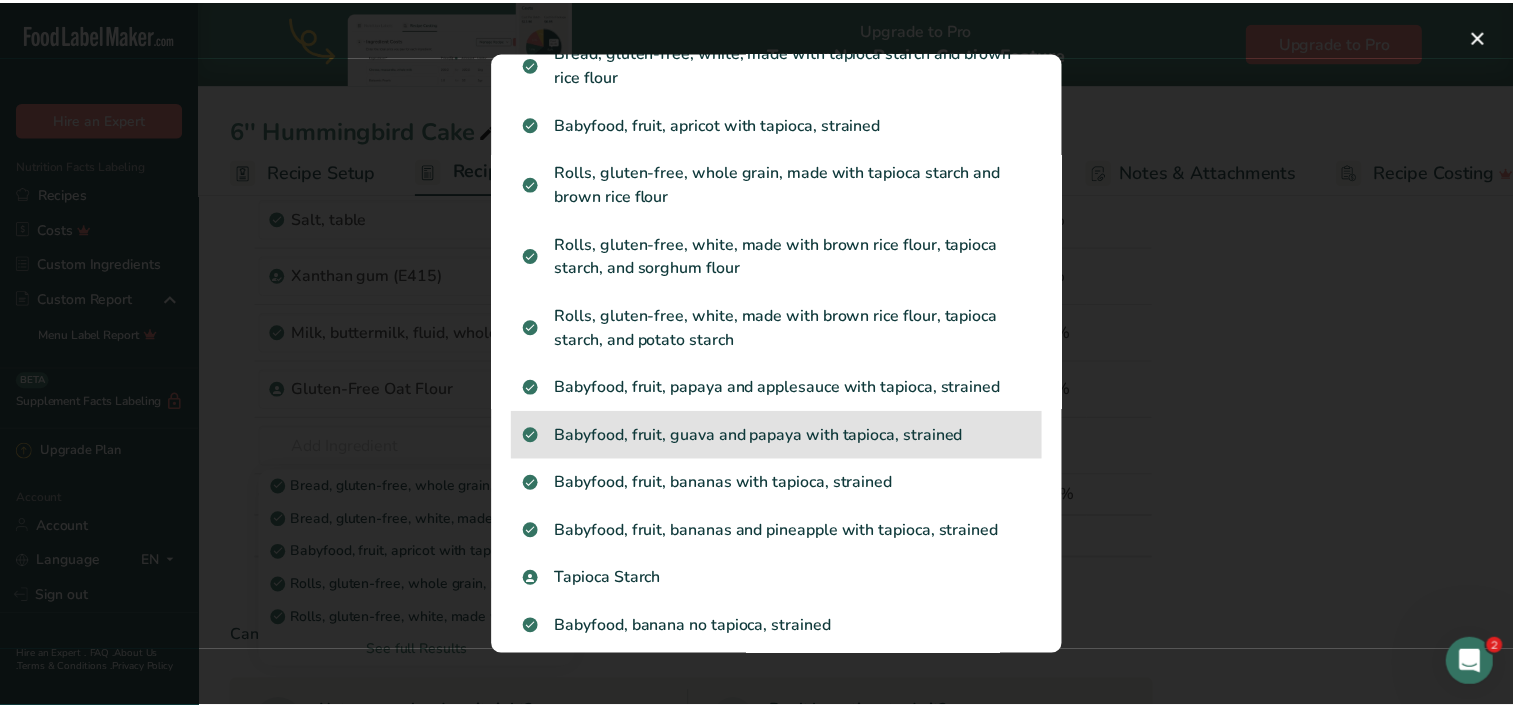 scroll, scrollTop: 158, scrollLeft: 0, axis: vertical 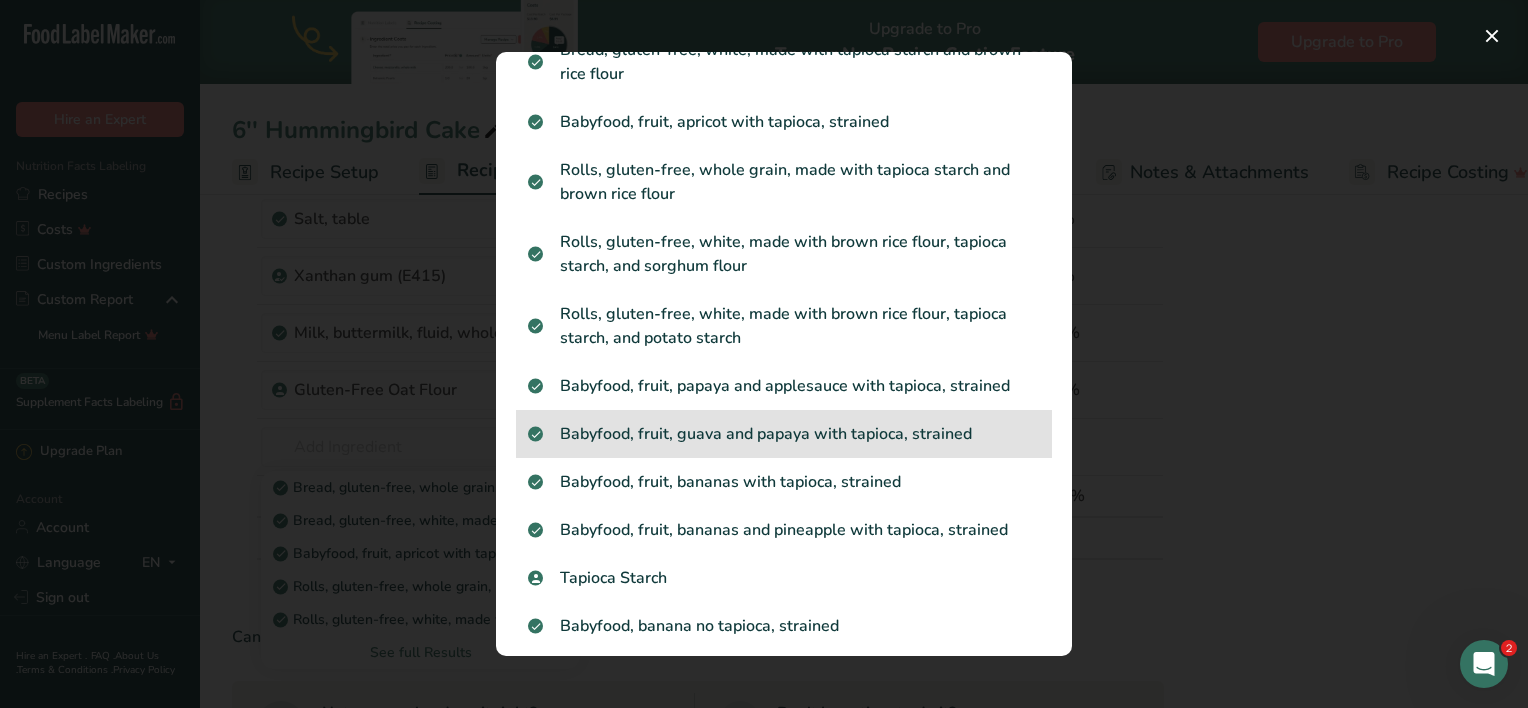 click on "Tapioca Starch" at bounding box center [784, 578] 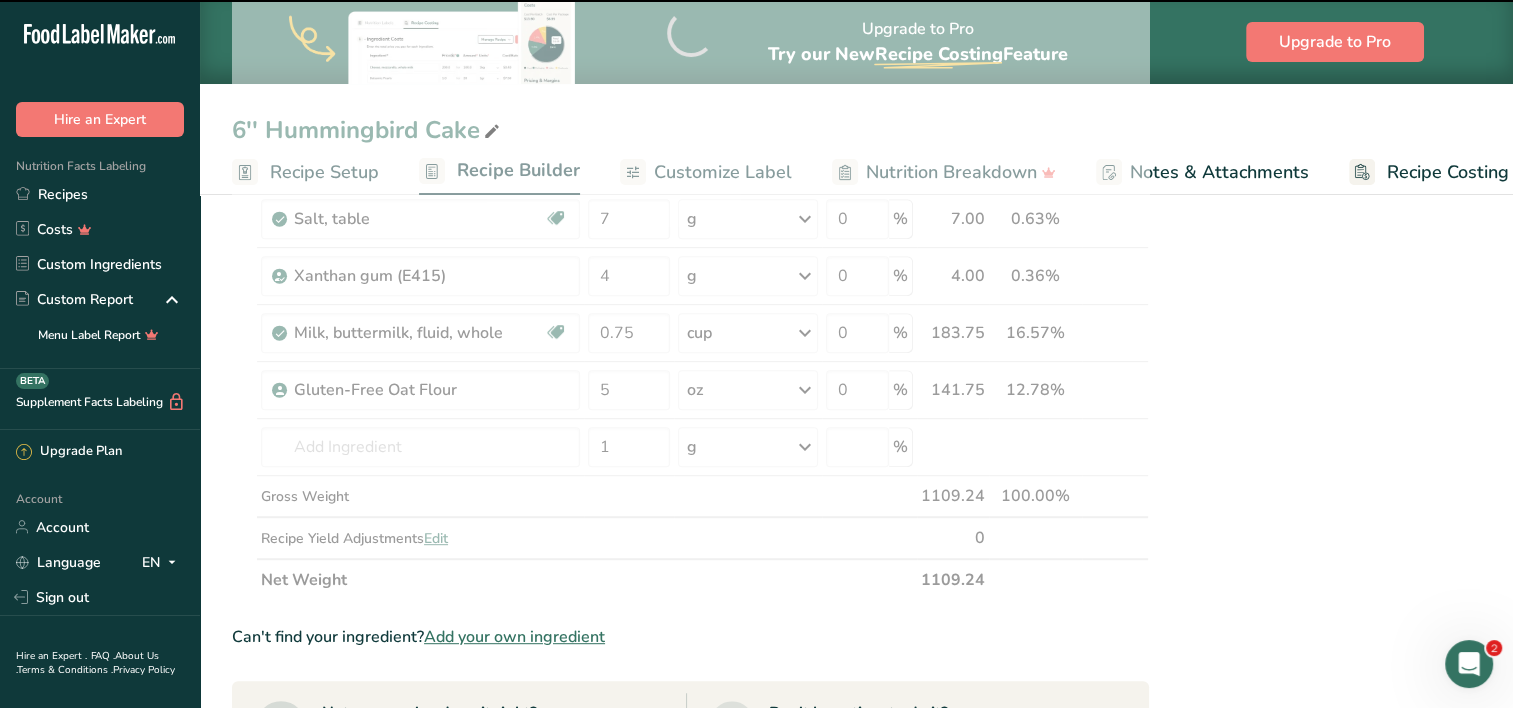 type on "0" 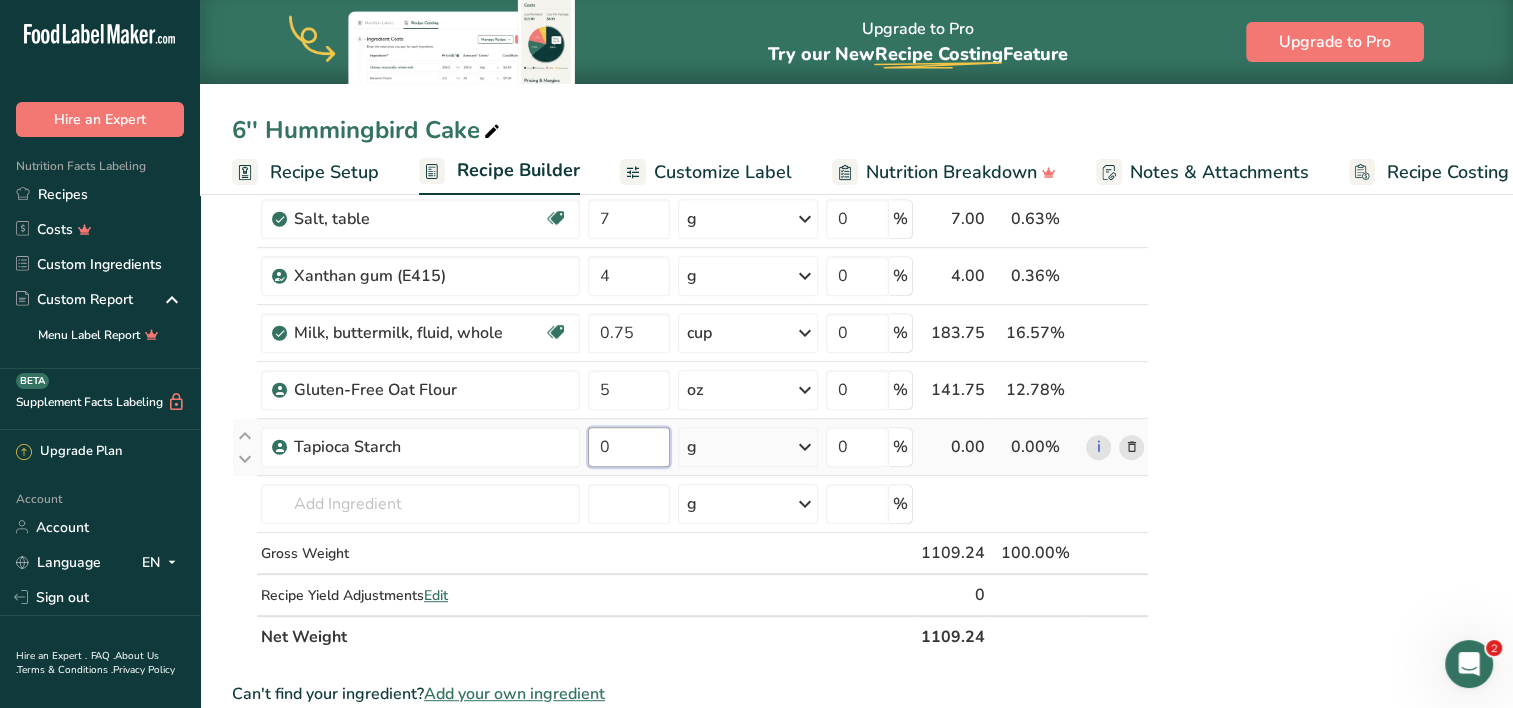 click on "0" at bounding box center [629, 447] 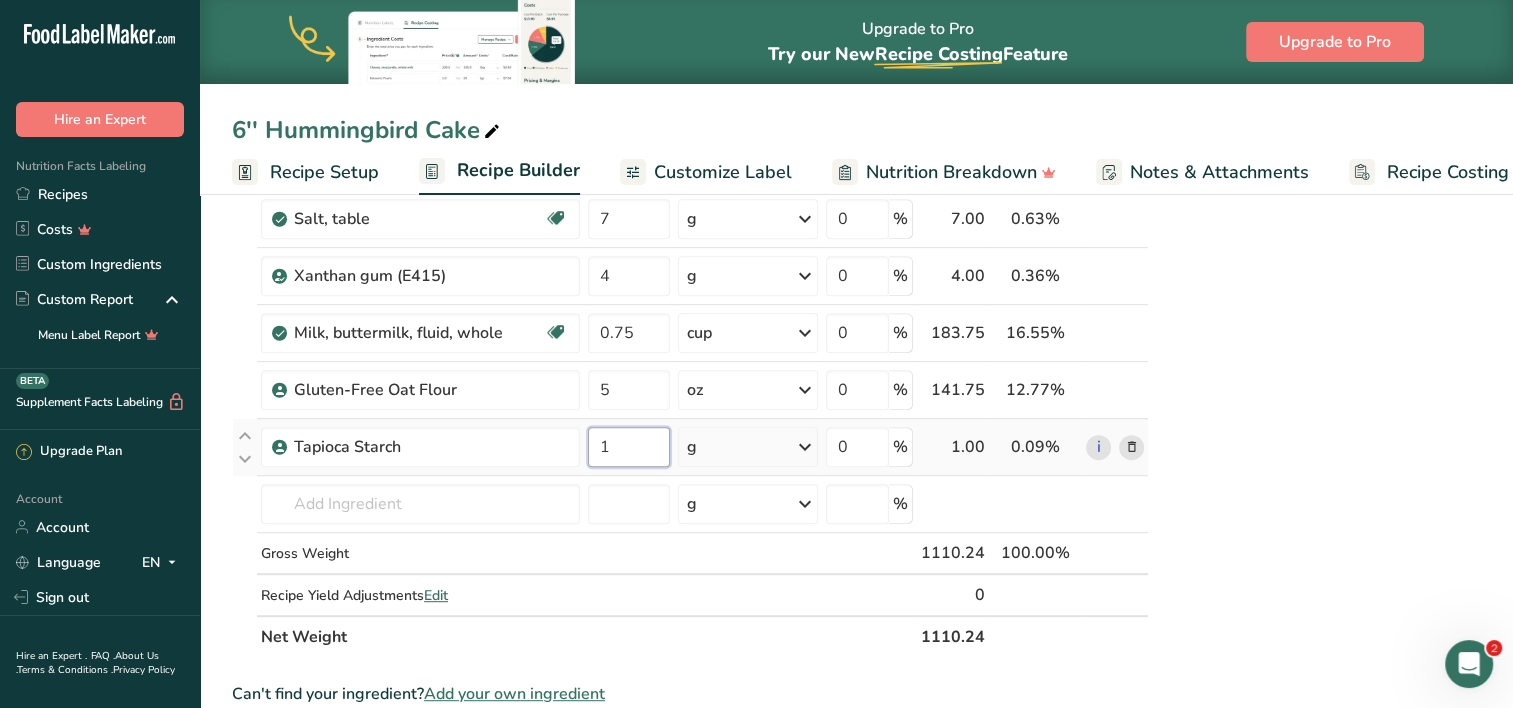 type on "1" 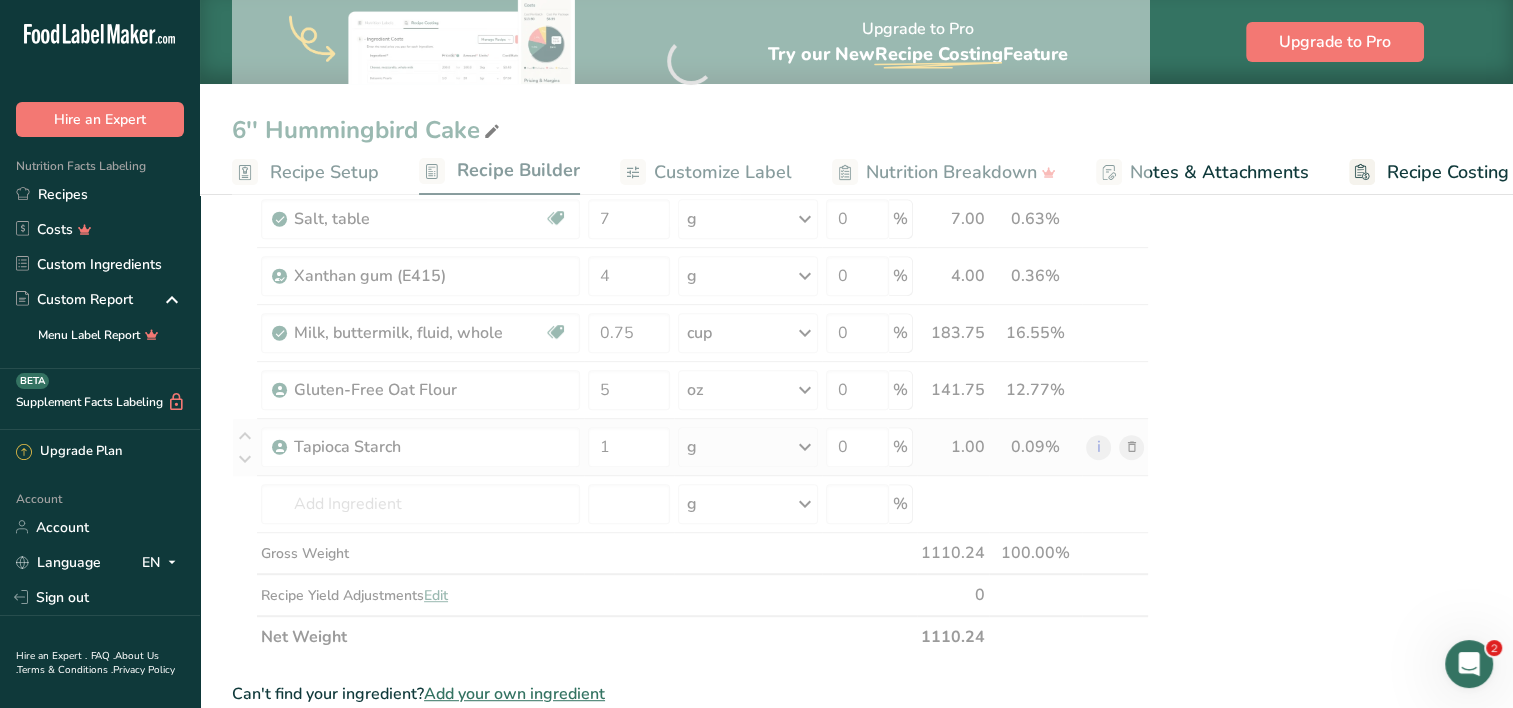click on "Ingredient *
Amount *
Unit *
Waste *   .a-a{fill:#347362;}.b-a{fill:#fff;}          Grams
Percentage
Egg, whole, raw, fresh
Gluten free
Vegetarian
Soy free
4
oz
Portions
1 large
1 extra large
1 jumbo
See more
Weight Units
g
kg
mg
See more
Volume Units
l
Volume units require a density conversion. If you know your ingredient's density enter it below. Otherwise, click on "RIA" our AI Regulatory bot - she will be able to help you
lb/ft3
g/cm3
Confirm
mL
lb/ft3" at bounding box center (690, 61) 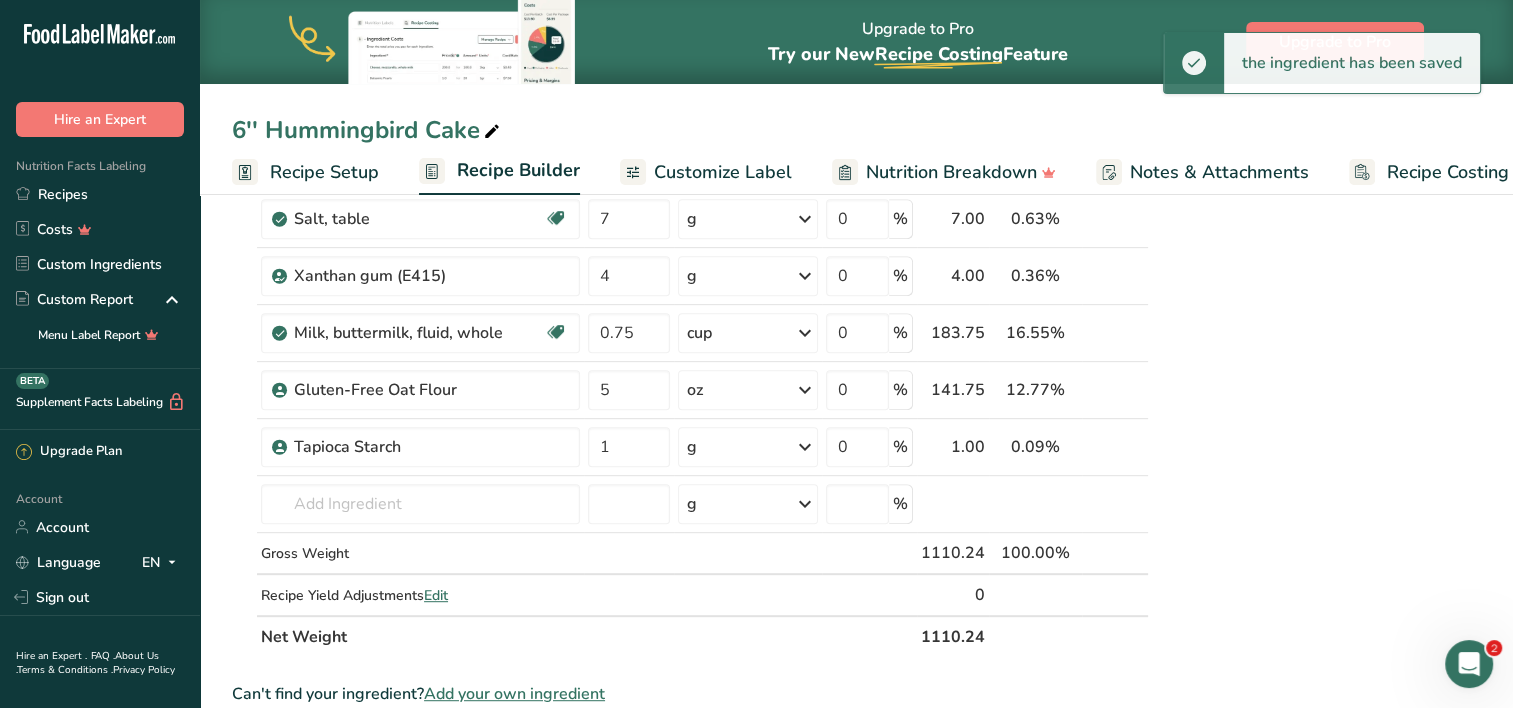 click on "g" at bounding box center (748, 447) 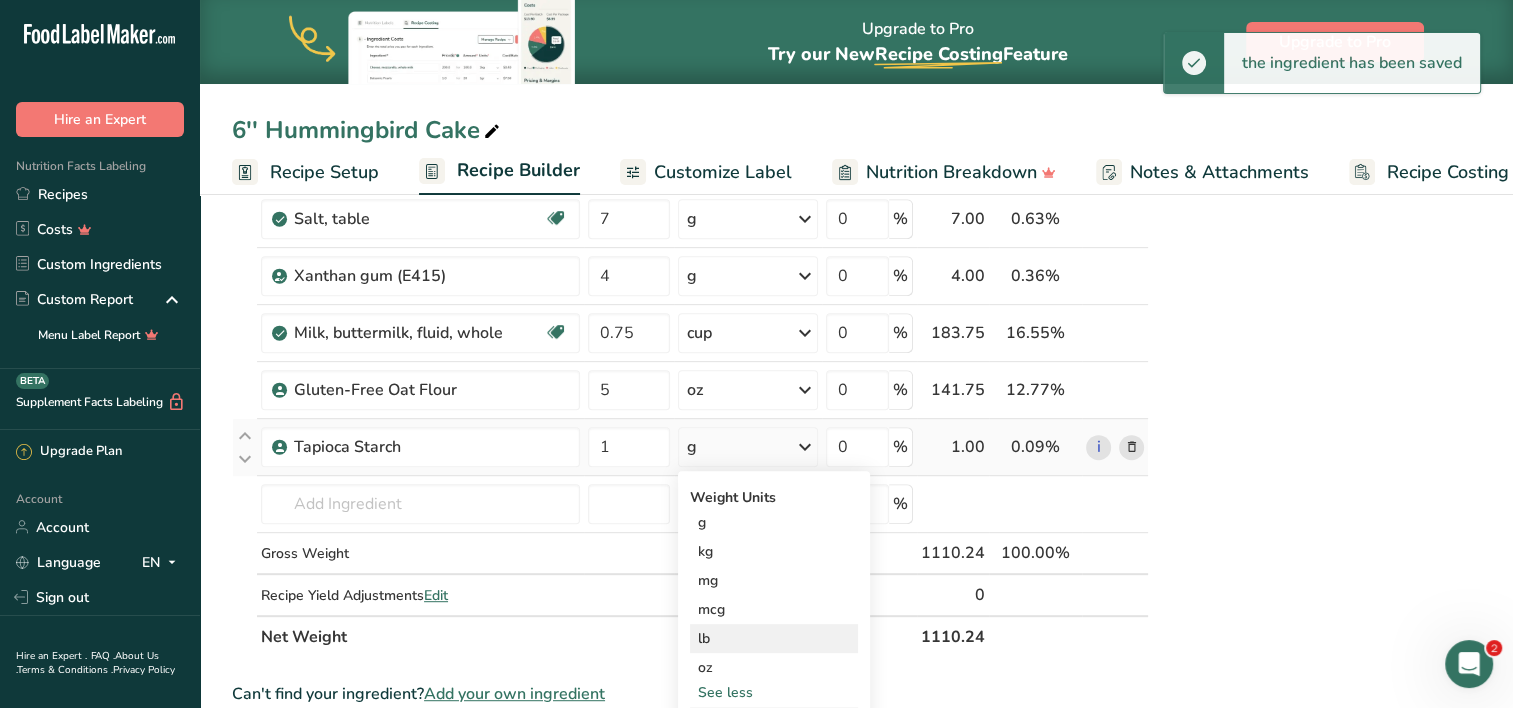 scroll, scrollTop: 820, scrollLeft: 0, axis: vertical 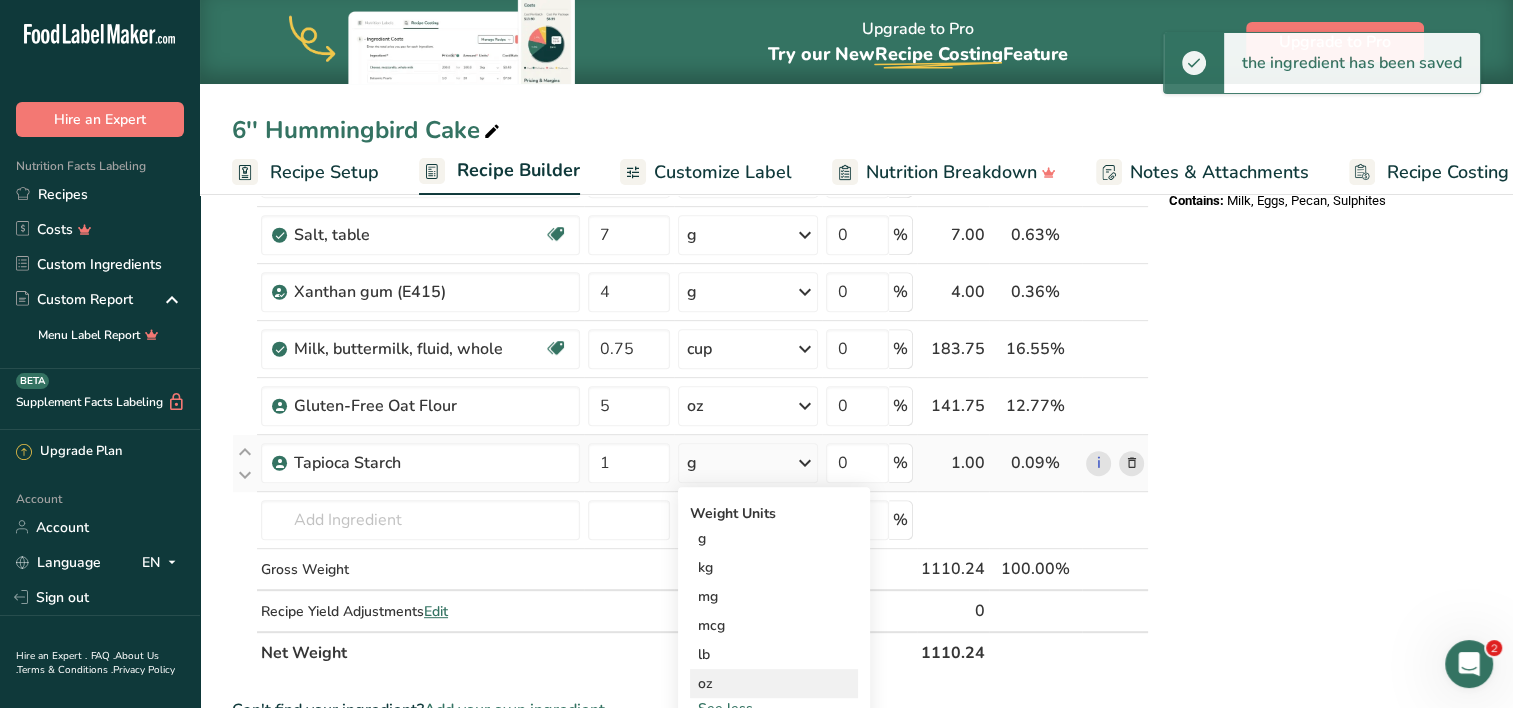 click on "oz" at bounding box center [774, 683] 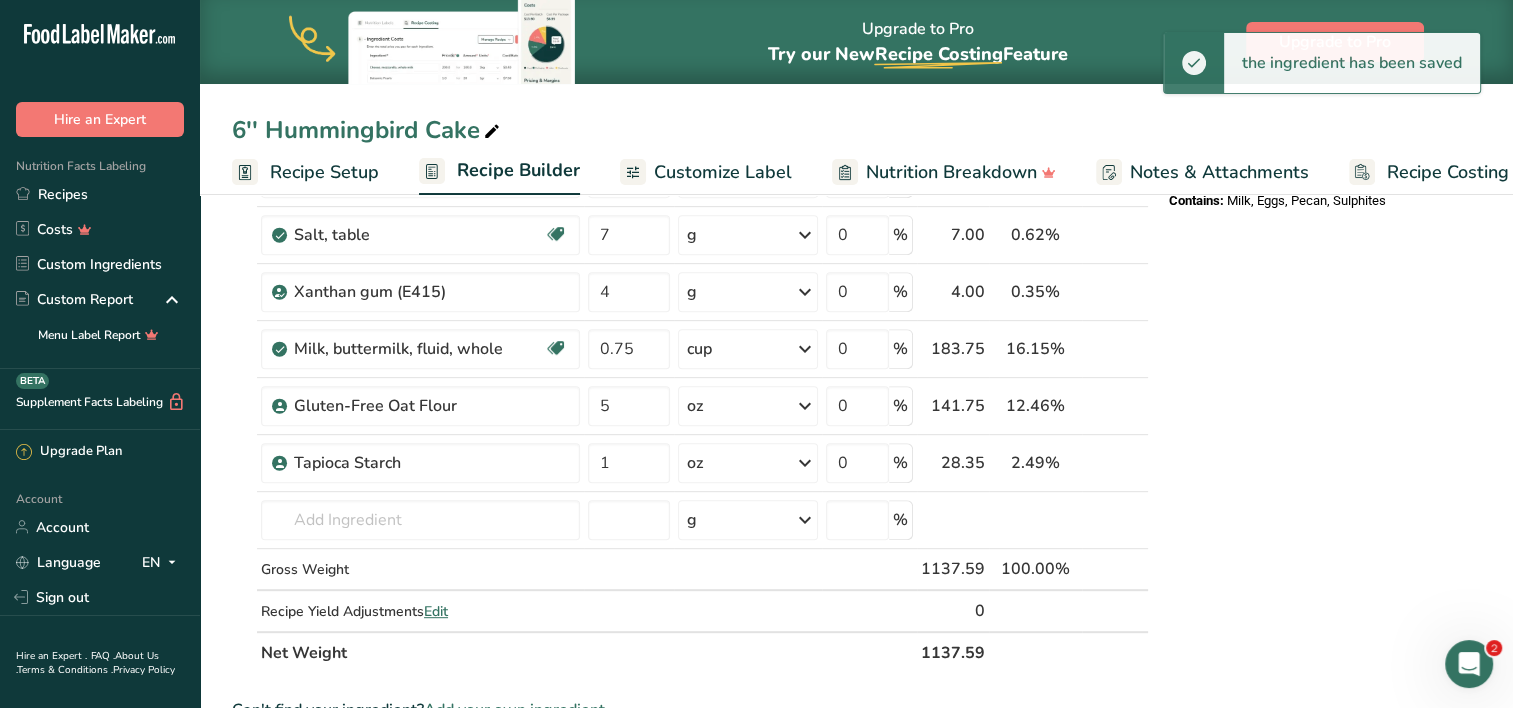 click on "Gross Weight" at bounding box center [420, 569] 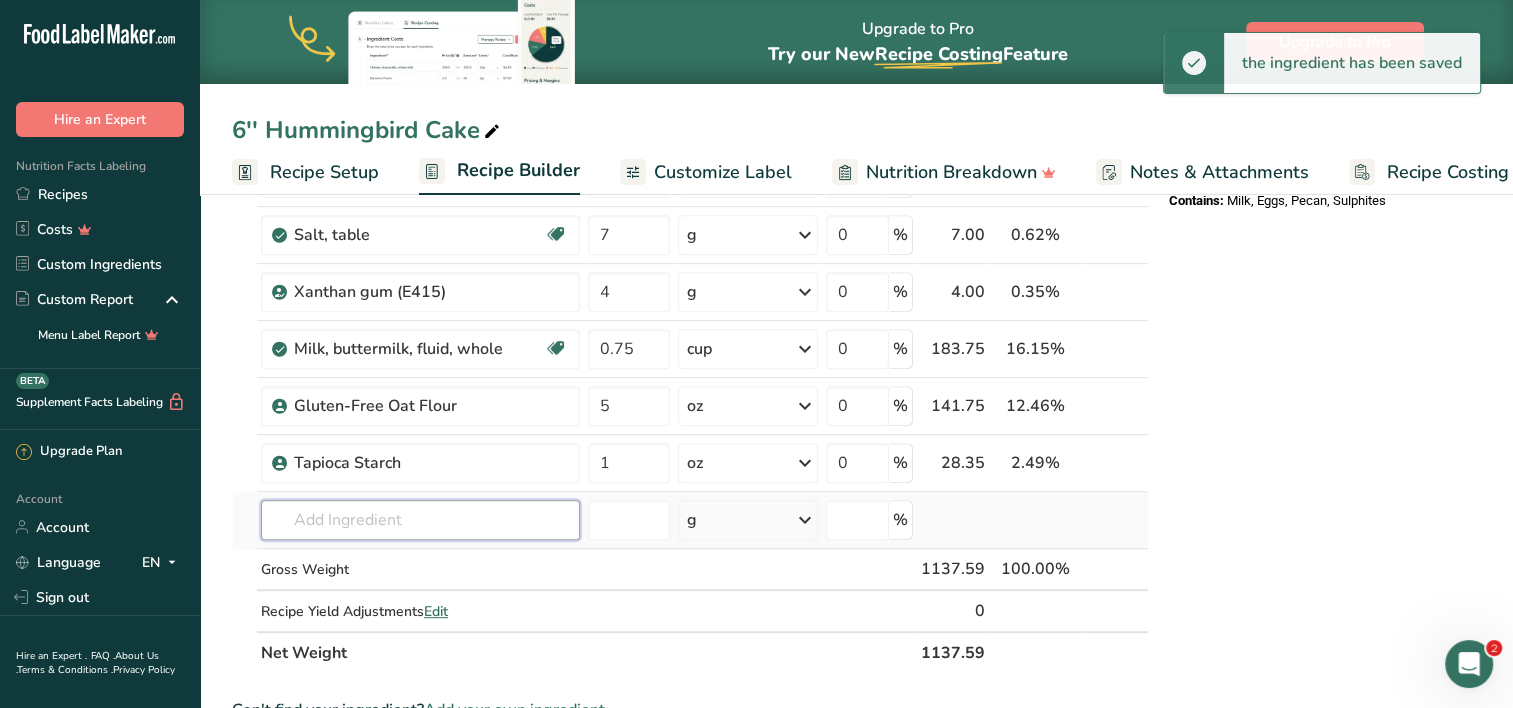 click at bounding box center [420, 520] 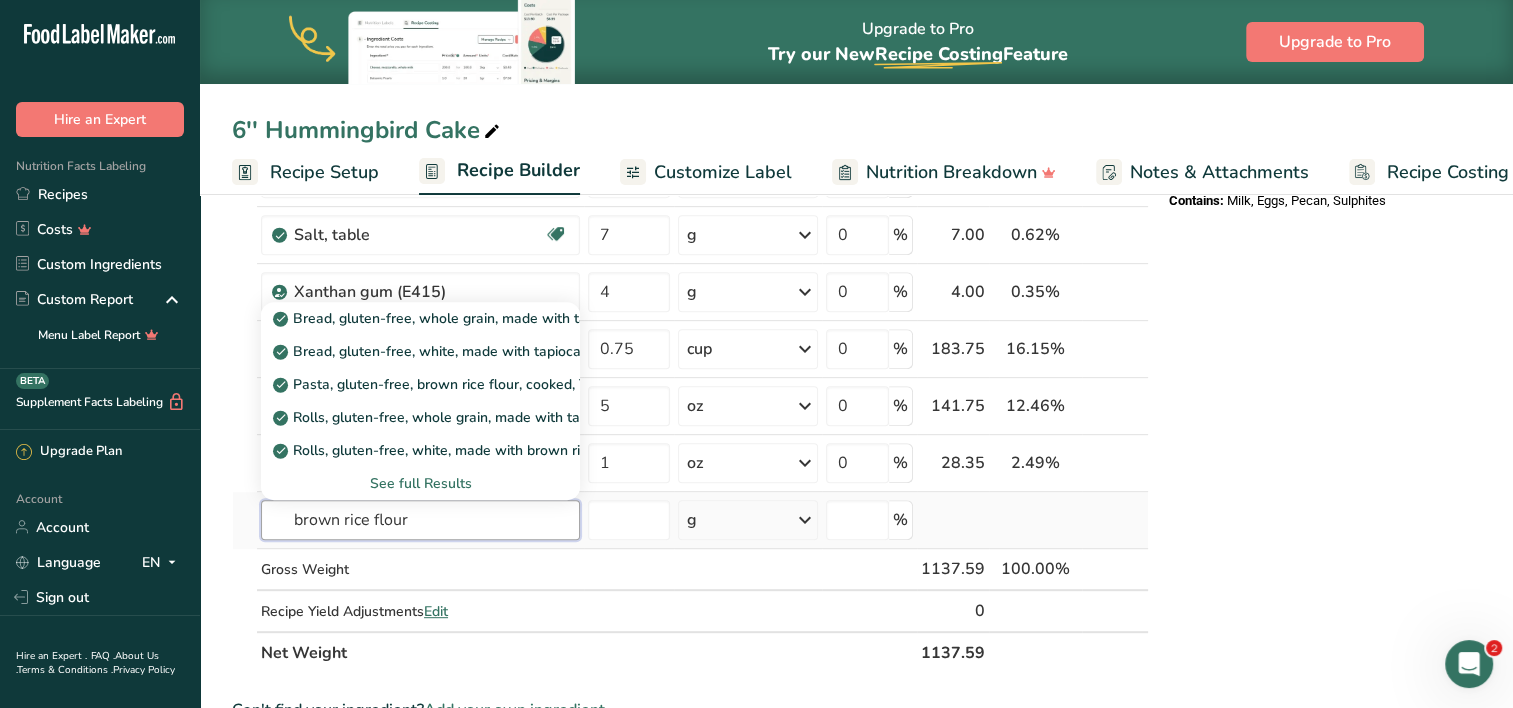 type on "brown rice flour" 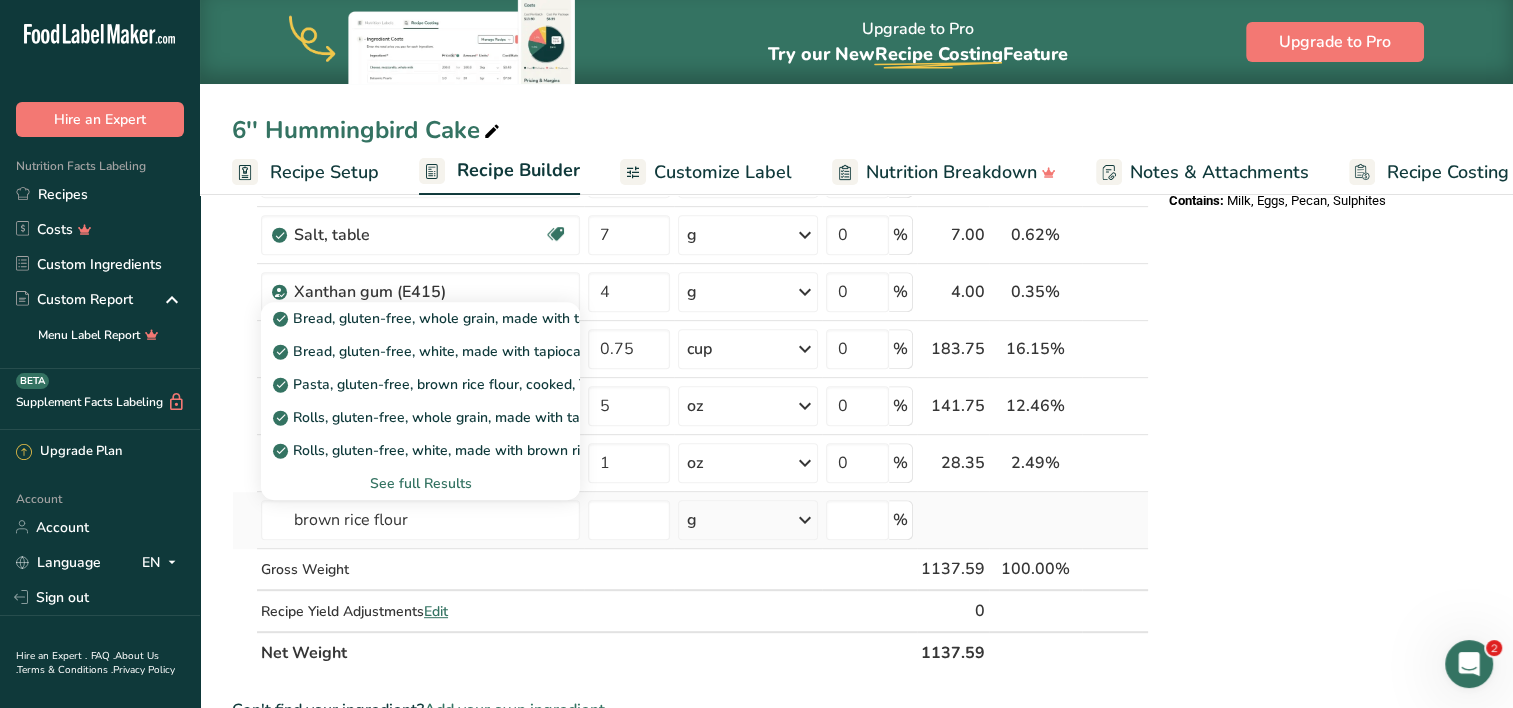 type 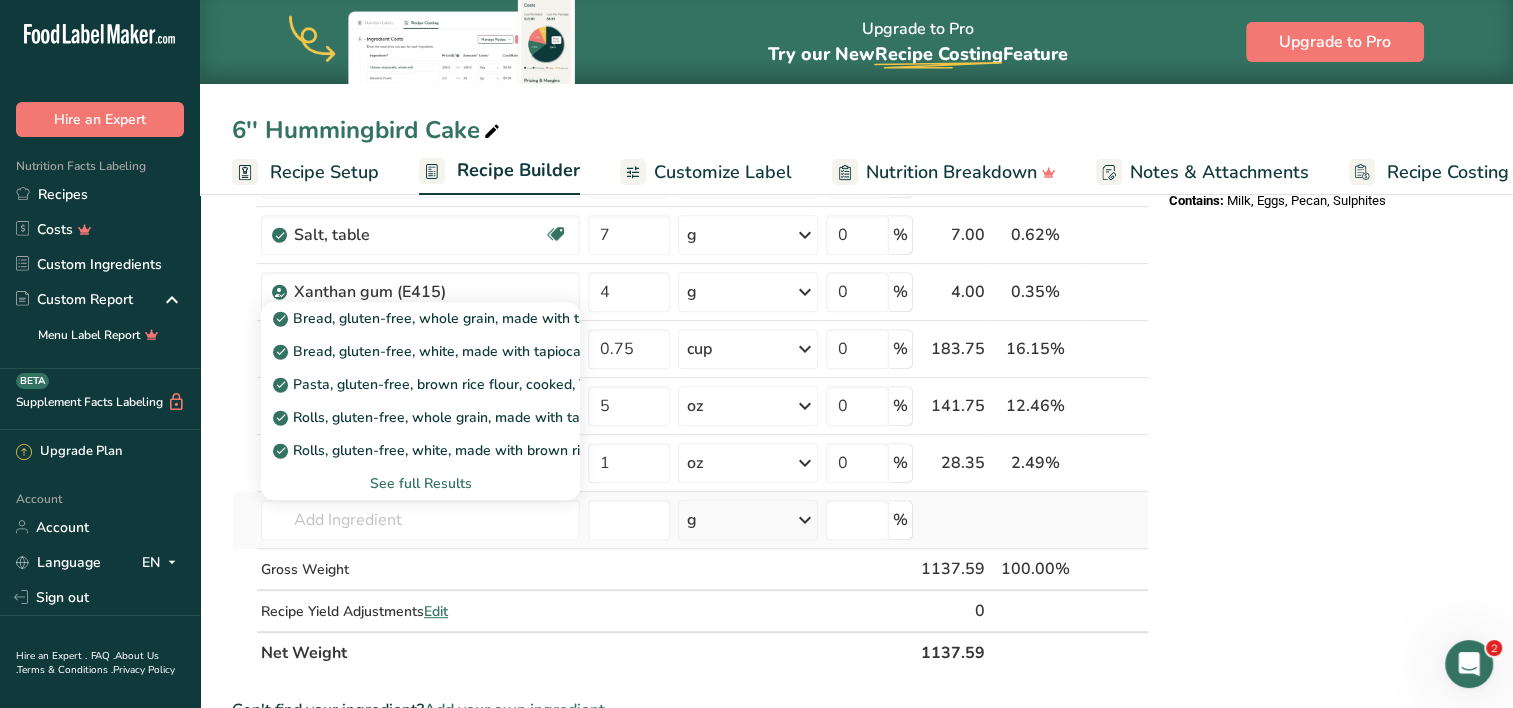 click on "See full Results" at bounding box center [420, 483] 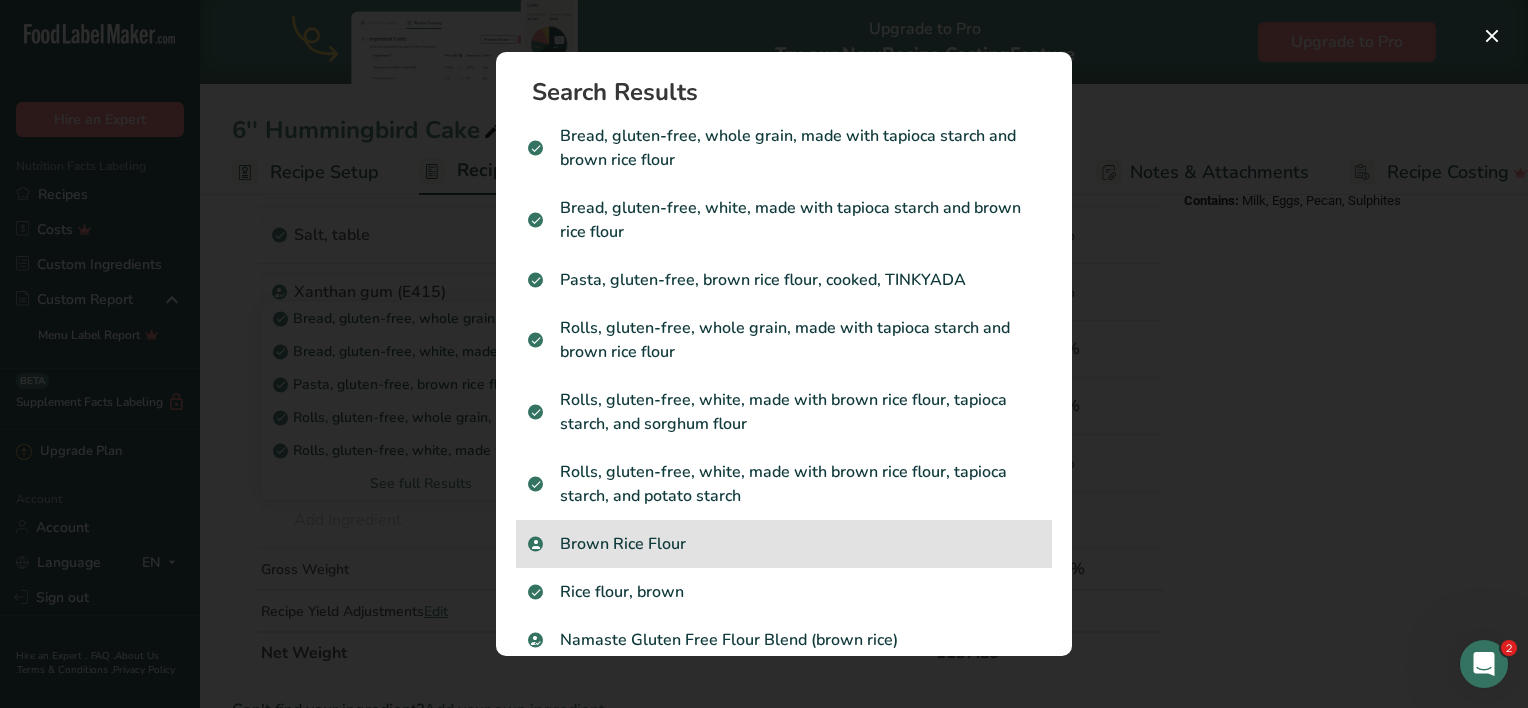 click on "Brown Rice Flour" at bounding box center (784, 544) 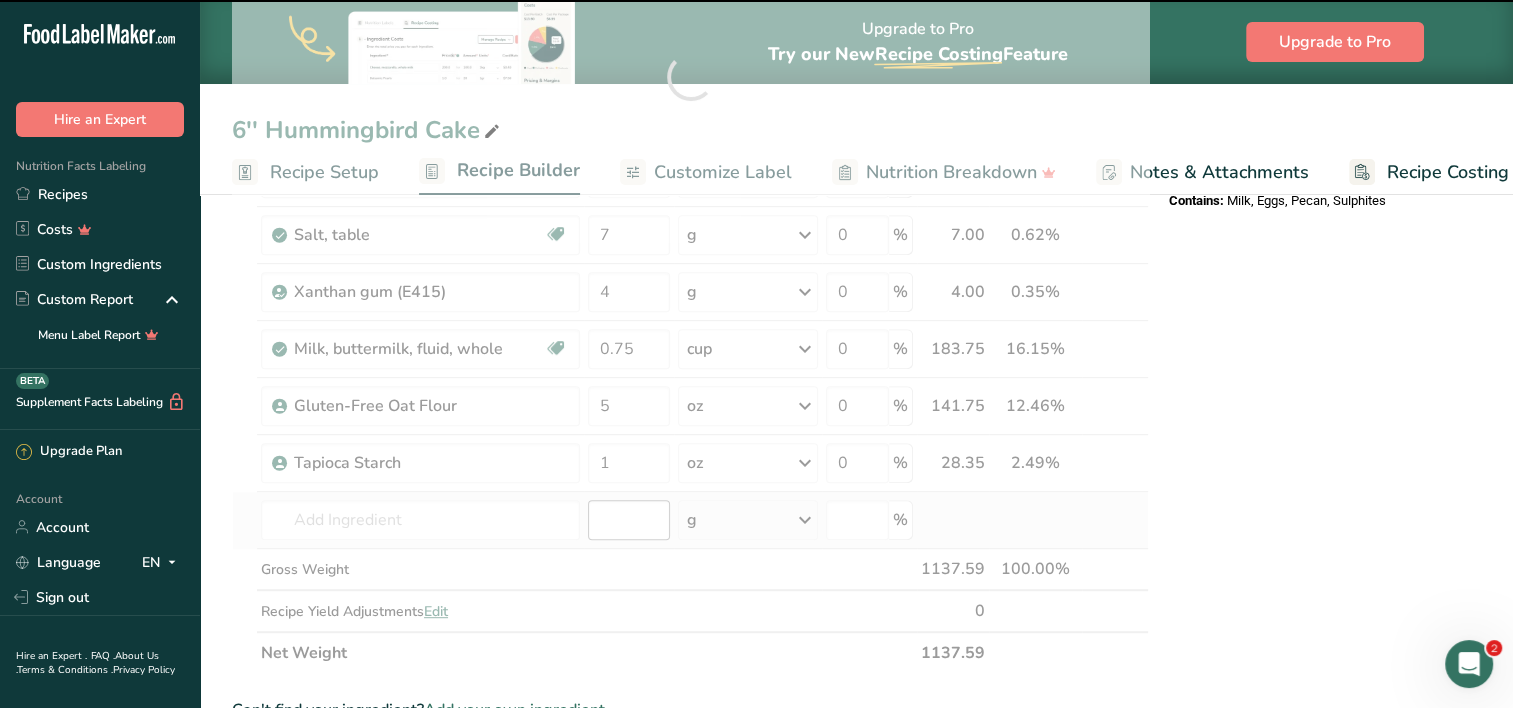 type on "0" 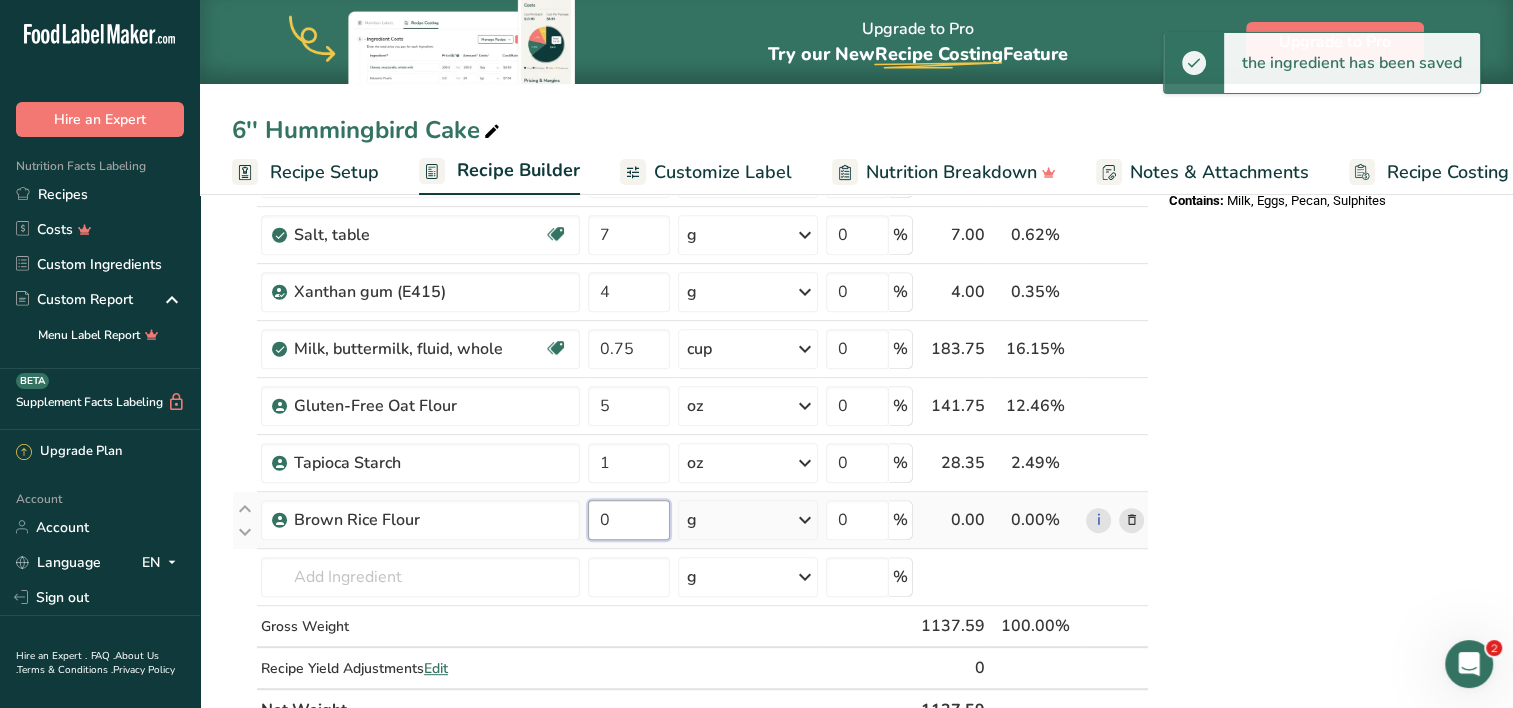 click on "0" at bounding box center (629, 520) 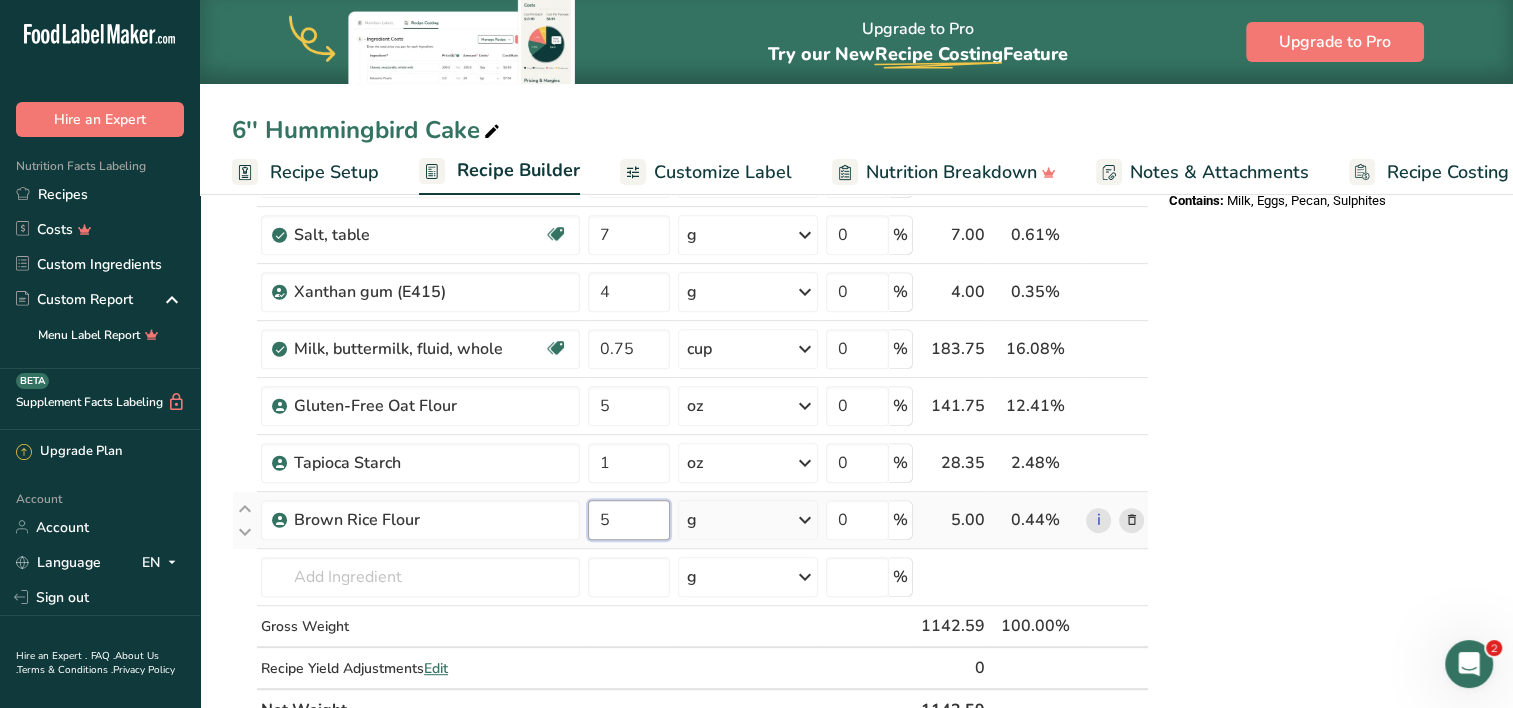 type on "5" 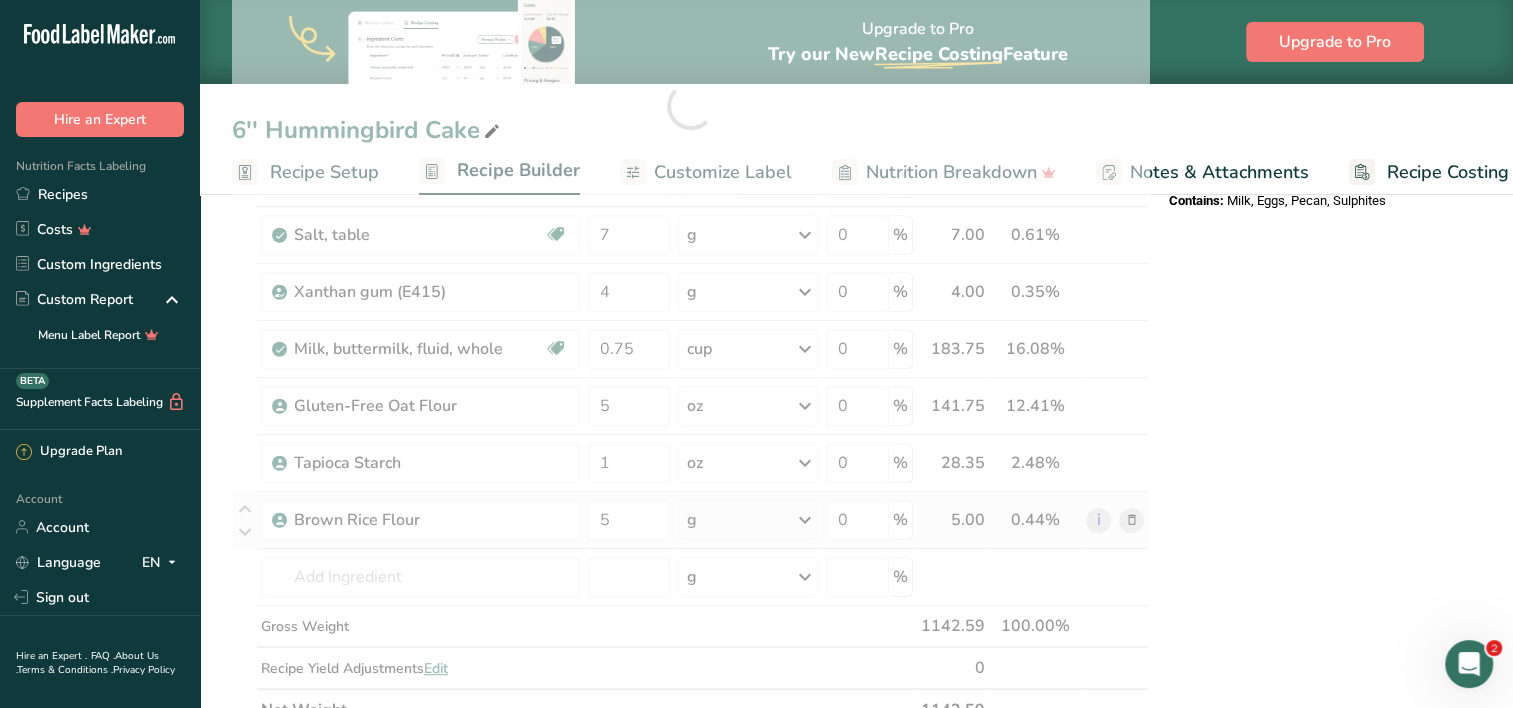 click on "Ingredient *
Amount *
Unit *
Waste *   .a-a{fill:#347362;}.b-a{fill:#fff;}          Grams
Percentage
Egg, whole, raw, fresh
Gluten free
Vegetarian
Soy free
4
oz
Portions
1 large
1 extra large
1 jumbo
See more
Weight Units
g
kg
mg
See more
Volume Units
l
Volume units require a density conversion. If you know your ingredient's density enter it below. Otherwise, click on "RIA" our AI Regulatory bot - she will be able to help you
lb/ft3
g/cm3
Confirm
mL
lb/ft3" at bounding box center [690, 105] 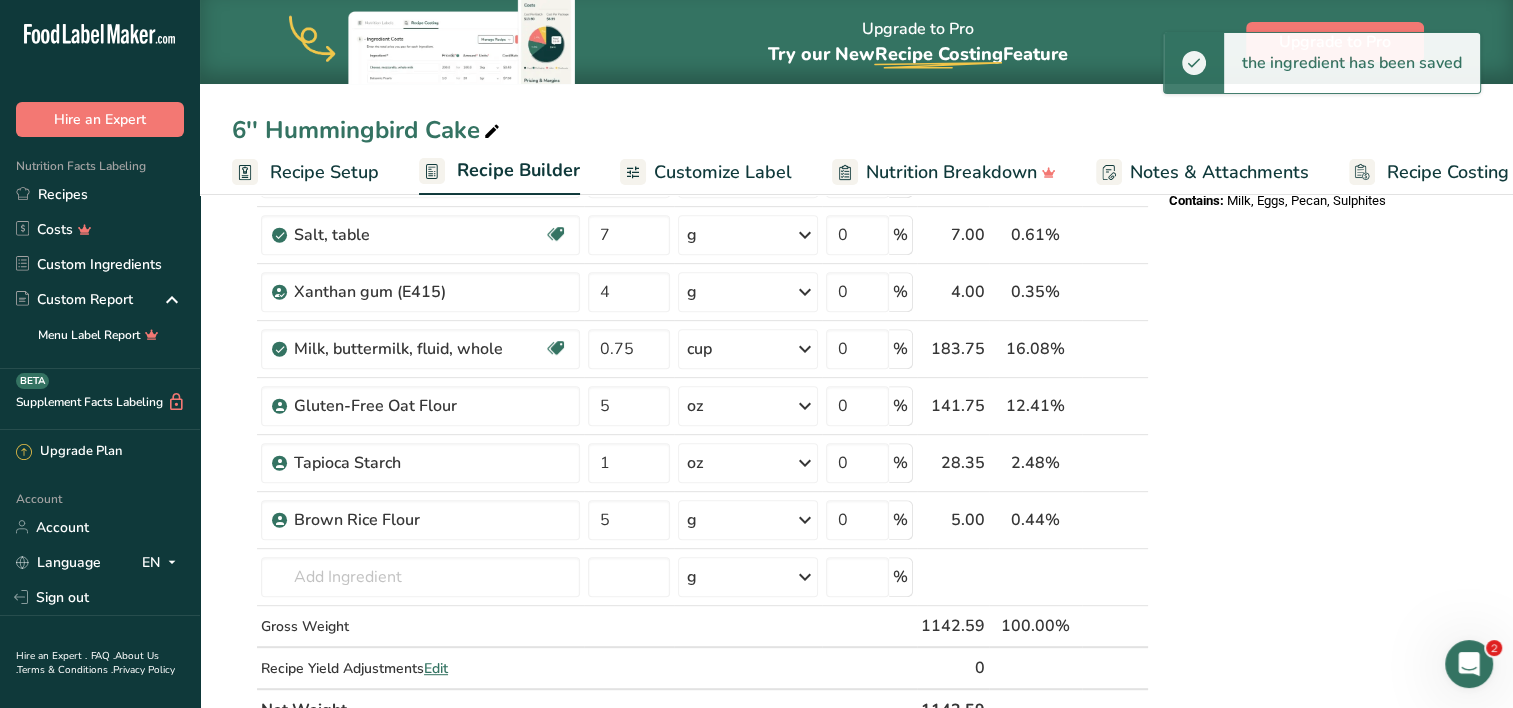 click at bounding box center (805, 520) 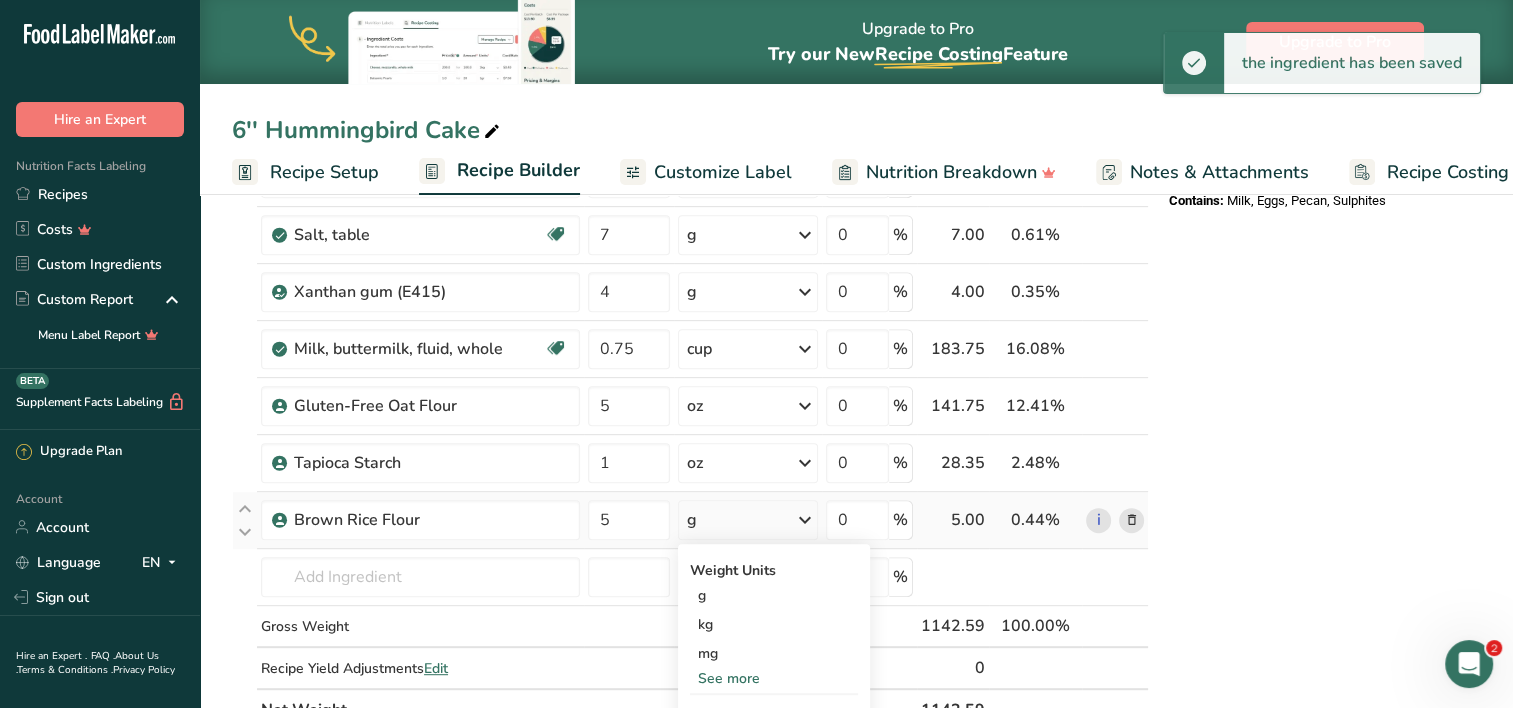 click on "See more" at bounding box center (774, 678) 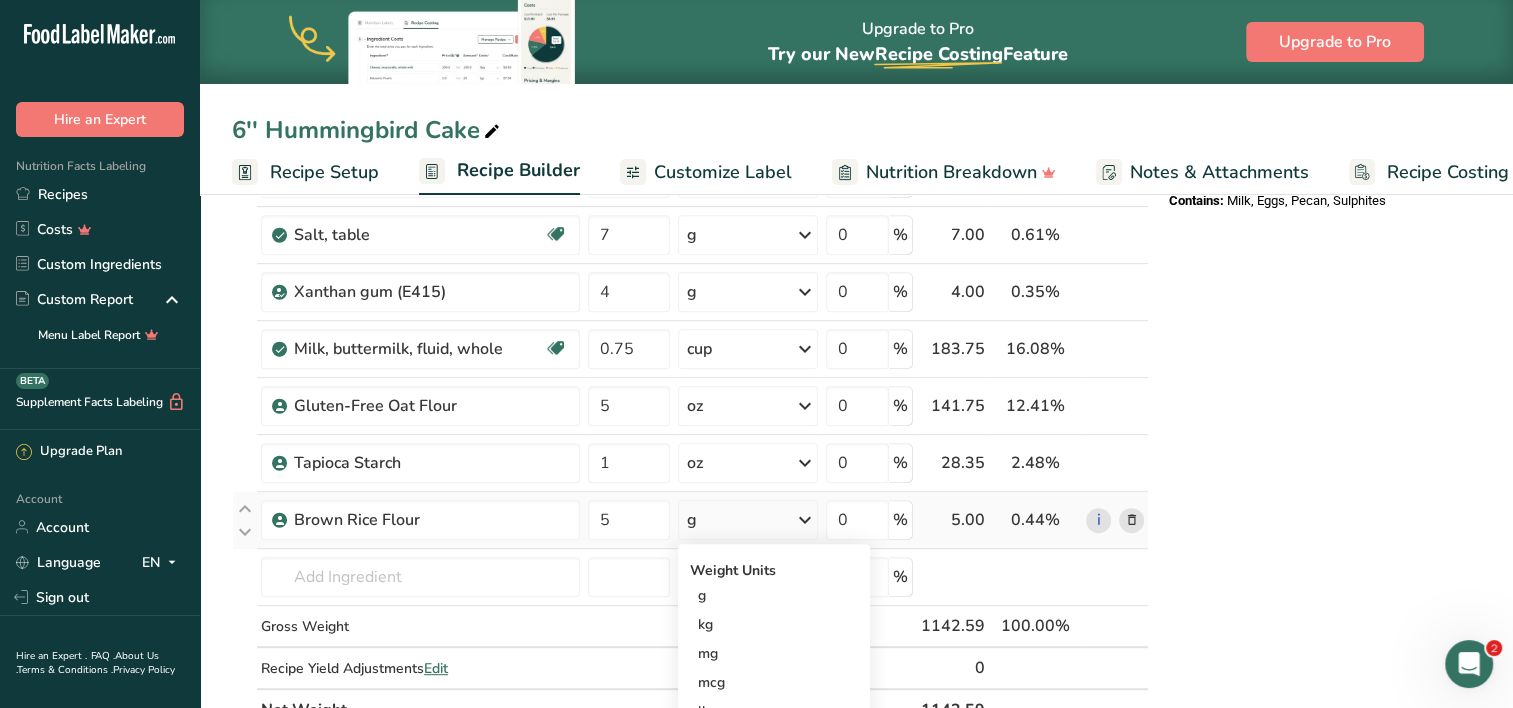 scroll, scrollTop: 968, scrollLeft: 0, axis: vertical 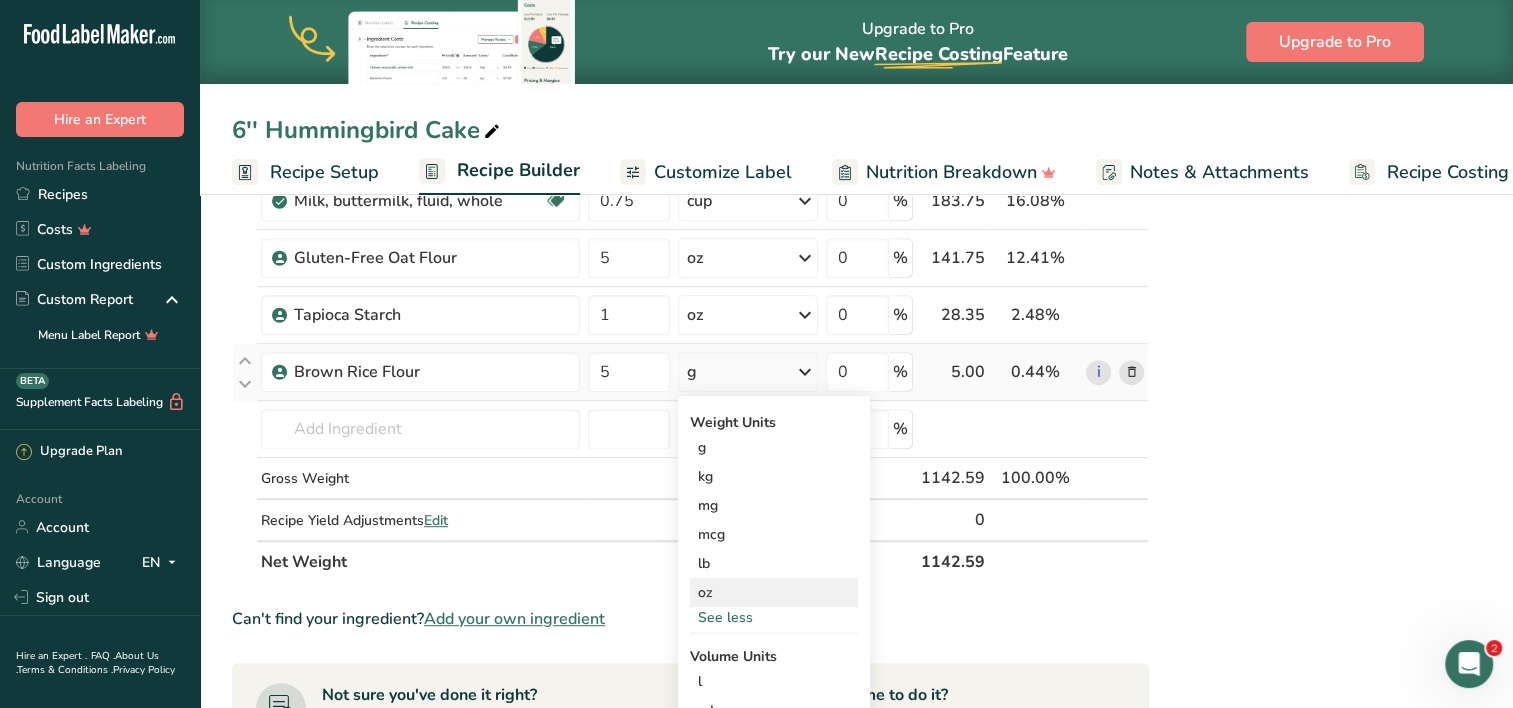 click on "oz" at bounding box center [774, 592] 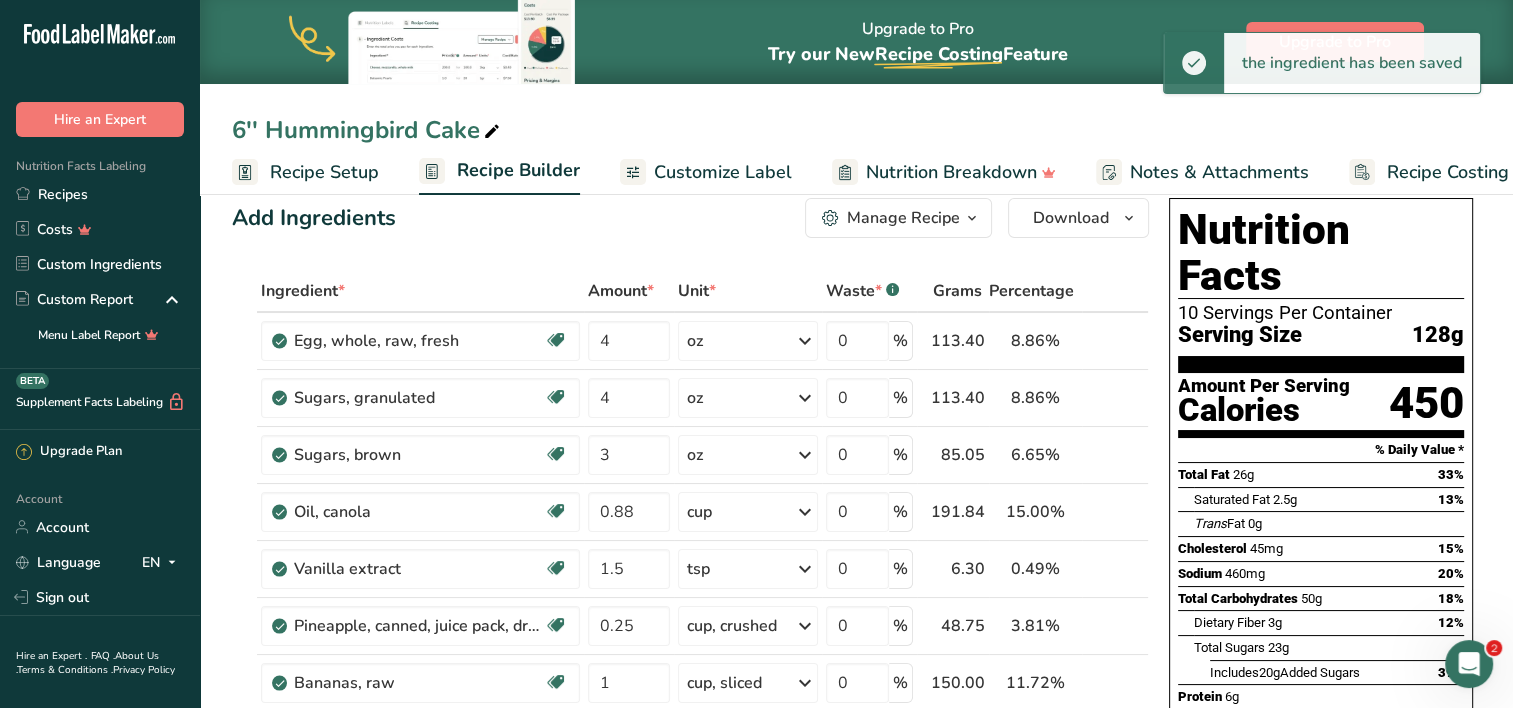 scroll, scrollTop: 0, scrollLeft: 0, axis: both 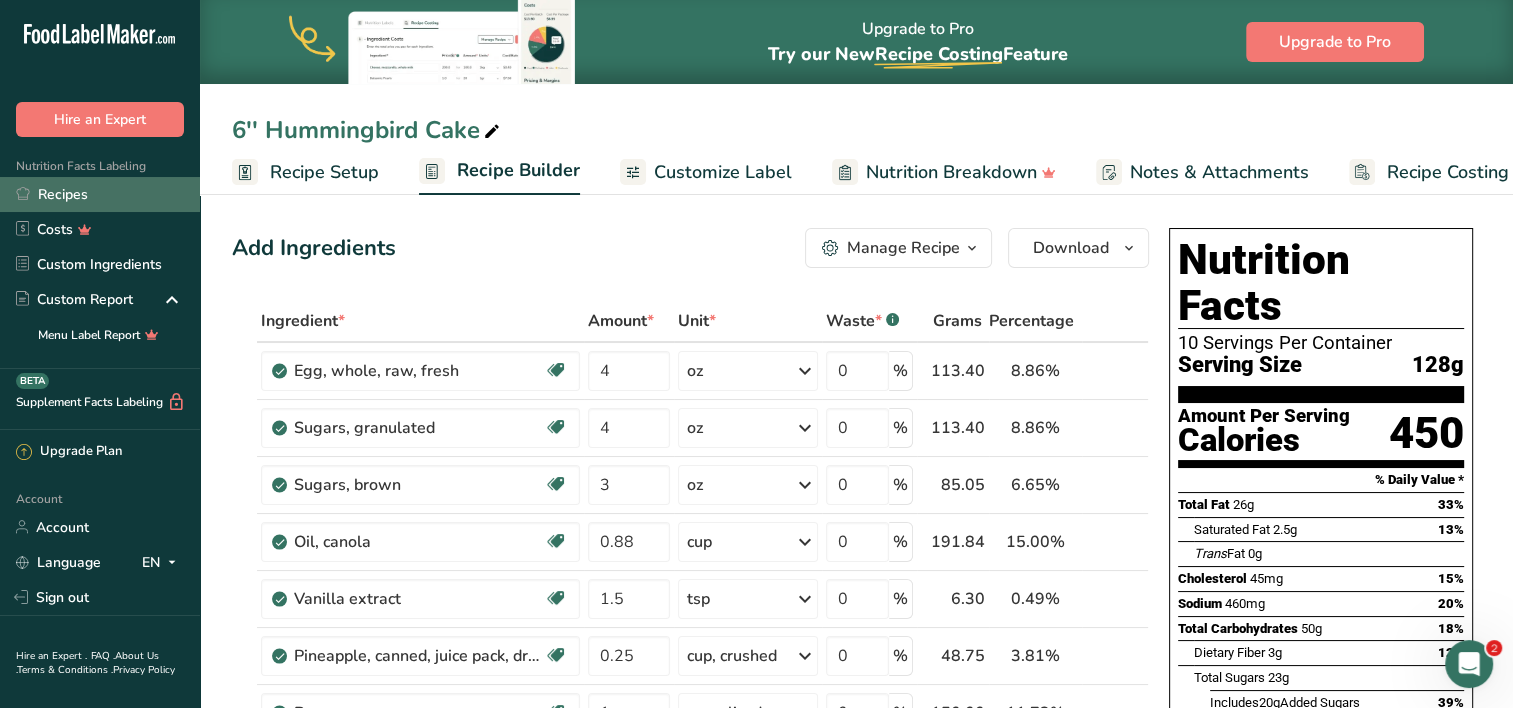 click on "Recipes" at bounding box center (100, 194) 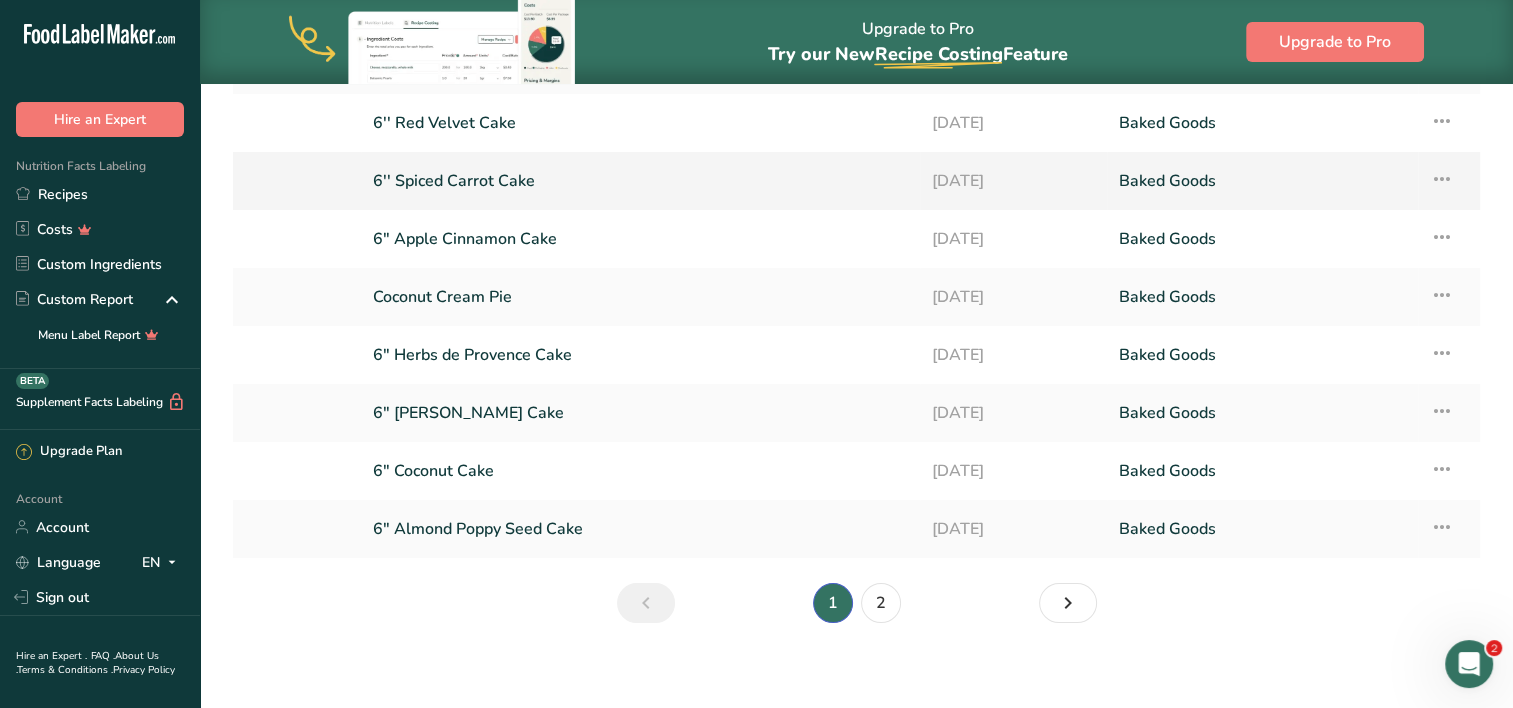 scroll, scrollTop: 252, scrollLeft: 0, axis: vertical 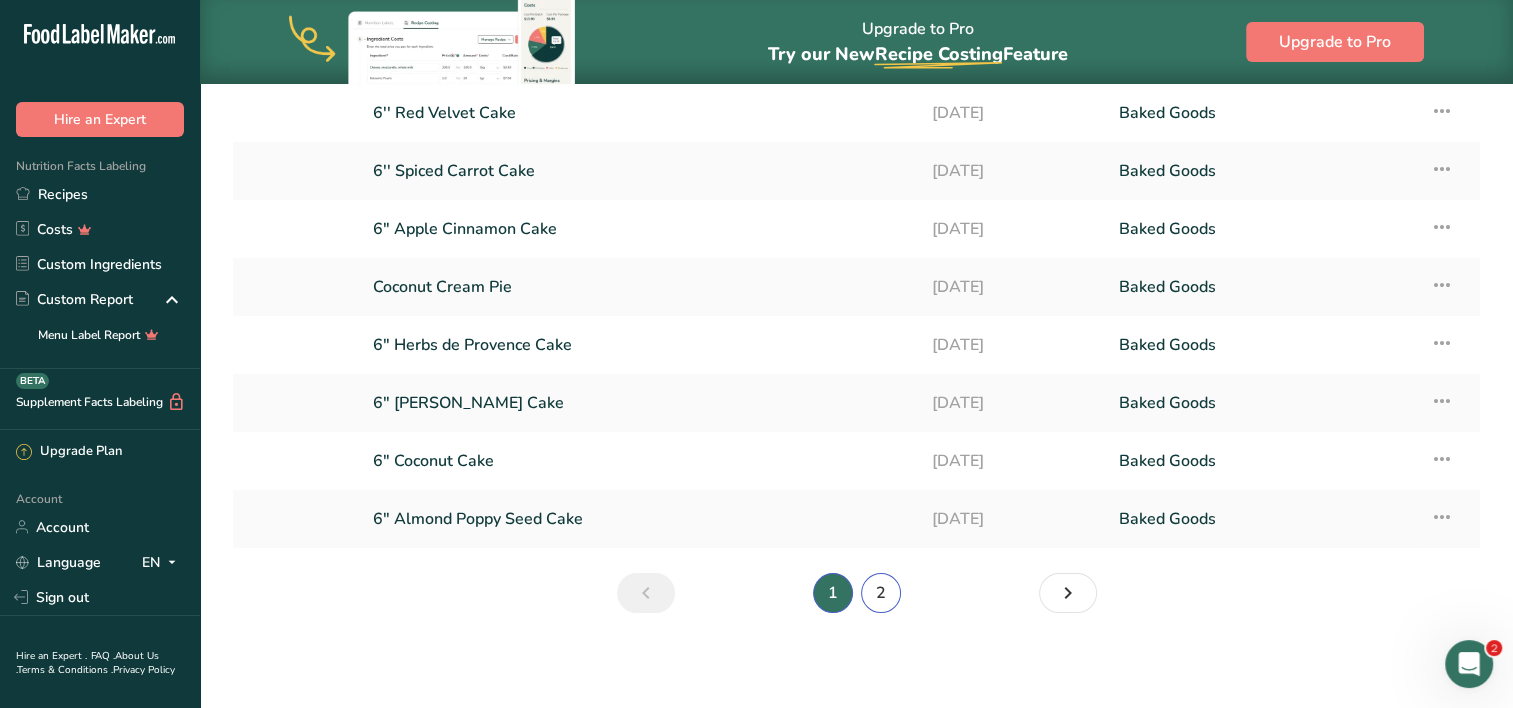 click on "2" at bounding box center (881, 593) 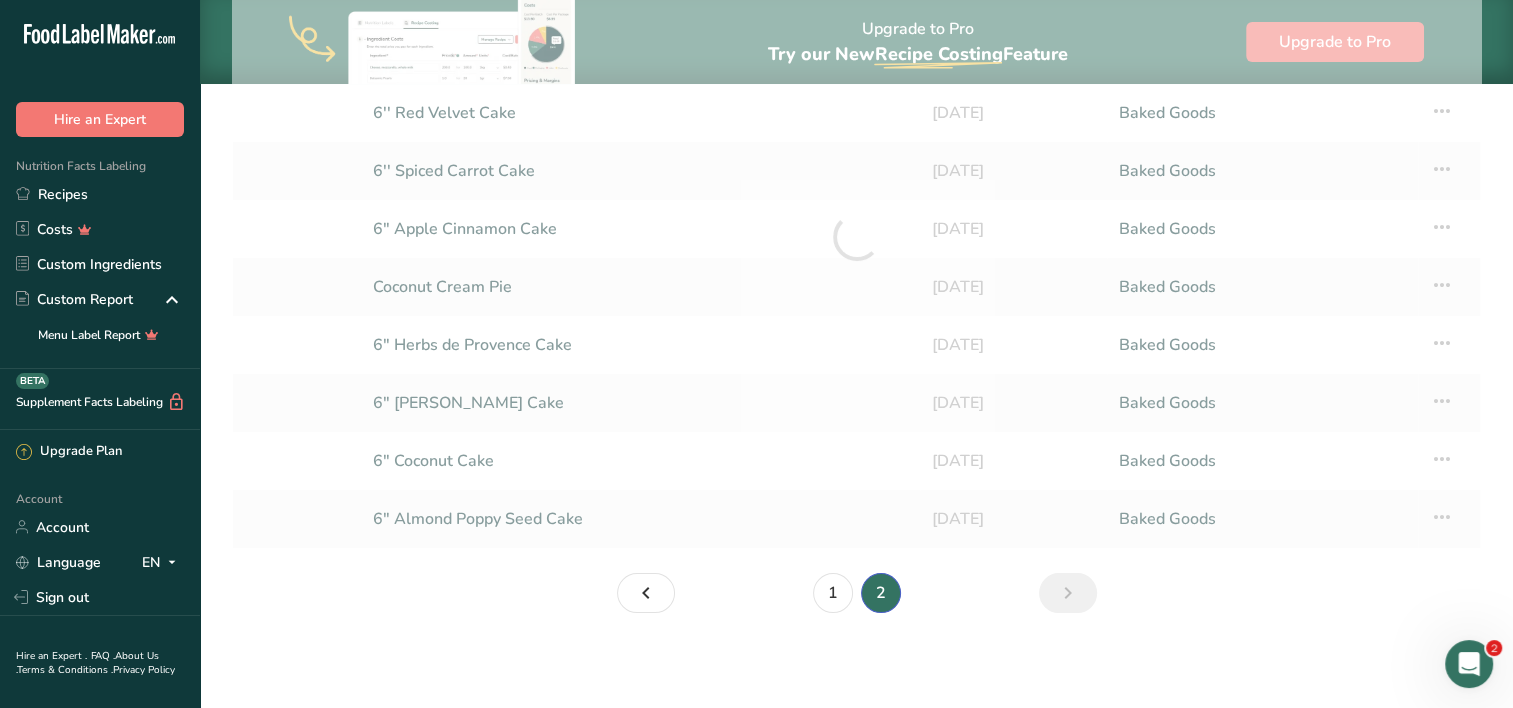scroll, scrollTop: 0, scrollLeft: 0, axis: both 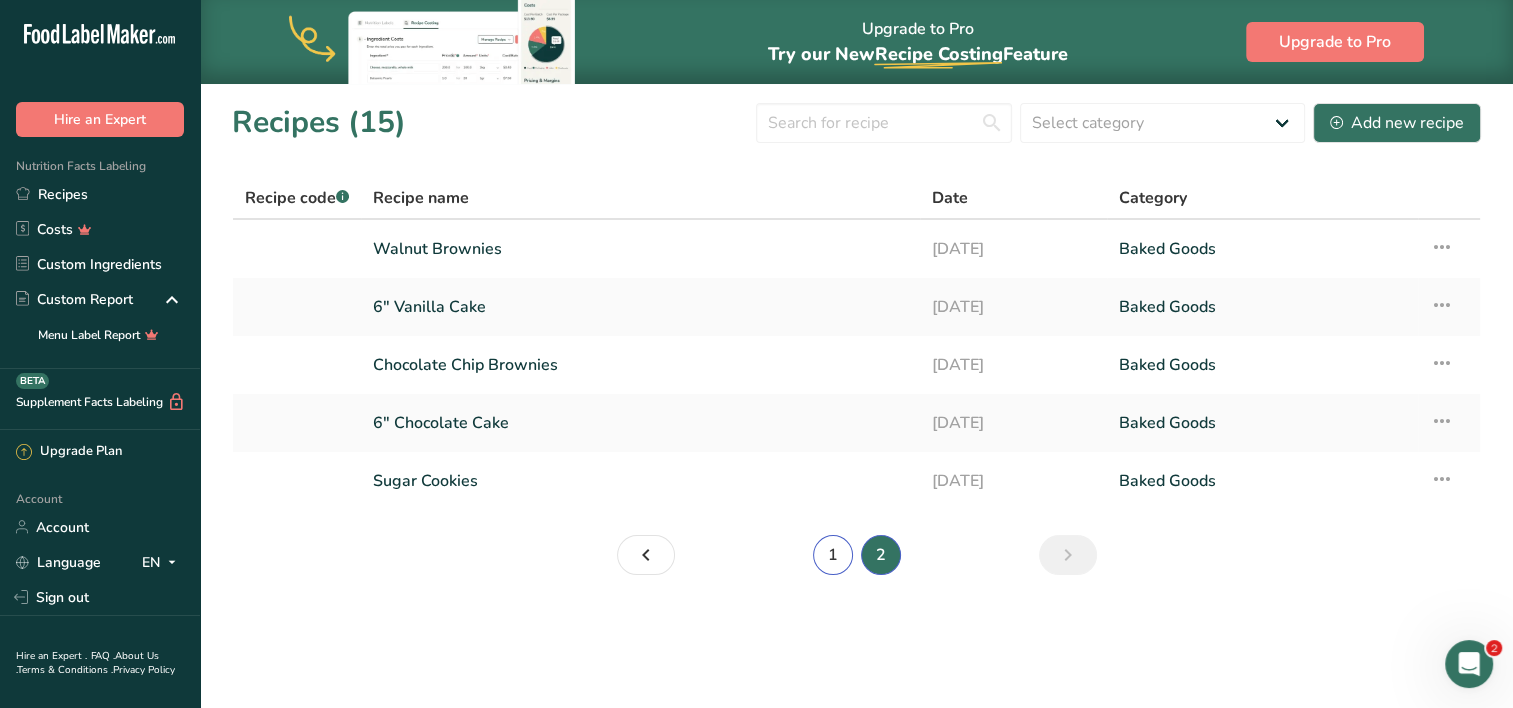 click on "1" at bounding box center (833, 555) 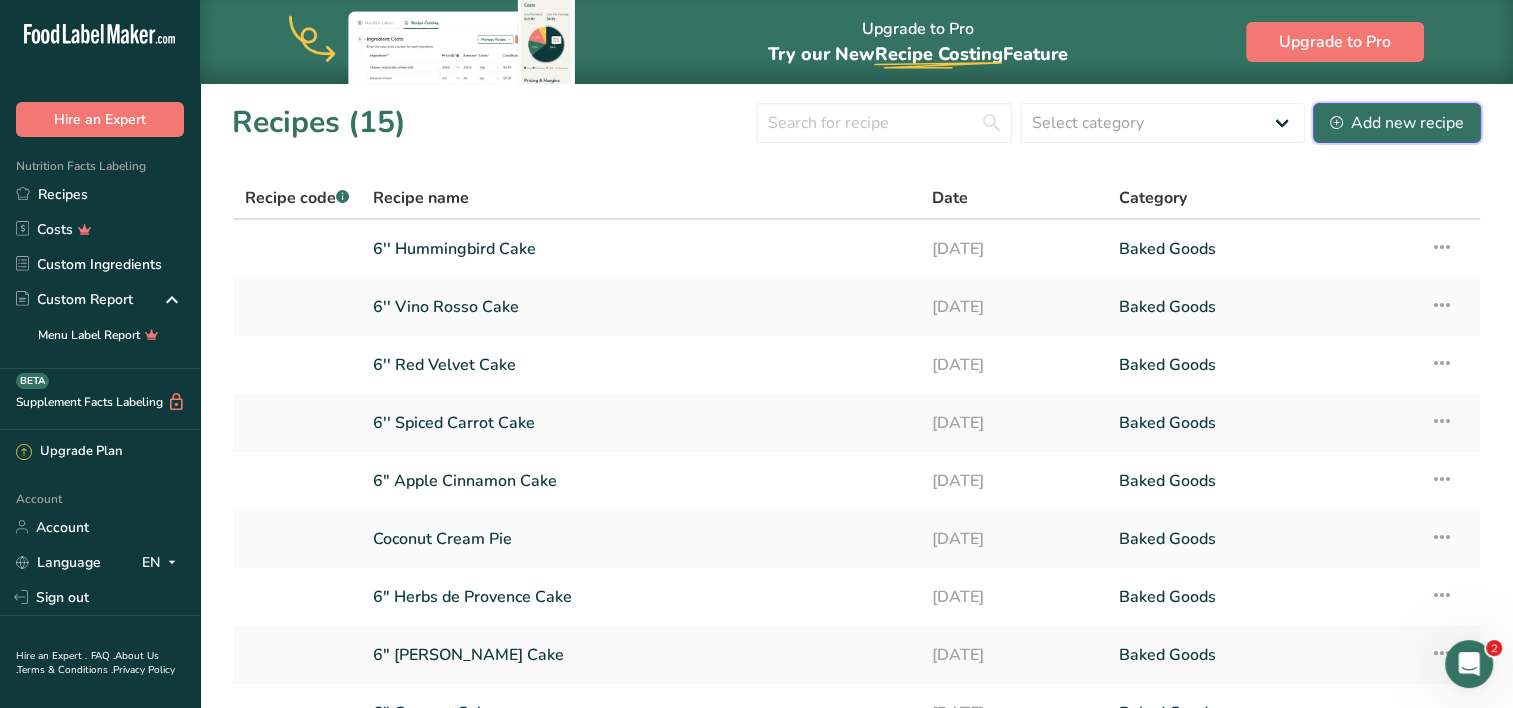 click on "Add new recipe" at bounding box center (1397, 123) 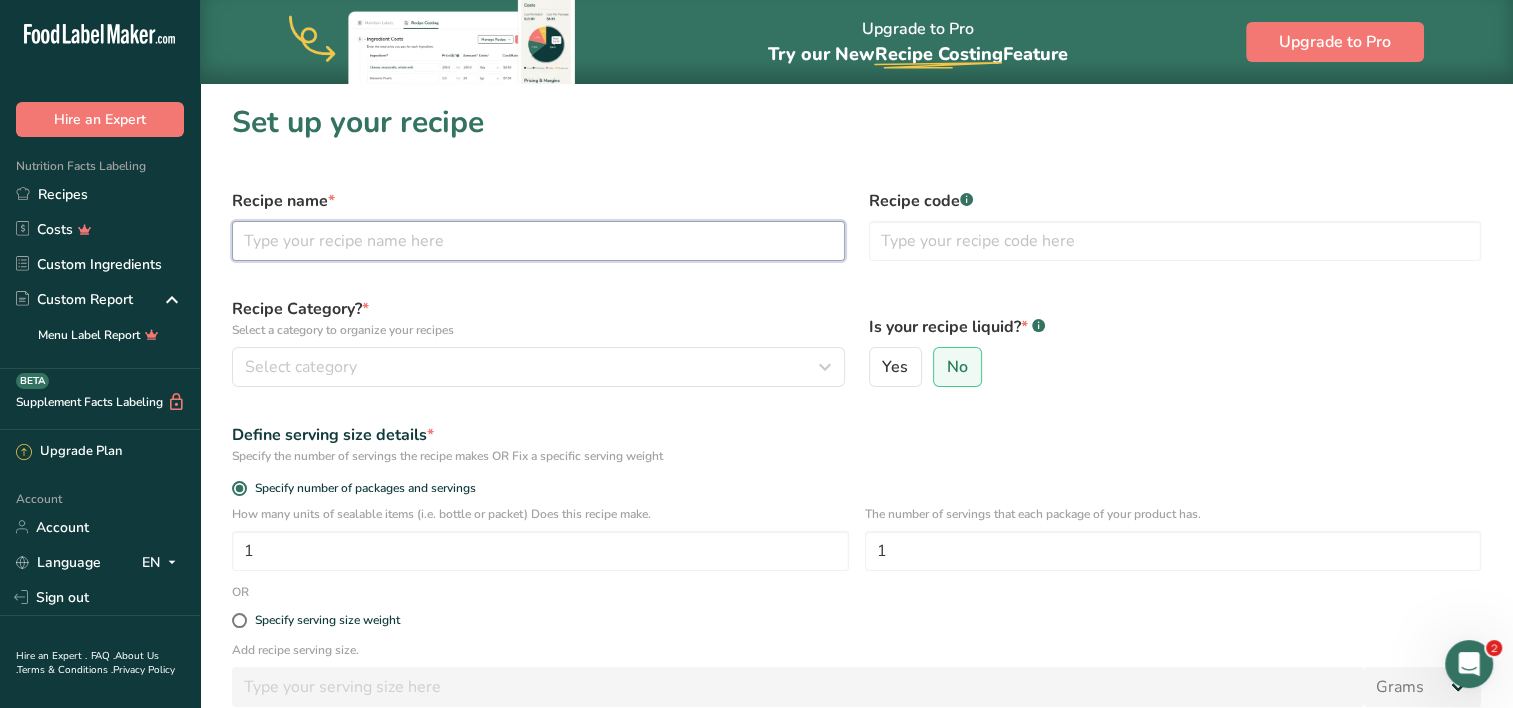 click at bounding box center (538, 241) 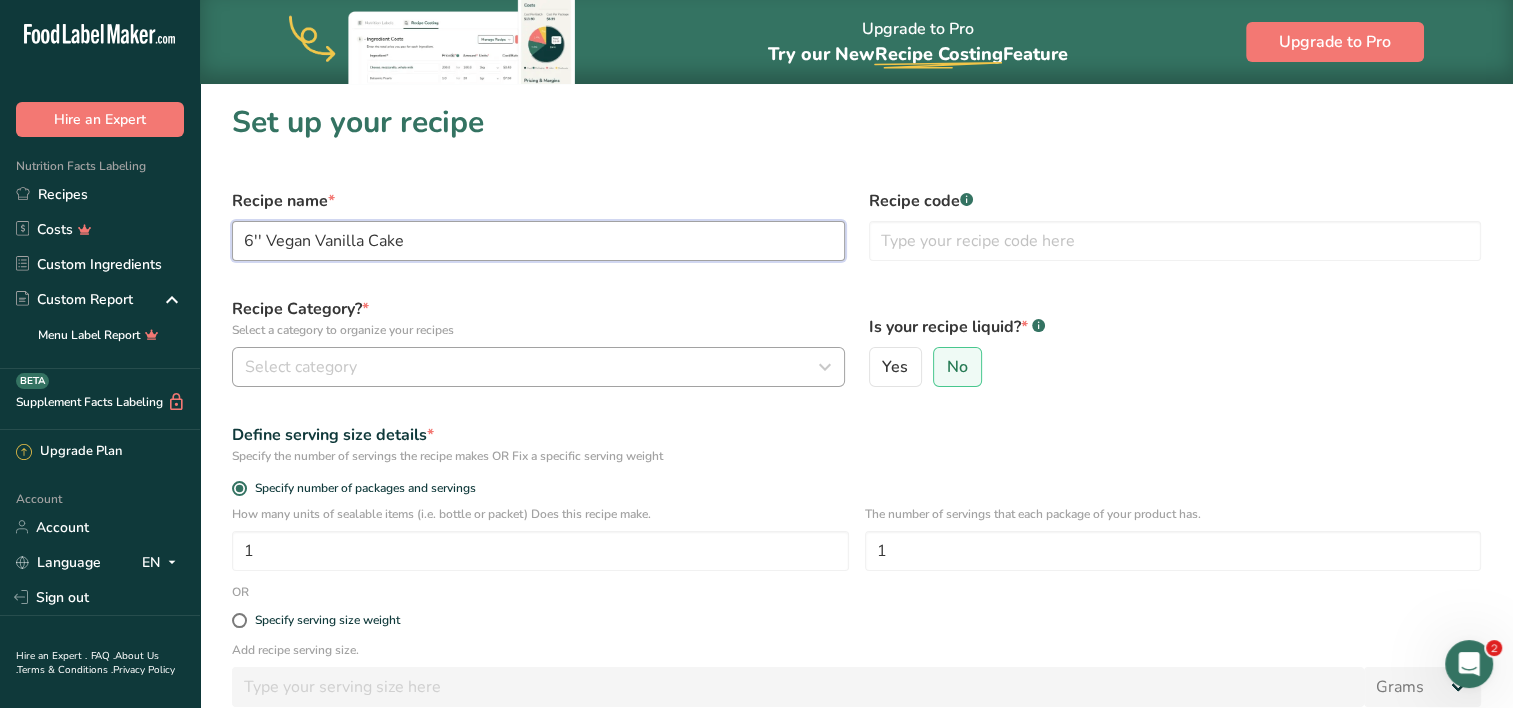 type on "6'' Vegan Vanilla Cake" 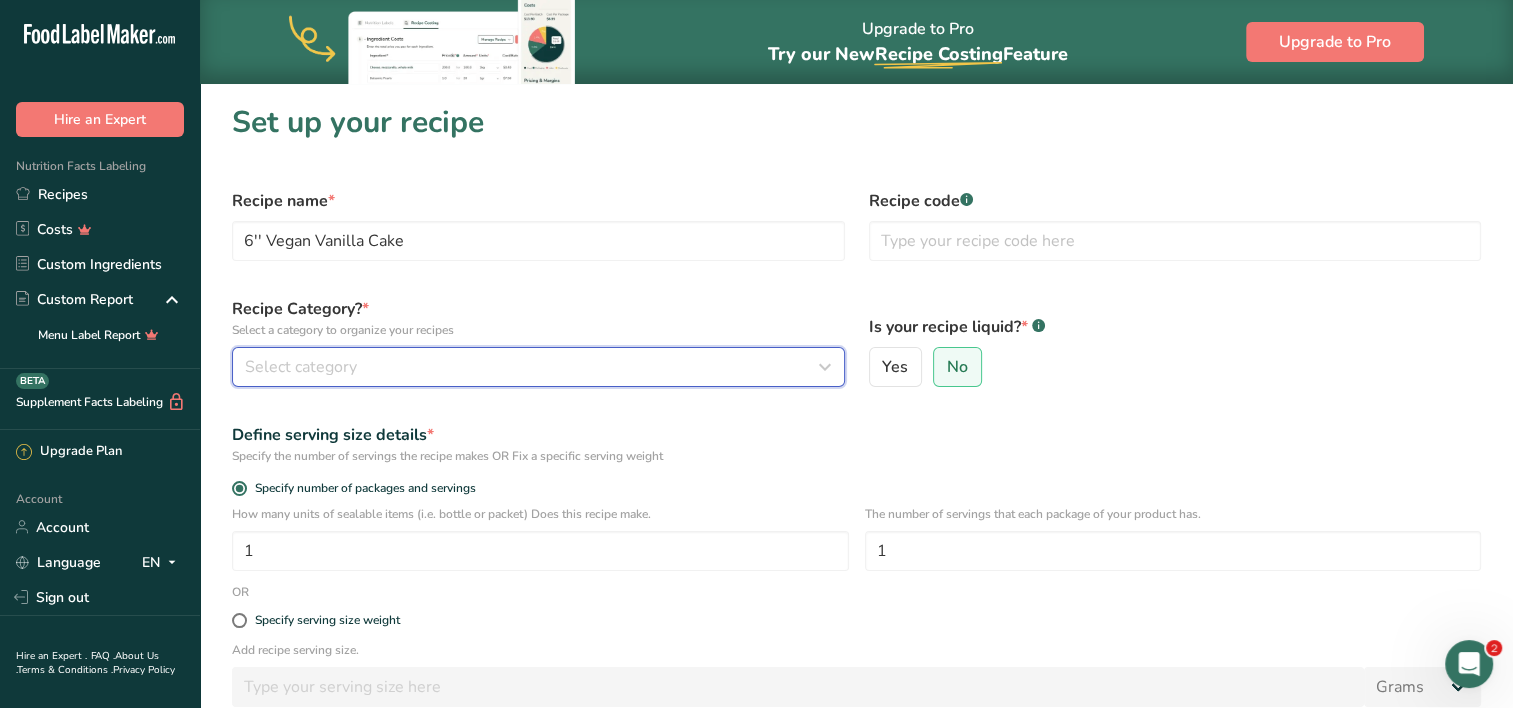 click on "Select category" at bounding box center [532, 367] 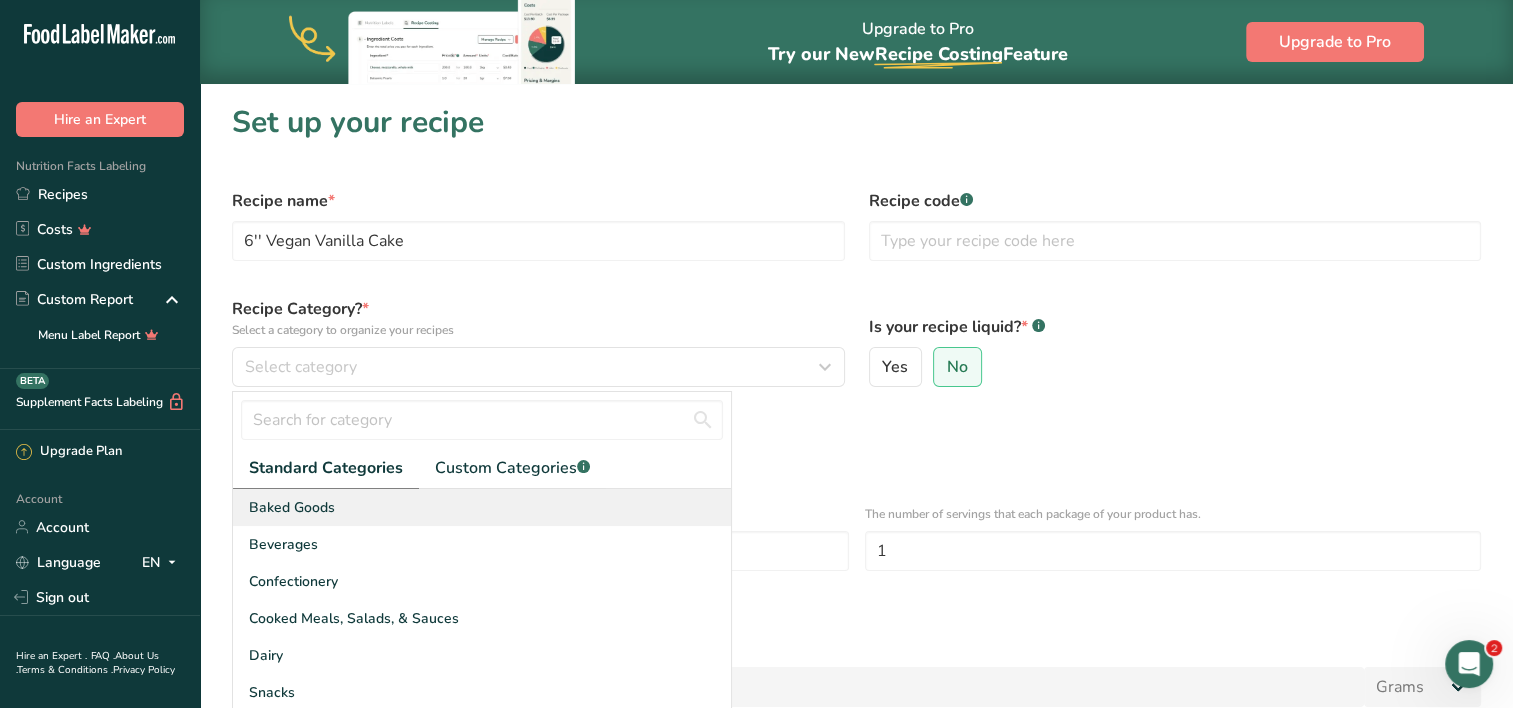 click on "Baked Goods" at bounding box center [482, 507] 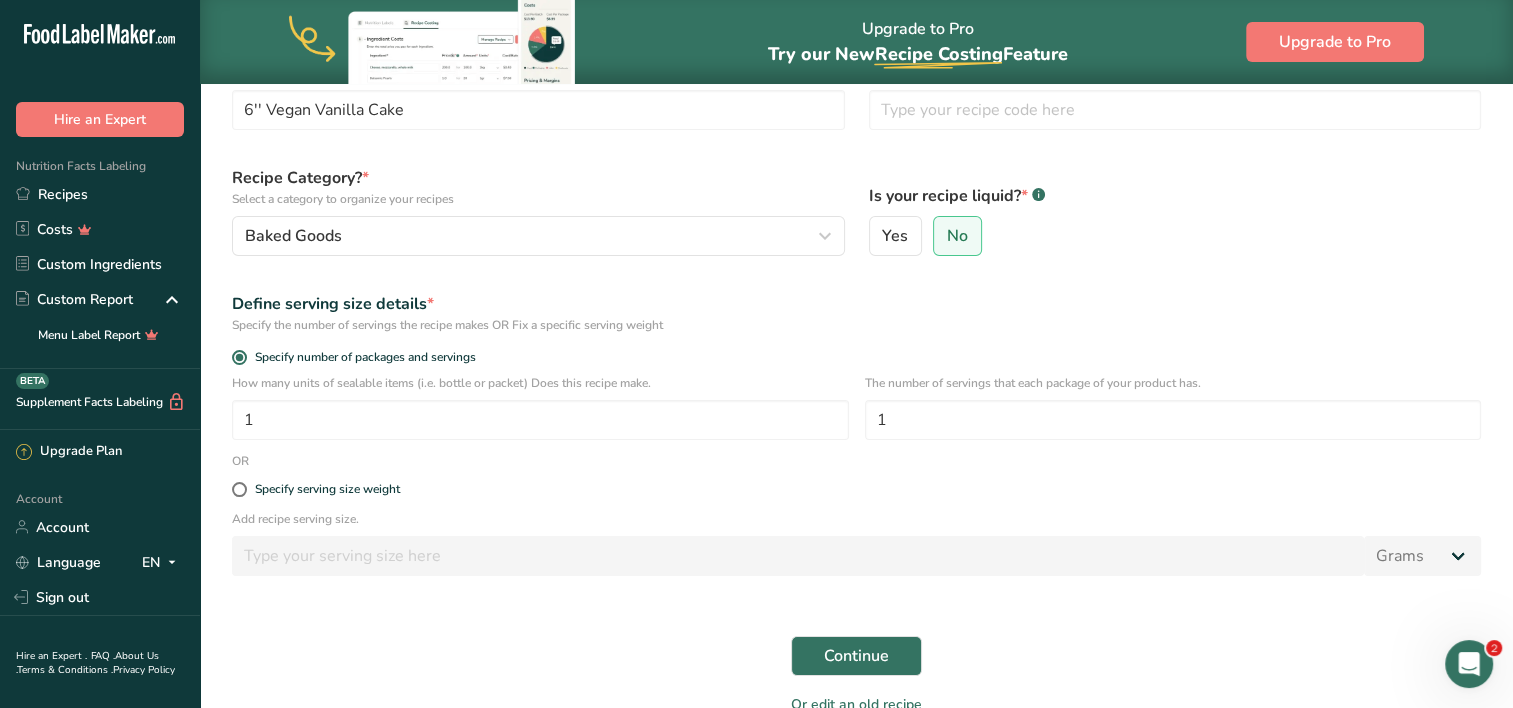 scroll, scrollTop: 132, scrollLeft: 0, axis: vertical 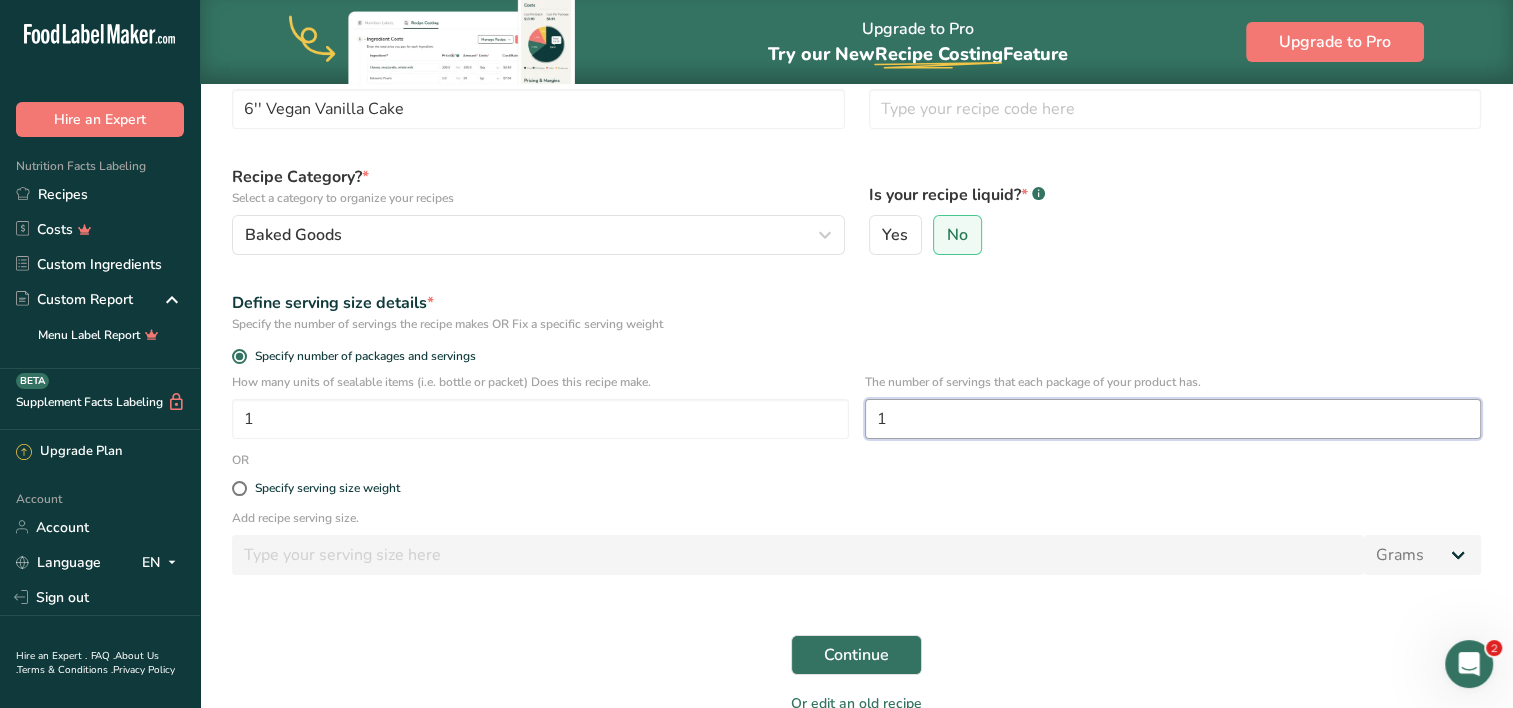 click on "1" at bounding box center [1173, 419] 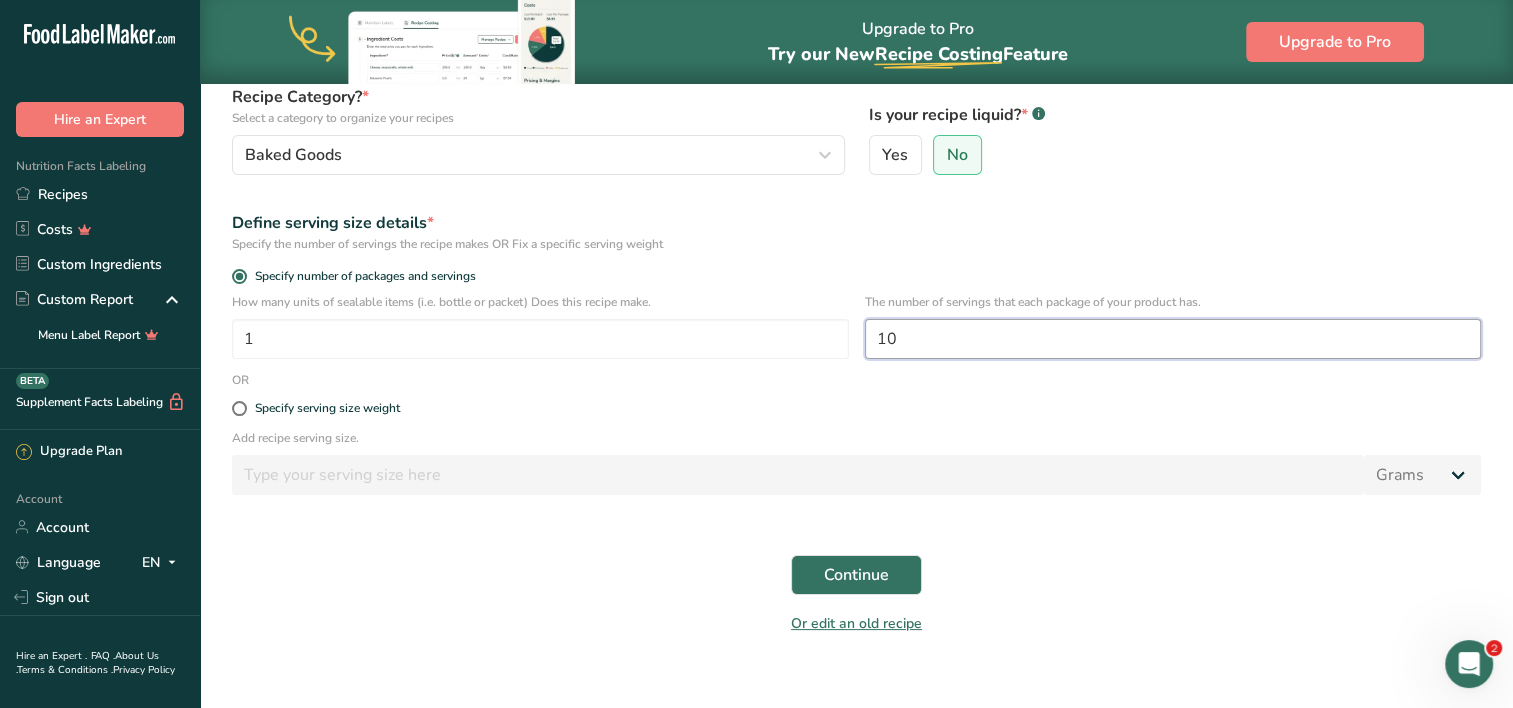 scroll, scrollTop: 215, scrollLeft: 0, axis: vertical 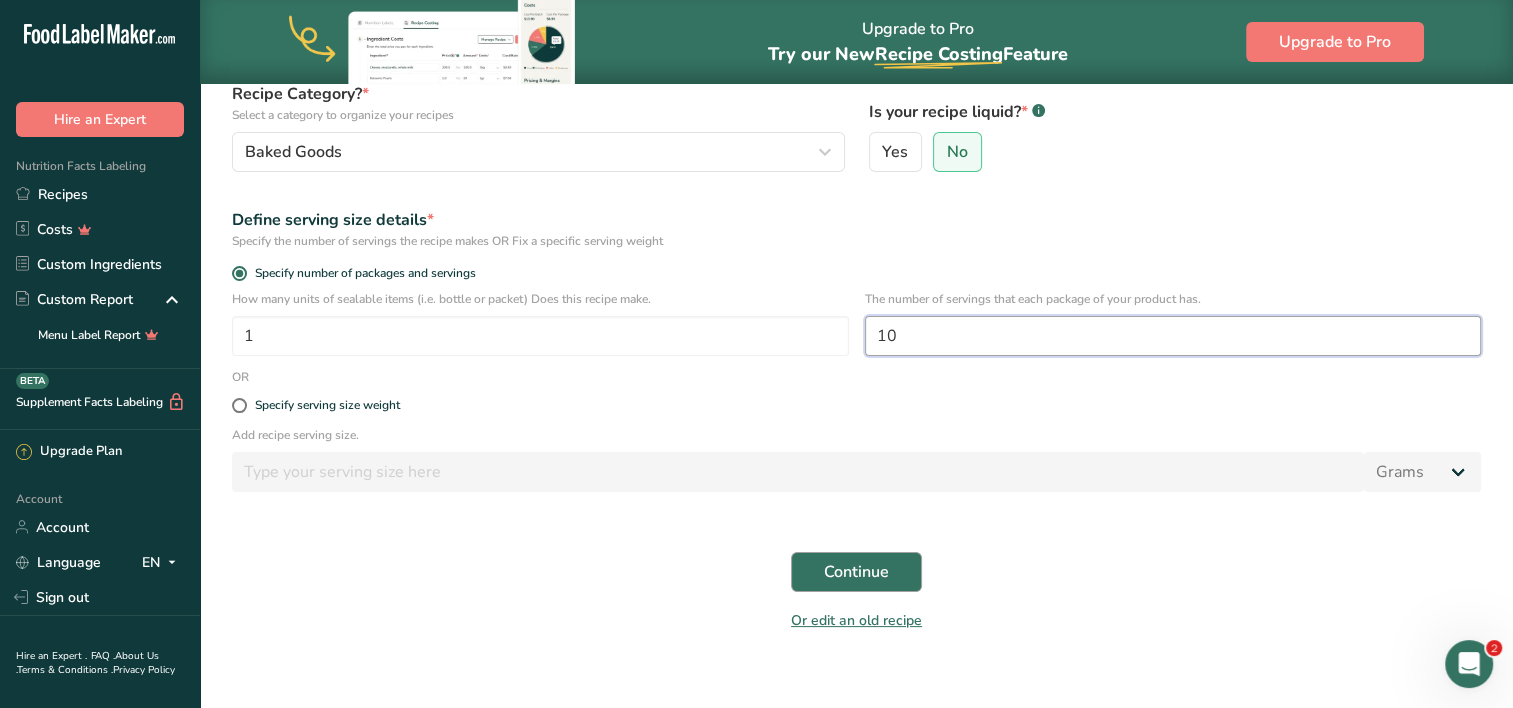 type on "10" 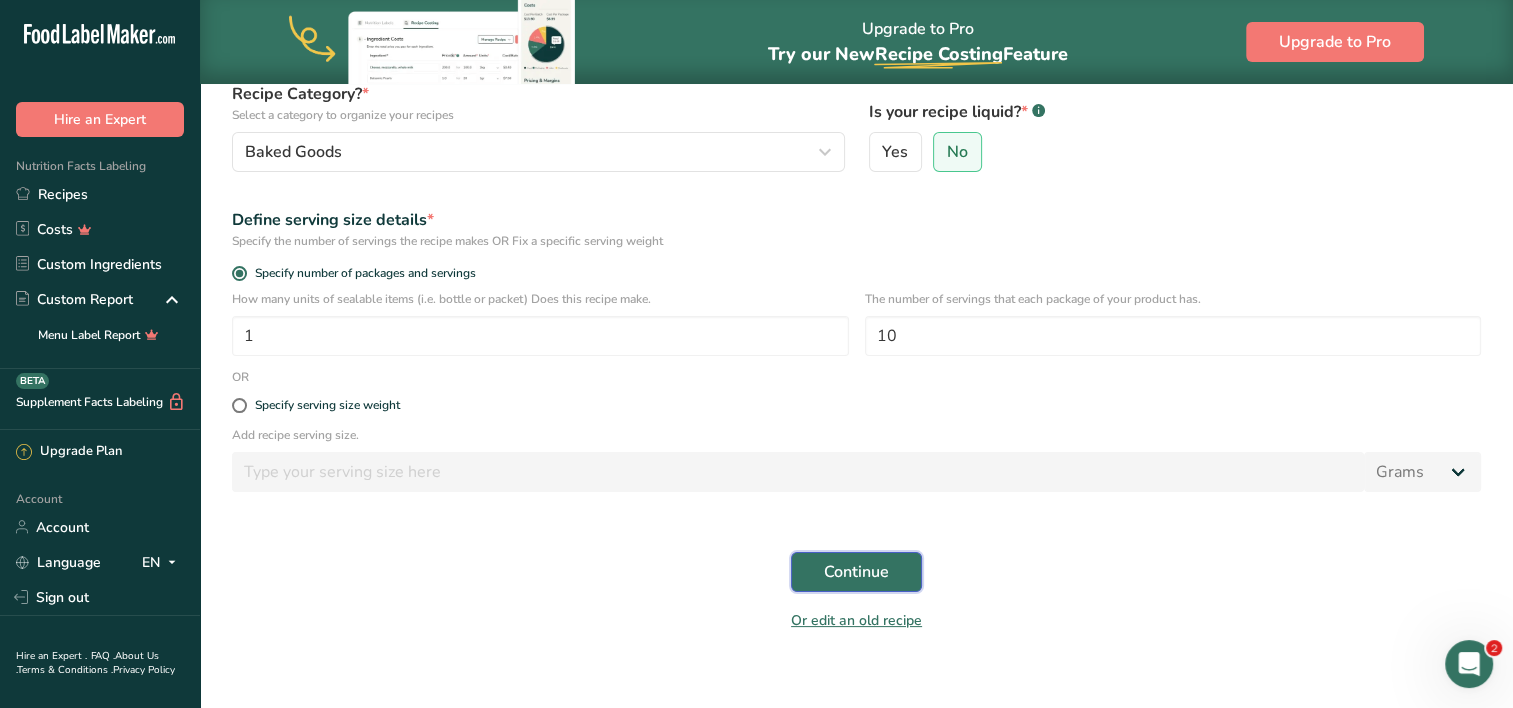 click on "Continue" at bounding box center (856, 572) 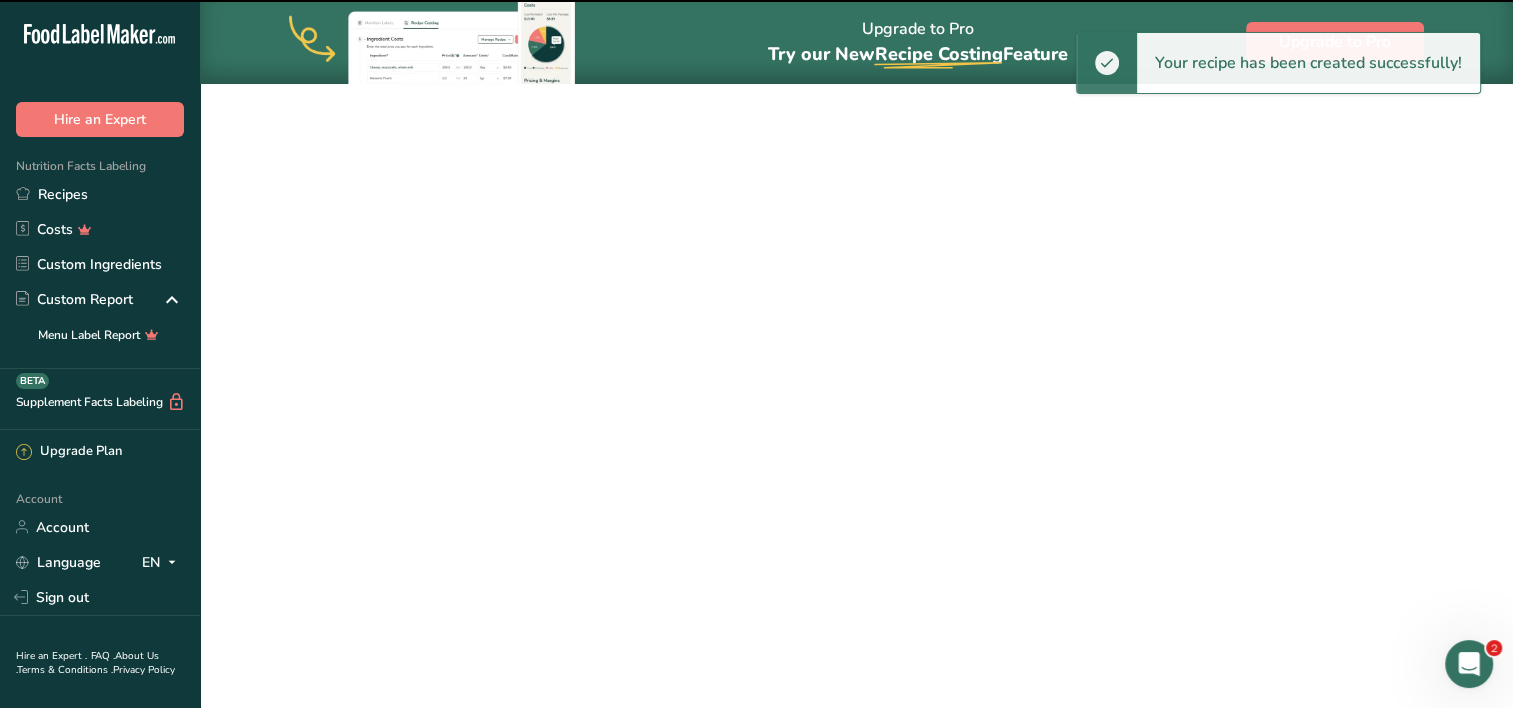scroll, scrollTop: 0, scrollLeft: 0, axis: both 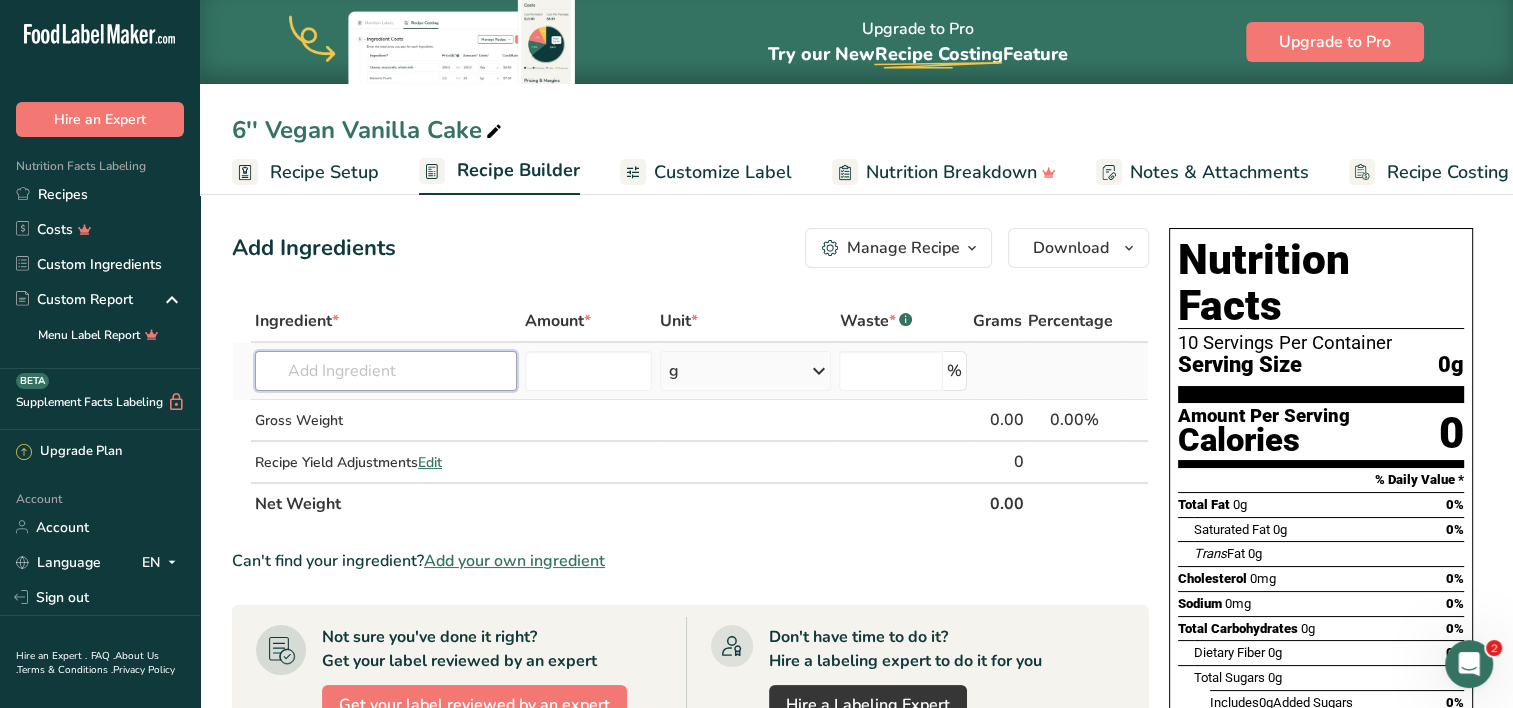 click at bounding box center (386, 371) 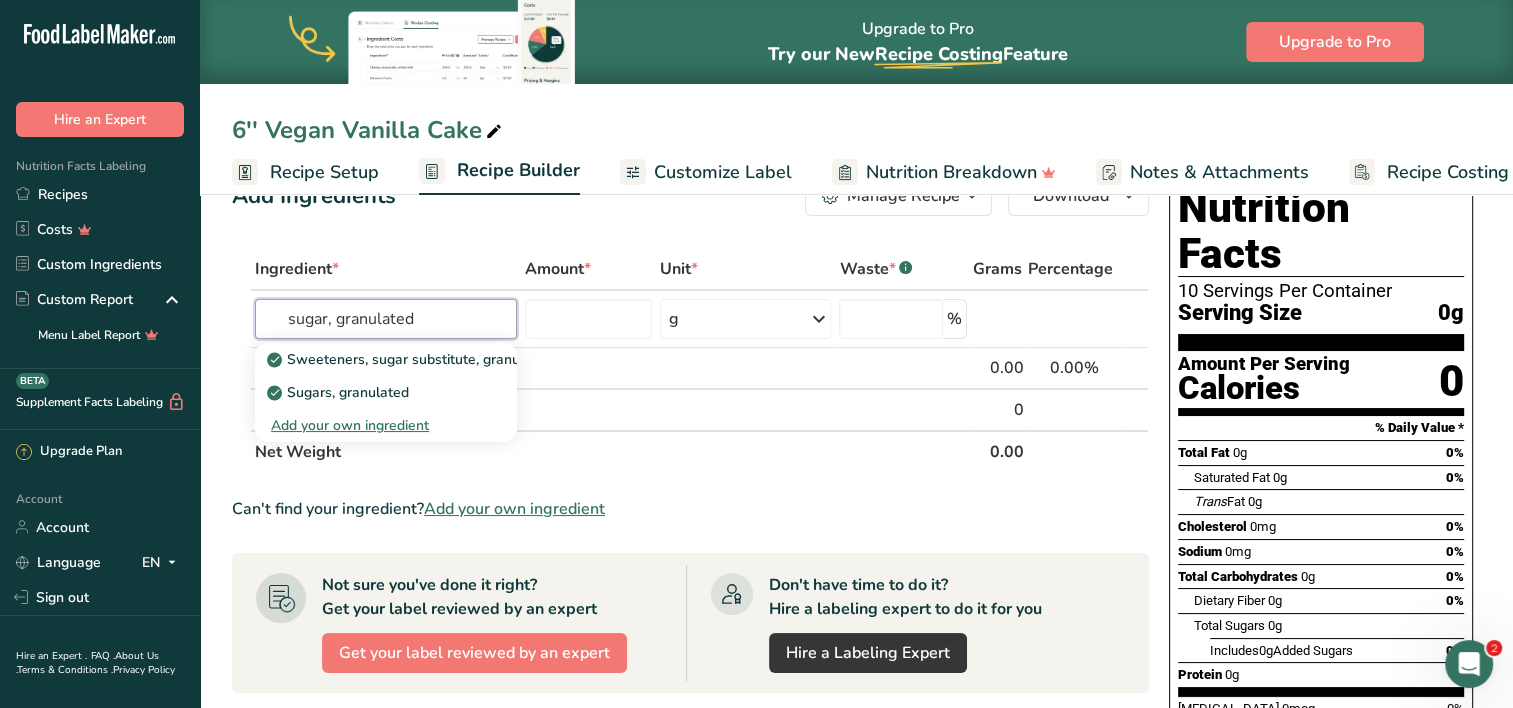 scroll, scrollTop: 56, scrollLeft: 0, axis: vertical 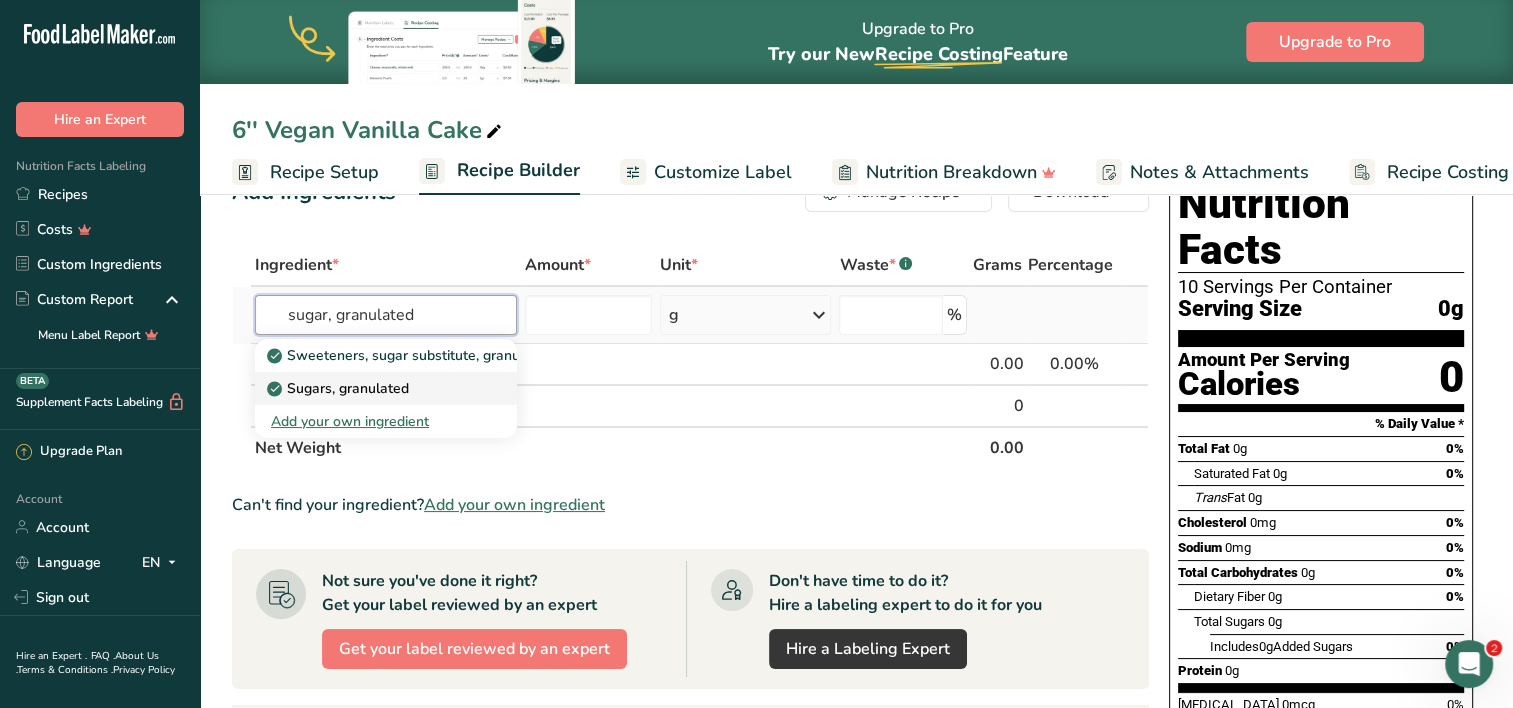 type on "sugar, granulated" 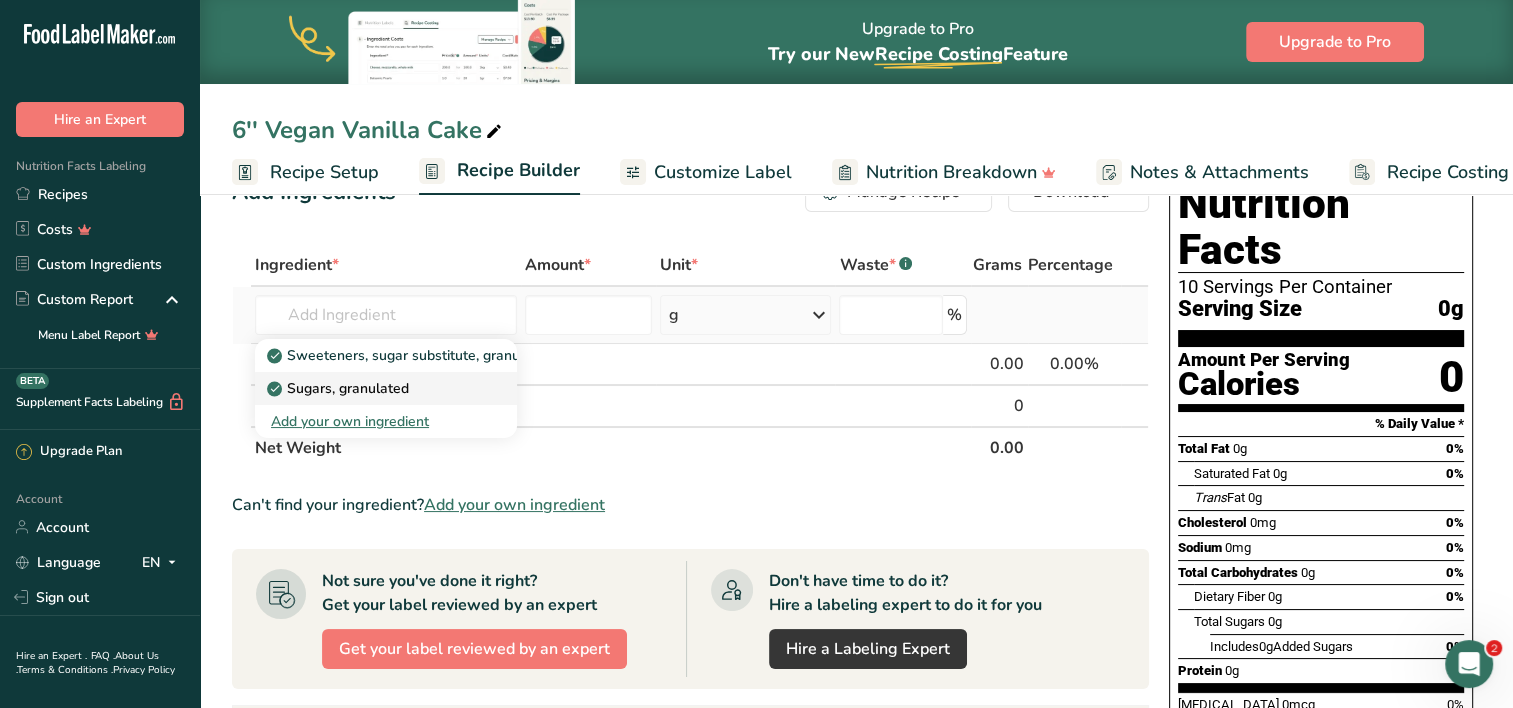 click on "Sugars, granulated" at bounding box center (340, 388) 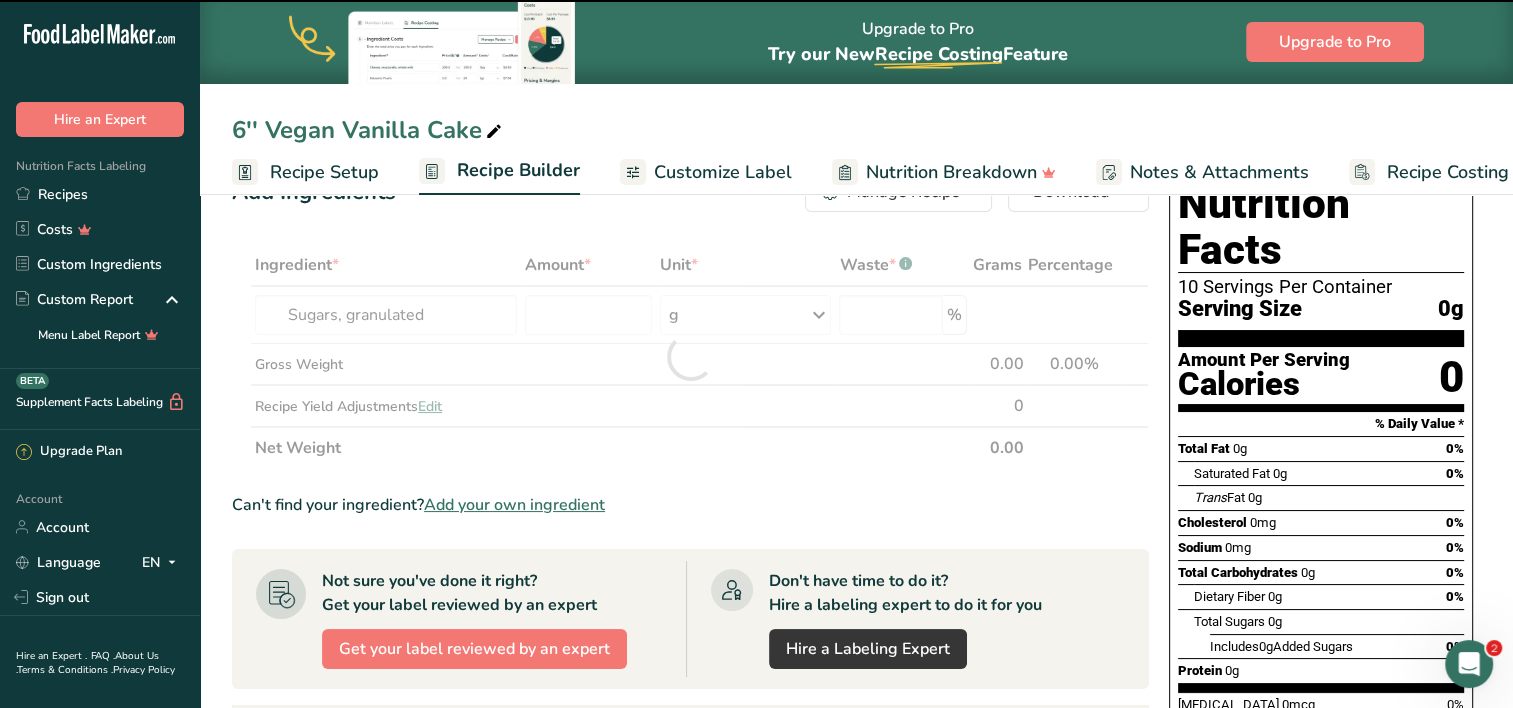 type on "0" 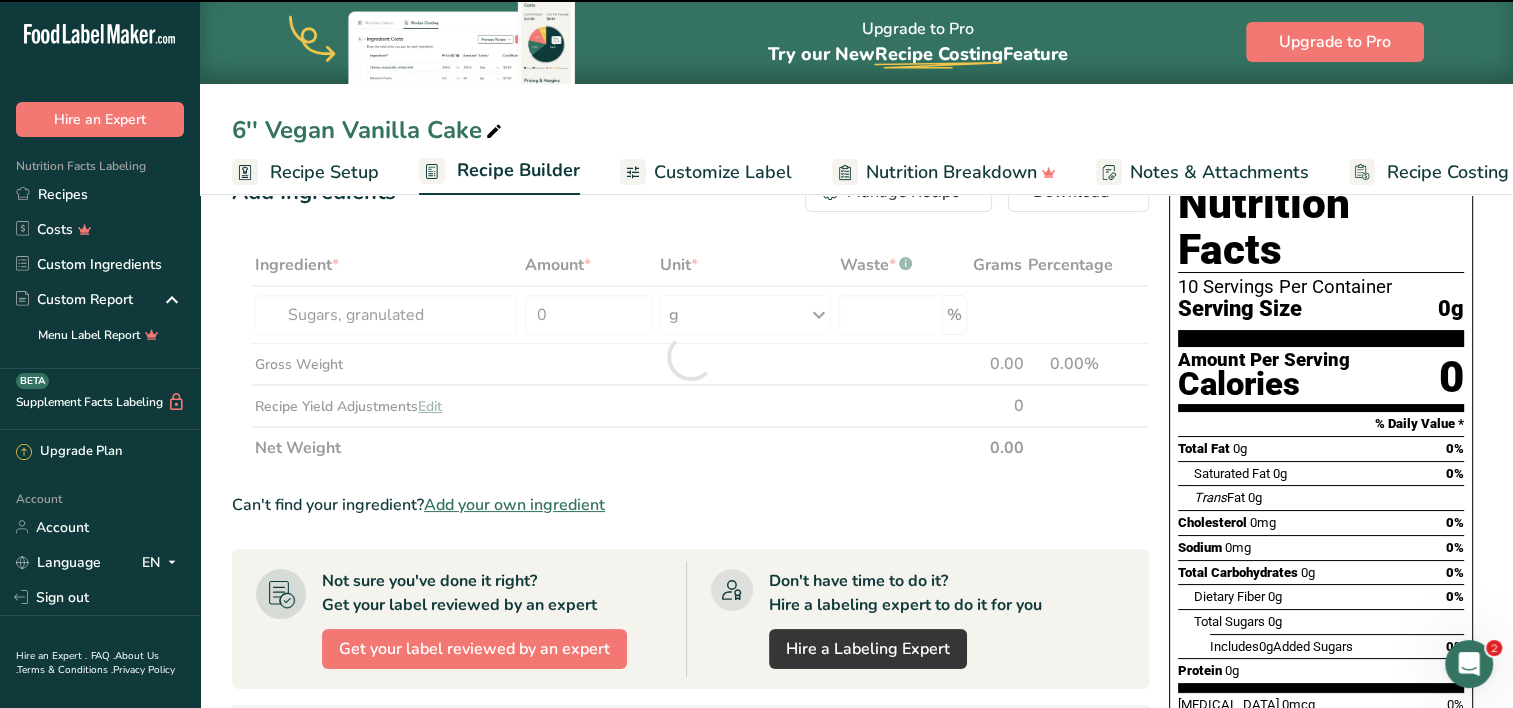 type on "0" 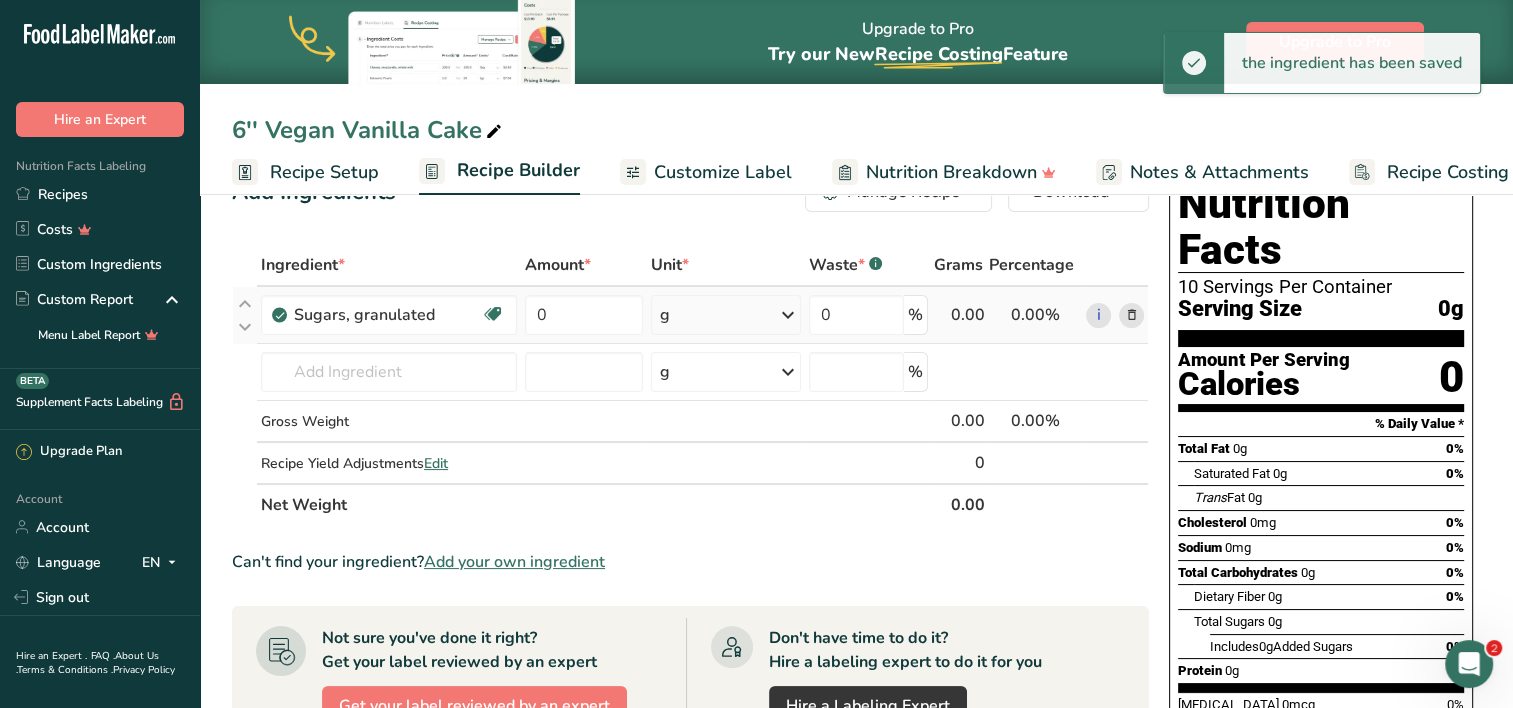 click on "g" at bounding box center [726, 315] 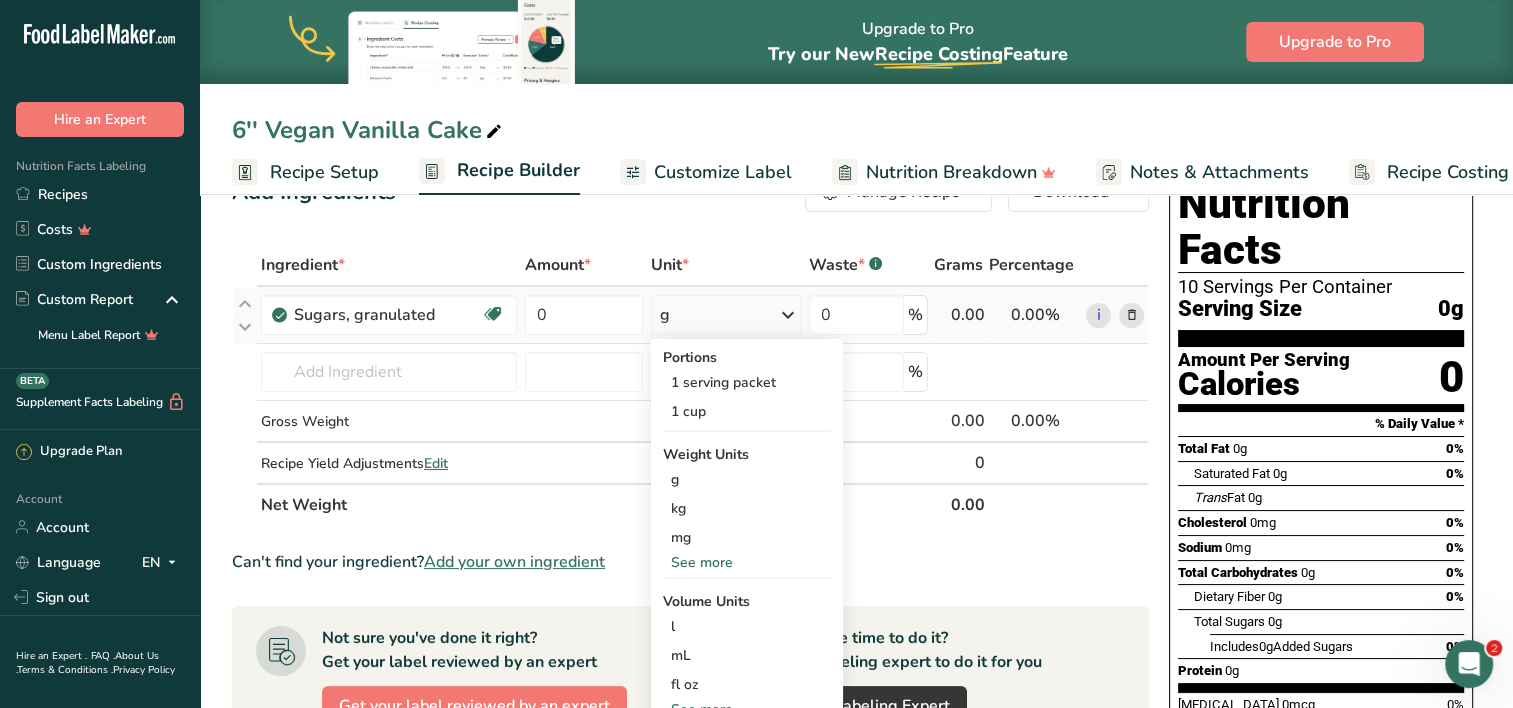 click on "See more" at bounding box center (747, 562) 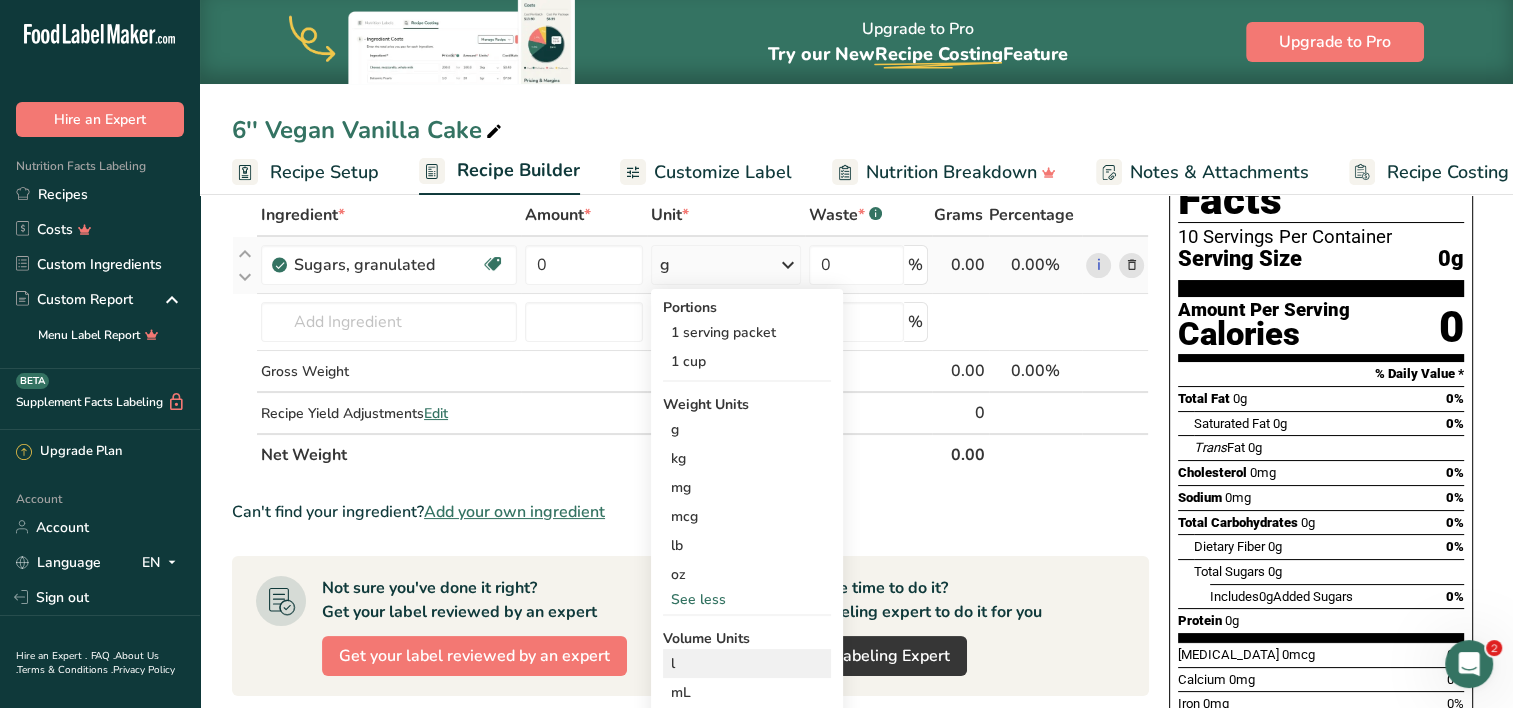 scroll, scrollTop: 124, scrollLeft: 0, axis: vertical 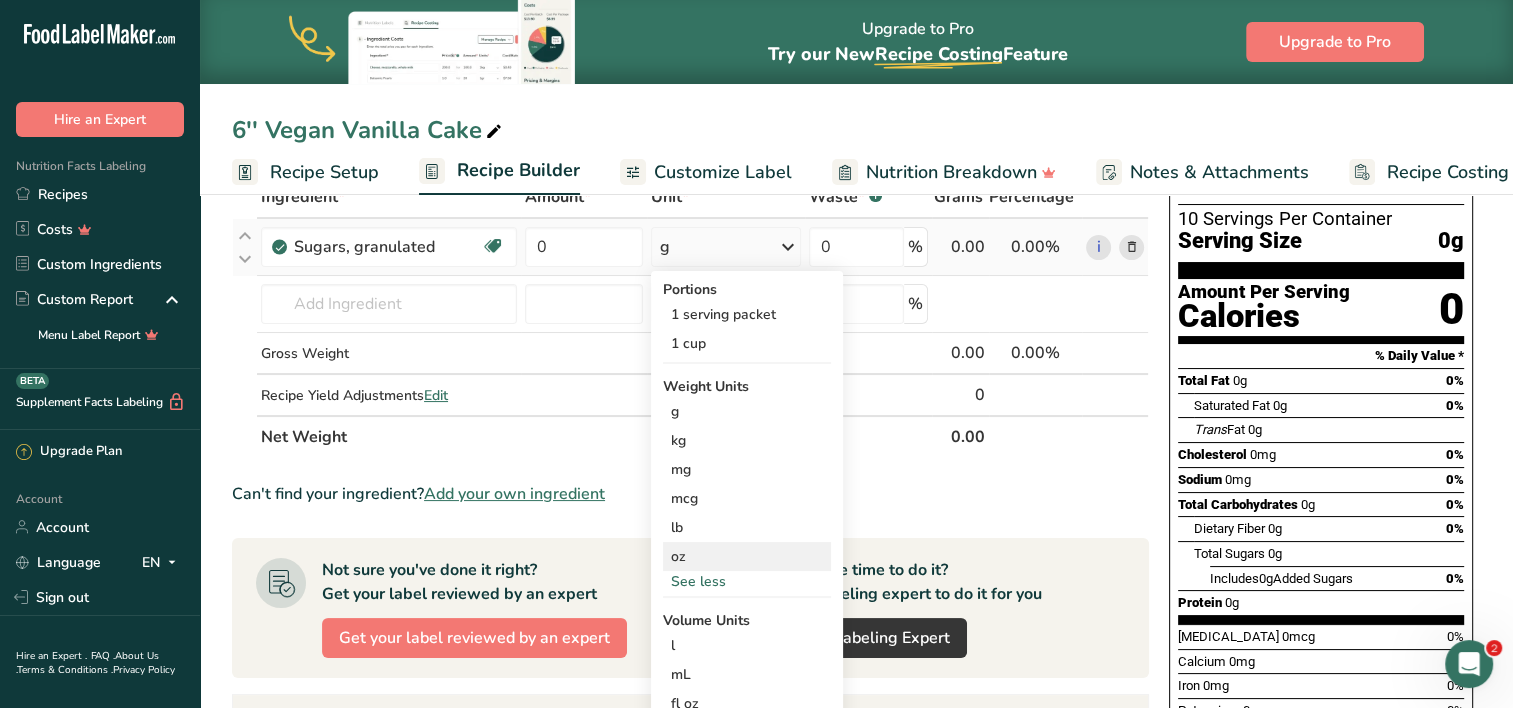 click on "oz" at bounding box center [747, 556] 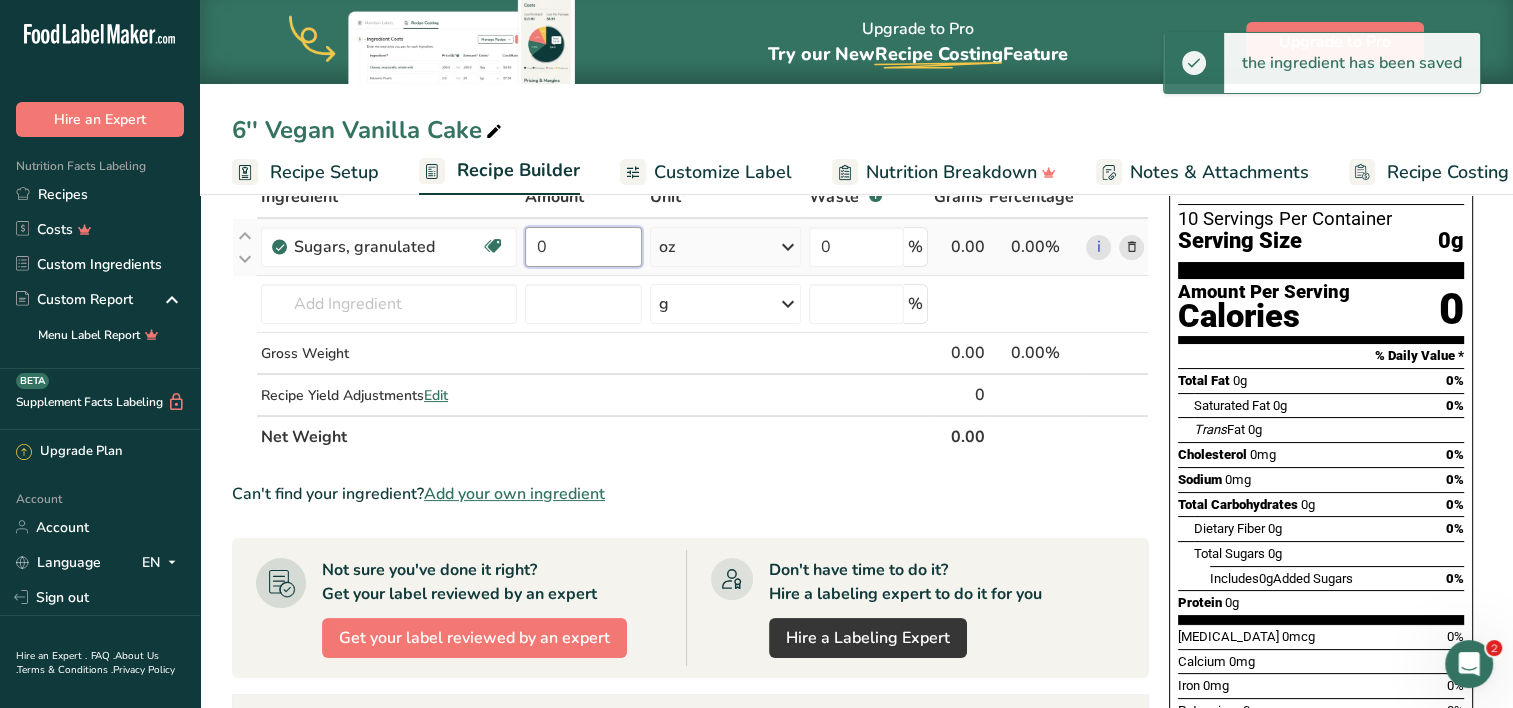 click on "0" at bounding box center (583, 247) 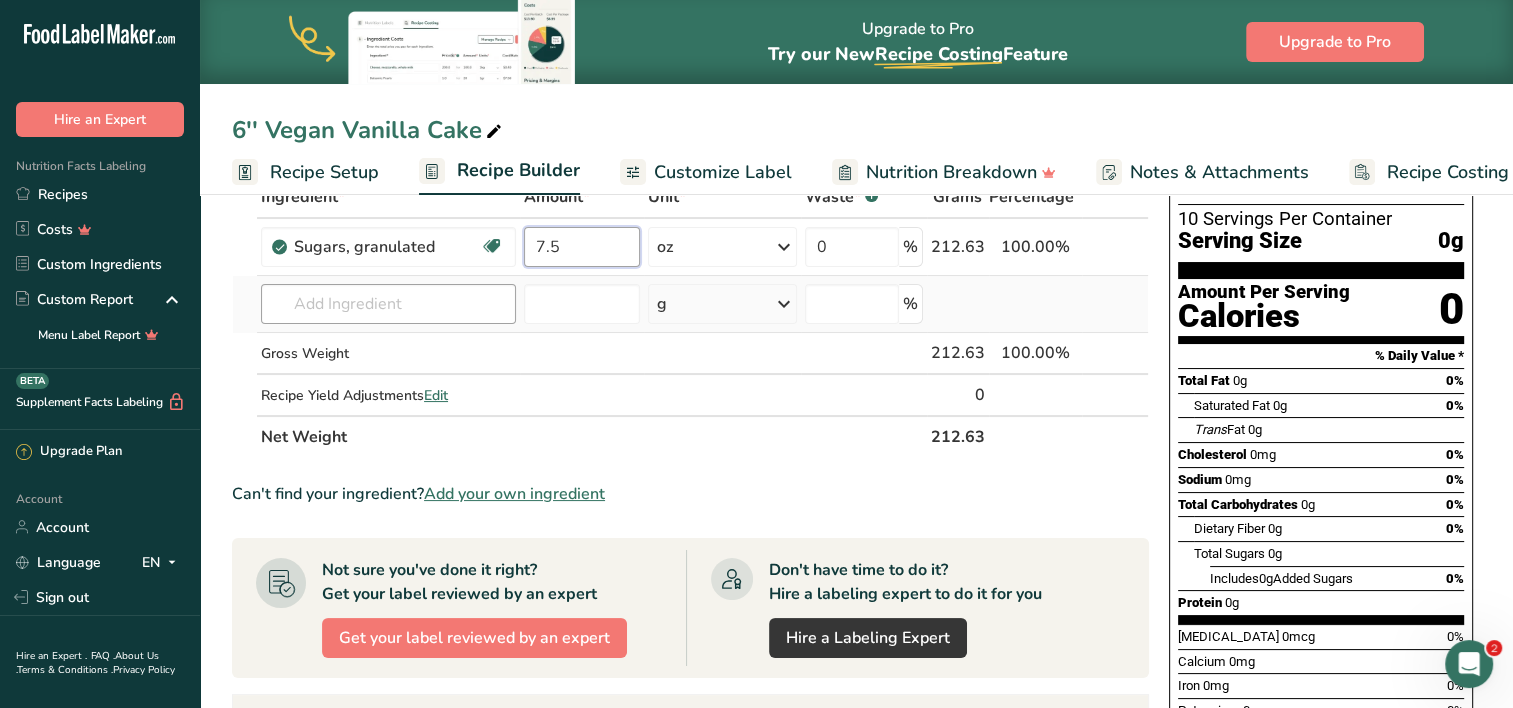 type on "7.5" 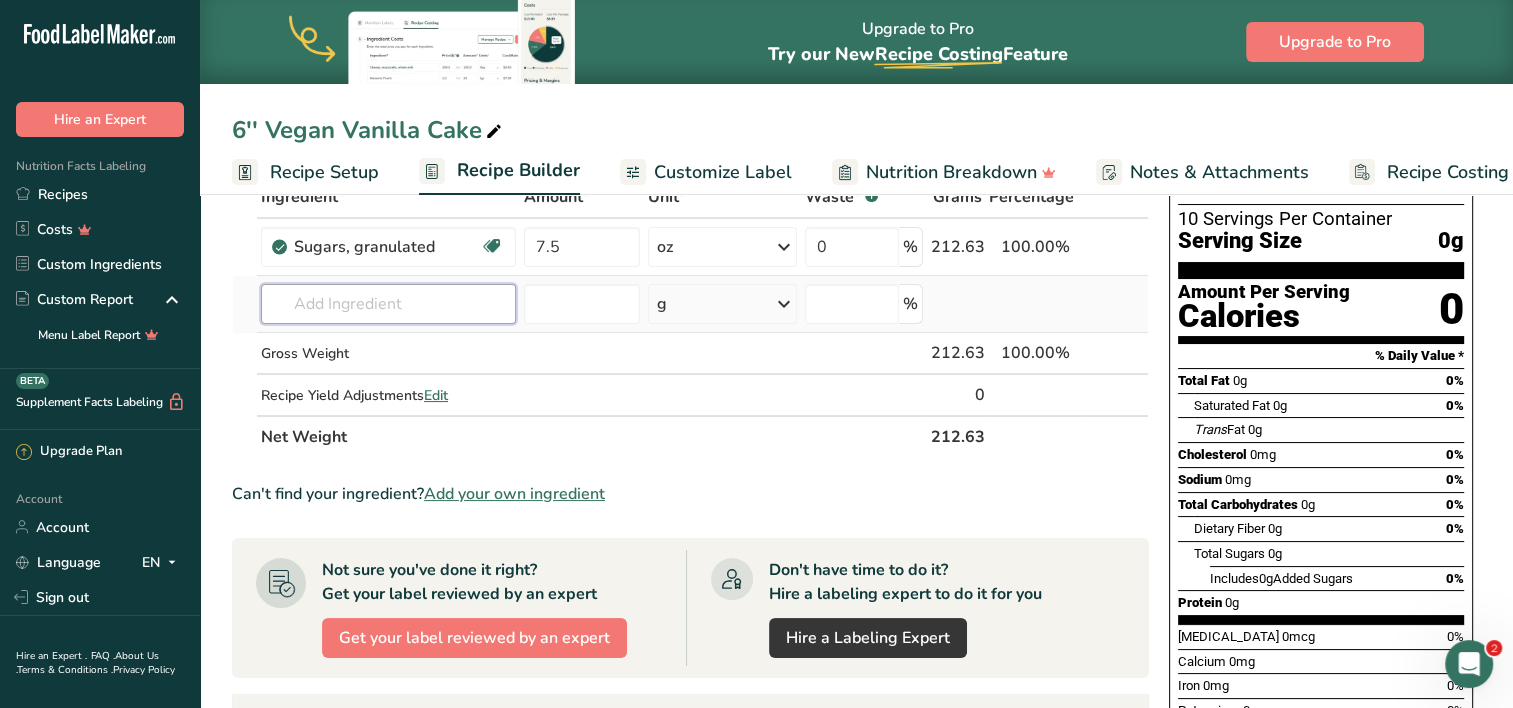 click on "Ingredient *
Amount *
Unit *
Waste *   .a-a{fill:#347362;}.b-a{fill:#fff;}          Grams
Percentage
[GEOGRAPHIC_DATA], granulated
Dairy free
Gluten free
Vegan
Vegetarian
Soy free
7.5
oz
Portions
1 serving packet
1 cup
Weight Units
g
kg
mg
mcg
lb
oz
See less
Volume Units
l
Volume units require a density conversion. If you know your ingredient's density enter it below. Otherwise, click on "RIA" our AI Regulatory bot - she will be able to help you
lb/ft3
g/cm3
Confirm
mL" at bounding box center (690, 317) 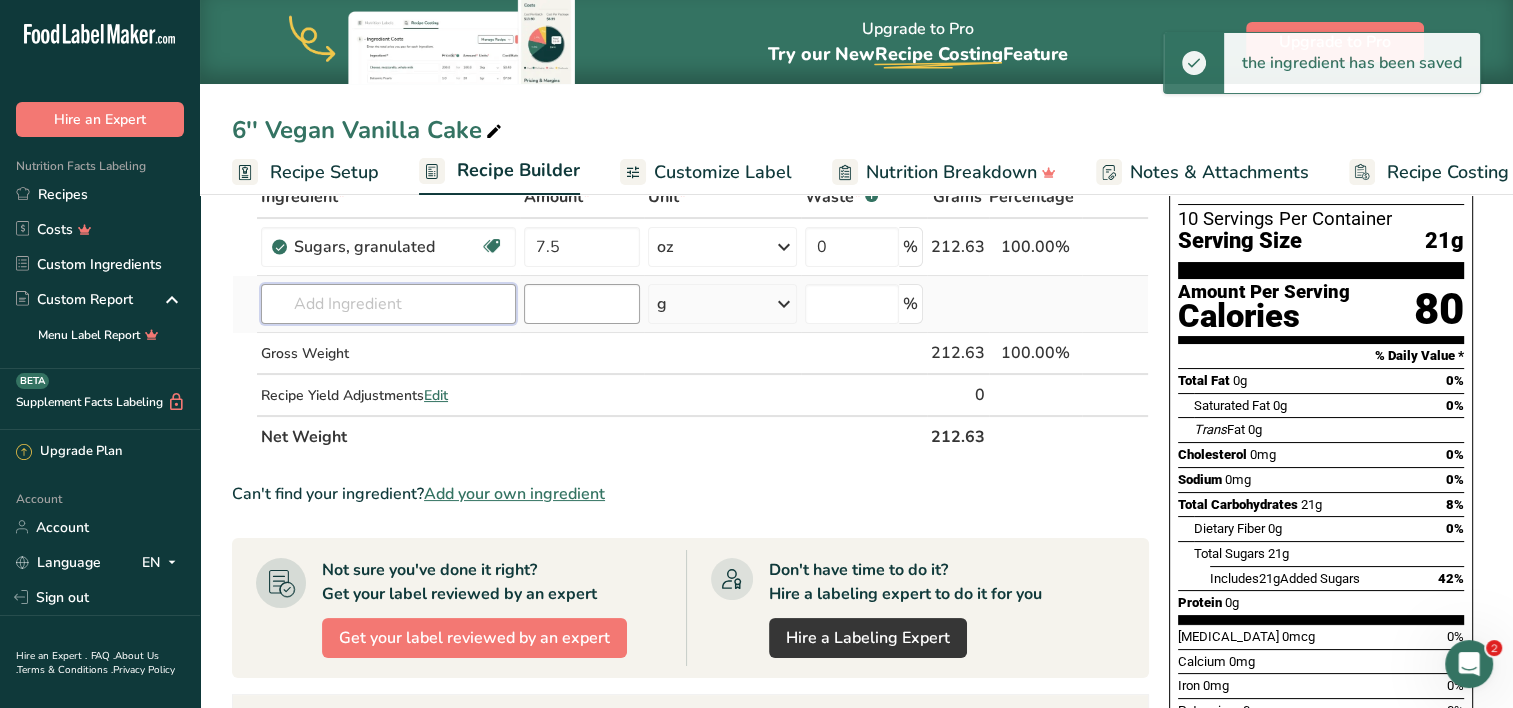 drag, startPoint x: 488, startPoint y: 297, endPoint x: 541, endPoint y: 305, distance: 53.600372 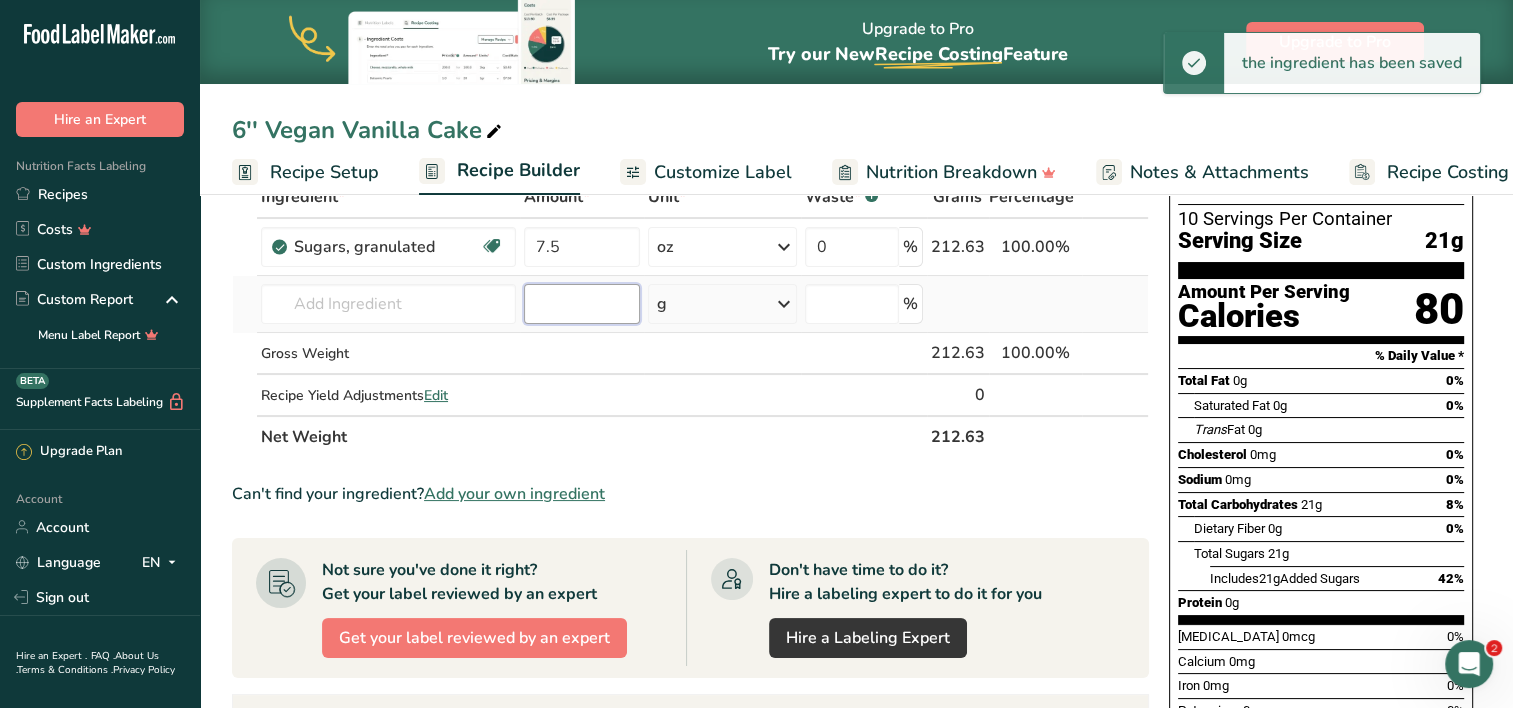click at bounding box center (582, 304) 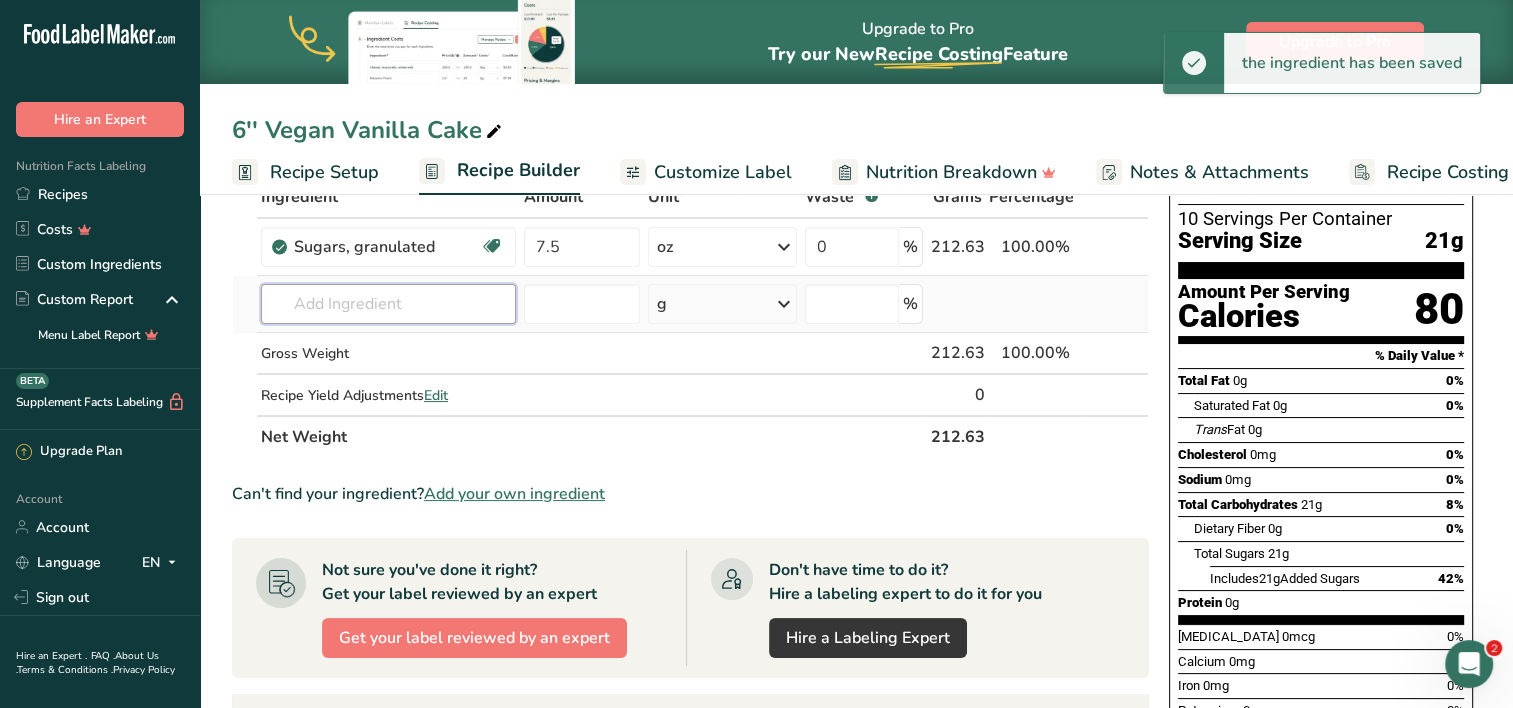 click at bounding box center (388, 304) 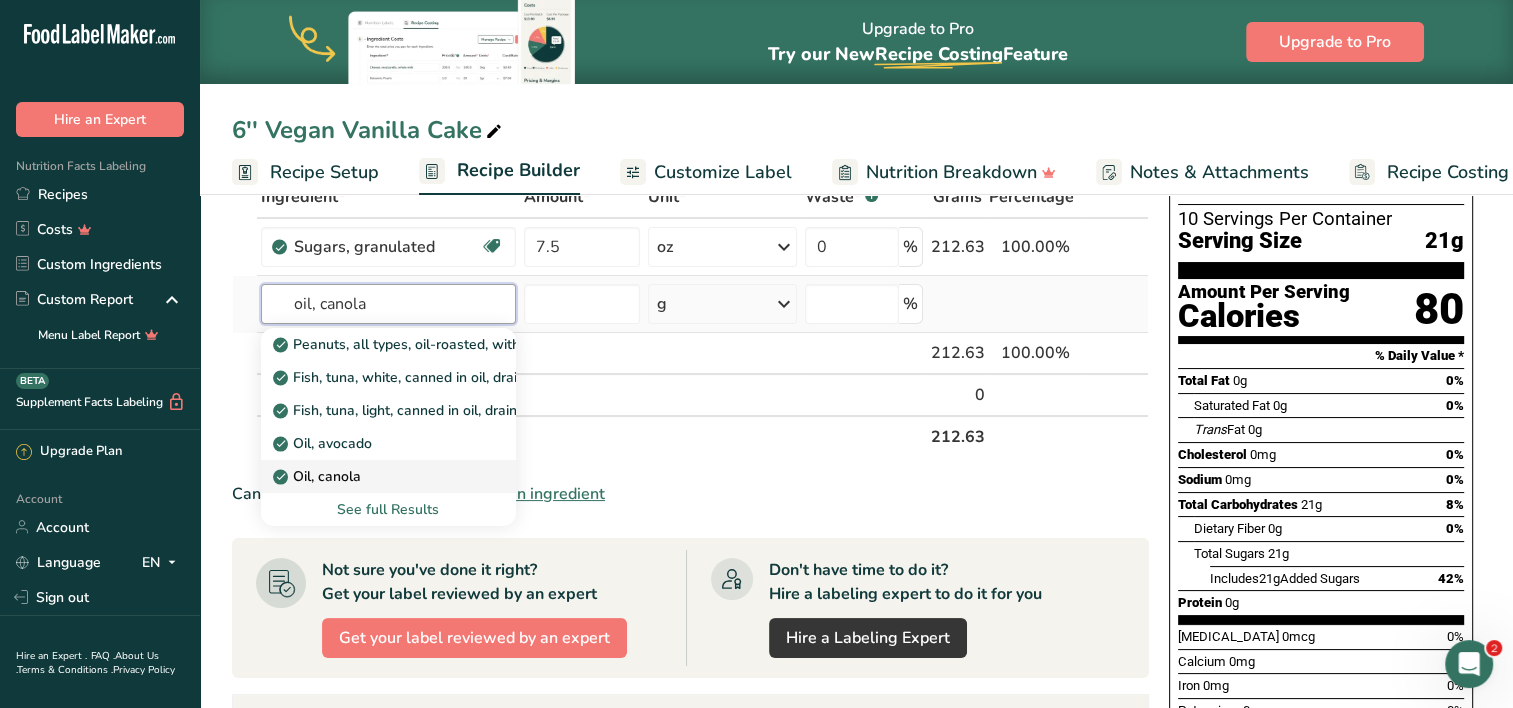 type on "oil, canola" 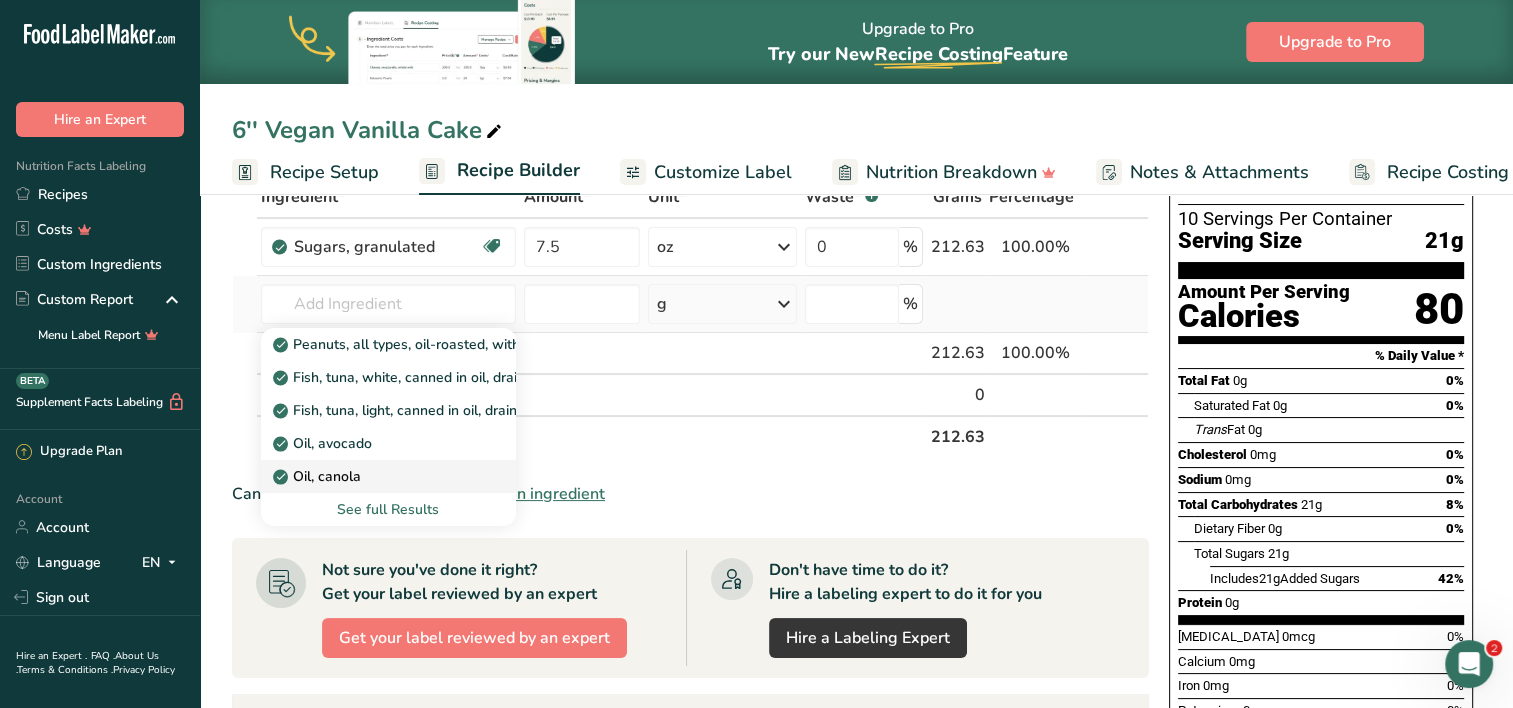 click on "Oil, canola" at bounding box center [319, 476] 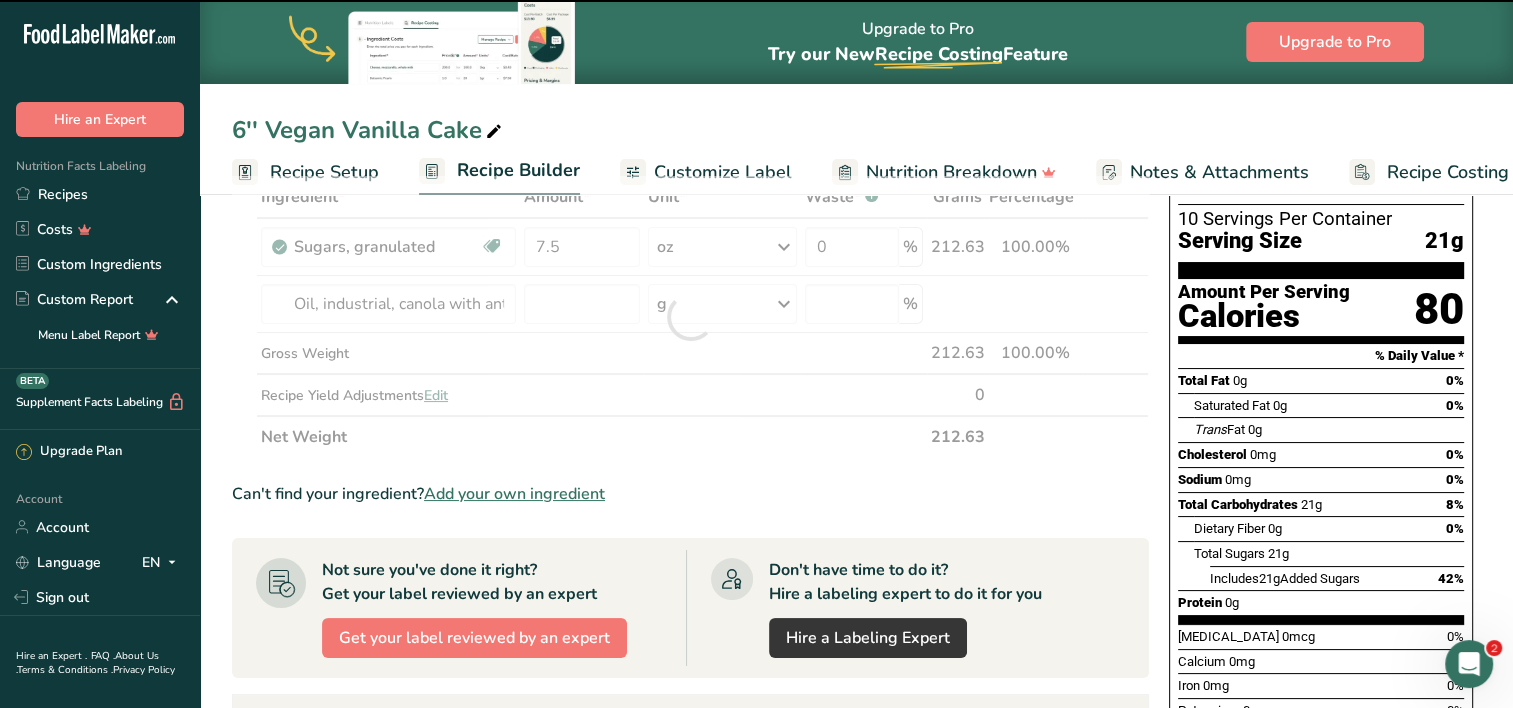 type on "0" 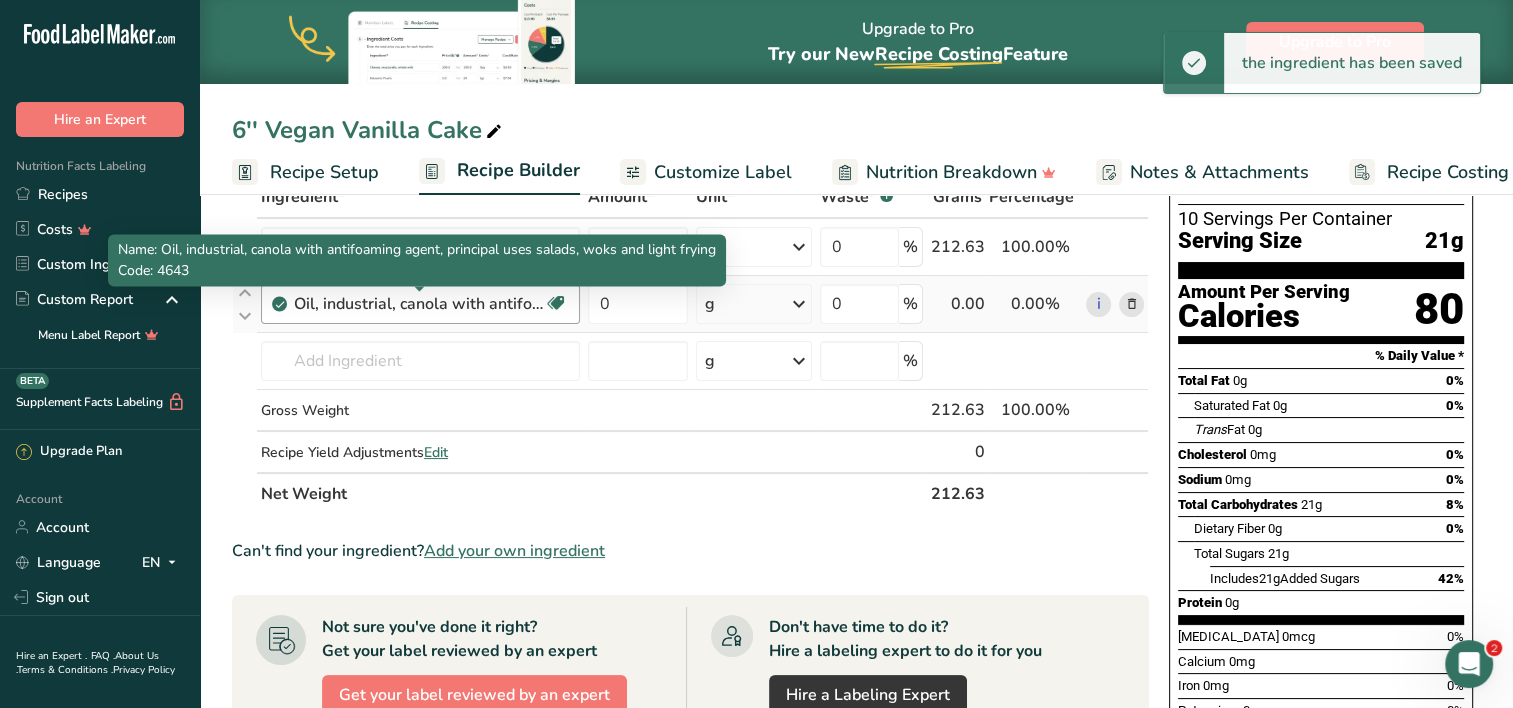 click on "Oil, industrial, canola with antifoaming agent, principal uses salads, woks and light frying" at bounding box center [419, 304] 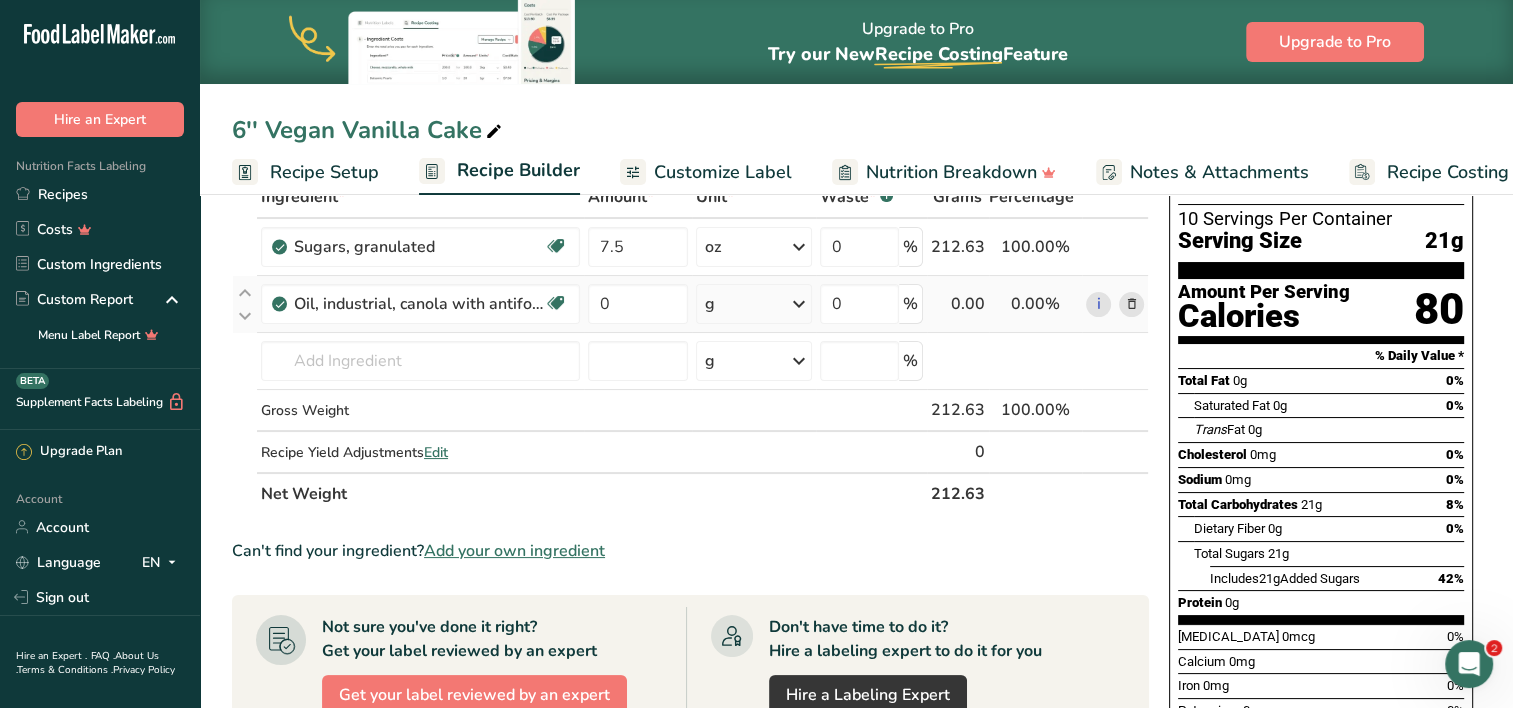 click at bounding box center [1131, 304] 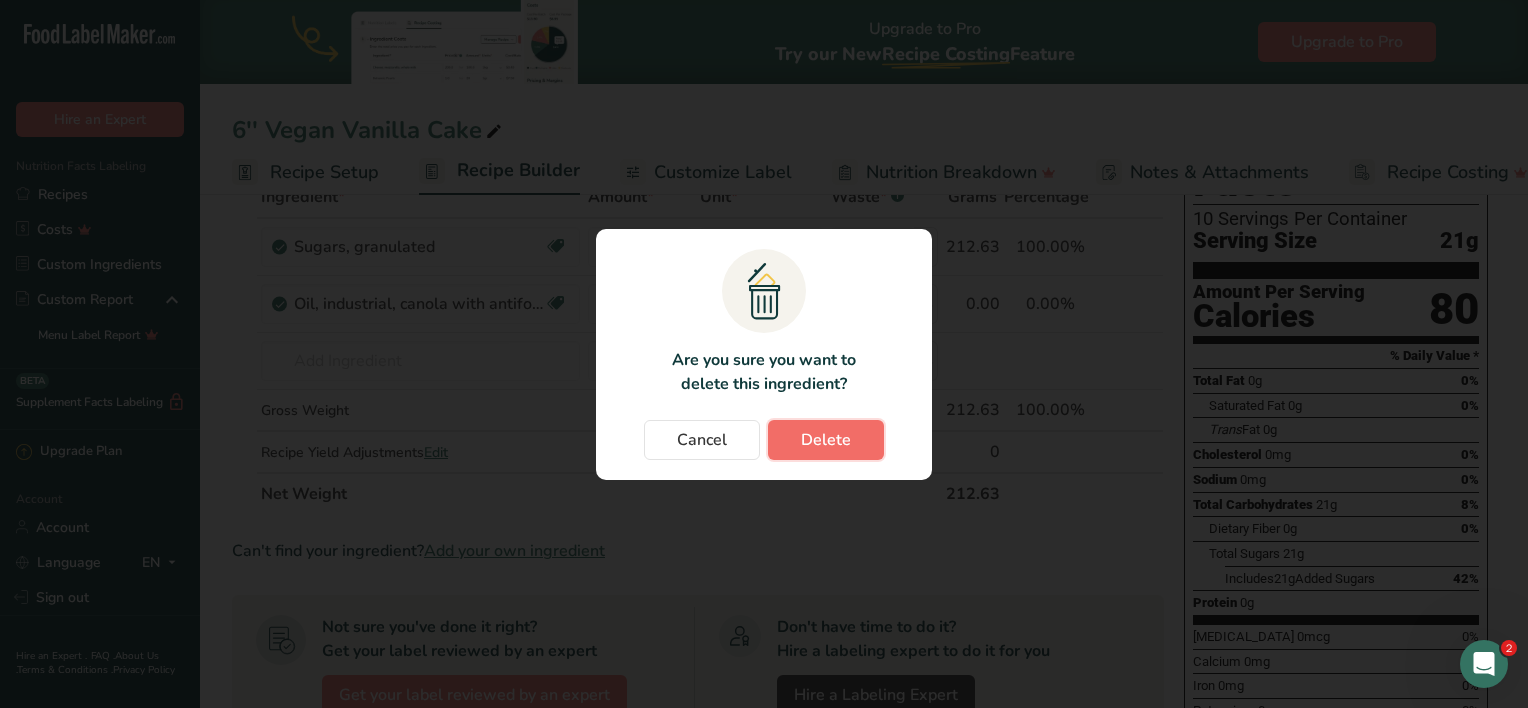 click on "Delete" at bounding box center (826, 440) 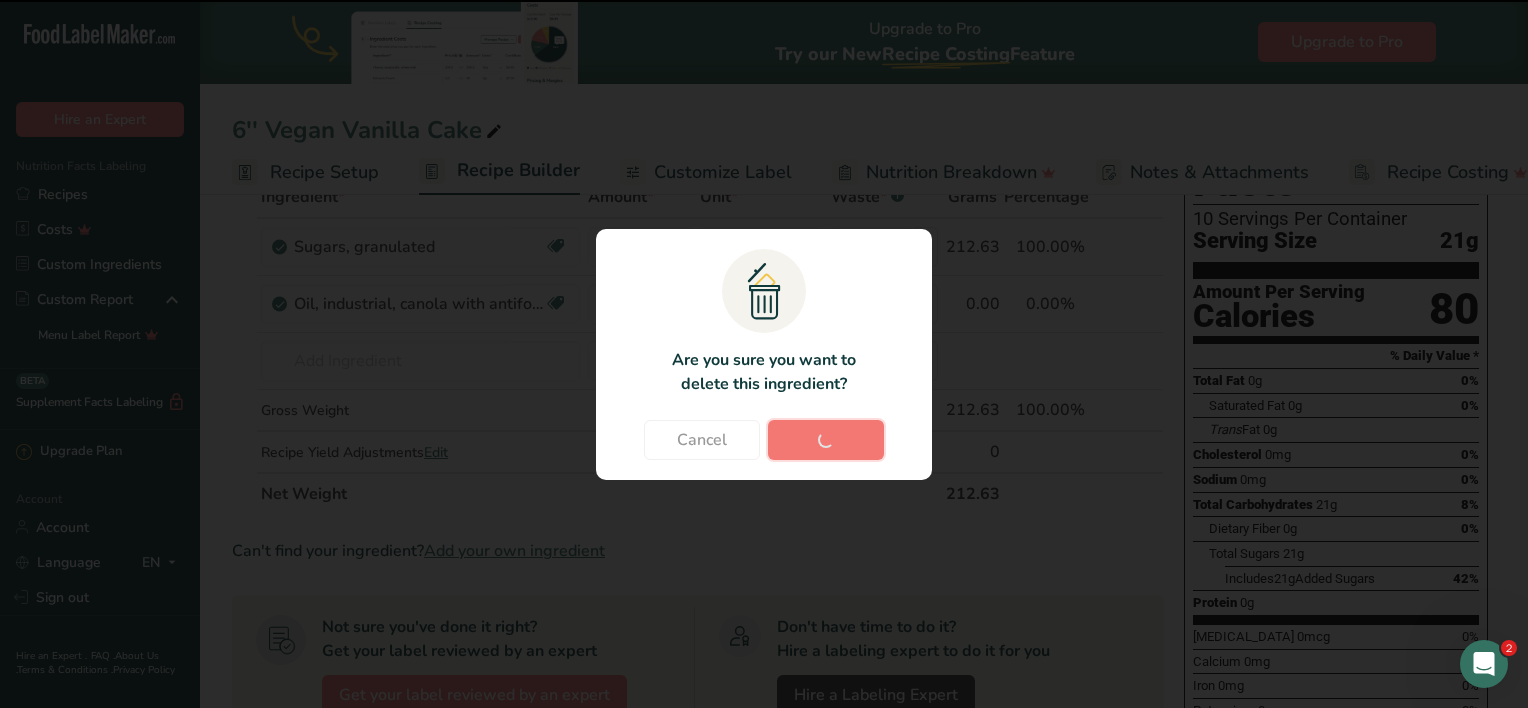 type 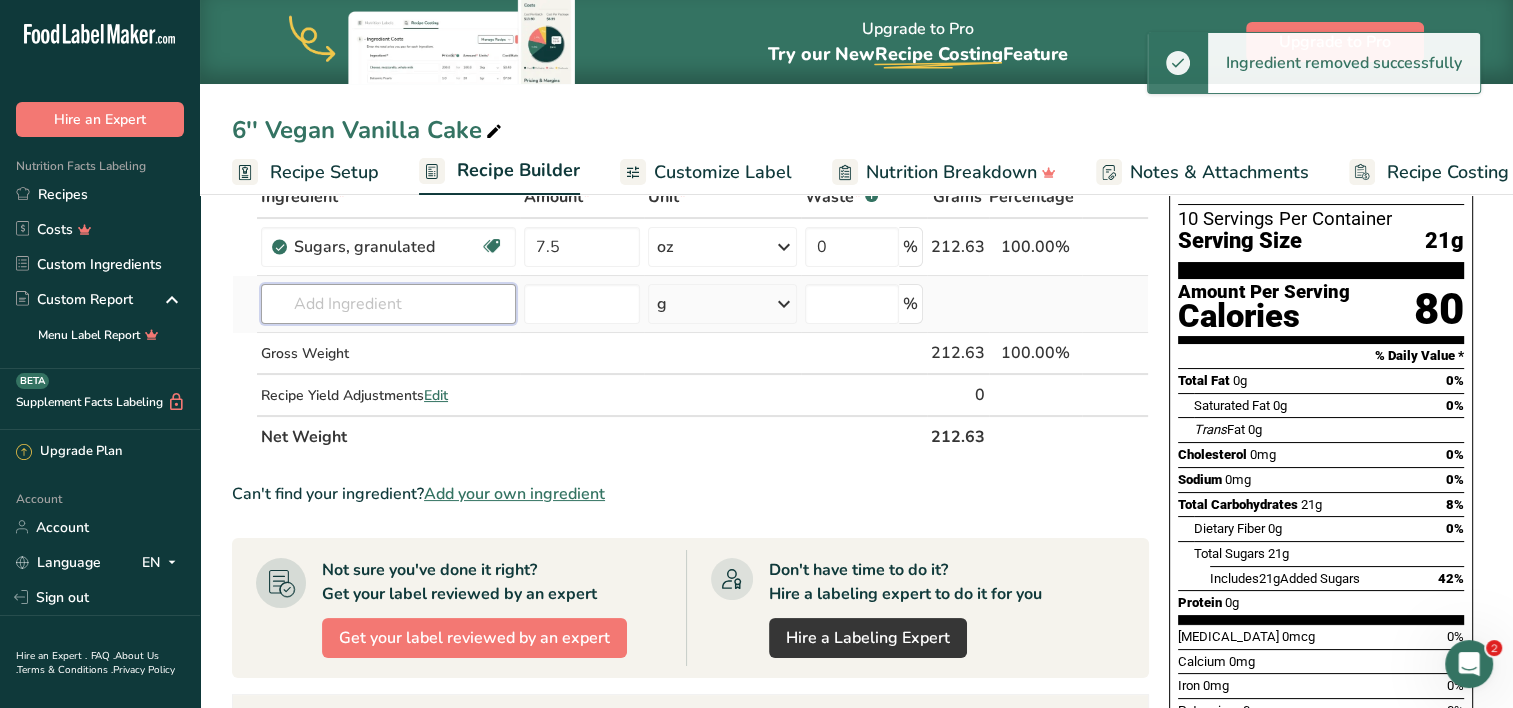 click at bounding box center (388, 304) 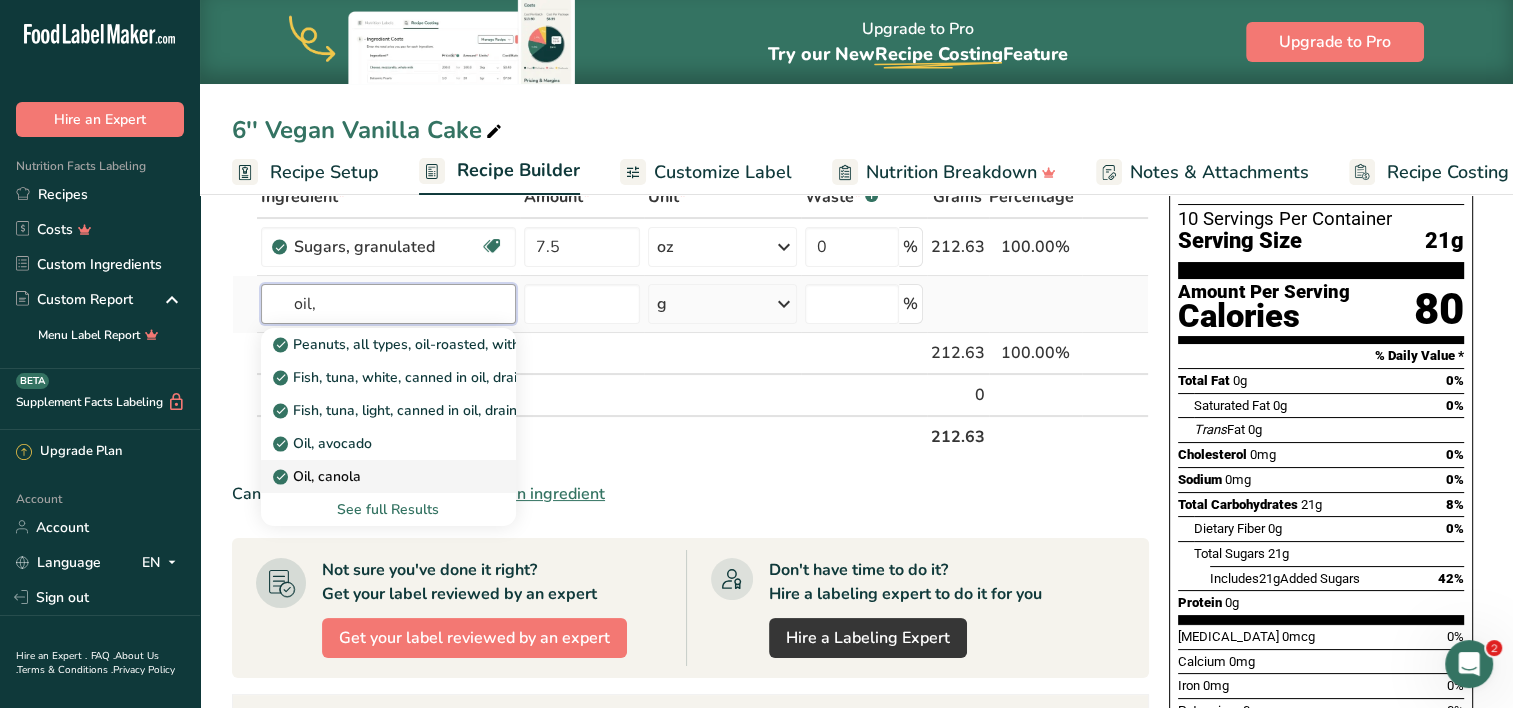 type on "oil," 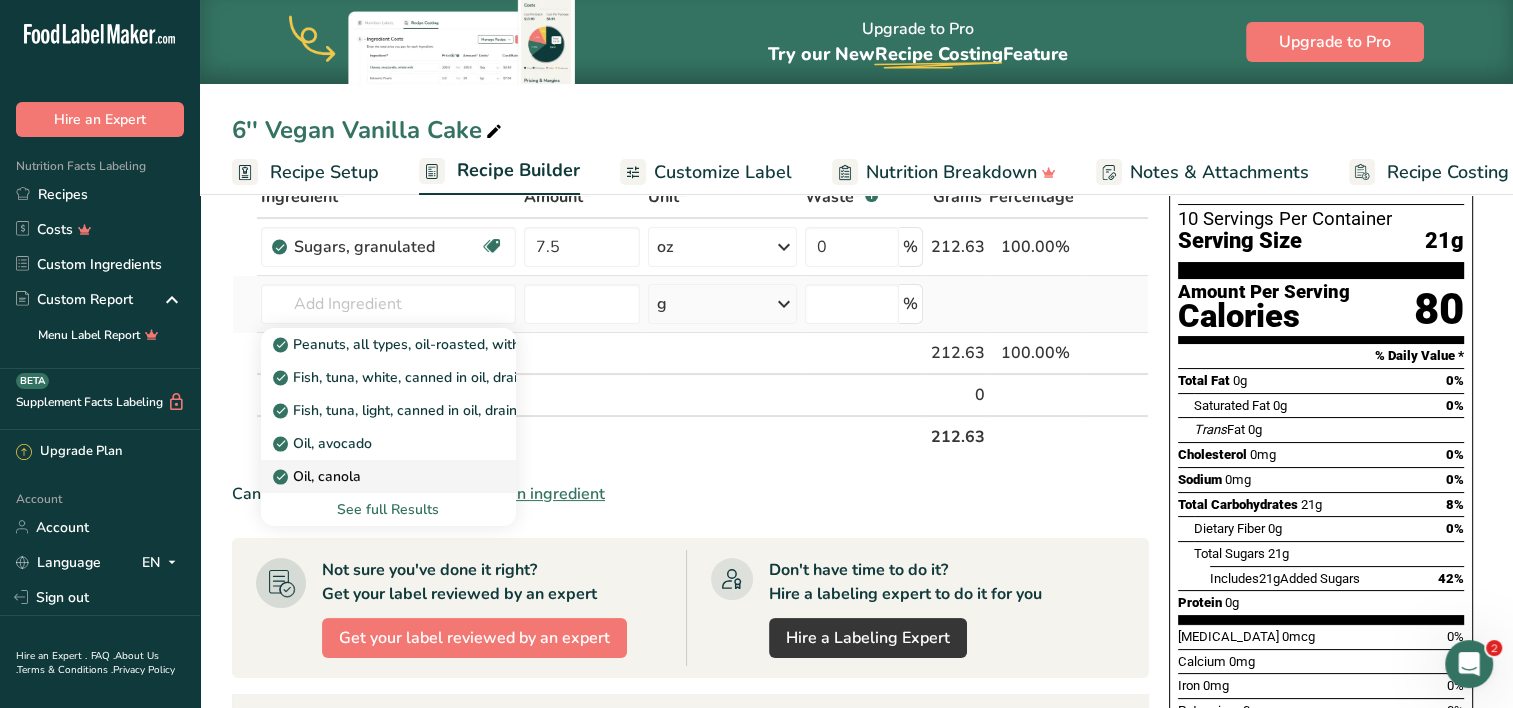 click on "Oil, canola" at bounding box center (319, 476) 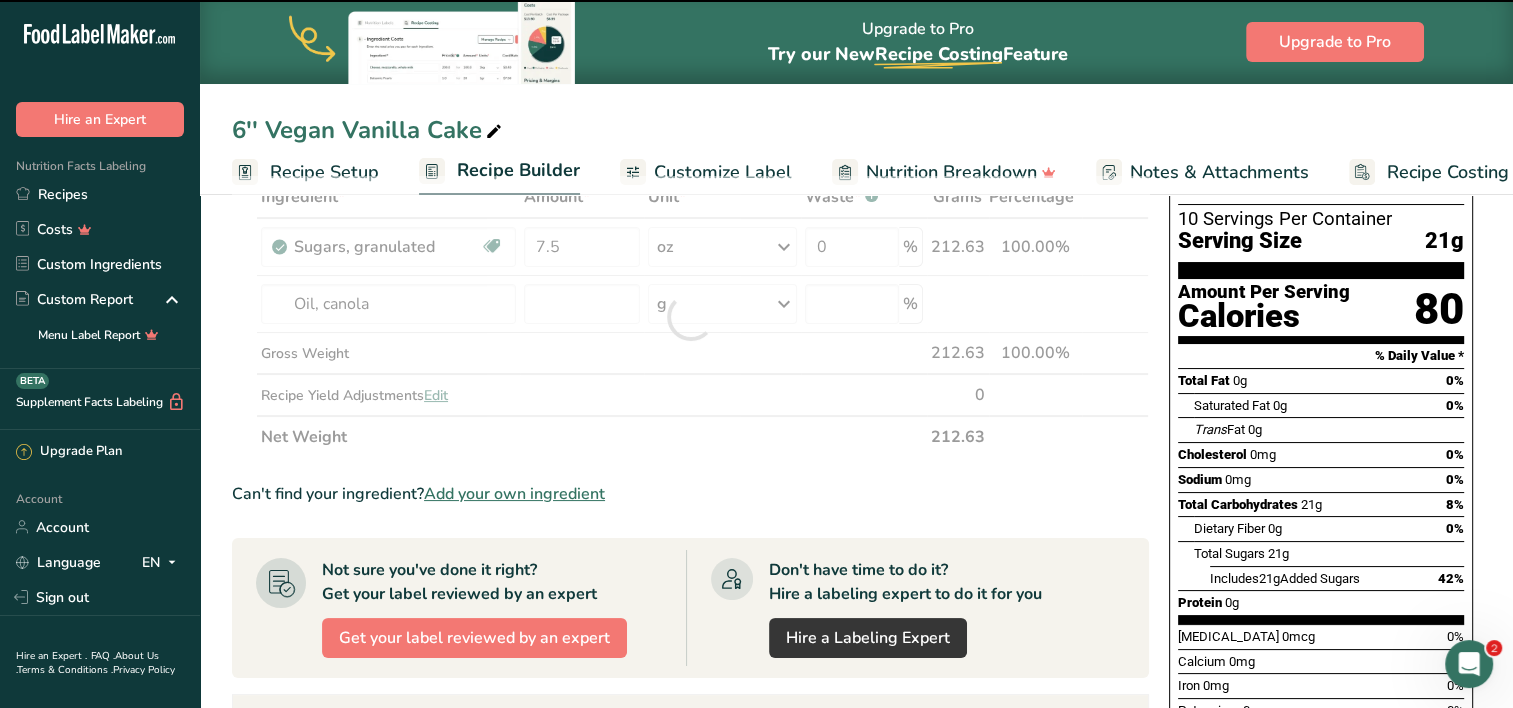 type on "0" 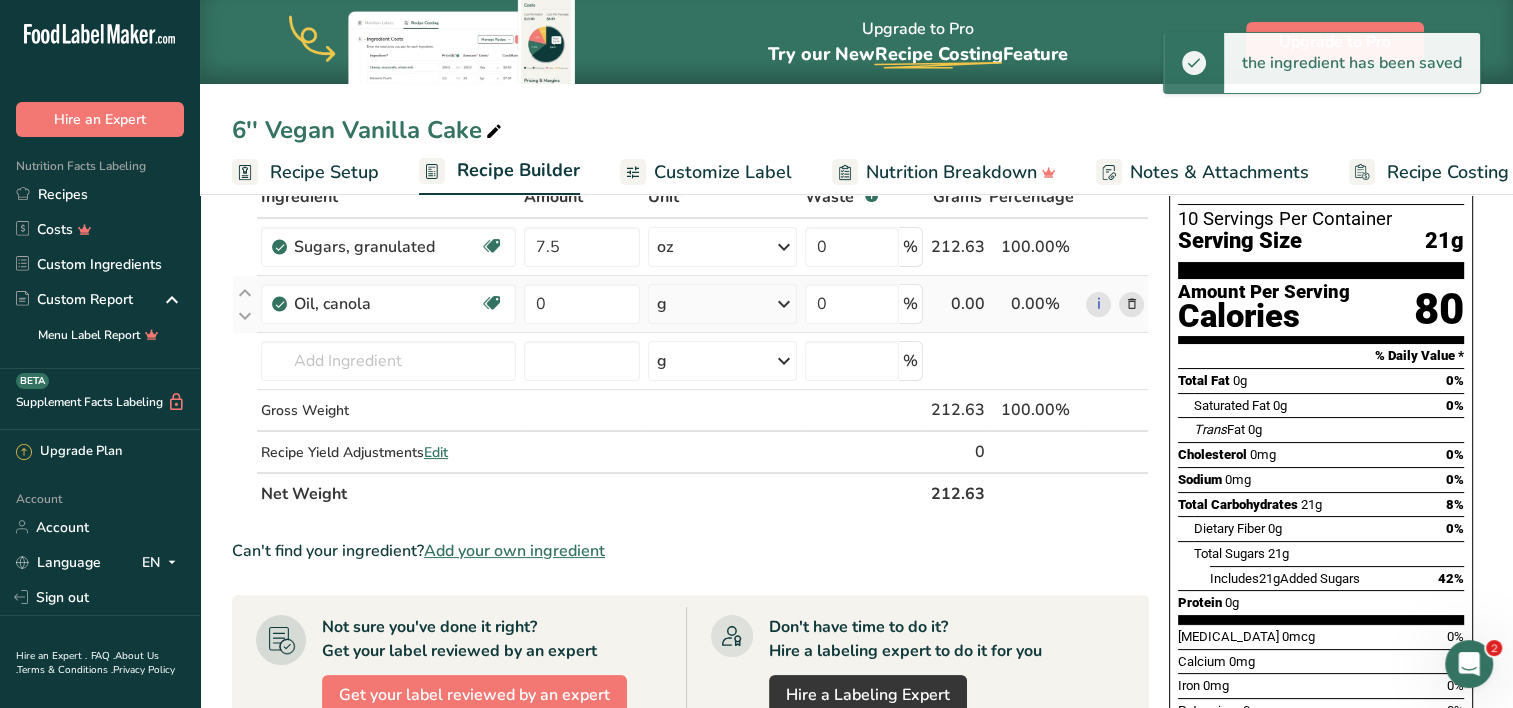 click on "g" at bounding box center (722, 304) 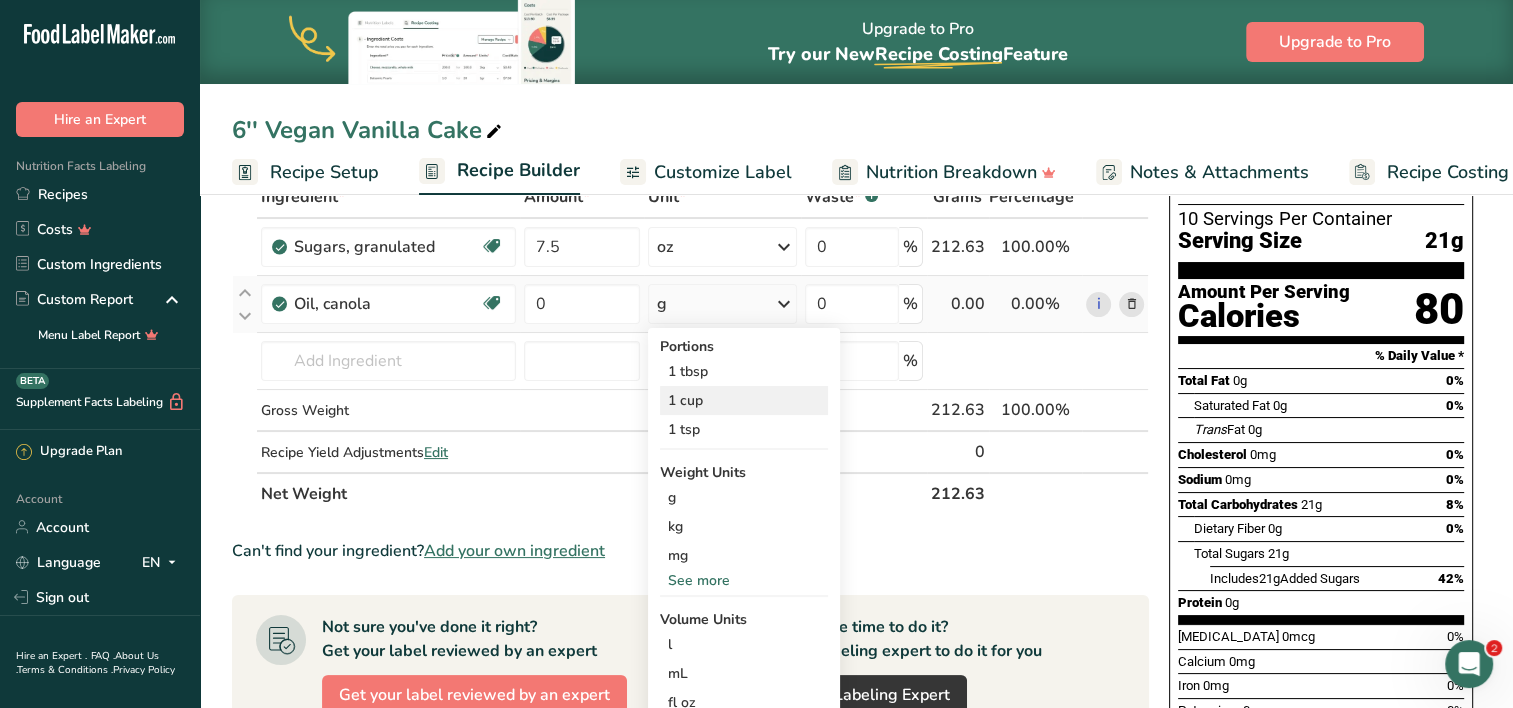 click on "1 cup" at bounding box center [744, 400] 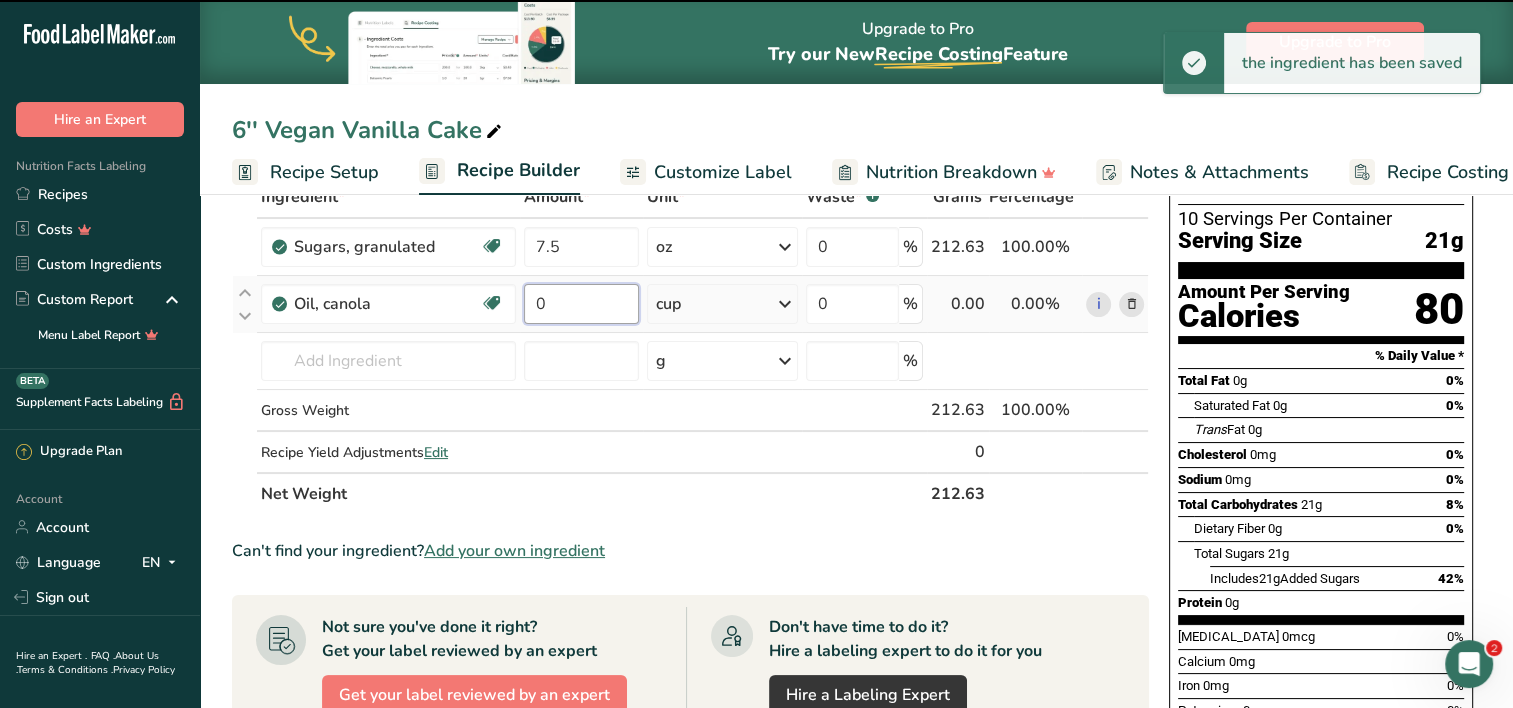 click on "0" at bounding box center (582, 304) 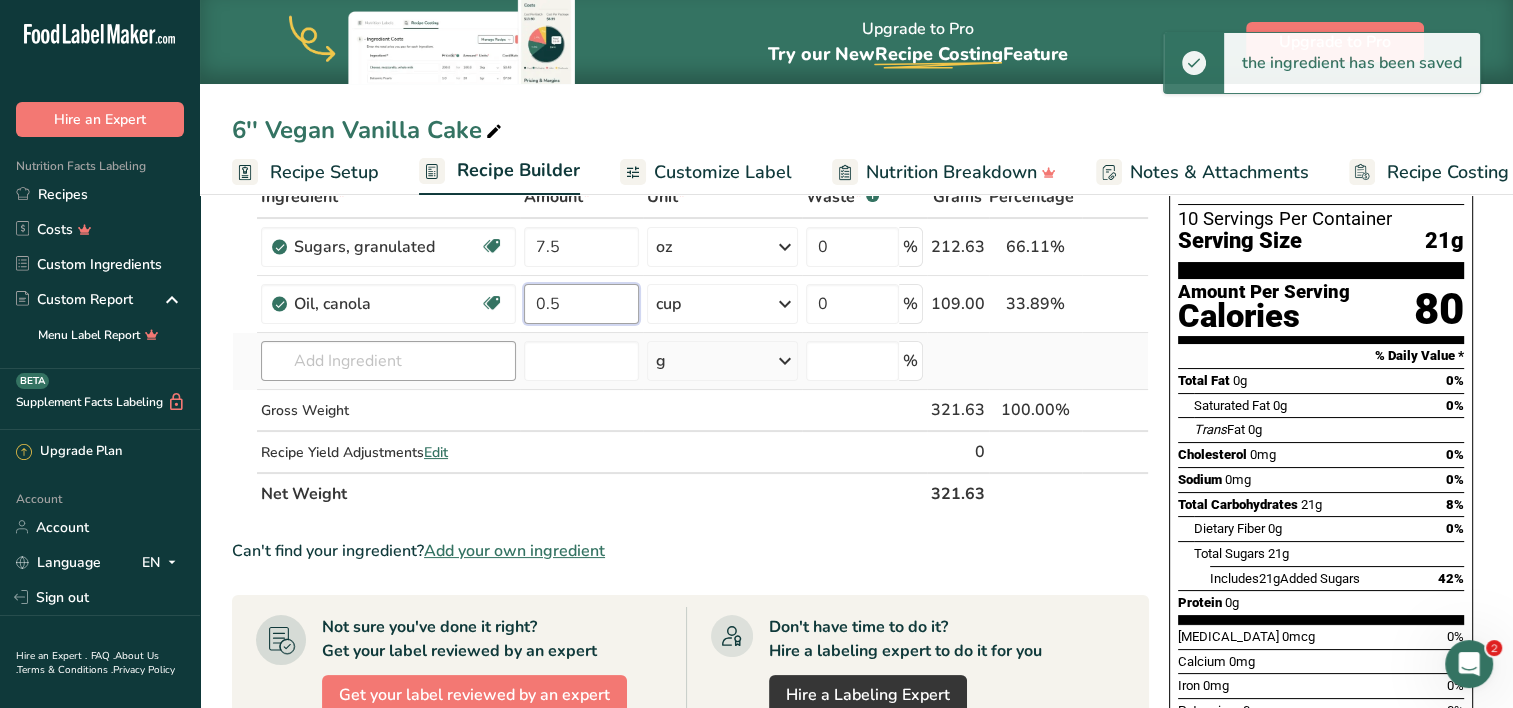 type on "0.5" 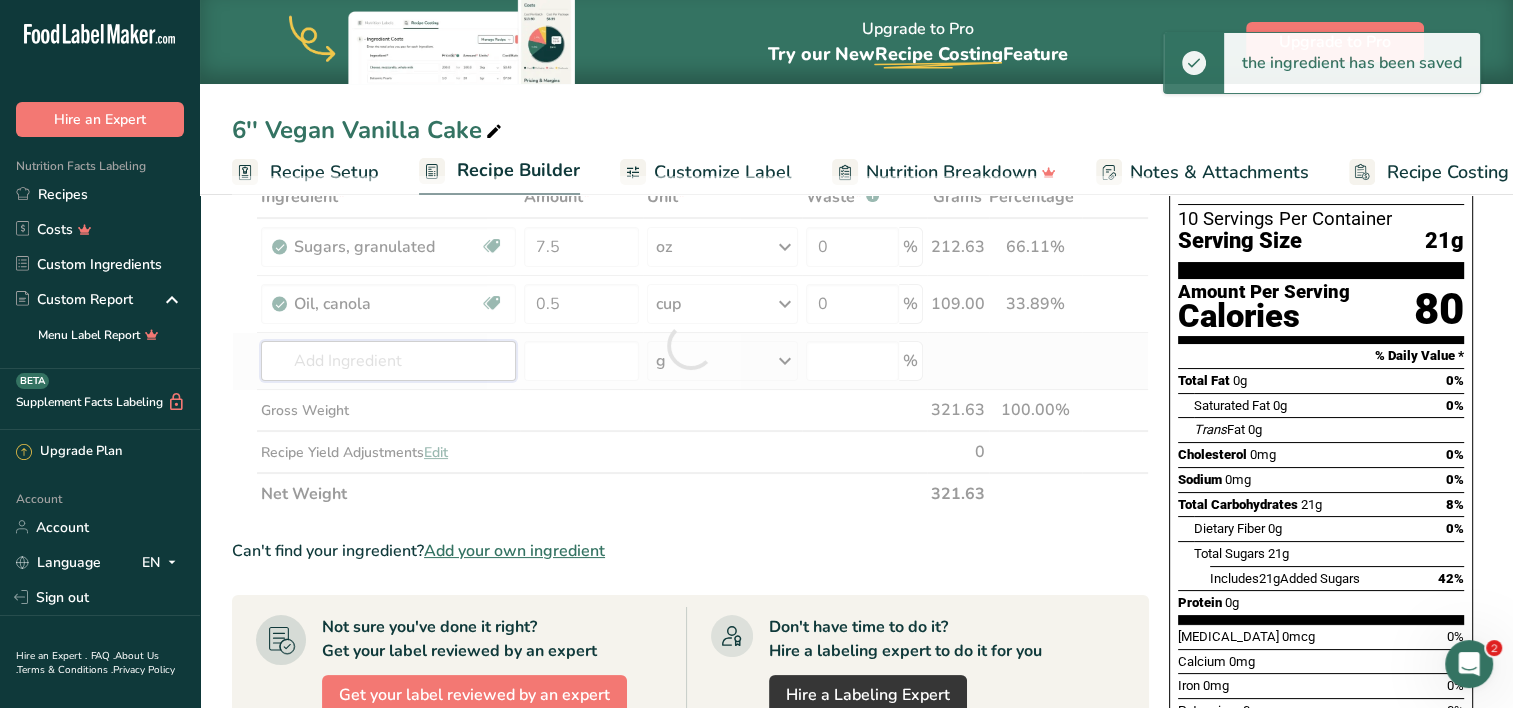 click on "Ingredient *
Amount *
Unit *
Waste *   .a-a{fill:#347362;}.b-a{fill:#fff;}          Grams
Percentage
[GEOGRAPHIC_DATA], granulated
Dairy free
Gluten free
Vegan
Vegetarian
Soy free
7.5
oz
Portions
1 serving packet
1 cup
Weight Units
g
kg
mg
mcg
lb
oz
See less
Volume Units
l
Volume units require a density conversion. If you know your ingredient's density enter it below. Otherwise, click on "RIA" our AI Regulatory bot - she will be able to help you
lb/ft3
g/cm3
Confirm
mL" at bounding box center [690, 345] 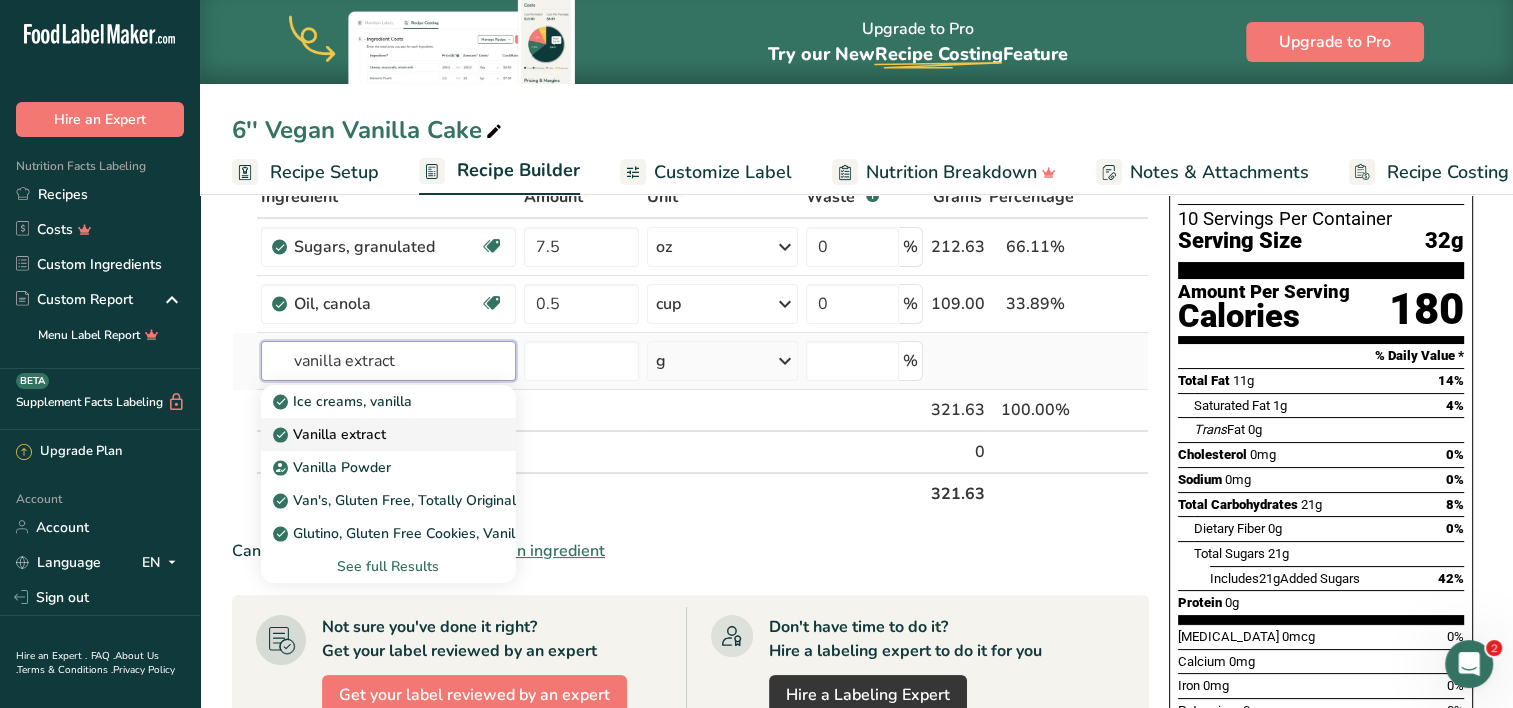 type on "vanilla extract" 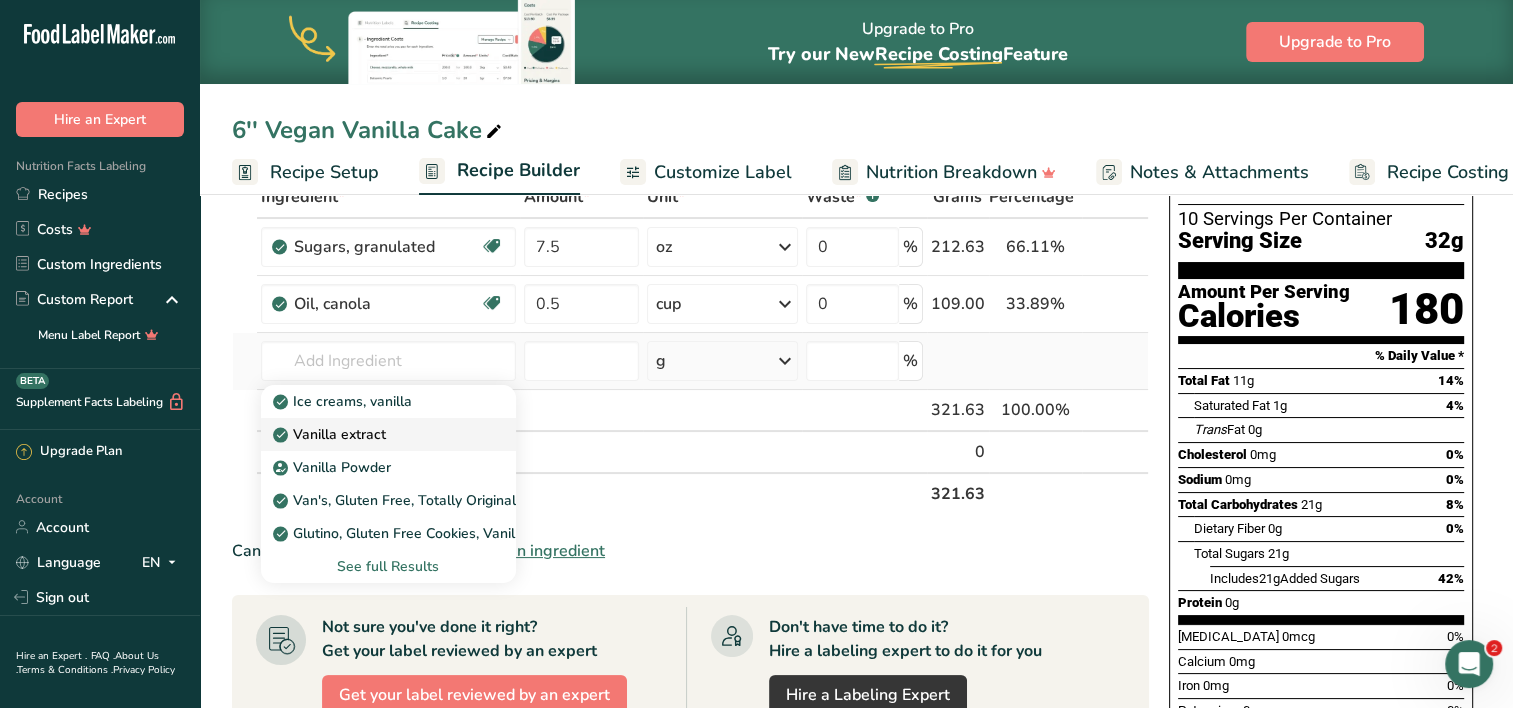 click on "Vanilla extract" at bounding box center (372, 434) 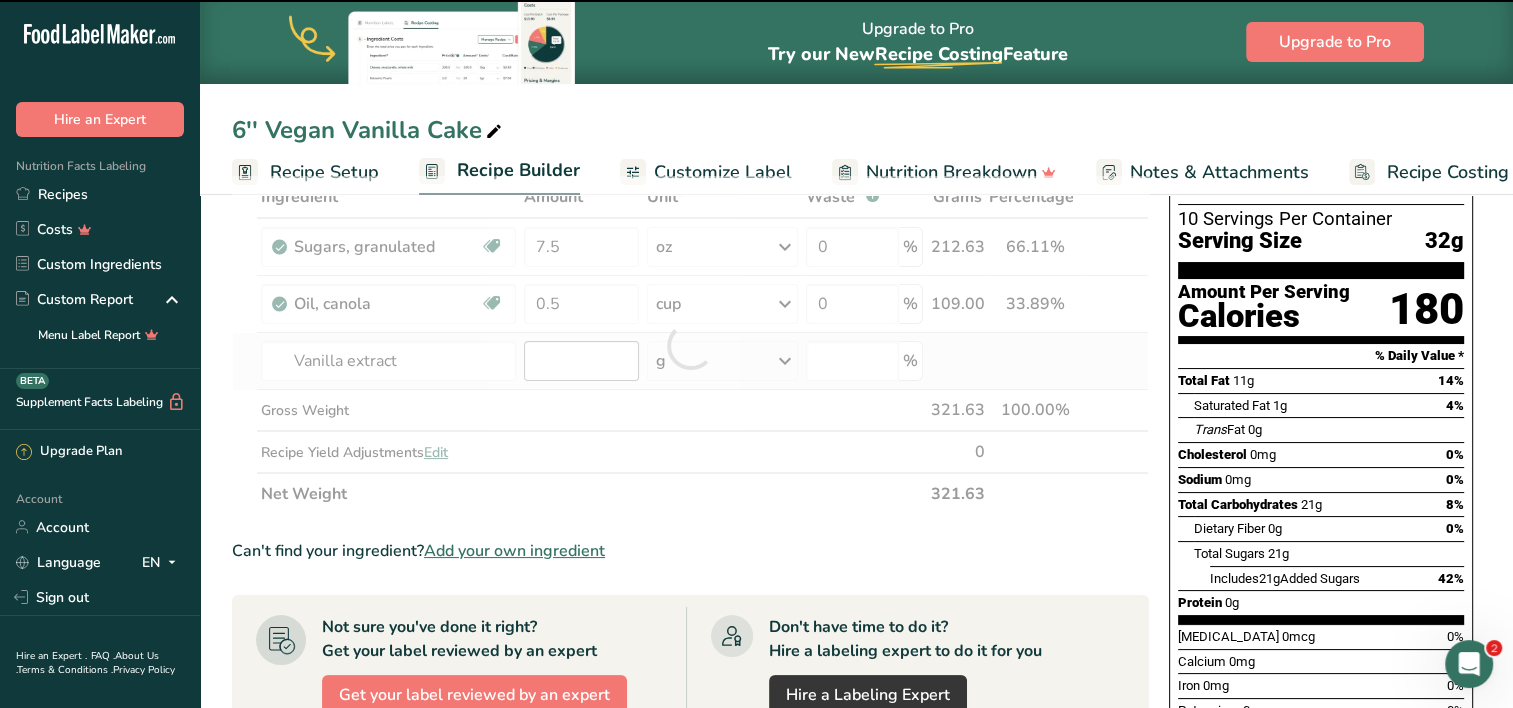 type on "0" 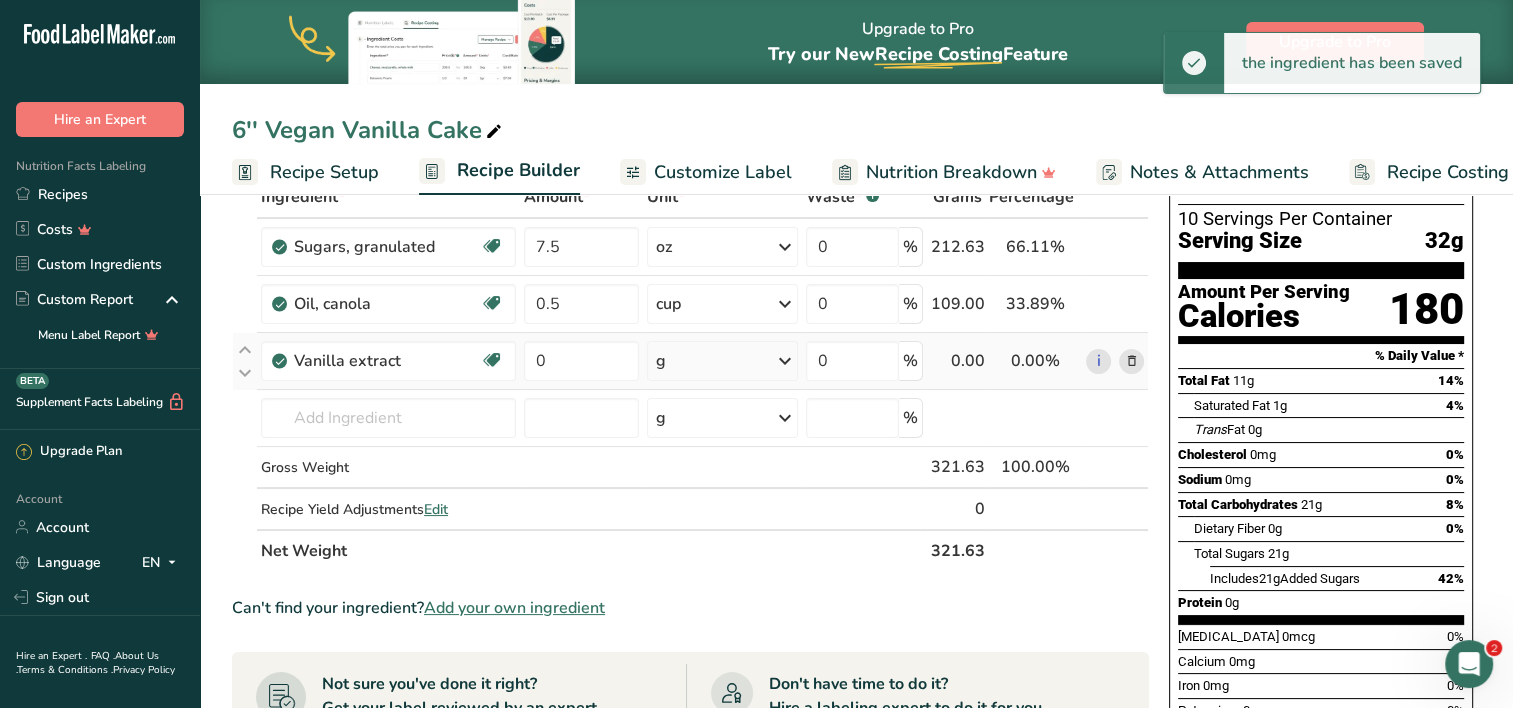 click on "g" at bounding box center [722, 361] 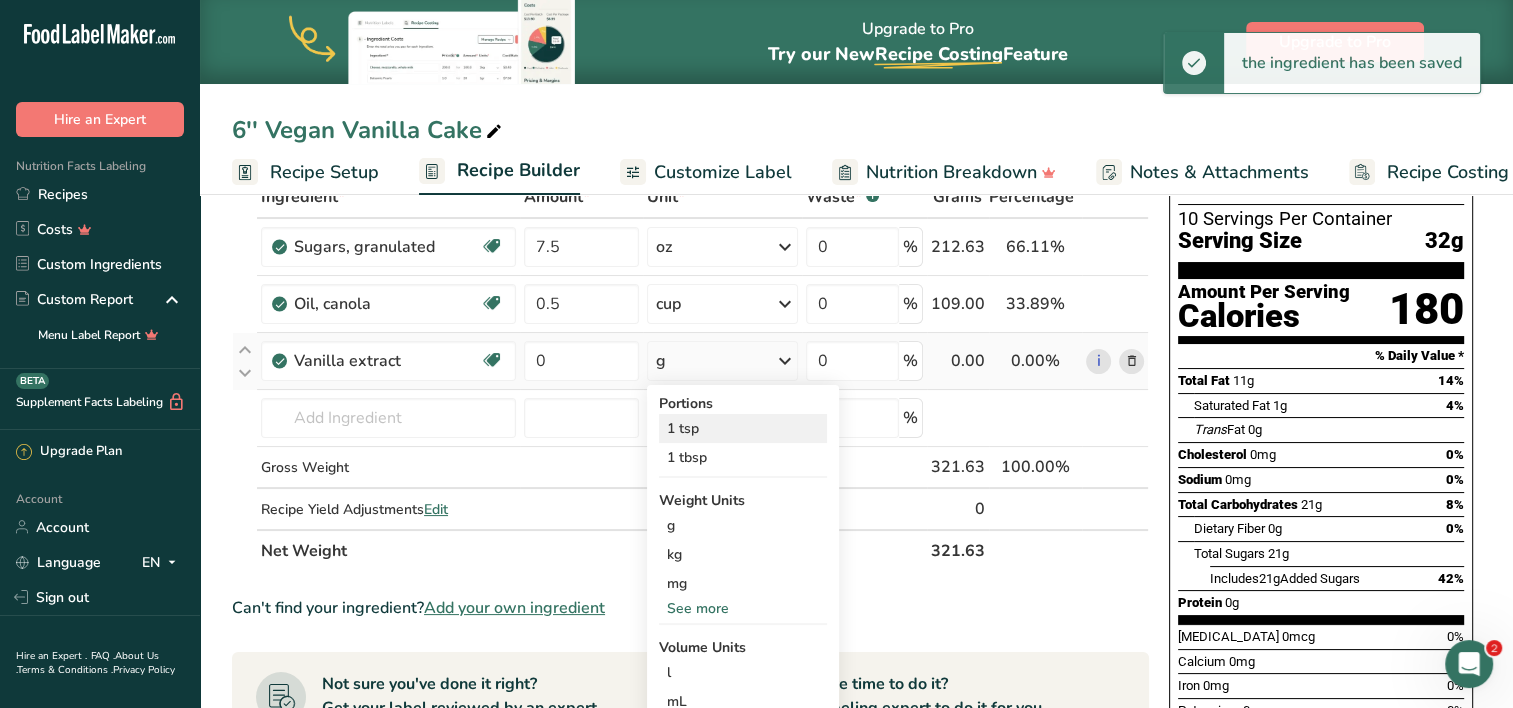 click on "1 tsp" at bounding box center [743, 428] 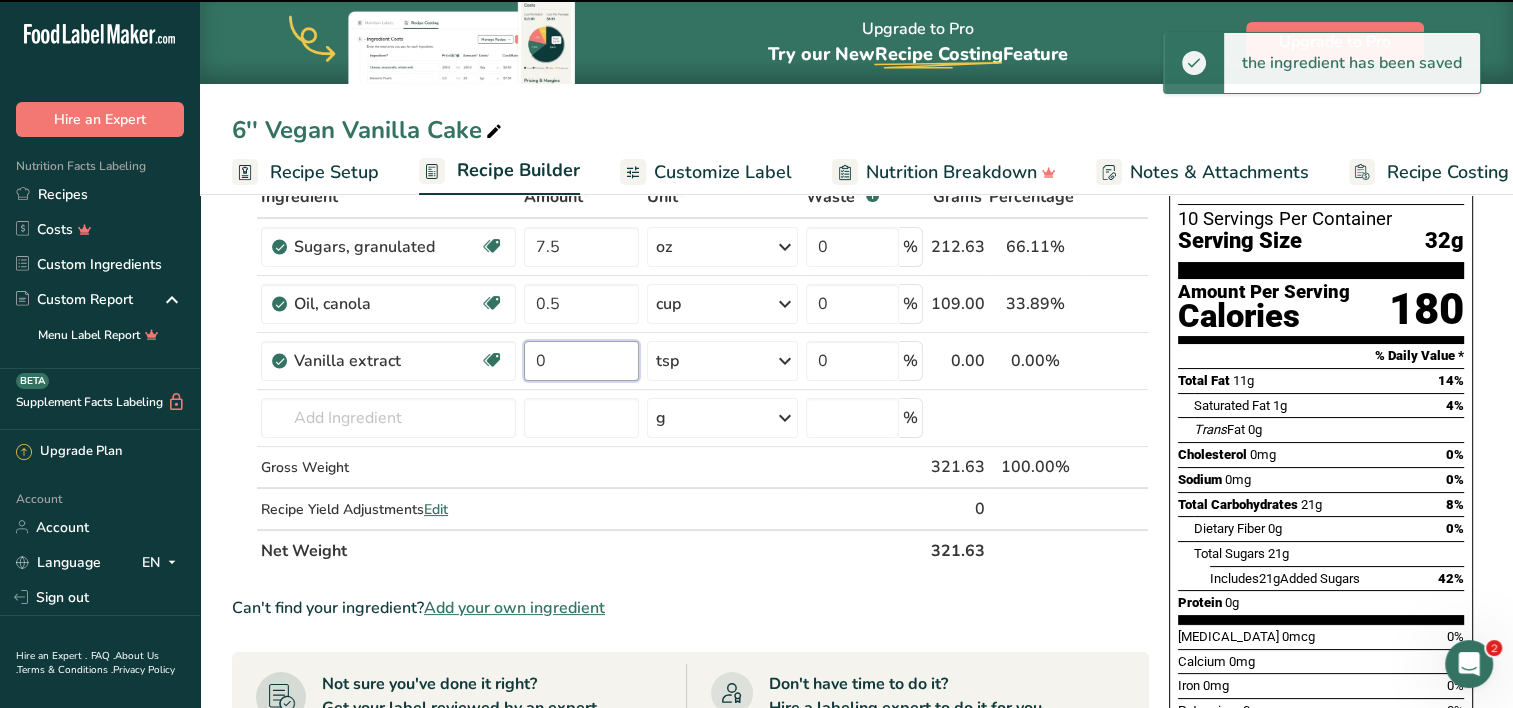 click on "0" at bounding box center (582, 361) 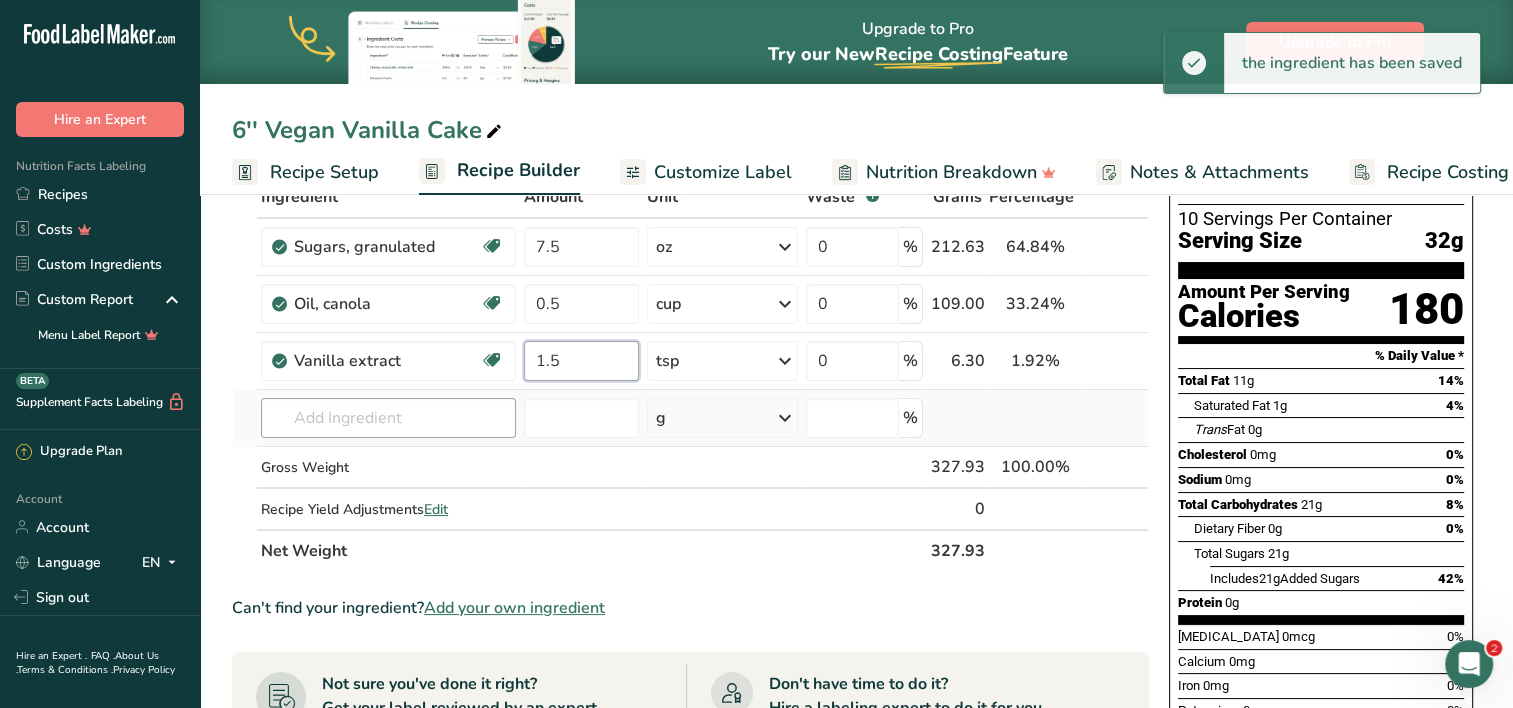 type on "1.5" 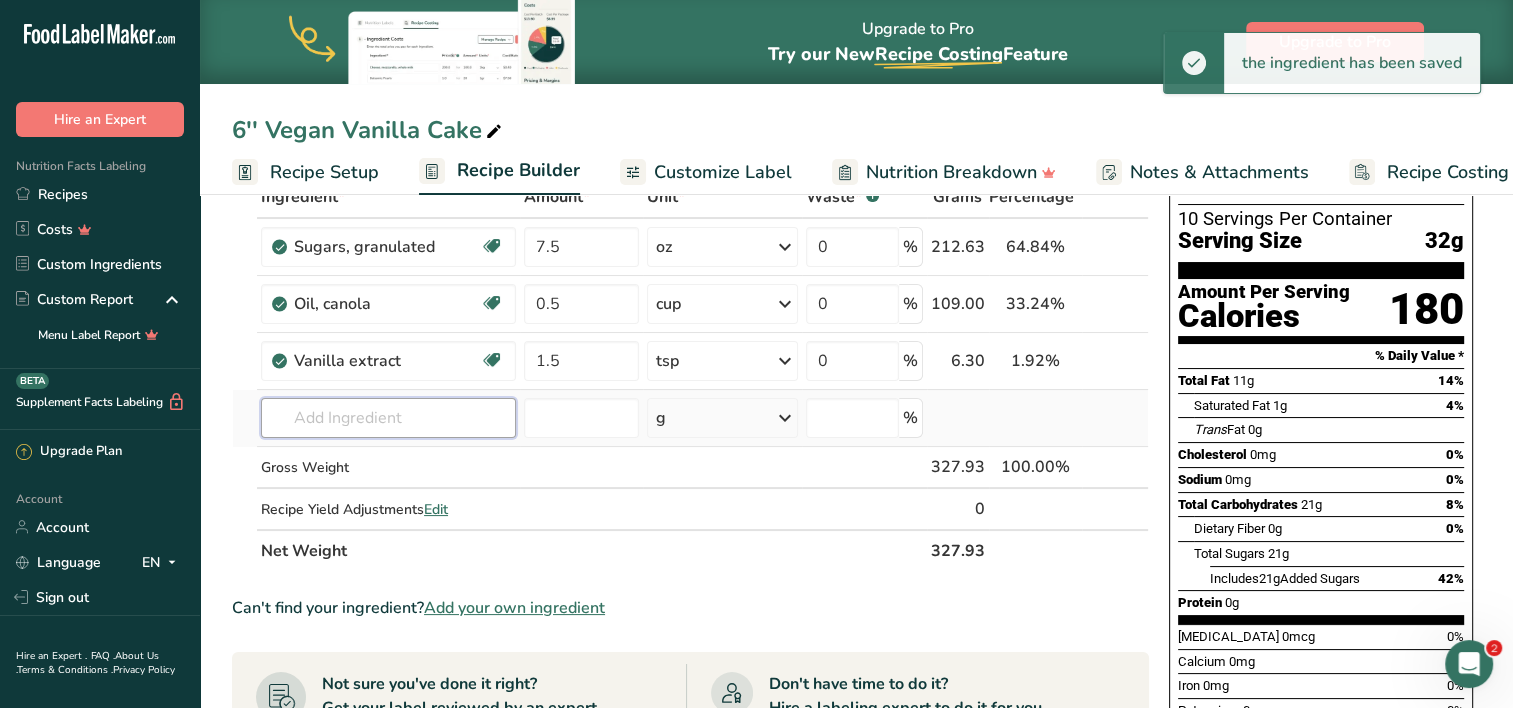 click on "Ingredient *
Amount *
Unit *
Waste *   .a-a{fill:#347362;}.b-a{fill:#fff;}          Grams
Percentage
[GEOGRAPHIC_DATA], granulated
Dairy free
Gluten free
Vegan
Vegetarian
Soy free
7.5
oz
Portions
1 serving packet
1 cup
Weight Units
g
kg
mg
mcg
lb
oz
See less
Volume Units
l
Volume units require a density conversion. If you know your ingredient's density enter it below. Otherwise, click on "RIA" our AI Regulatory bot - she will be able to help you
lb/ft3
g/cm3
Confirm
mL" at bounding box center (690, 374) 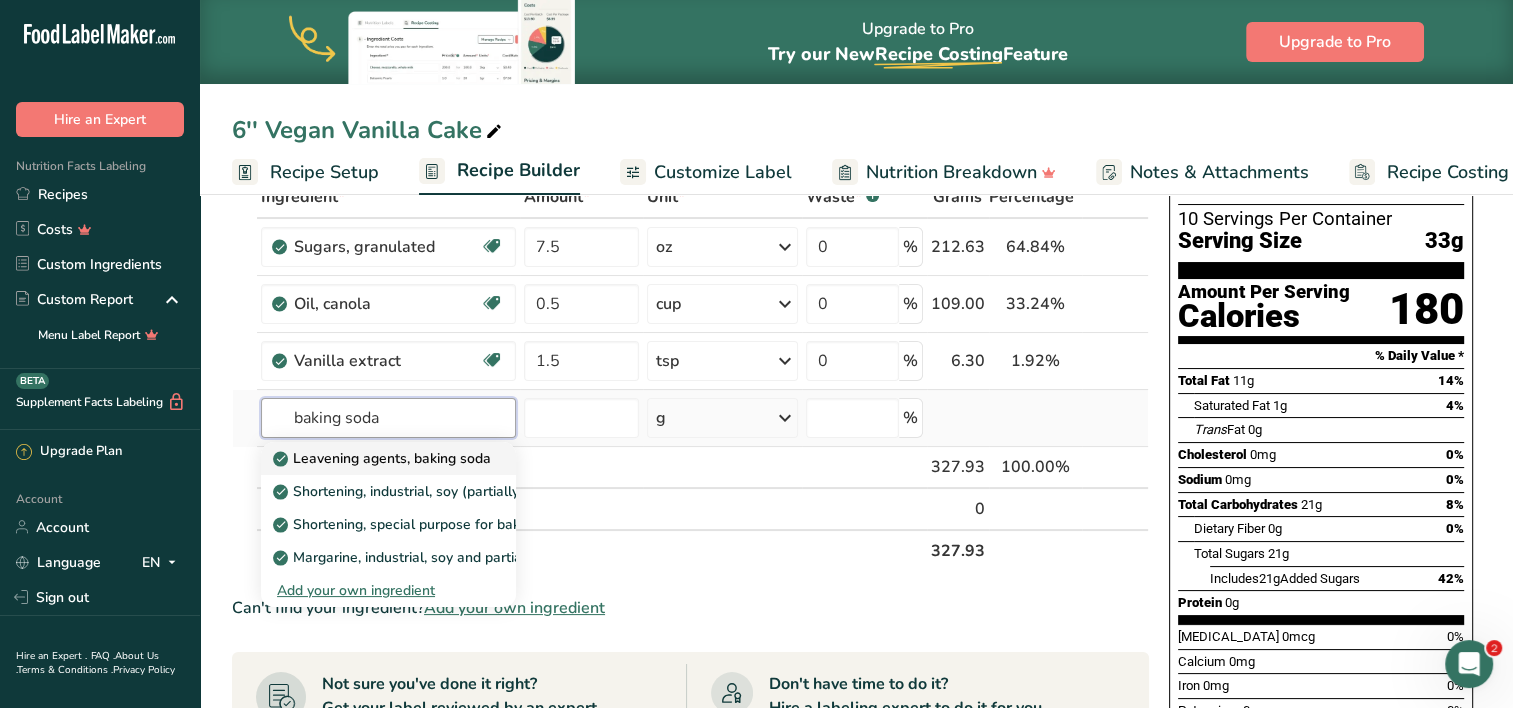 type on "baking soda" 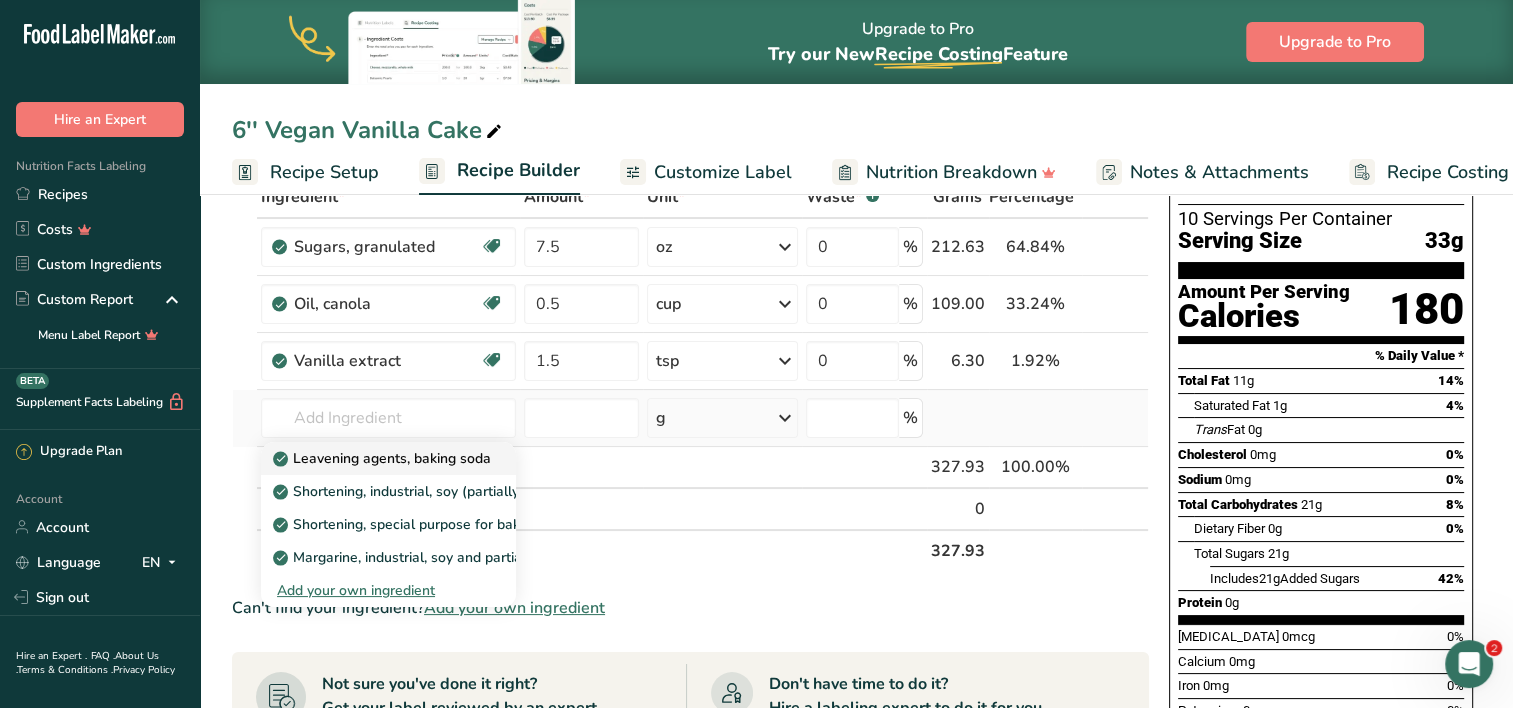 click on "Leavening agents, baking soda" at bounding box center [384, 458] 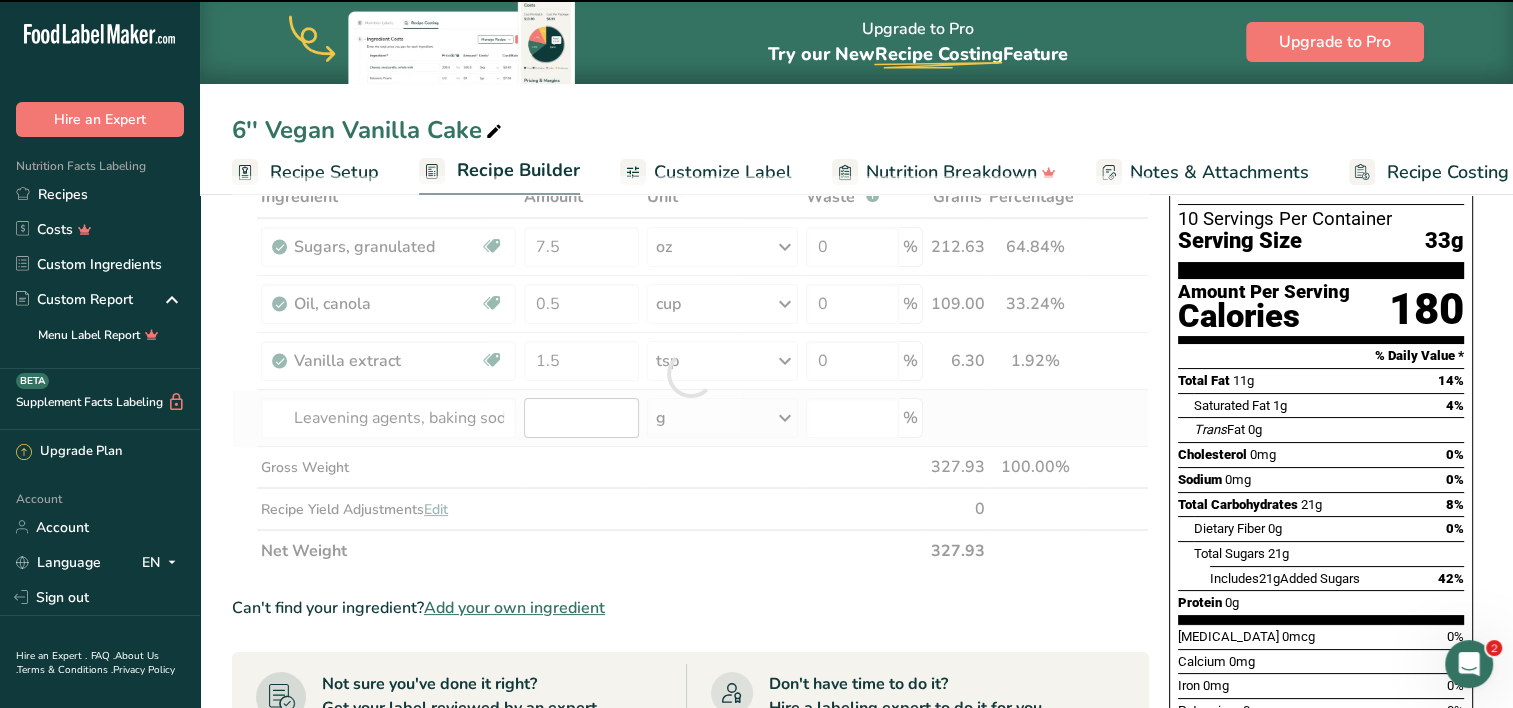 type on "0" 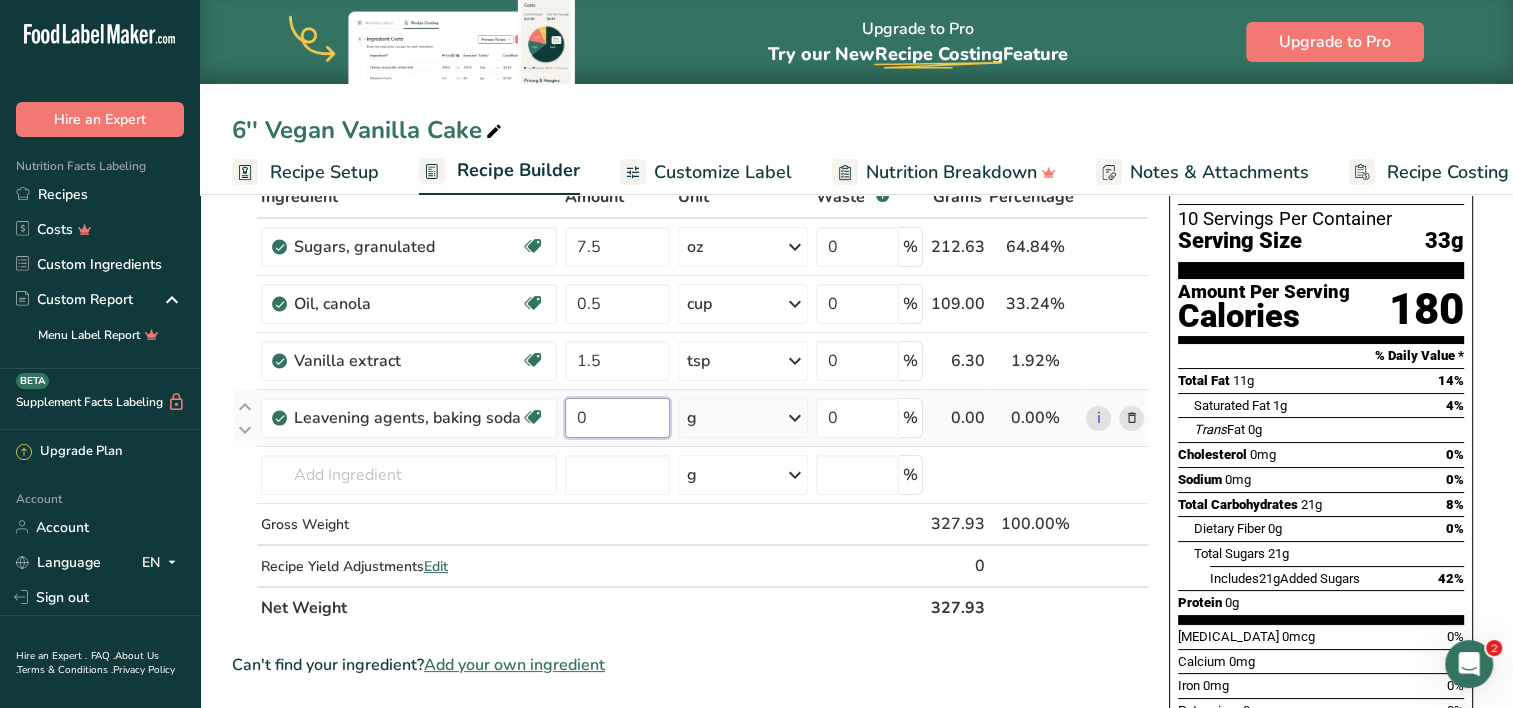 click on "0" at bounding box center (617, 418) 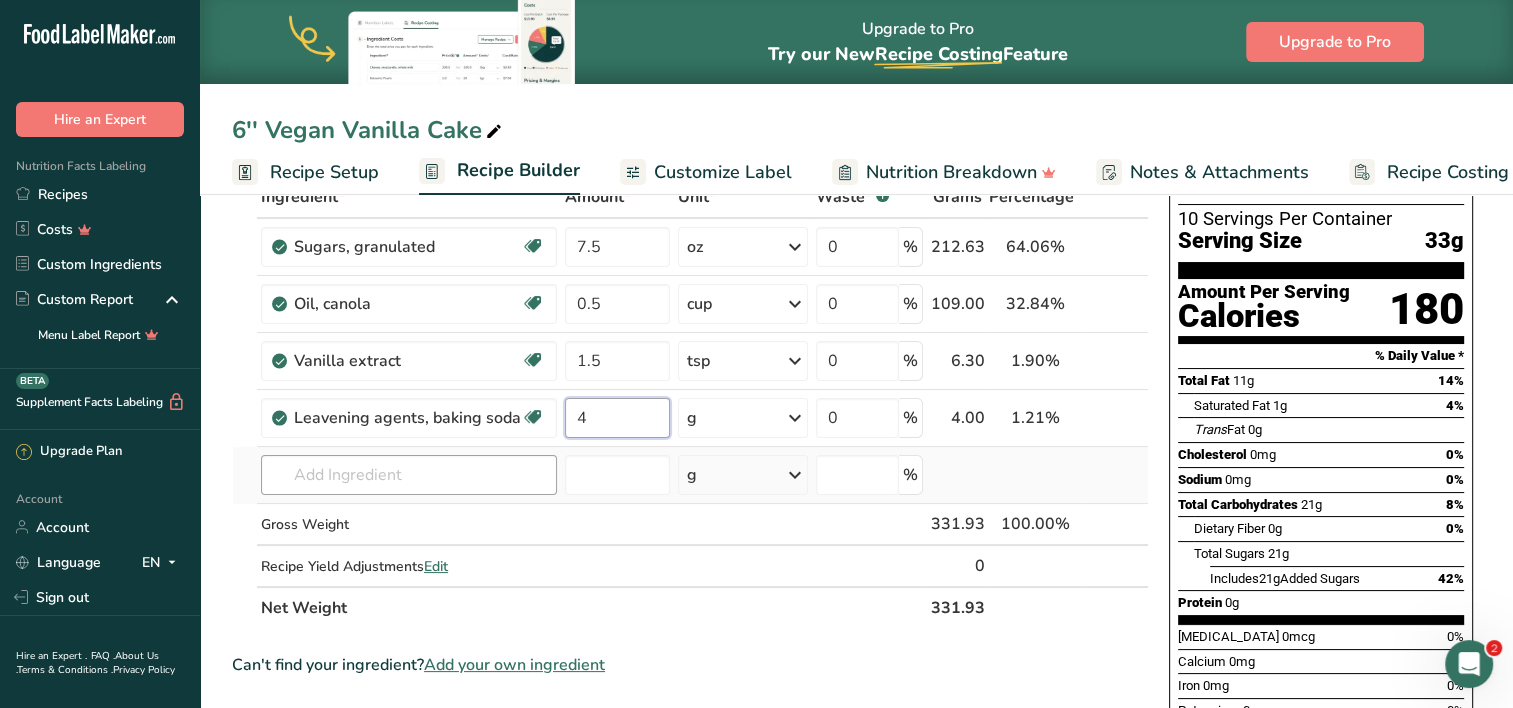 type on "4" 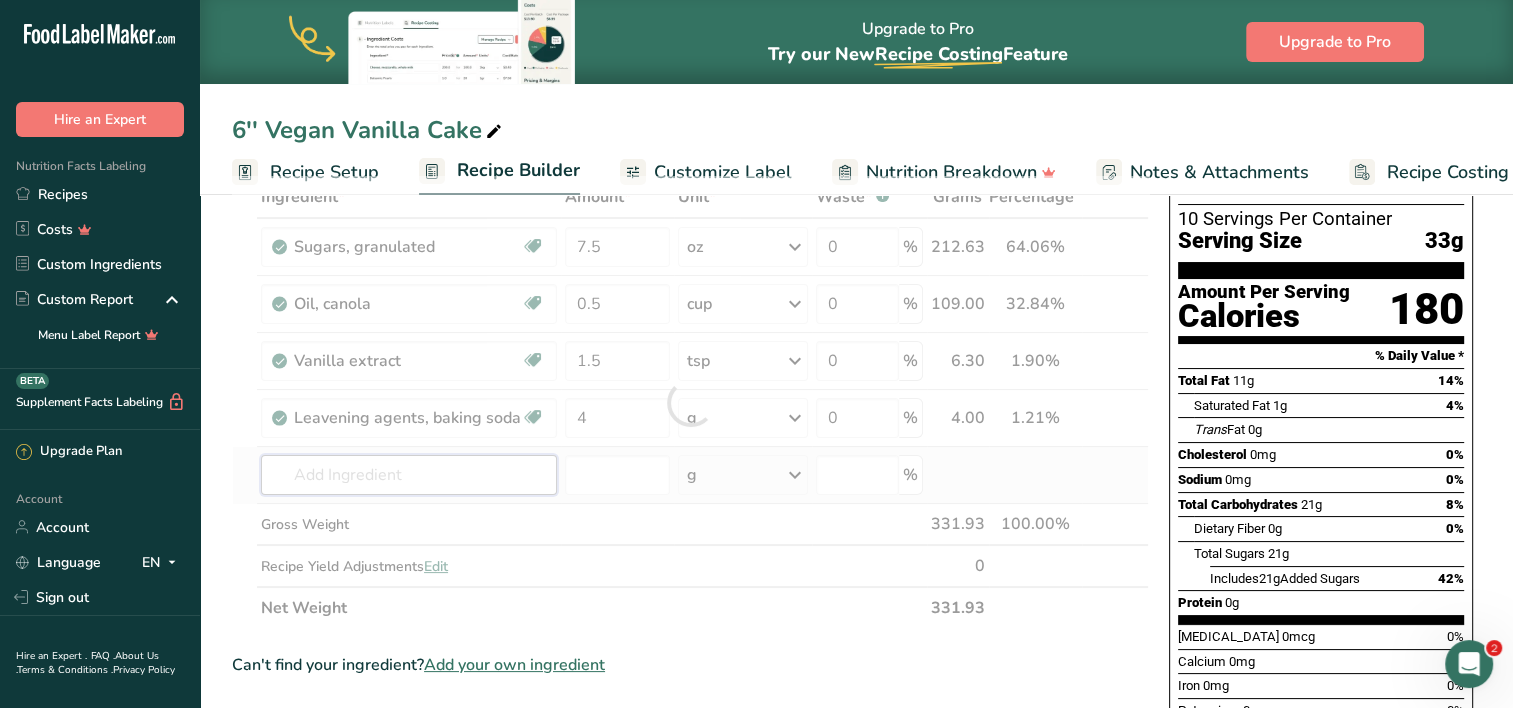 click on "Ingredient *
Amount *
Unit *
Waste *   .a-a{fill:#347362;}.b-a{fill:#fff;}          Grams
Percentage
[GEOGRAPHIC_DATA], granulated
Dairy free
Gluten free
Vegan
Vegetarian
Soy free
7.5
oz
Portions
1 serving packet
1 cup
Weight Units
g
kg
mg
mcg
lb
oz
See less
Volume Units
l
Volume units require a density conversion. If you know your ingredient's density enter it below. Otherwise, click on "RIA" our AI Regulatory bot - she will be able to help you
lb/ft3
g/cm3
Confirm
mL" at bounding box center [690, 402] 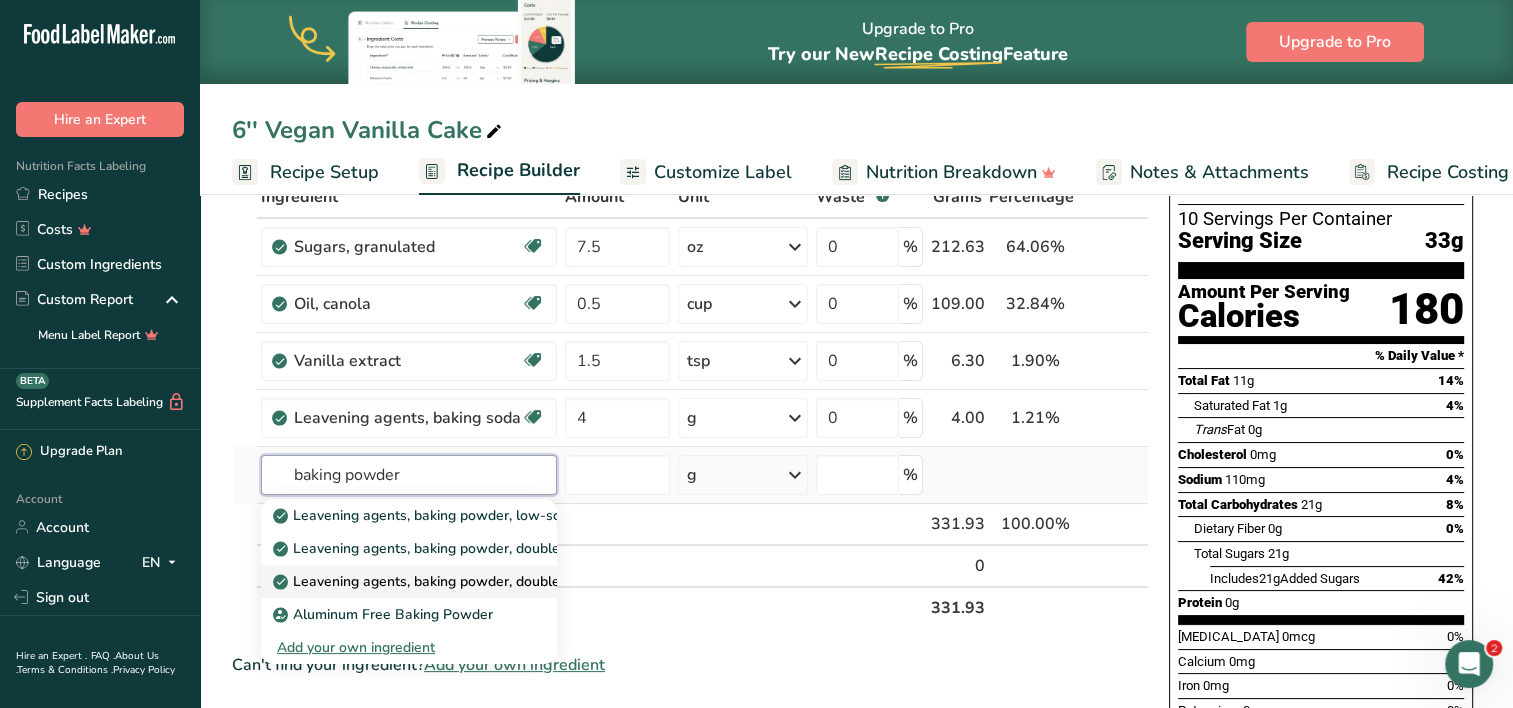 type on "baking powder" 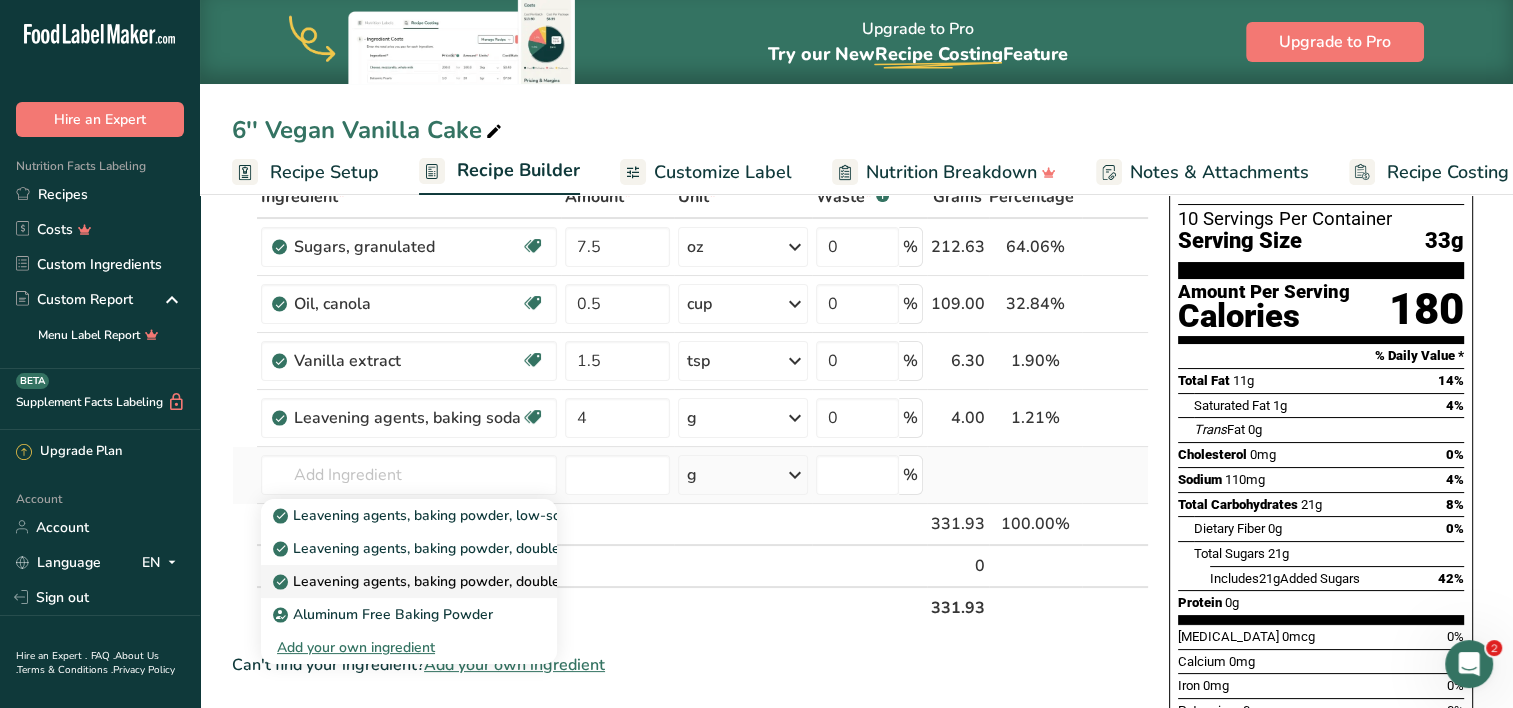 click on "Leavening agents, baking powder, double-acting, sodium aluminum sulfate" at bounding box center [525, 581] 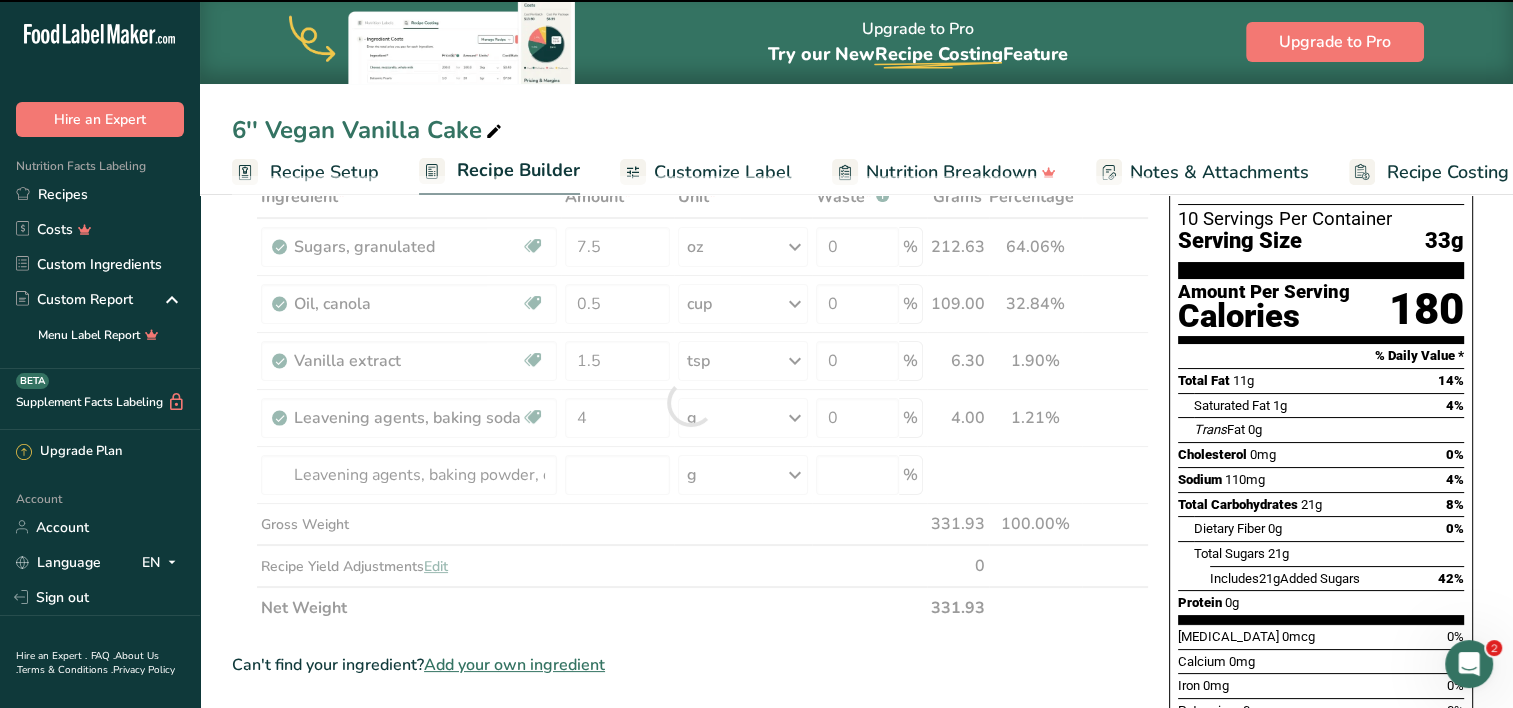 type on "0" 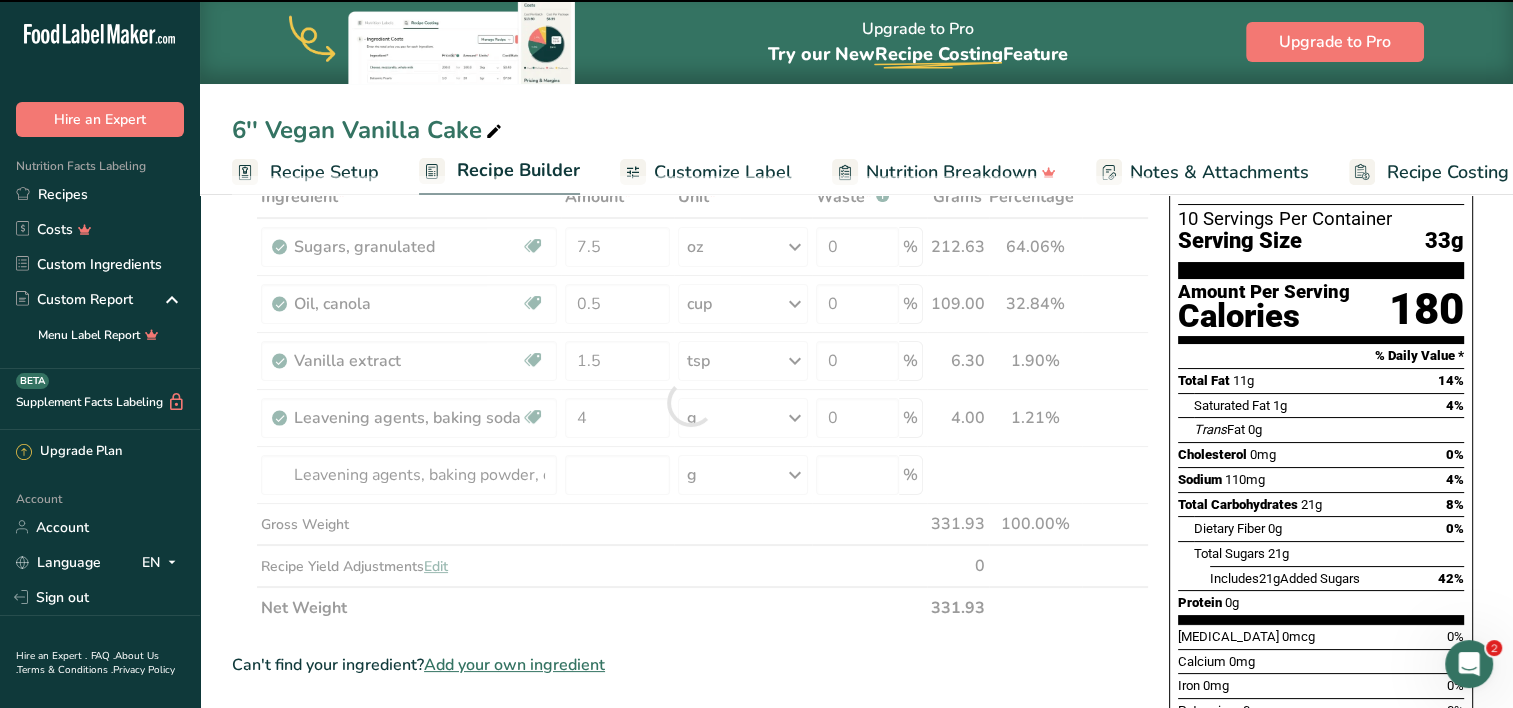 type on "0" 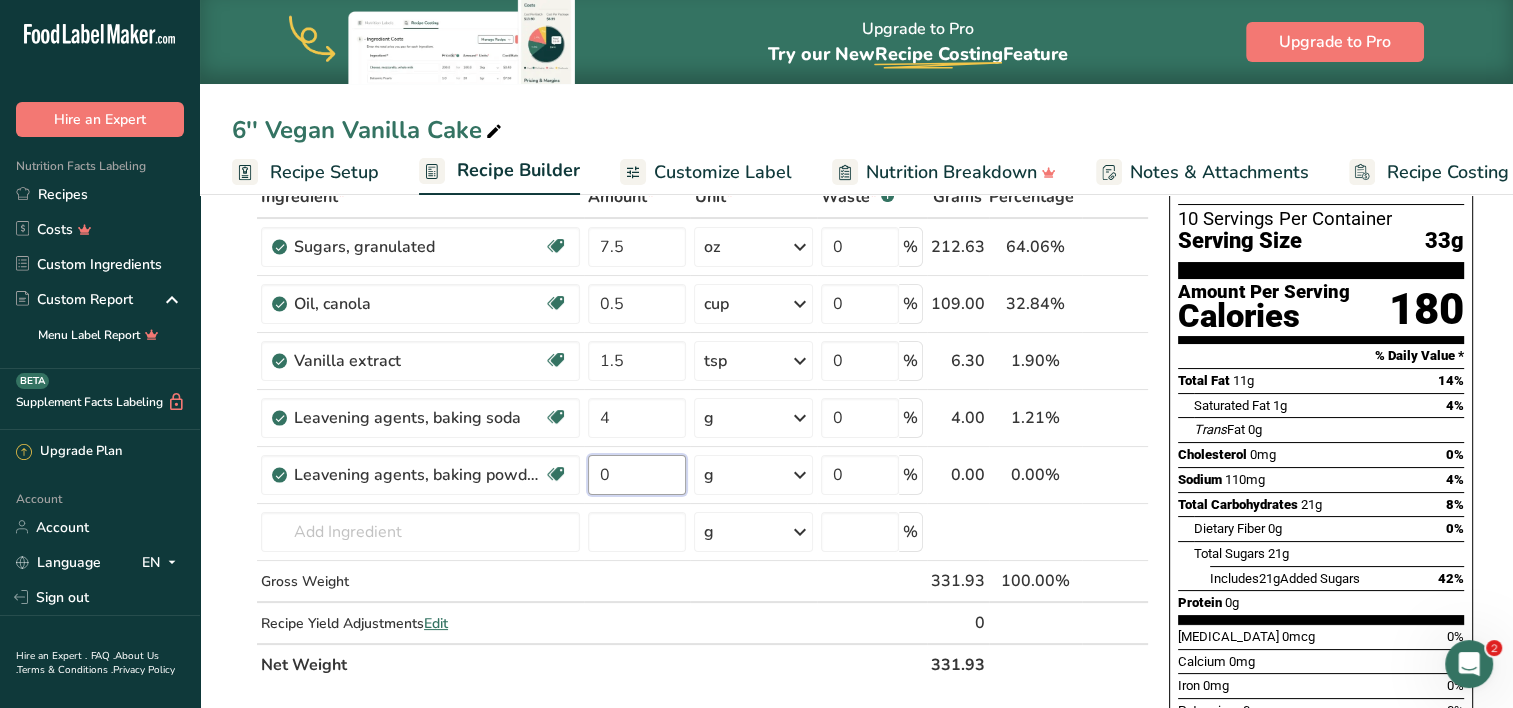 click on "0" at bounding box center (637, 475) 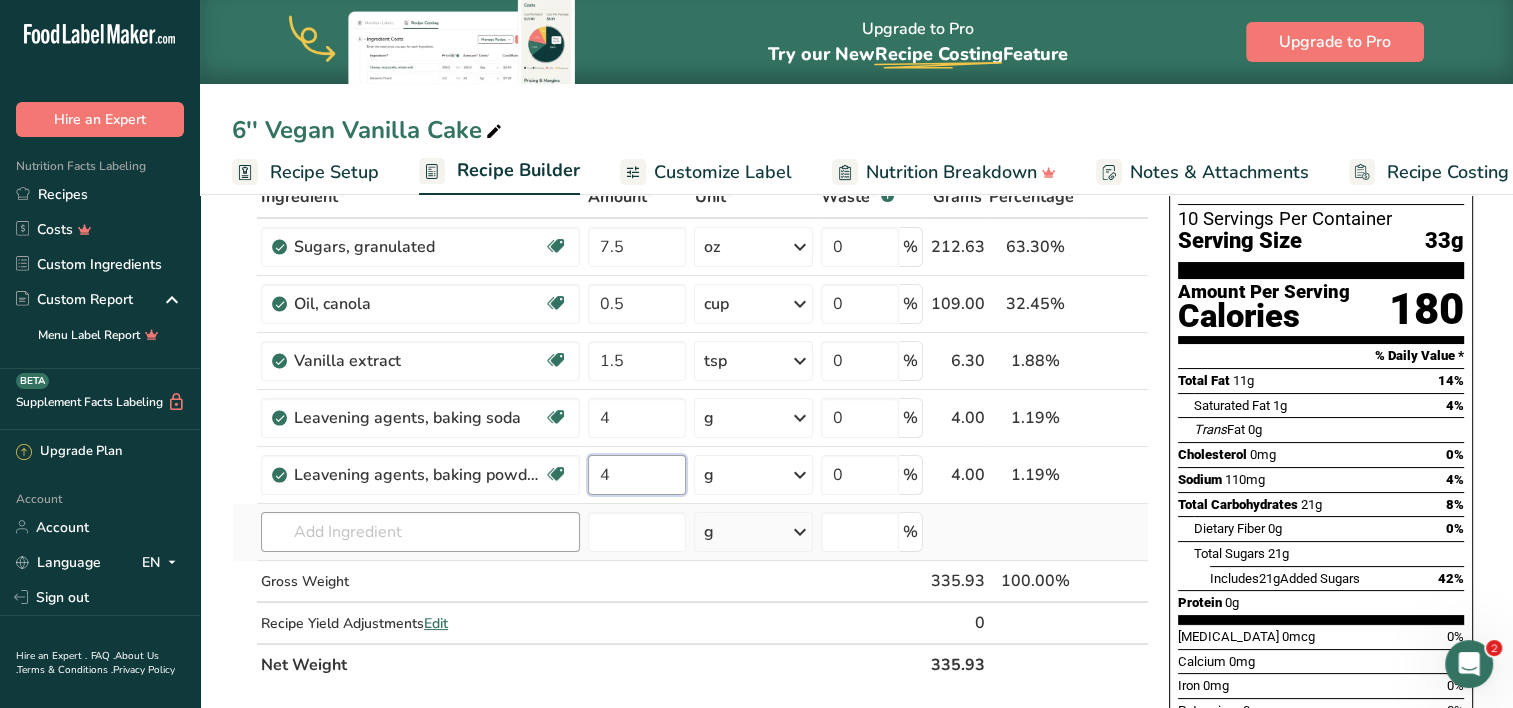 type on "4" 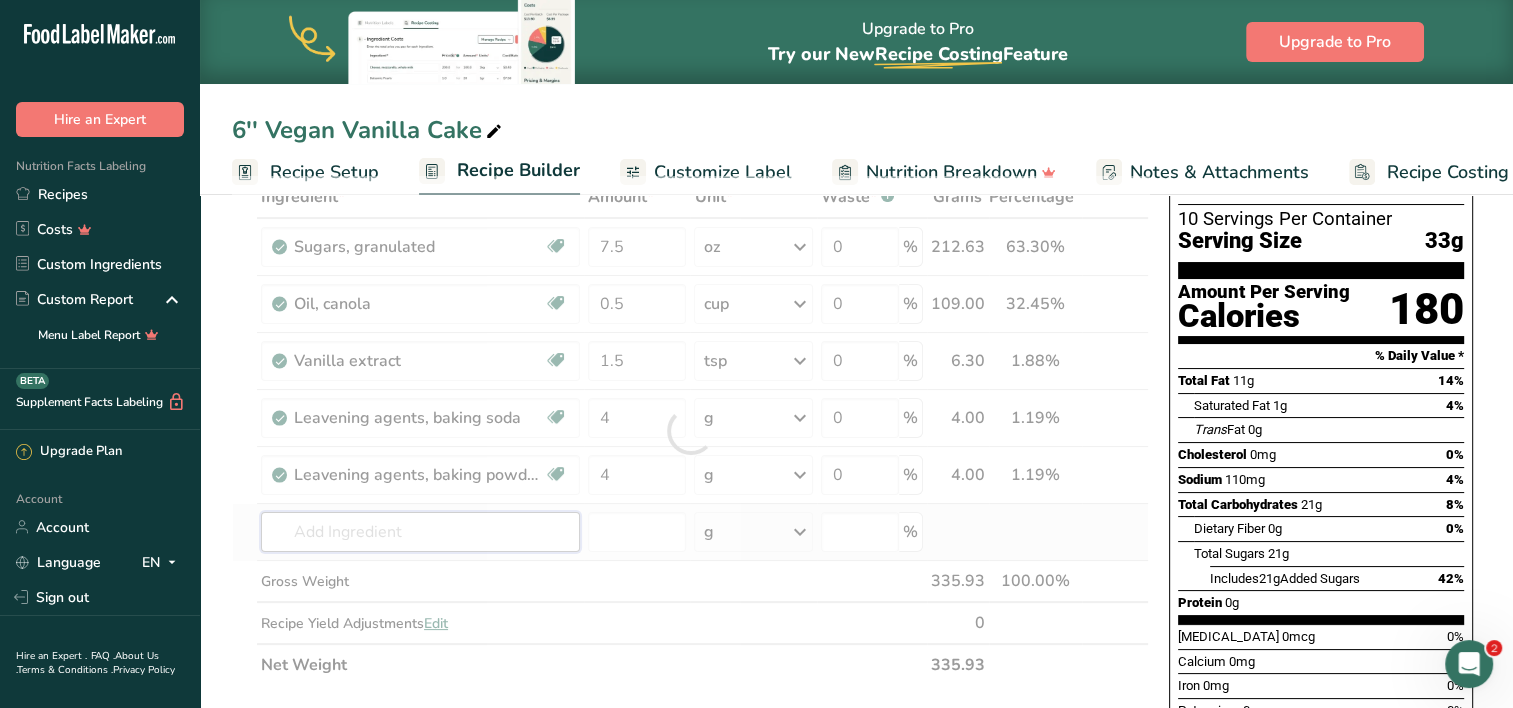 click on "Ingredient *
Amount *
Unit *
Waste *   .a-a{fill:#347362;}.b-a{fill:#fff;}          Grams
Percentage
[GEOGRAPHIC_DATA], granulated
Dairy free
Gluten free
Vegan
Vegetarian
Soy free
7.5
oz
Portions
1 serving packet
1 cup
Weight Units
g
kg
mg
mcg
lb
oz
See less
Volume Units
l
Volume units require a density conversion. If you know your ingredient's density enter it below. Otherwise, click on "RIA" our AI Regulatory bot - she will be able to help you
lb/ft3
g/cm3
Confirm
mL" at bounding box center (690, 431) 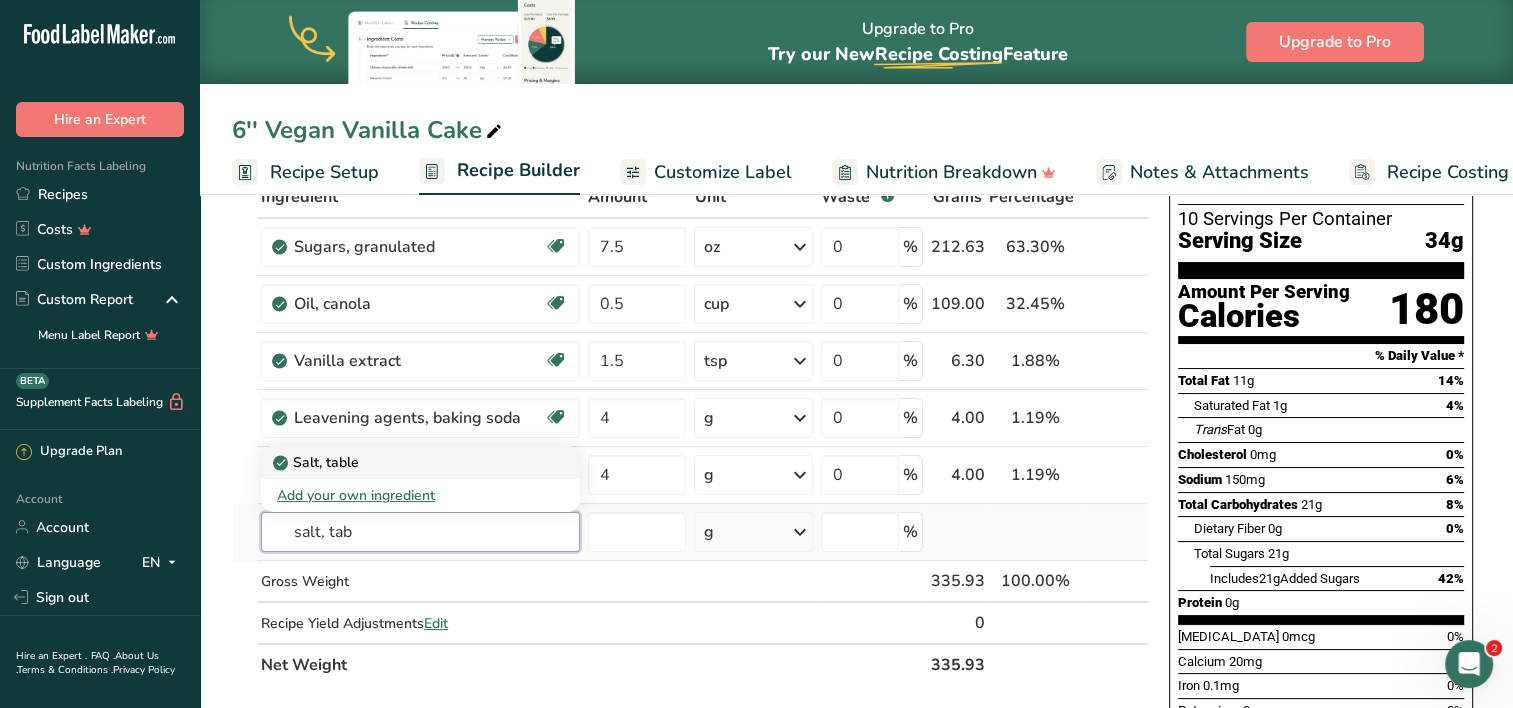 type on "salt, tab" 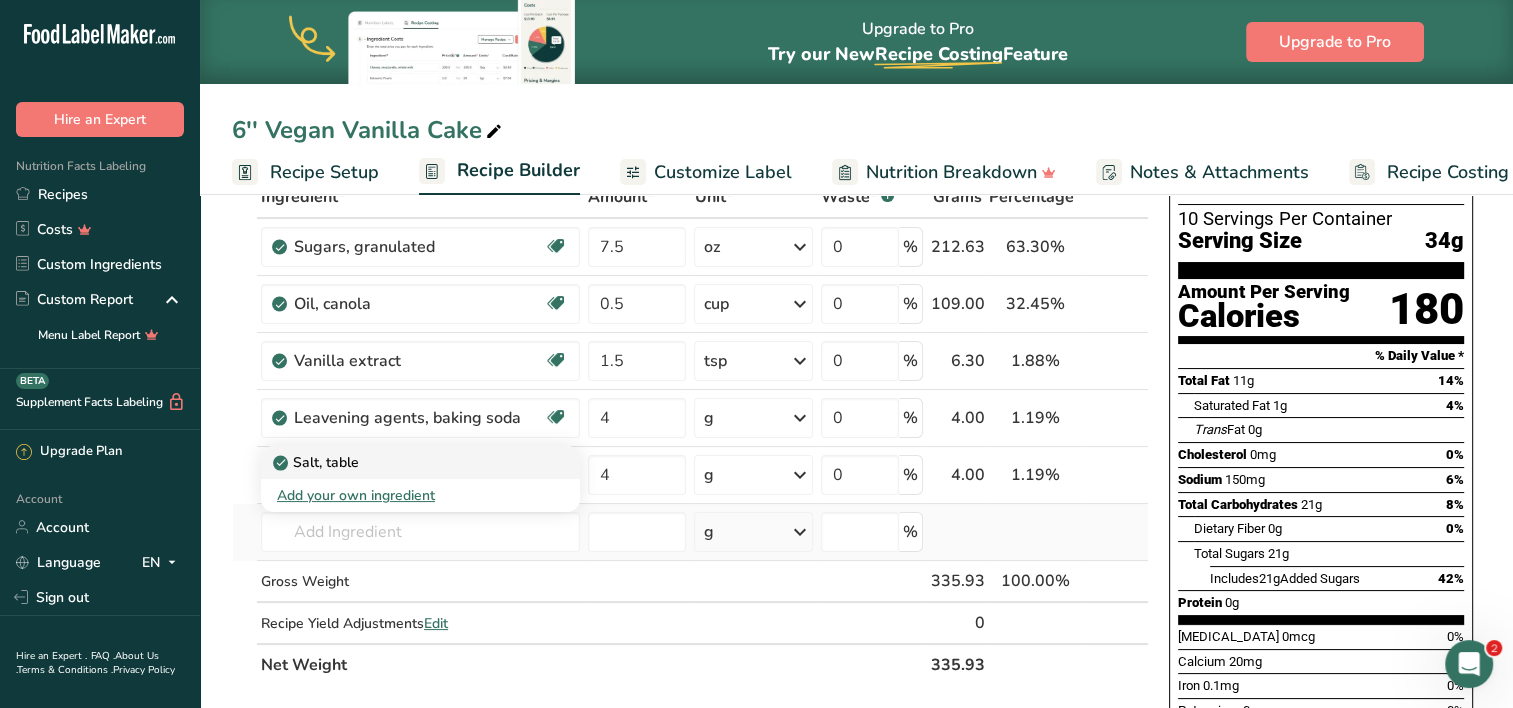 click on "Salt, table" at bounding box center [420, 462] 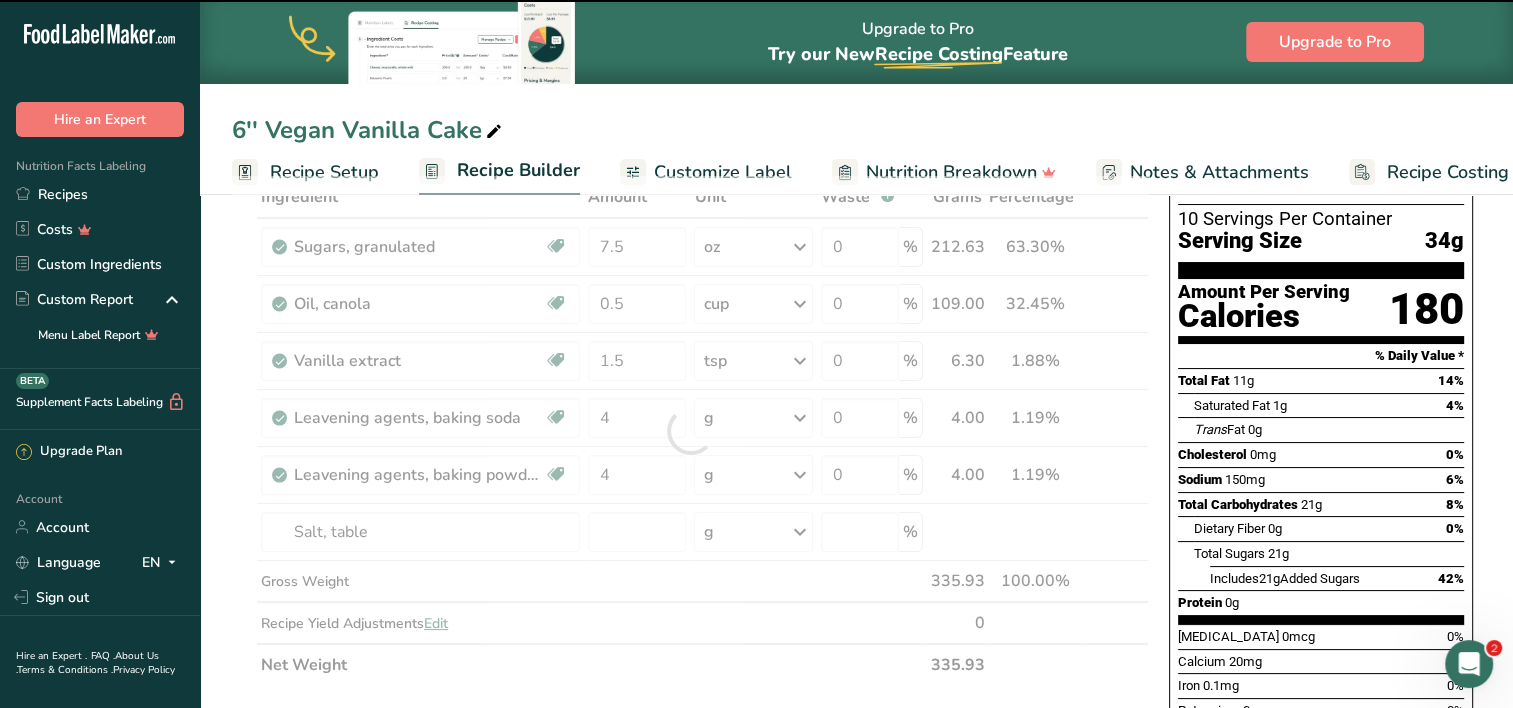 type on "0" 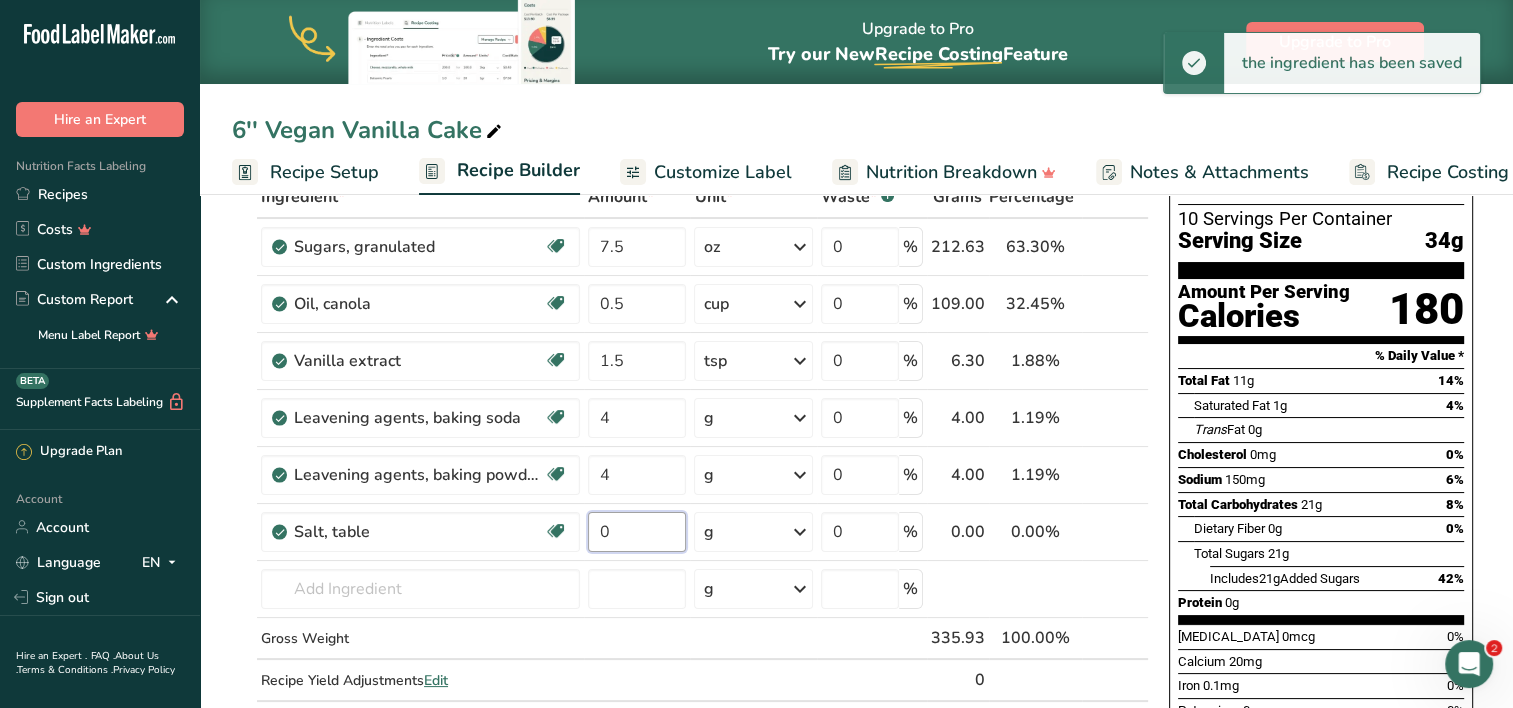 click on "0" at bounding box center [637, 532] 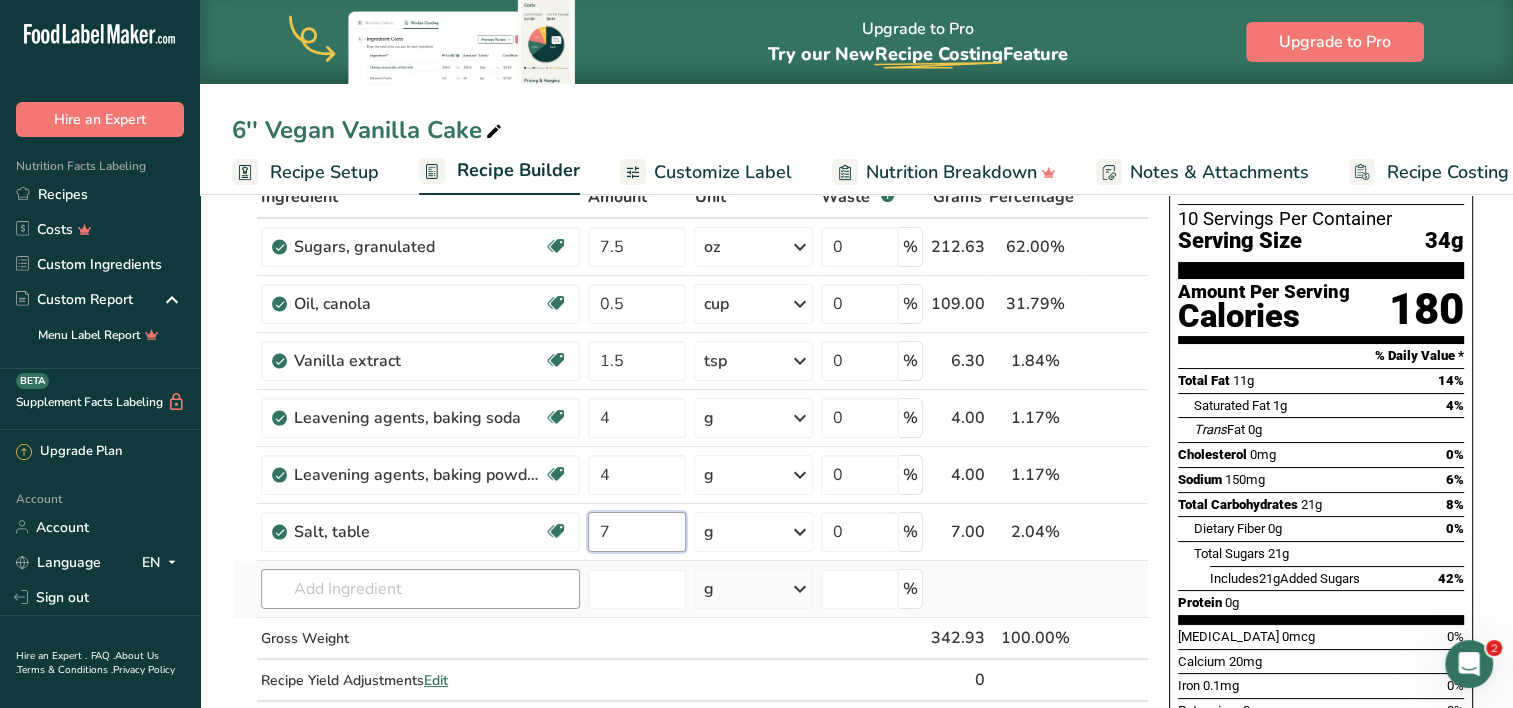 type on "7" 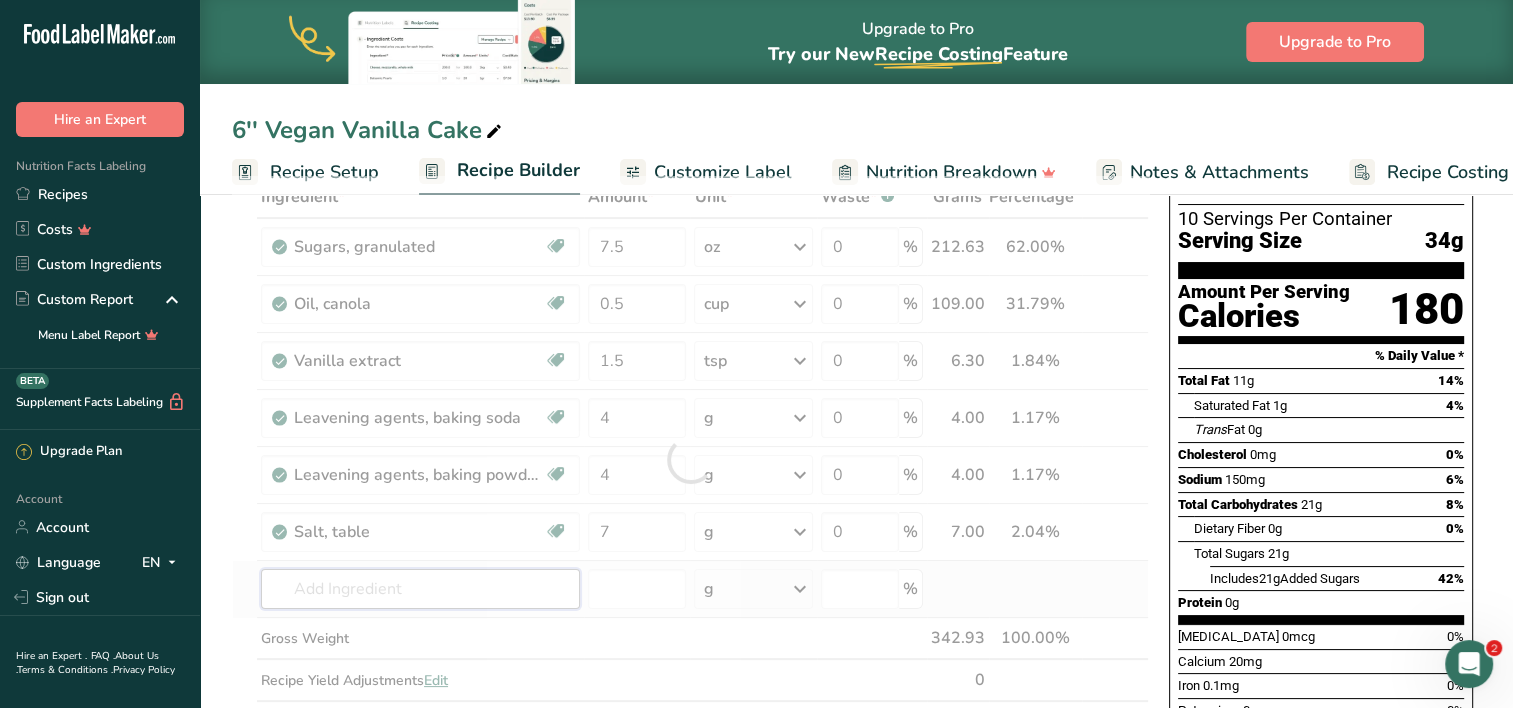 click on "Ingredient *
Amount *
Unit *
Waste *   .a-a{fill:#347362;}.b-a{fill:#fff;}          Grams
Percentage
[GEOGRAPHIC_DATA], granulated
Dairy free
Gluten free
Vegan
Vegetarian
Soy free
7.5
oz
Portions
1 serving packet
1 cup
Weight Units
g
kg
mg
mcg
lb
oz
See less
Volume Units
l
Volume units require a density conversion. If you know your ingredient's density enter it below. Otherwise, click on "RIA" our AI Regulatory bot - she will be able to help you
lb/ft3
g/cm3
Confirm
mL" at bounding box center [690, 459] 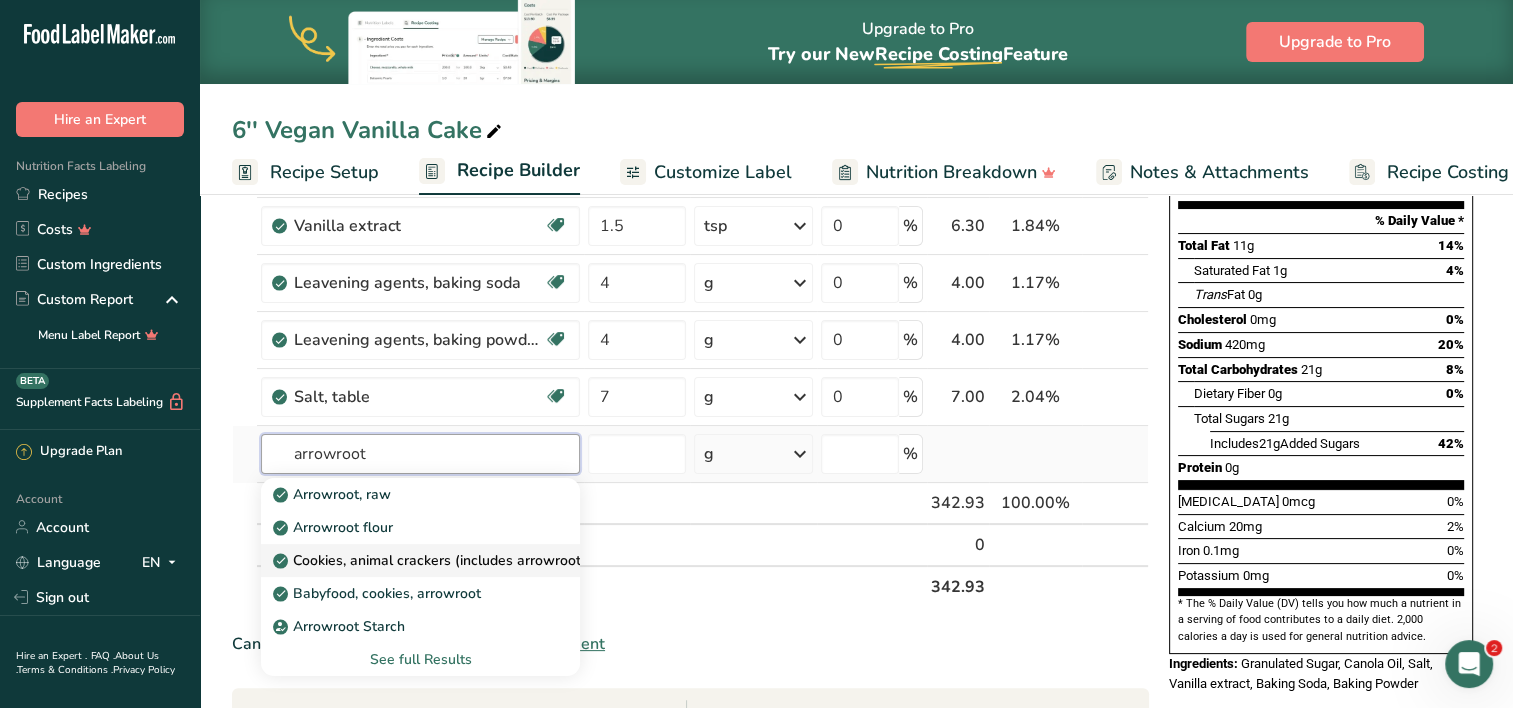 scroll, scrollTop: 260, scrollLeft: 0, axis: vertical 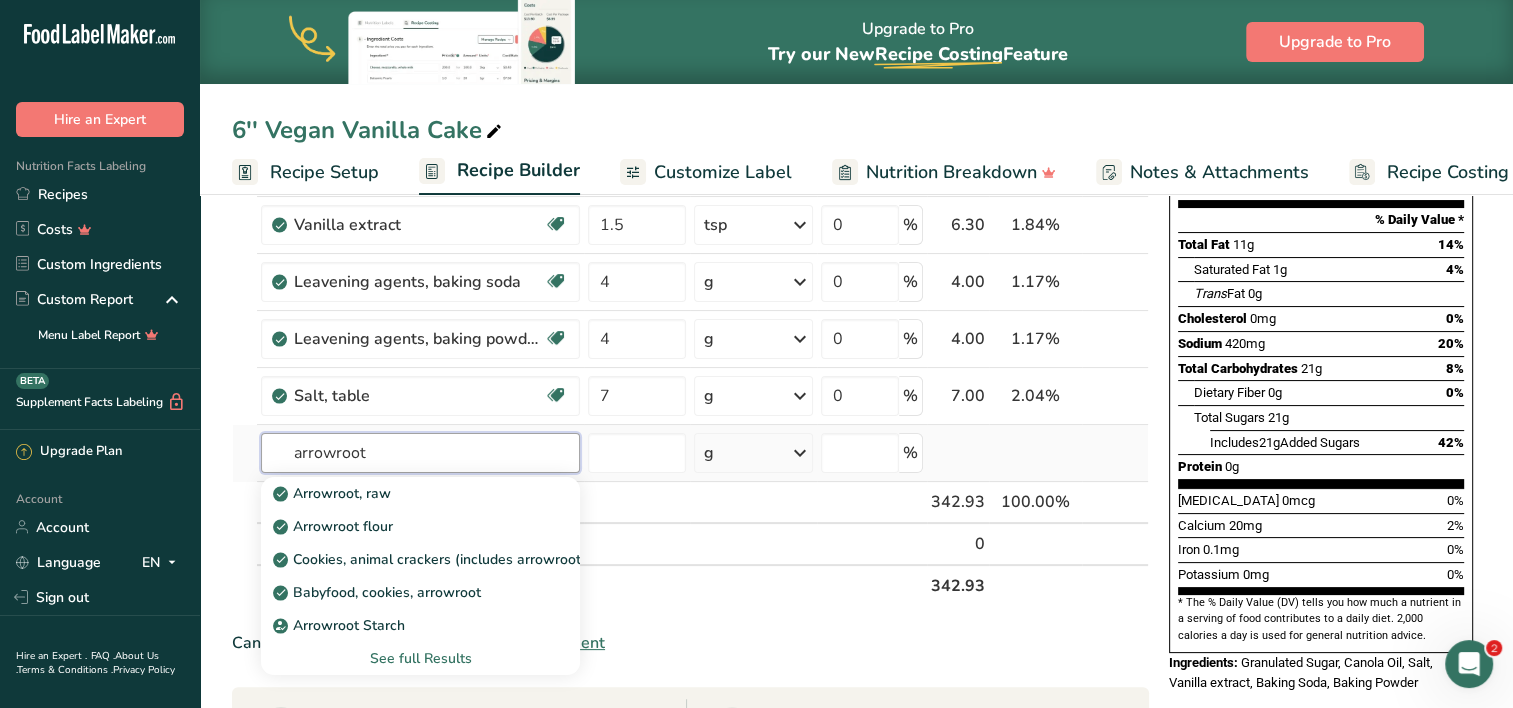 type on "arrowroot" 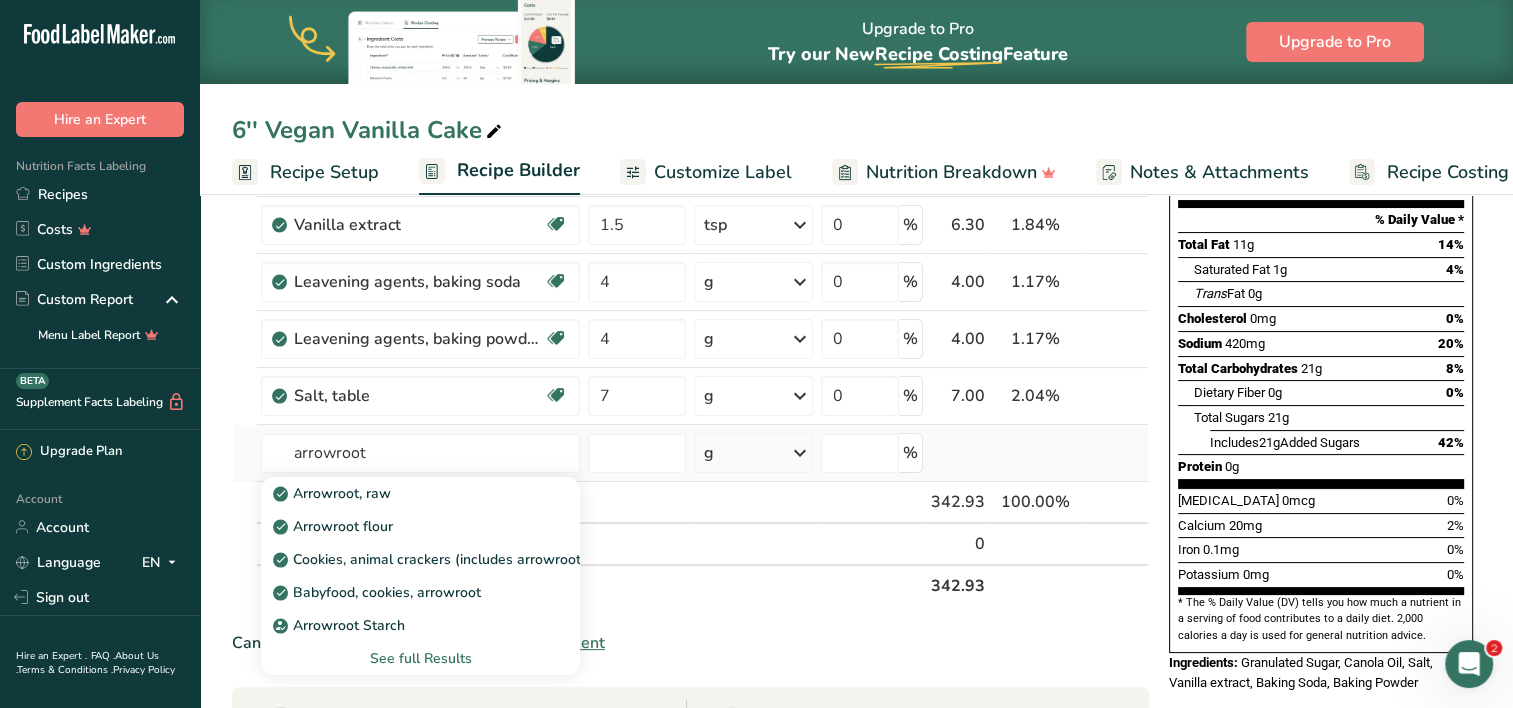 type 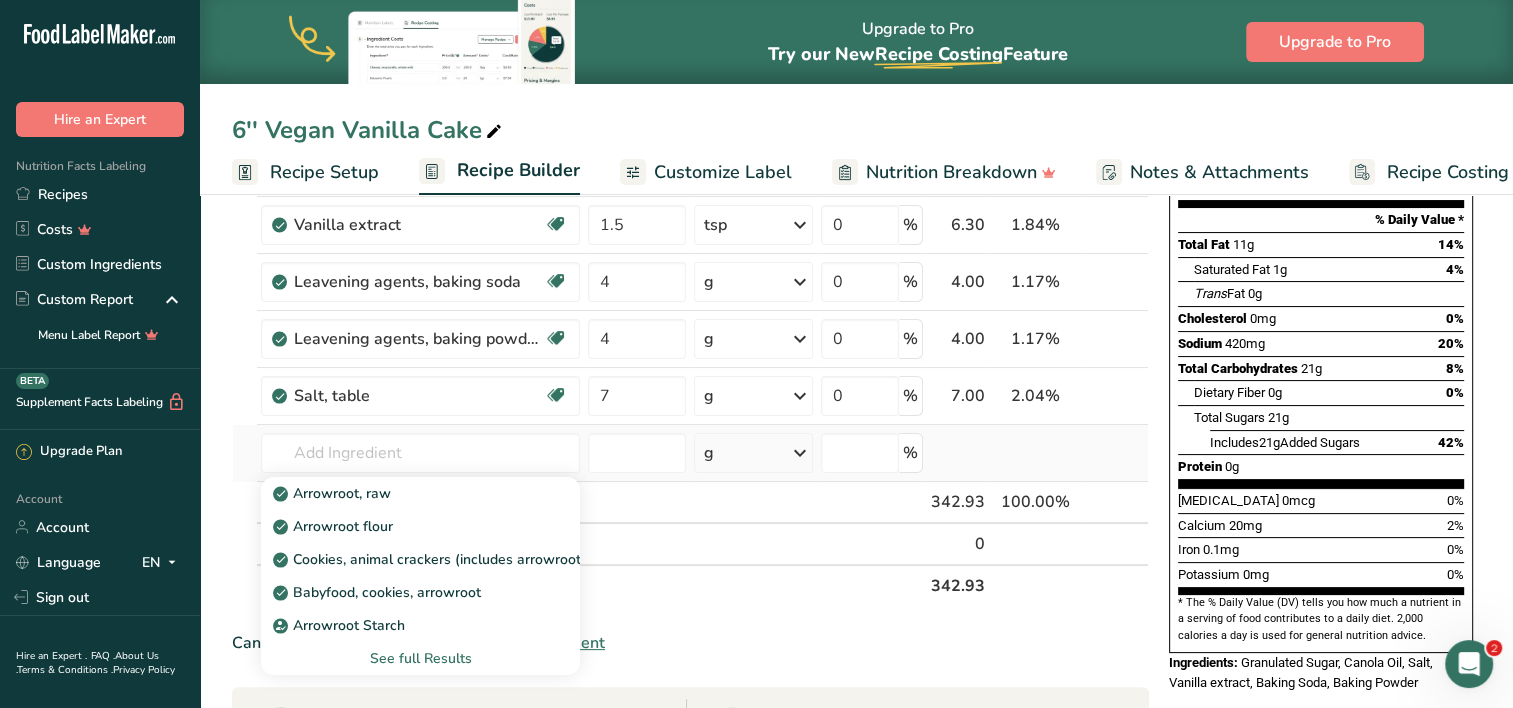 click on "See full Results" at bounding box center (420, 658) 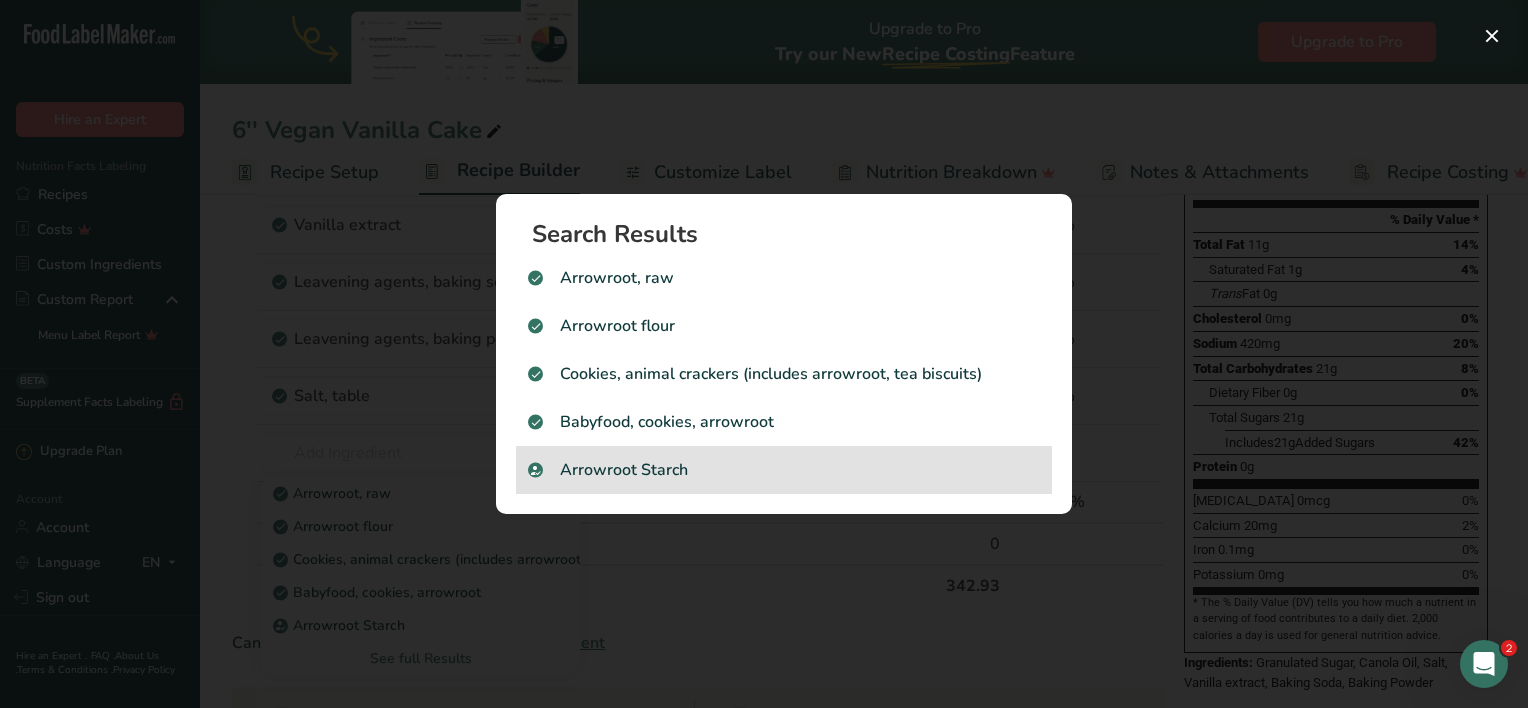 click on "Arrowroot Starch" at bounding box center (784, 470) 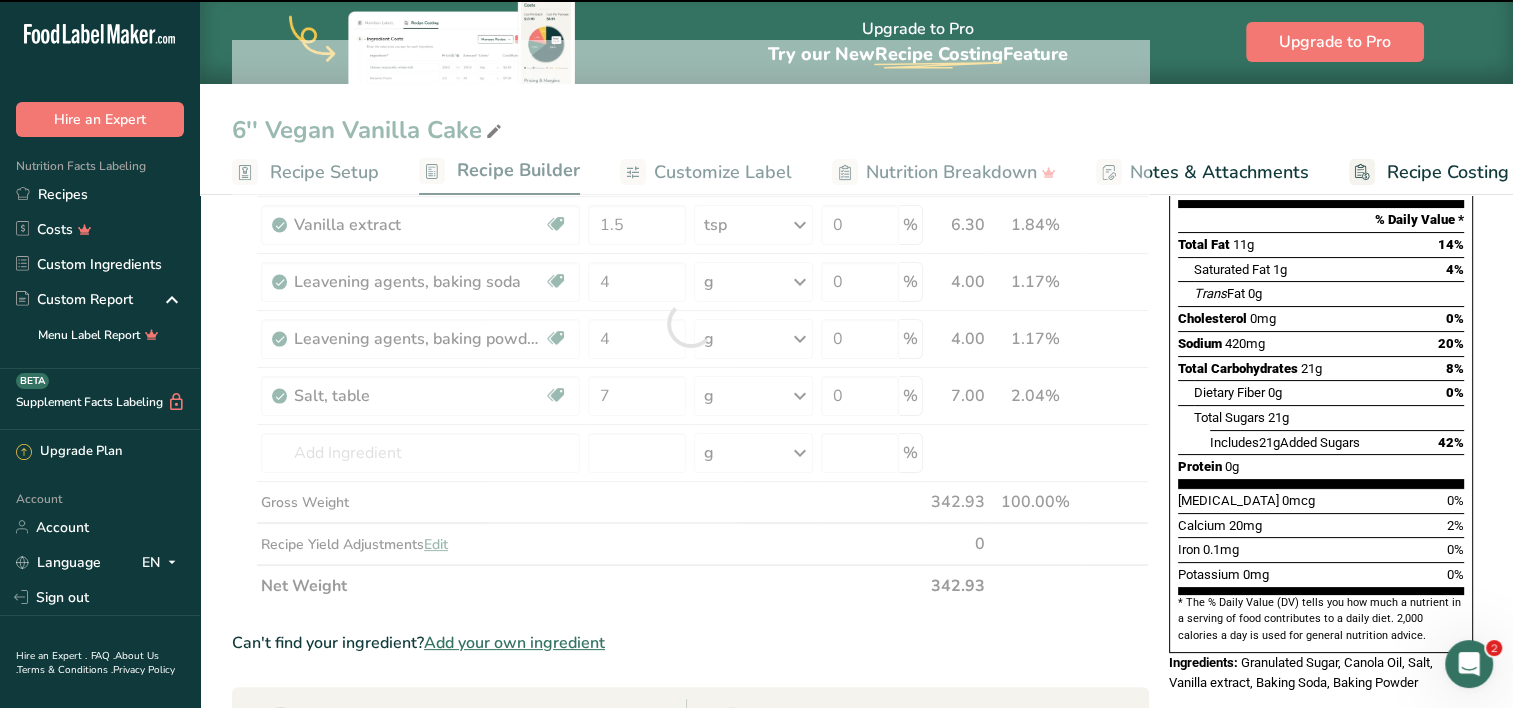 type on "0" 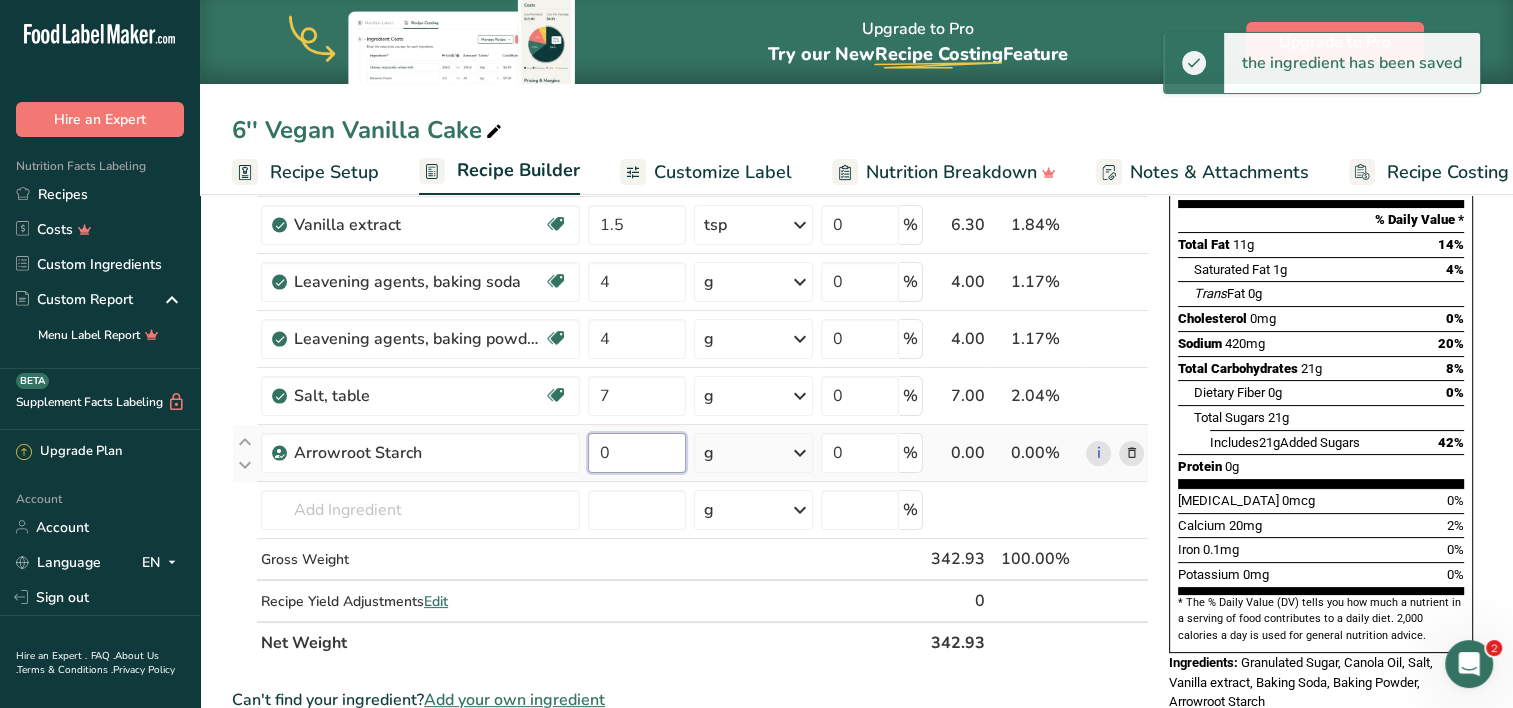 click on "0" at bounding box center [637, 453] 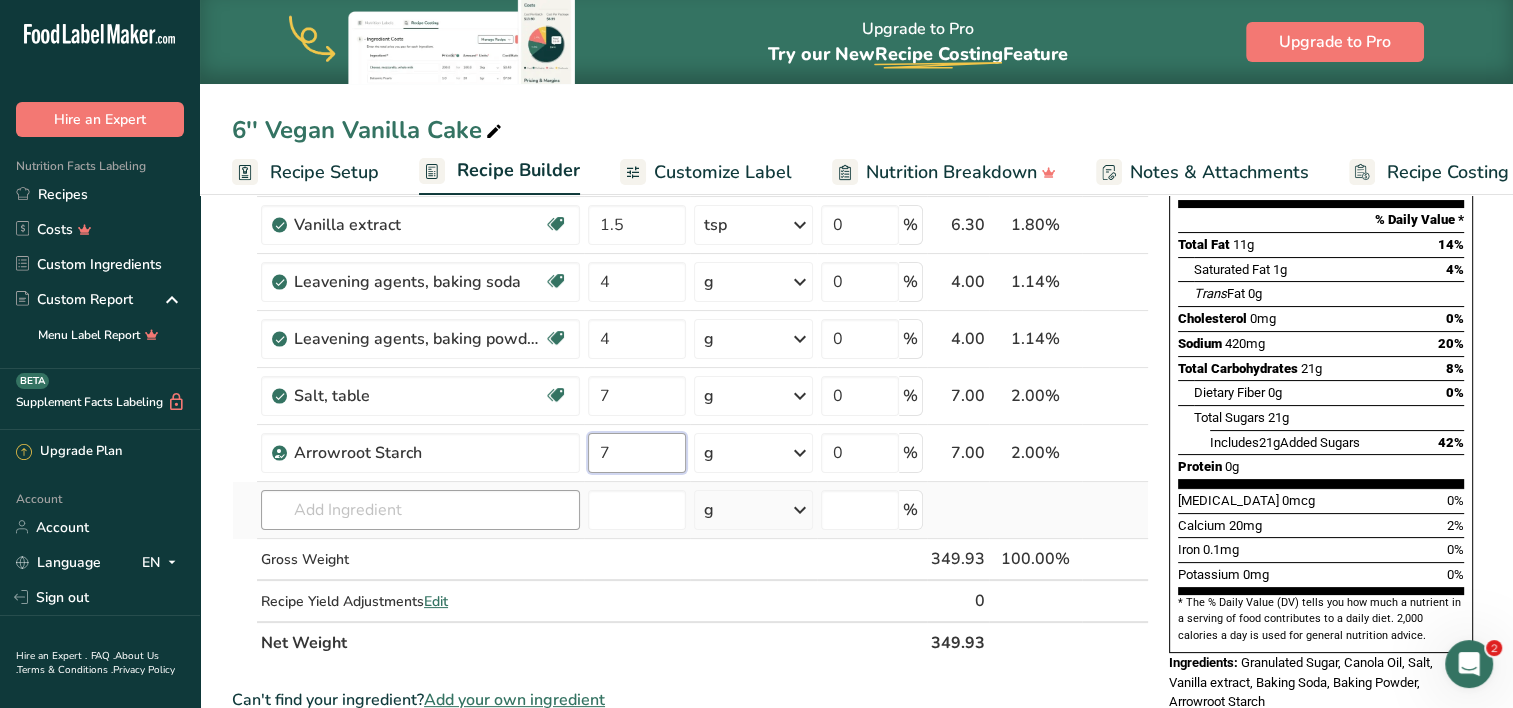 type on "7" 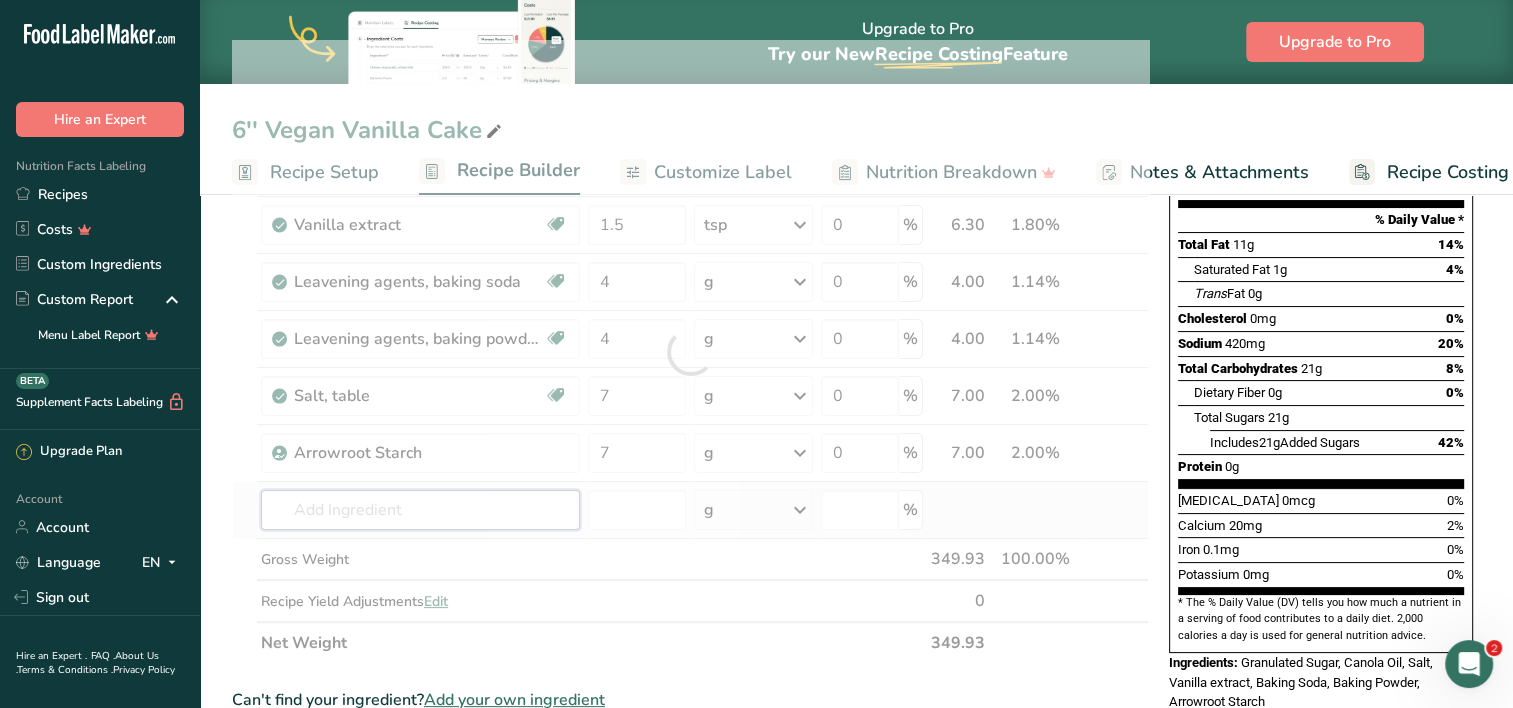 click on "Ingredient *
Amount *
Unit *
Waste *   .a-a{fill:#347362;}.b-a{fill:#fff;}          Grams
Percentage
[GEOGRAPHIC_DATA], granulated
Dairy free
Gluten free
Vegan
Vegetarian
Soy free
7.5
oz
Portions
1 serving packet
1 cup
Weight Units
g
kg
mg
mcg
lb
oz
See less
Volume Units
l
Volume units require a density conversion. If you know your ingredient's density enter it below. Otherwise, click on "RIA" our AI Regulatory bot - she will be able to help you
lb/ft3
g/cm3
Confirm
mL" at bounding box center (690, 352) 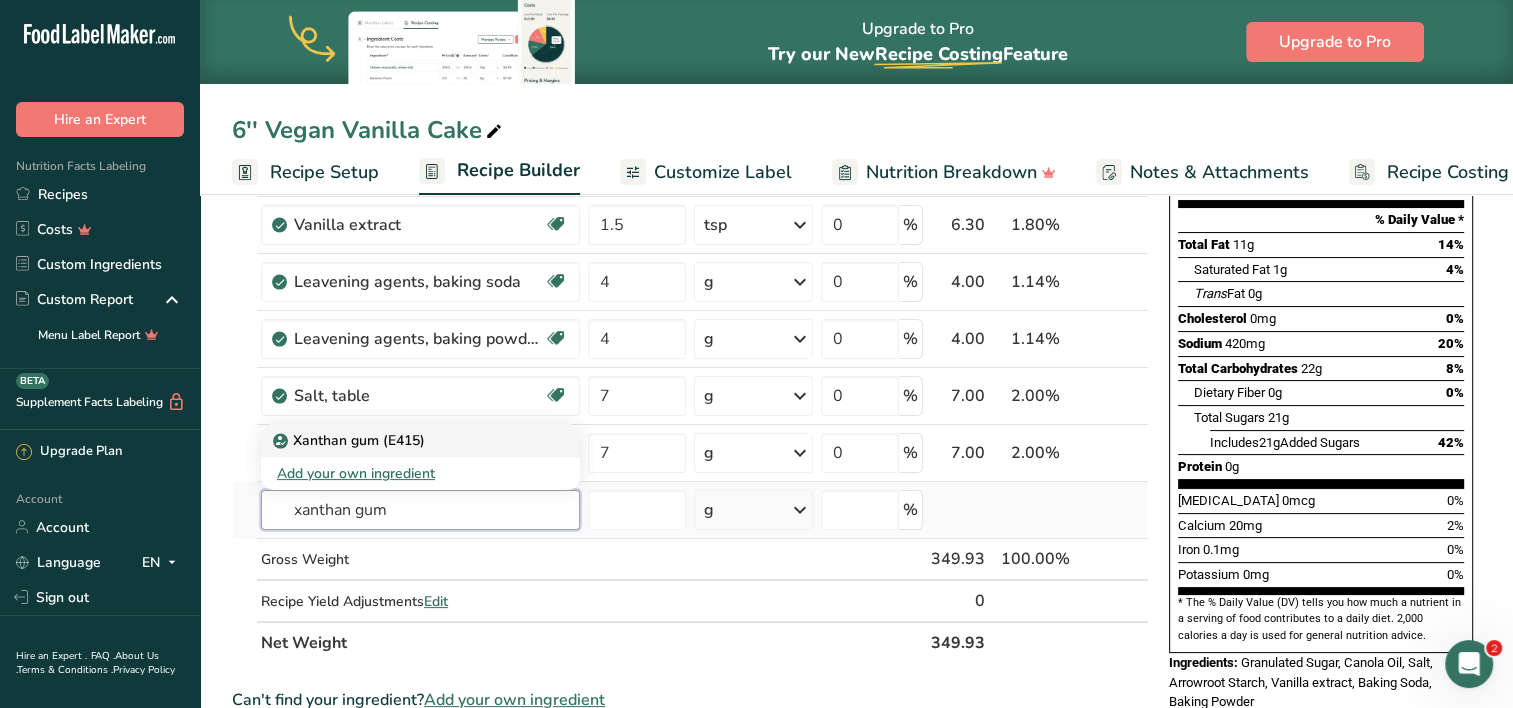 type on "xanthan gum" 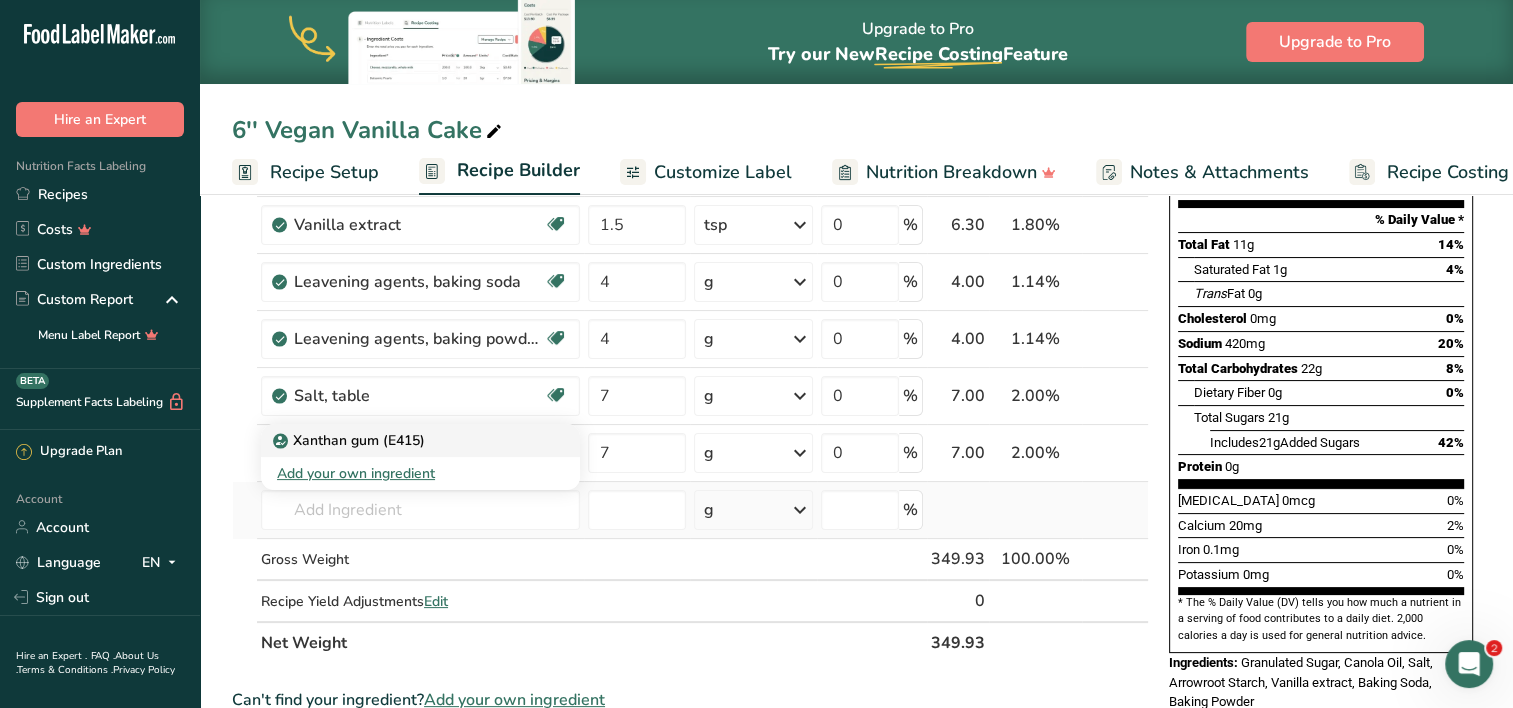 click on "Xanthan gum (E415)" at bounding box center (351, 440) 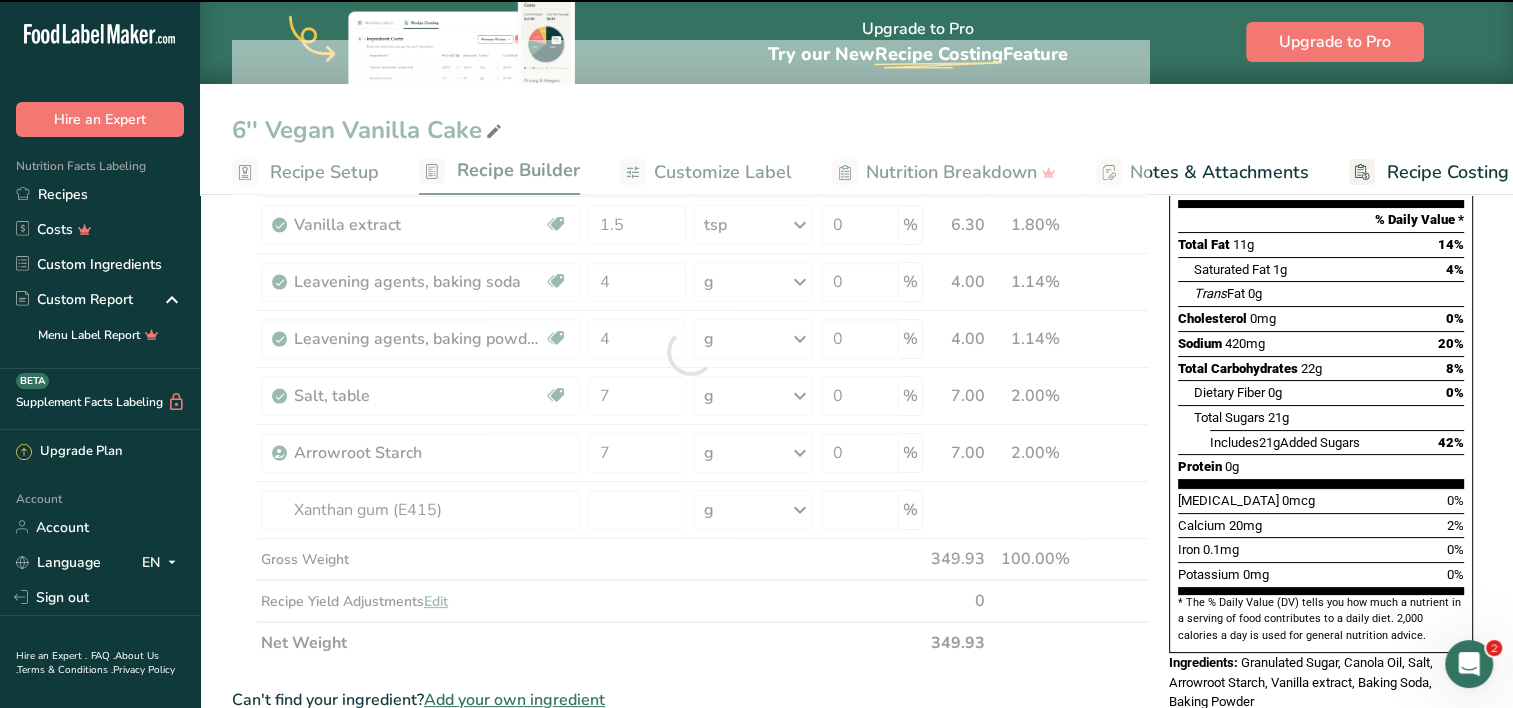 type on "0" 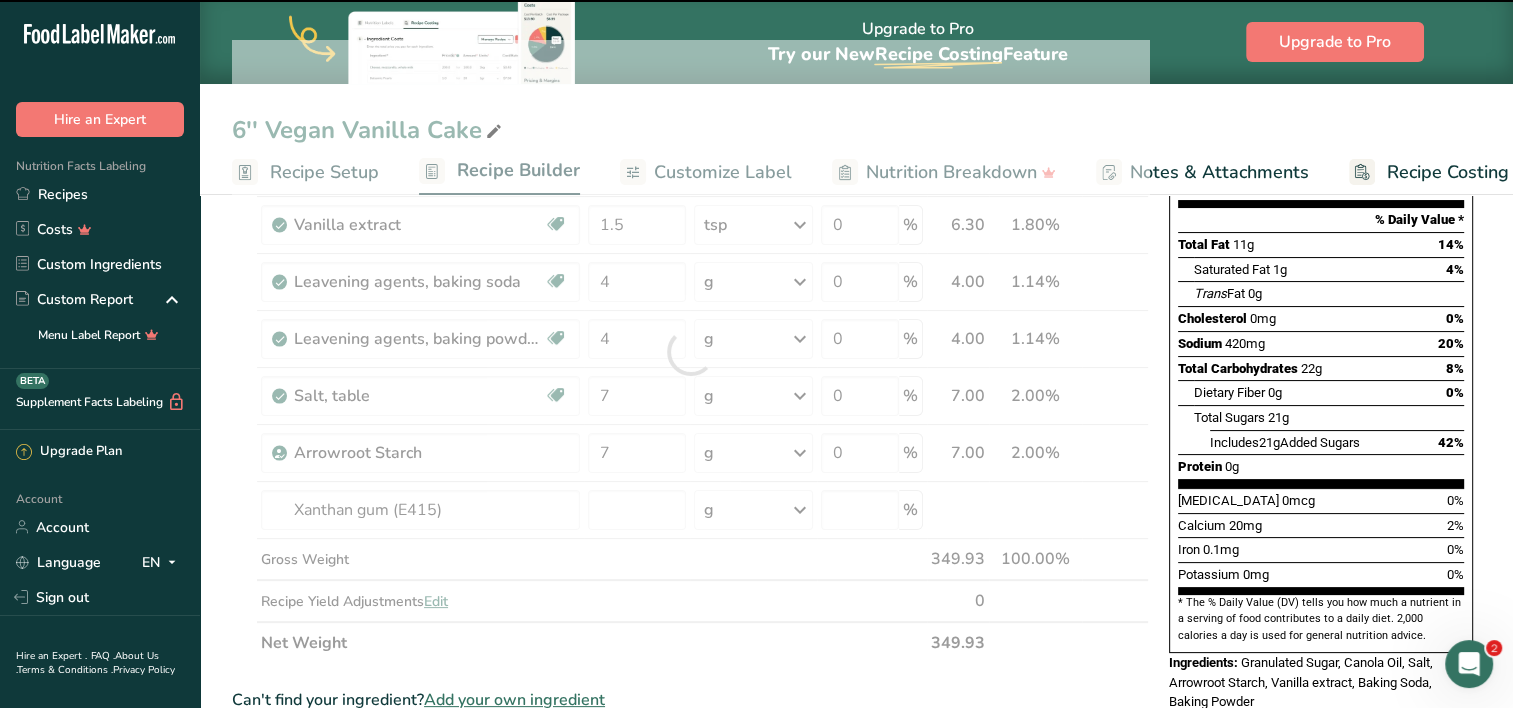 type on "0" 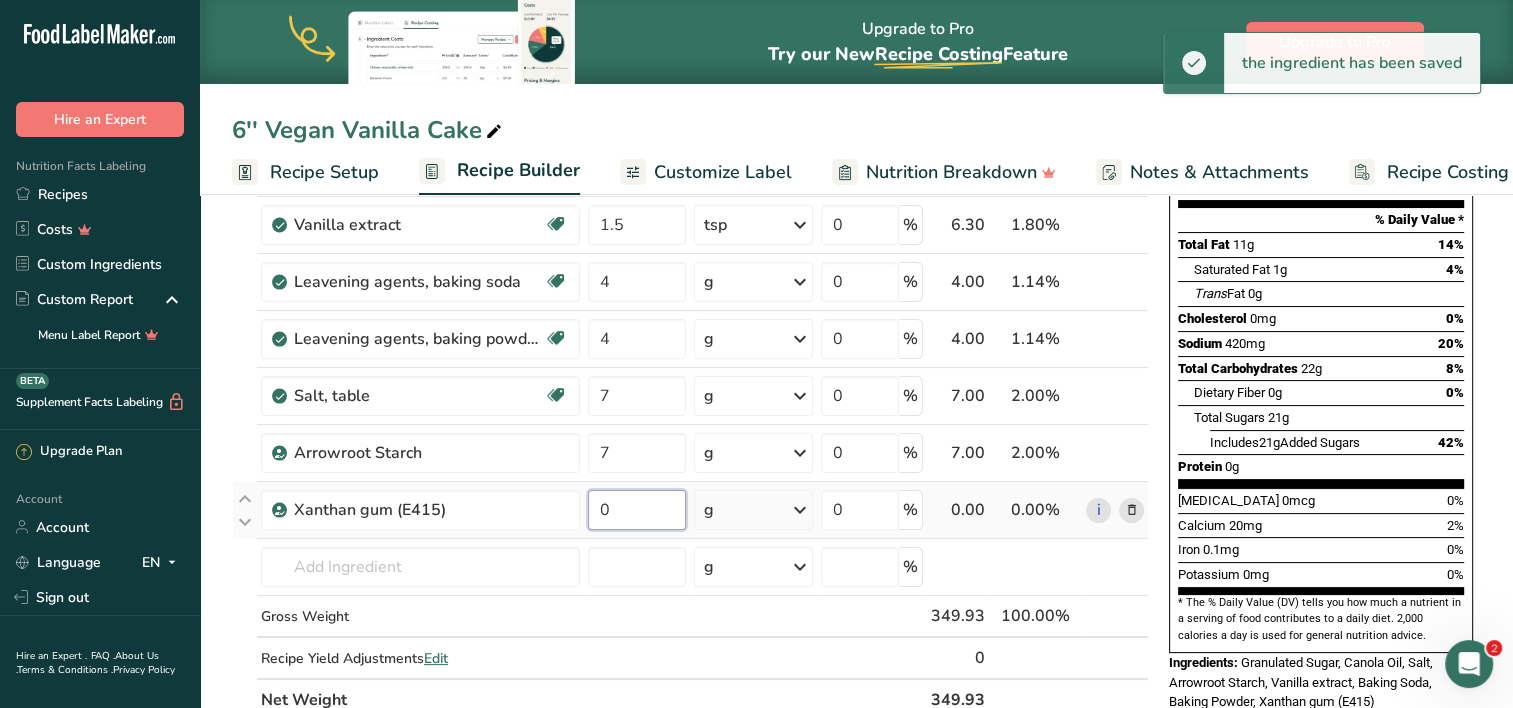 click on "0" at bounding box center (637, 510) 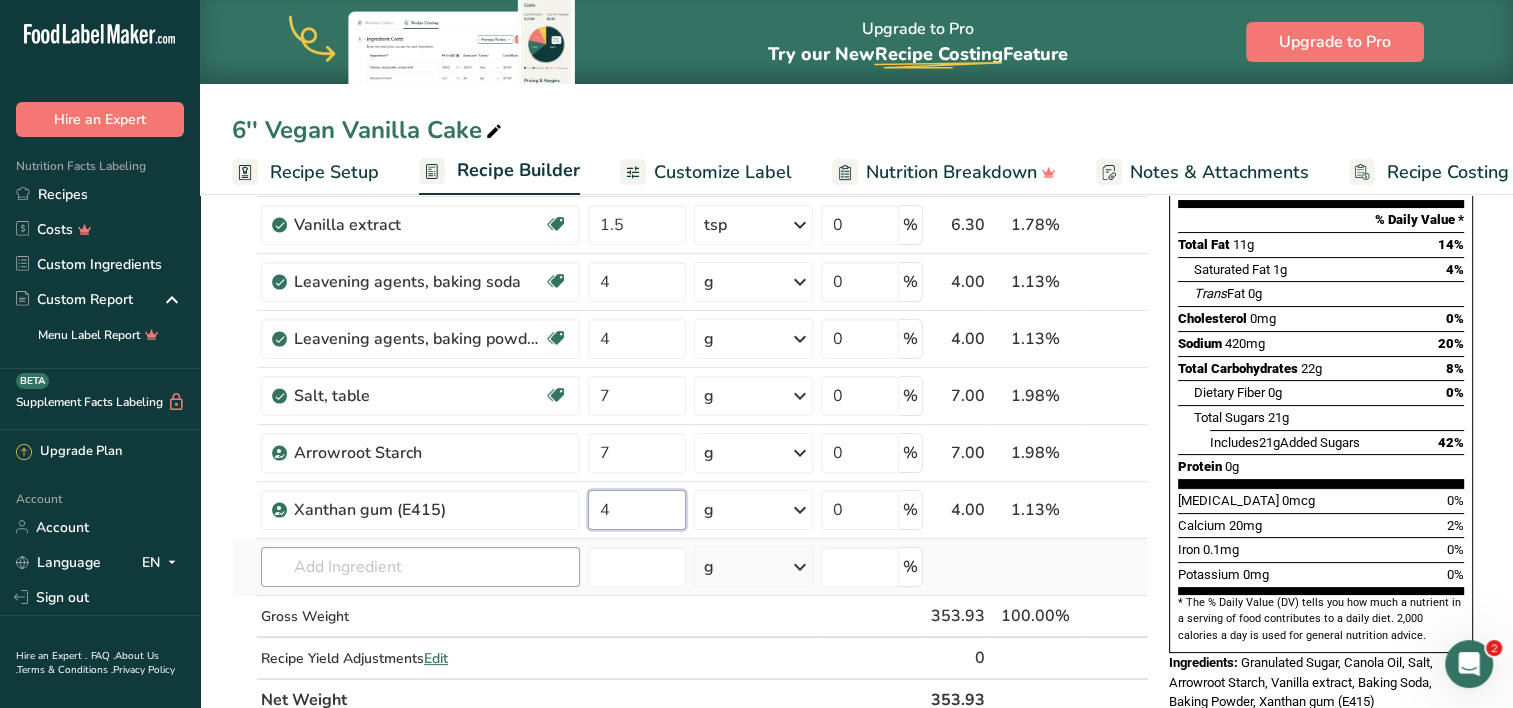 type on "4" 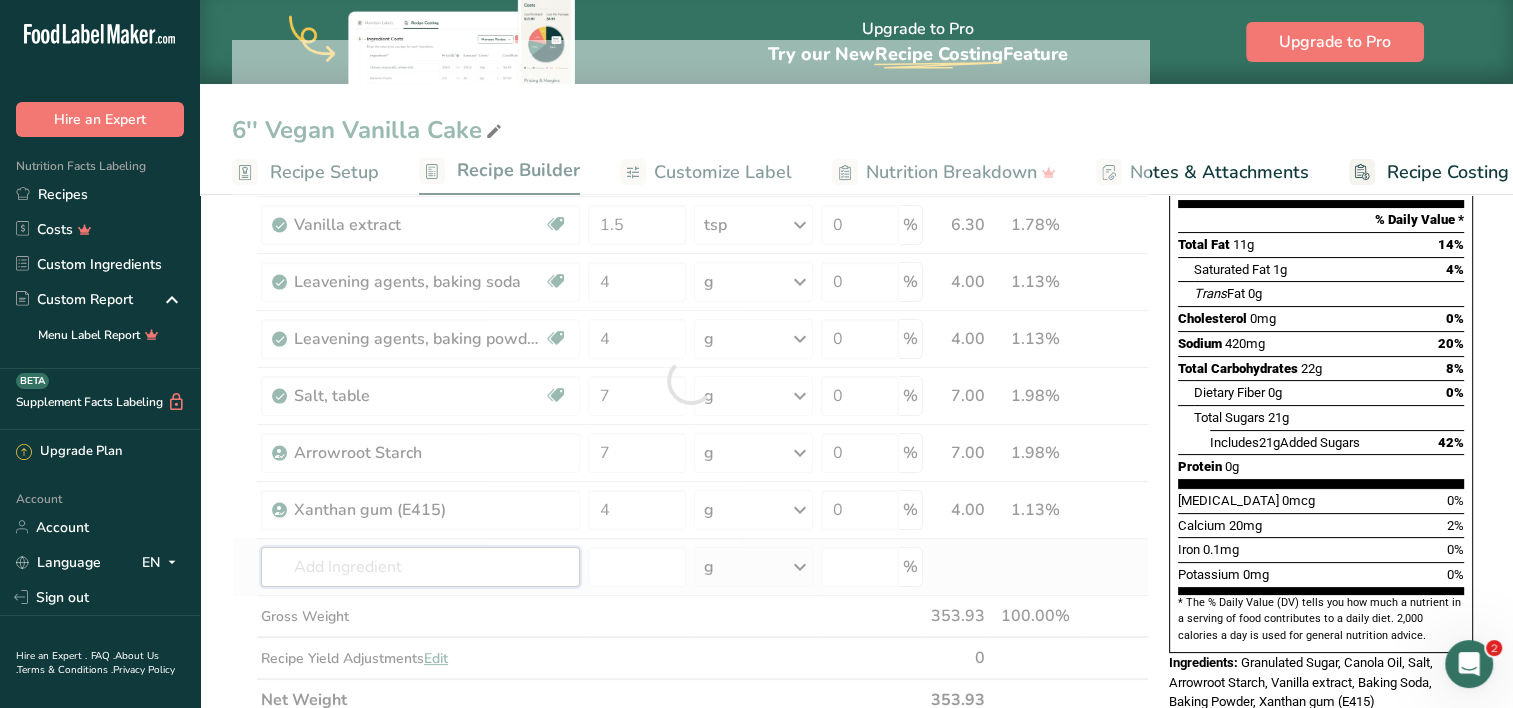 click on "Ingredient *
Amount *
Unit *
Waste *   .a-a{fill:#347362;}.b-a{fill:#fff;}          Grams
Percentage
[GEOGRAPHIC_DATA], granulated
Dairy free
Gluten free
Vegan
Vegetarian
Soy free
7.5
oz
Portions
1 serving packet
1 cup
Weight Units
g
kg
mg
mcg
lb
oz
See less
Volume Units
l
Volume units require a density conversion. If you know your ingredient's density enter it below. Otherwise, click on "RIA" our AI Regulatory bot - she will be able to help you
lb/ft3
g/cm3
Confirm
mL" at bounding box center (690, 380) 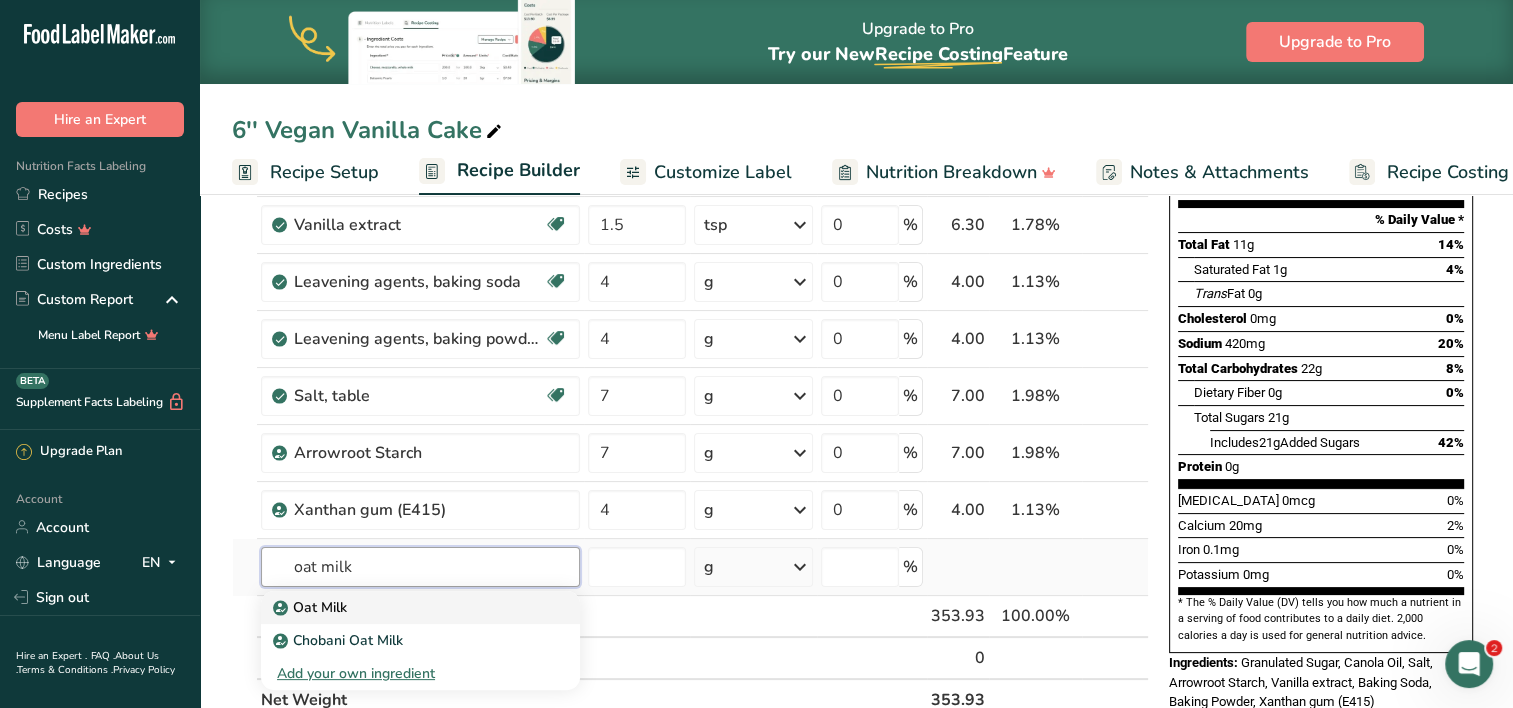 type on "oat milk" 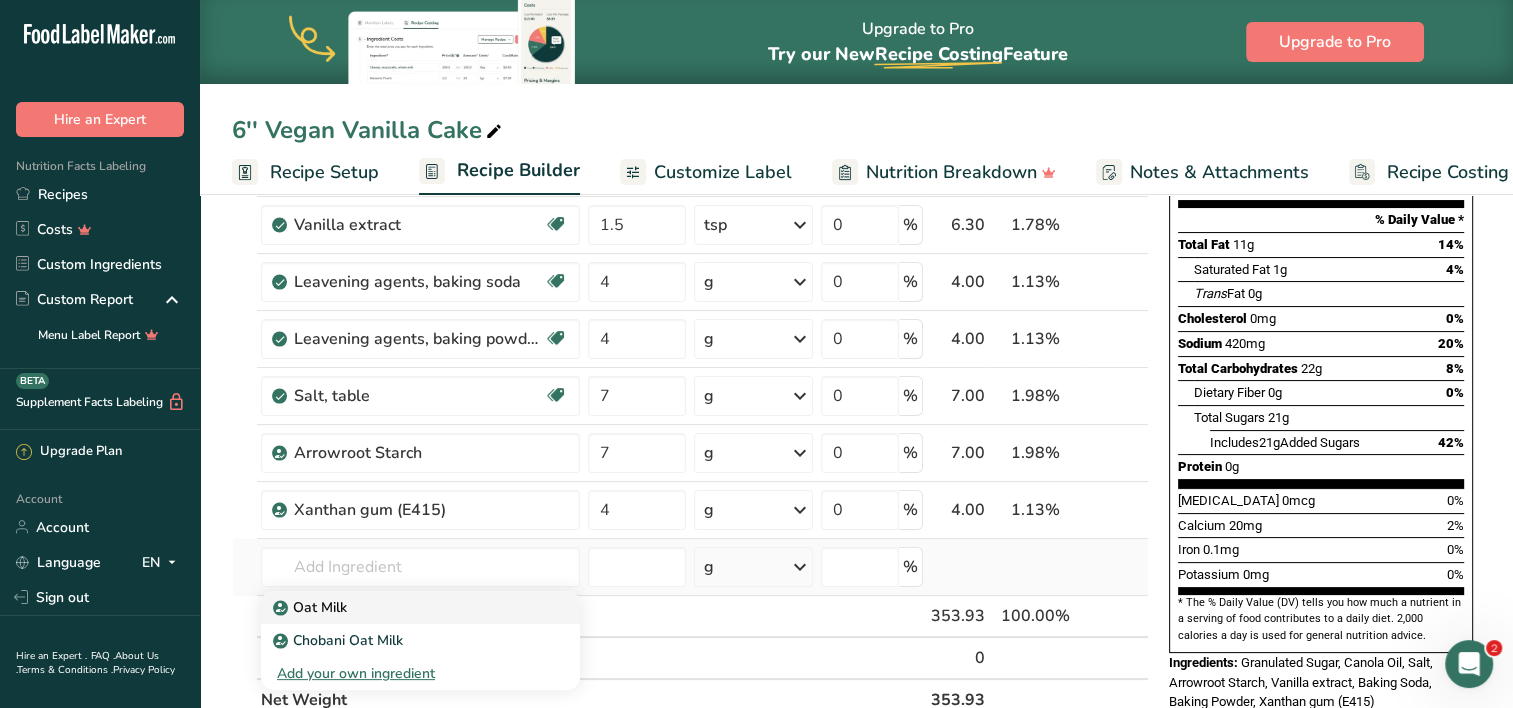 click on "Oat Milk" at bounding box center [404, 607] 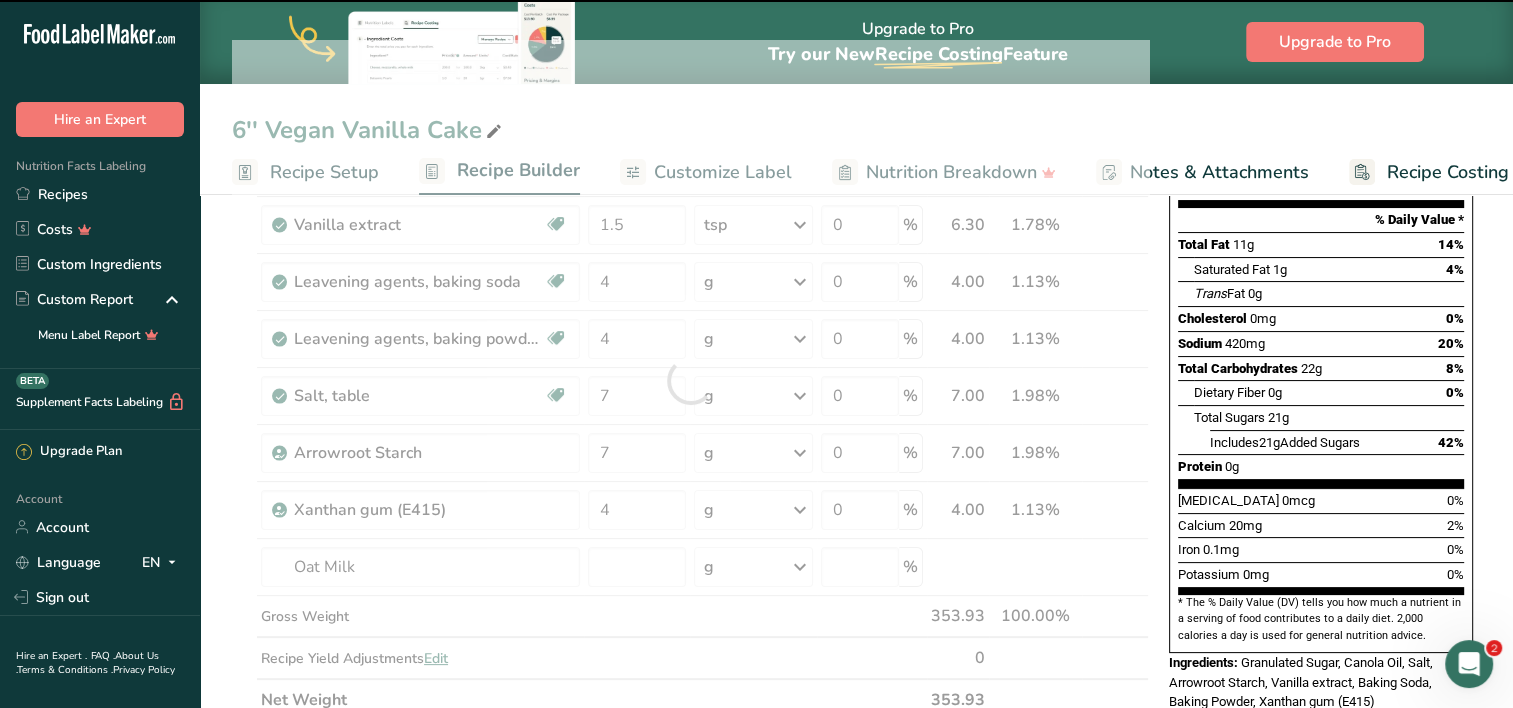type on "0" 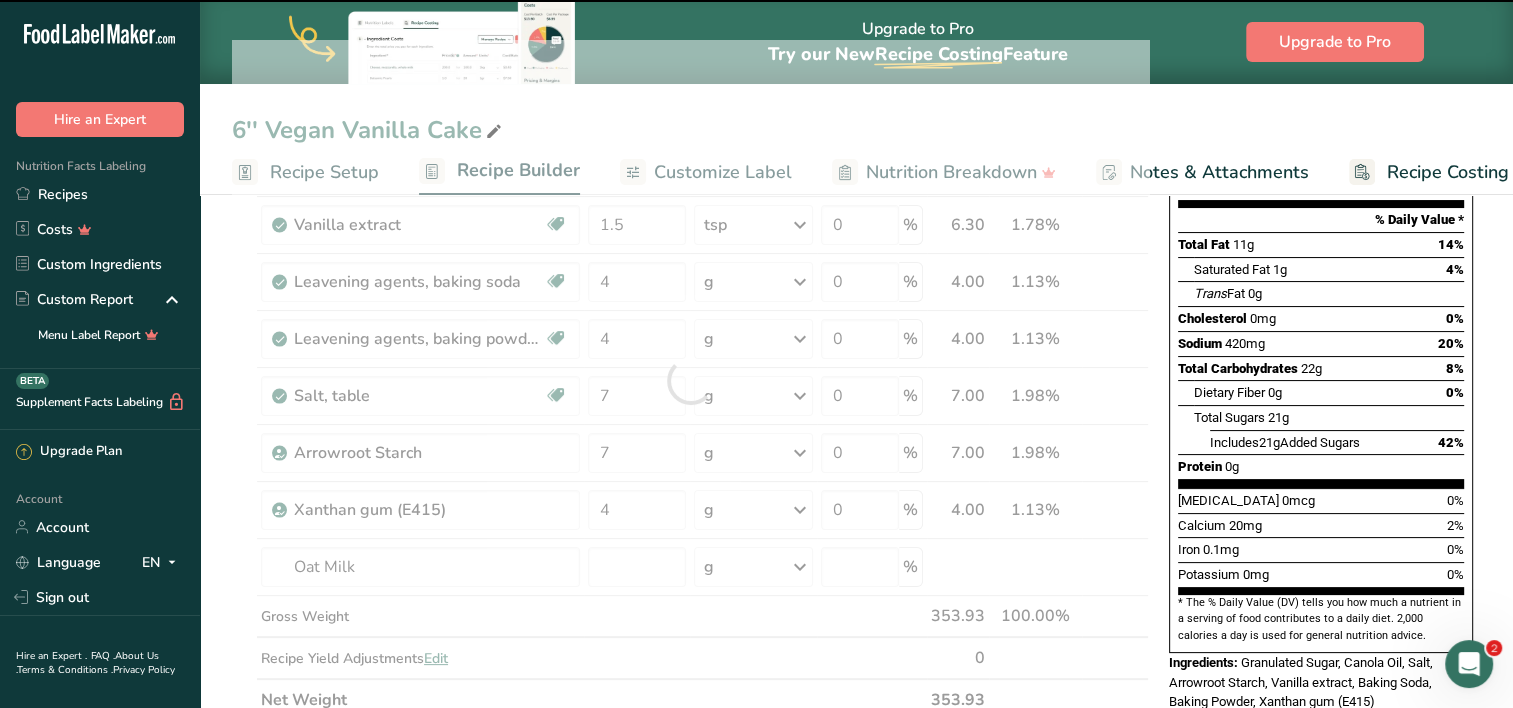 type on "0" 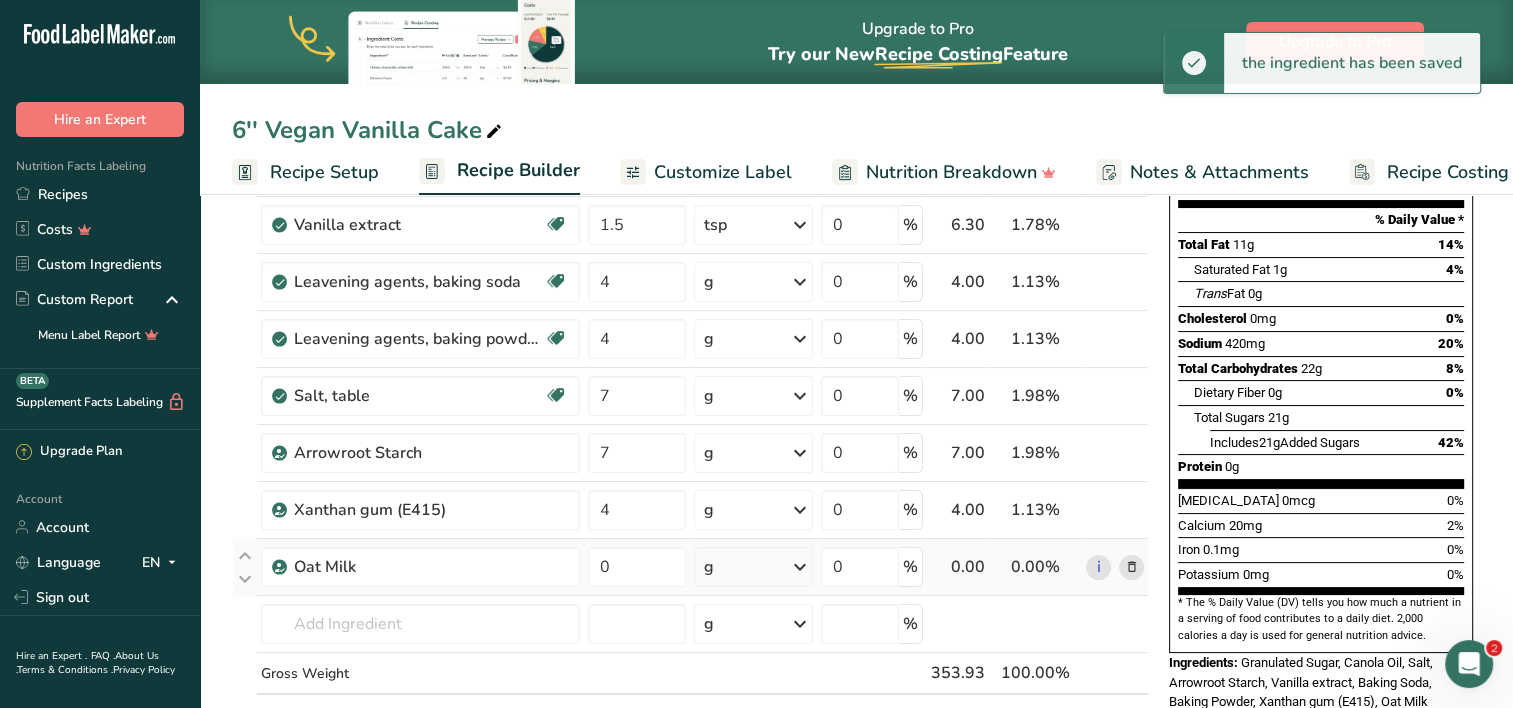 click at bounding box center (800, 567) 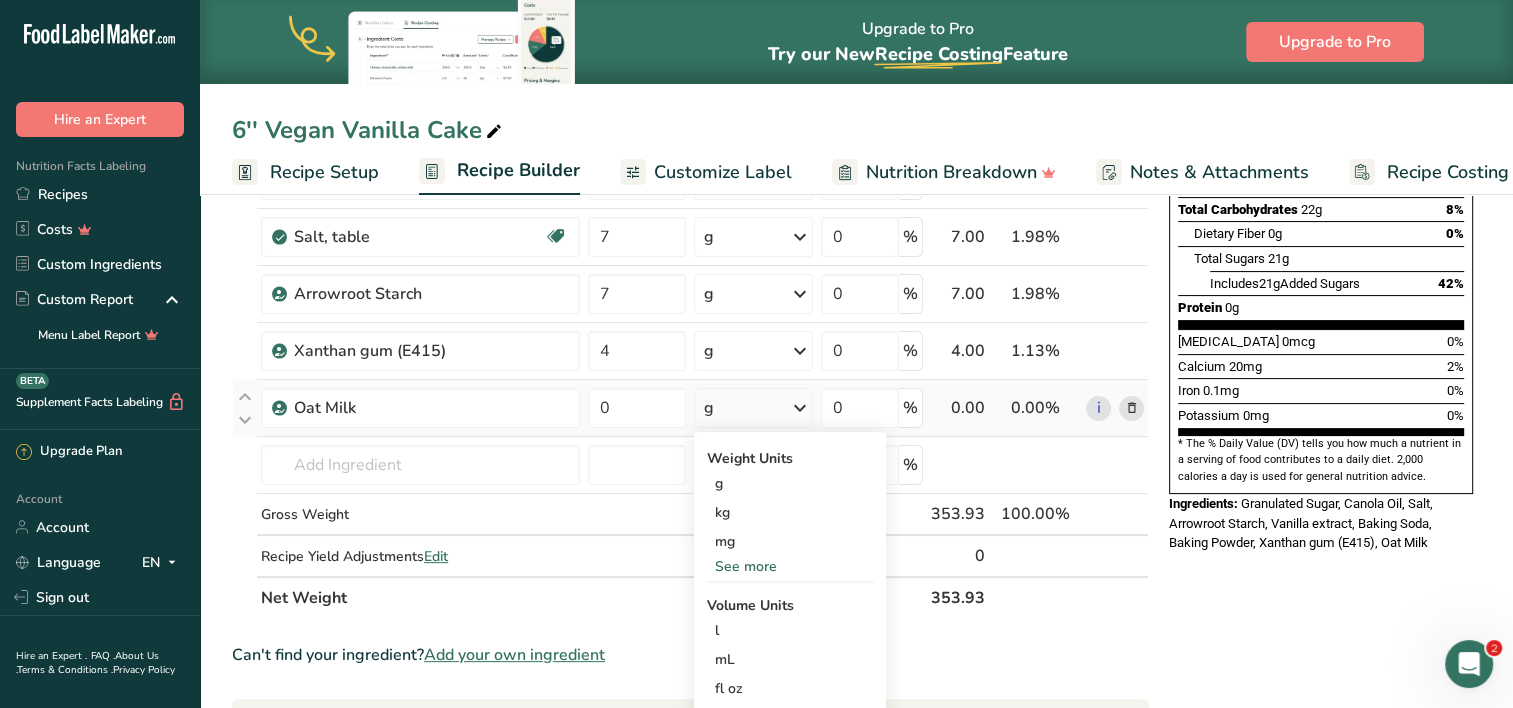 scroll, scrollTop: 532, scrollLeft: 0, axis: vertical 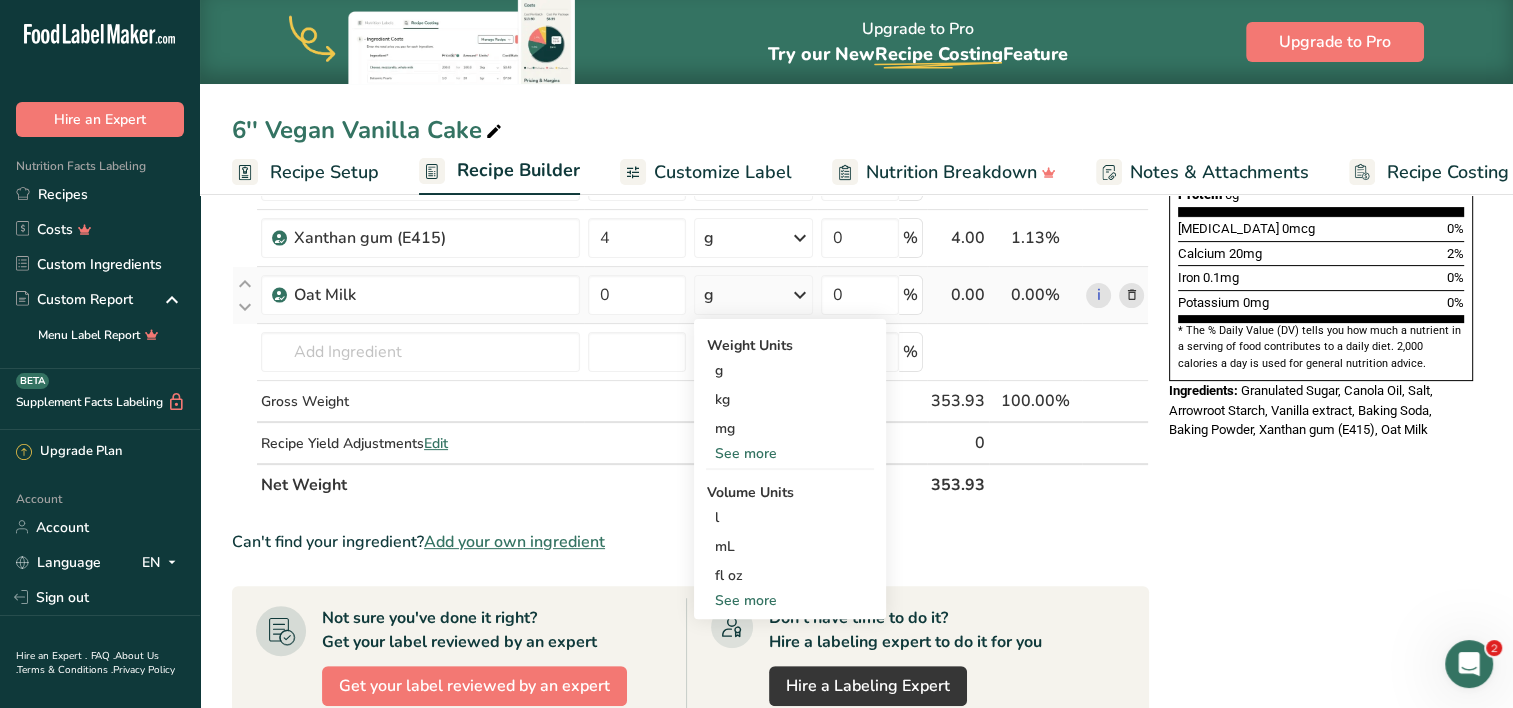 click on "See more" at bounding box center [790, 600] 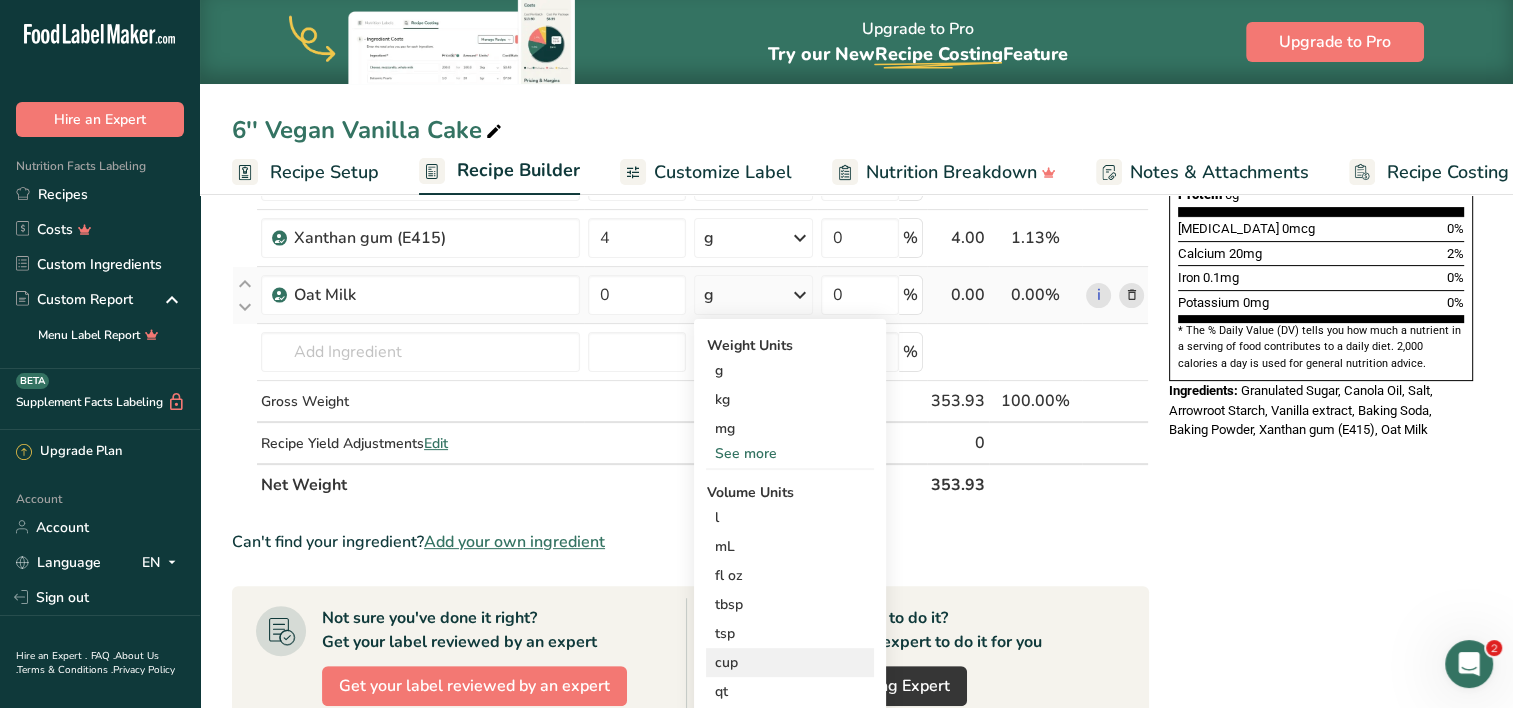 click on "cup" at bounding box center (790, 662) 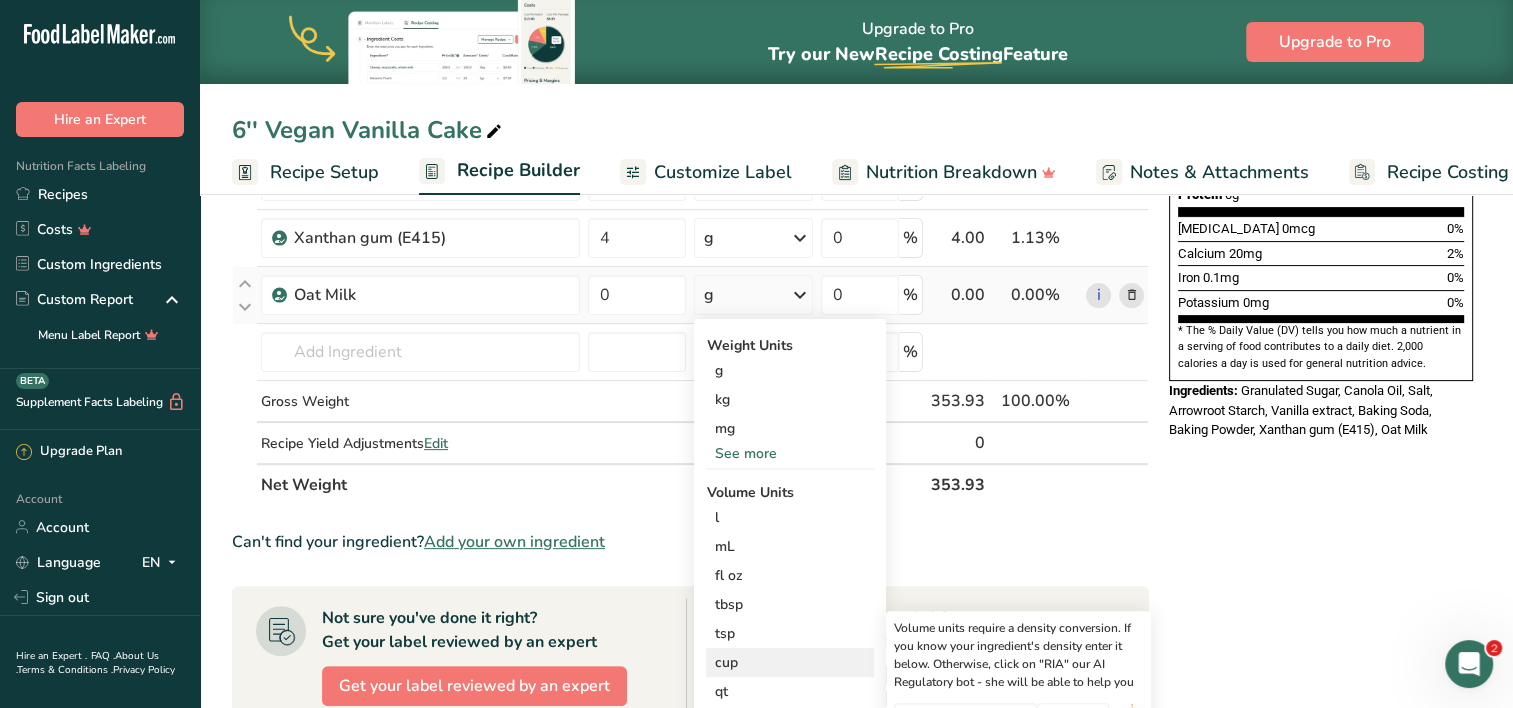 scroll, scrollTop: 679, scrollLeft: 0, axis: vertical 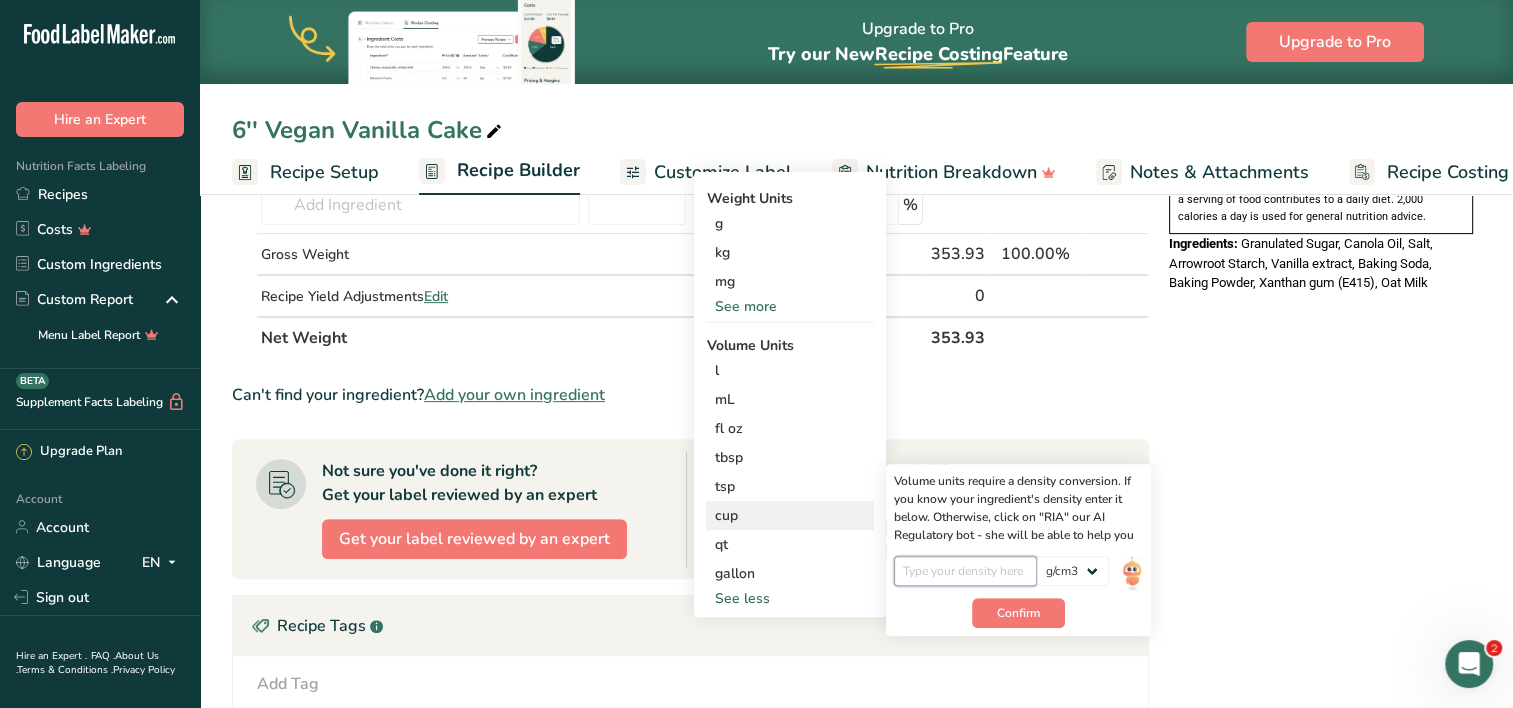 click at bounding box center (965, 571) 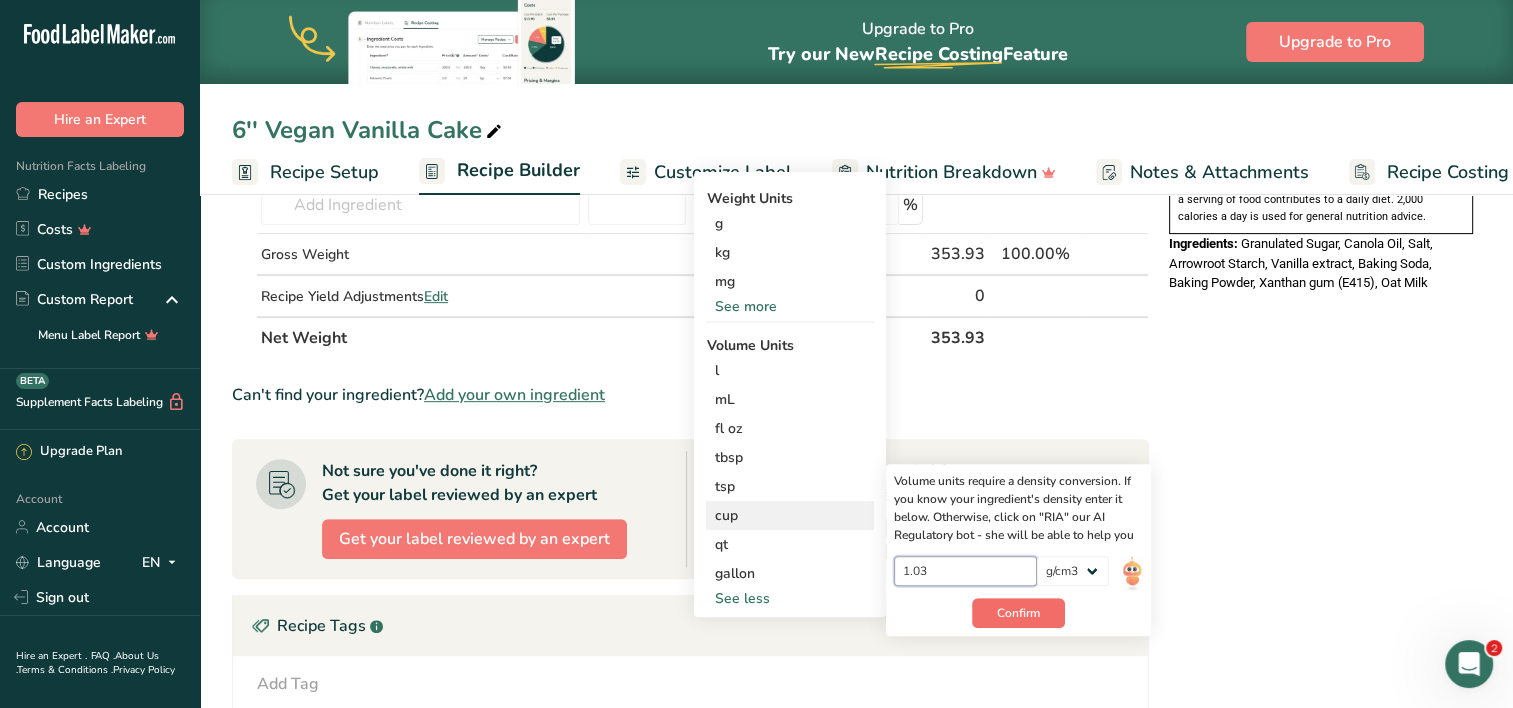 type on "1.03" 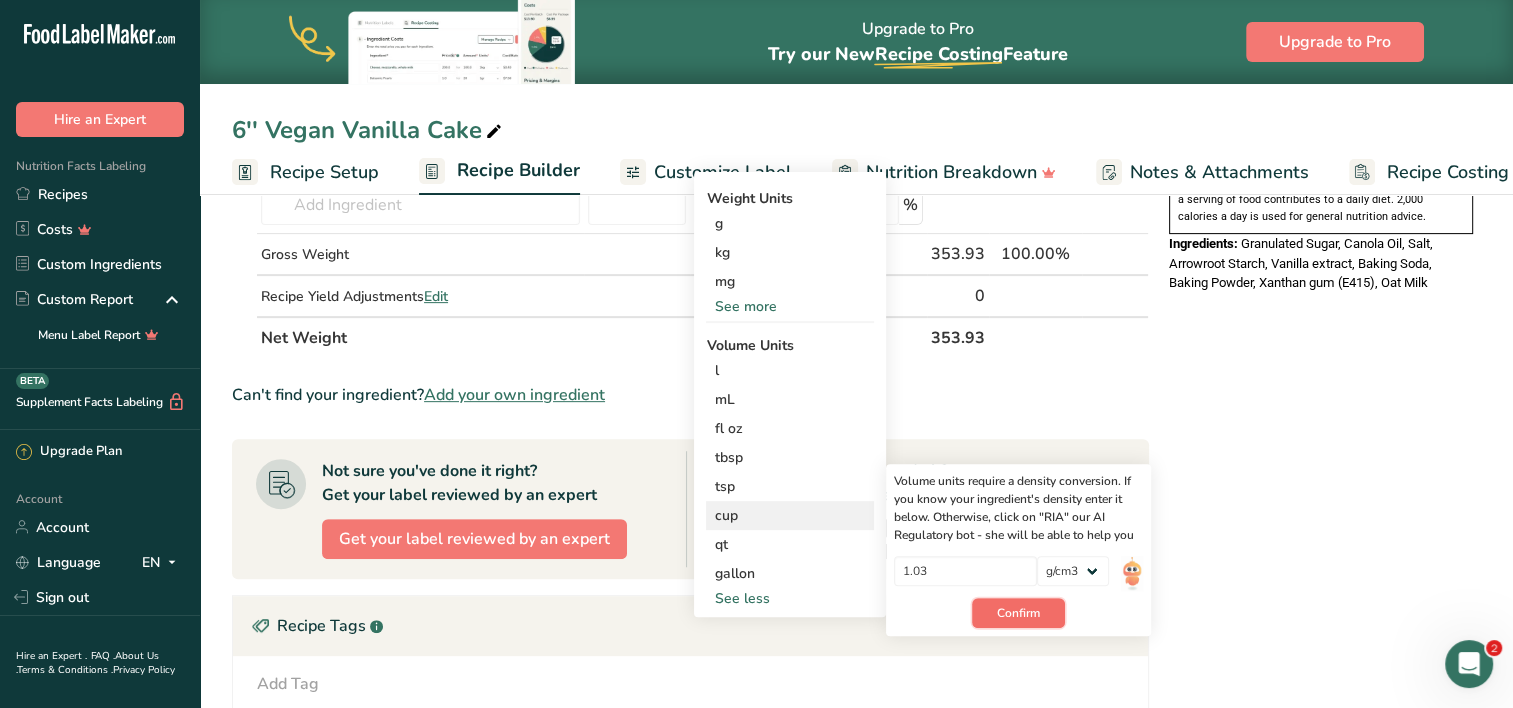 drag, startPoint x: 1017, startPoint y: 599, endPoint x: 1003, endPoint y: 613, distance: 19.79899 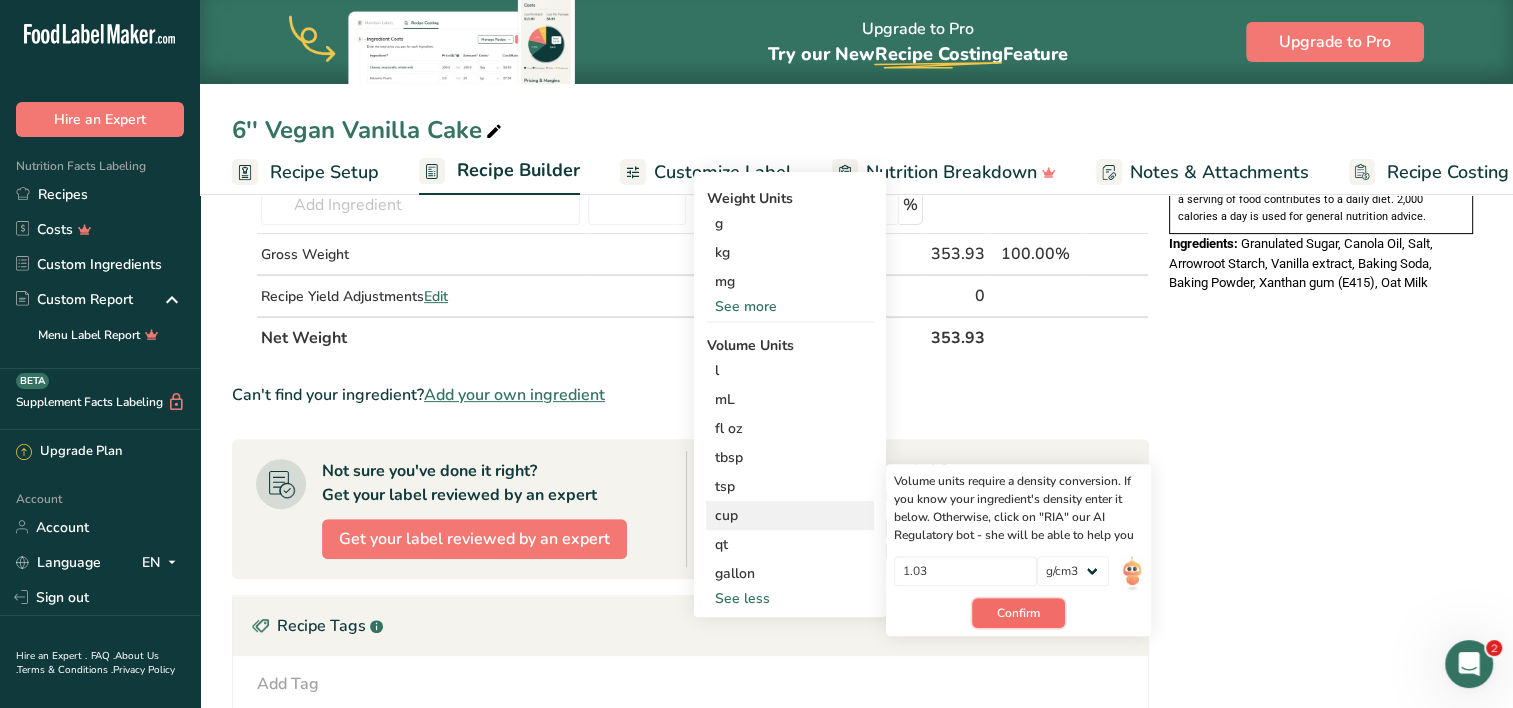 click on "Confirm" at bounding box center (1018, 613) 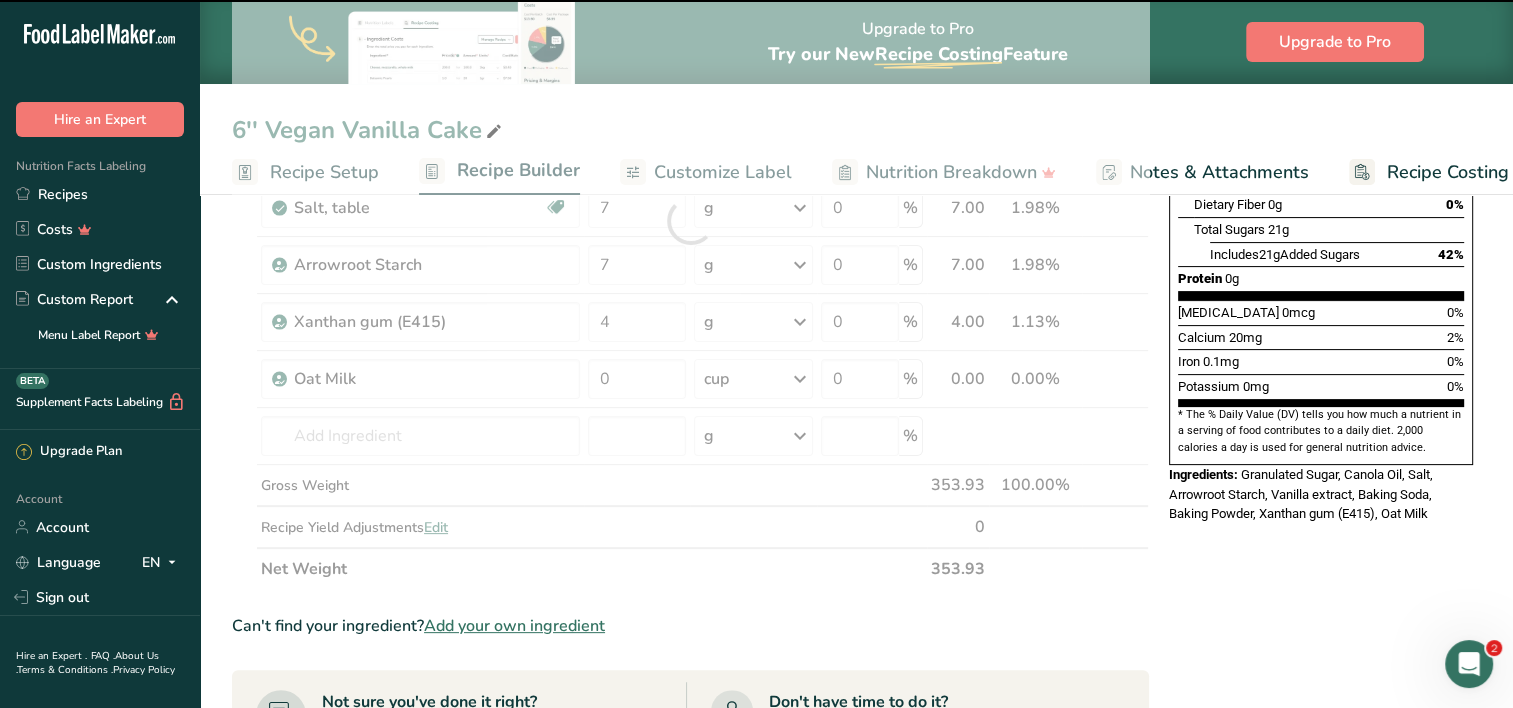 scroll, scrollTop: 447, scrollLeft: 0, axis: vertical 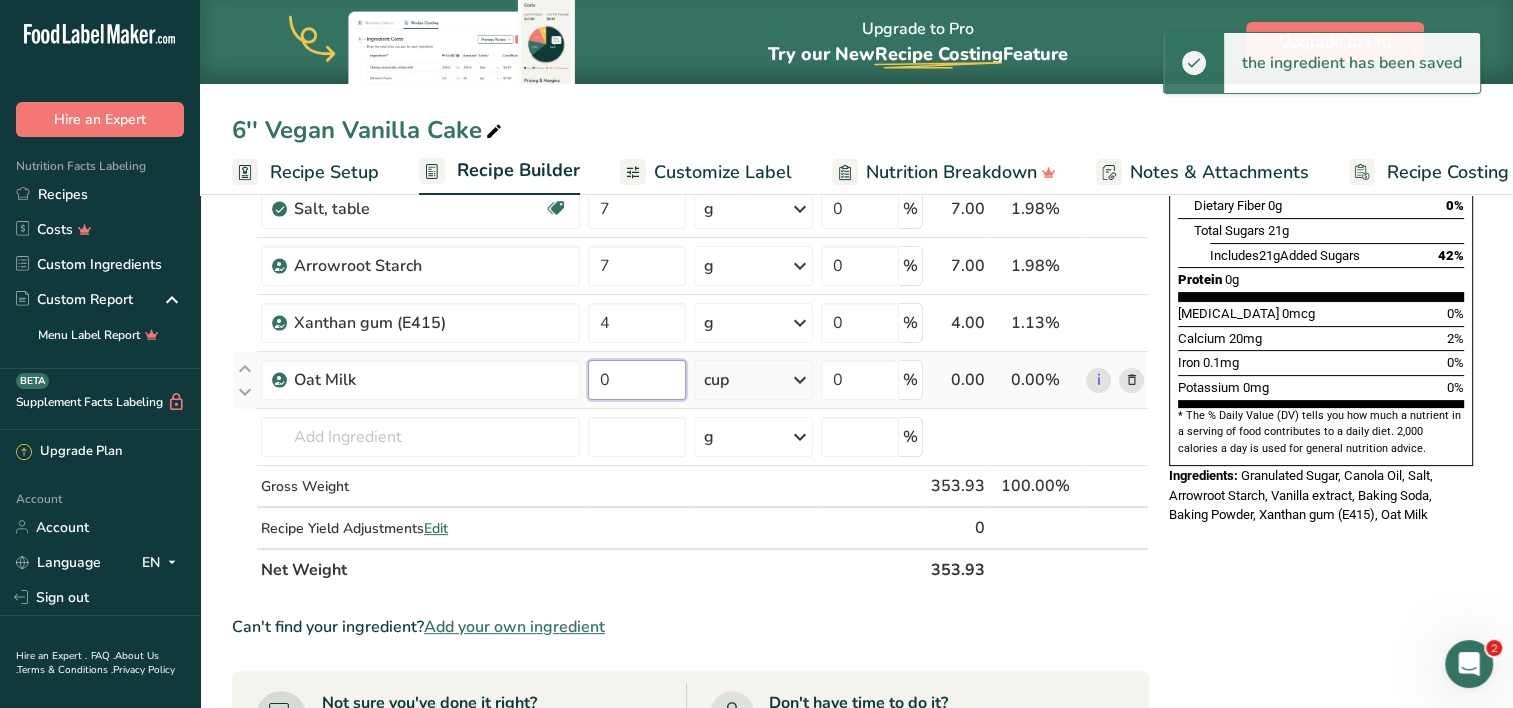 click on "0" at bounding box center (637, 380) 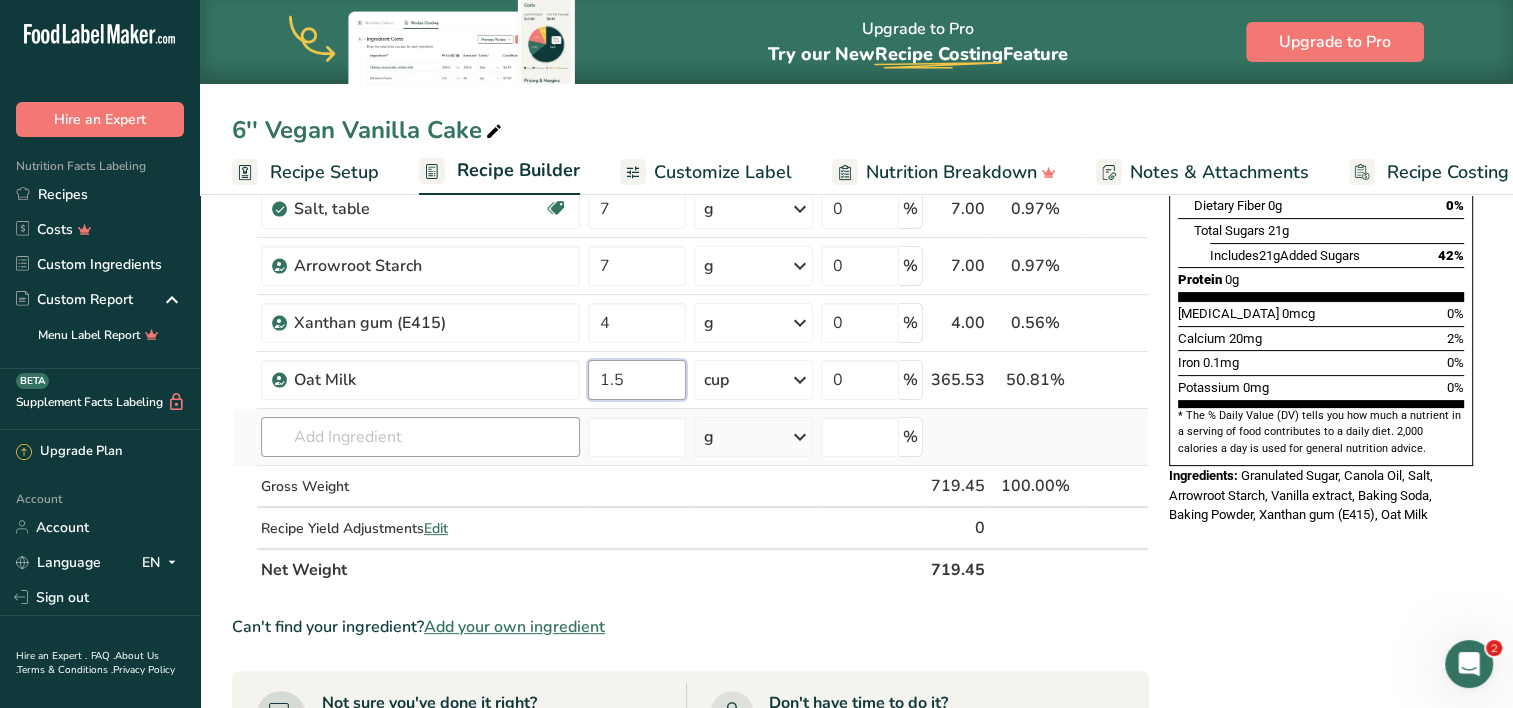 type on "1.5" 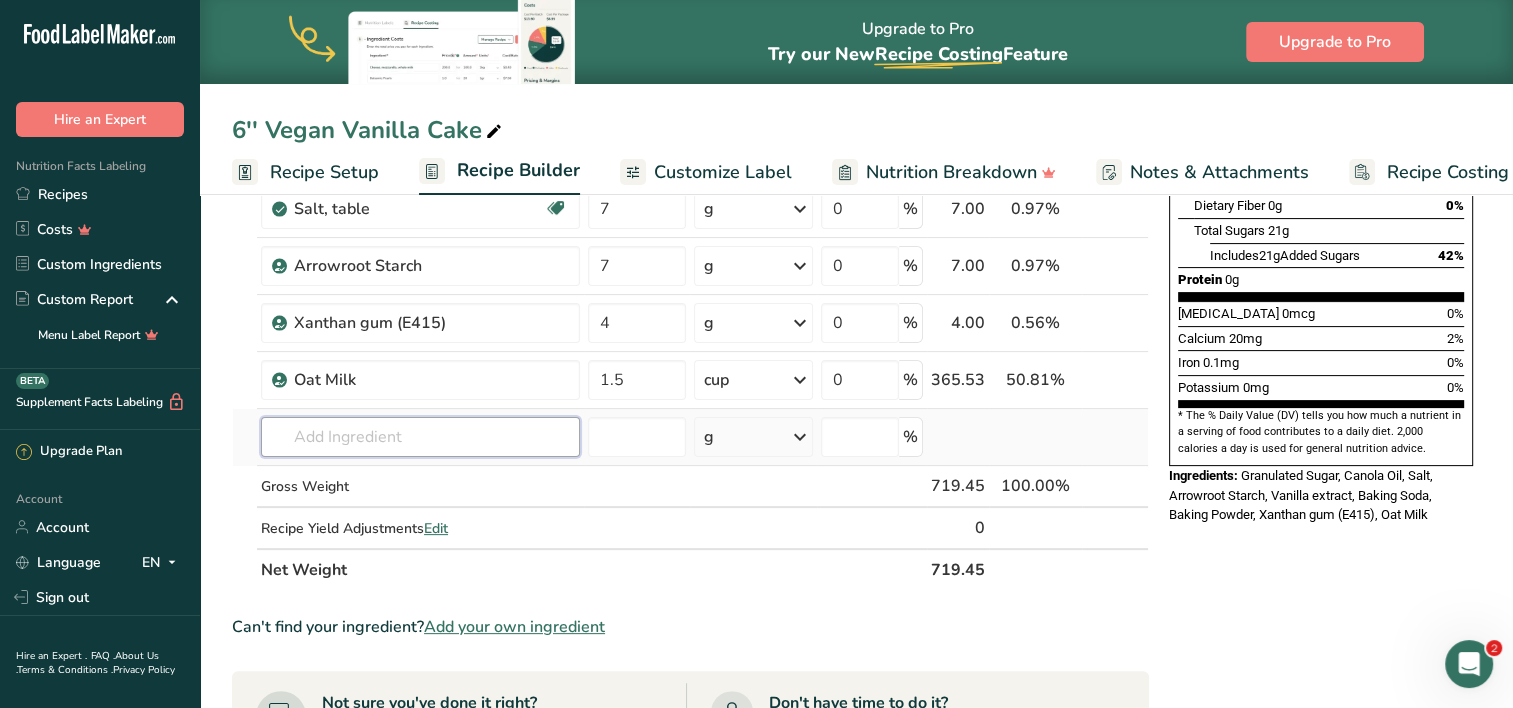 click on "Ingredient *
Amount *
Unit *
Waste *   .a-a{fill:#347362;}.b-a{fill:#fff;}          Grams
Percentage
[GEOGRAPHIC_DATA], granulated
Dairy free
Gluten free
Vegan
Vegetarian
Soy free
7.5
oz
Portions
1 serving packet
1 cup
Weight Units
g
kg
mg
mcg
lb
oz
See less
Volume Units
l
Volume units require a density conversion. If you know your ingredient's density enter it below. Otherwise, click on "RIA" our AI Regulatory bot - she will be able to help you
lb/ft3
g/cm3
Confirm
mL" at bounding box center (690, 222) 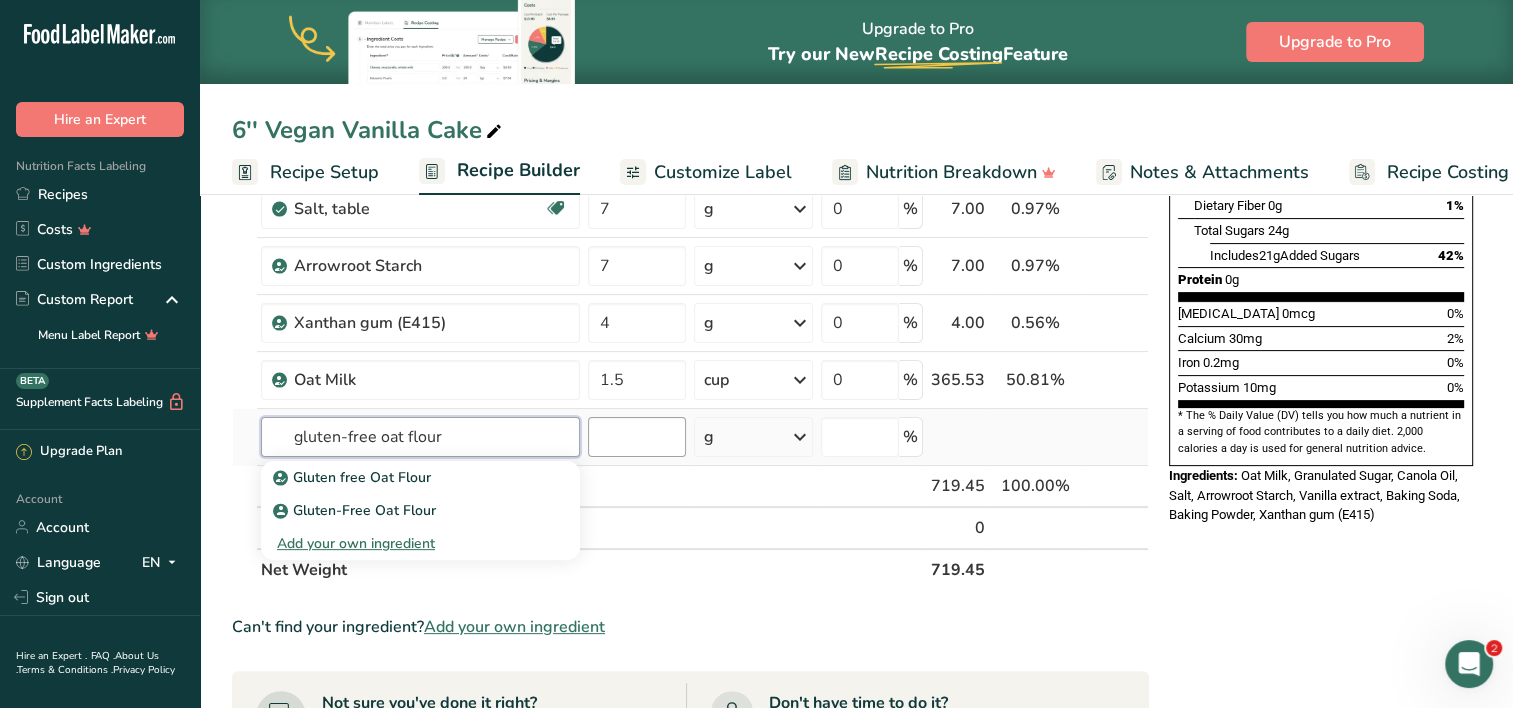 type on "gluten-free oat flour" 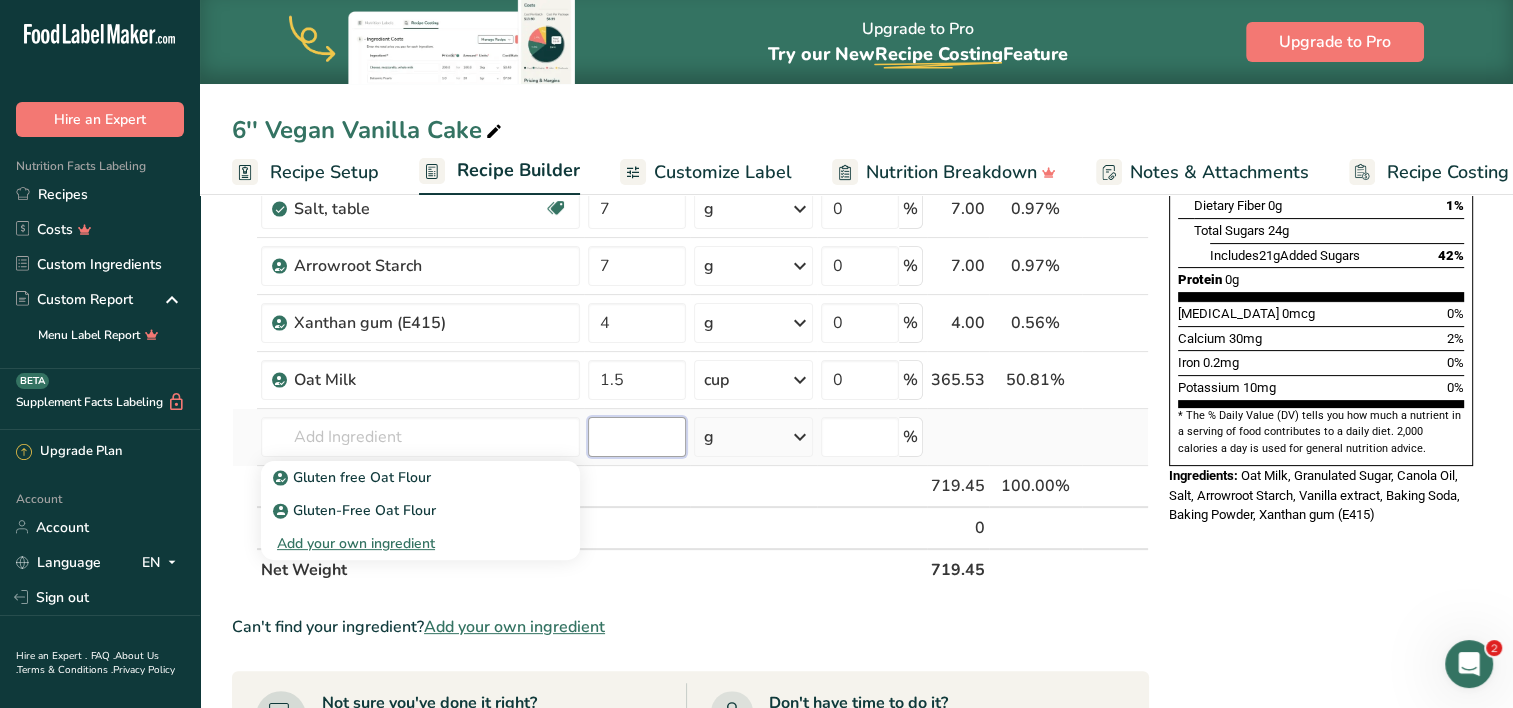 click at bounding box center (637, 437) 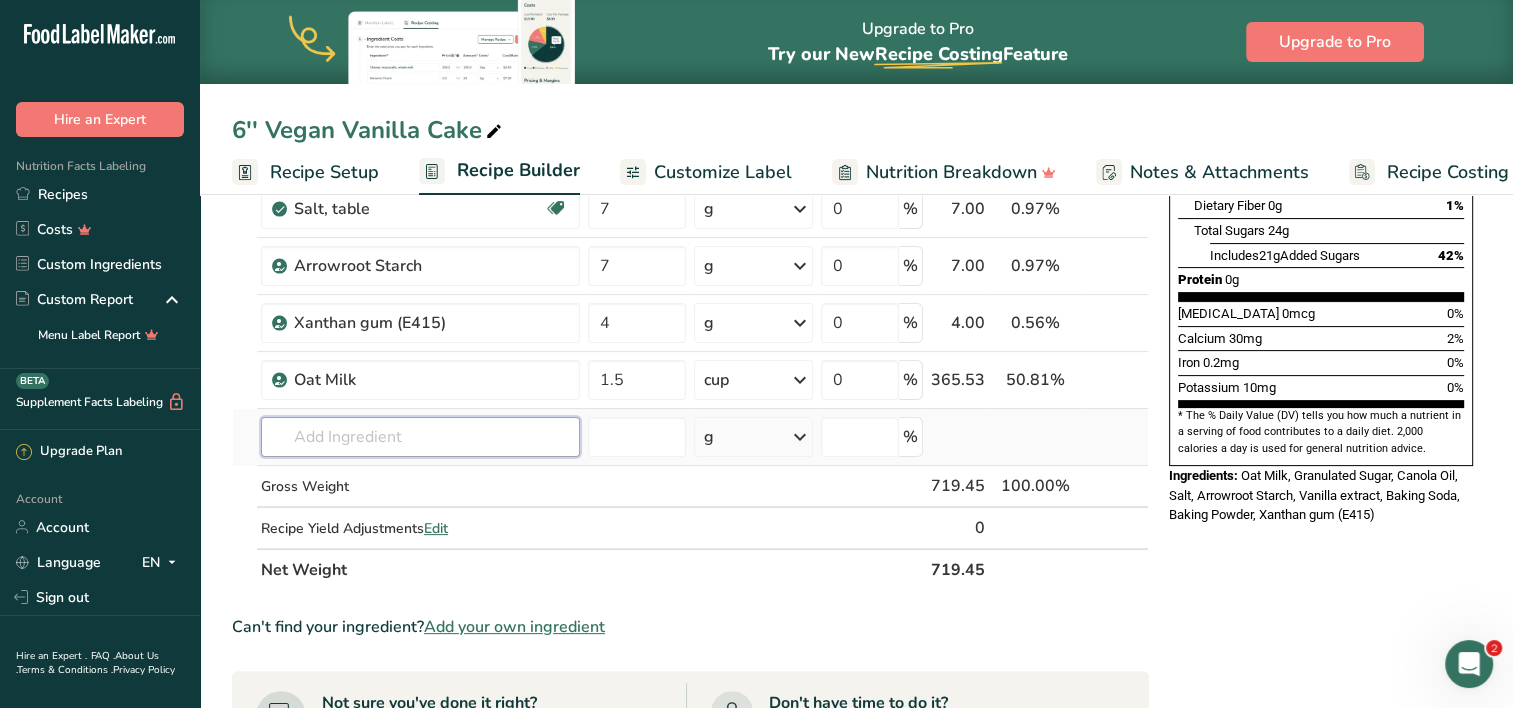 click at bounding box center (420, 437) 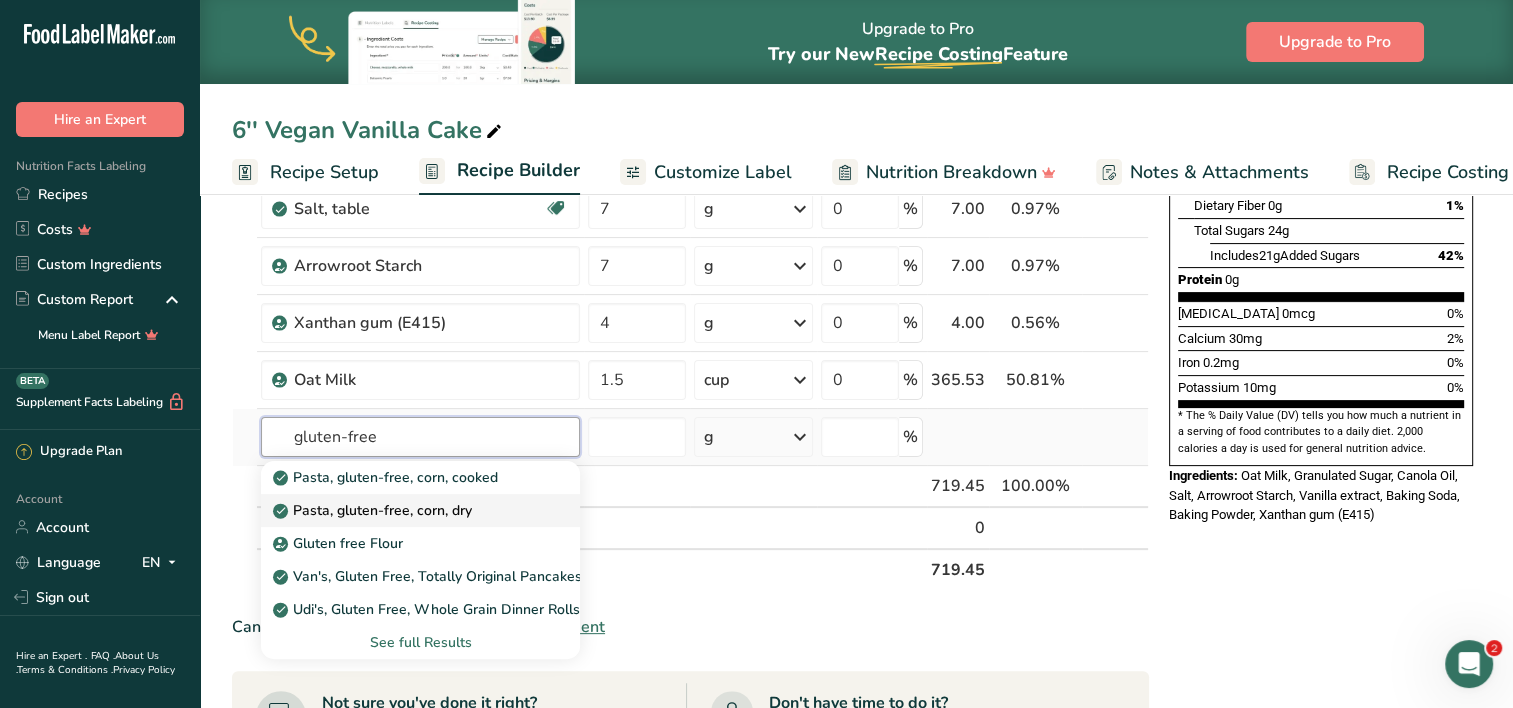 type on "gluten-free" 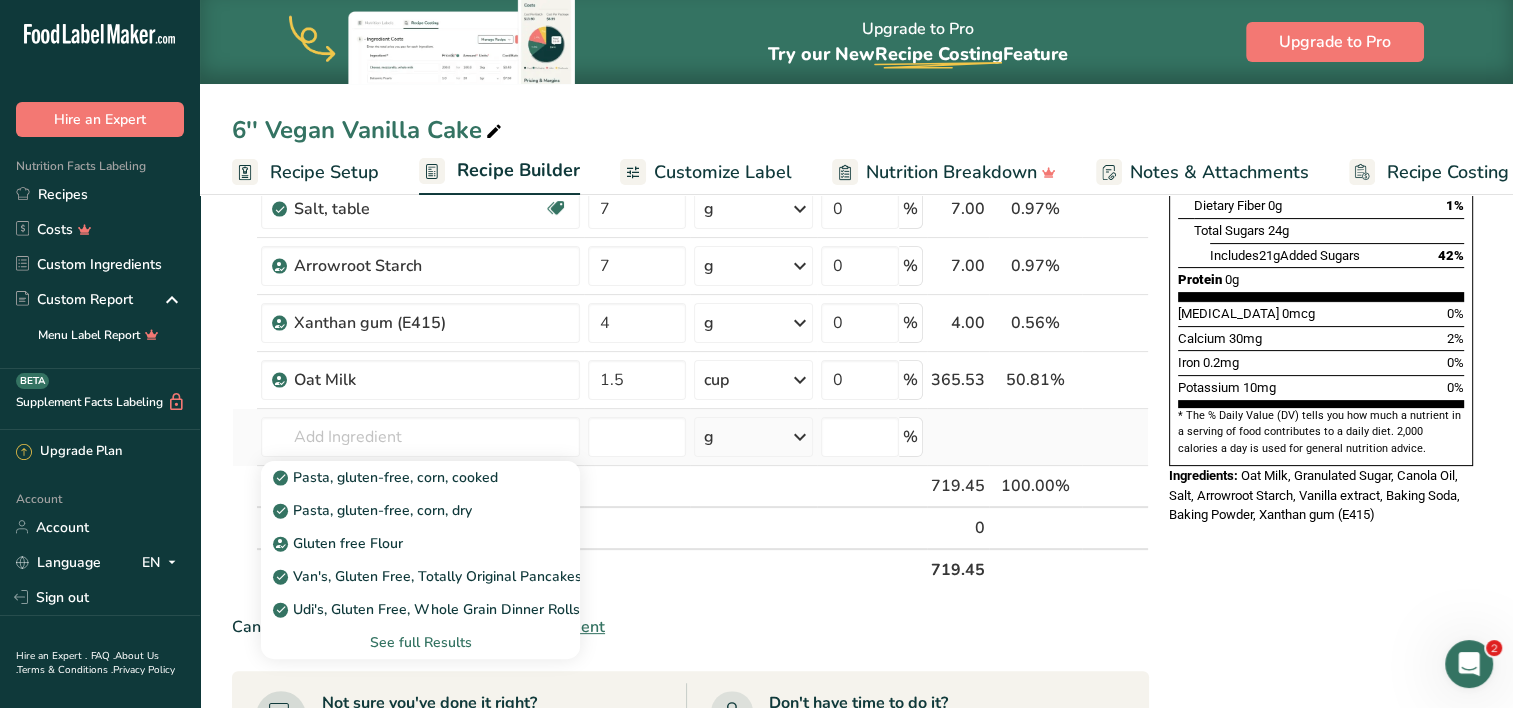 drag, startPoint x: 354, startPoint y: 514, endPoint x: 427, endPoint y: 624, distance: 132.01894 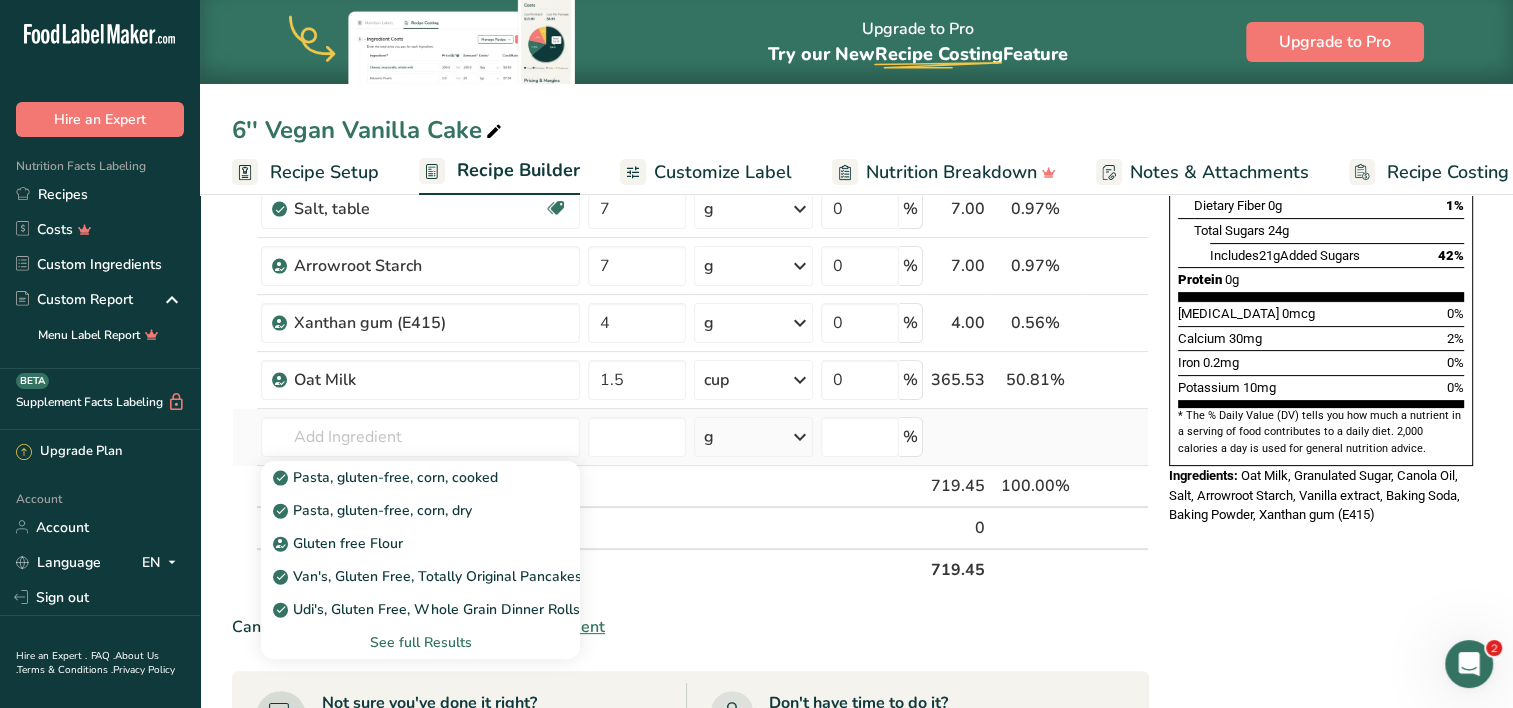 click on "Pasta, gluten-free, corn, cooked
Pasta, gluten-free, corn, dry
Gluten free Flour
Van's, Gluten Free, Totally Original Pancakes
Udi's, Gluten Free, Whole Grain Dinner Rolls
See full Results" at bounding box center (420, 560) 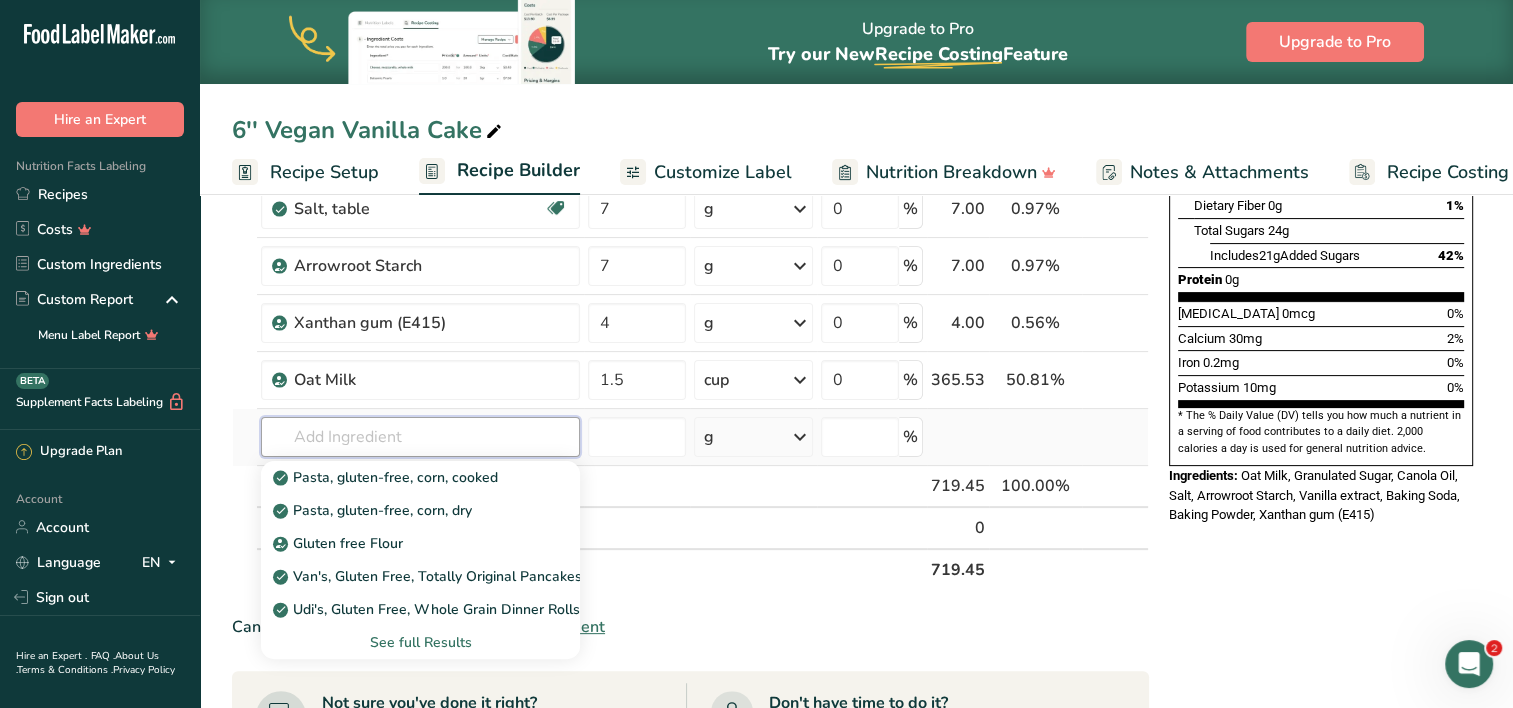 drag, startPoint x: 427, startPoint y: 624, endPoint x: 420, endPoint y: 425, distance: 199.12308 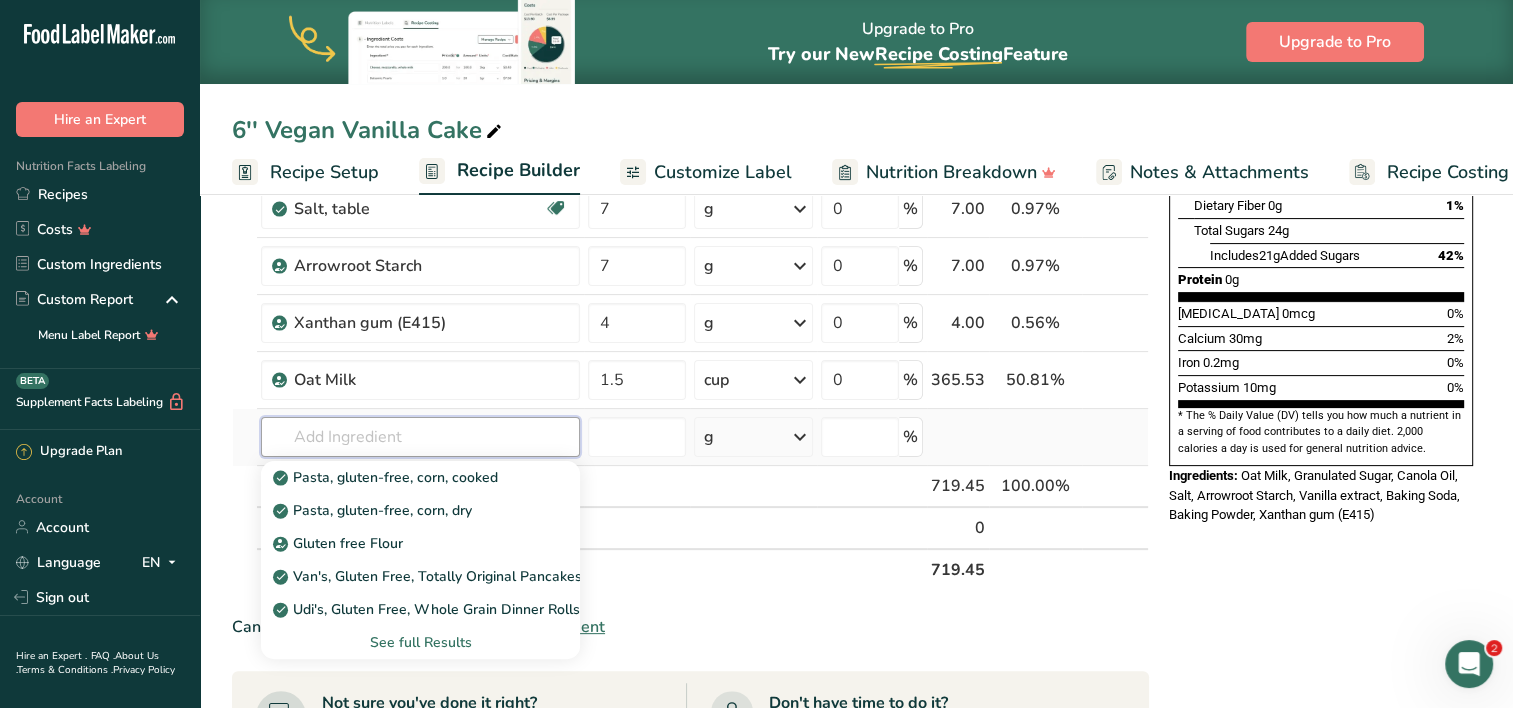 click at bounding box center [420, 437] 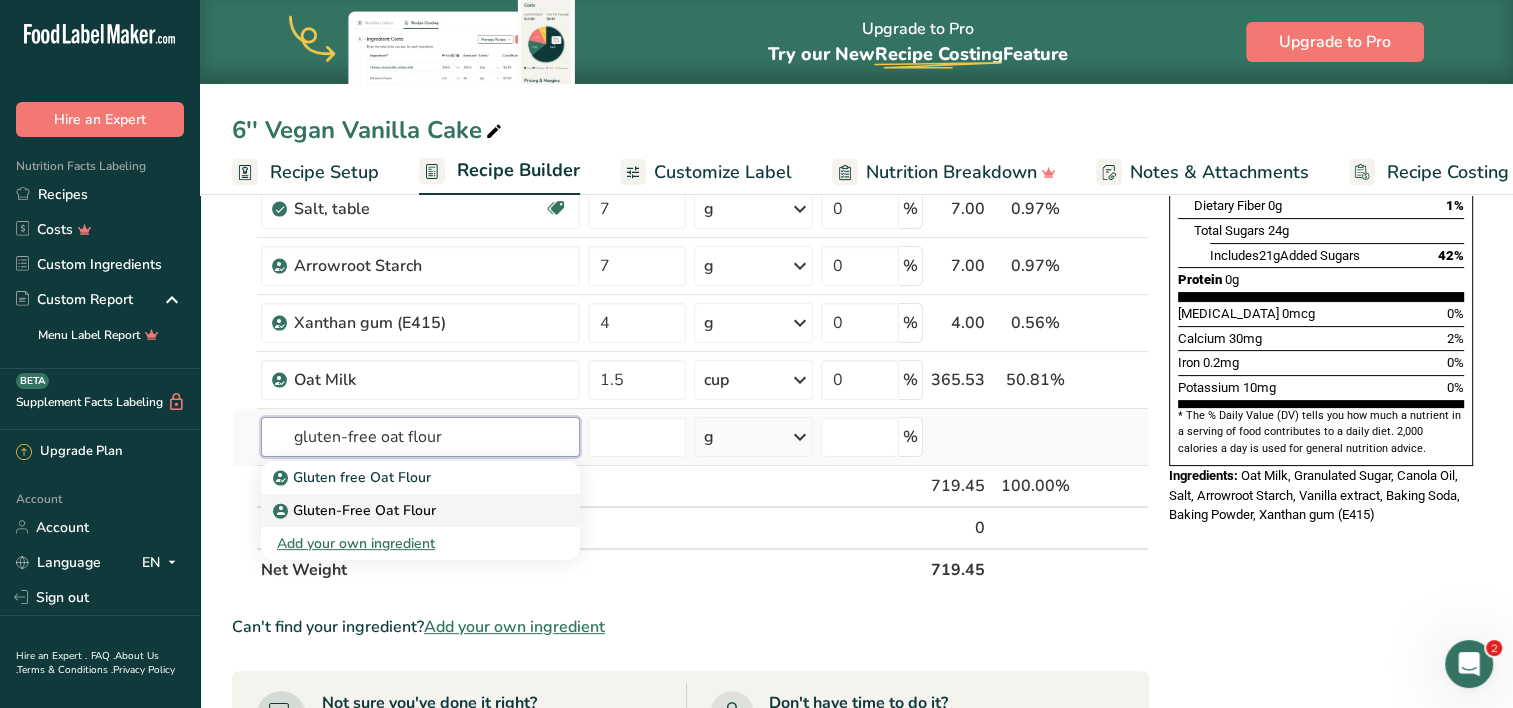 type on "gluten-free oat flour" 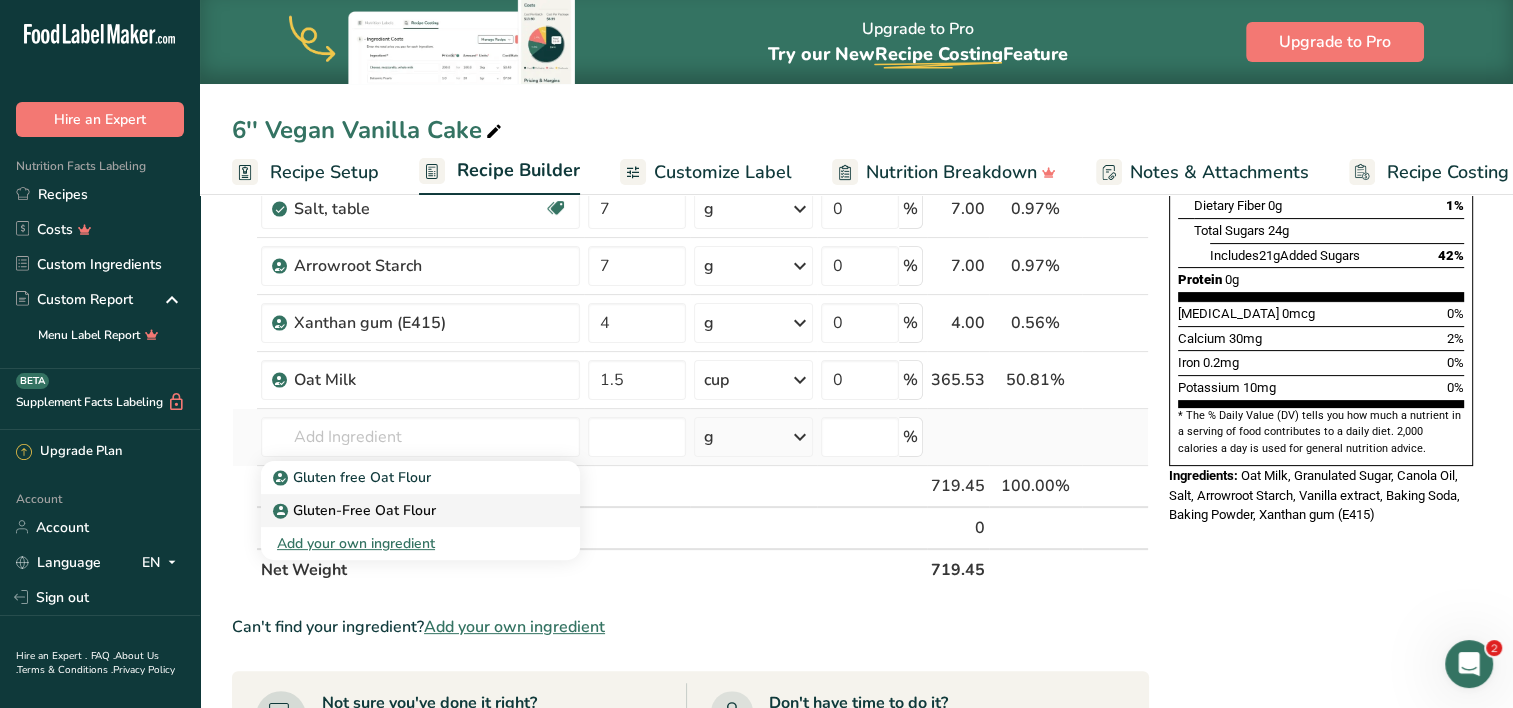 click on "Gluten-Free Oat Flour" at bounding box center (356, 510) 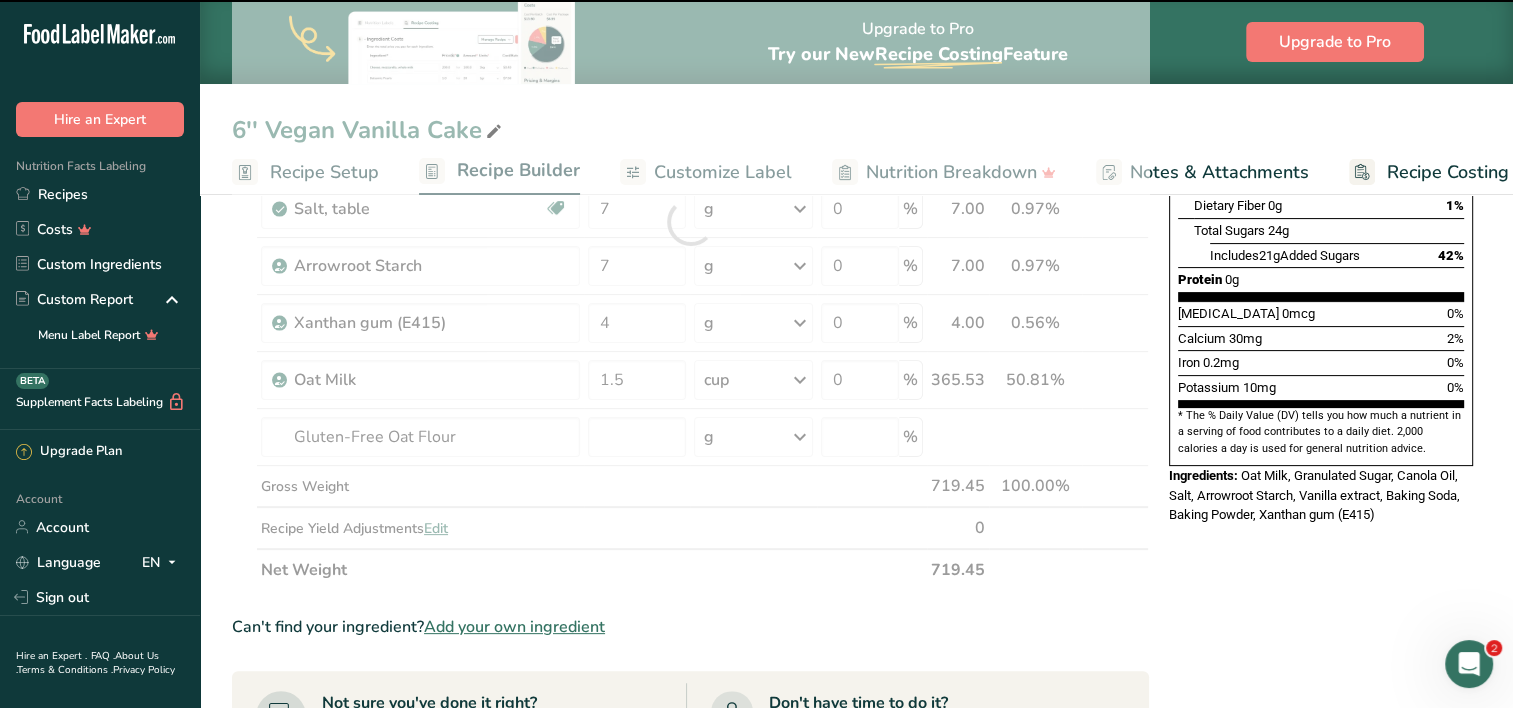 type on "0" 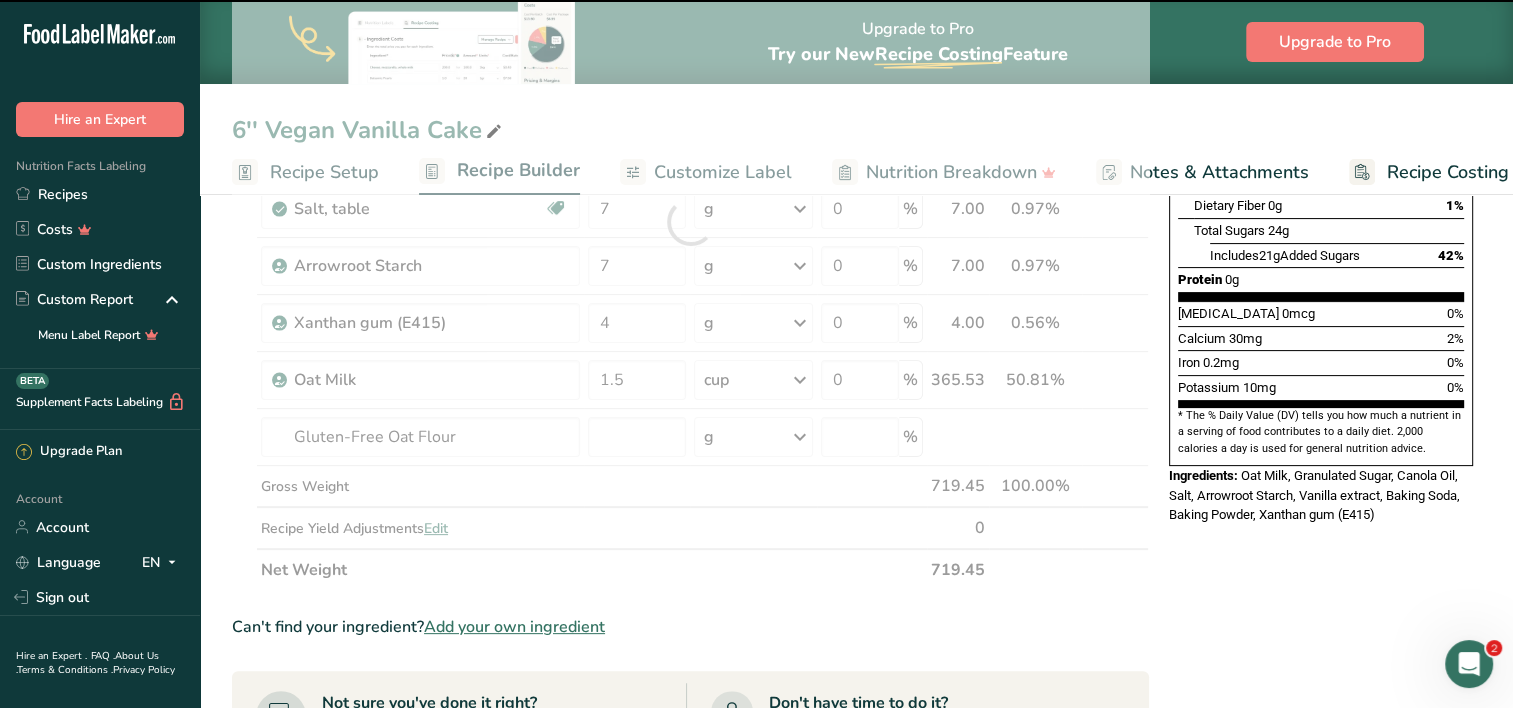 type on "0" 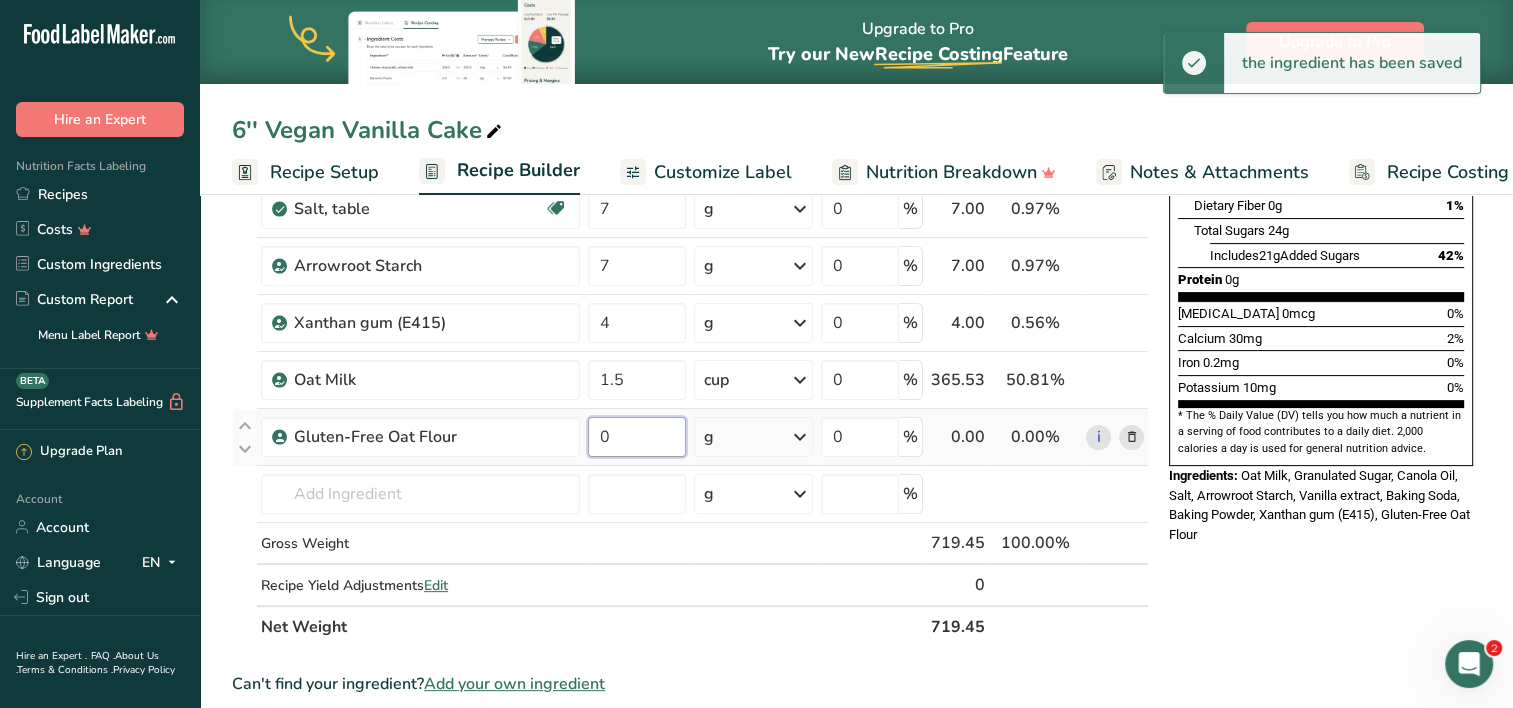 click on "0" at bounding box center (637, 437) 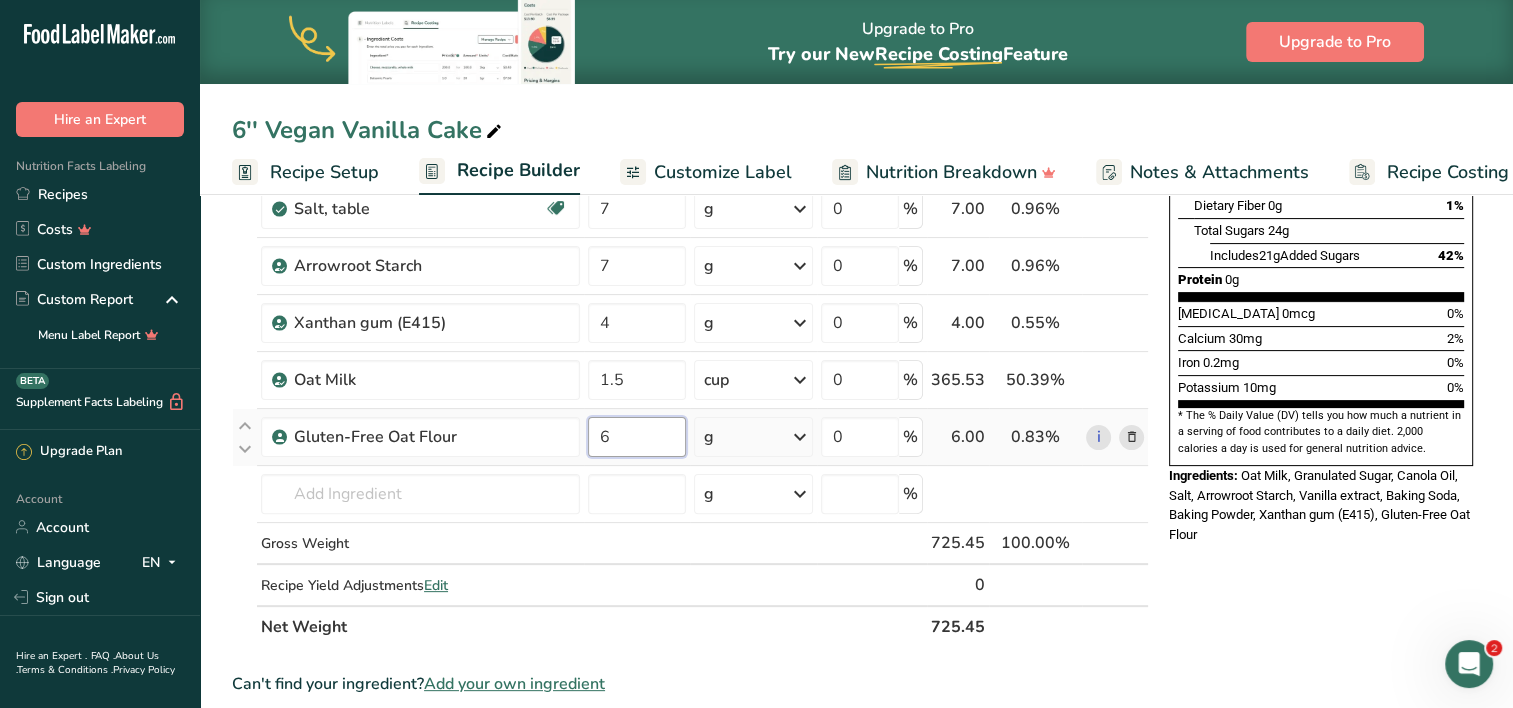 type on "6" 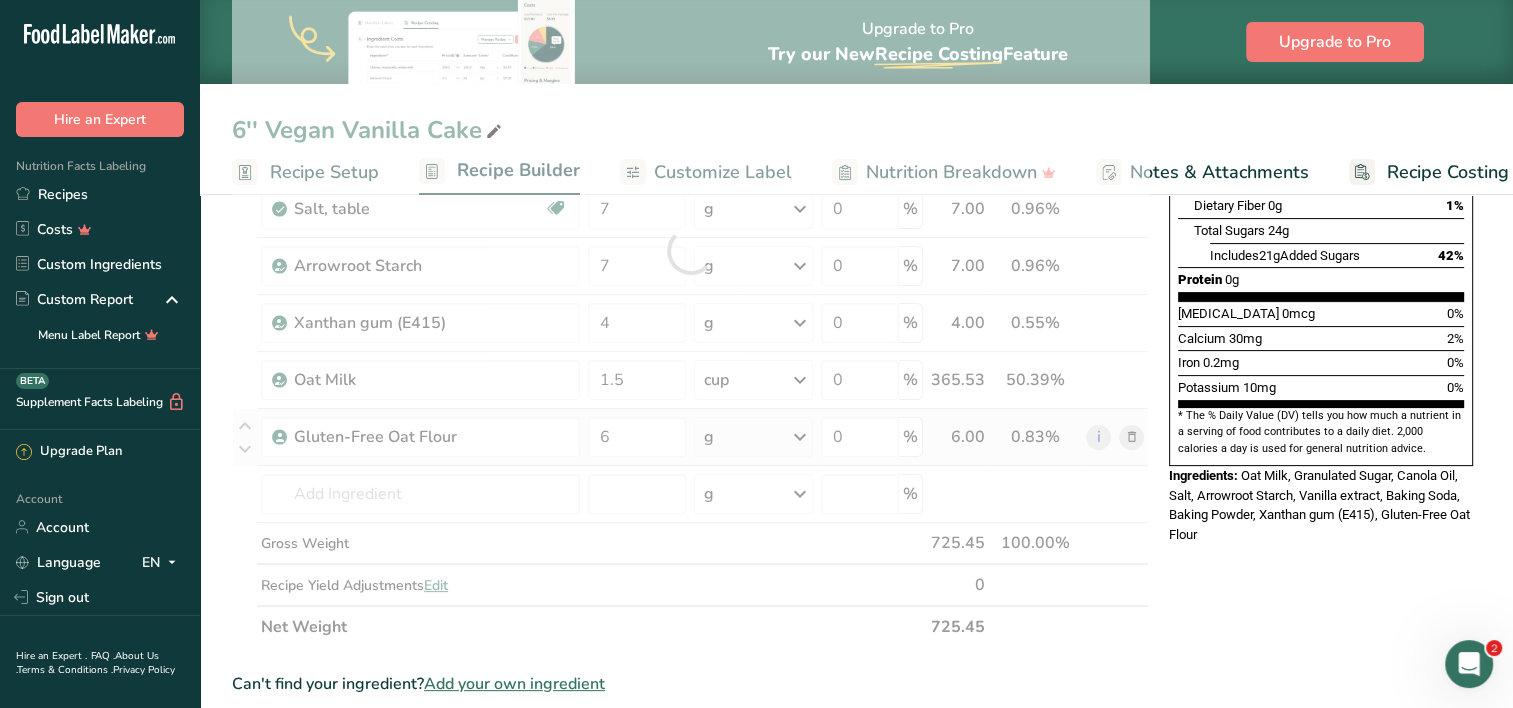 click on "Ingredient *
Amount *
Unit *
Waste *   .a-a{fill:#347362;}.b-a{fill:#fff;}          Grams
Percentage
[GEOGRAPHIC_DATA], granulated
Dairy free
Gluten free
Vegan
Vegetarian
Soy free
7.5
oz
Portions
1 serving packet
1 cup
Weight Units
g
kg
mg
mcg
lb
oz
See less
Volume Units
l
Volume units require a density conversion. If you know your ingredient's density enter it below. Otherwise, click on "RIA" our AI Regulatory bot - she will be able to help you
lb/ft3
g/cm3
Confirm
mL" at bounding box center (690, 250) 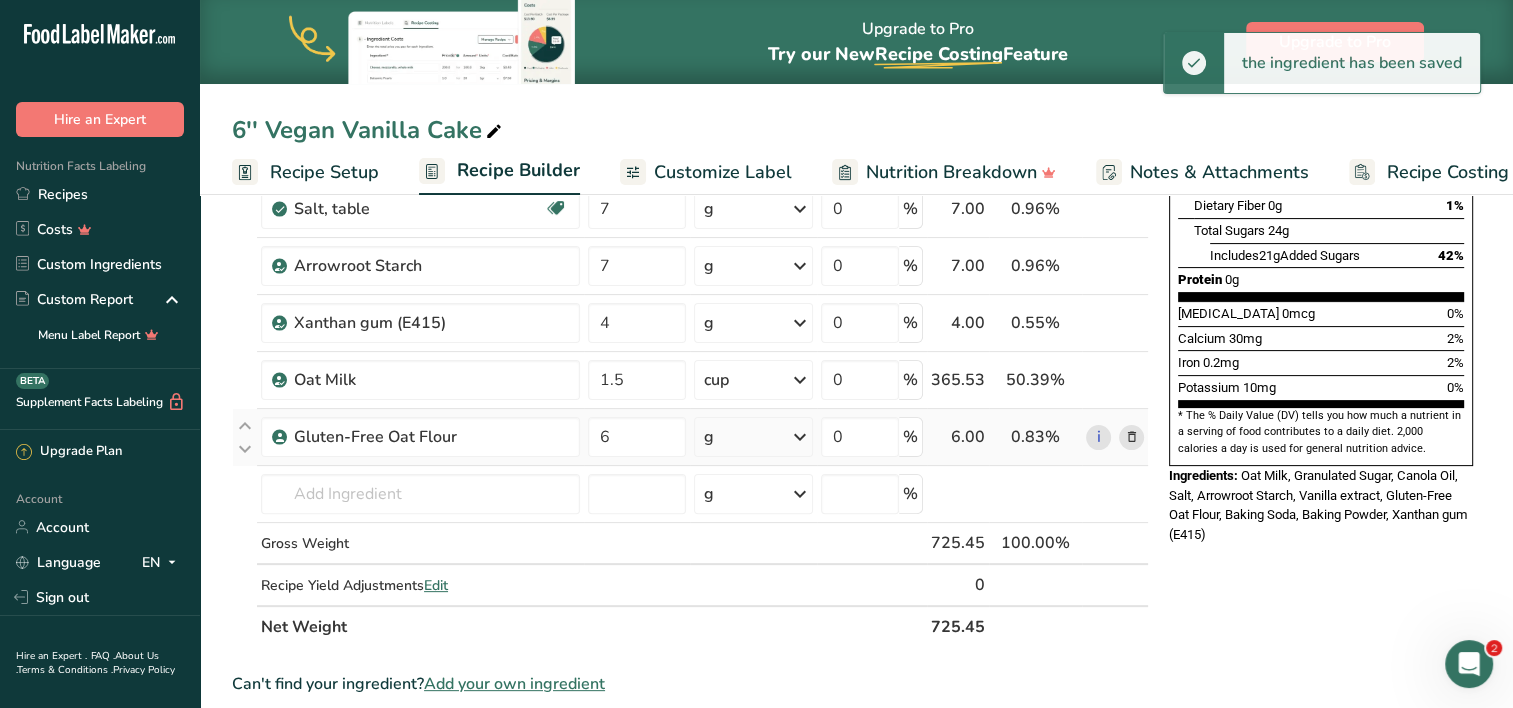 click on "g" at bounding box center (753, 437) 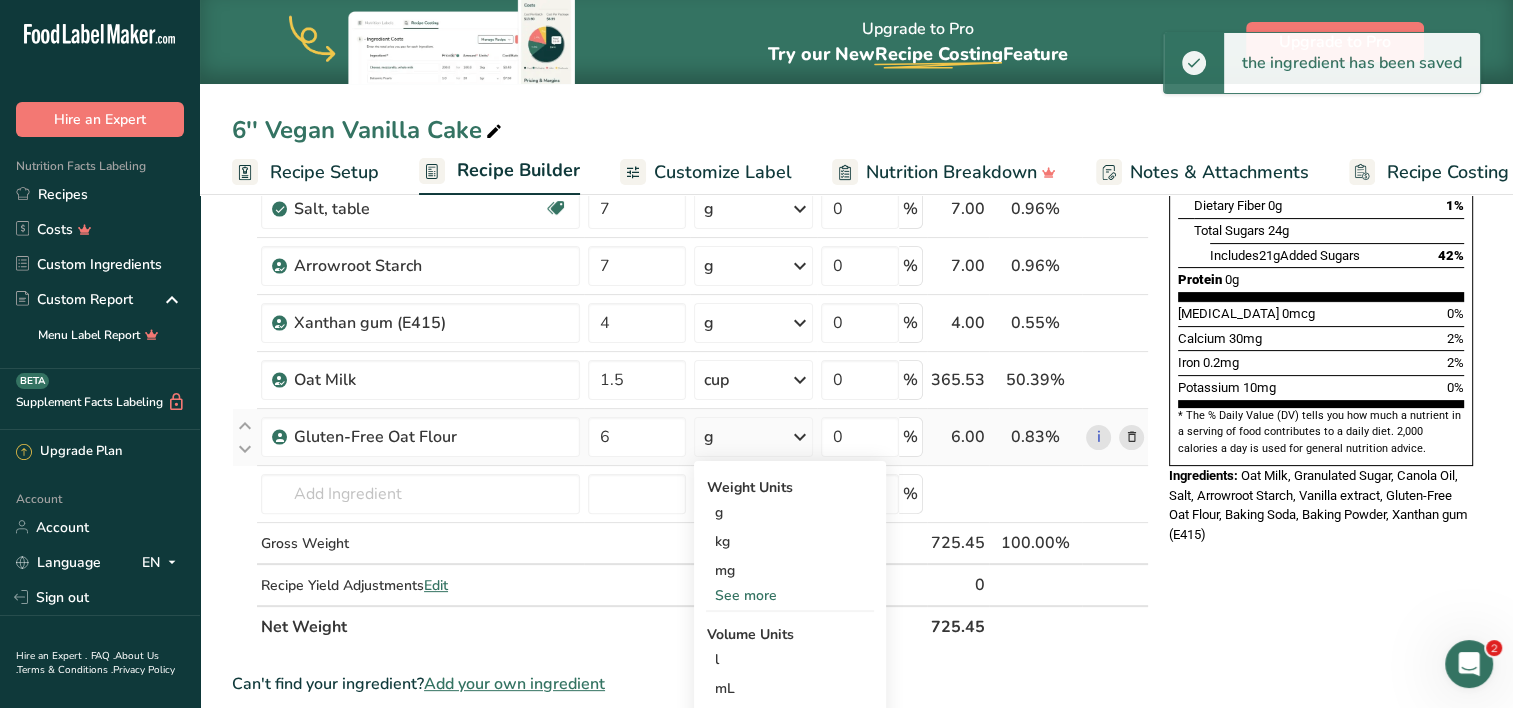 click on "See more" at bounding box center [790, 595] 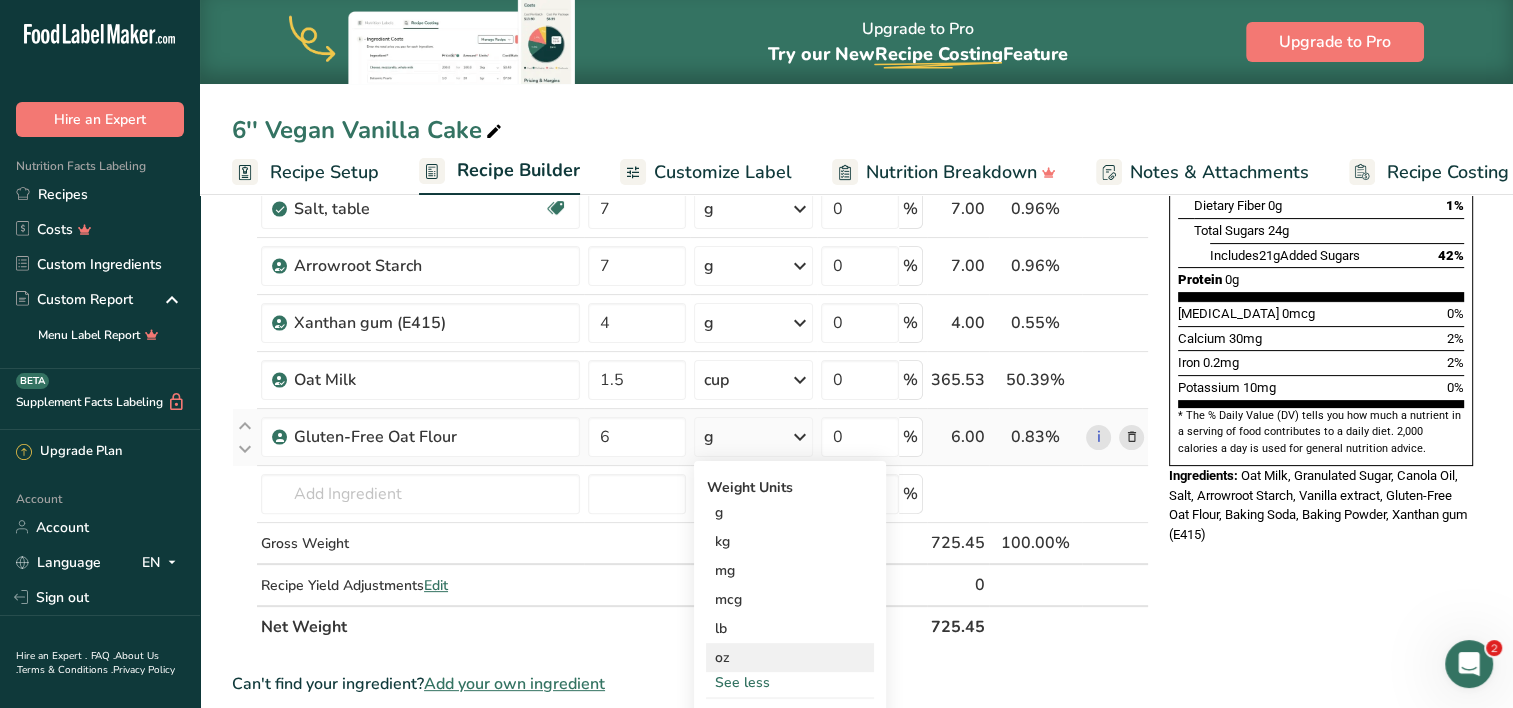 click on "oz" at bounding box center (790, 657) 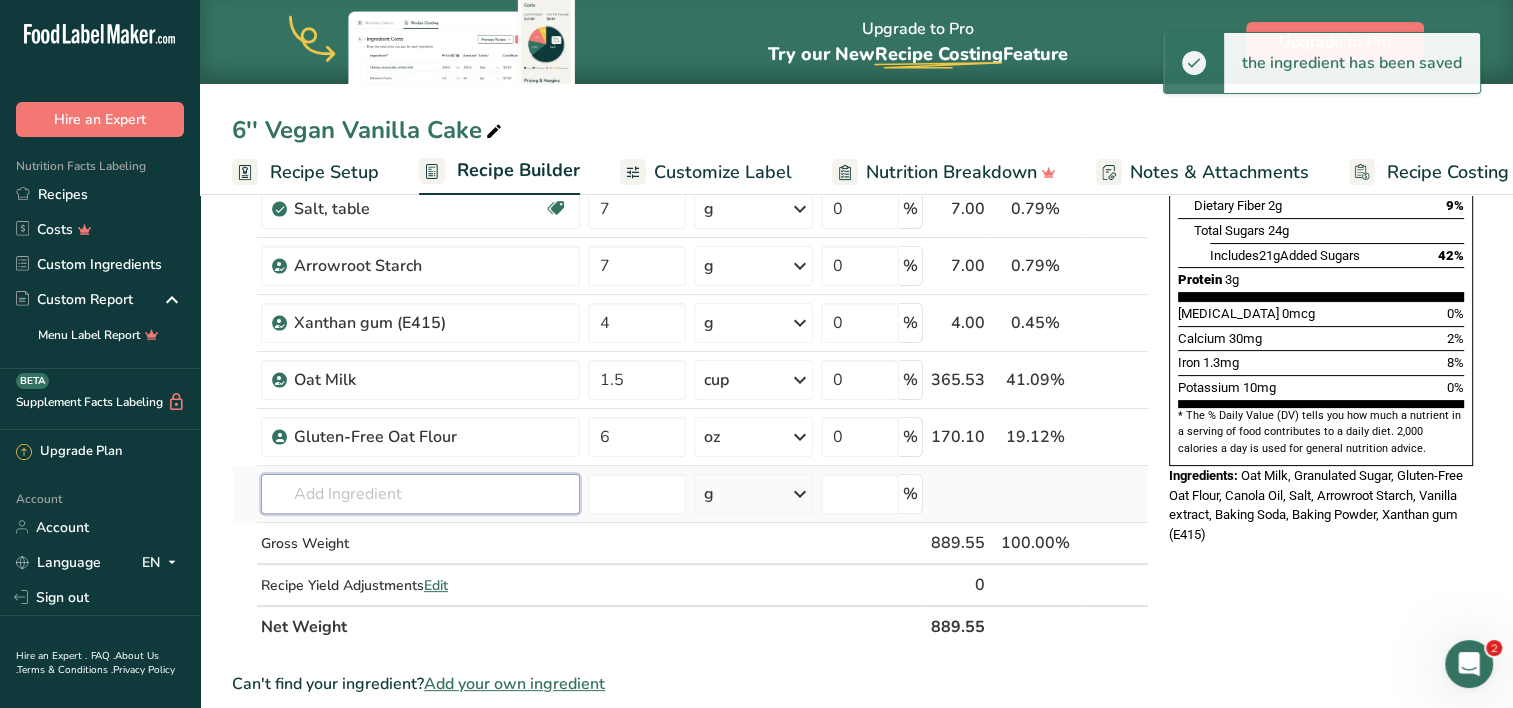 click at bounding box center [420, 494] 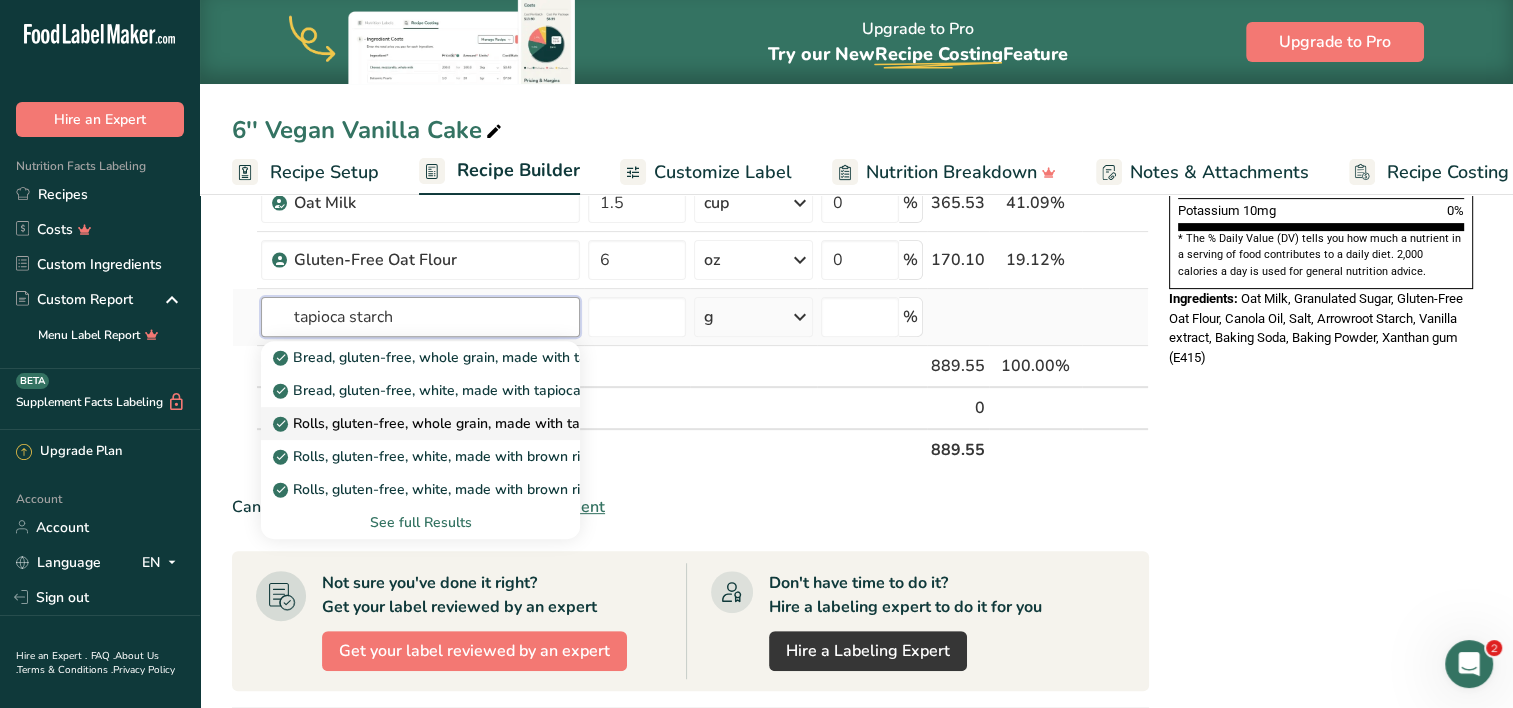 scroll, scrollTop: 623, scrollLeft: 0, axis: vertical 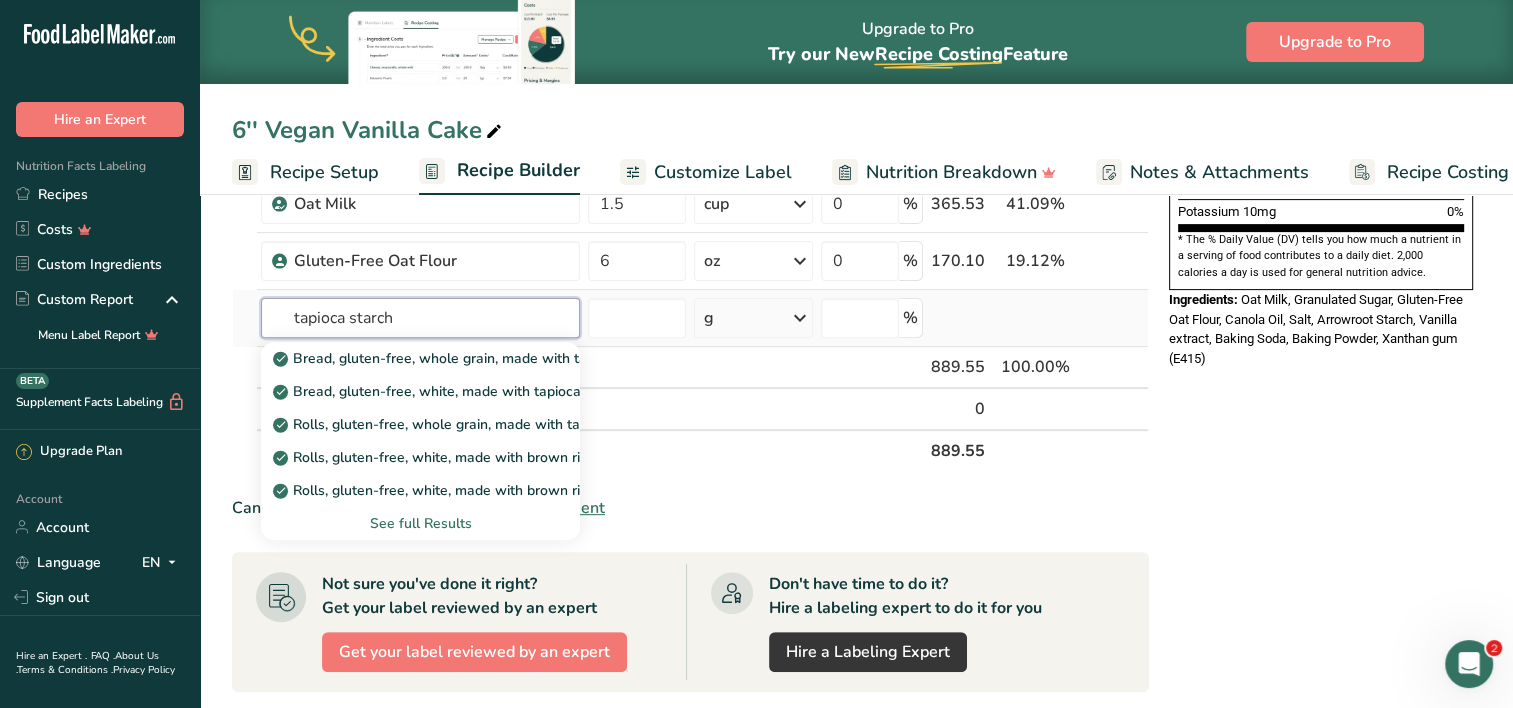 type on "tapioca starch" 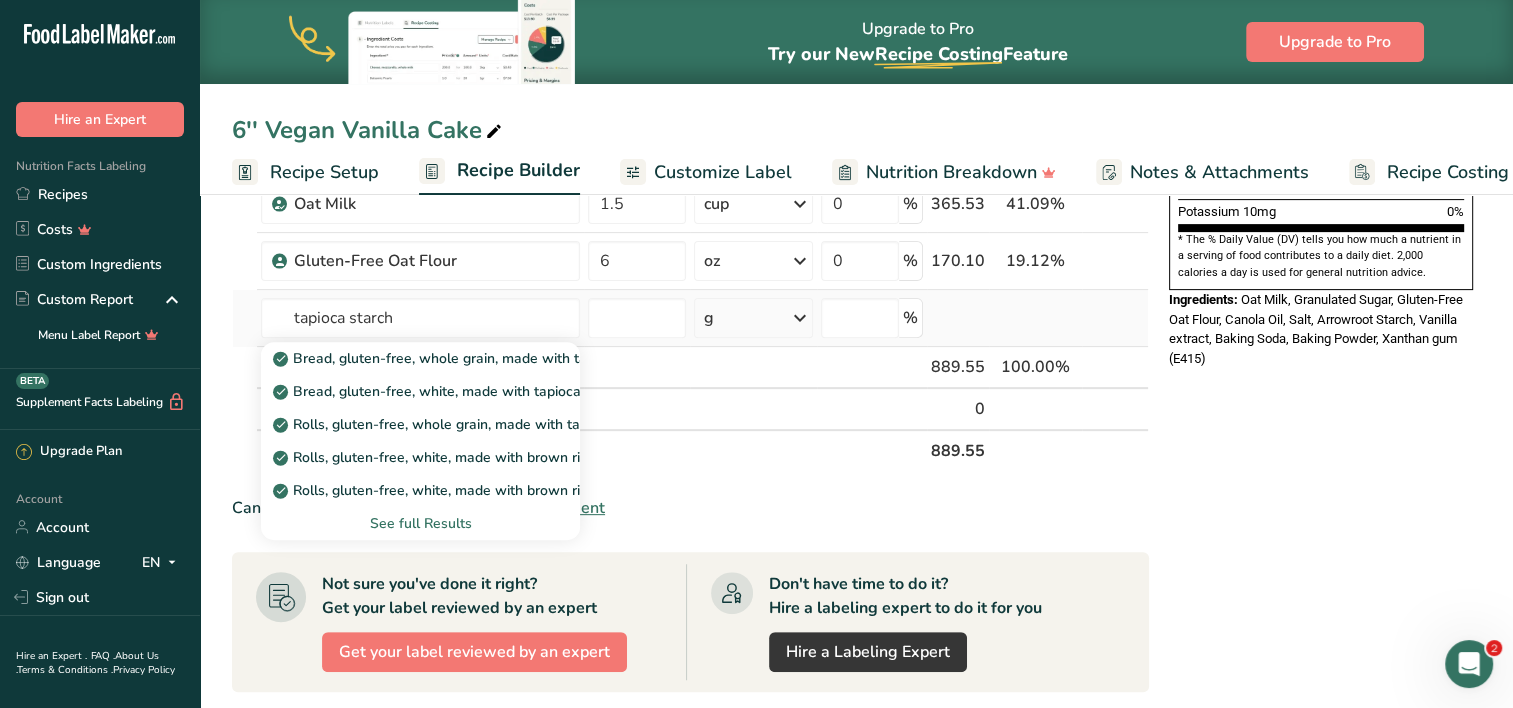 type 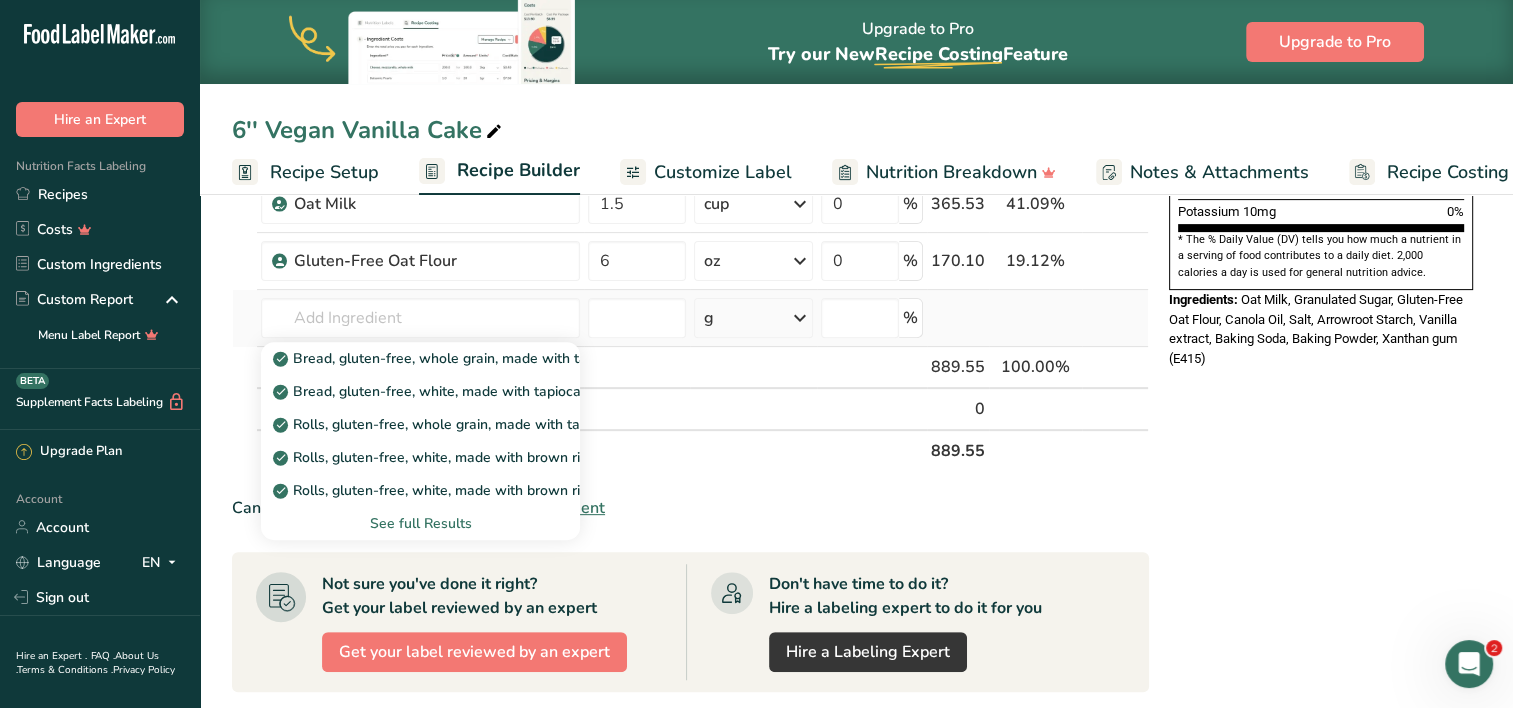 click on "See full Results" at bounding box center [420, 523] 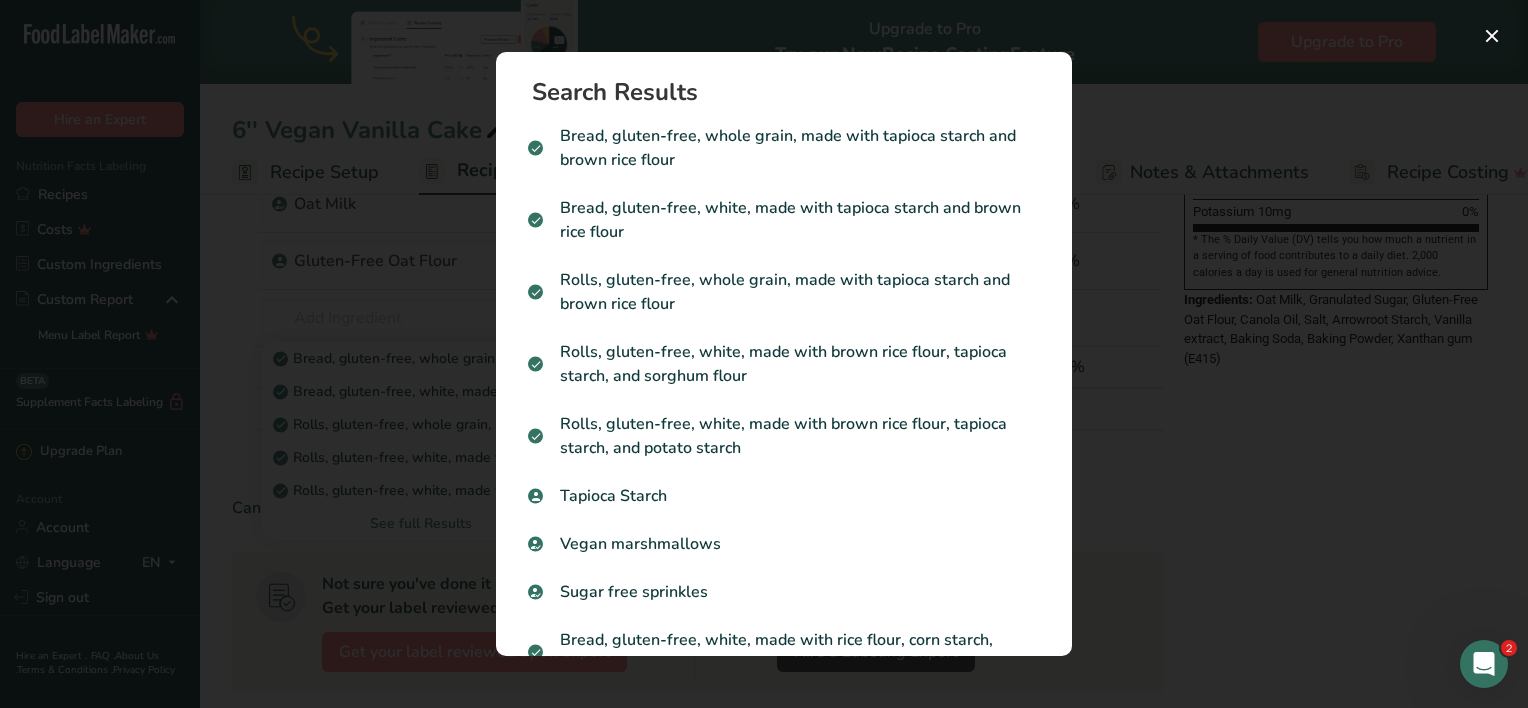 click on "Tapioca Starch" at bounding box center (784, 496) 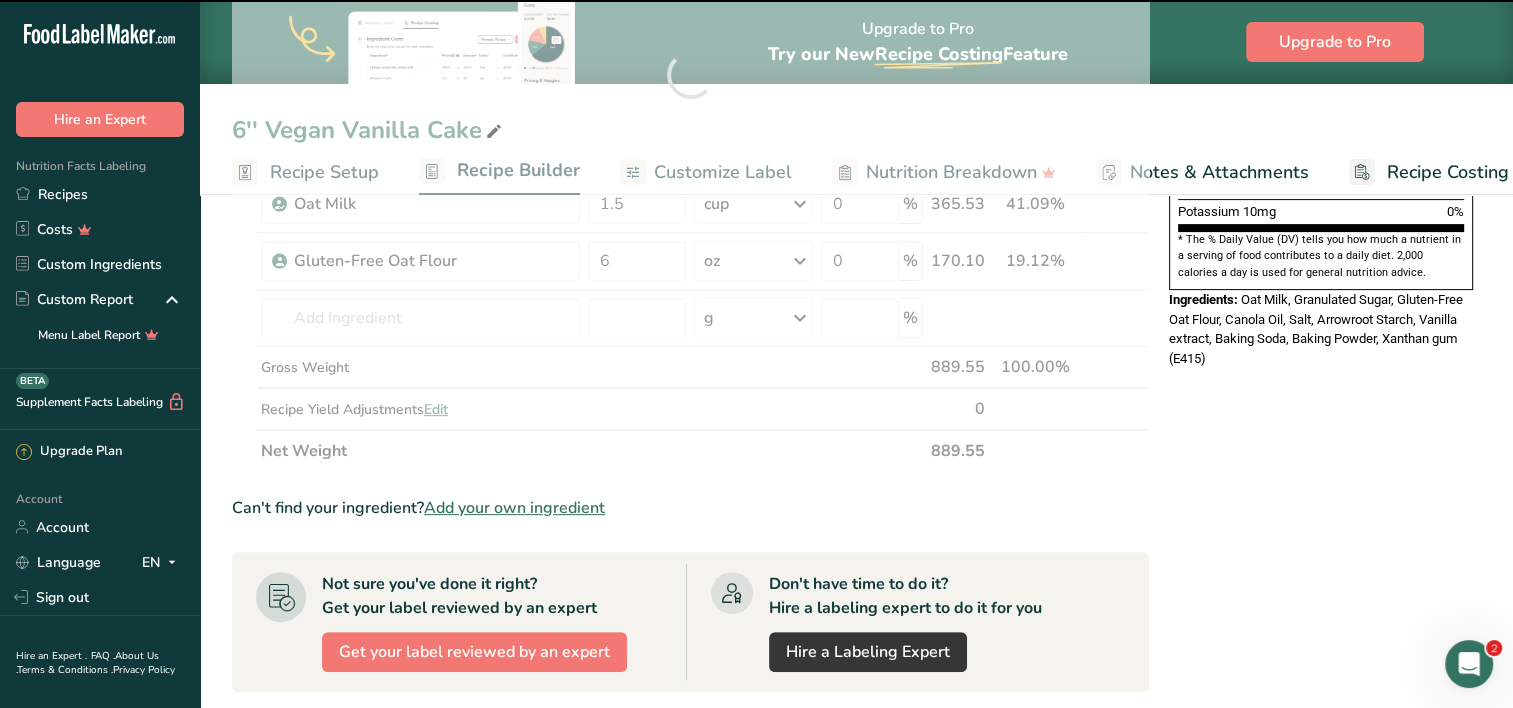 type on "0" 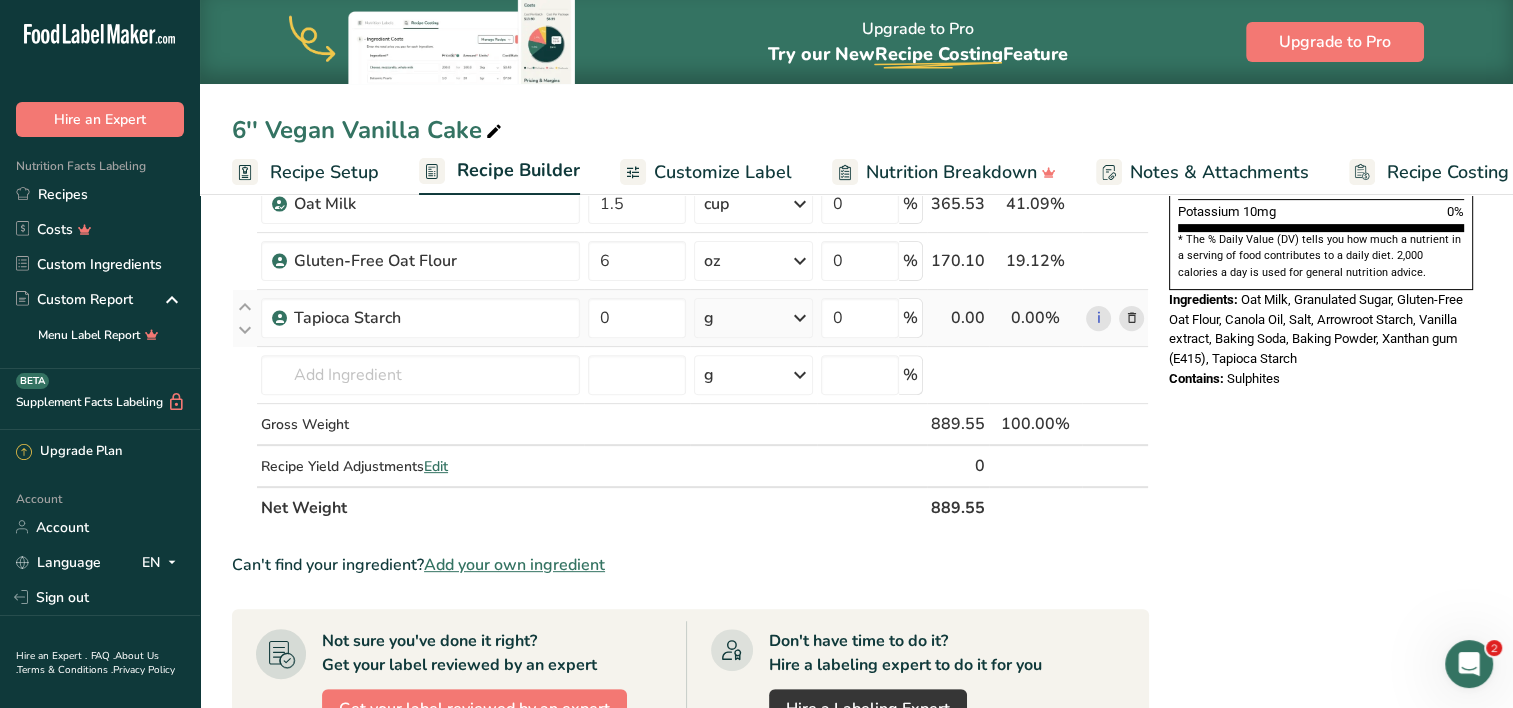 click on "g" at bounding box center (753, 318) 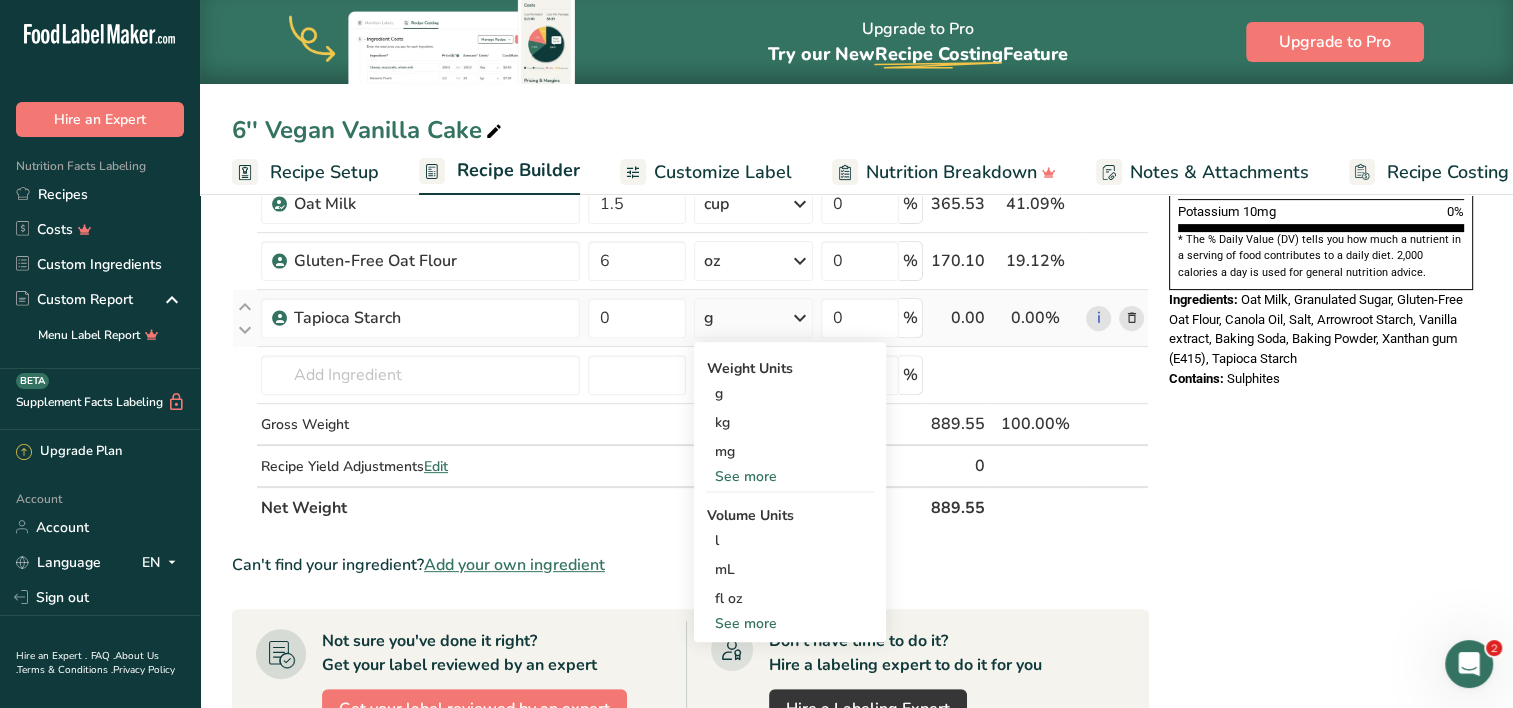 click on "See more" at bounding box center (790, 476) 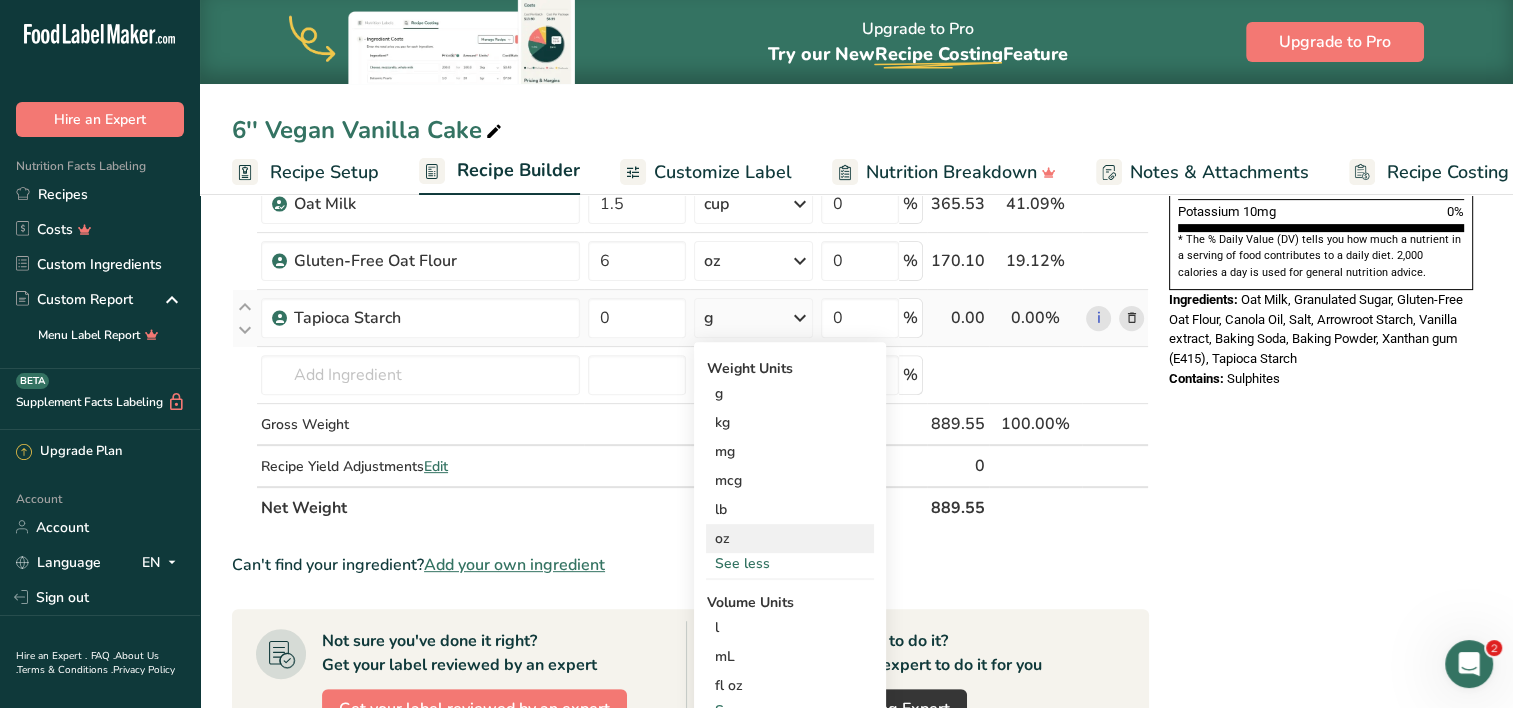 click on "oz" at bounding box center [790, 538] 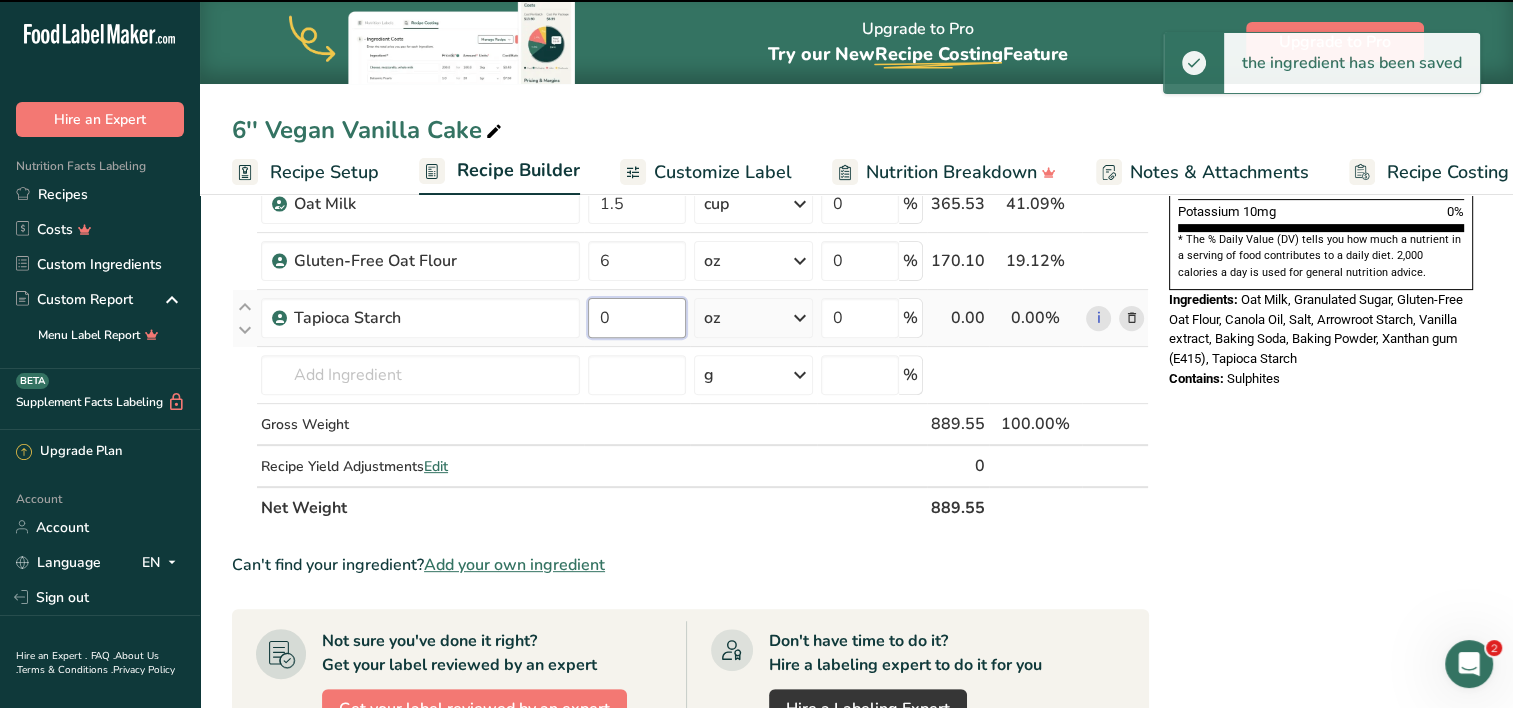 click on "0" at bounding box center [637, 318] 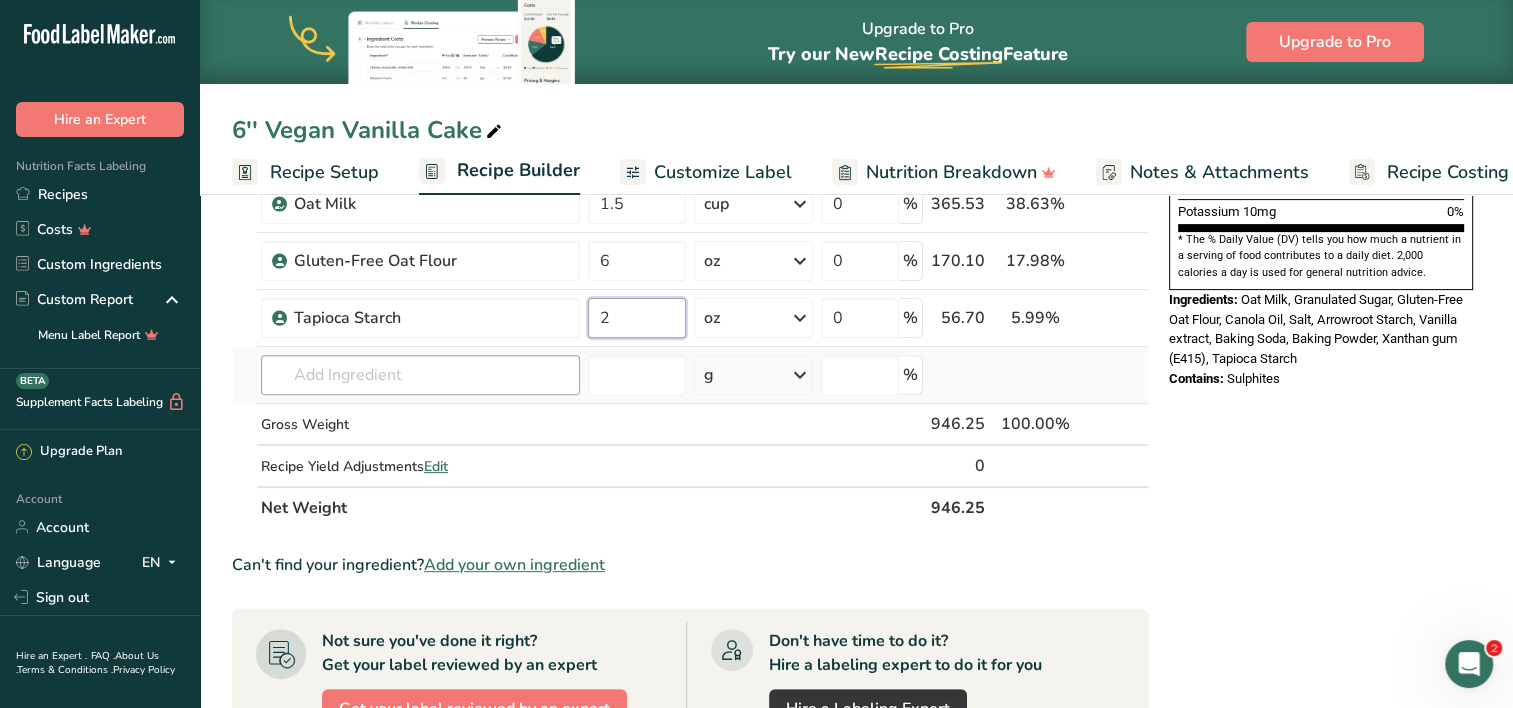 type on "2" 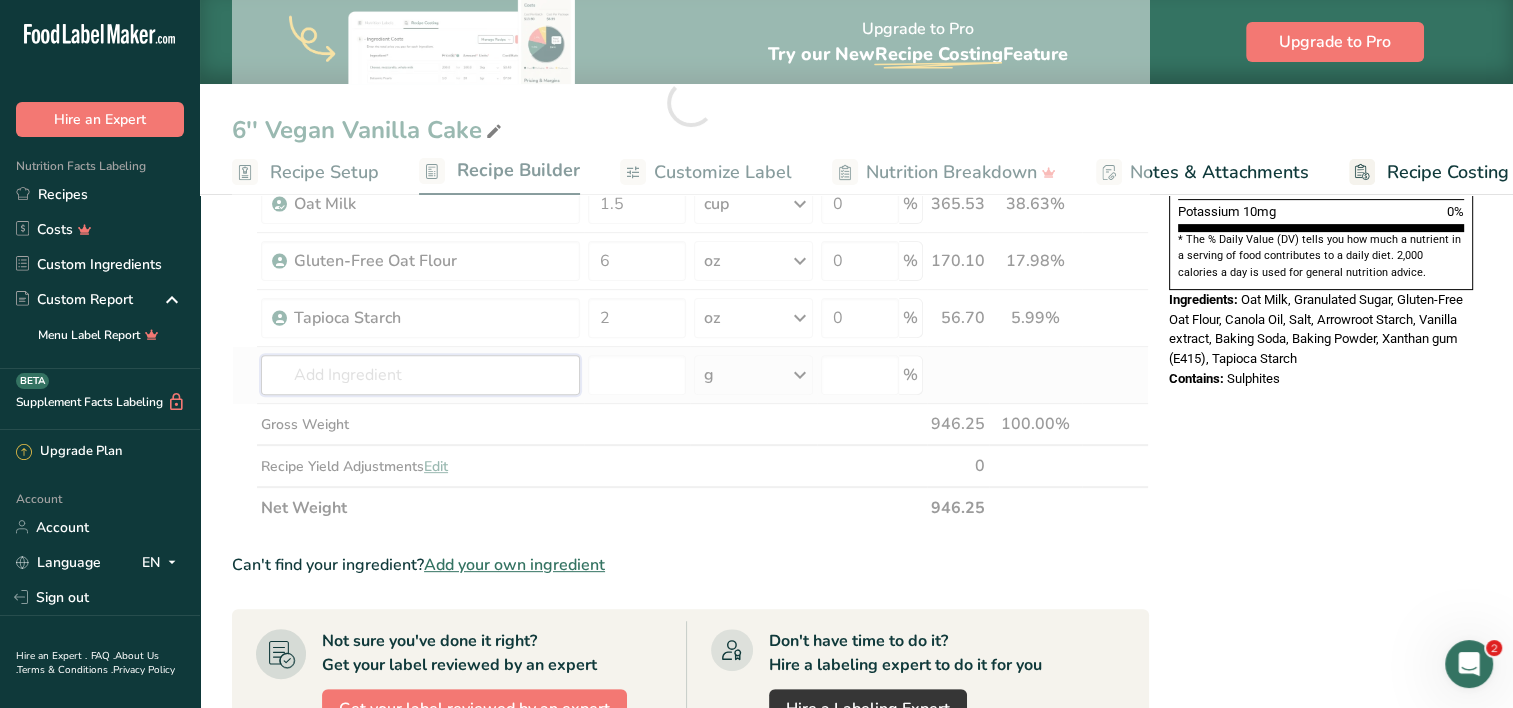 click on "Ingredient *
Amount *
Unit *
Waste *   .a-a{fill:#347362;}.b-a{fill:#fff;}          Grams
Percentage
[GEOGRAPHIC_DATA], granulated
Dairy free
Gluten free
Vegan
Vegetarian
Soy free
7.5
oz
Portions
1 serving packet
1 cup
Weight Units
g
kg
mg
mcg
lb
oz
See less
Volume Units
l
Volume units require a density conversion. If you know your ingredient's density enter it below. Otherwise, click on "RIA" our AI Regulatory bot - she will be able to help you
lb/ft3
g/cm3
Confirm
mL" at bounding box center (690, 103) 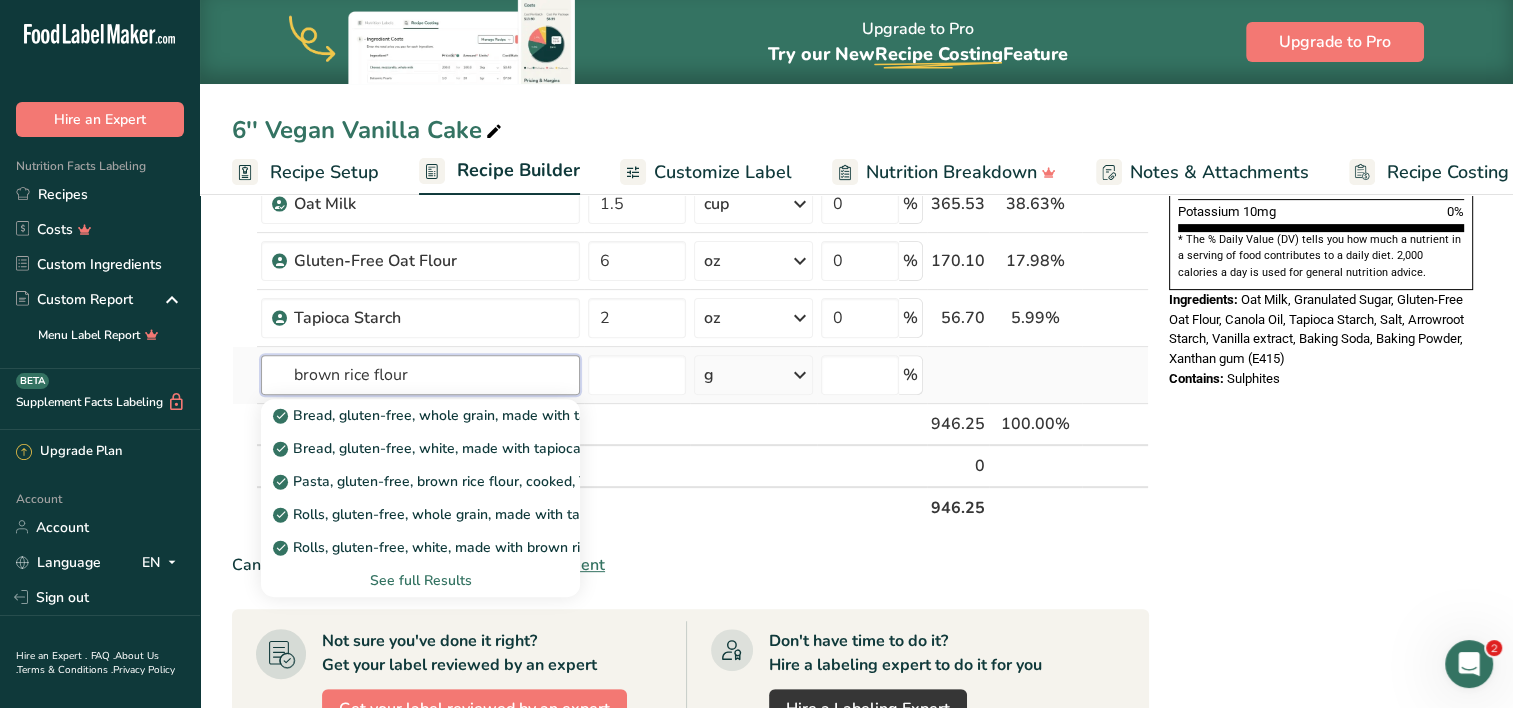 type on "brown rice flour" 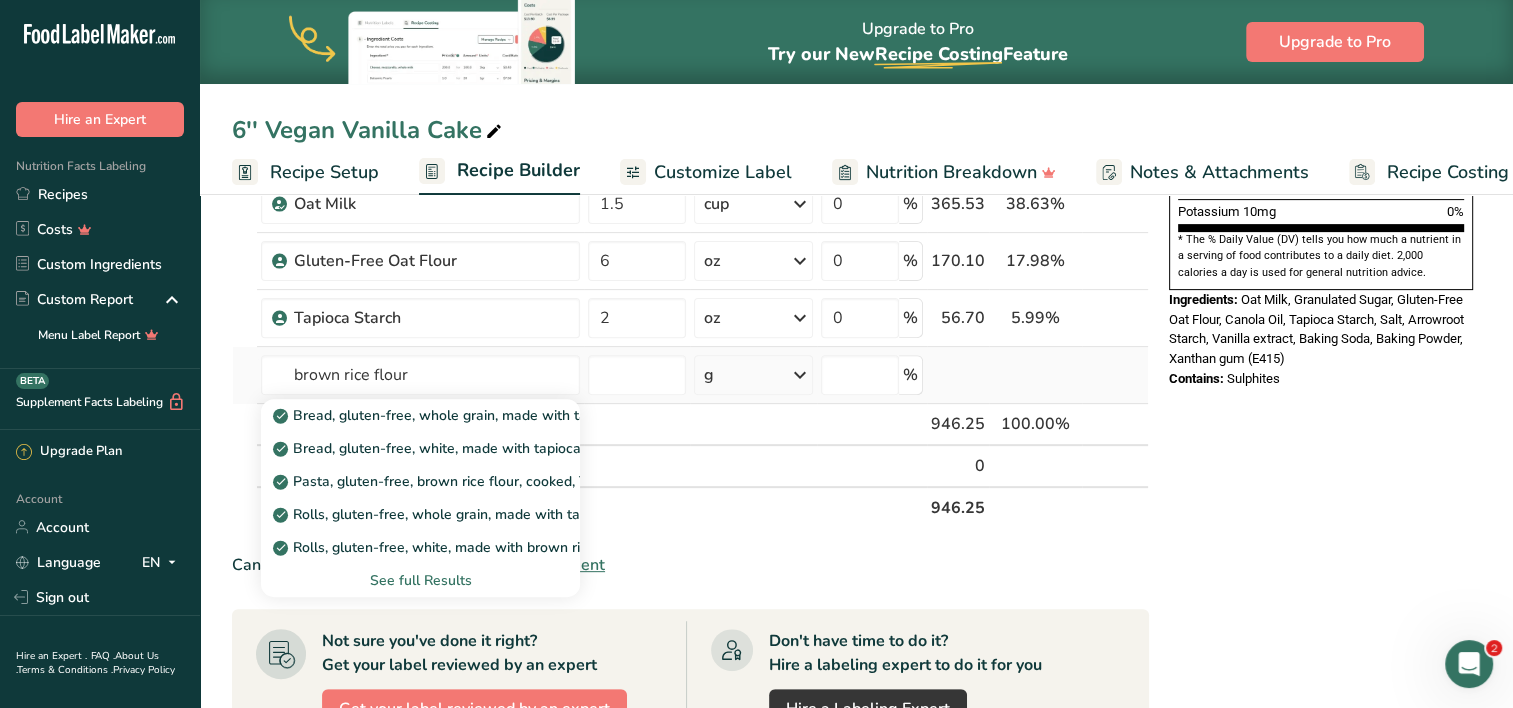 type 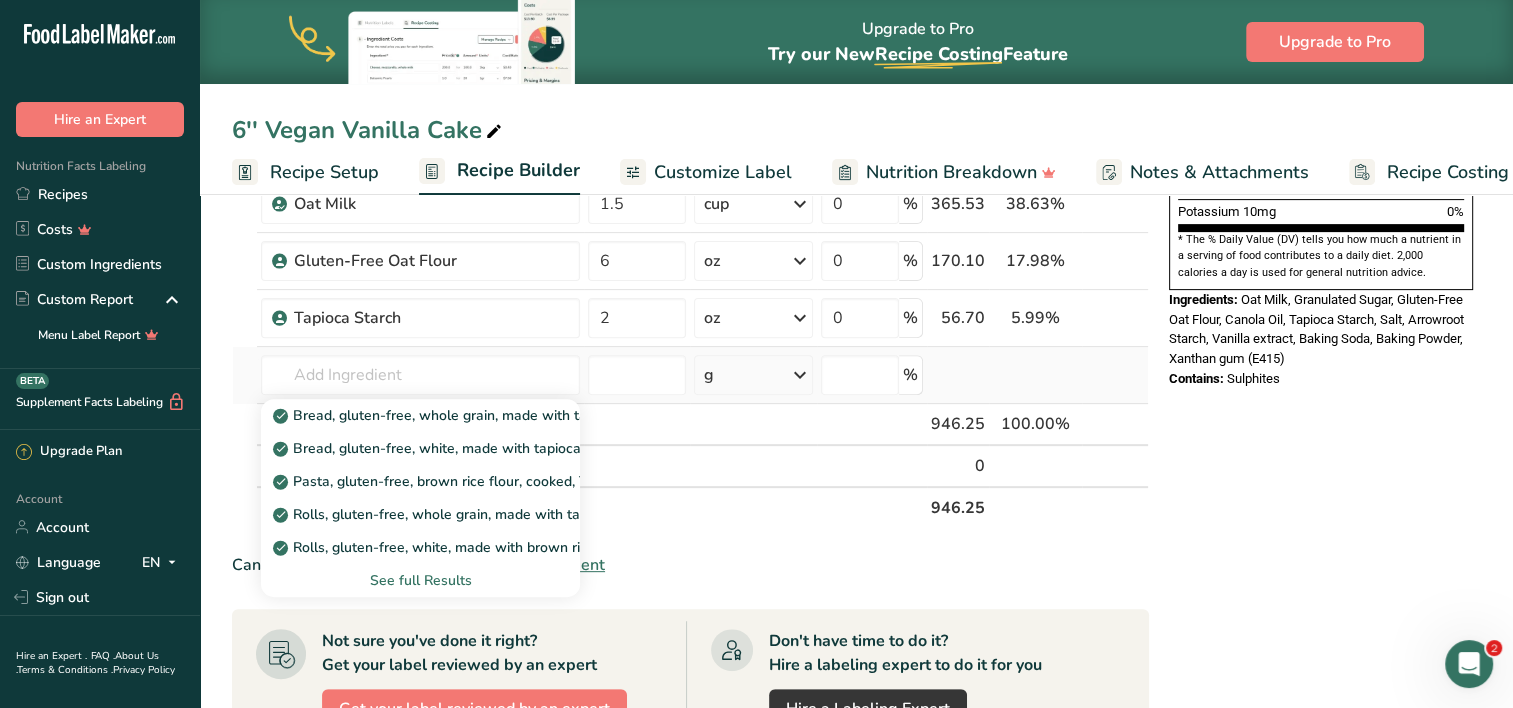 click on "See full Results" at bounding box center [420, 580] 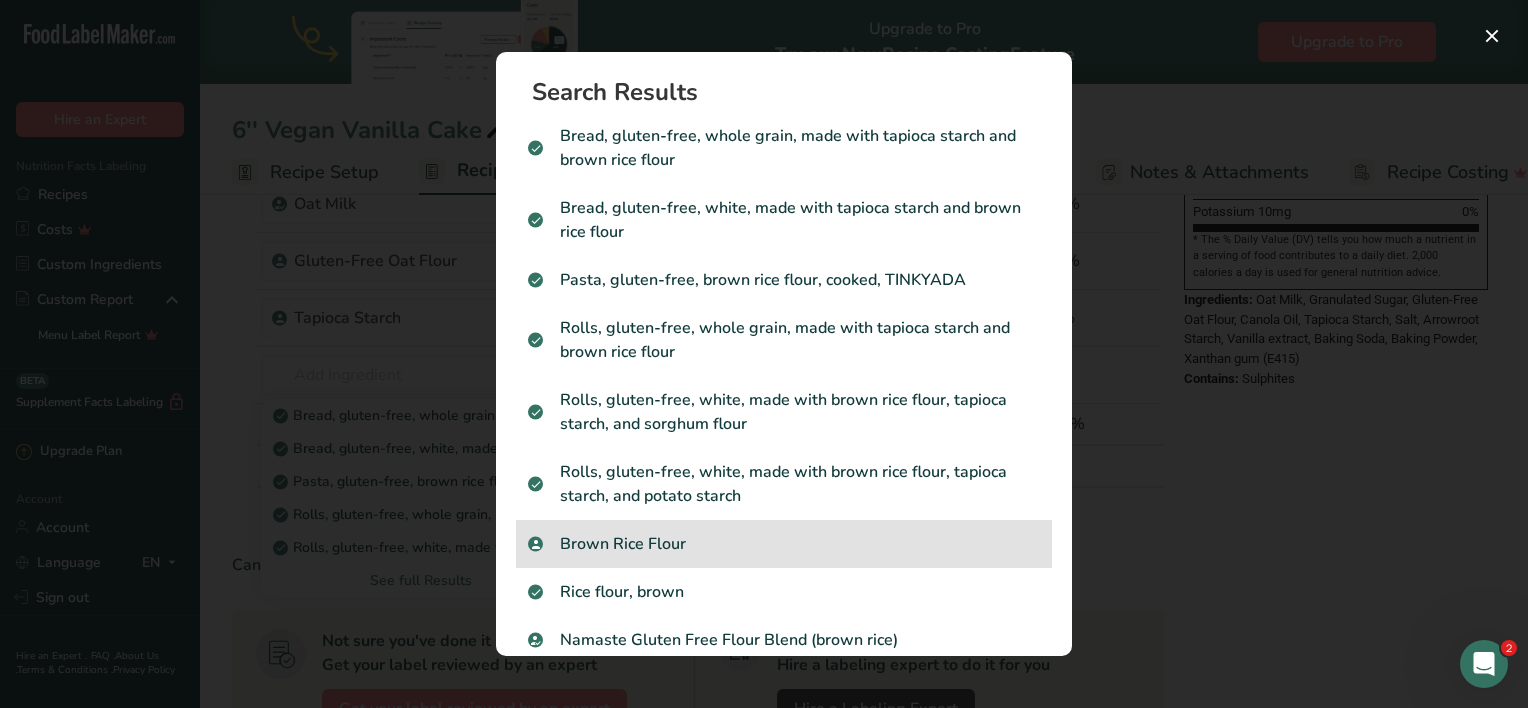 click on "Brown Rice Flour" at bounding box center [784, 544] 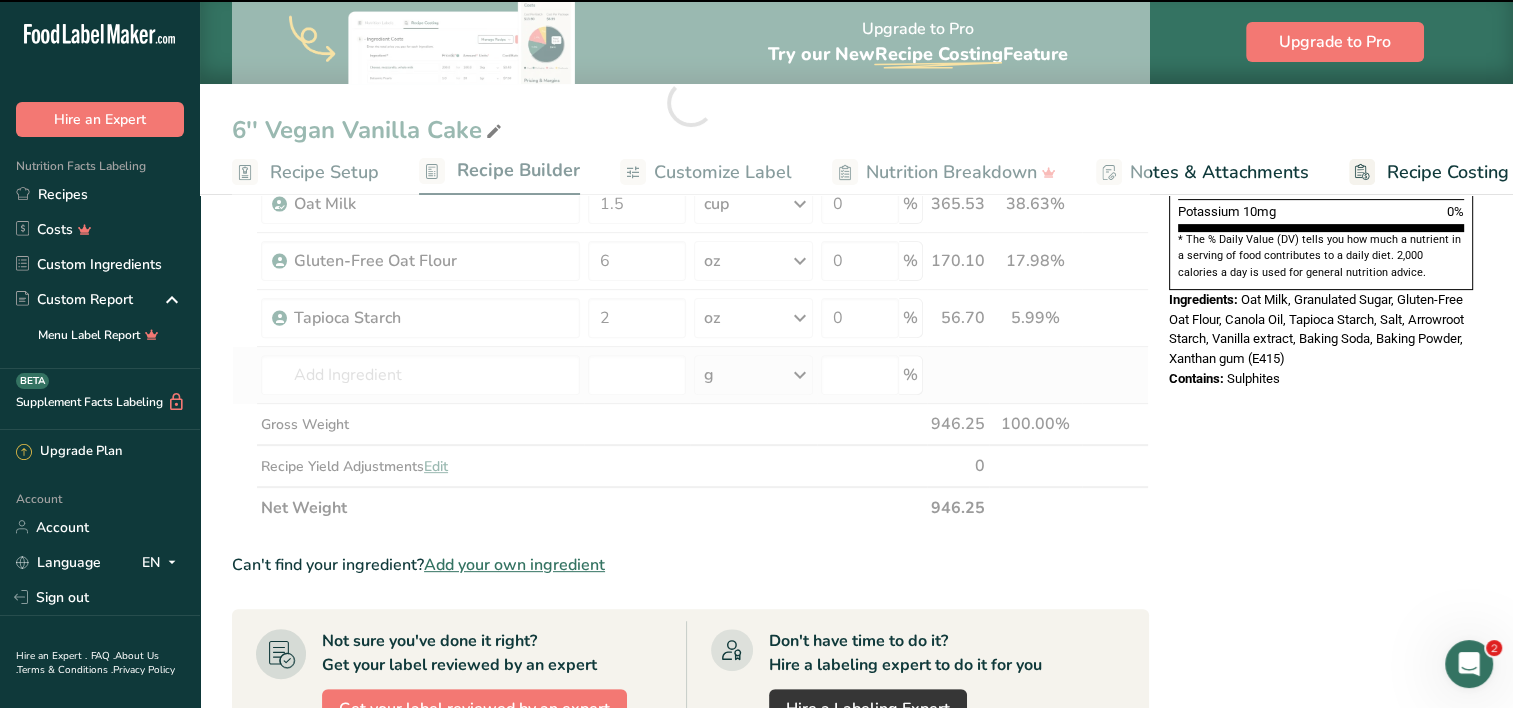 type on "0" 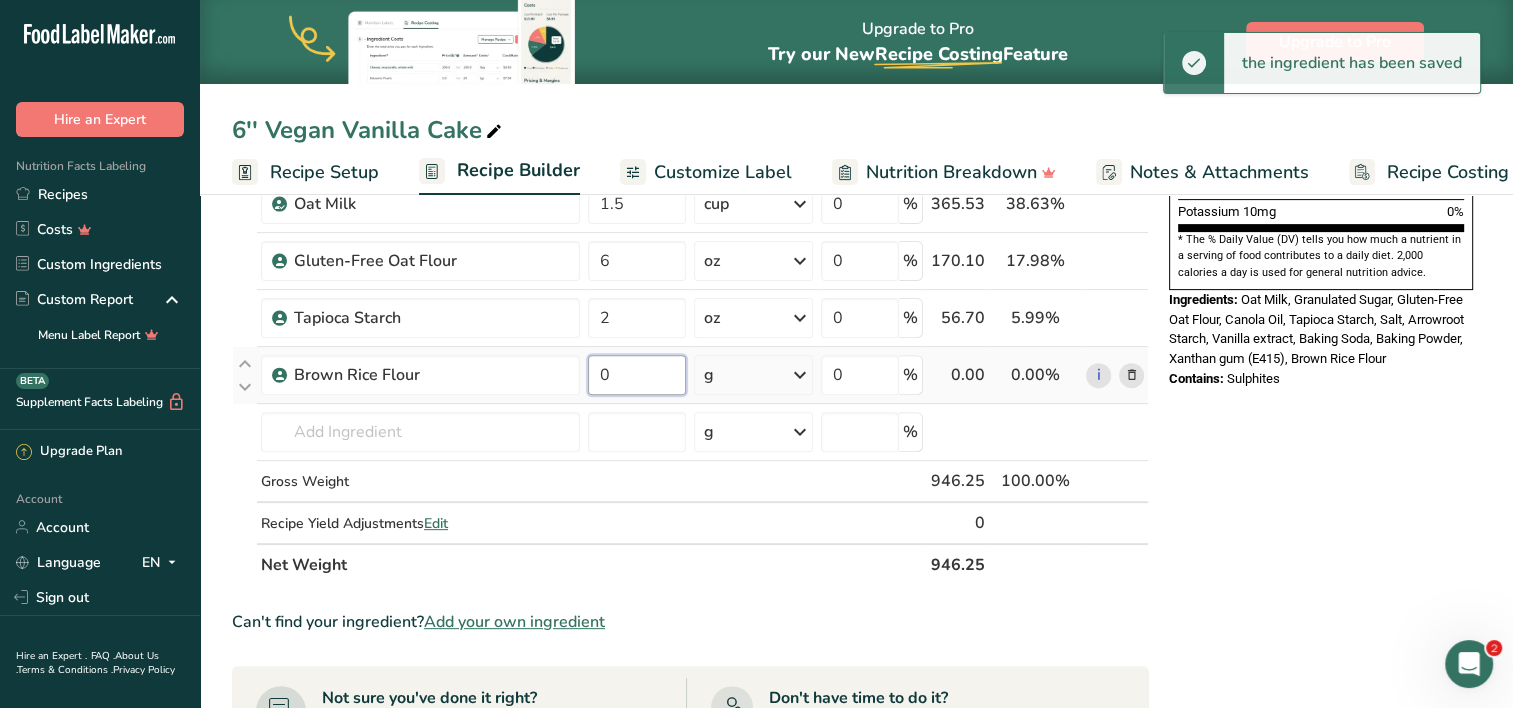 click on "0" at bounding box center [637, 375] 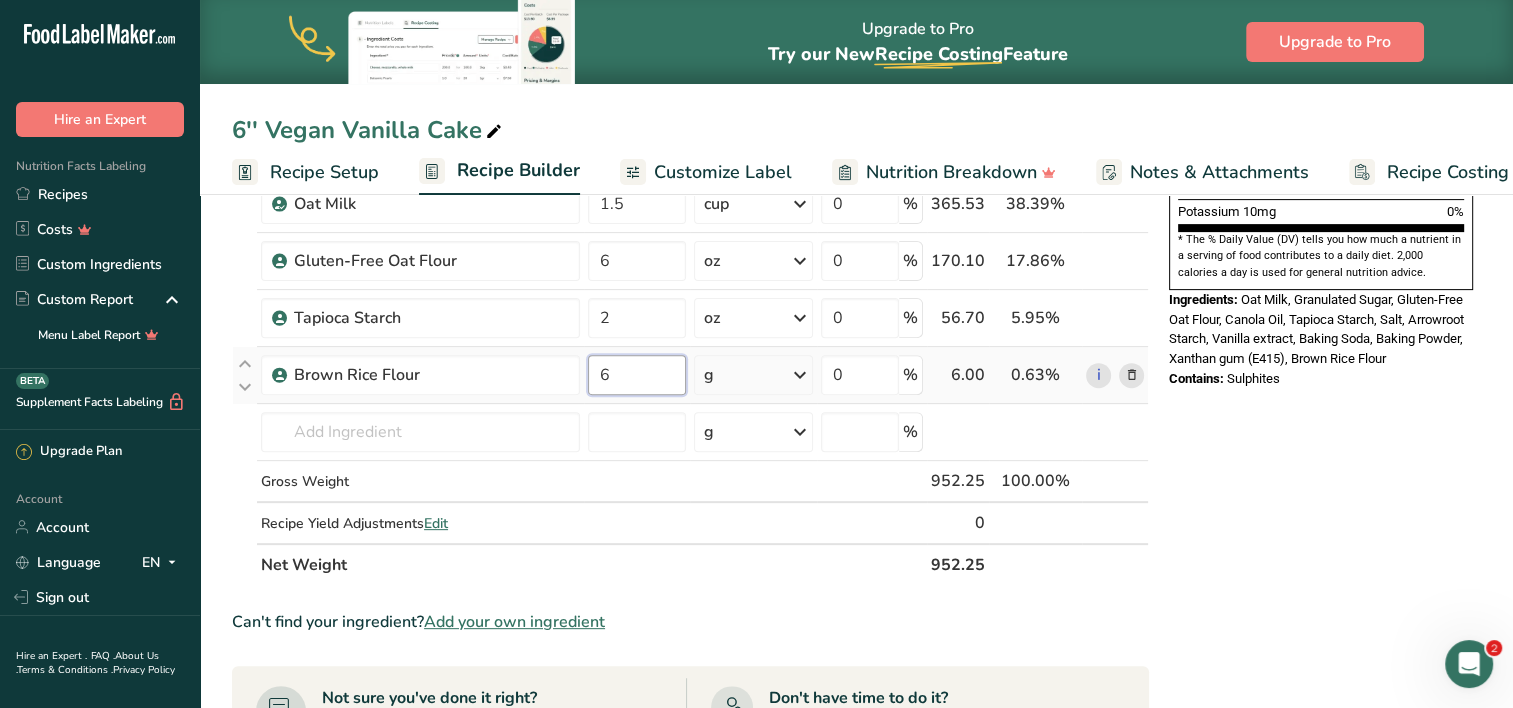 type on "6" 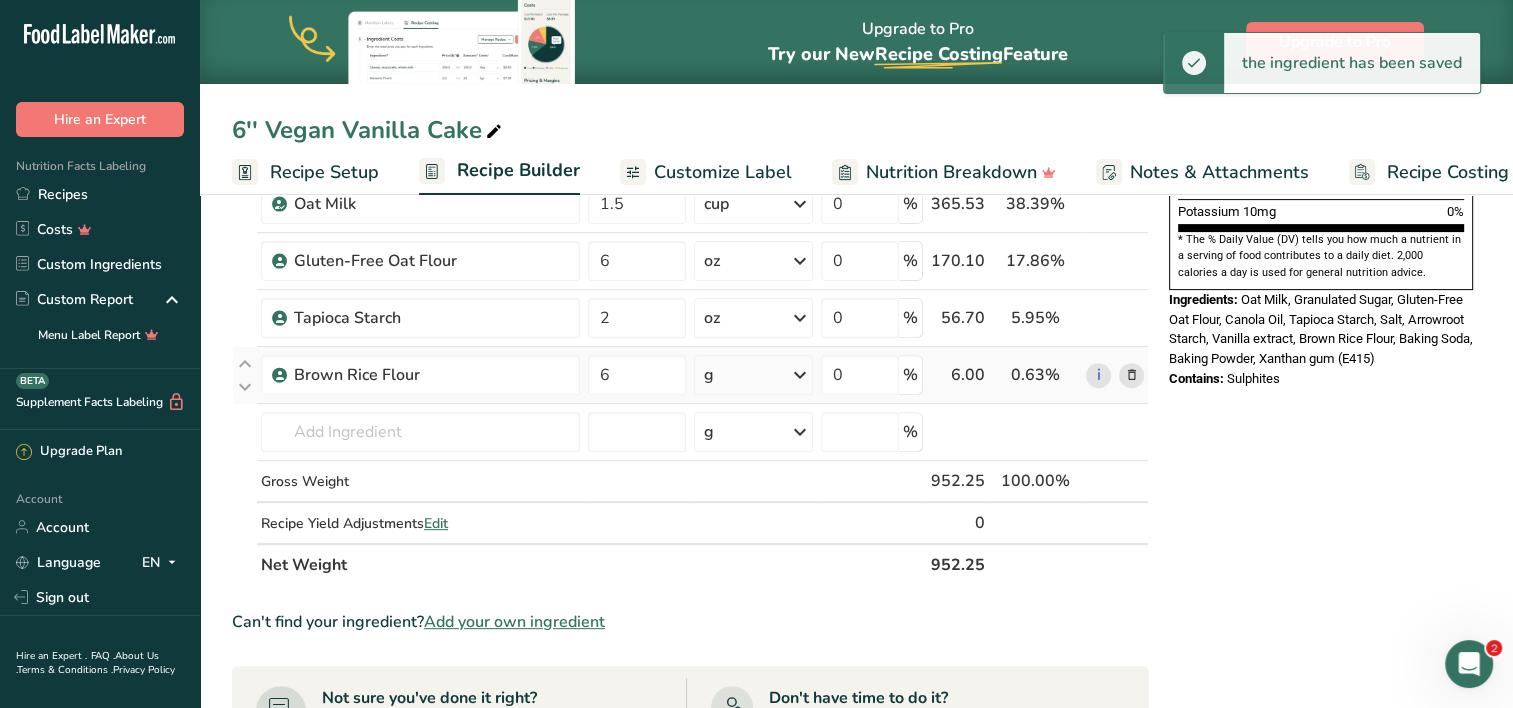 drag, startPoint x: 713, startPoint y: 367, endPoint x: 704, endPoint y: 376, distance: 12.727922 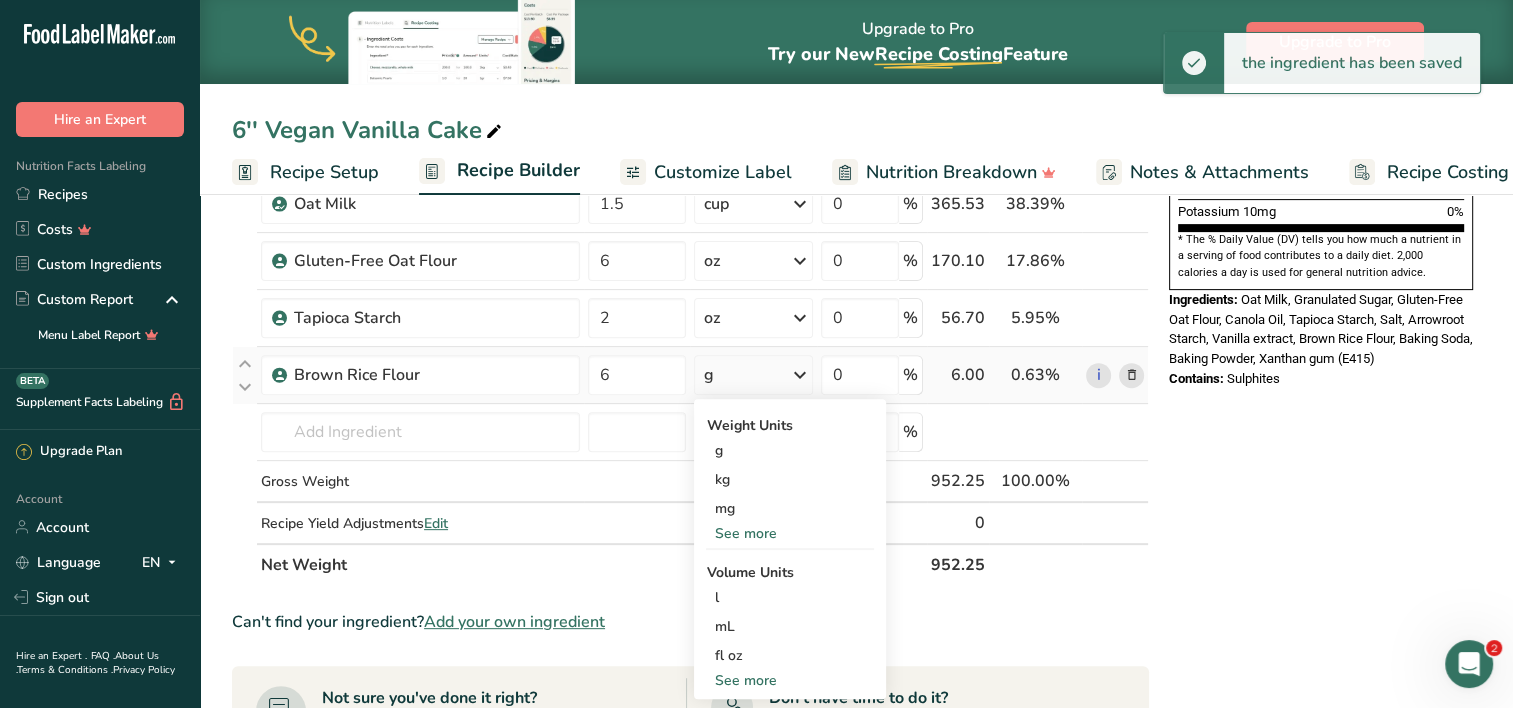 click on "See more" at bounding box center [790, 533] 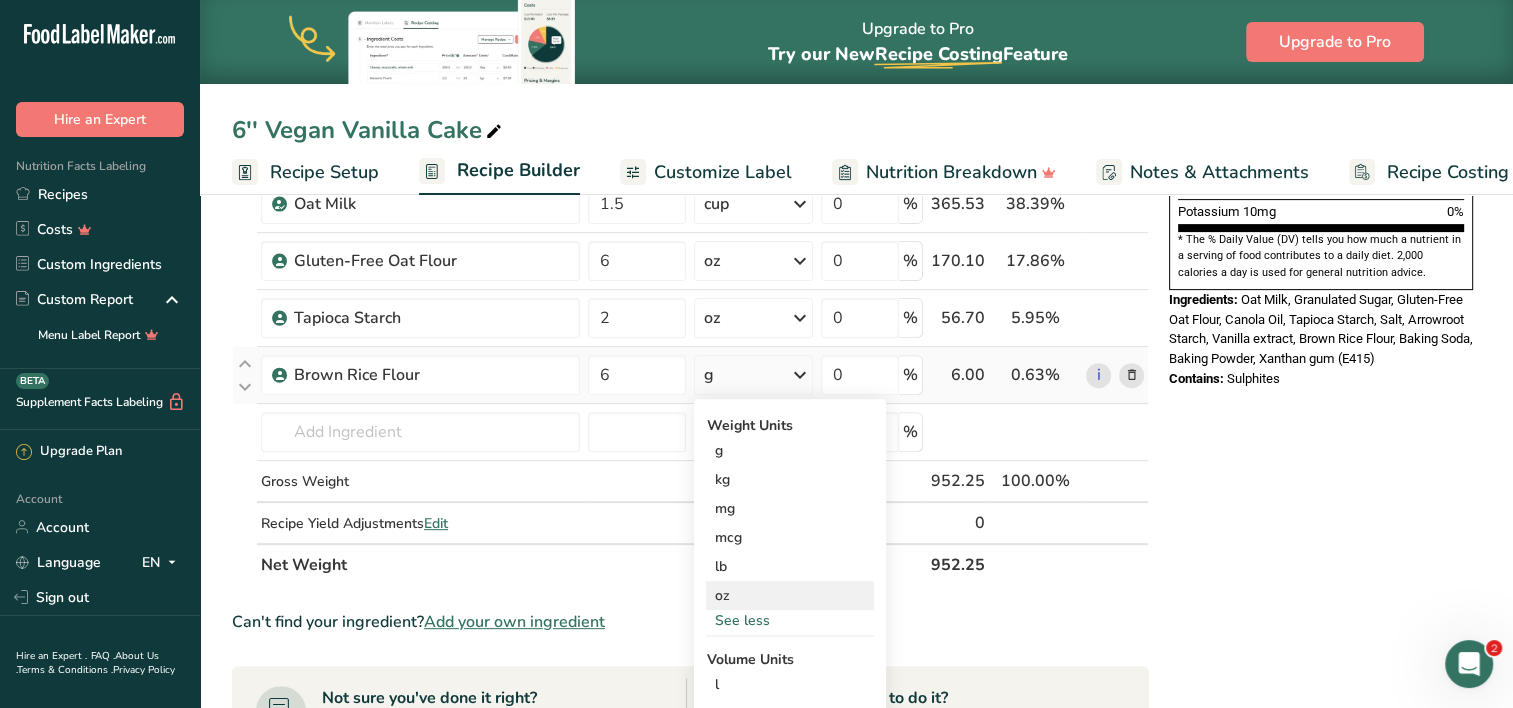 click on "oz" at bounding box center (790, 595) 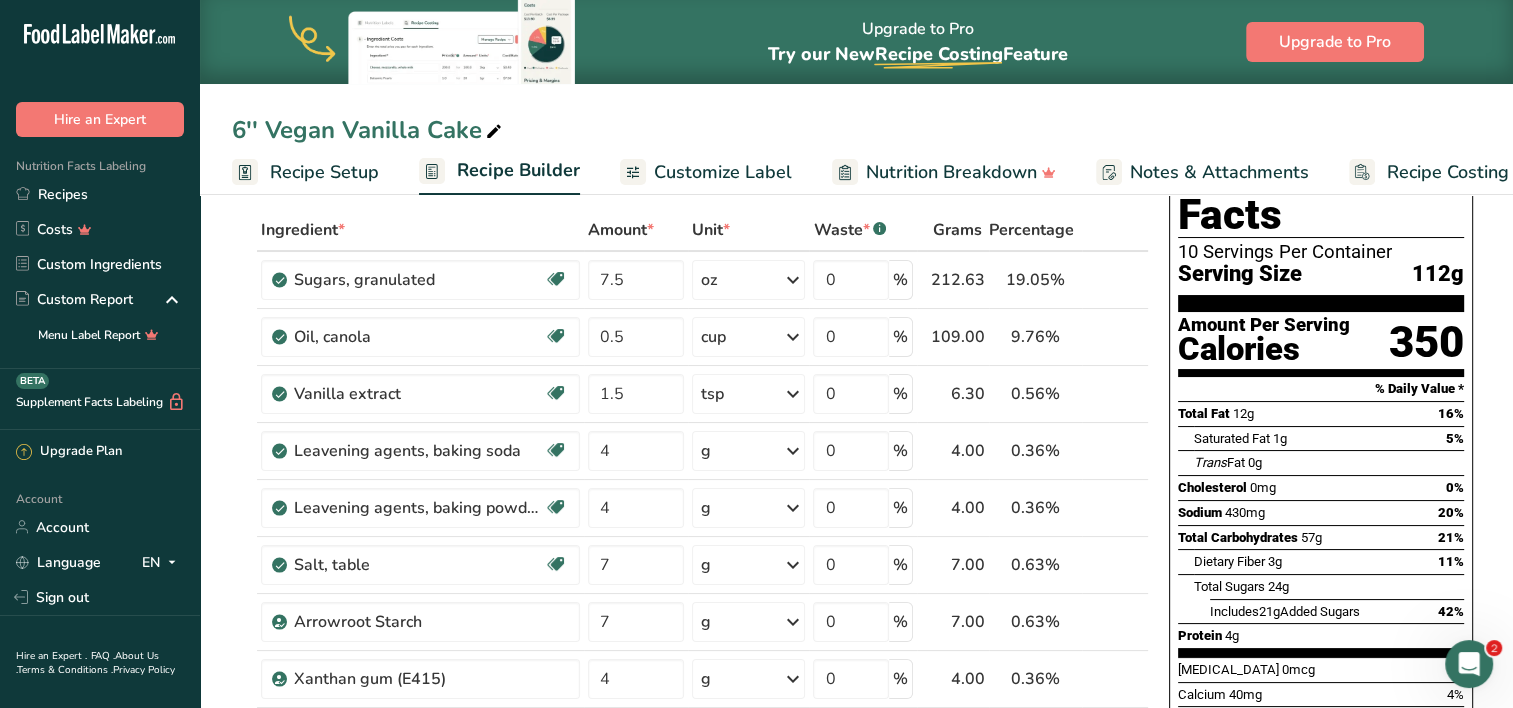 scroll, scrollTop: 0, scrollLeft: 0, axis: both 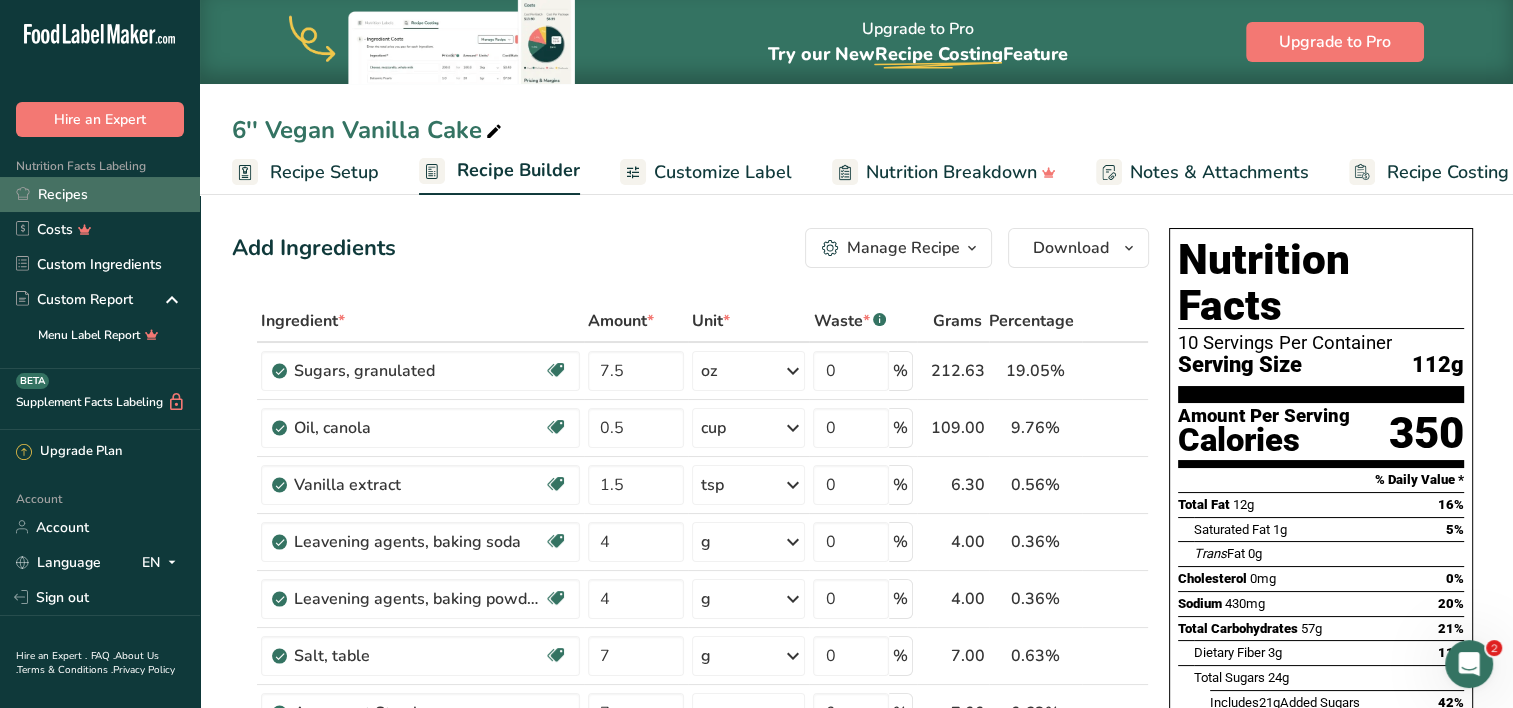 click on "Recipes" at bounding box center [100, 194] 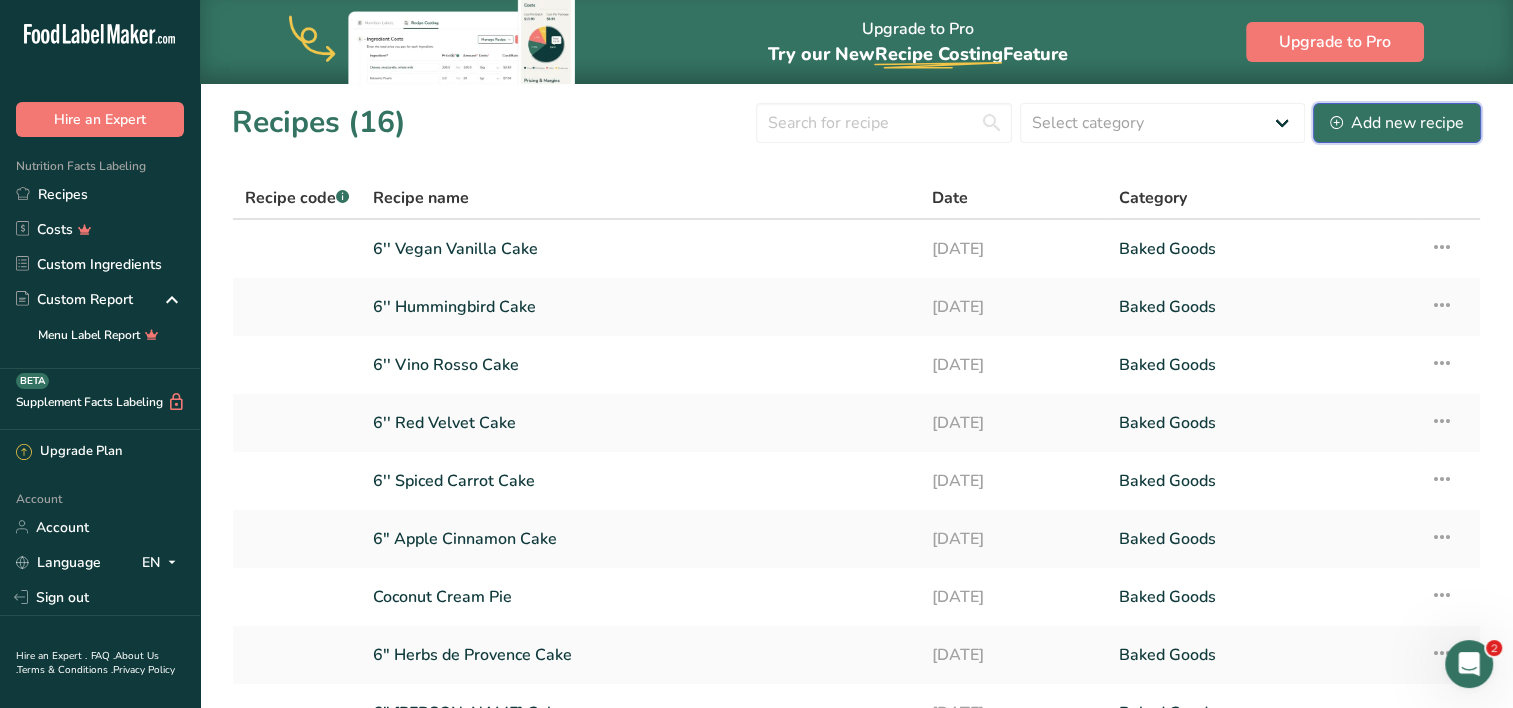click on "Add new recipe" at bounding box center (1397, 123) 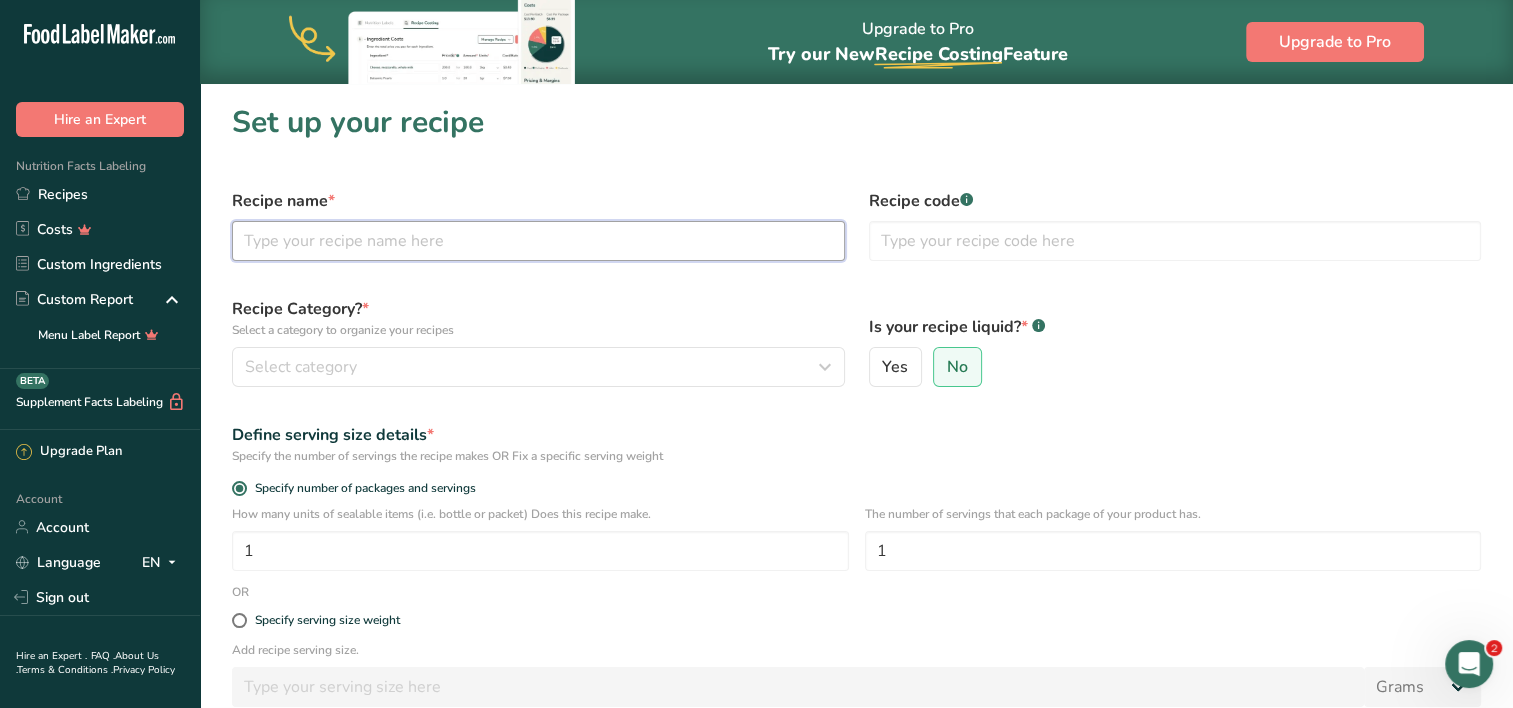 click at bounding box center (538, 241) 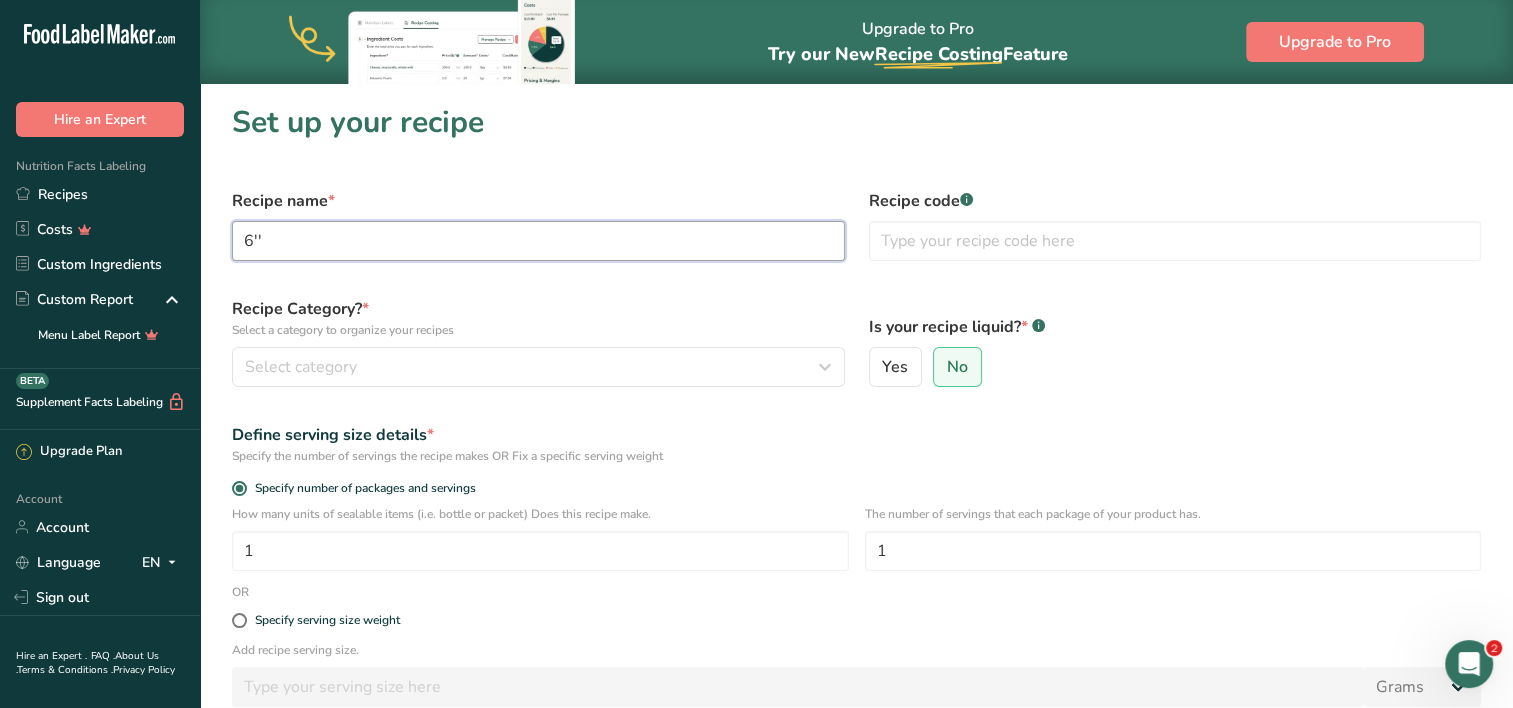click on "6''" at bounding box center [538, 241] 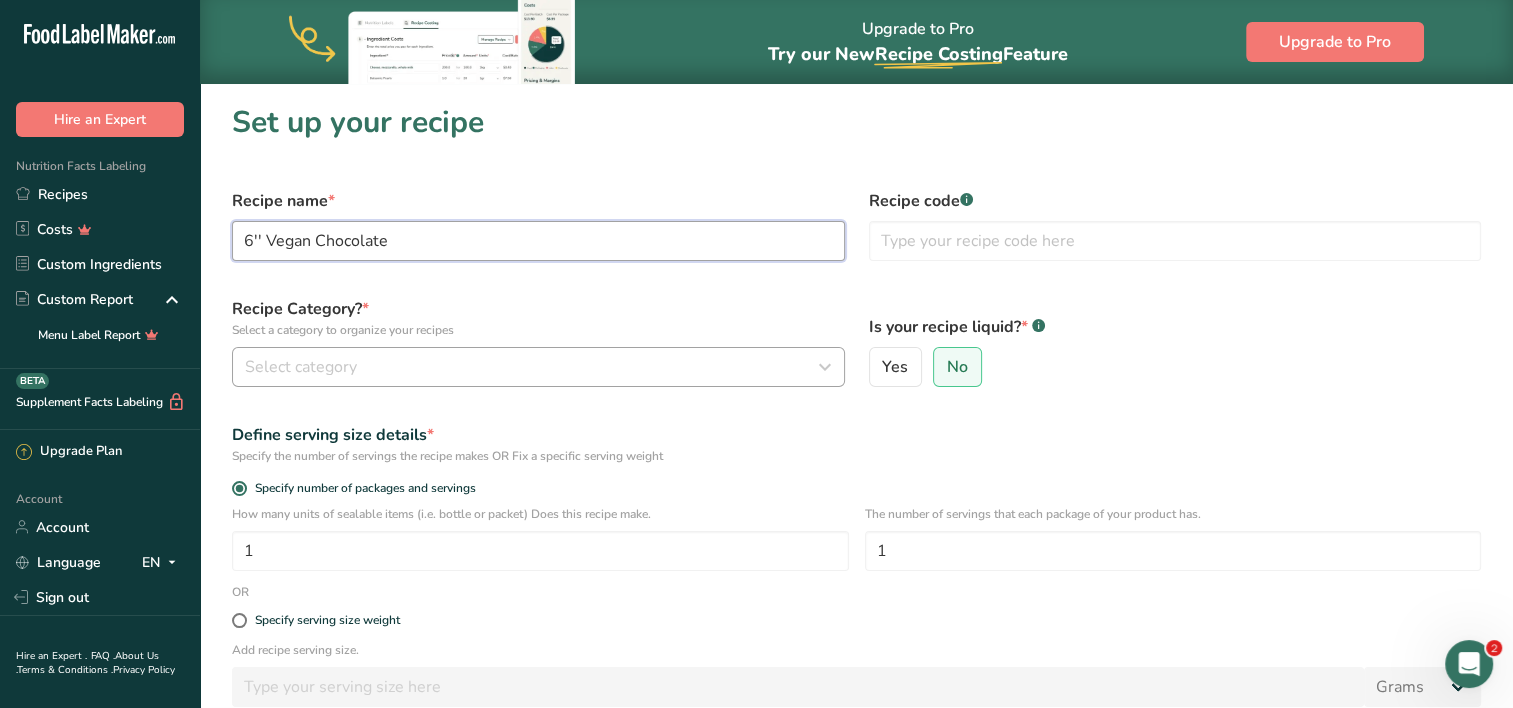 type on "6'' Vegan Chocolate" 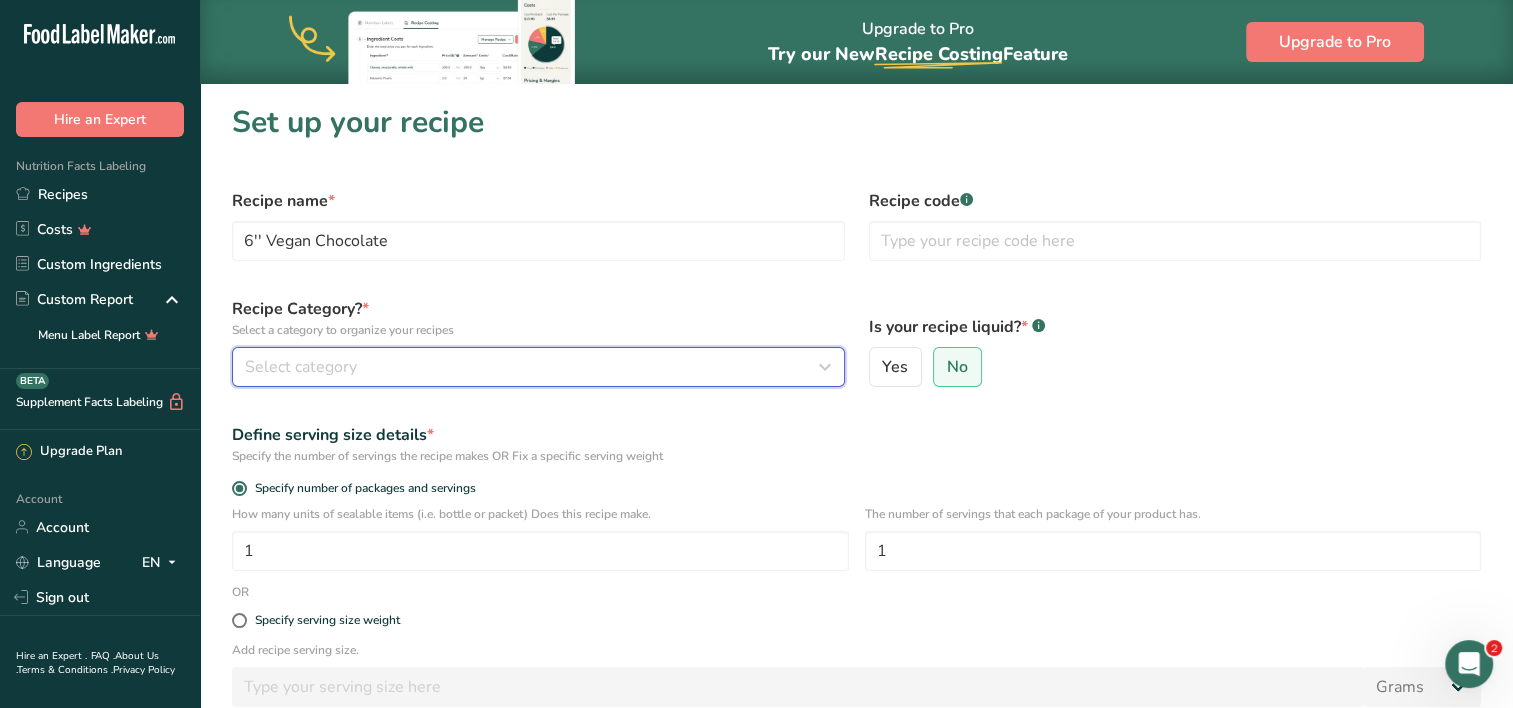 click on "Select category" at bounding box center [532, 367] 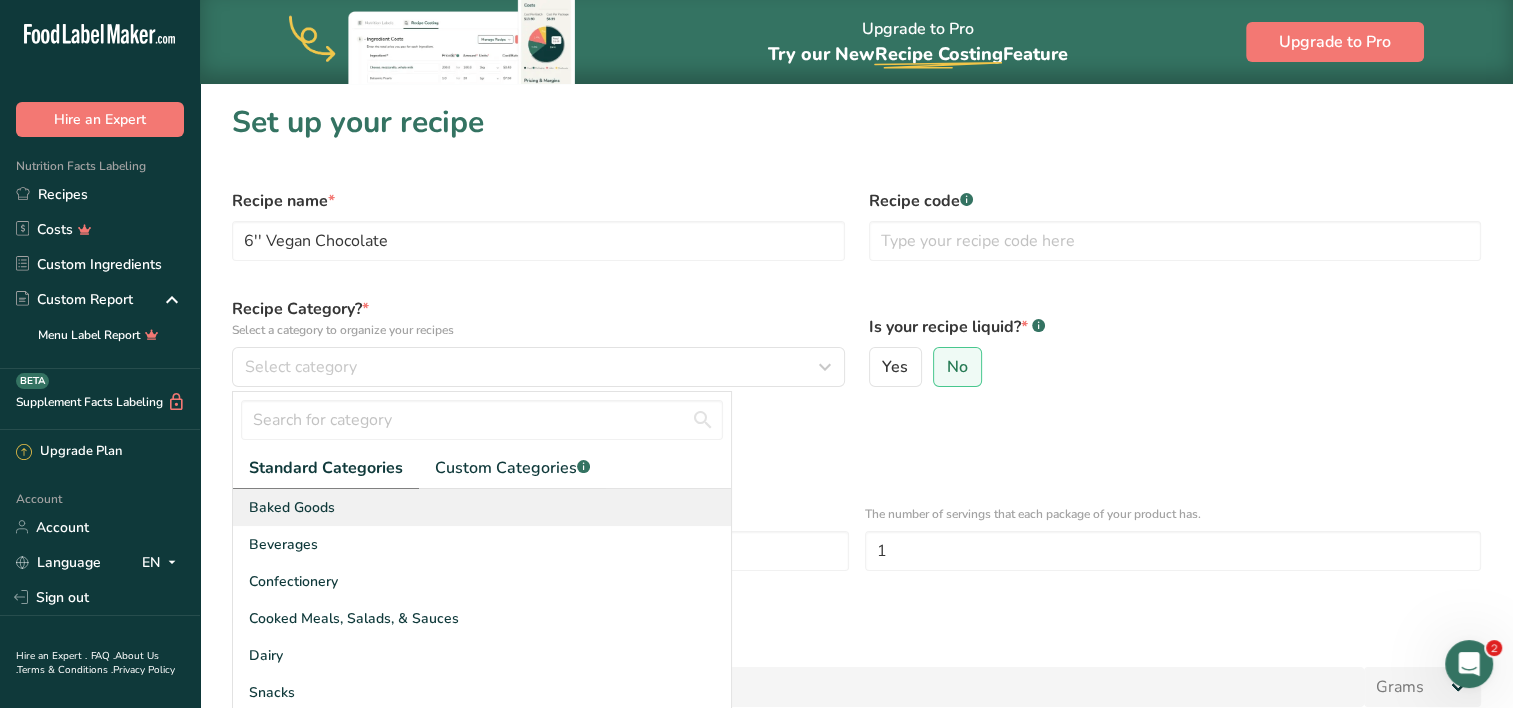 click on "Baked Goods" at bounding box center (482, 507) 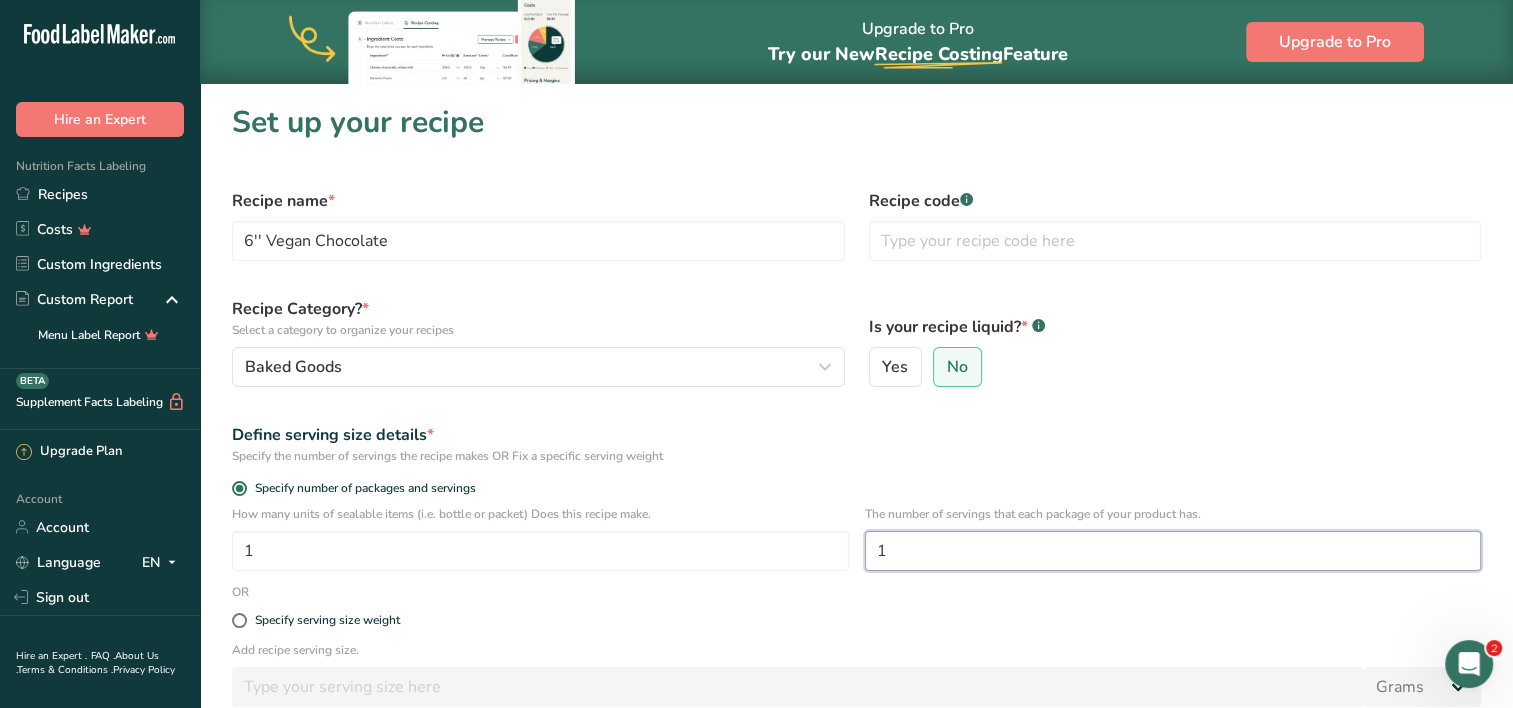 click on "1" at bounding box center (1173, 551) 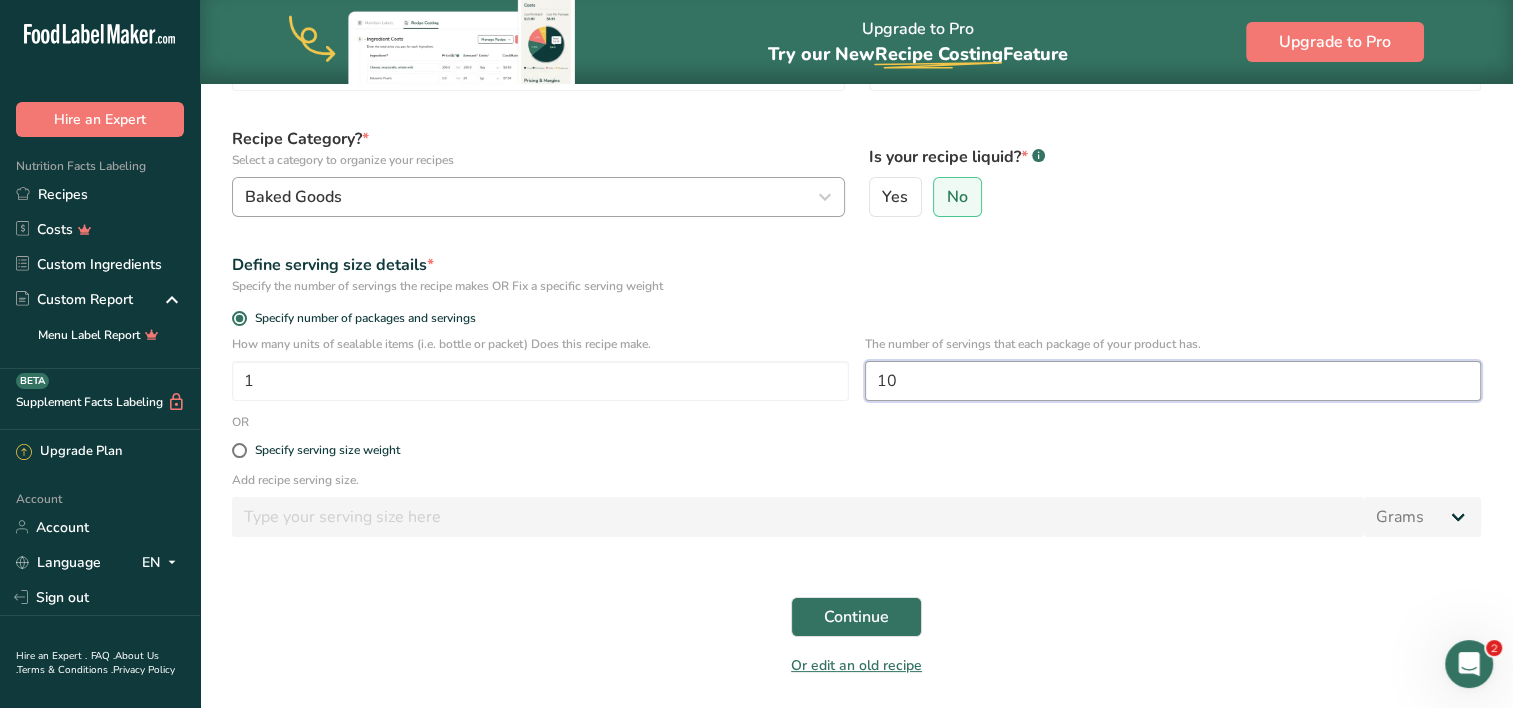 scroll, scrollTop: 235, scrollLeft: 0, axis: vertical 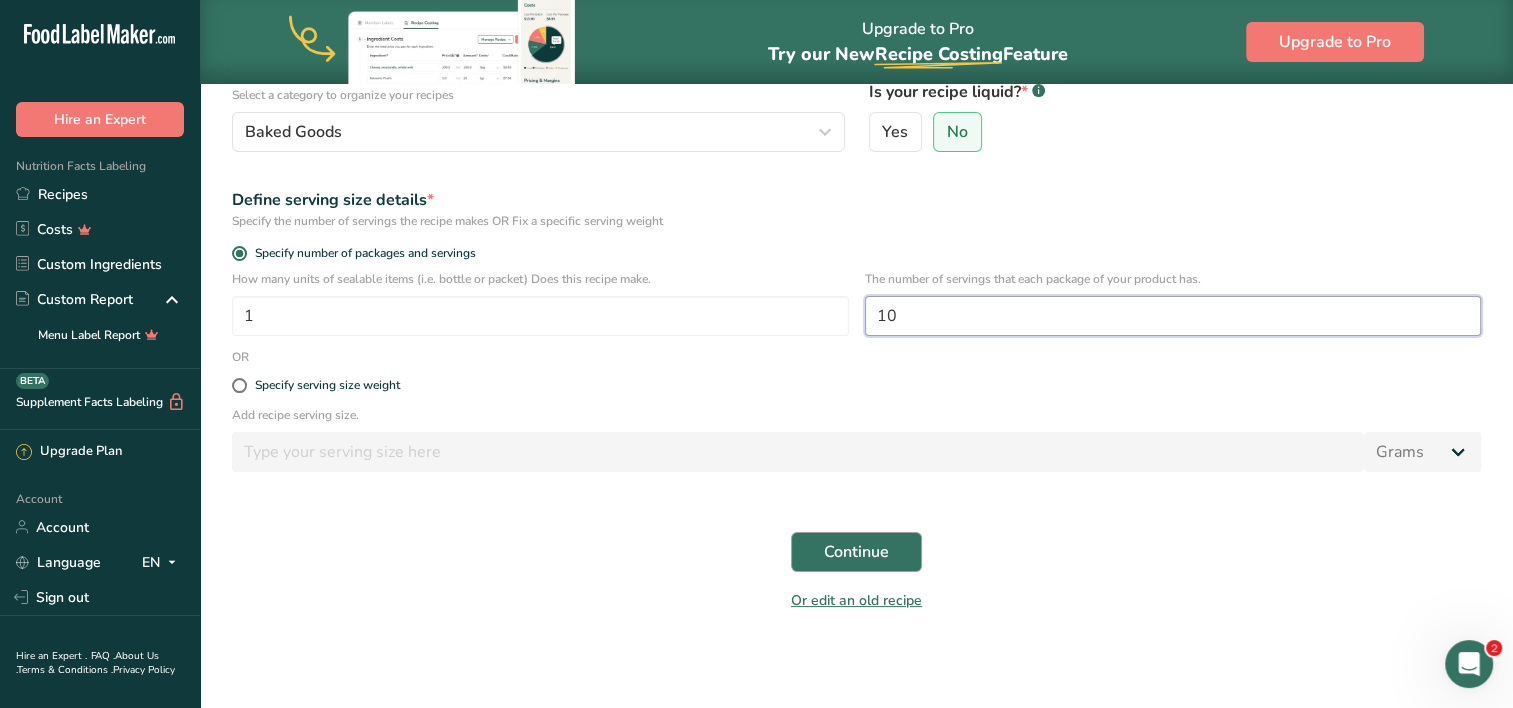type on "10" 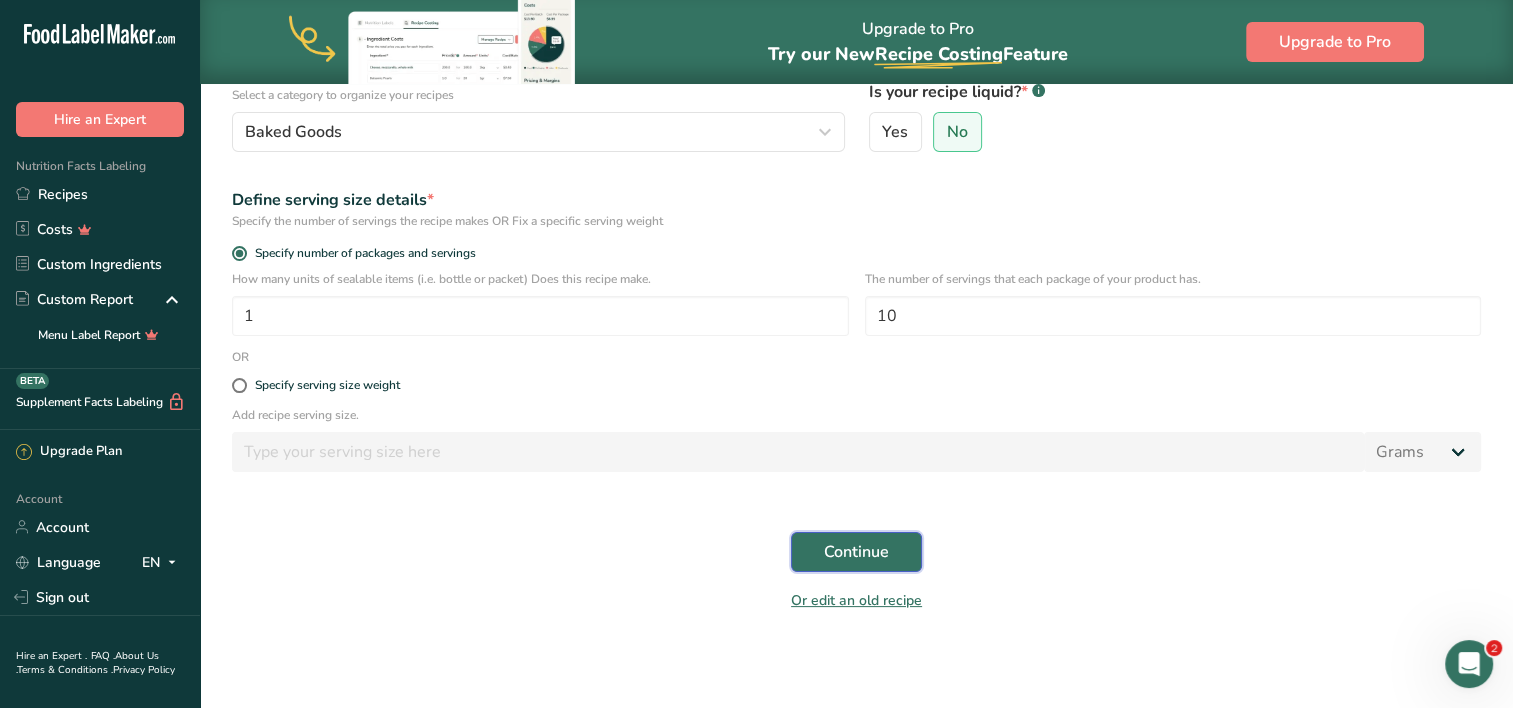 click on "Continue" at bounding box center (856, 552) 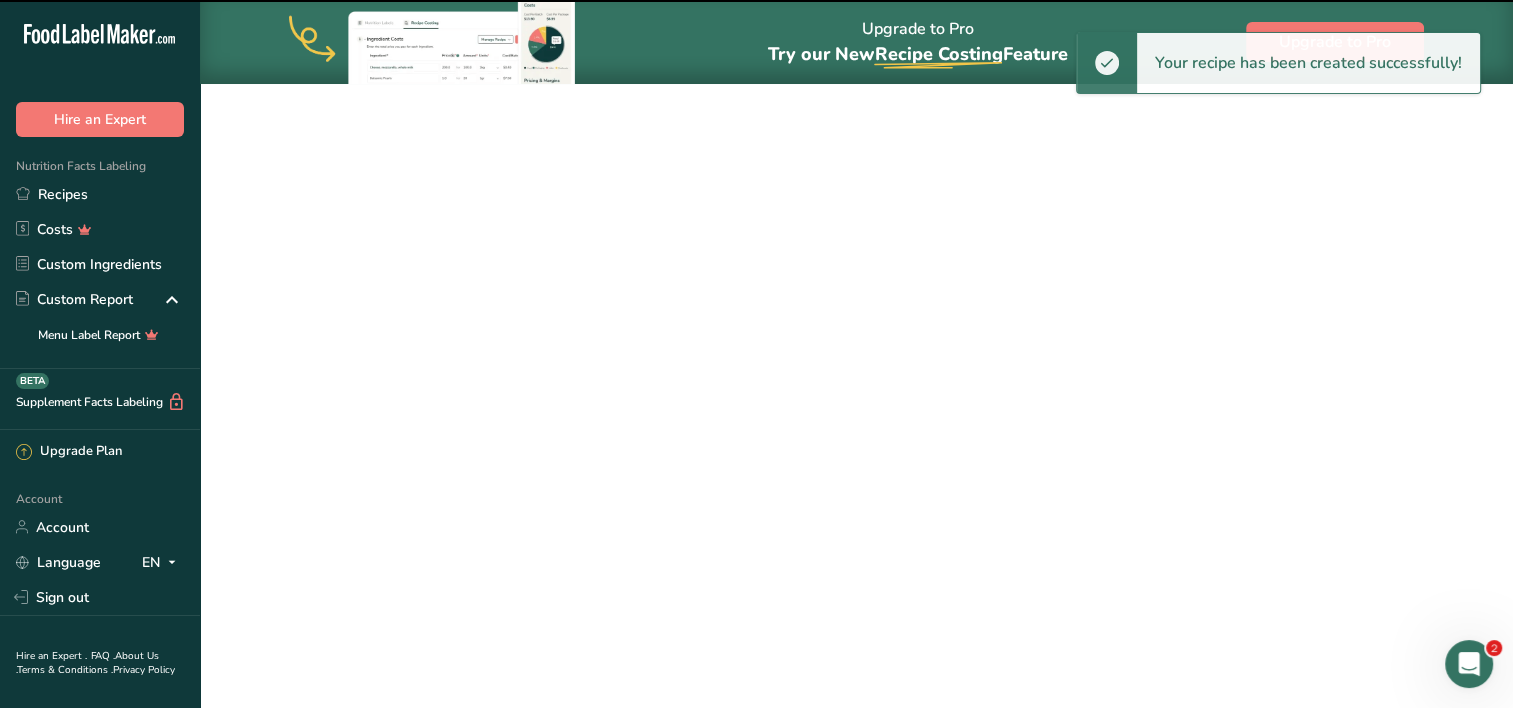 scroll, scrollTop: 0, scrollLeft: 0, axis: both 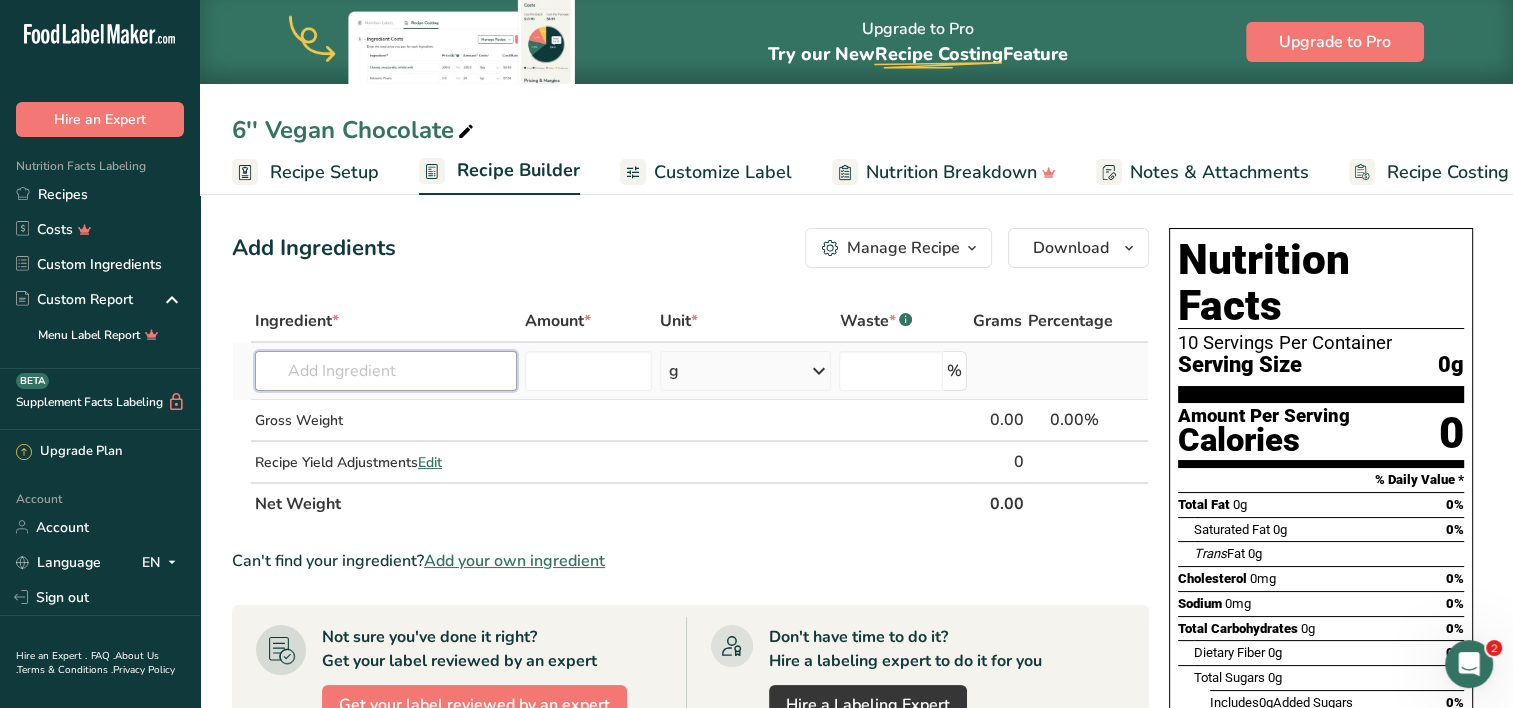 click at bounding box center (386, 371) 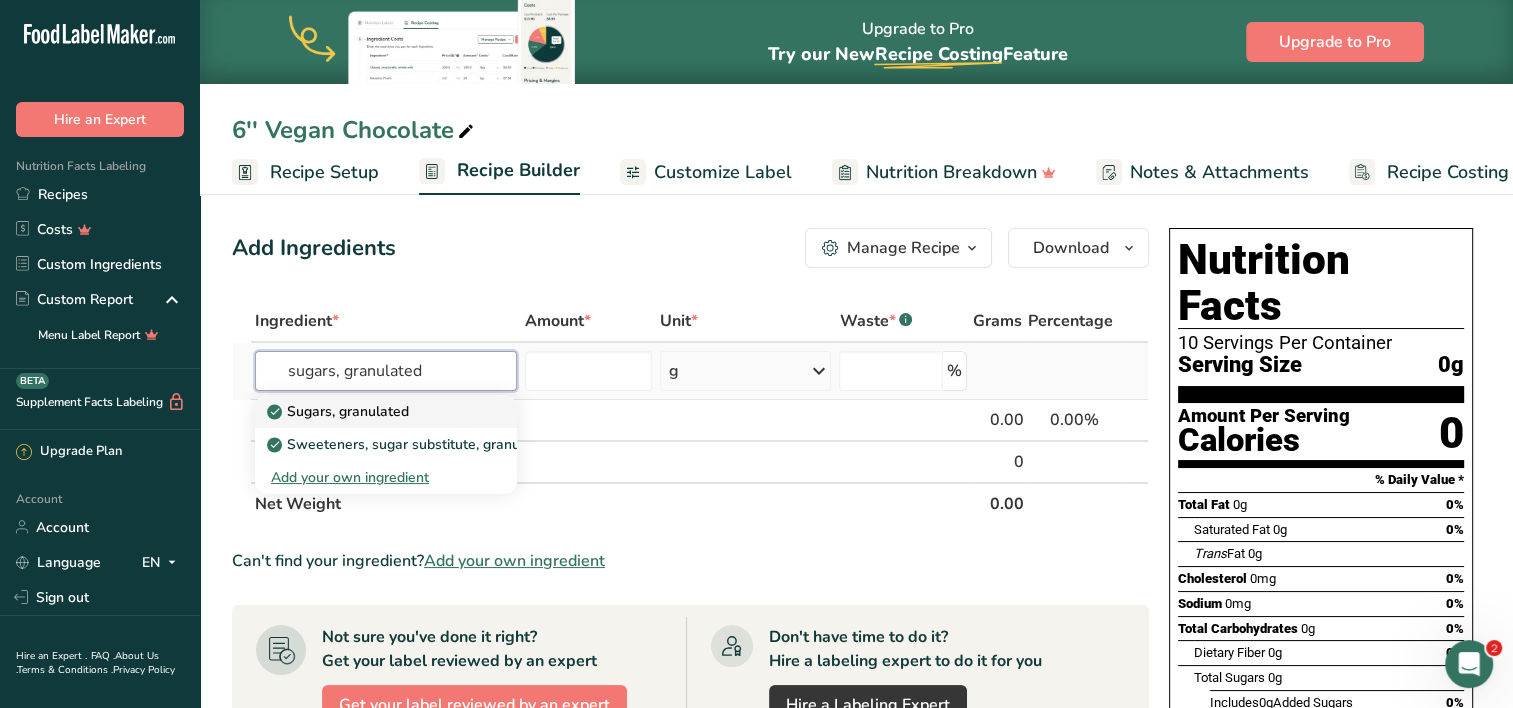 type on "sugars, granulated" 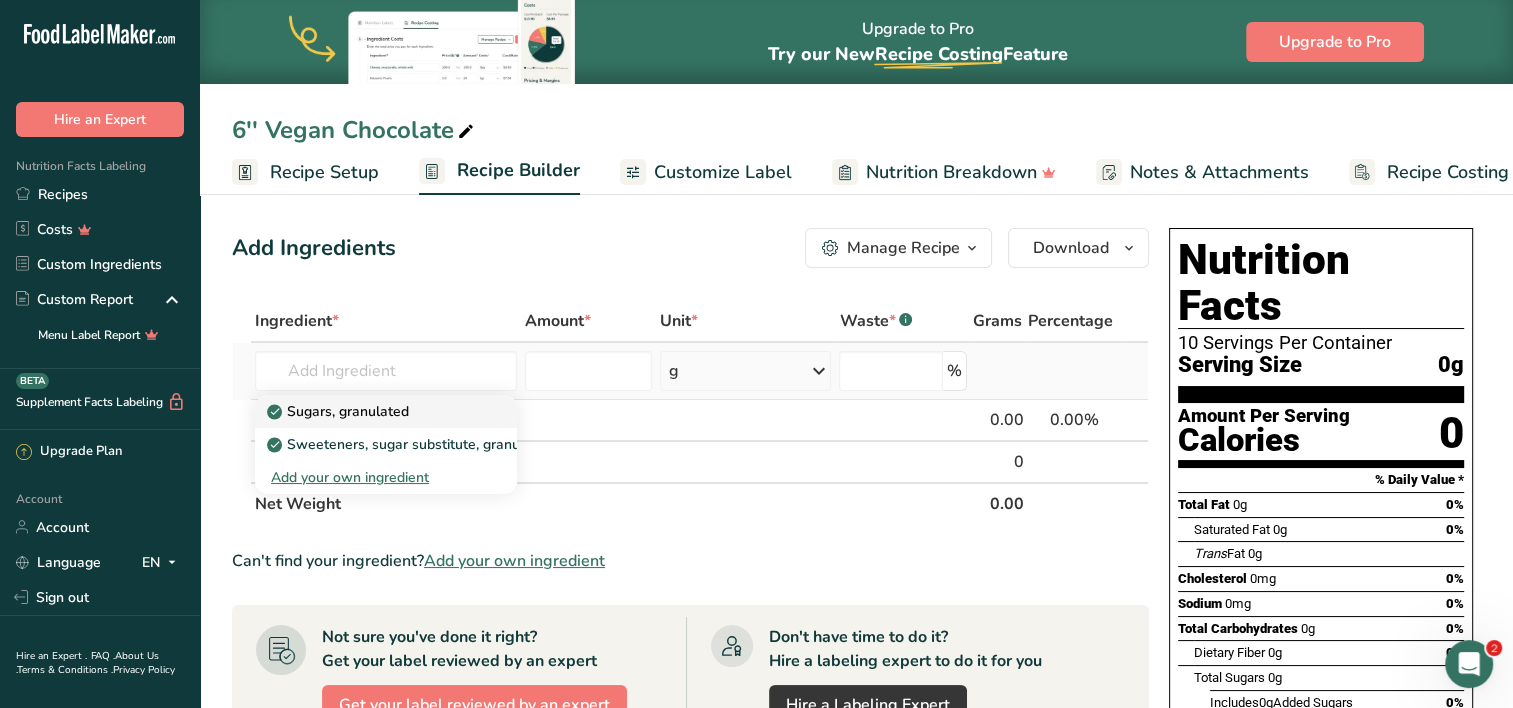 click on "Sugars, granulated" at bounding box center (340, 411) 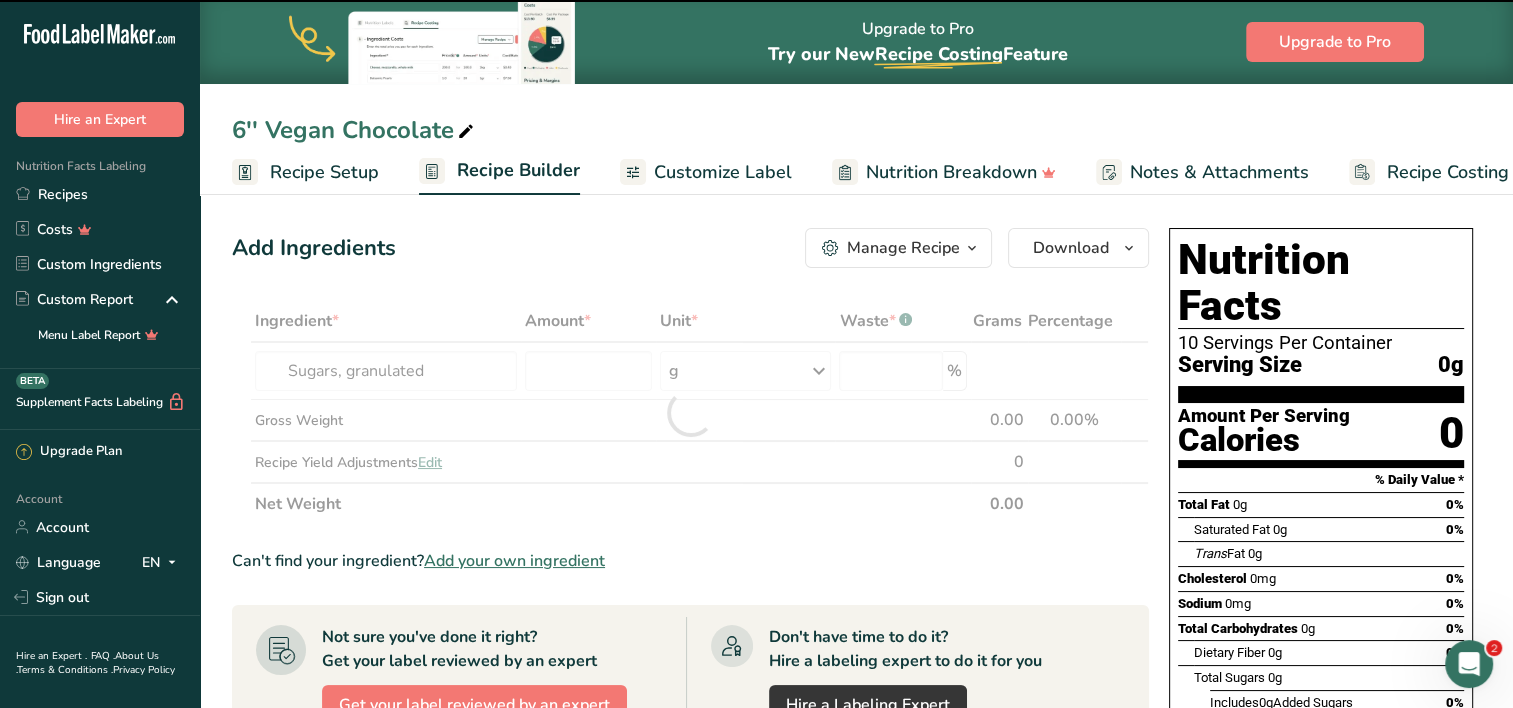type on "0" 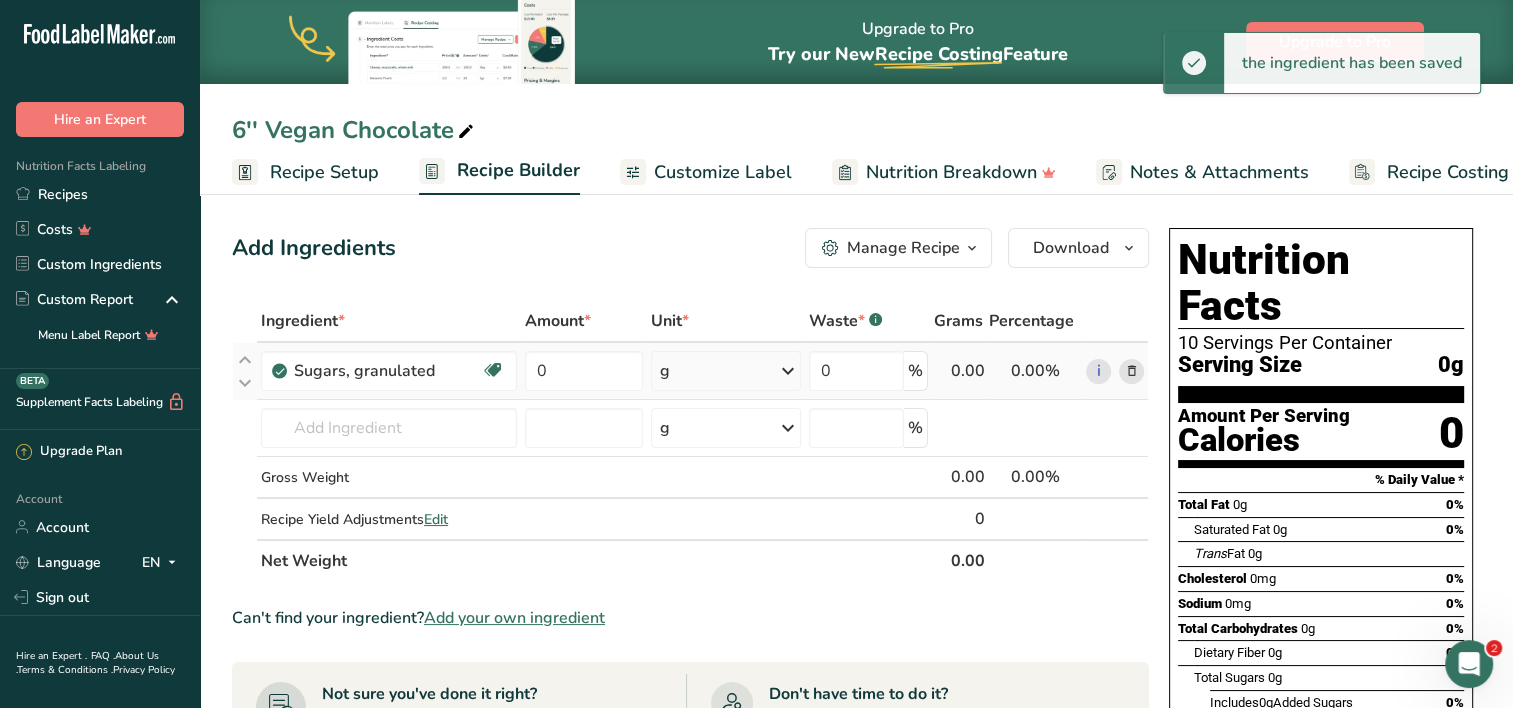click on "g" at bounding box center [726, 371] 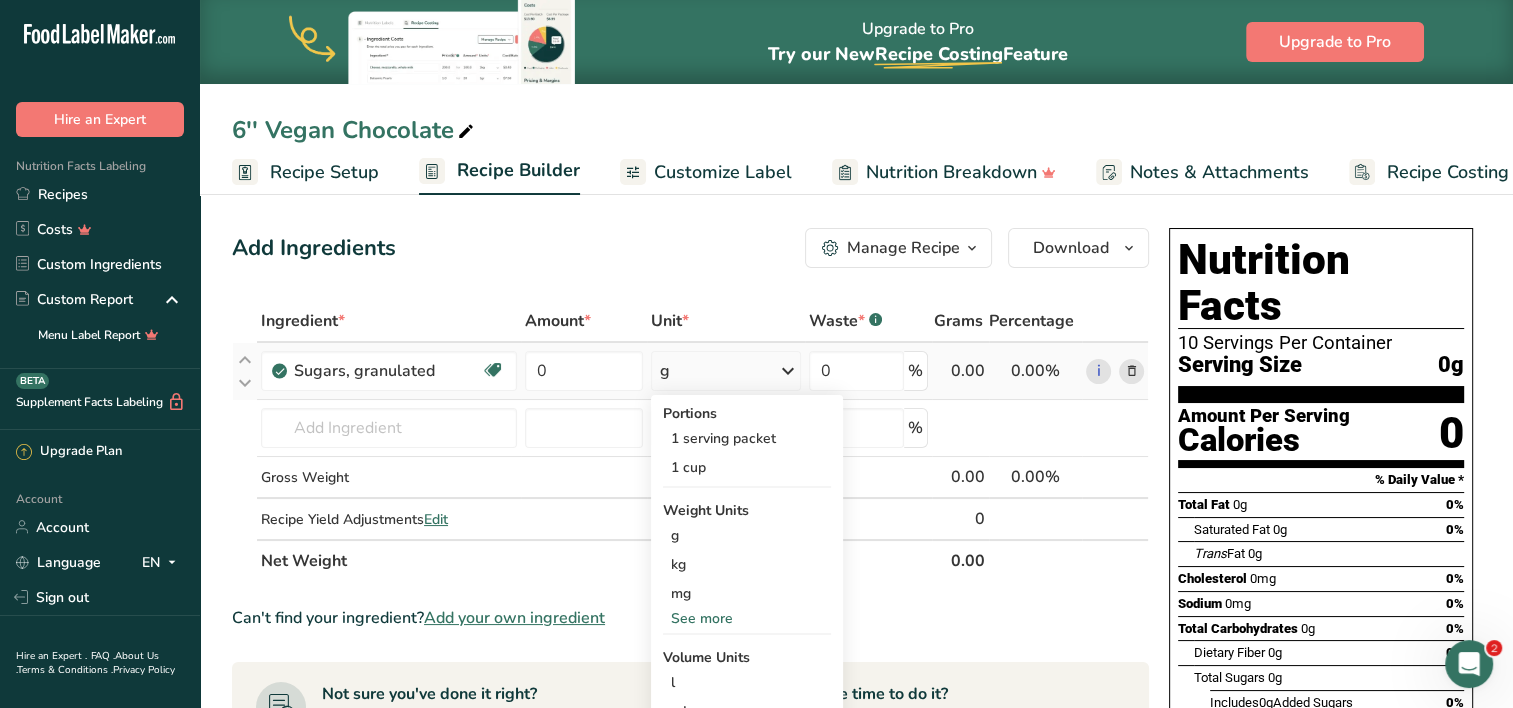 click on "See more" at bounding box center (747, 618) 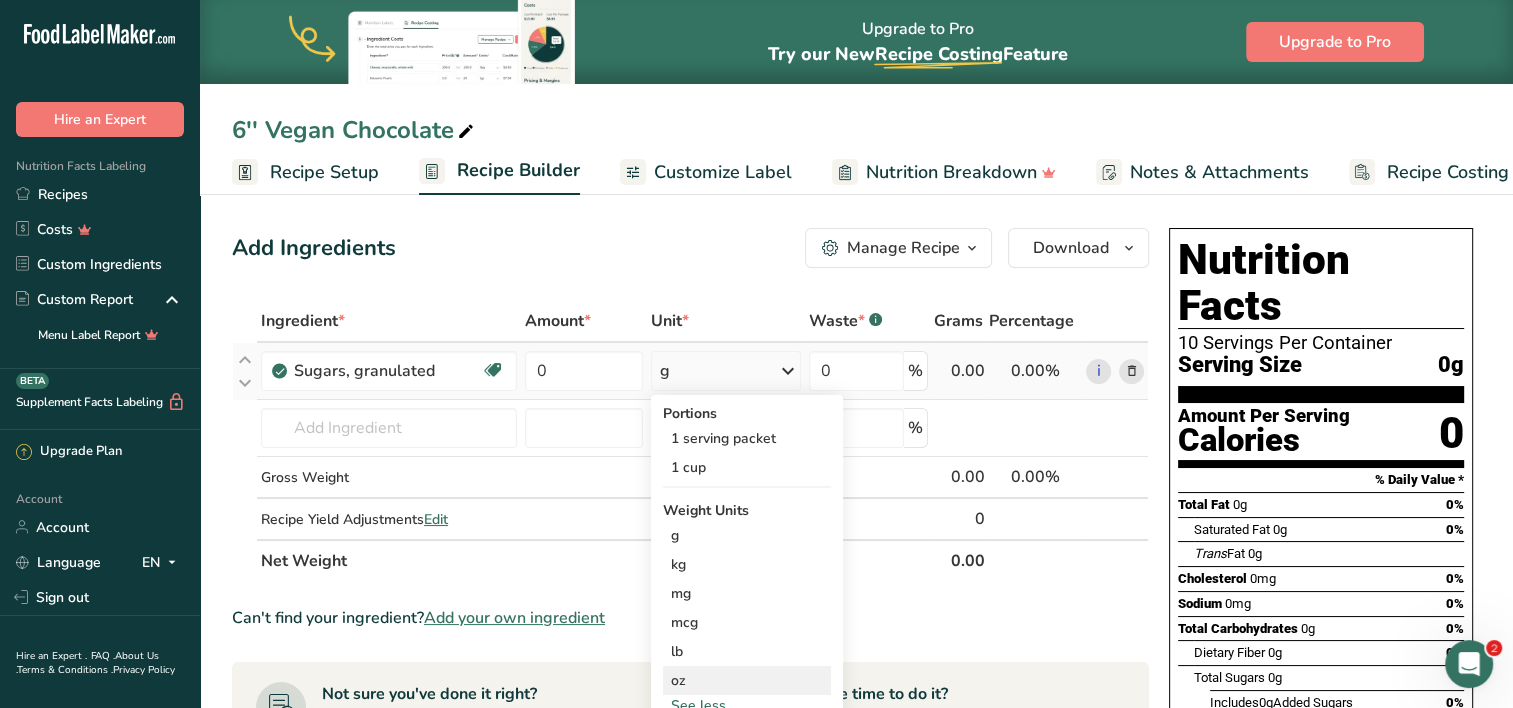 click on "oz" at bounding box center [747, 680] 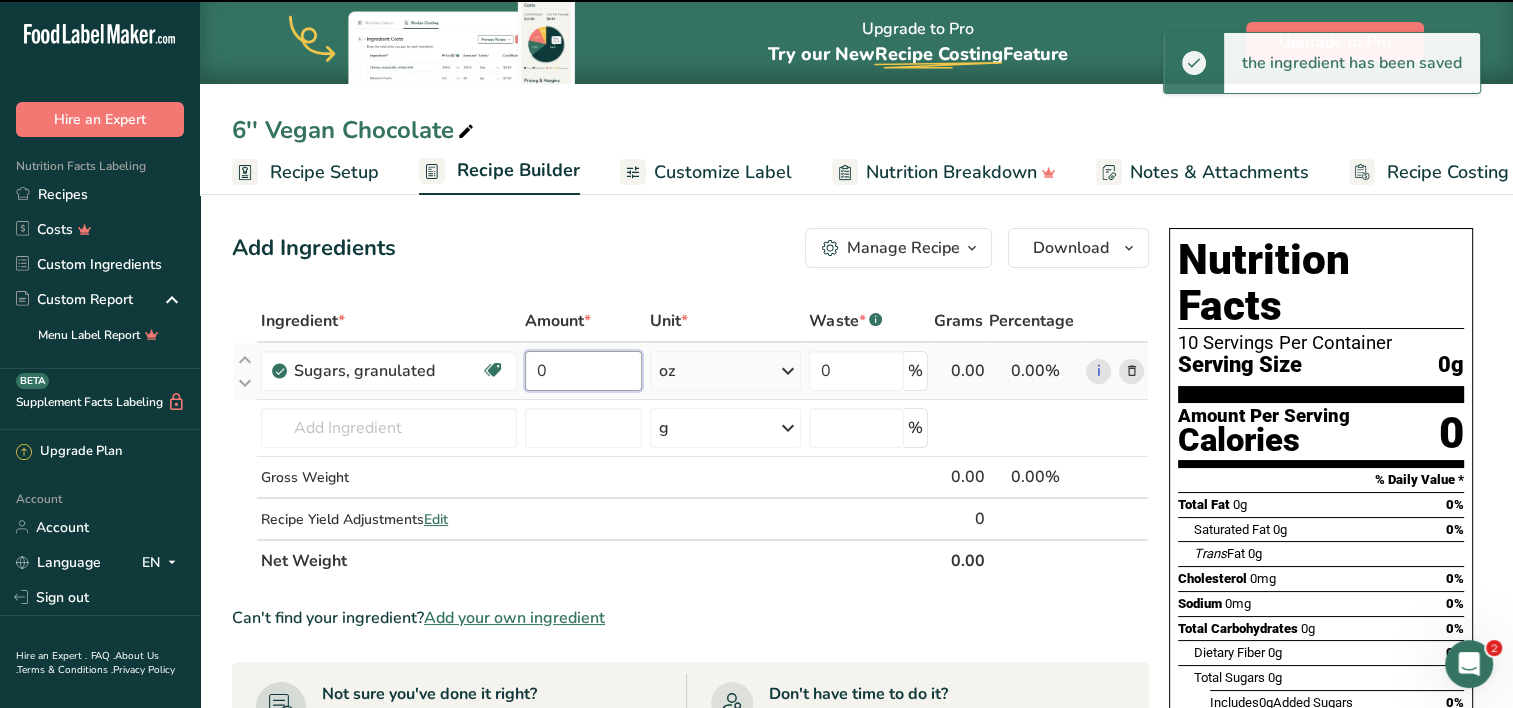 click on "0" at bounding box center [583, 371] 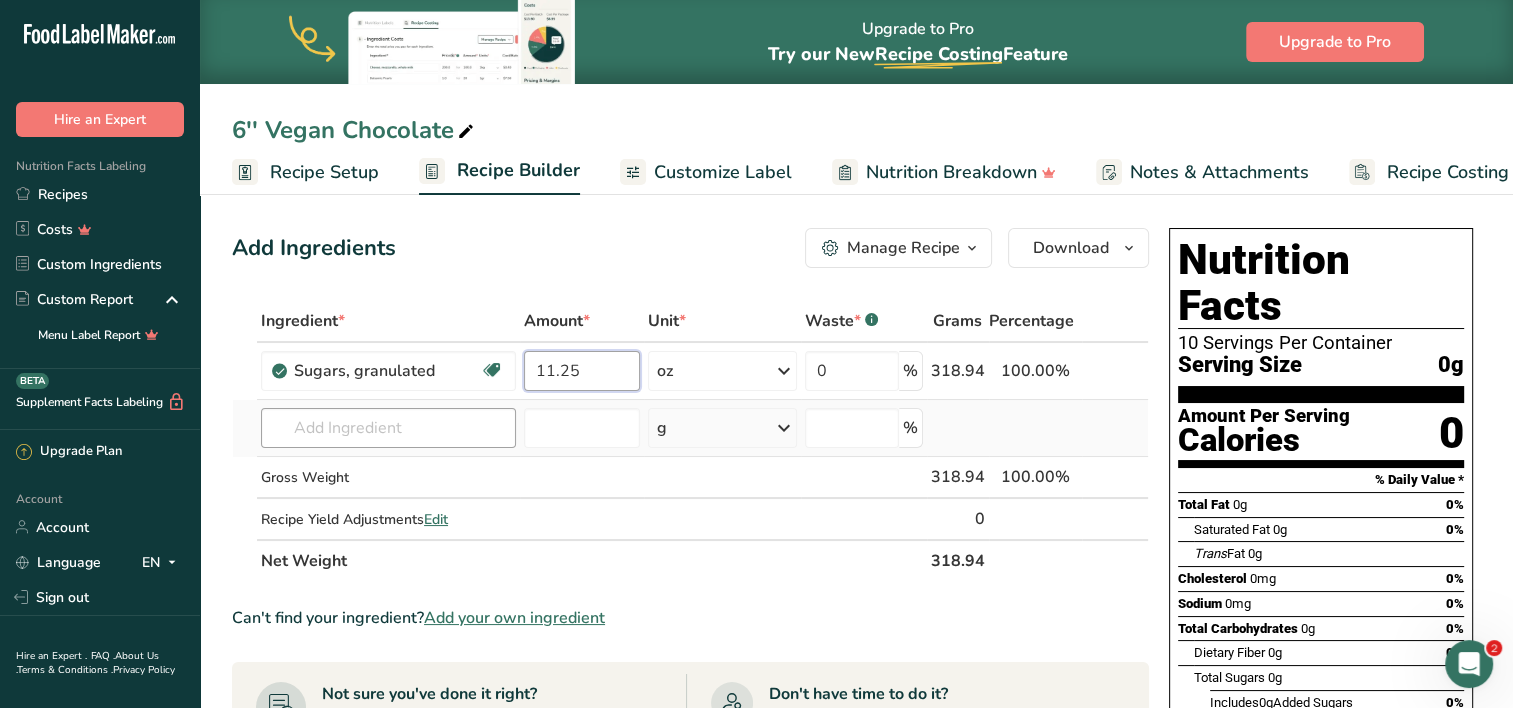 type on "11.25" 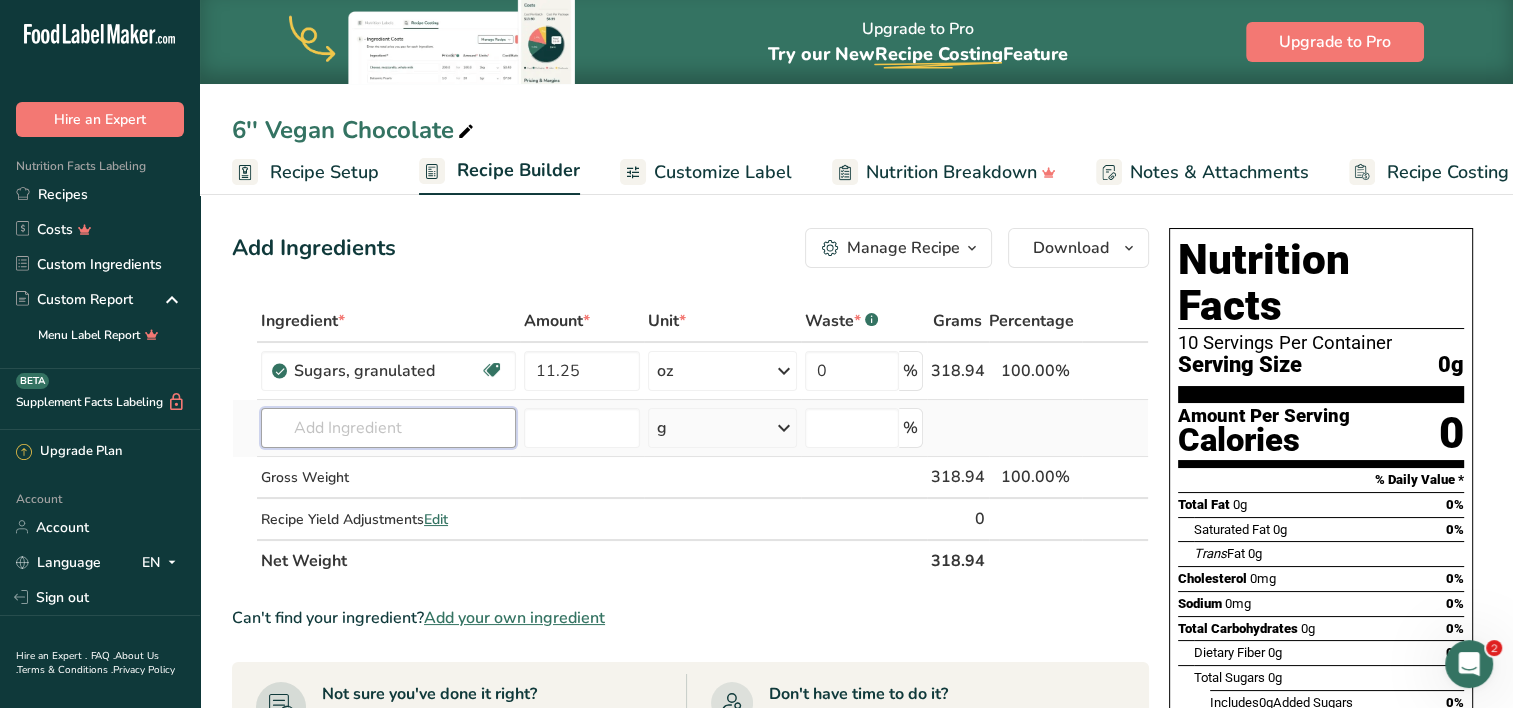 click on "Ingredient *
Amount *
Unit *
Waste *   .a-a{fill:#347362;}.b-a{fill:#fff;}          Grams
Percentage
[GEOGRAPHIC_DATA], granulated
Dairy free
Gluten free
Vegan
Vegetarian
Soy free
11.25
oz
Portions
1 serving packet
1 cup
Weight Units
g
kg
mg
mcg
lb
oz
See less
Volume Units
l
Volume units require a density conversion. If you know your ingredient's density enter it below. Otherwise, click on "RIA" our AI Regulatory bot - she will be able to help you
lb/ft3
g/cm3
Confirm
mL" at bounding box center (690, 441) 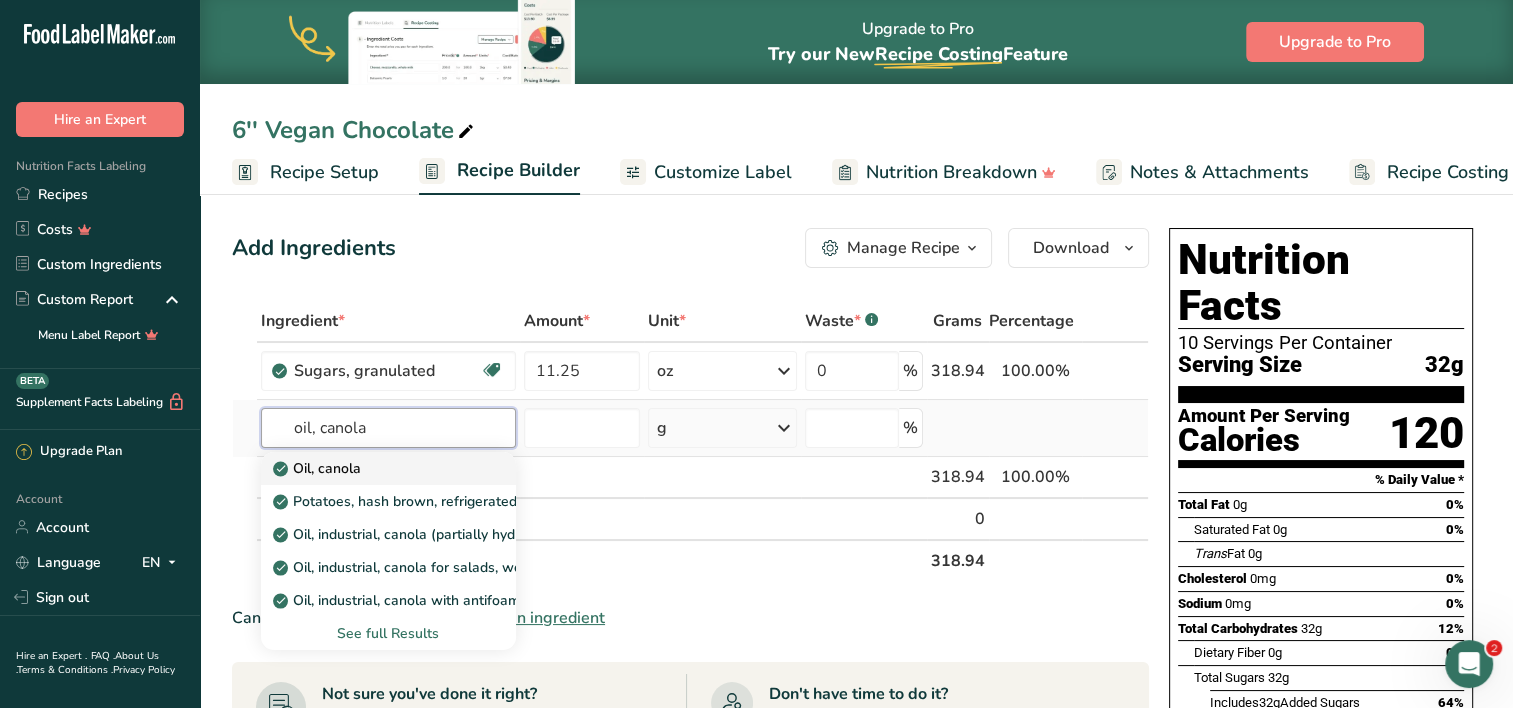 type on "oil, canola" 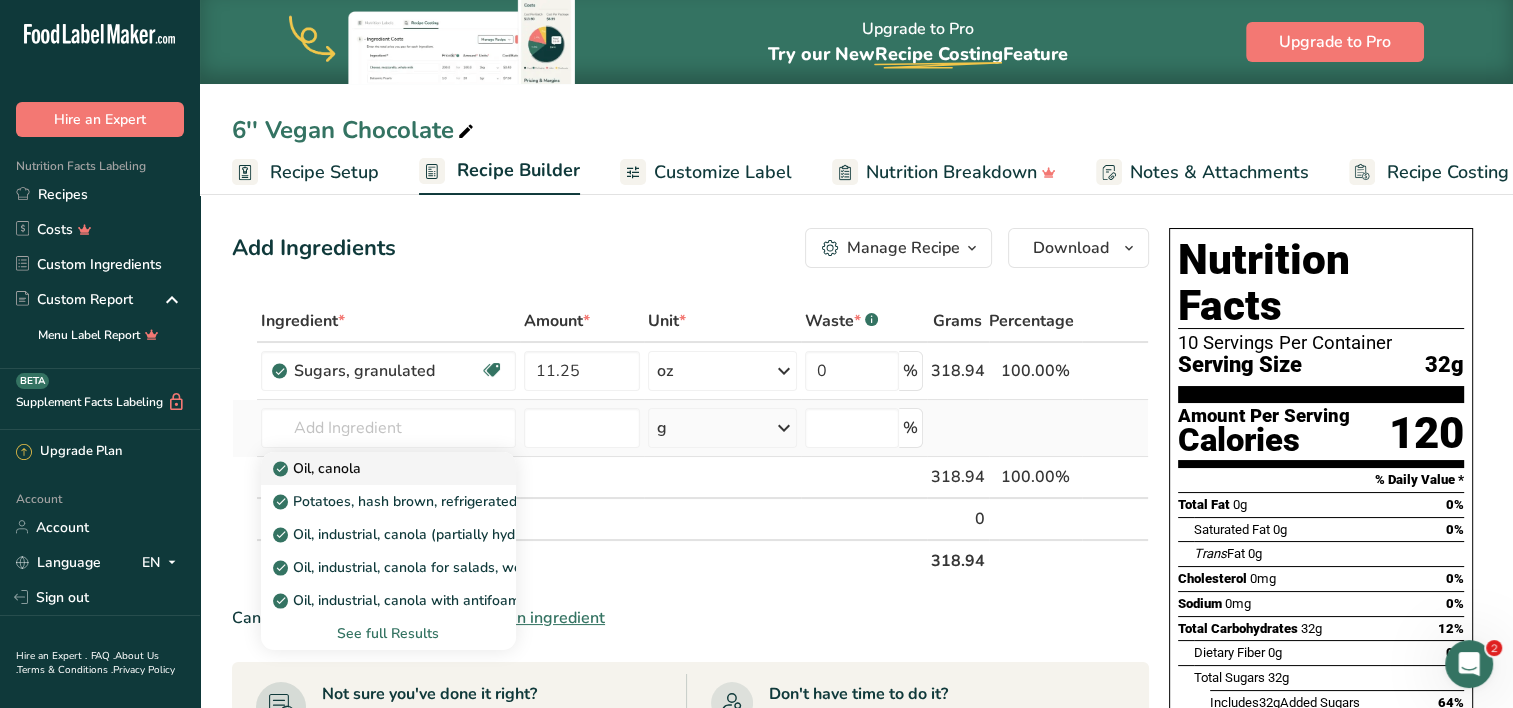 click on "Oil, canola" at bounding box center [372, 468] 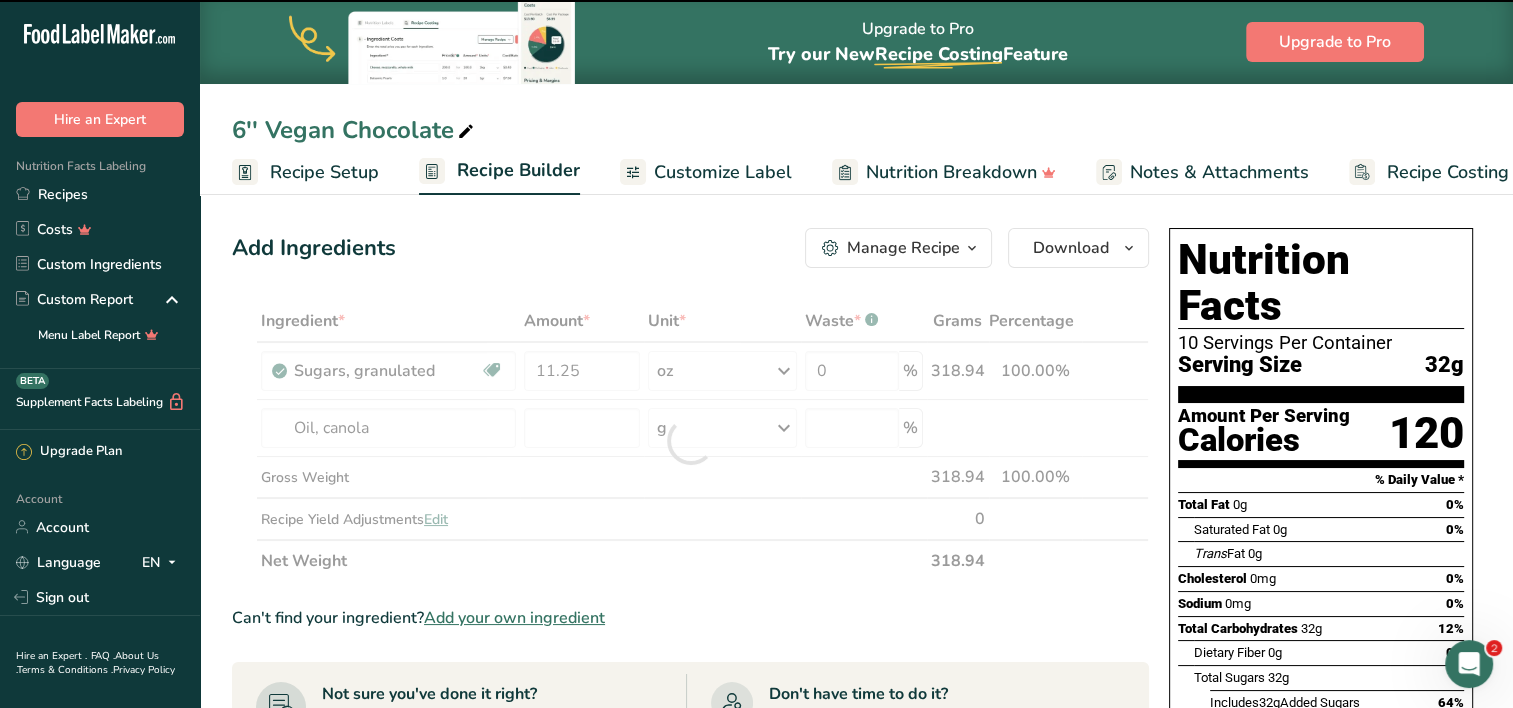 type on "0" 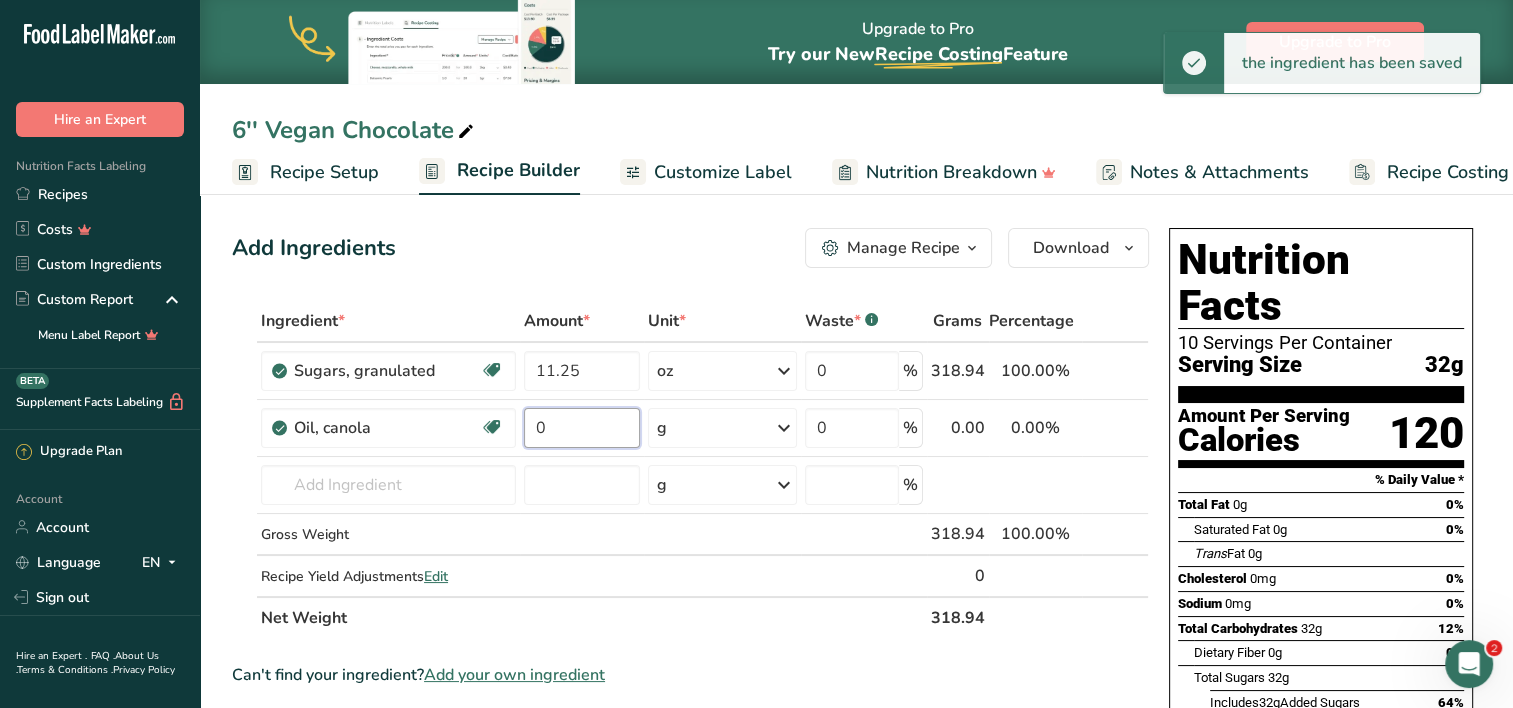 click on "0" at bounding box center [582, 428] 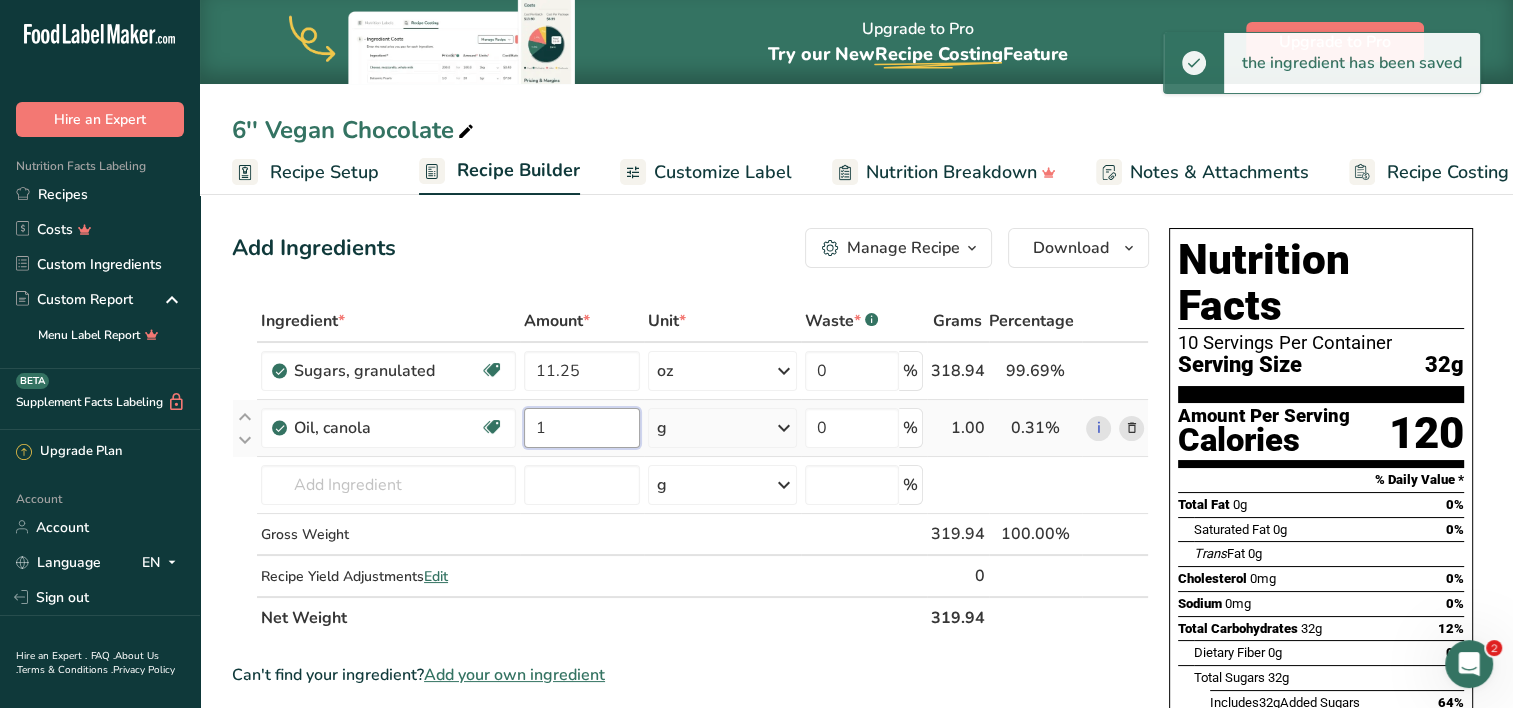 type on "1" 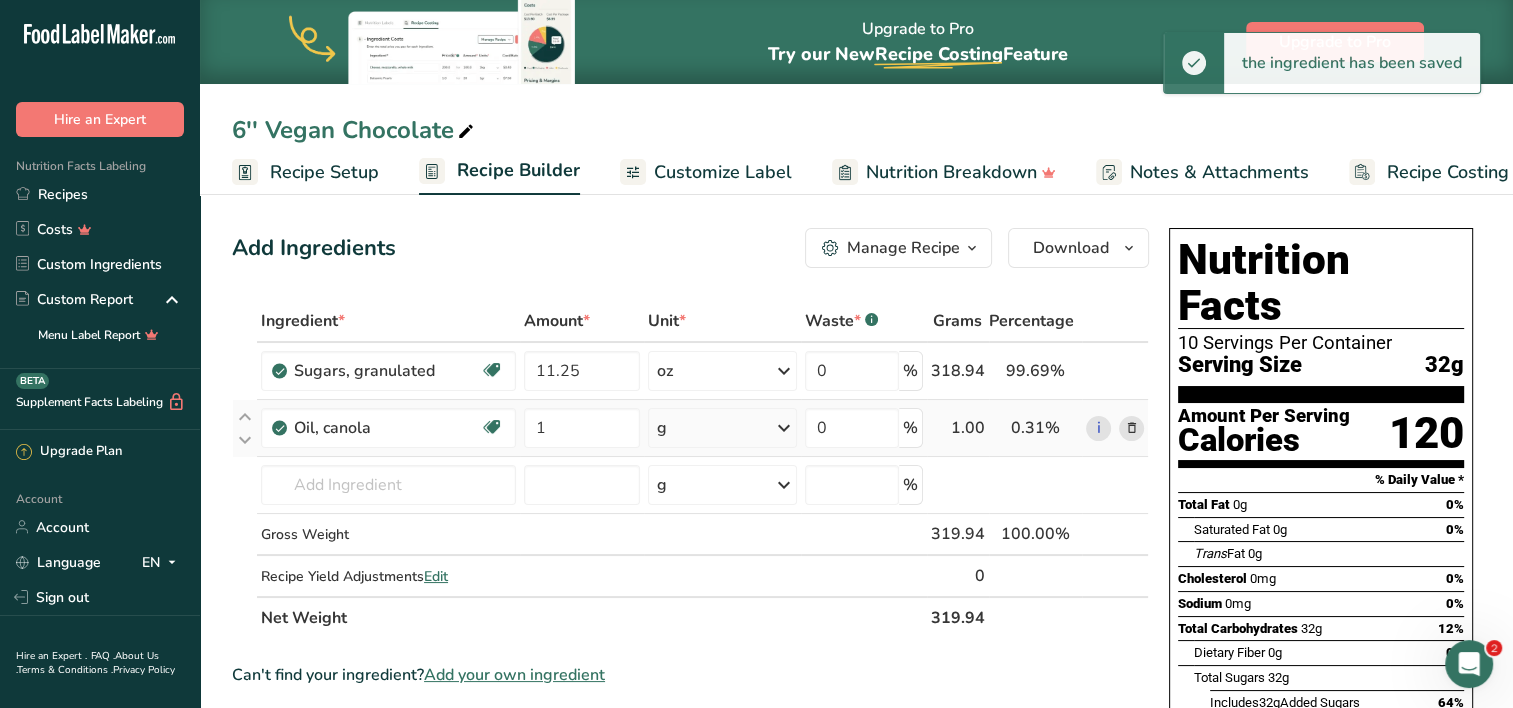 click on "Ingredient *
Amount *
Unit *
Waste *   .a-a{fill:#347362;}.b-a{fill:#fff;}          Grams
Percentage
[GEOGRAPHIC_DATA], granulated
Dairy free
Gluten free
Vegan
Vegetarian
Soy free
11.25
oz
Portions
1 serving packet
1 cup
Weight Units
g
kg
mg
mcg
lb
oz
See less
Volume Units
l
Volume units require a density conversion. If you know your ingredient's density enter it below. Otherwise, click on "RIA" our AI Regulatory bot - she will be able to help you
lb/ft3
g/cm3
Confirm
mL" at bounding box center (690, 469) 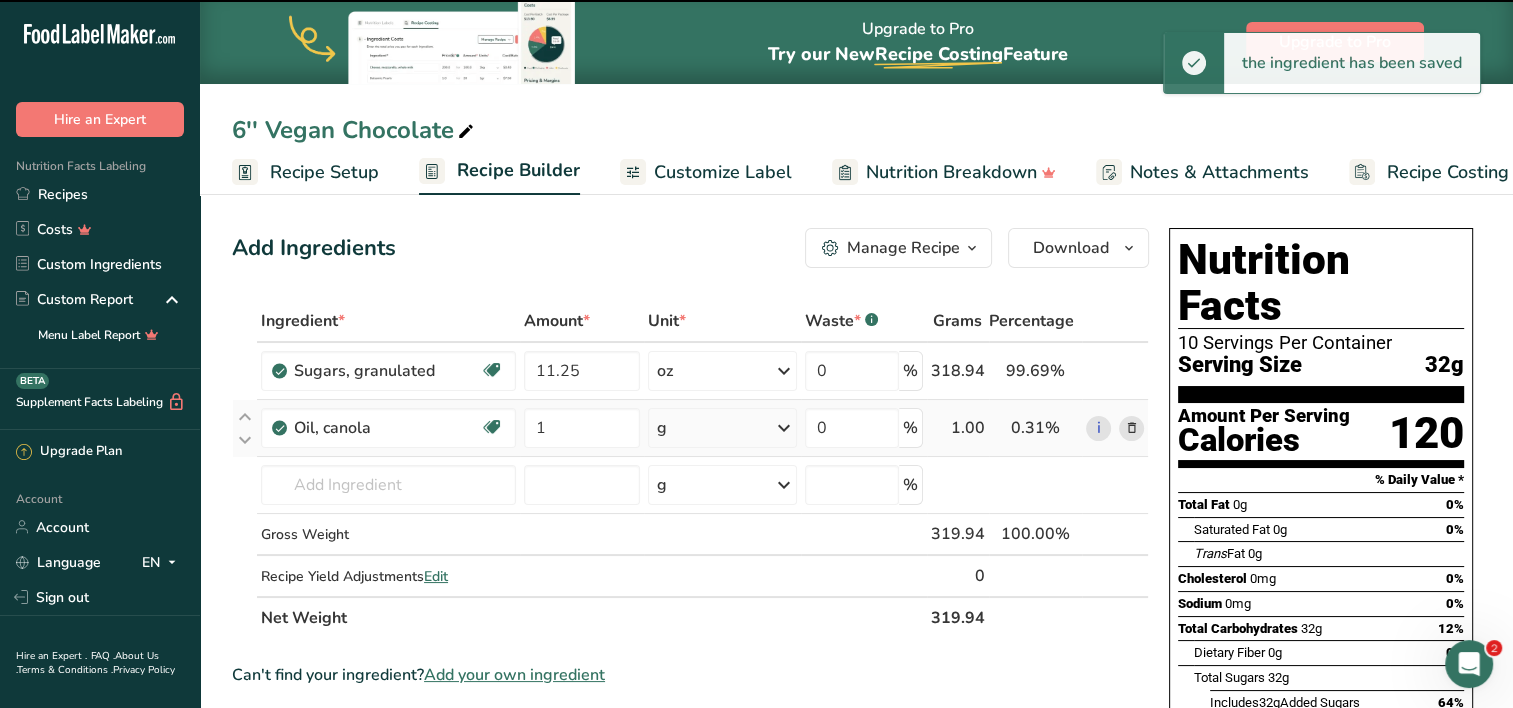 click on "g" at bounding box center (722, 428) 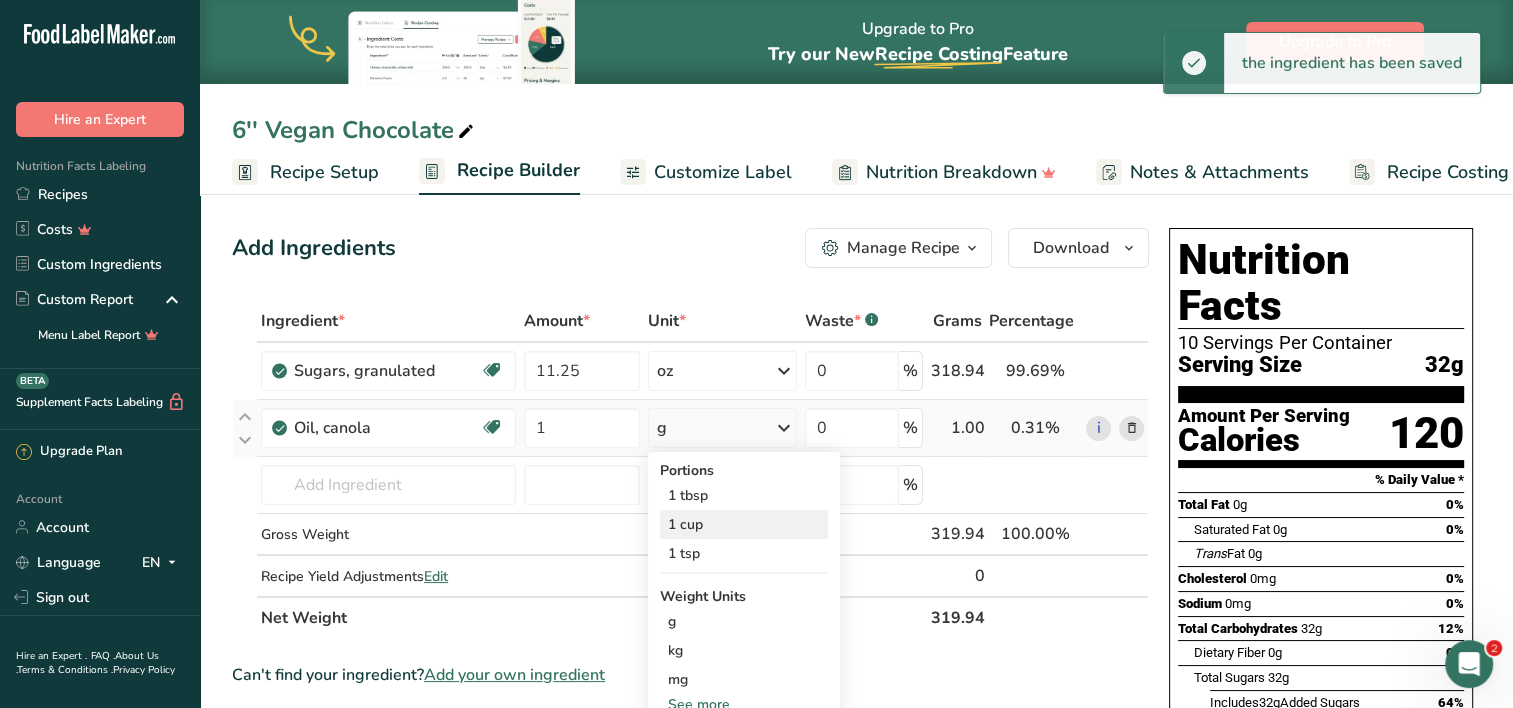 click on "1 cup" at bounding box center (744, 524) 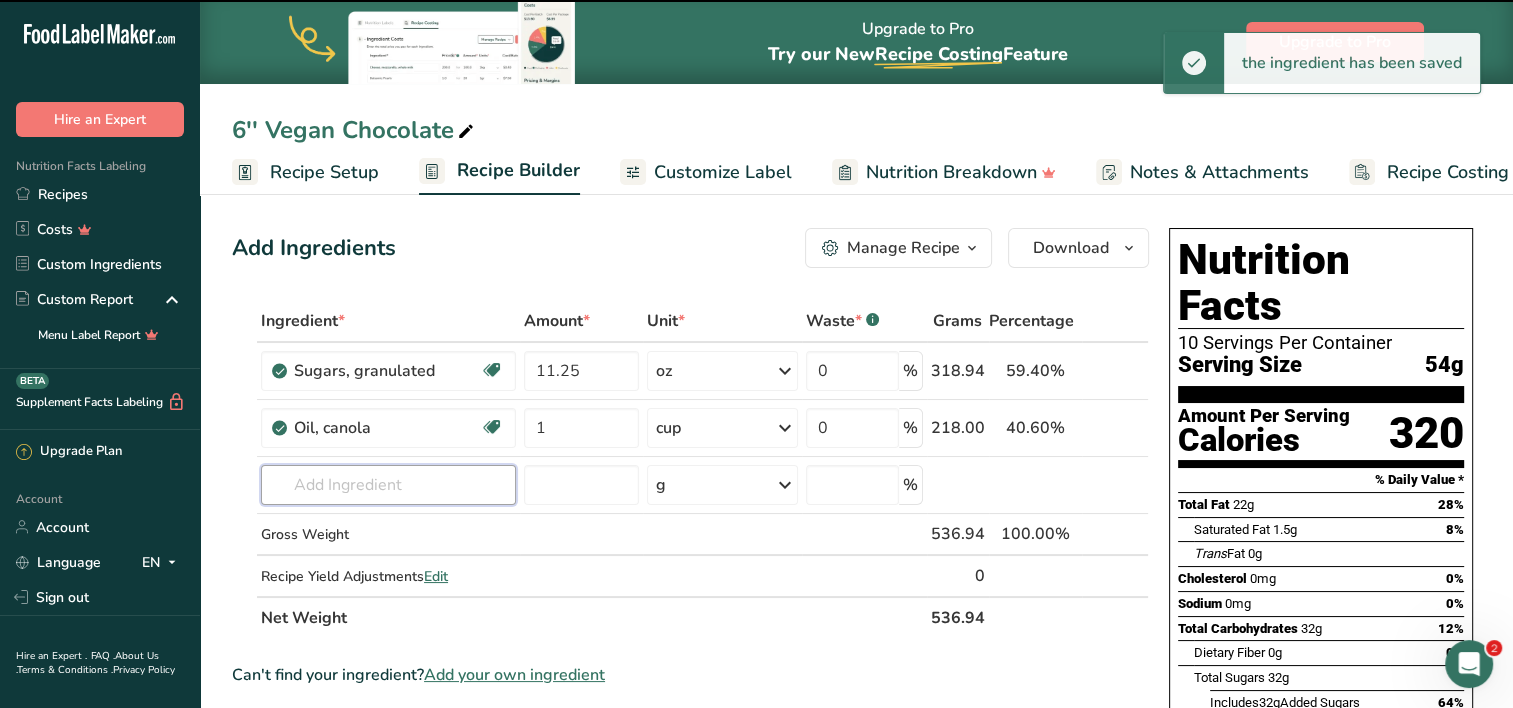 click at bounding box center (388, 485) 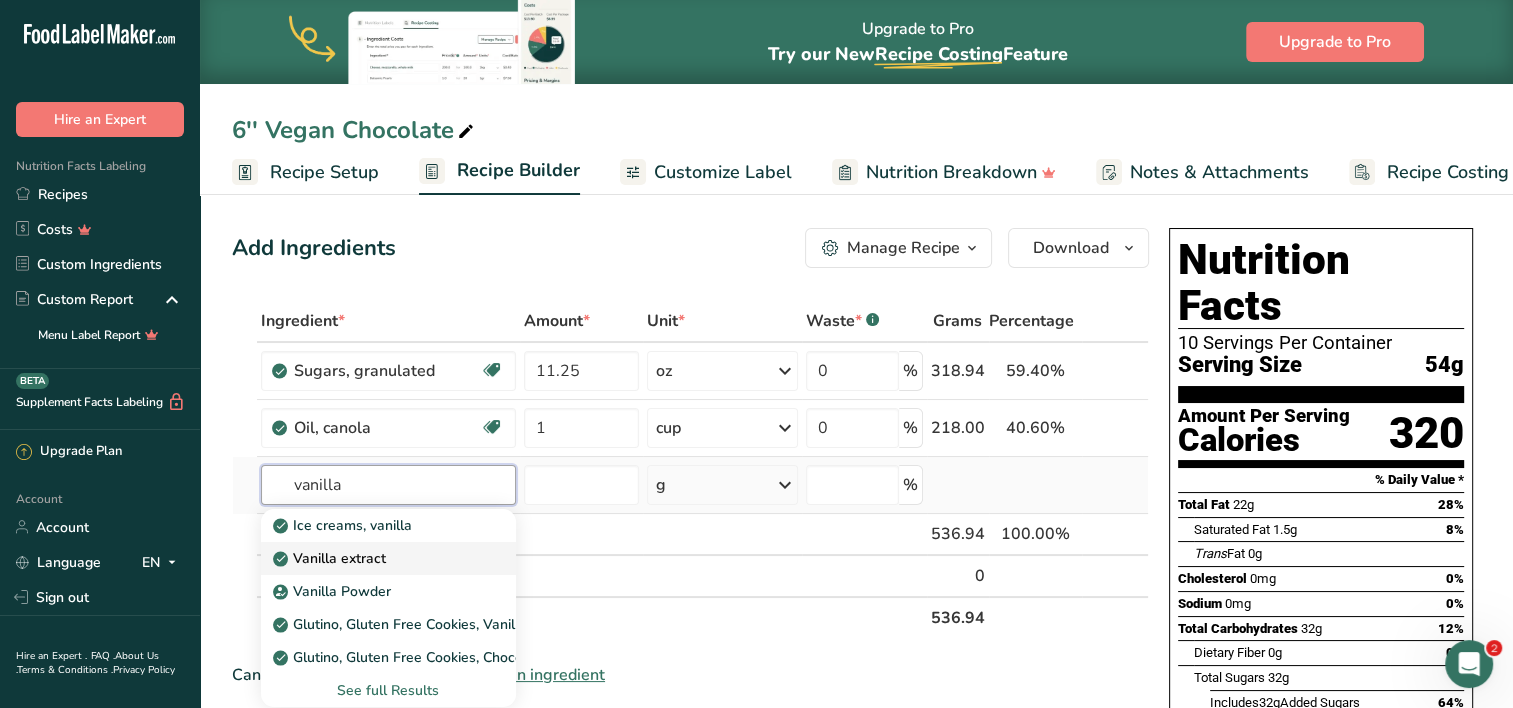 type on "vanilla" 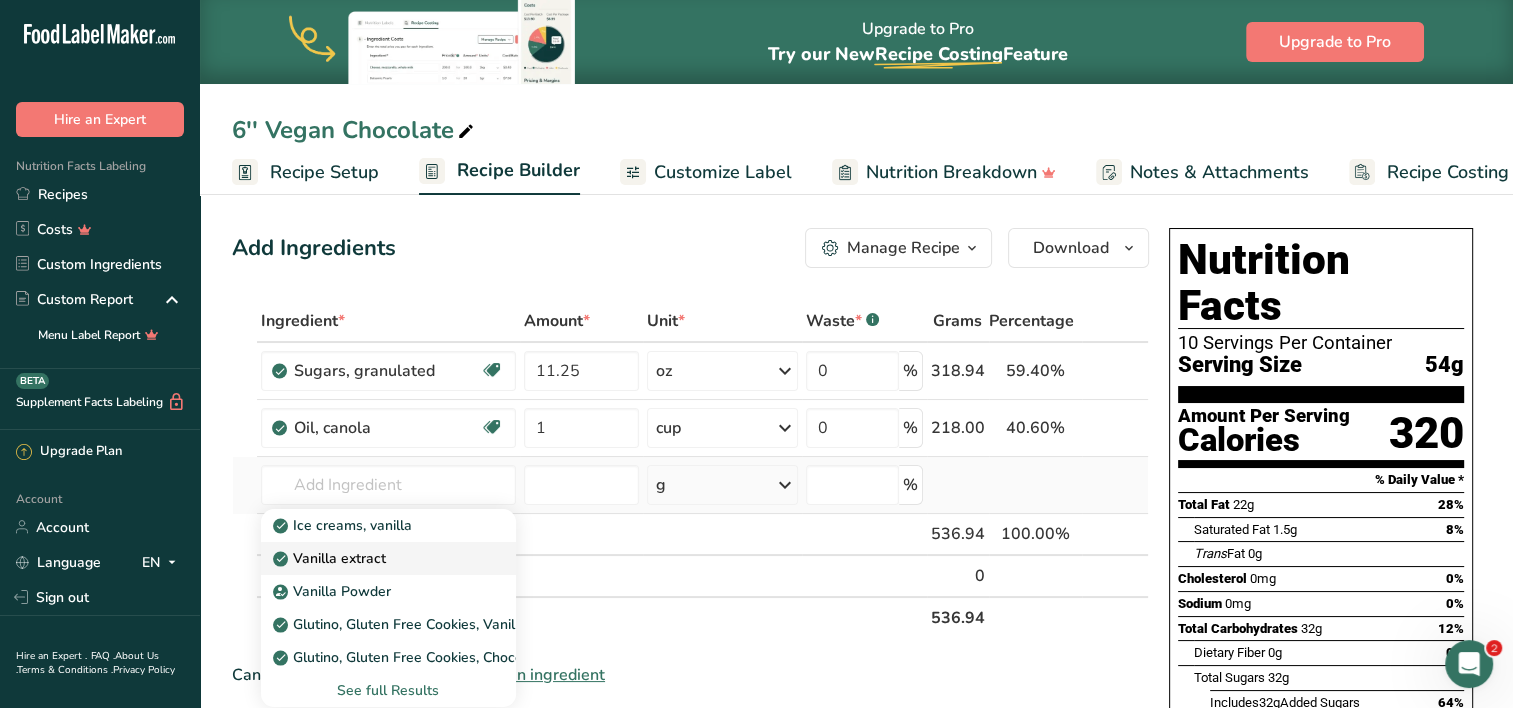 click on "Vanilla extract" at bounding box center (372, 558) 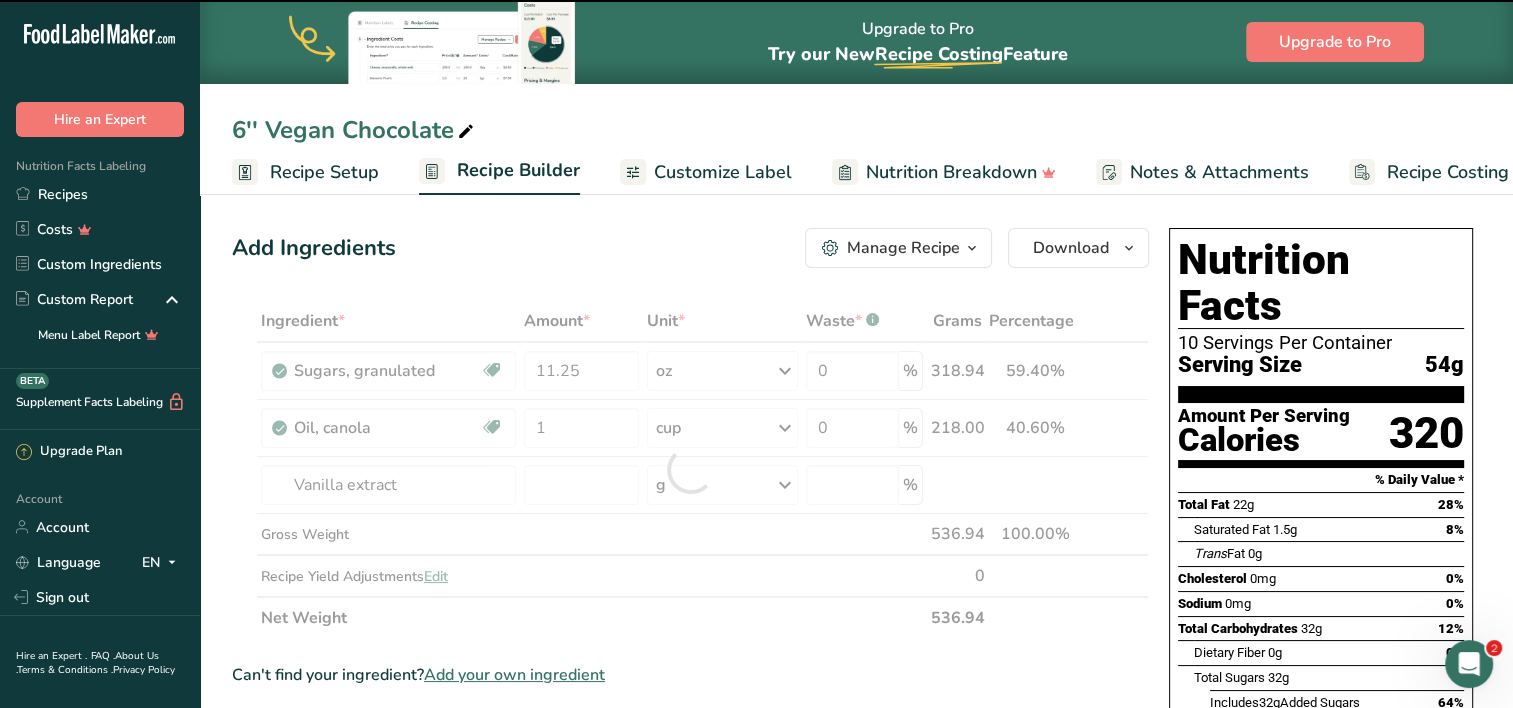 type on "0" 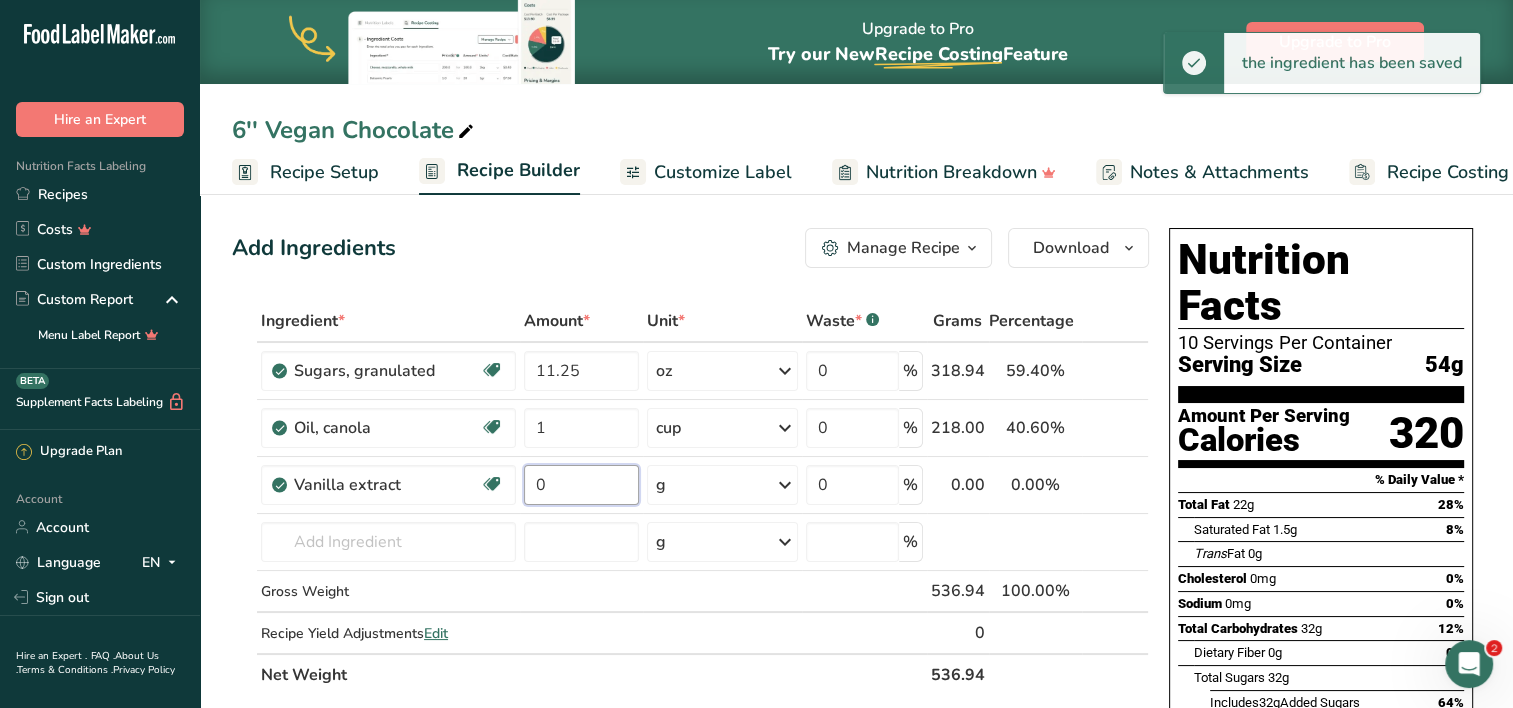 click on "0" at bounding box center [582, 485] 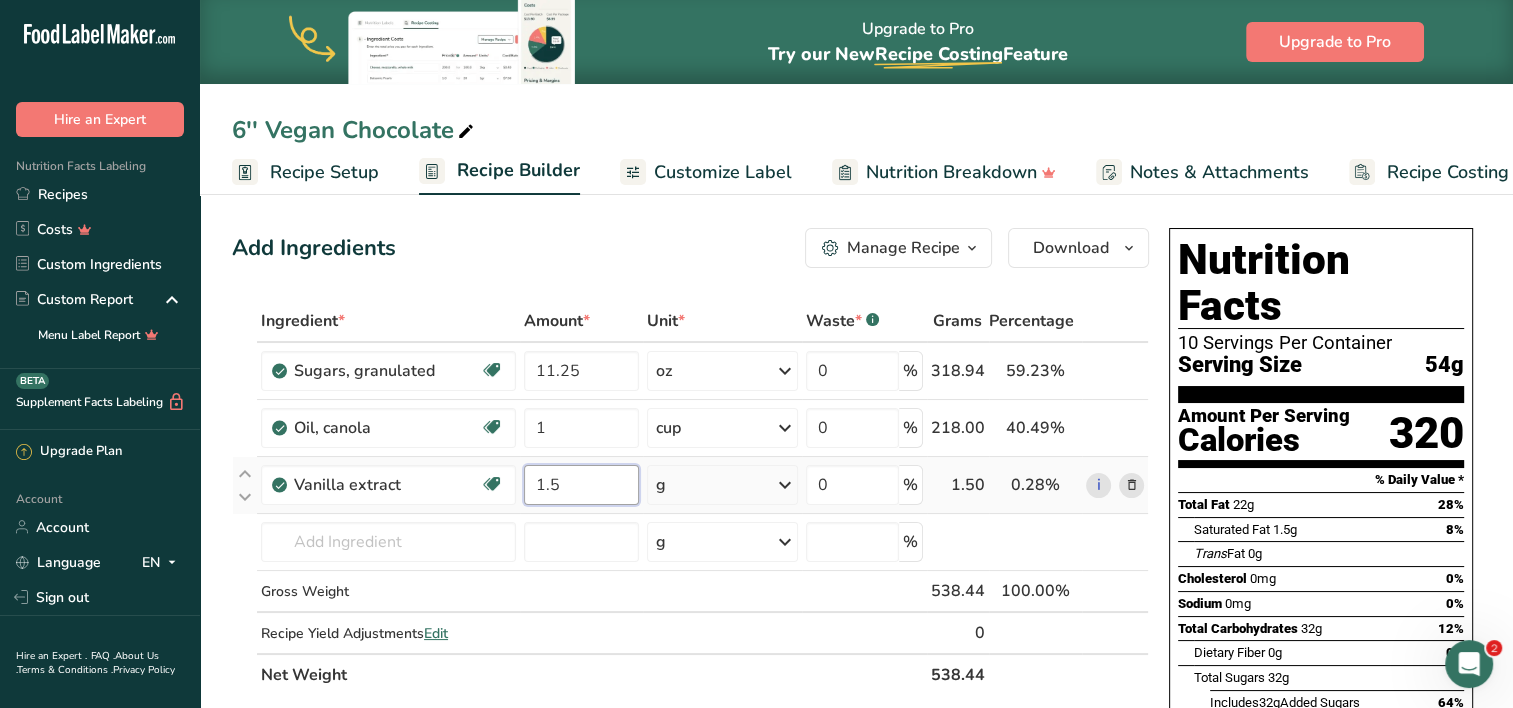 type on "1.5" 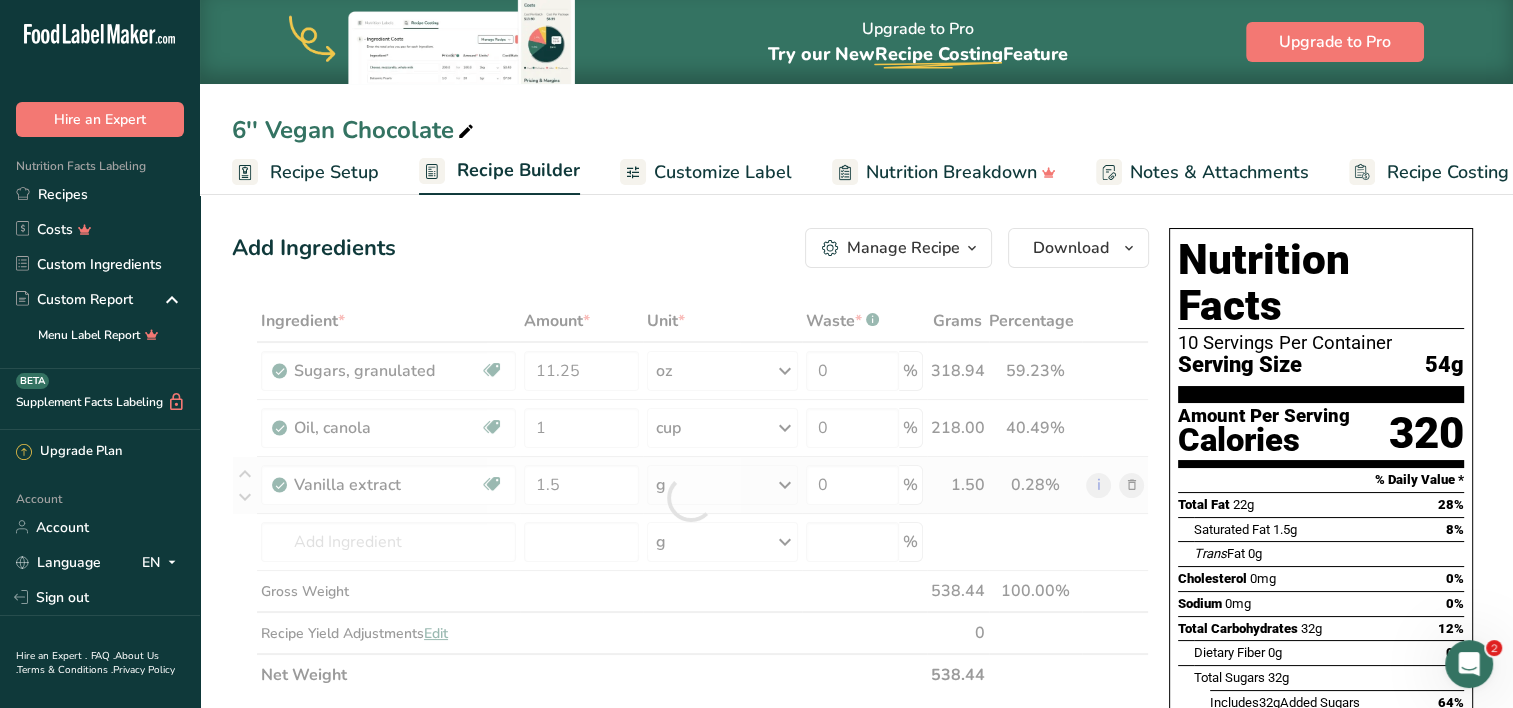 click on "Ingredient *
Amount *
Unit *
Waste *   .a-a{fill:#347362;}.b-a{fill:#fff;}          Grams
Percentage
[GEOGRAPHIC_DATA], granulated
Dairy free
Gluten free
Vegan
Vegetarian
Soy free
11.25
oz
Portions
1 serving packet
1 cup
Weight Units
g
kg
mg
mcg
lb
oz
See less
Volume Units
l
Volume units require a density conversion. If you know your ingredient's density enter it below. Otherwise, click on "RIA" our AI Regulatory bot - she will be able to help you
lb/ft3
g/cm3
Confirm
mL" at bounding box center [690, 498] 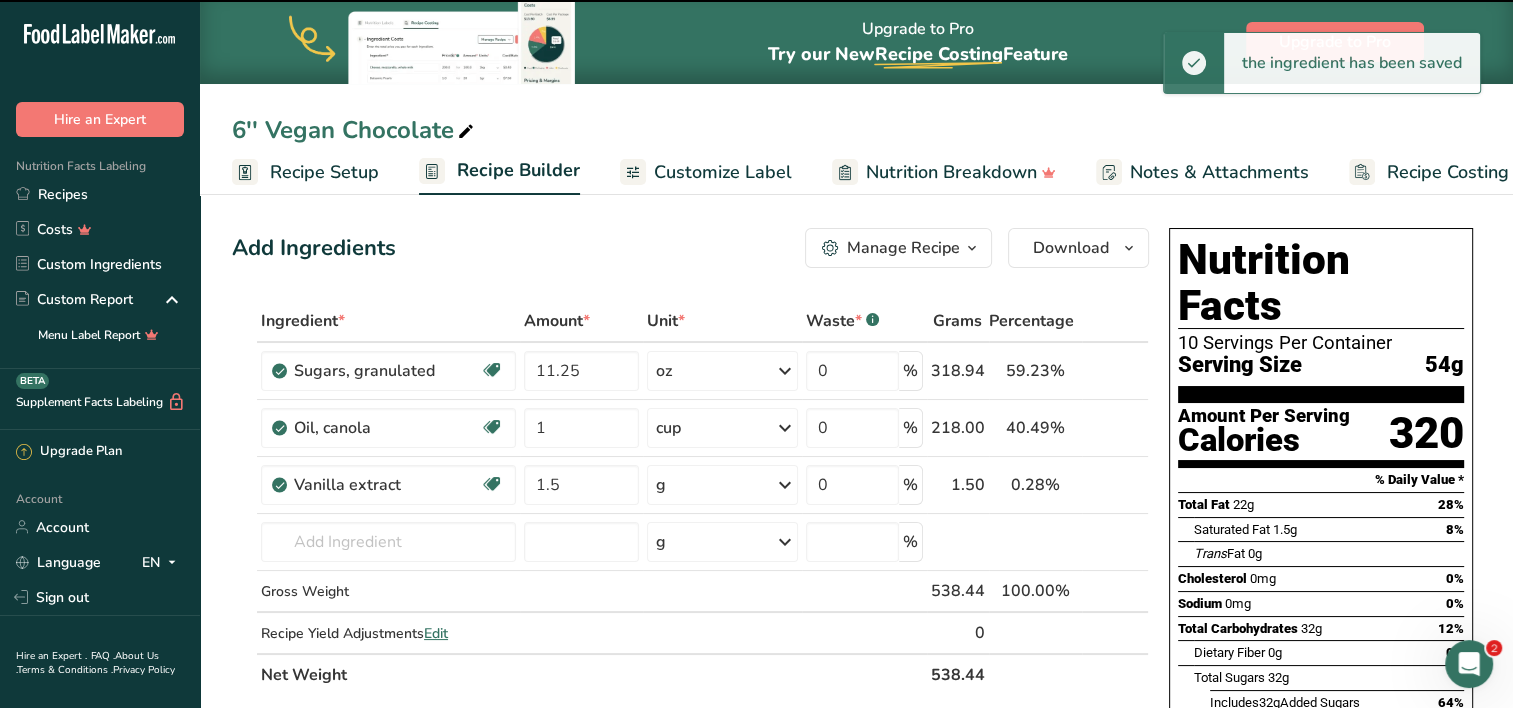 click on "g" at bounding box center (722, 485) 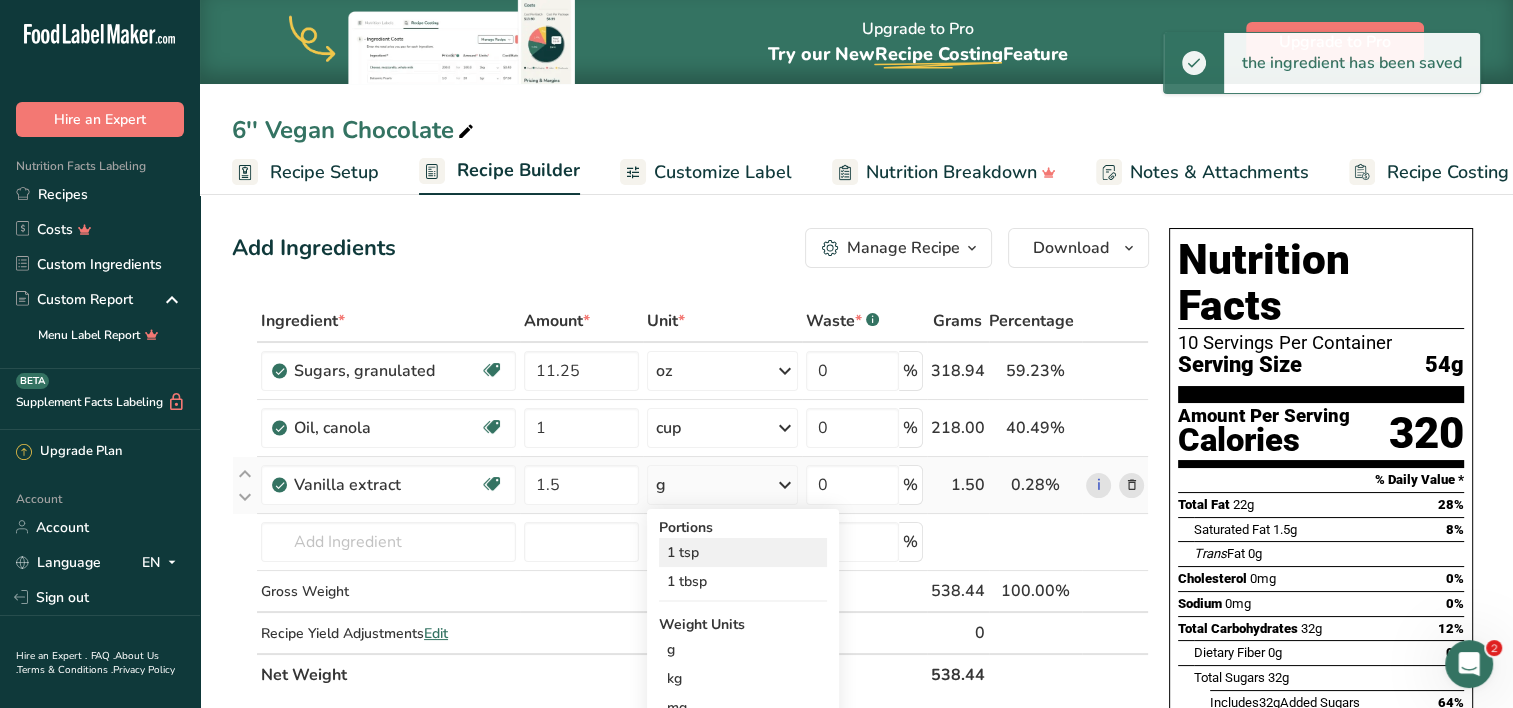 click on "1 tsp" at bounding box center [743, 552] 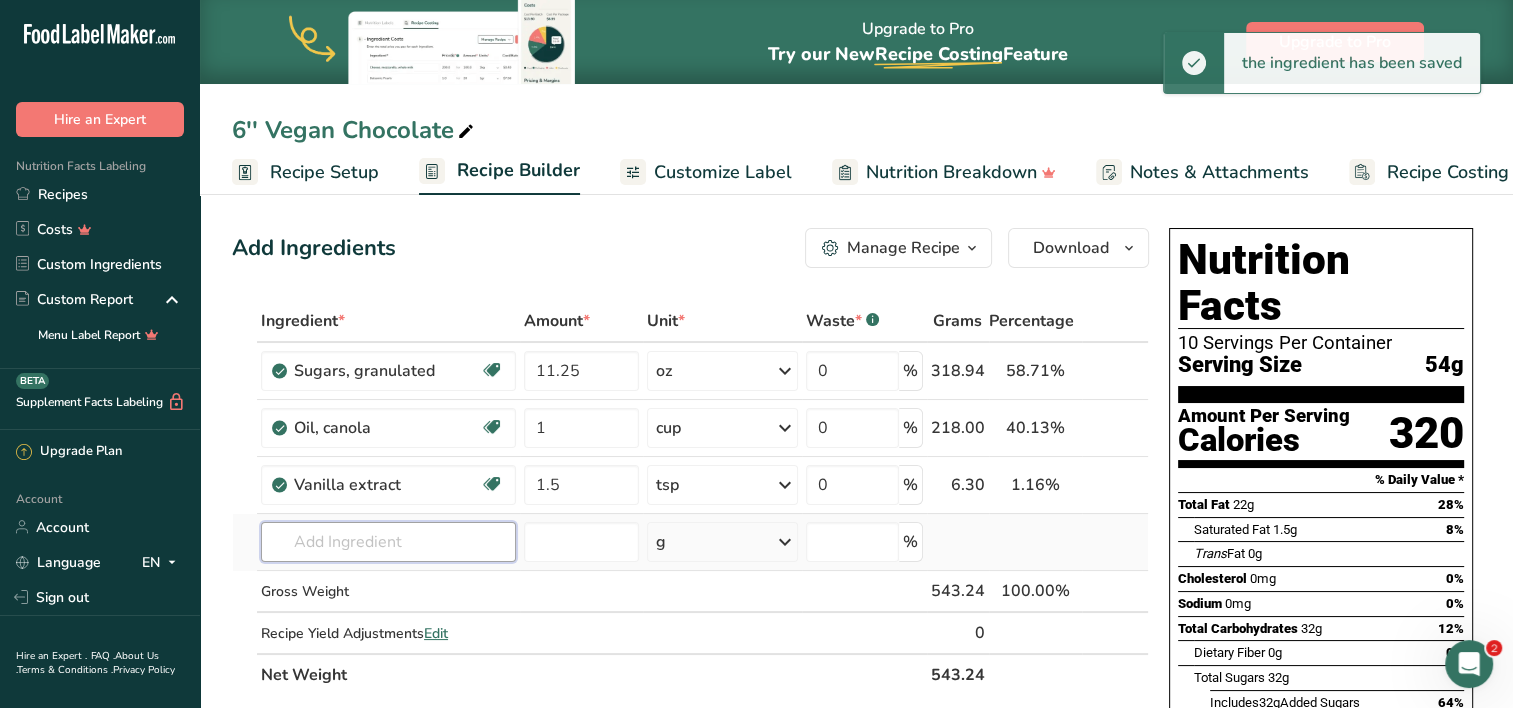 click at bounding box center (388, 542) 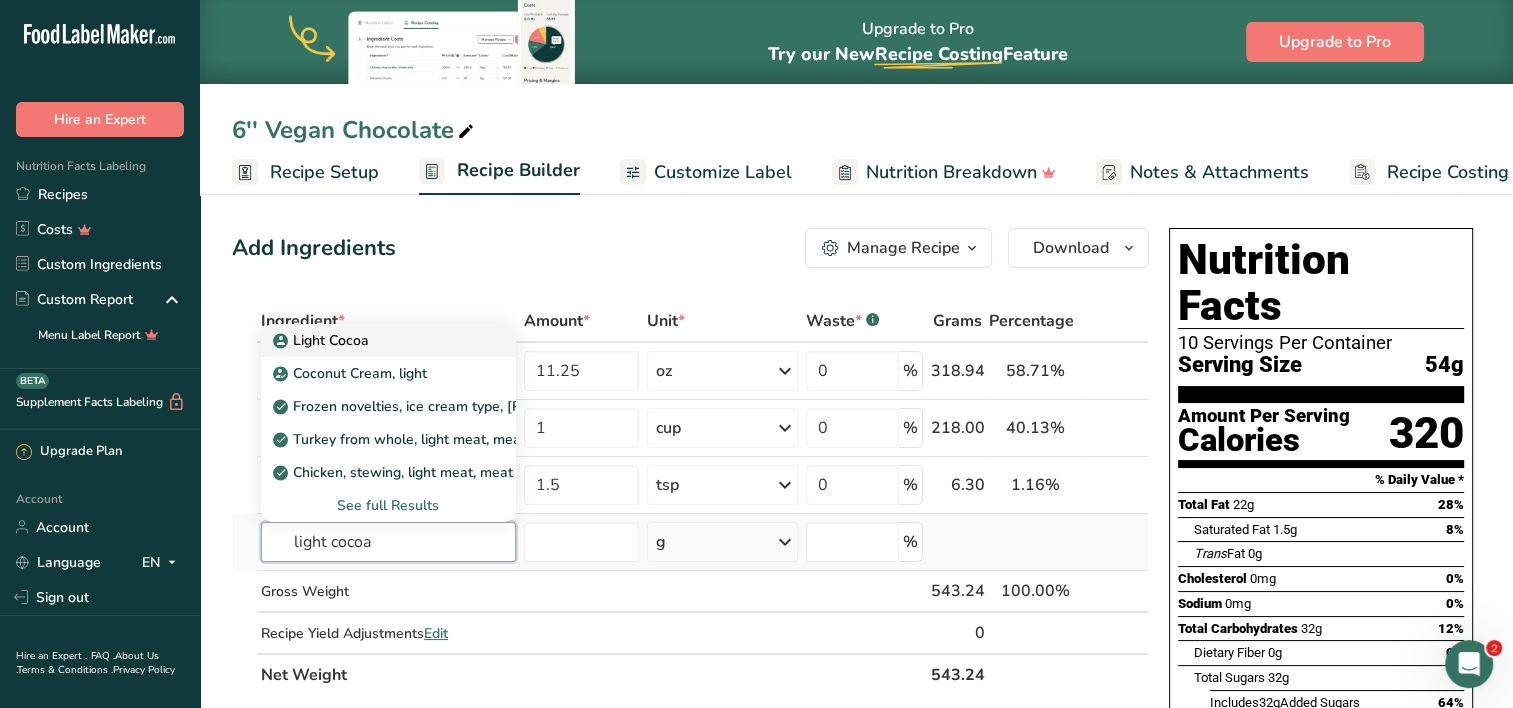 type on "light cocoa" 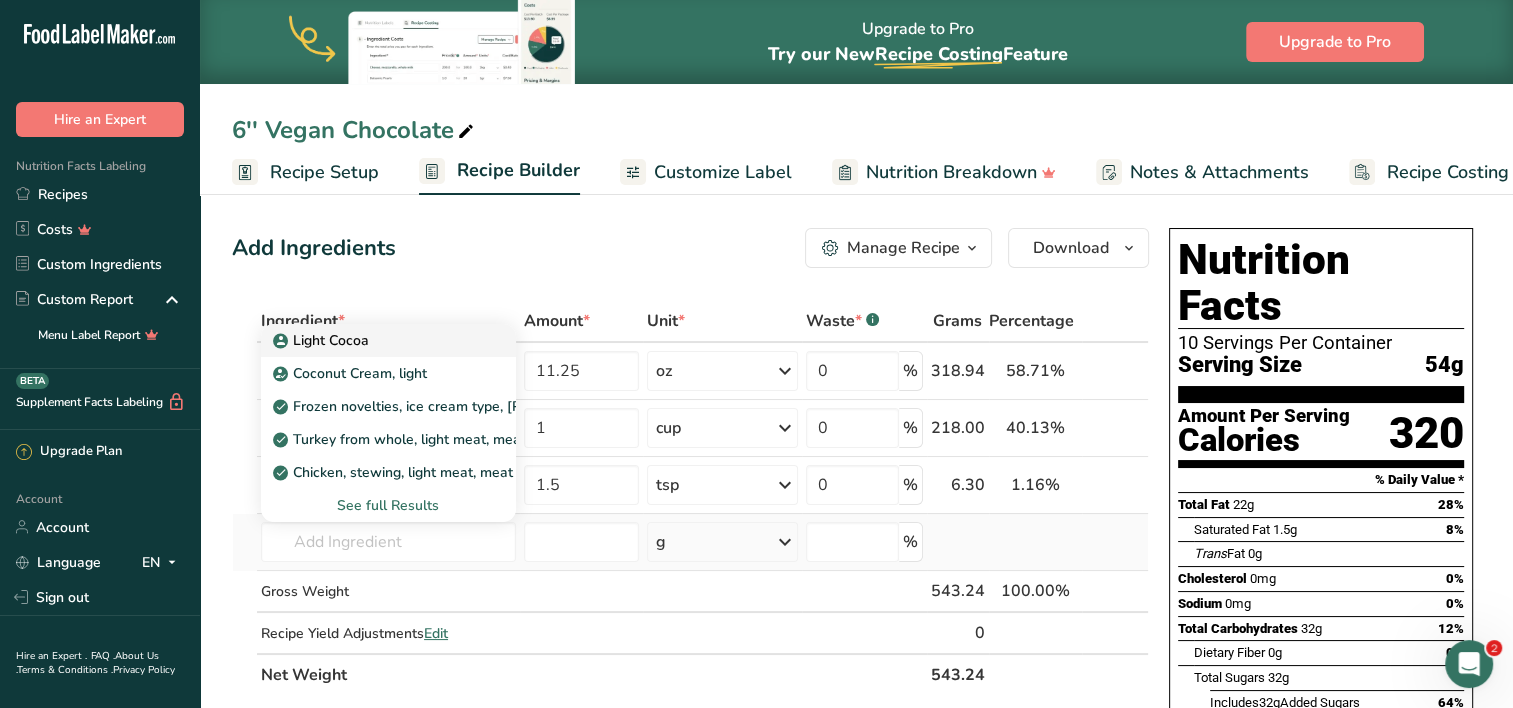 click on "Light Cocoa" at bounding box center [323, 340] 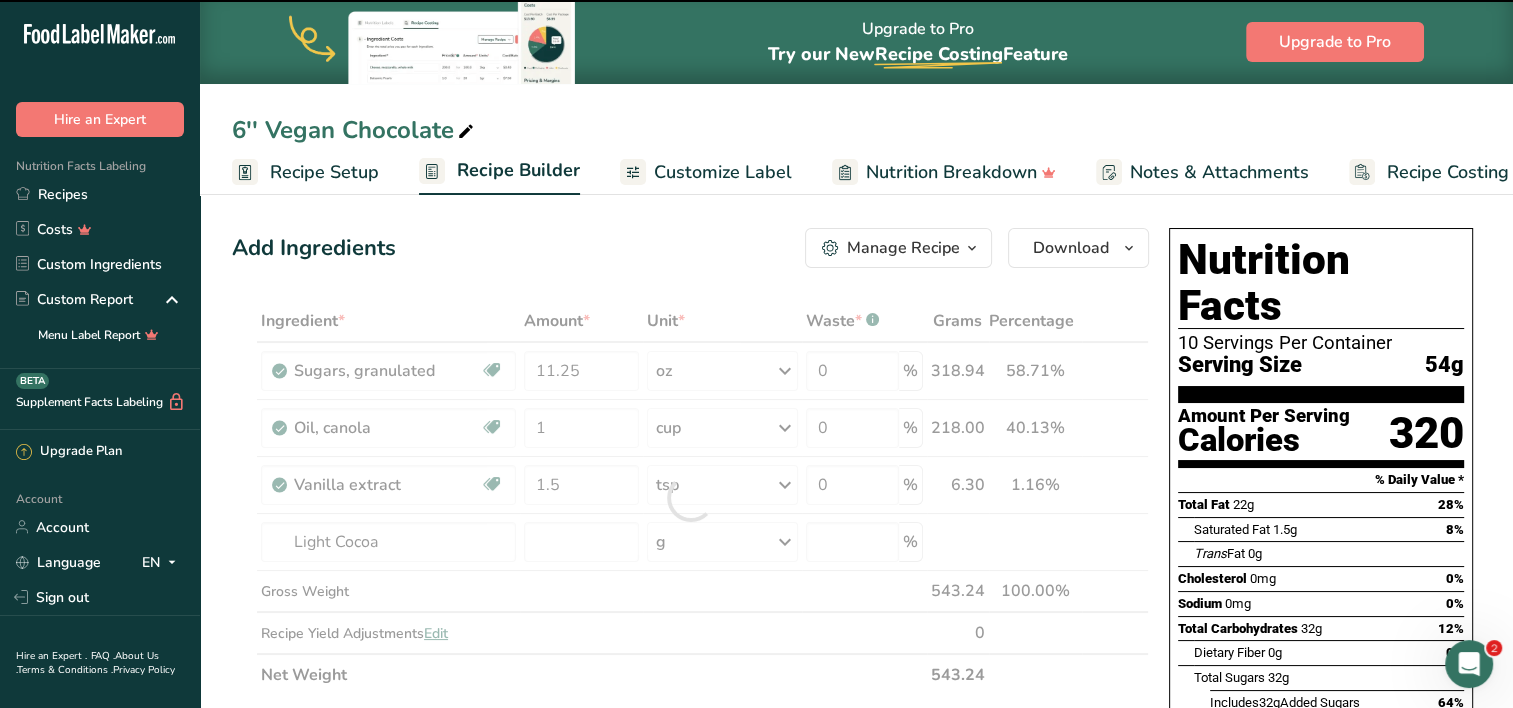 type on "0" 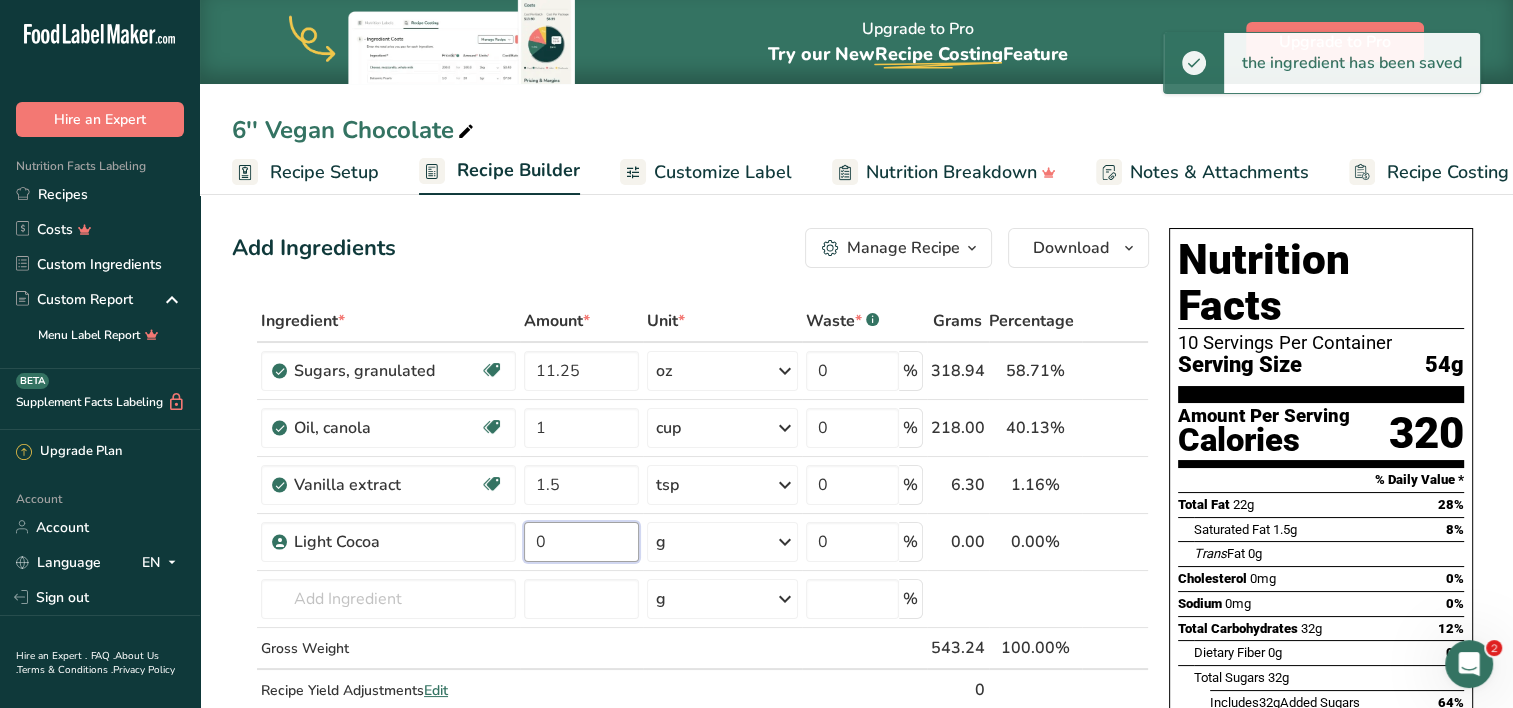 click on "0" at bounding box center [582, 542] 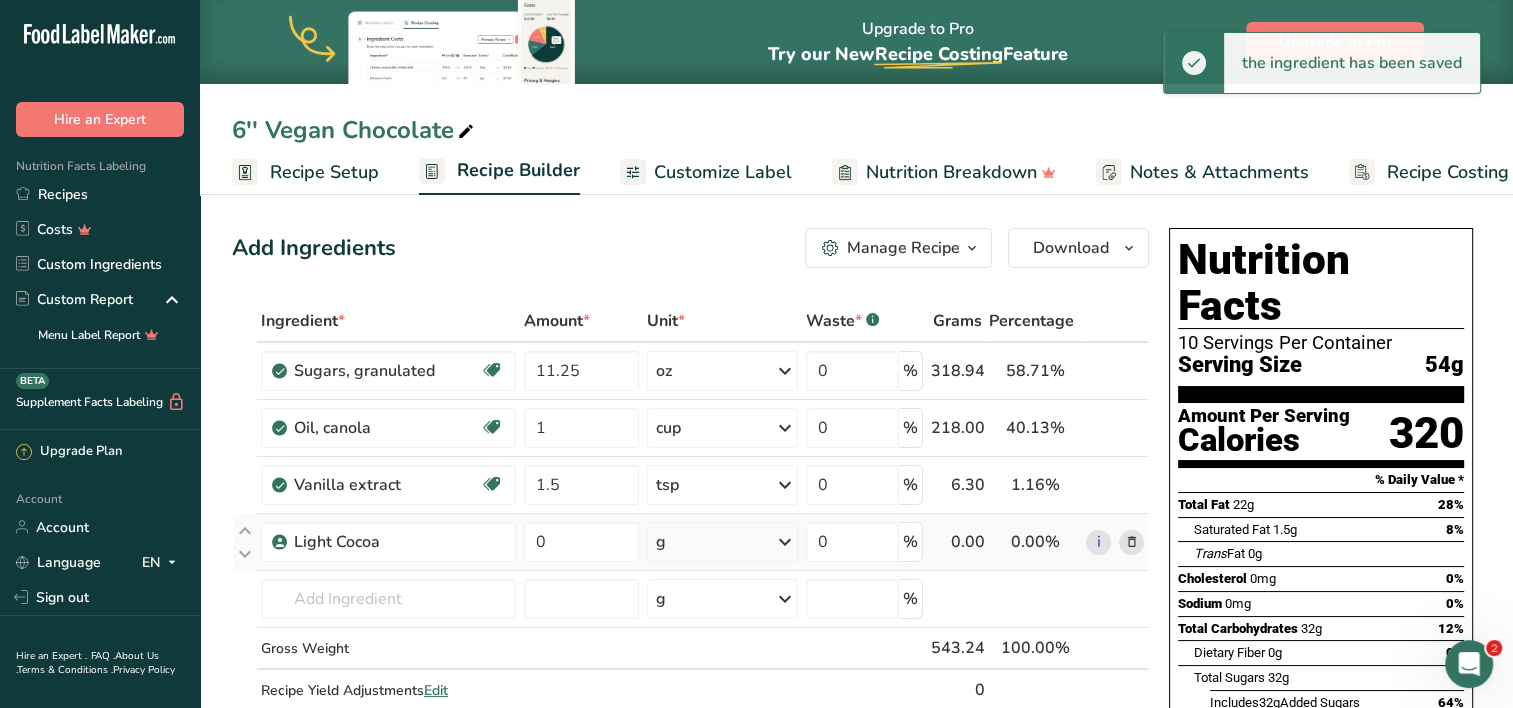 click on "Ingredient *
Amount *
Unit *
Waste *   .a-a{fill:#347362;}.b-a{fill:#fff;}          Grams
Percentage
[GEOGRAPHIC_DATA], granulated
Dairy free
Gluten free
Vegan
Vegetarian
Soy free
11.25
oz
Portions
1 serving packet
1 cup
Weight Units
g
kg
mg
mcg
lb
oz
See less
Volume Units
l
Volume units require a density conversion. If you know your ingredient's density enter it below. Otherwise, click on "RIA" our AI Regulatory bot - she will be able to help you
lb/ft3
g/cm3
Confirm
mL" at bounding box center [690, 526] 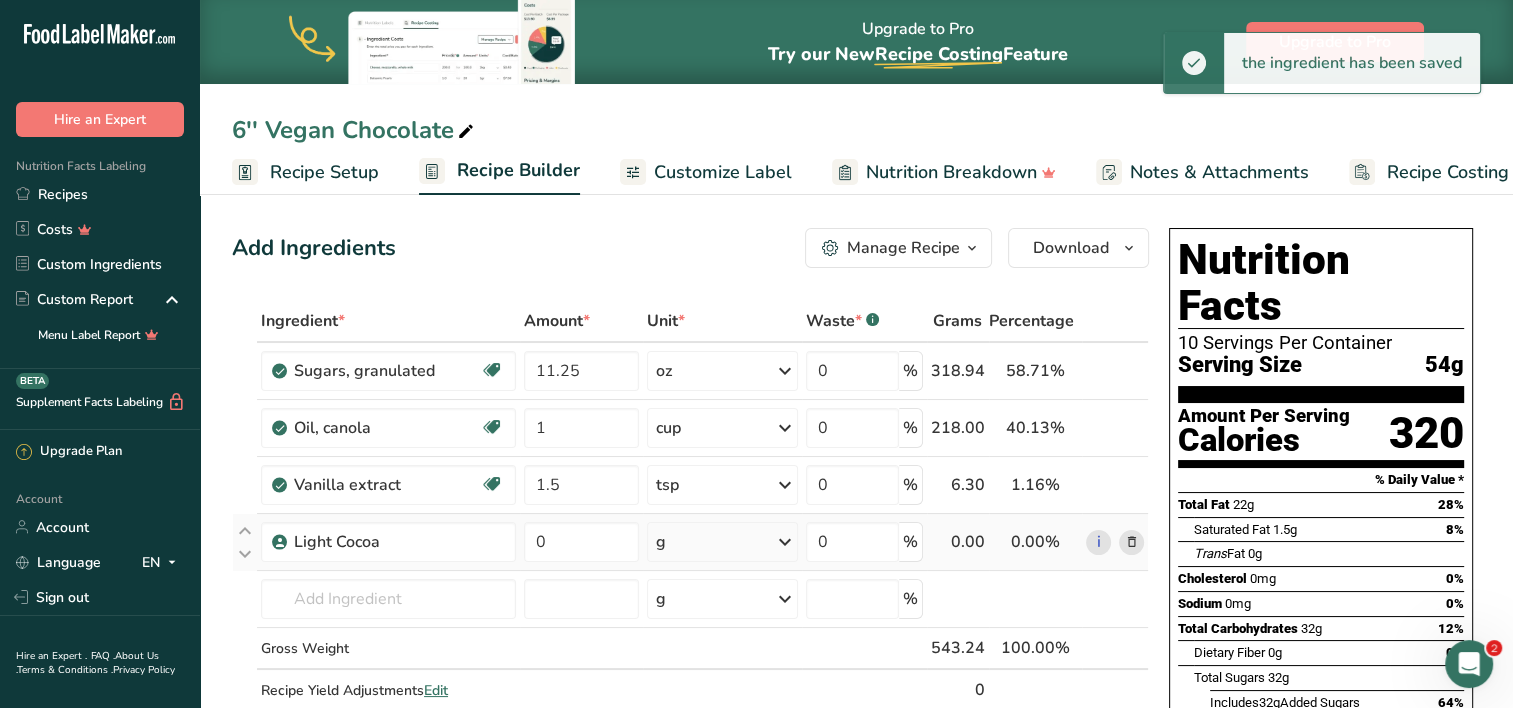 click on "g" at bounding box center (722, 542) 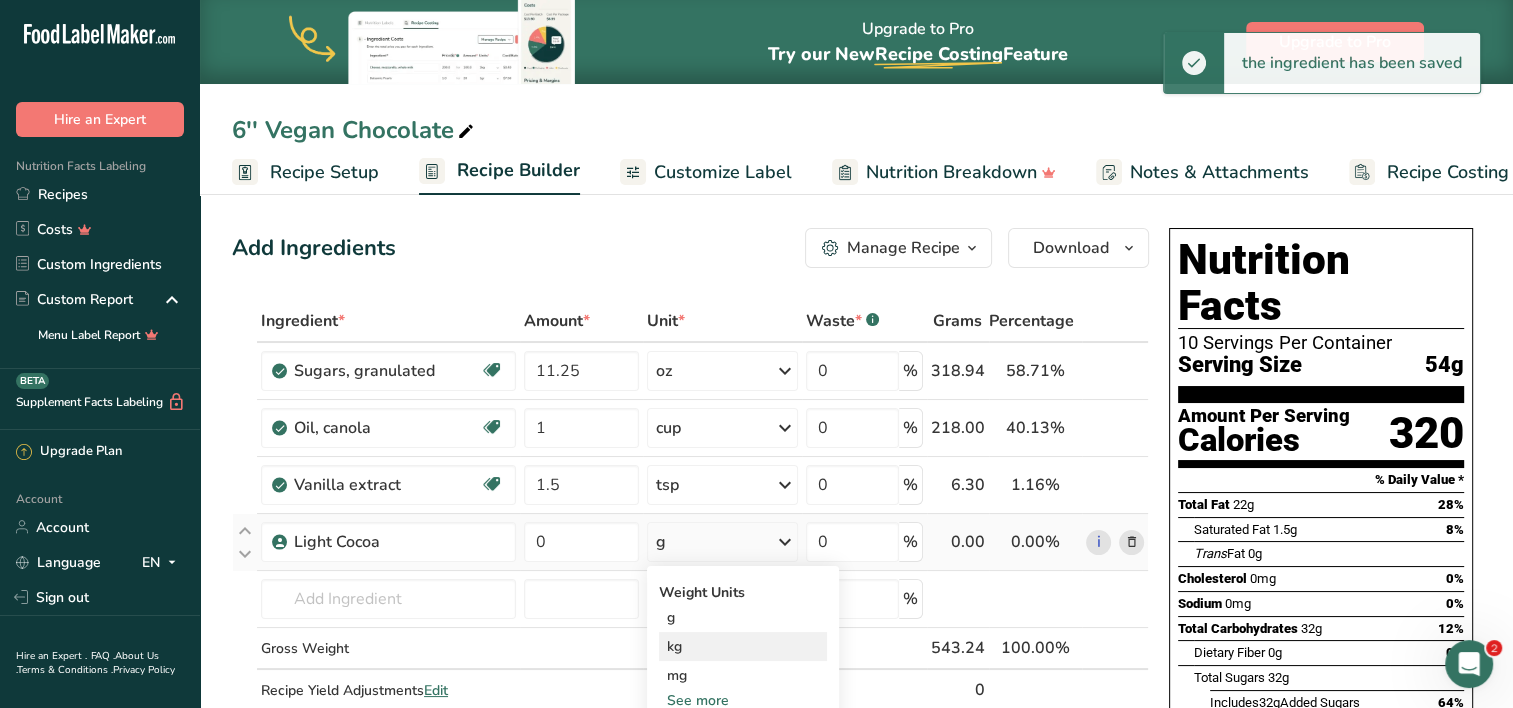 scroll, scrollTop: 115, scrollLeft: 0, axis: vertical 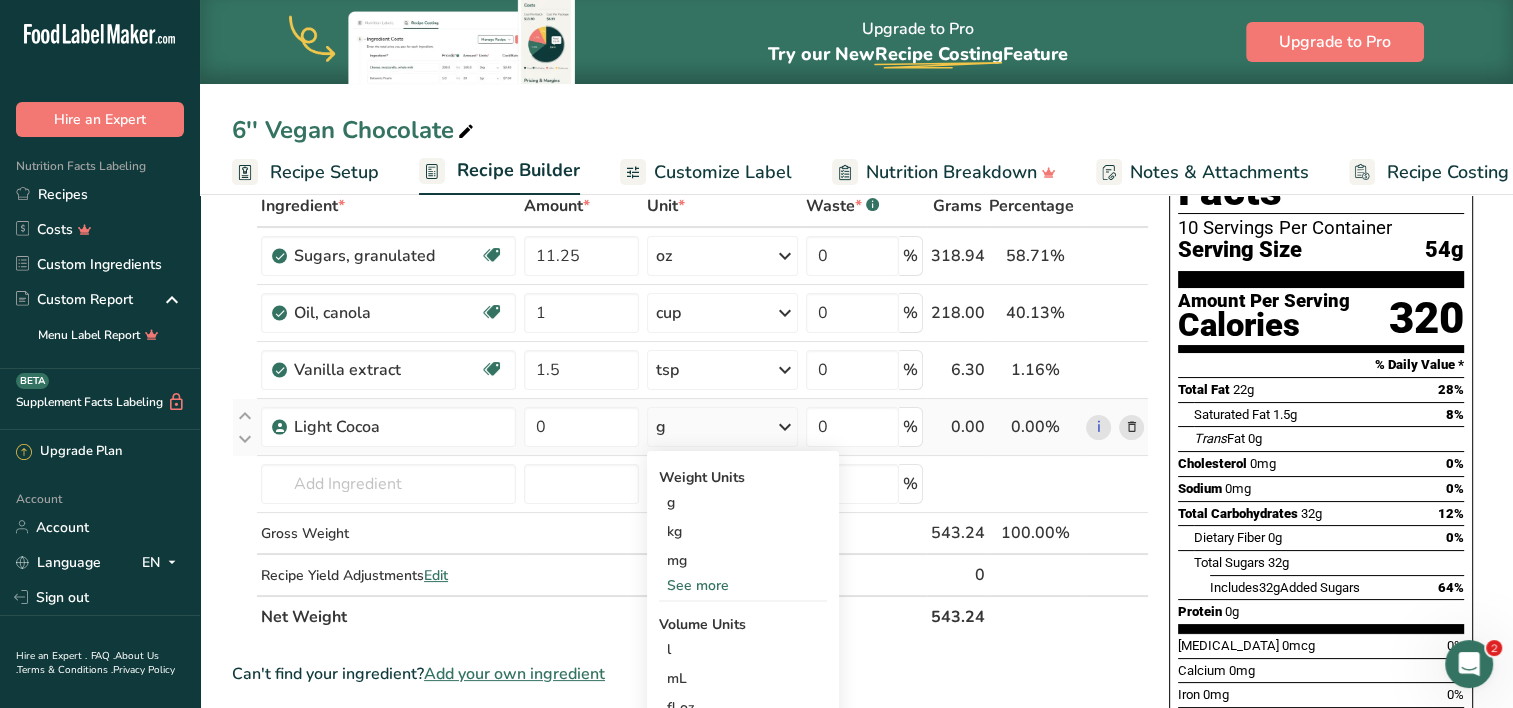click on "See more" at bounding box center (743, 585) 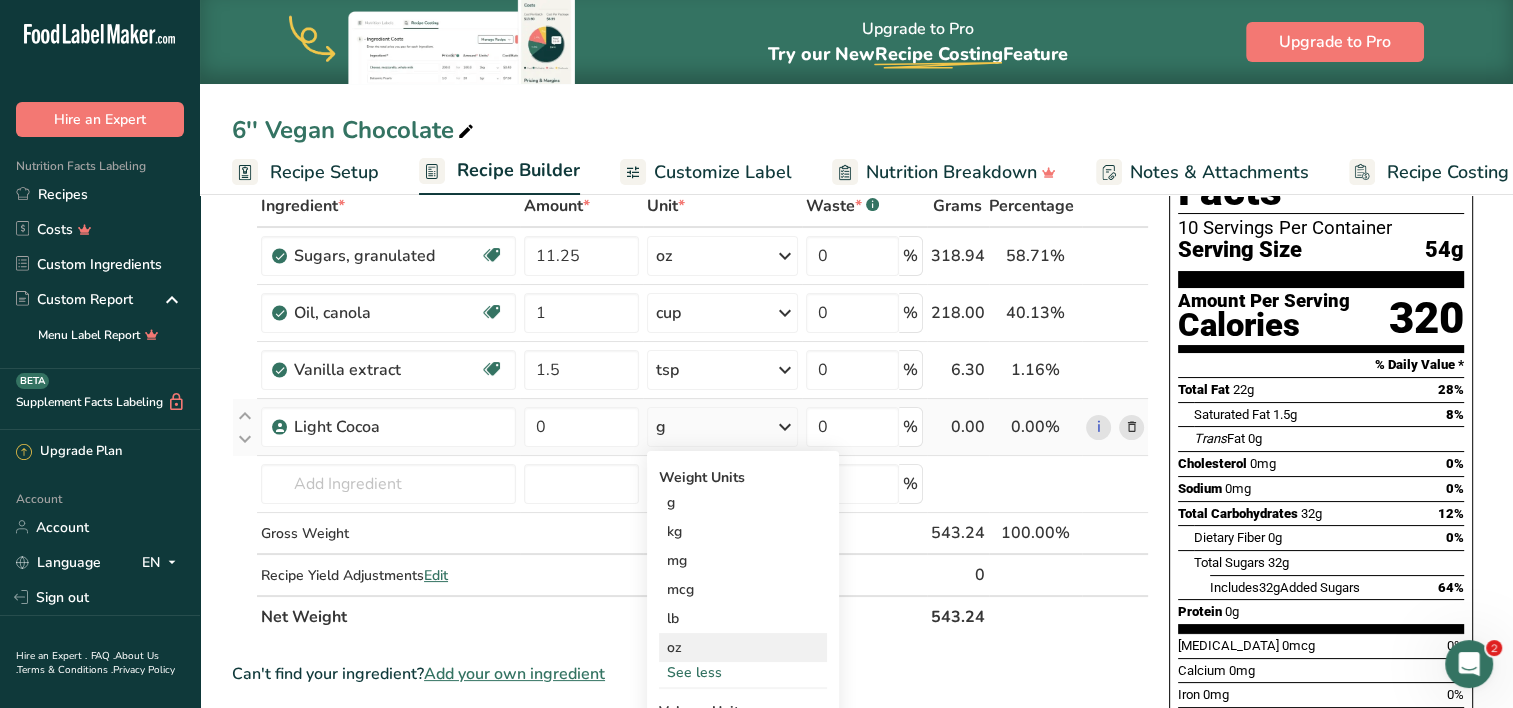 click on "oz" at bounding box center [743, 647] 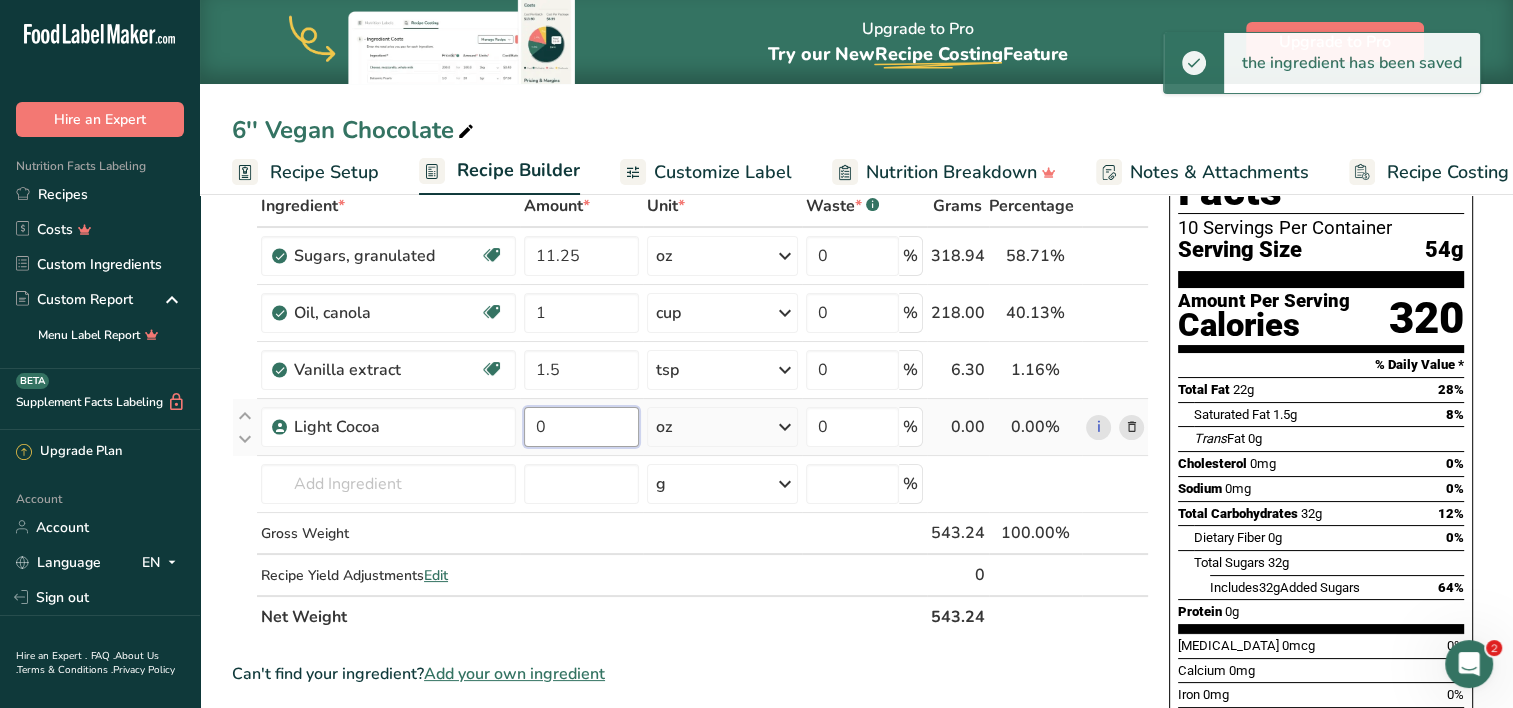click on "0" at bounding box center [582, 427] 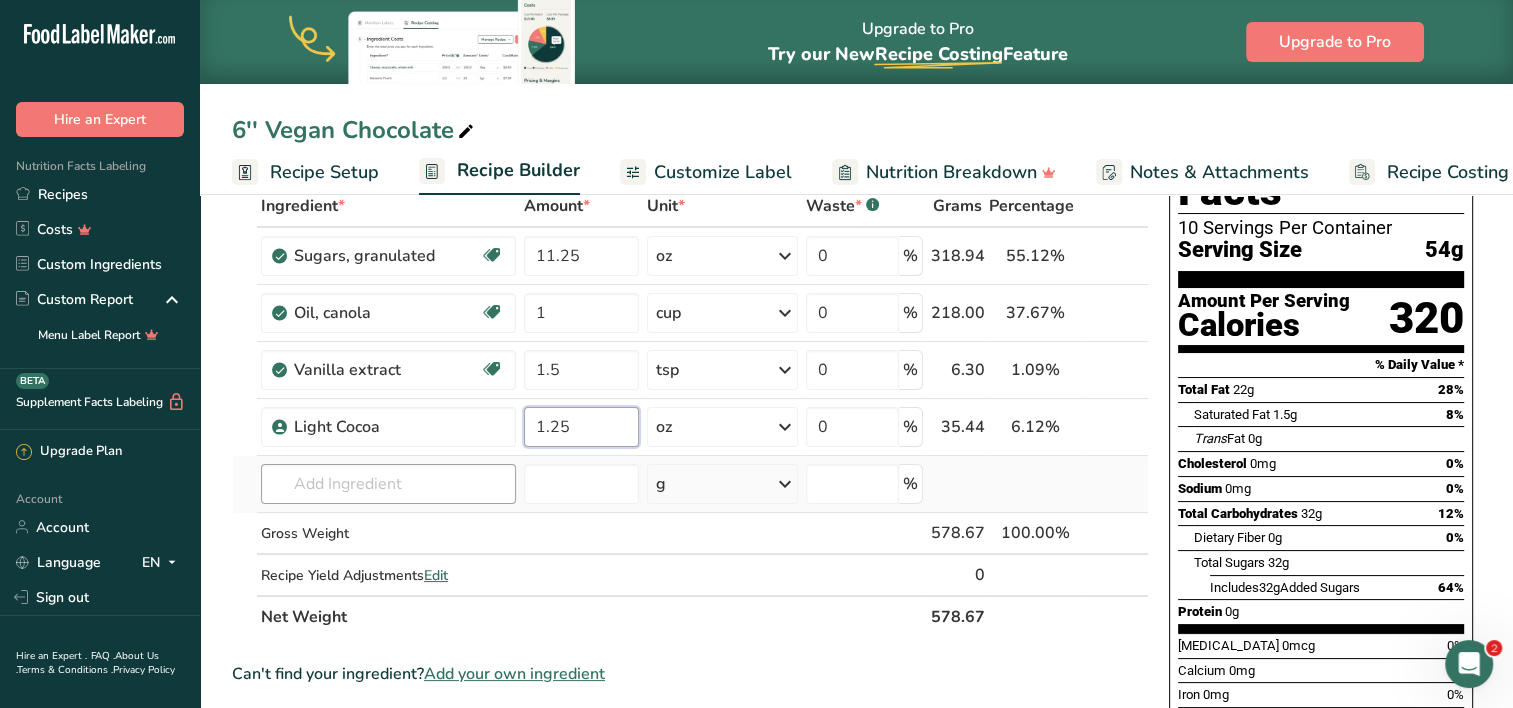 type on "1.25" 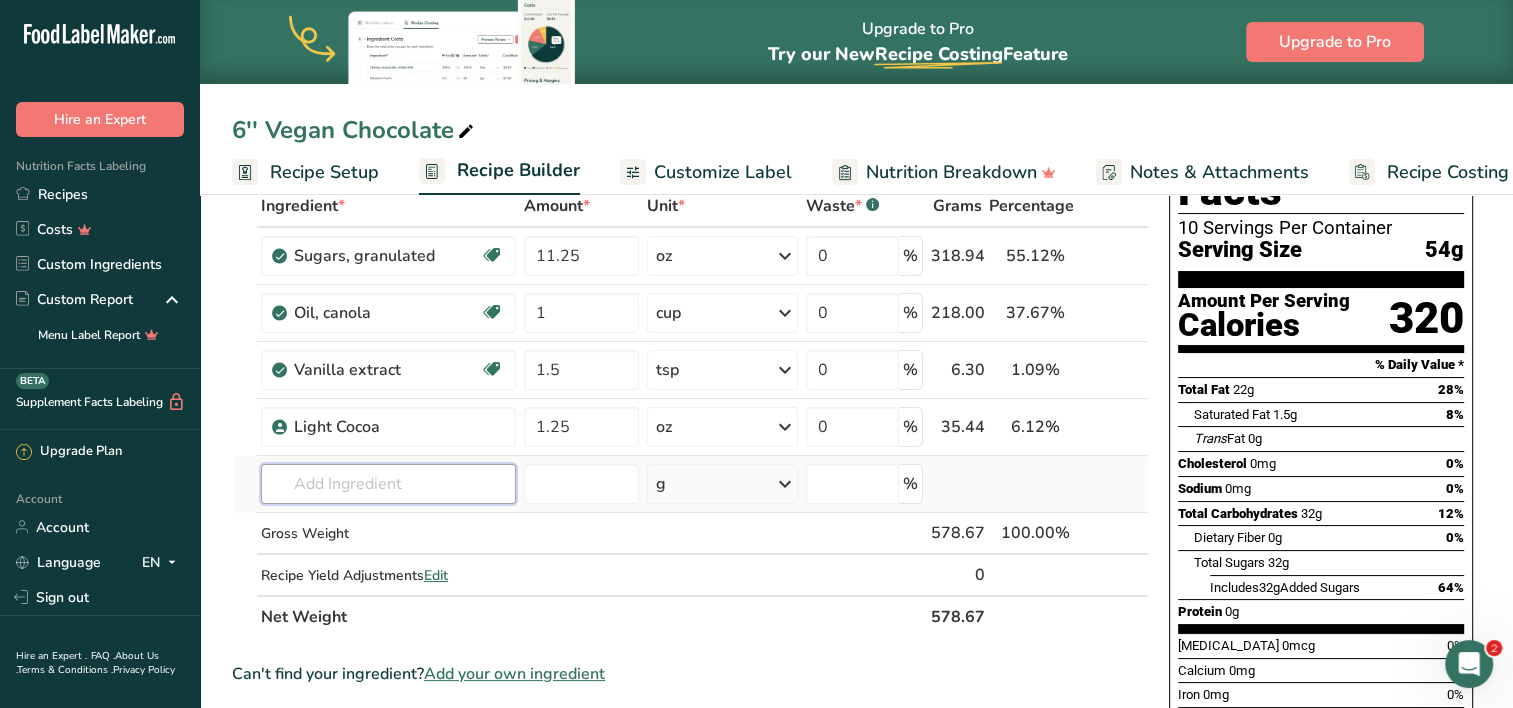 click on "Ingredient *
Amount *
Unit *
Waste *   .a-a{fill:#347362;}.b-a{fill:#fff;}          Grams
Percentage
[GEOGRAPHIC_DATA], granulated
Dairy free
Gluten free
Vegan
Vegetarian
Soy free
11.25
oz
Portions
1 serving packet
1 cup
Weight Units
g
kg
mg
mcg
lb
oz
See less
Volume Units
l
Volume units require a density conversion. If you know your ingredient's density enter it below. Otherwise, click on "RIA" our AI Regulatory bot - she will be able to help you
lb/ft3
g/cm3
Confirm
mL" at bounding box center [690, 411] 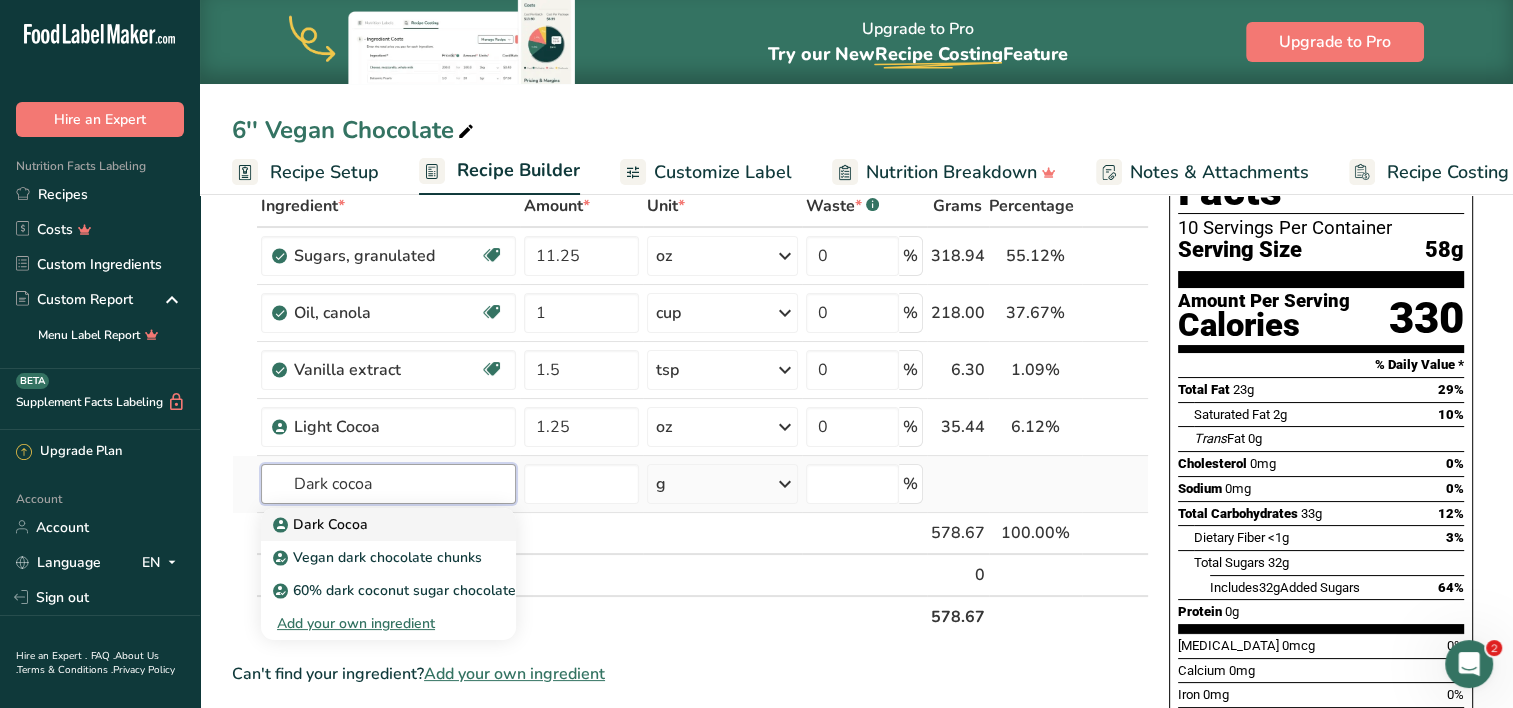 type on "Dark cocoa" 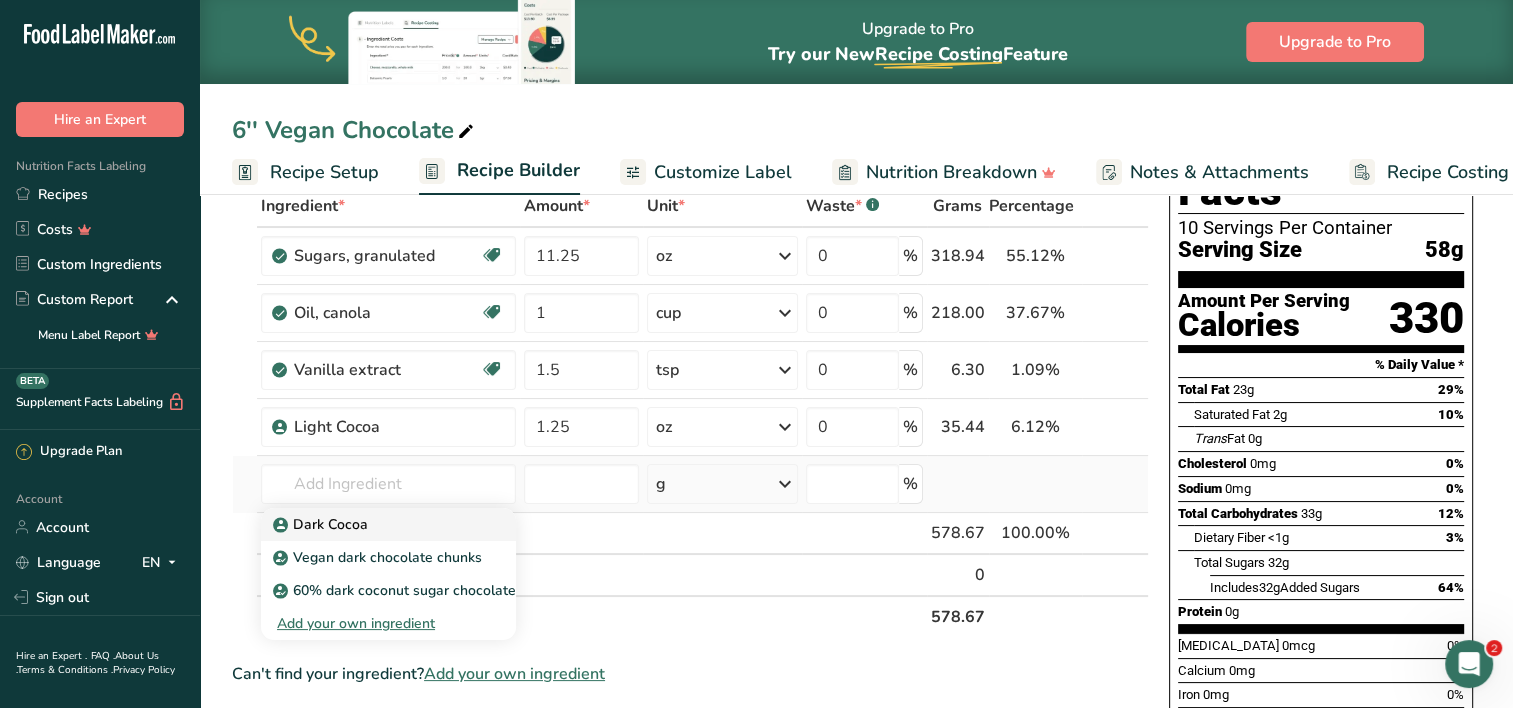 click on "Dark Cocoa" at bounding box center [372, 524] 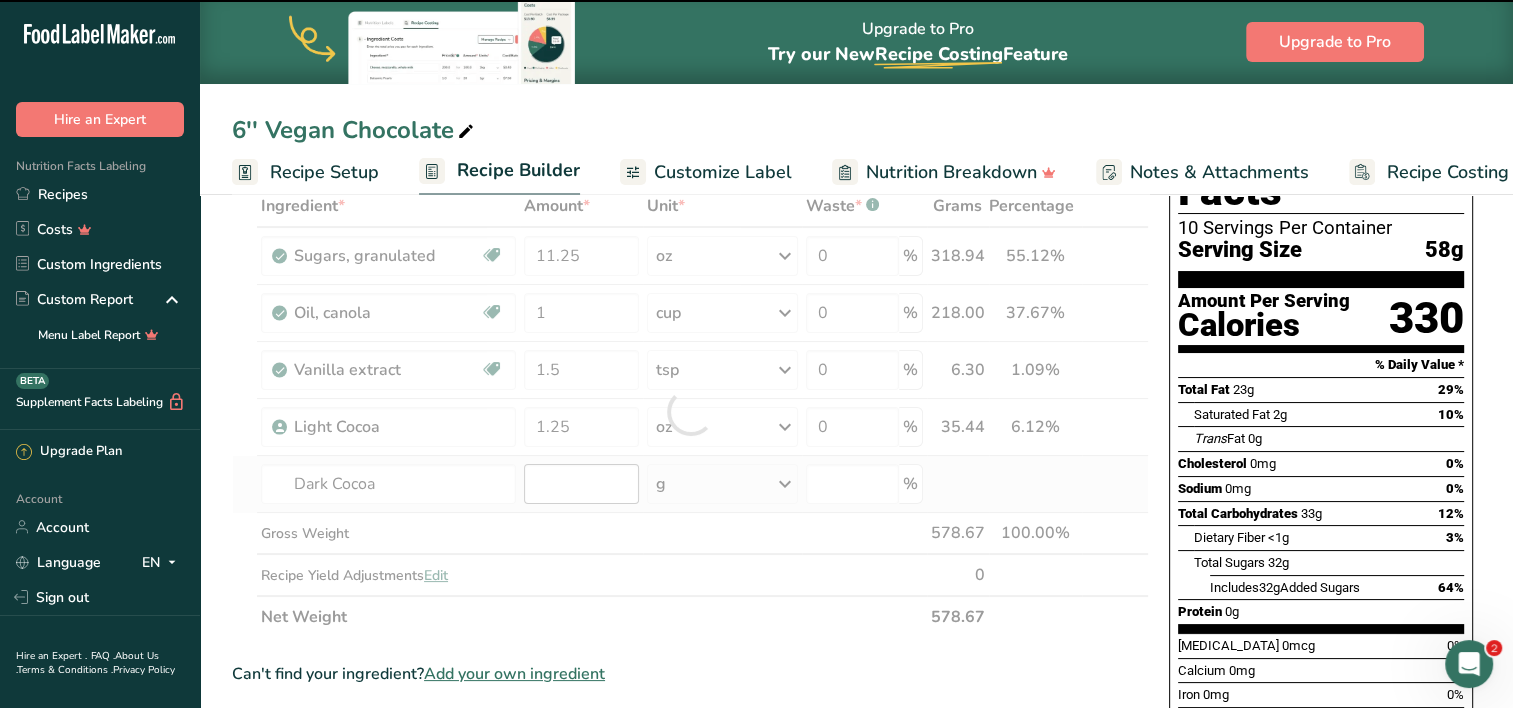 type on "0" 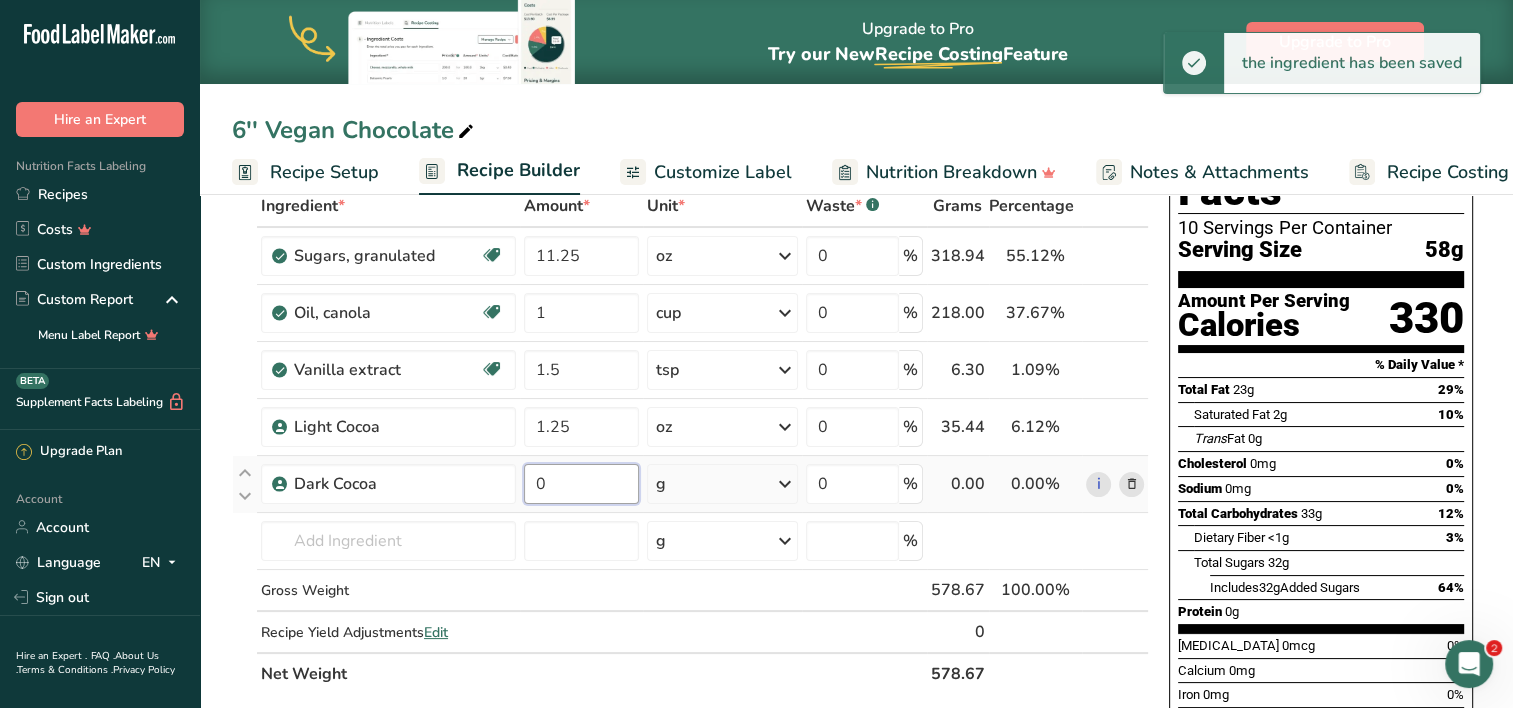 click on "0" at bounding box center [582, 484] 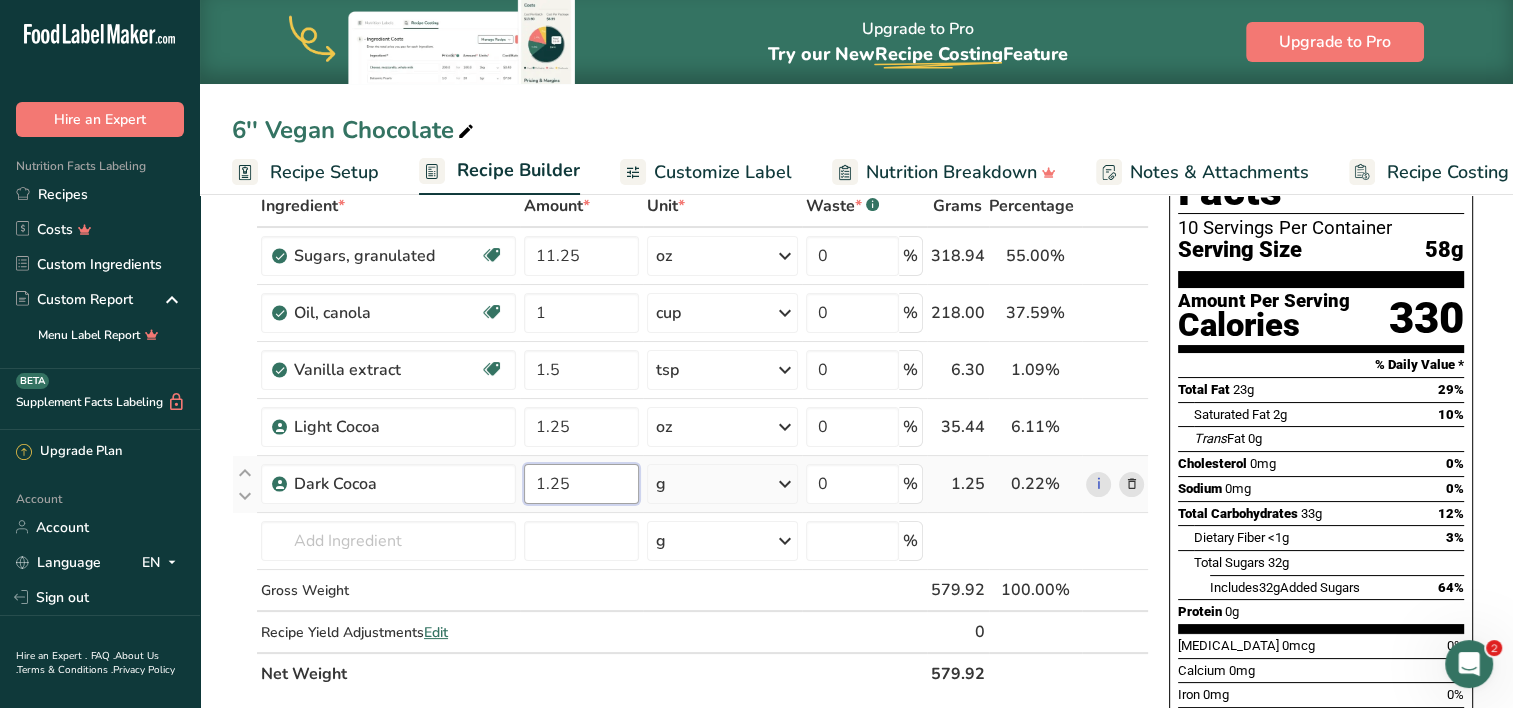 type on "1.25" 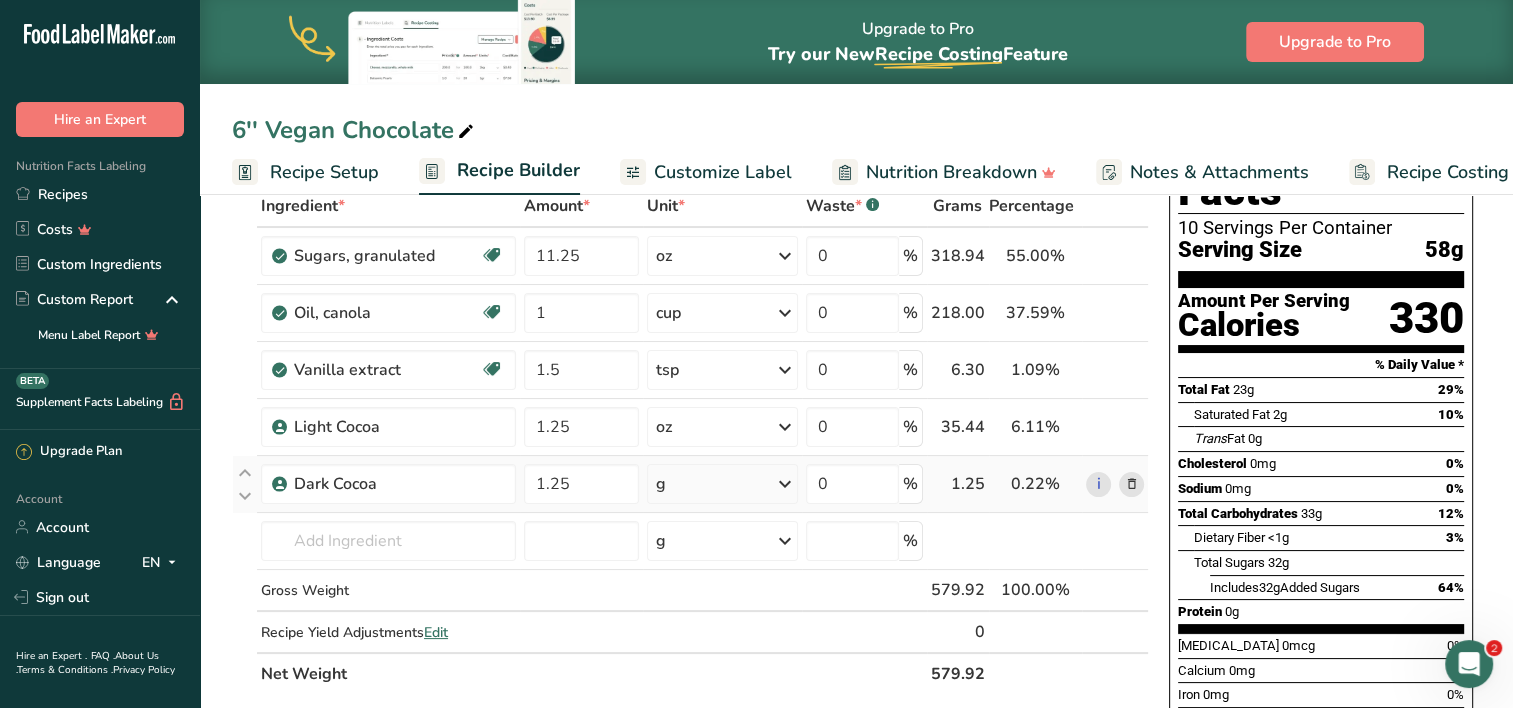 click on "Ingredient *
Amount *
Unit *
Waste *   .a-a{fill:#347362;}.b-a{fill:#fff;}          Grams
Percentage
[GEOGRAPHIC_DATA], granulated
Dairy free
Gluten free
Vegan
Vegetarian
Soy free
11.25
oz
Portions
1 serving packet
1 cup
Weight Units
g
kg
mg
mcg
lb
oz
See less
Volume Units
l
Volume units require a density conversion. If you know your ingredient's density enter it below. Otherwise, click on "RIA" our AI Regulatory bot - she will be able to help you
lb/ft3
g/cm3
Confirm
mL" at bounding box center (690, 440) 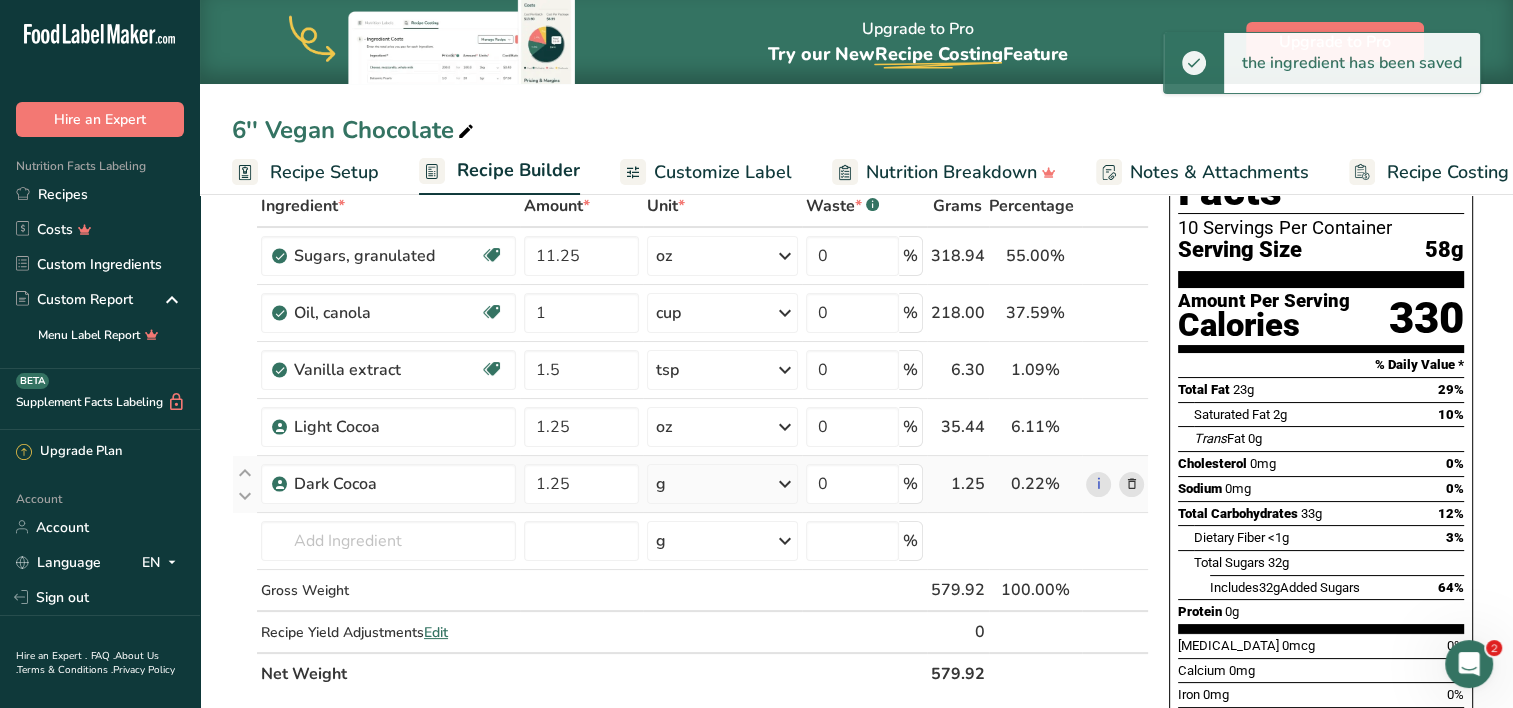 click at bounding box center [785, 484] 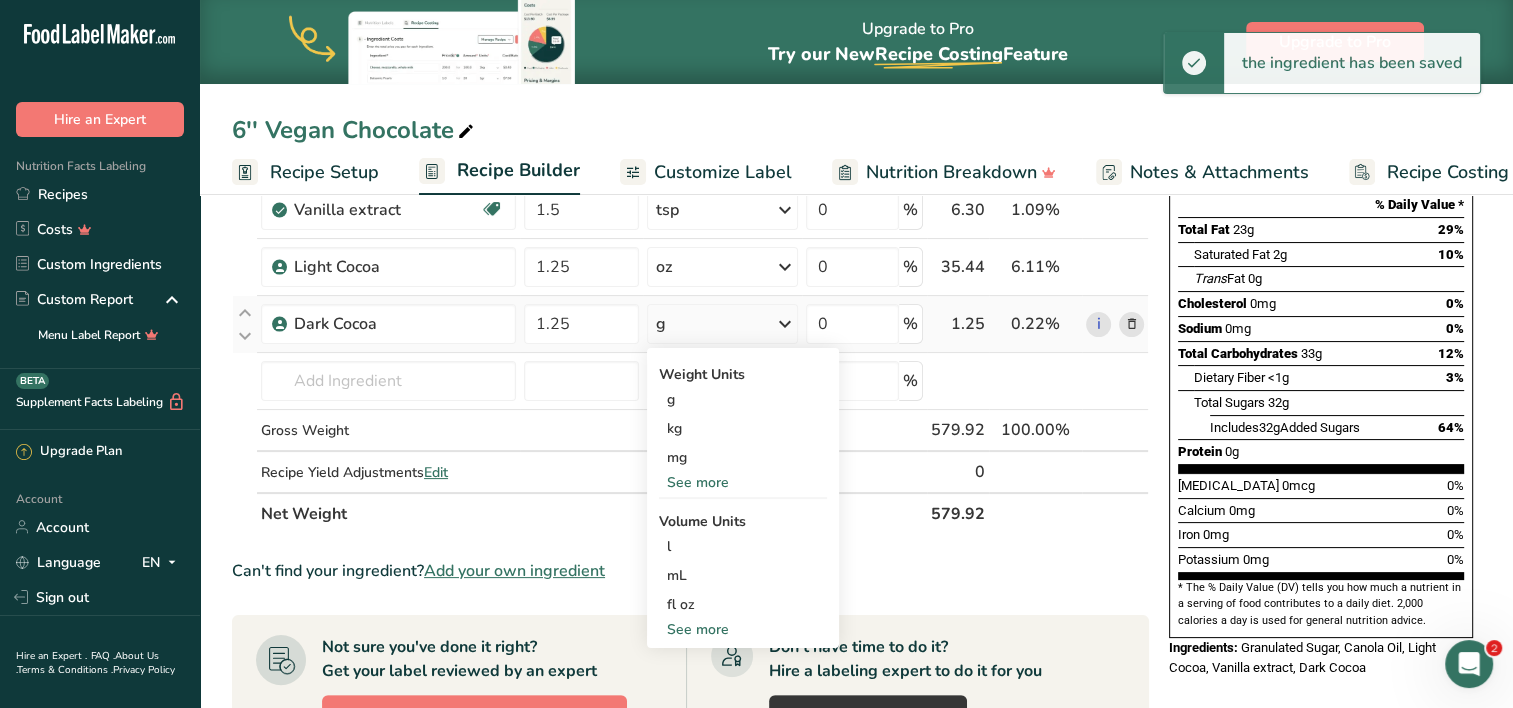 scroll, scrollTop: 276, scrollLeft: 0, axis: vertical 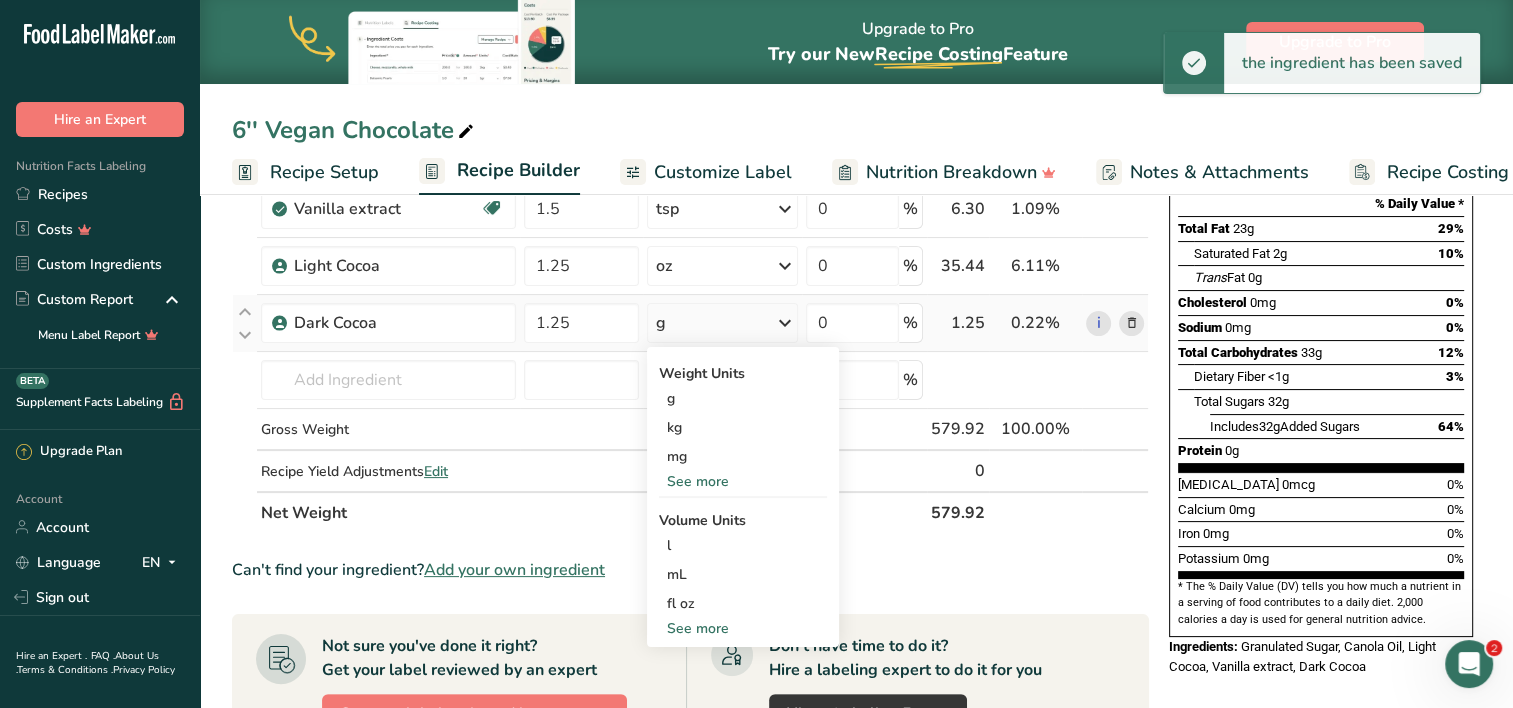 click on "See more" at bounding box center (743, 481) 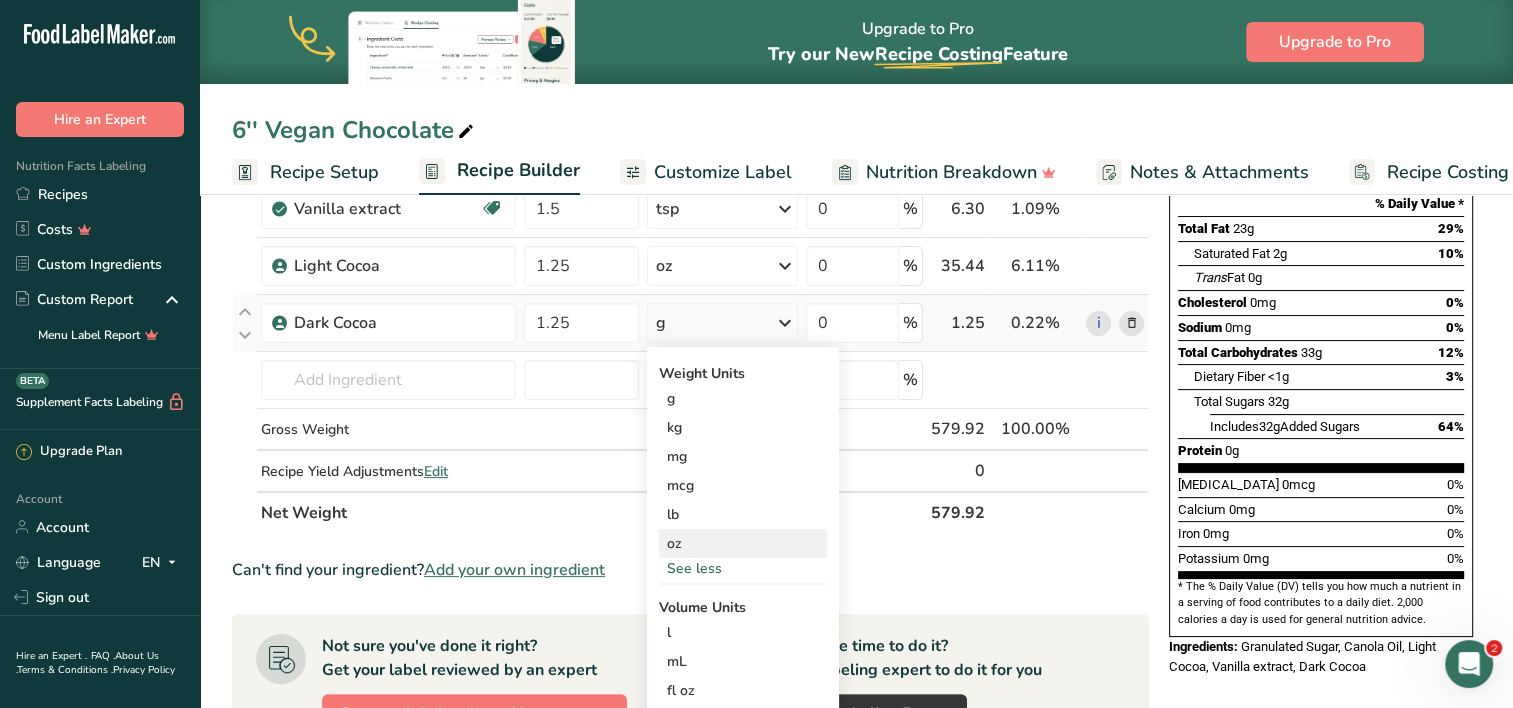 click on "oz" at bounding box center [743, 543] 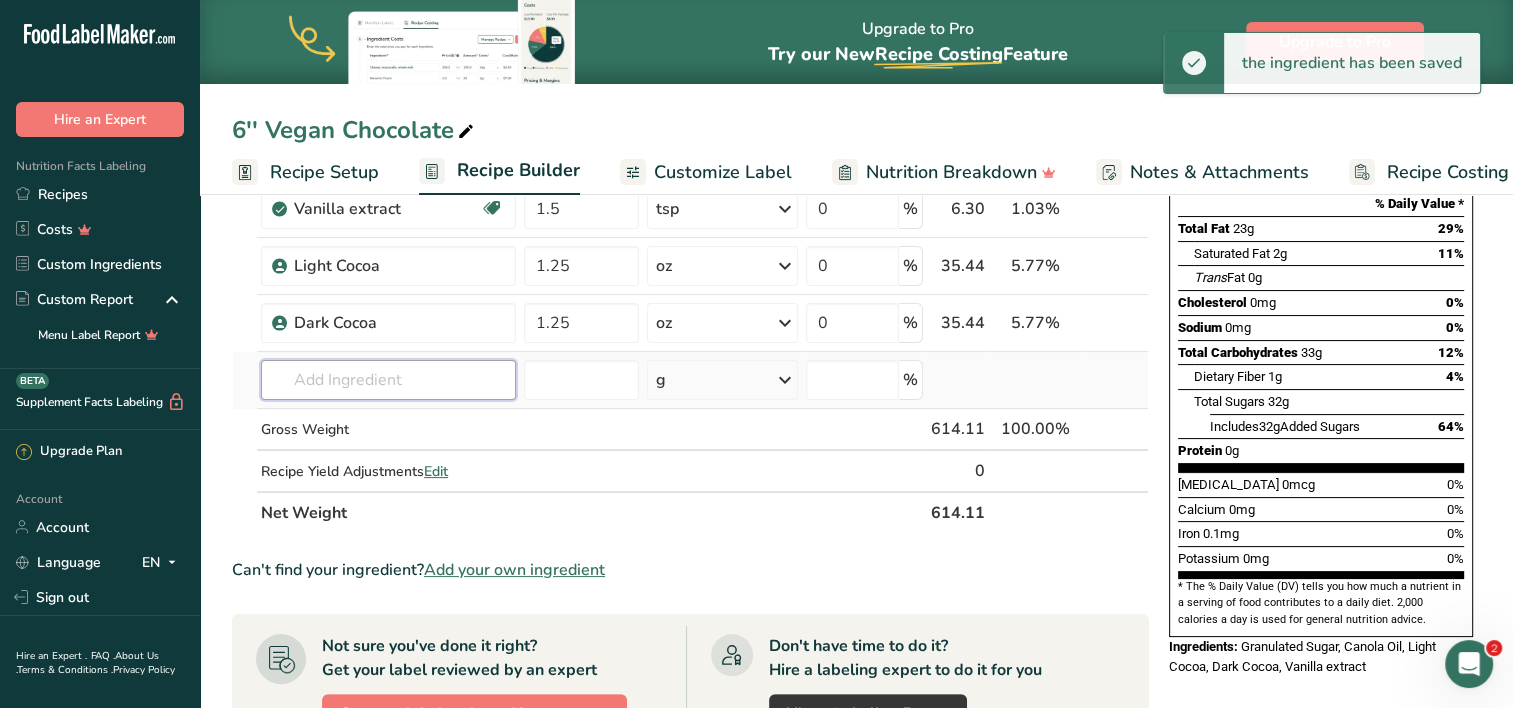 click at bounding box center [388, 380] 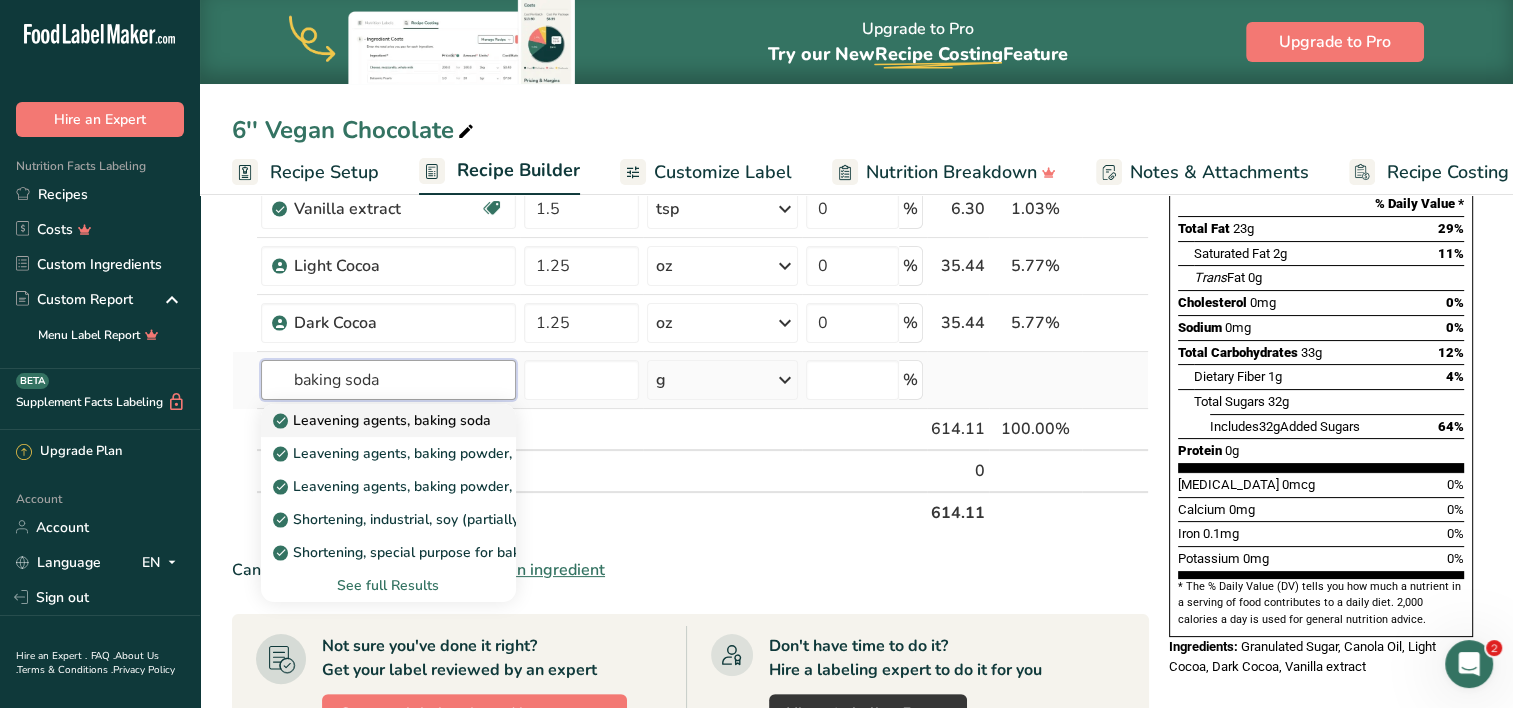 type on "baking soda" 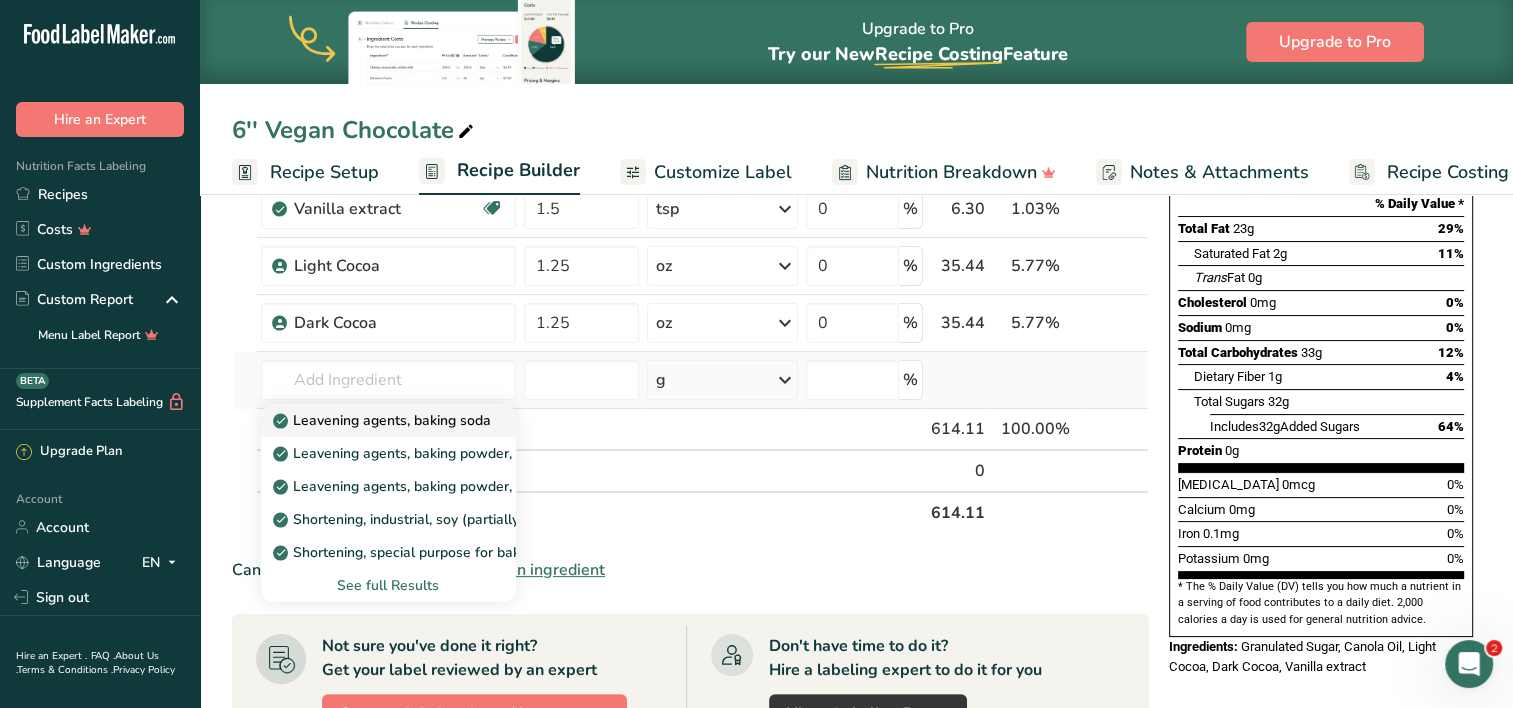 click on "Leavening agents, baking soda" at bounding box center [384, 420] 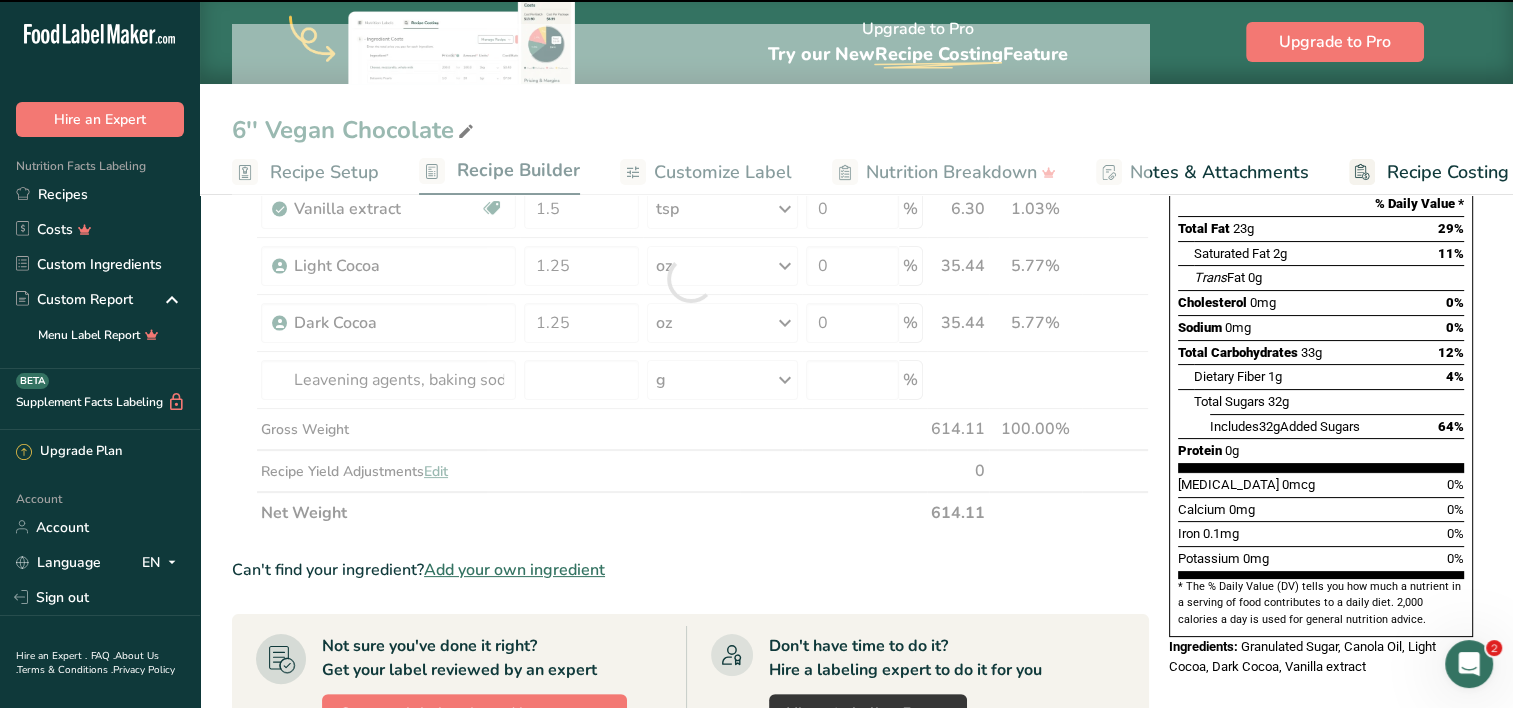 type on "0" 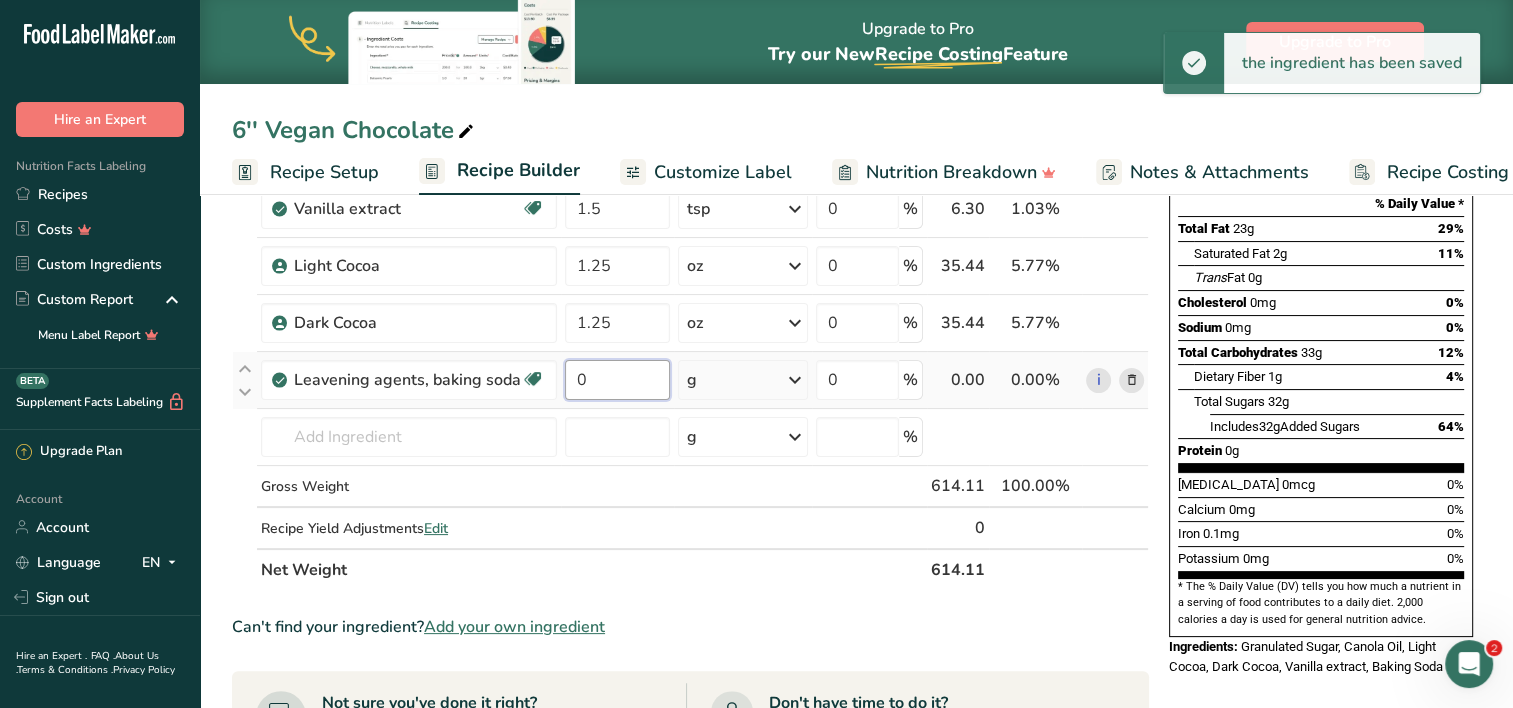 click on "0" at bounding box center [617, 380] 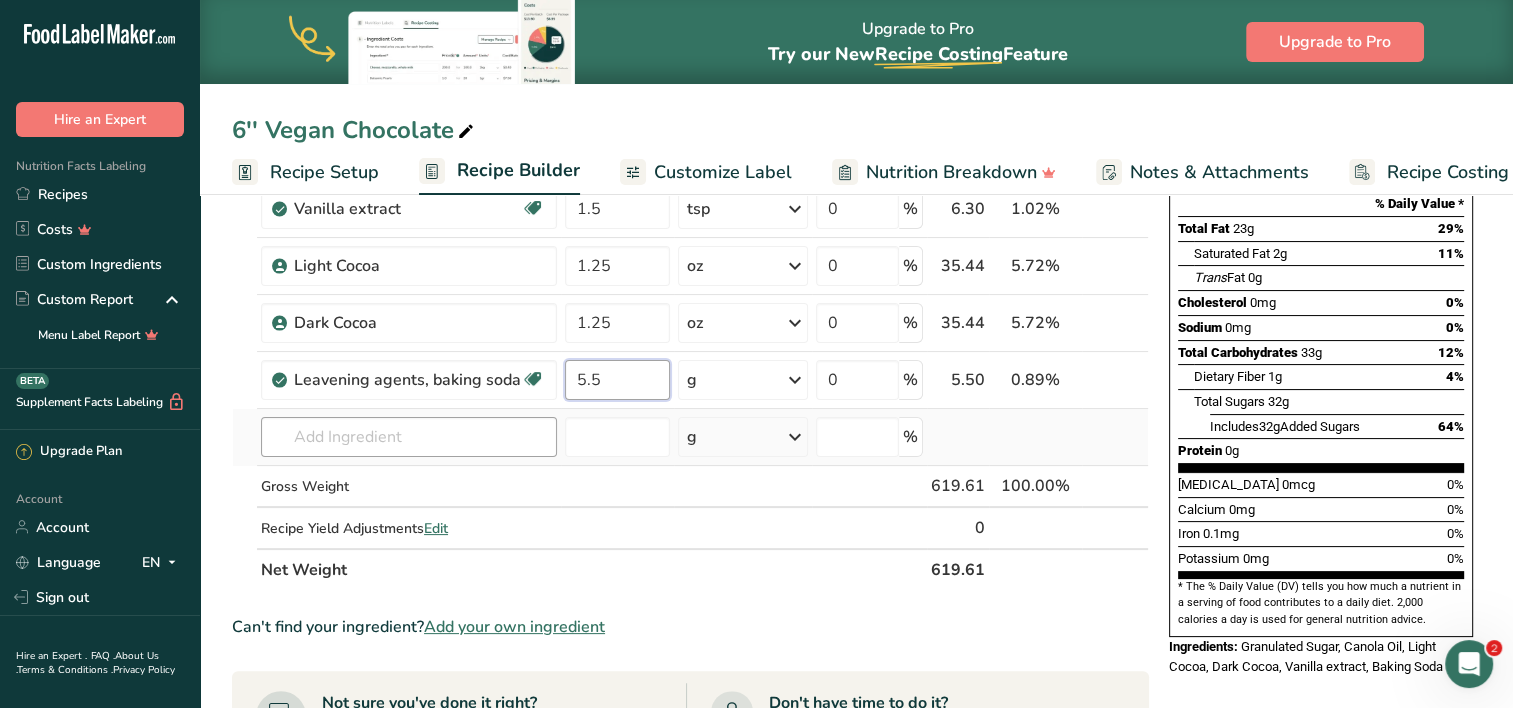 type on "5.5" 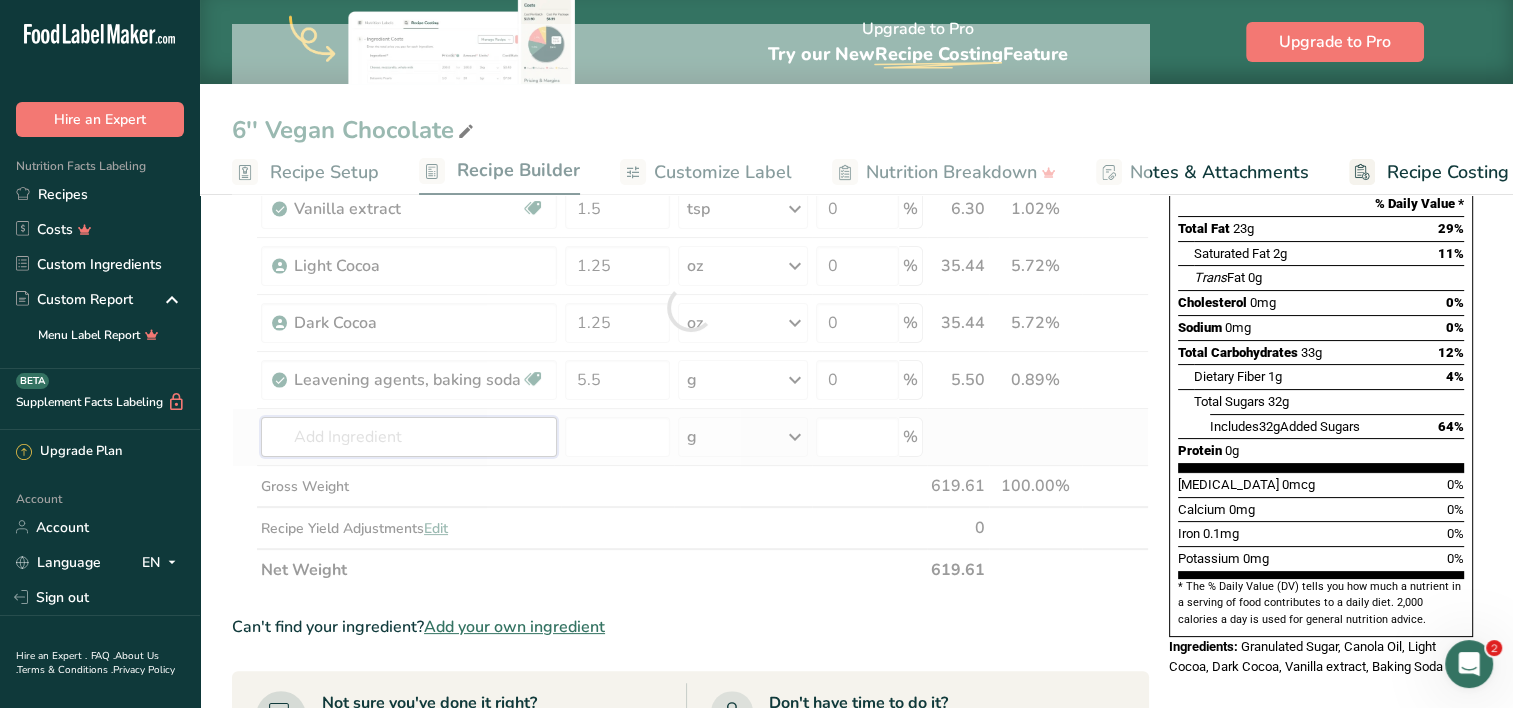 click on "Ingredient *
Amount *
Unit *
Waste *   .a-a{fill:#347362;}.b-a{fill:#fff;}          Grams
Percentage
[GEOGRAPHIC_DATA], granulated
Dairy free
Gluten free
Vegan
Vegetarian
Soy free
11.25
oz
Portions
1 serving packet
1 cup
Weight Units
g
kg
mg
mcg
lb
oz
See less
Volume Units
l
Volume units require a density conversion. If you know your ingredient's density enter it below. Otherwise, click on "RIA" our AI Regulatory bot - she will be able to help you
lb/ft3
g/cm3
Confirm
mL" at bounding box center [690, 307] 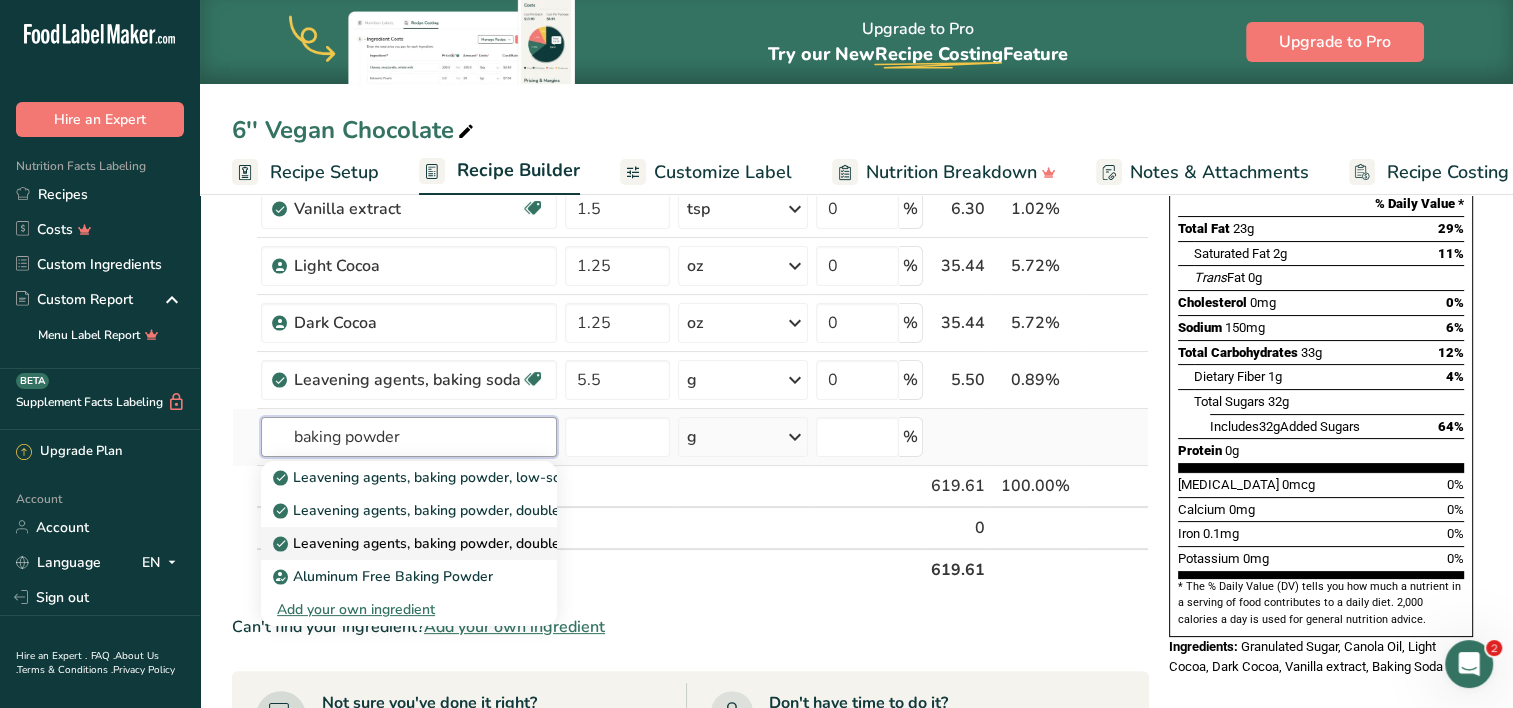 type on "baking powder" 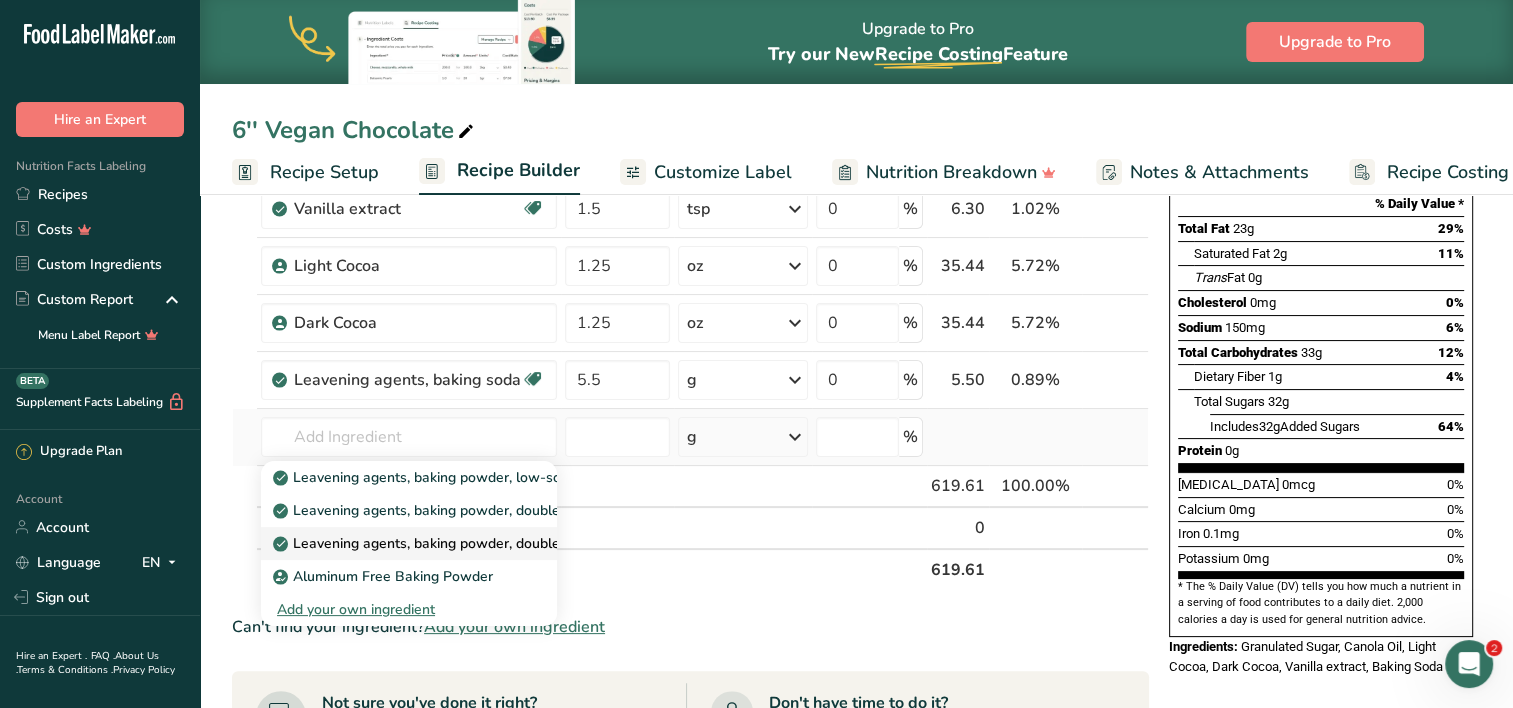 click on "Leavening agents, baking powder, double-acting, sodium aluminum sulfate" at bounding box center (525, 543) 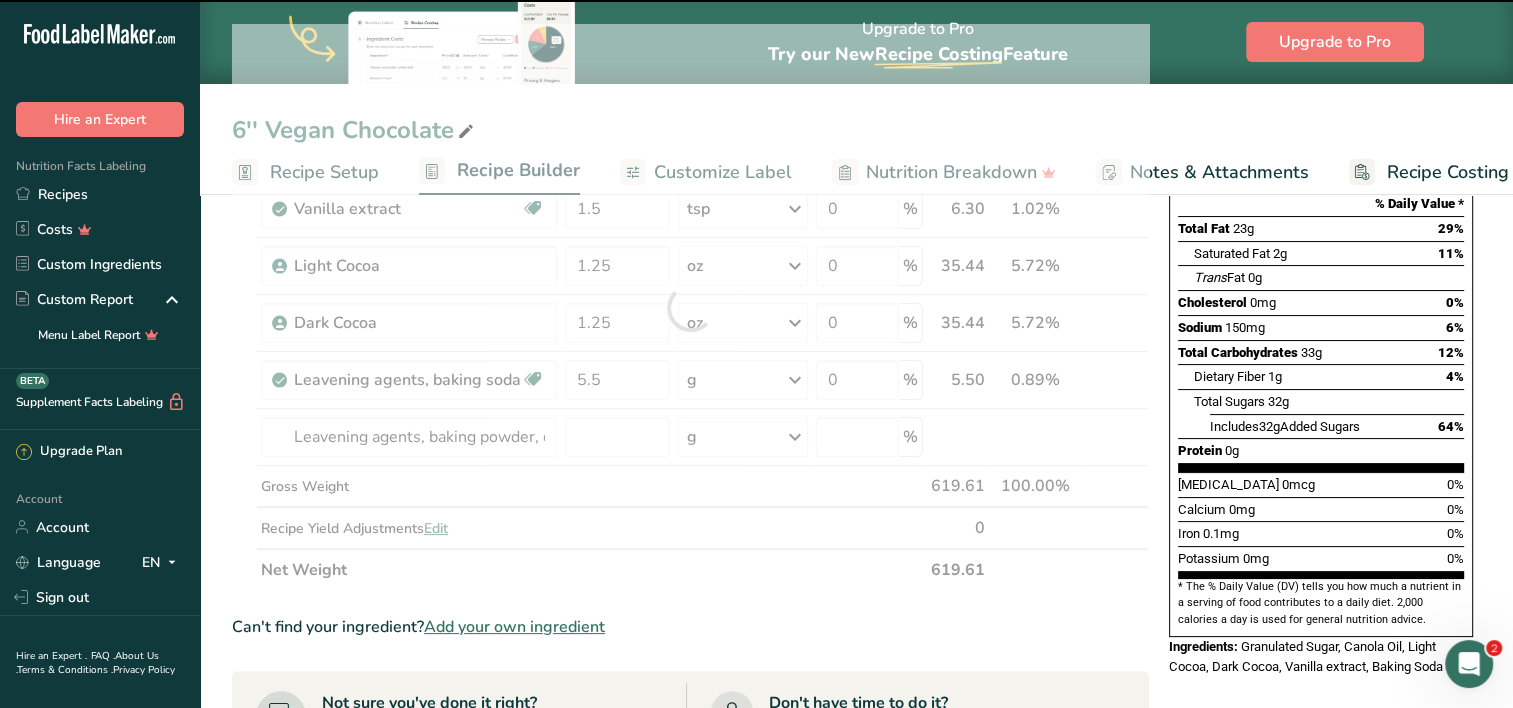 type on "0" 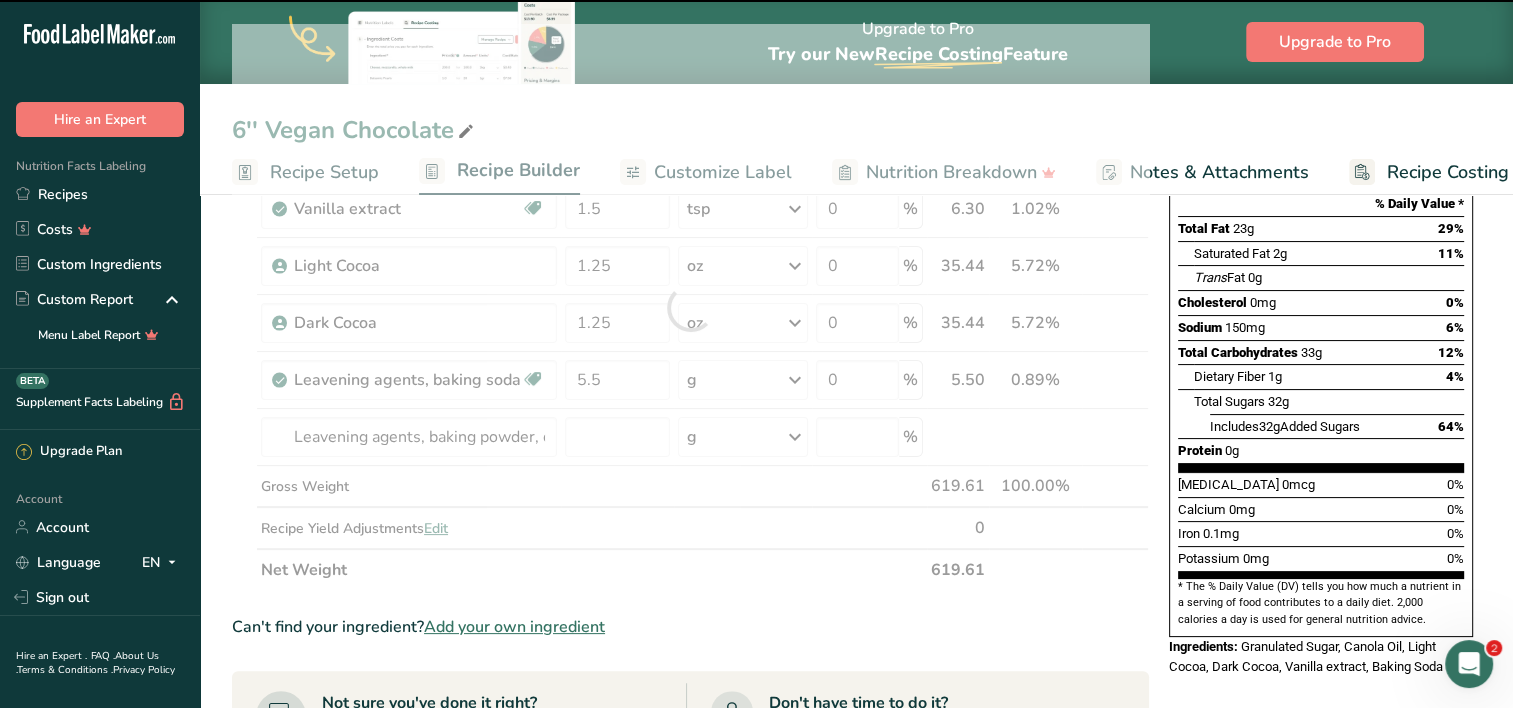 type on "0" 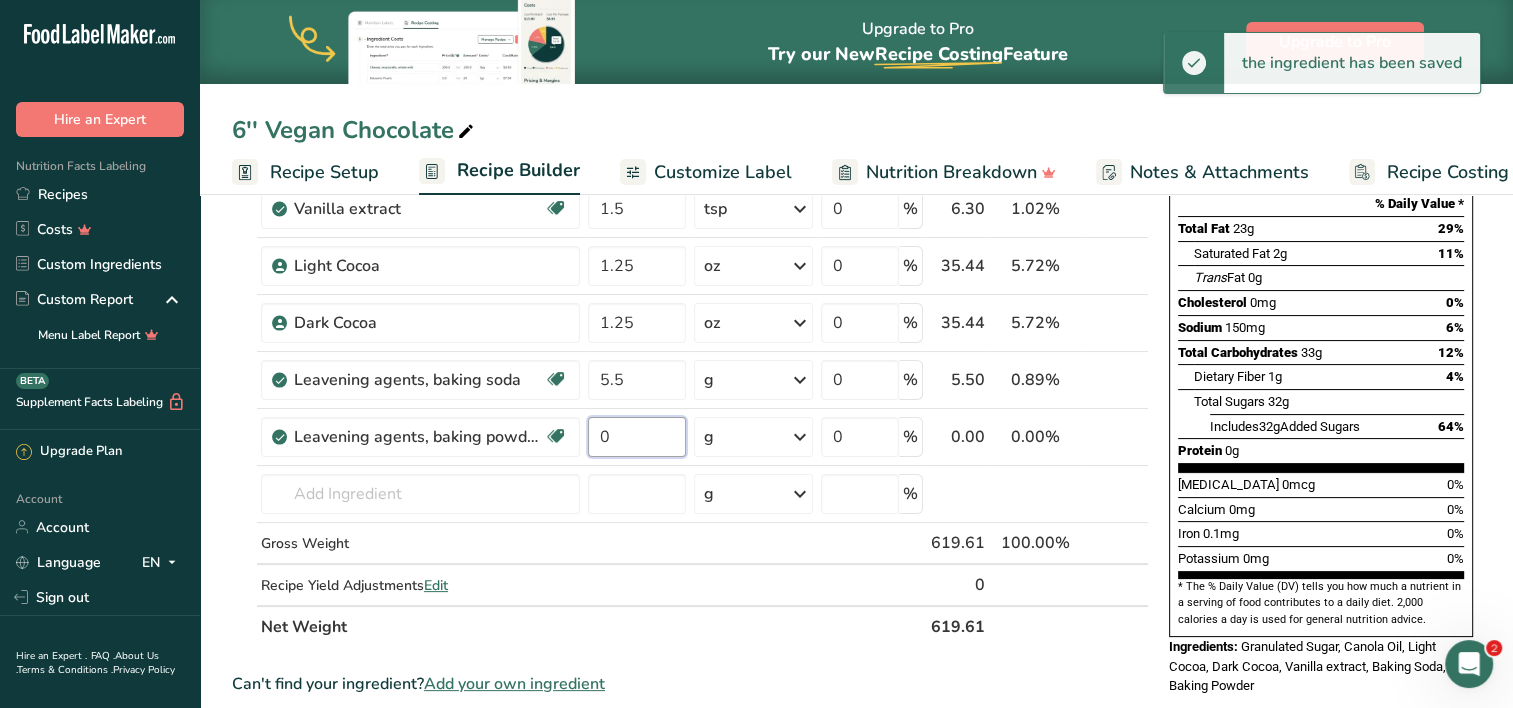 click on "0" at bounding box center (637, 437) 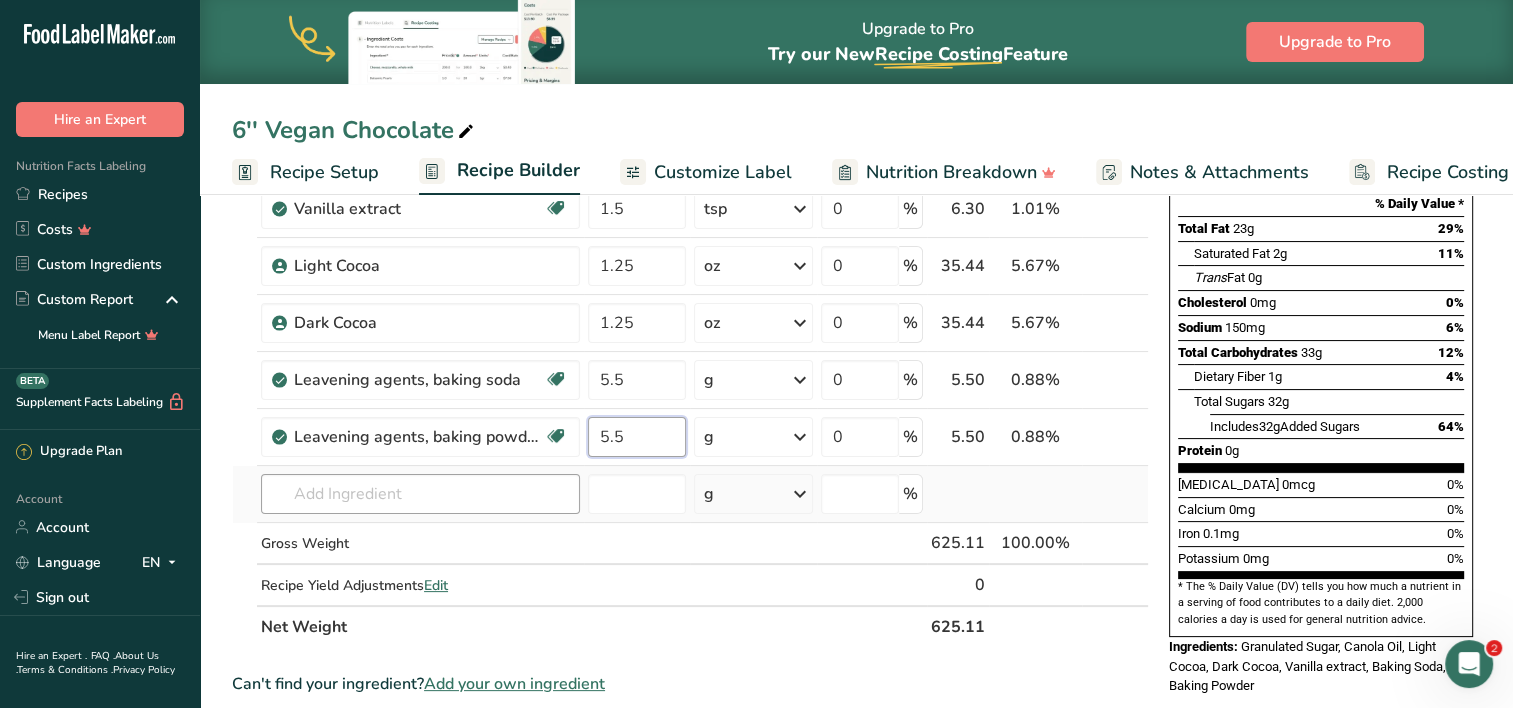 type on "5.5" 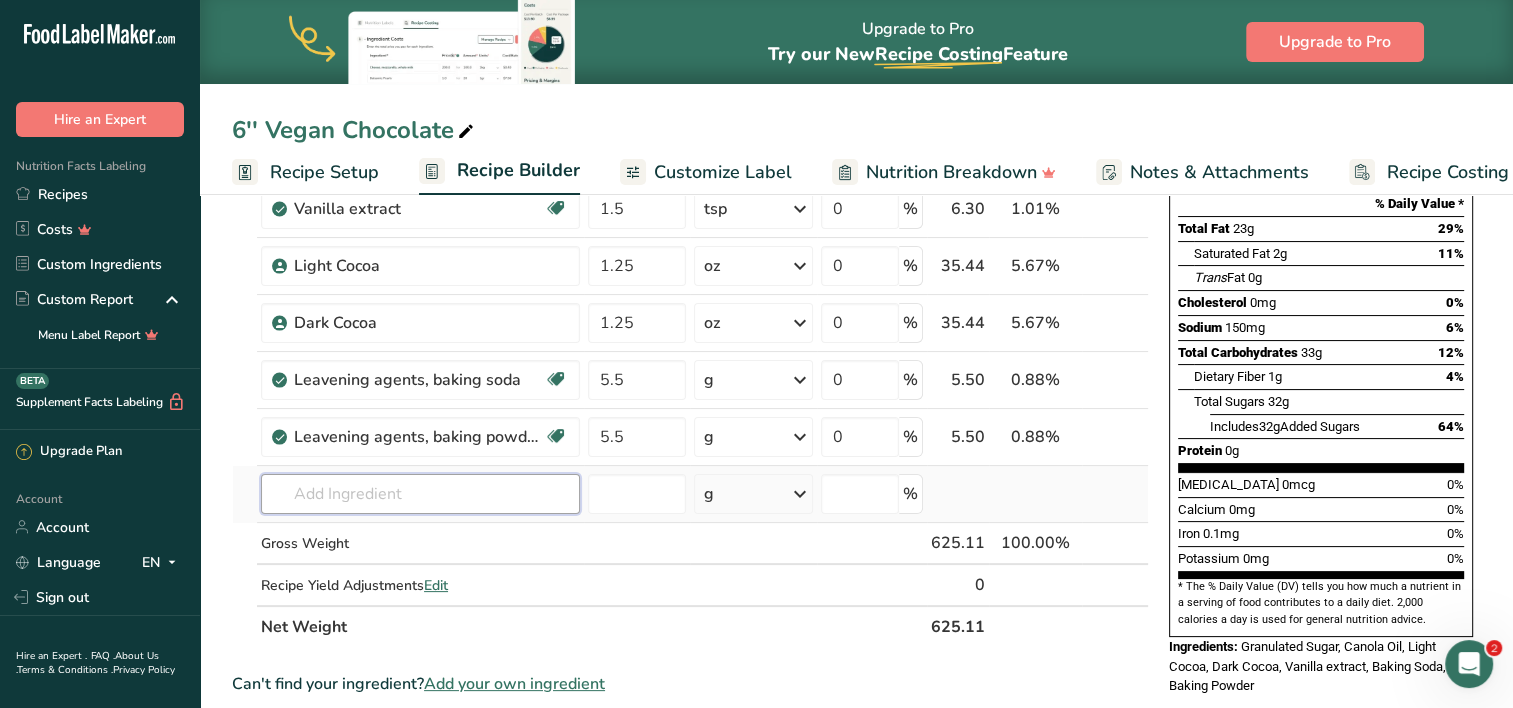 click on "Ingredient *
Amount *
Unit *
Waste *   .a-a{fill:#347362;}.b-a{fill:#fff;}          Grams
Percentage
[GEOGRAPHIC_DATA], granulated
Dairy free
Gluten free
Vegan
Vegetarian
Soy free
11.25
oz
Portions
1 serving packet
1 cup
Weight Units
g
kg
mg
mcg
lb
oz
See less
Volume Units
l
Volume units require a density conversion. If you know your ingredient's density enter it below. Otherwise, click on "RIA" our AI Regulatory bot - she will be able to help you
lb/ft3
g/cm3
Confirm
mL" at bounding box center [690, 336] 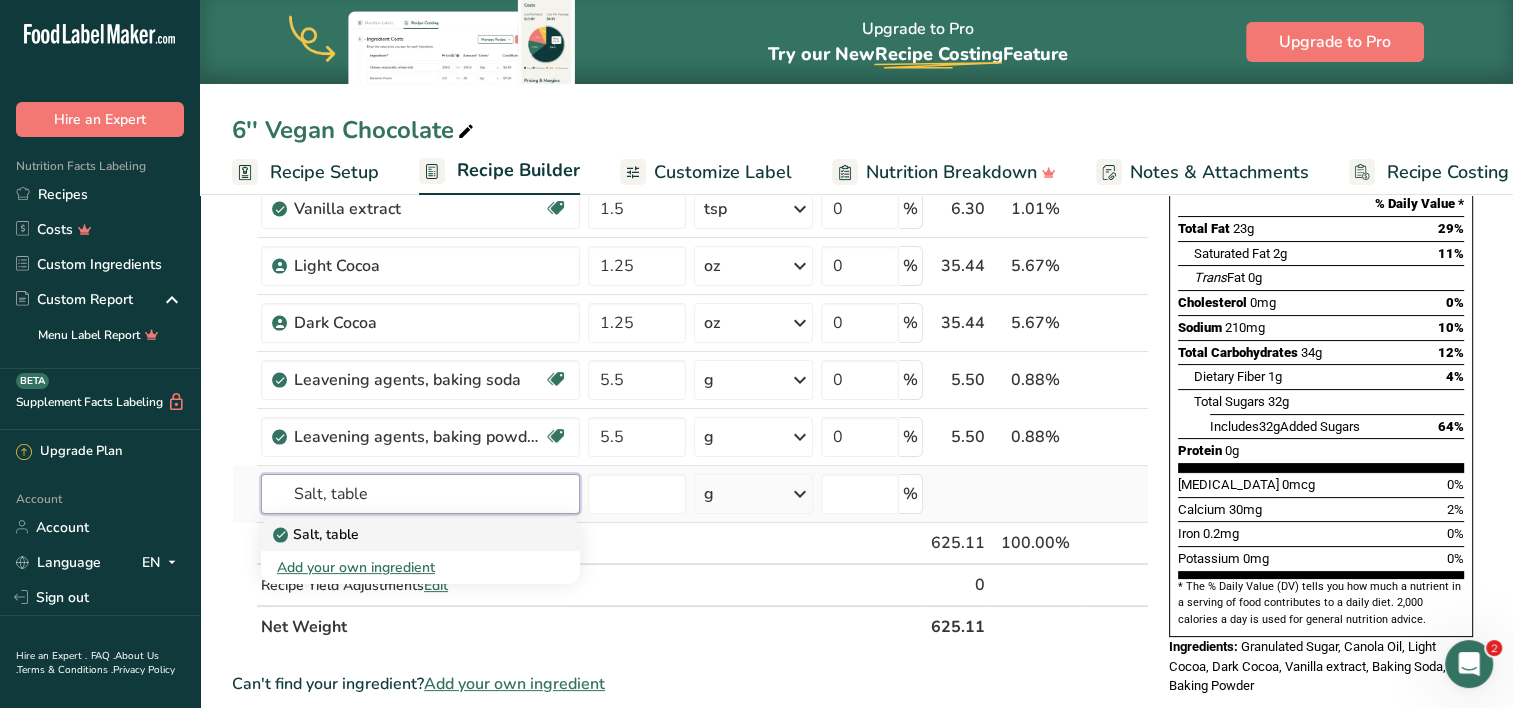 type on "Salt, table" 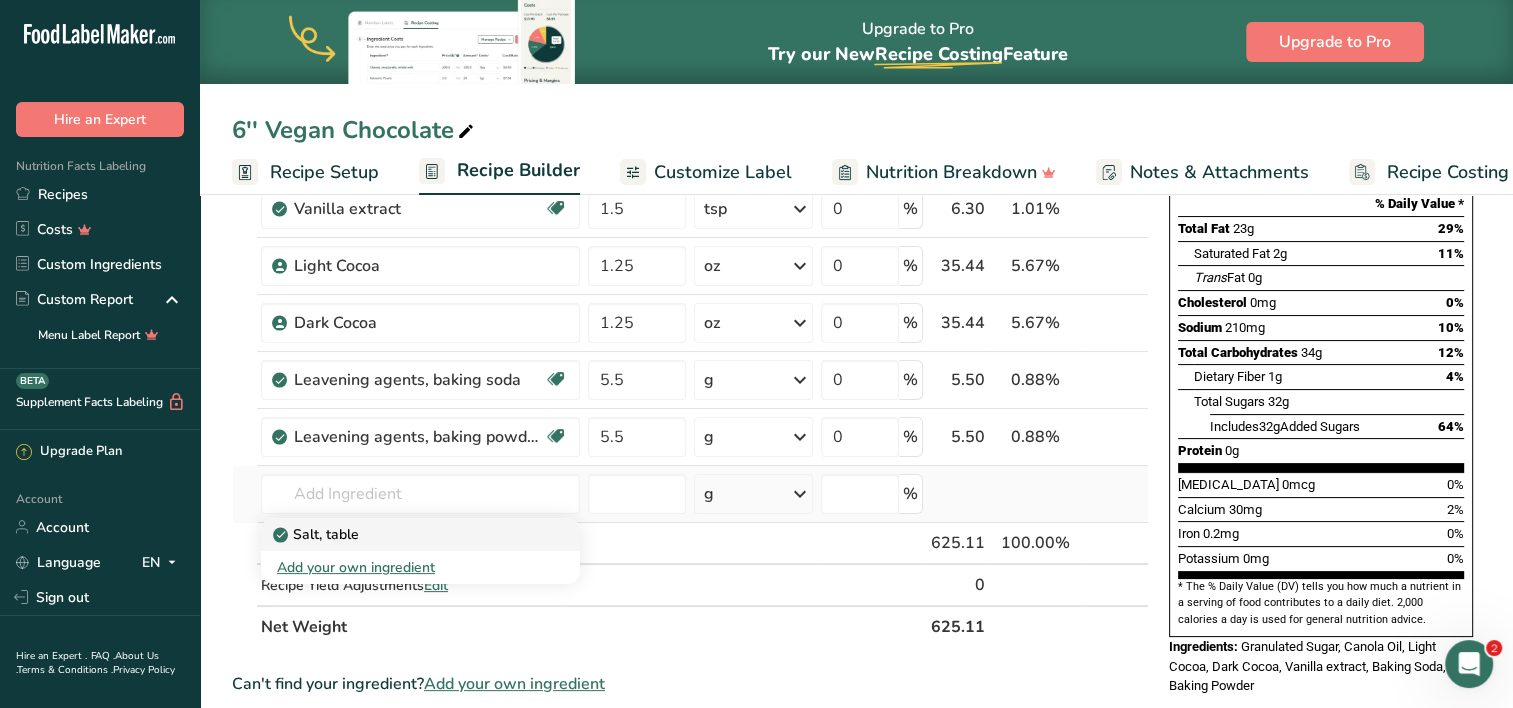 click on "Salt, table" at bounding box center [404, 534] 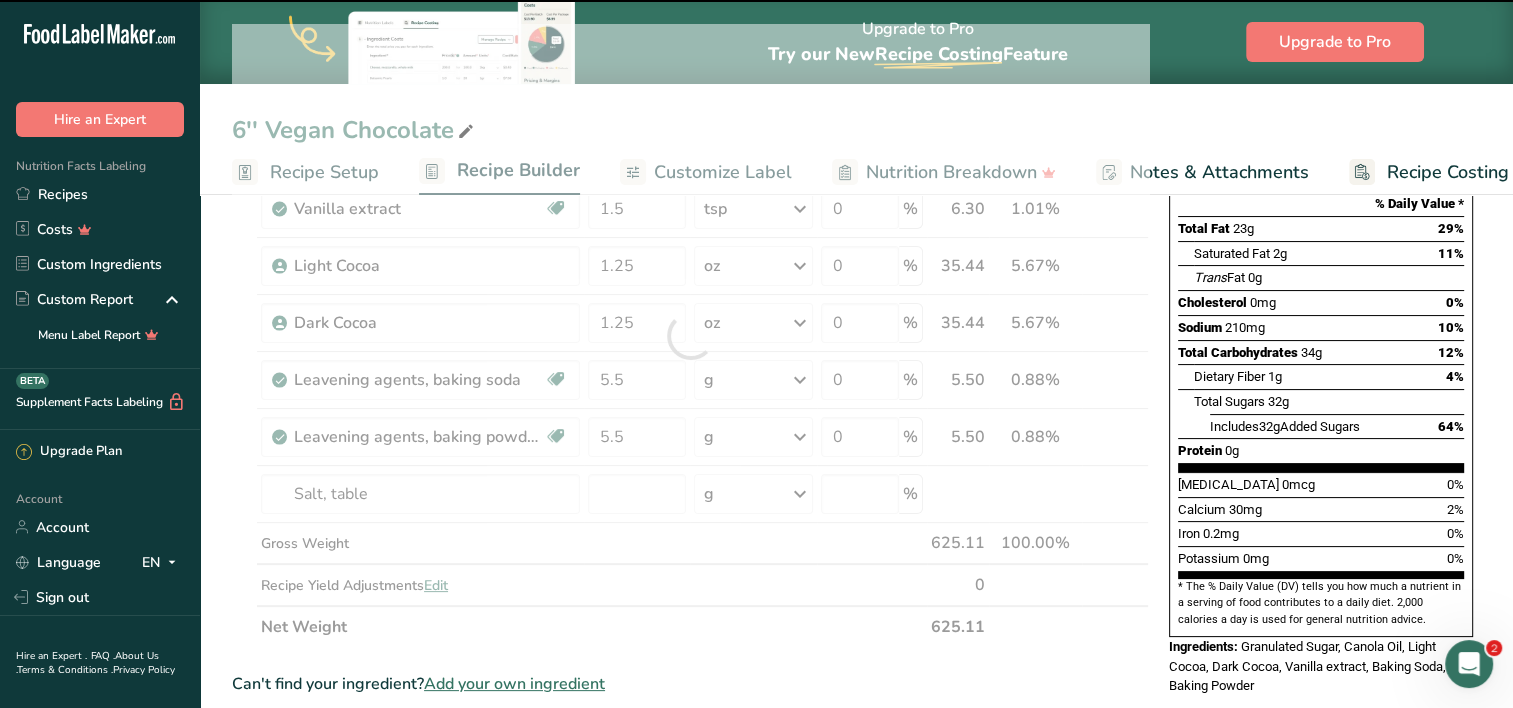 type on "0" 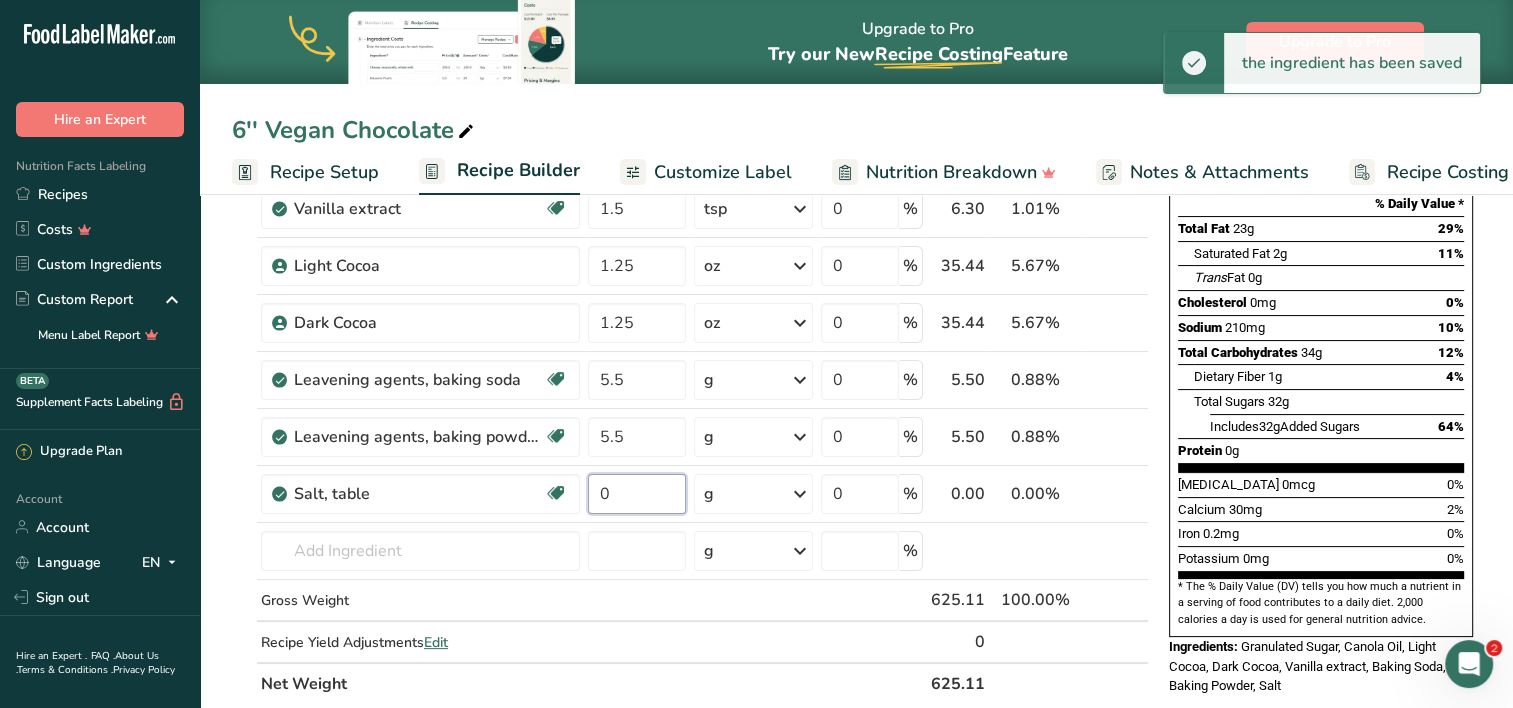 click on "0" at bounding box center (637, 494) 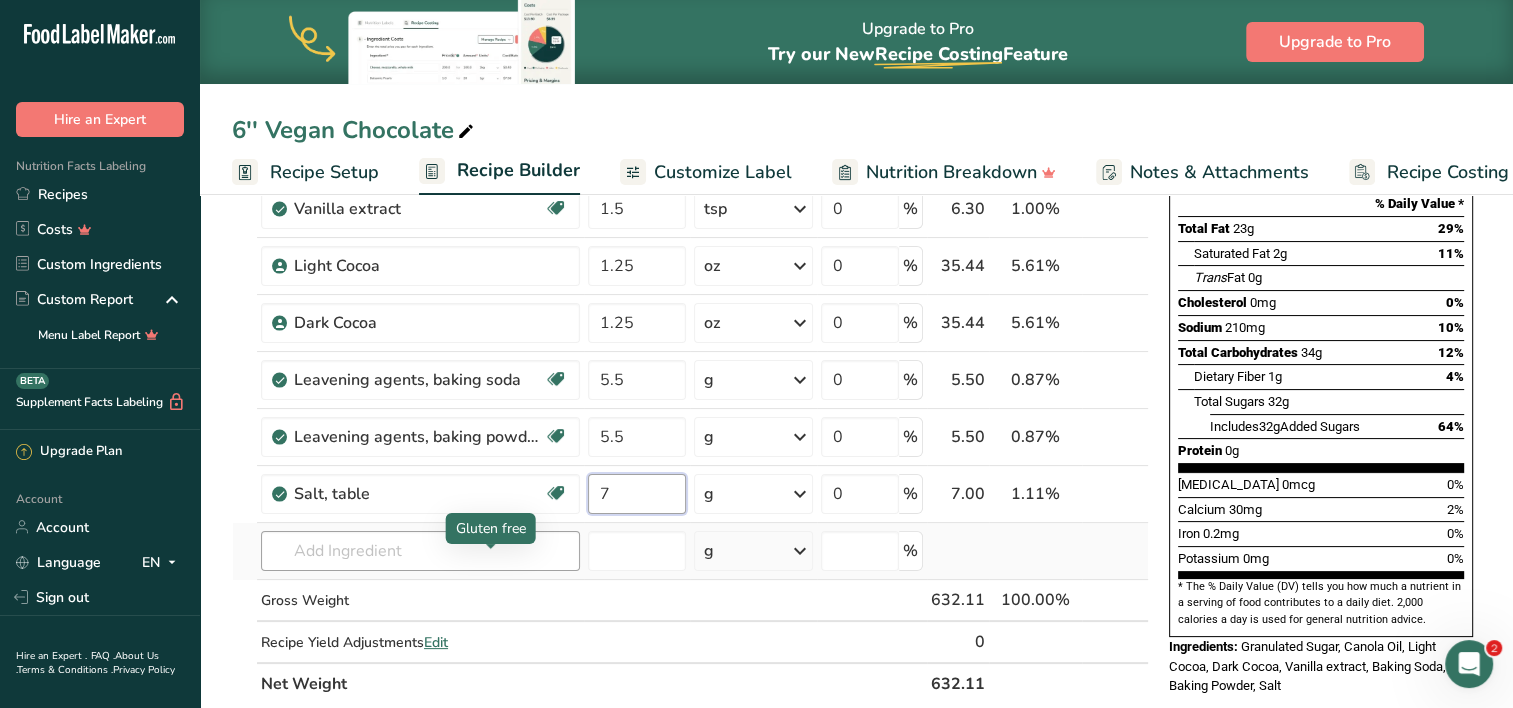 type on "7" 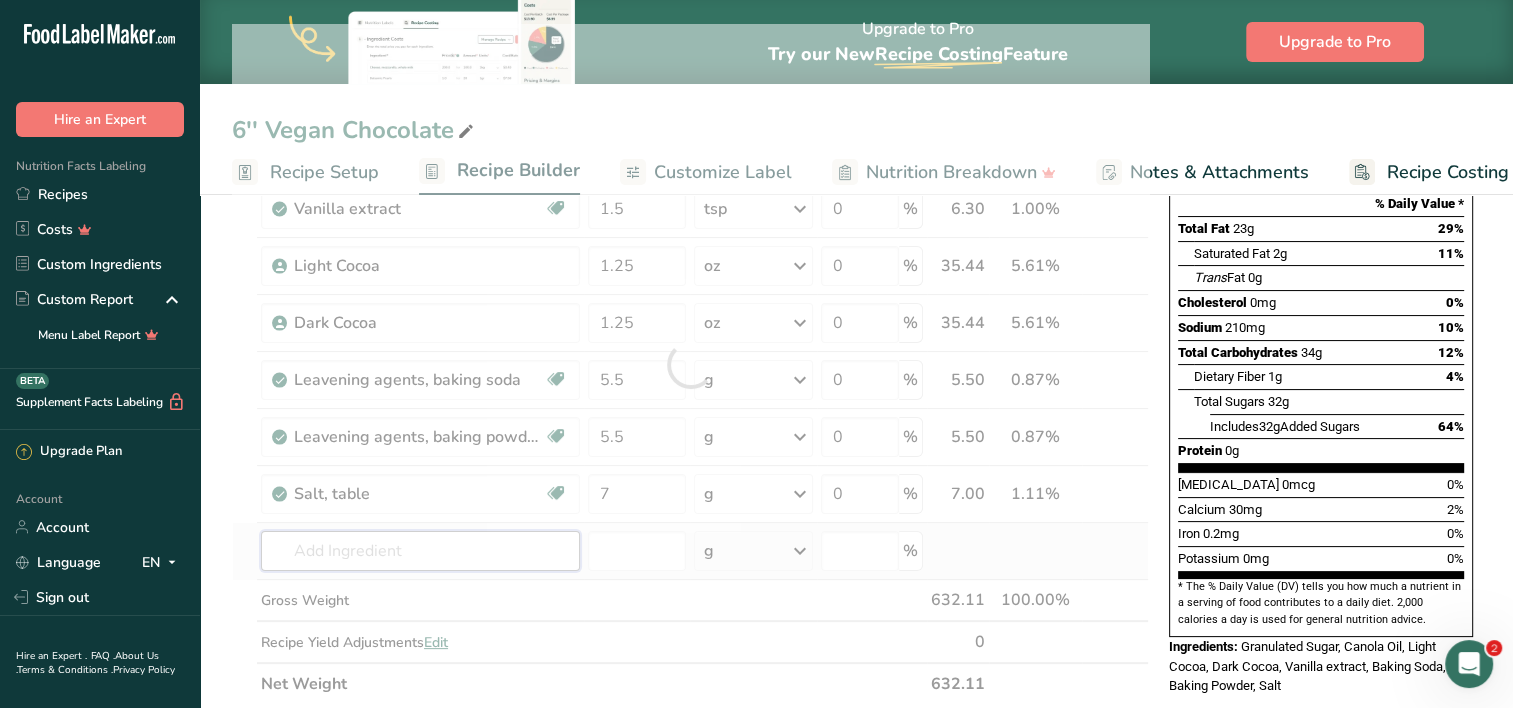 click on "Ingredient *
Amount *
Unit *
Waste *   .a-a{fill:#347362;}.b-a{fill:#fff;}          Grams
Percentage
[GEOGRAPHIC_DATA], granulated
Dairy free
Gluten free
Vegan
Vegetarian
Soy free
11.25
oz
Portions
1 serving packet
1 cup
Weight Units
g
kg
mg
mcg
lb
oz
See less
Volume Units
l
Volume units require a density conversion. If you know your ingredient's density enter it below. Otherwise, click on "RIA" our AI Regulatory bot - she will be able to help you
lb/ft3
g/cm3
Confirm
mL" at bounding box center [690, 364] 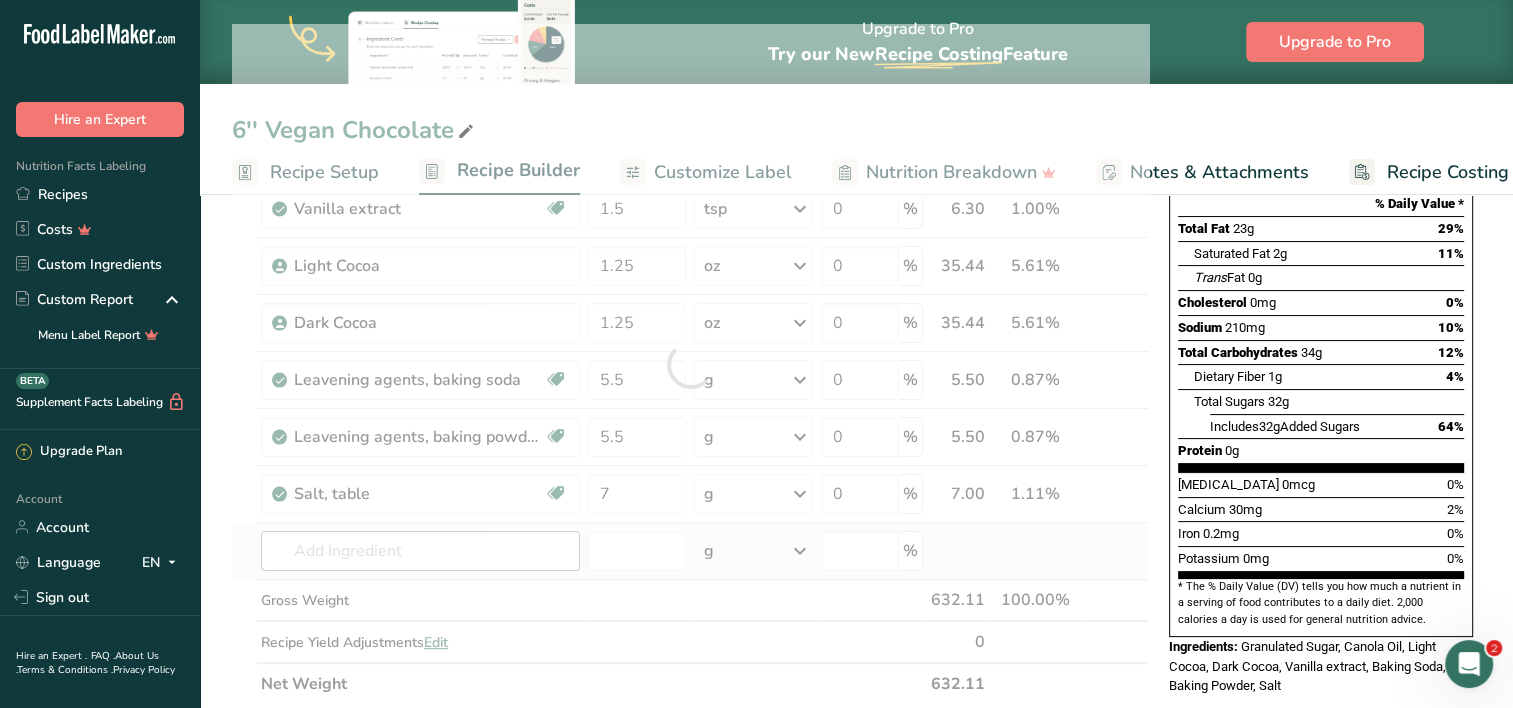 click at bounding box center [690, 364] 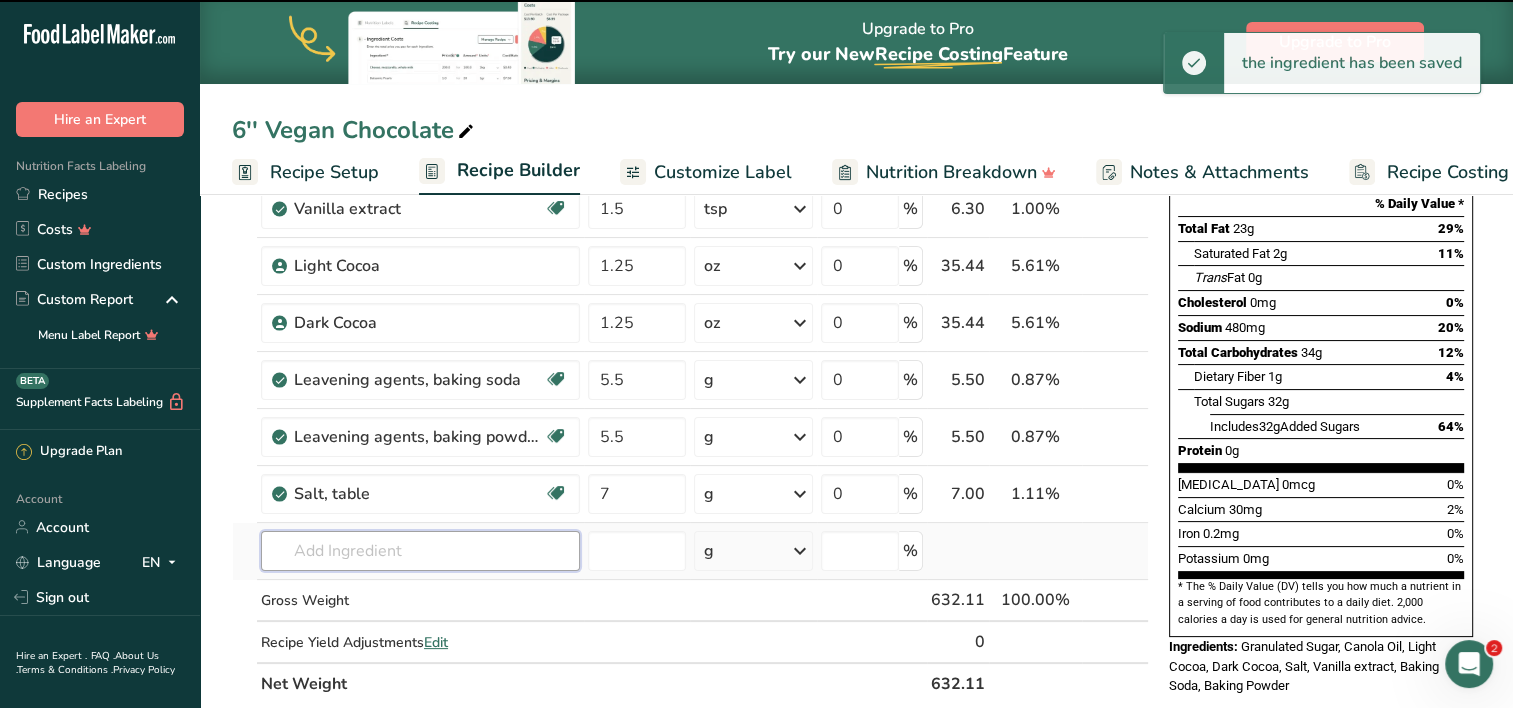 click at bounding box center [420, 551] 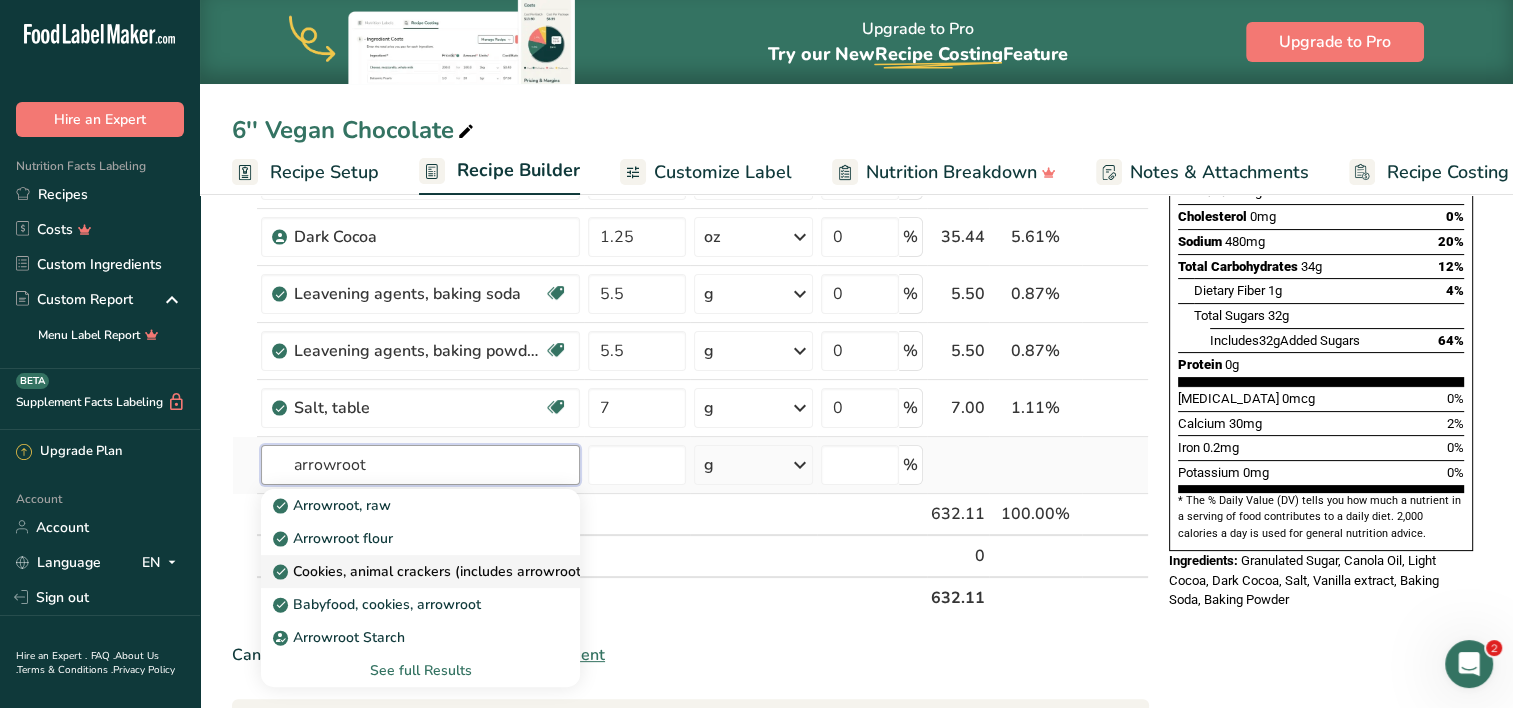 scroll, scrollTop: 363, scrollLeft: 0, axis: vertical 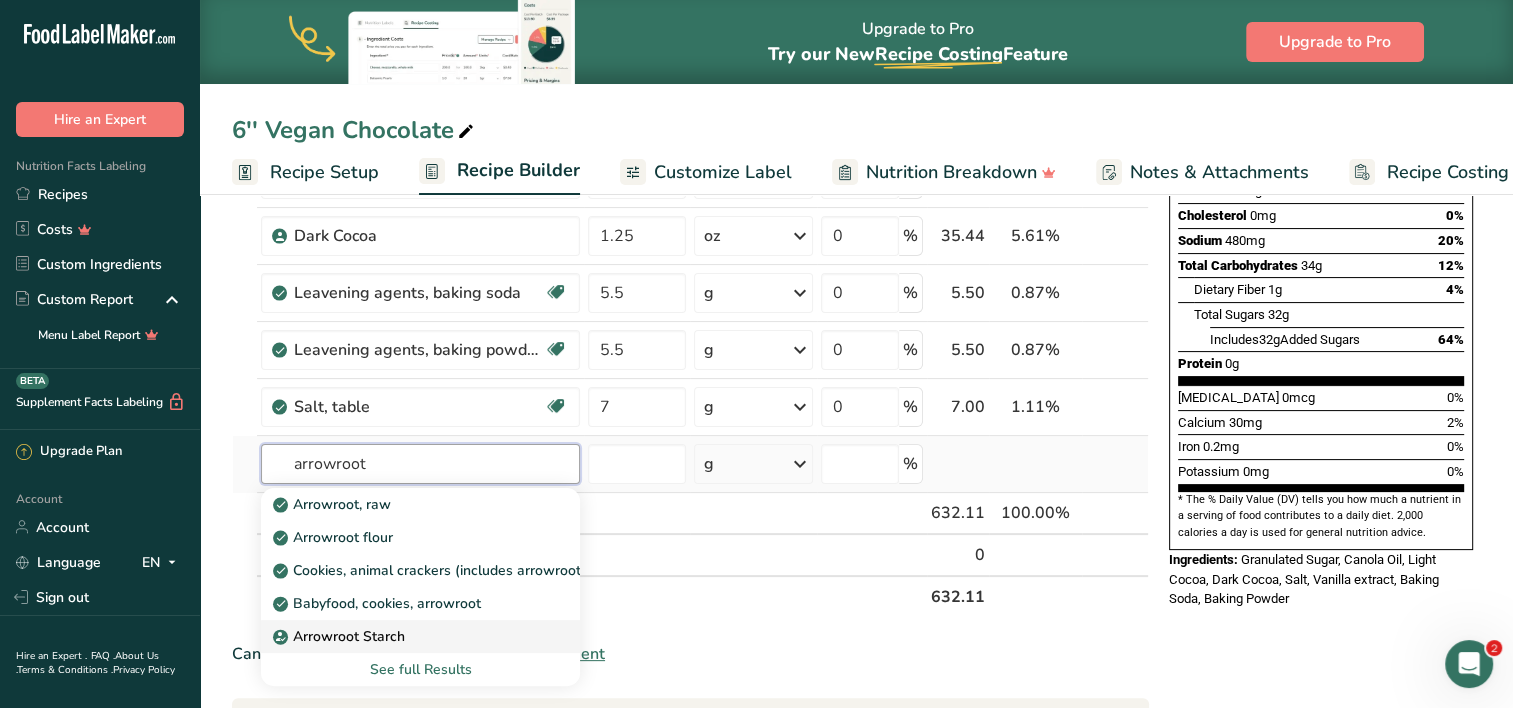type on "arrowroot" 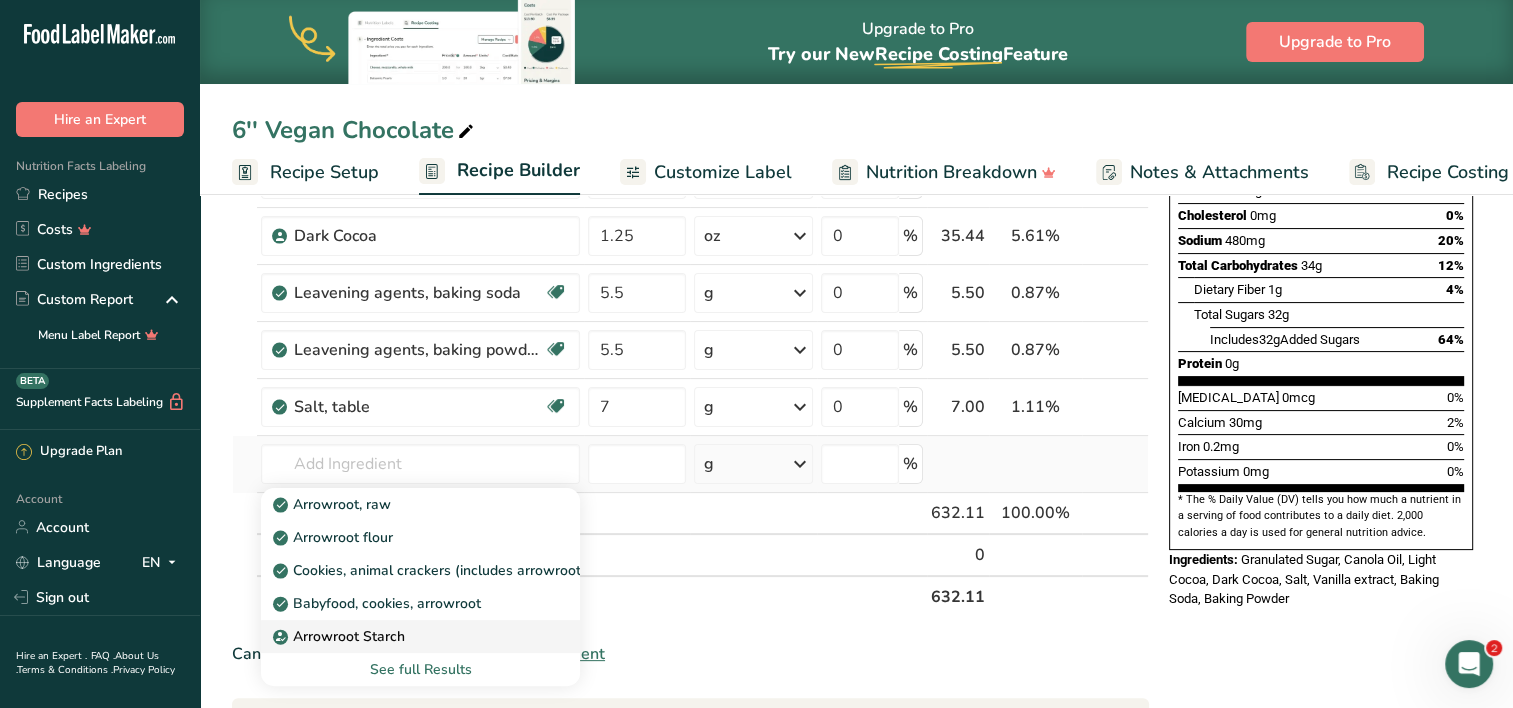 click on "Arrowroot Starch" at bounding box center [341, 636] 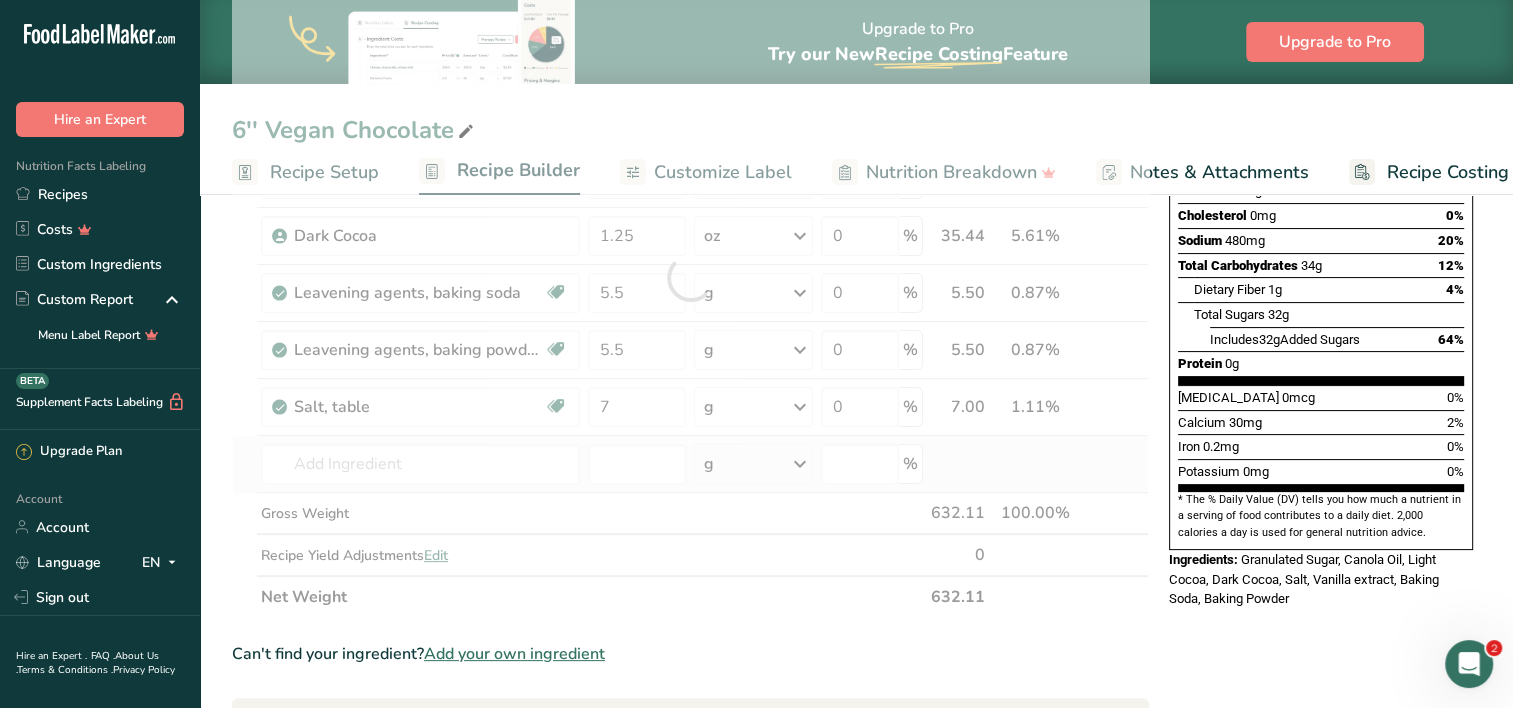 type on "Arrowroot Starch" 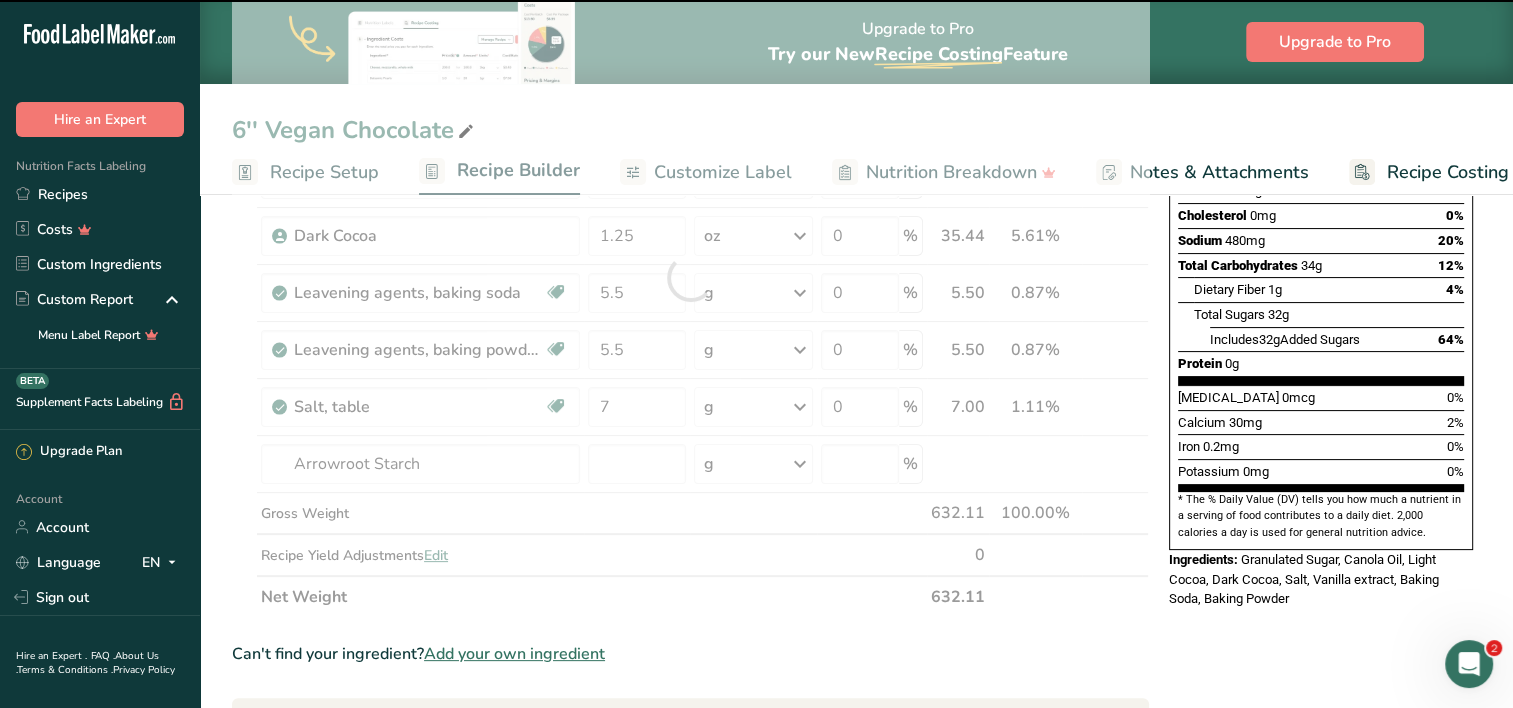 type on "0" 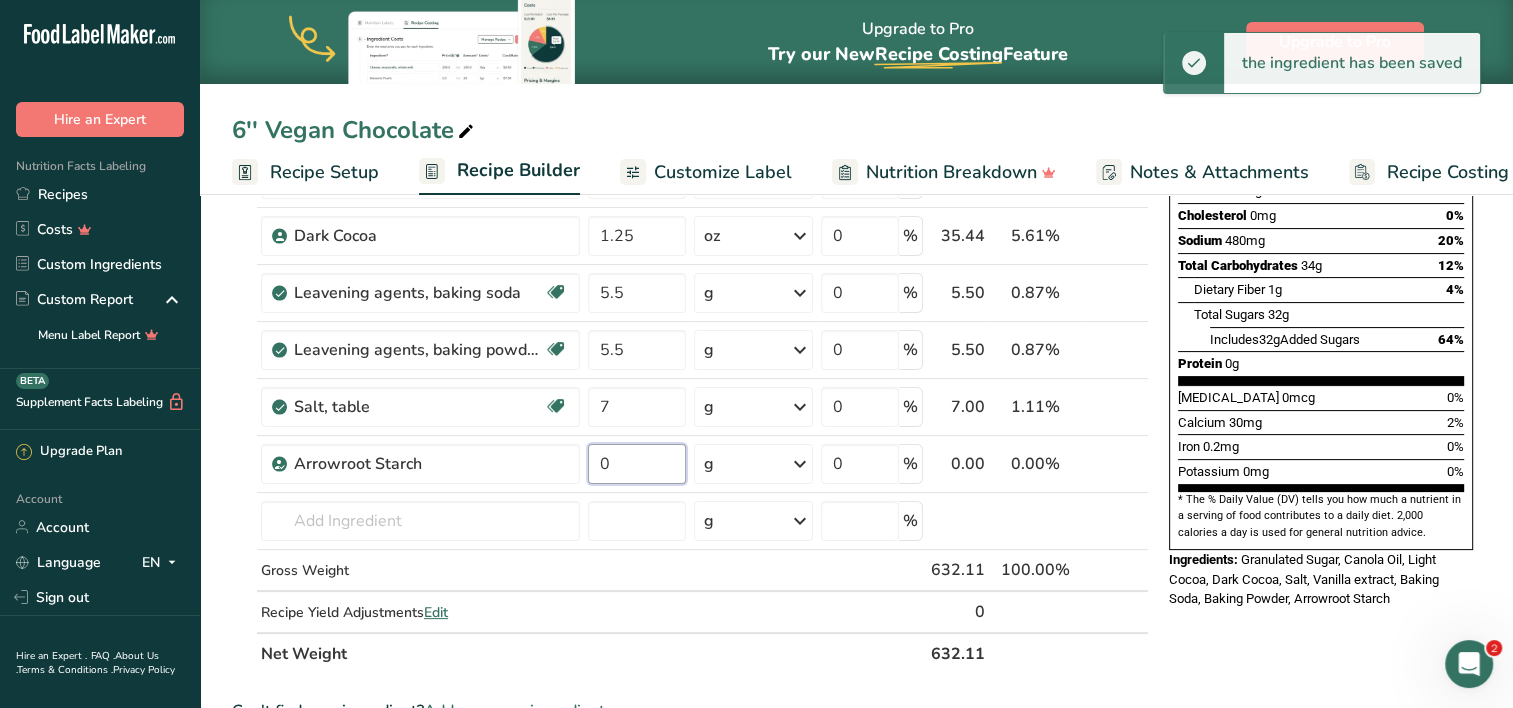 click on "0" at bounding box center (637, 464) 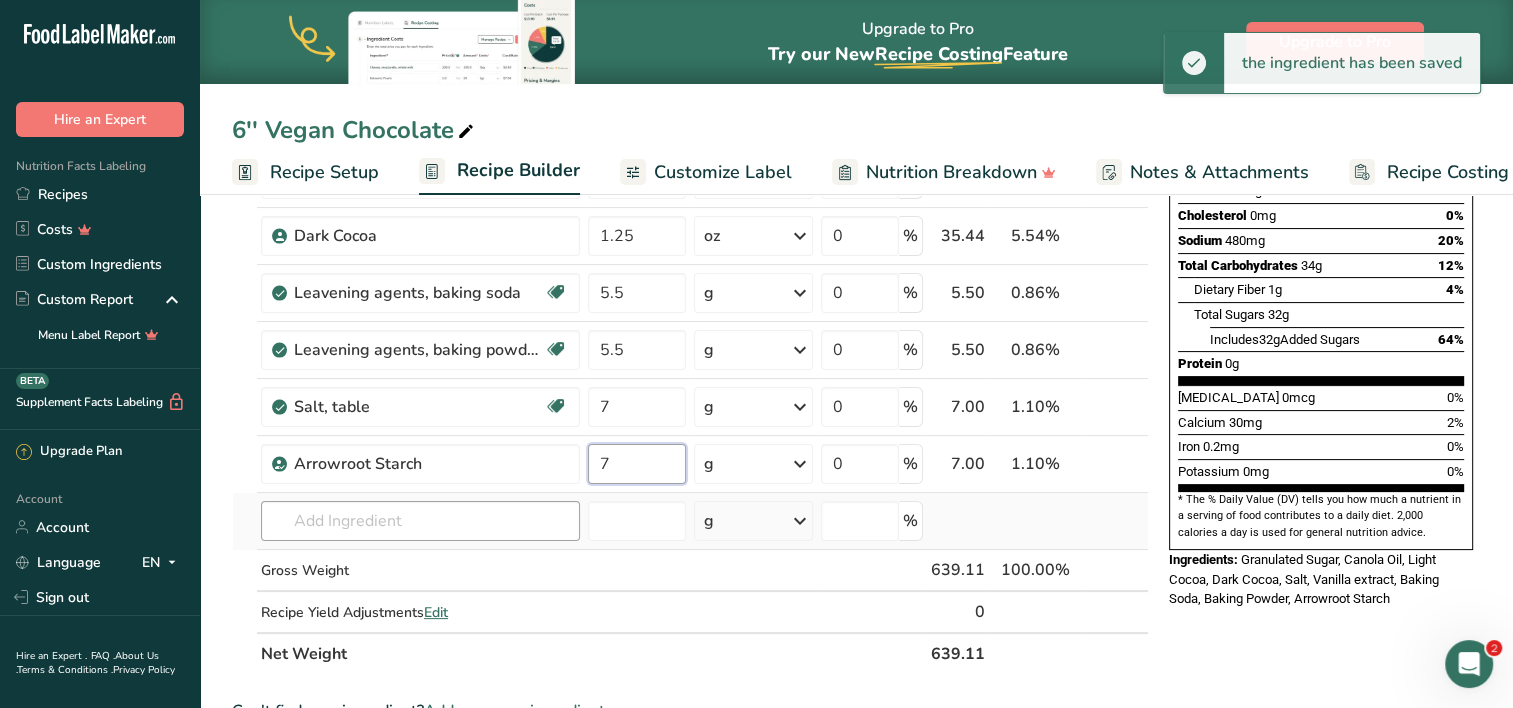 type on "7" 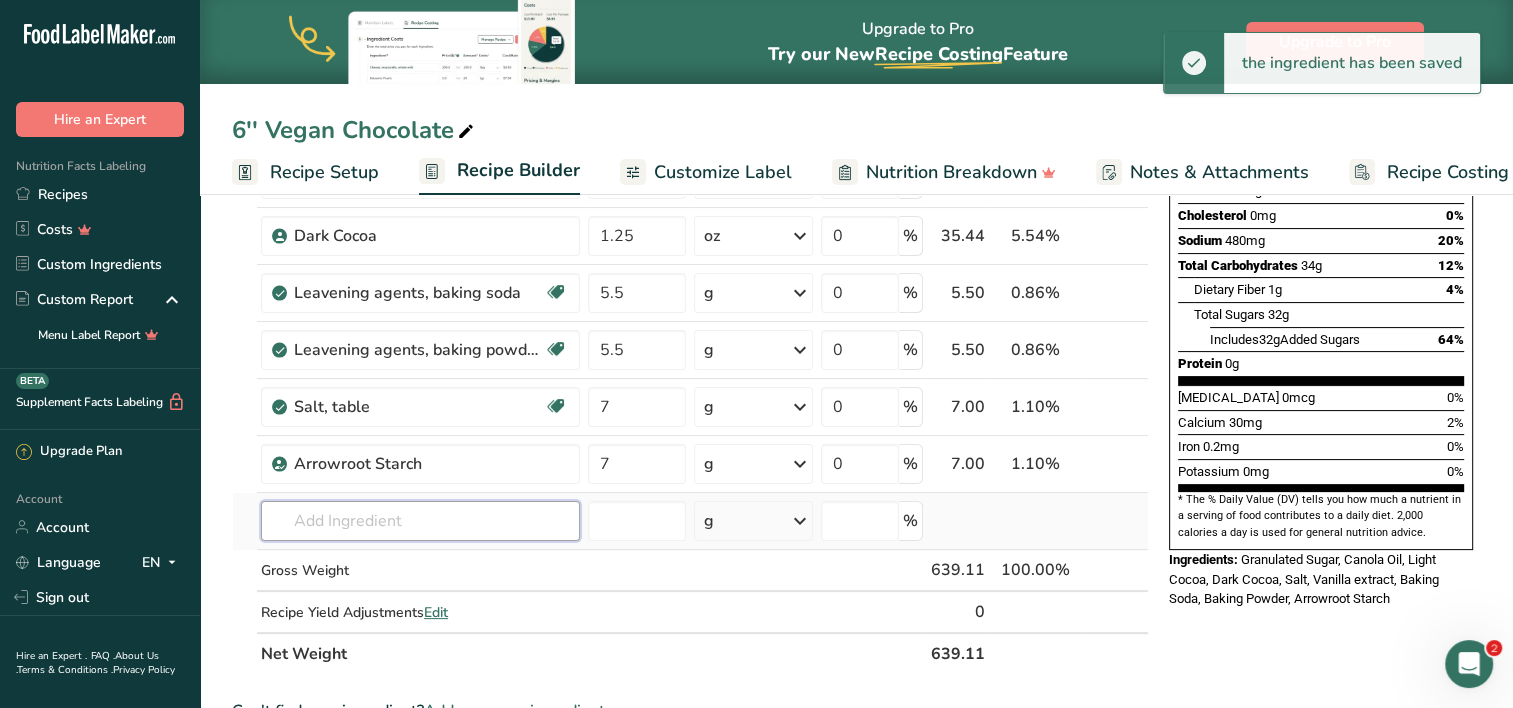 click on "Ingredient *
Amount *
Unit *
Waste *   .a-a{fill:#347362;}.b-a{fill:#fff;}          Grams
Percentage
[GEOGRAPHIC_DATA], granulated
Dairy free
Gluten free
Vegan
Vegetarian
Soy free
11.25
oz
Portions
1 serving packet
1 cup
Weight Units
g
kg
mg
mcg
lb
oz
See less
Volume Units
l
Volume units require a density conversion. If you know your ingredient's density enter it below. Otherwise, click on "RIA" our AI Regulatory bot - she will be able to help you
lb/ft3
g/cm3
Confirm
mL" at bounding box center (690, 306) 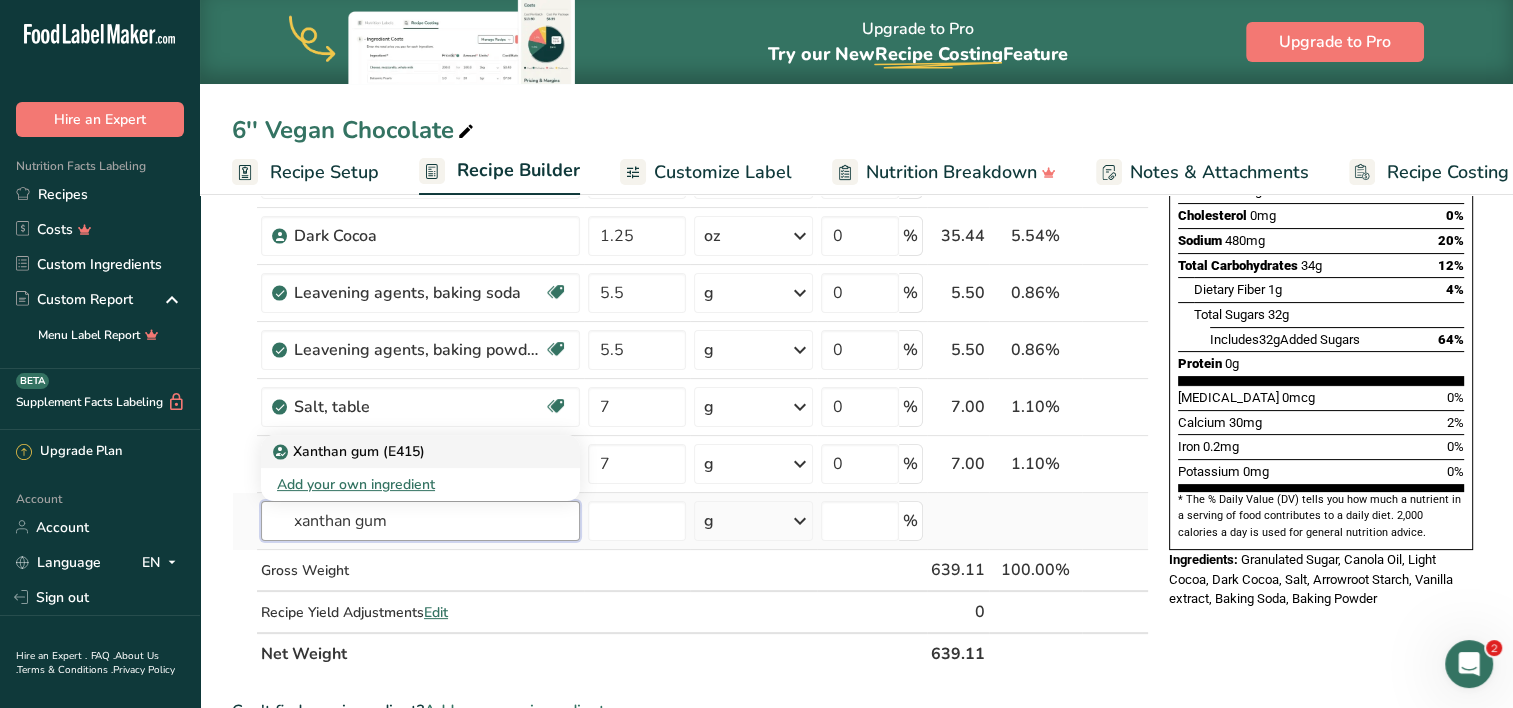 type on "xanthan gum" 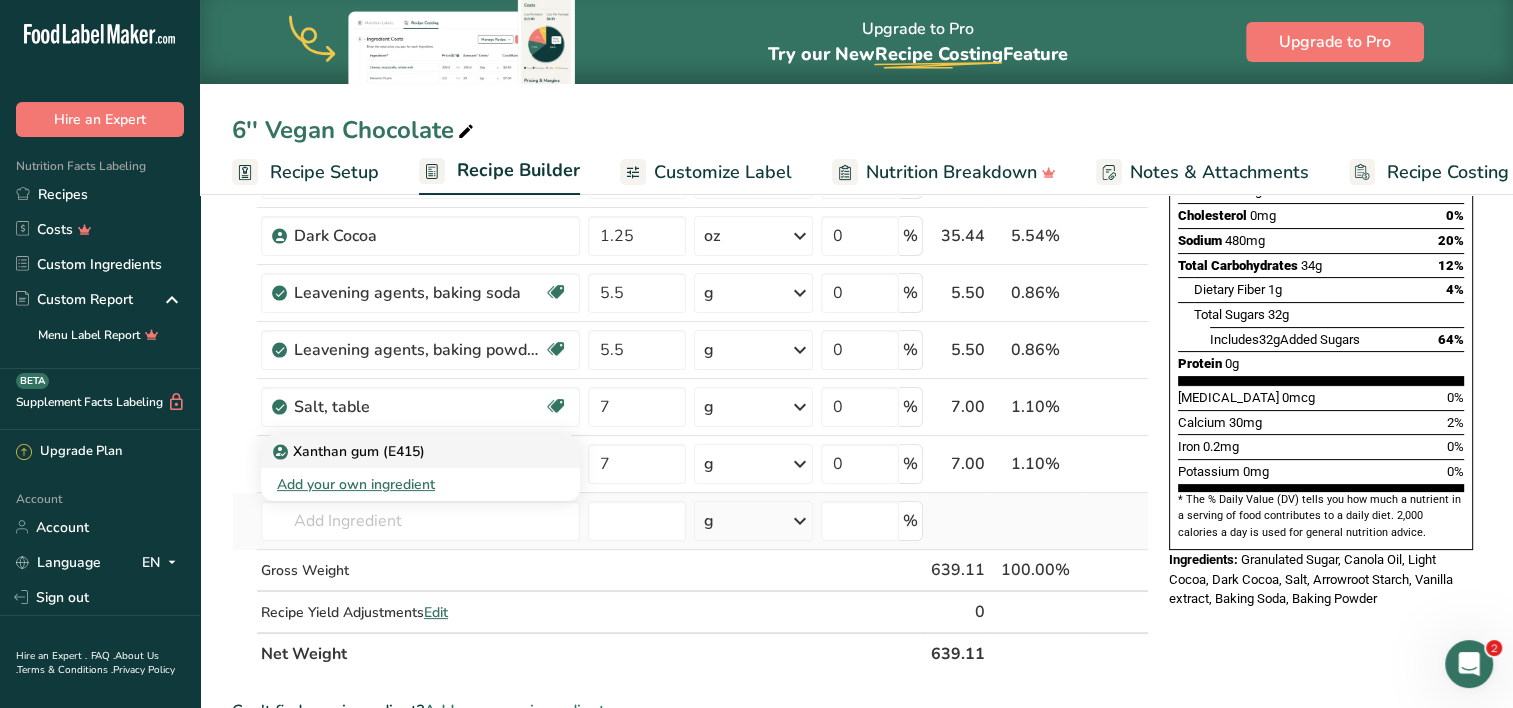 click on "Xanthan gum (E415)" at bounding box center [351, 451] 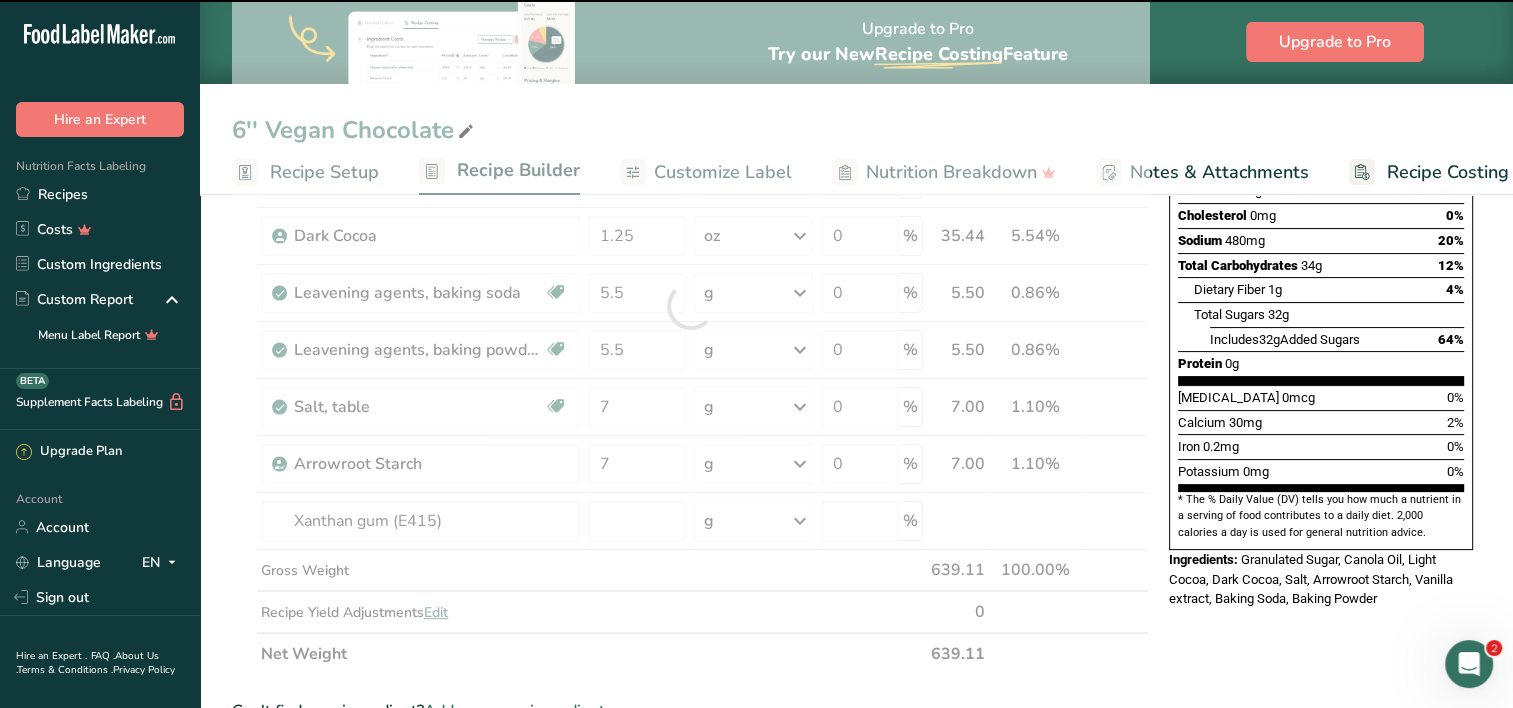 type on "0" 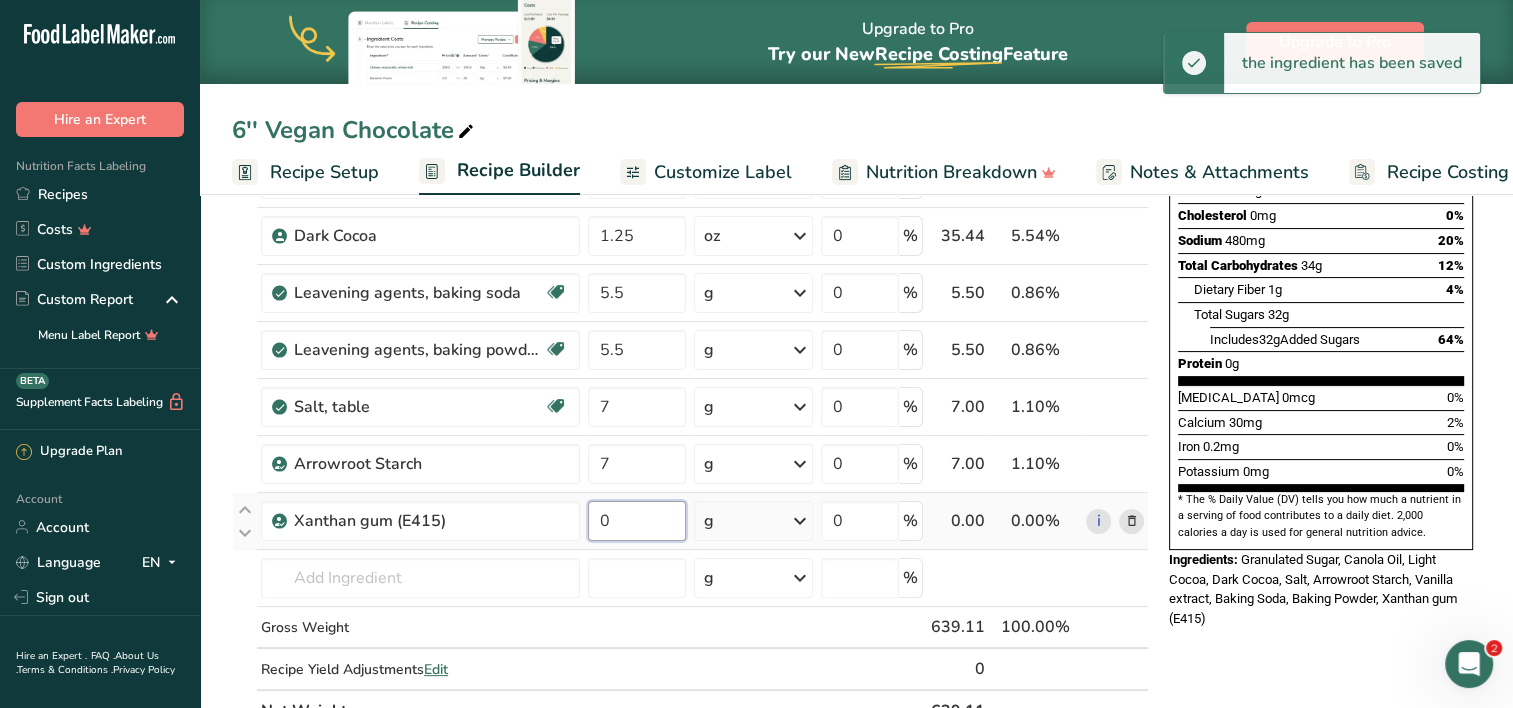 click on "0" at bounding box center [637, 521] 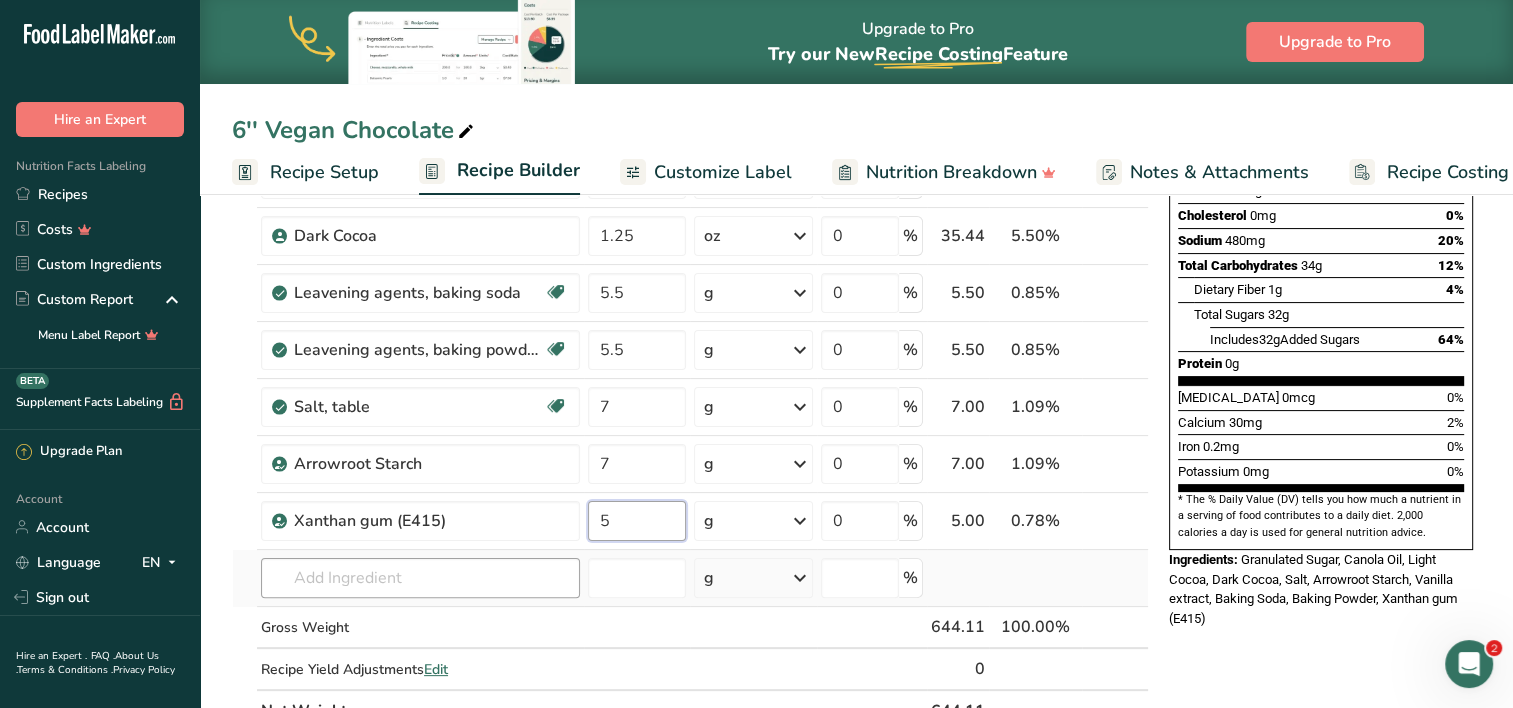 type on "5" 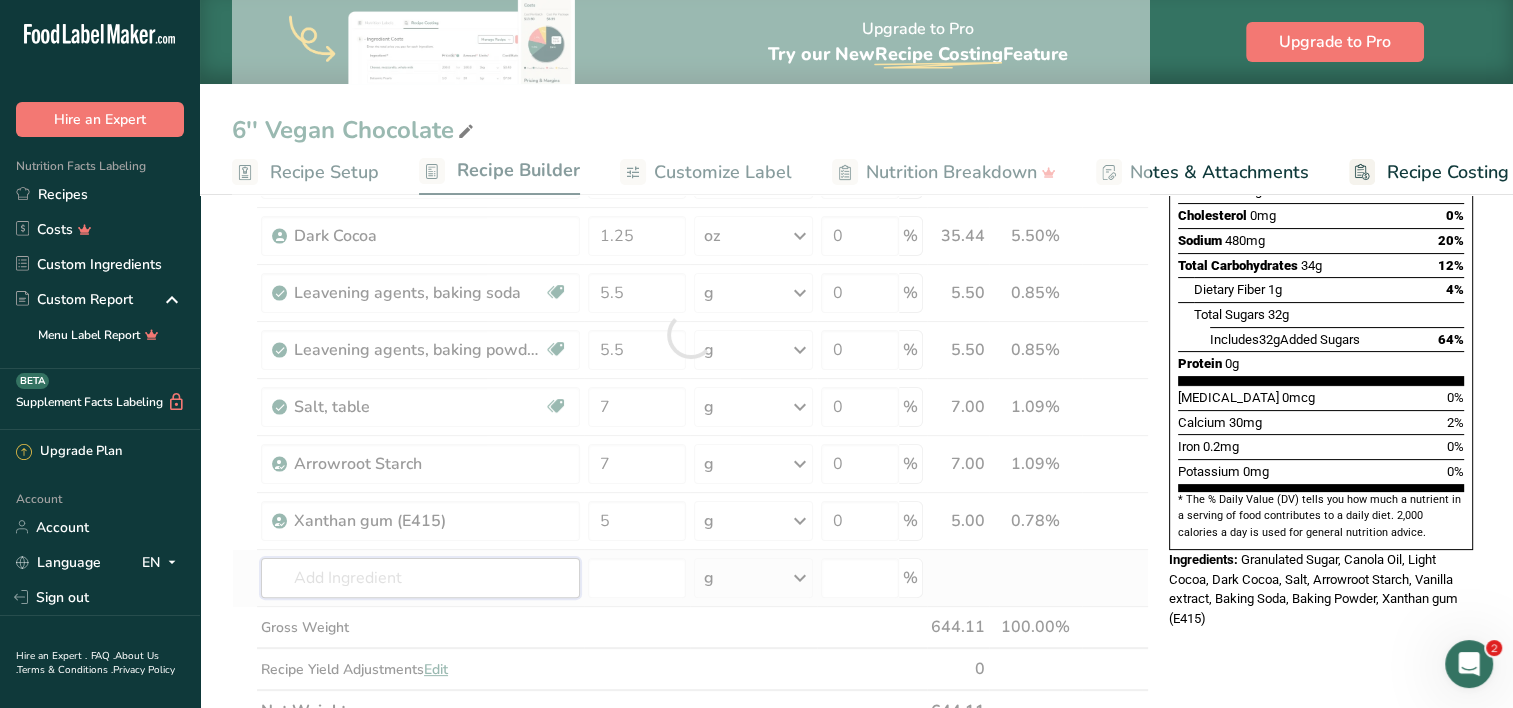 click on "Ingredient *
Amount *
Unit *
Waste *   .a-a{fill:#347362;}.b-a{fill:#fff;}          Grams
Percentage
[GEOGRAPHIC_DATA], granulated
Dairy free
Gluten free
Vegan
Vegetarian
Soy free
11.25
oz
Portions
1 serving packet
1 cup
Weight Units
g
kg
mg
mcg
lb
oz
See less
Volume Units
l
Volume units require a density conversion. If you know your ingredient's density enter it below. Otherwise, click on "RIA" our AI Regulatory bot - she will be able to help you
lb/ft3
g/cm3
Confirm
mL" at bounding box center [690, 334] 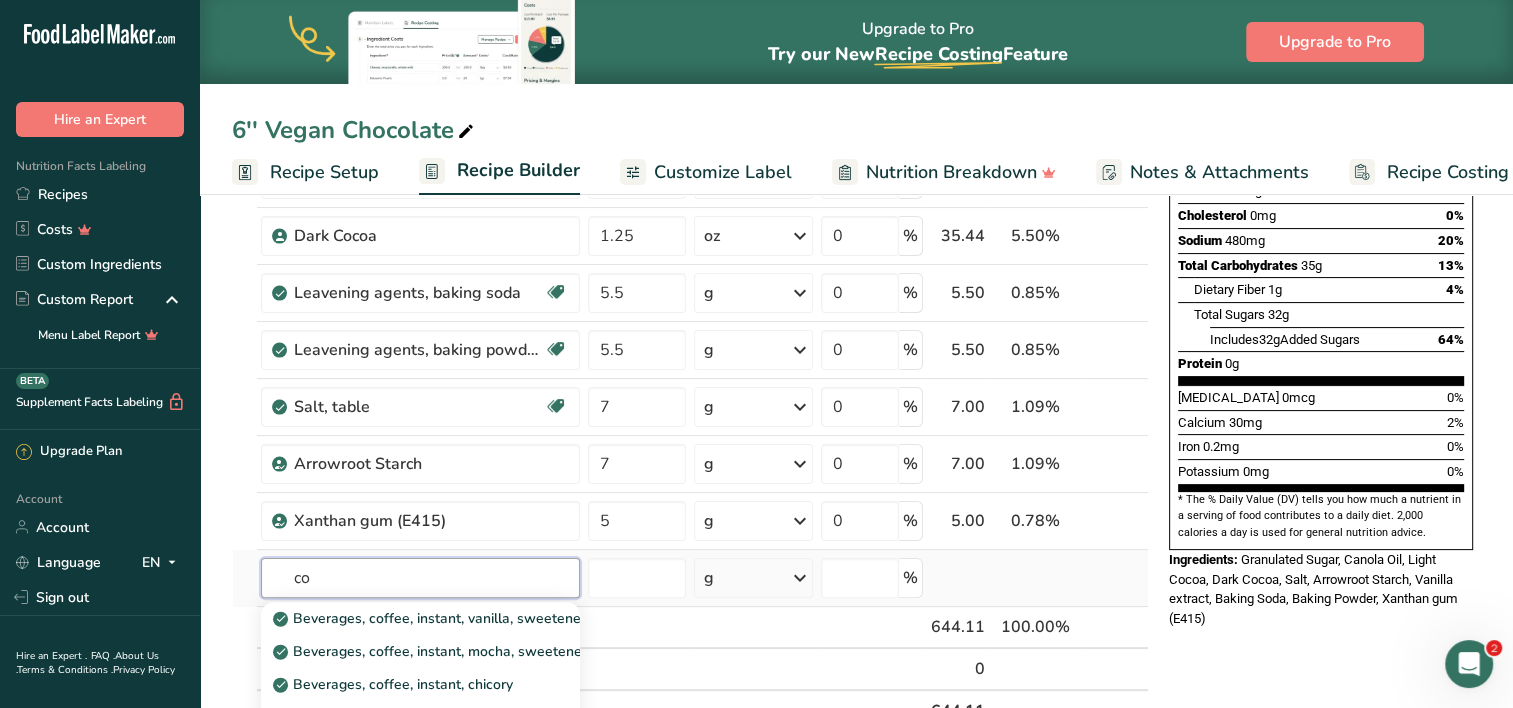 type on "c" 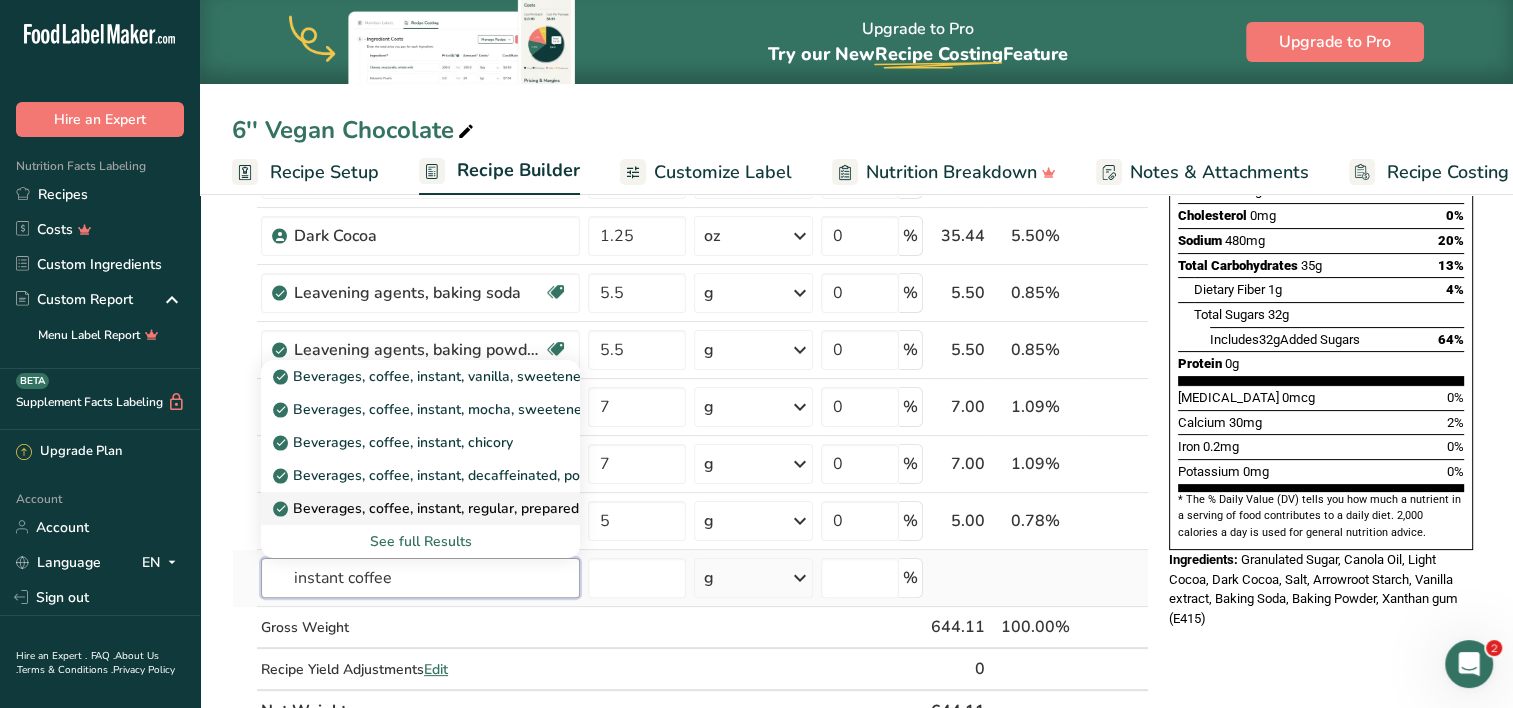 type on "instant coffee" 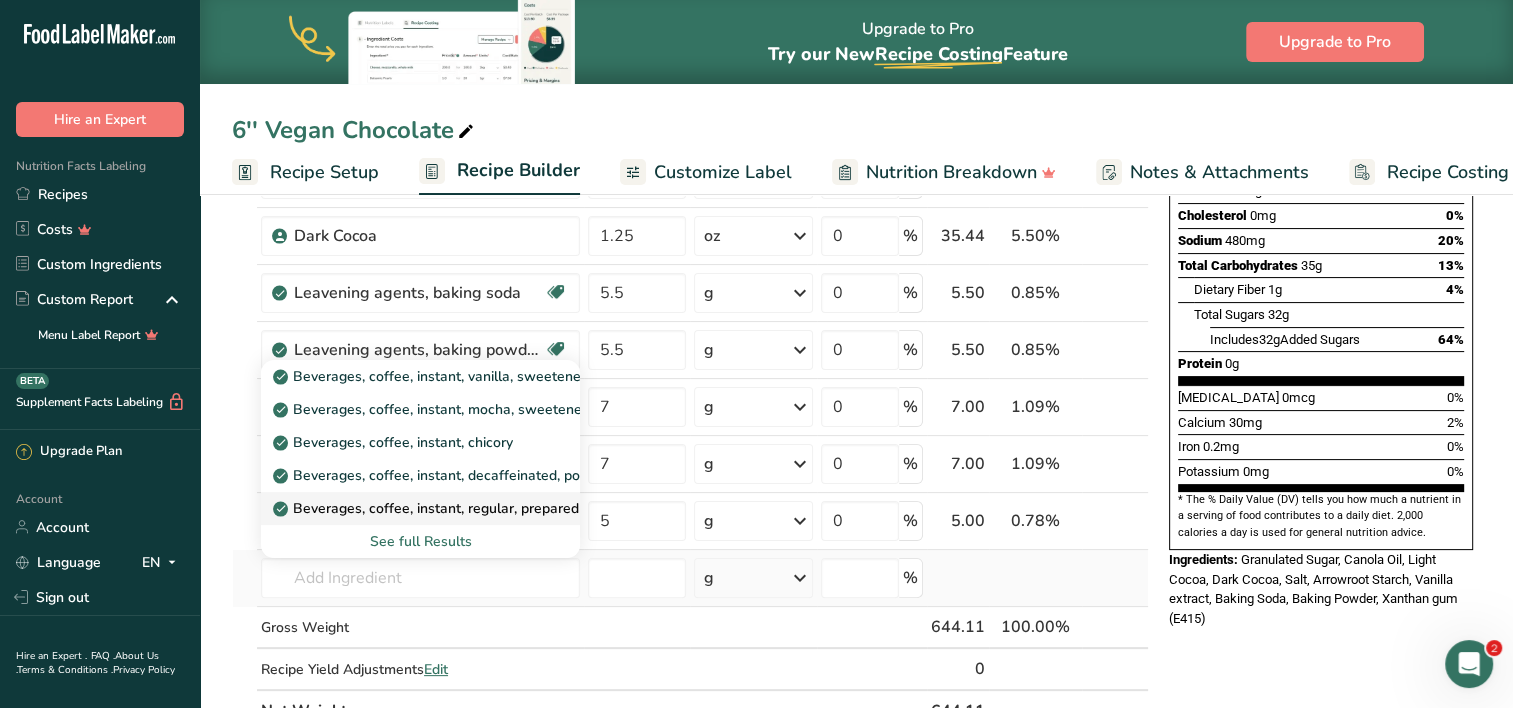 click on "Beverages, coffee, instant, regular, prepared with water" at bounding box center (465, 508) 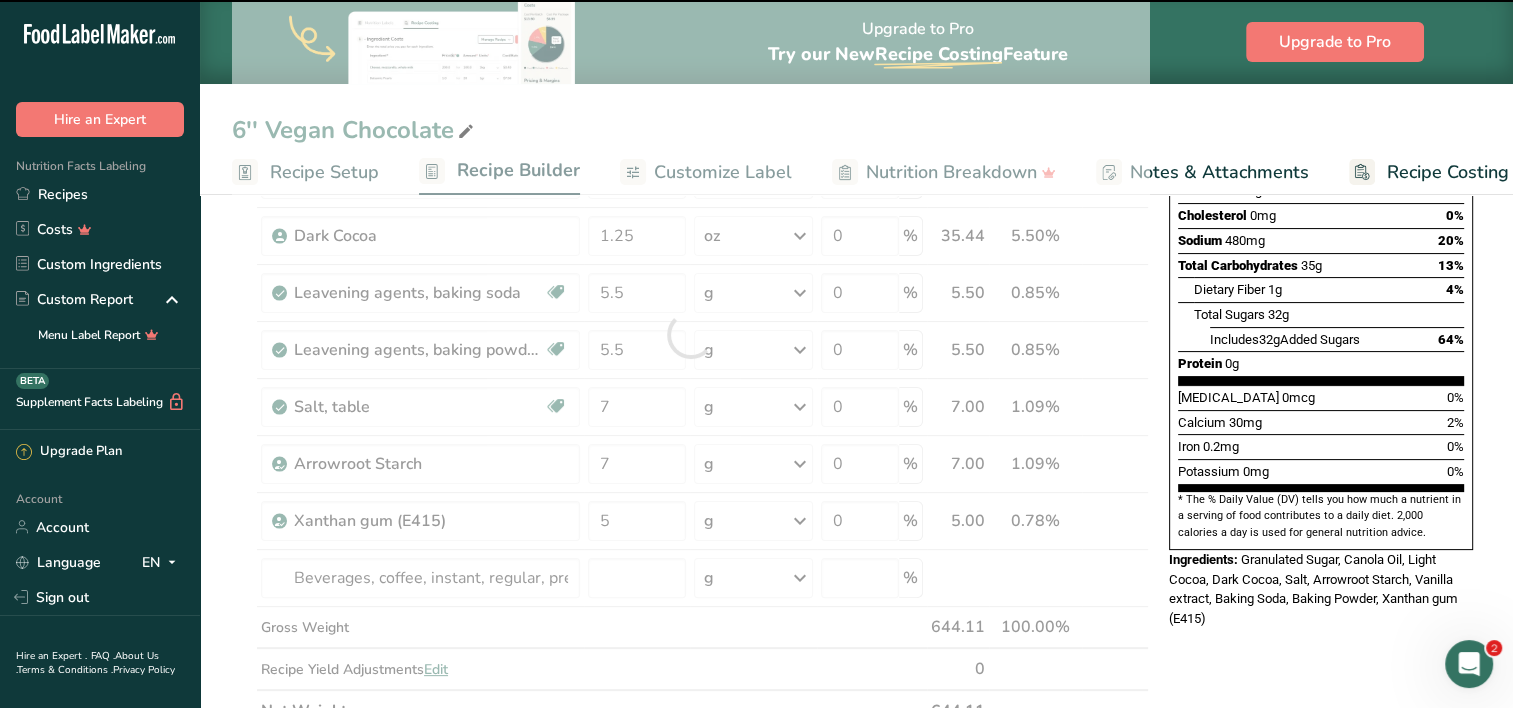 type on "0" 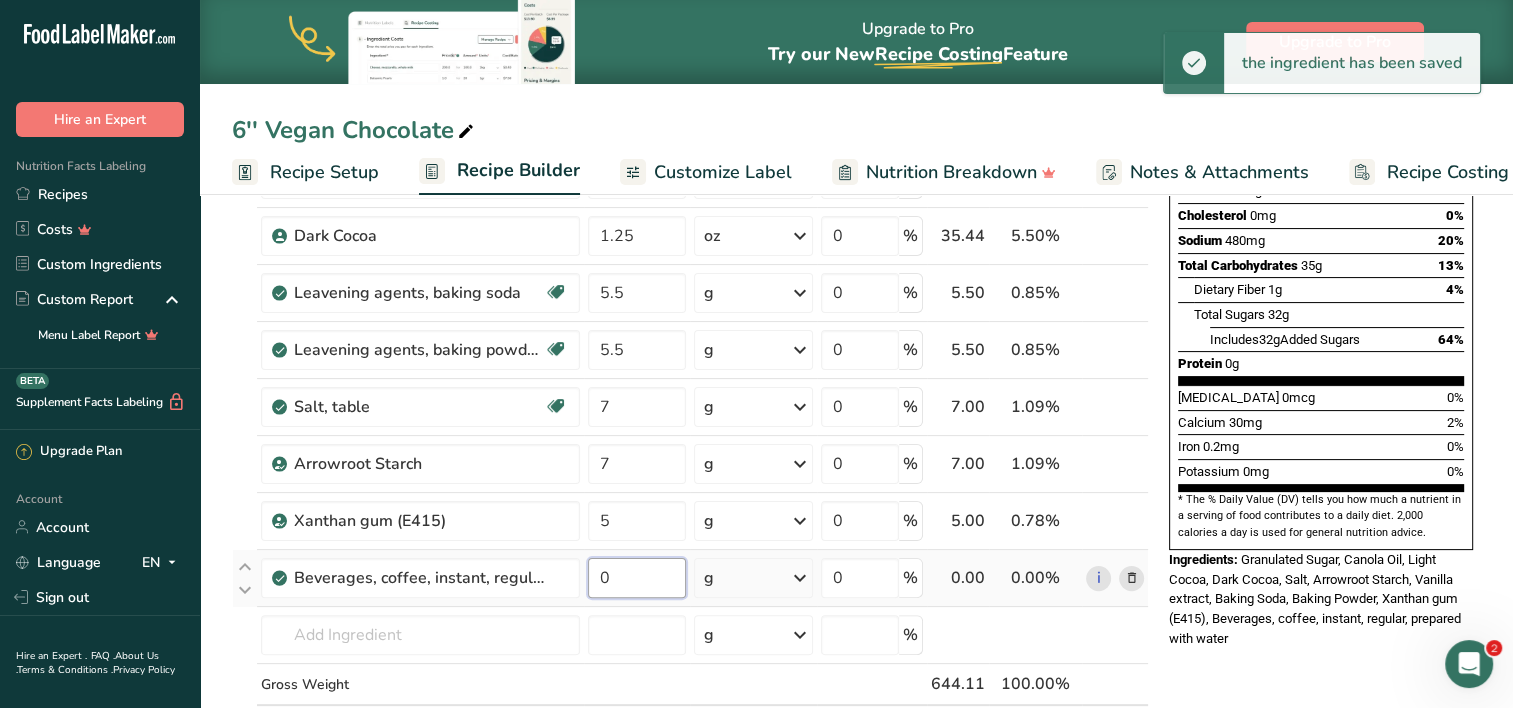 click on "0" at bounding box center [637, 578] 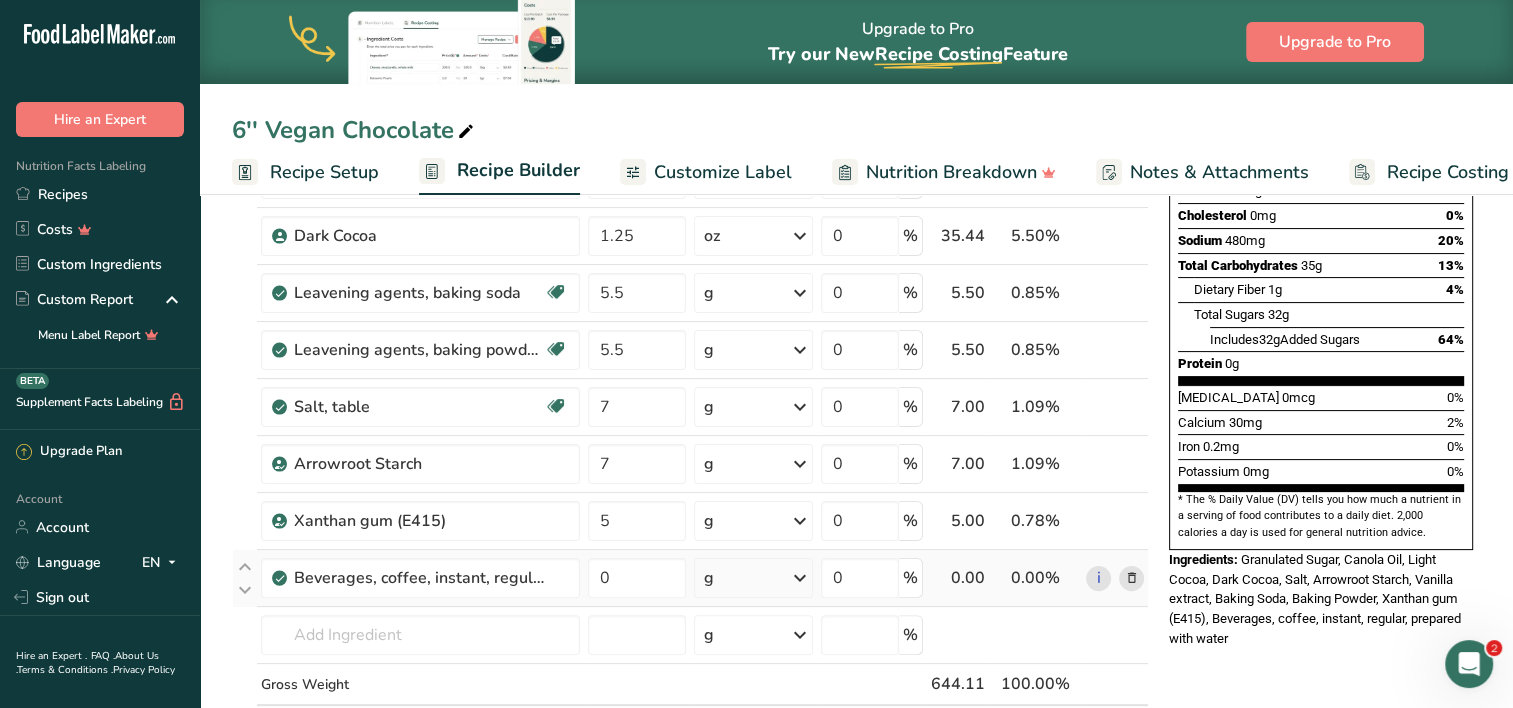 click on "Ingredient *
Amount *
Unit *
Waste *   .a-a{fill:#347362;}.b-a{fill:#fff;}          Grams
Percentage
[GEOGRAPHIC_DATA], granulated
Dairy free
Gluten free
Vegan
Vegetarian
Soy free
11.25
oz
Portions
1 serving packet
1 cup
Weight Units
g
kg
mg
mcg
lb
oz
See less
Volume Units
l
Volume units require a density conversion. If you know your ingredient's density enter it below. Otherwise, click on "RIA" our AI Regulatory bot - she will be able to help you
lb/ft3
g/cm3
Confirm
mL" at bounding box center [690, 363] 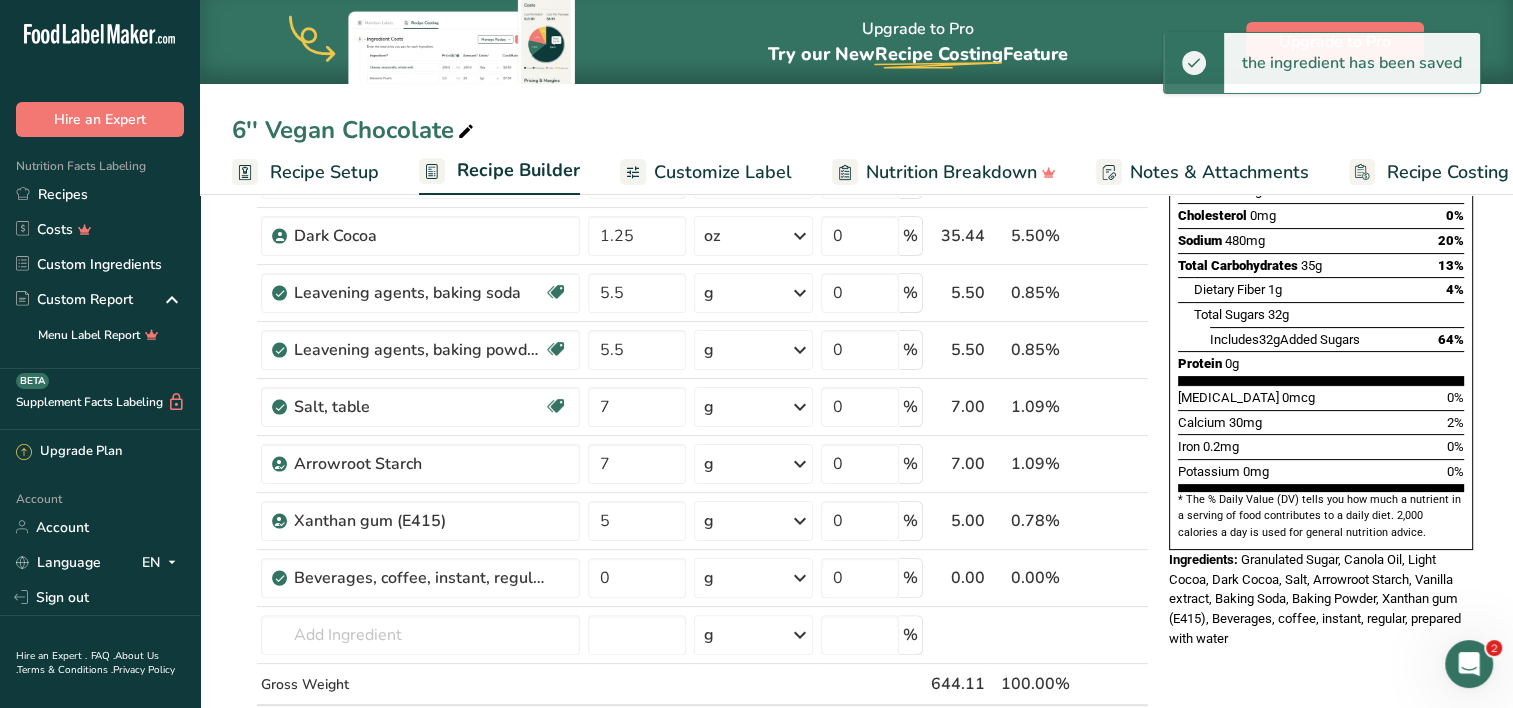 click on "g" at bounding box center (753, 578) 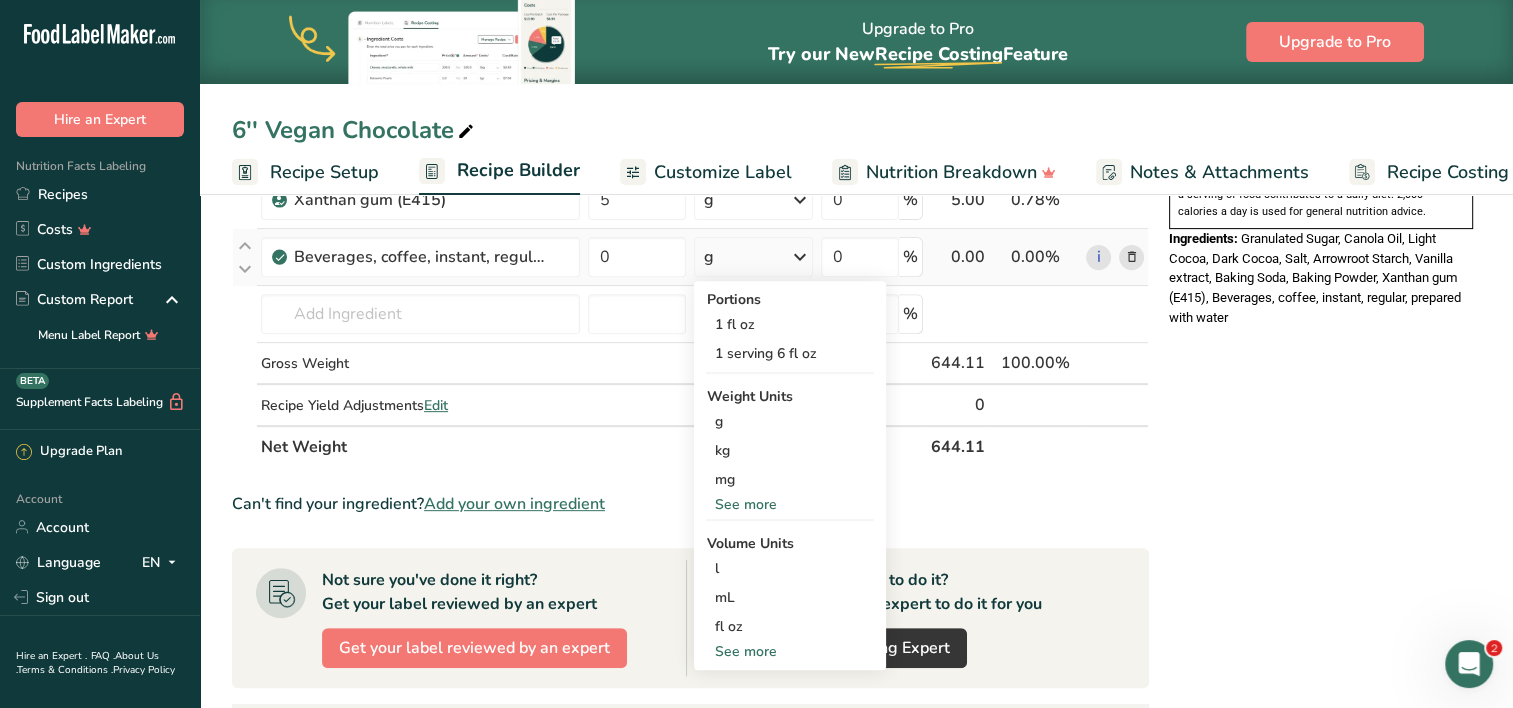 scroll, scrollTop: 683, scrollLeft: 0, axis: vertical 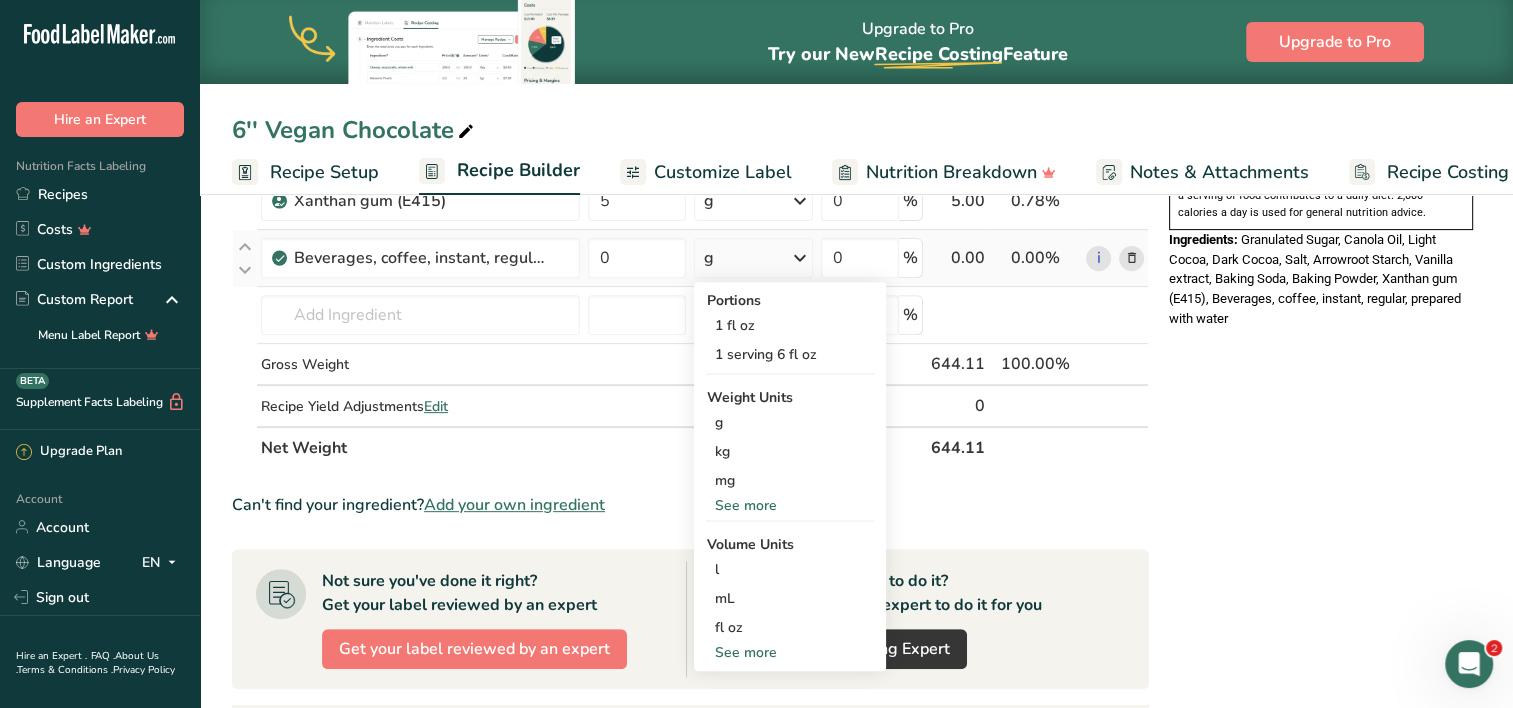 click on "See more" at bounding box center (790, 652) 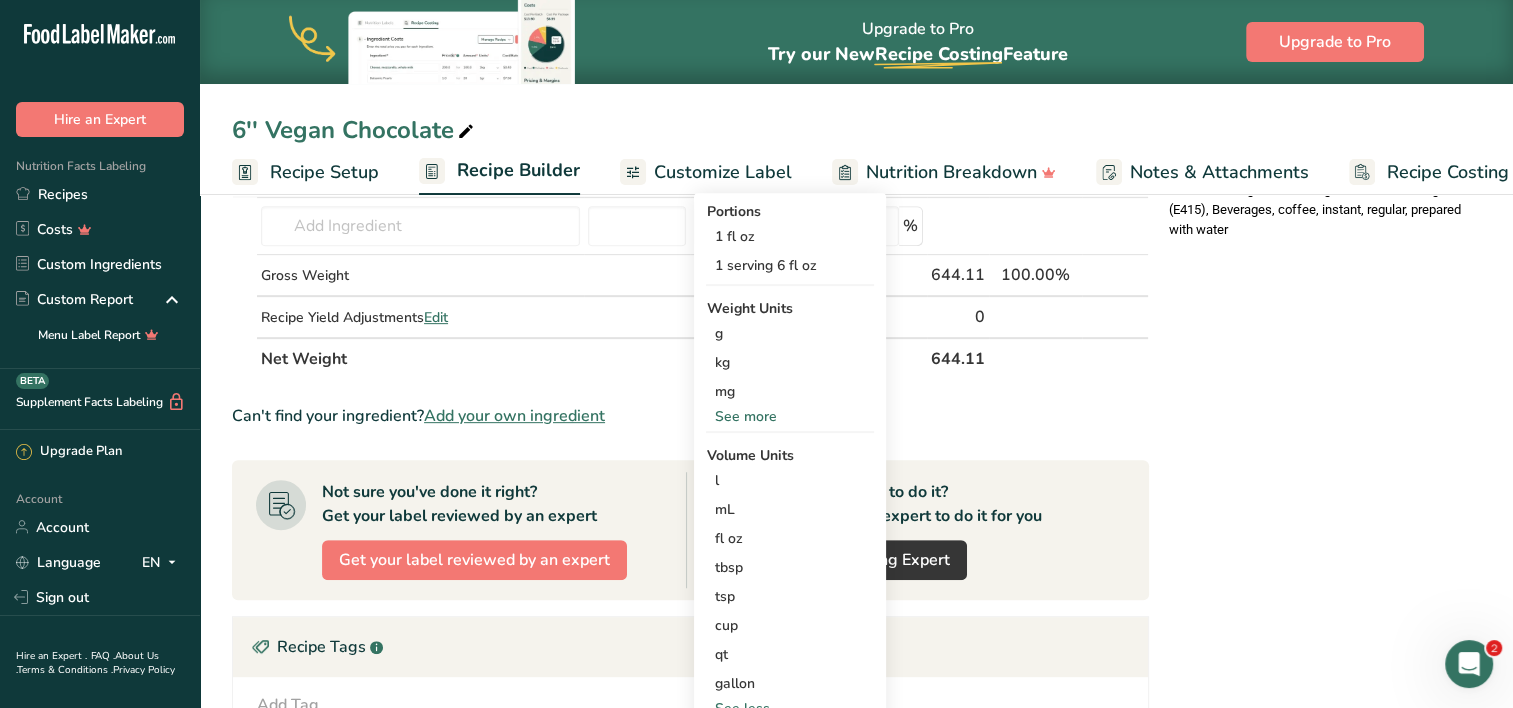scroll, scrollTop: 787, scrollLeft: 0, axis: vertical 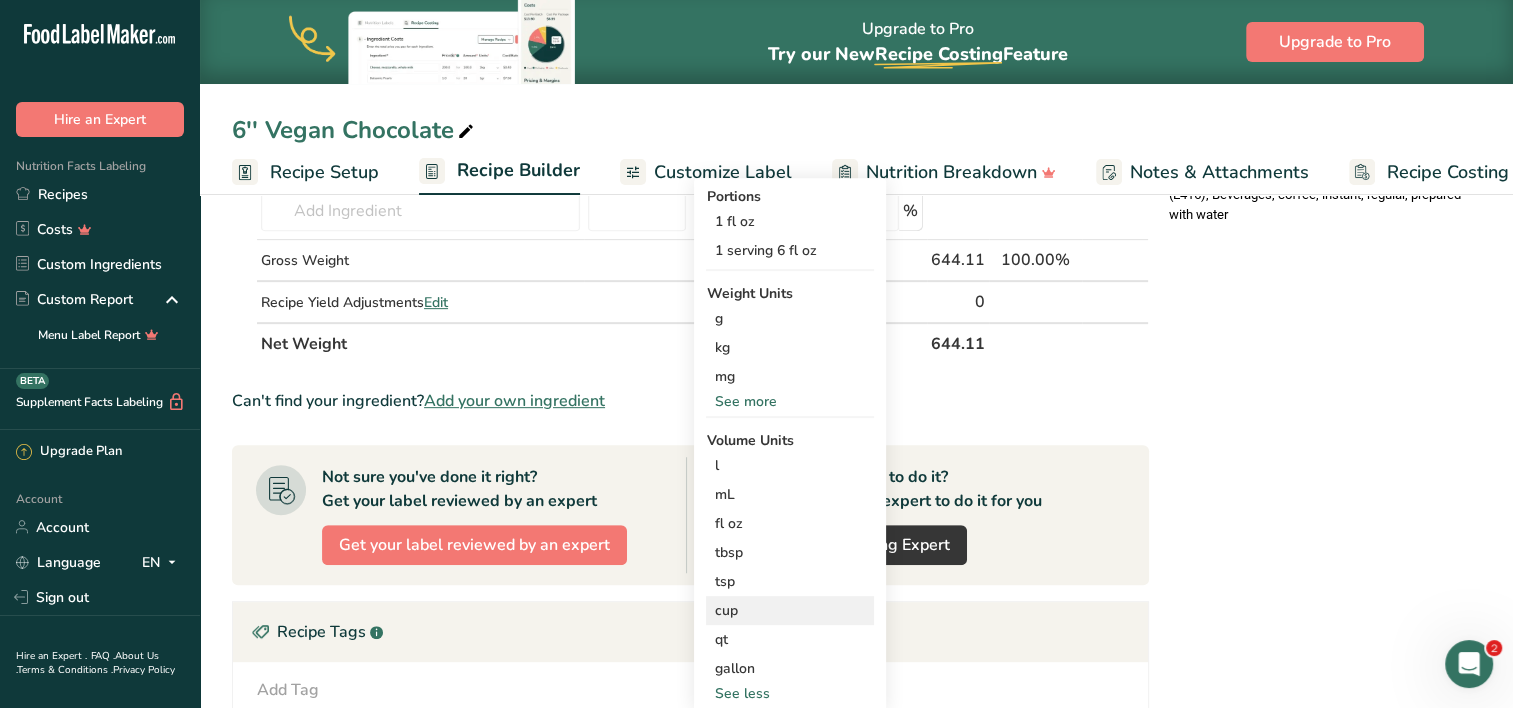 click on "cup" at bounding box center [790, 610] 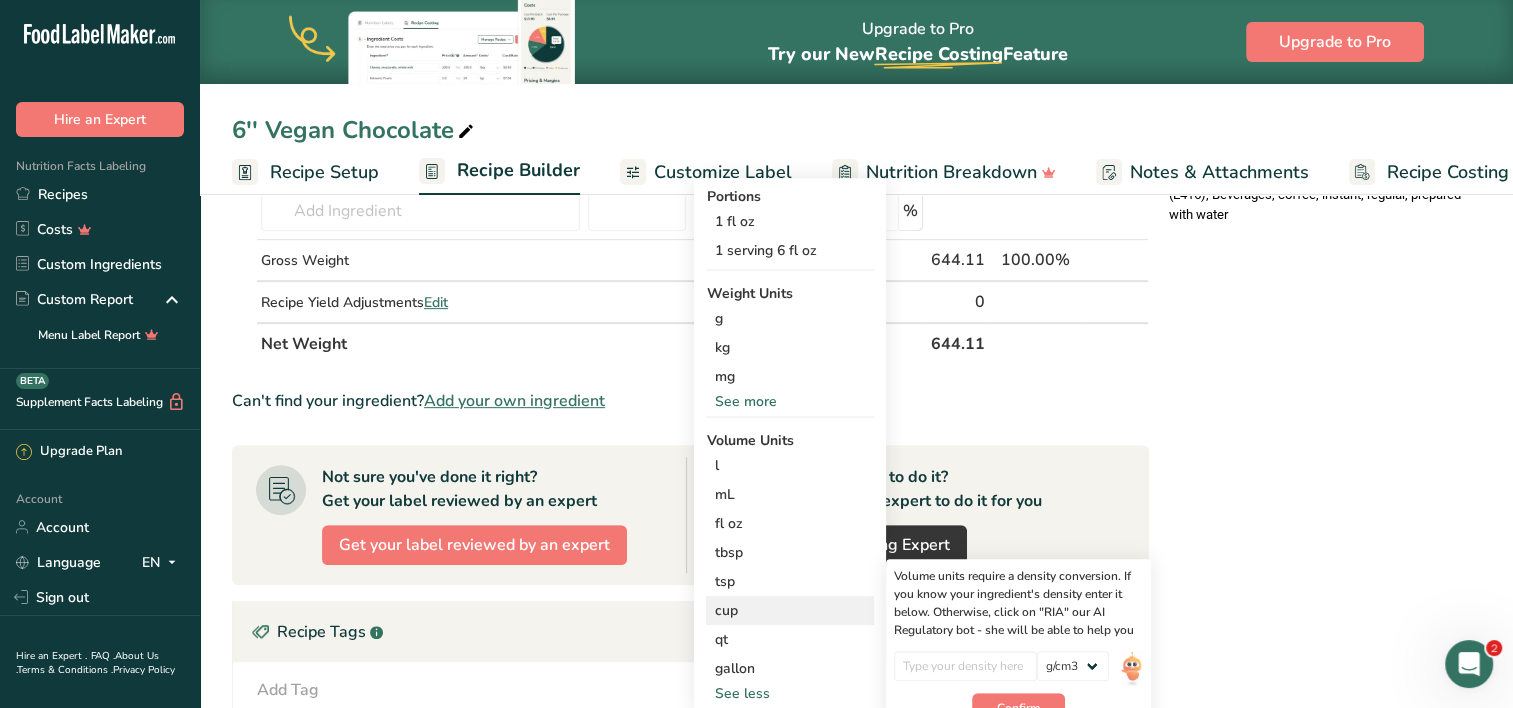 click on "cup" at bounding box center (790, 610) 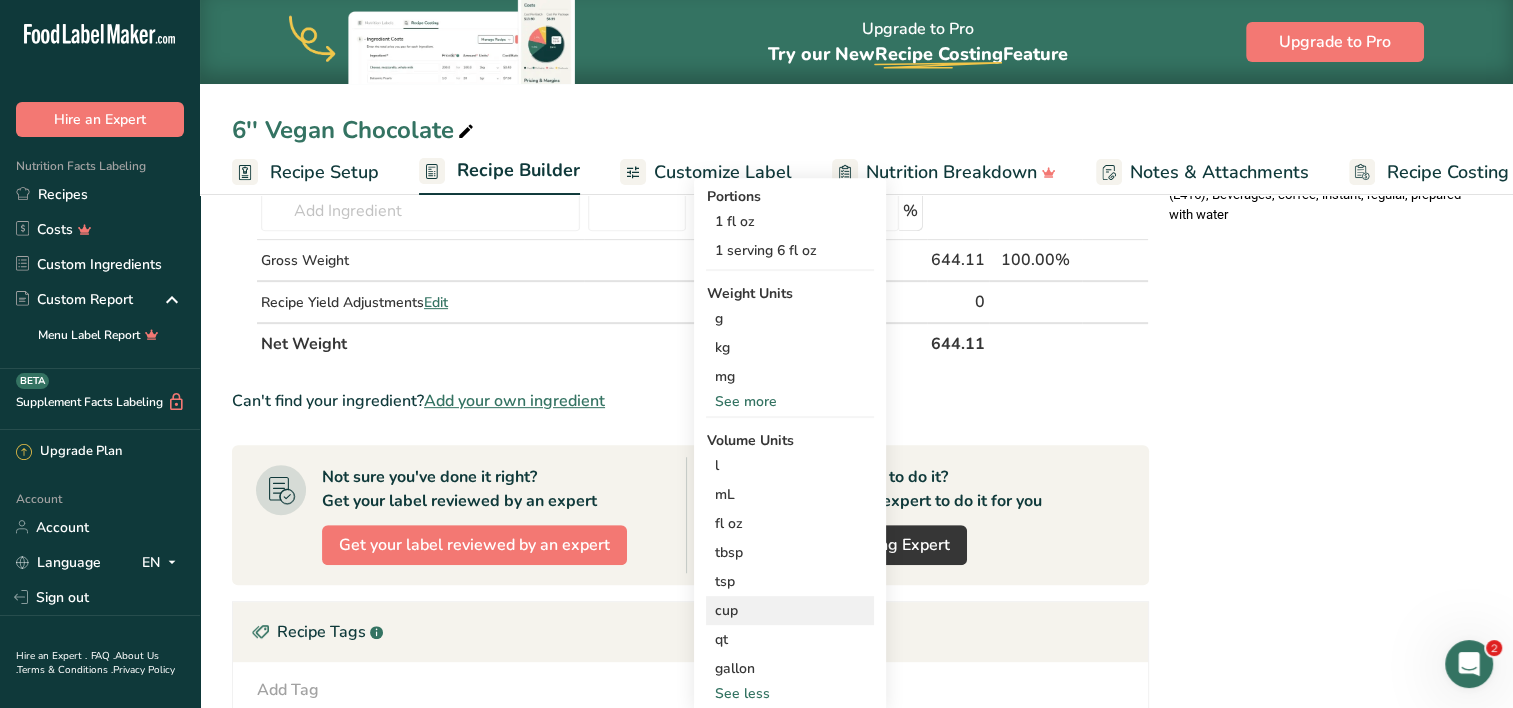 click on "cup" at bounding box center [790, 610] 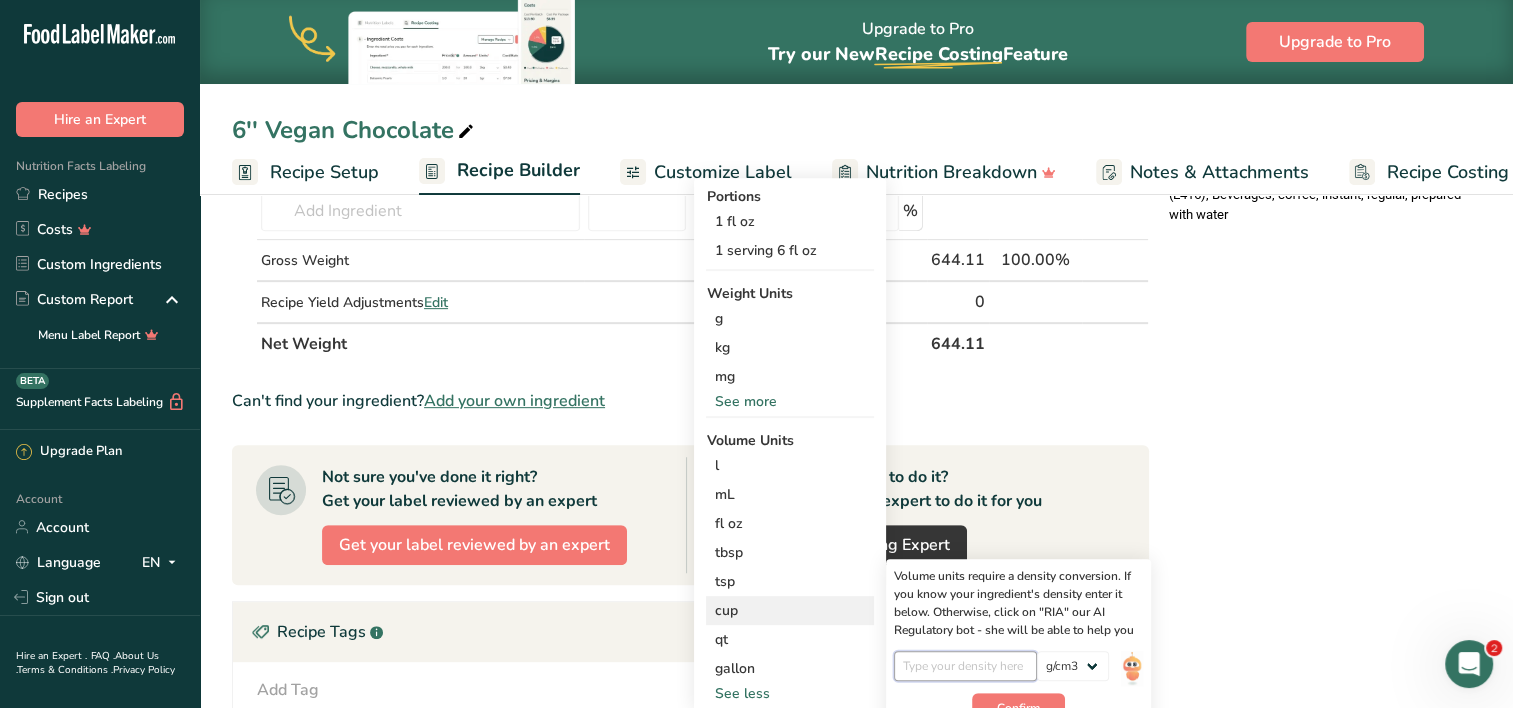 click at bounding box center [965, 666] 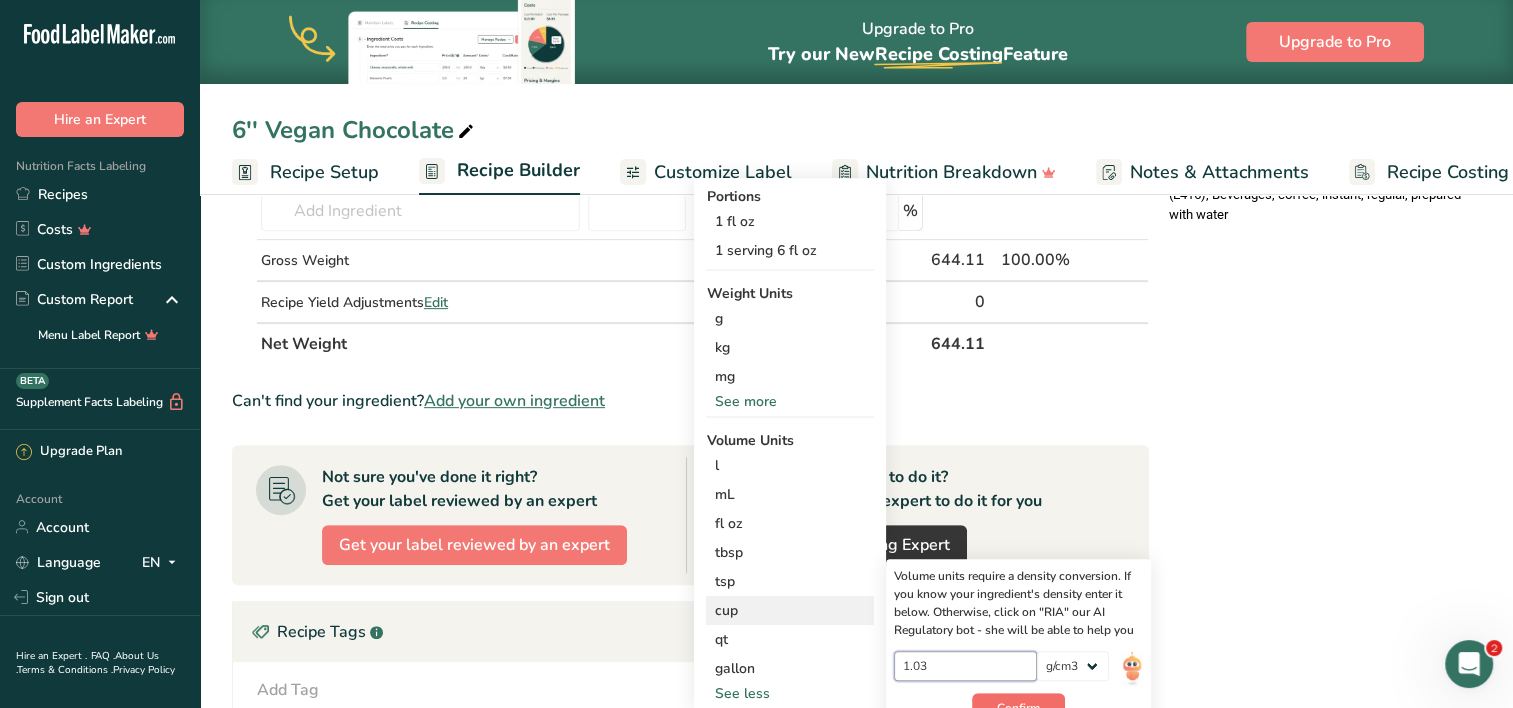 type on "1.03" 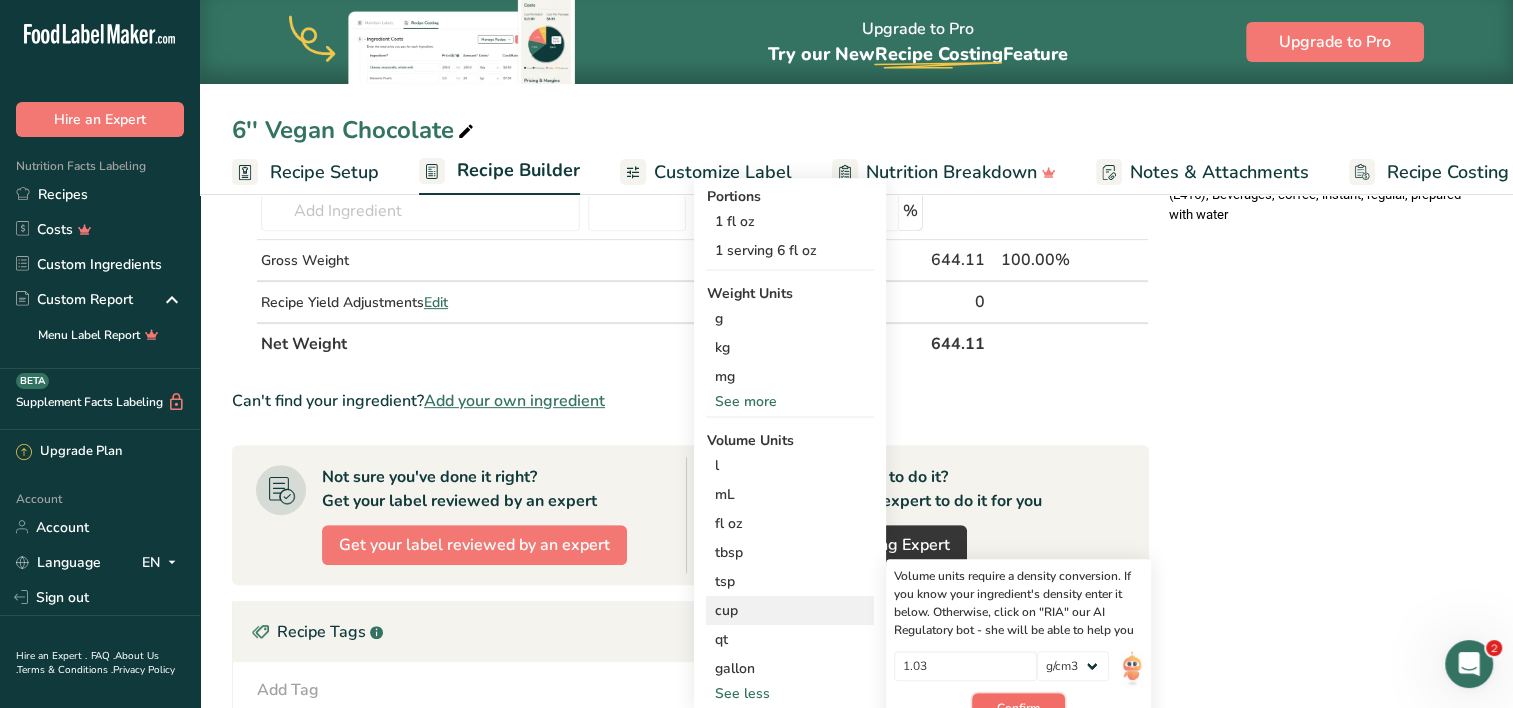 click on "Confirm" at bounding box center (1018, 708) 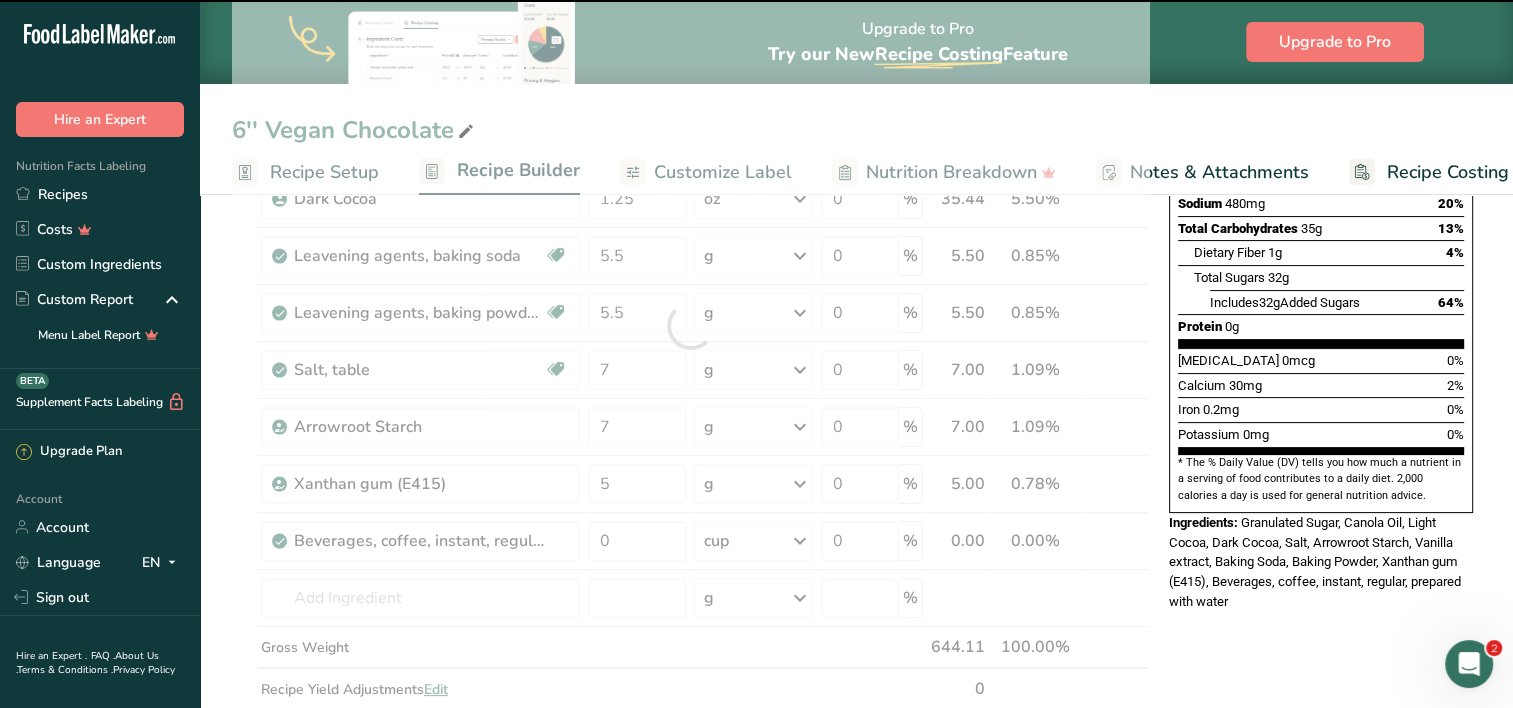 scroll, scrollTop: 395, scrollLeft: 0, axis: vertical 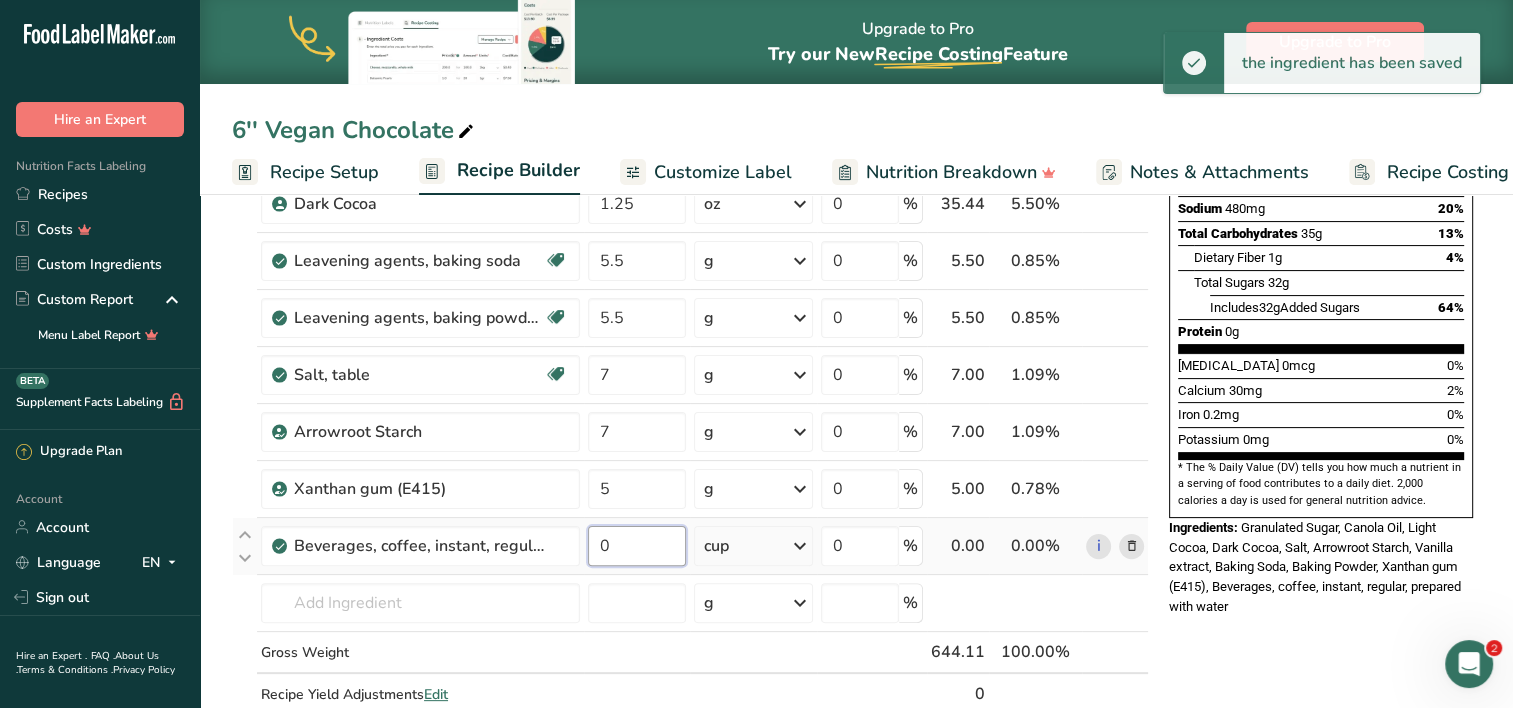 click on "0" at bounding box center [637, 546] 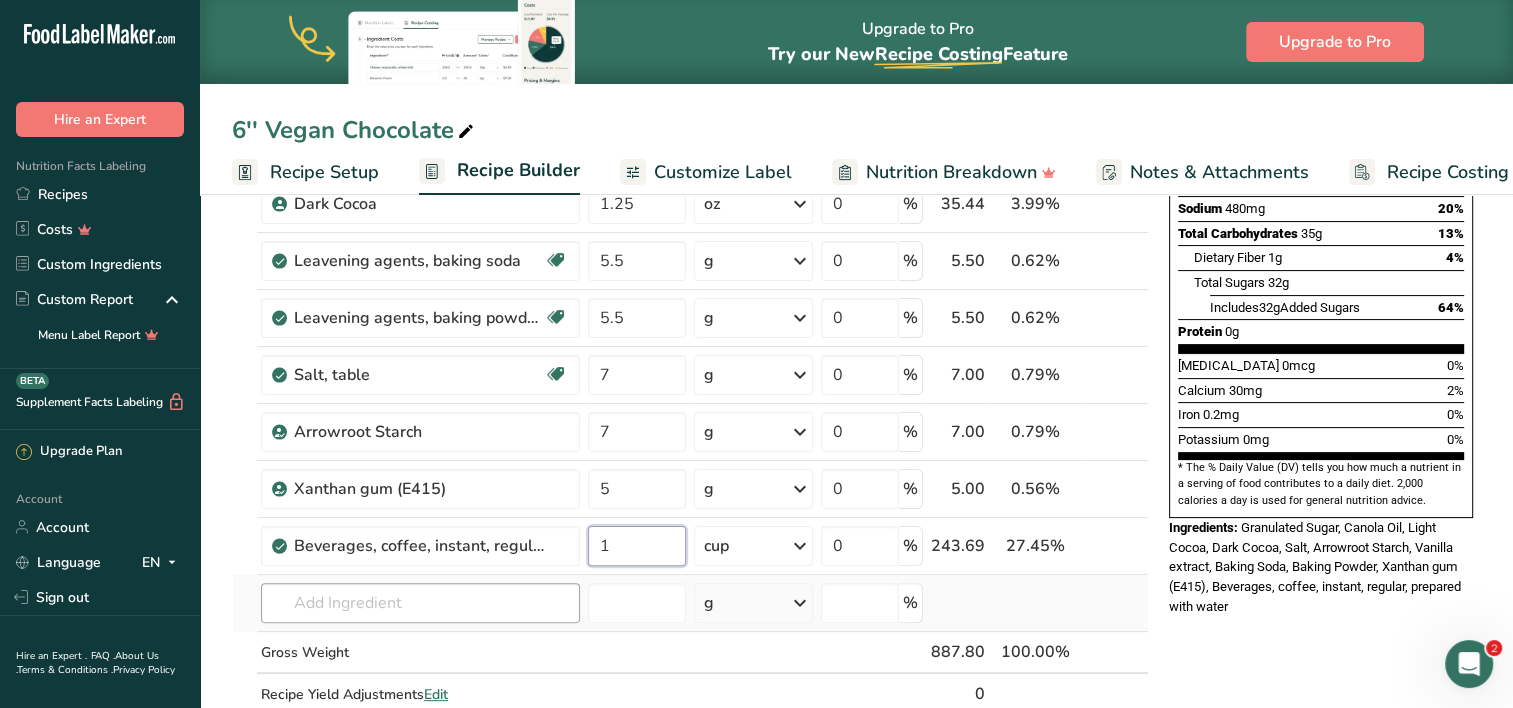 type on "1" 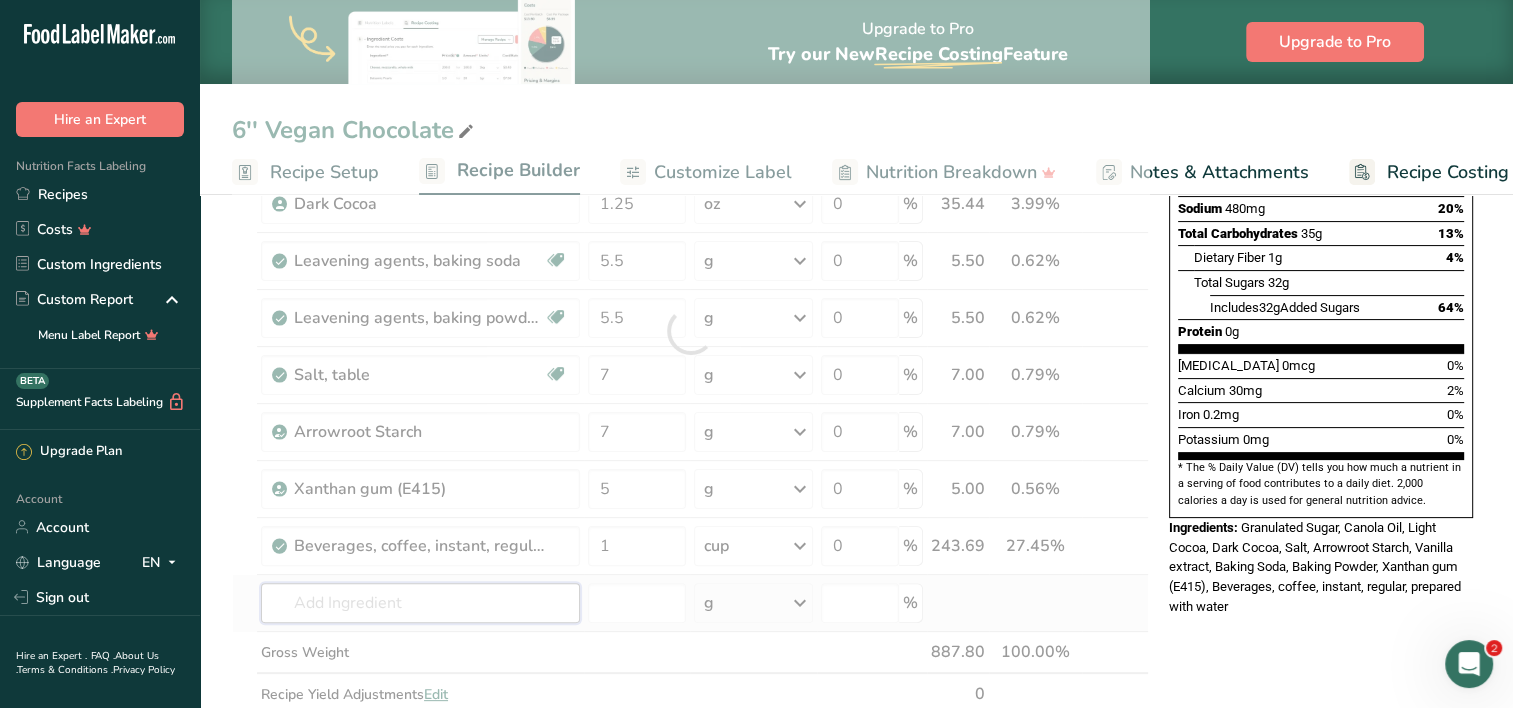 click on "Ingredient *
Amount *
Unit *
Waste *   .a-a{fill:#347362;}.b-a{fill:#fff;}          Grams
Percentage
[GEOGRAPHIC_DATA], granulated
Dairy free
Gluten free
Vegan
Vegetarian
Soy free
11.25
oz
Portions
1 serving packet
1 cup
Weight Units
g
kg
mg
mcg
lb
oz
See less
Volume Units
l
Volume units require a density conversion. If you know your ingredient's density enter it below. Otherwise, click on "RIA" our AI Regulatory bot - she will be able to help you
lb/ft3
g/cm3
Confirm
mL" at bounding box center (690, 331) 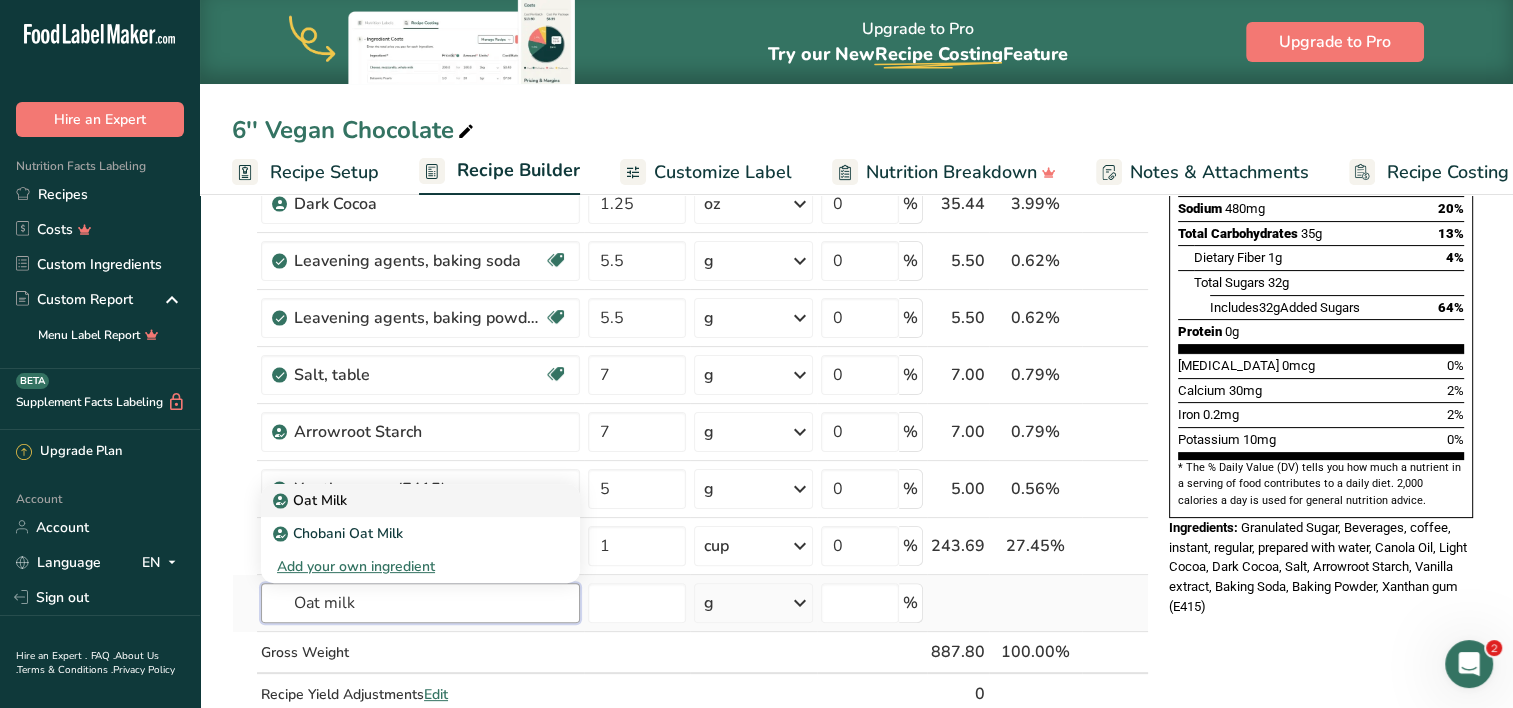 type on "Oat milk" 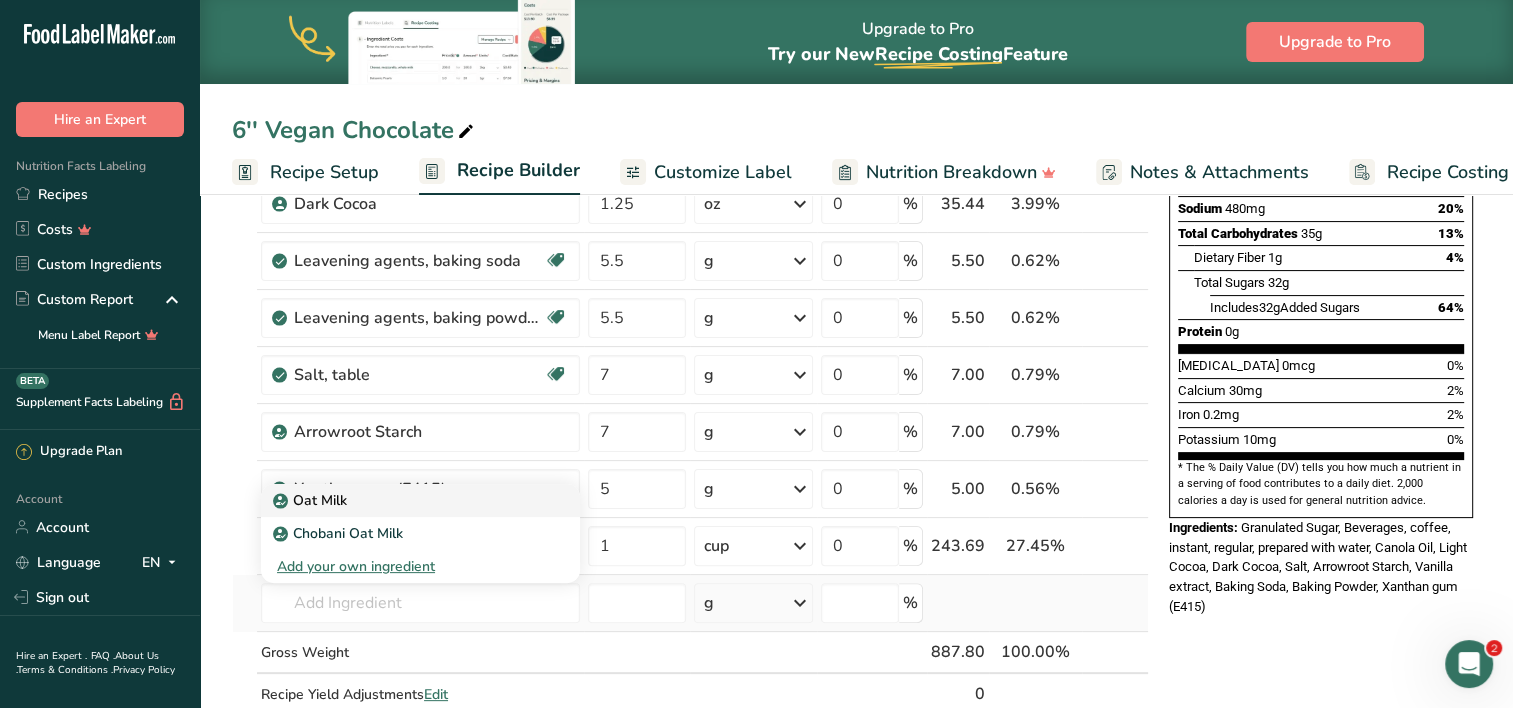 click on "Oat Milk" at bounding box center (404, 500) 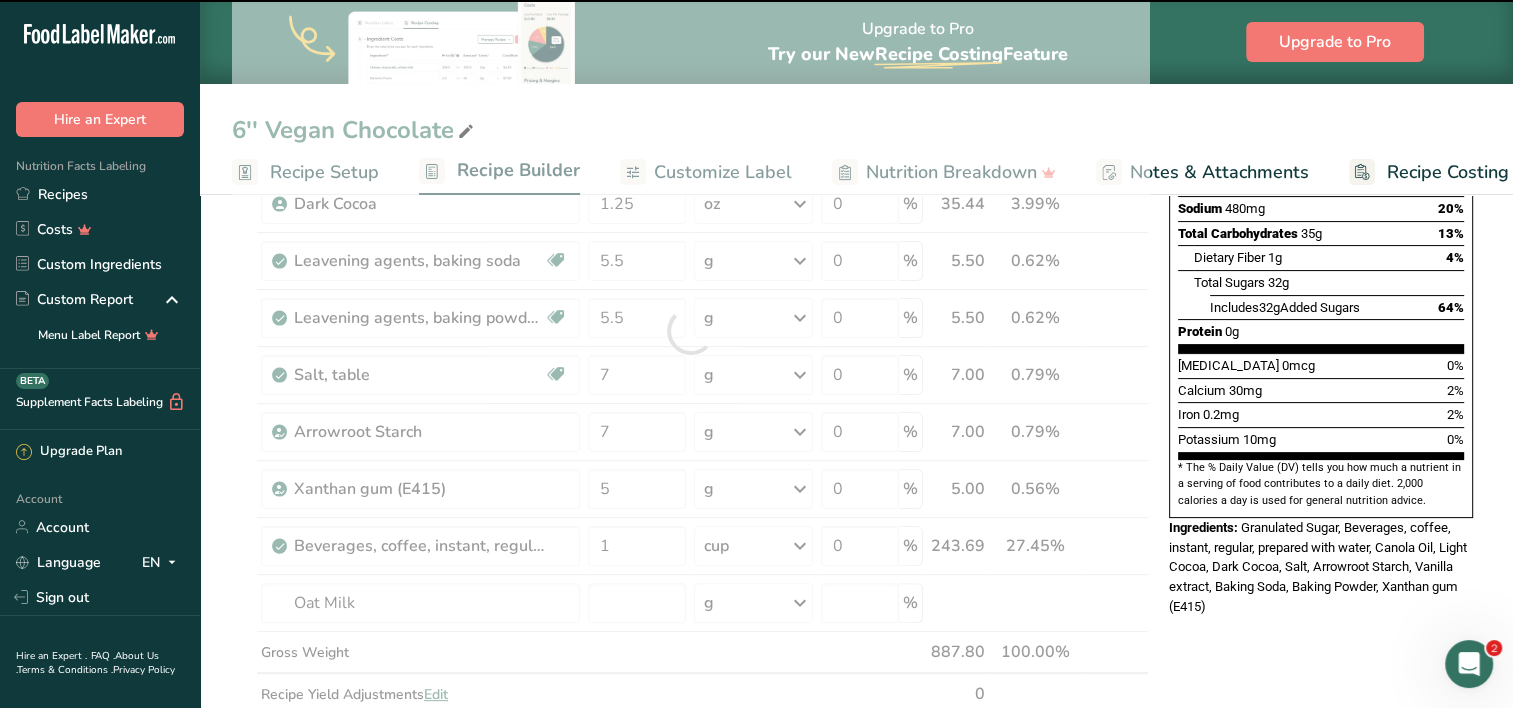 type on "0" 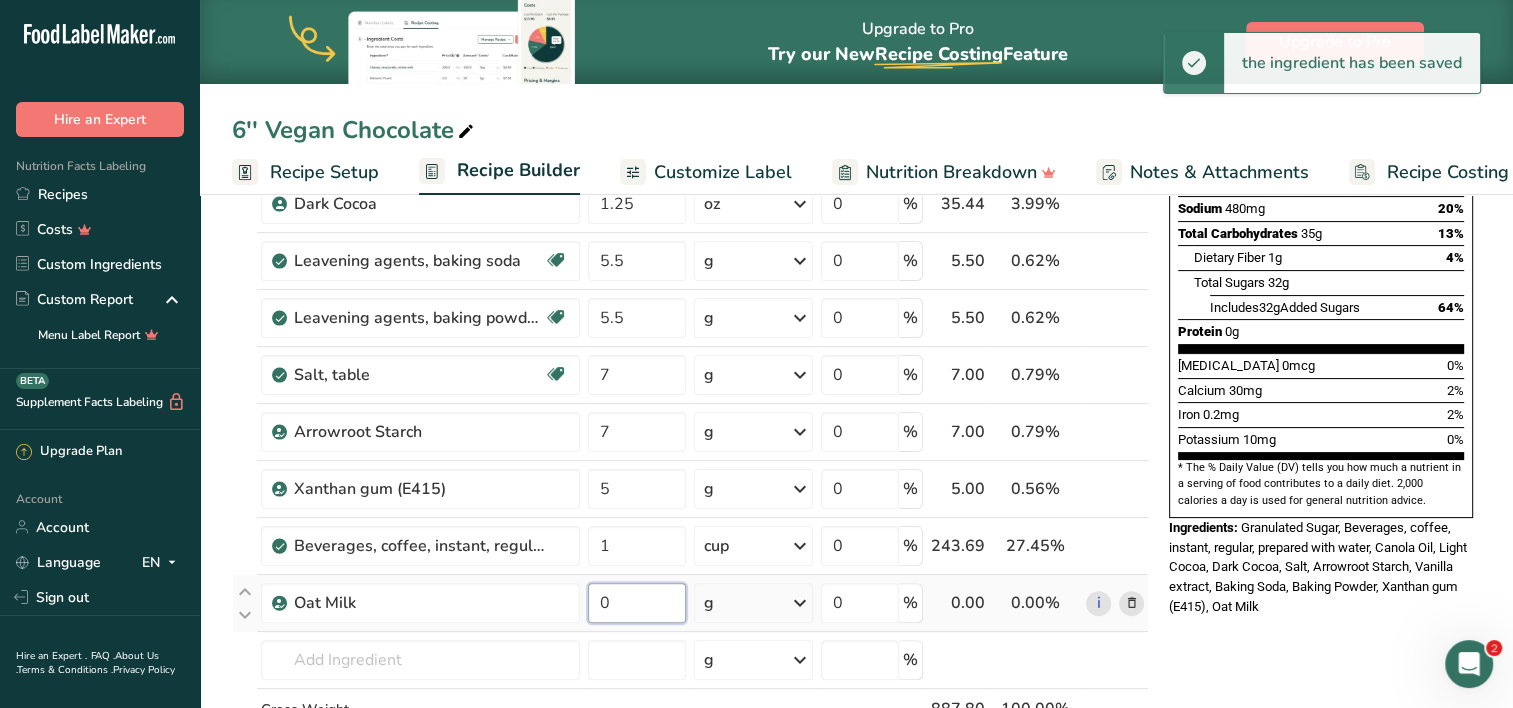 click on "0" at bounding box center [637, 603] 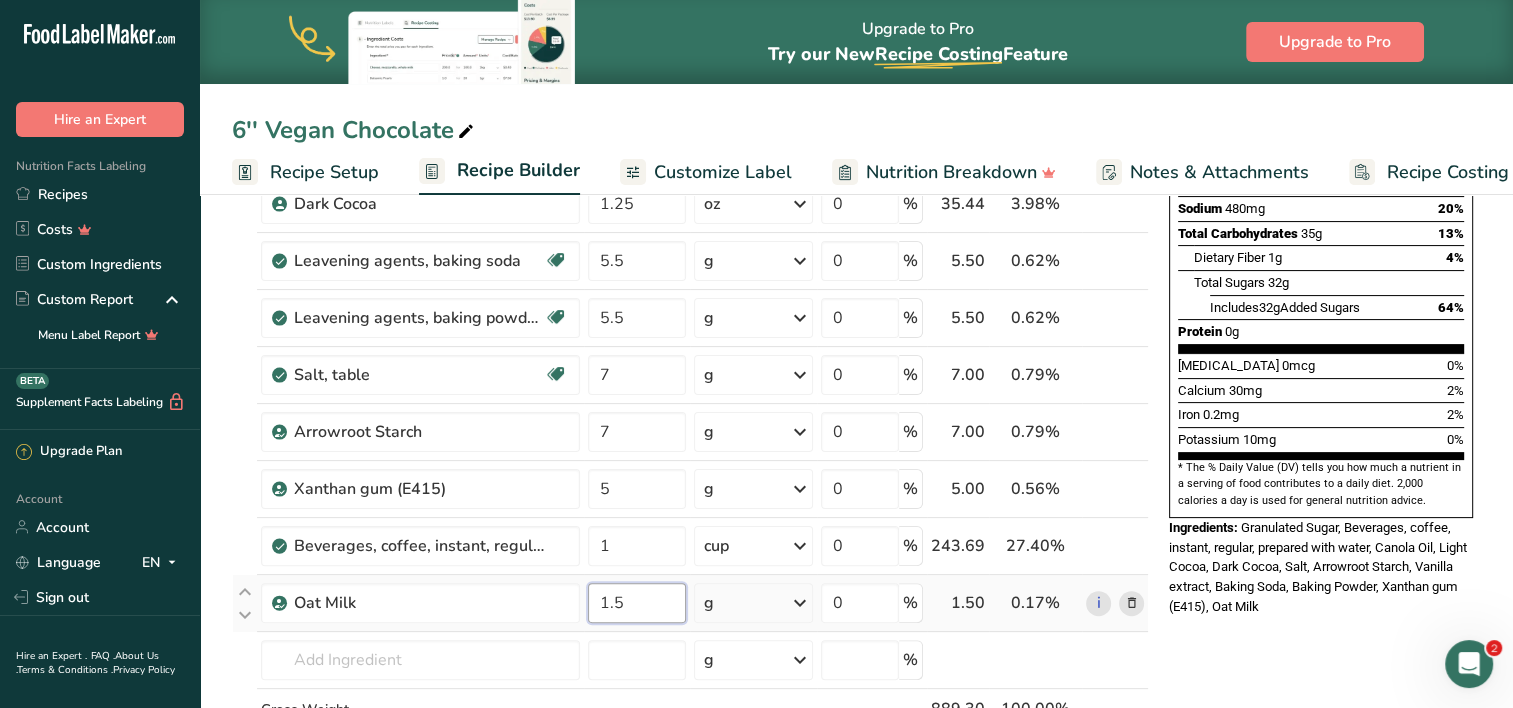 type on "1.5" 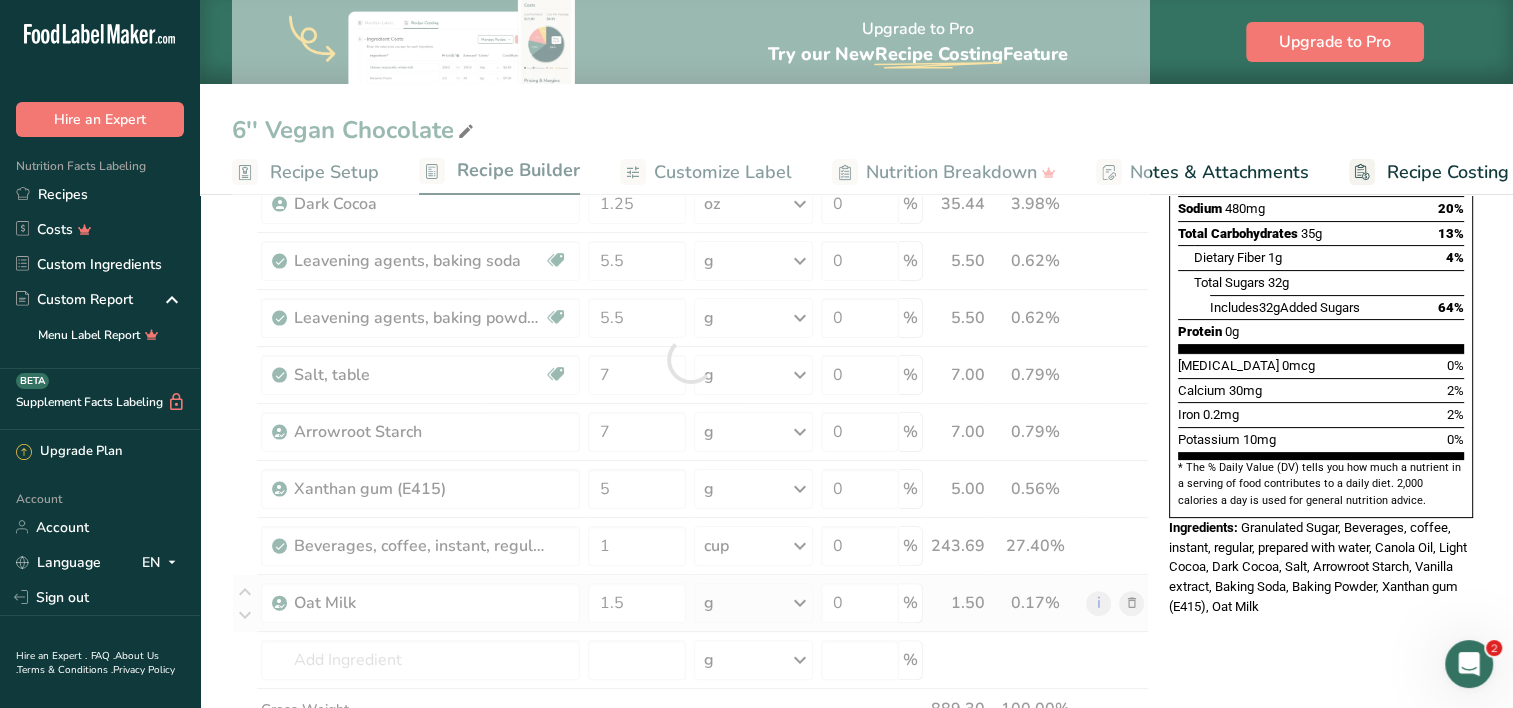 click on "Ingredient *
Amount *
Unit *
Waste *   .a-a{fill:#347362;}.b-a{fill:#fff;}          Grams
Percentage
[GEOGRAPHIC_DATA], granulated
Dairy free
Gluten free
Vegan
Vegetarian
Soy free
11.25
oz
Portions
1 serving packet
1 cup
Weight Units
g
kg
mg
mcg
lb
oz
See less
Volume Units
l
Volume units require a density conversion. If you know your ingredient's density enter it below. Otherwise, click on "RIA" our AI Regulatory bot - she will be able to help you
lb/ft3
g/cm3
Confirm
mL" at bounding box center [690, 359] 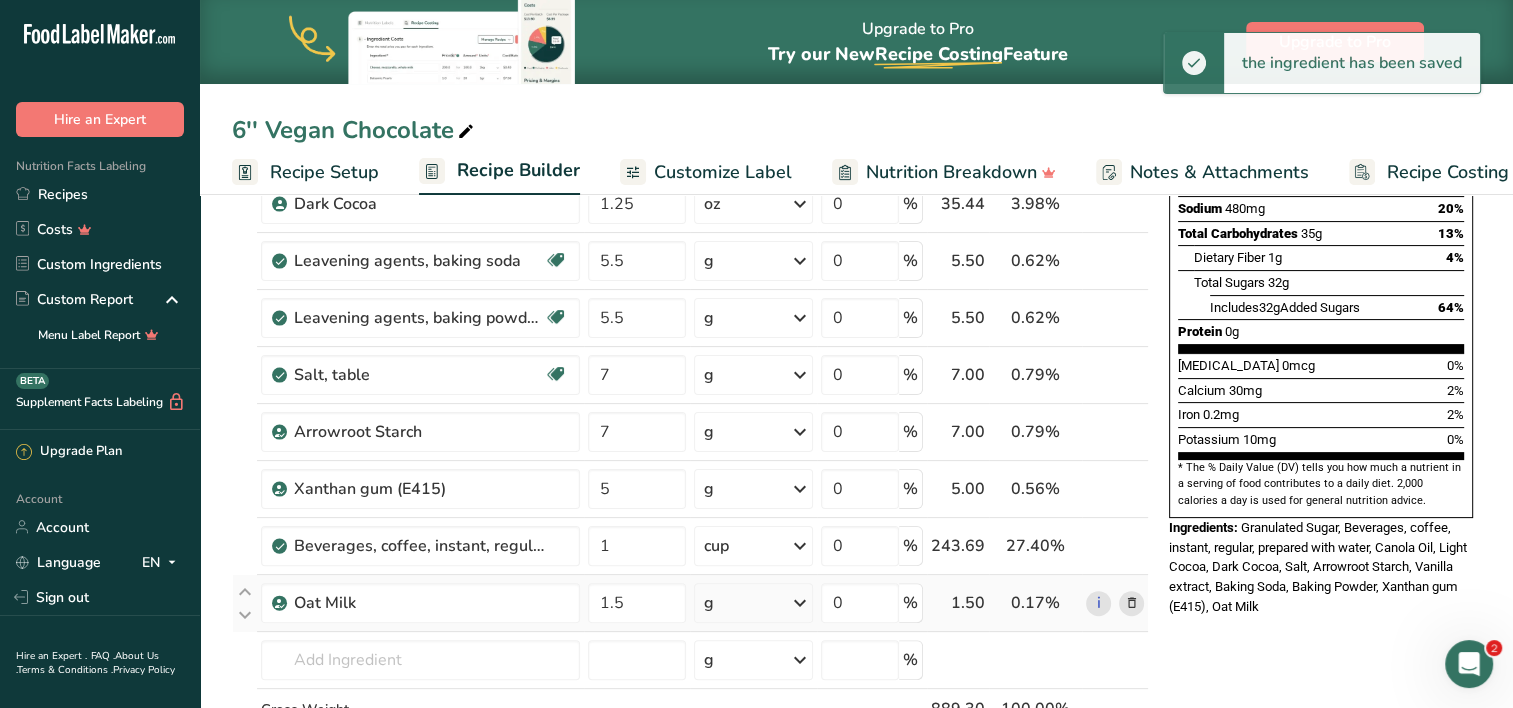 click on "g" at bounding box center [753, 603] 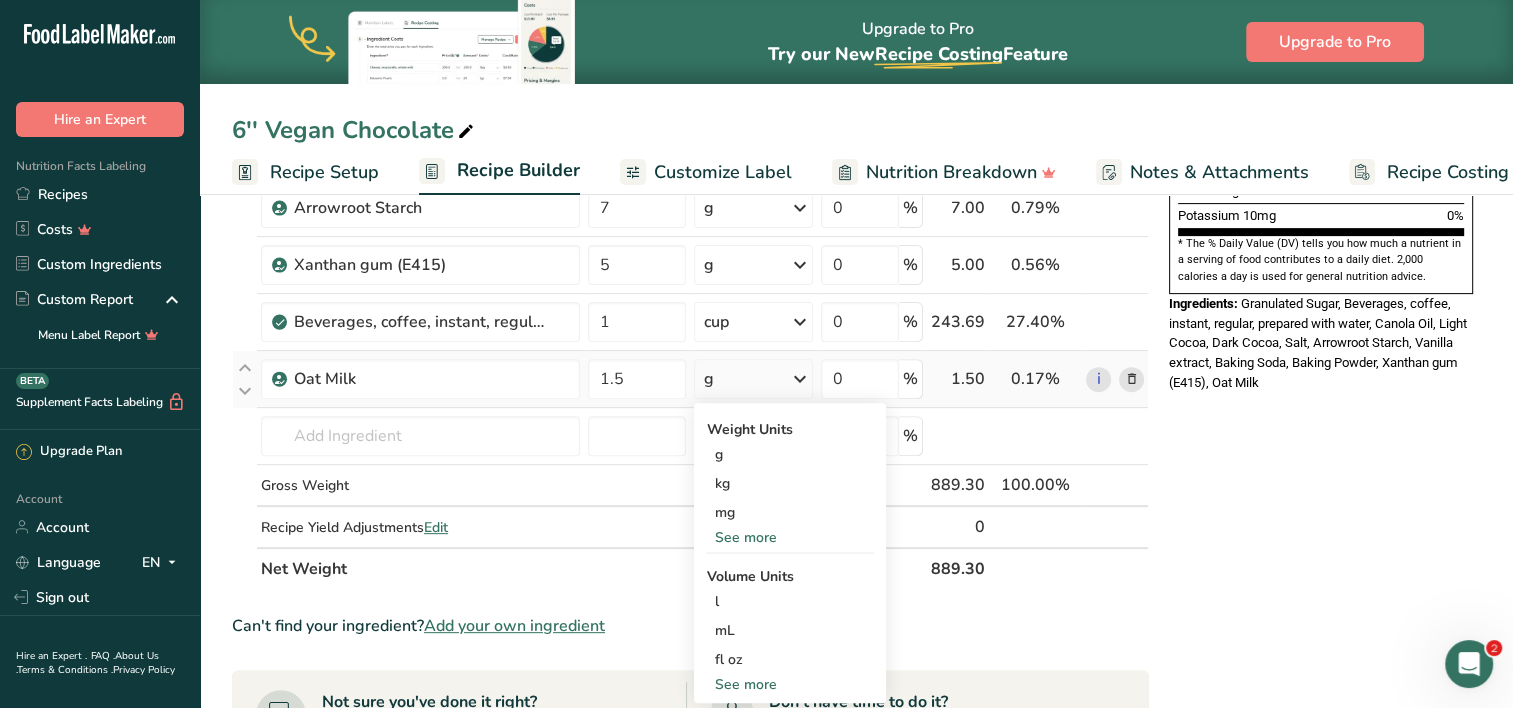 scroll, scrollTop: 736, scrollLeft: 0, axis: vertical 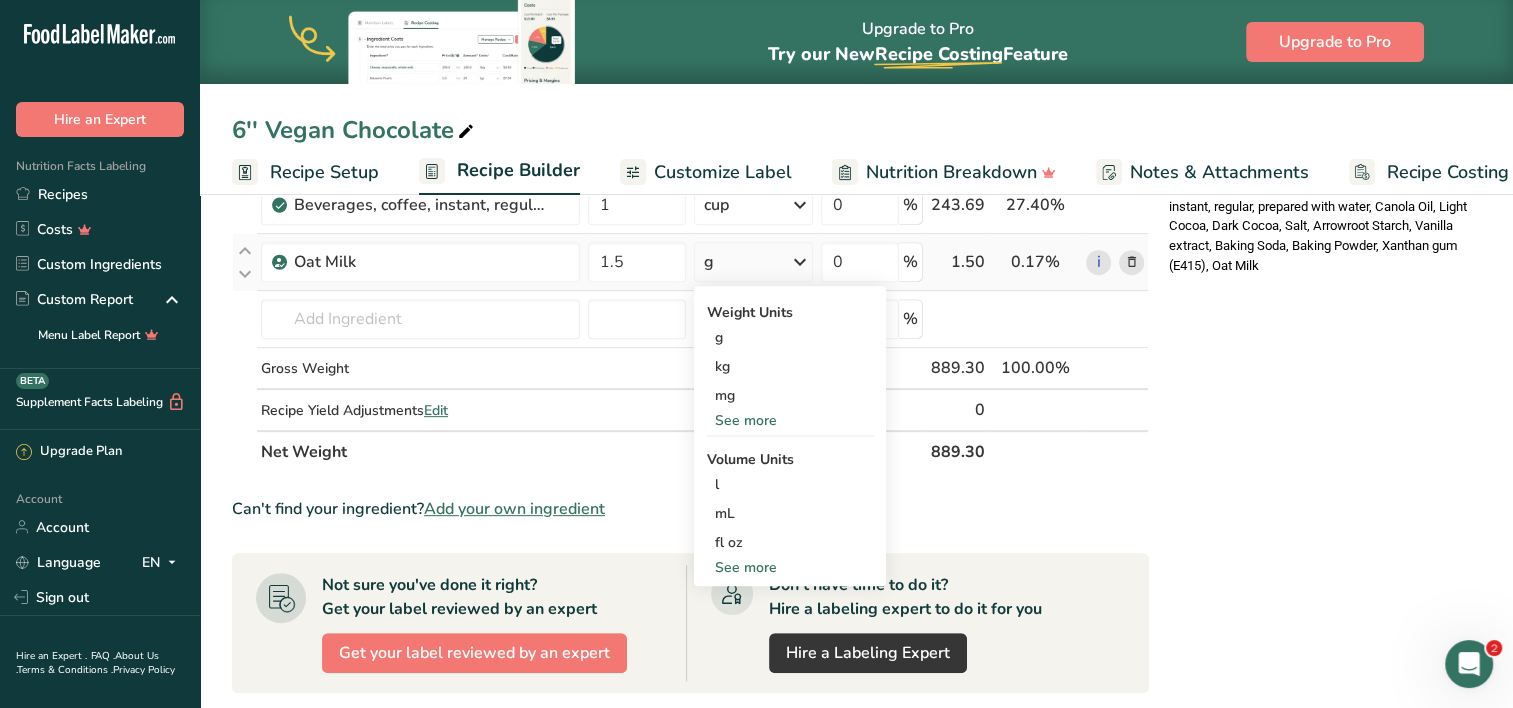 click on "See more" at bounding box center [790, 567] 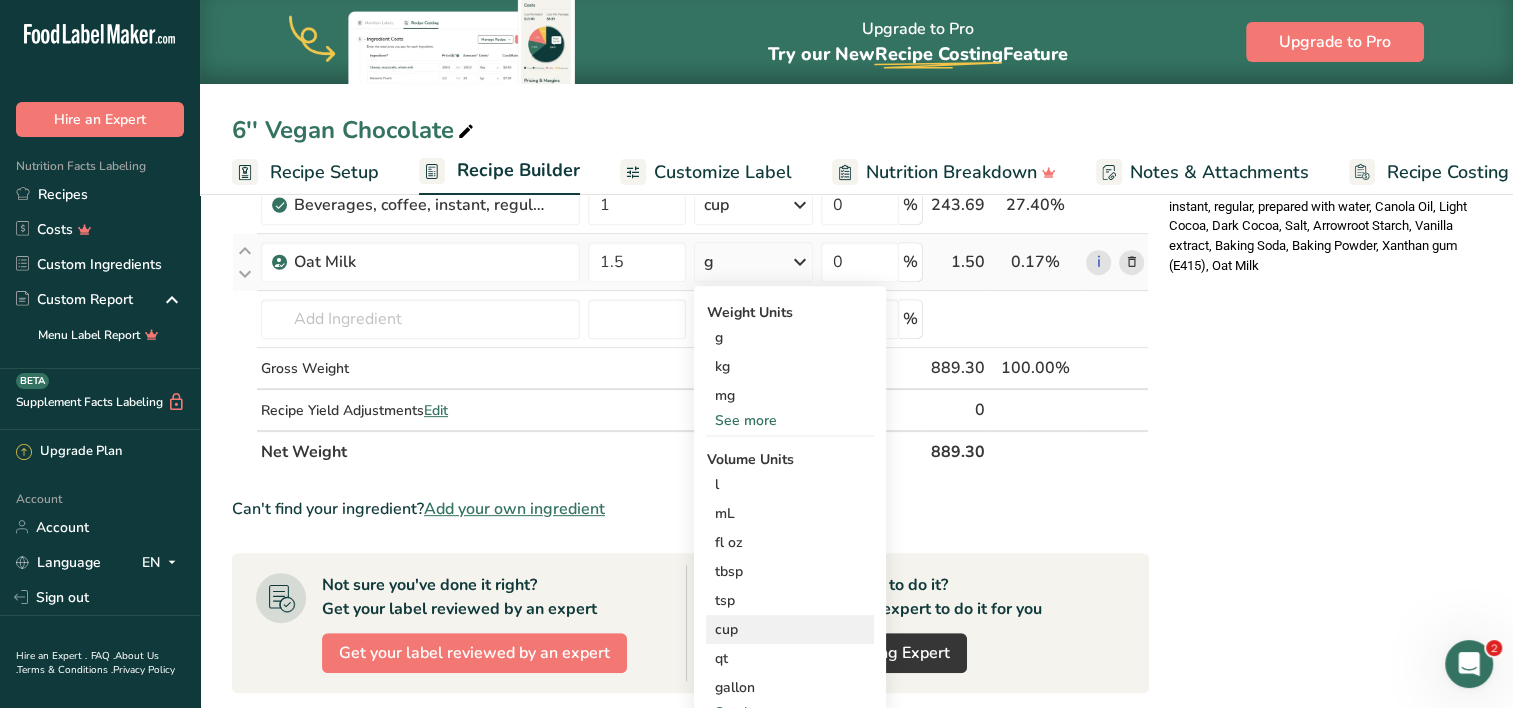 click on "cup" at bounding box center (790, 629) 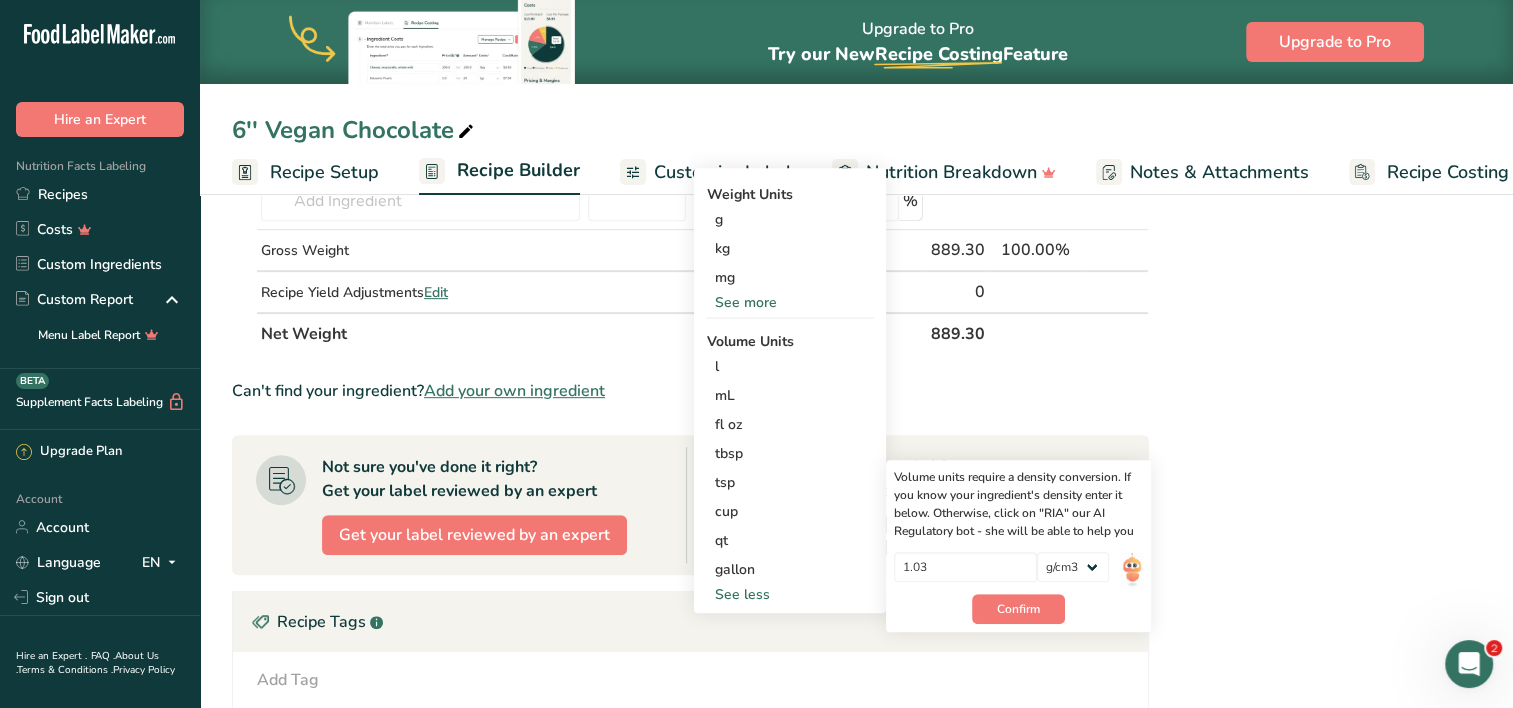 scroll, scrollTop: 855, scrollLeft: 0, axis: vertical 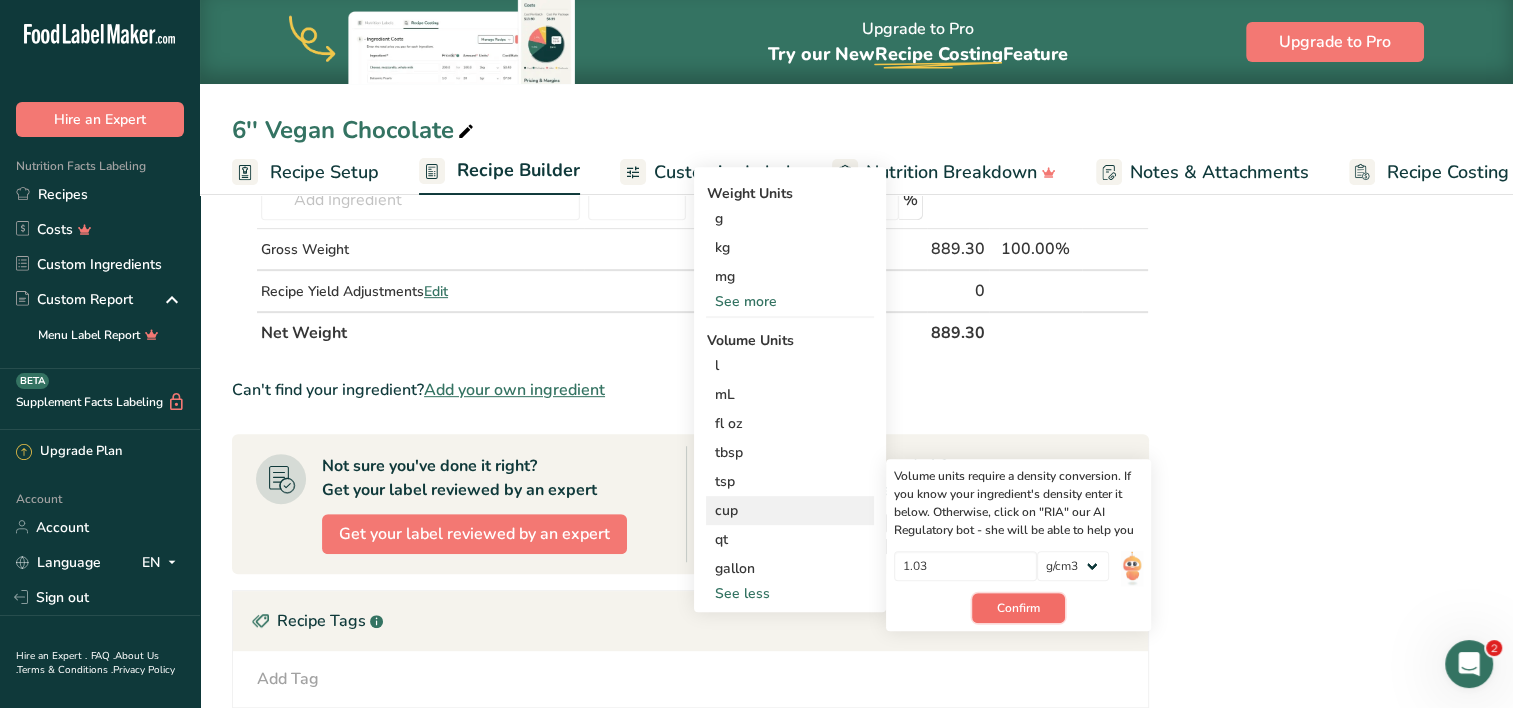 click on "Confirm" at bounding box center [1018, 608] 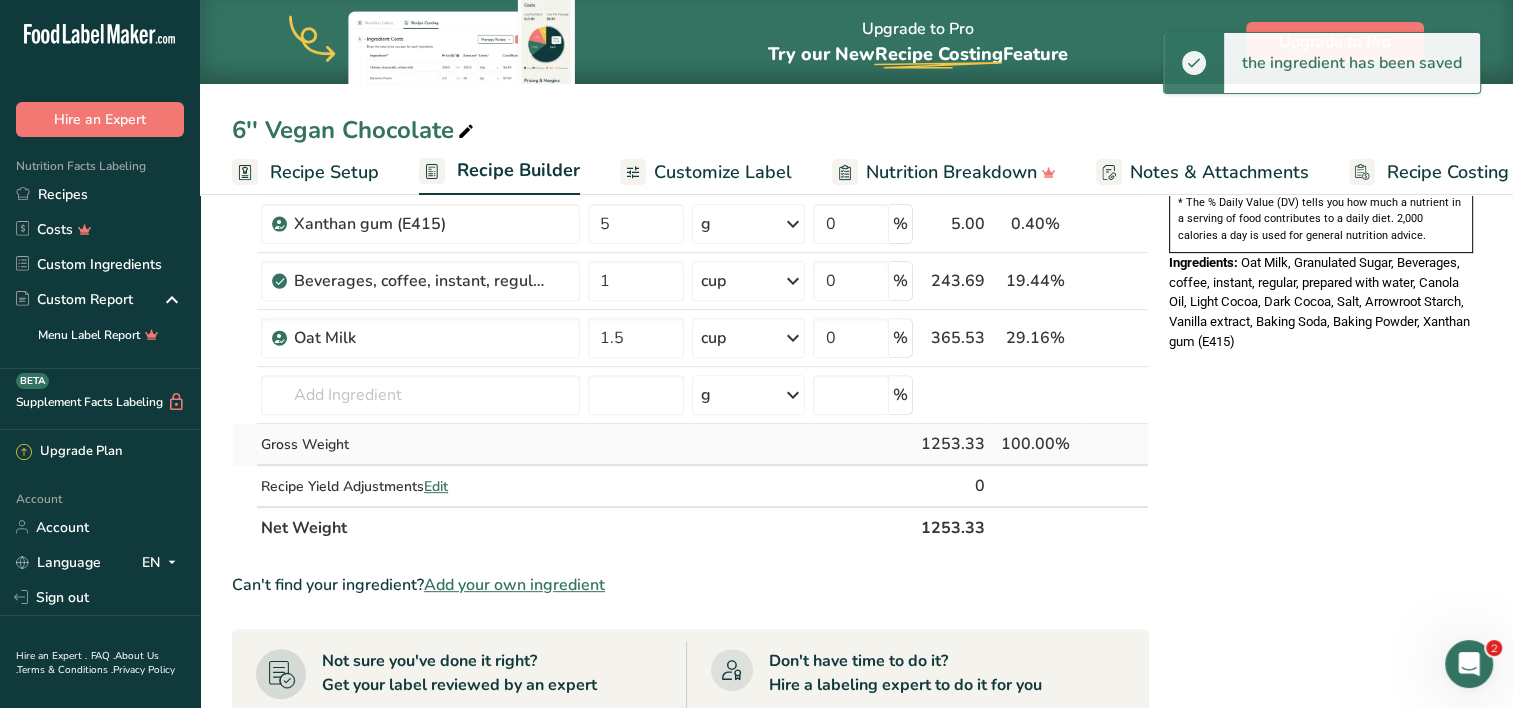 scroll, scrollTop: 575, scrollLeft: 0, axis: vertical 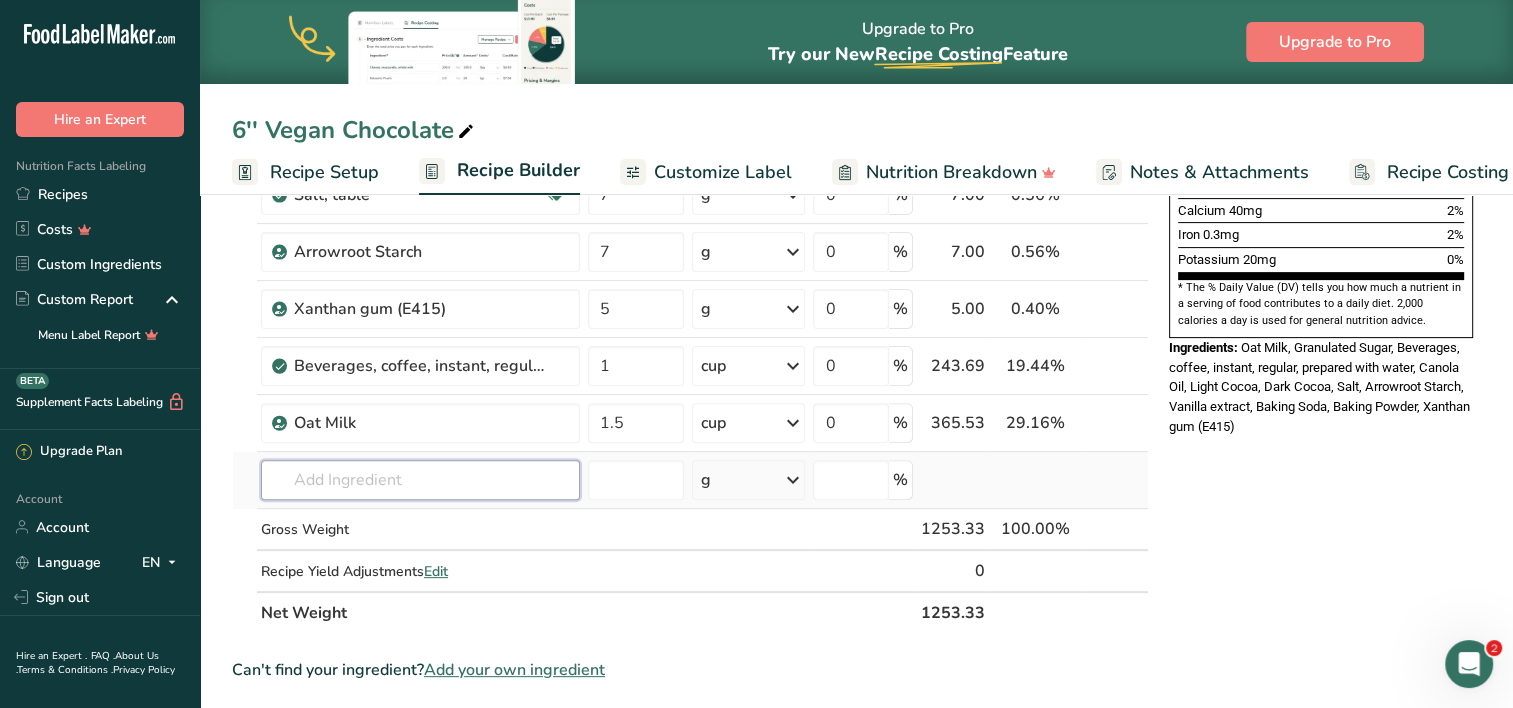 click at bounding box center (420, 480) 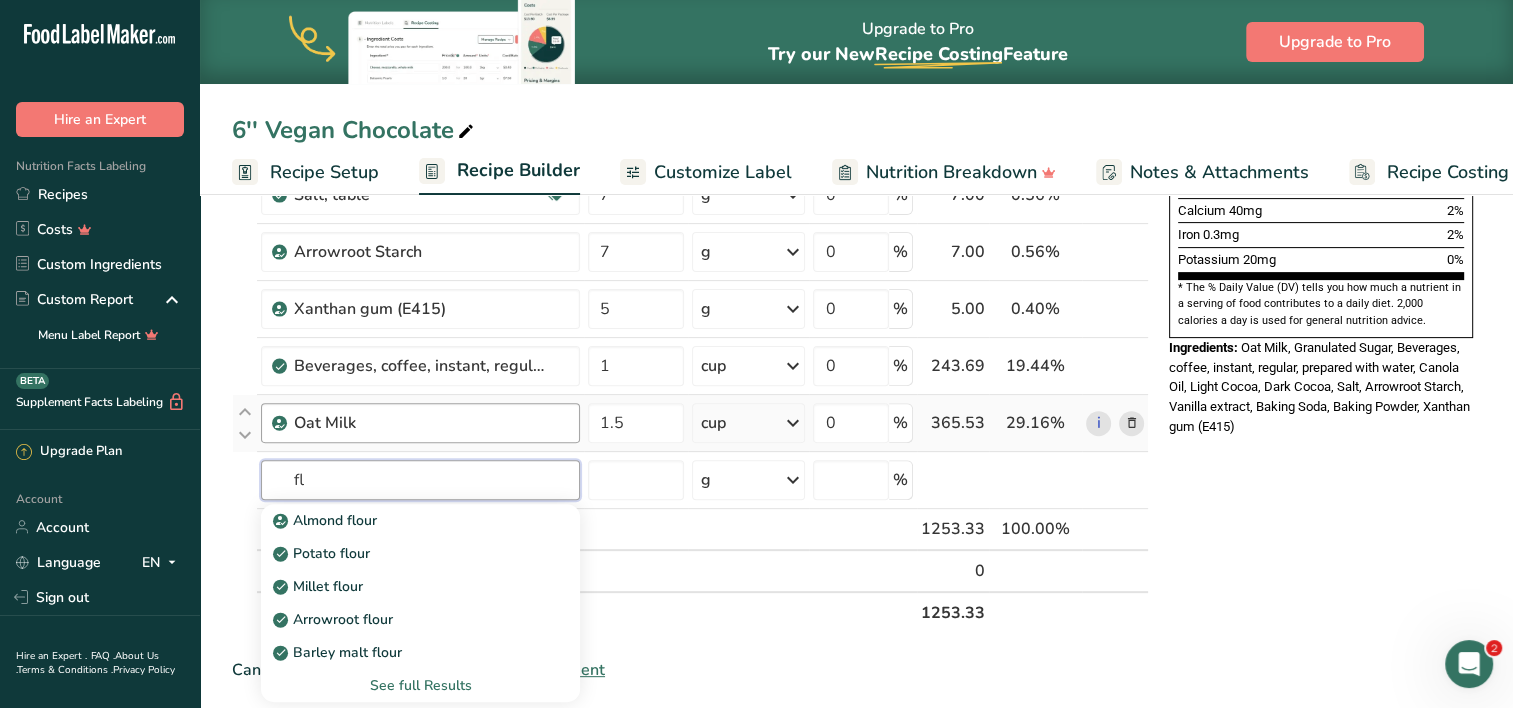 type 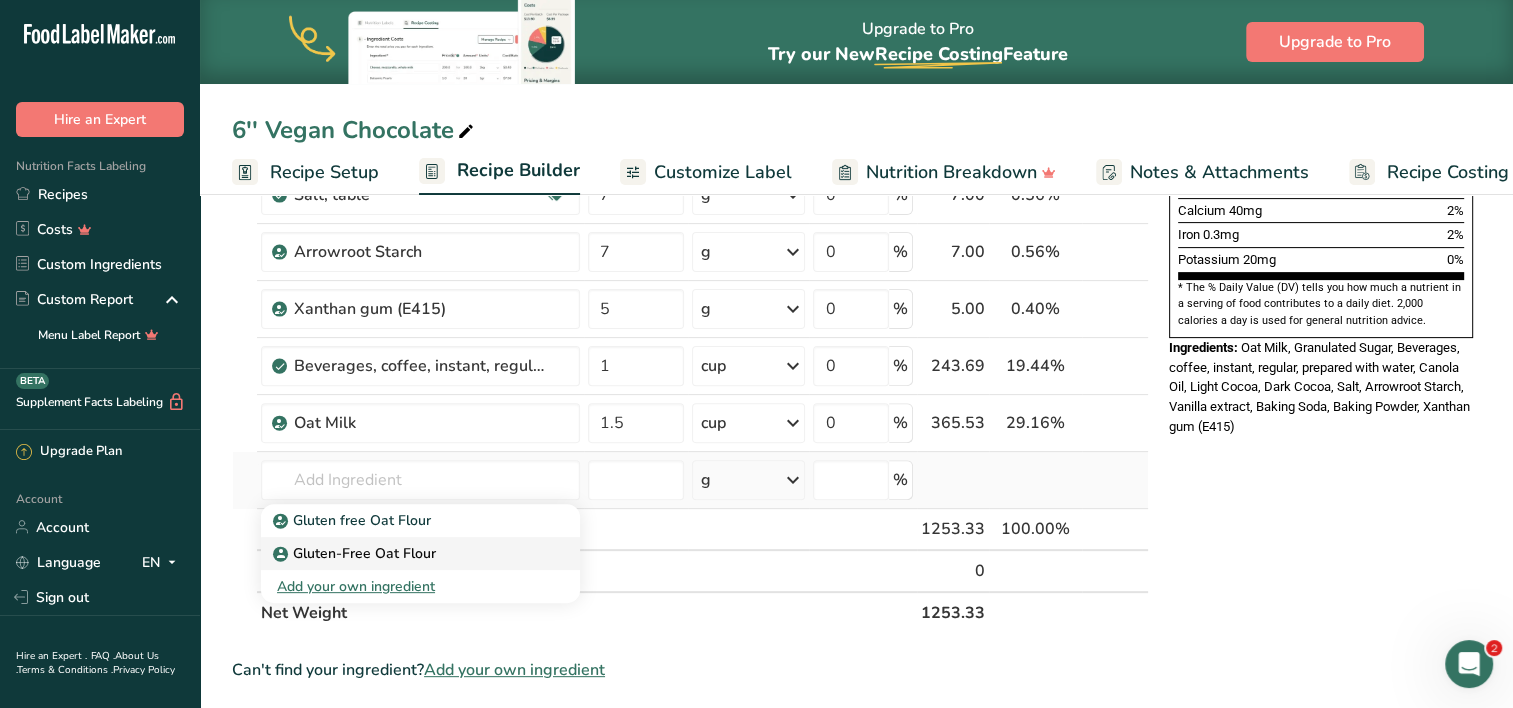 click on "Gluten-Free Oat Flour" at bounding box center [420, 553] 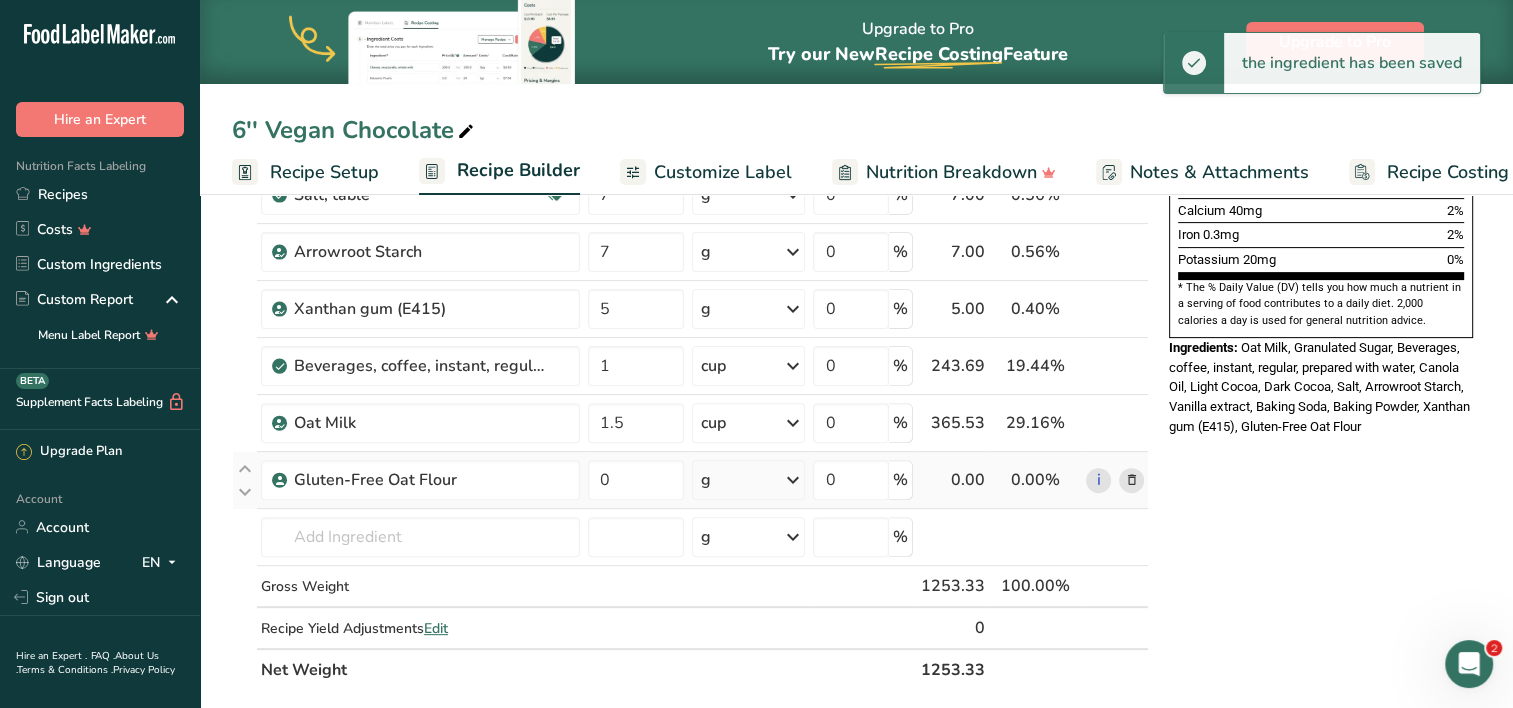click on "g" at bounding box center [749, 480] 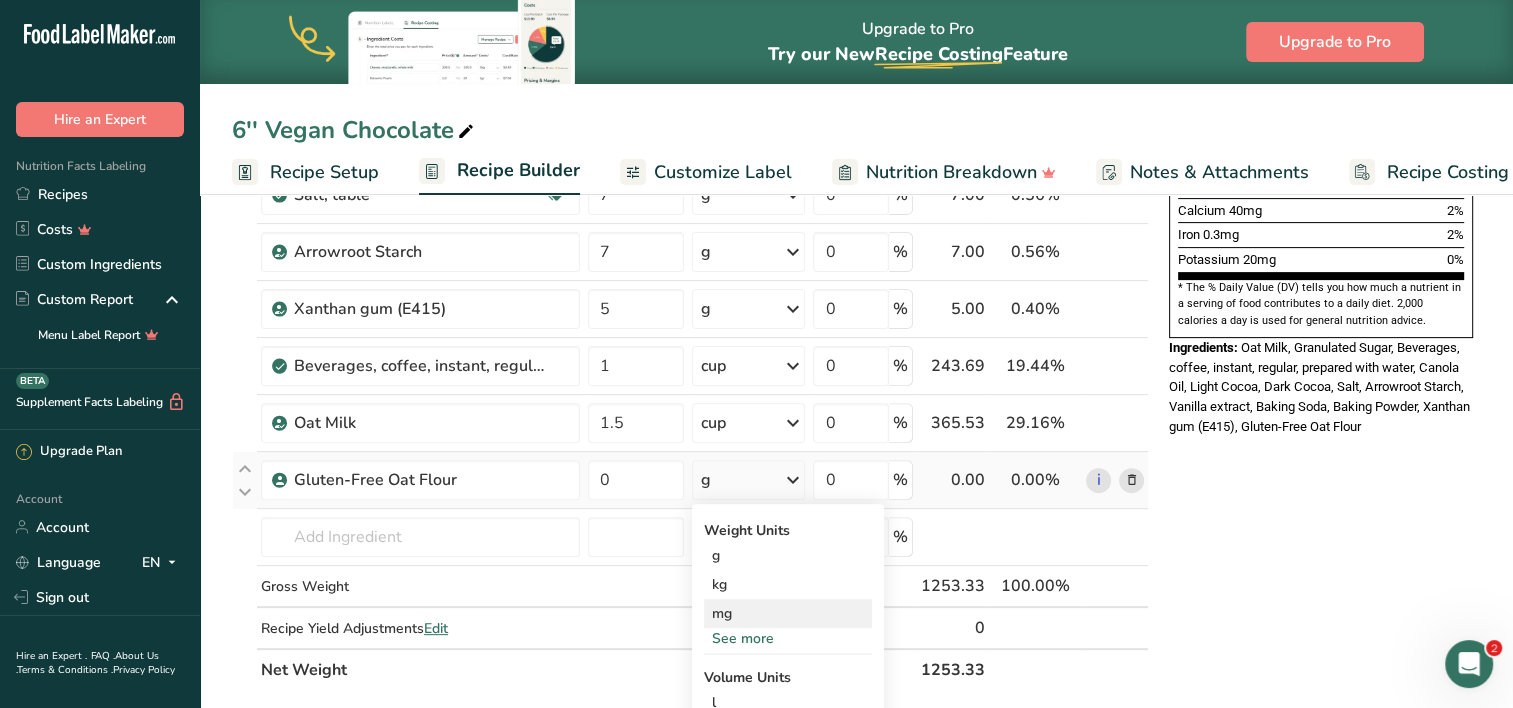 drag, startPoint x: 738, startPoint y: 635, endPoint x: 724, endPoint y: 624, distance: 17.804493 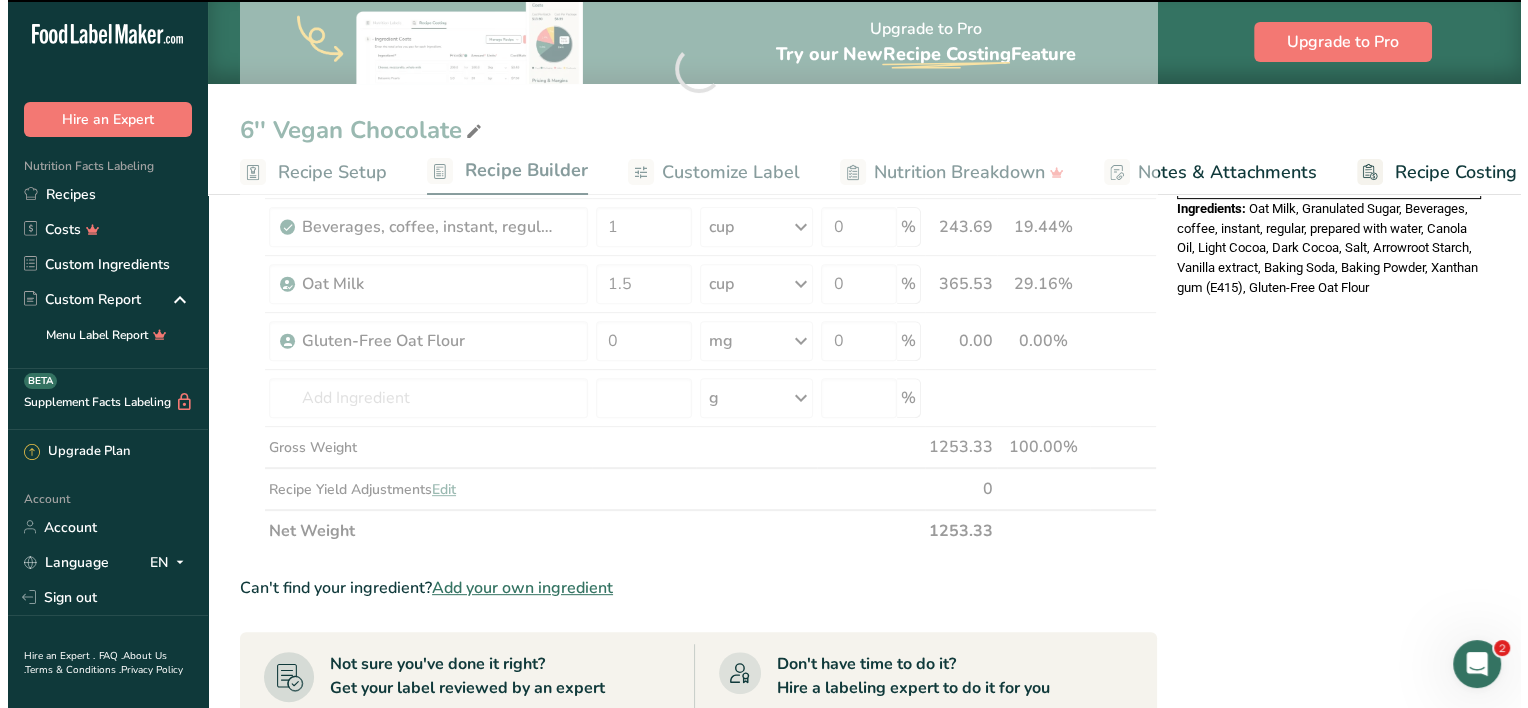 scroll, scrollTop: 716, scrollLeft: 0, axis: vertical 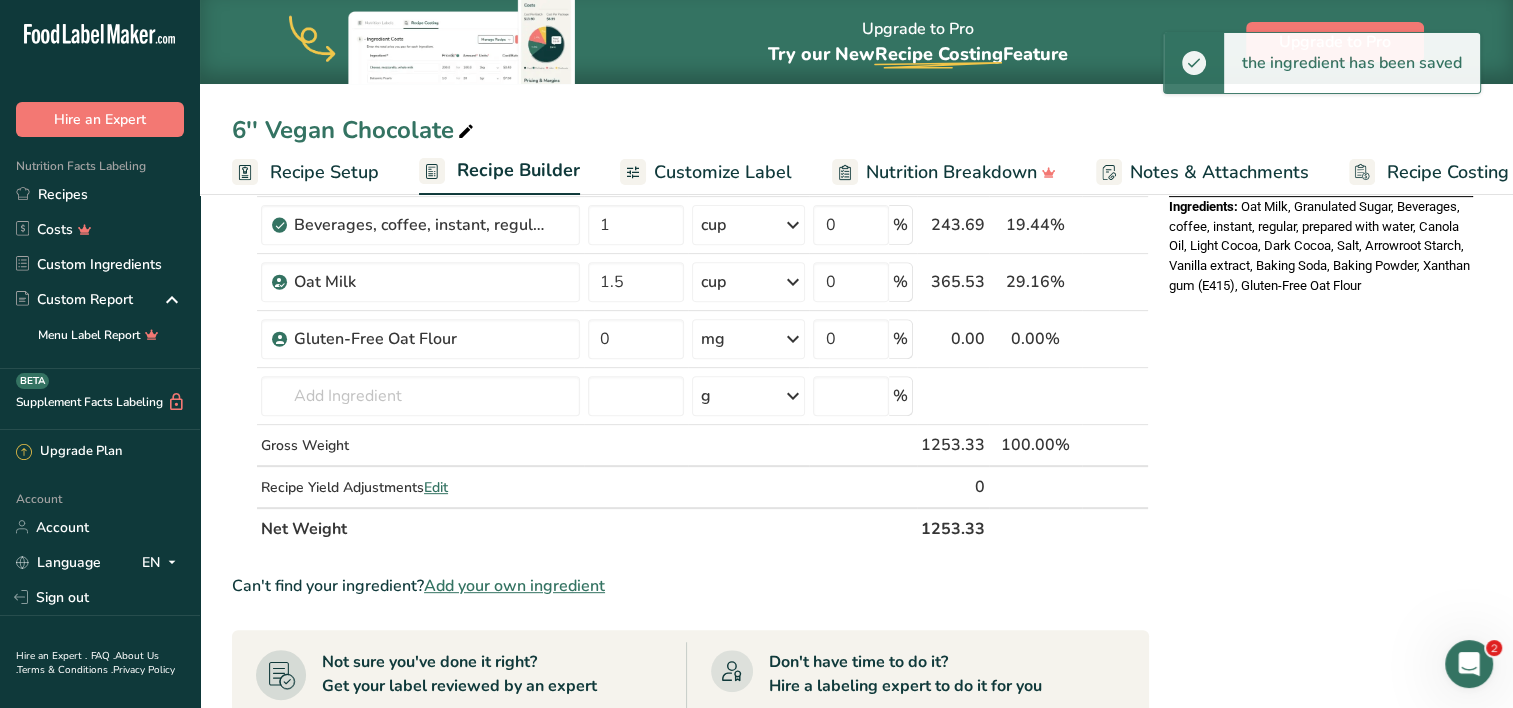 click on "mg" at bounding box center (749, 339) 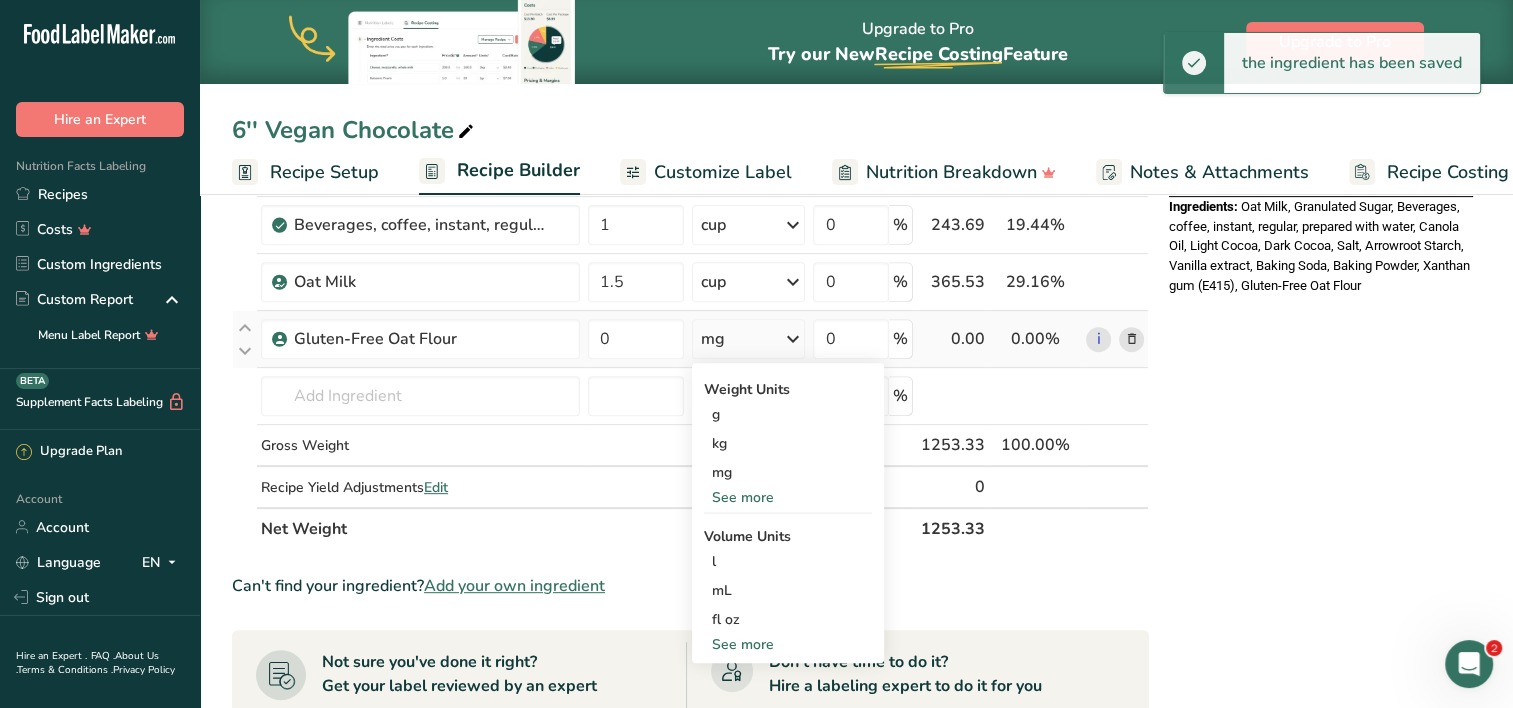 click on "See more" at bounding box center (788, 497) 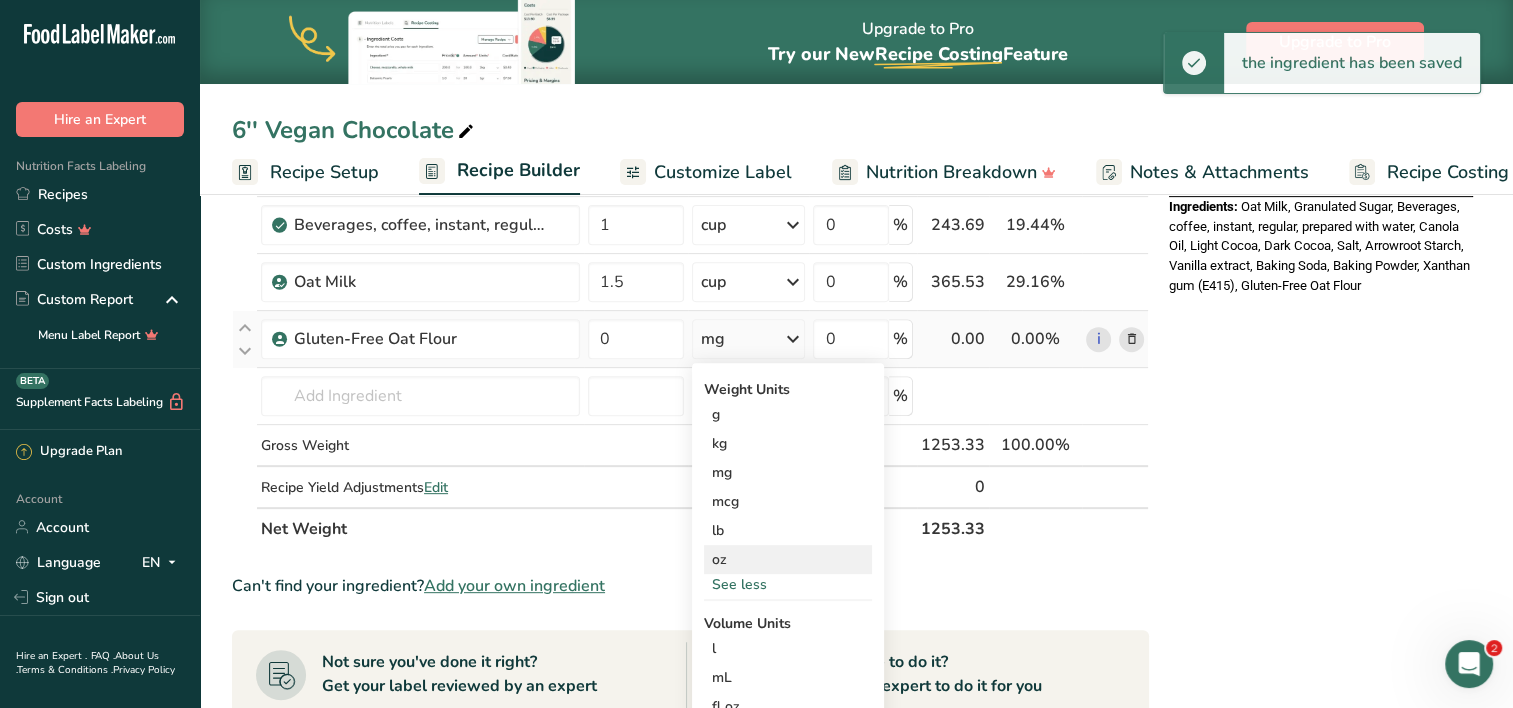 click on "oz" at bounding box center [788, 559] 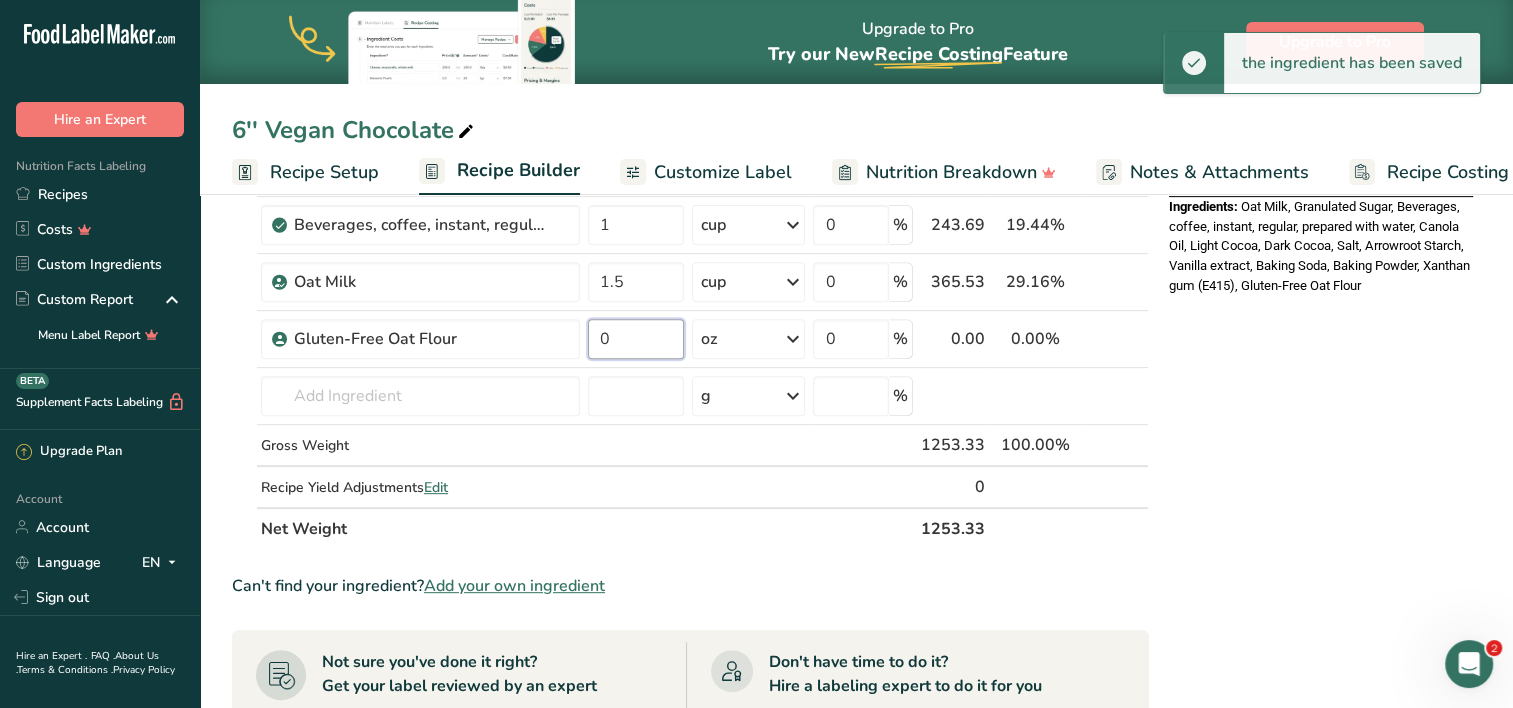 click on "0" at bounding box center [636, 339] 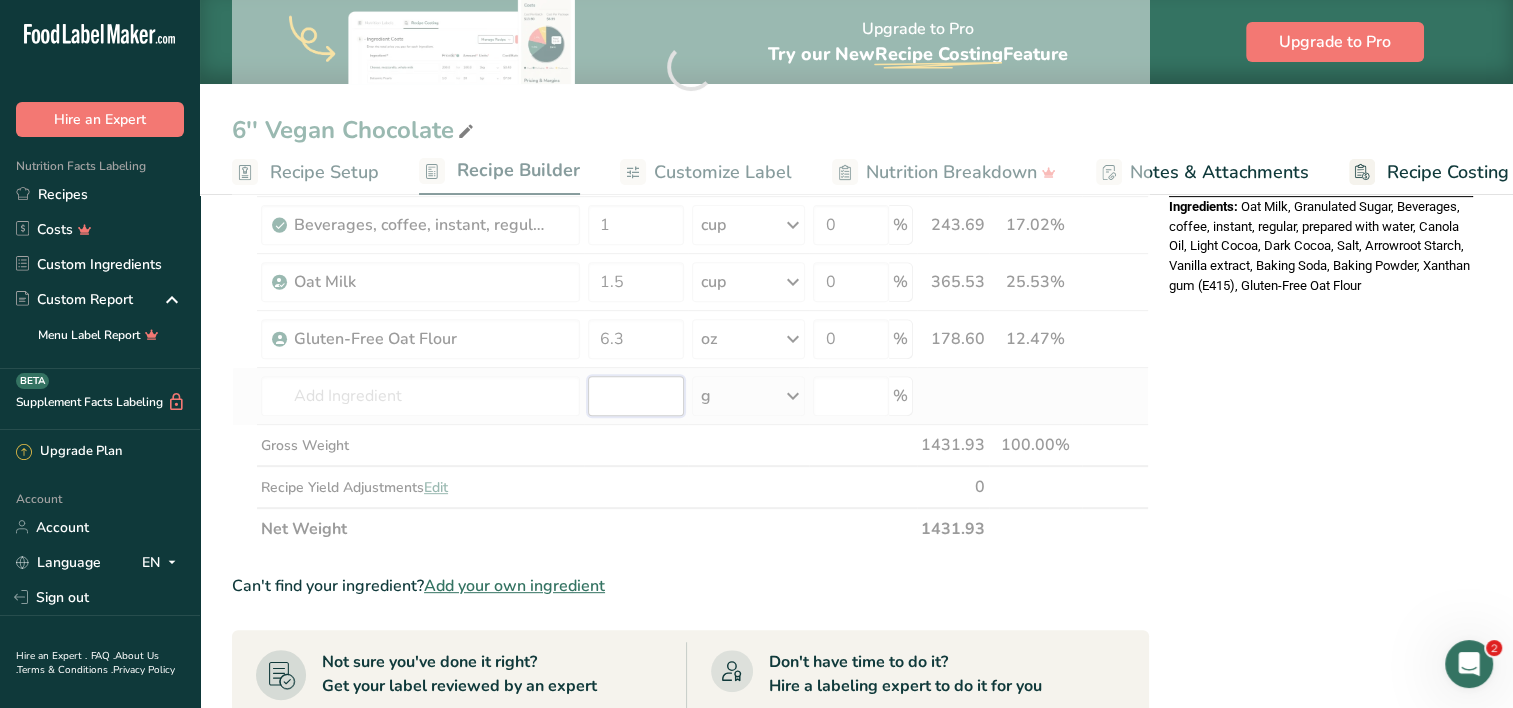 click on "Ingredient *
Amount *
Unit *
Waste *   .a-a{fill:#347362;}.b-a{fill:#fff;}          Grams
Percentage
[GEOGRAPHIC_DATA], granulated
Dairy free
Gluten free
Vegan
Vegetarian
Soy free
11.25
oz
Portions
1 serving packet
1 cup
Weight Units
g
kg
mg
mcg
lb
oz
See less
Volume Units
l
Volume units require a density conversion. If you know your ingredient's density enter it below. Otherwise, click on "RIA" our AI Regulatory bot - she will be able to help you
lb/ft3
g/cm3
Confirm
mL" at bounding box center [690, 67] 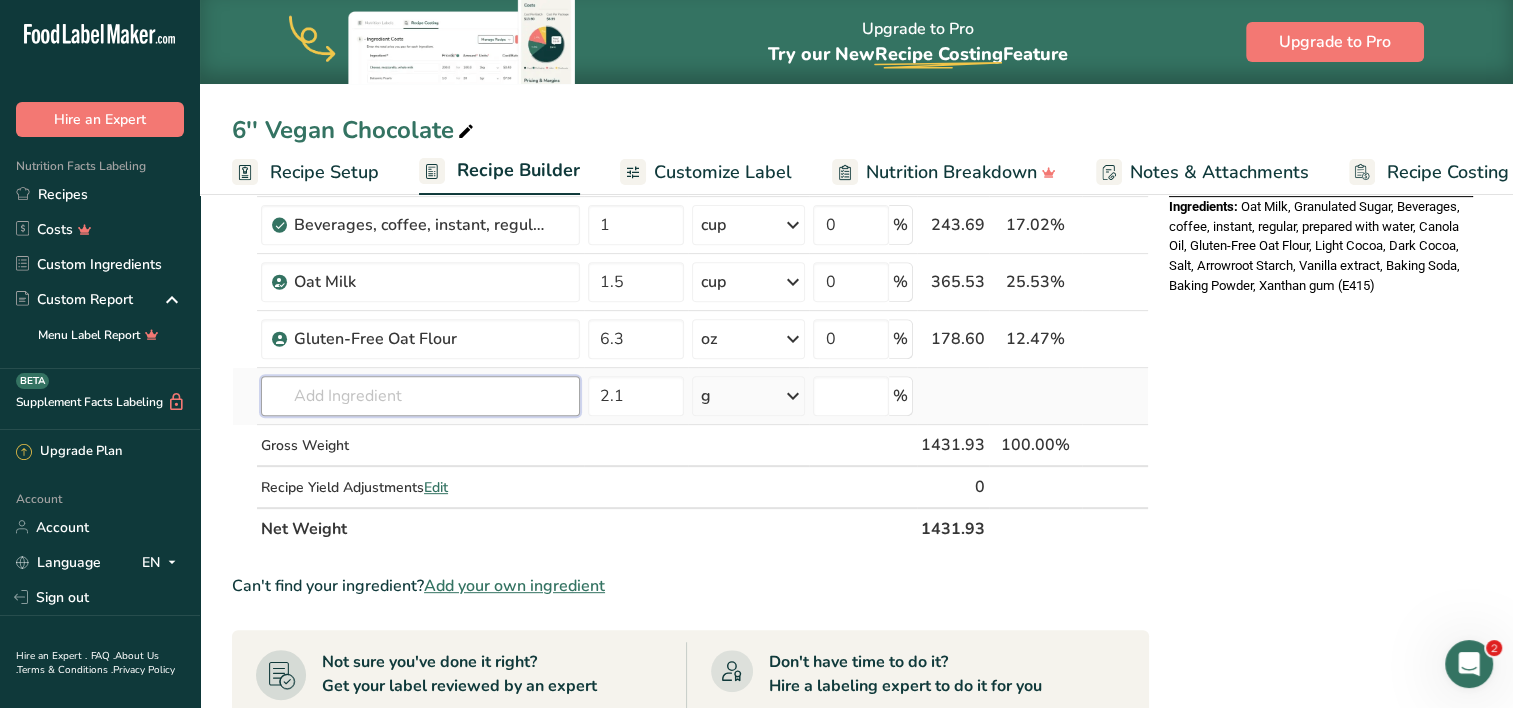 click at bounding box center [420, 396] 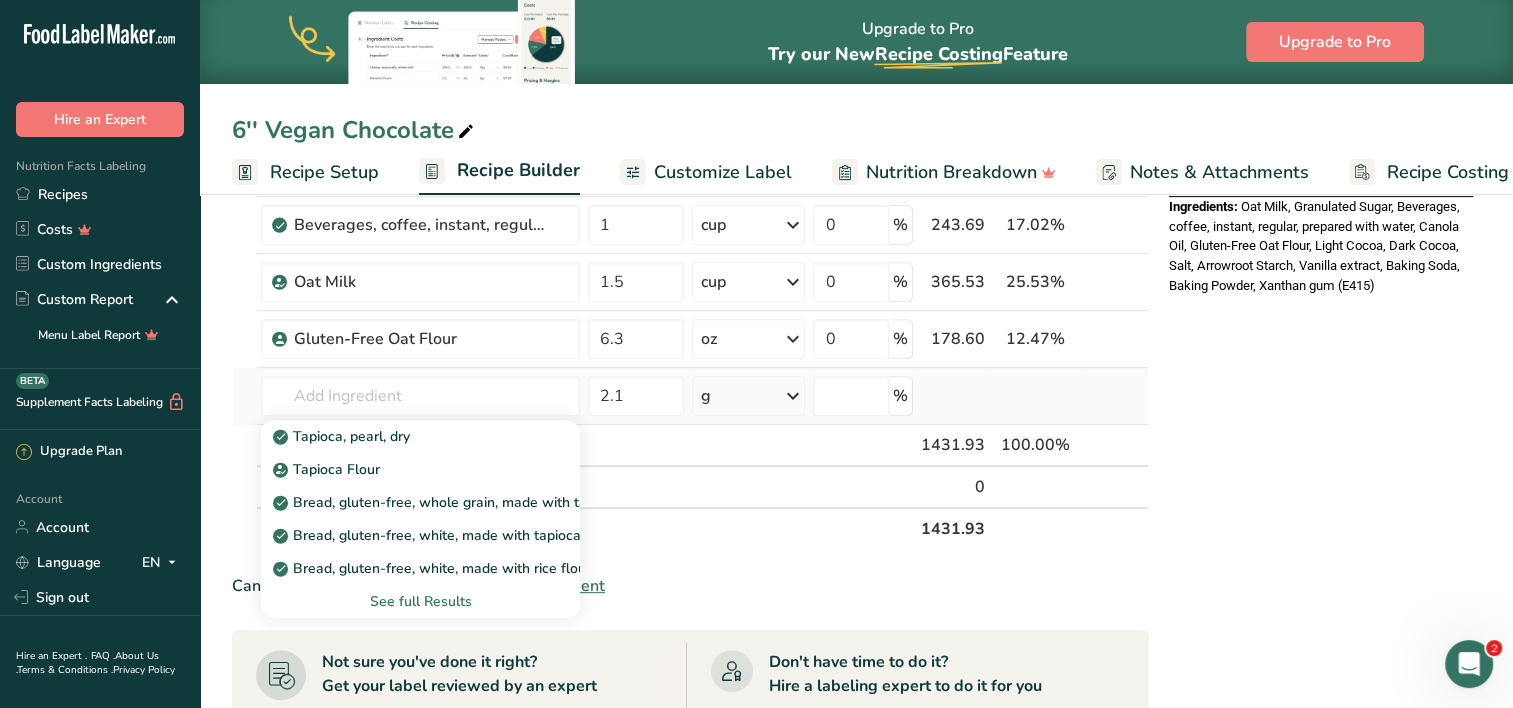 click on "See full Results" at bounding box center (420, 601) 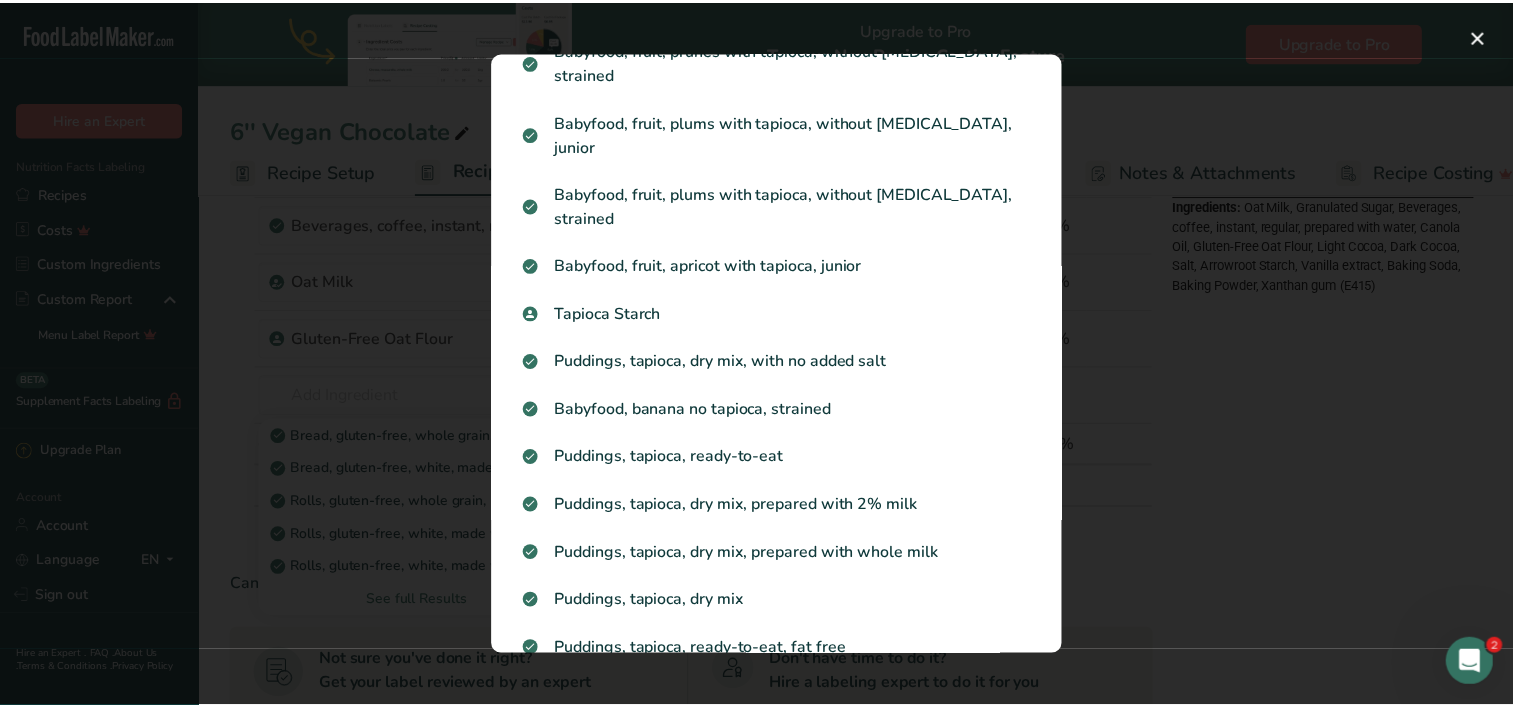 scroll, scrollTop: 1071, scrollLeft: 0, axis: vertical 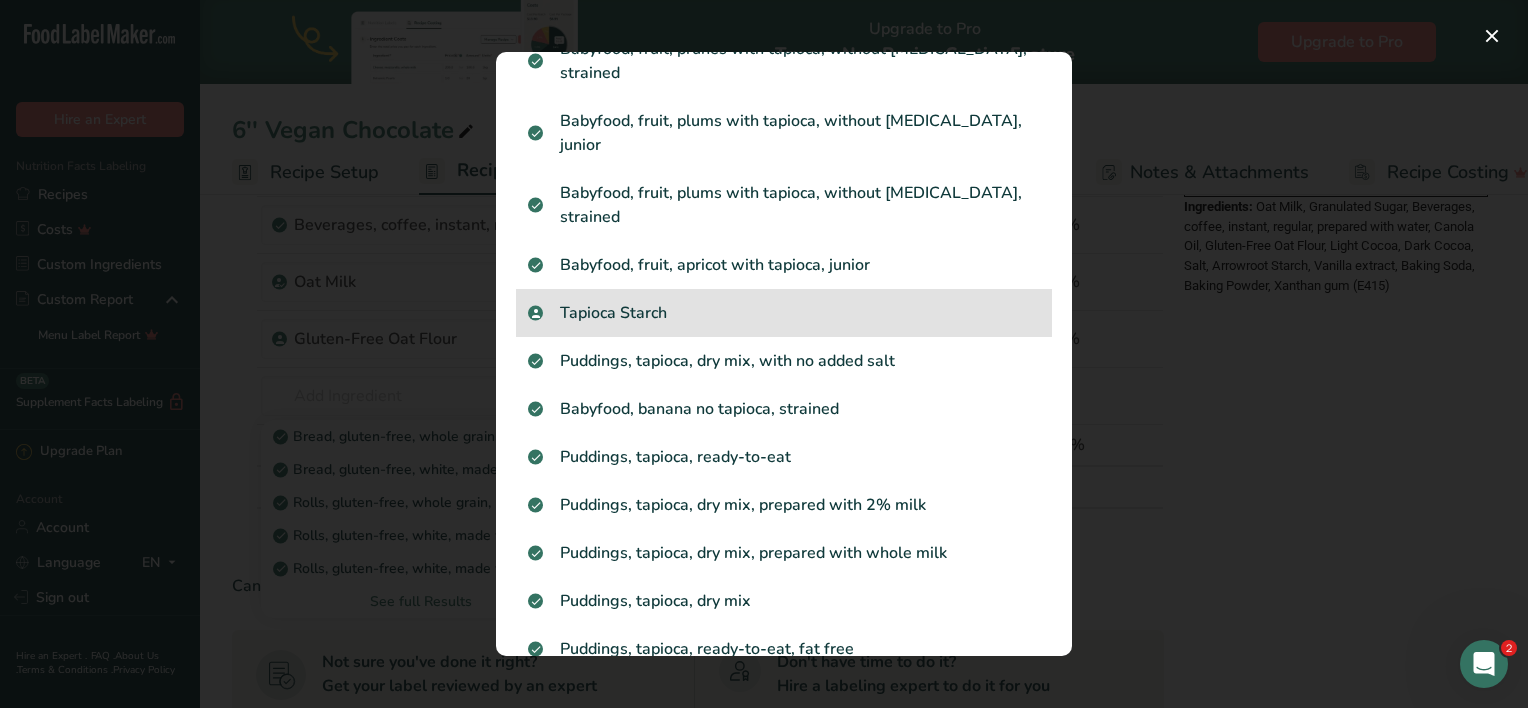 click on "Tapioca Starch" at bounding box center (784, 313) 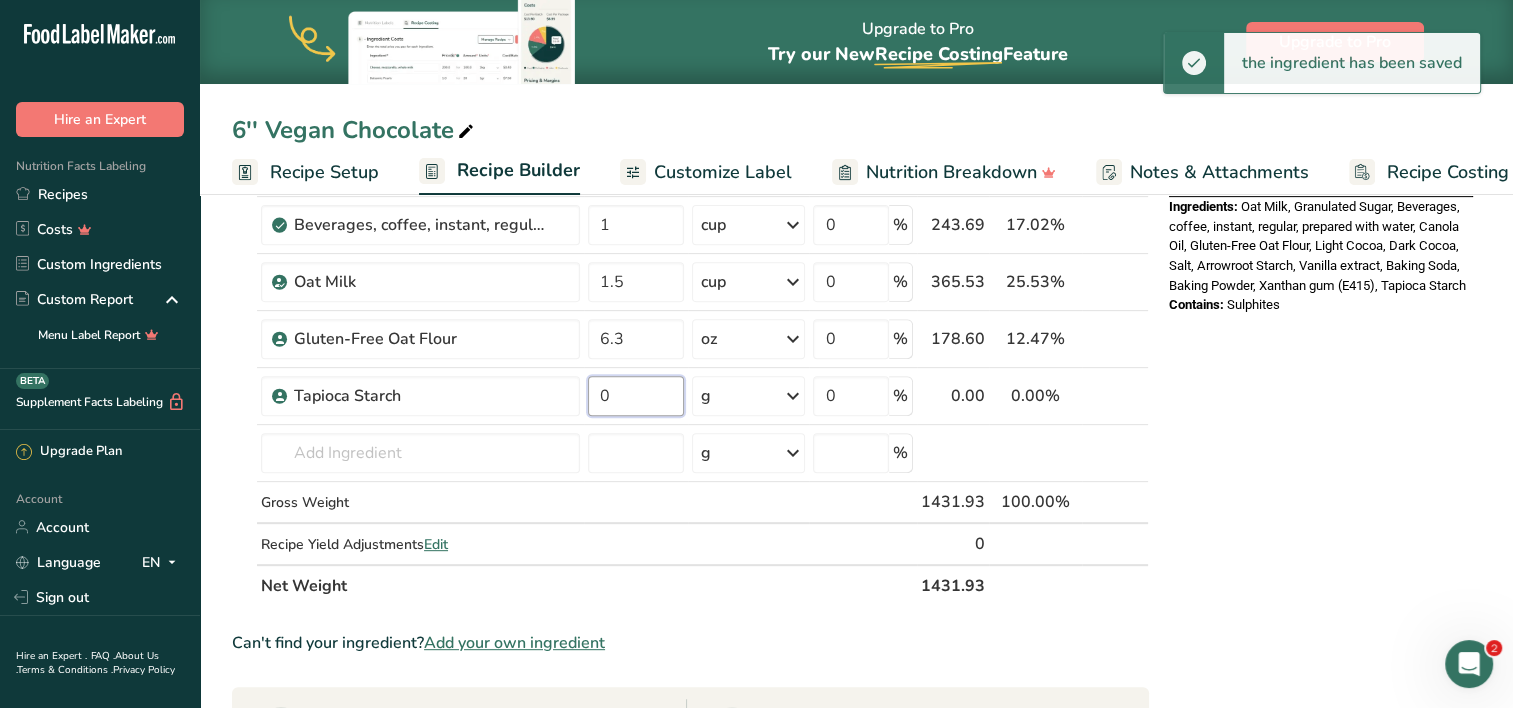click on "0" at bounding box center [636, 396] 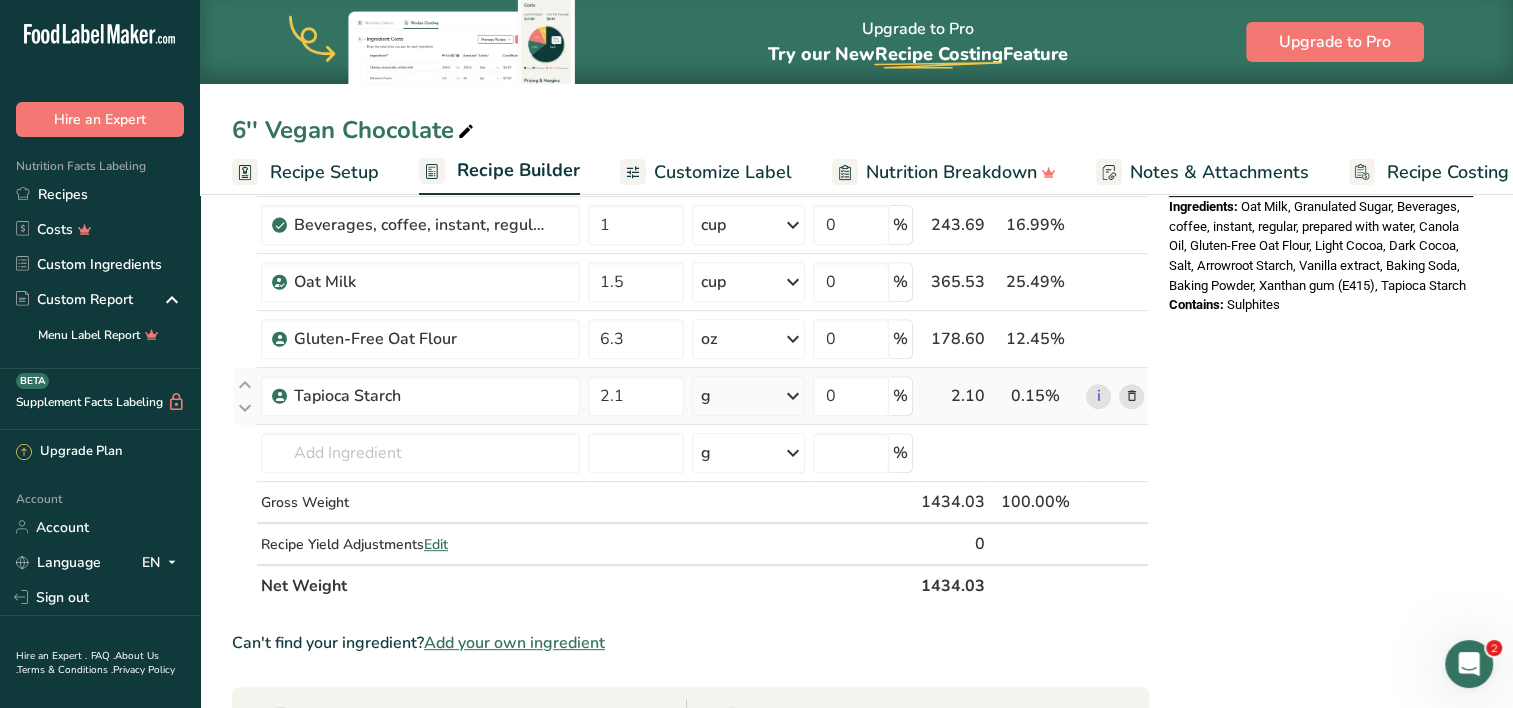 click on "Ingredient *
Amount *
Unit *
Waste *   .a-a{fill:#347362;}.b-a{fill:#fff;}          Grams
Percentage
[GEOGRAPHIC_DATA], granulated
Dairy free
Gluten free
Vegan
Vegetarian
Soy free
11.25
oz
Portions
1 serving packet
1 cup
Weight Units
g
kg
mg
mcg
lb
oz
See less
Volume Units
l
Volume units require a density conversion. If you know your ingredient's density enter it below. Otherwise, click on "RIA" our AI Regulatory bot - she will be able to help you
lb/ft3
g/cm3
Confirm
mL" at bounding box center [690, 95] 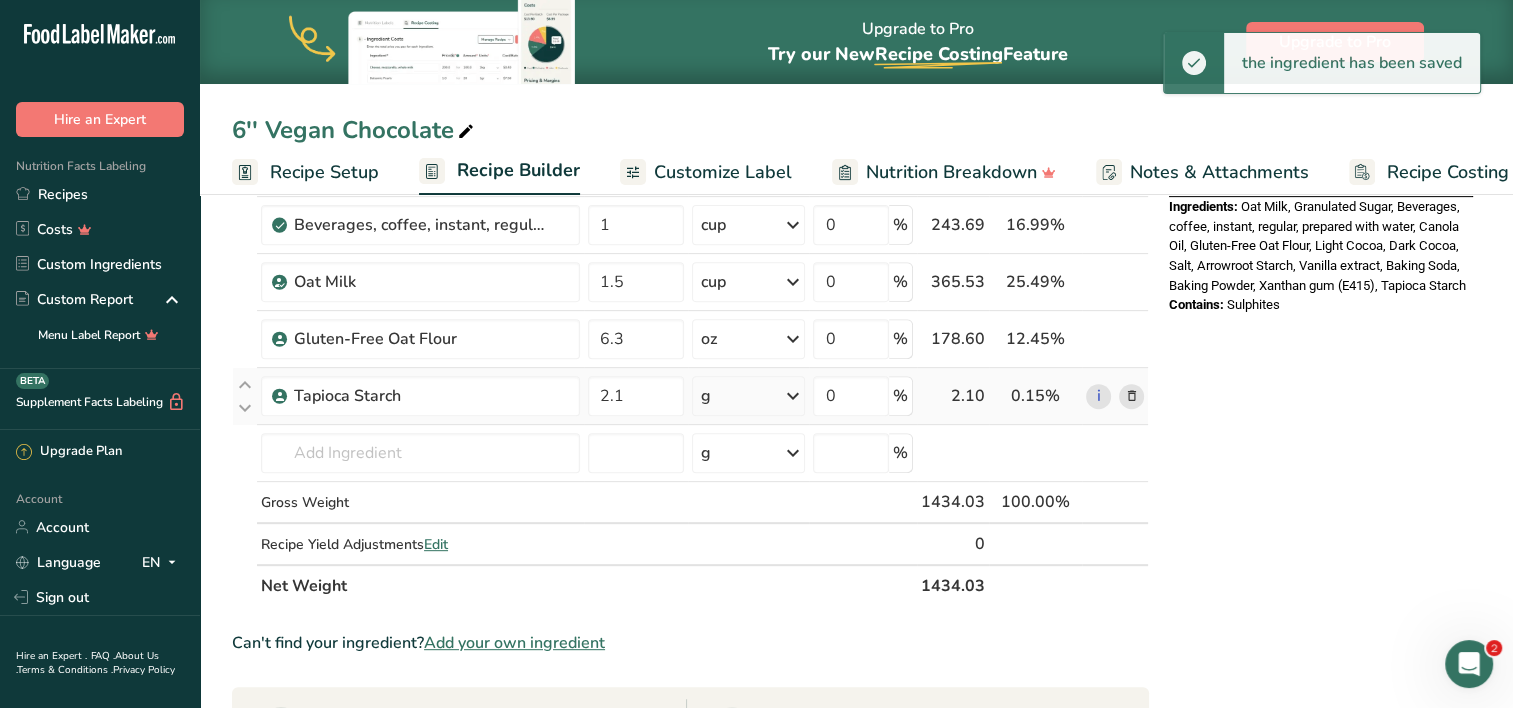 click at bounding box center (792, 396) 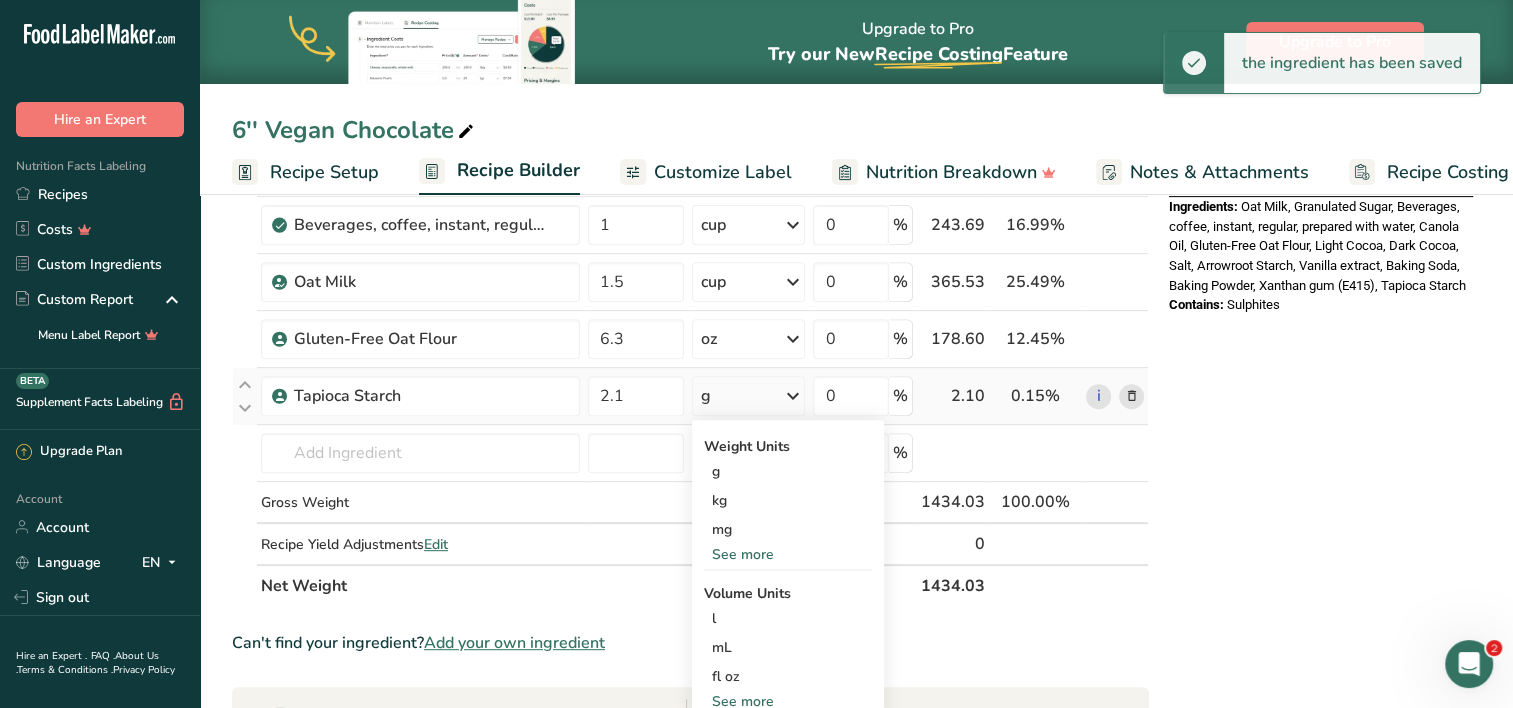 click on "See more" at bounding box center [788, 554] 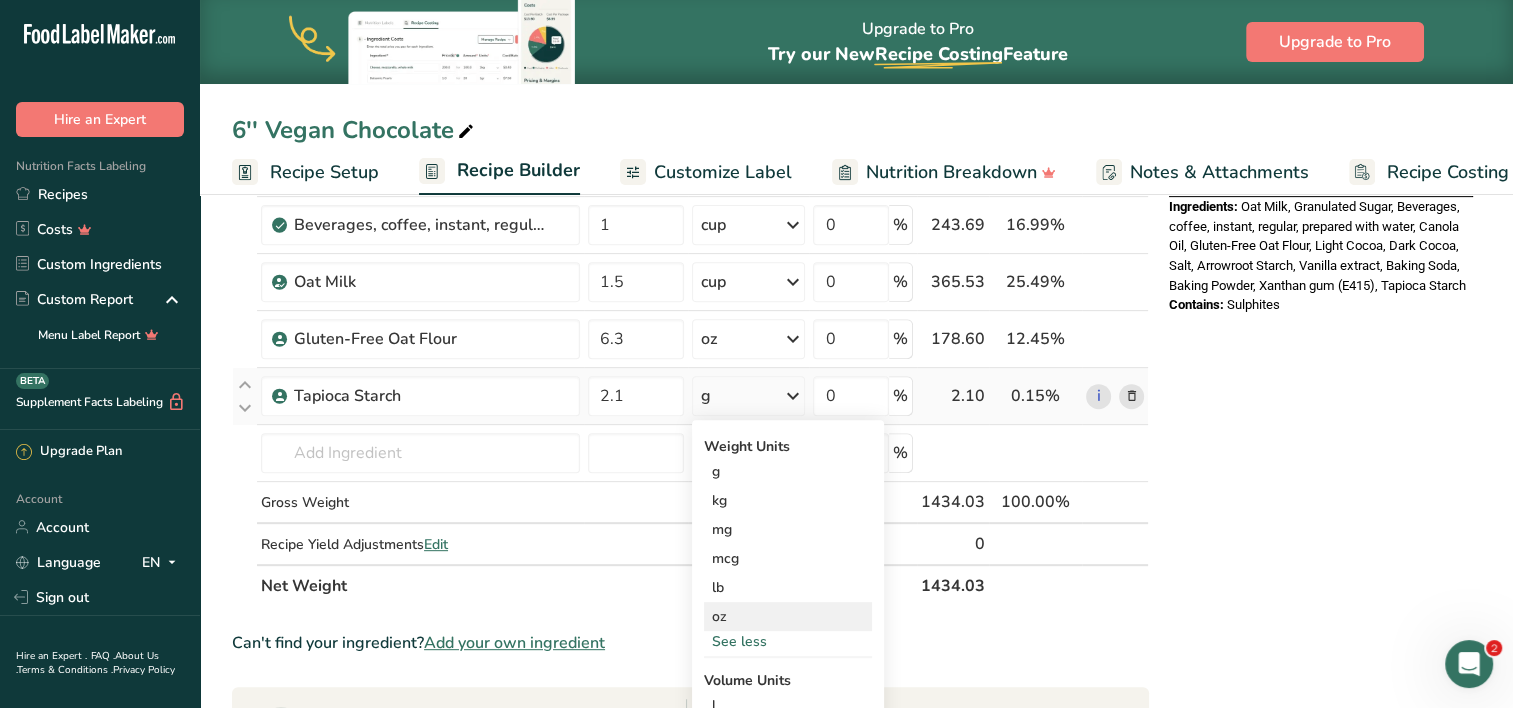 click on "oz" at bounding box center [788, 616] 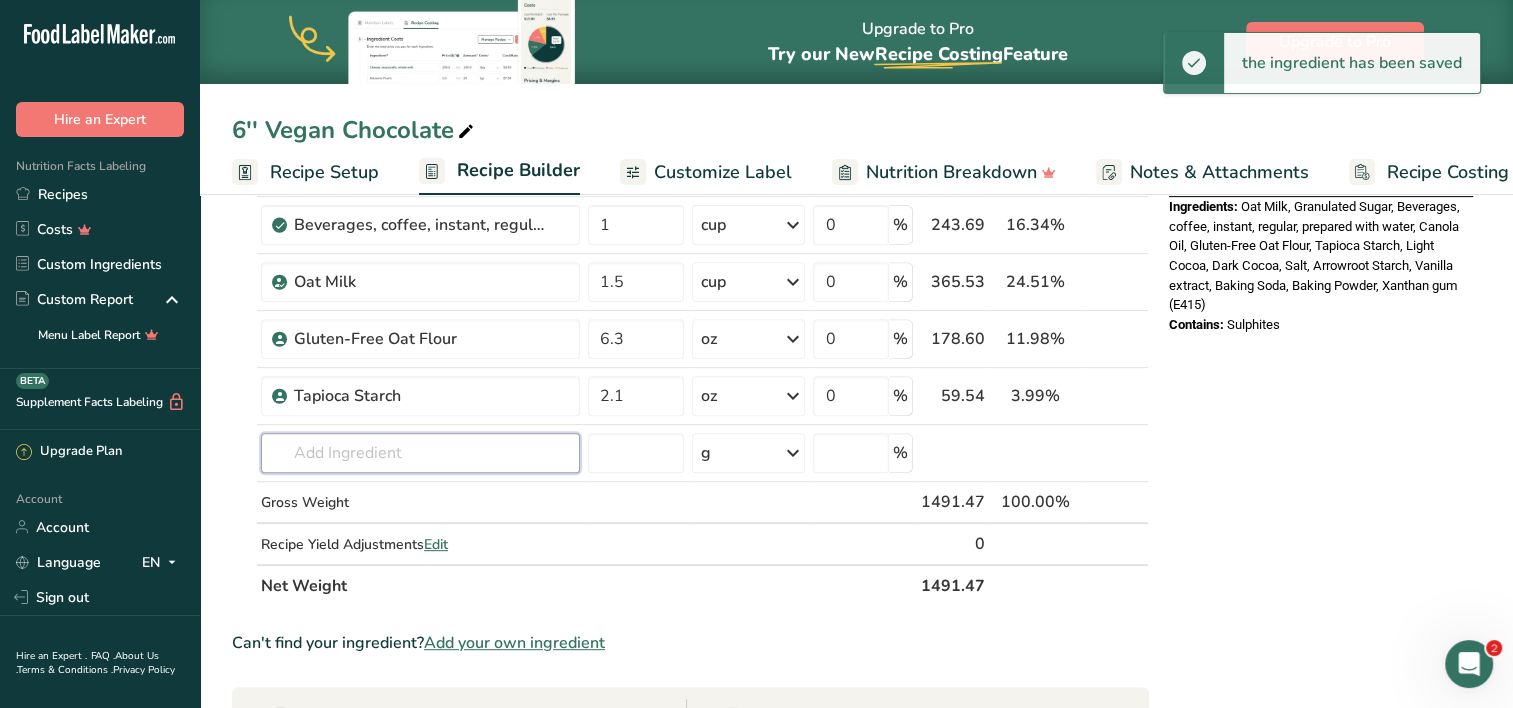 click at bounding box center [420, 453] 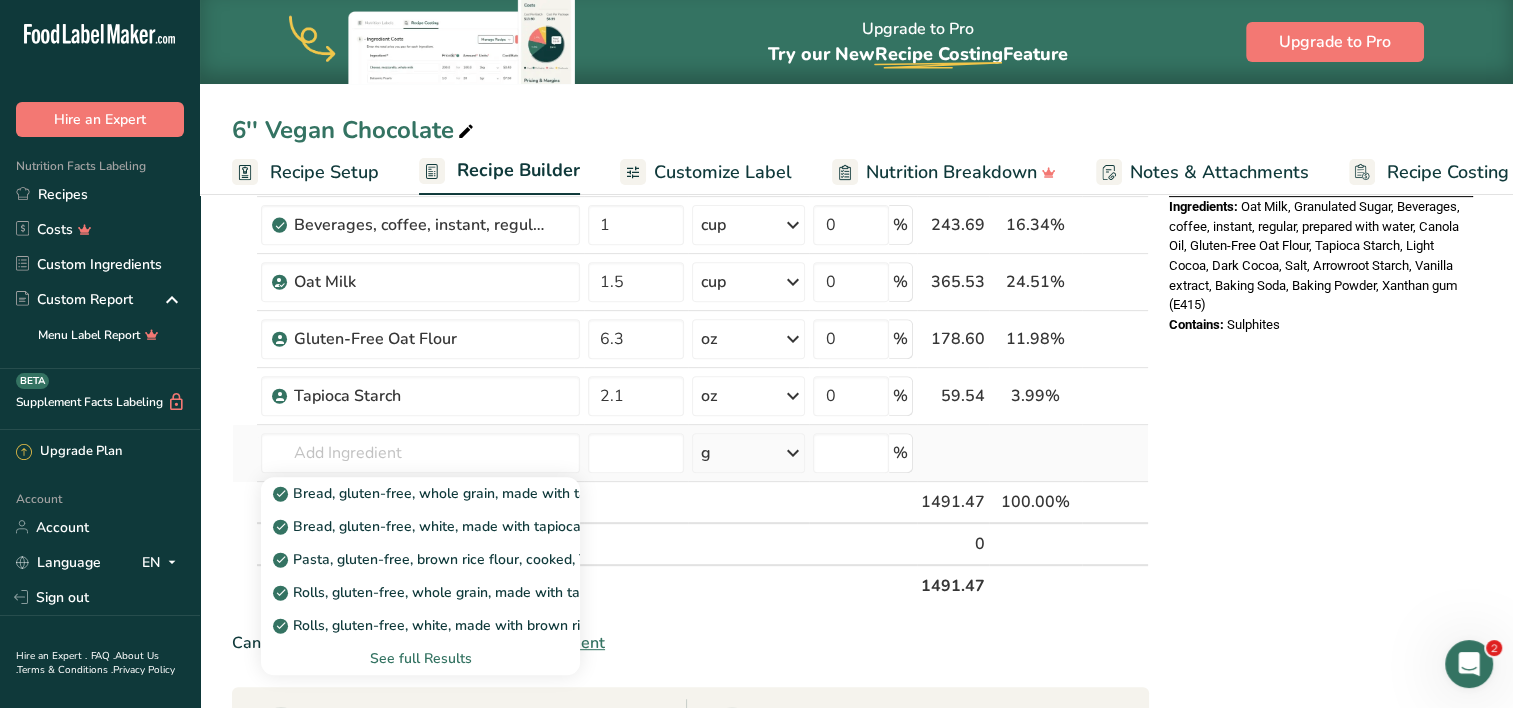 click on "See full Results" at bounding box center (420, 658) 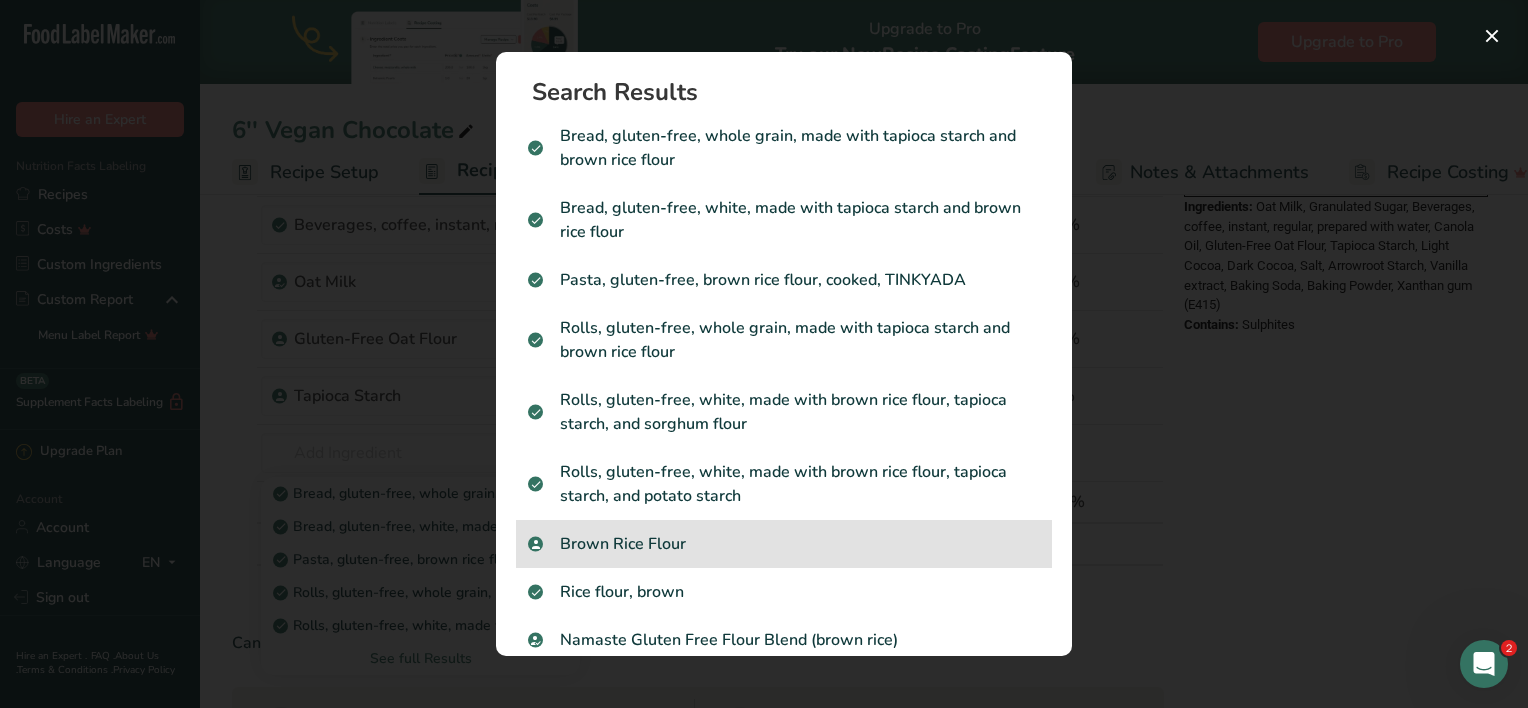 click on "Brown Rice Flour" at bounding box center (784, 544) 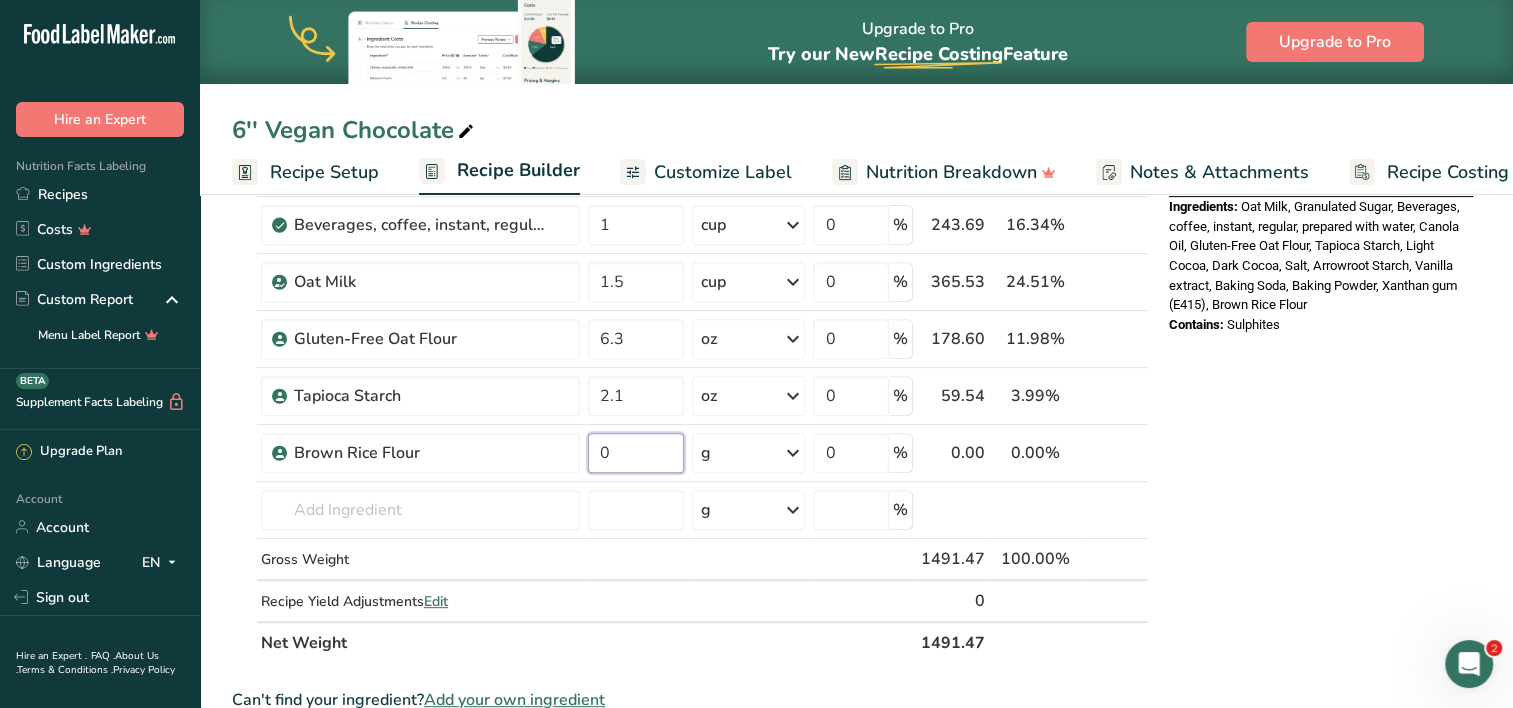 click on "0" at bounding box center (636, 453) 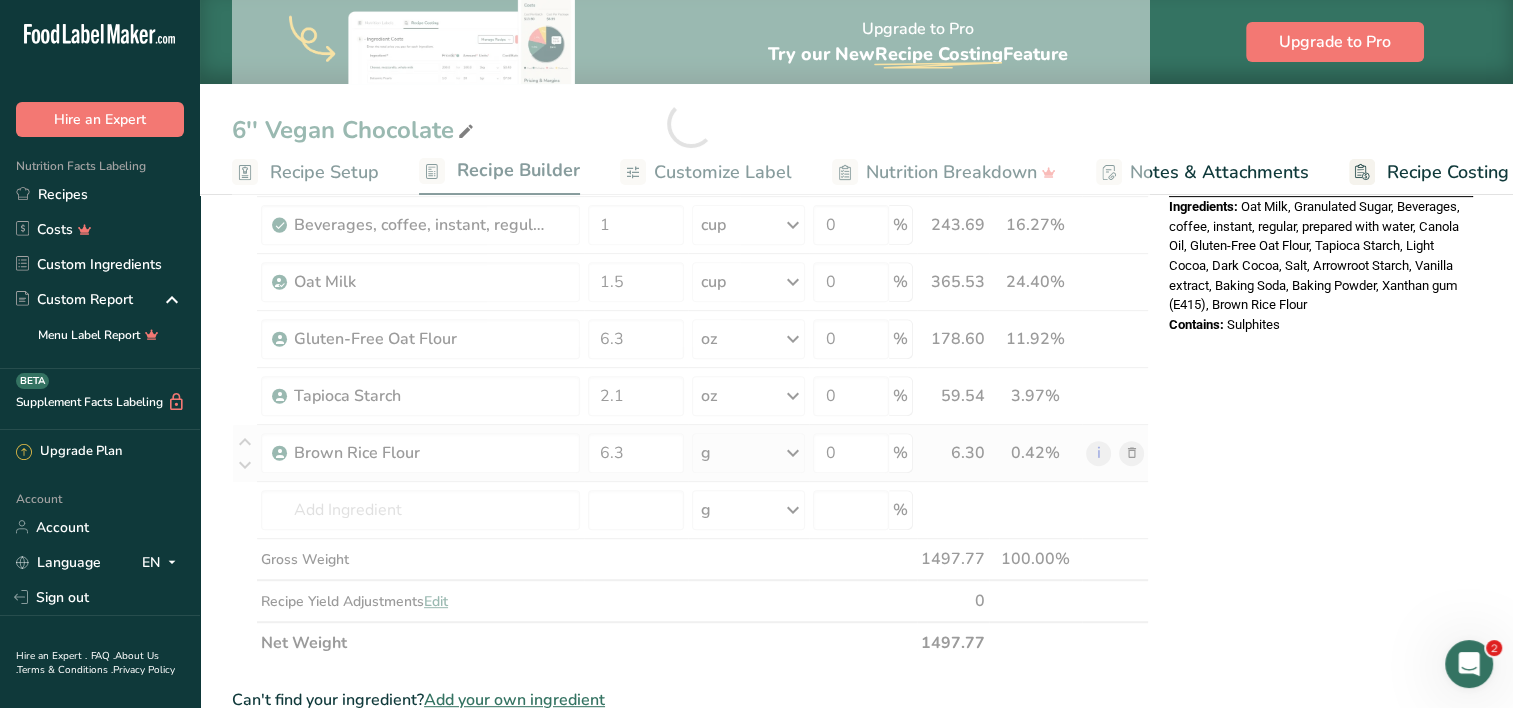 click on "Ingredient *
Amount *
Unit *
Waste *   .a-a{fill:#347362;}.b-a{fill:#fff;}          Grams
Percentage
[GEOGRAPHIC_DATA], granulated
Dairy free
Gluten free
Vegan
Vegetarian
Soy free
11.25
oz
Portions
1 serving packet
1 cup
Weight Units
g
kg
mg
mcg
lb
oz
See less
Volume Units
l
Volume units require a density conversion. If you know your ingredient's density enter it below. Otherwise, click on "RIA" our AI Regulatory bot - she will be able to help you
lb/ft3
g/cm3
Confirm
mL" at bounding box center [690, 124] 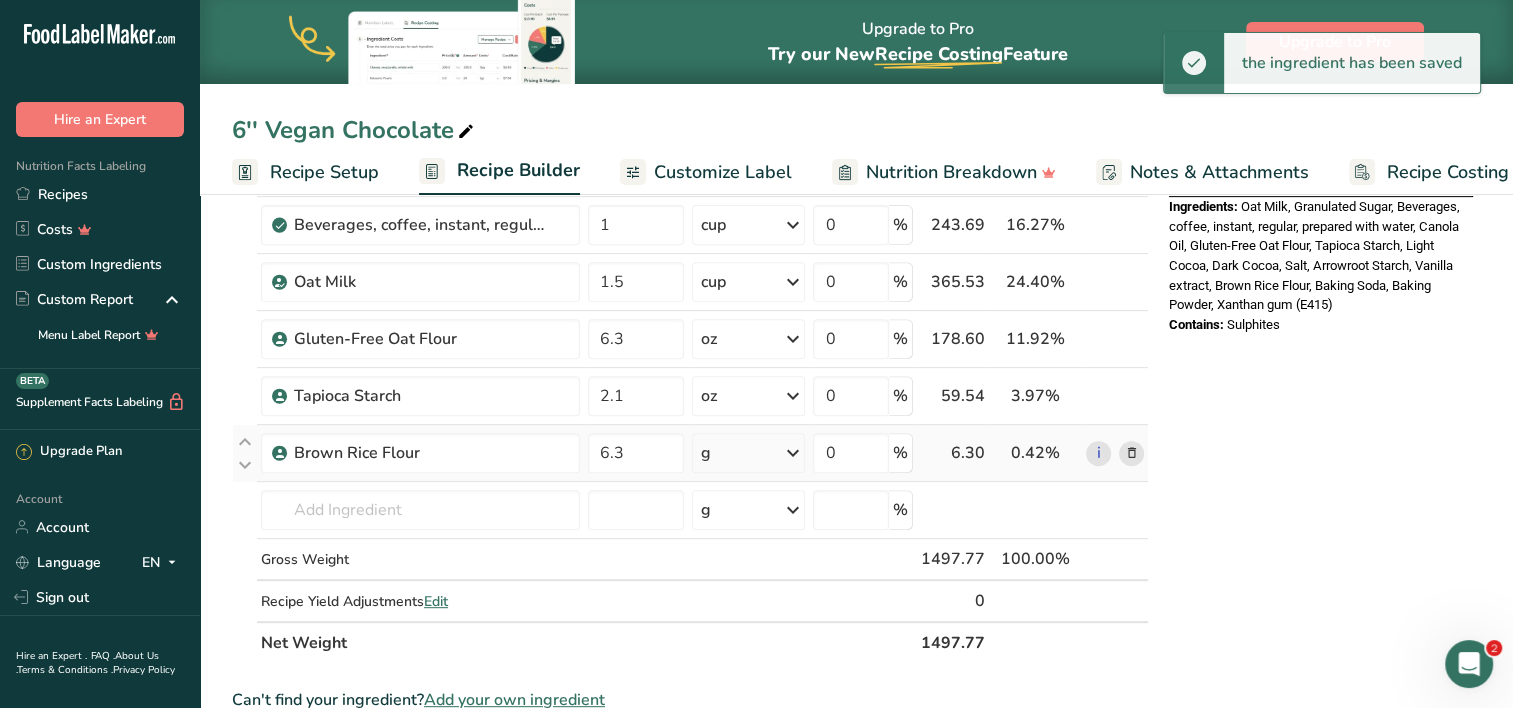 click on "g" at bounding box center (749, 453) 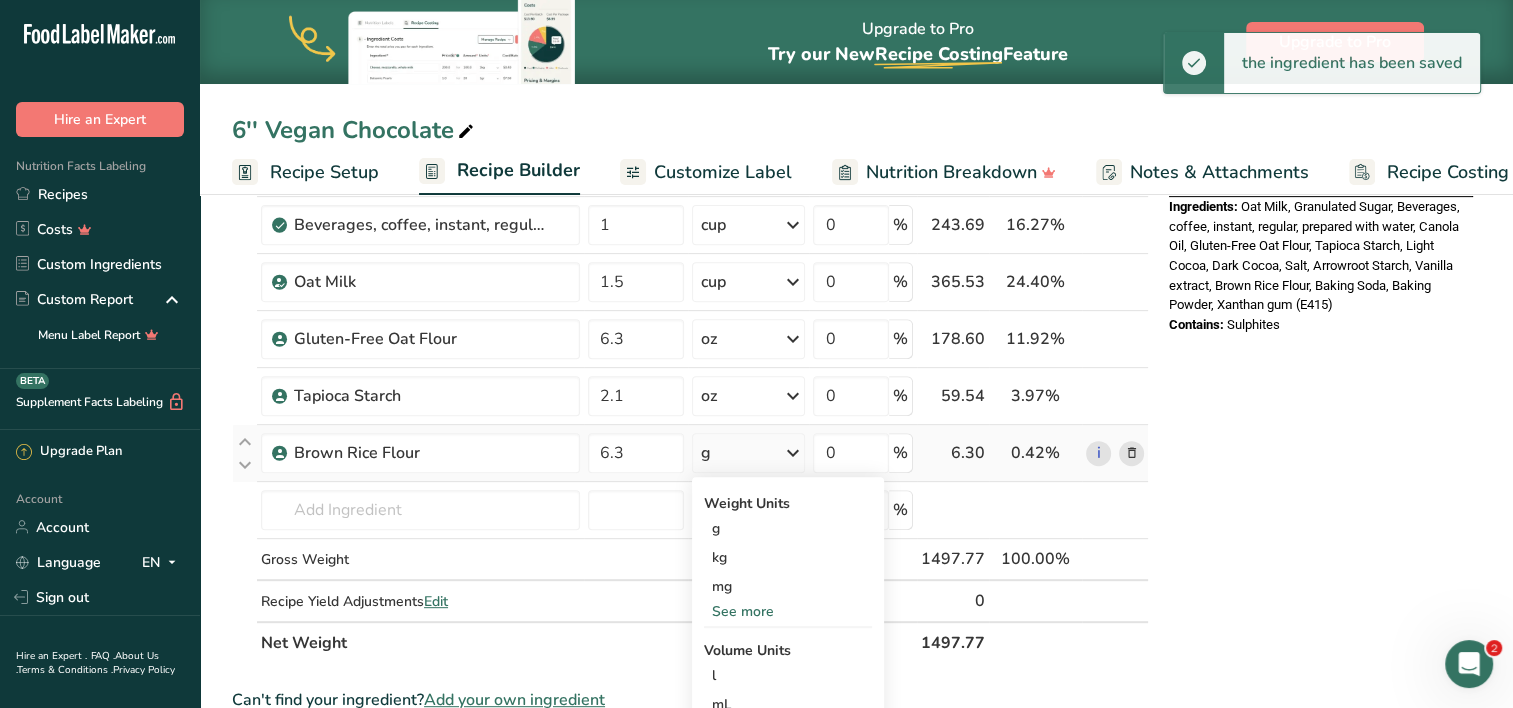click on "See more" at bounding box center (788, 611) 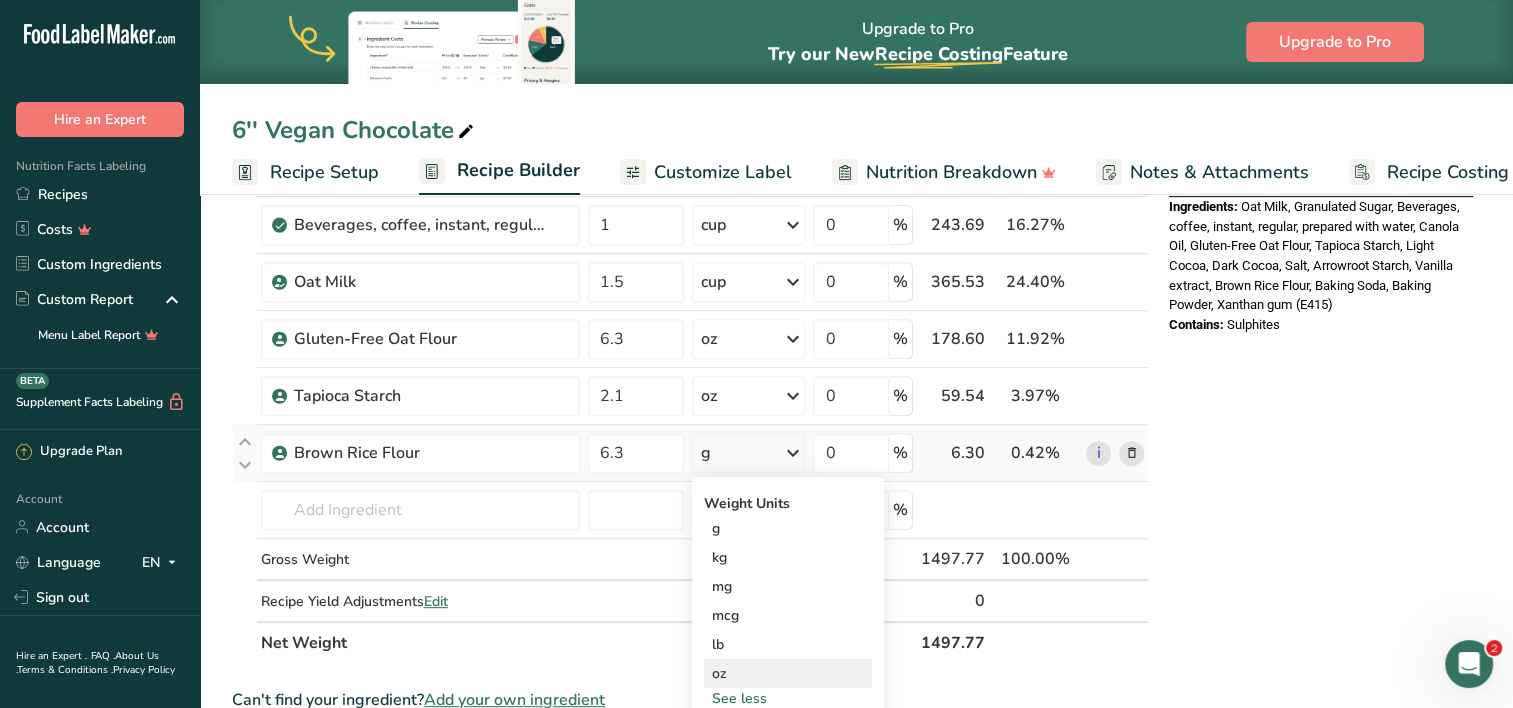 click on "oz" at bounding box center [788, 673] 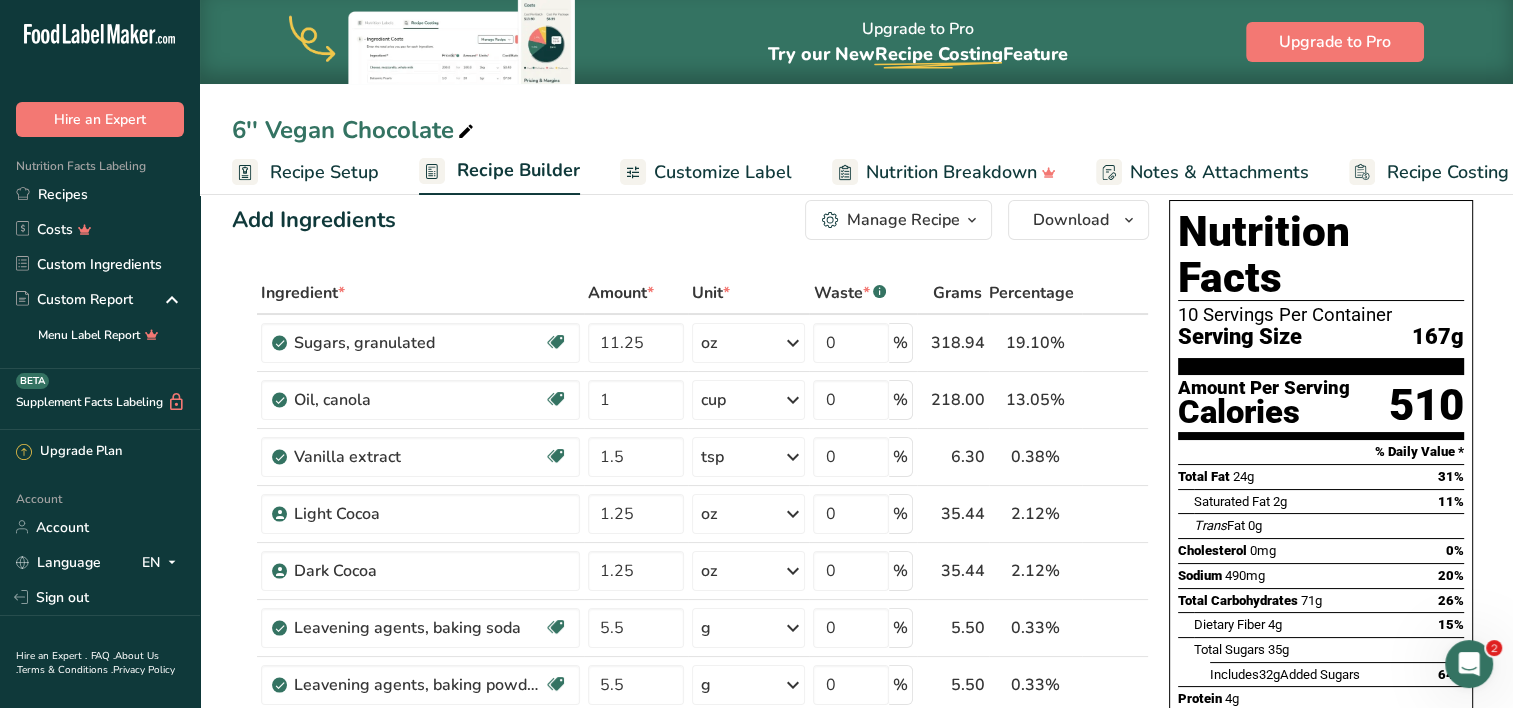 scroll, scrollTop: 0, scrollLeft: 0, axis: both 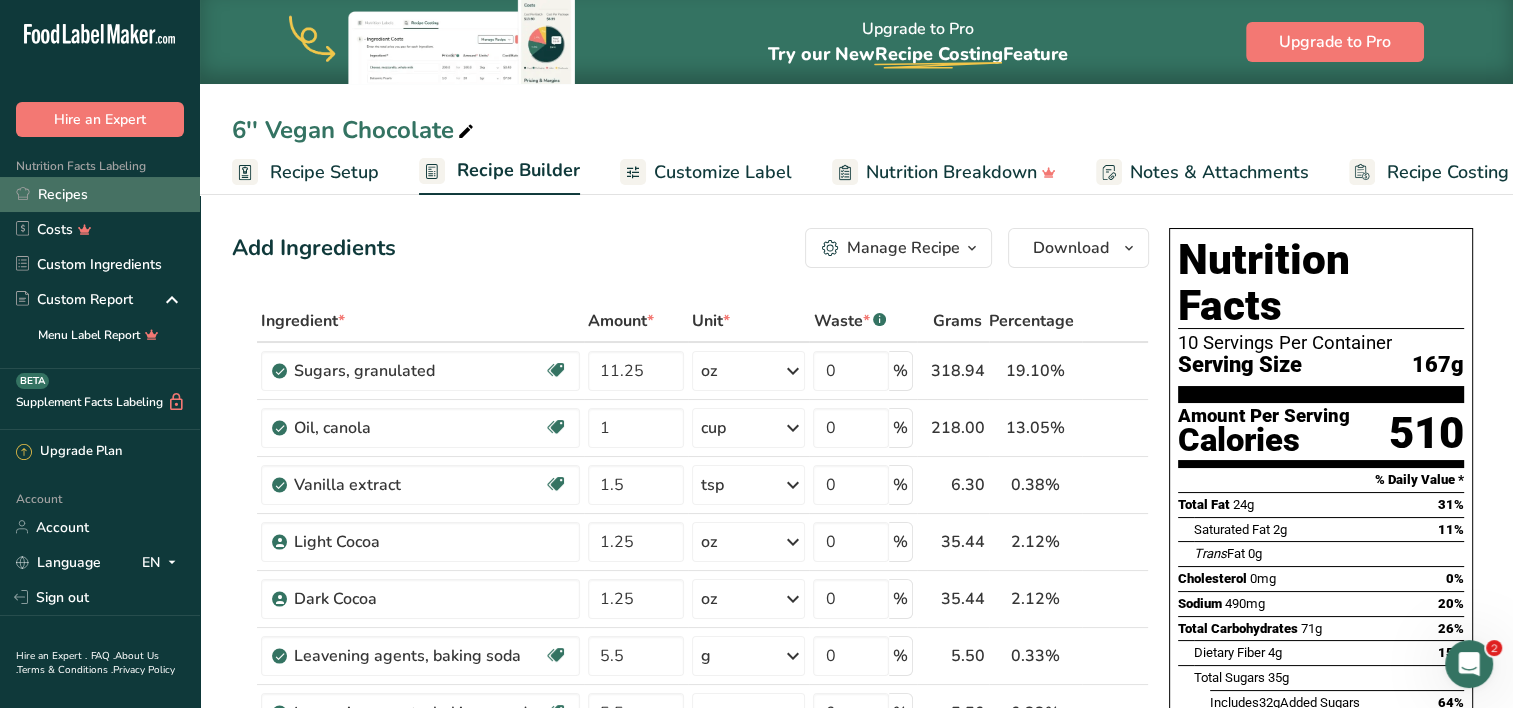 click on "Recipes" at bounding box center (100, 194) 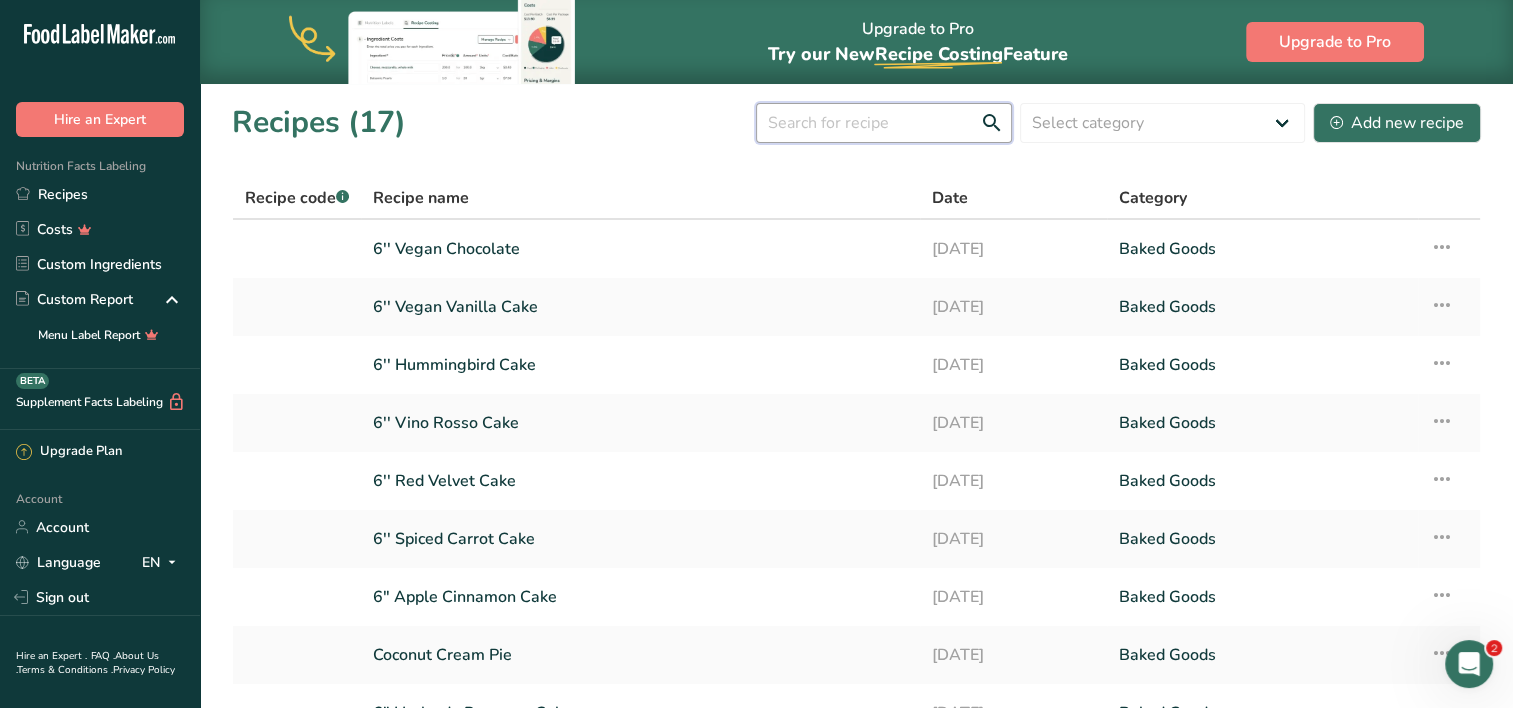 click at bounding box center (884, 123) 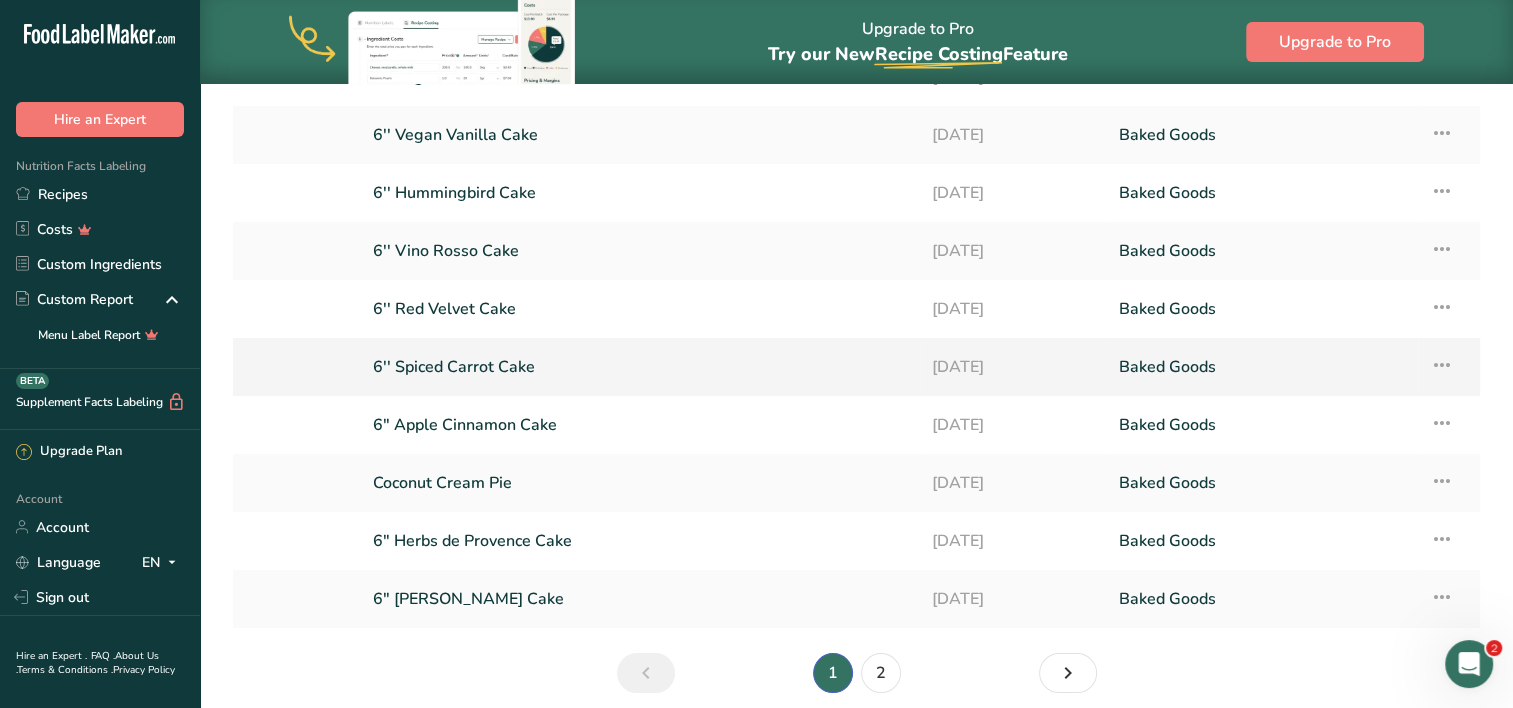 scroll, scrollTop: 172, scrollLeft: 0, axis: vertical 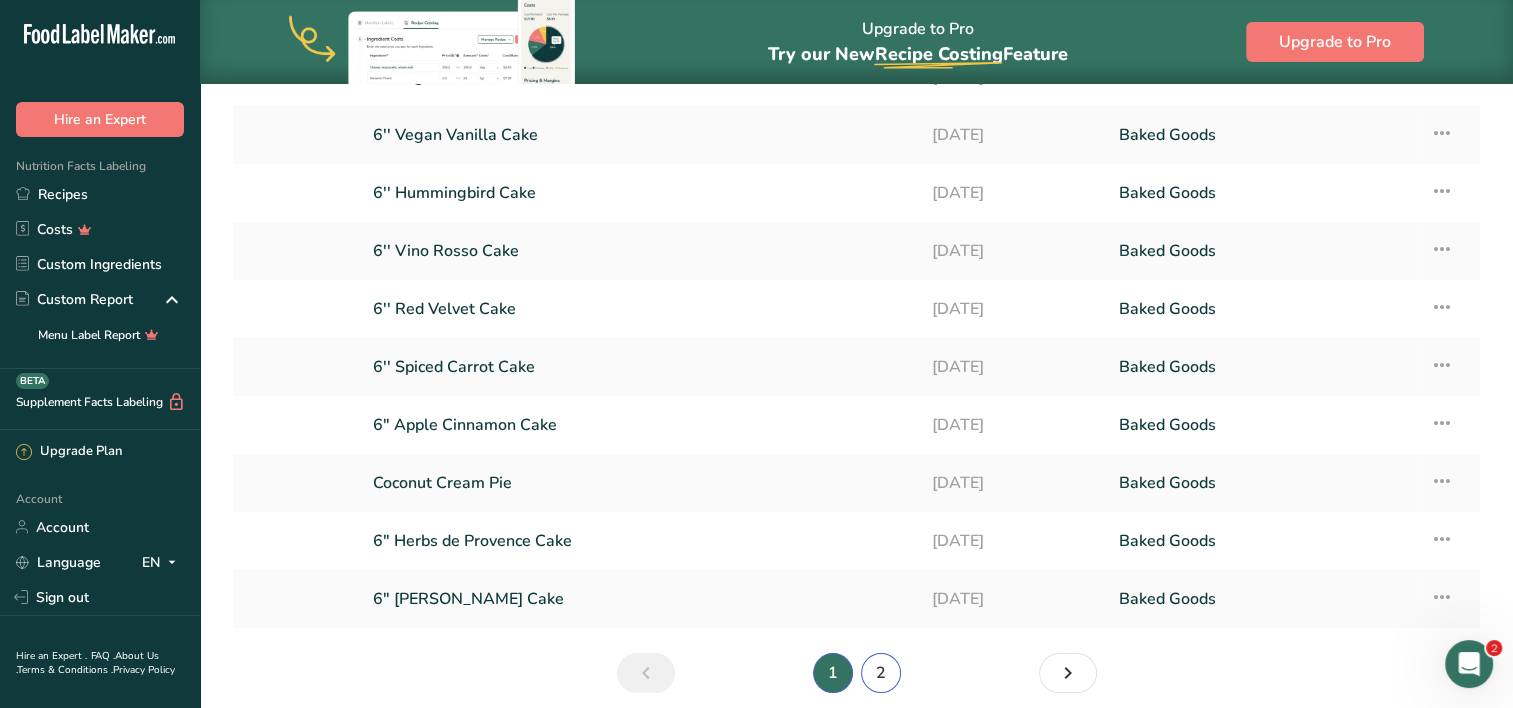 click on "2" at bounding box center (881, 673) 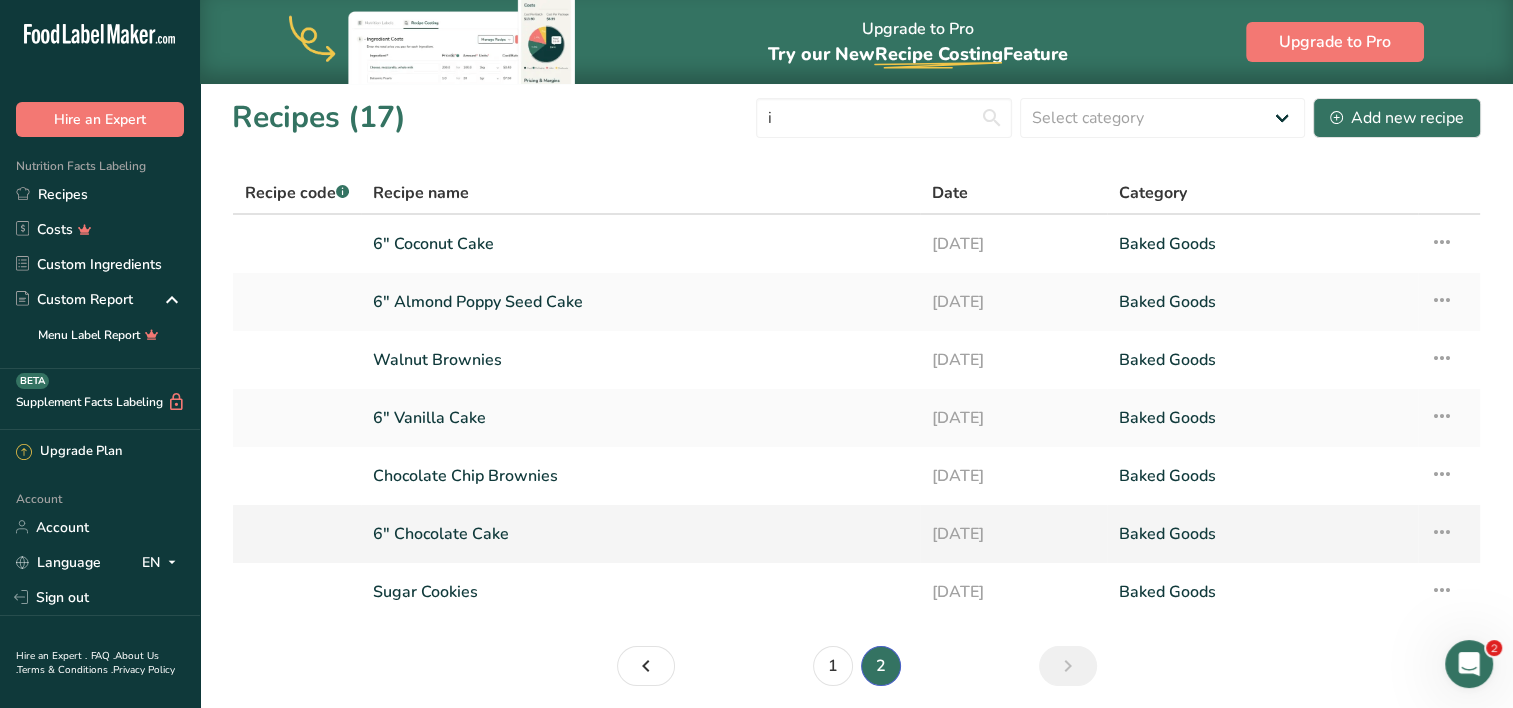 scroll, scrollTop: 0, scrollLeft: 0, axis: both 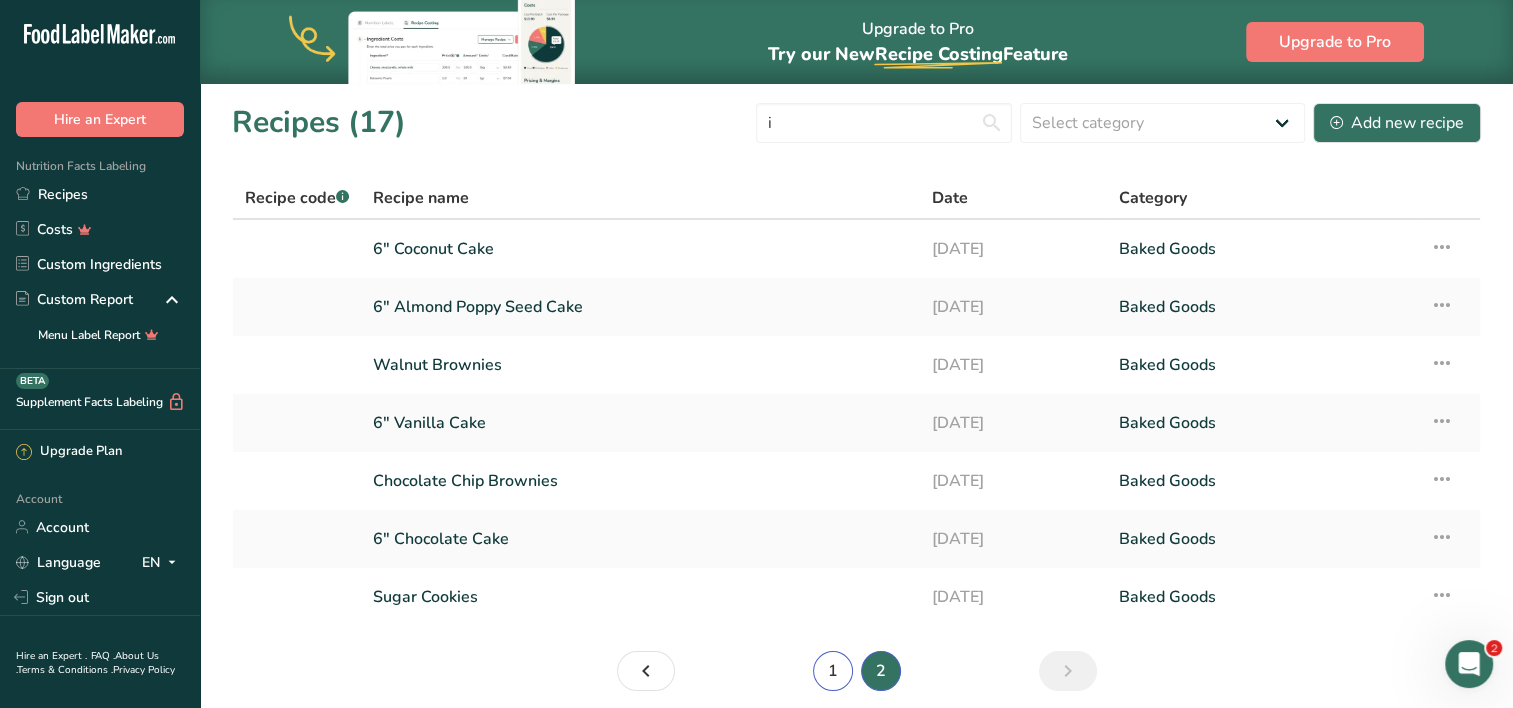 click on "1" at bounding box center [833, 671] 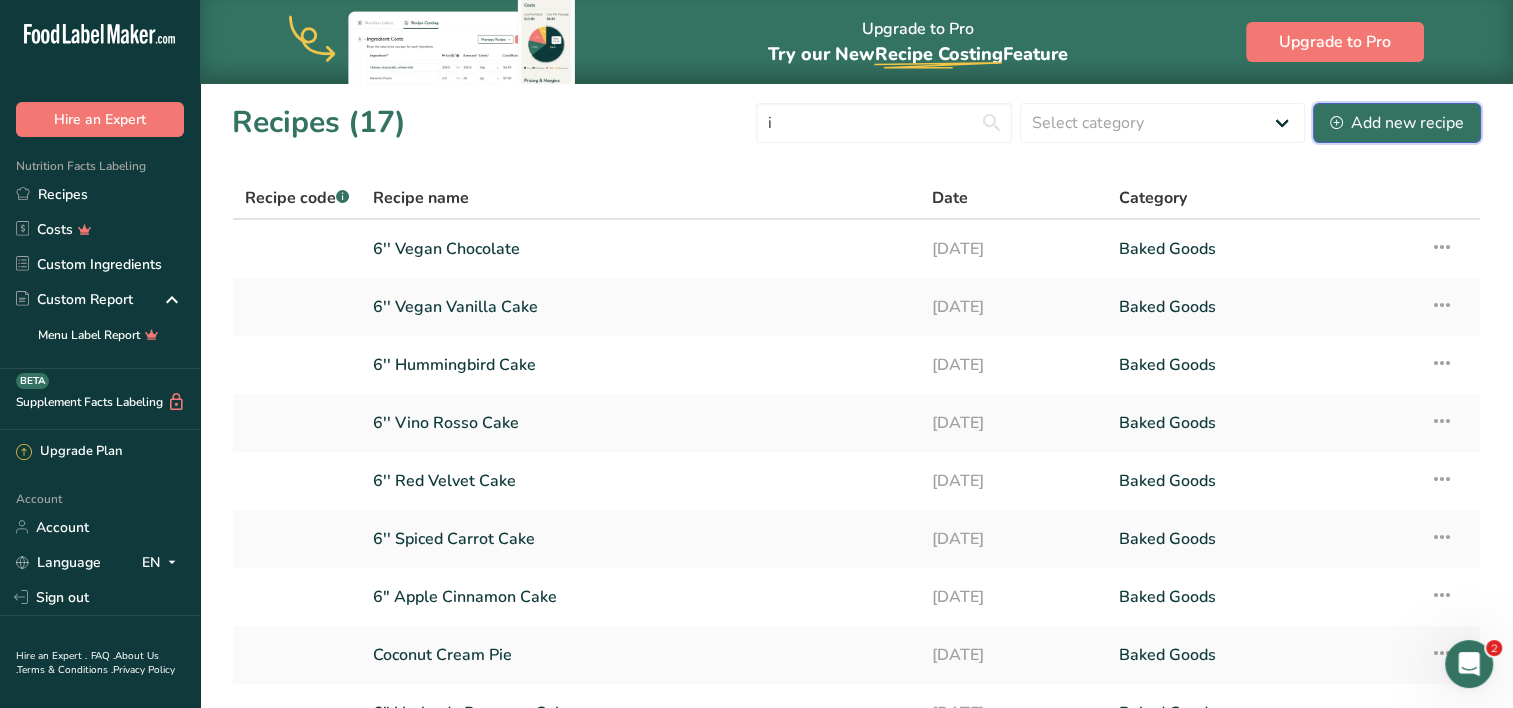 click on "Add new recipe" at bounding box center (1397, 123) 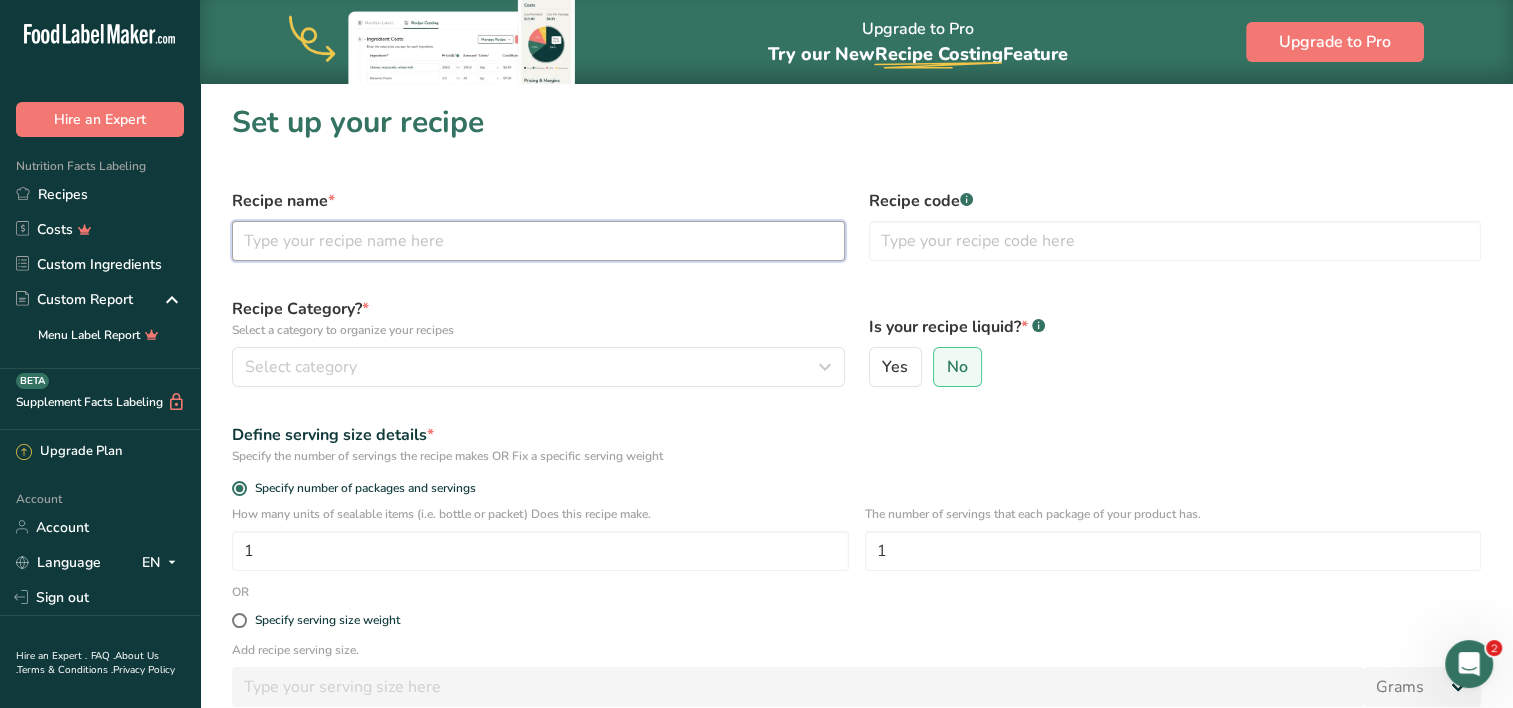 click at bounding box center [538, 241] 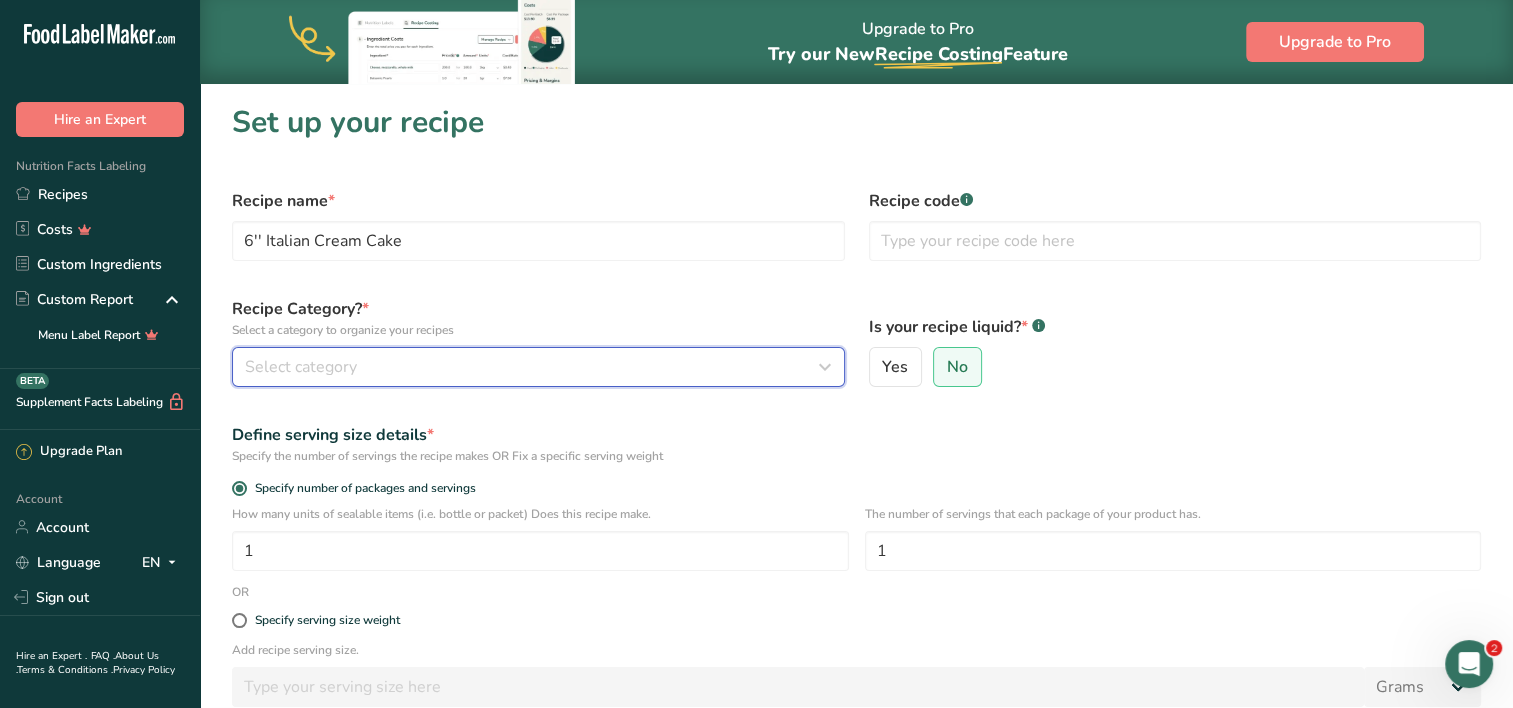 click on "Select category" at bounding box center [532, 367] 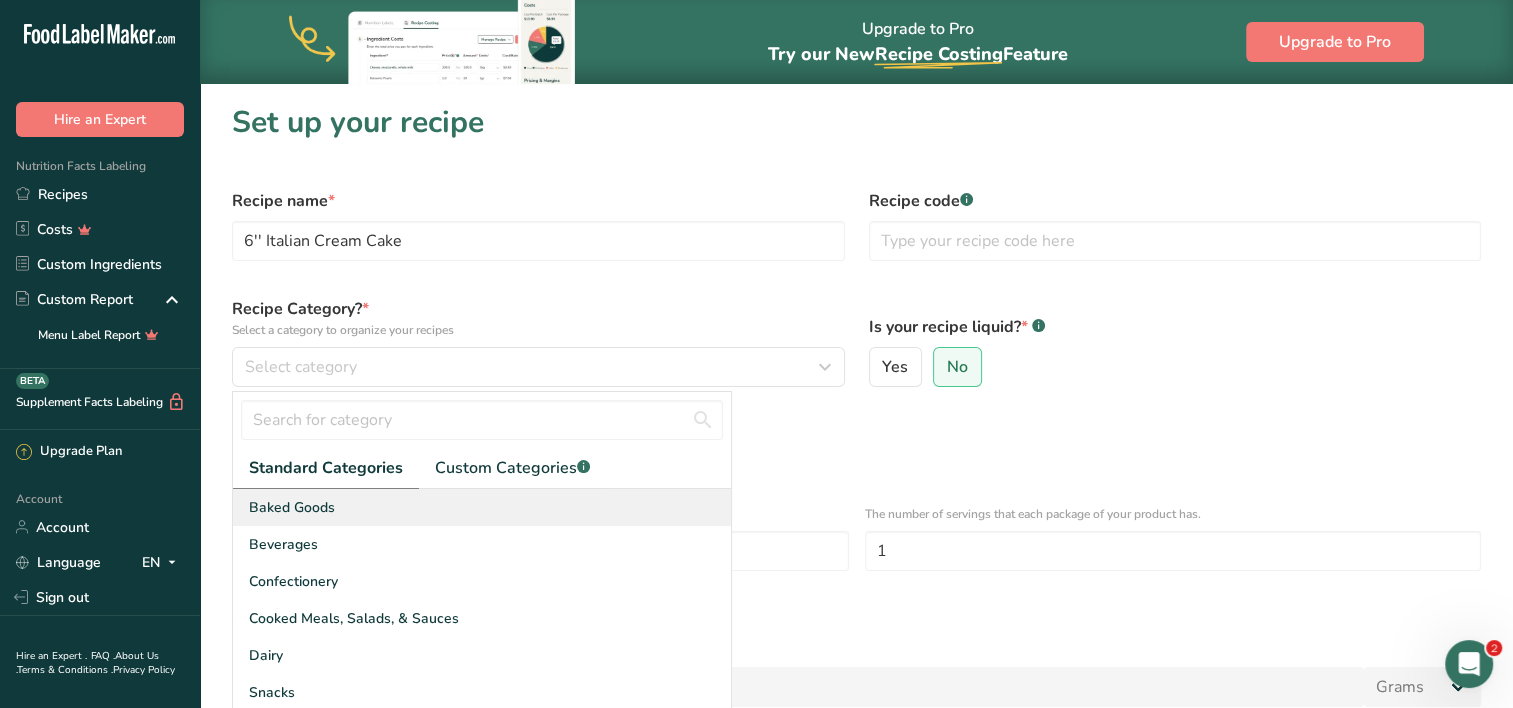 click on "Baked Goods" at bounding box center (482, 507) 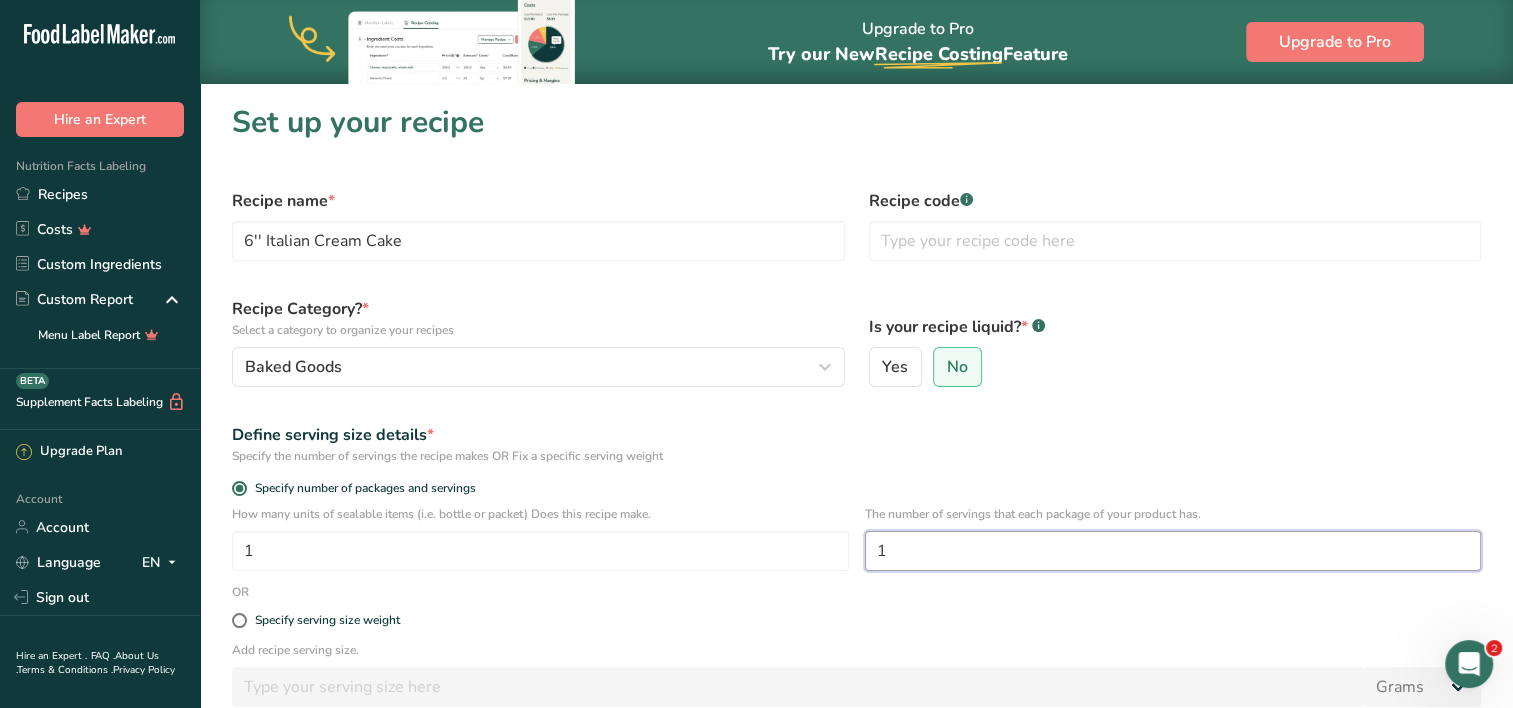 click on "1" at bounding box center [1173, 551] 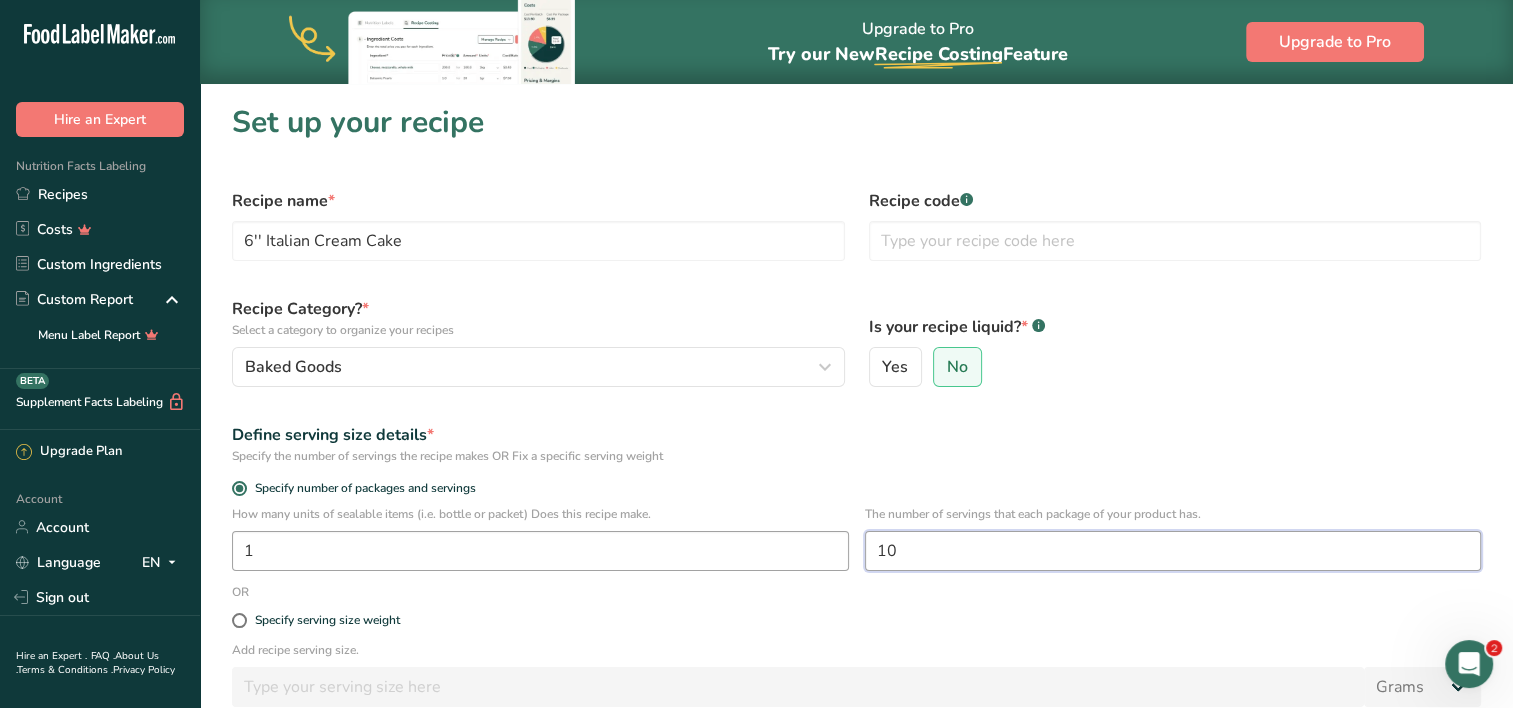 scroll, scrollTop: 218, scrollLeft: 0, axis: vertical 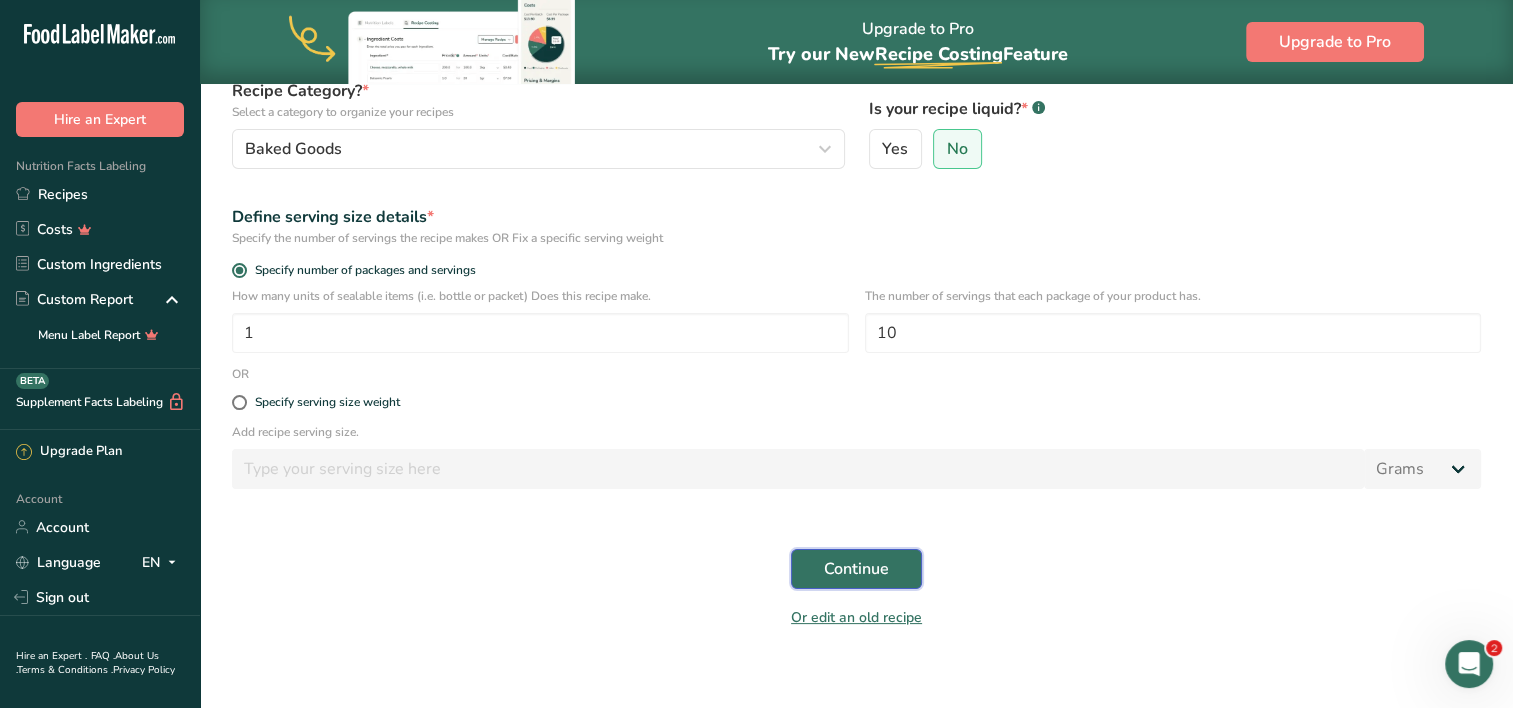 click on "Continue" at bounding box center [856, 569] 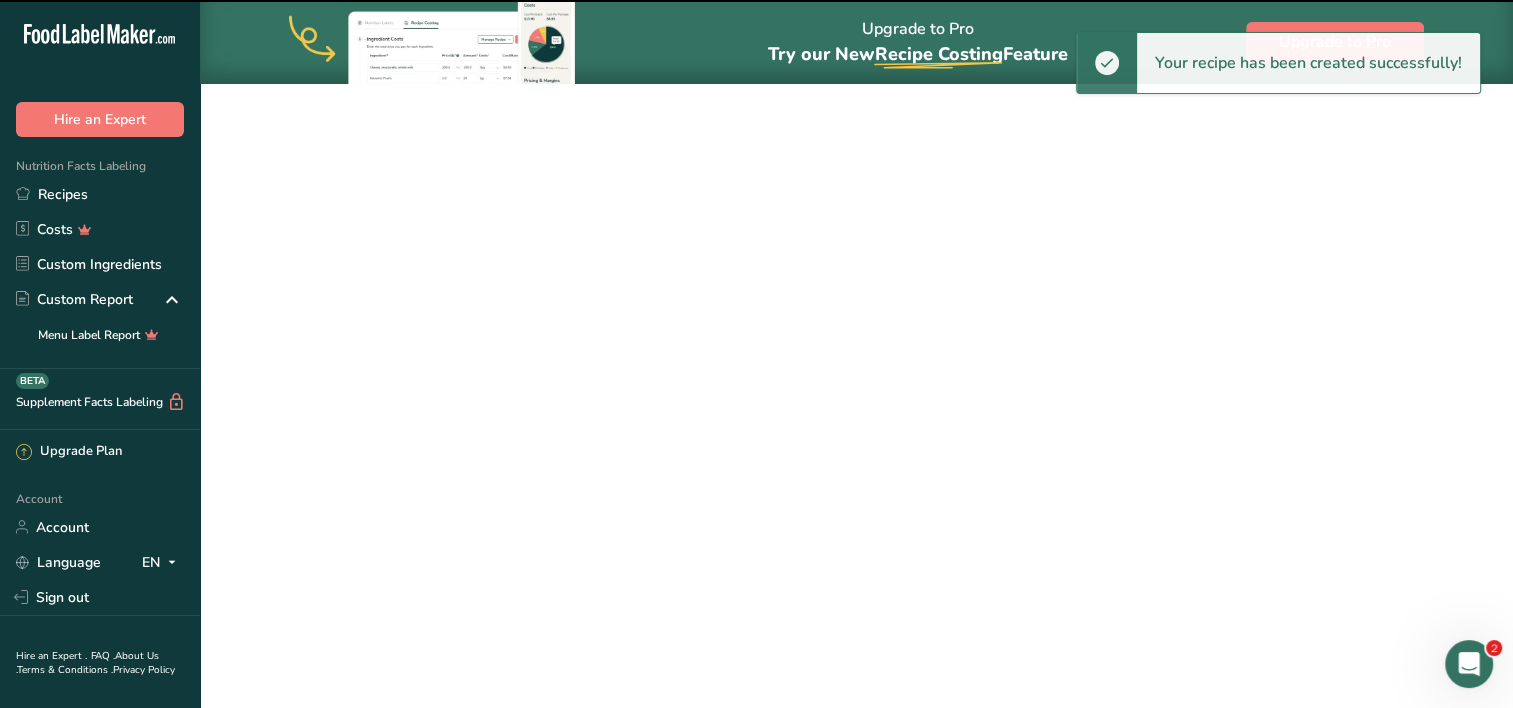 scroll, scrollTop: 0, scrollLeft: 0, axis: both 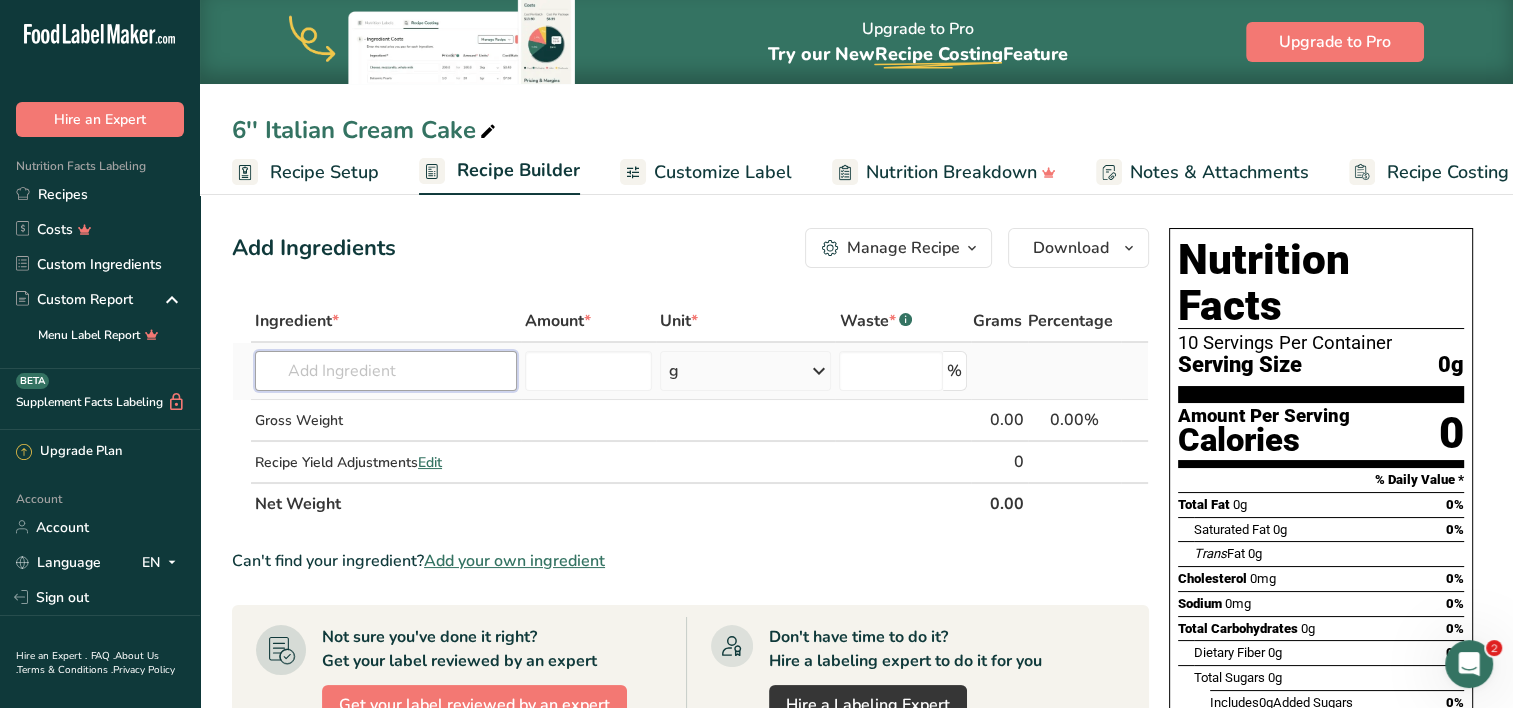 click at bounding box center [386, 371] 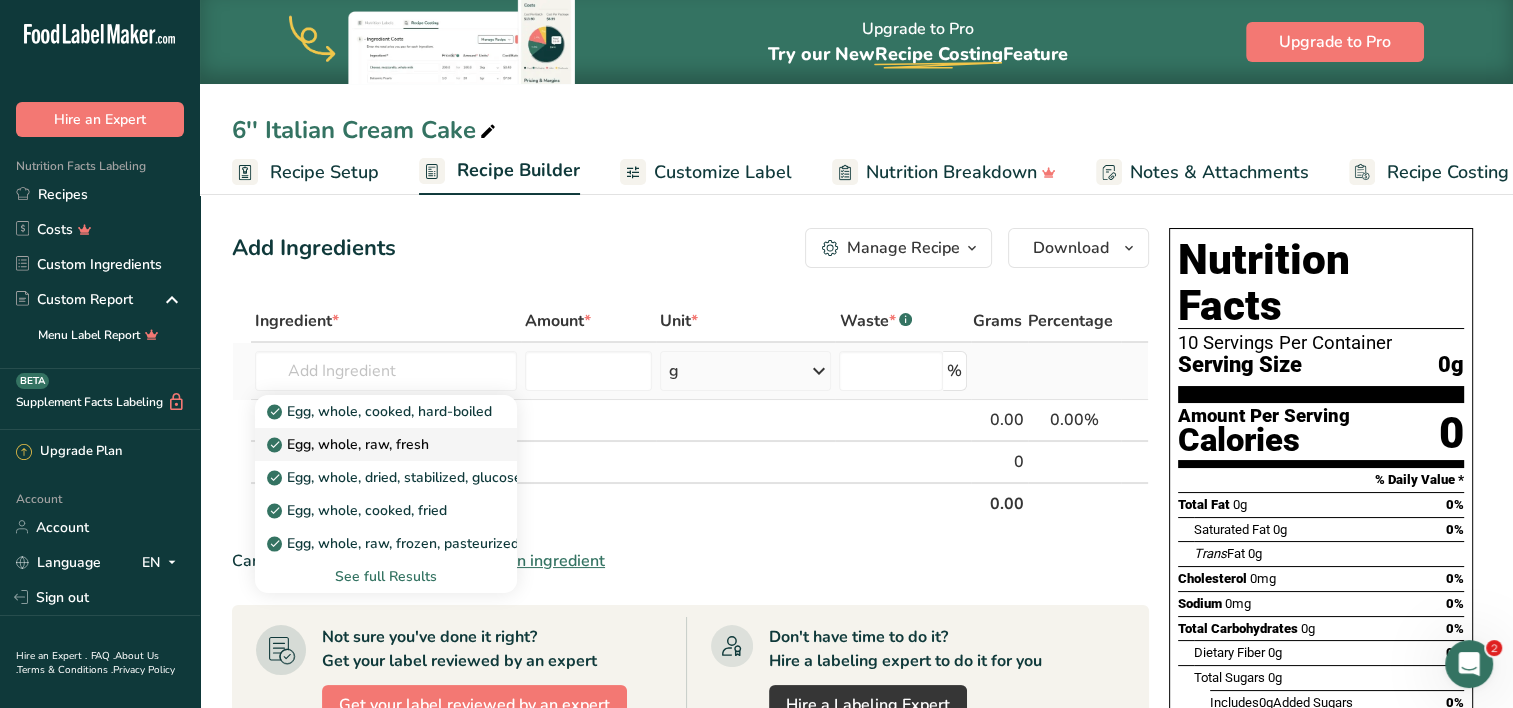 click on "Egg, whole, raw, fresh" at bounding box center (370, 444) 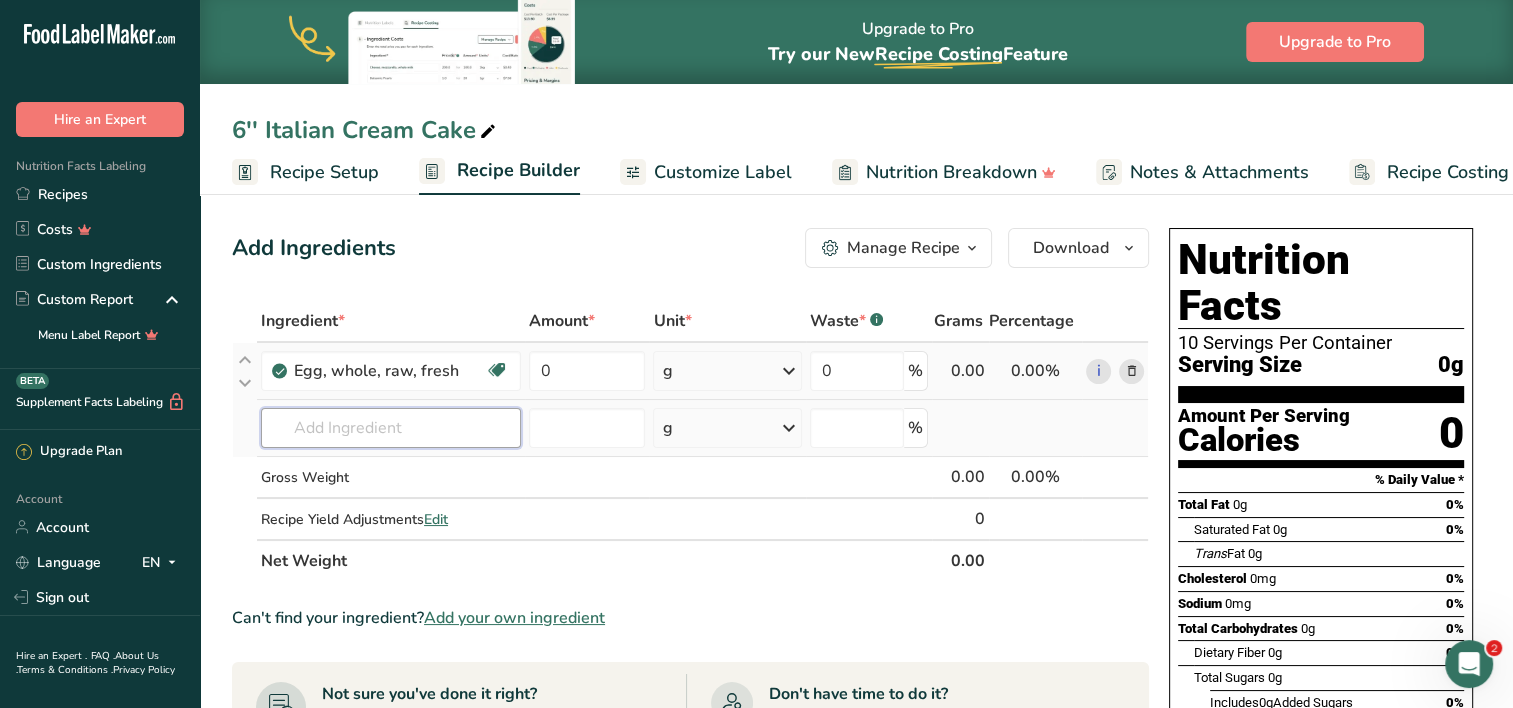 click at bounding box center (391, 428) 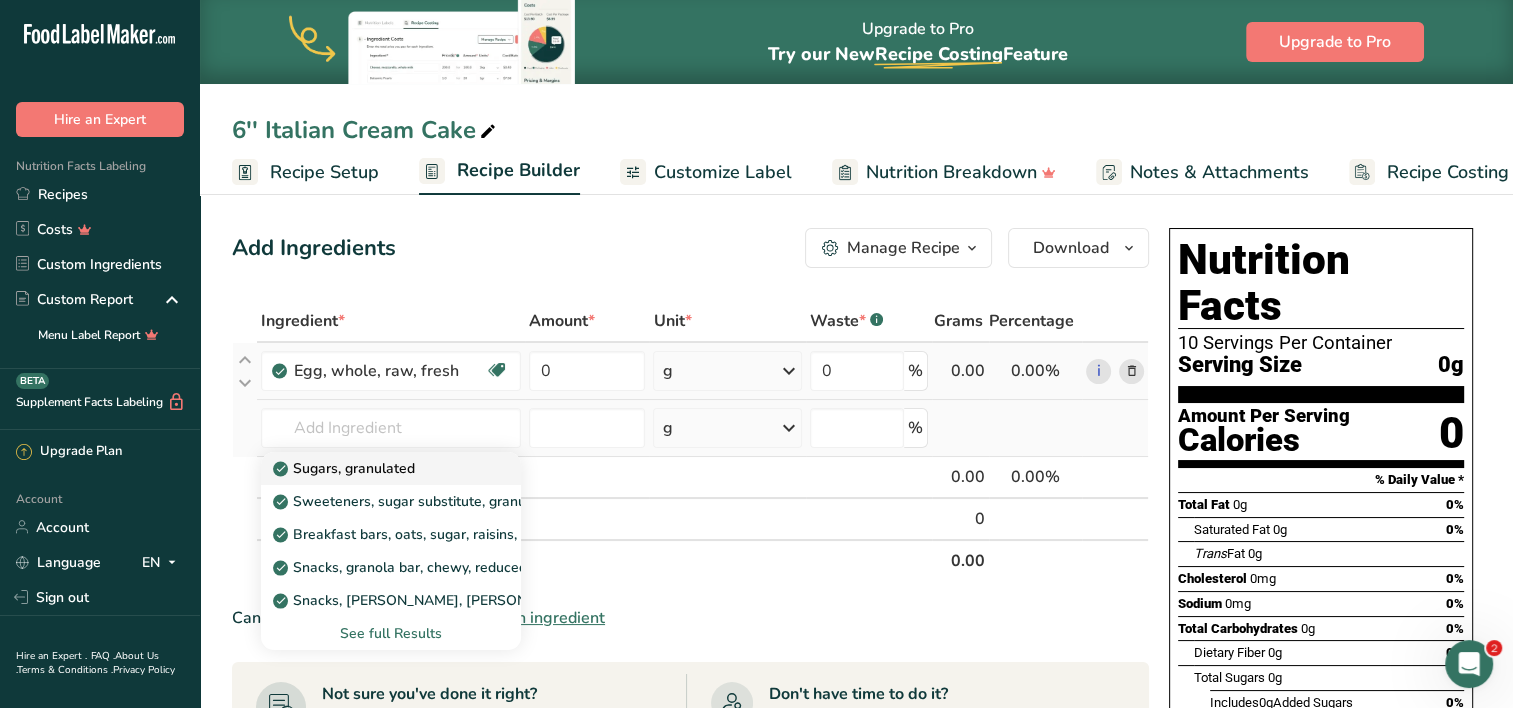 click on "Sugars, granulated" at bounding box center [346, 468] 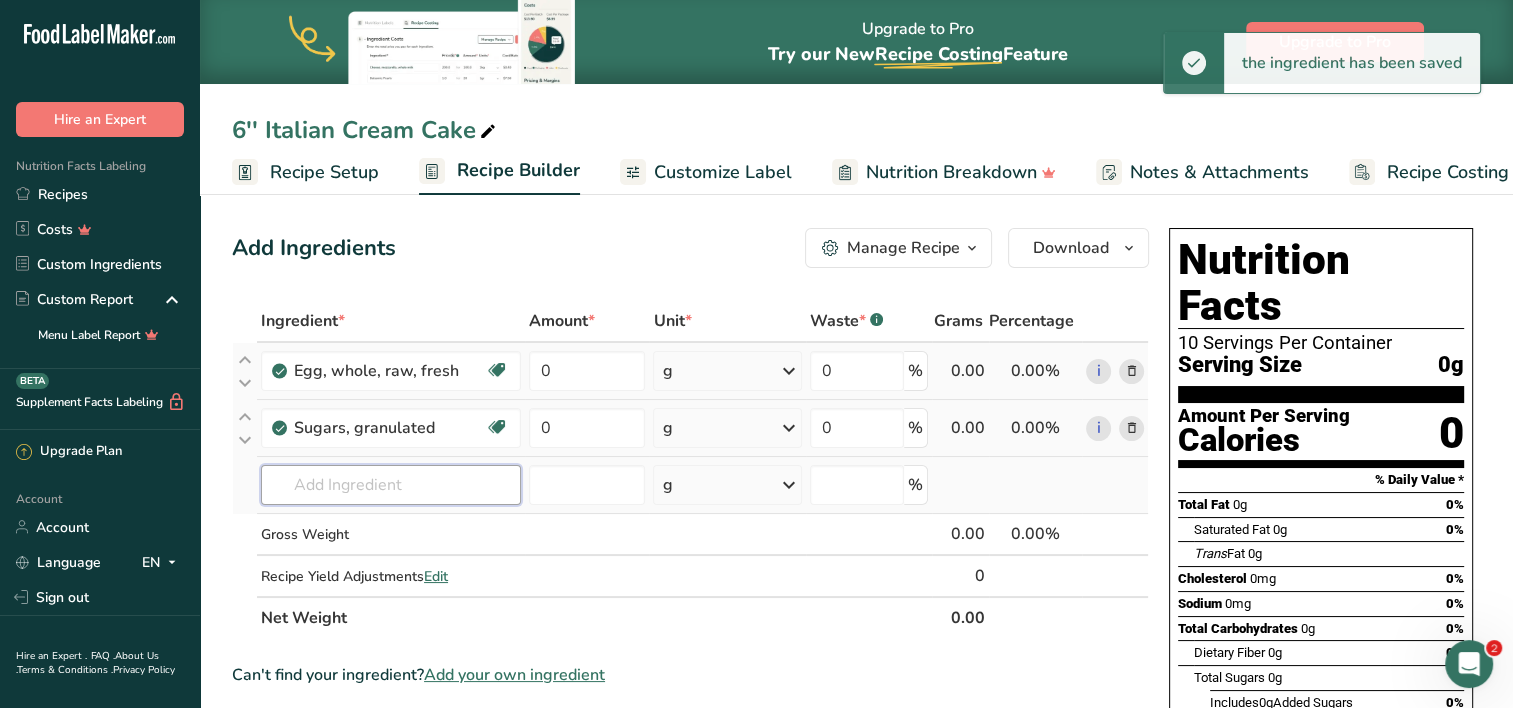 click at bounding box center [391, 485] 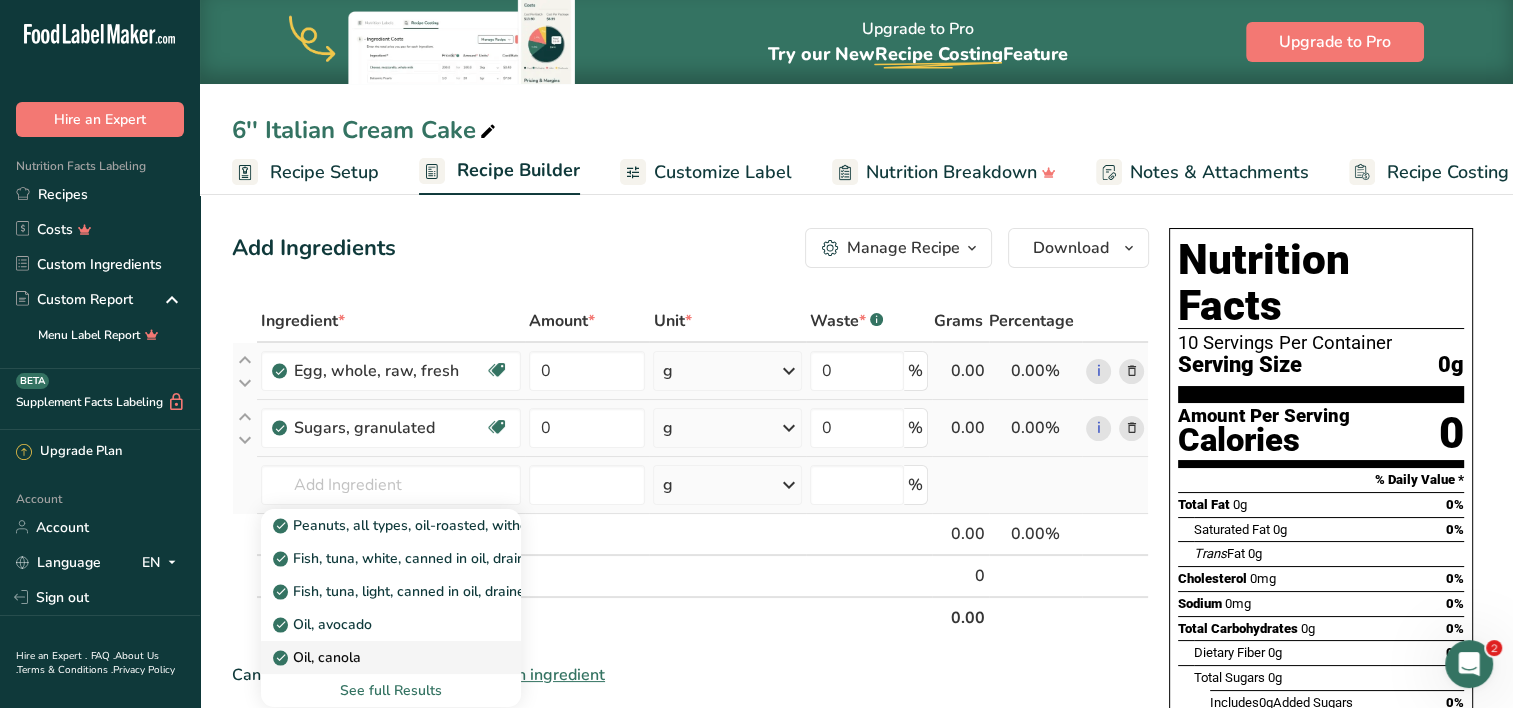 click on "Oil, canola" at bounding box center [319, 657] 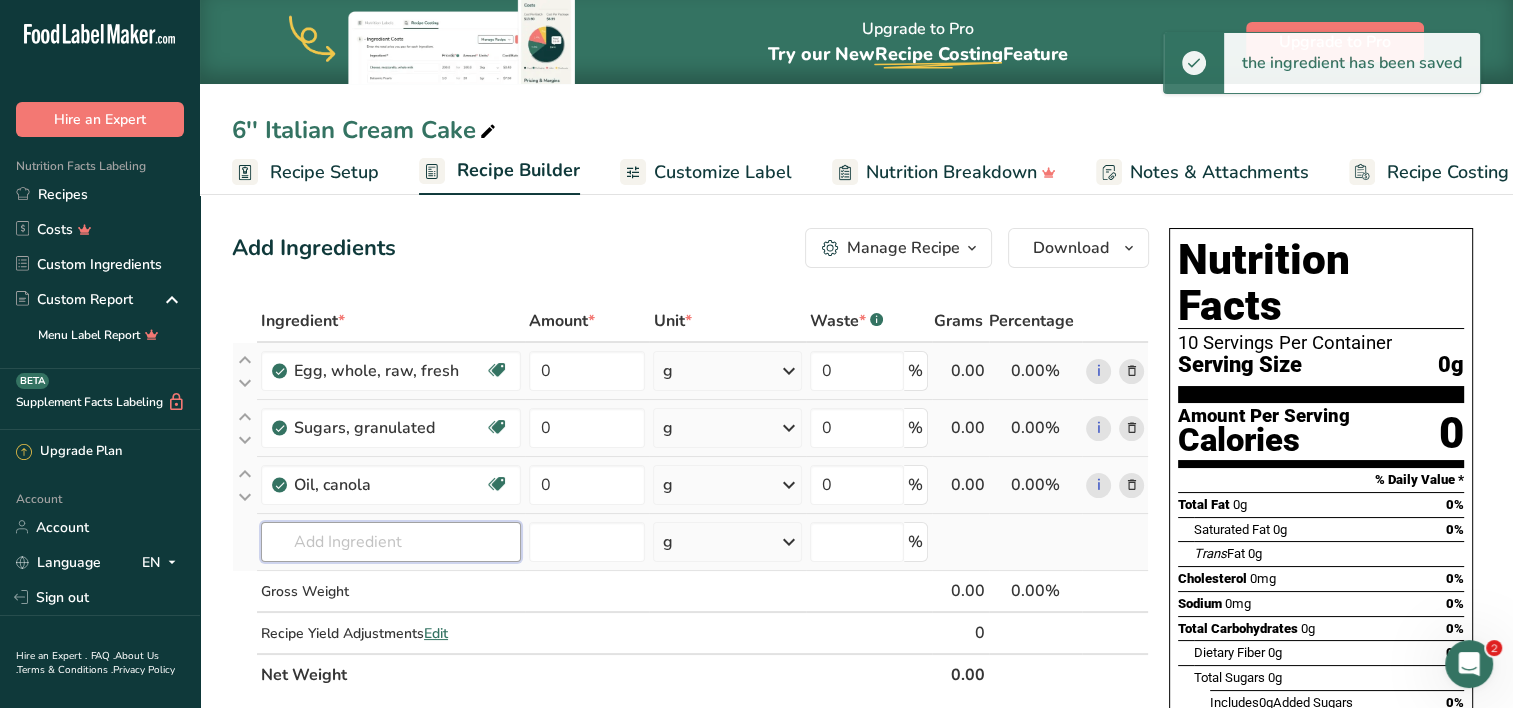 click at bounding box center (391, 542) 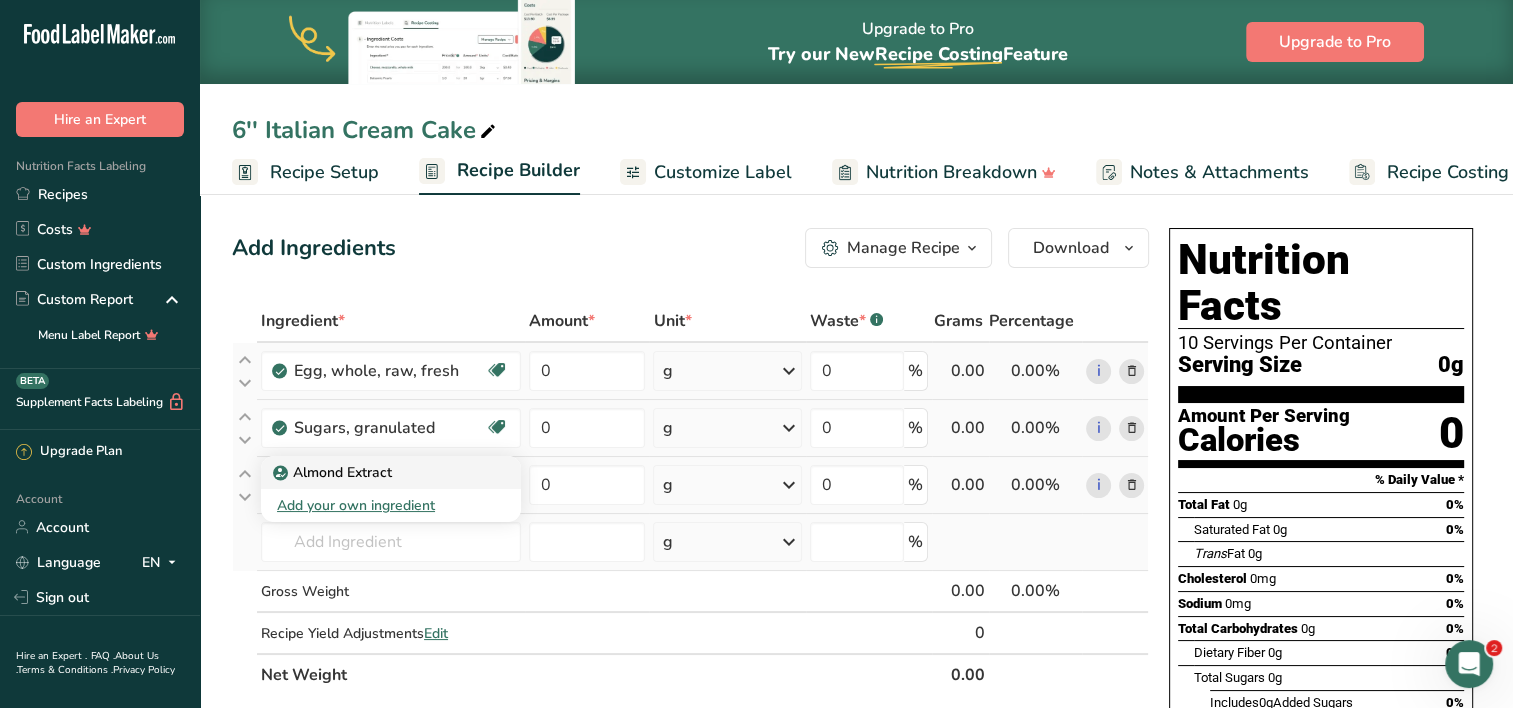 click on "Almond Extract" at bounding box center (375, 472) 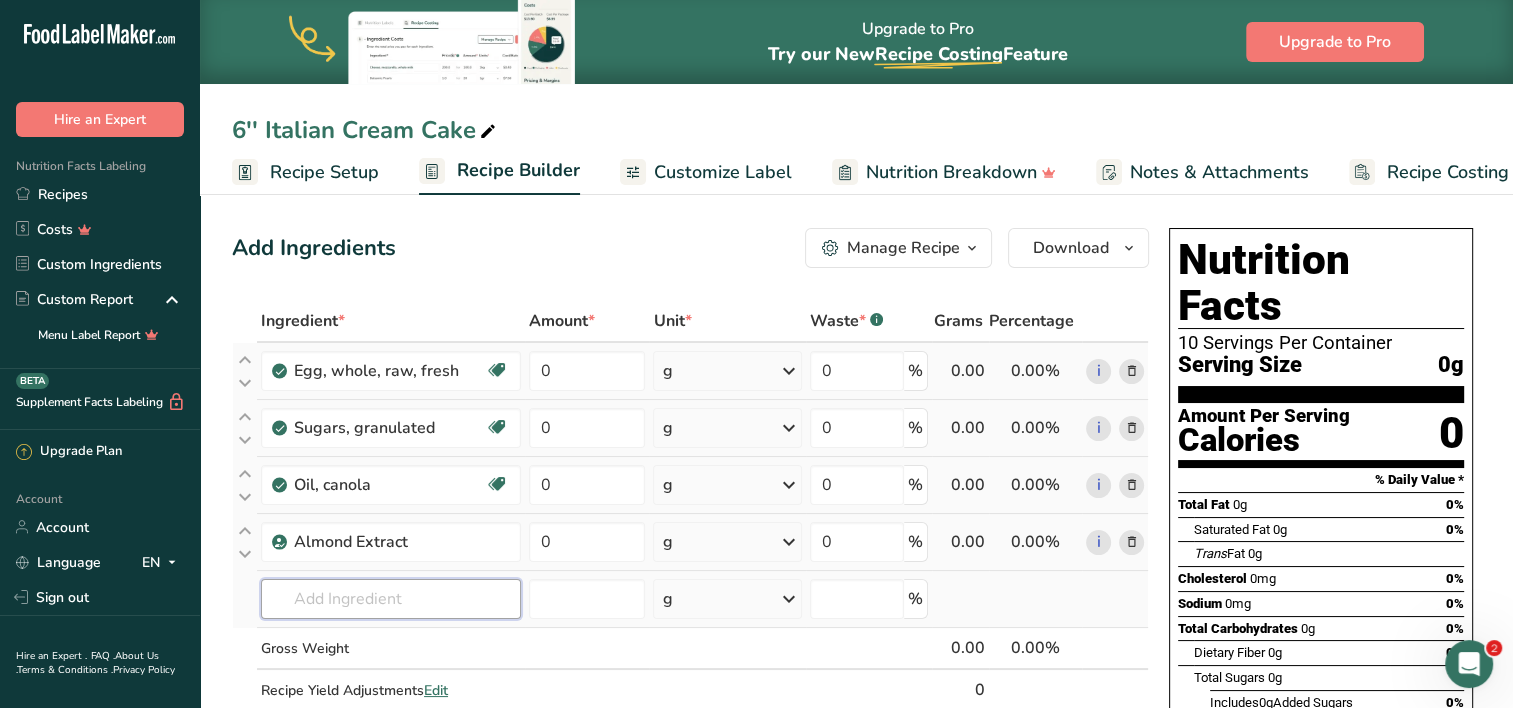click at bounding box center (391, 599) 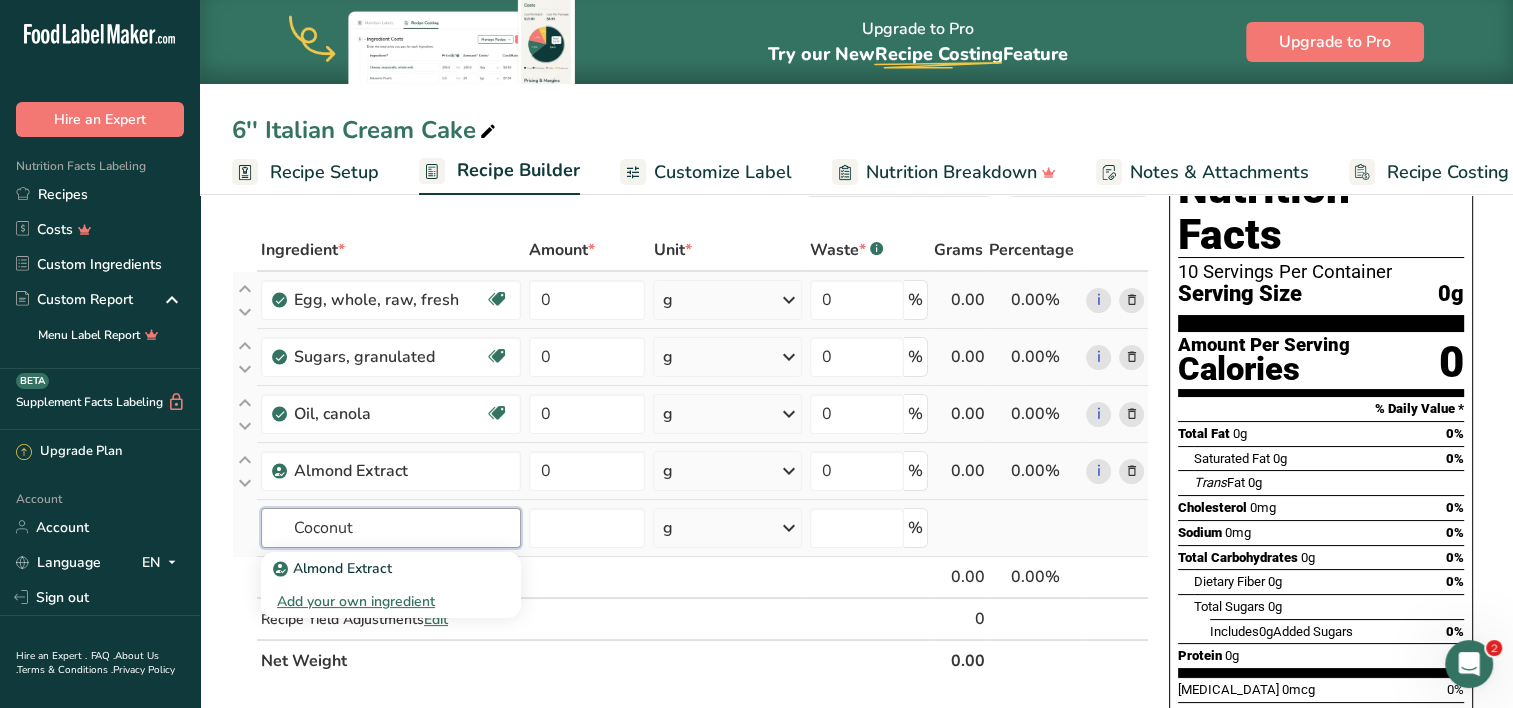 scroll, scrollTop: 72, scrollLeft: 0, axis: vertical 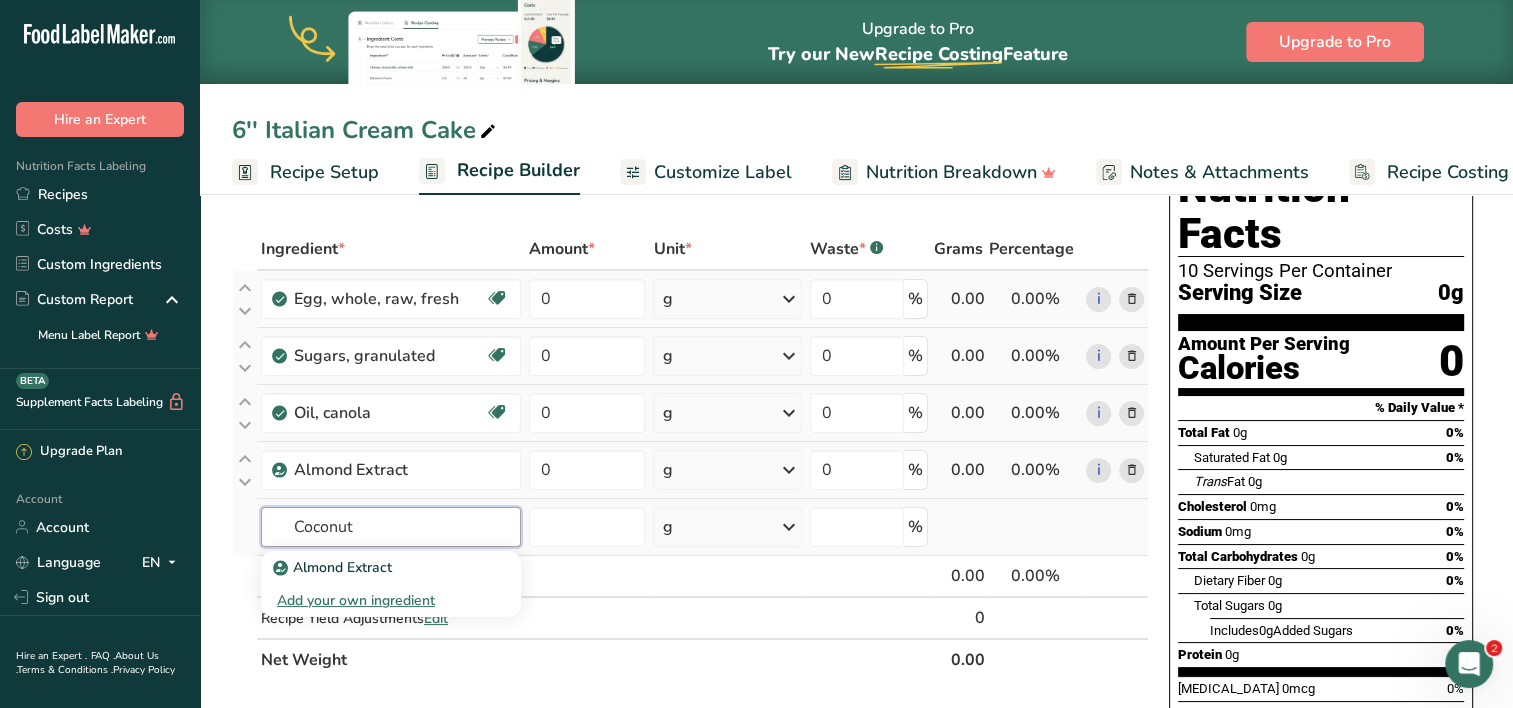 click on "Coconut" at bounding box center (391, 527) 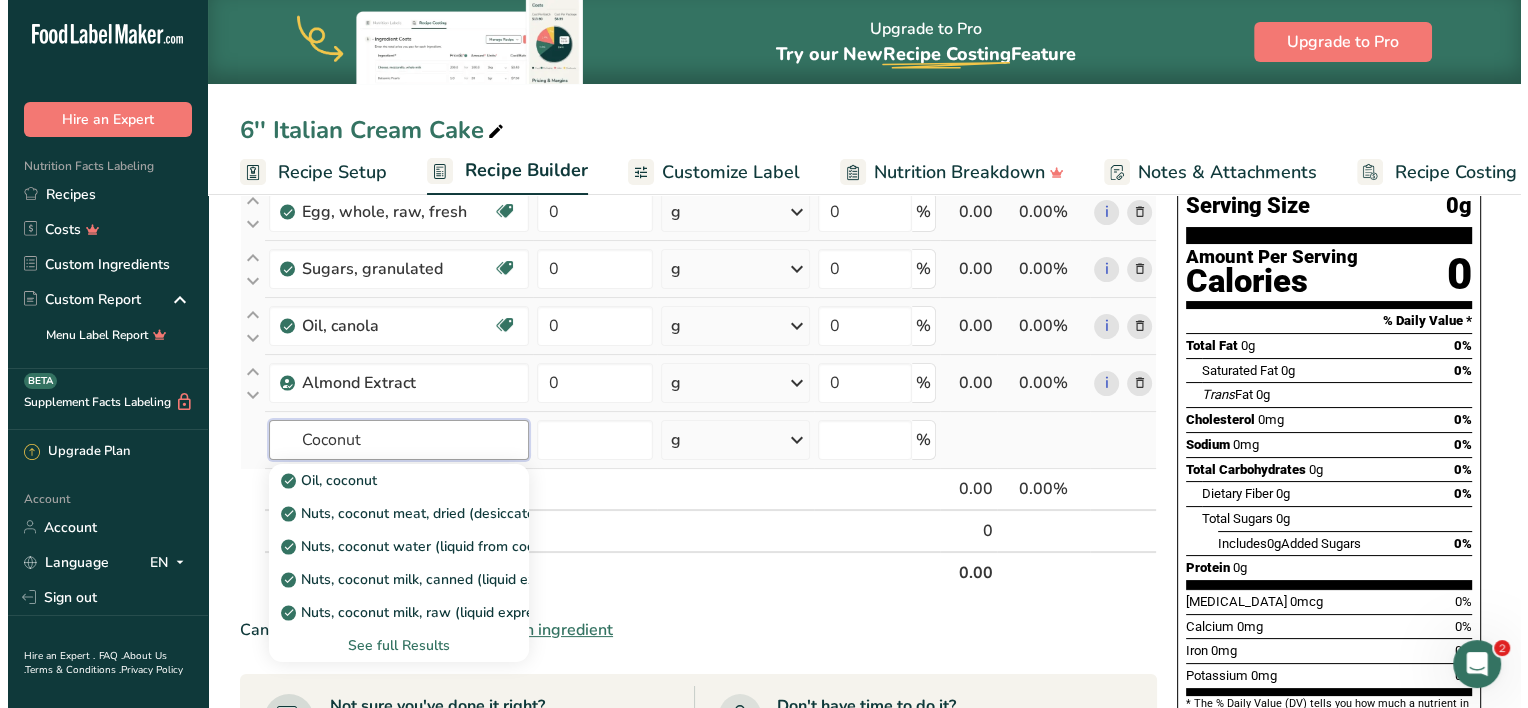 scroll, scrollTop: 190, scrollLeft: 0, axis: vertical 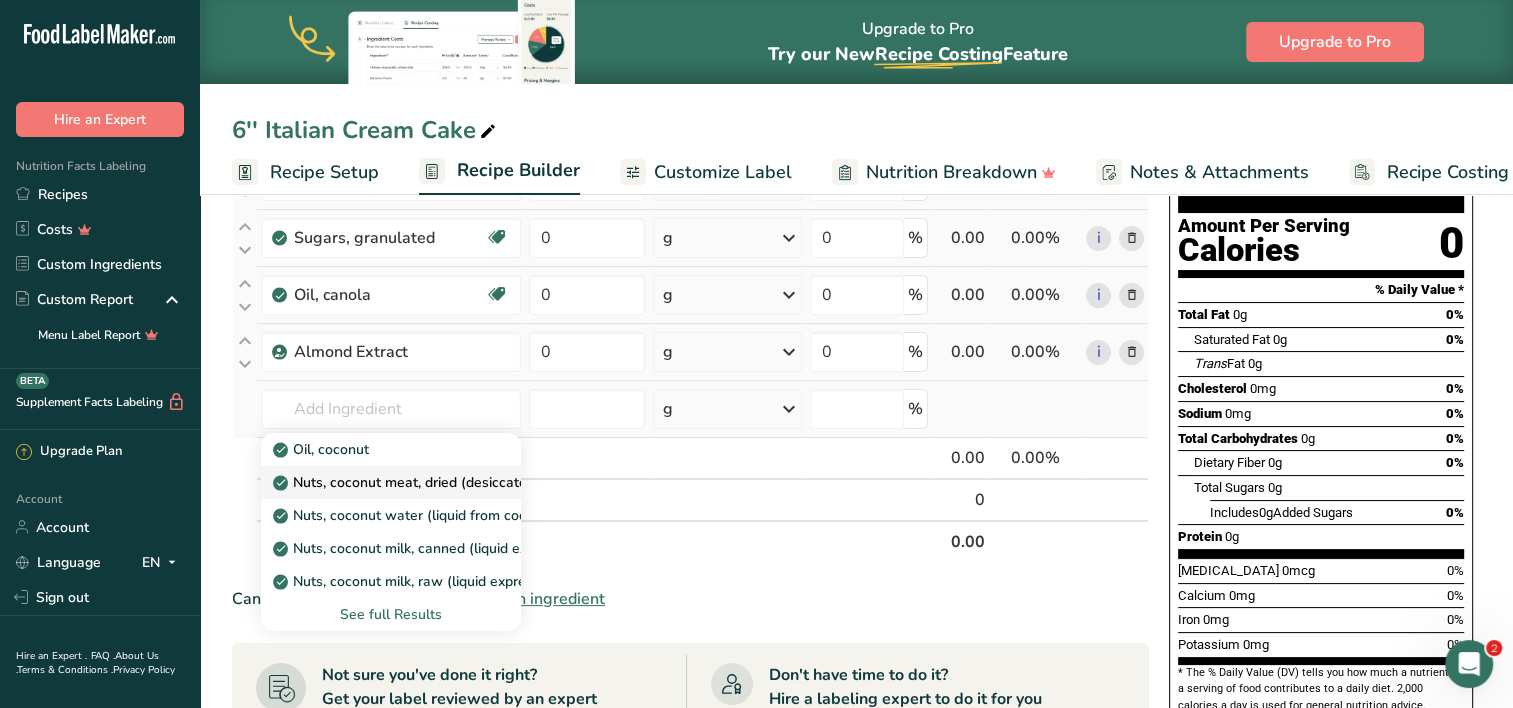 click on "Nuts, coconut meat, dried (desiccated), sweetened, flaked, packaged" at bounding box center [506, 482] 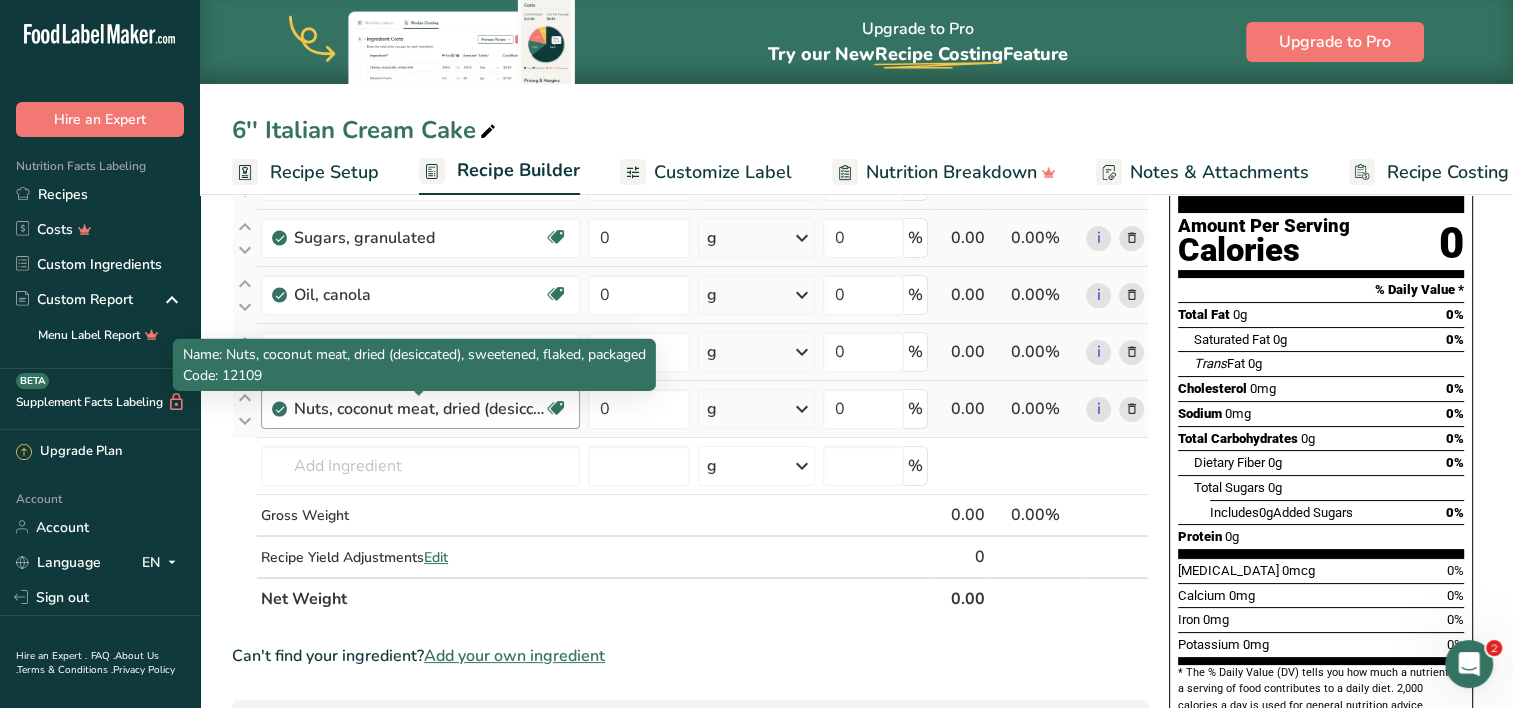 click on "Nuts, coconut meat, dried (desiccated), sweetened, flaked, packaged" at bounding box center (419, 409) 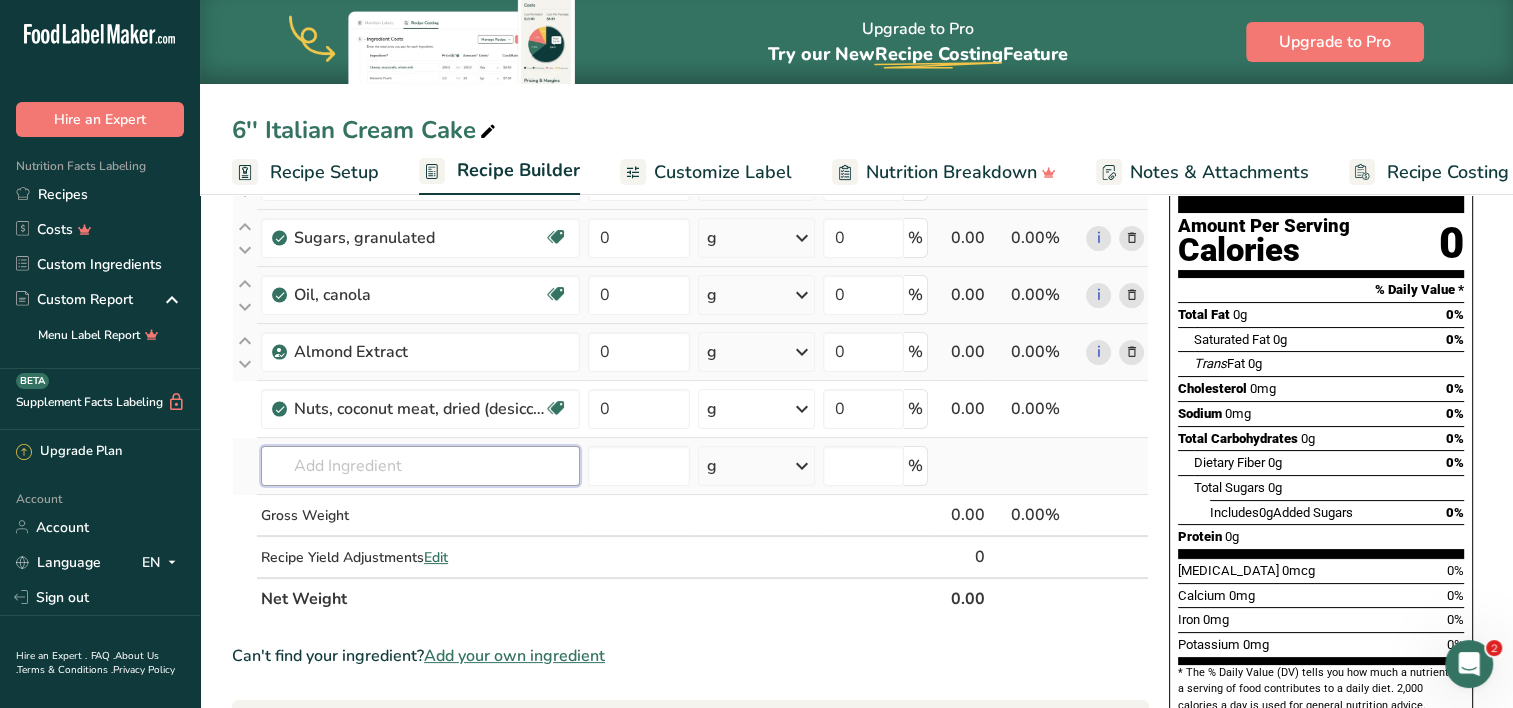 click at bounding box center [420, 466] 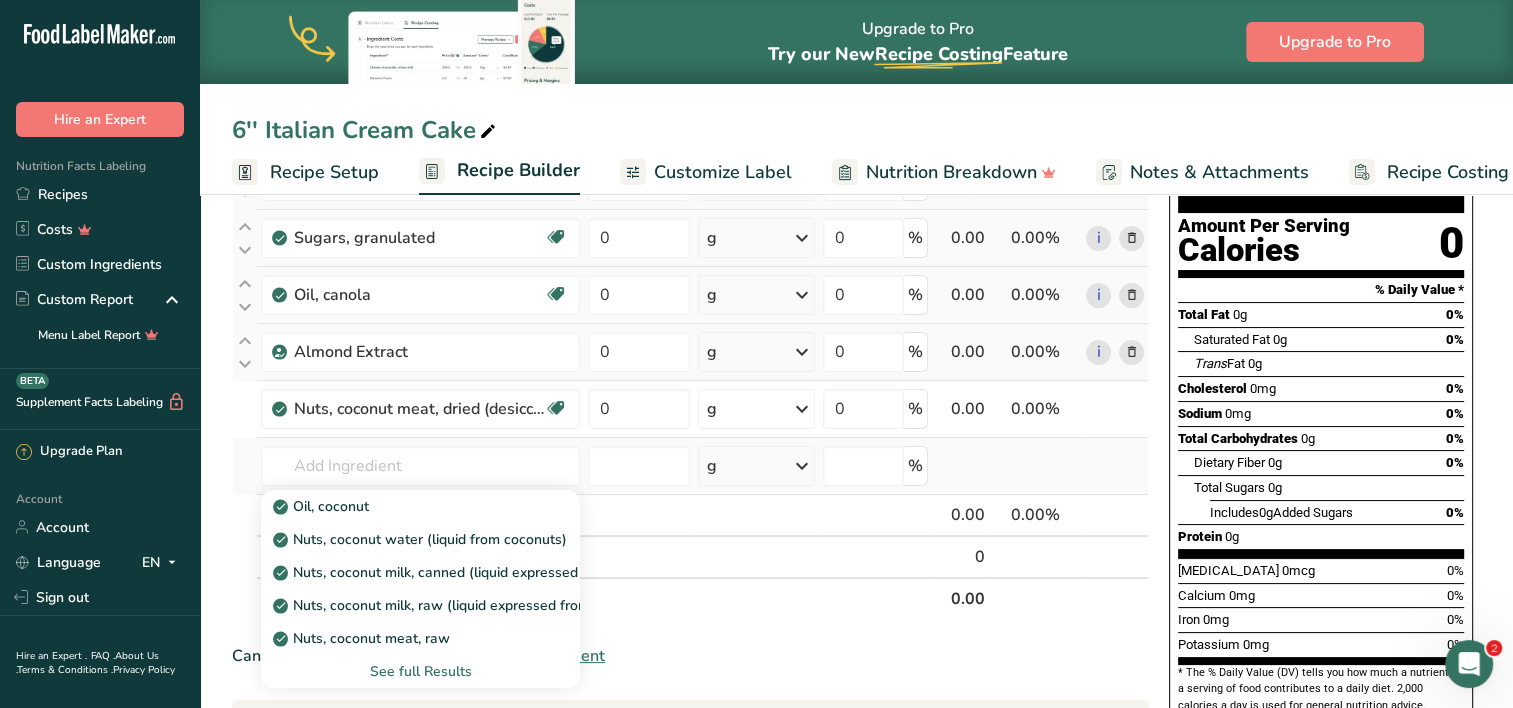click on "See full Results" at bounding box center (420, 671) 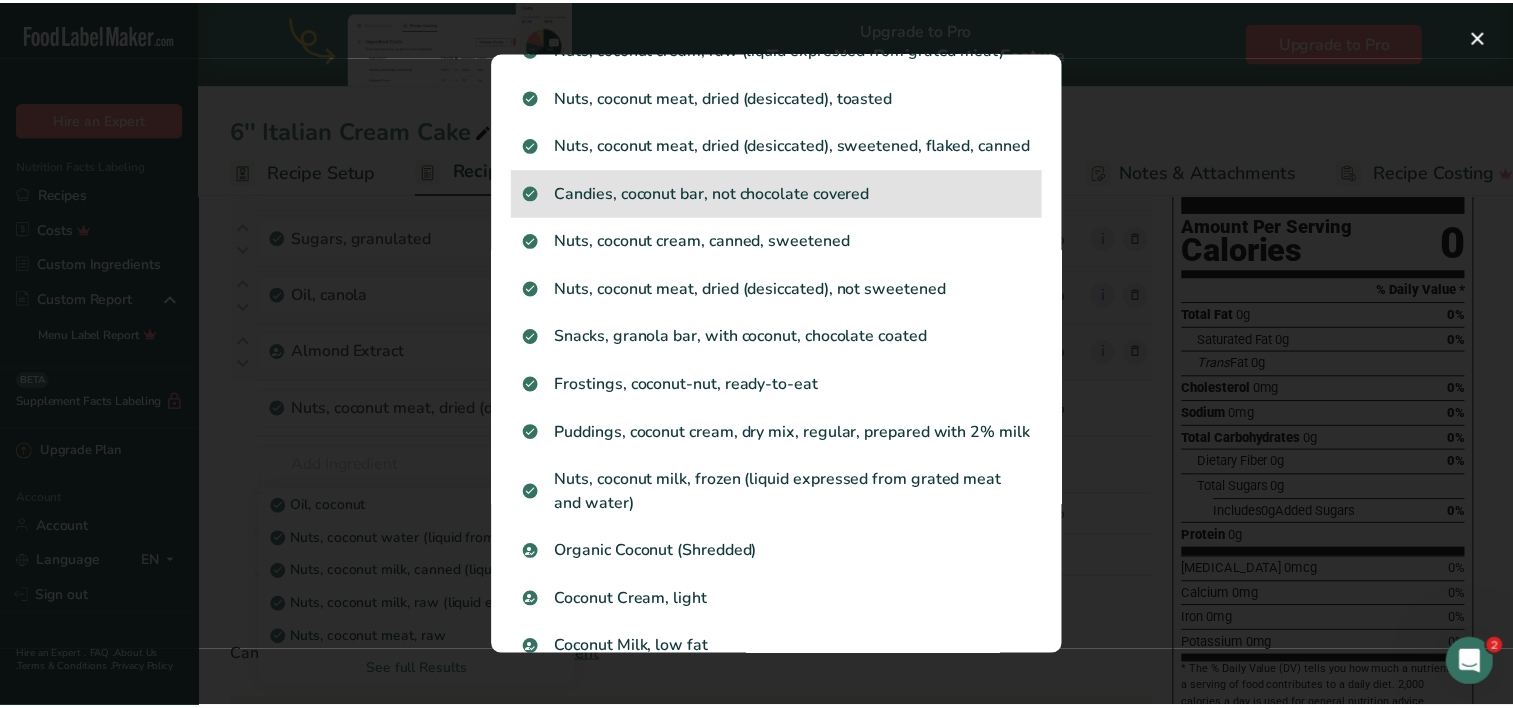scroll, scrollTop: 1600, scrollLeft: 0, axis: vertical 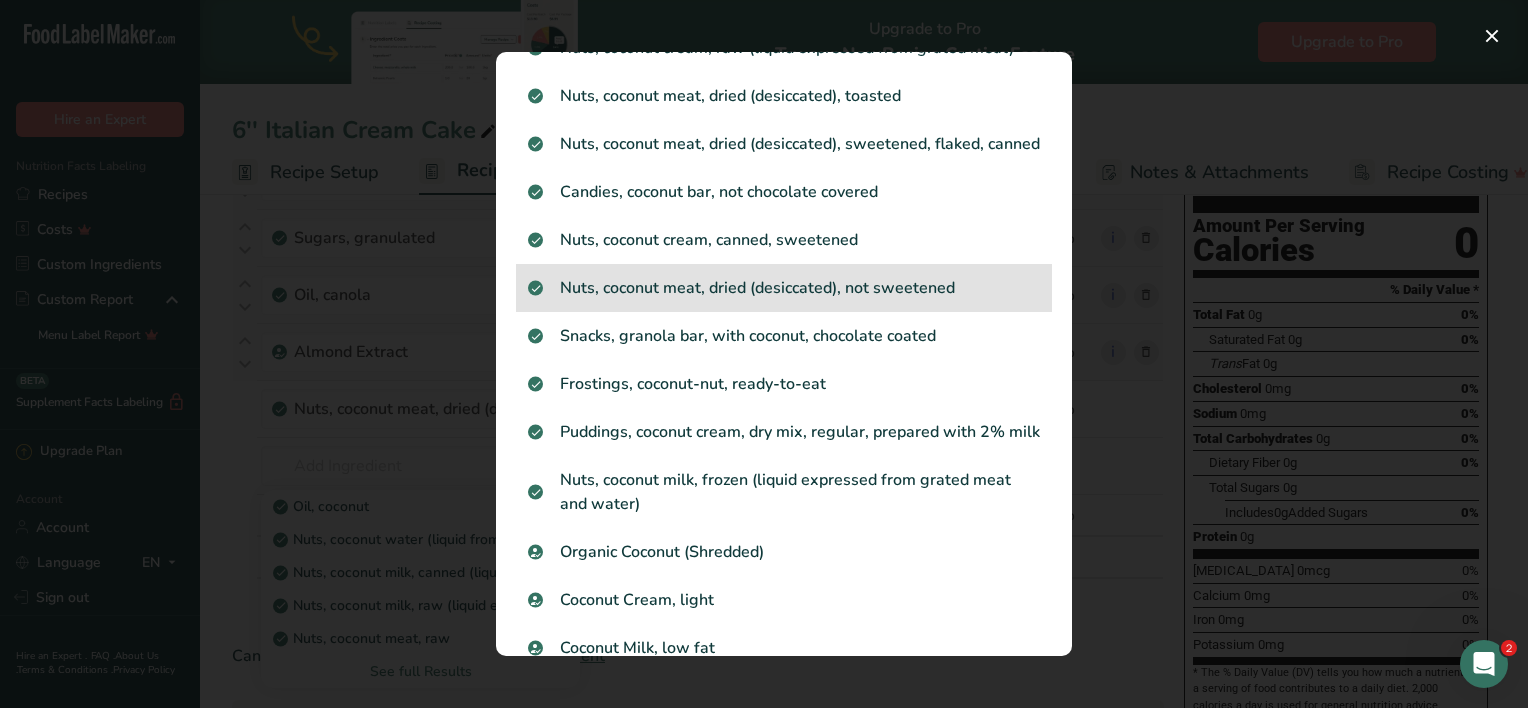 click on "Nuts, coconut meat, dried (desiccated), not sweetened" at bounding box center (784, 288) 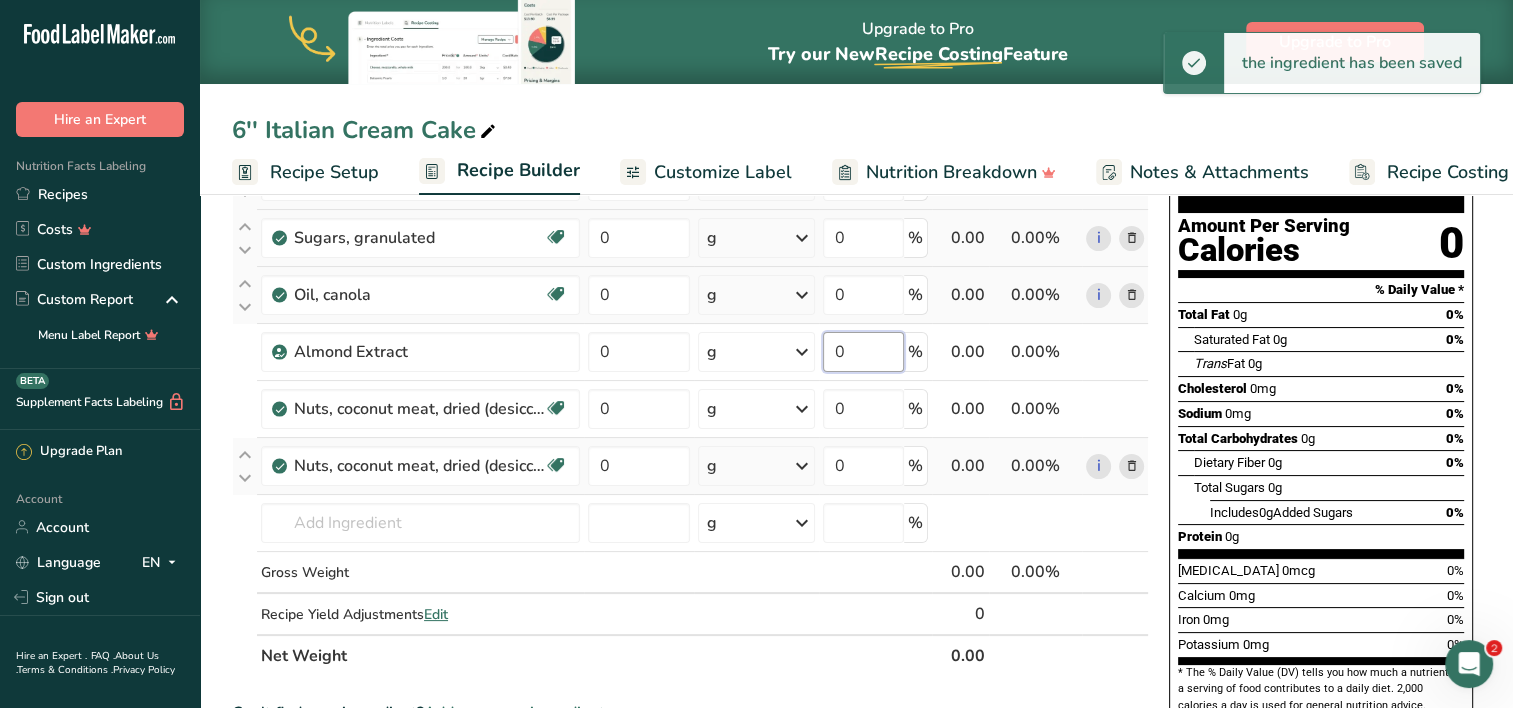 drag, startPoint x: 836, startPoint y: 349, endPoint x: 1042, endPoint y: 444, distance: 226.85017 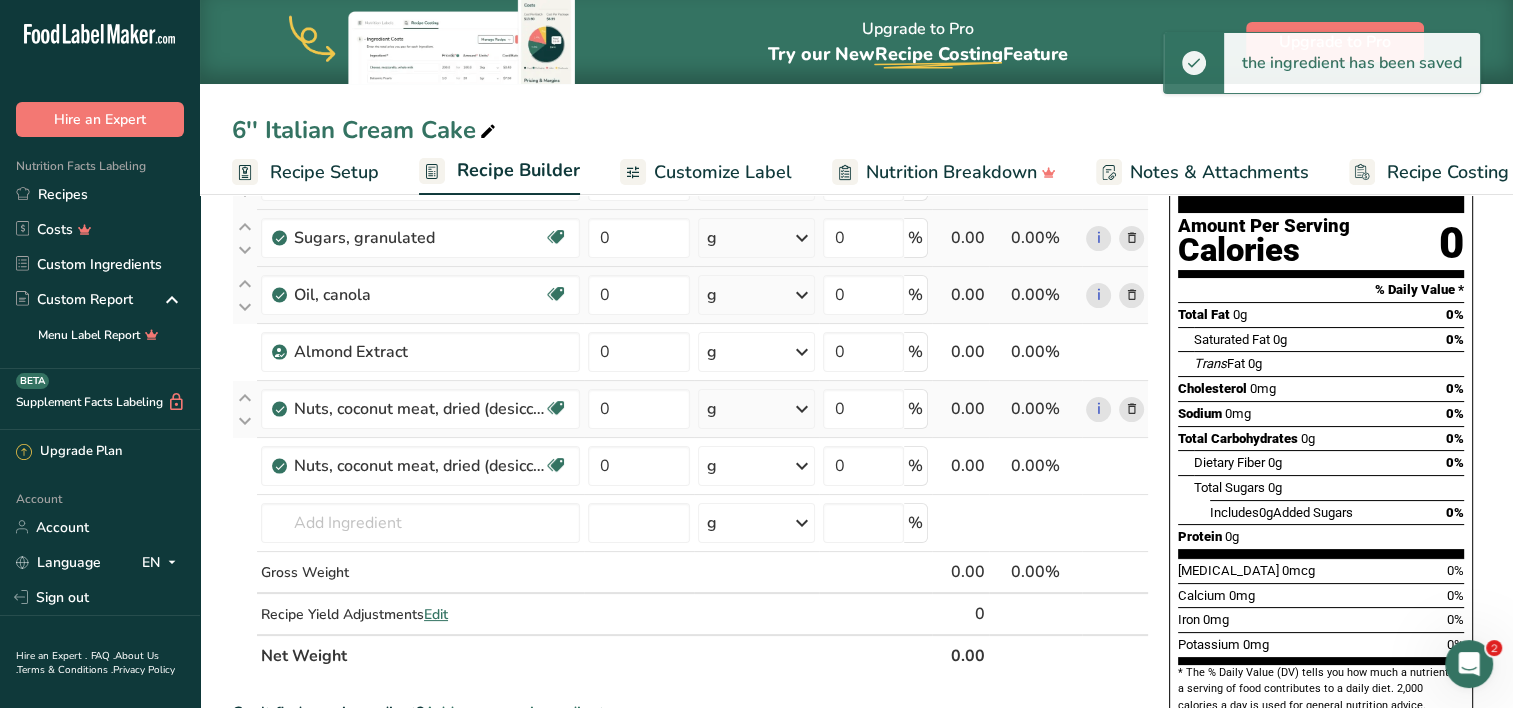 click on "Ingredient *
Amount *
Unit *
Waste *   .a-a{fill:#347362;}.b-a{fill:#fff;}          Grams
Percentage
Egg, whole, raw, fresh
Gluten free
Vegetarian
Soy free
0
g
Portions
1 large
1 extra large
1 jumbo
See more
Weight Units
g
kg
mg
See more
Volume Units
l
Volume units require a density conversion. If you know your ingredient's density enter it below. Otherwise, click on "RIA" our AI Regulatory bot - she will be able to help you
lb/ft3
g/cm3
Confirm
mL
lb/ft3" at bounding box center [690, 393] 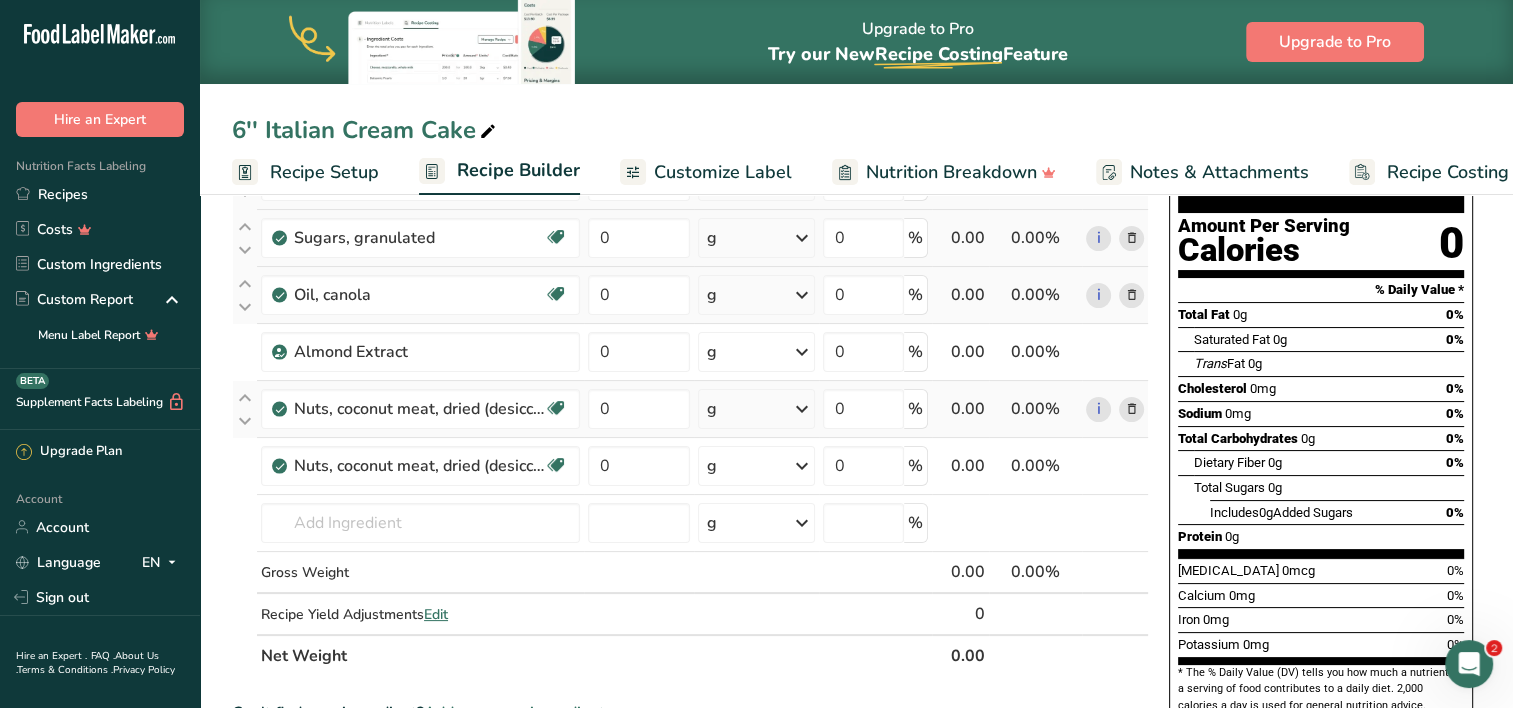 click at bounding box center (1131, 409) 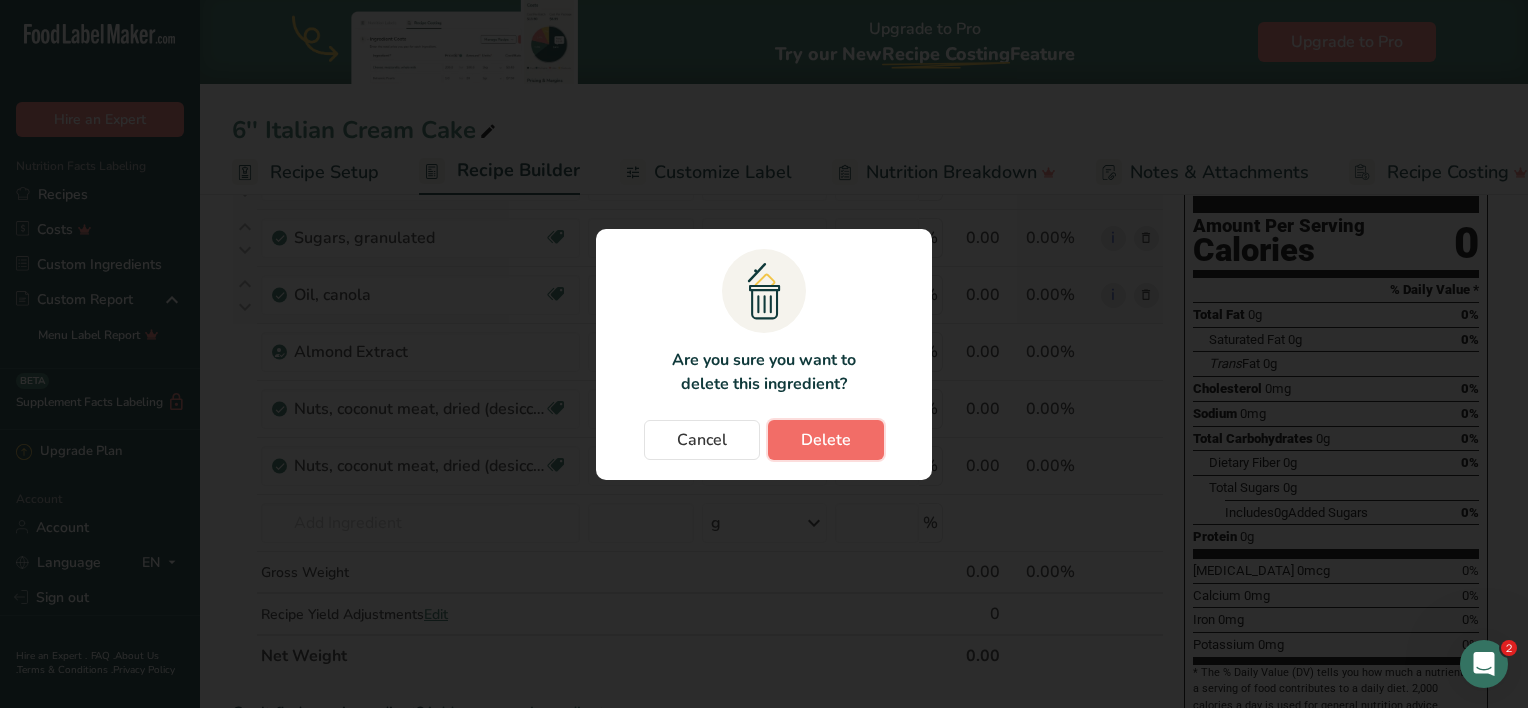 click on "Delete" at bounding box center [826, 440] 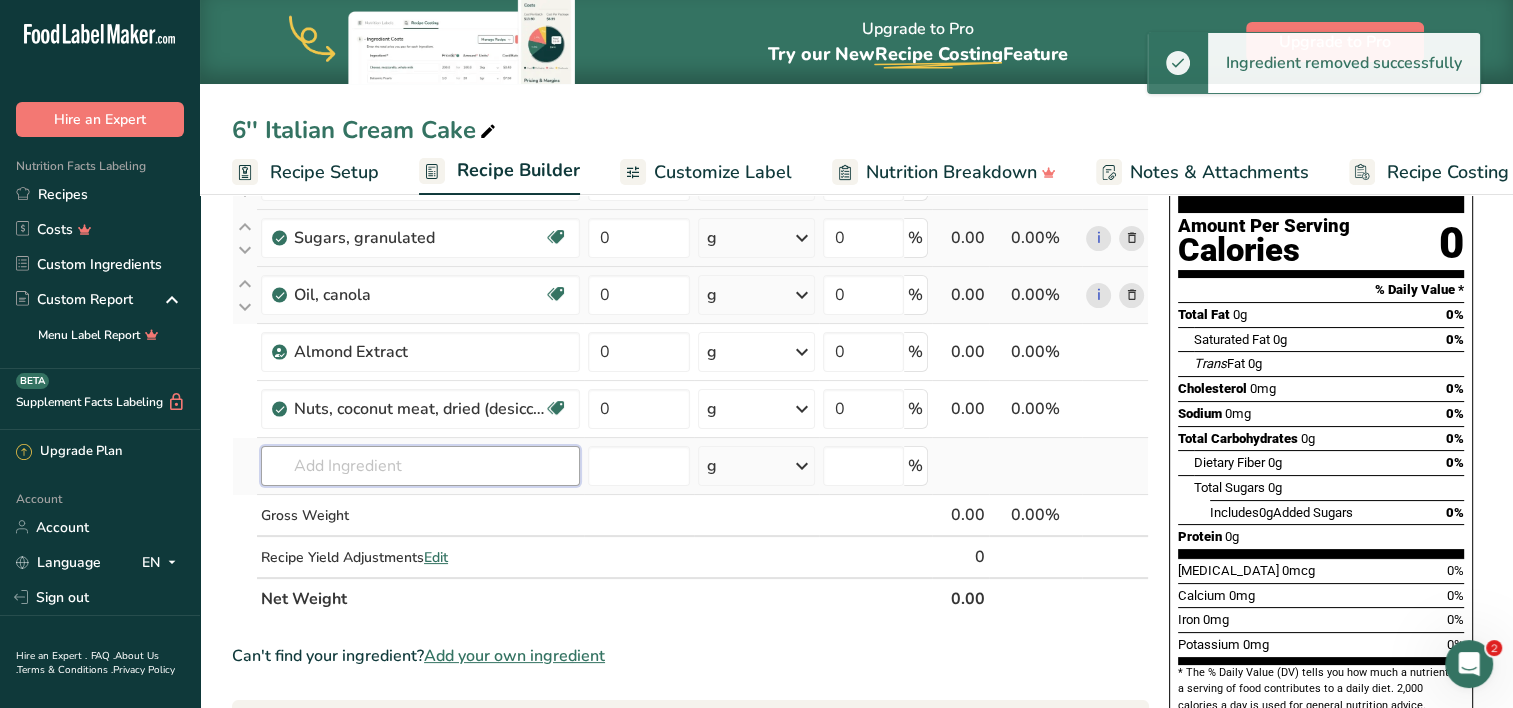 click at bounding box center (420, 466) 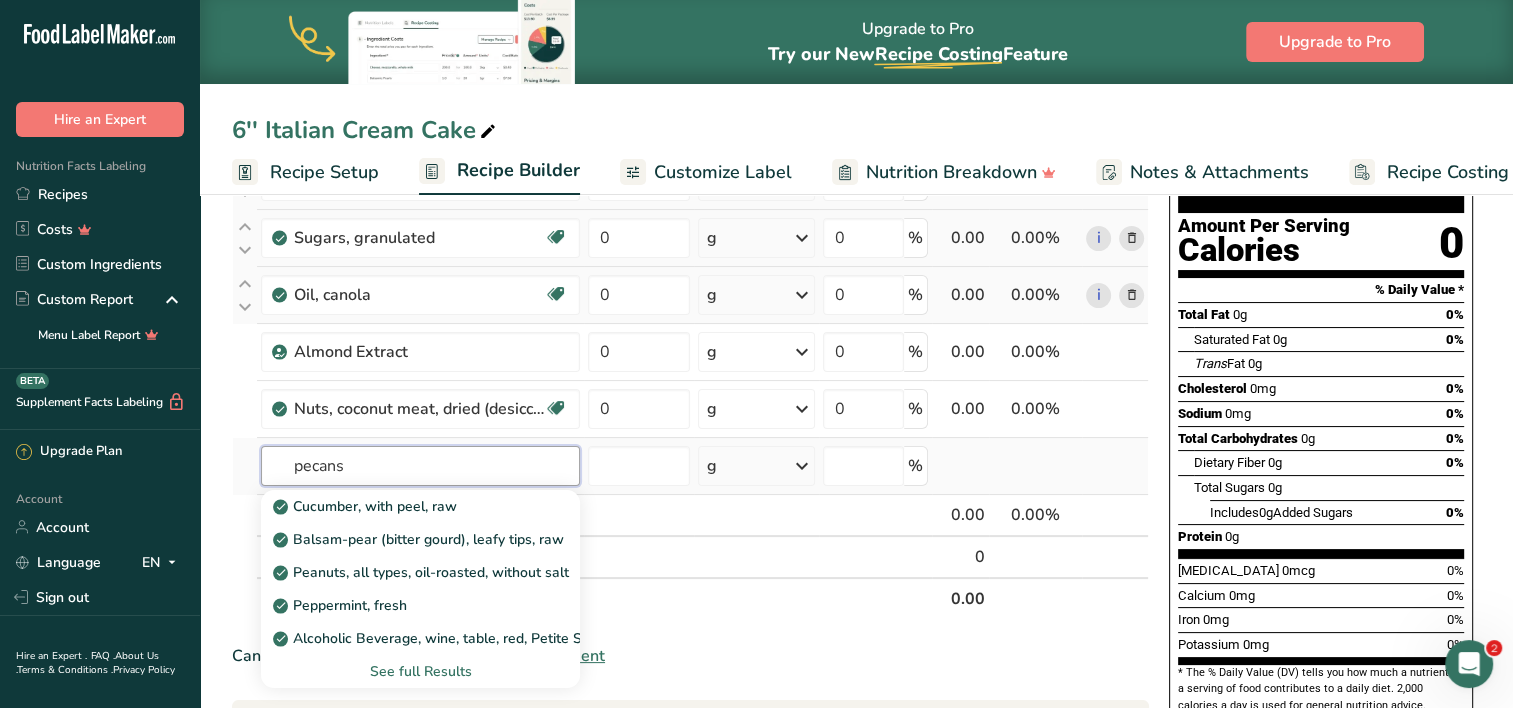 click on "pecans" at bounding box center [420, 466] 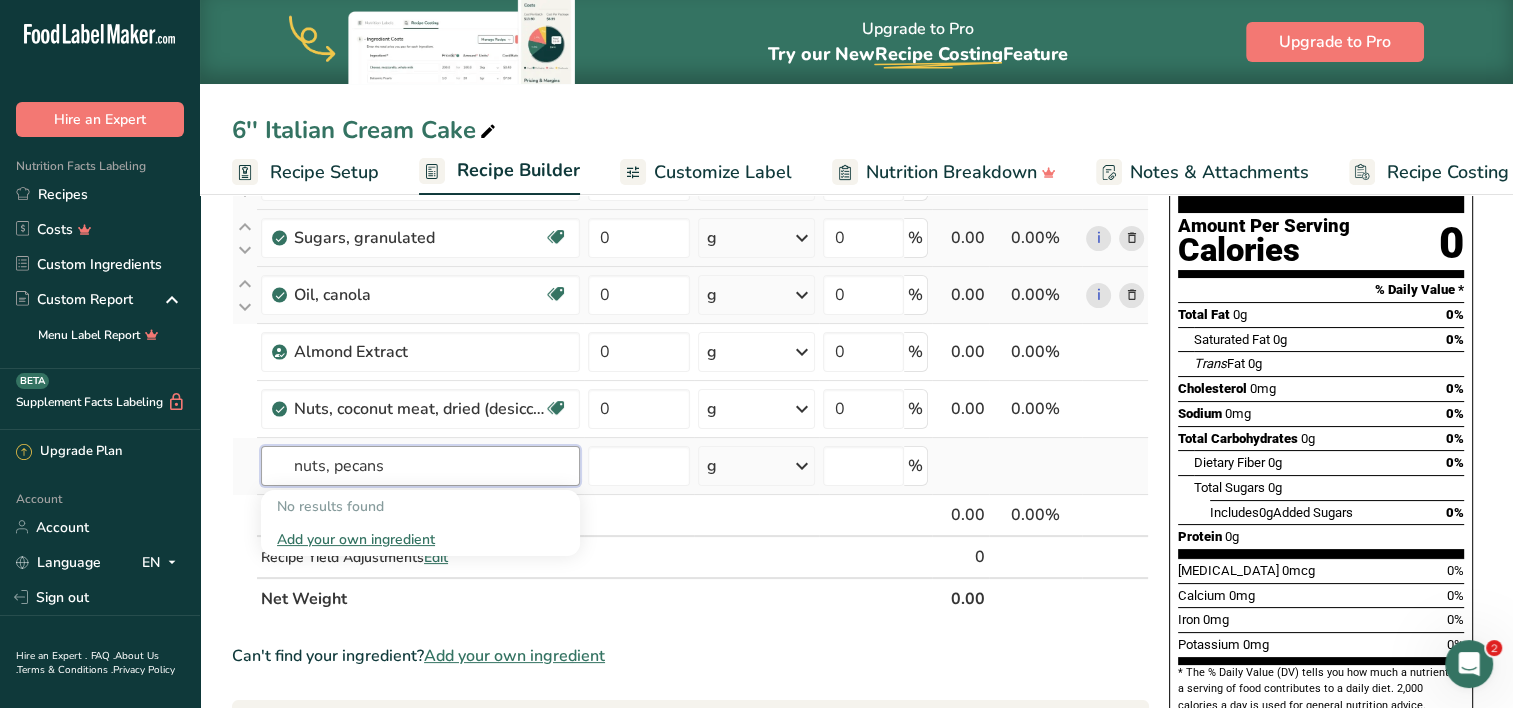 drag, startPoint x: 428, startPoint y: 473, endPoint x: 266, endPoint y: 463, distance: 162.30835 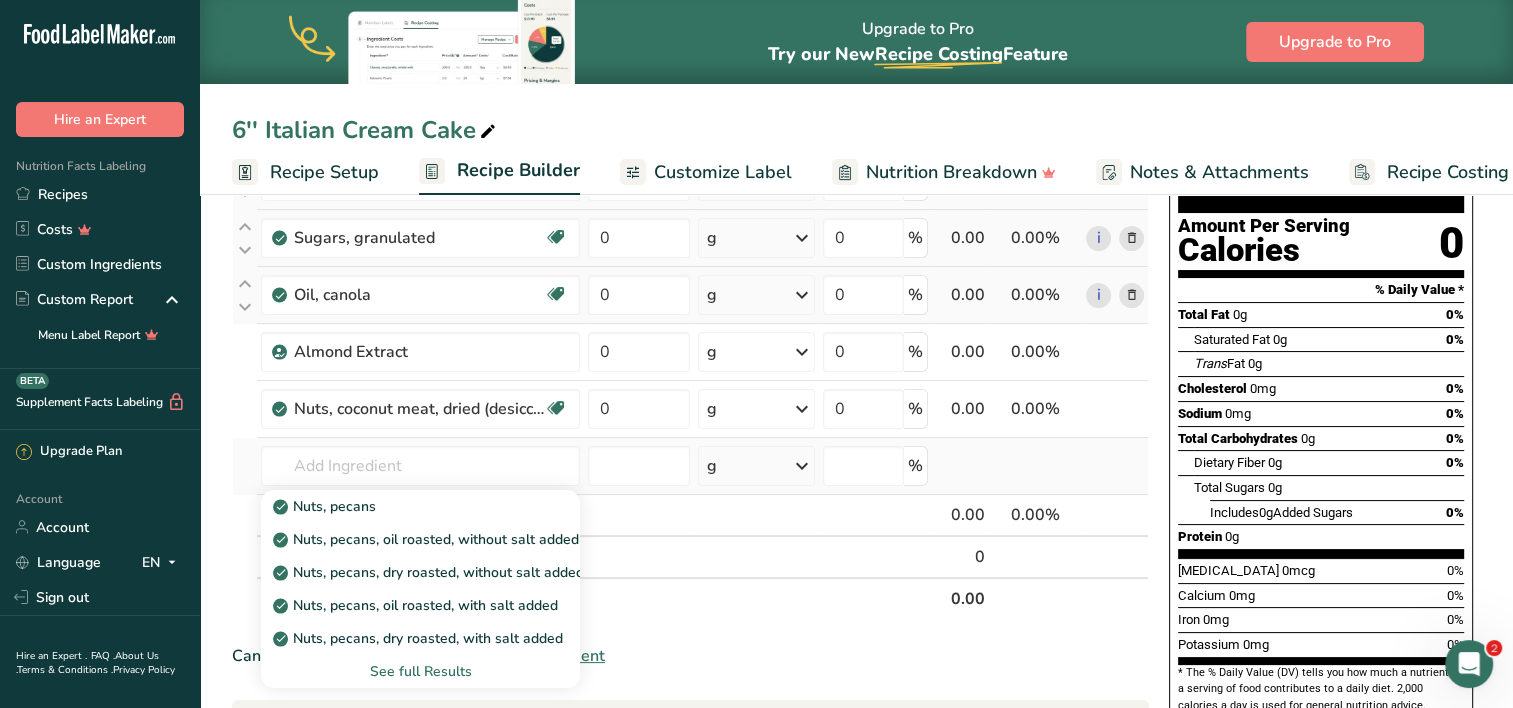 click on "See full Results" at bounding box center [420, 671] 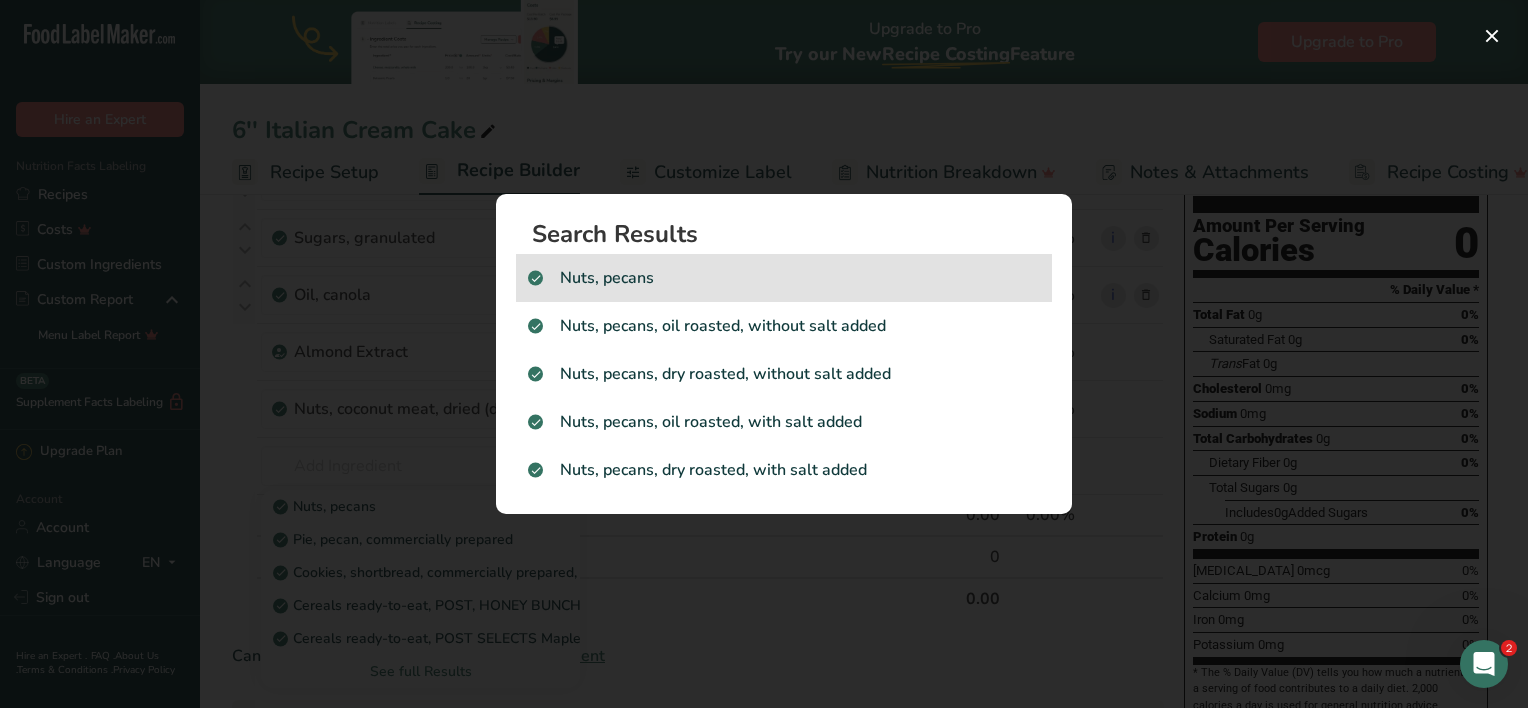 click on "Nuts, pecans" at bounding box center (784, 278) 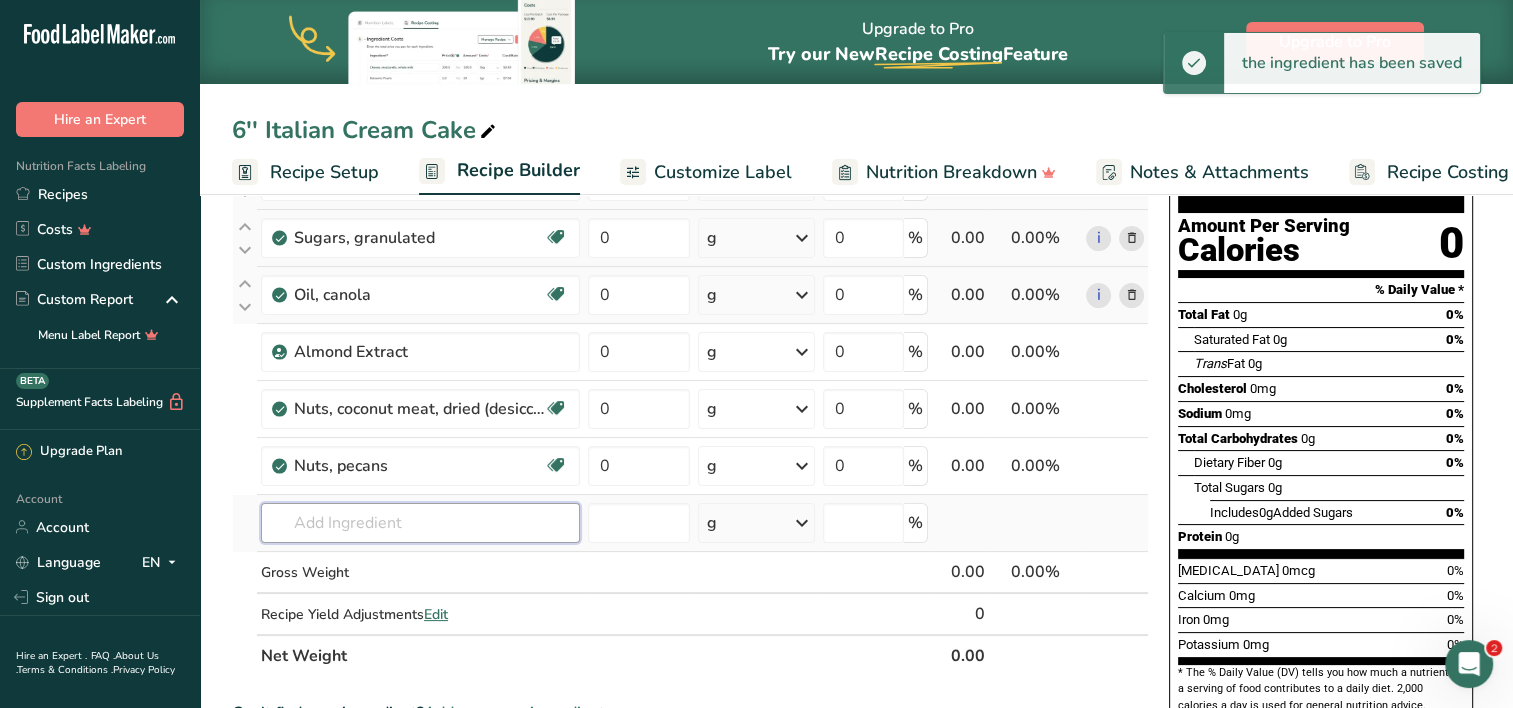 click at bounding box center [420, 523] 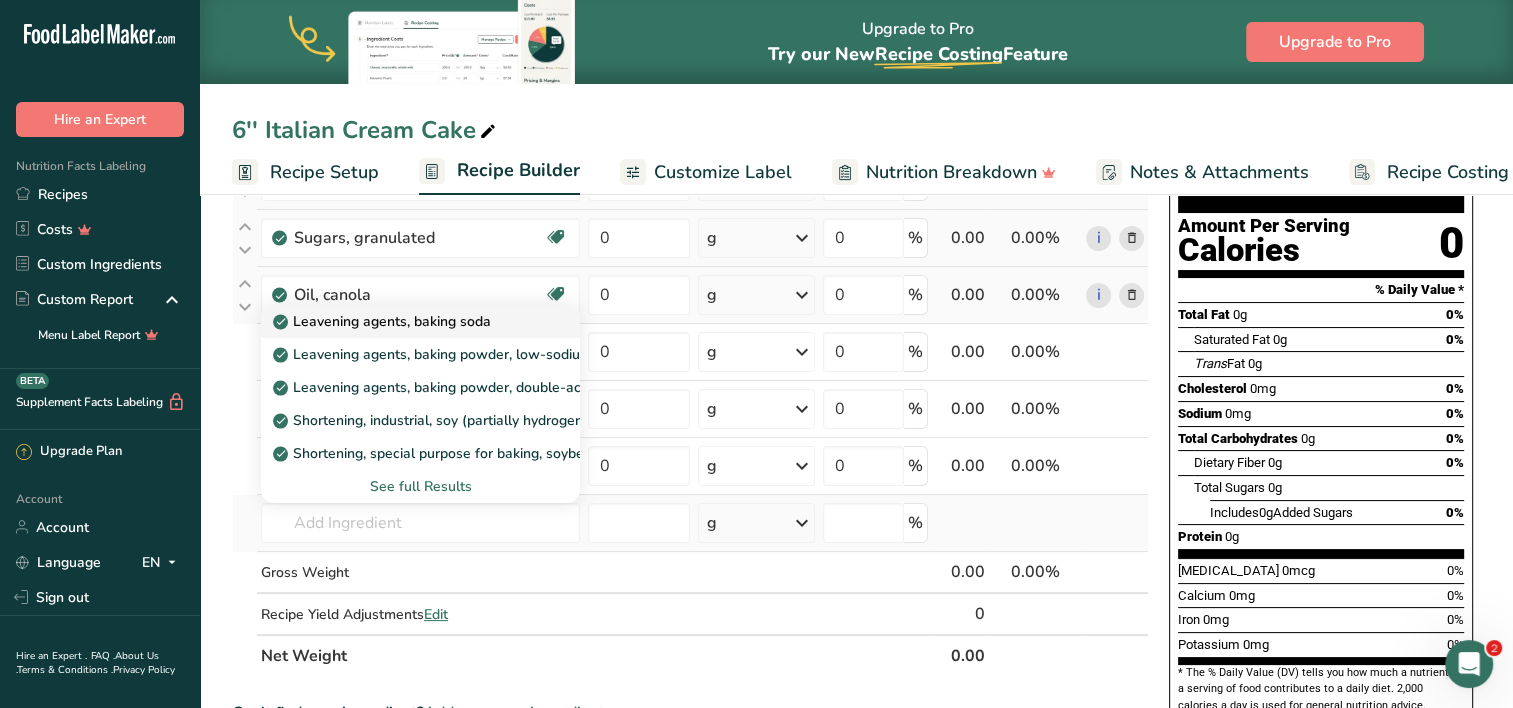 click on "Leavening agents, baking soda" at bounding box center [420, 321] 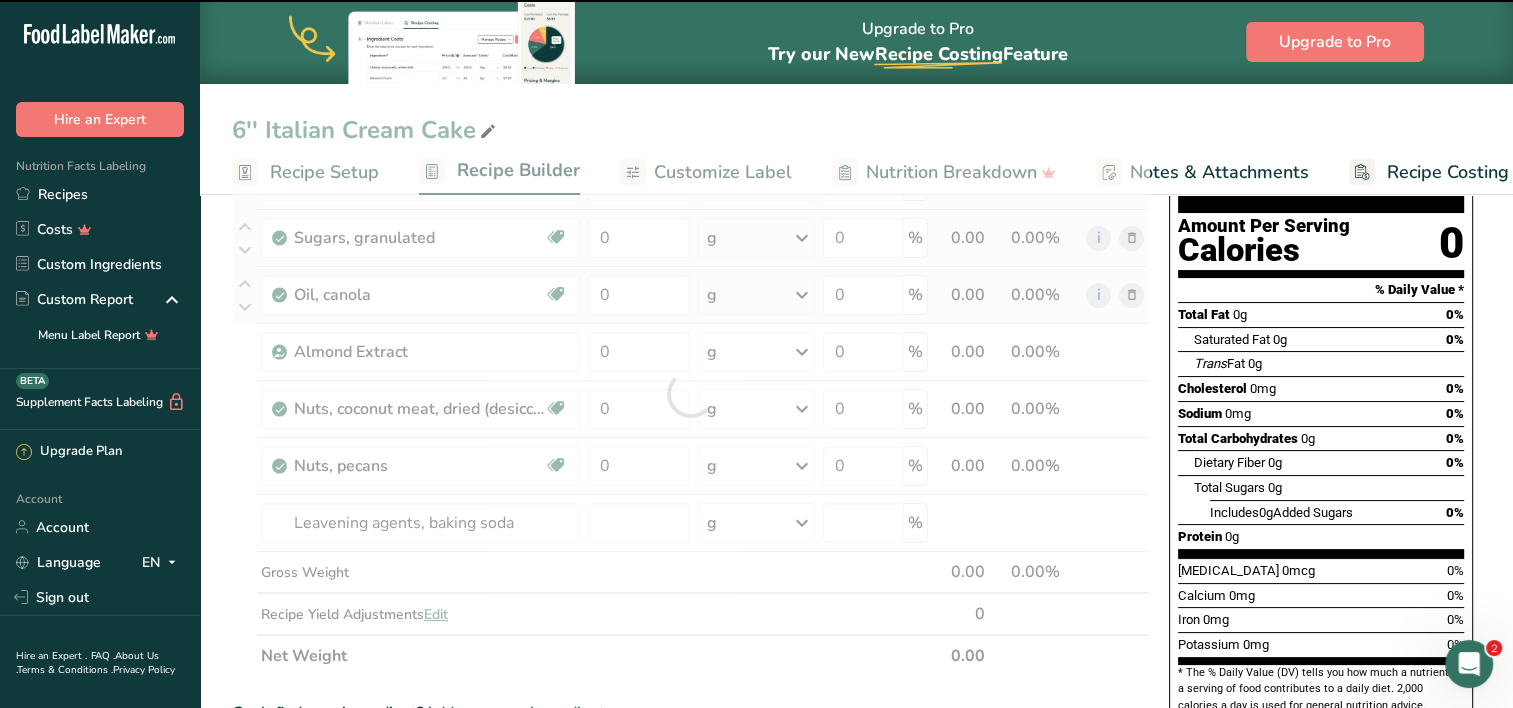 scroll, scrollTop: 218, scrollLeft: 0, axis: vertical 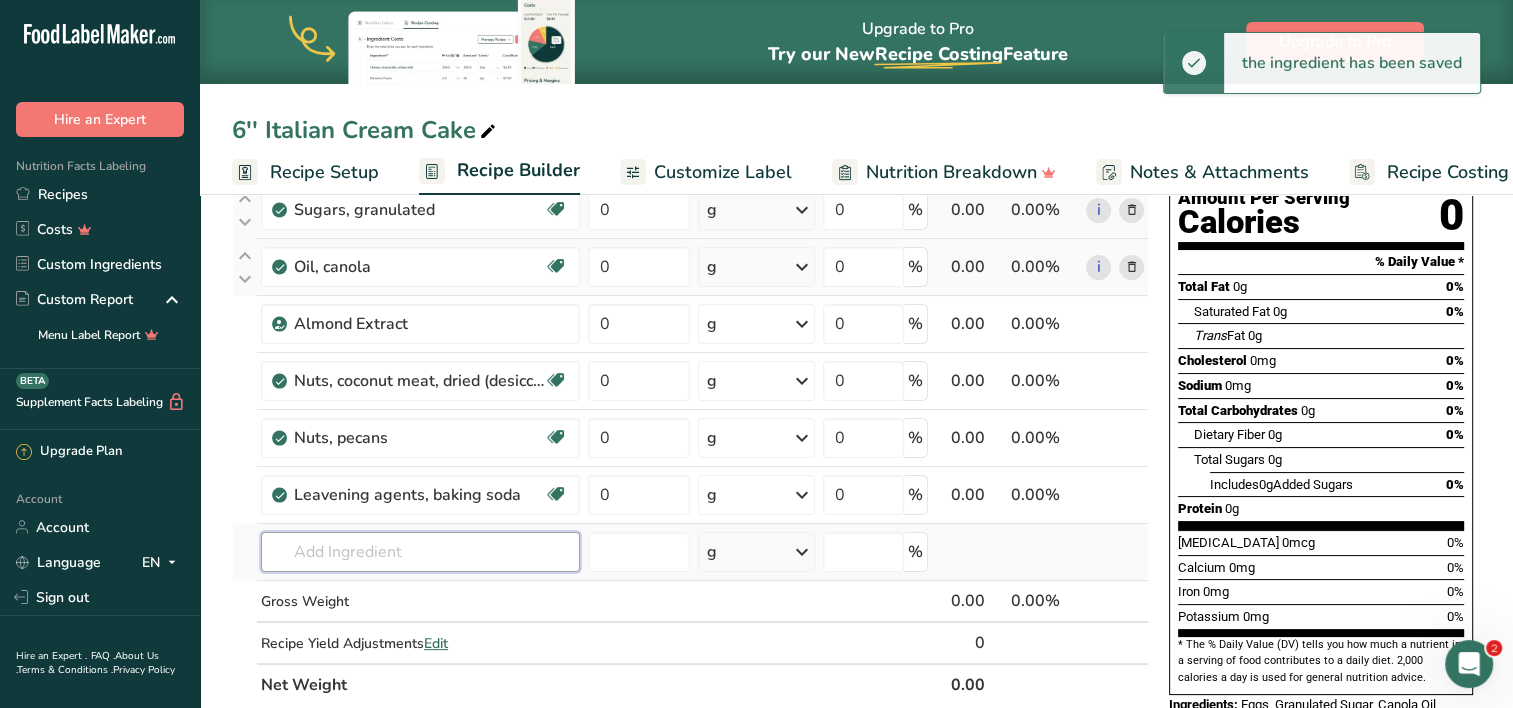click at bounding box center (420, 552) 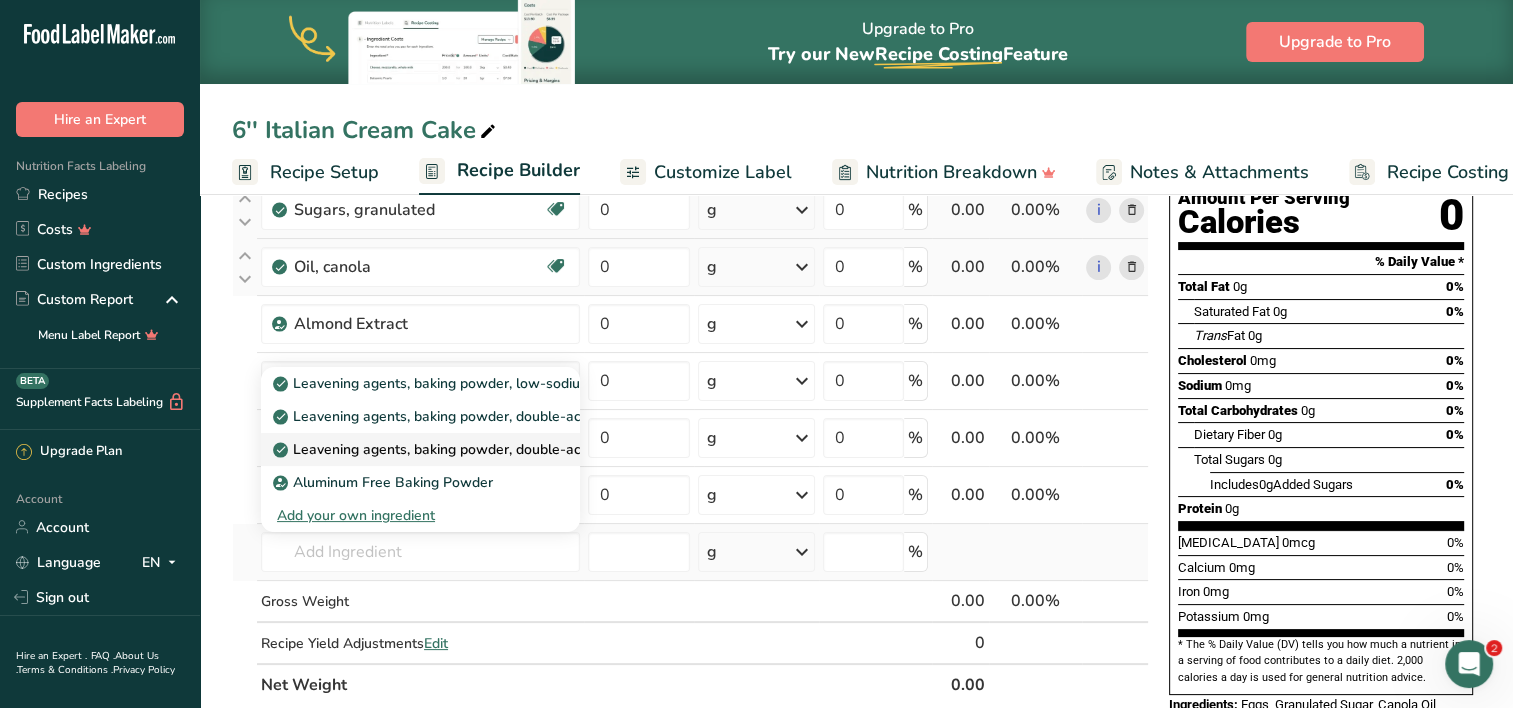 click on "Leavening agents, baking powder, double-acting, sodium aluminum sulfate" at bounding box center [525, 449] 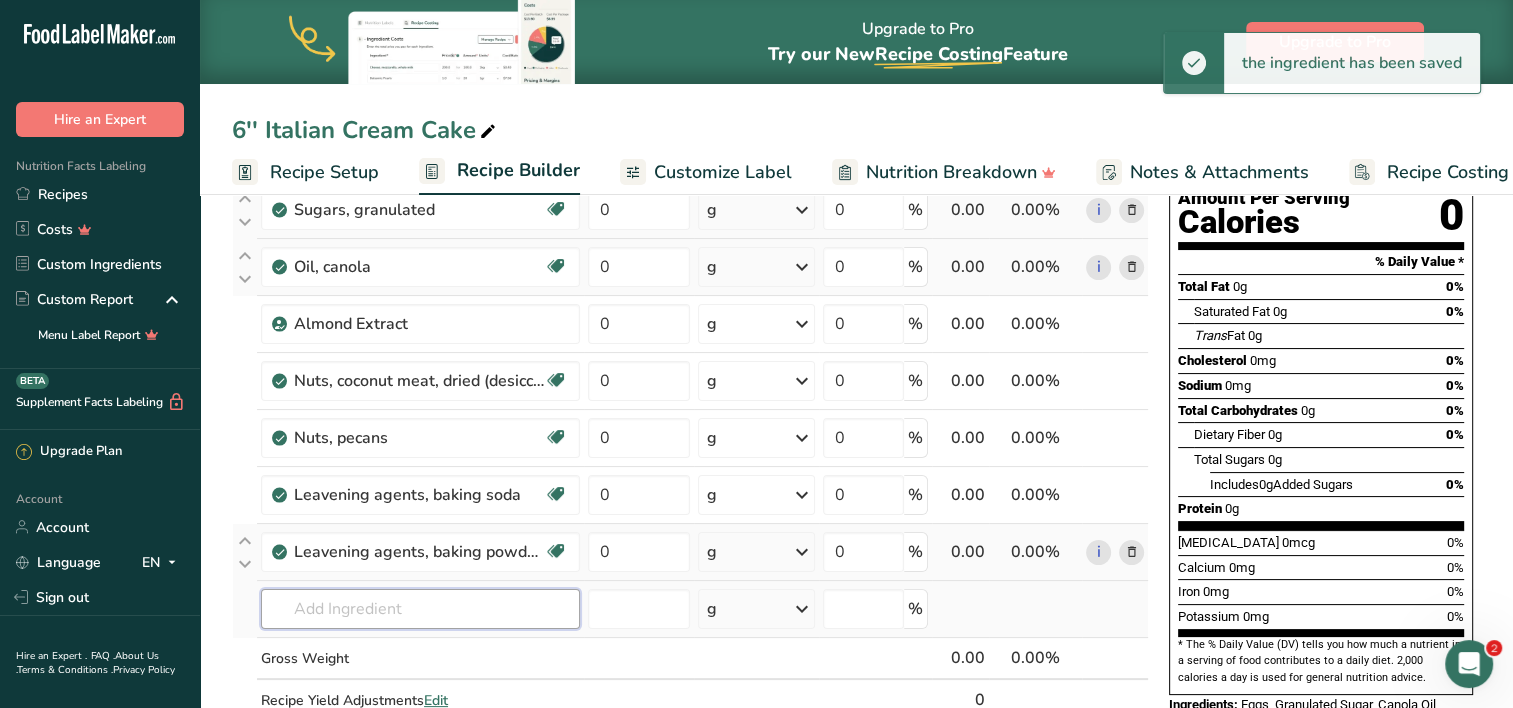 click at bounding box center (420, 609) 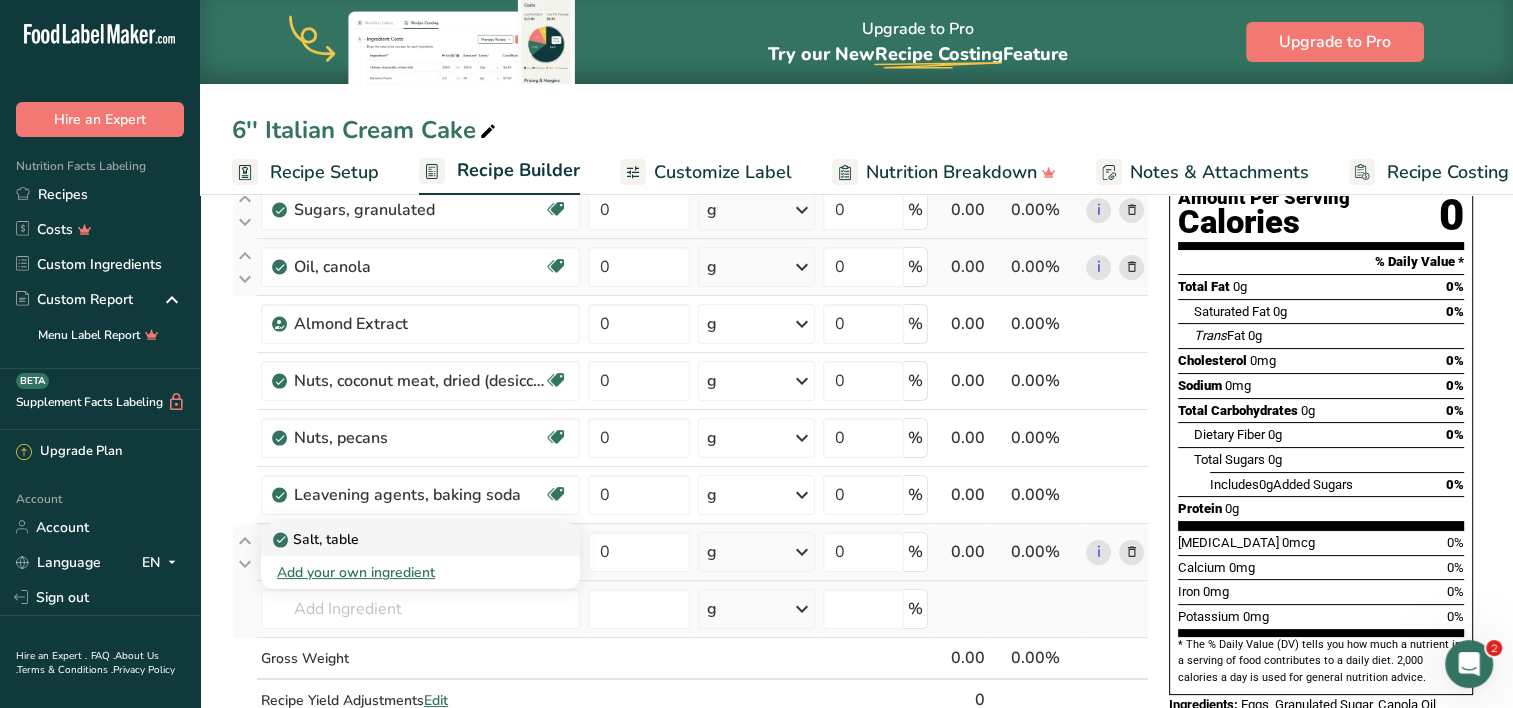 click on "Salt, table" at bounding box center [404, 539] 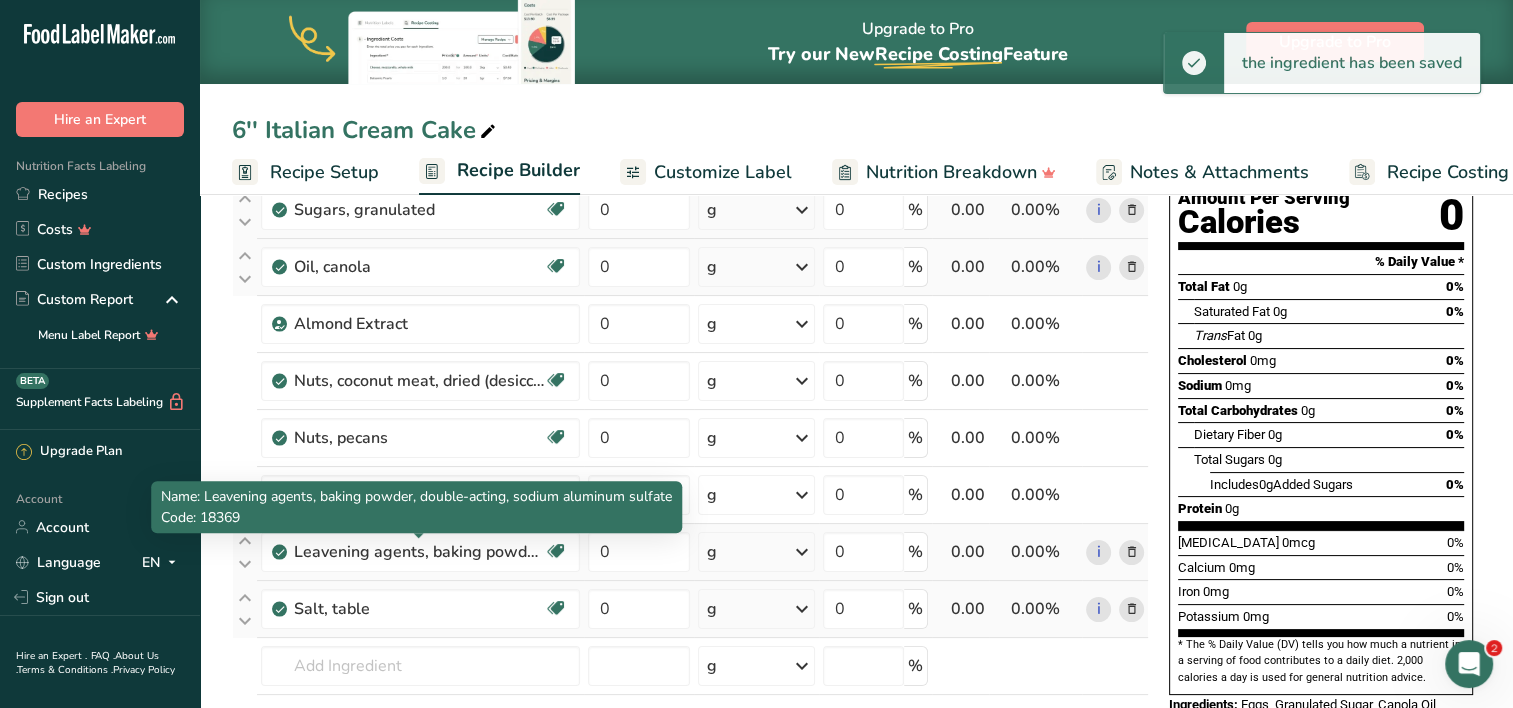 scroll, scrollTop: 282, scrollLeft: 0, axis: vertical 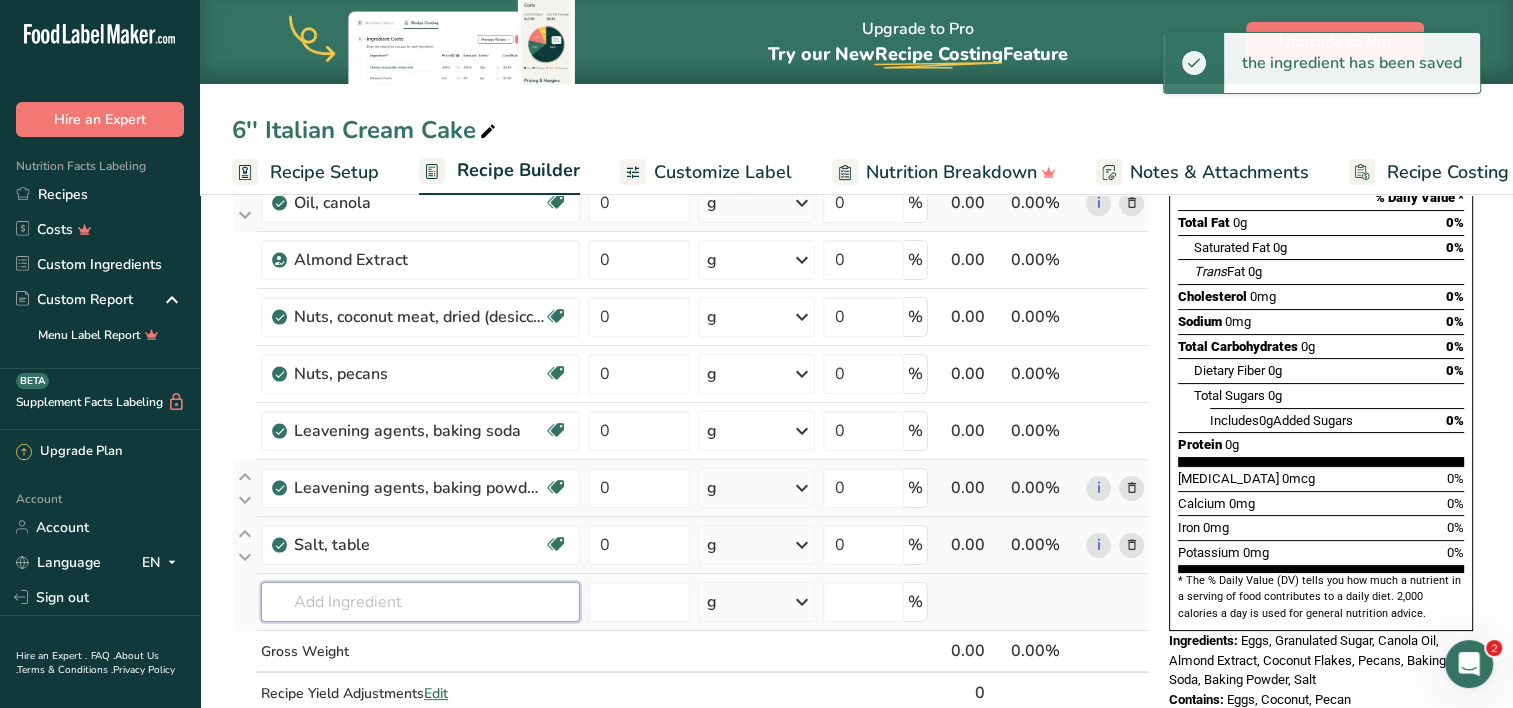 click at bounding box center (420, 602) 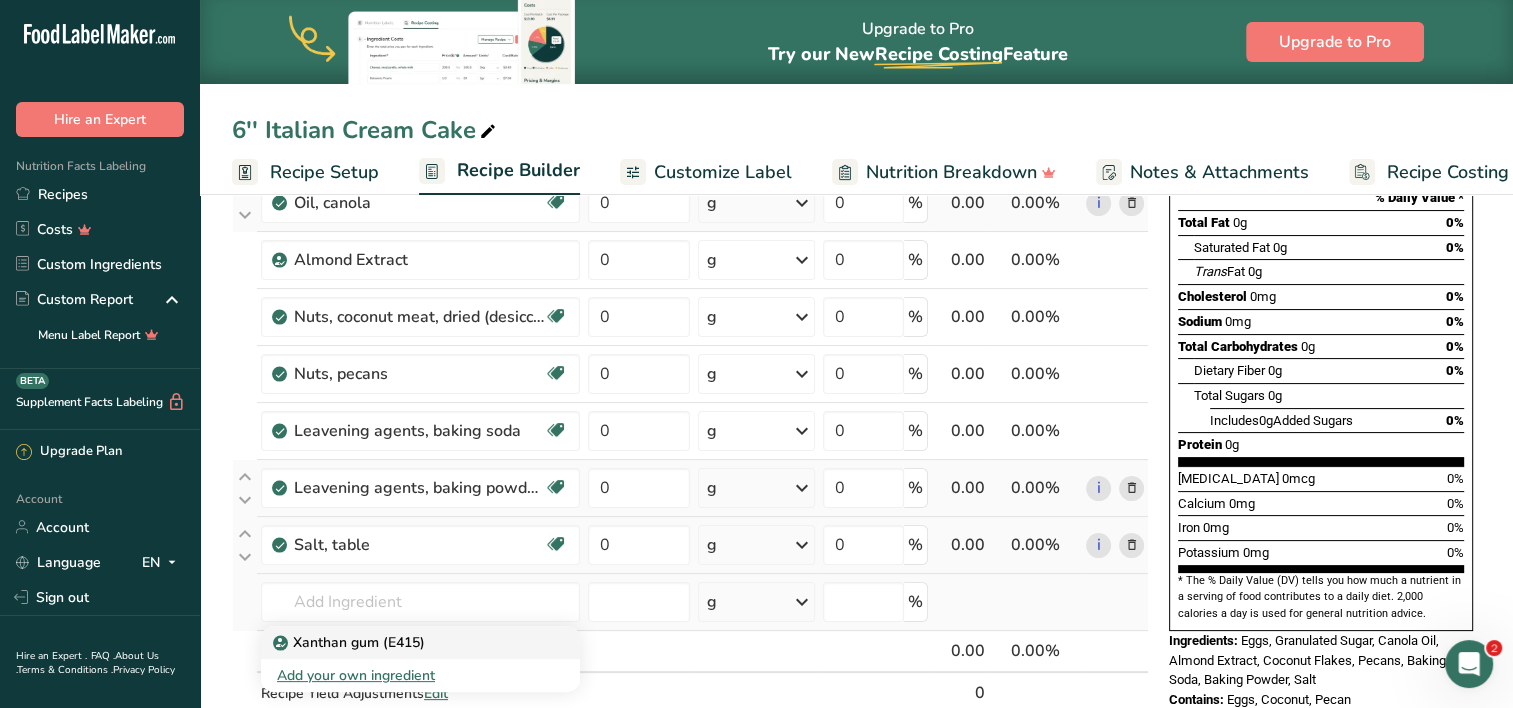 click on "Xanthan gum (E415)" at bounding box center (351, 642) 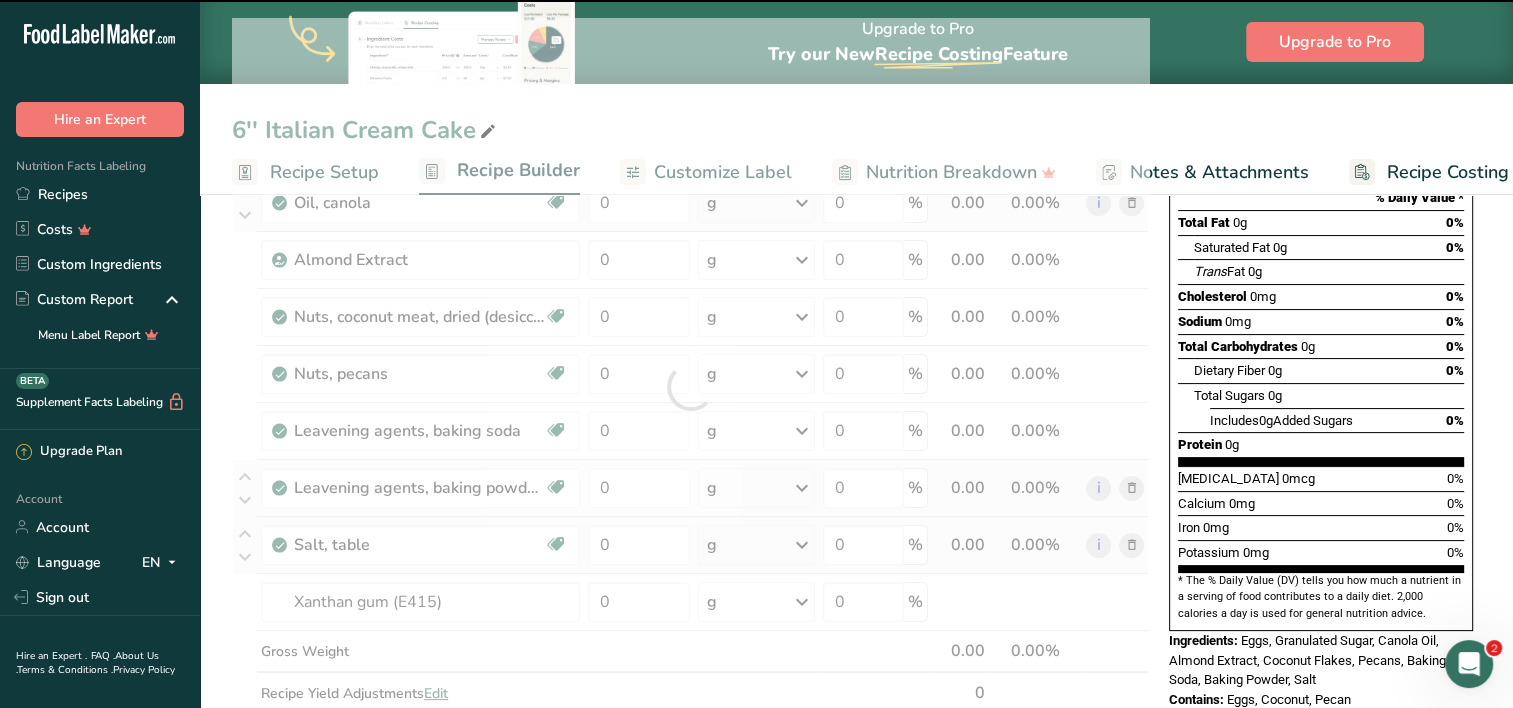 scroll, scrollTop: 375, scrollLeft: 0, axis: vertical 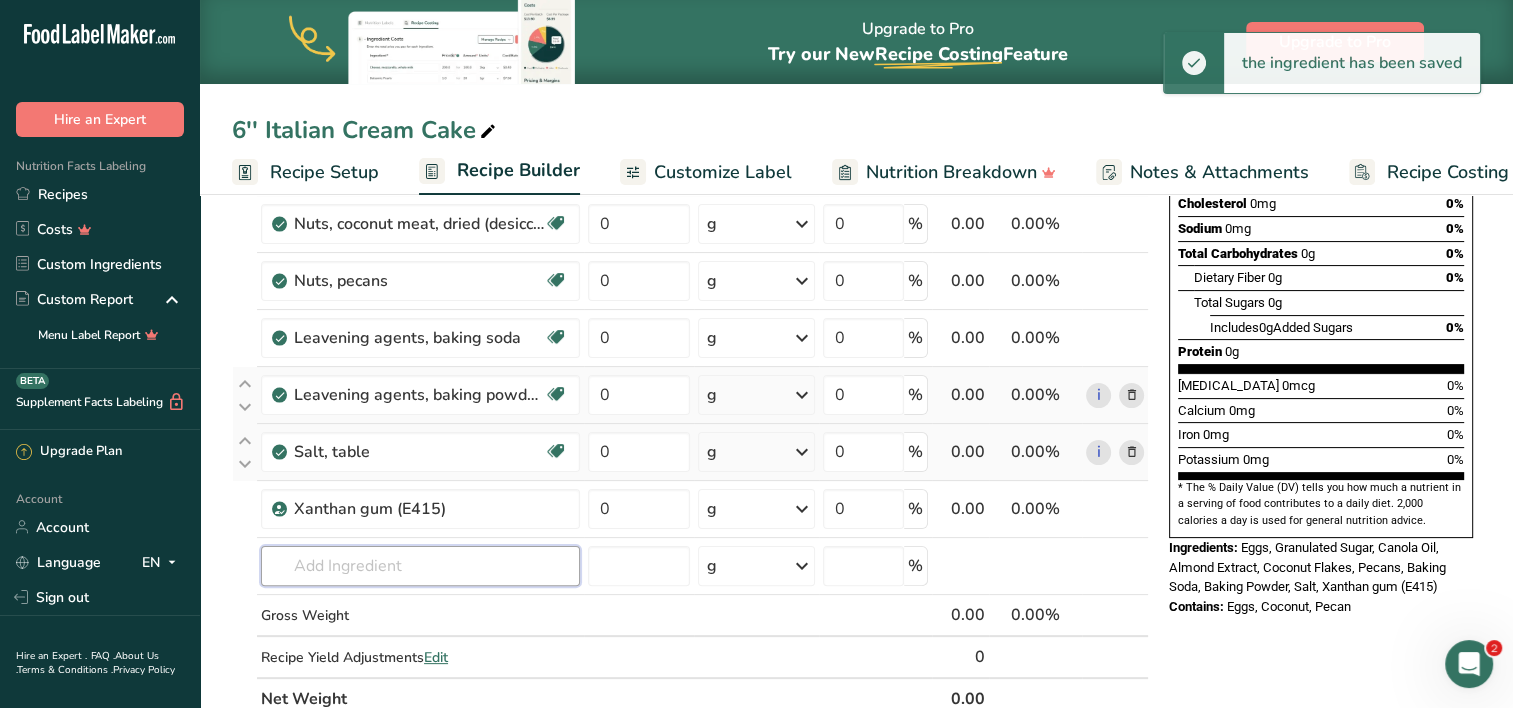 click at bounding box center (420, 566) 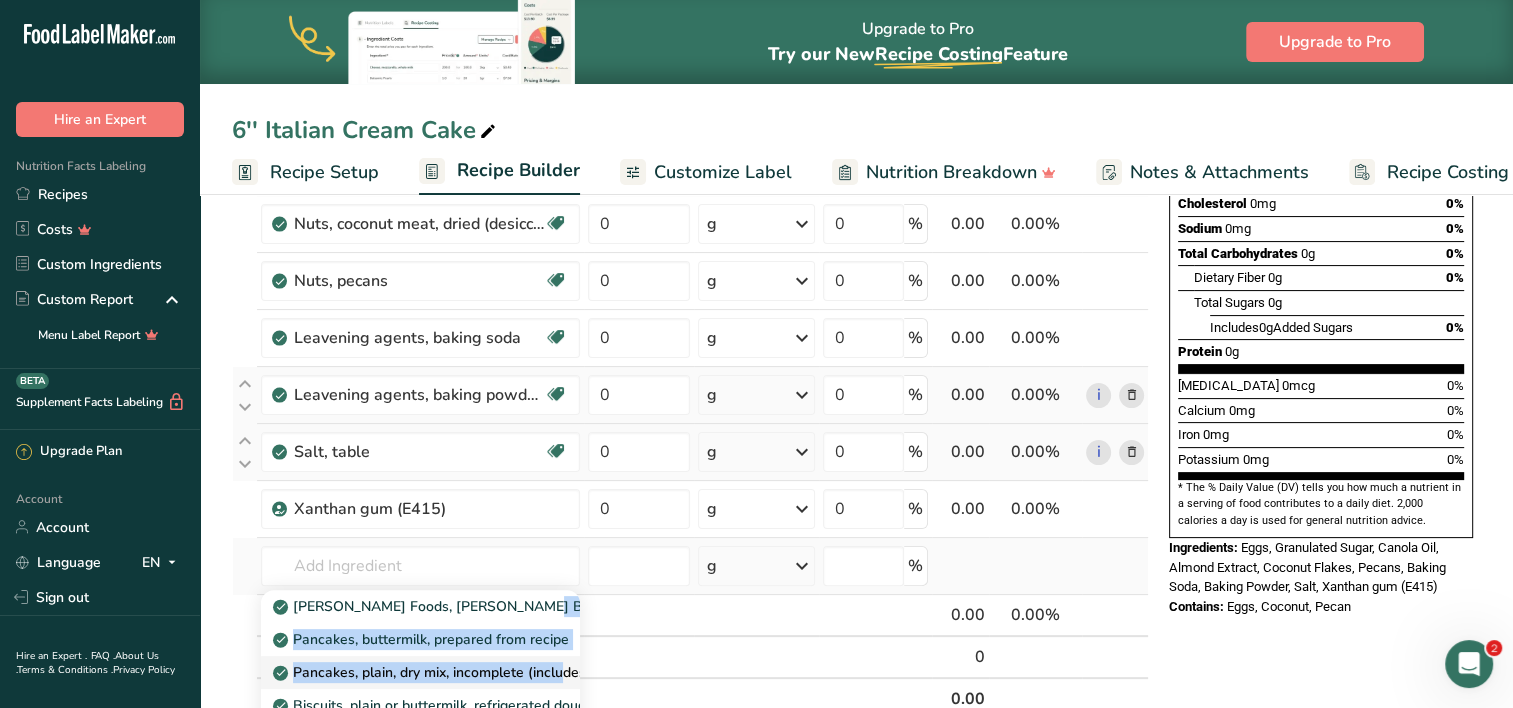 drag, startPoint x: 413, startPoint y: 611, endPoint x: 452, endPoint y: 652, distance: 56.586216 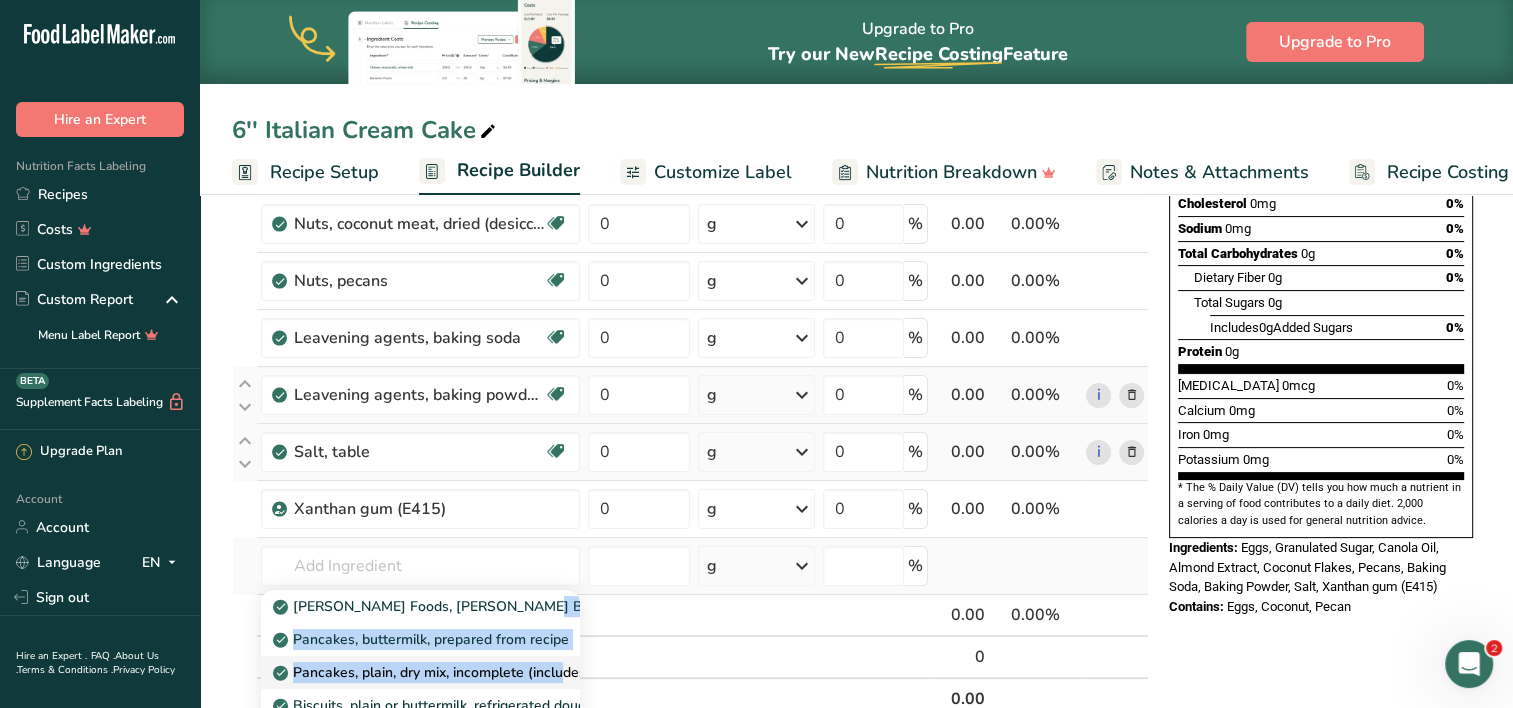 click on "[PERSON_NAME] Foods, [PERSON_NAME] Buttermilk Biscuit Mix, dry
Pancakes, buttermilk, prepared from recipe
Pancakes, plain, dry mix, incomplete (includes buttermilk)
Biscuits, plain or buttermilk, refrigerated dough, lower fat, baked
Biscuits, plain or buttermilk, refrigerated dough, lower fat
See full Results" at bounding box center [420, 689] 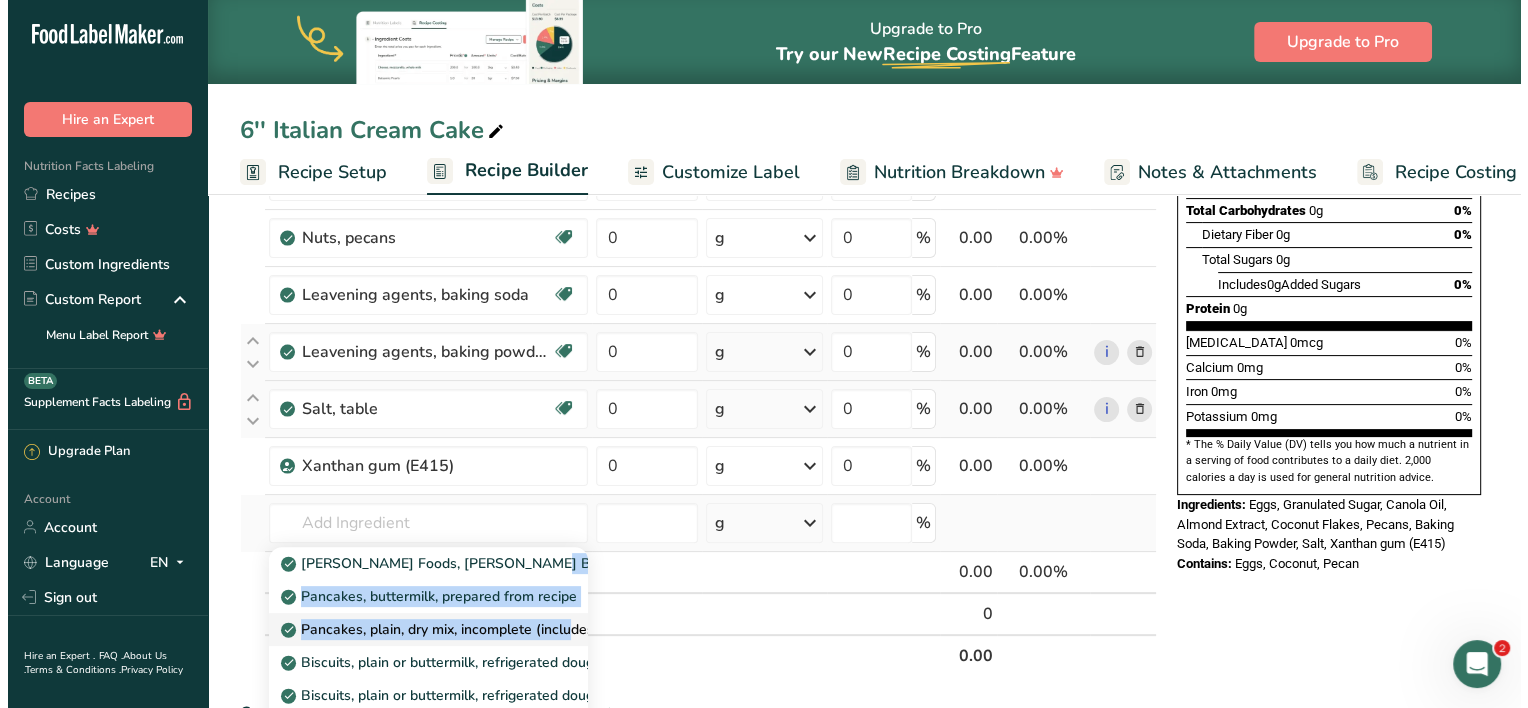 scroll, scrollTop: 510, scrollLeft: 0, axis: vertical 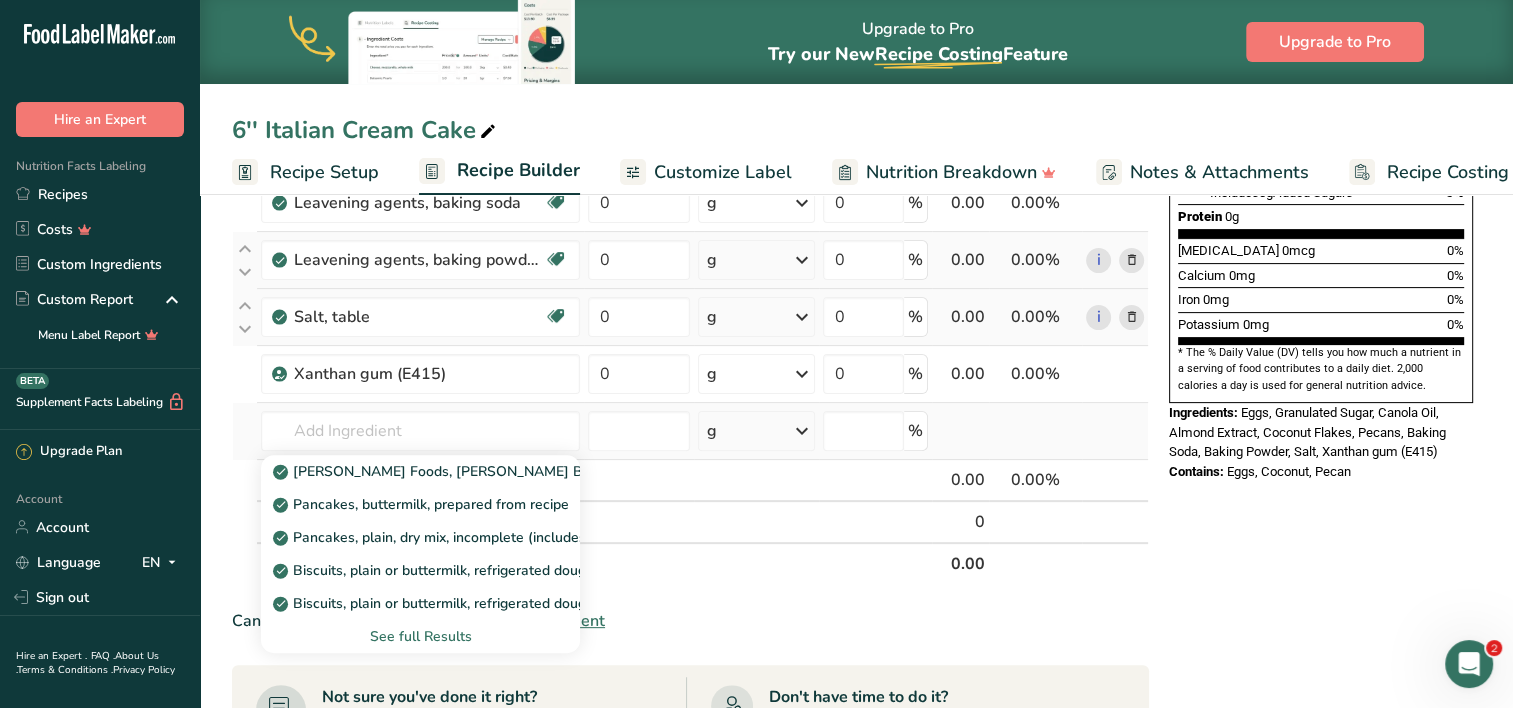 click on "See full Results" at bounding box center (420, 636) 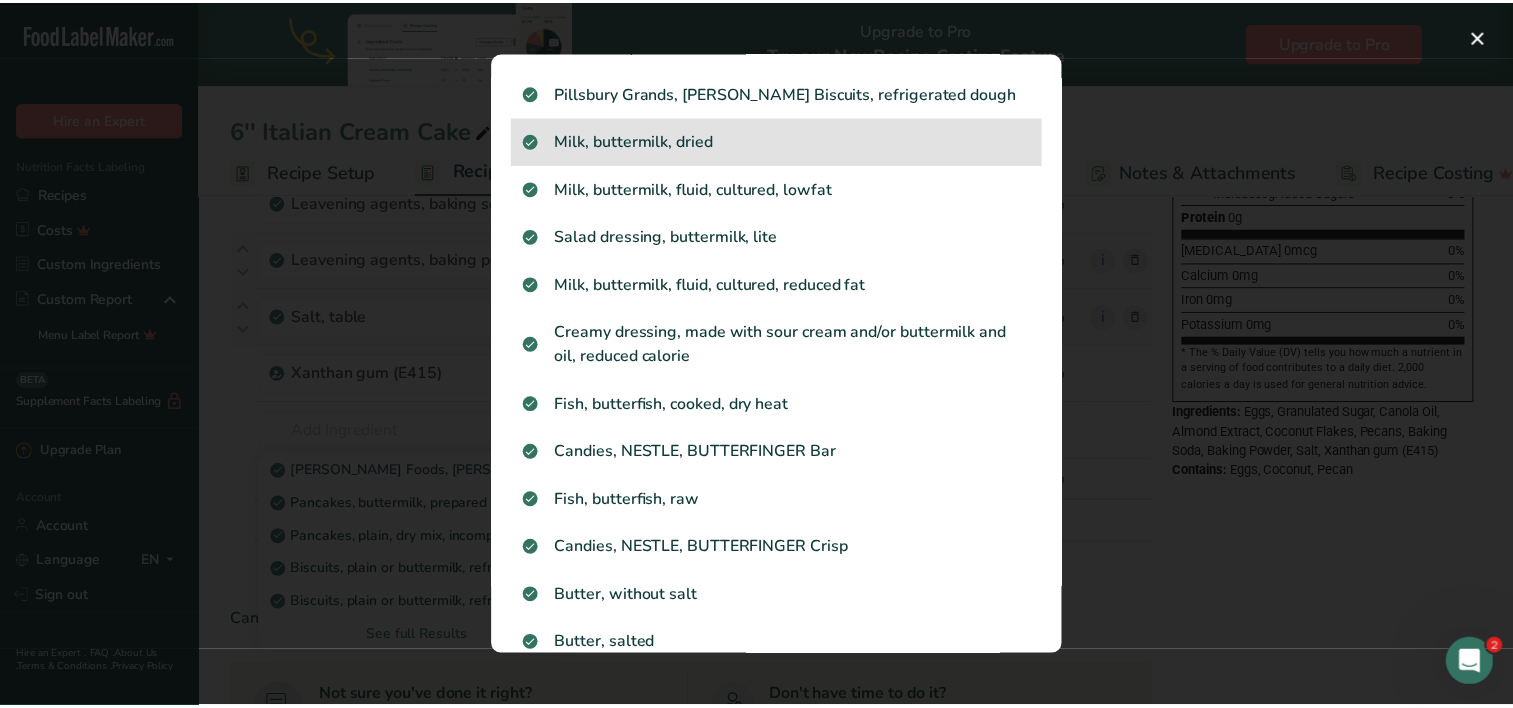 scroll, scrollTop: 1002, scrollLeft: 0, axis: vertical 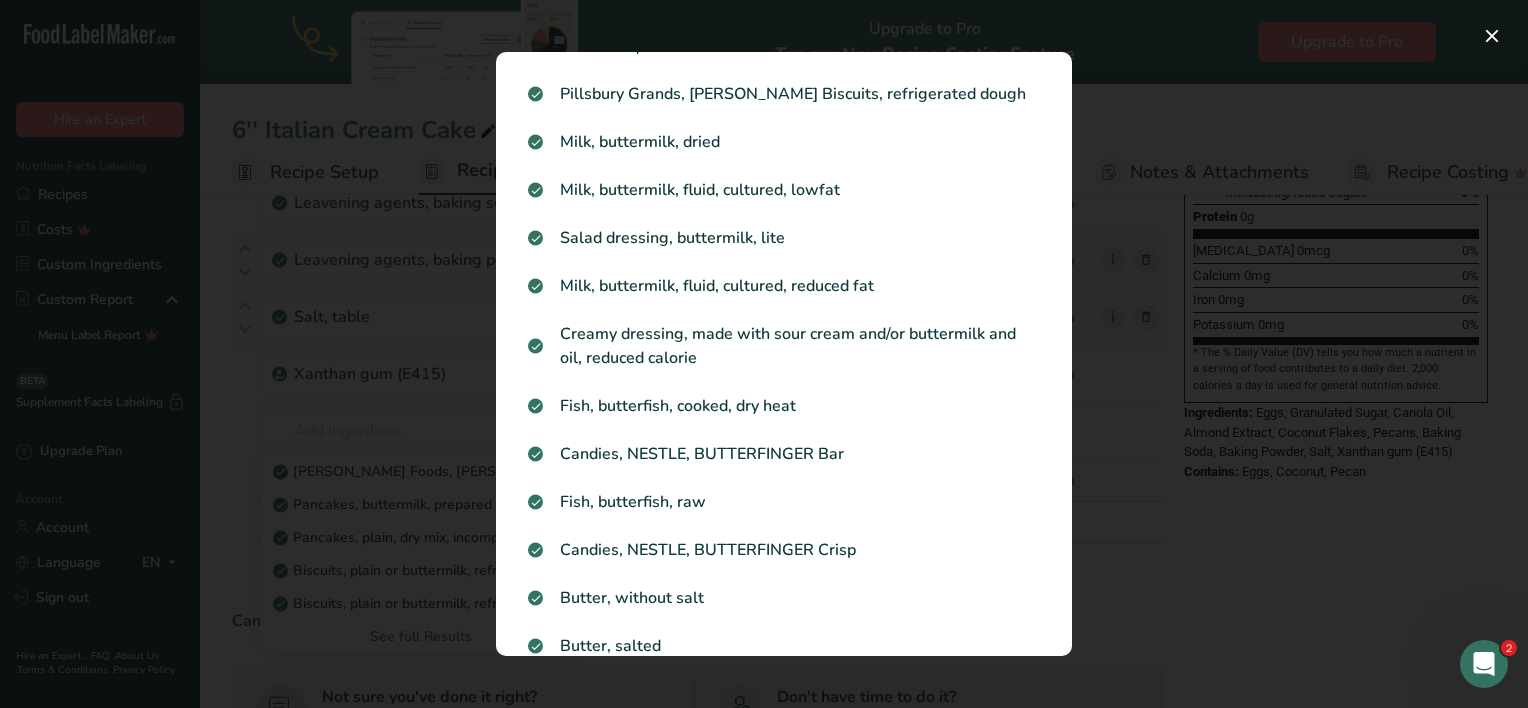 click at bounding box center (764, 354) 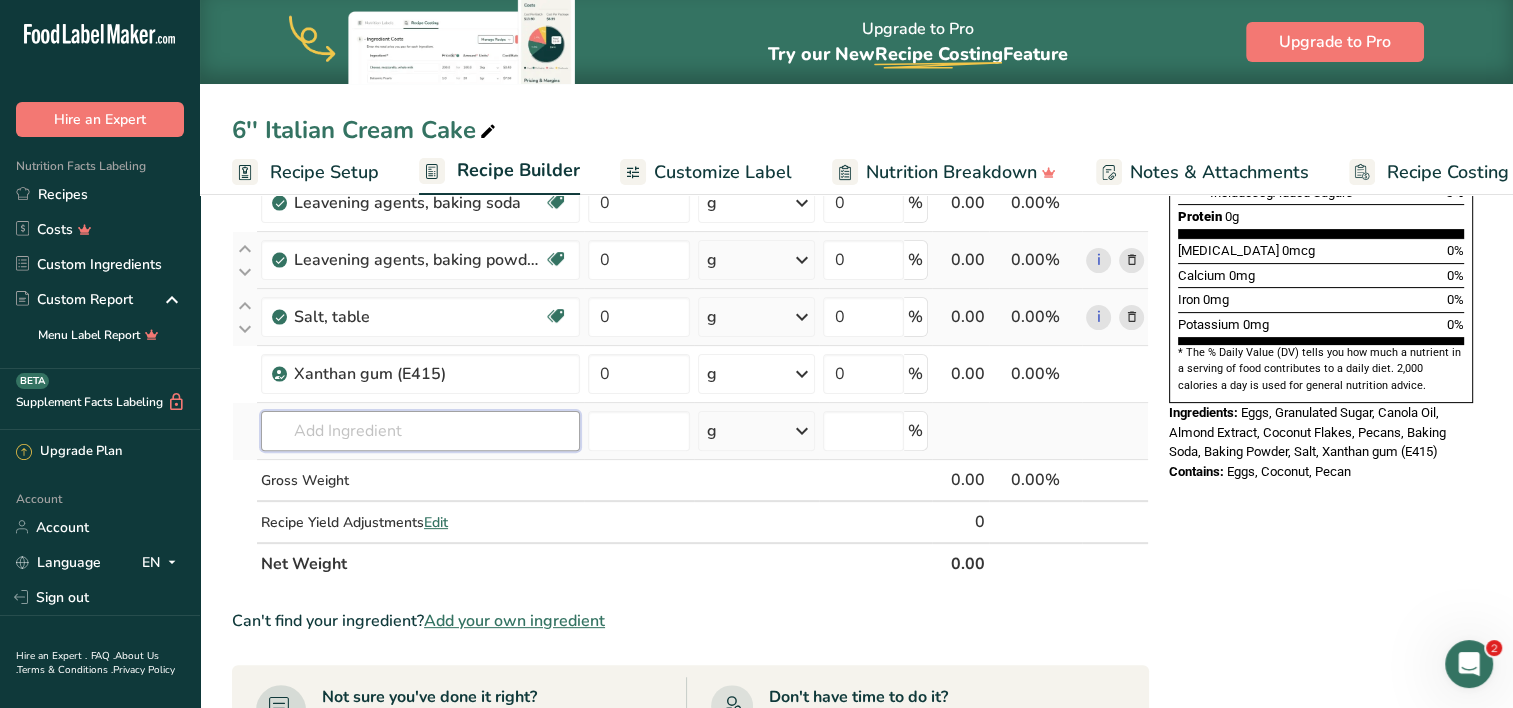 click at bounding box center (420, 431) 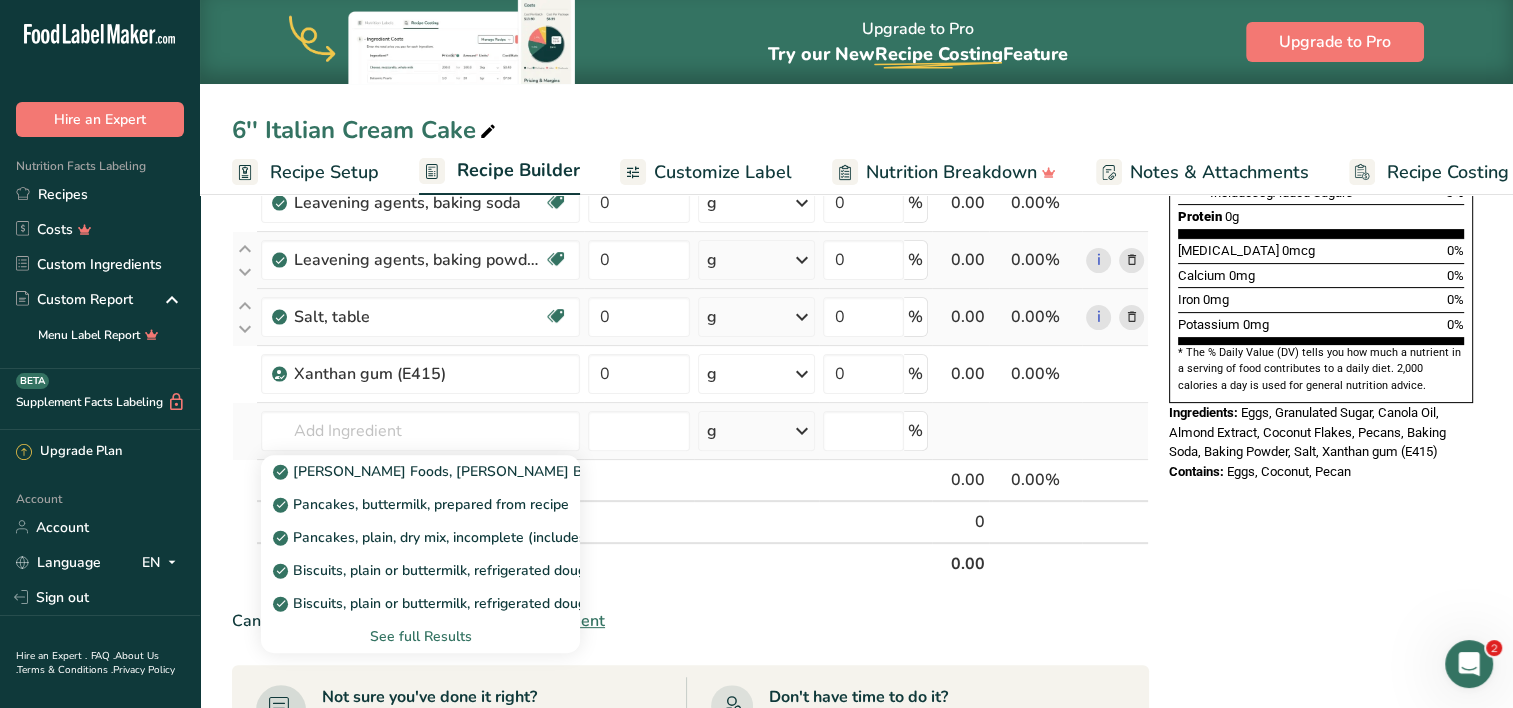 click on "See full Results" at bounding box center (420, 636) 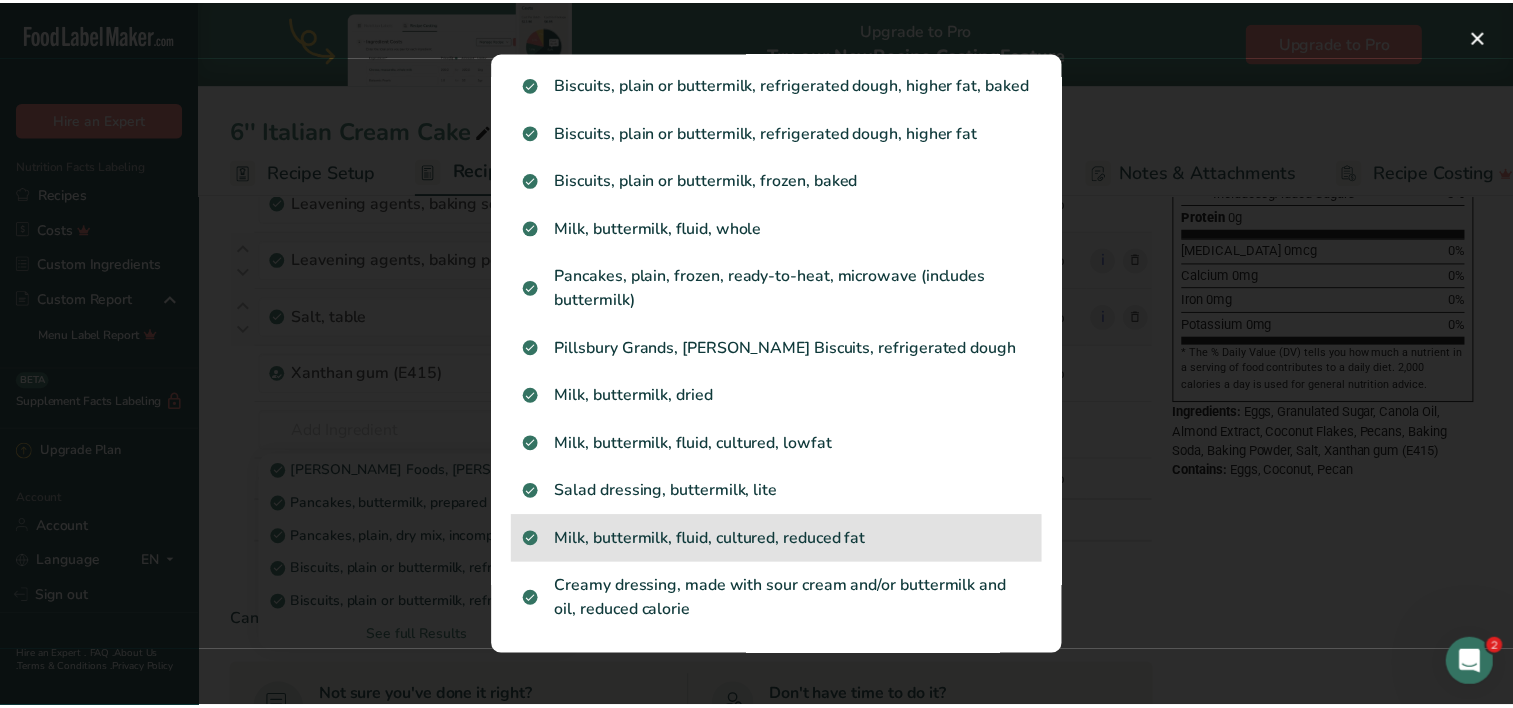 scroll, scrollTop: 783, scrollLeft: 0, axis: vertical 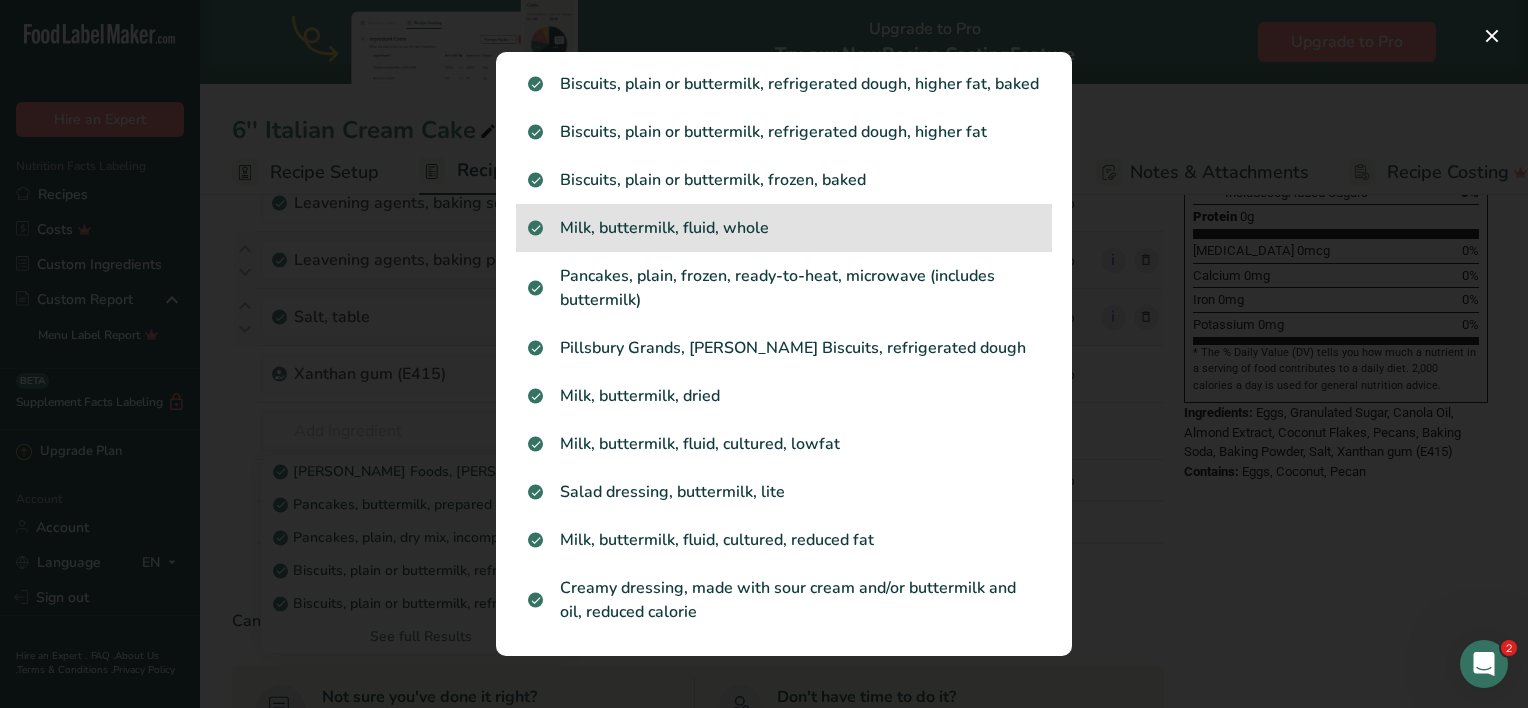 click on "Milk, buttermilk, fluid, whole" at bounding box center [784, 228] 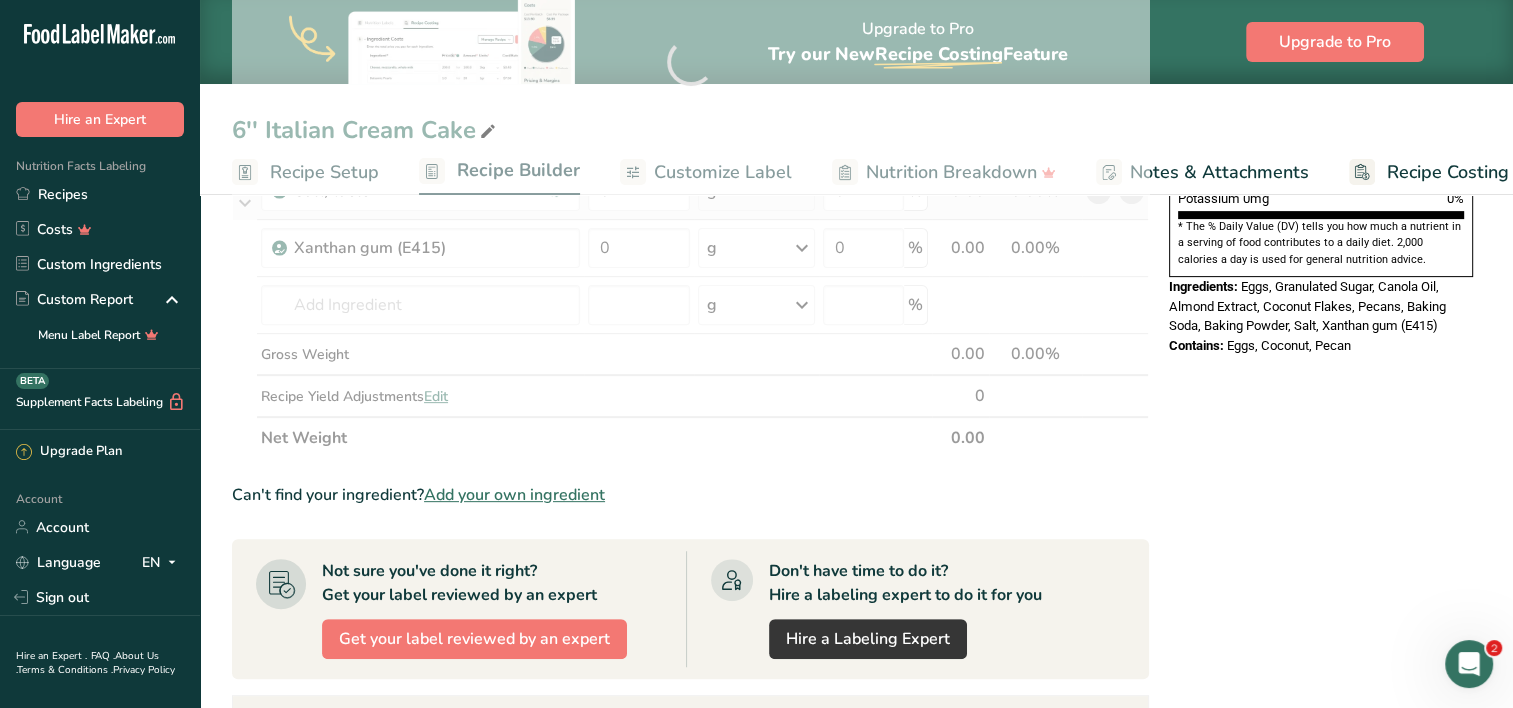scroll, scrollTop: 637, scrollLeft: 0, axis: vertical 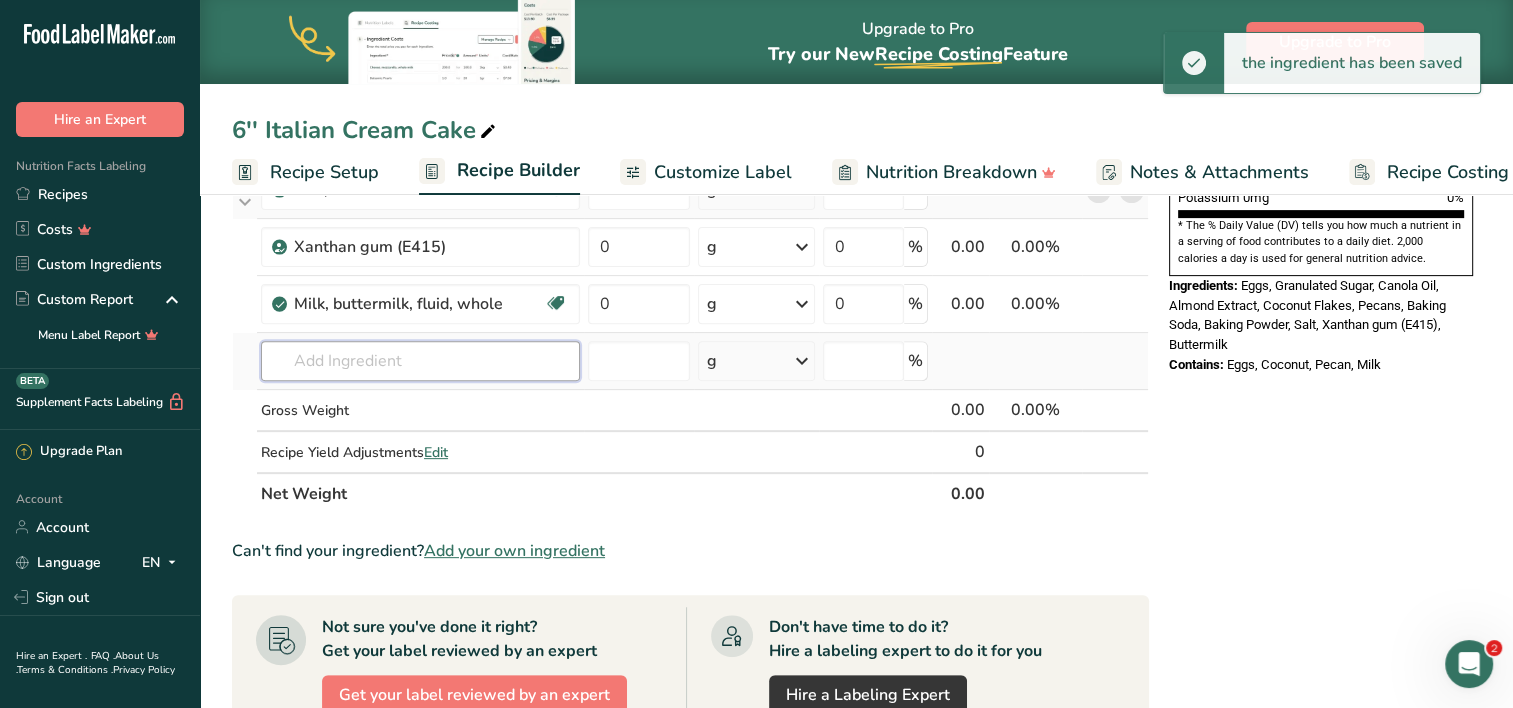 click at bounding box center [420, 361] 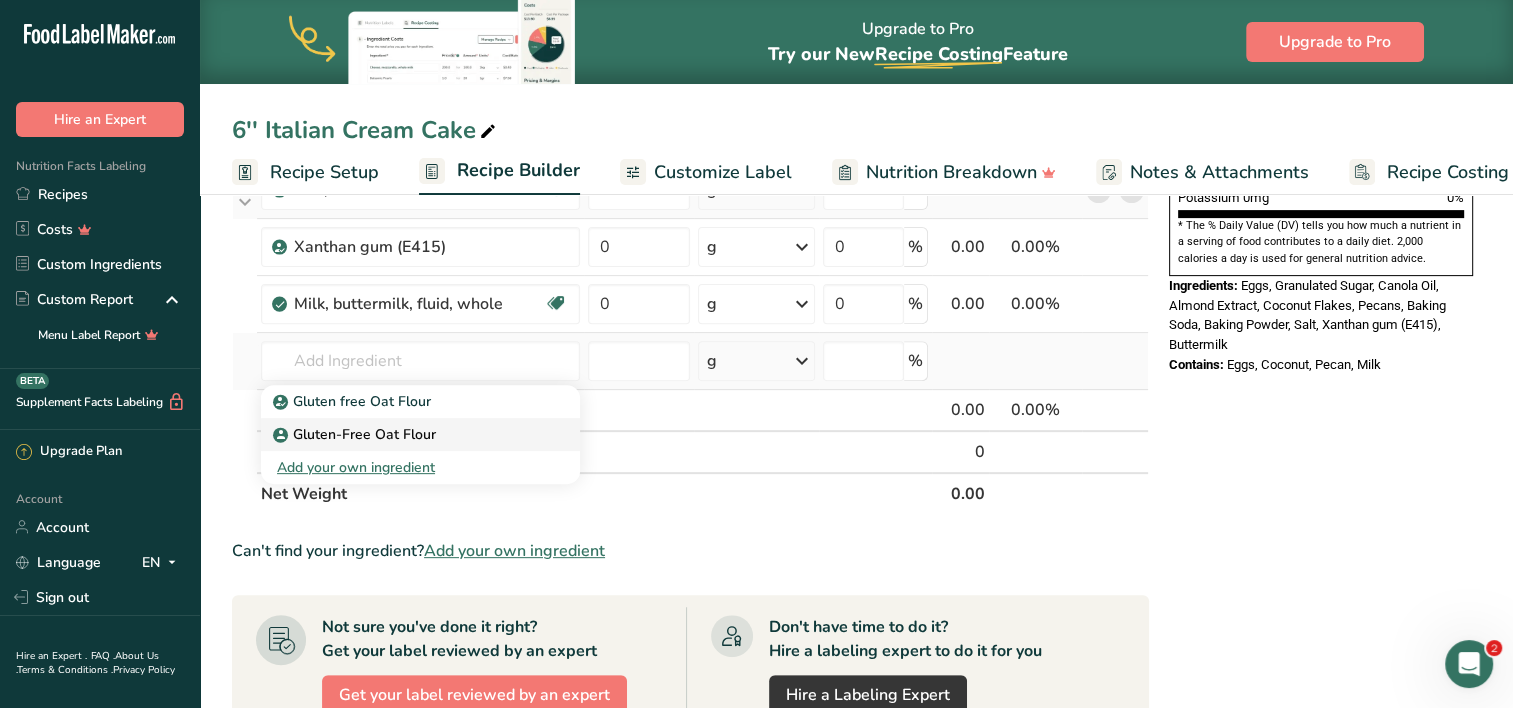 click on "Gluten-Free Oat Flour" at bounding box center [356, 434] 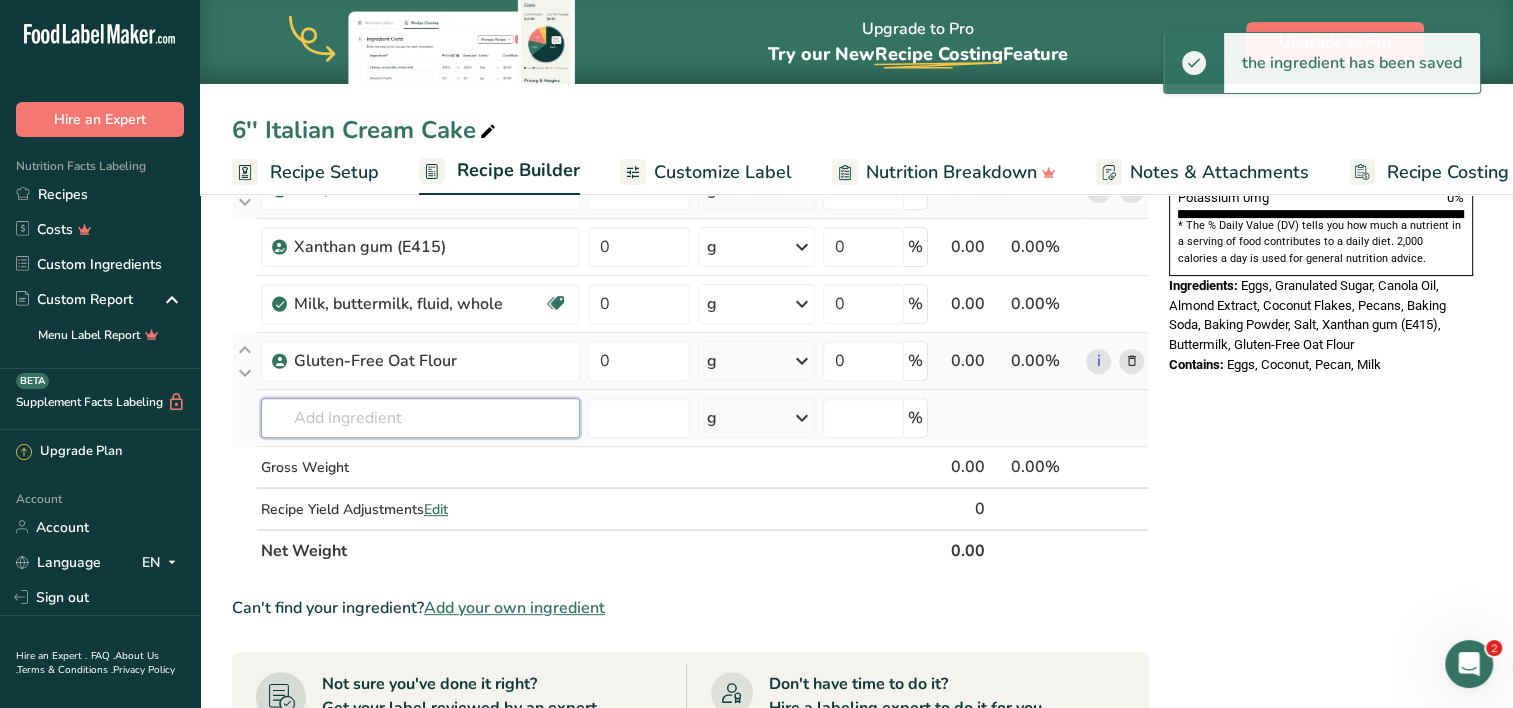 click at bounding box center [420, 418] 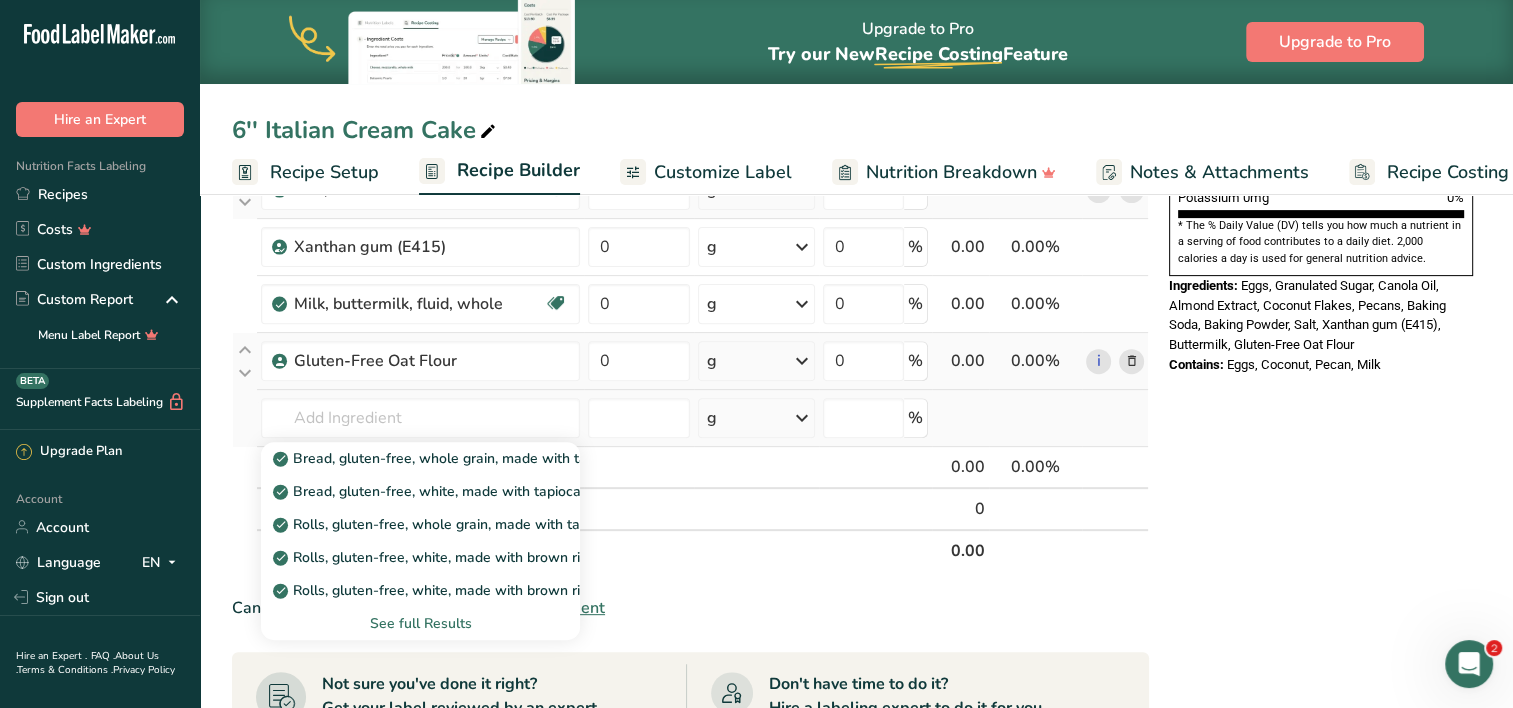click on "See full Results" at bounding box center [420, 623] 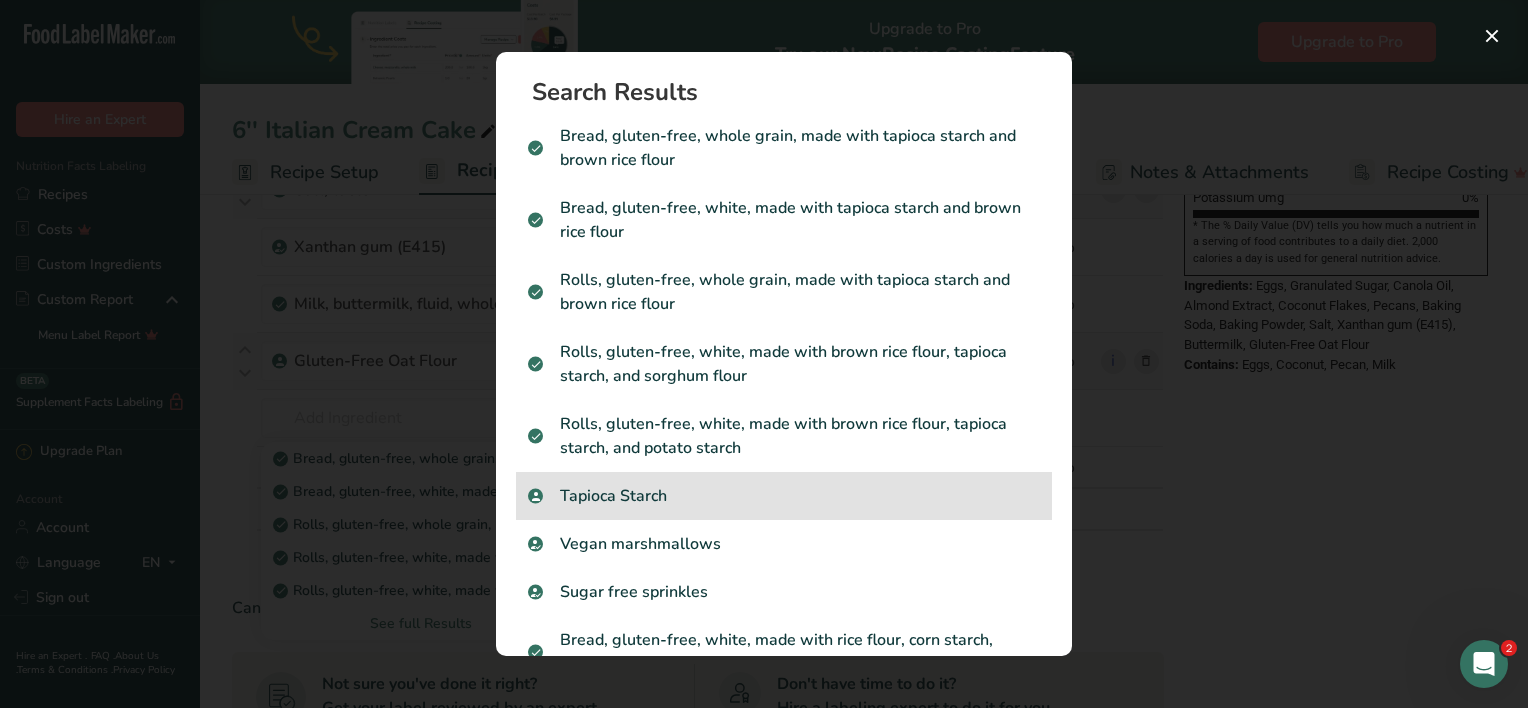 click on "Tapioca Starch" at bounding box center (784, 496) 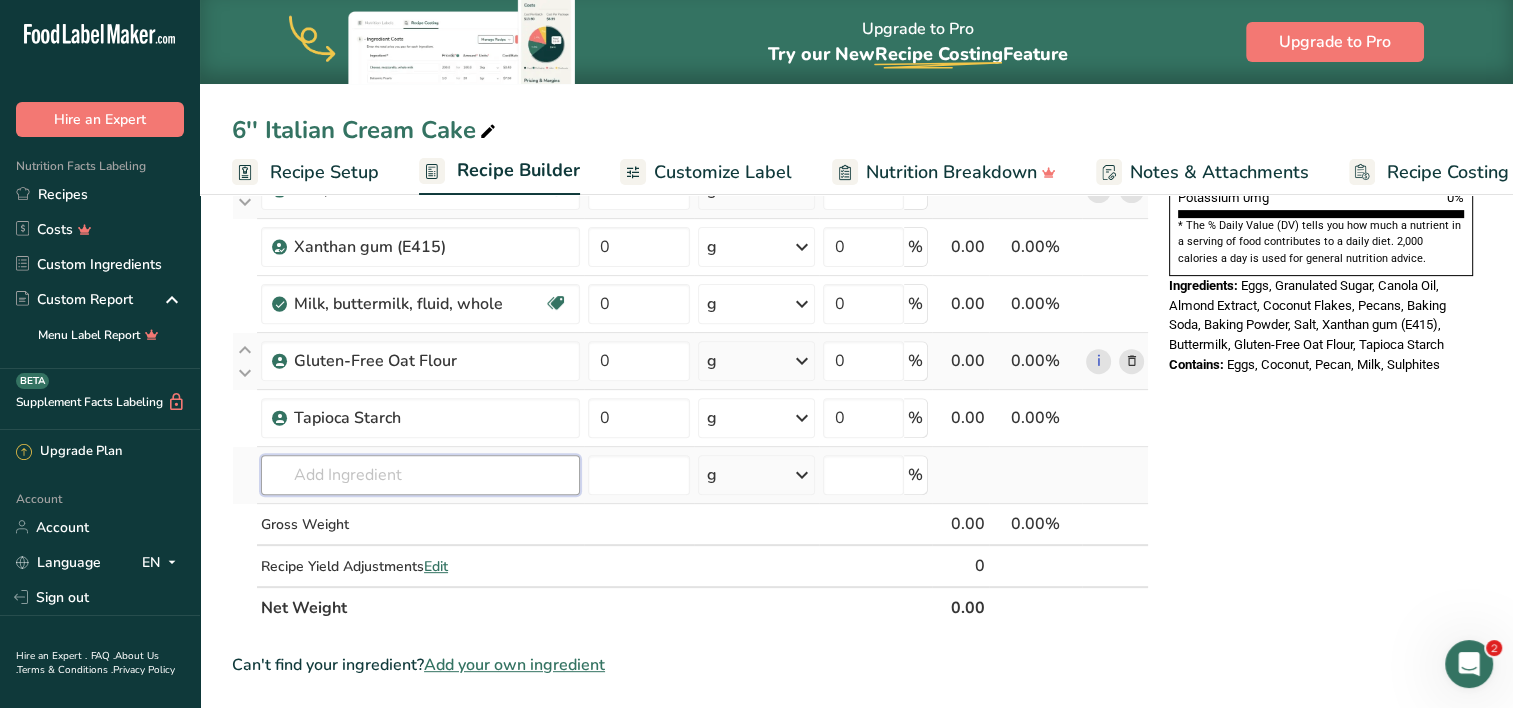 click at bounding box center (420, 475) 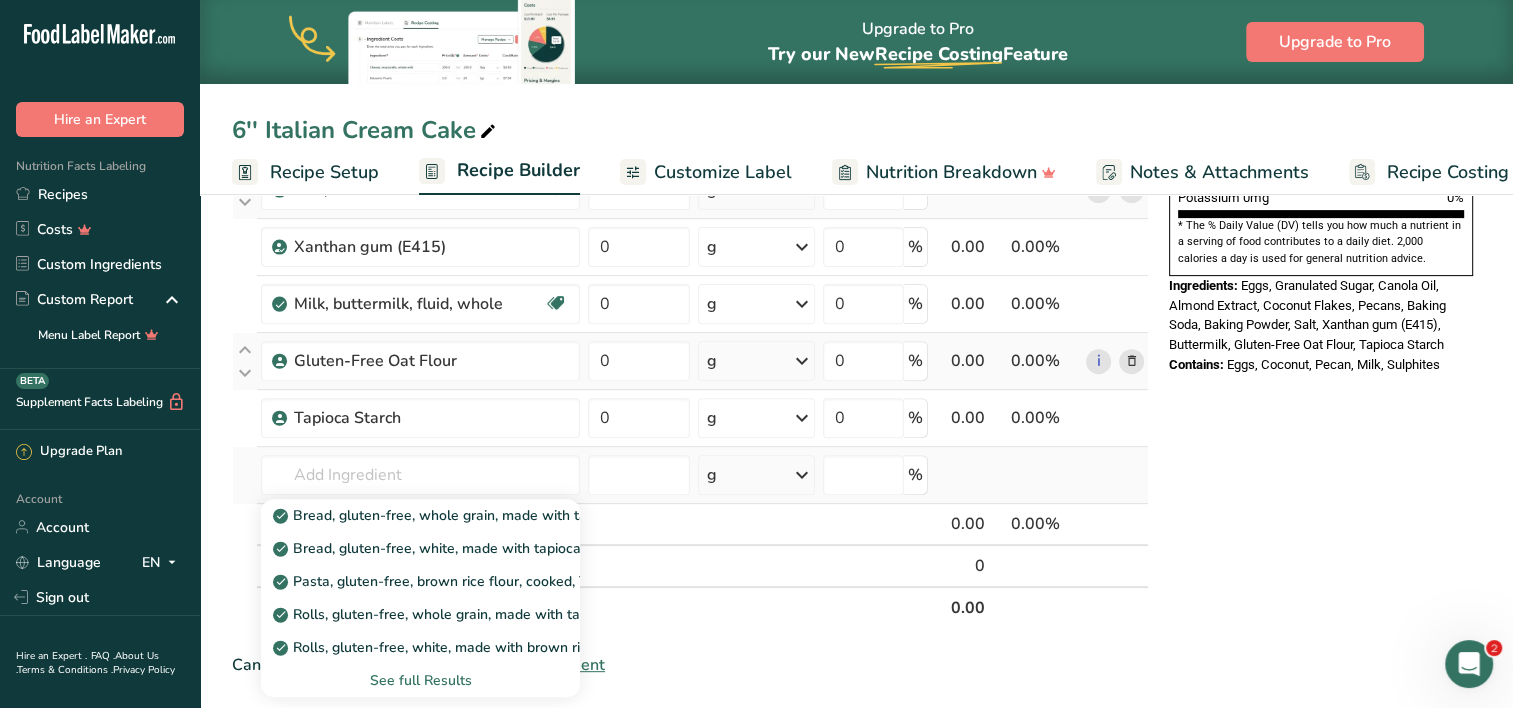 click on "See full Results" at bounding box center (420, 680) 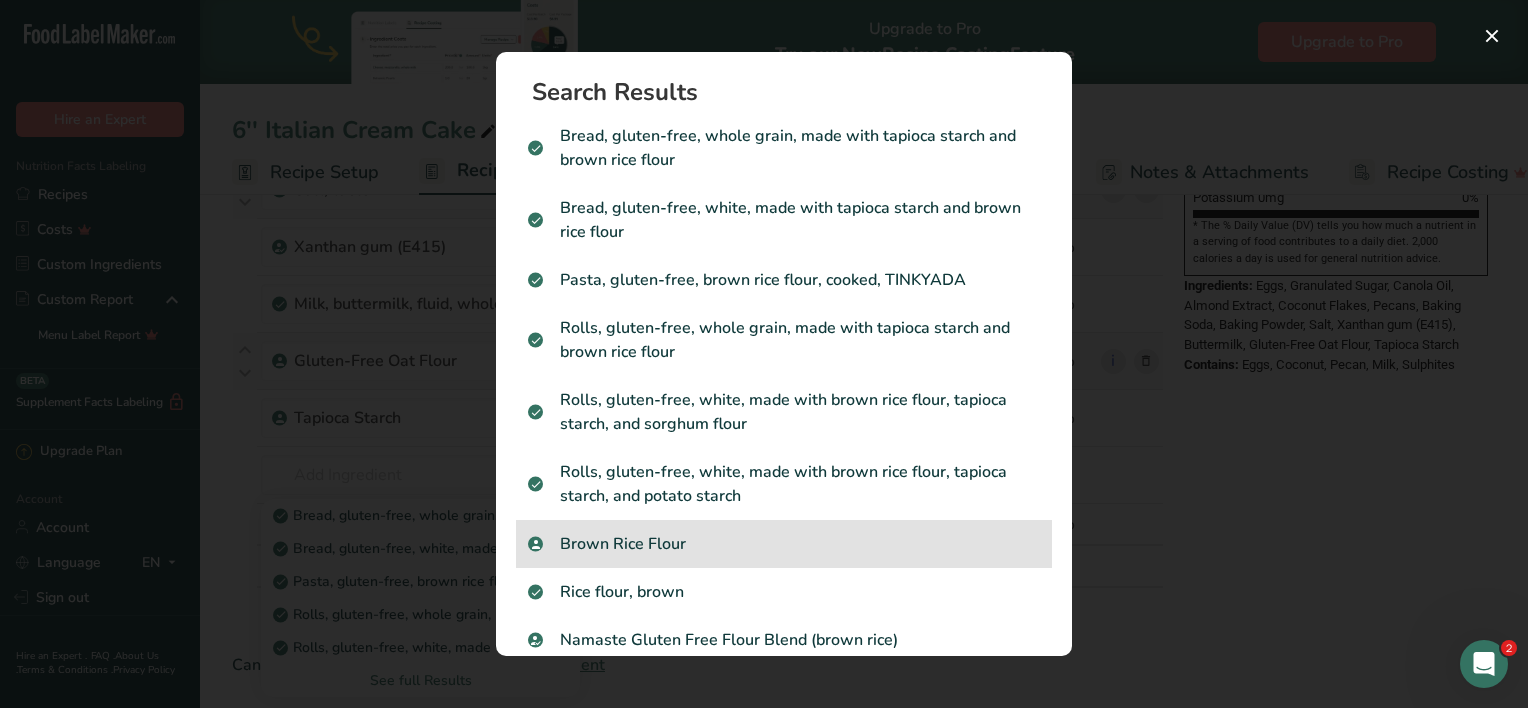 click on "Brown Rice Flour" at bounding box center [784, 544] 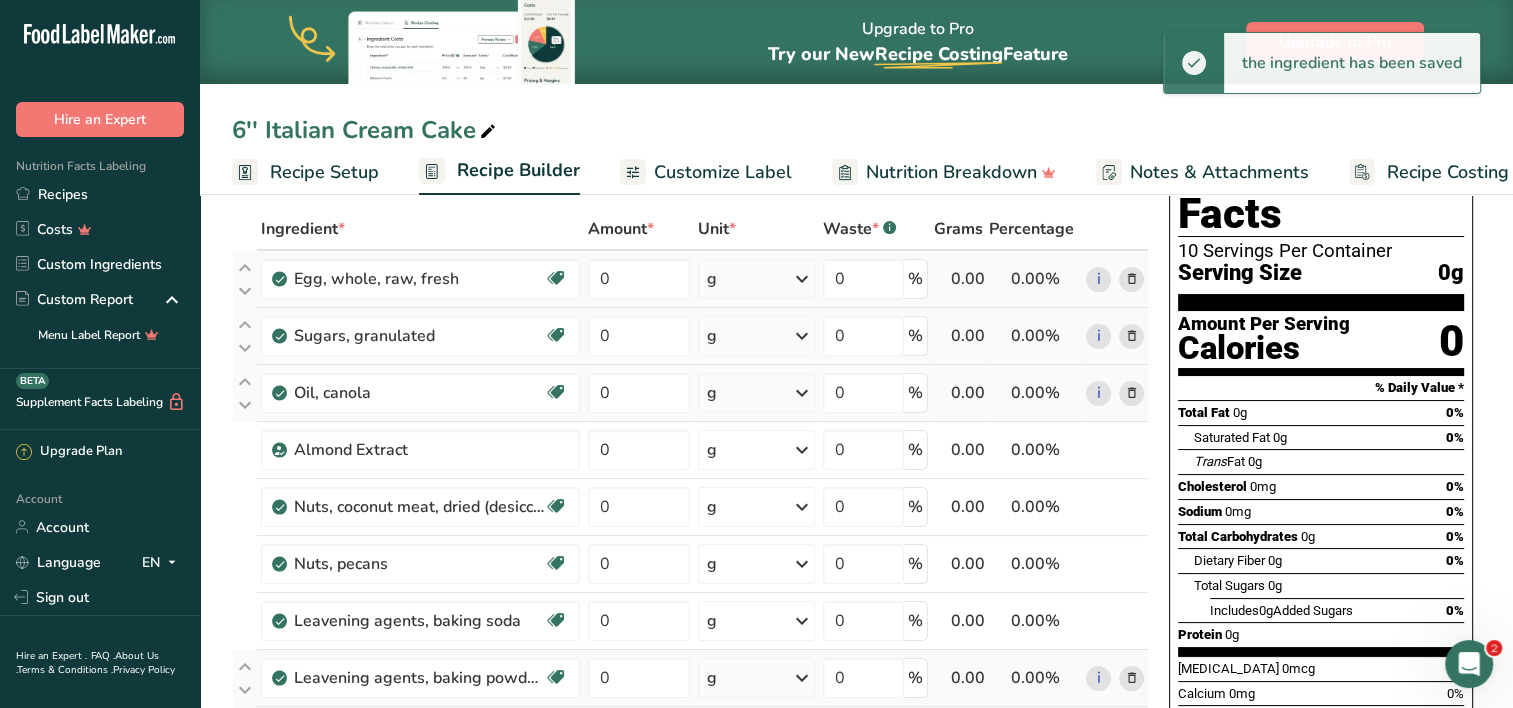 scroll, scrollTop: 0, scrollLeft: 0, axis: both 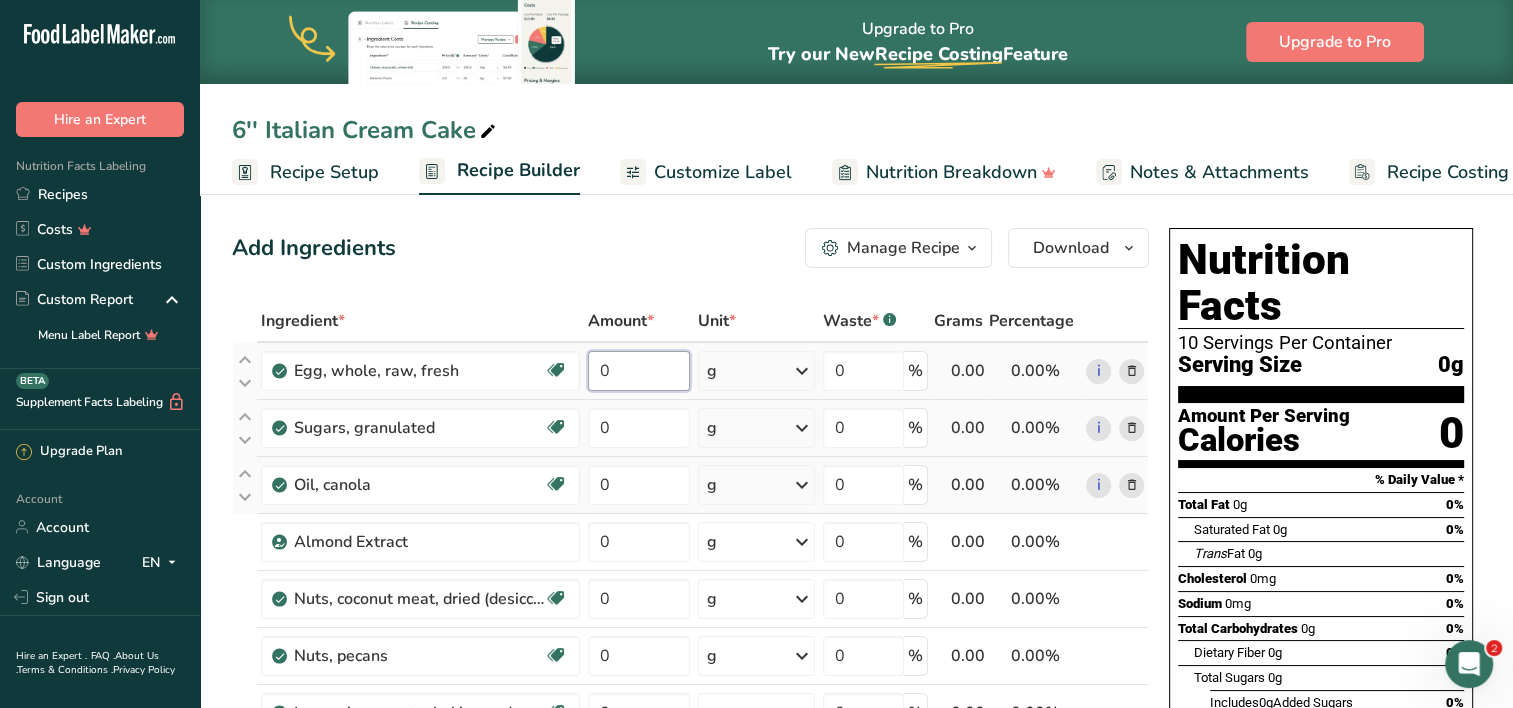 click on "0" at bounding box center [639, 371] 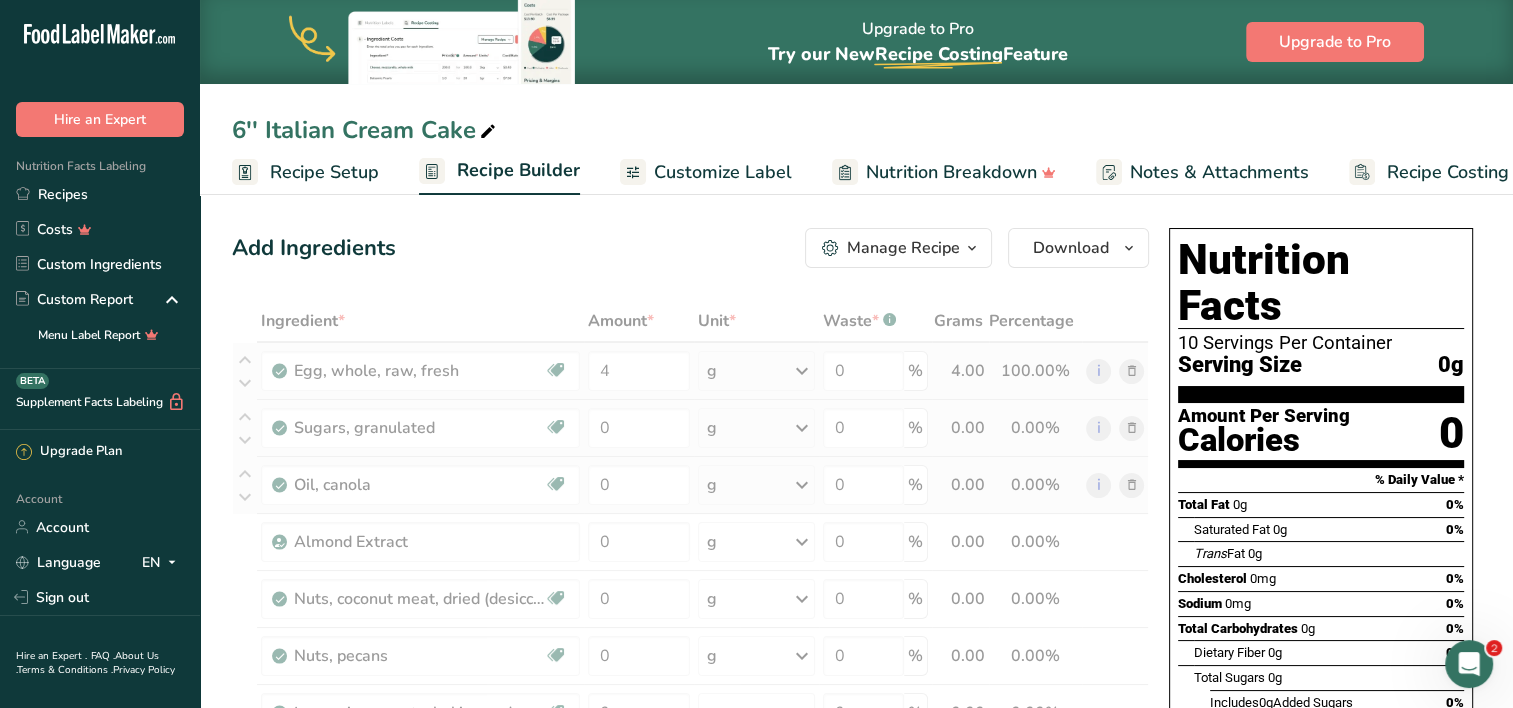 click on "Ingredient *
Amount *
Unit *
Waste *   .a-a{fill:#347362;}.b-a{fill:#fff;}          Grams
Percentage
Egg, whole, raw, fresh
Gluten free
Vegetarian
Soy free
4
g
Portions
1 large
1 extra large
1 jumbo
See more
Weight Units
g
kg
mg
See more
Volume Units
l
Volume units require a density conversion. If you know your ingredient's density enter it below. Otherwise, click on "RIA" our AI Regulatory bot - she will be able to help you
lb/ft3
g/cm3
Confirm
mL
lb/ft3" at bounding box center (690, 811) 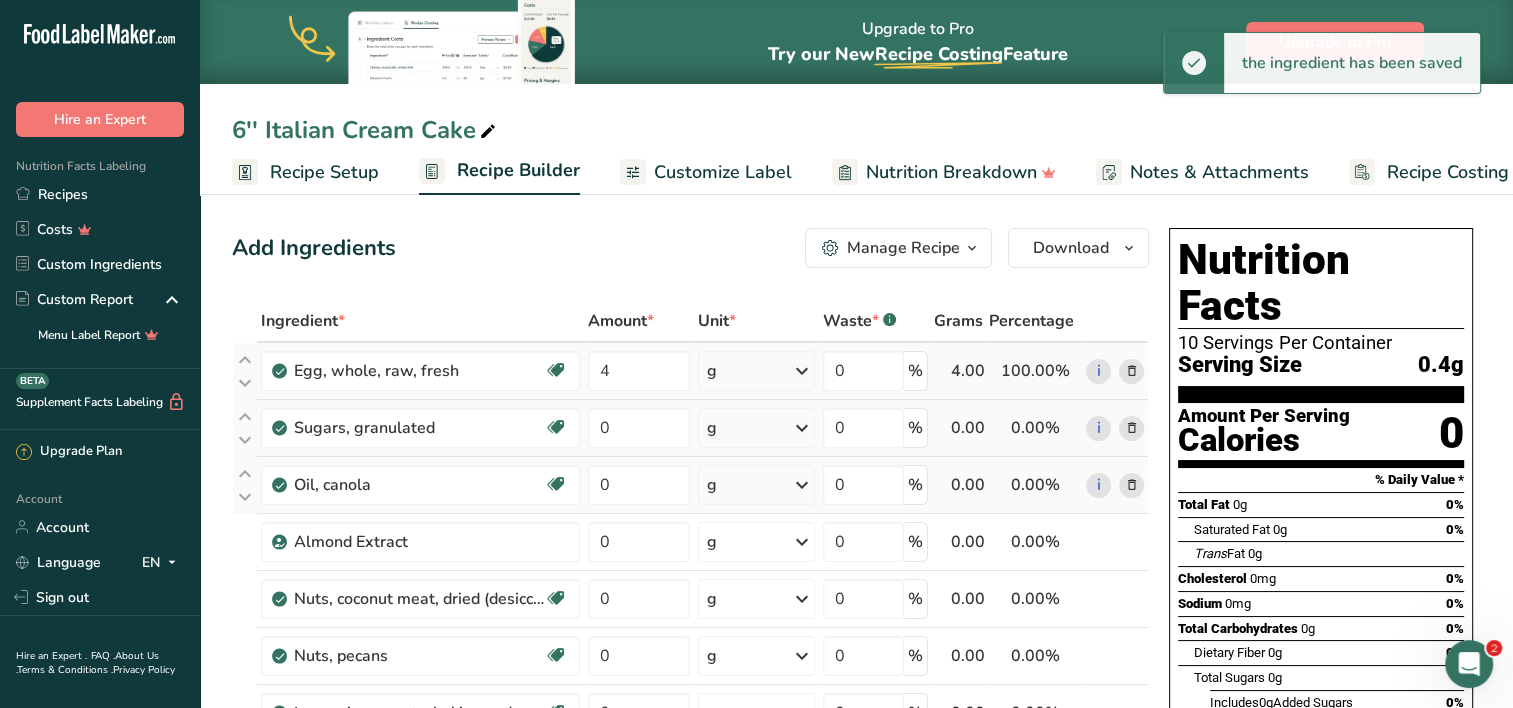 click on "g" at bounding box center (757, 371) 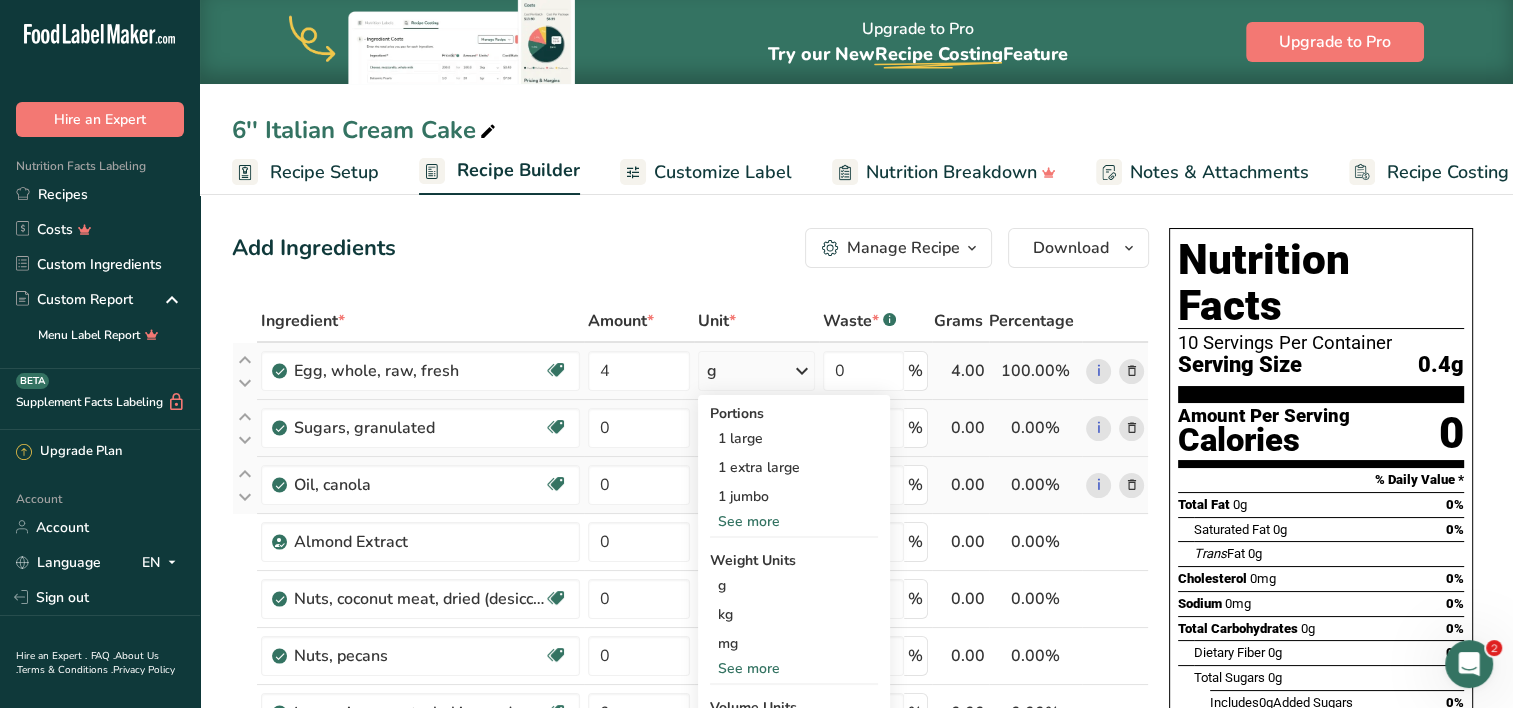 click on "See more" at bounding box center (794, 668) 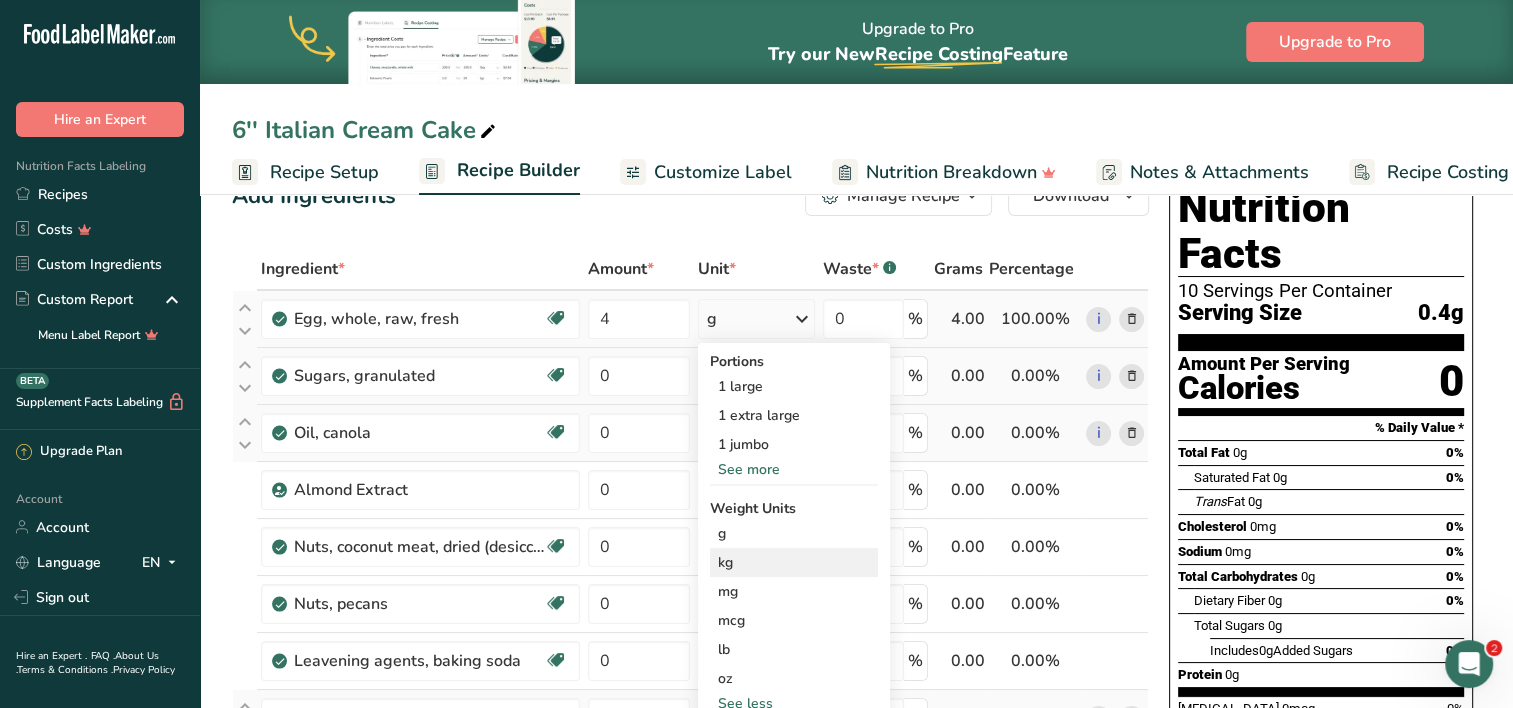 scroll, scrollTop: 40, scrollLeft: 0, axis: vertical 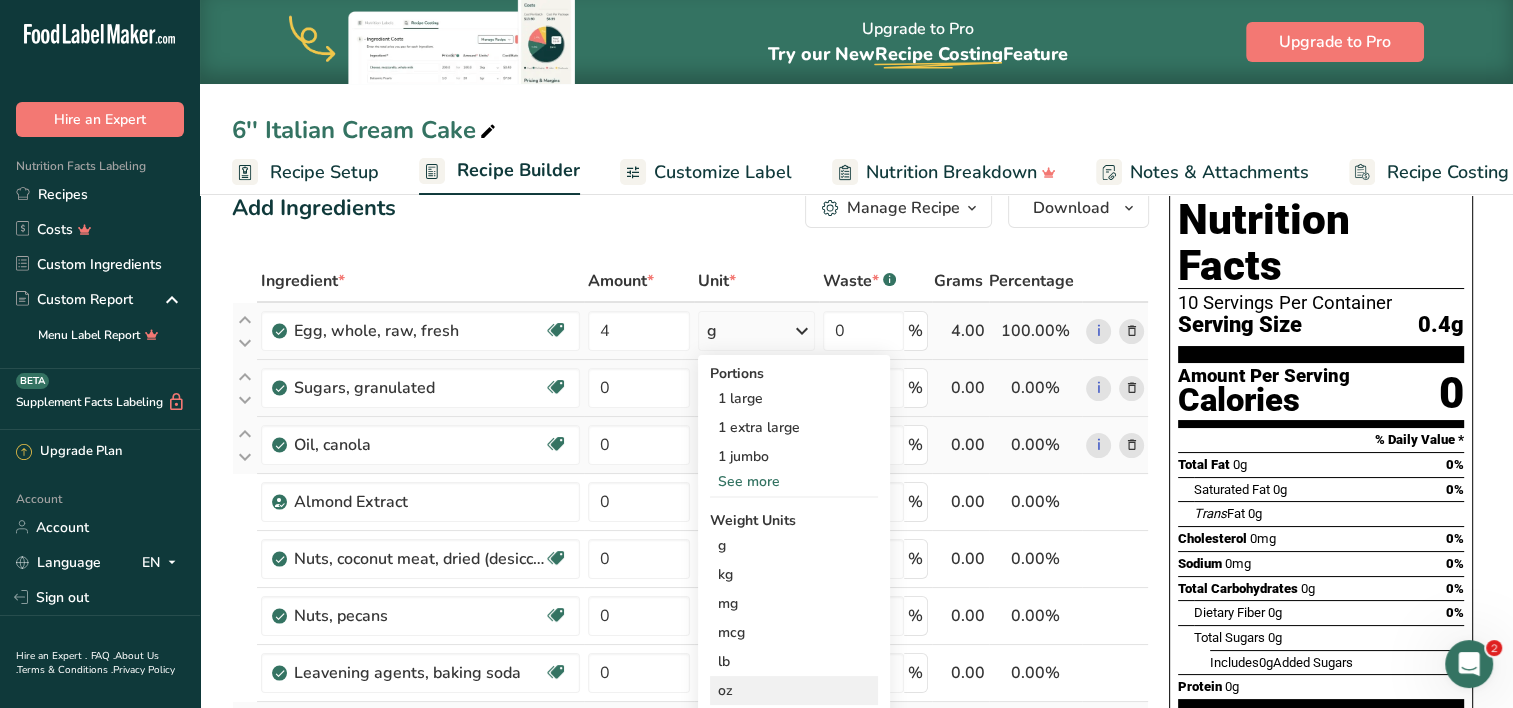 click on "oz" at bounding box center [794, 690] 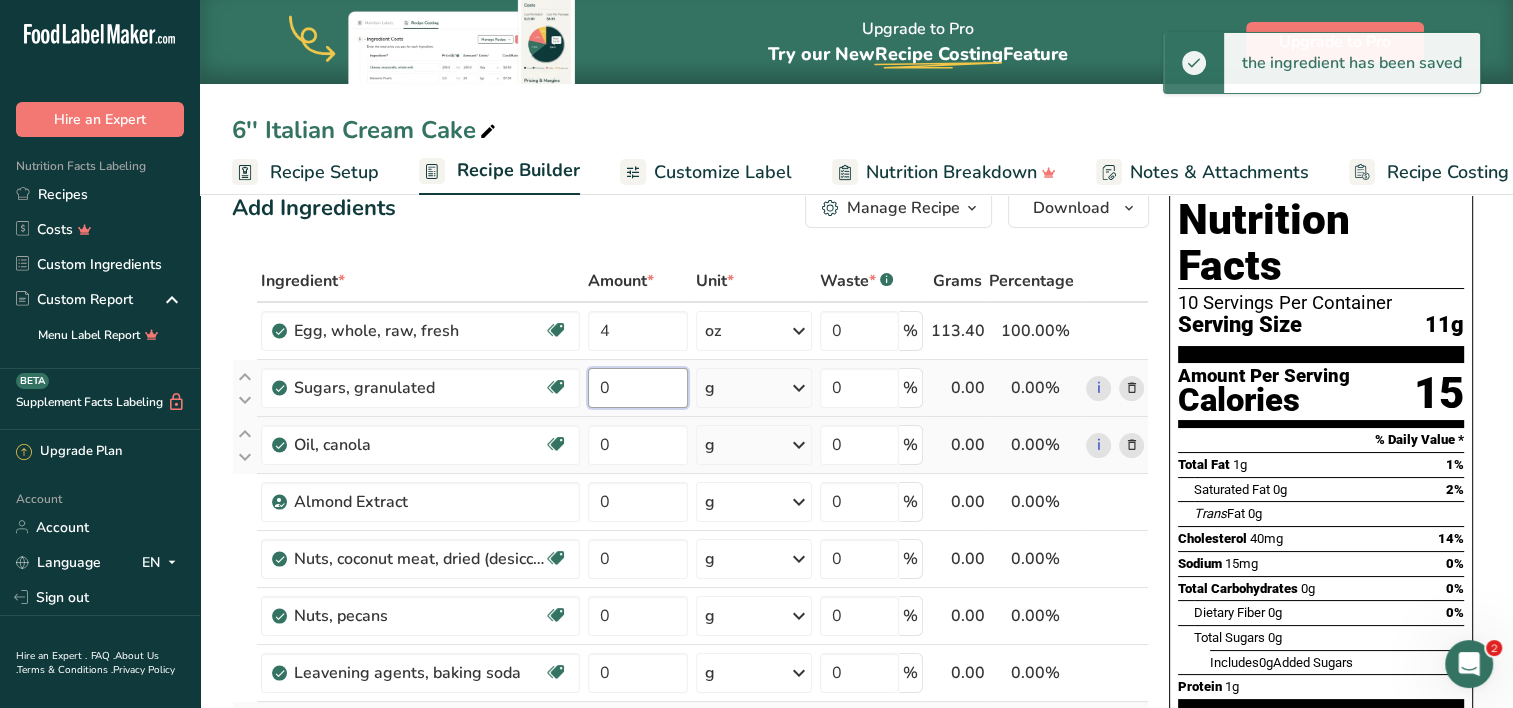 click on "0" at bounding box center [638, 388] 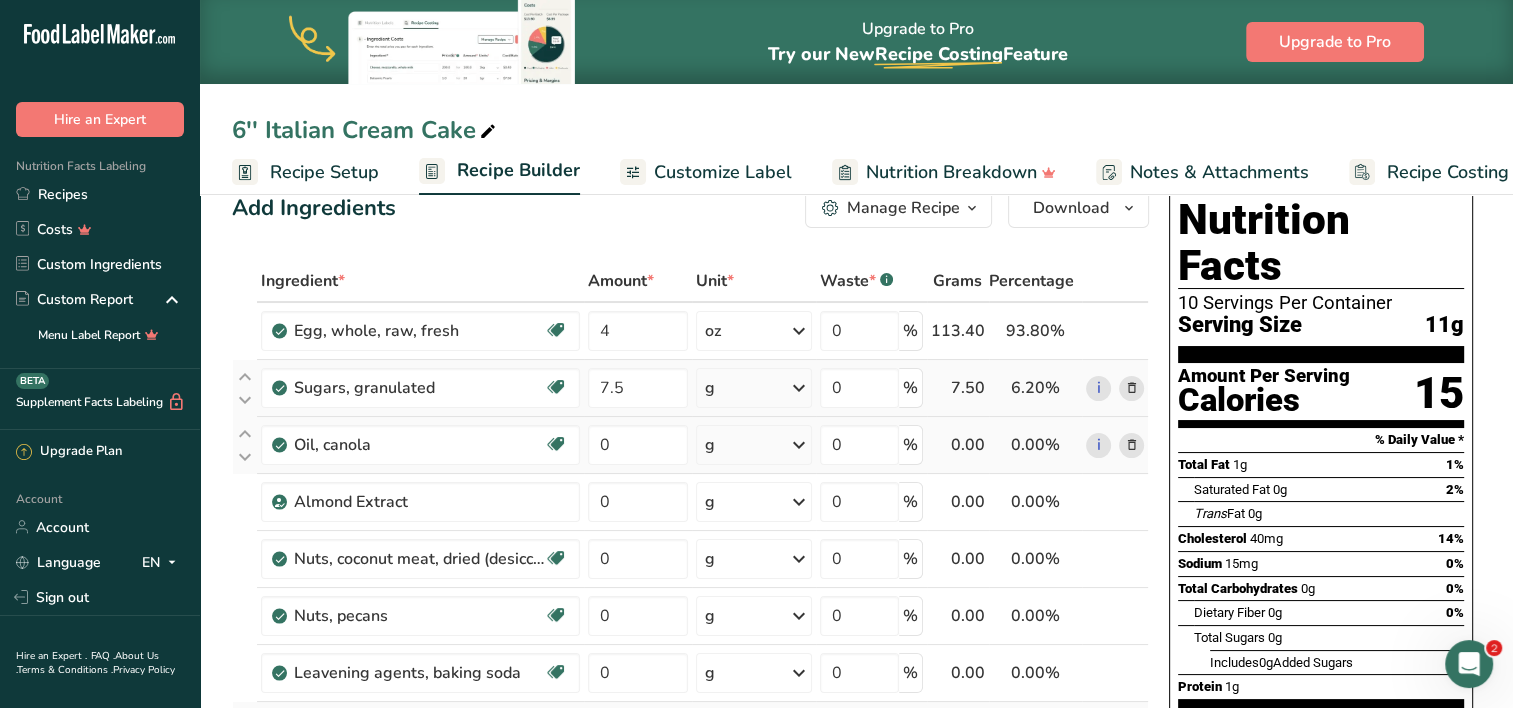 click on "Ingredient *
Amount *
Unit *
Waste *   .a-a{fill:#347362;}.b-a{fill:#fff;}          Grams
Percentage
Egg, whole, raw, fresh
Gluten free
Vegetarian
Soy free
4
oz
Portions
1 large
1 extra large
1 jumbo
See more
Weight Units
g
kg
mg
mcg
lb
oz
See less
Volume Units
l
Volume units require a density conversion. If you know your ingredient's density enter it below. Otherwise, click on "RIA" our AI Regulatory bot - she will be able to help you
lb/ft3
g/cm3
Confirm
mL" at bounding box center (690, 771) 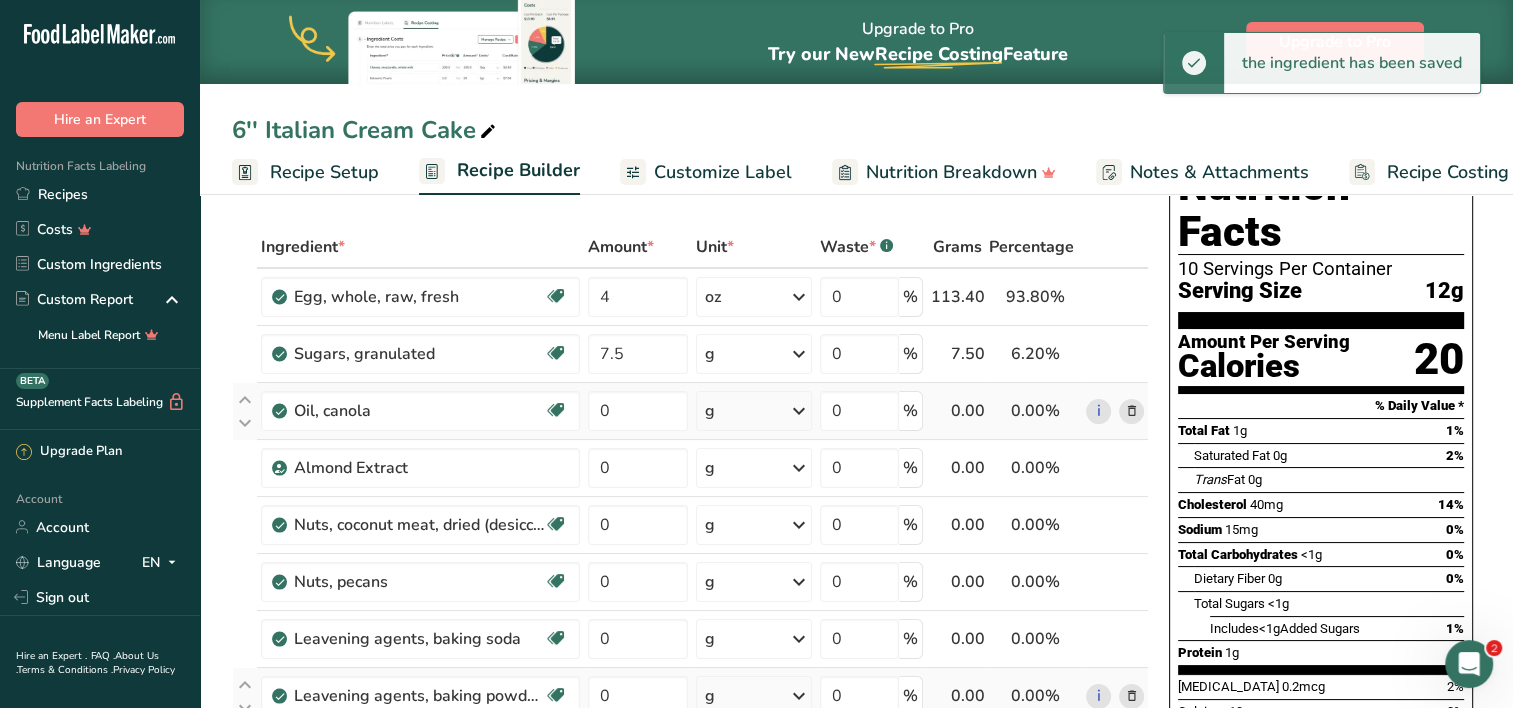 scroll, scrollTop: 78, scrollLeft: 0, axis: vertical 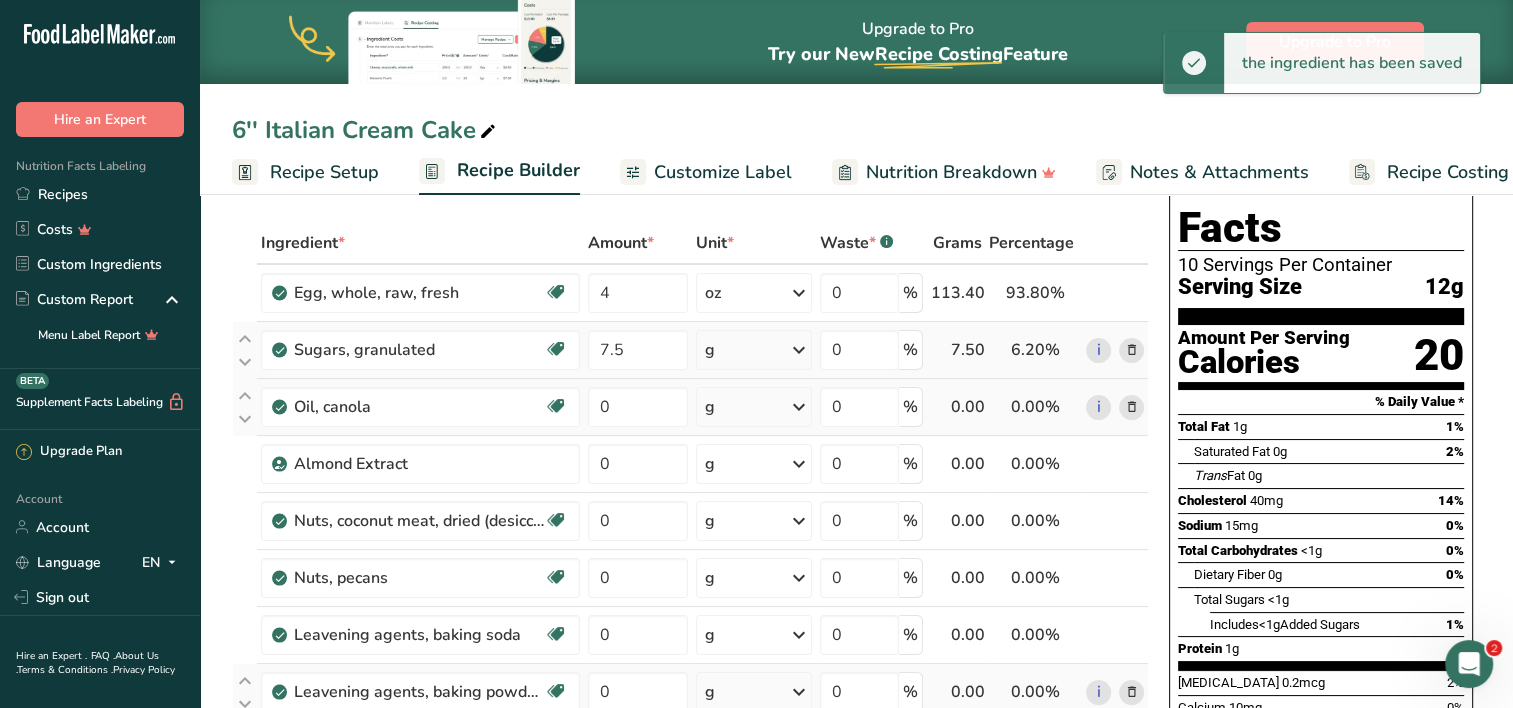 click on "g" at bounding box center (754, 350) 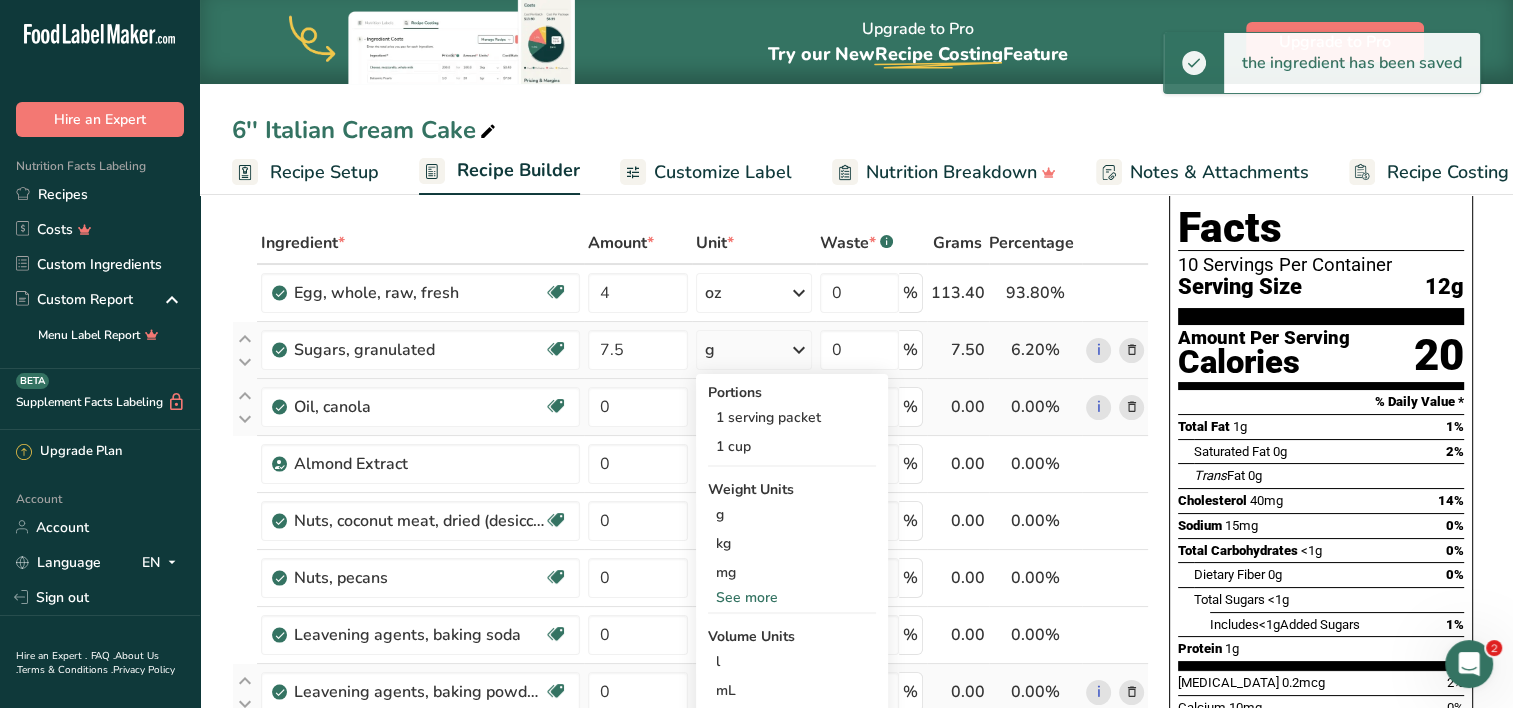 click on "See more" at bounding box center [792, 597] 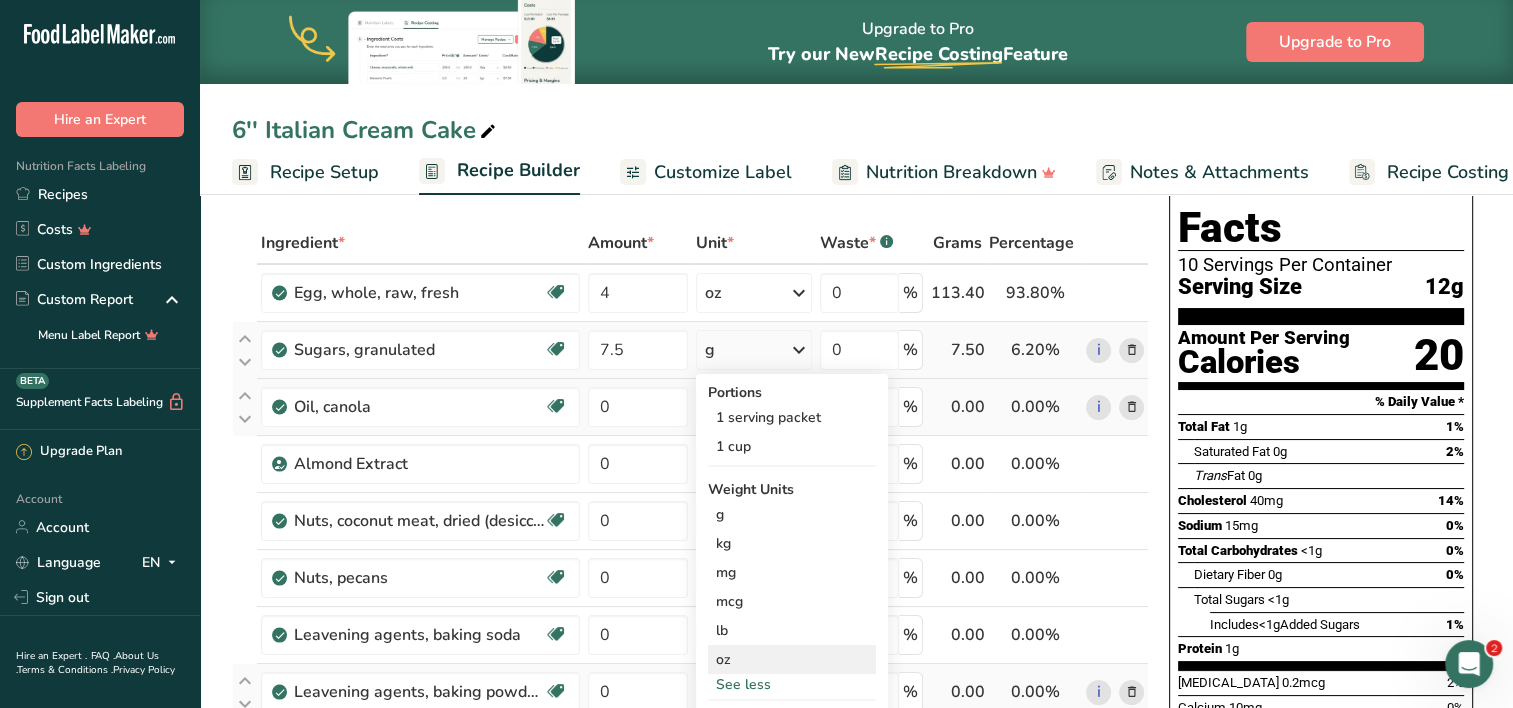 click on "oz" at bounding box center [792, 659] 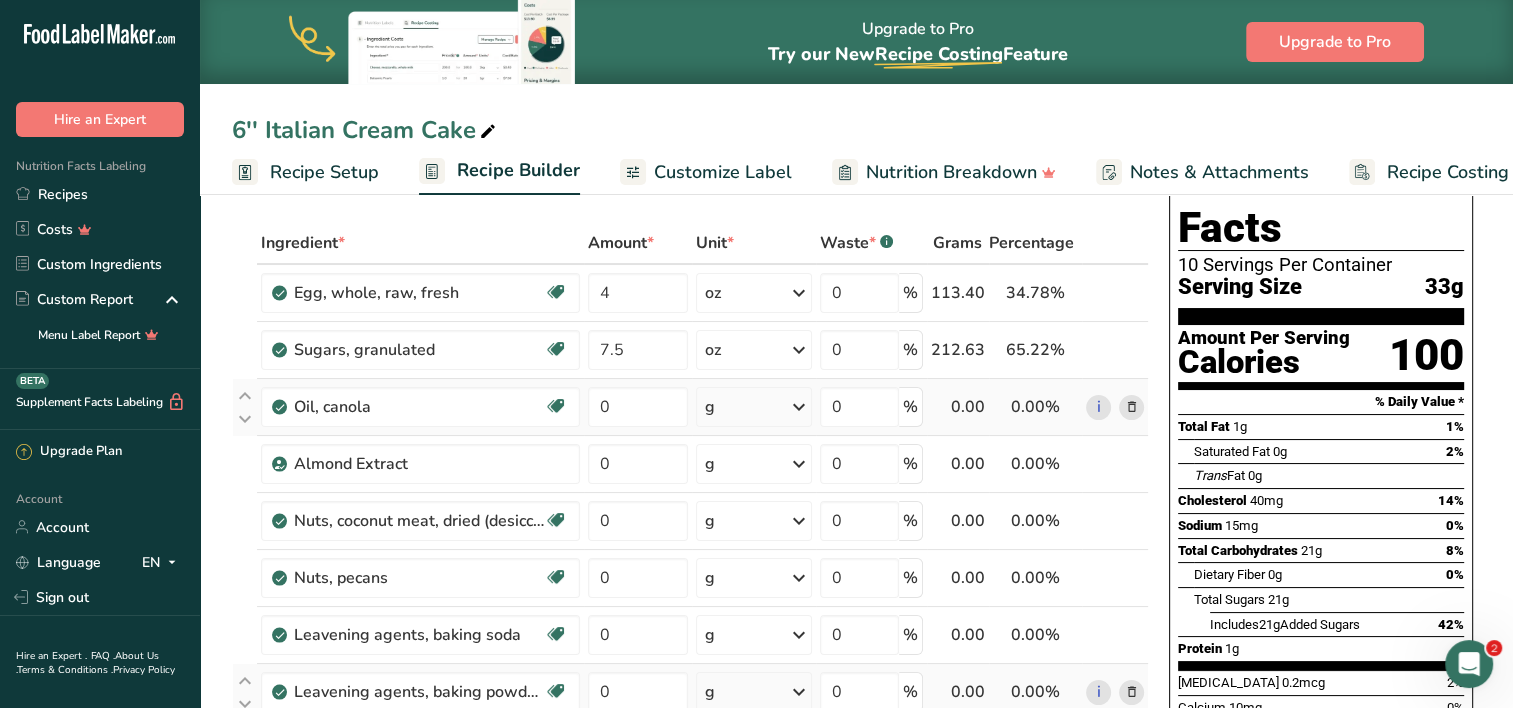 click on "g" at bounding box center (754, 407) 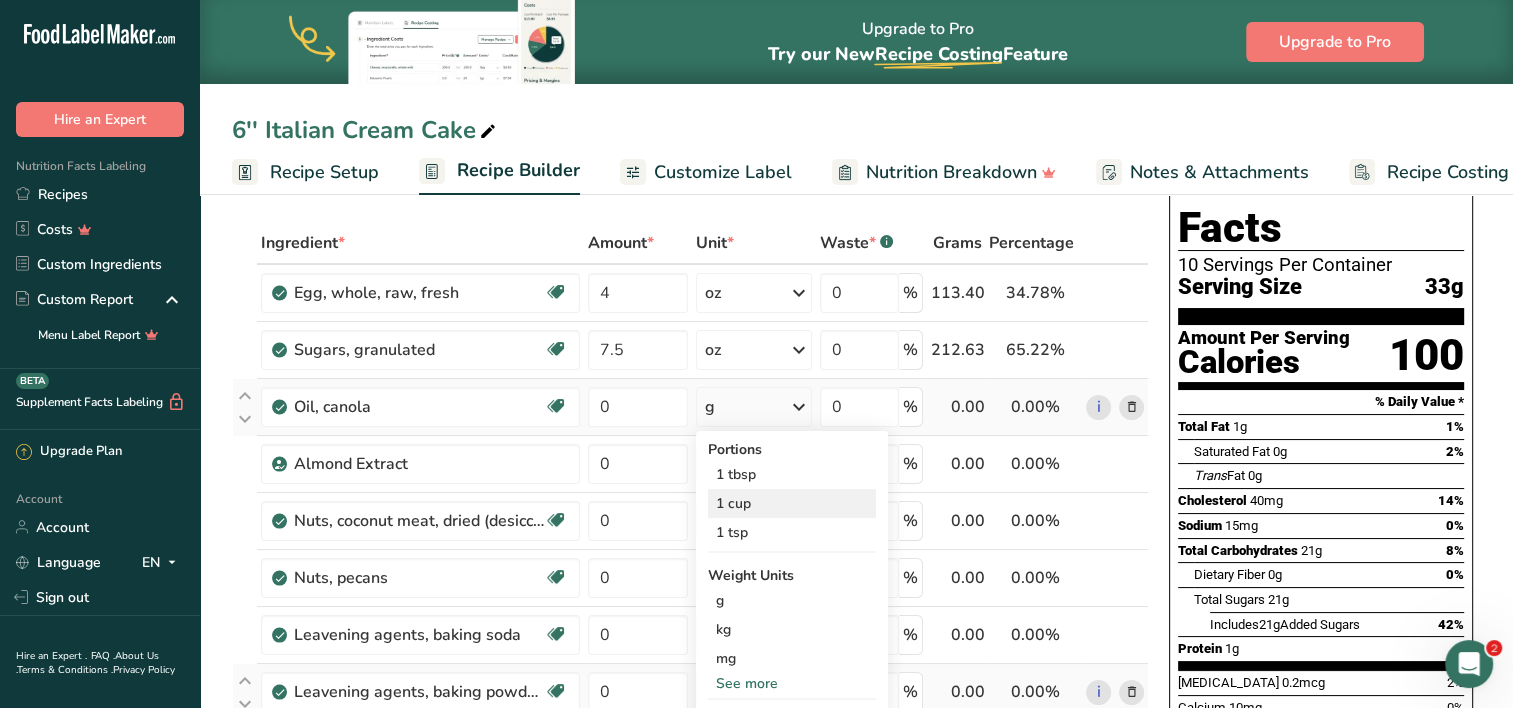click on "1 cup" at bounding box center (792, 503) 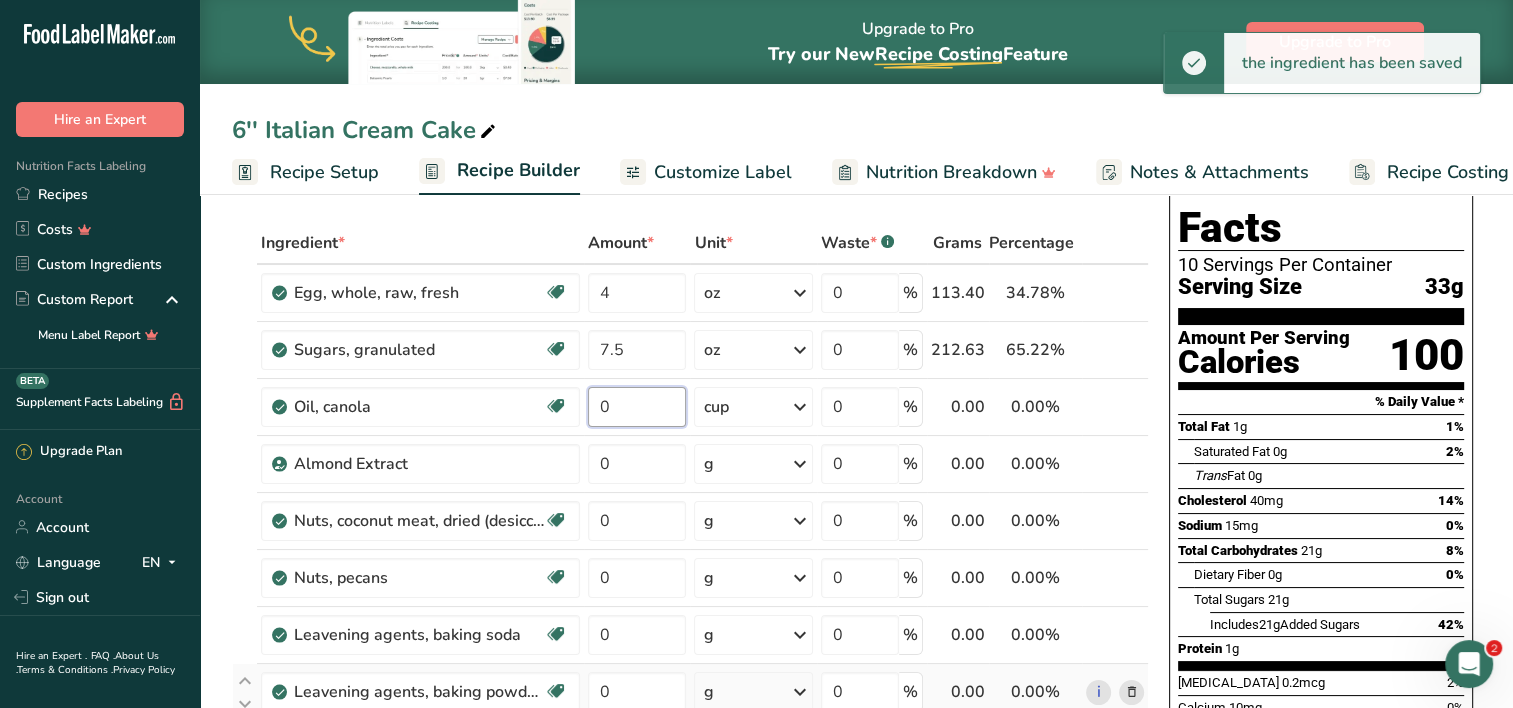 click on "0" at bounding box center (637, 407) 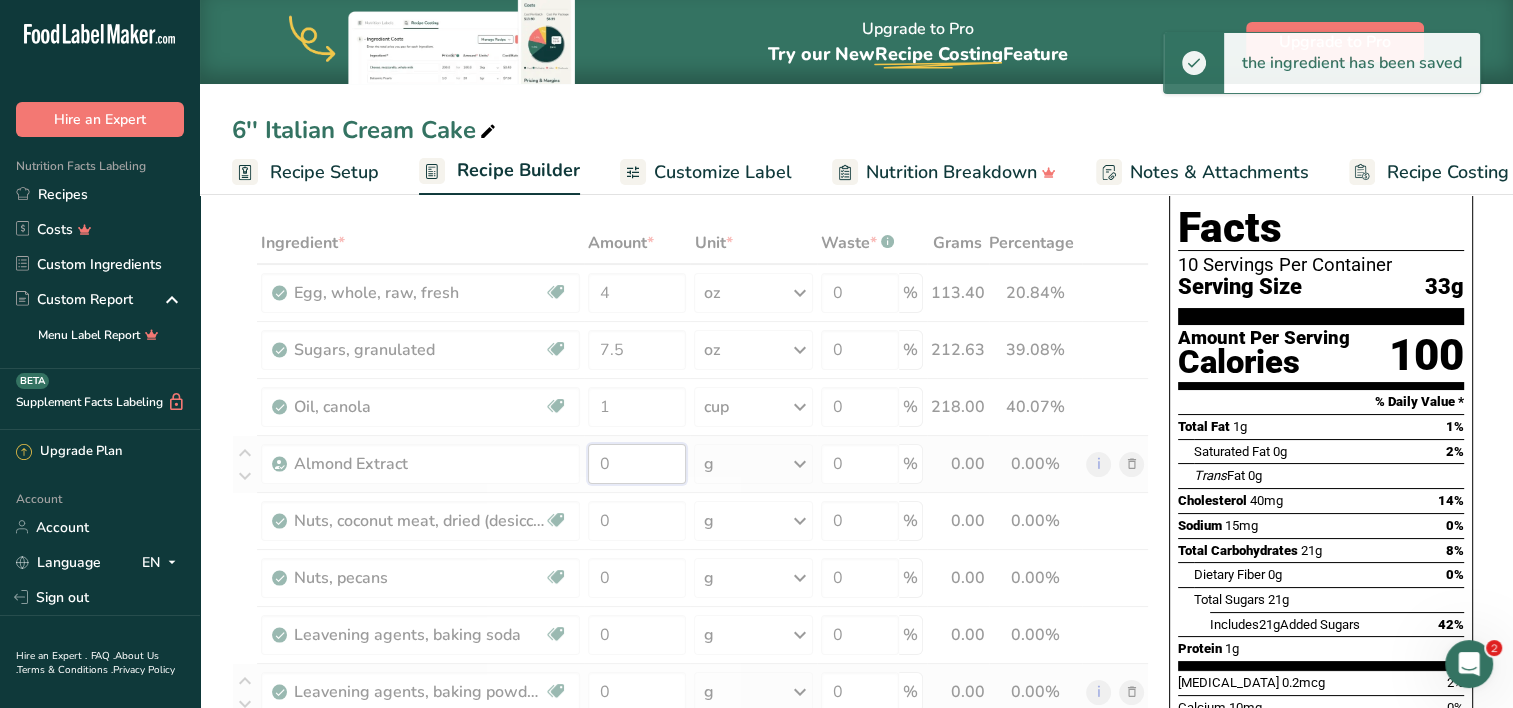 click on "Ingredient *
Amount *
Unit *
Waste *   .a-a{fill:#347362;}.b-a{fill:#fff;}          Grams
Percentage
Egg, whole, raw, fresh
Gluten free
Vegetarian
Soy free
4
oz
Portions
1 large
1 extra large
1 jumbo
See more
Weight Units
g
kg
mg
mcg
lb
oz
See less
Volume Units
l
Volume units require a density conversion. If you know your ingredient's density enter it below. Otherwise, click on "RIA" our AI Regulatory bot - she will be able to help you
lb/ft3
g/cm3
Confirm
mL" at bounding box center [690, 733] 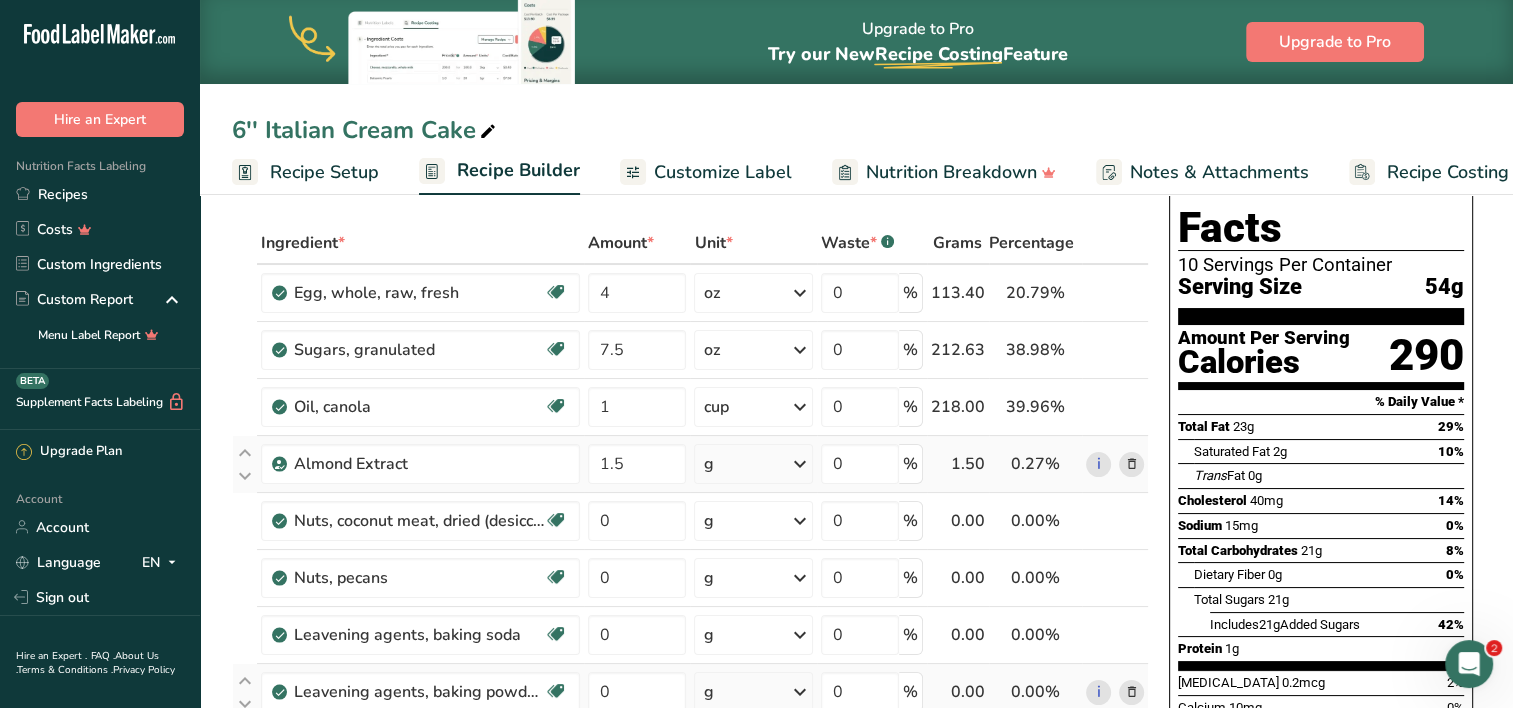 click on "Ingredient *
Amount *
Unit *
Waste *   .a-a{fill:#347362;}.b-a{fill:#fff;}          Grams
Percentage
Egg, whole, raw, fresh
Gluten free
Vegetarian
Soy free
4
oz
Portions
1 large
1 extra large
1 jumbo
See more
Weight Units
g
kg
mg
mcg
lb
oz
See less
Volume Units
l
Volume units require a density conversion. If you know your ingredient's density enter it below. Otherwise, click on "RIA" our AI Regulatory bot - she will be able to help you
lb/ft3
g/cm3
Confirm
mL" at bounding box center [690, 733] 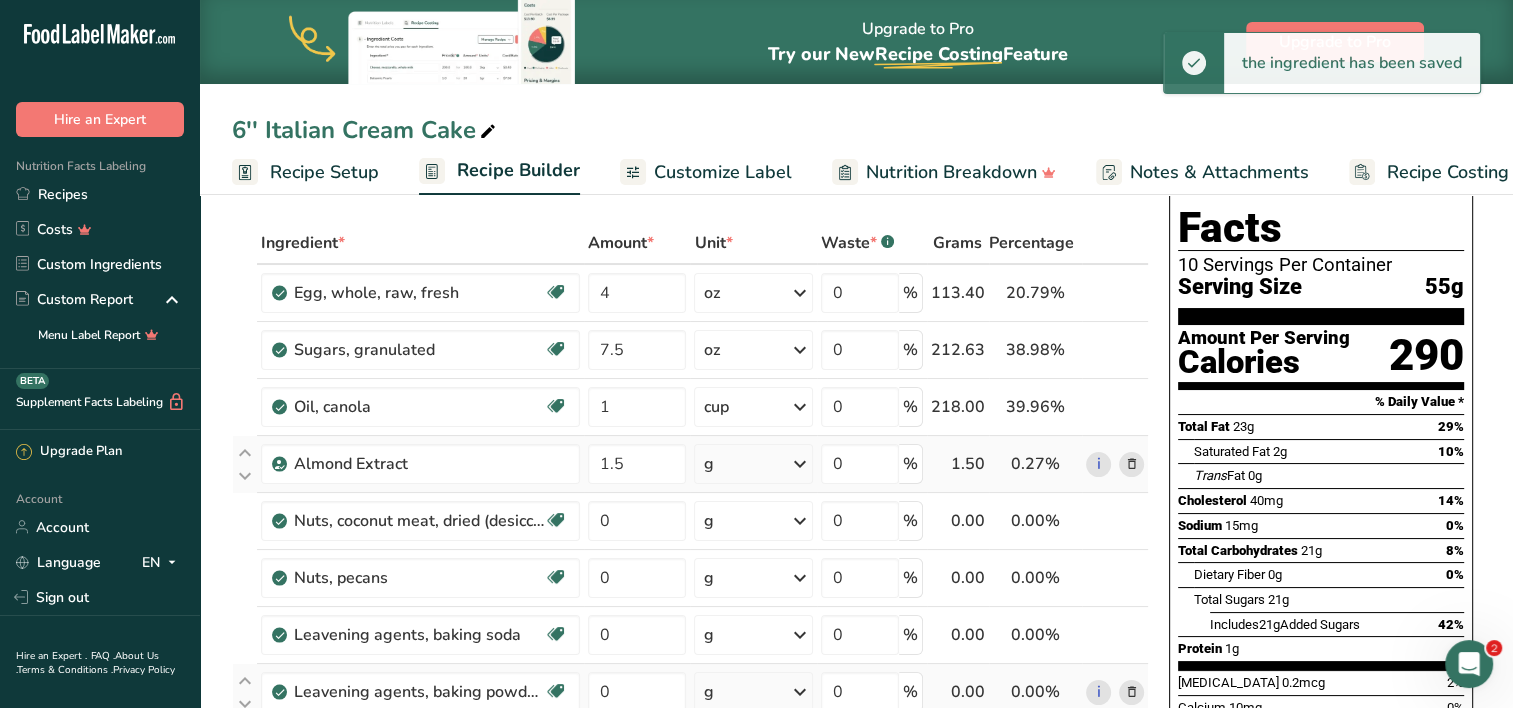 click on "g" at bounding box center (753, 464) 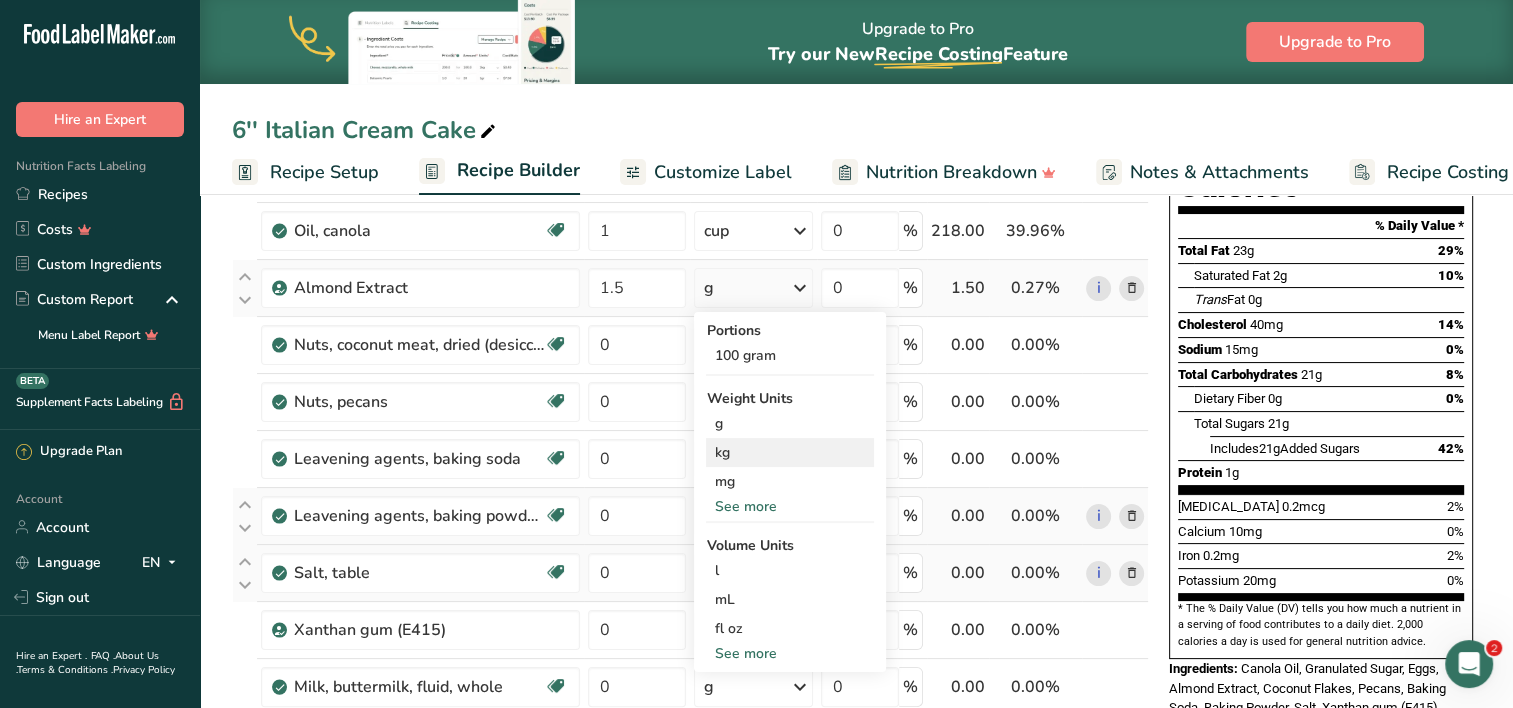 scroll, scrollTop: 252, scrollLeft: 0, axis: vertical 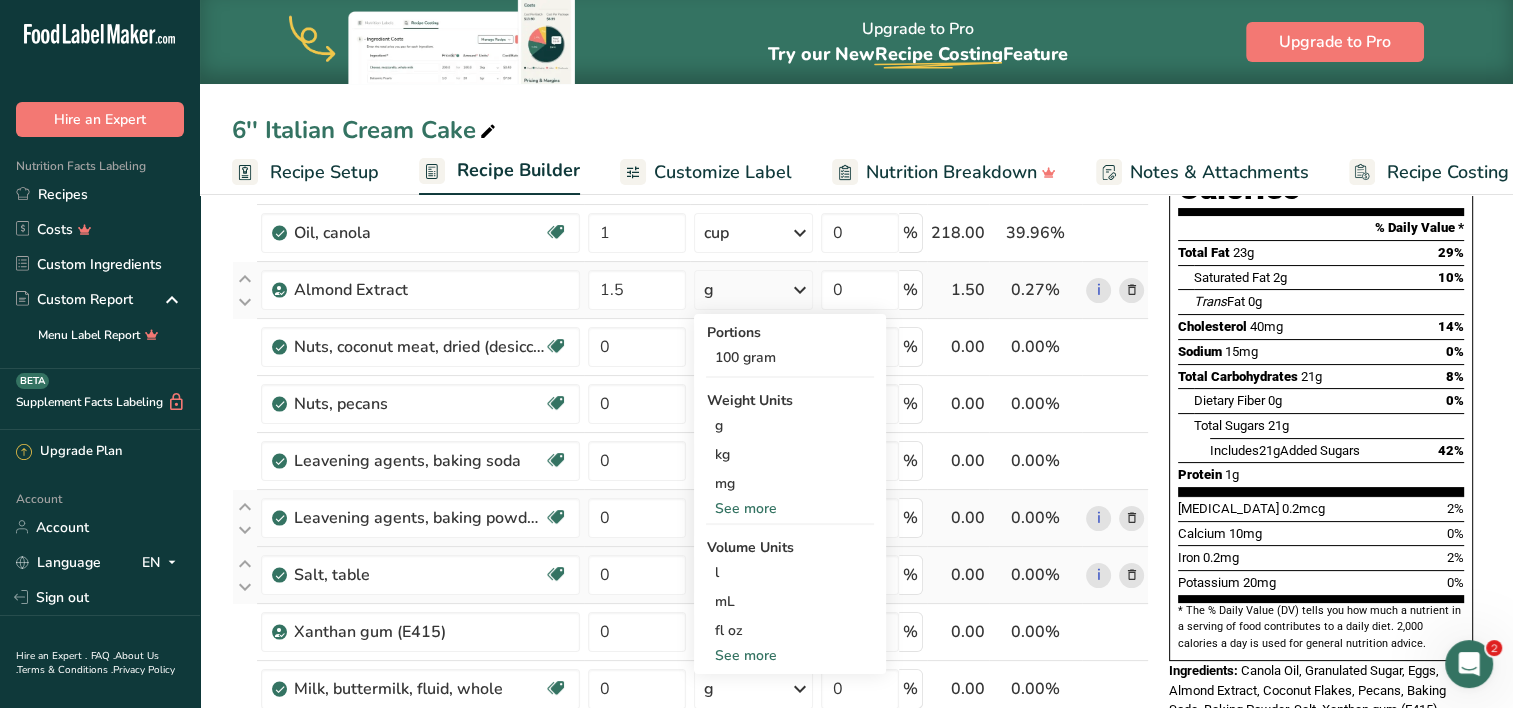 click on "See more" at bounding box center (790, 655) 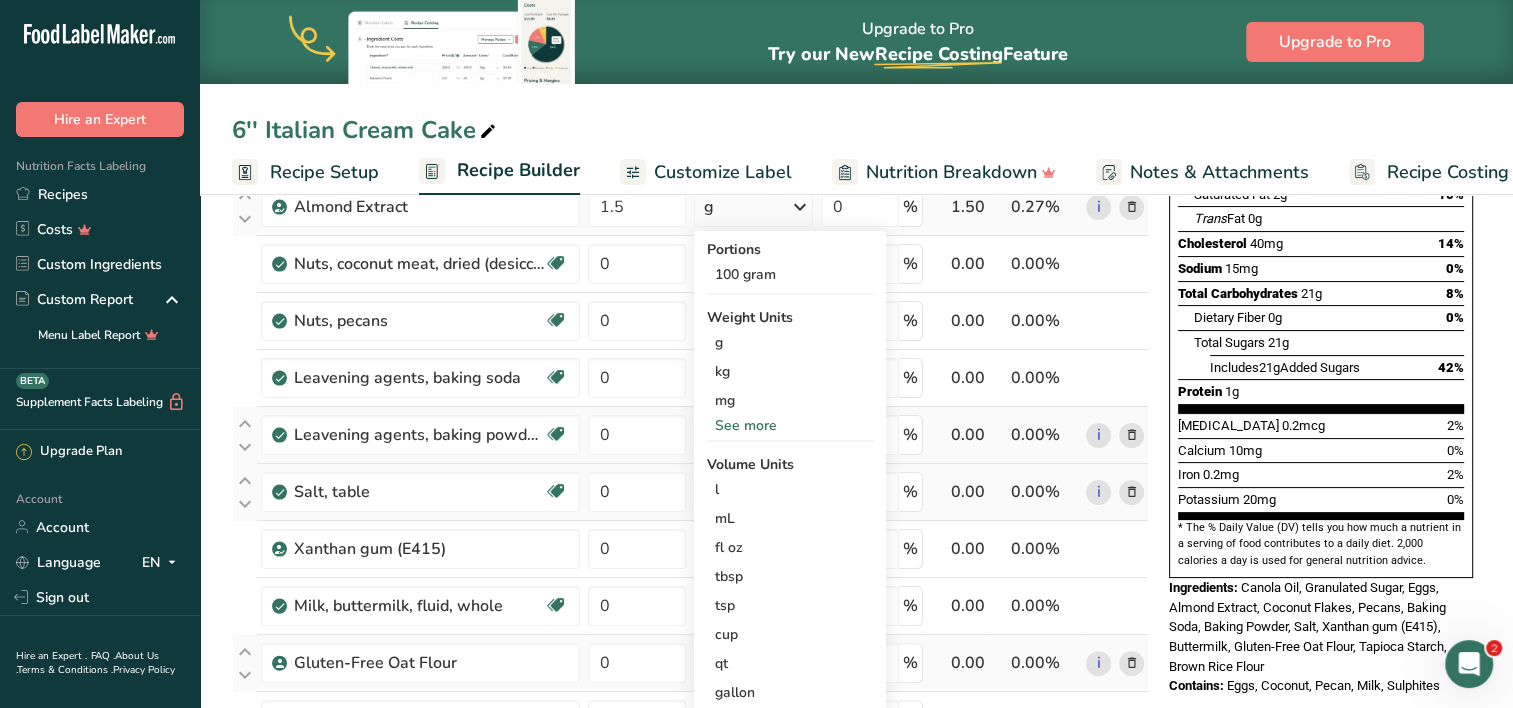 scroll, scrollTop: 336, scrollLeft: 0, axis: vertical 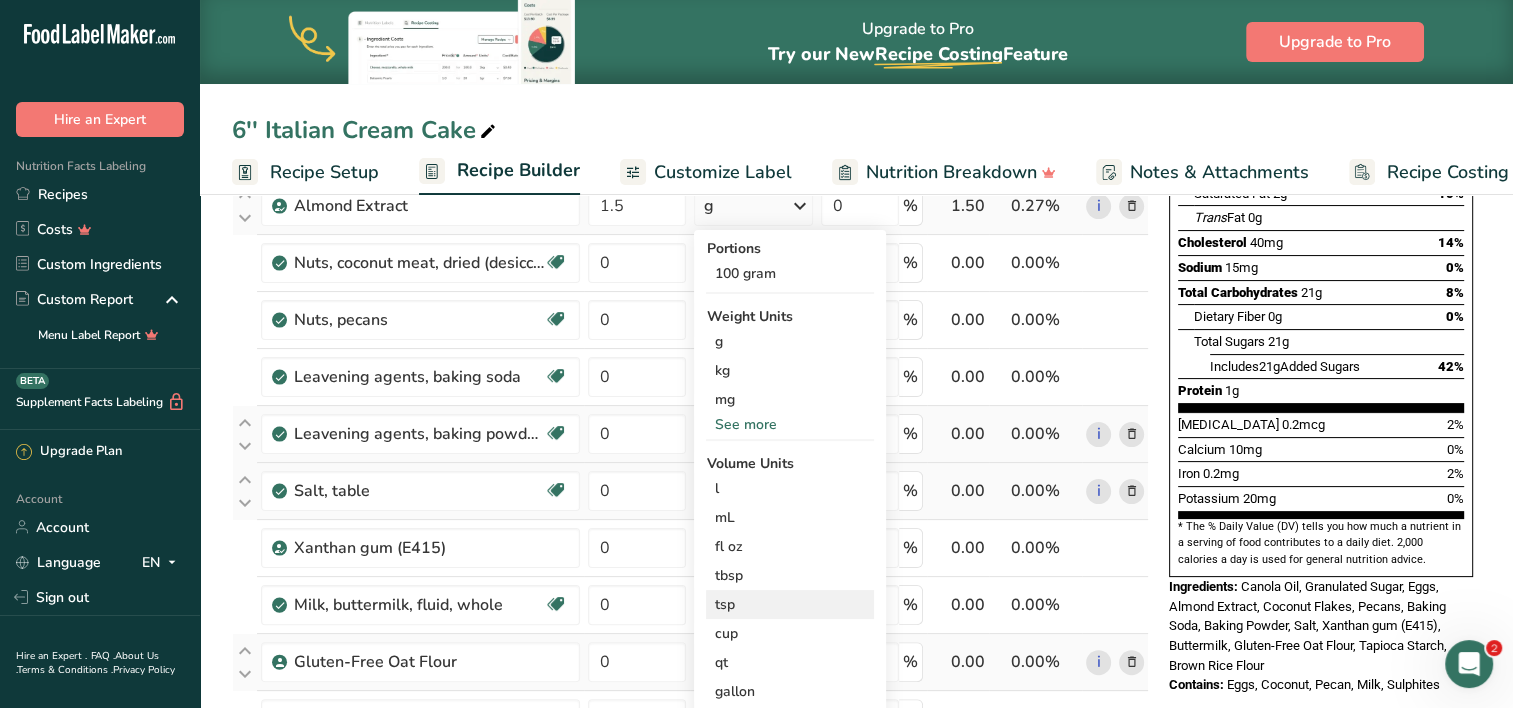 click on "tsp" at bounding box center (790, 604) 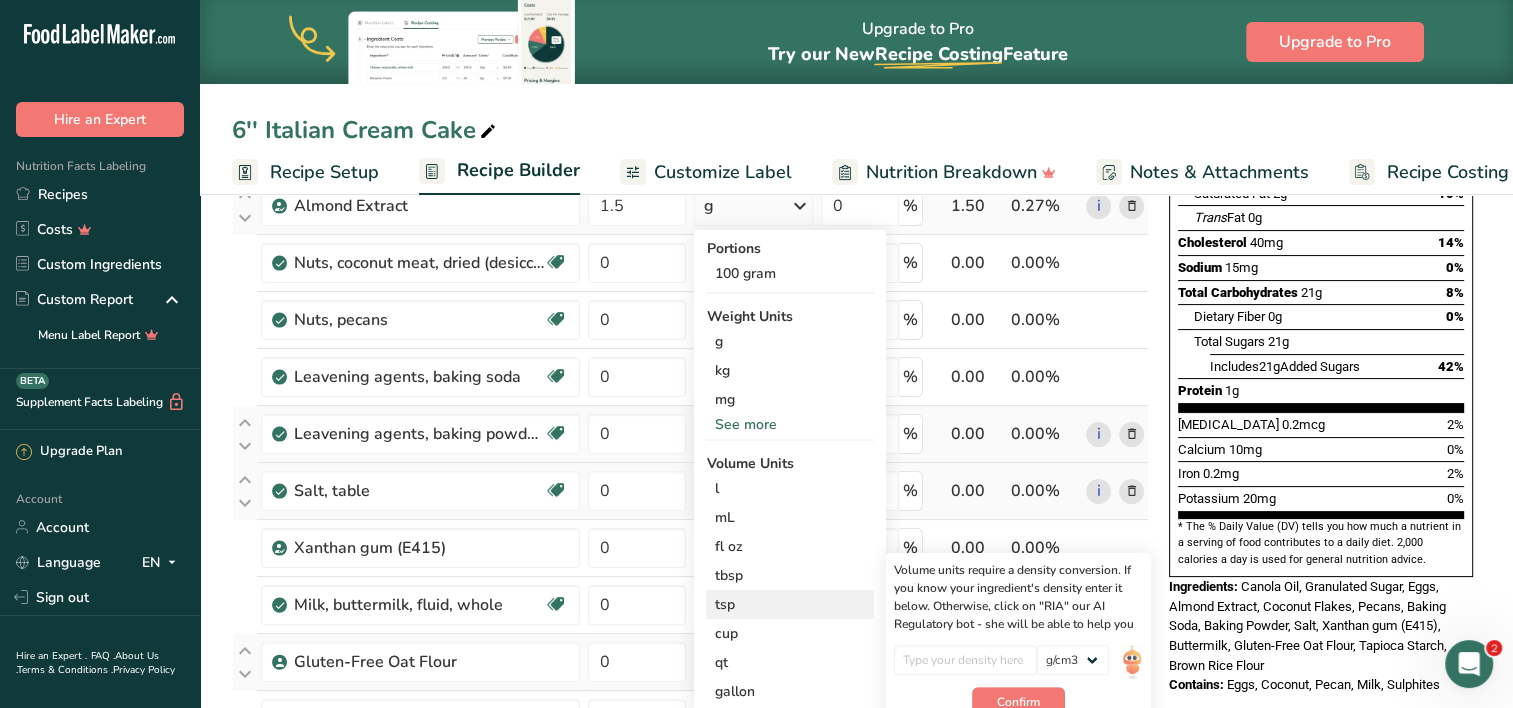 scroll, scrollTop: 354, scrollLeft: 0, axis: vertical 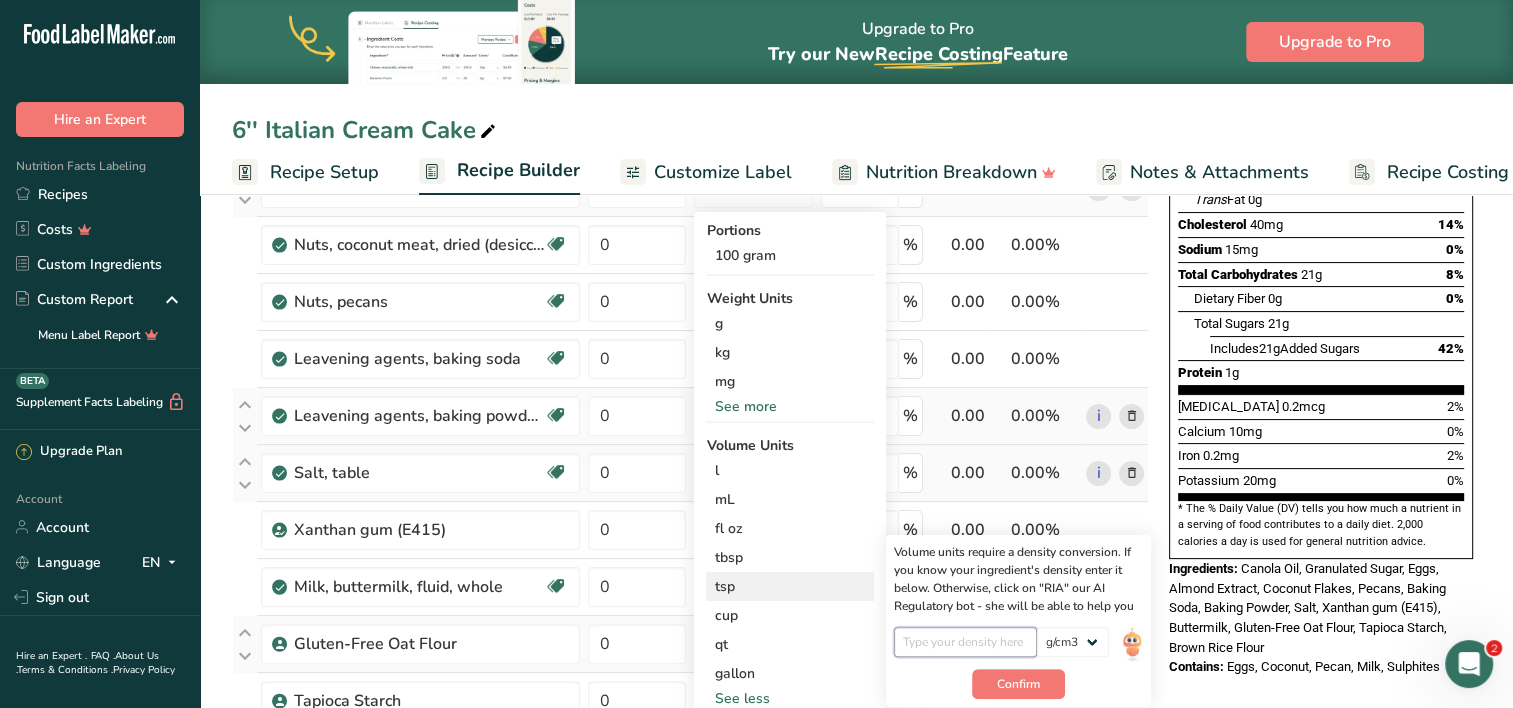 click at bounding box center [965, 642] 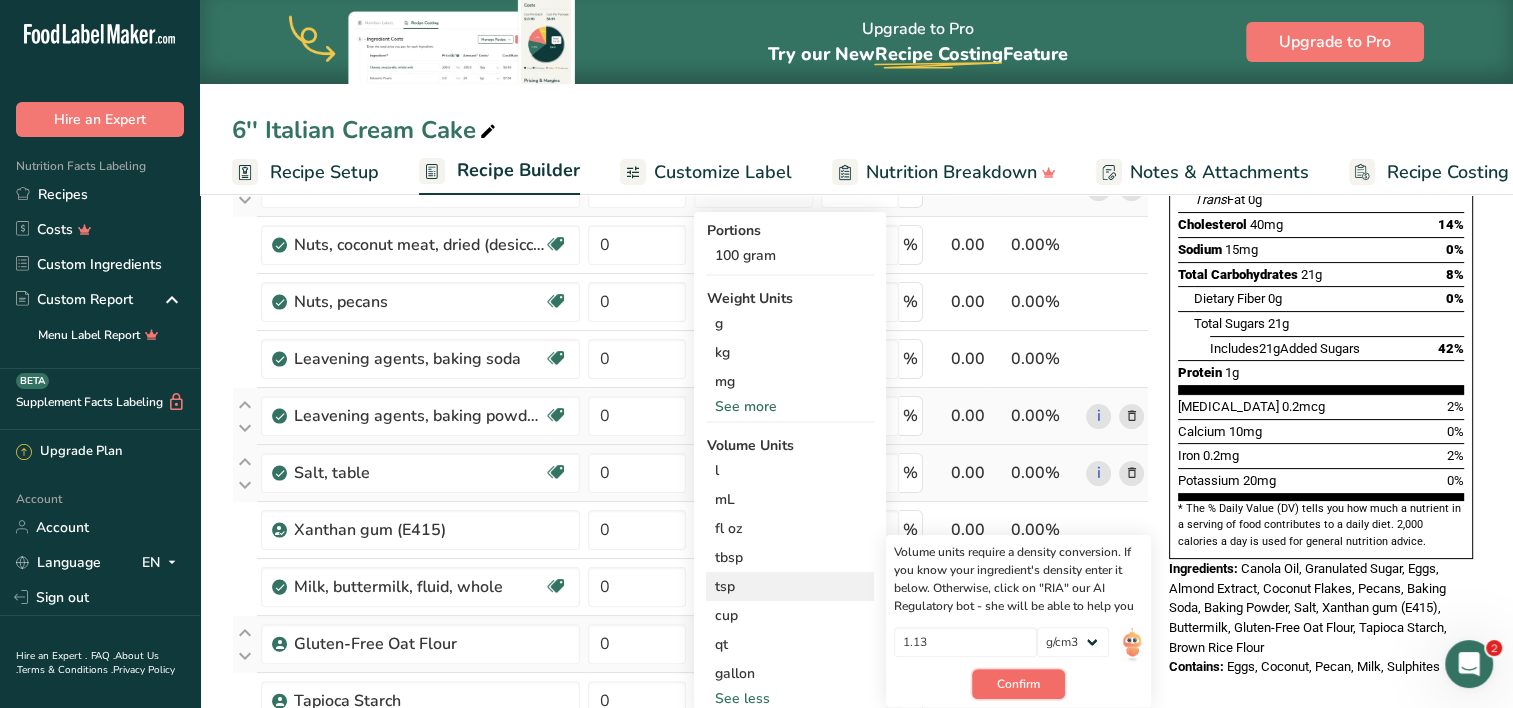click on "Confirm" at bounding box center [1018, 684] 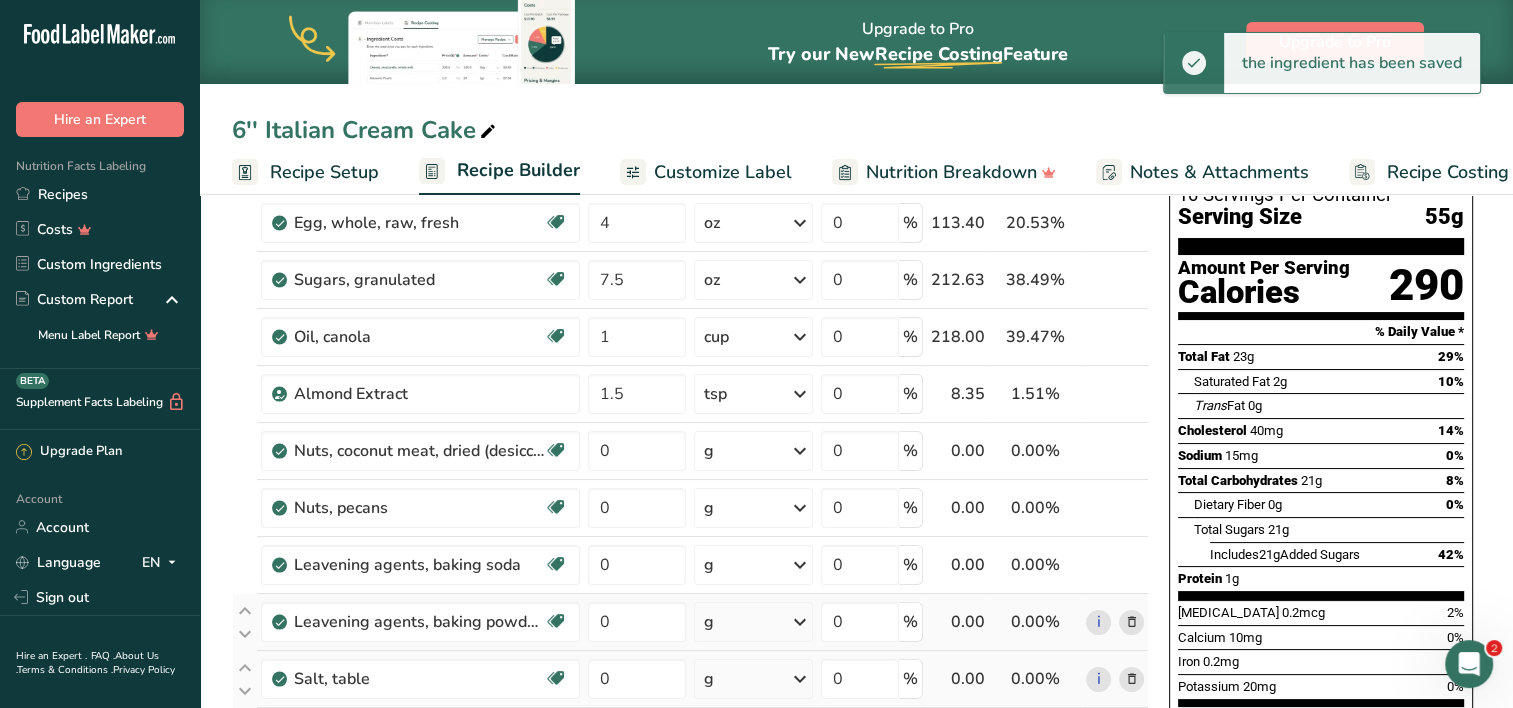 scroll, scrollTop: 148, scrollLeft: 0, axis: vertical 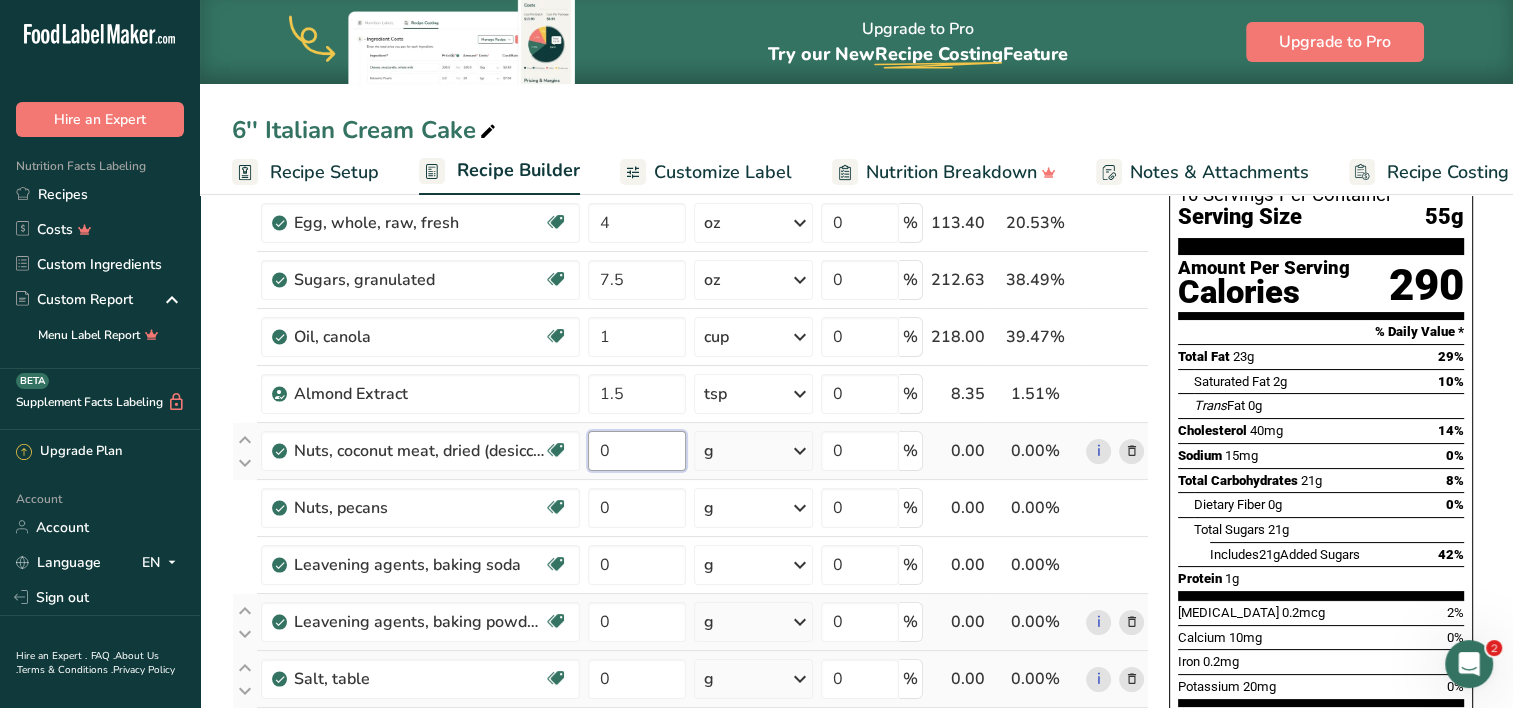 click on "0" at bounding box center (637, 451) 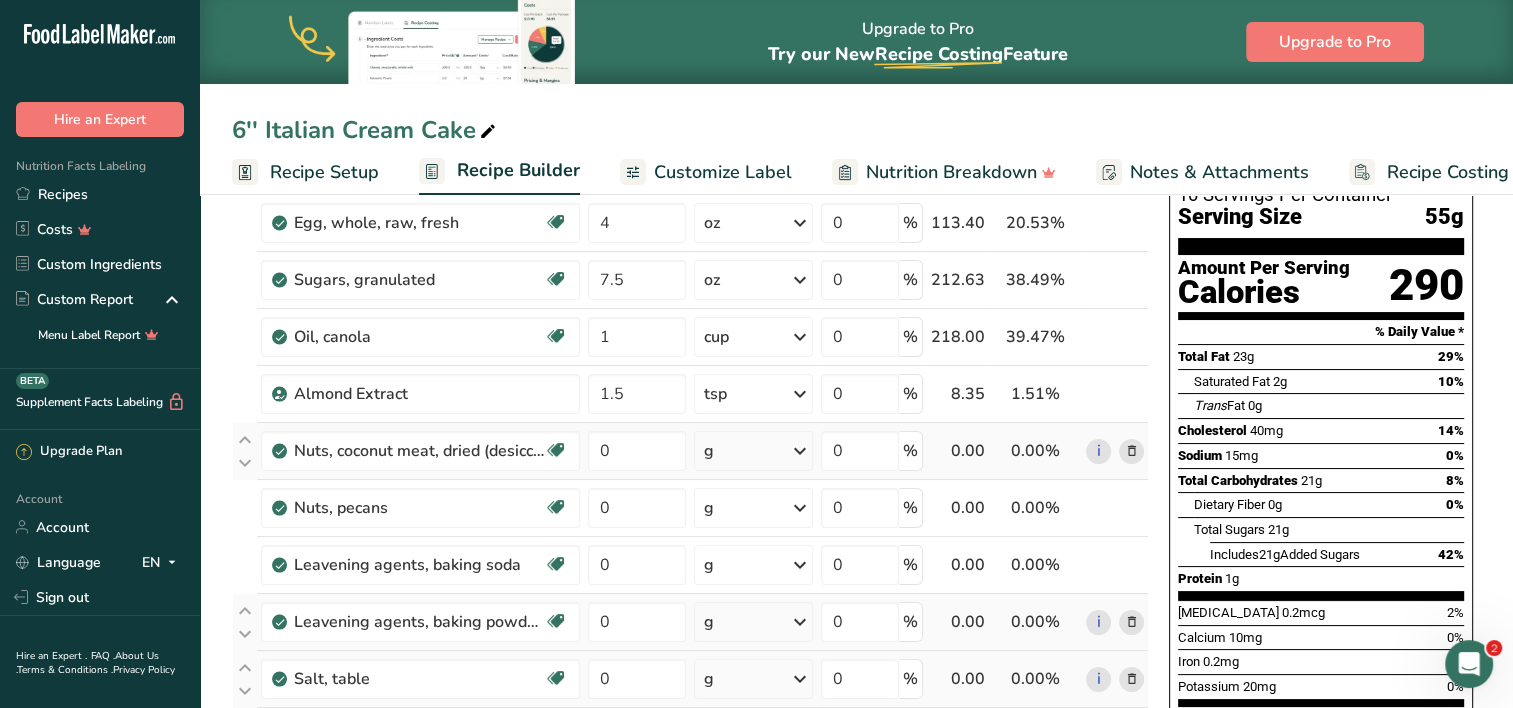 click on "Ingredient *
Amount *
Unit *
Waste *   .a-a{fill:#347362;}.b-a{fill:#fff;}          Grams
Percentage
Egg, whole, raw, fresh
Gluten free
Vegetarian
Soy free
4
oz
Portions
1 large
1 extra large
1 jumbo
See more
Weight Units
g
kg
mg
mcg
lb
oz
See less
Volume Units
l
Volume units require a density conversion. If you know your ingredient's density enter it below. Otherwise, click on "RIA" our AI Regulatory bot - she will be able to help you
lb/ft3
g/cm3
Confirm
mL" at bounding box center [690, 663] 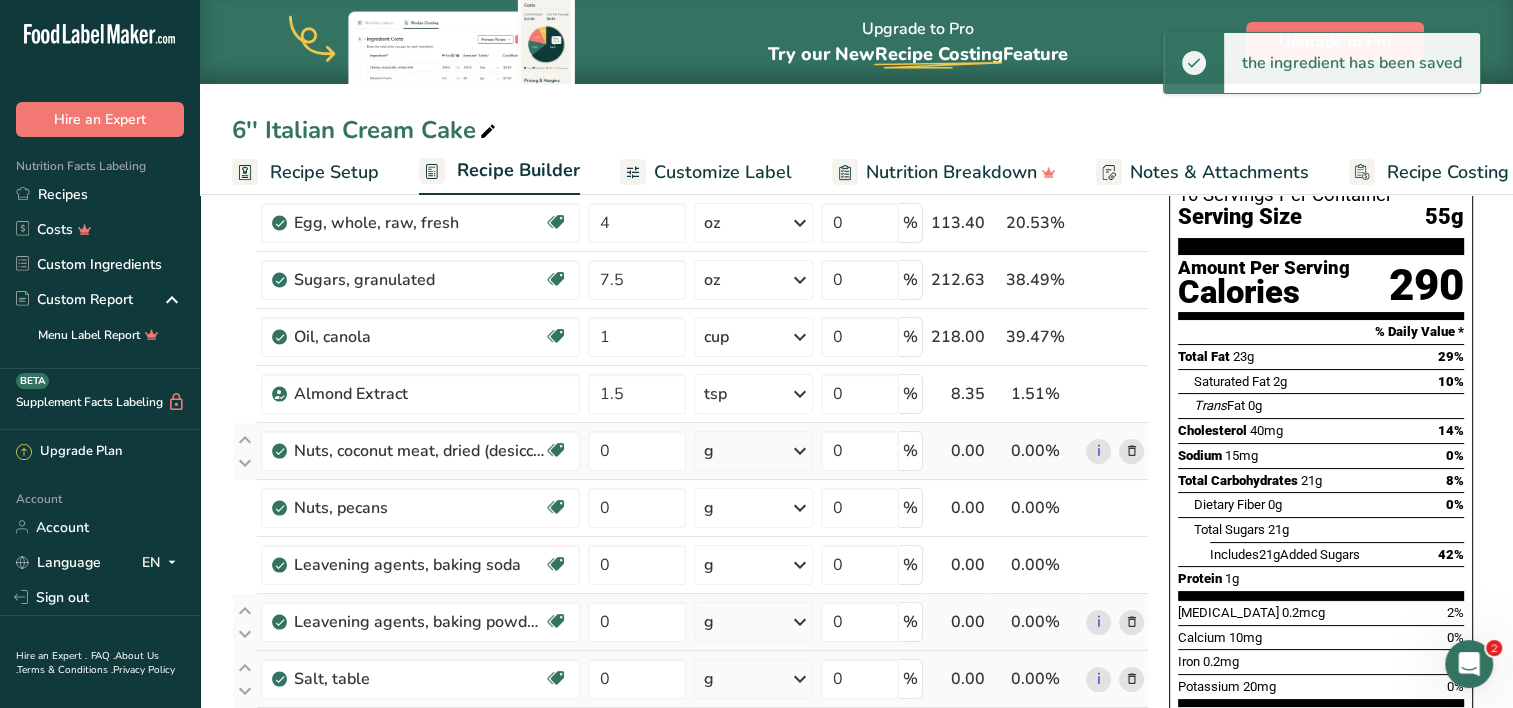 click on "g" at bounding box center [753, 451] 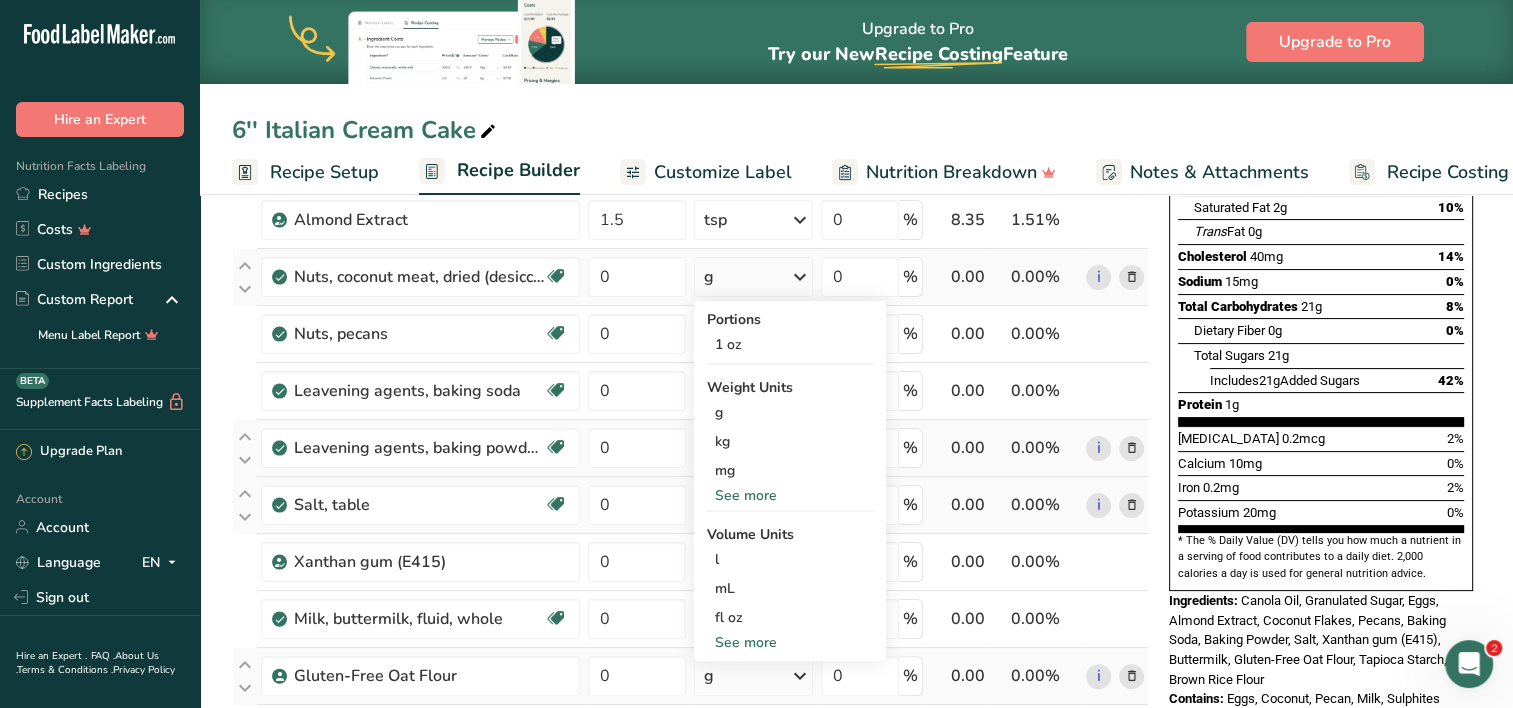 scroll, scrollTop: 324, scrollLeft: 0, axis: vertical 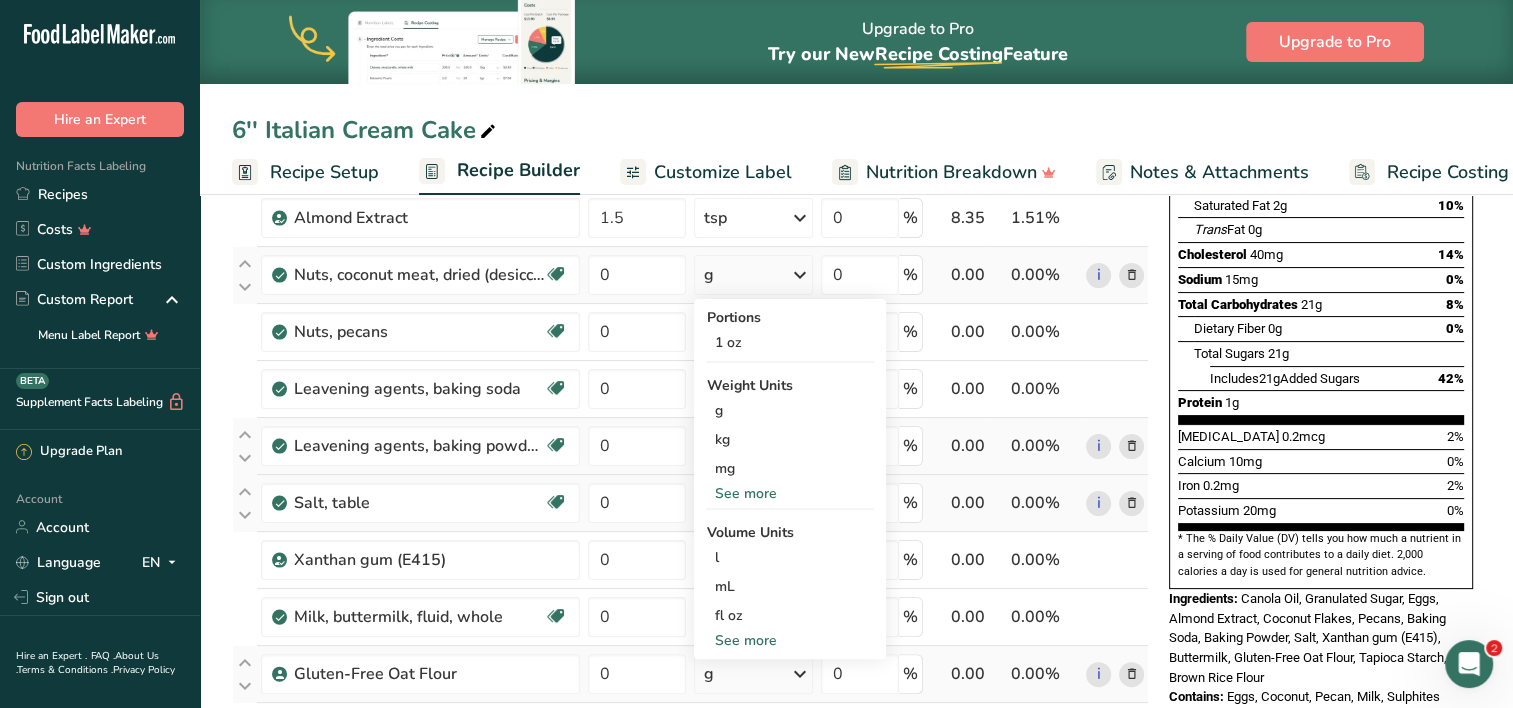 click on "See more" at bounding box center (790, 640) 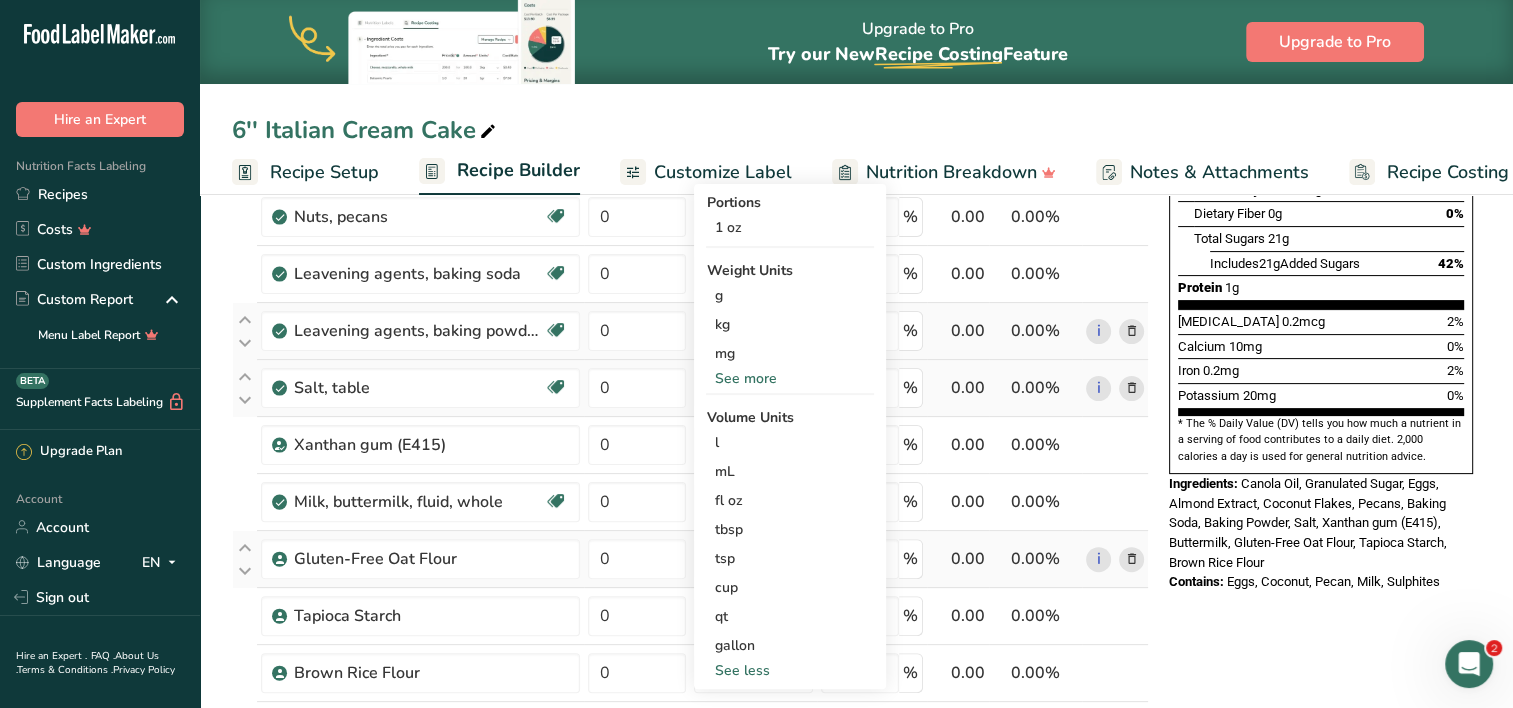 scroll, scrollTop: 460, scrollLeft: 0, axis: vertical 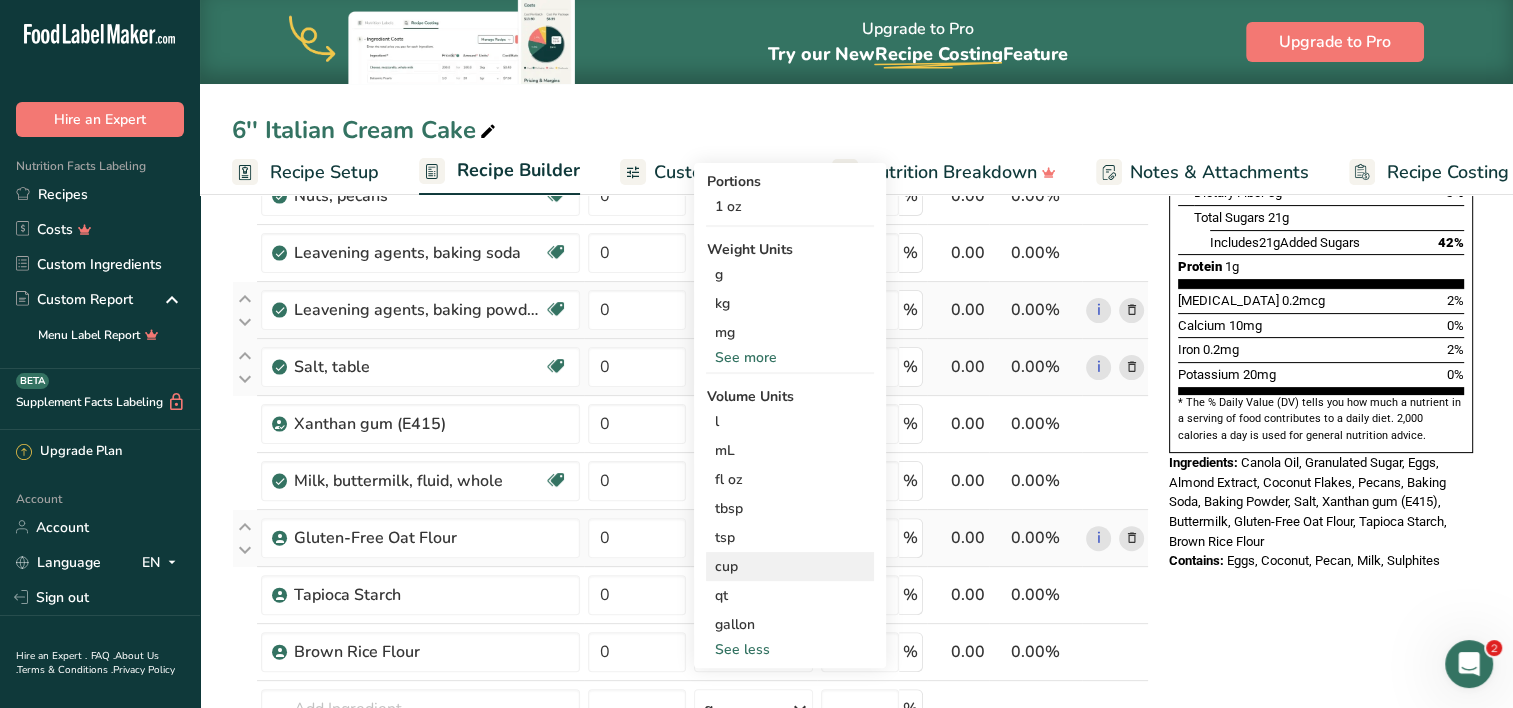 click on "cup" at bounding box center (790, 566) 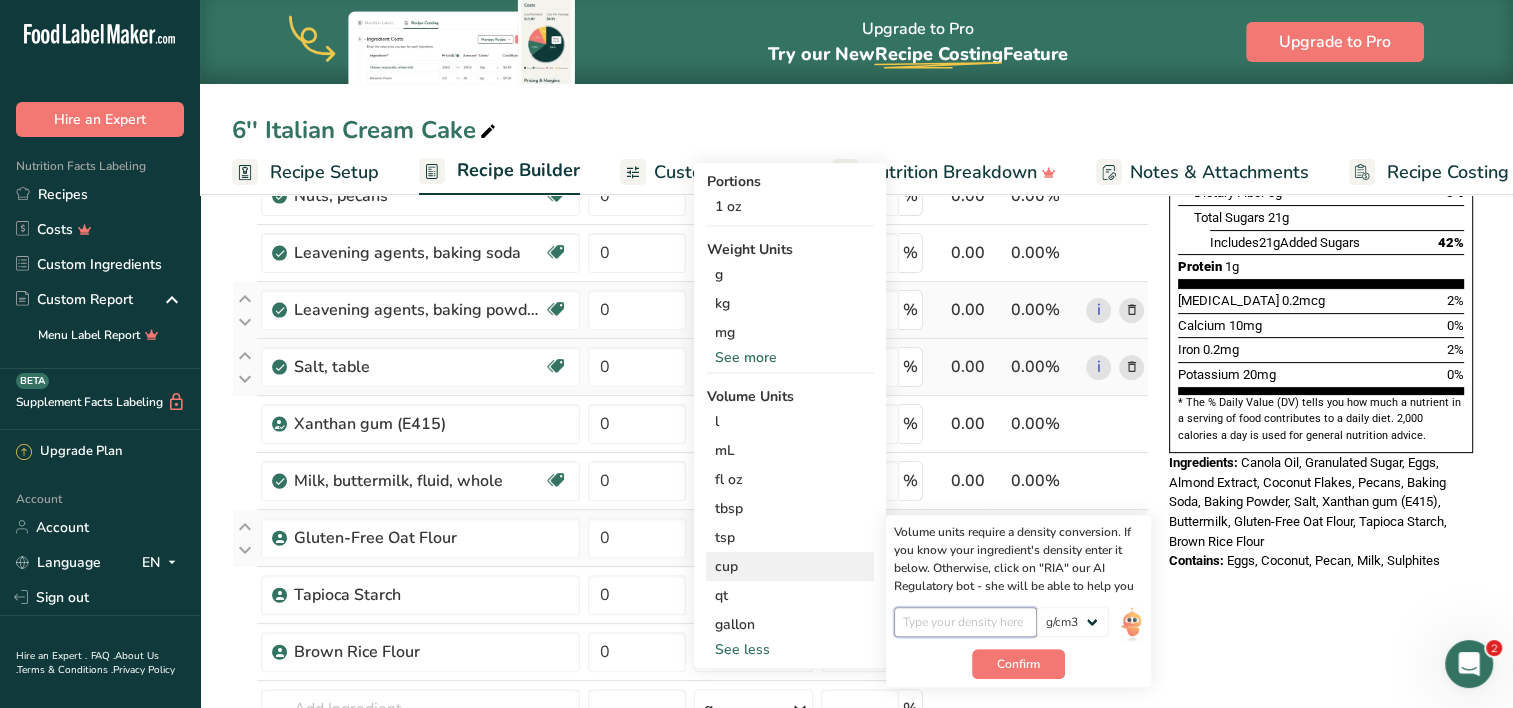 click at bounding box center [965, 622] 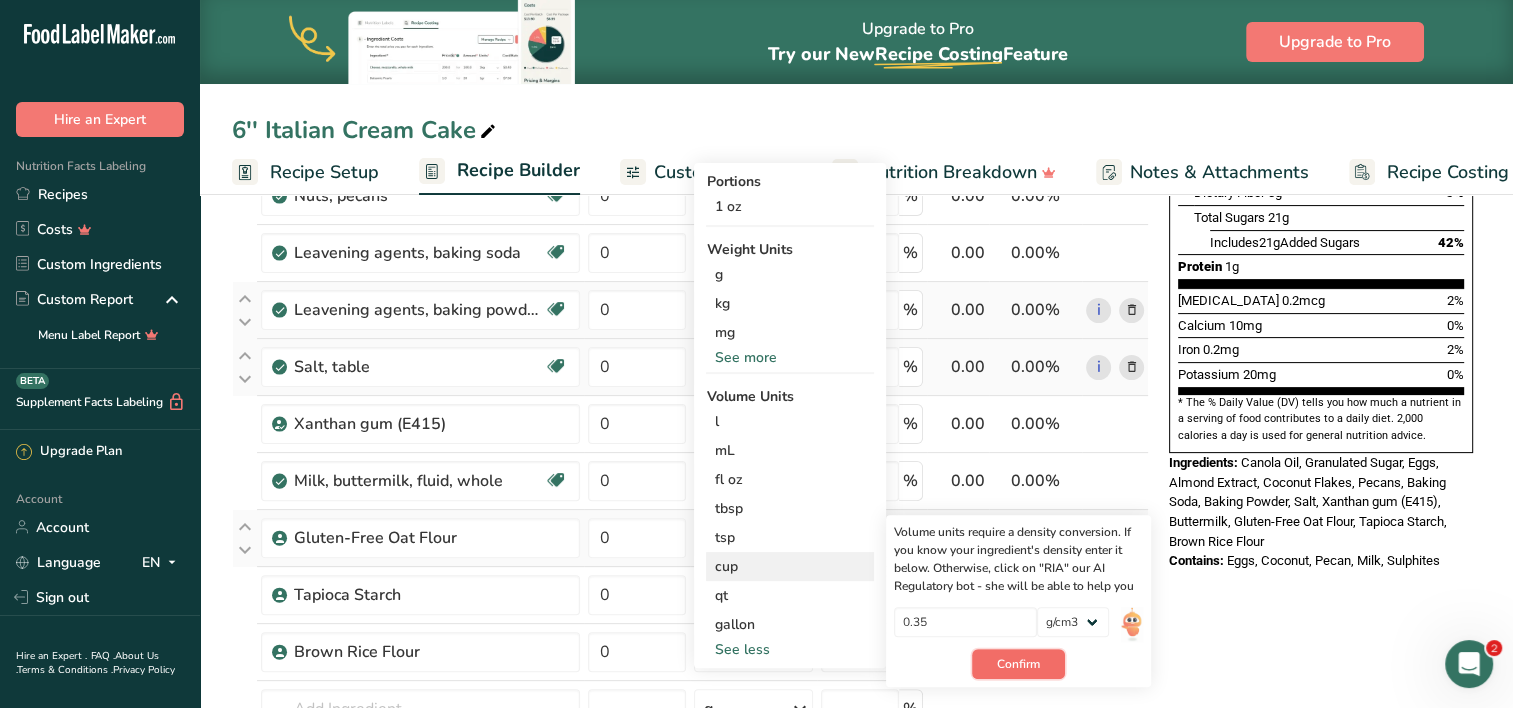 click on "Confirm" at bounding box center (1018, 664) 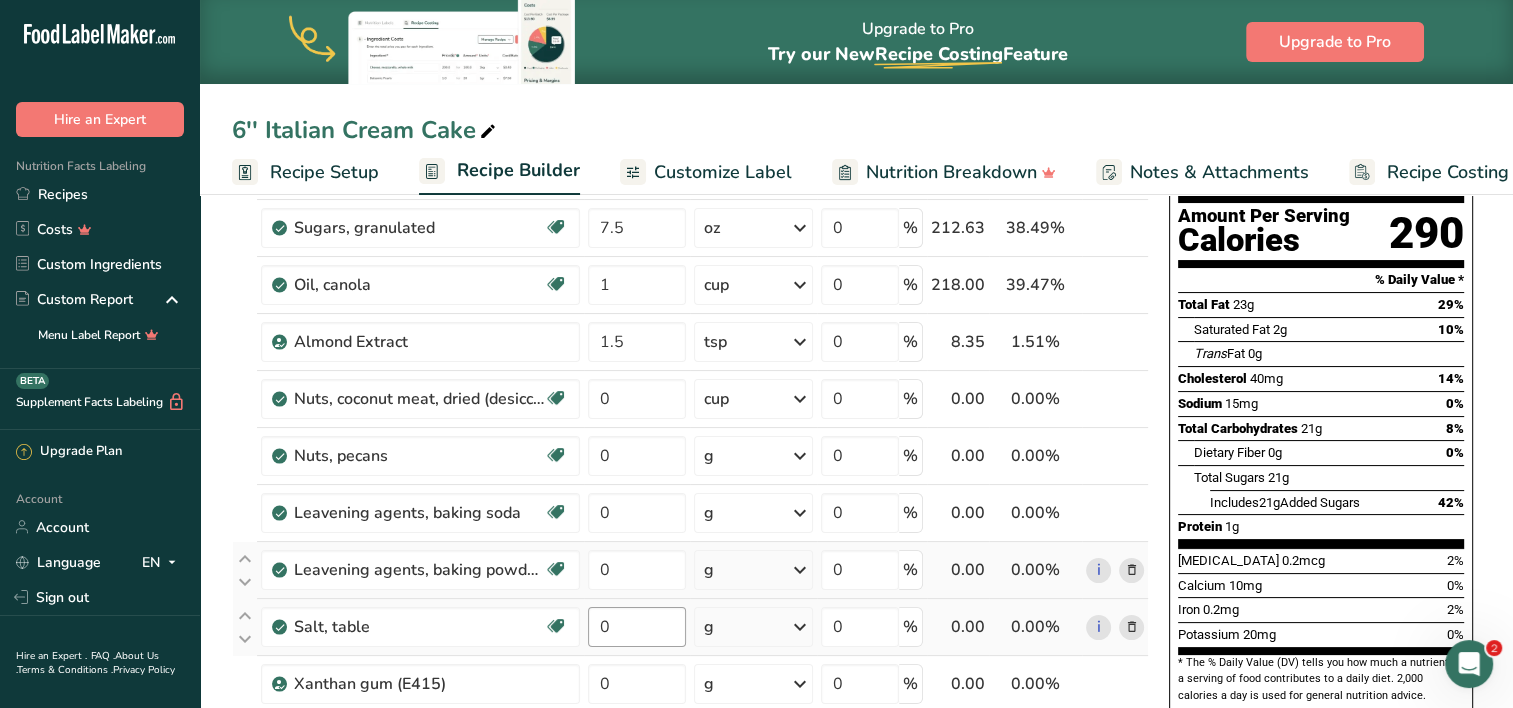 scroll, scrollTop: 202, scrollLeft: 0, axis: vertical 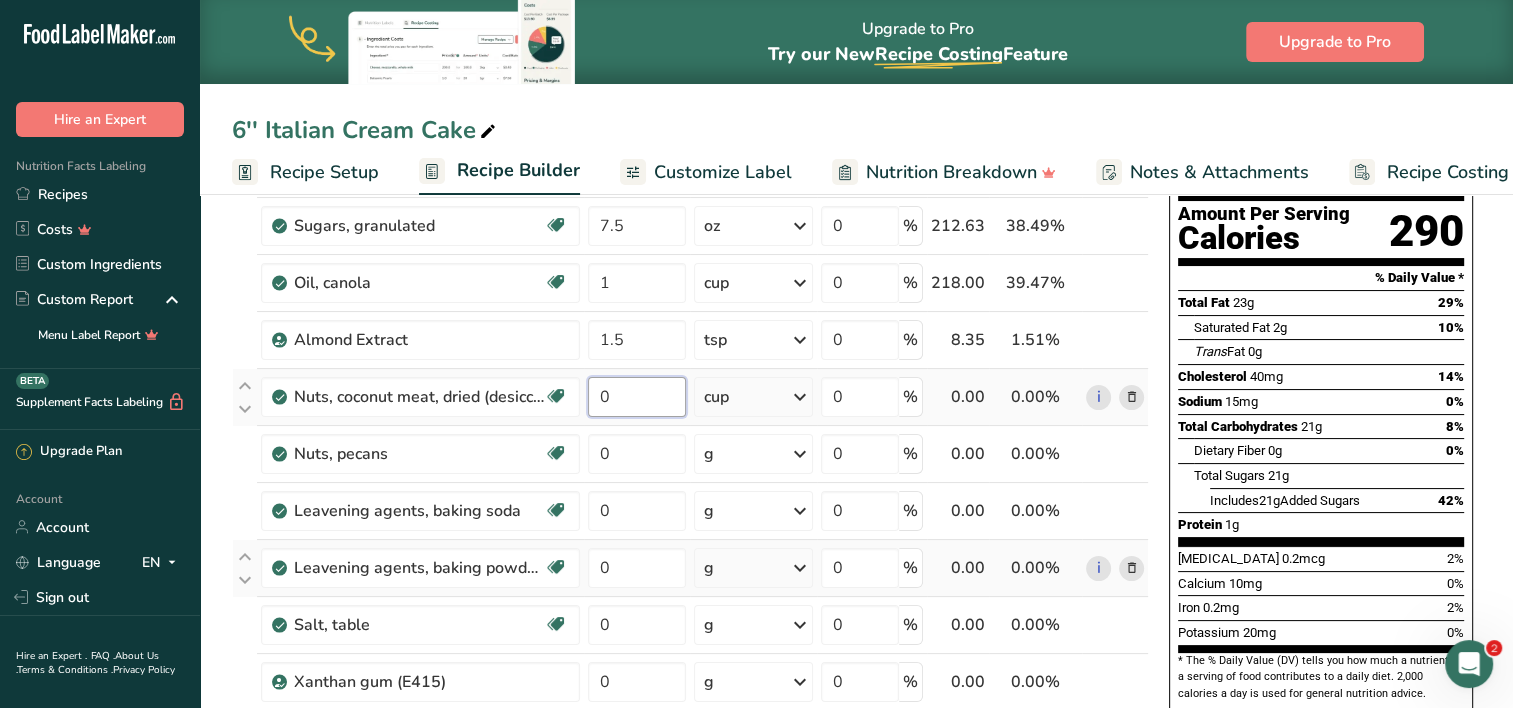 click on "0" at bounding box center (637, 397) 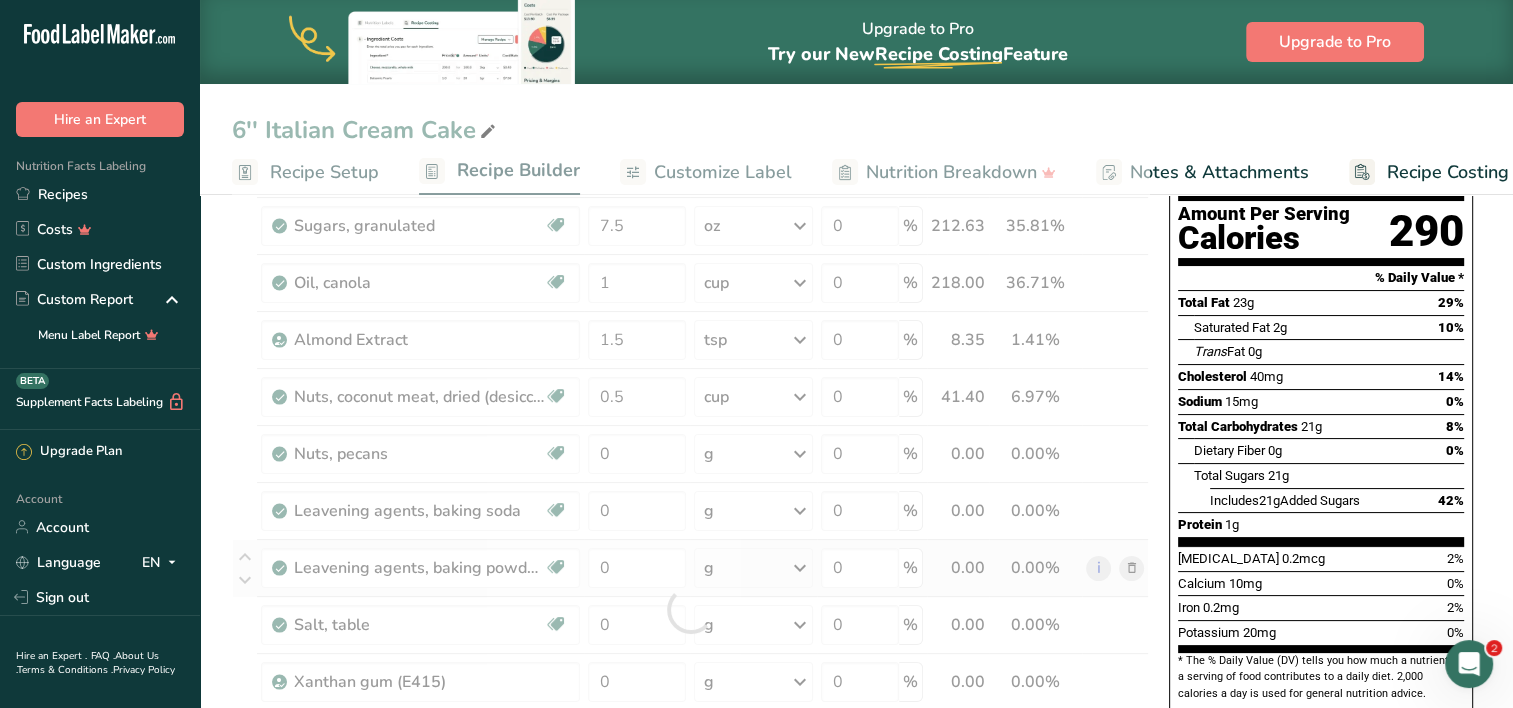 drag, startPoint x: 762, startPoint y: 444, endPoint x: 740, endPoint y: 444, distance: 22 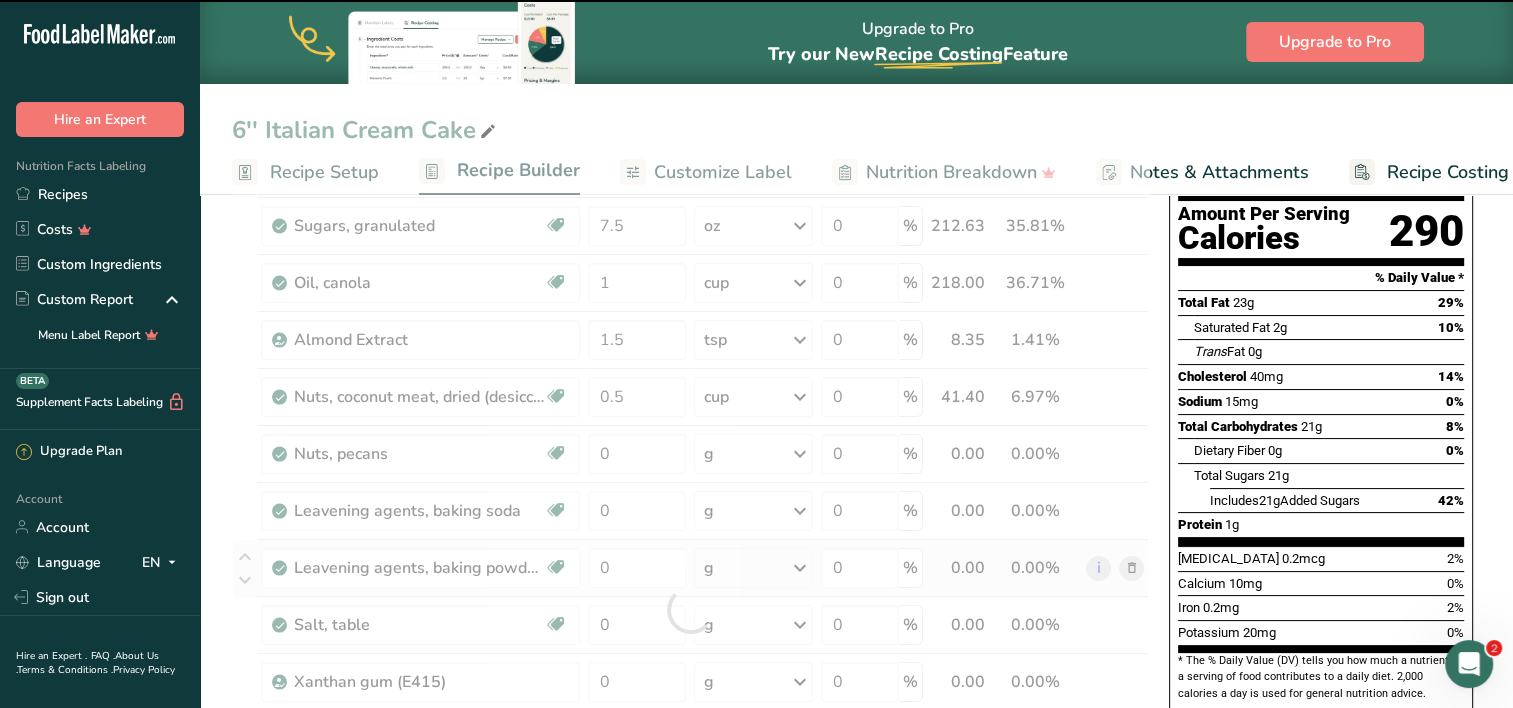 click at bounding box center (690, 609) 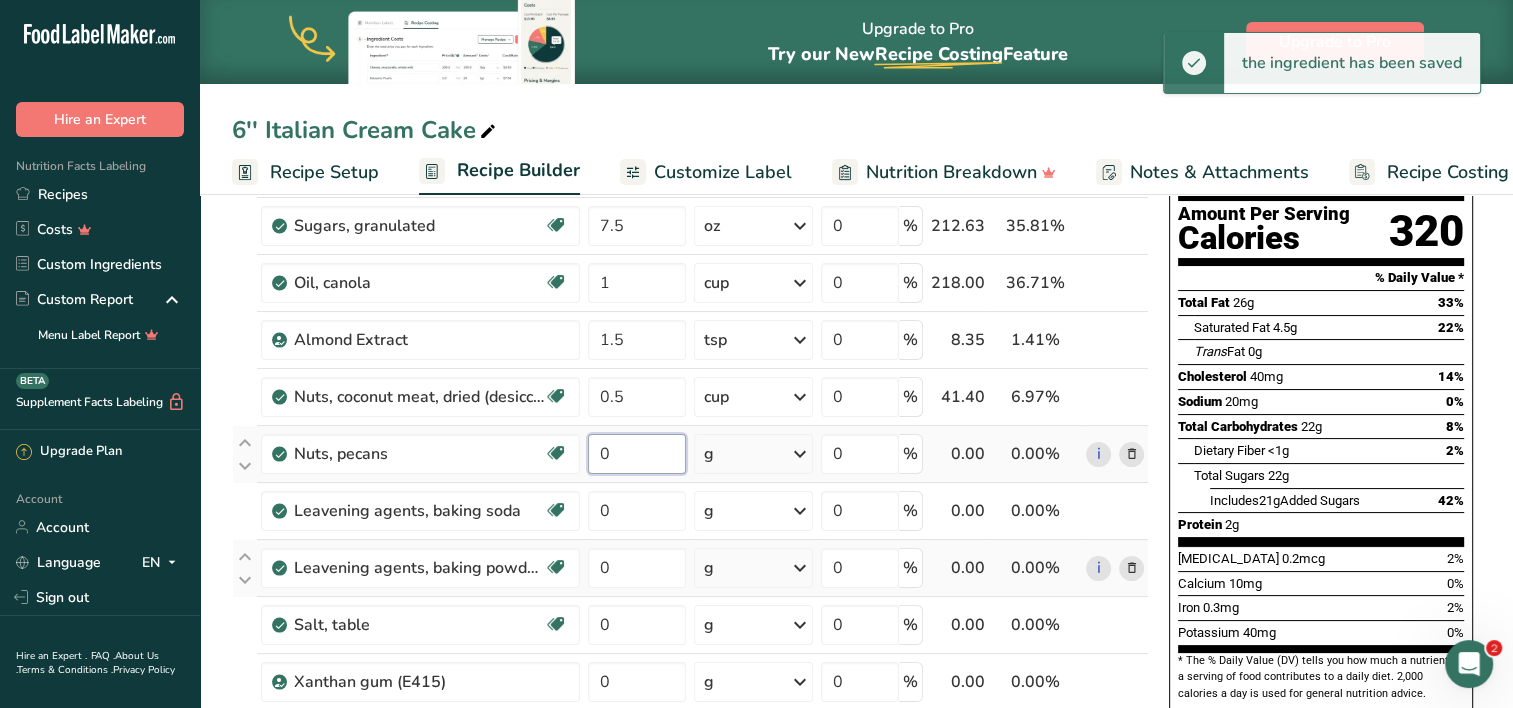 click on "0" at bounding box center (637, 454) 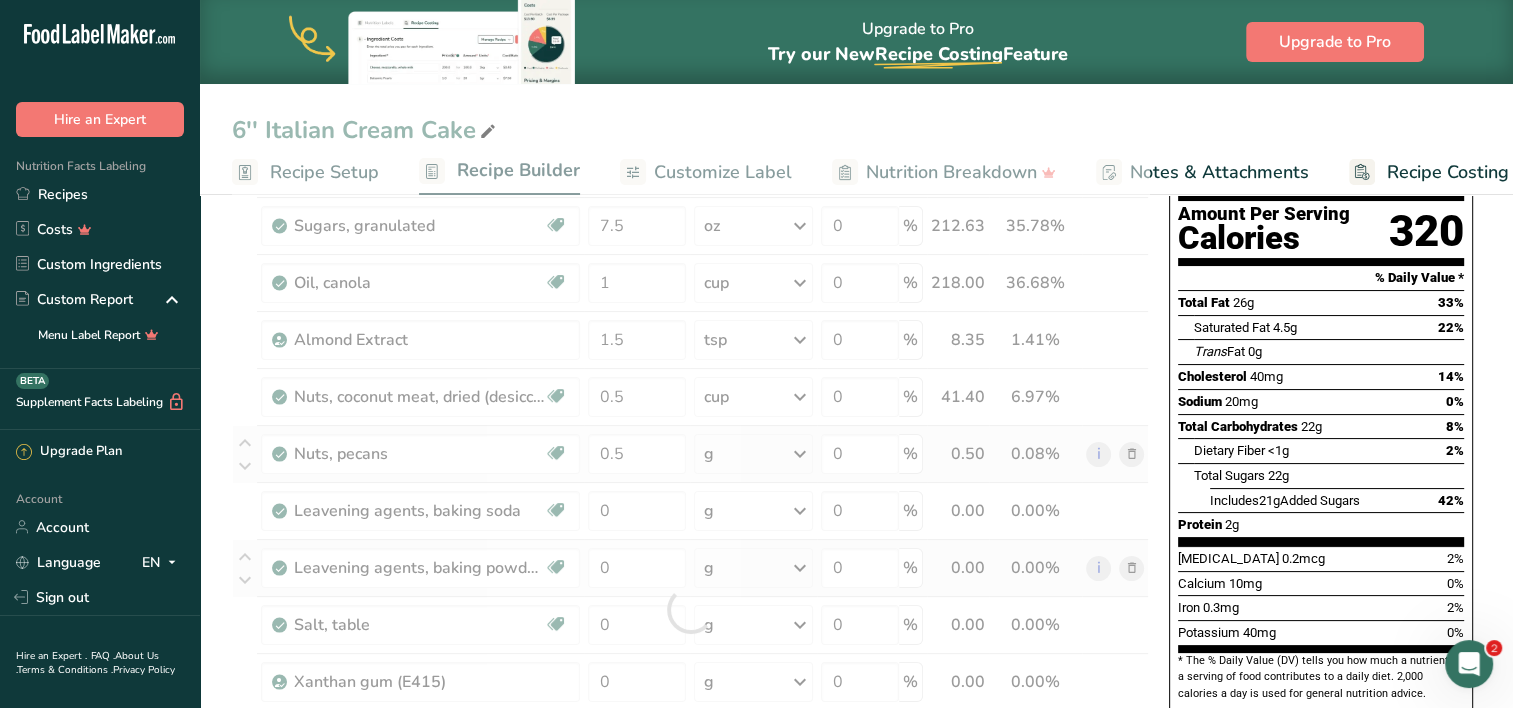 click on "Ingredient *
Amount *
Unit *
Waste *   .a-a{fill:#347362;}.b-a{fill:#fff;}          Grams
Percentage
Egg, whole, raw, fresh
Gluten free
Vegetarian
Soy free
4
oz
Portions
1 large
1 extra large
1 jumbo
See more
Weight Units
g
kg
mg
mcg
lb
oz
See less
Volume Units
l
Volume units require a density conversion. If you know your ingredient's density enter it below. Otherwise, click on "RIA" our AI Regulatory bot - she will be able to help you
lb/ft3
g/cm3
Confirm
mL" at bounding box center (690, 609) 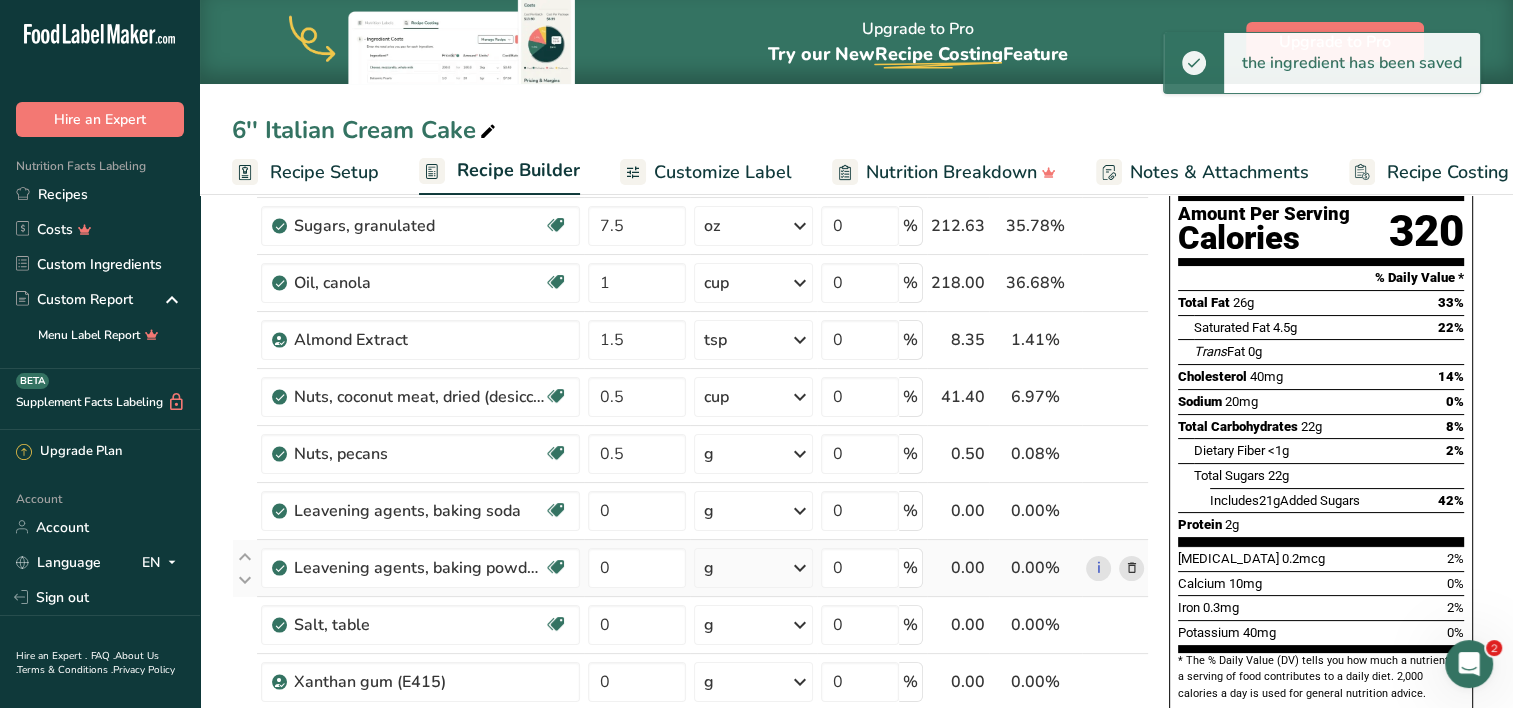 click on "g" at bounding box center (753, 454) 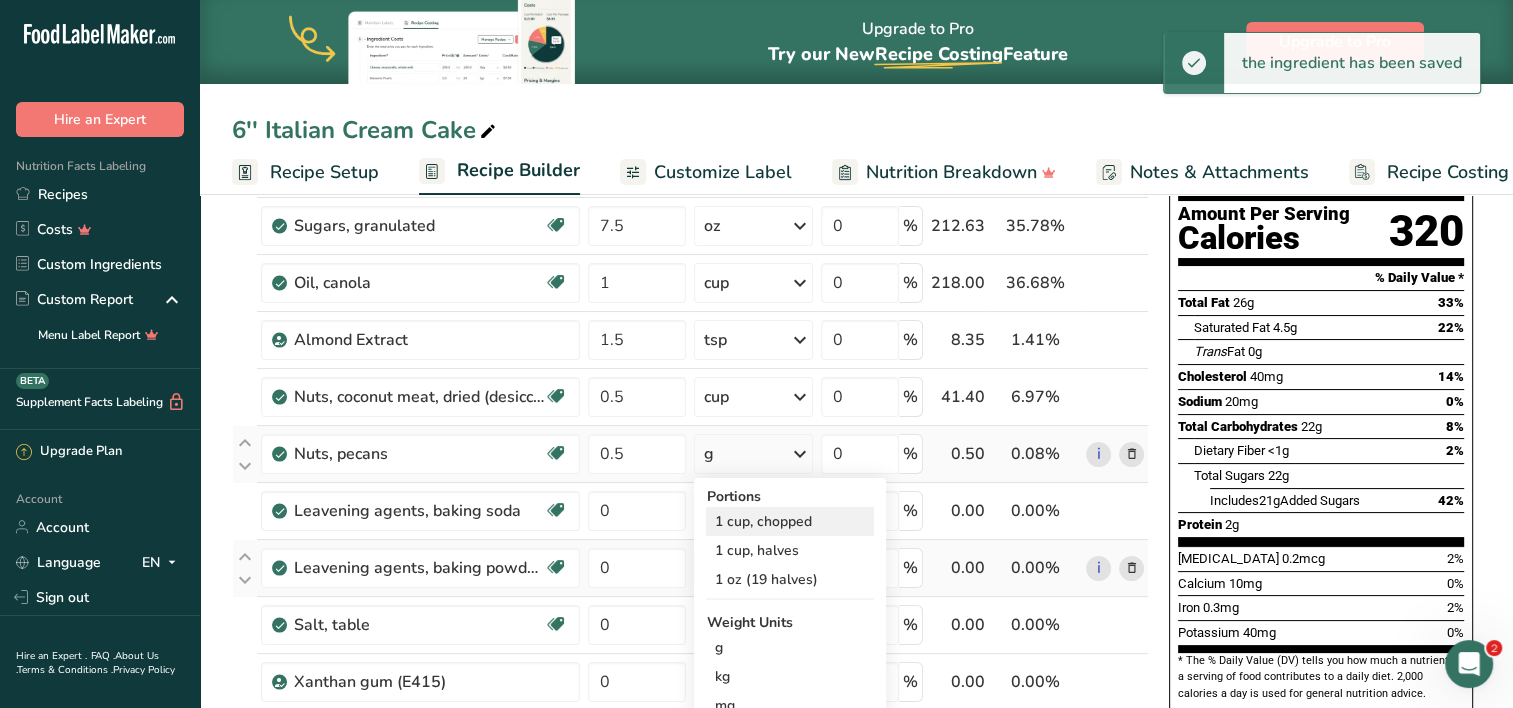 click on "1 cup, chopped" at bounding box center (790, 521) 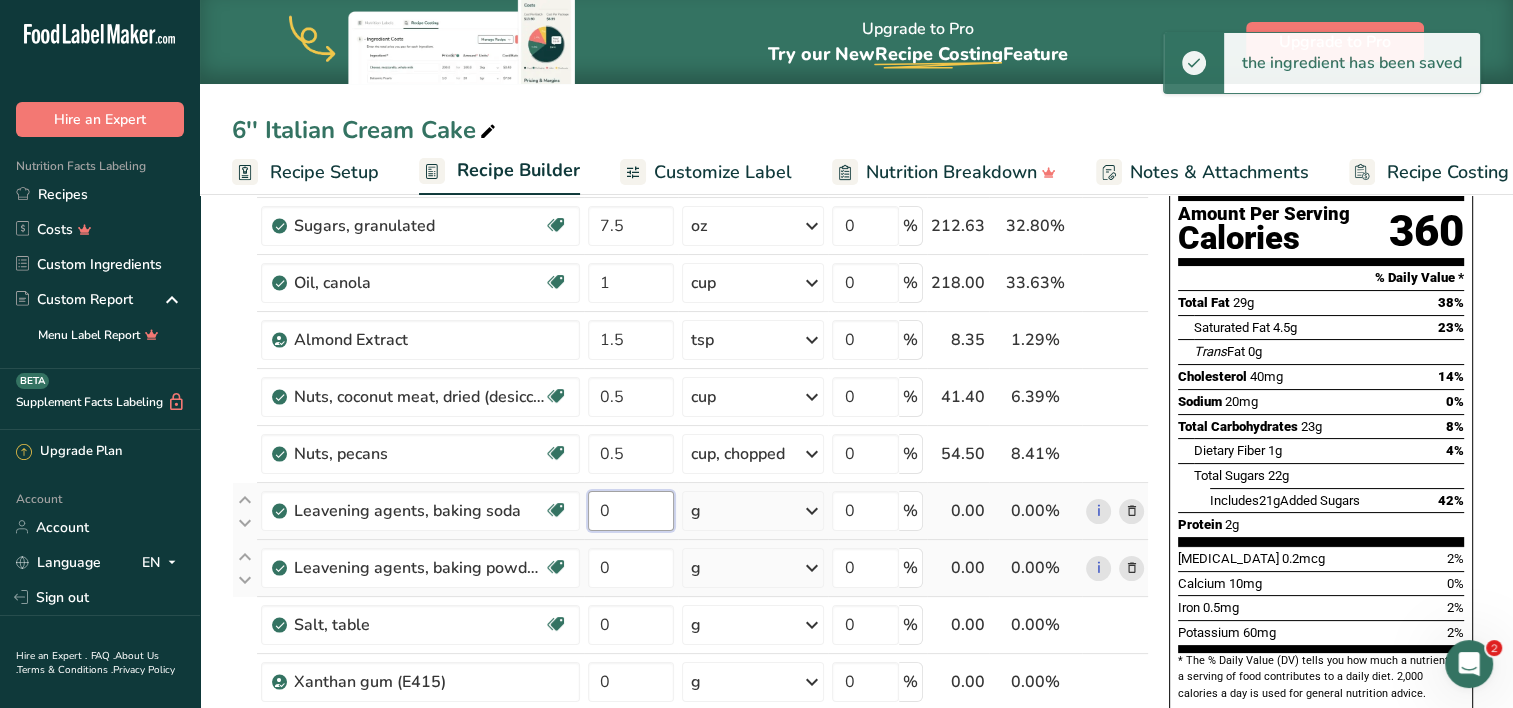 click on "0" at bounding box center (631, 511) 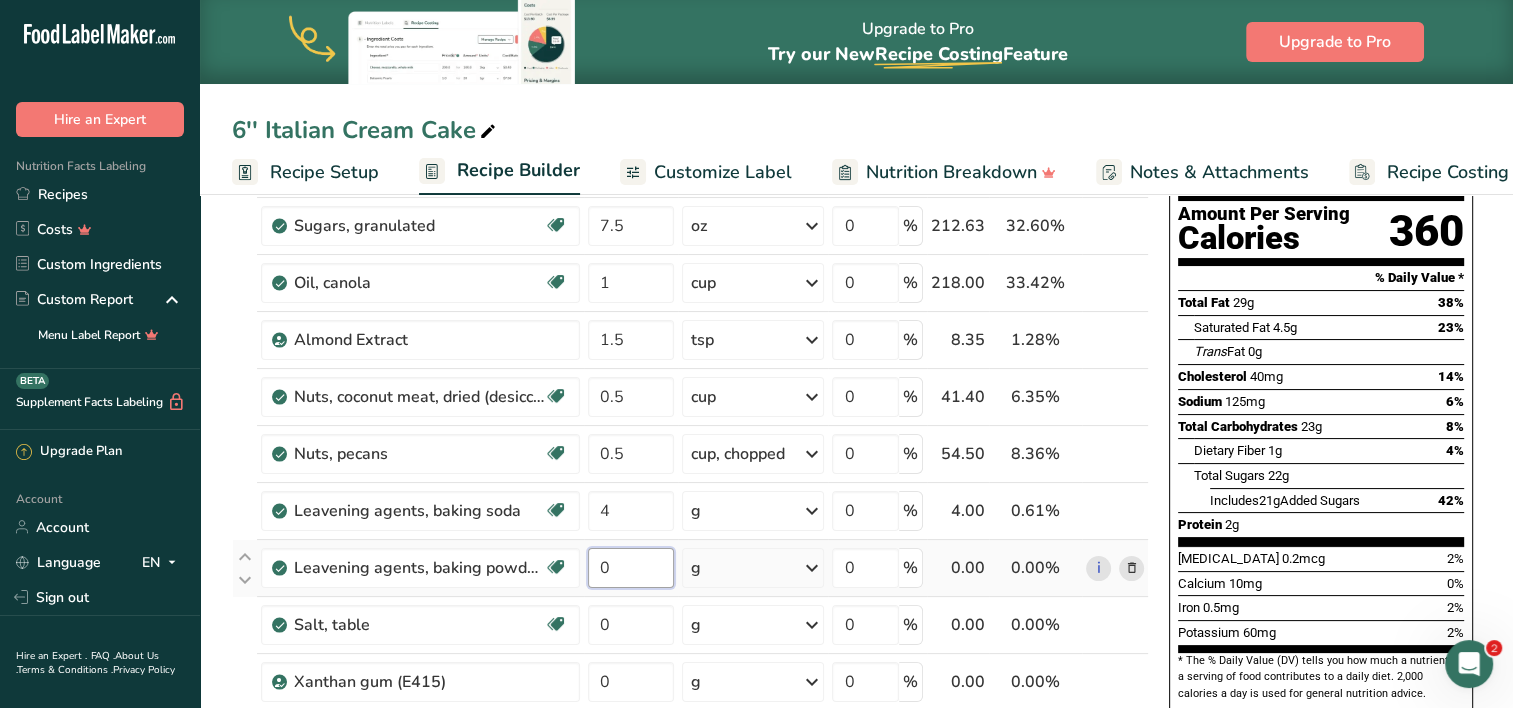 drag, startPoint x: 620, startPoint y: 553, endPoint x: 596, endPoint y: 575, distance: 32.55764 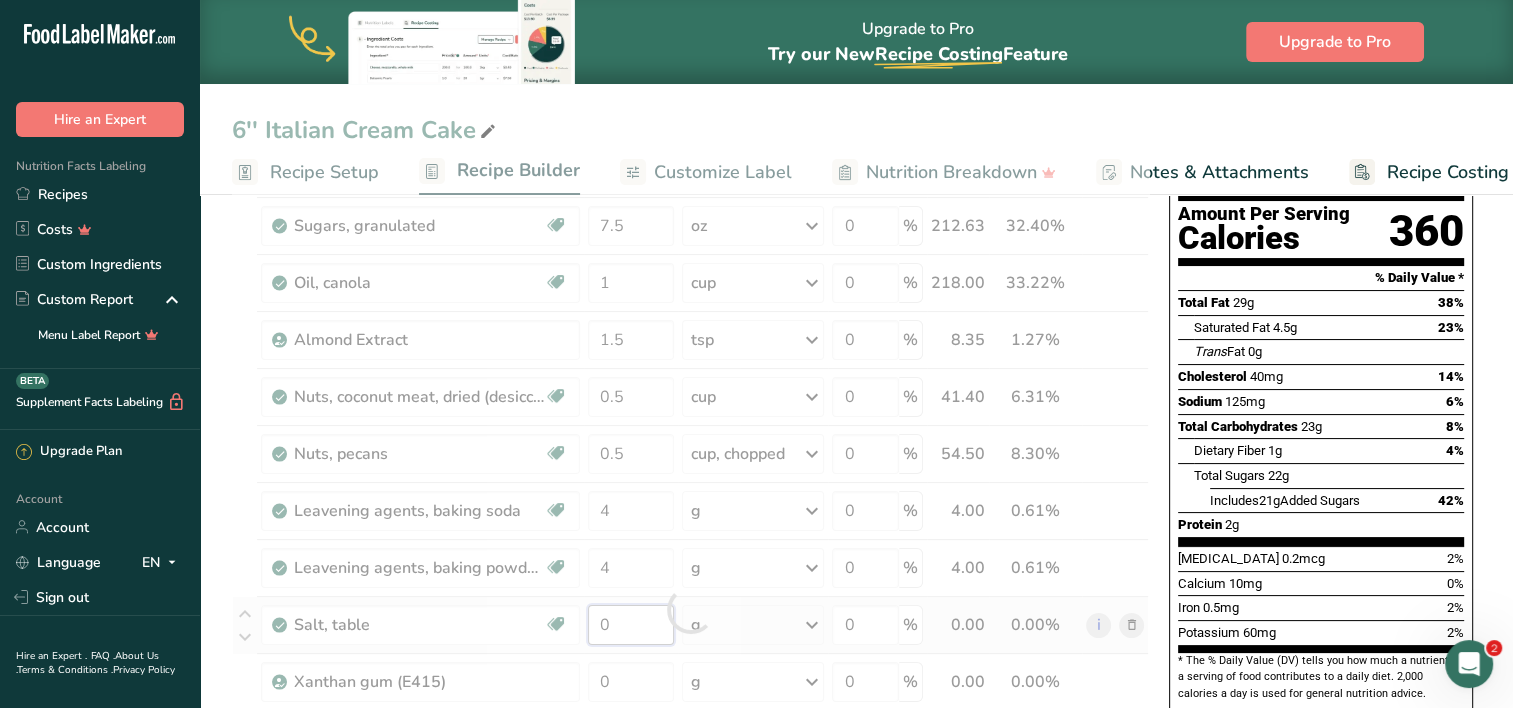 click on "Ingredient *
Amount *
Unit *
Waste *   .a-a{fill:#347362;}.b-a{fill:#fff;}          Grams
Percentage
Egg, whole, raw, fresh
Gluten free
Vegetarian
Soy free
4
oz
Portions
1 large
1 extra large
1 jumbo
See more
Weight Units
g
kg
mg
mcg
lb
oz
See less
Volume Units
l
Volume units require a density conversion. If you know your ingredient's density enter it below. Otherwise, click on "RIA" our AI Regulatory bot - she will be able to help you
lb/ft3
g/cm3
Confirm
mL" at bounding box center (690, 609) 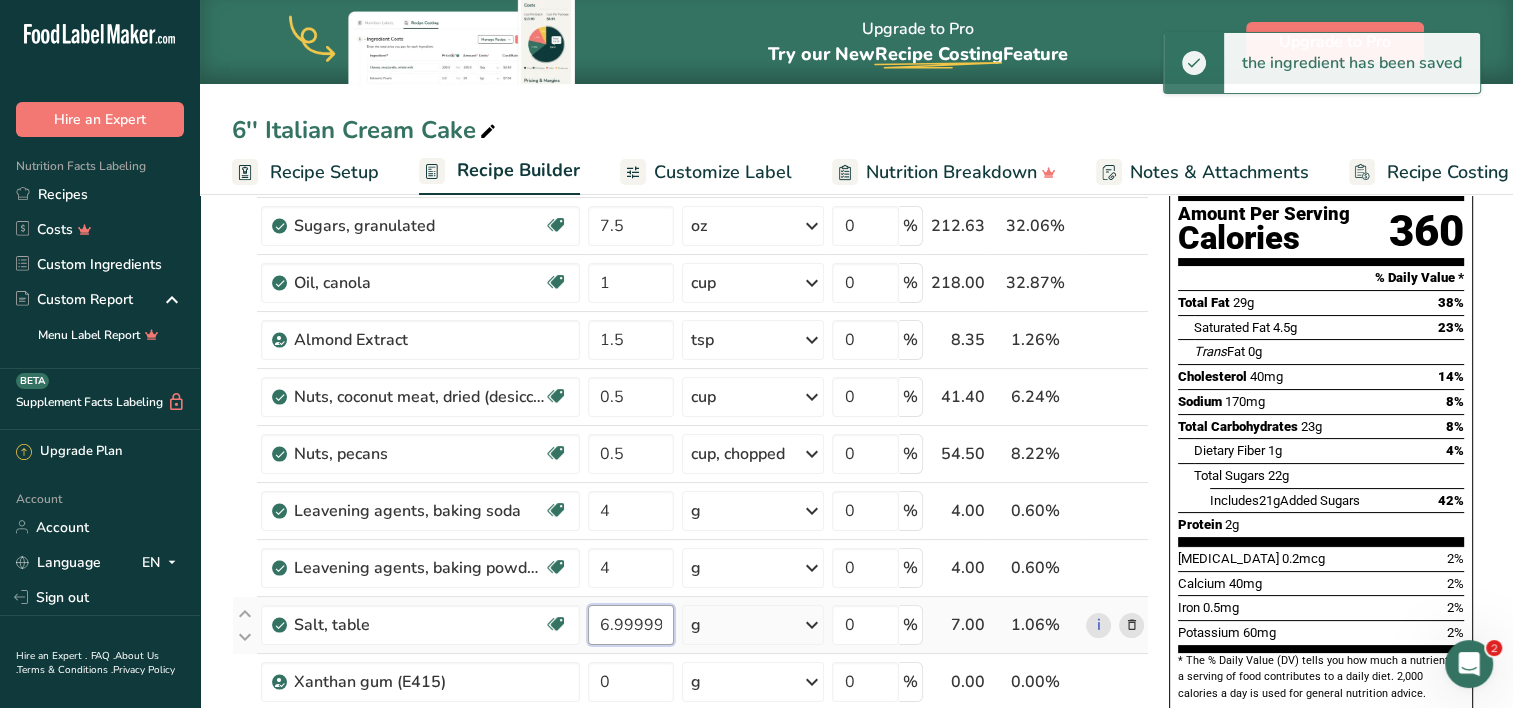 scroll, scrollTop: 248, scrollLeft: 0, axis: vertical 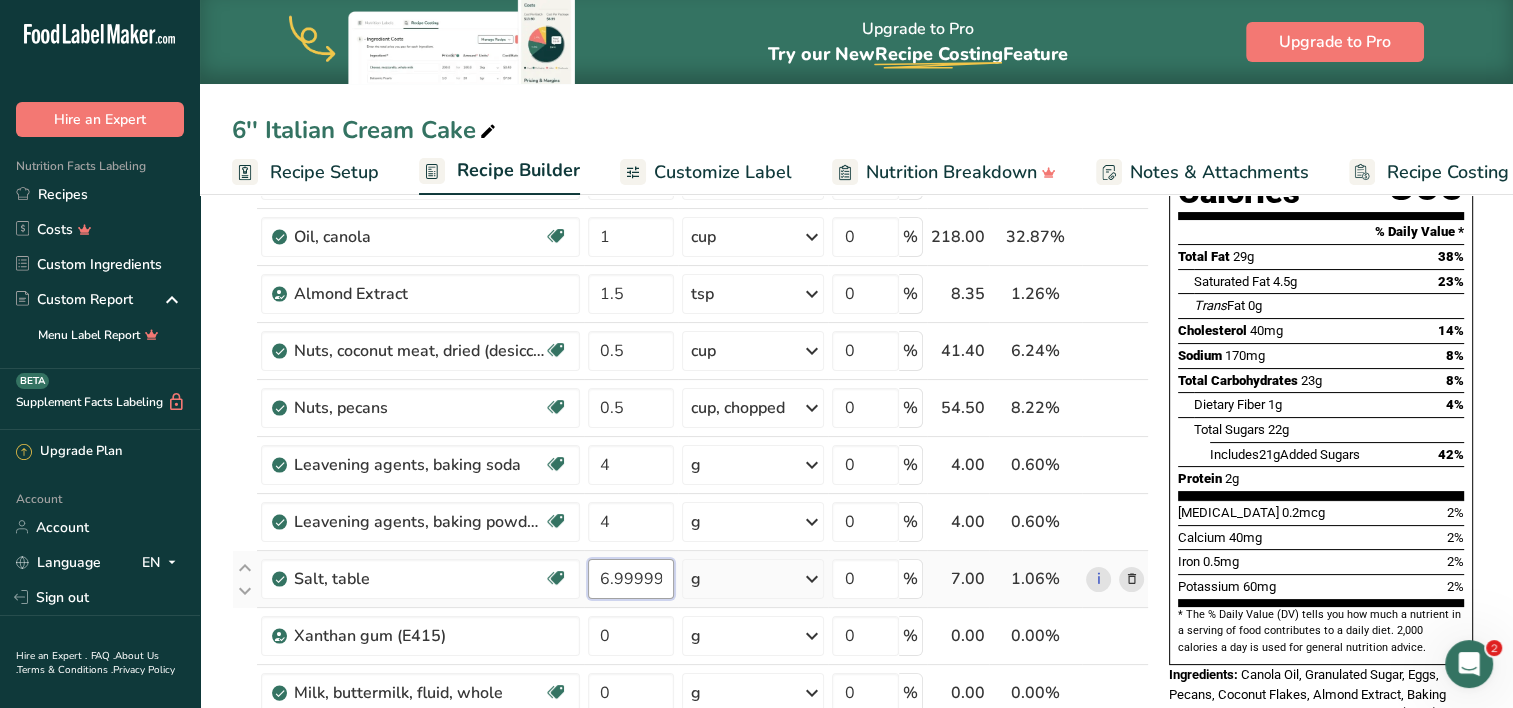 click on "6.999998" at bounding box center (631, 579) 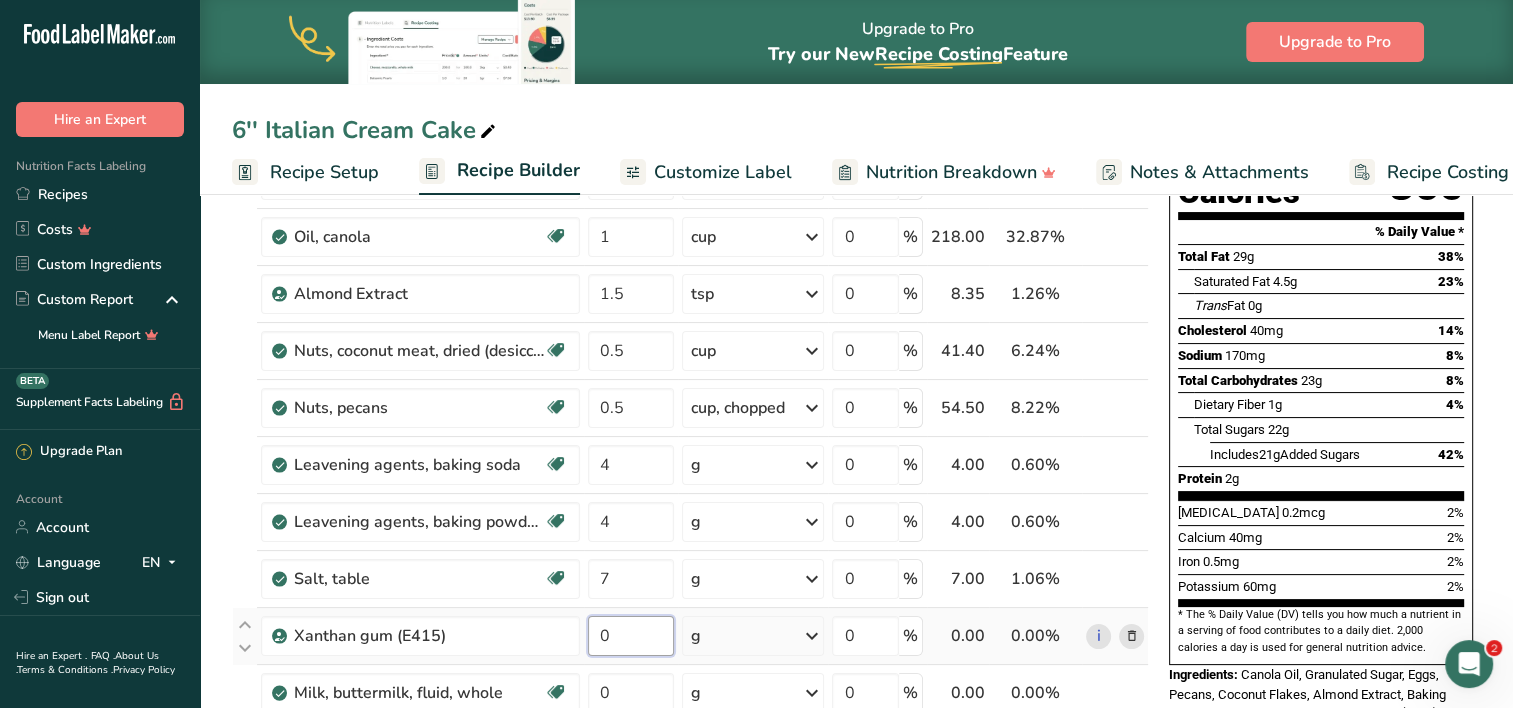 click on "Ingredient *
Amount *
Unit *
Waste *   .a-a{fill:#347362;}.b-a{fill:#fff;}          Grams
Percentage
Egg, whole, raw, fresh
Gluten free
Vegetarian
Soy free
4
oz
Portions
1 large
1 extra large
1 jumbo
See more
Weight Units
g
kg
mg
mcg
lb
oz
See less
Volume Units
l
Volume units require a density conversion. If you know your ingredient's density enter it below. Otherwise, click on "RIA" our AI Regulatory bot - she will be able to help you
lb/ft3
g/cm3
Confirm
mL" at bounding box center (690, 563) 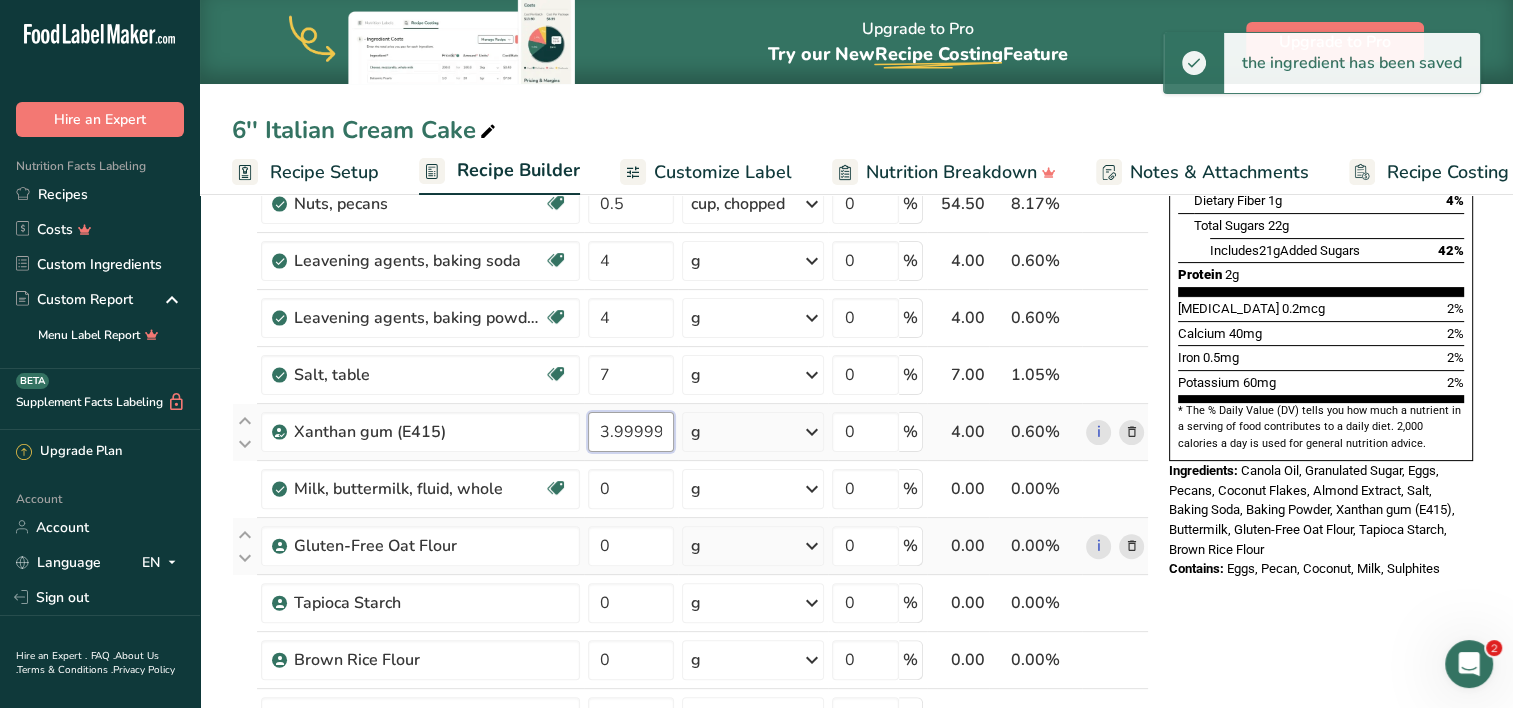 scroll, scrollTop: 452, scrollLeft: 0, axis: vertical 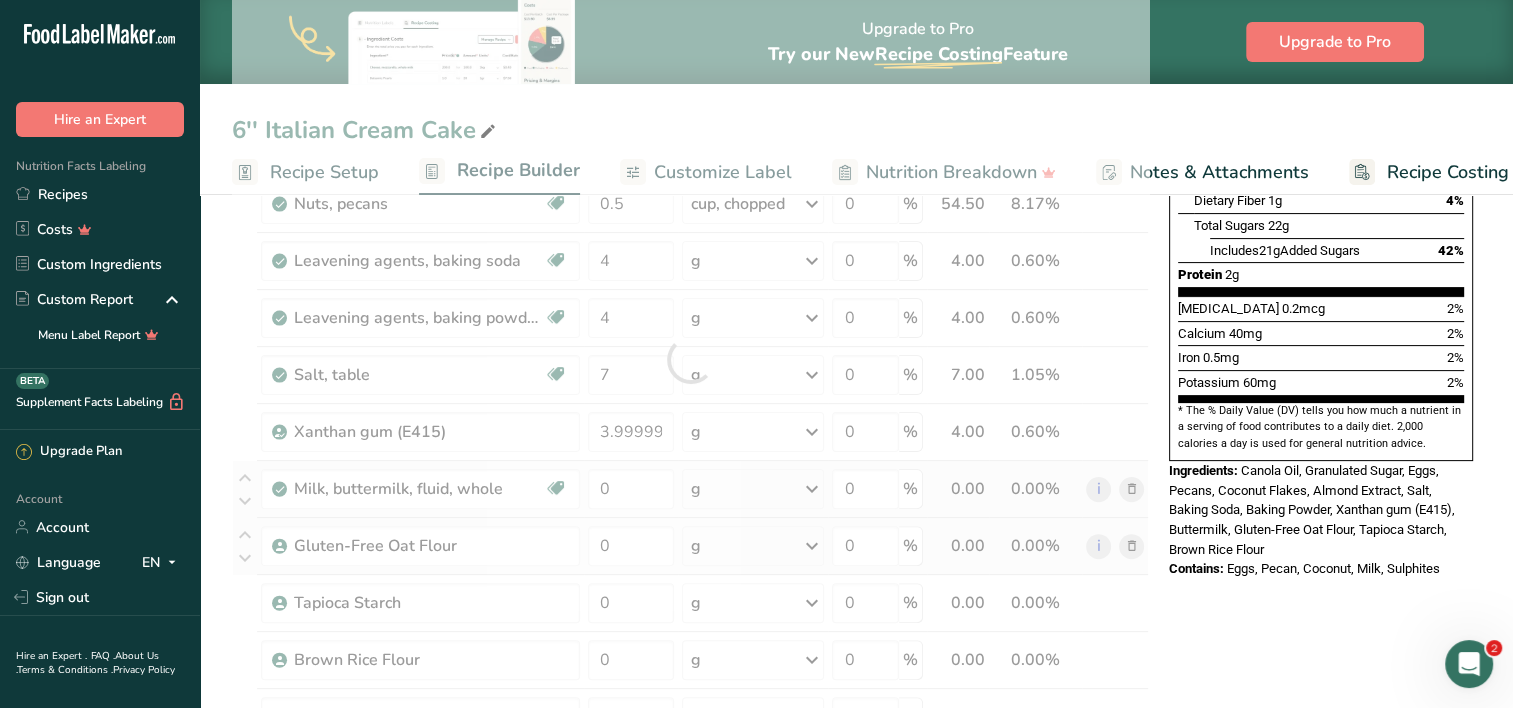 click on "Ingredient *
Amount *
Unit *
Waste *   .a-a{fill:#347362;}.b-a{fill:#fff;}          Grams
Percentage
Egg, whole, raw, fresh
Gluten free
Vegetarian
Soy free
4
oz
Portions
1 large
1 extra large
1 jumbo
See more
Weight Units
g
kg
mg
mcg
lb
oz
See less
Volume Units
l
Volume units require a density conversion. If you know your ingredient's density enter it below. Otherwise, click on "RIA" our AI Regulatory bot - she will be able to help you
lb/ft3
g/cm3
Confirm
mL" at bounding box center (690, 359) 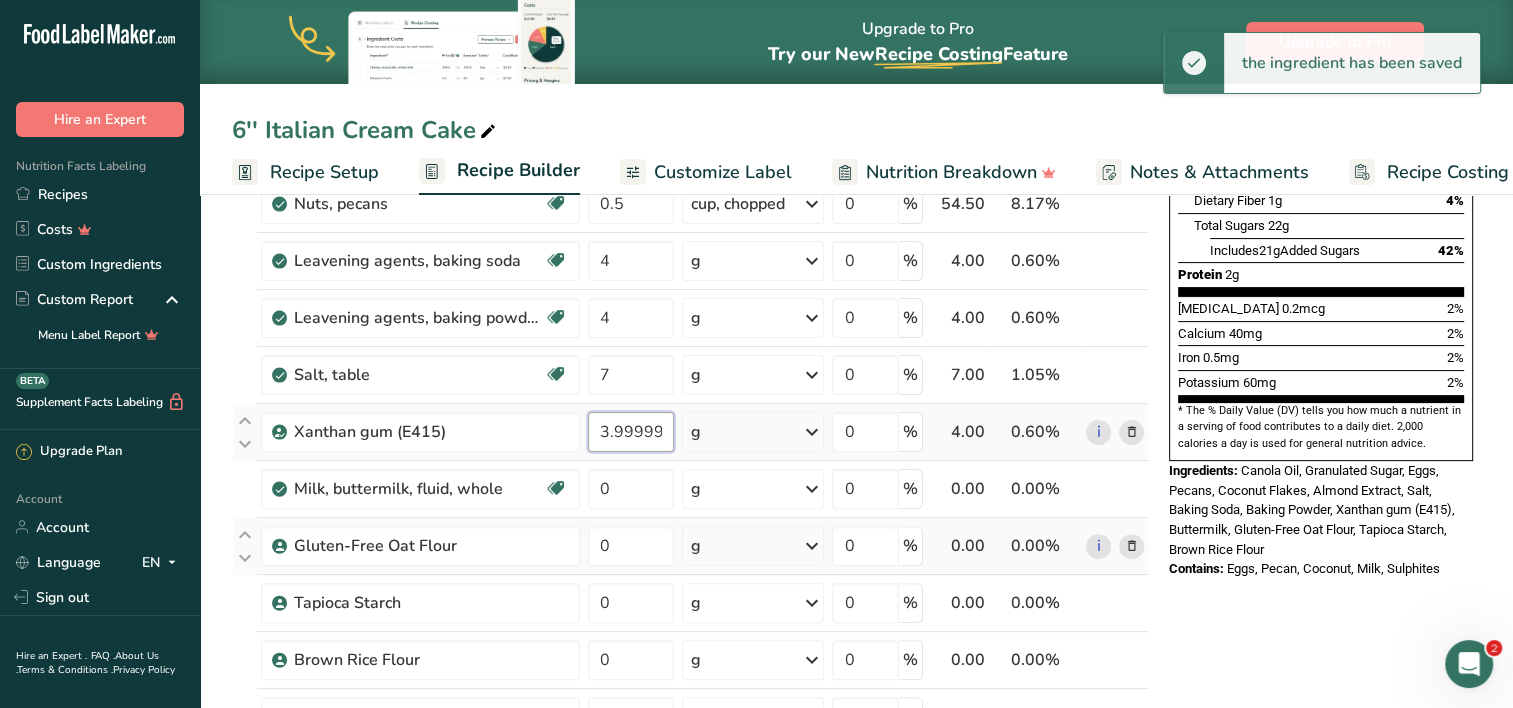 click on "3.999999" at bounding box center [631, 432] 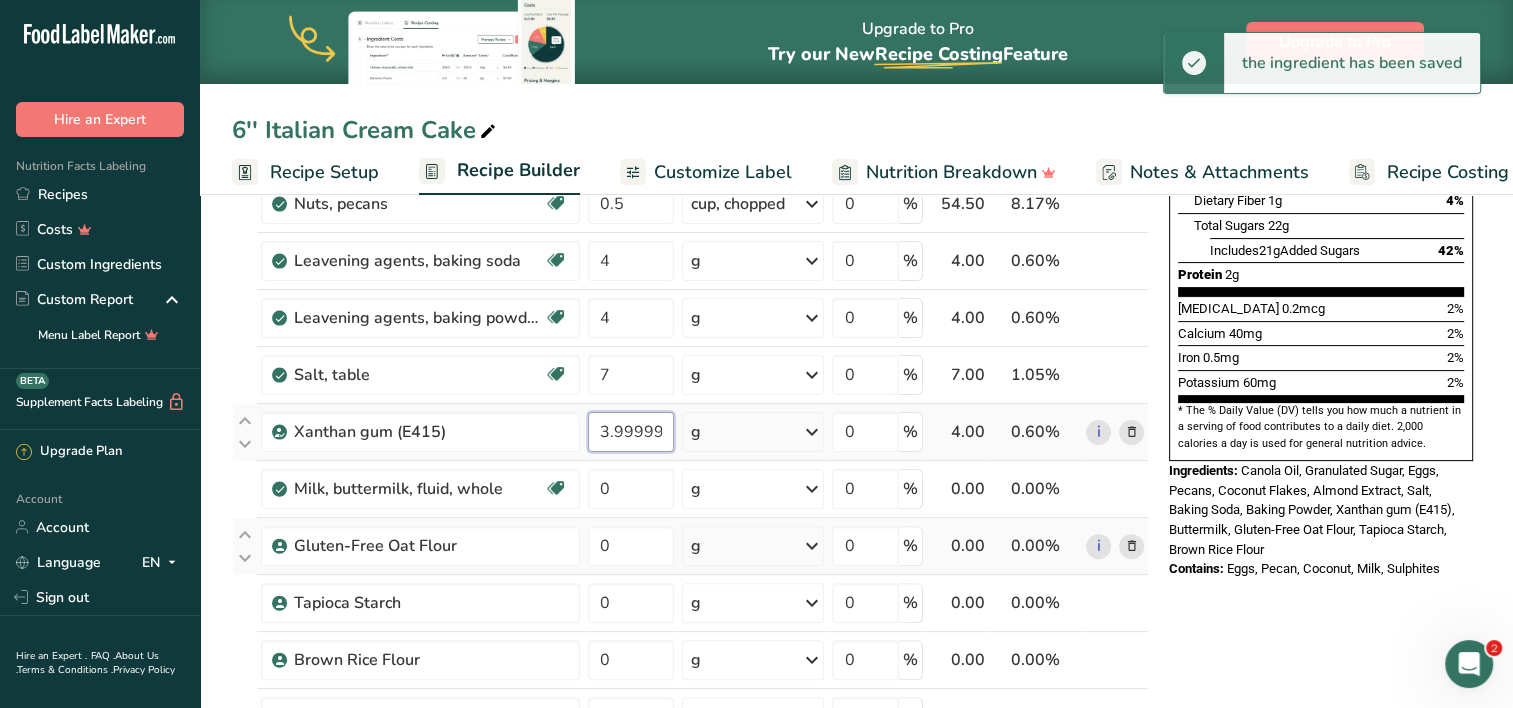 click on "3.999999" at bounding box center (631, 432) 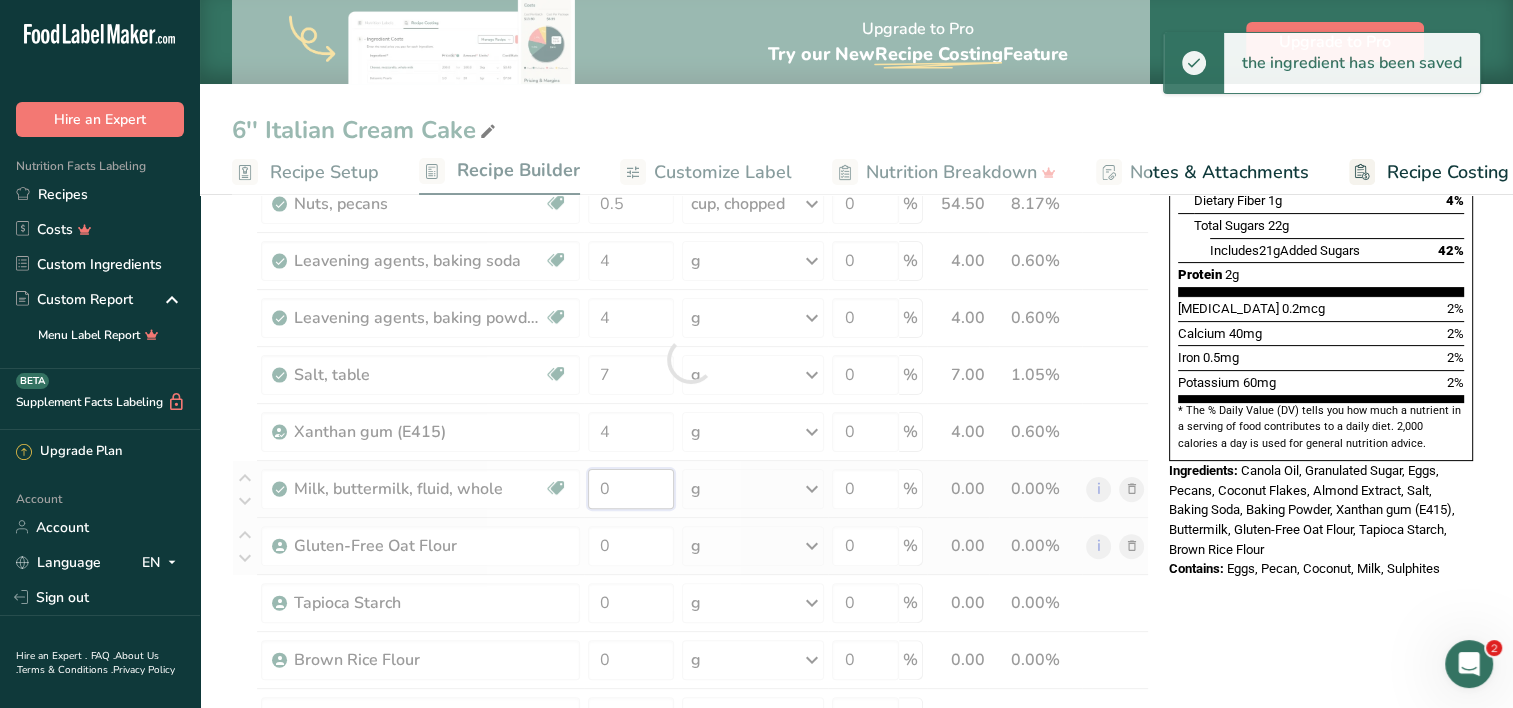 click on "Ingredient *
Amount *
Unit *
Waste *   .a-a{fill:#347362;}.b-a{fill:#fff;}          Grams
Percentage
Egg, whole, raw, fresh
Gluten free
Vegetarian
Soy free
4
oz
Portions
1 large
1 extra large
1 jumbo
See more
Weight Units
g
kg
mg
mcg
lb
oz
See less
Volume Units
l
Volume units require a density conversion. If you know your ingredient's density enter it below. Otherwise, click on "RIA" our AI Regulatory bot - she will be able to help you
lb/ft3
g/cm3
Confirm
mL" at bounding box center (690, 359) 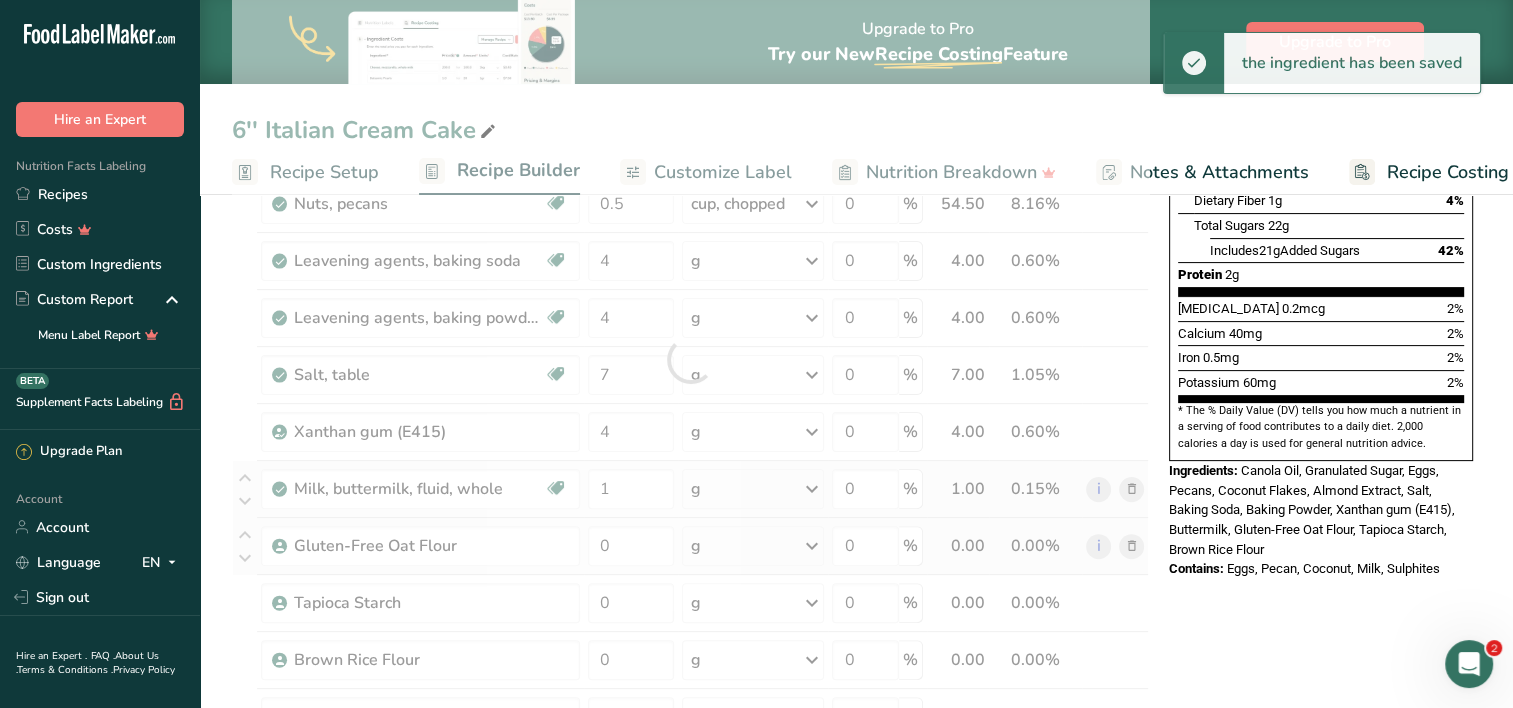 click on "Ingredient *
Amount *
Unit *
Waste *   .a-a{fill:#347362;}.b-a{fill:#fff;}          Grams
Percentage
Egg, whole, raw, fresh
Gluten free
Vegetarian
Soy free
4
oz
Portions
1 large
1 extra large
1 jumbo
See more
Weight Units
g
kg
mg
mcg
lb
oz
See less
Volume Units
l
Volume units require a density conversion. If you know your ingredient's density enter it below. Otherwise, click on "RIA" our AI Regulatory bot - she will be able to help you
lb/ft3
g/cm3
Confirm
mL" at bounding box center [690, 359] 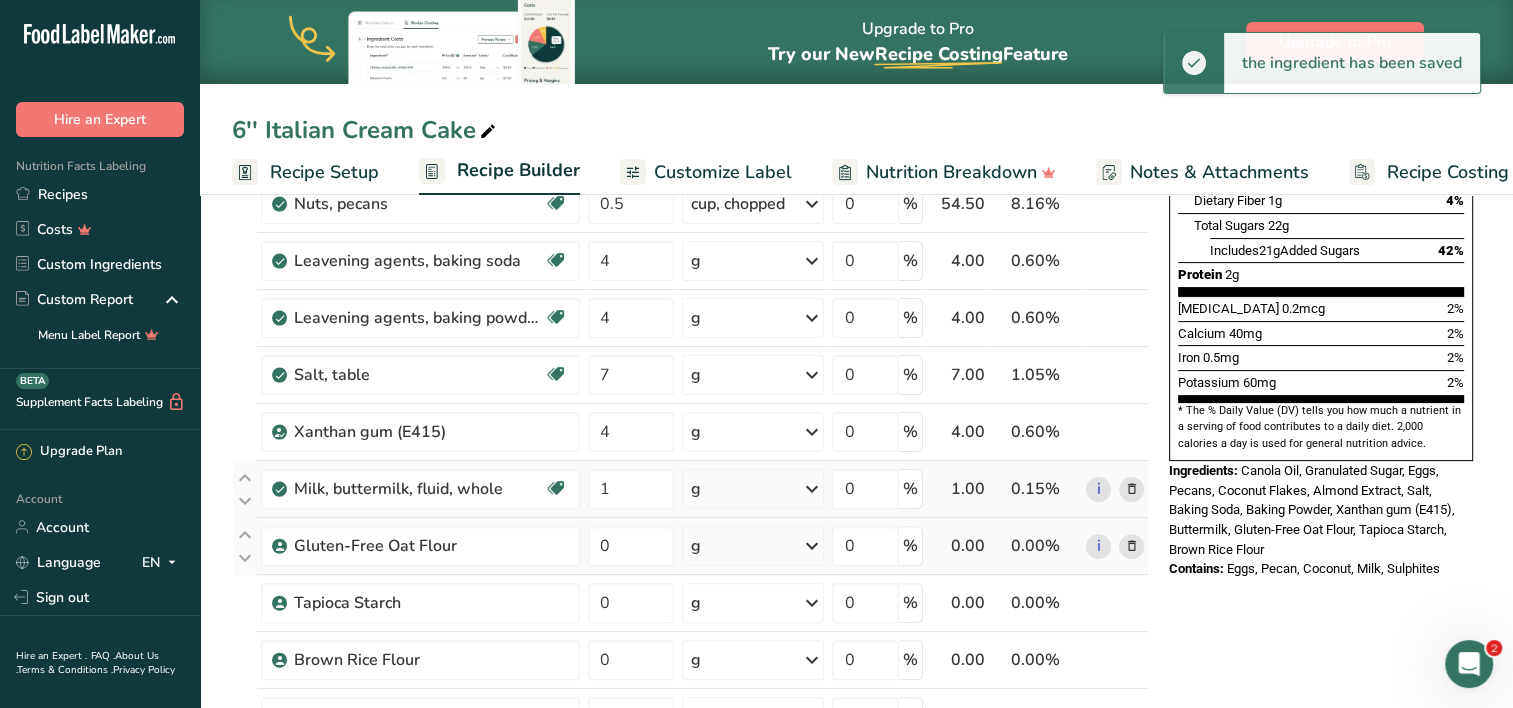 click on "g" at bounding box center [753, 489] 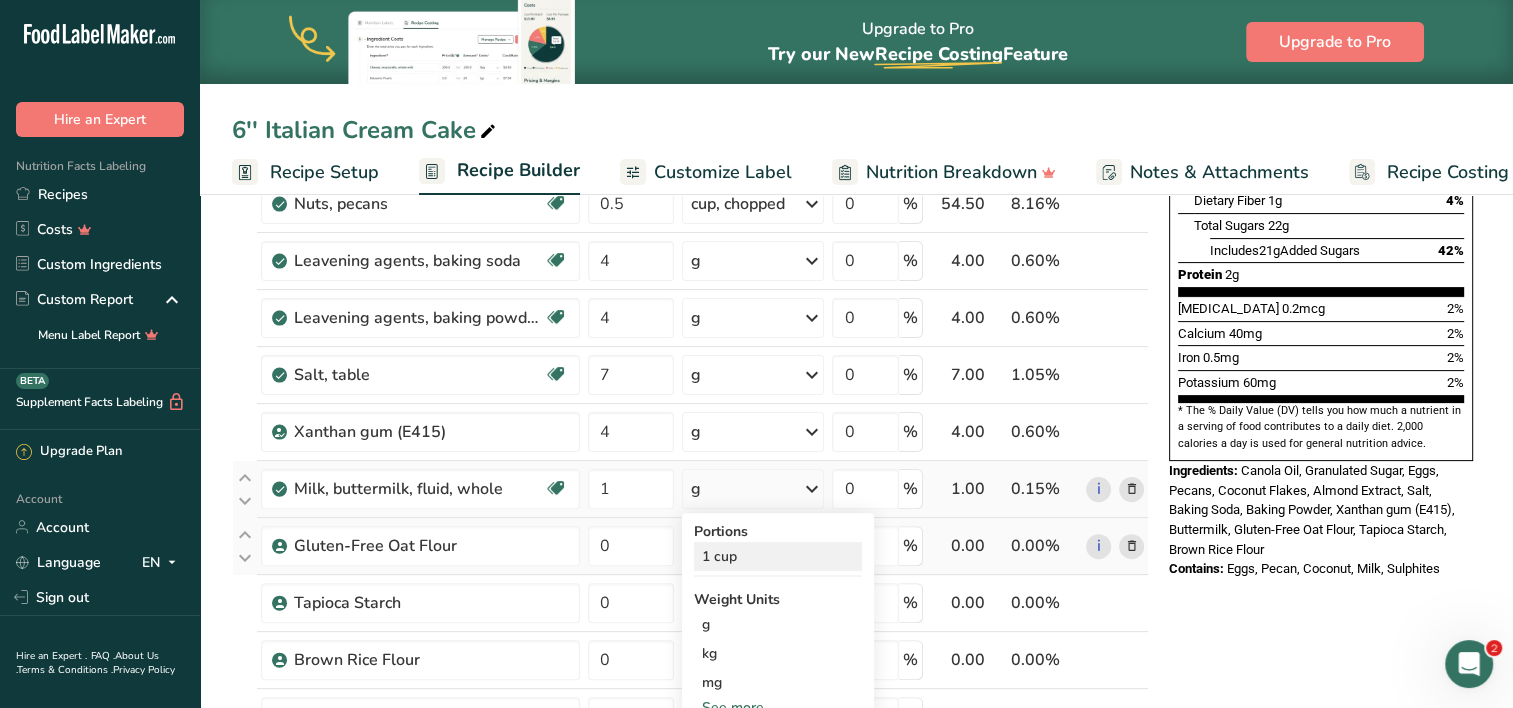 click on "1 cup" at bounding box center (778, 556) 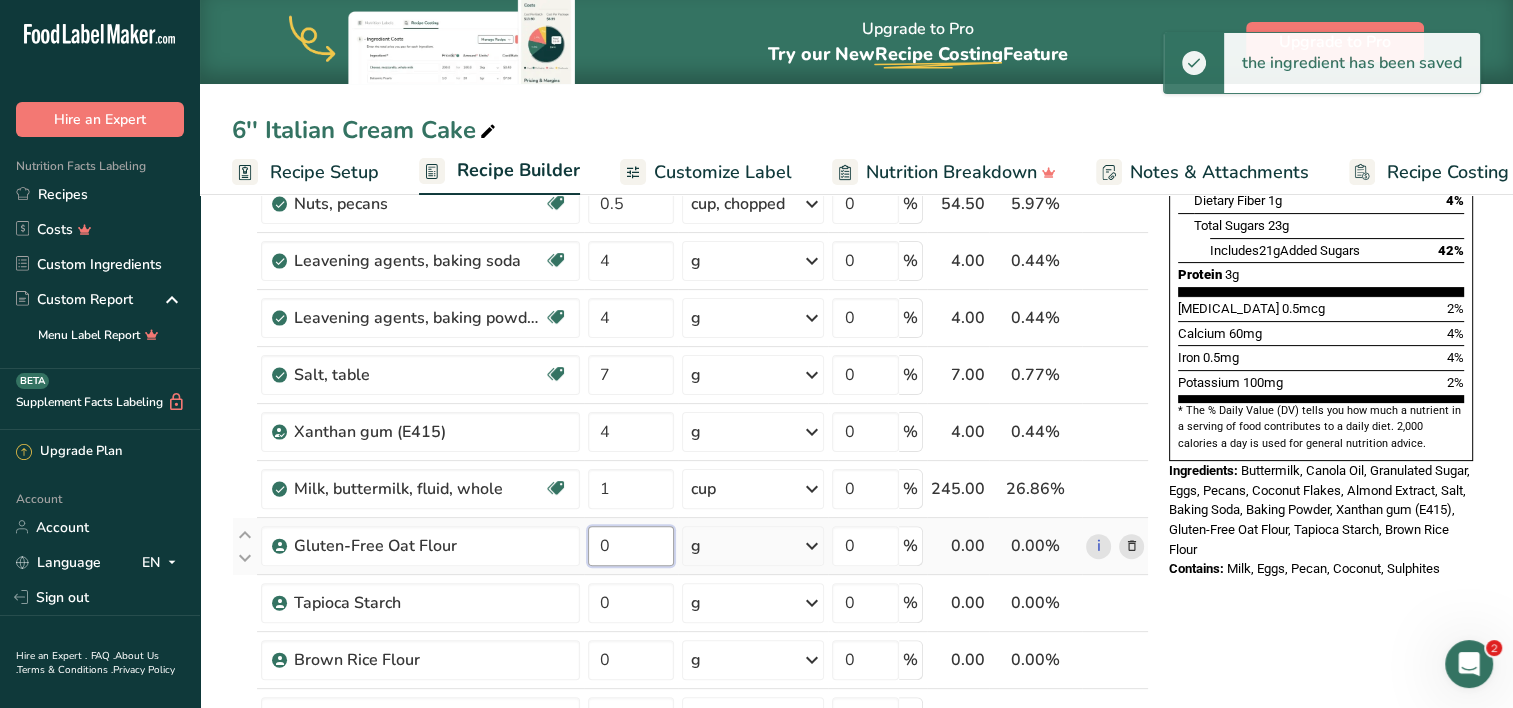 click on "0" at bounding box center (631, 546) 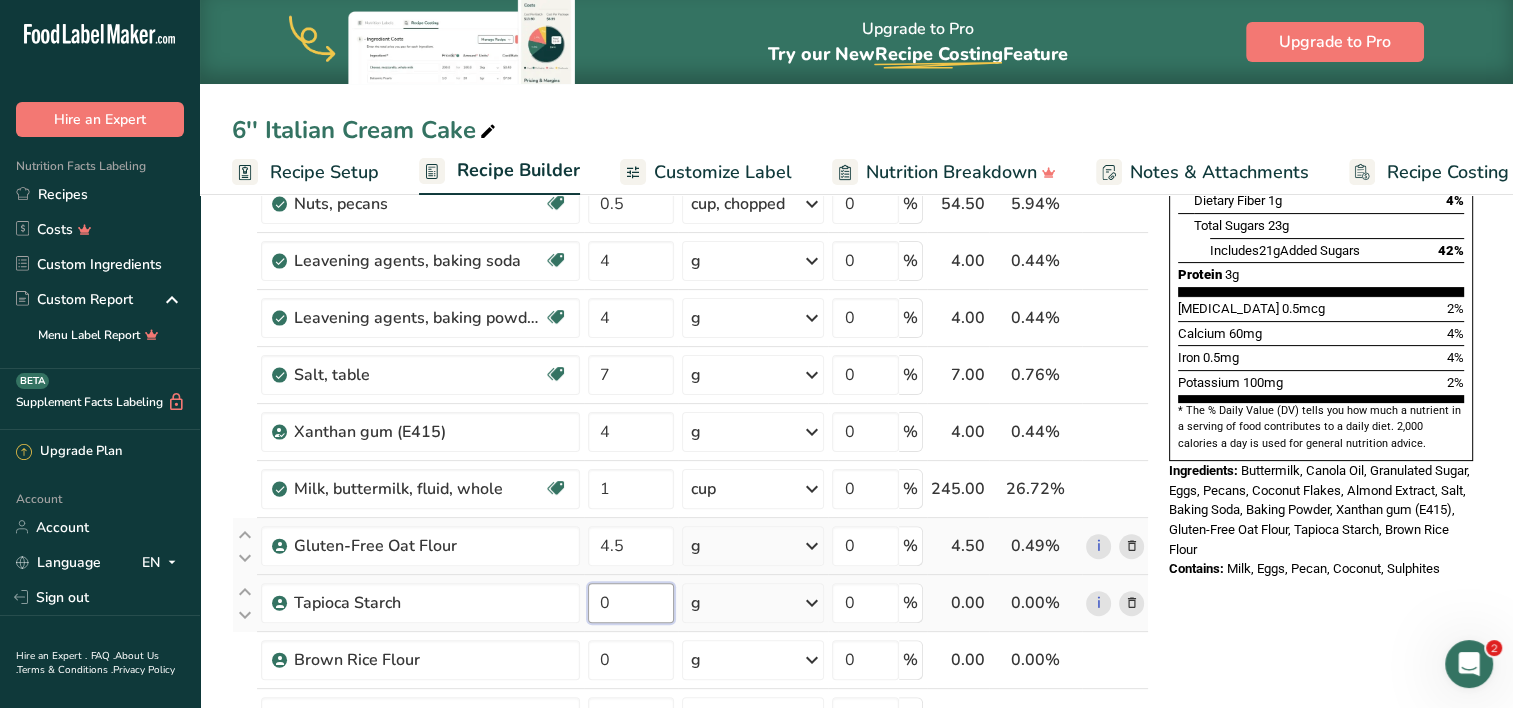 click on "Ingredient *
Amount *
Unit *
Waste *   .a-a{fill:#347362;}.b-a{fill:#fff;}          Grams
Percentage
Egg, whole, raw, fresh
Gluten free
Vegetarian
Soy free
4
oz
Portions
1 large
1 extra large
1 jumbo
See more
Weight Units
g
kg
mg
mcg
lb
oz
See less
Volume Units
l
Volume units require a density conversion. If you know your ingredient's density enter it below. Otherwise, click on "RIA" our AI Regulatory bot - she will be able to help you
lb/ft3
g/cm3
Confirm
mL" at bounding box center (690, 359) 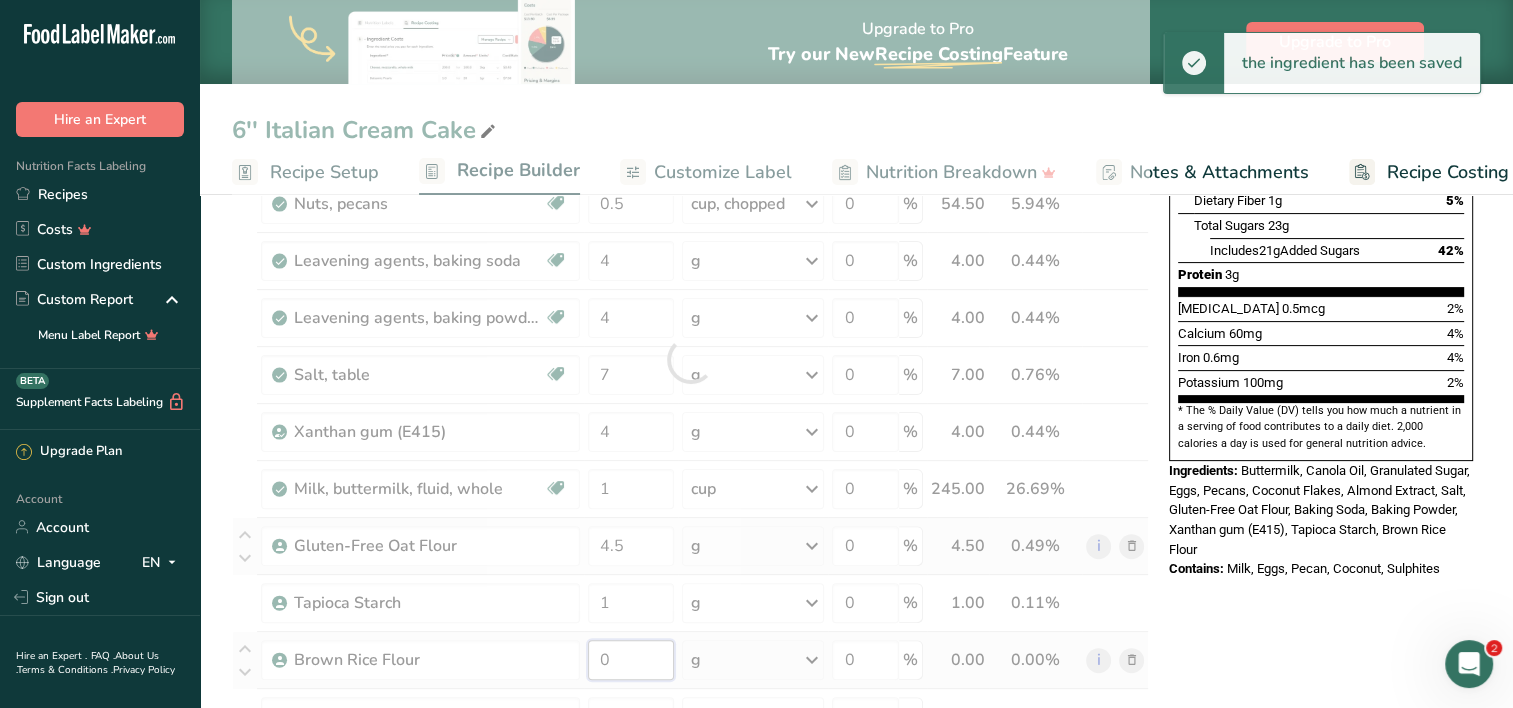 click on "Ingredient *
Amount *
Unit *
Waste *   .a-a{fill:#347362;}.b-a{fill:#fff;}          Grams
Percentage
Egg, whole, raw, fresh
Gluten free
Vegetarian
Soy free
4
oz
Portions
1 large
1 extra large
1 jumbo
See more
Weight Units
g
kg
mg
mcg
lb
oz
See less
Volume Units
l
Volume units require a density conversion. If you know your ingredient's density enter it below. Otherwise, click on "RIA" our AI Regulatory bot - she will be able to help you
lb/ft3
g/cm3
Confirm
mL" at bounding box center (690, 359) 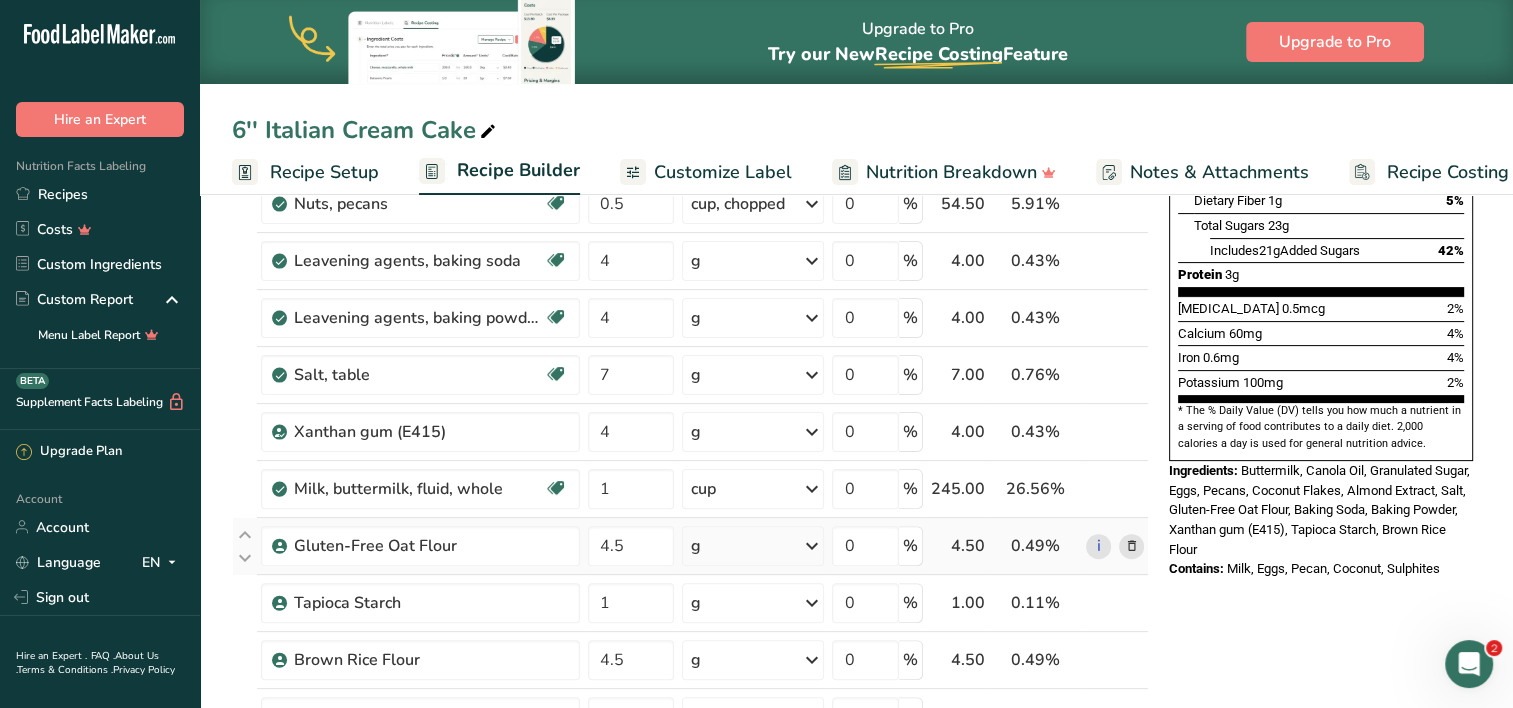 click on "Ingredient *
Amount *
Unit *
Waste *   .a-a{fill:#347362;}.b-a{fill:#fff;}          Grams
Percentage
Egg, whole, raw, fresh
Gluten free
Vegetarian
Soy free
4
oz
Portions
1 large
1 extra large
1 jumbo
See more
Weight Units
g
kg
mg
mcg
lb
oz
See less
Volume Units
l
Volume units require a density conversion. If you know your ingredient's density enter it below. Otherwise, click on "RIA" our AI Regulatory bot - she will be able to help you
lb/ft3
g/cm3
Confirm
mL" at bounding box center (690, 359) 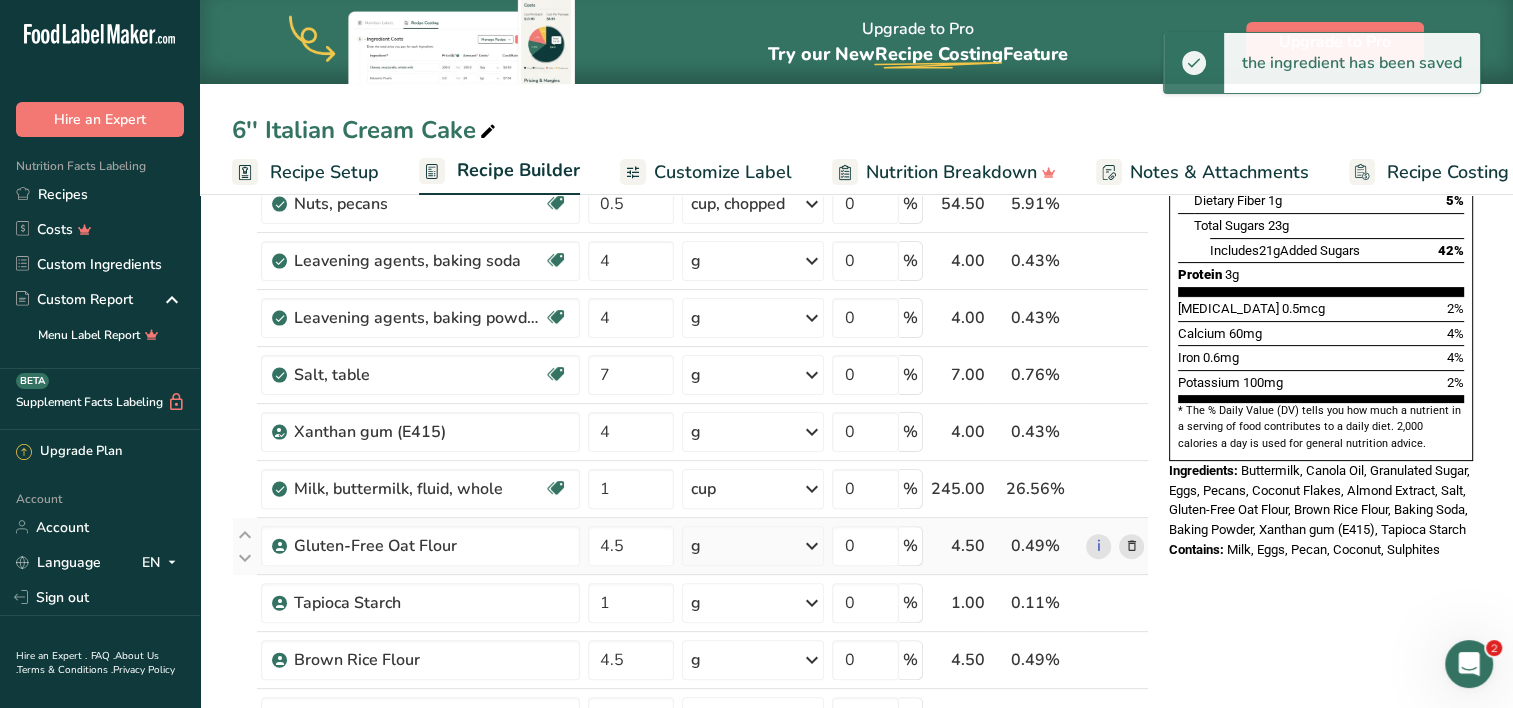 click on "g" at bounding box center (753, 546) 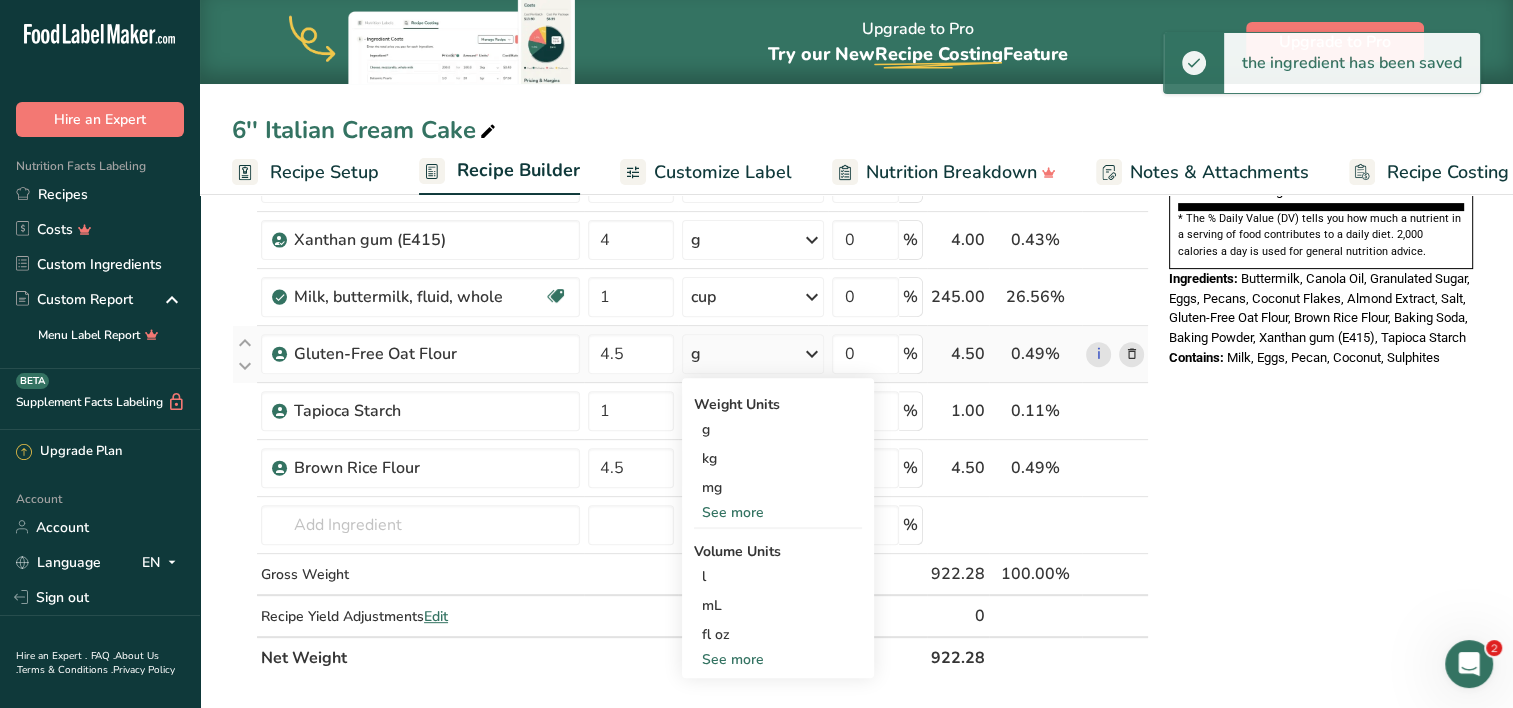 scroll, scrollTop: 648, scrollLeft: 0, axis: vertical 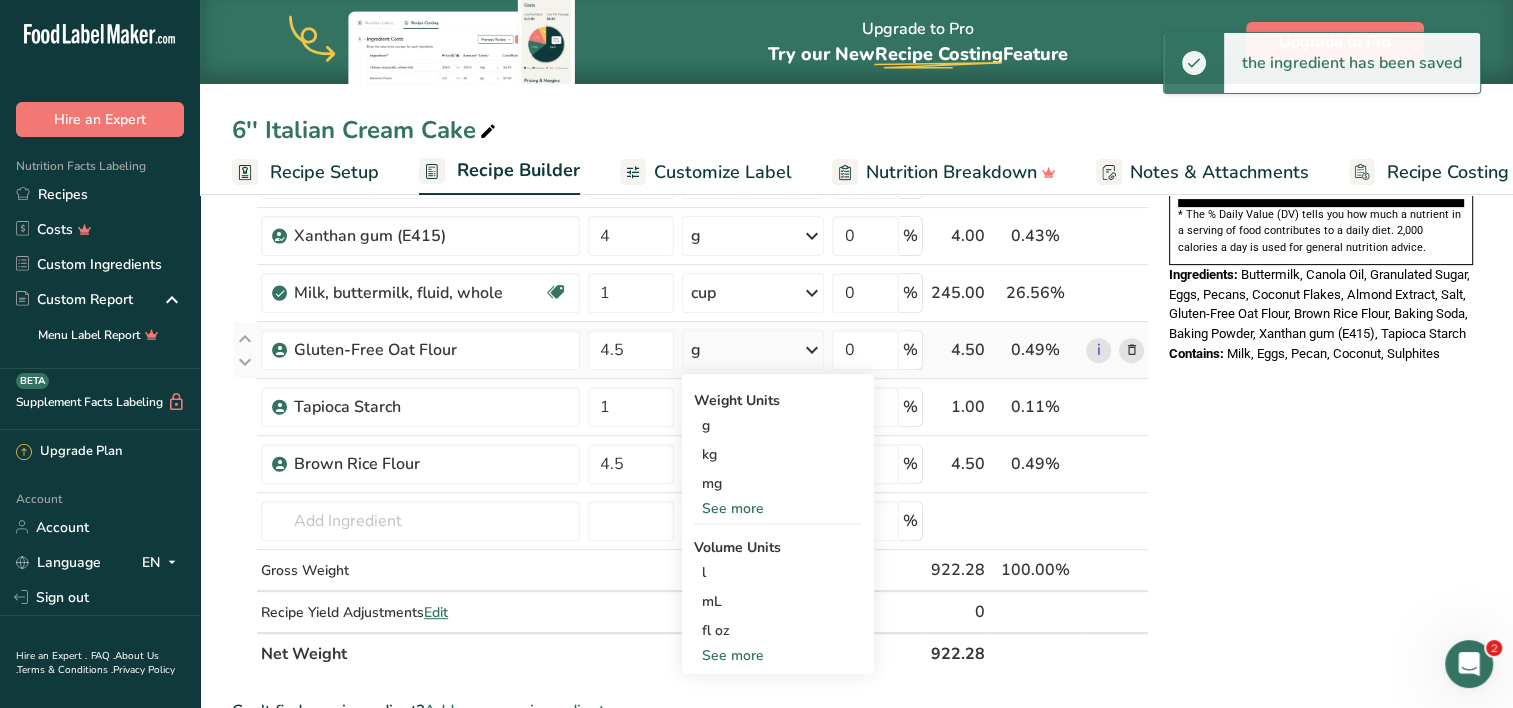 click on "See more" at bounding box center (778, 508) 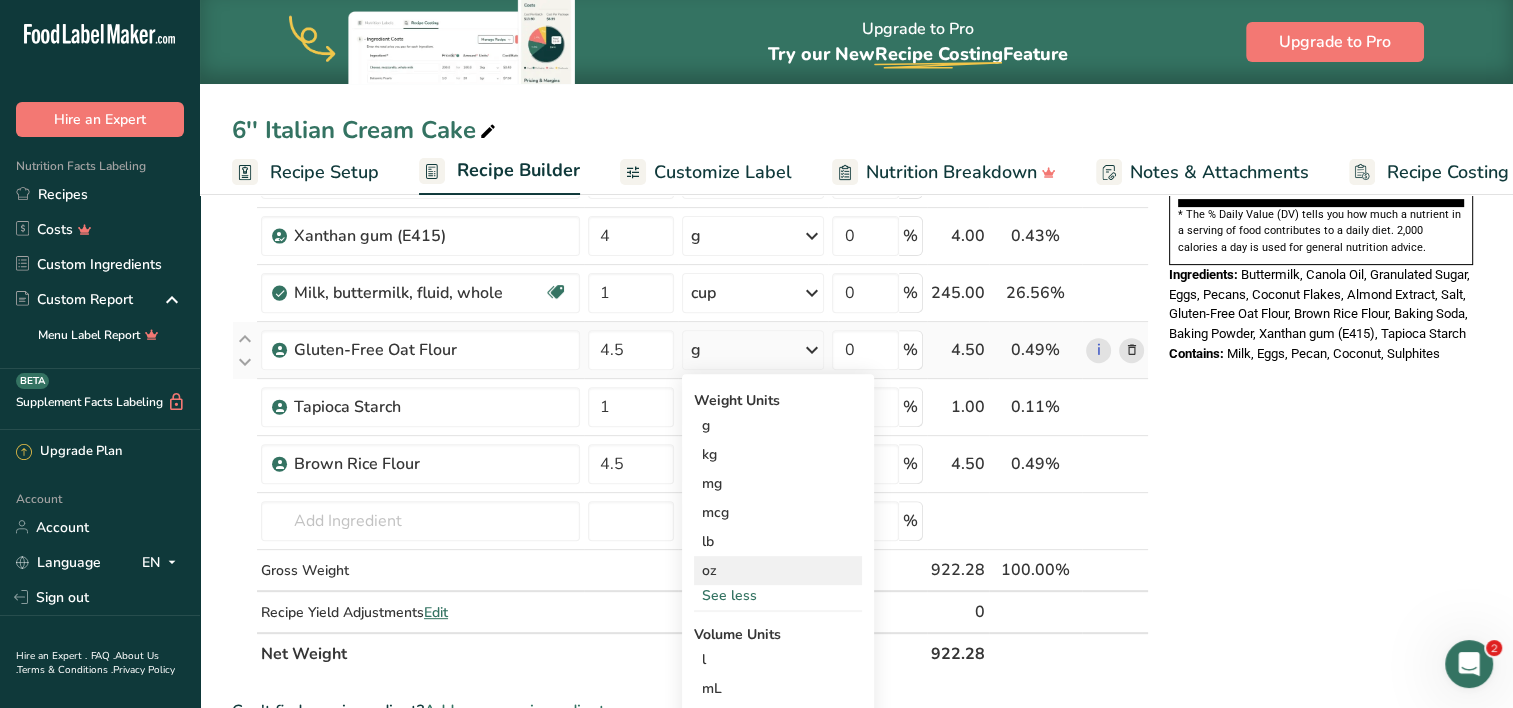 click on "oz" at bounding box center [778, 570] 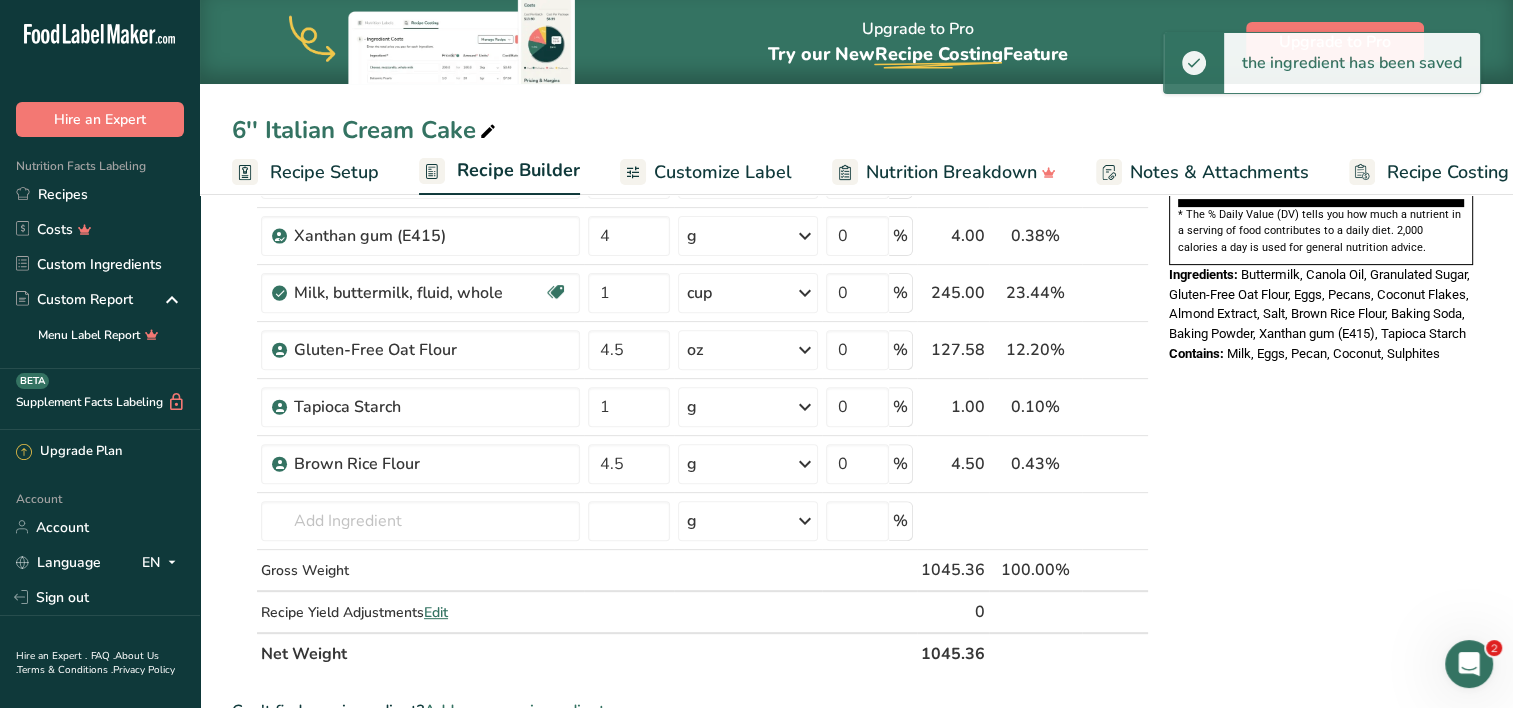 click on "g" at bounding box center (748, 407) 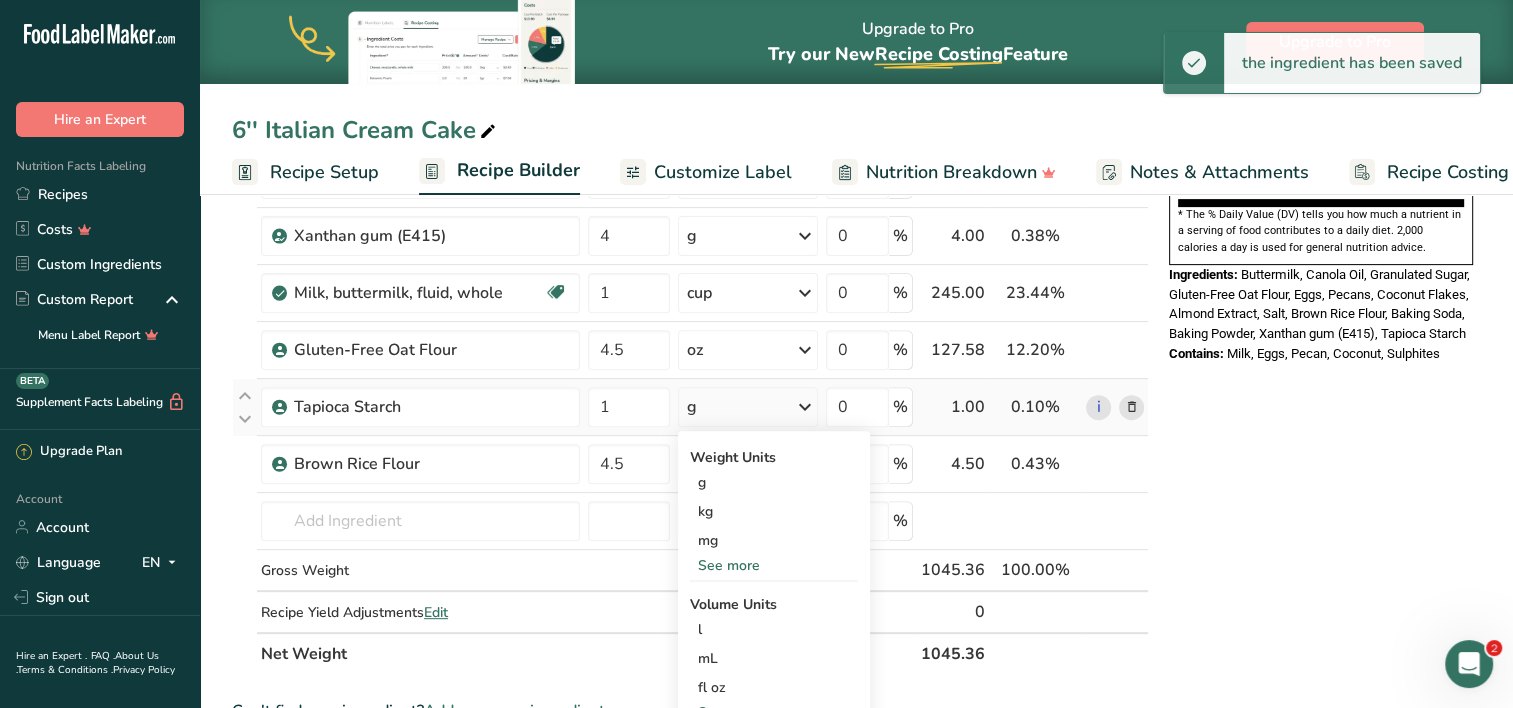 click on "See more" at bounding box center [774, 565] 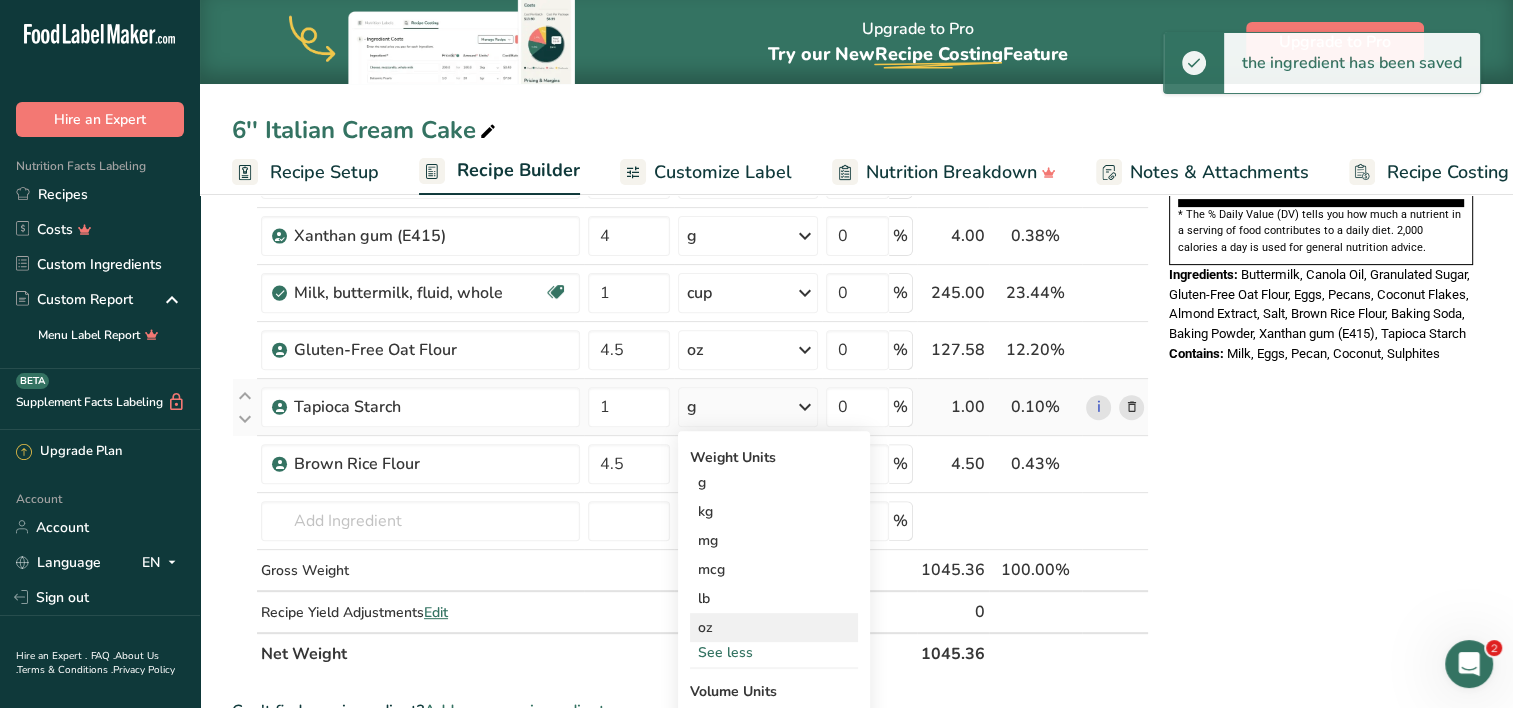 click on "oz" at bounding box center [774, 627] 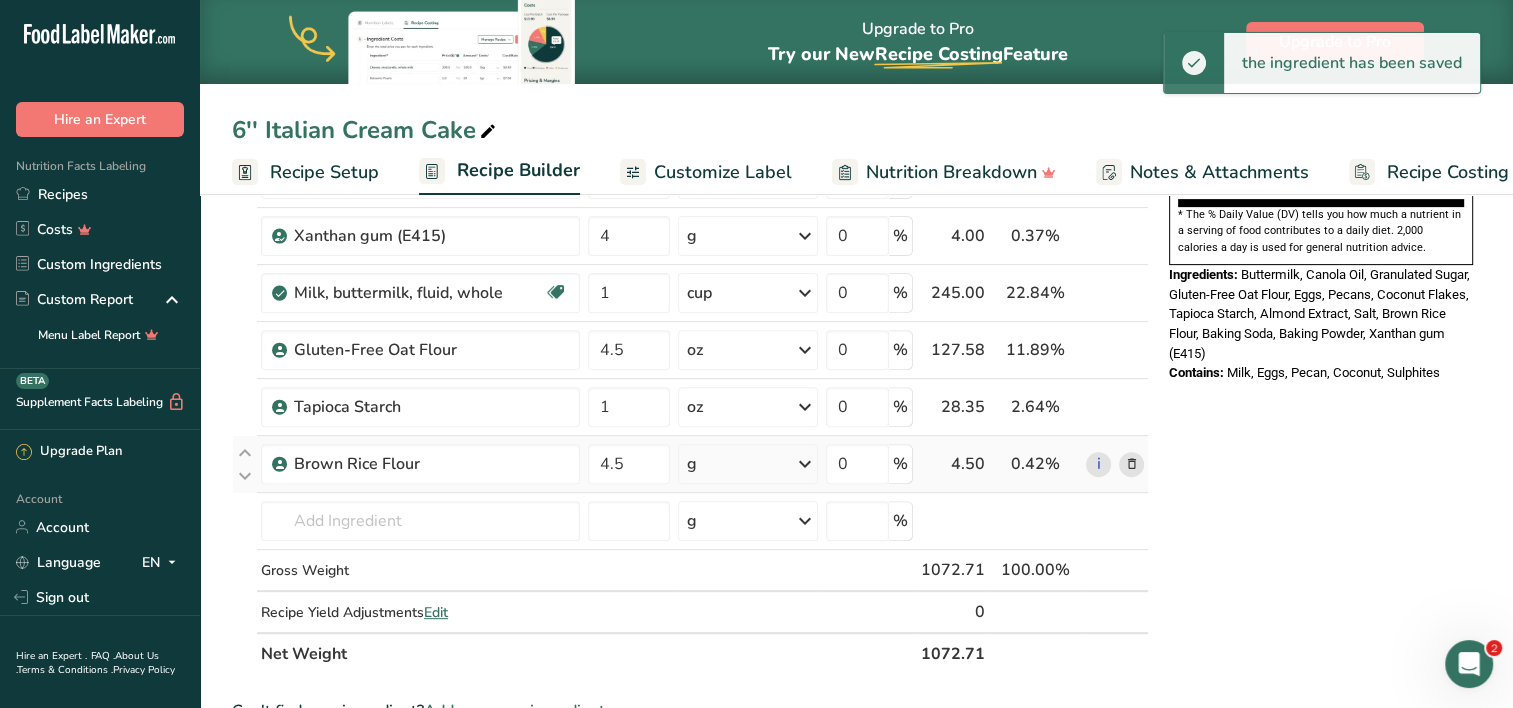 click on "g" at bounding box center (748, 464) 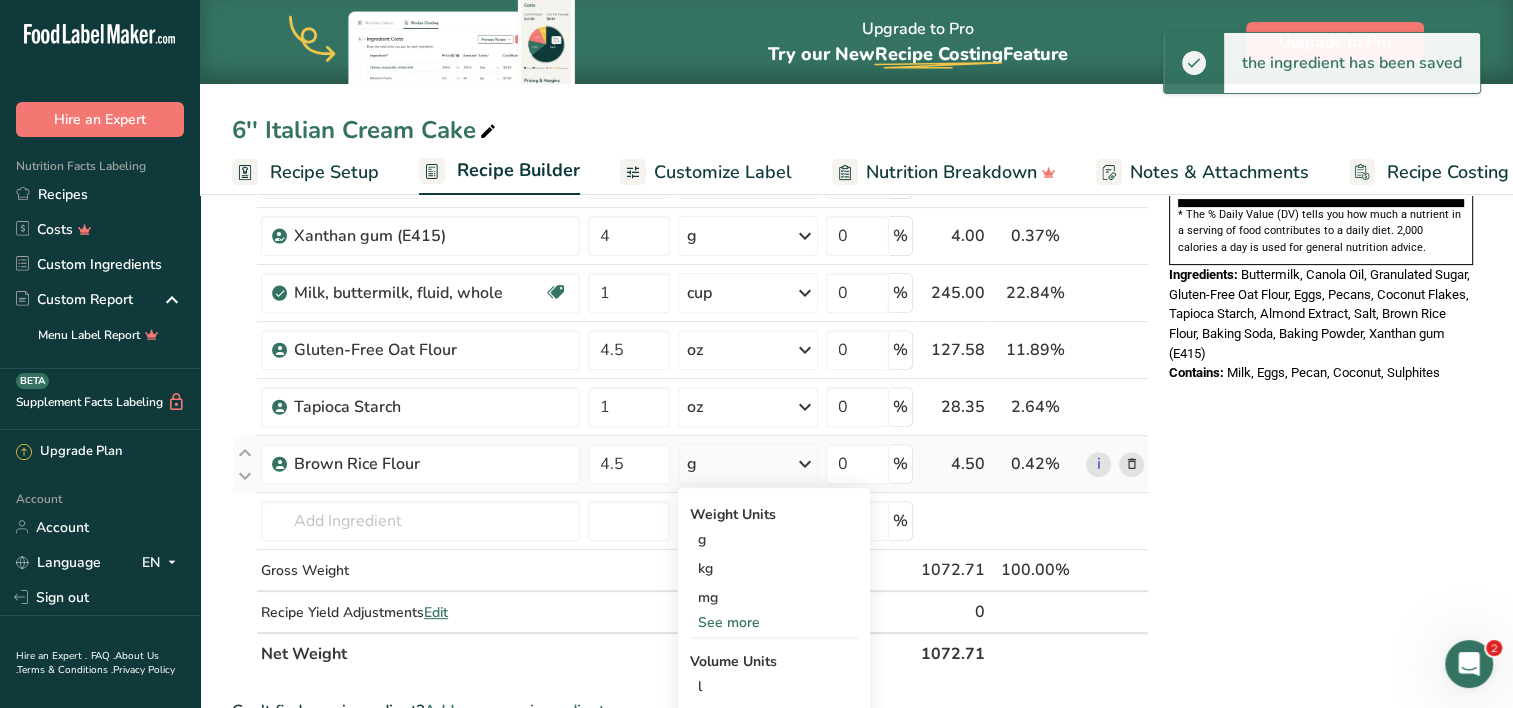 click on "See more" at bounding box center [774, 622] 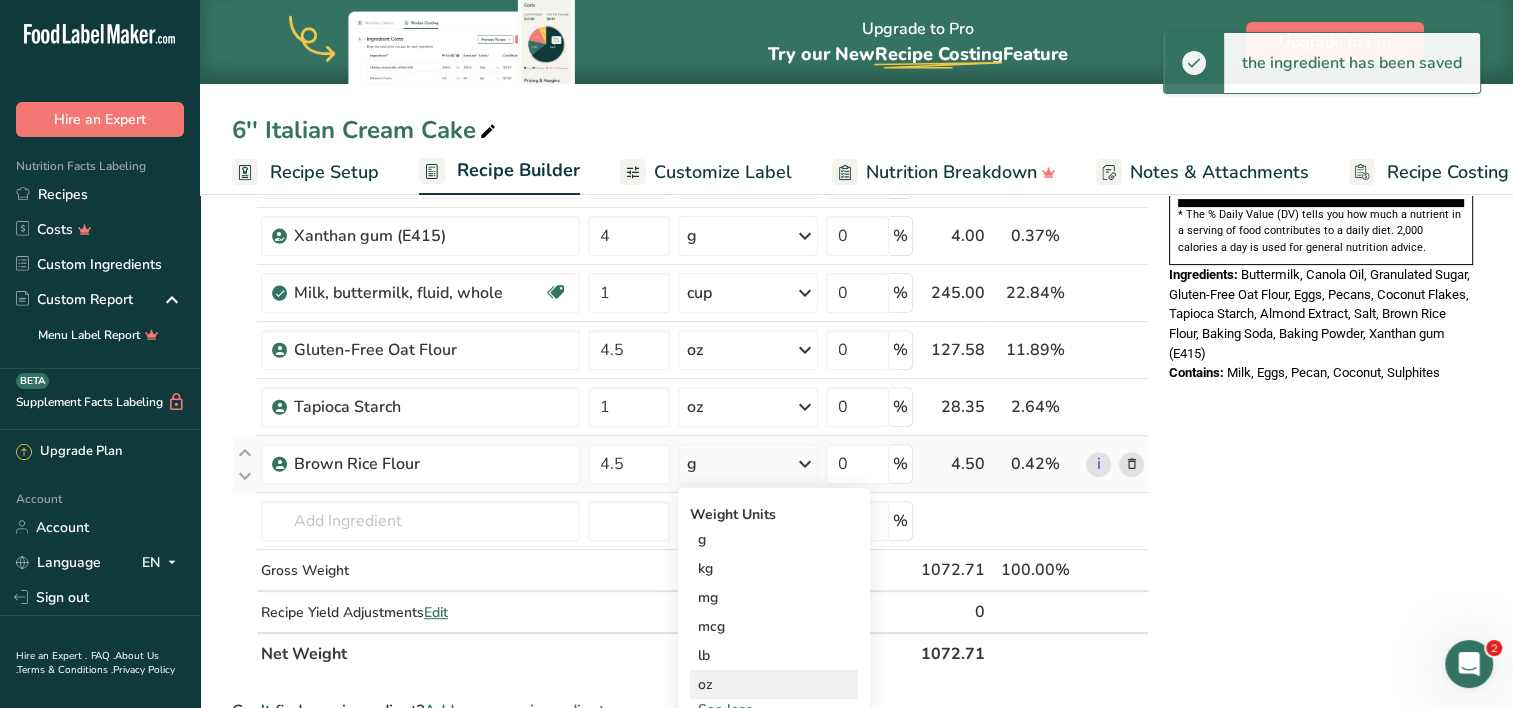 click on "oz" at bounding box center [774, 684] 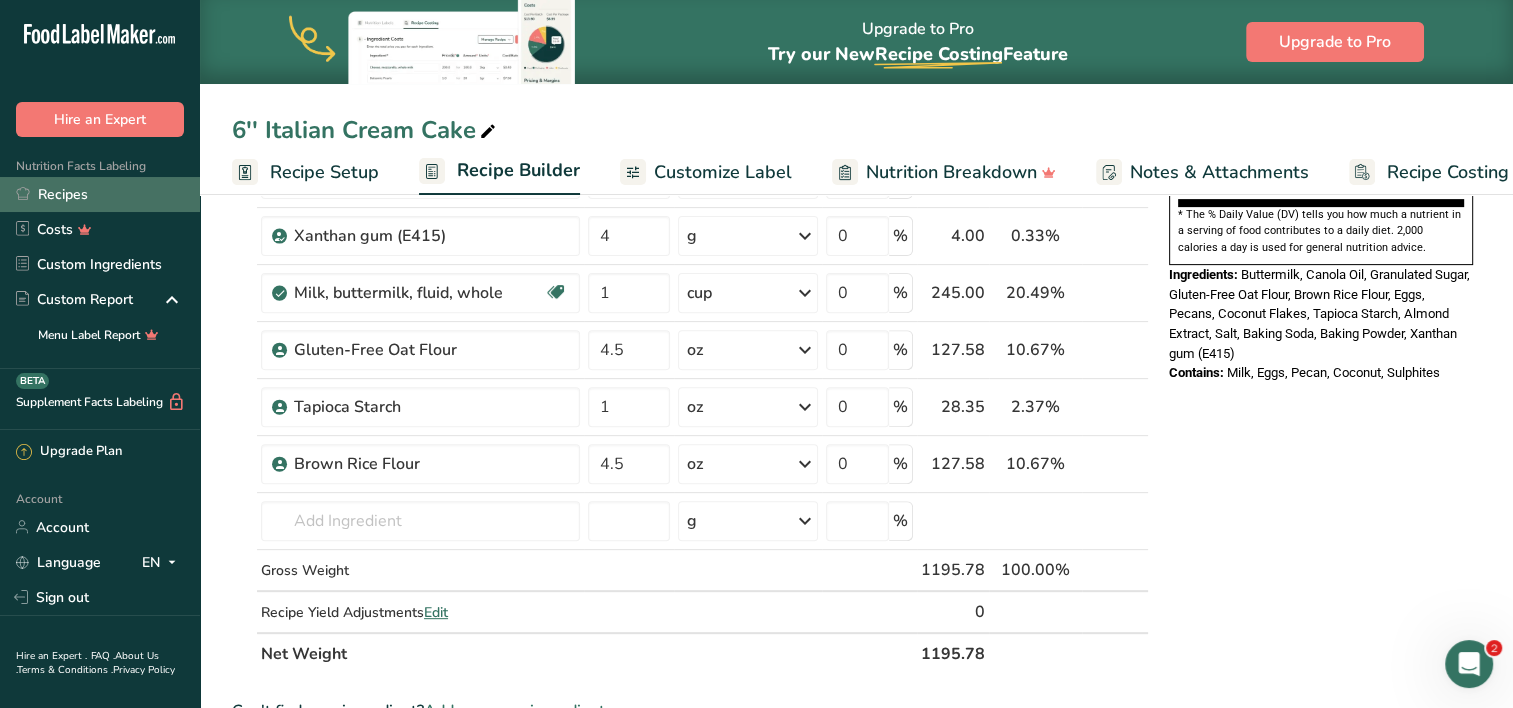 click on "Recipes" at bounding box center (100, 194) 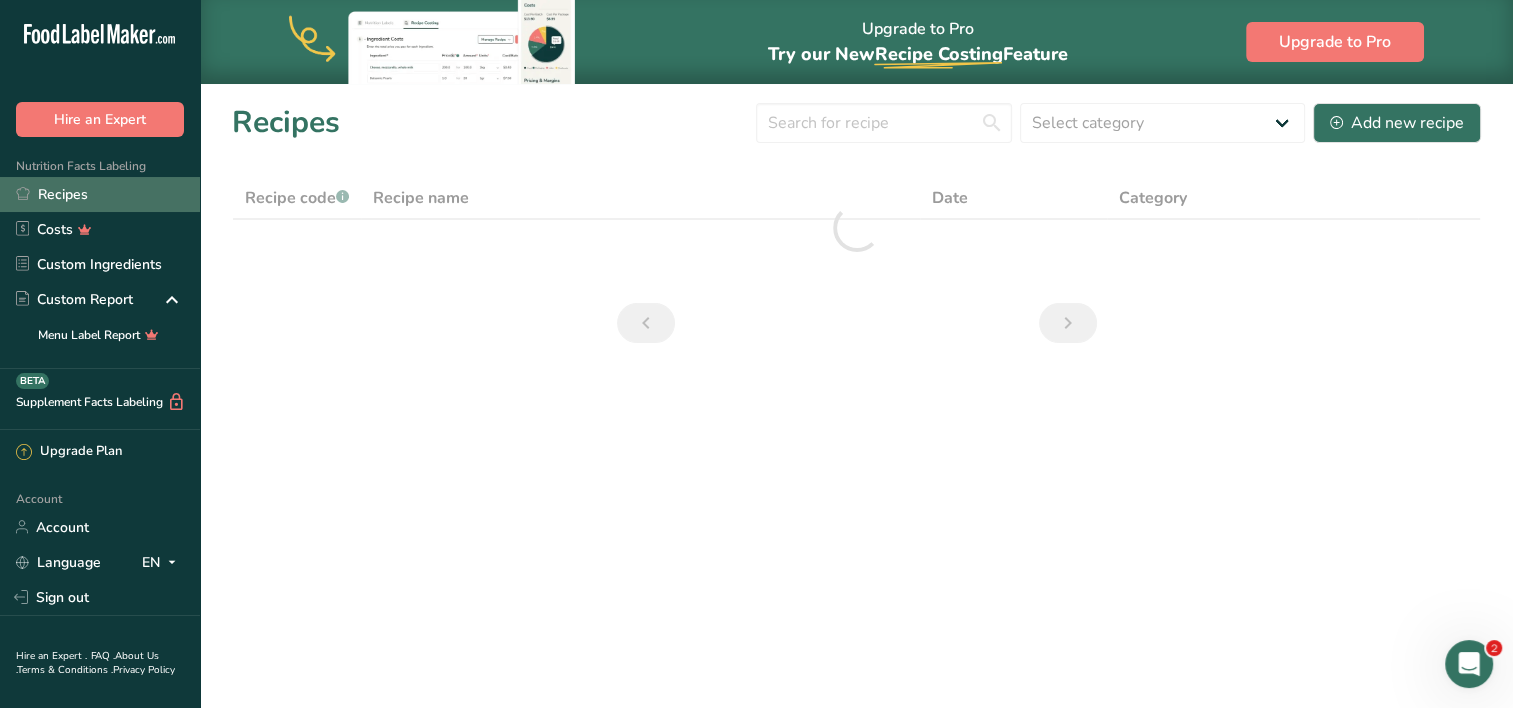 scroll, scrollTop: 0, scrollLeft: 0, axis: both 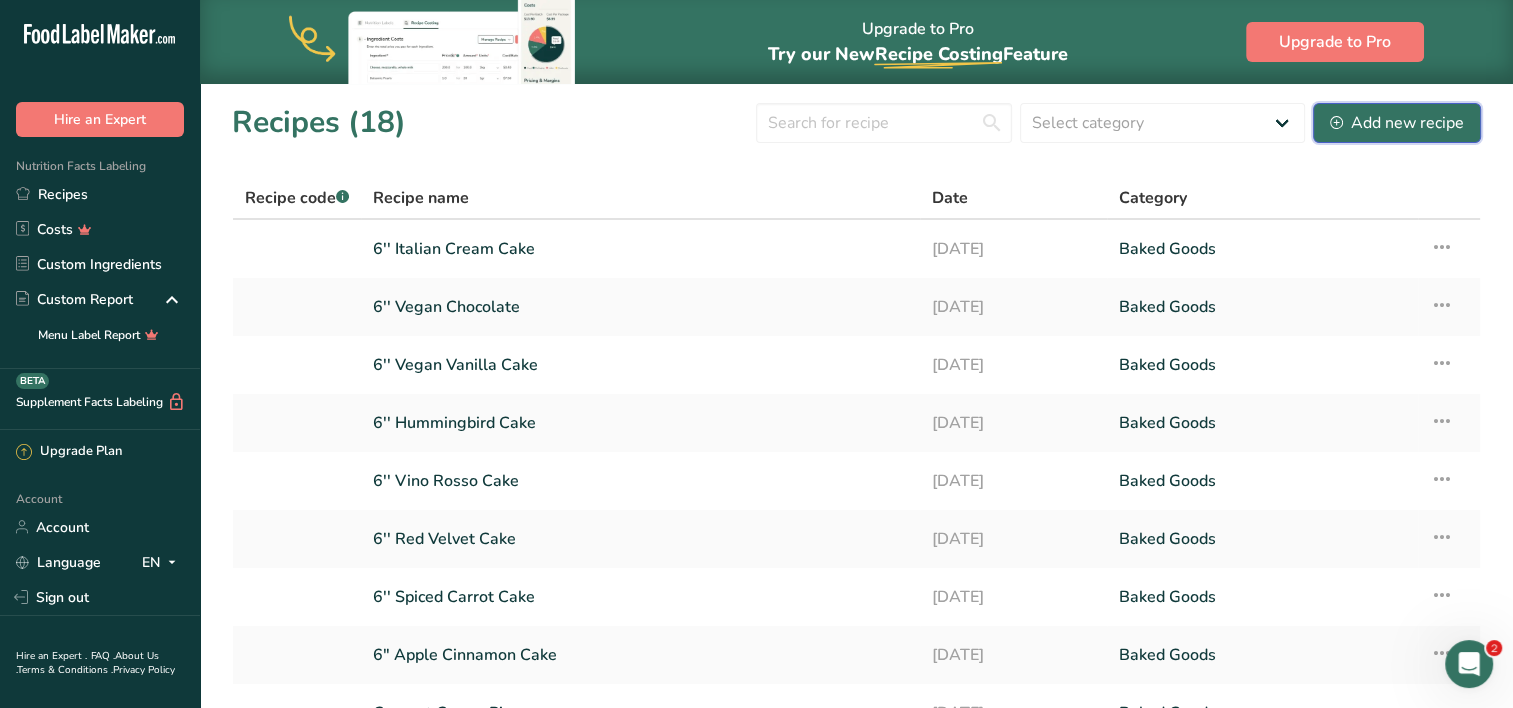 click on "Add new recipe" at bounding box center [1397, 123] 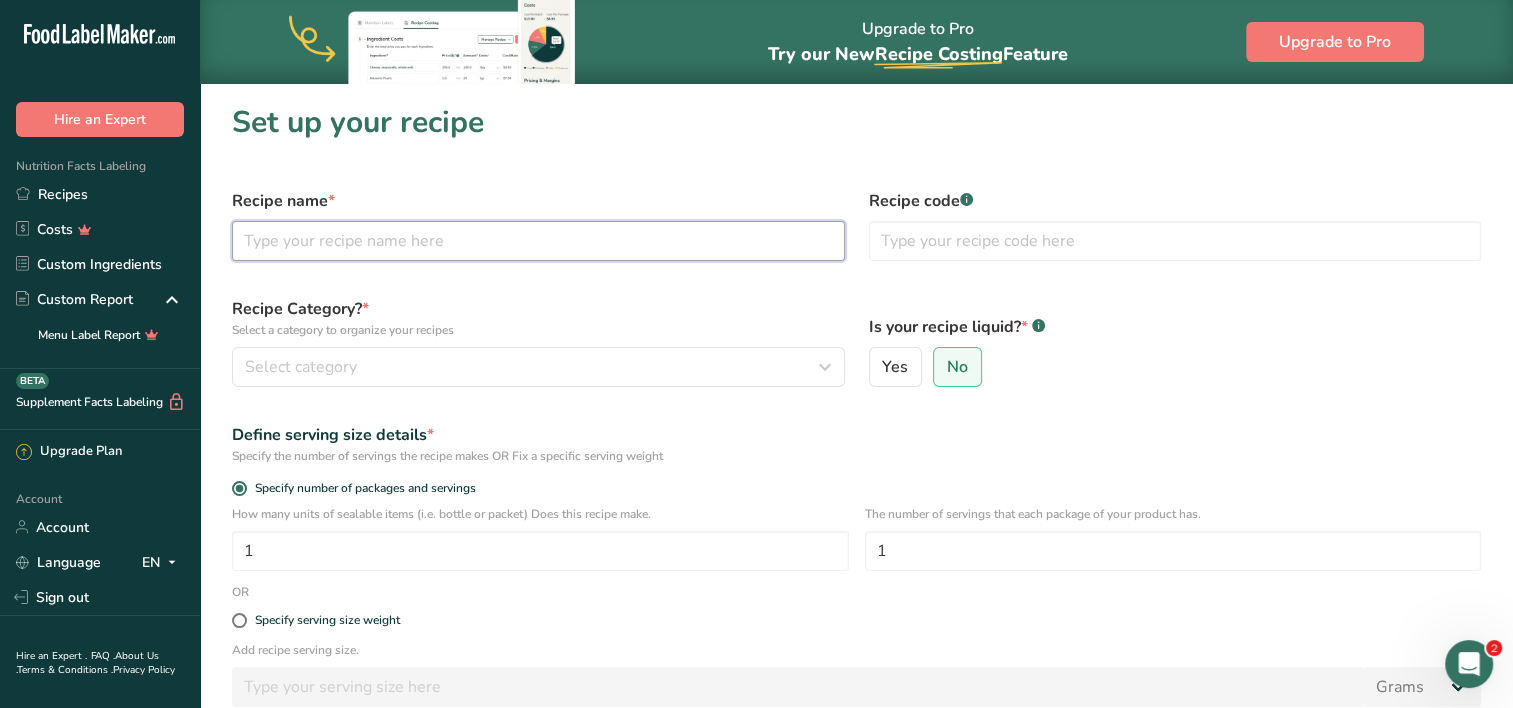 click at bounding box center [538, 241] 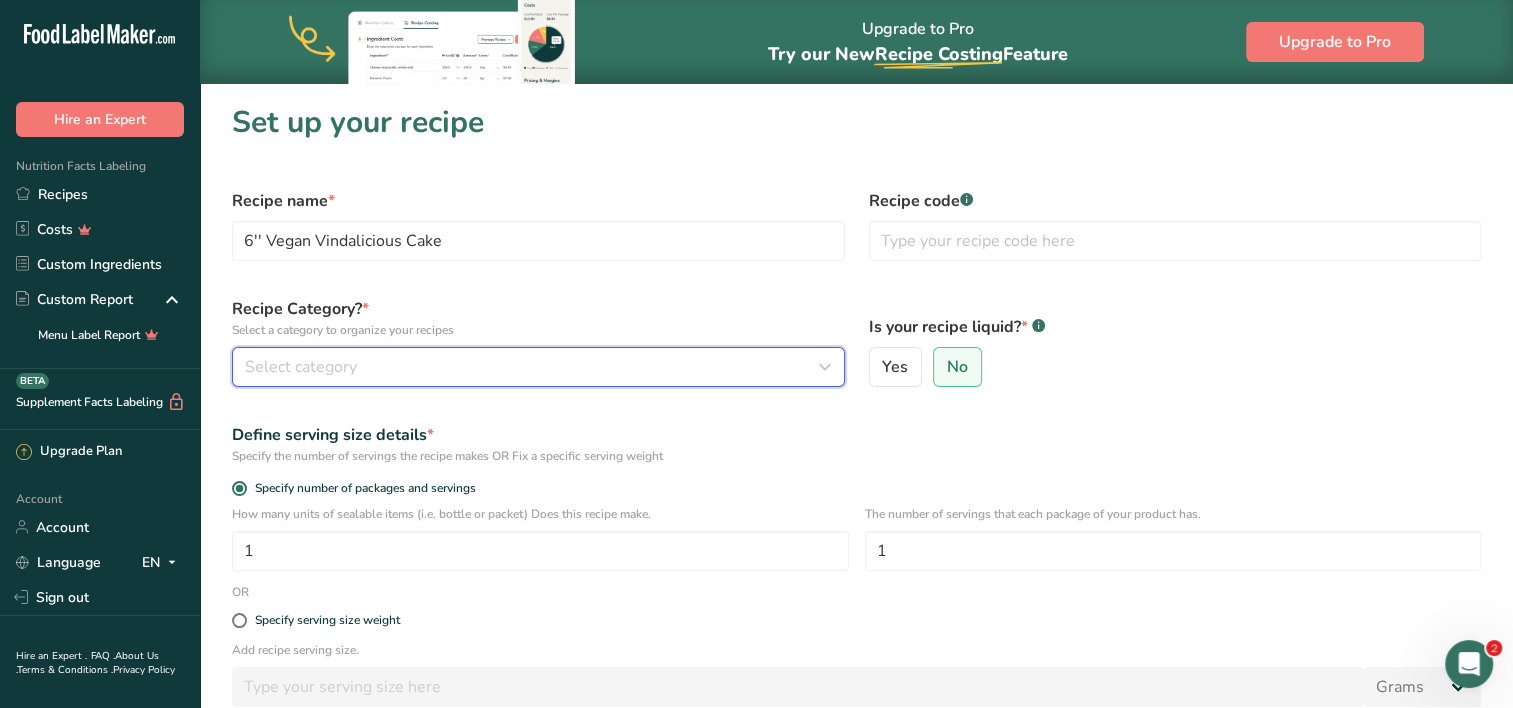 click on "Select category" at bounding box center [538, 367] 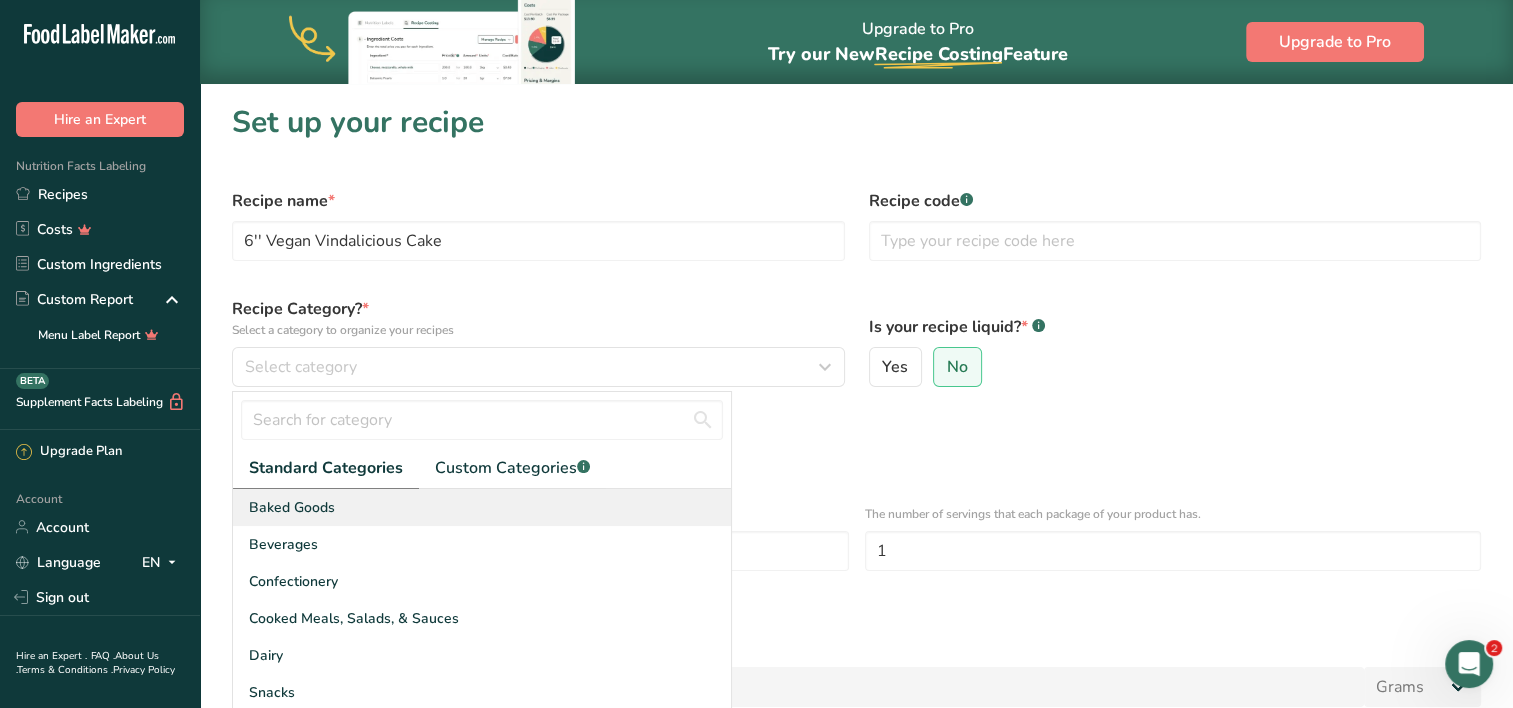 click on "Baked Goods" at bounding box center [482, 507] 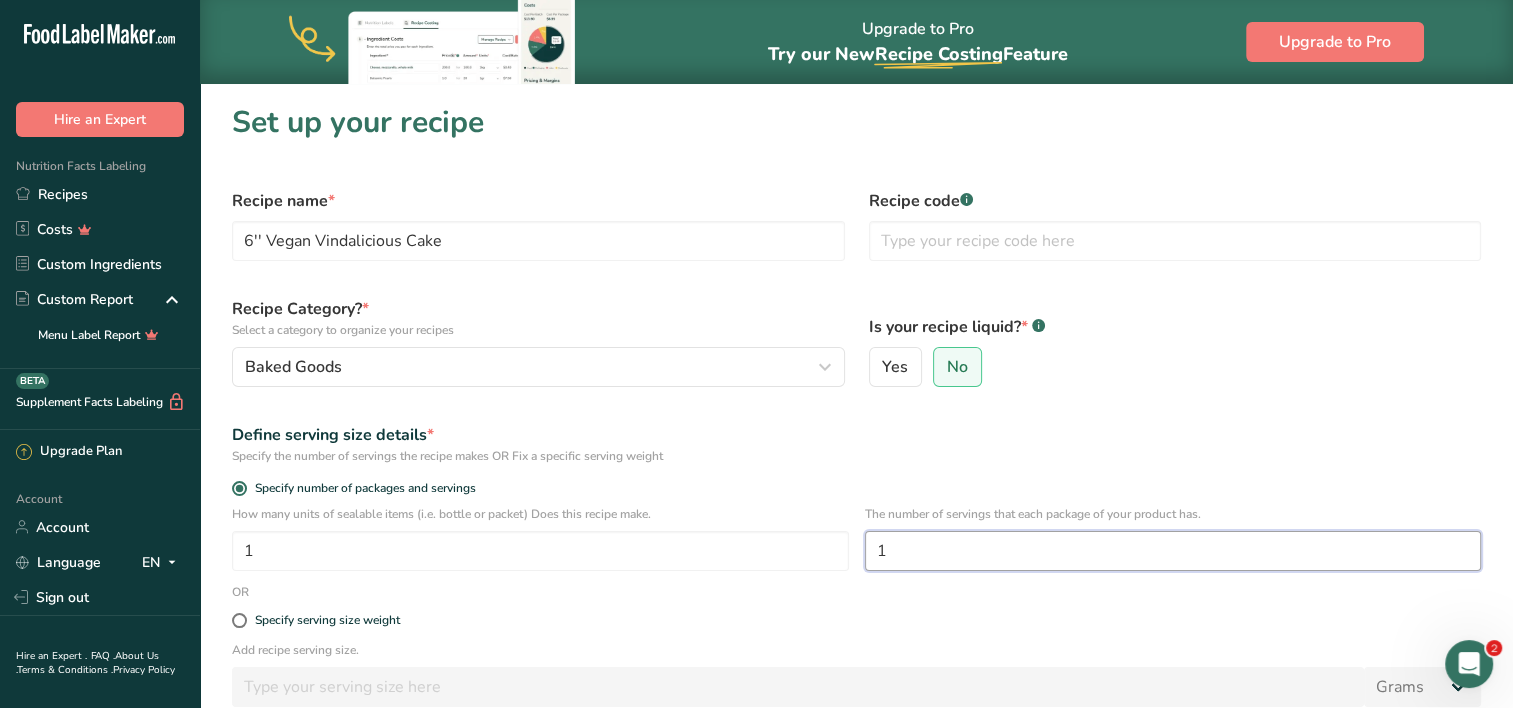 click on "1" at bounding box center [1173, 551] 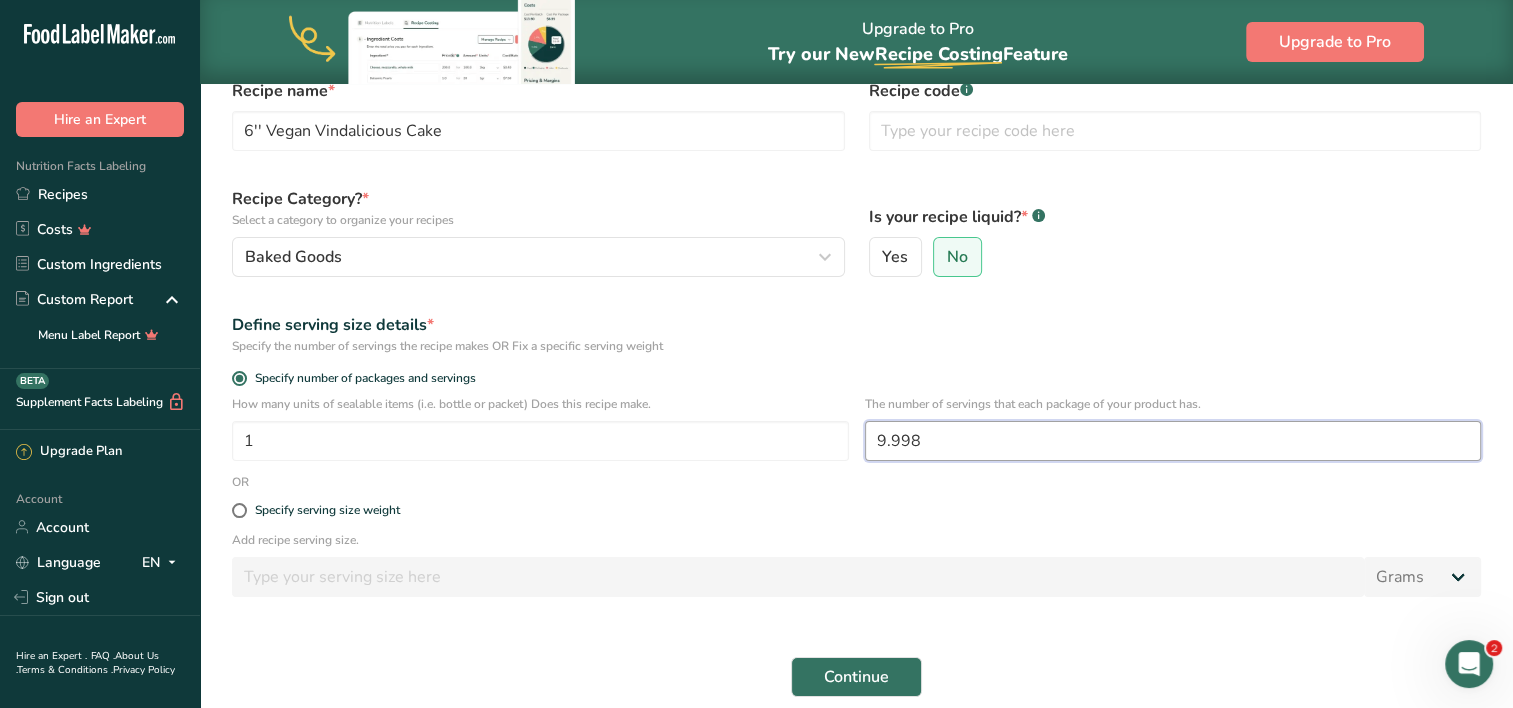 scroll, scrollTop: 112, scrollLeft: 0, axis: vertical 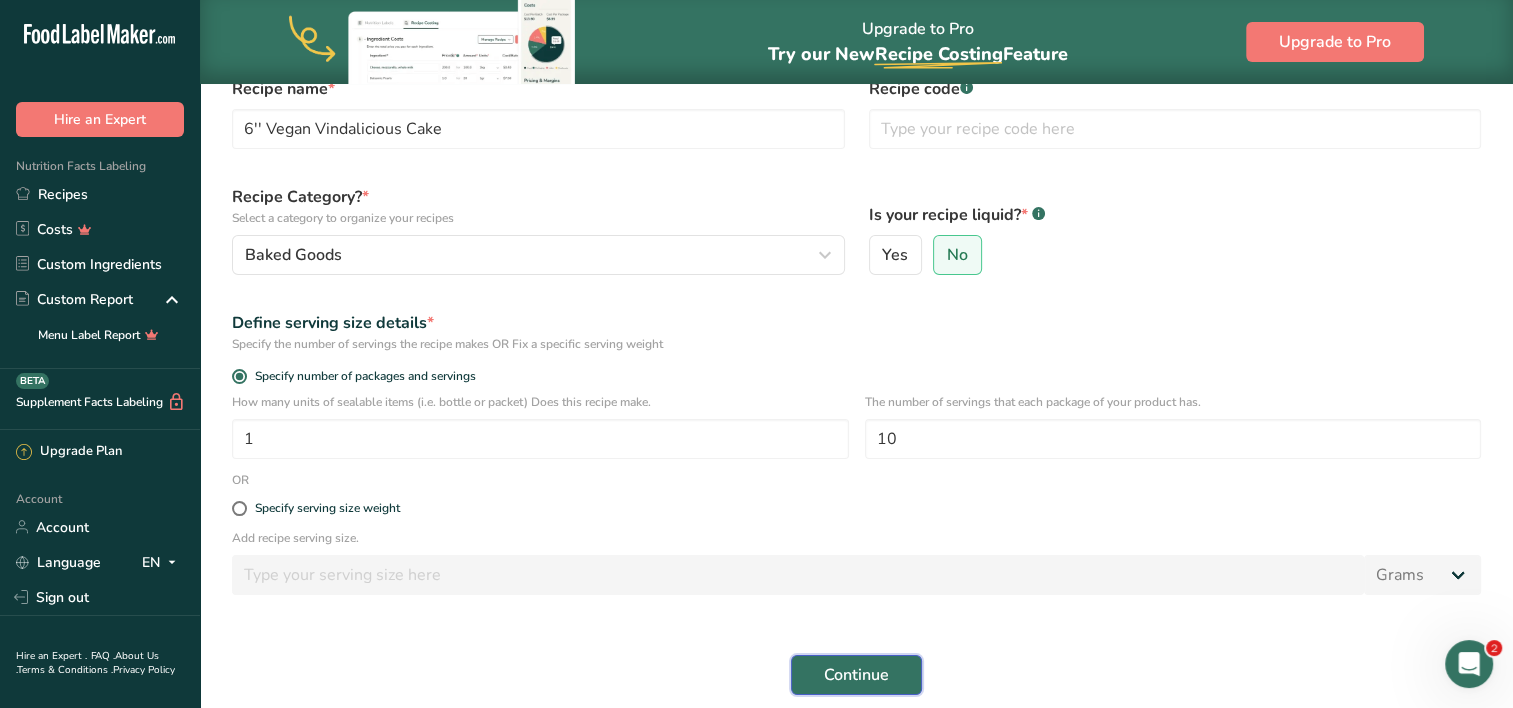 drag, startPoint x: 871, startPoint y: 658, endPoint x: 831, endPoint y: 676, distance: 43.863426 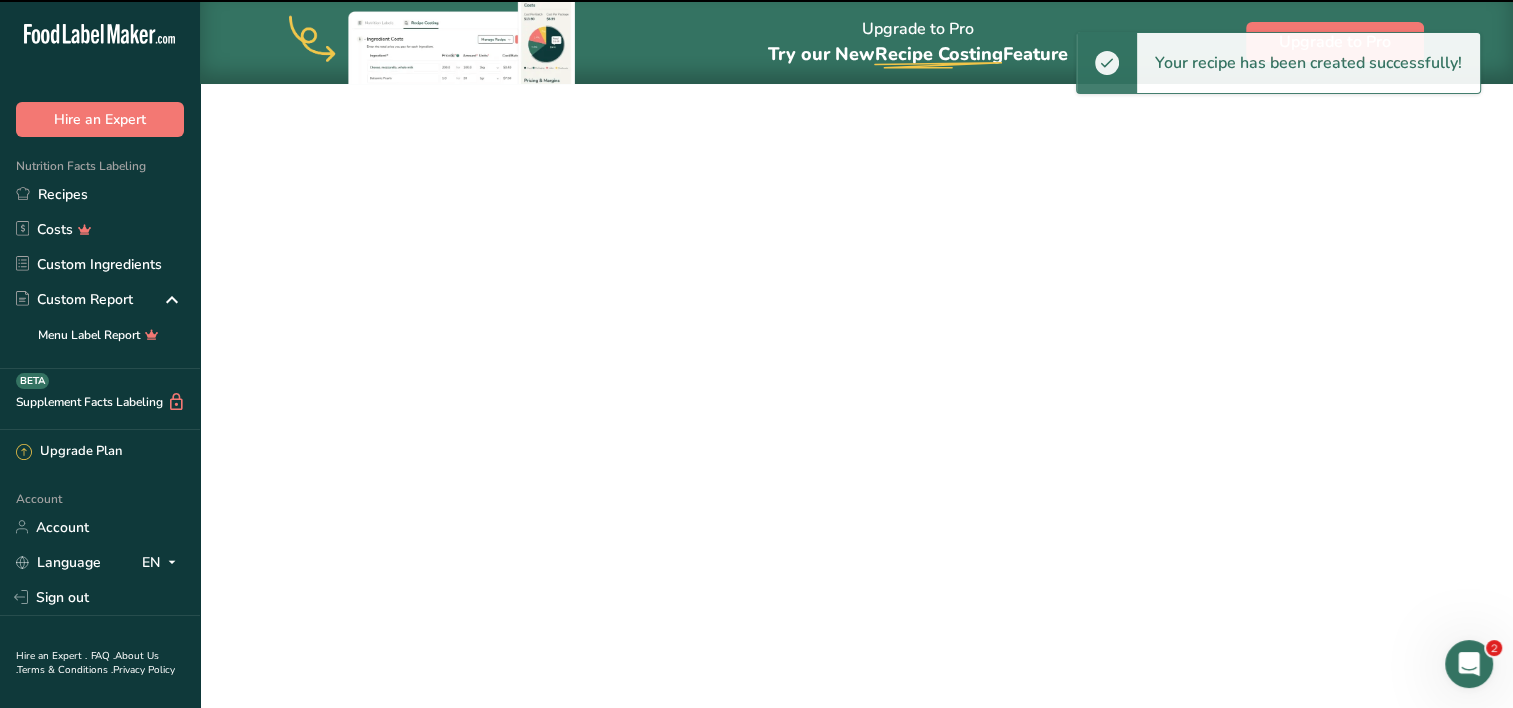 scroll, scrollTop: 0, scrollLeft: 0, axis: both 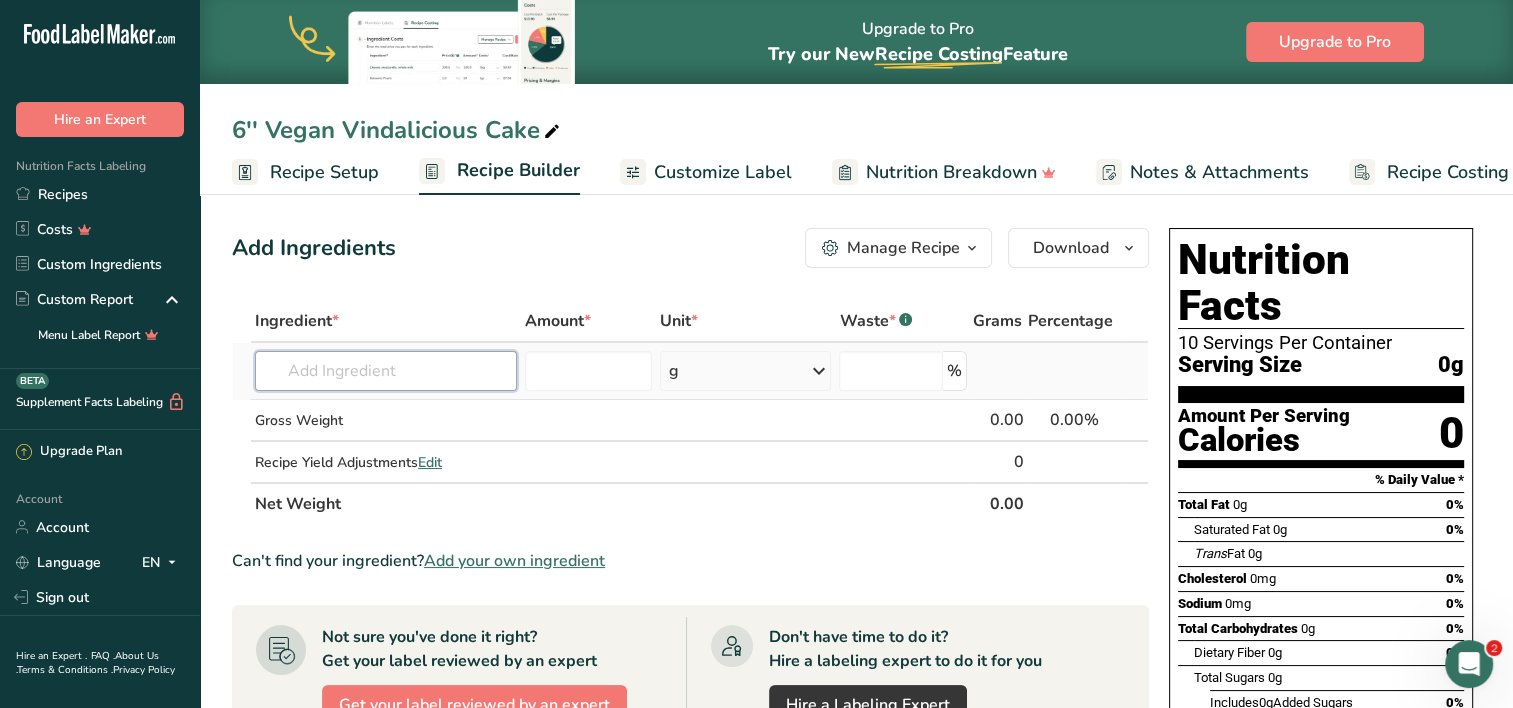 click at bounding box center [386, 371] 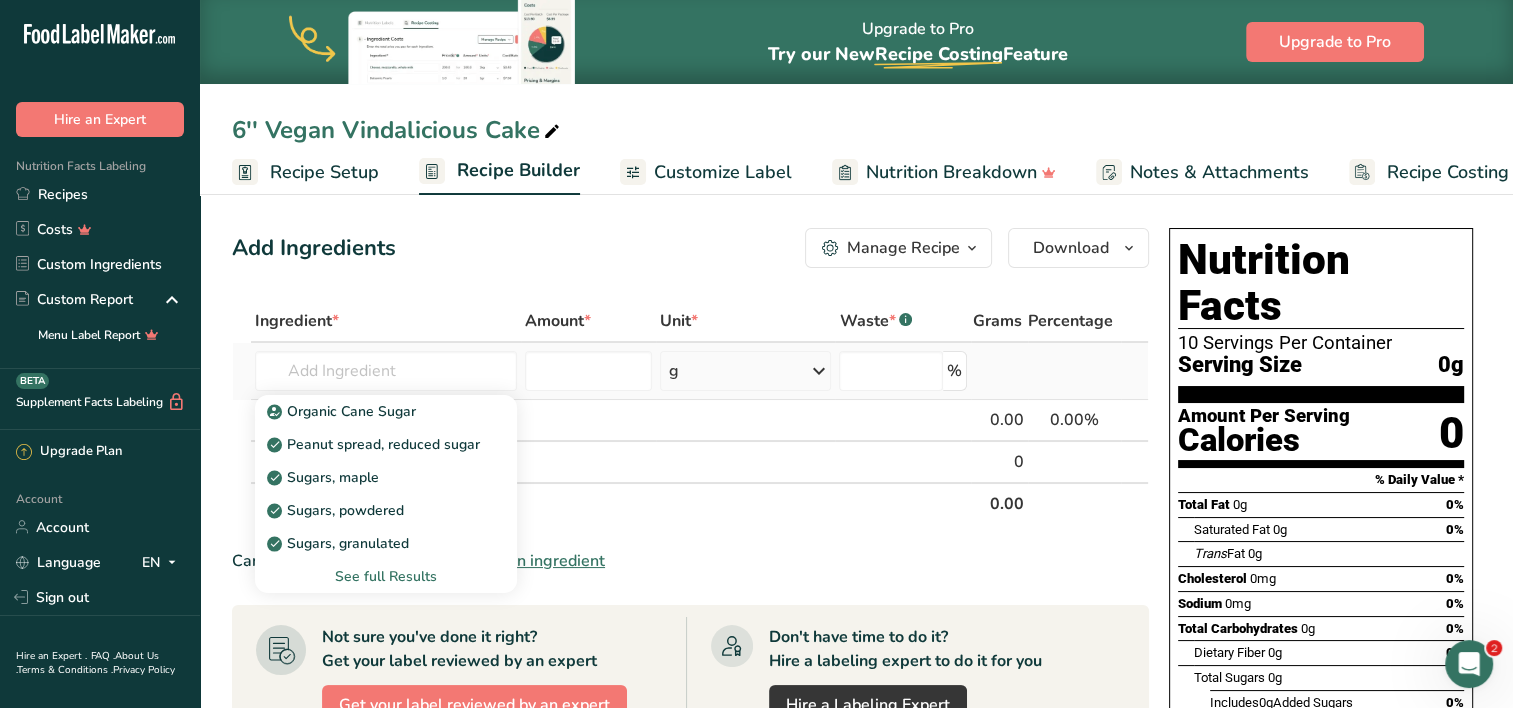 click on "See full Results" at bounding box center [386, 576] 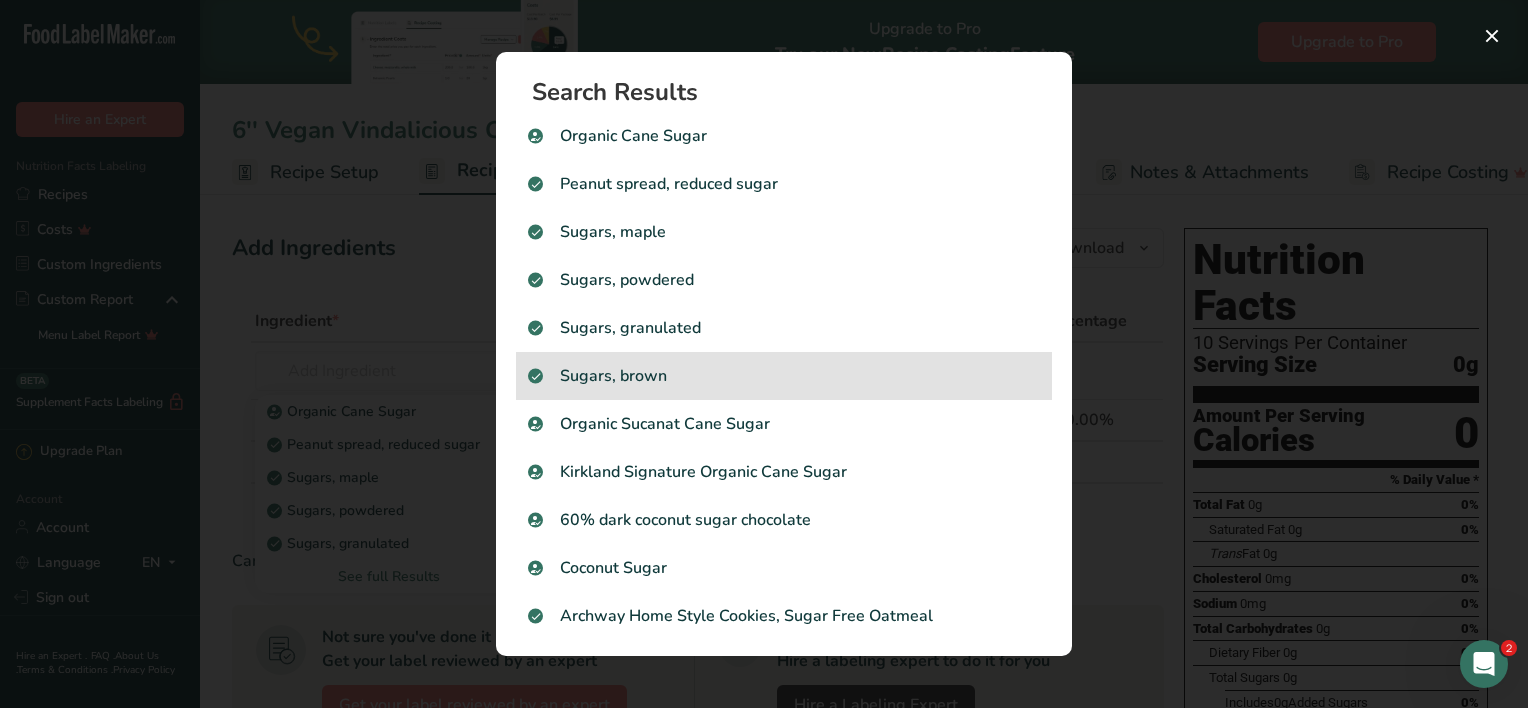 click on "Sugars, brown" at bounding box center (784, 376) 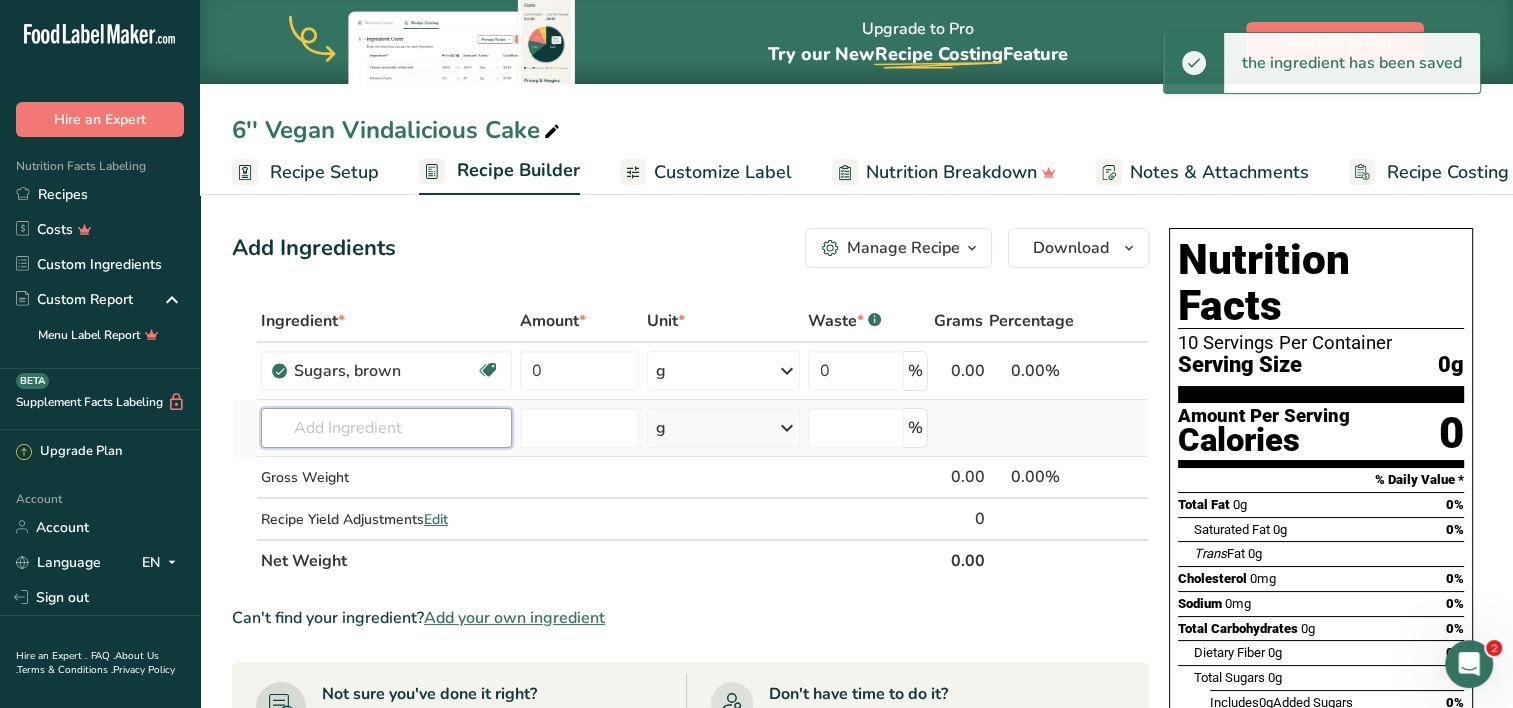 click at bounding box center (386, 428) 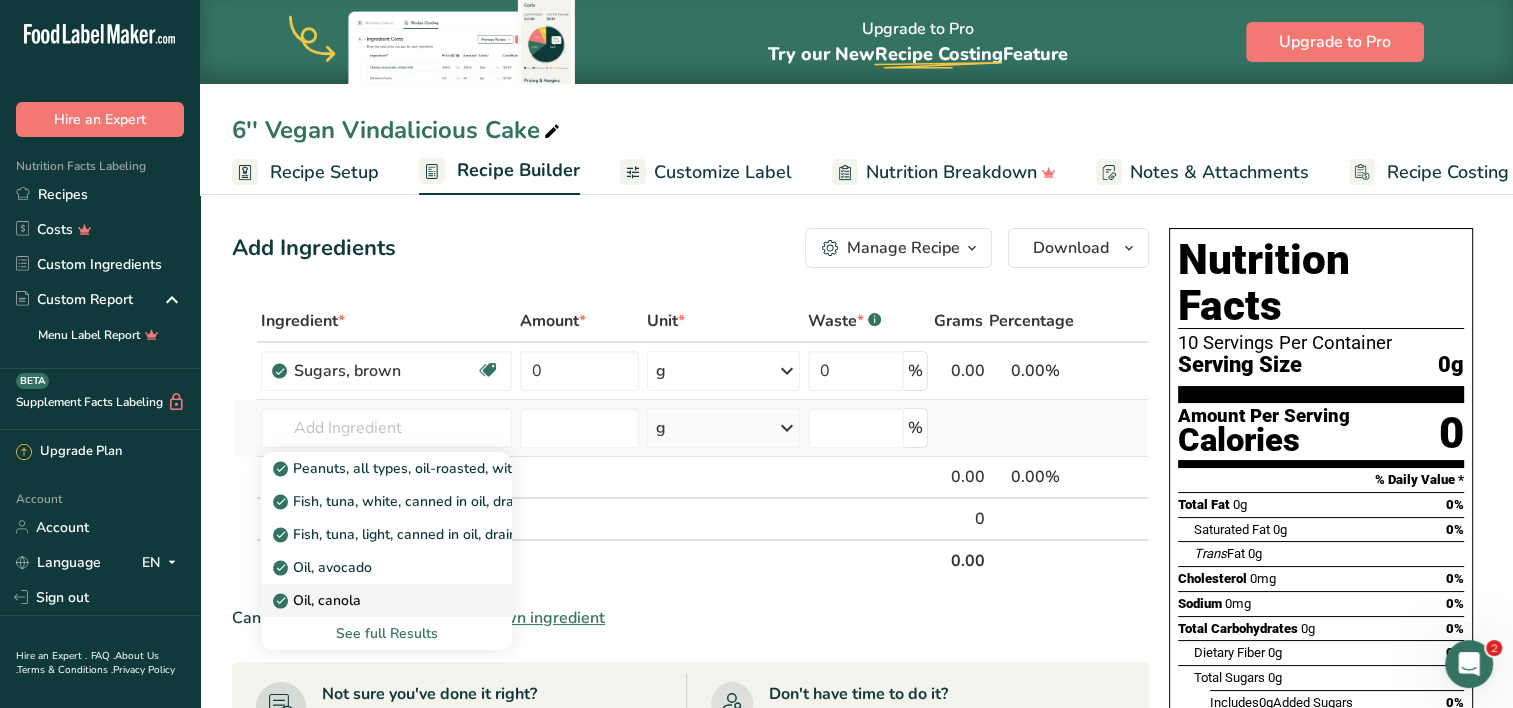 click on "Oil, canola" at bounding box center [370, 600] 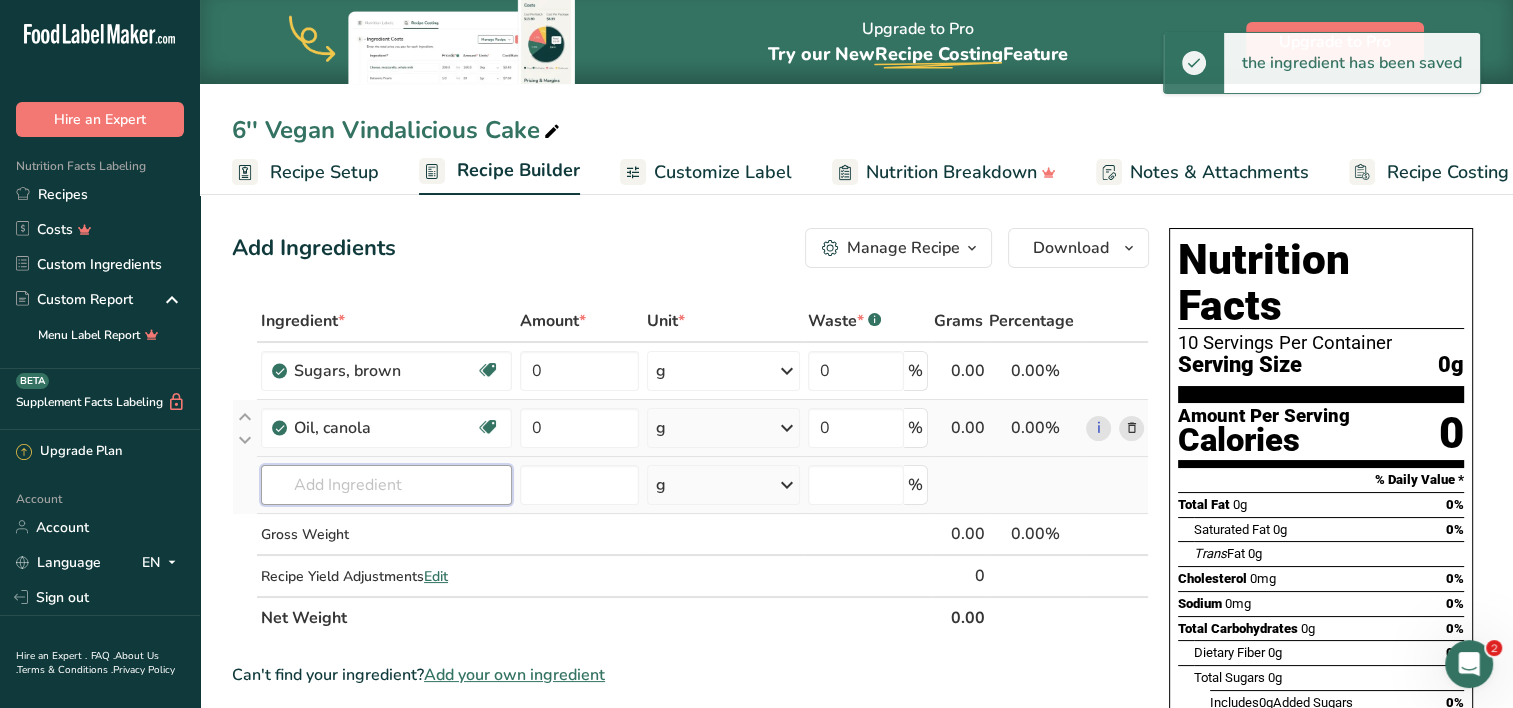 click at bounding box center [386, 485] 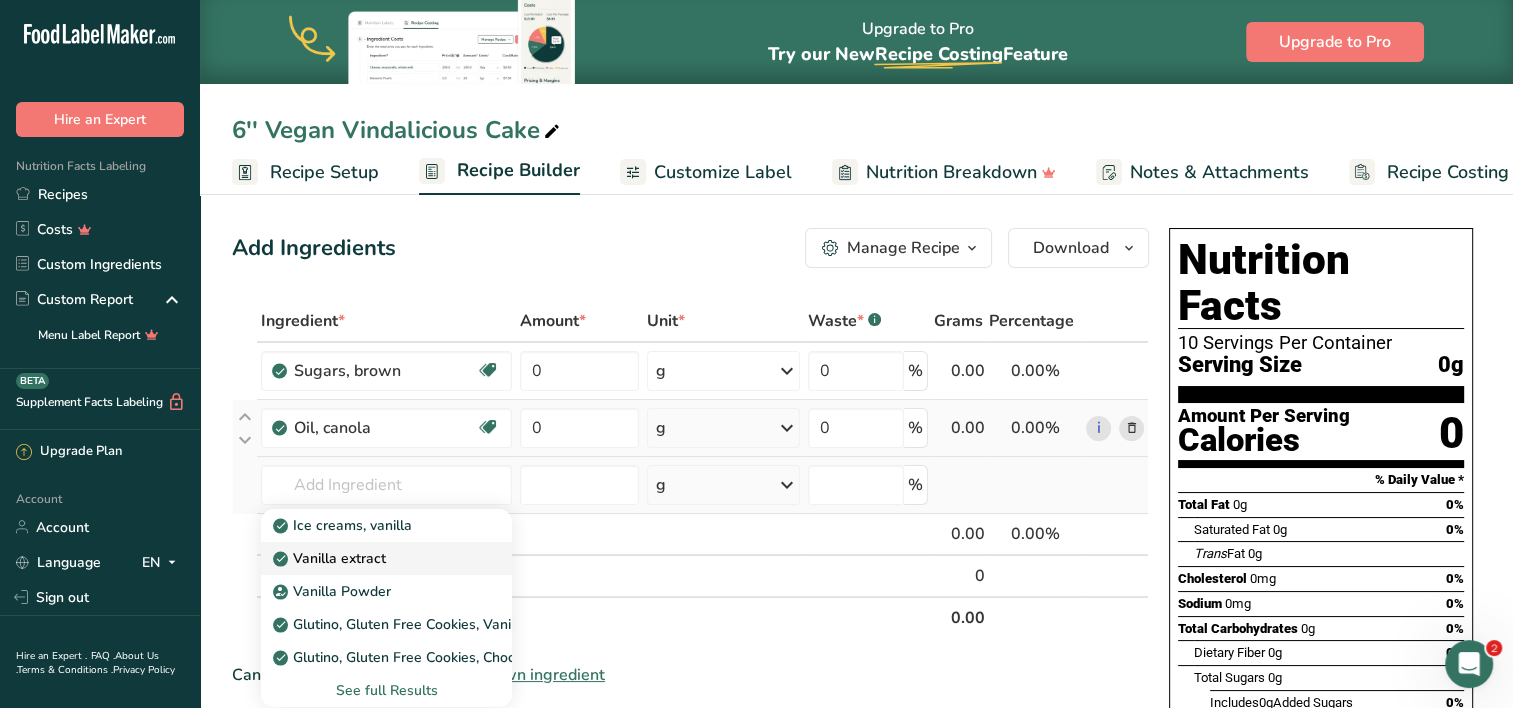 click on "Vanilla extract" at bounding box center (331, 558) 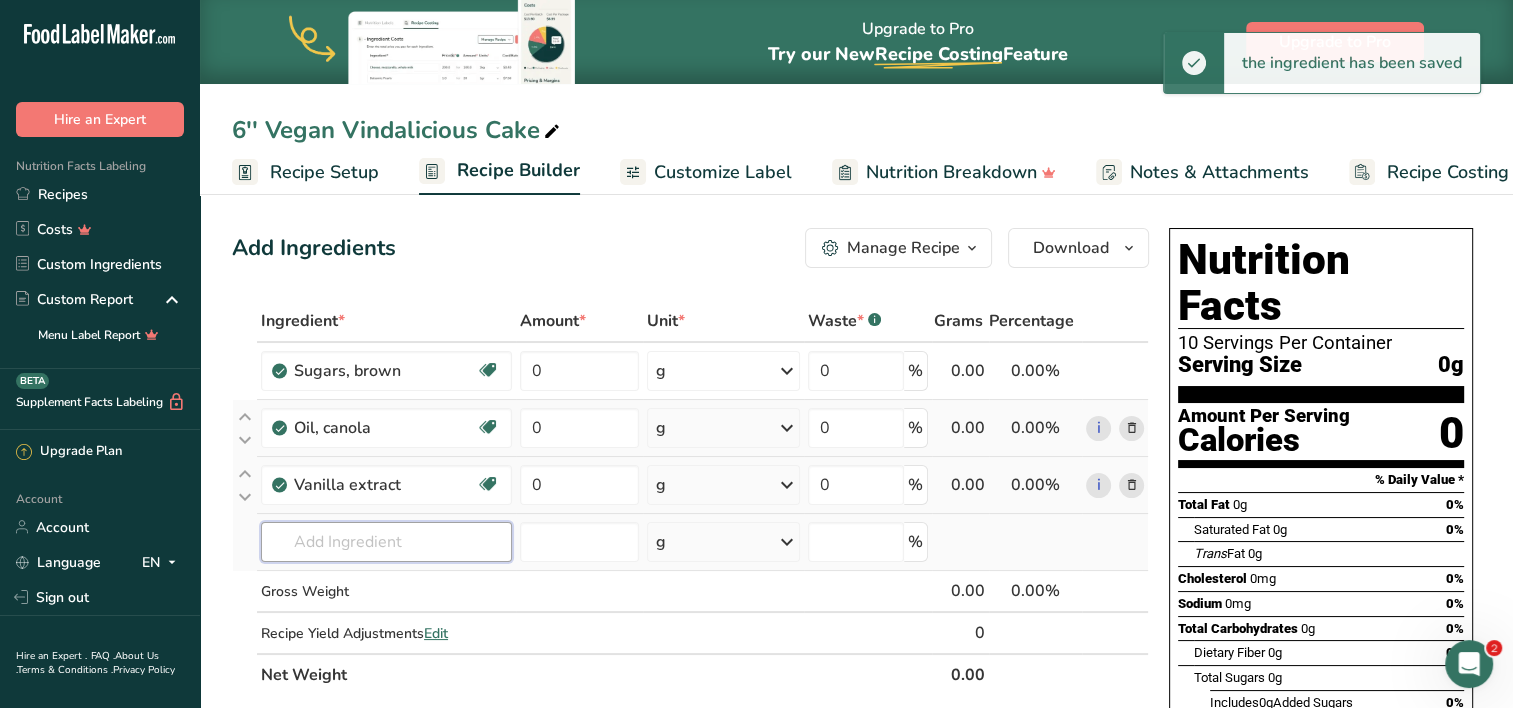 click at bounding box center [386, 542] 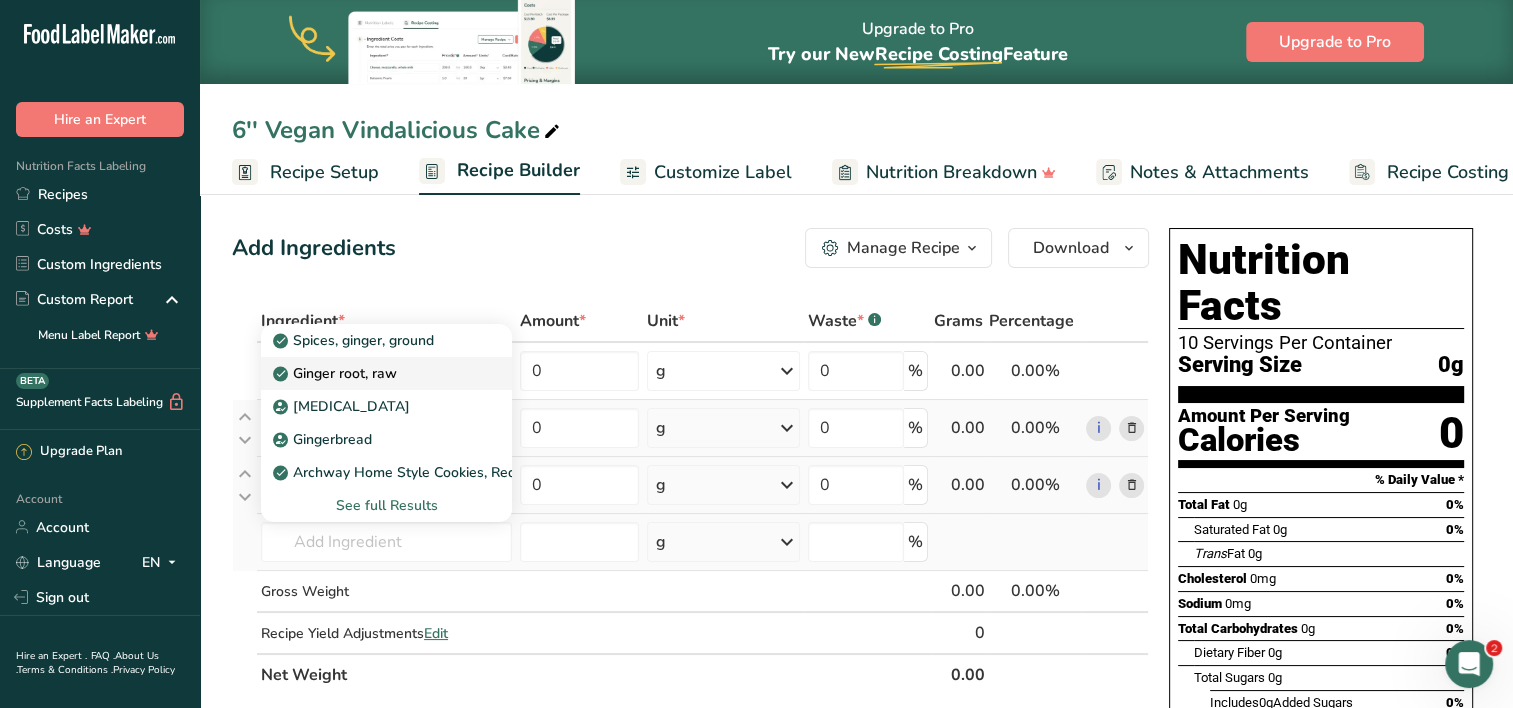 click on "Ginger root, raw" at bounding box center (337, 373) 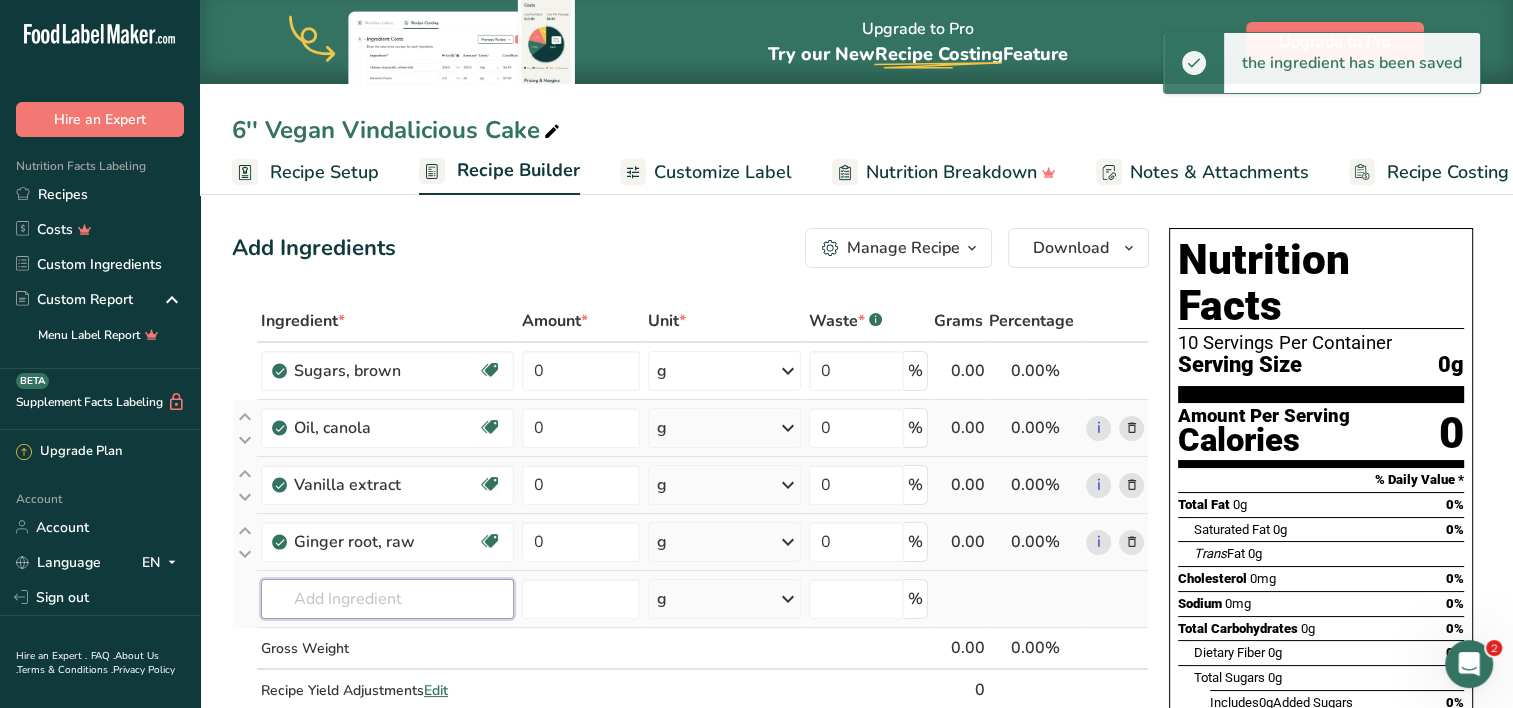 click at bounding box center [387, 599] 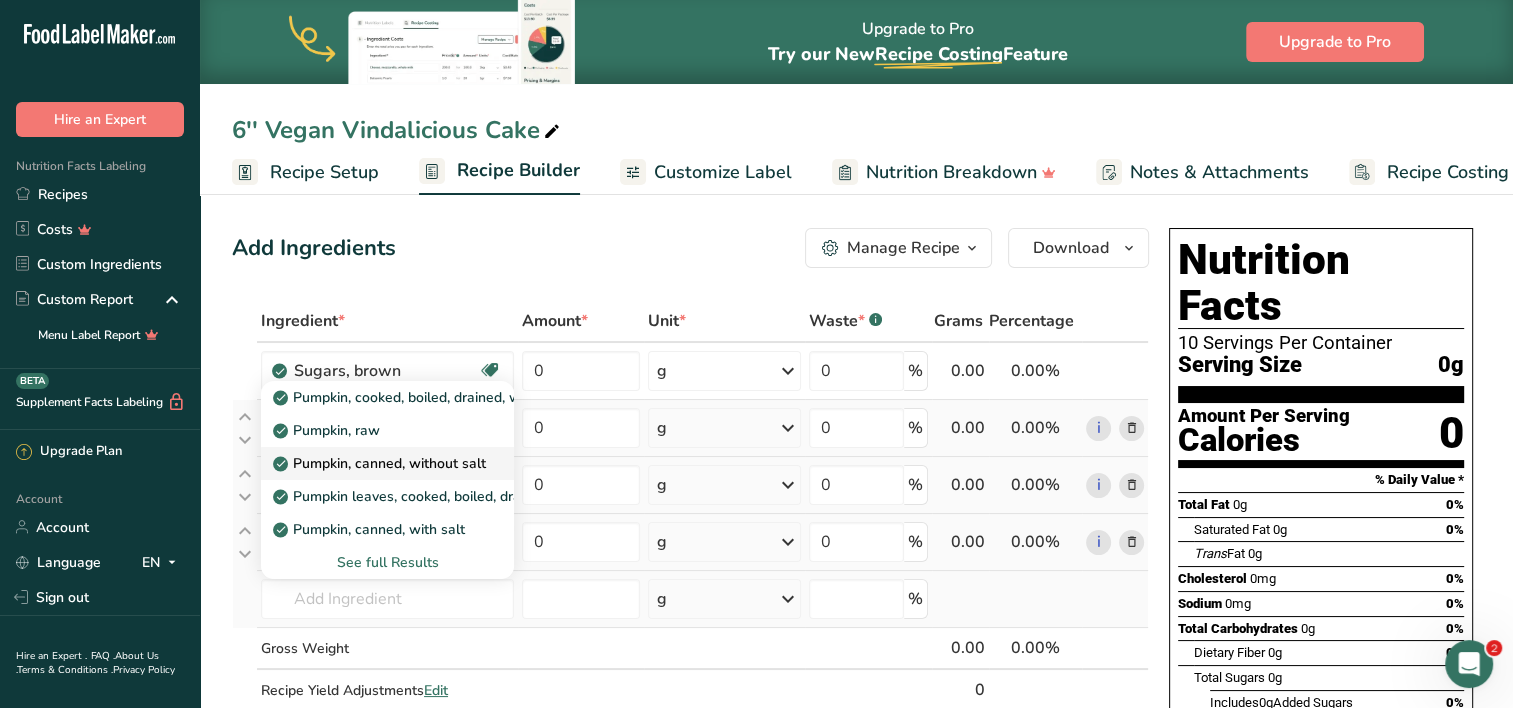 click on "Pumpkin, canned, without salt" at bounding box center (381, 463) 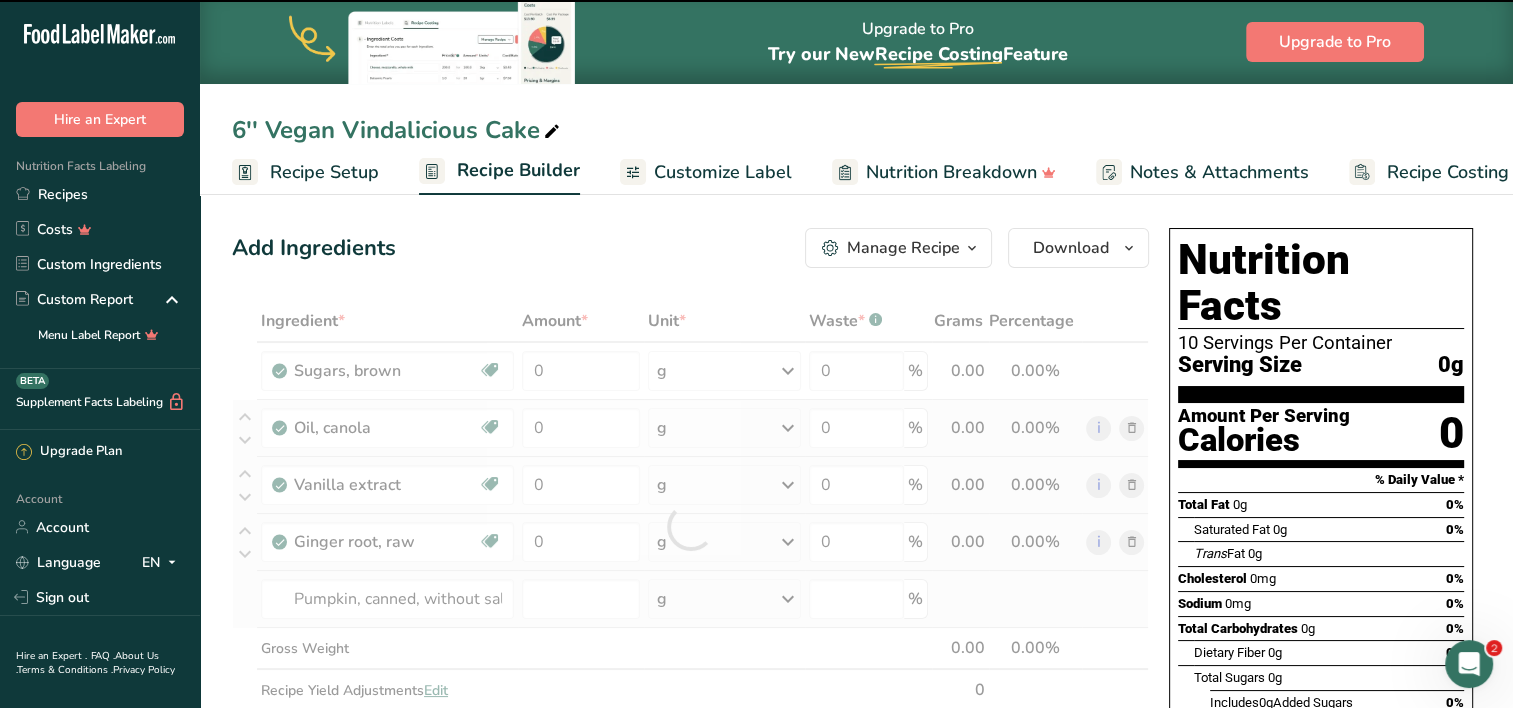 click at bounding box center (690, 526) 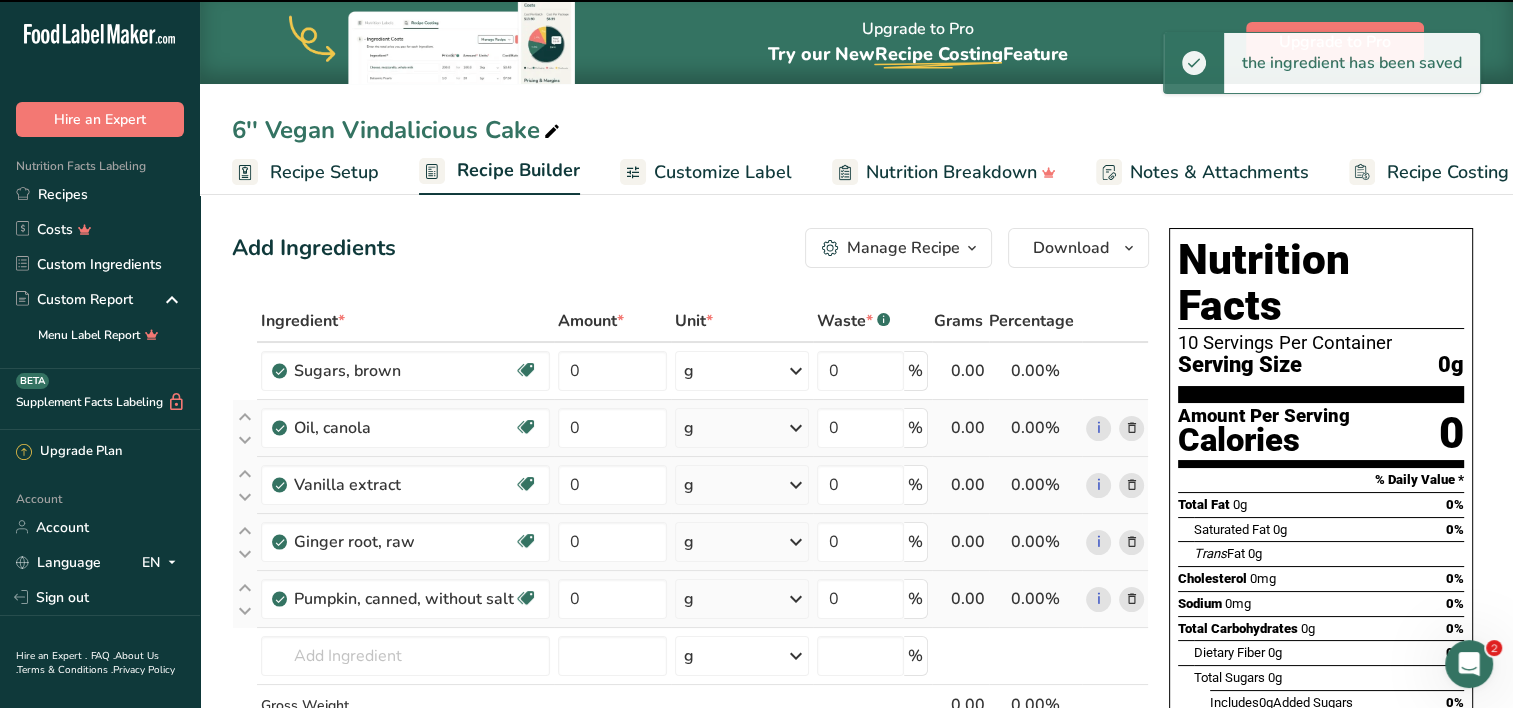 click on "Vanilla extract
Dairy free
Gluten free
Vegan
Vegetarian
Soy free" at bounding box center [405, 485] 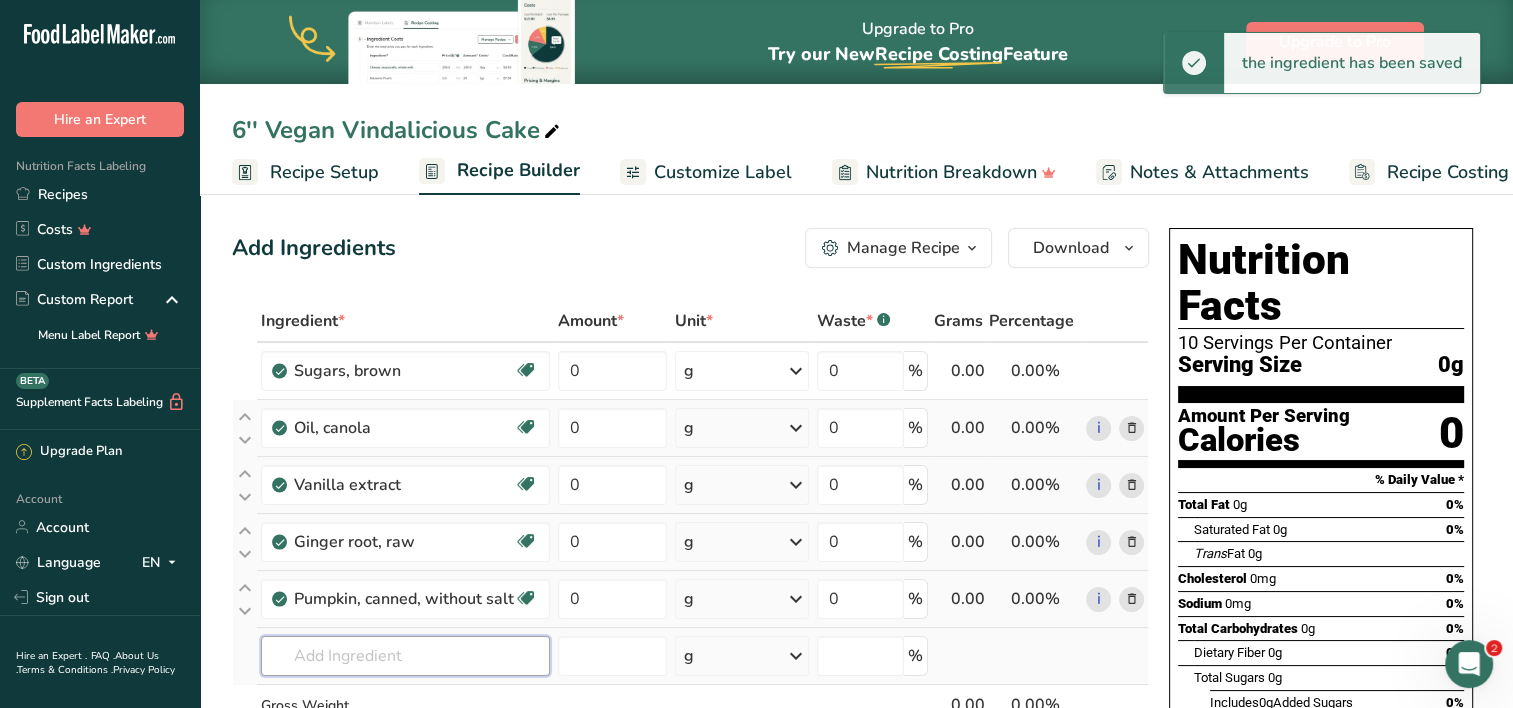 click at bounding box center (405, 656) 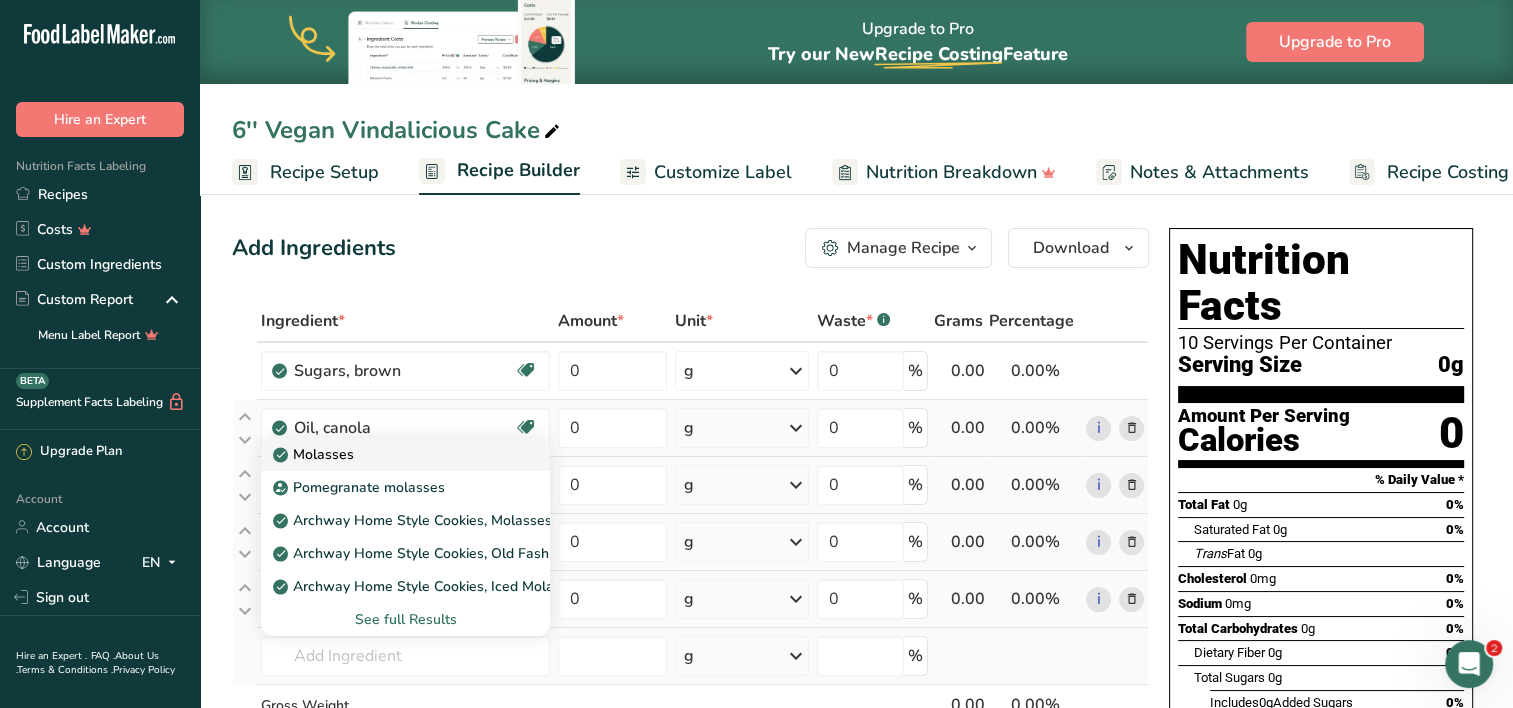 click on "Molasses" at bounding box center (389, 454) 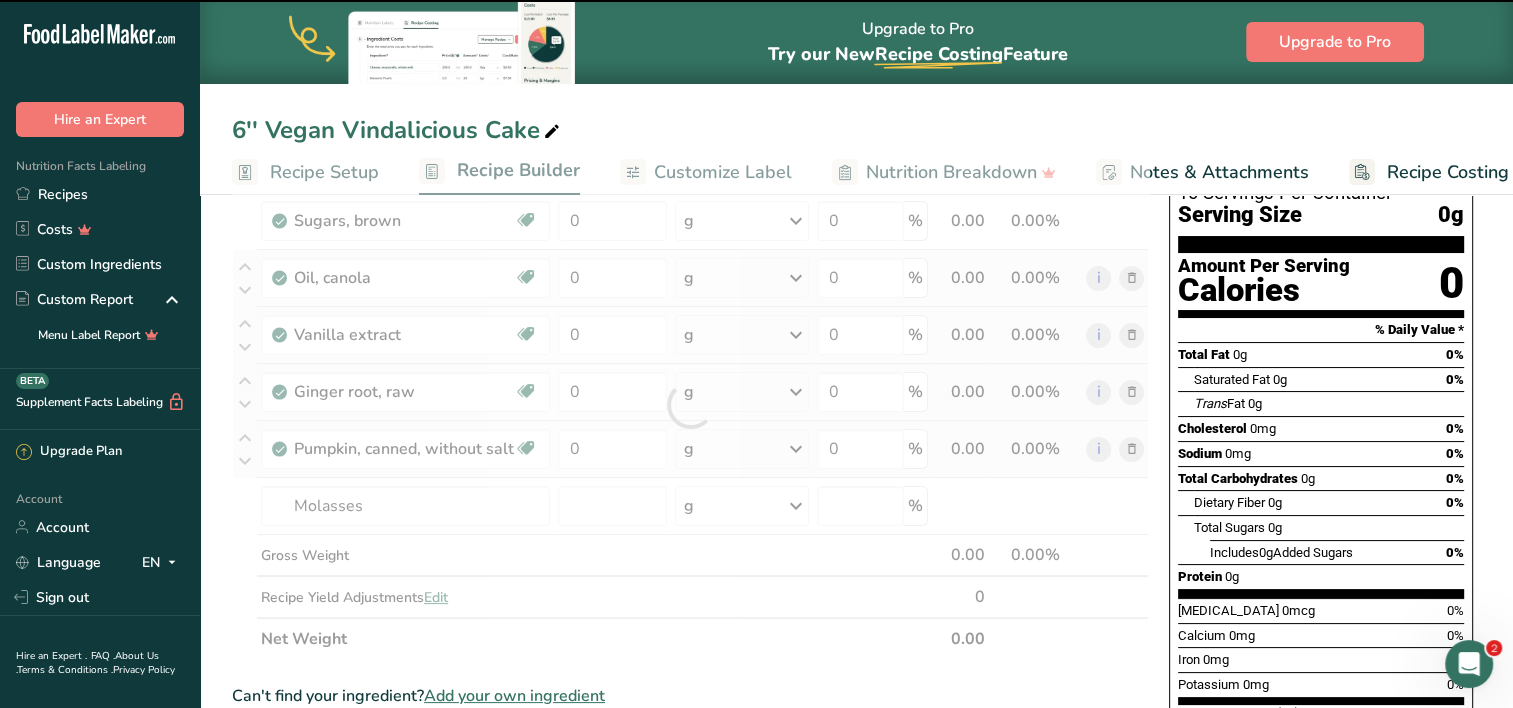 scroll, scrollTop: 151, scrollLeft: 0, axis: vertical 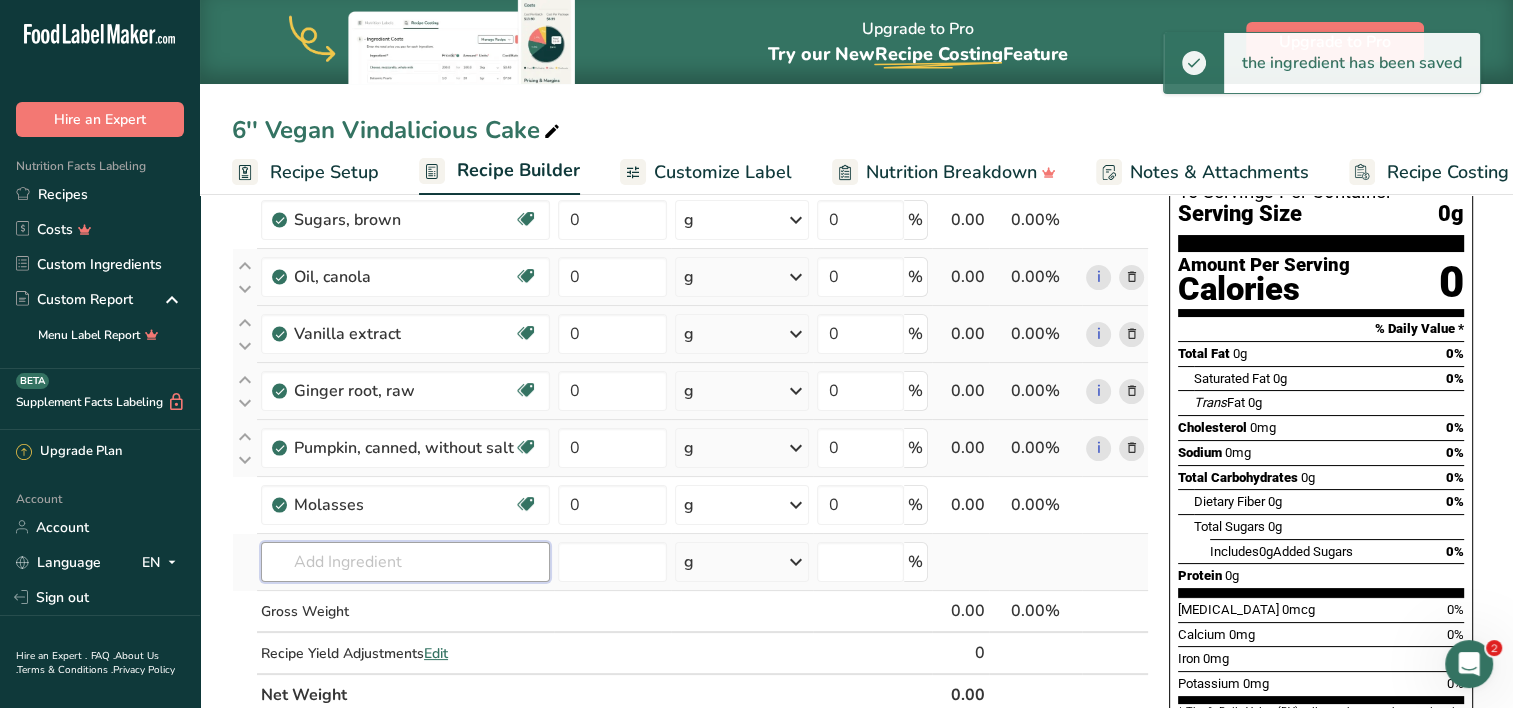 click at bounding box center (405, 562) 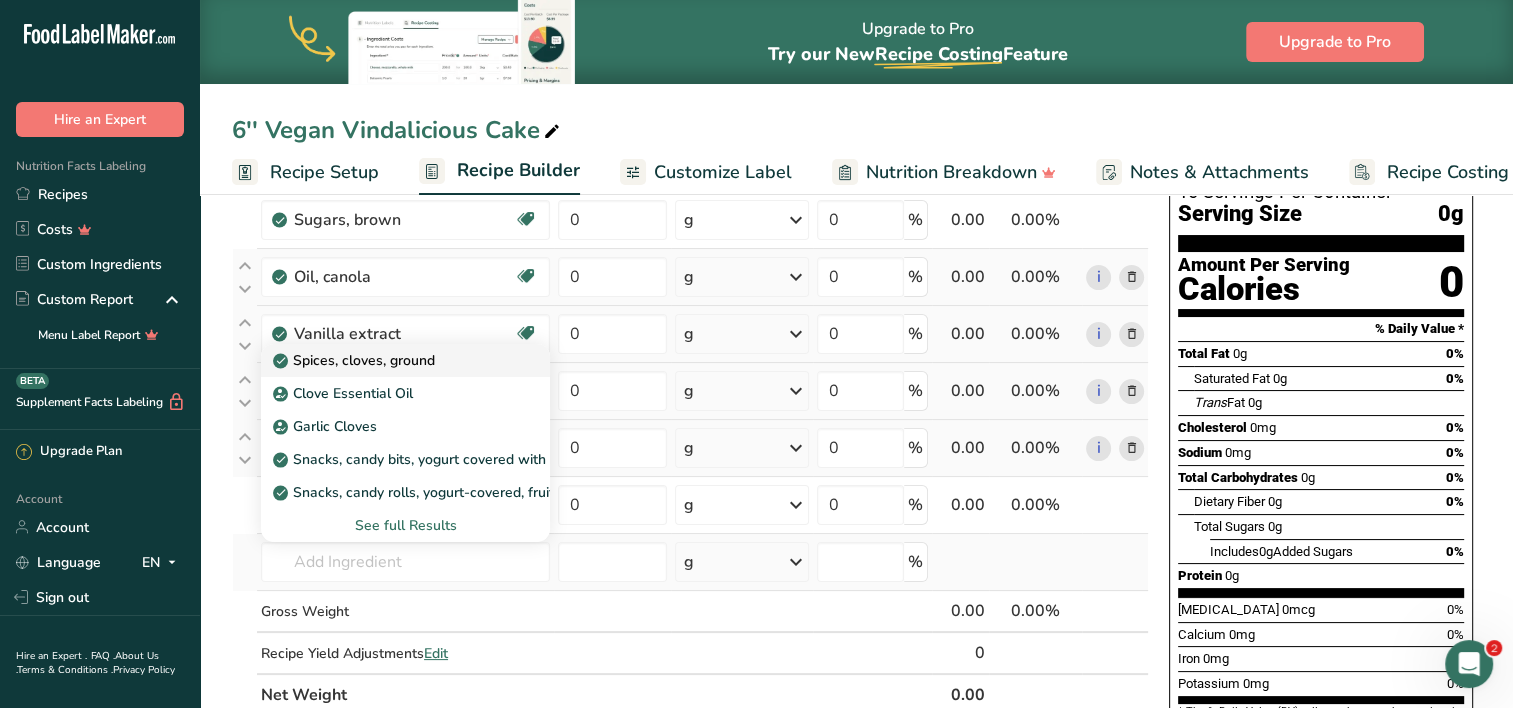 click on "Spices, cloves, ground" at bounding box center [356, 360] 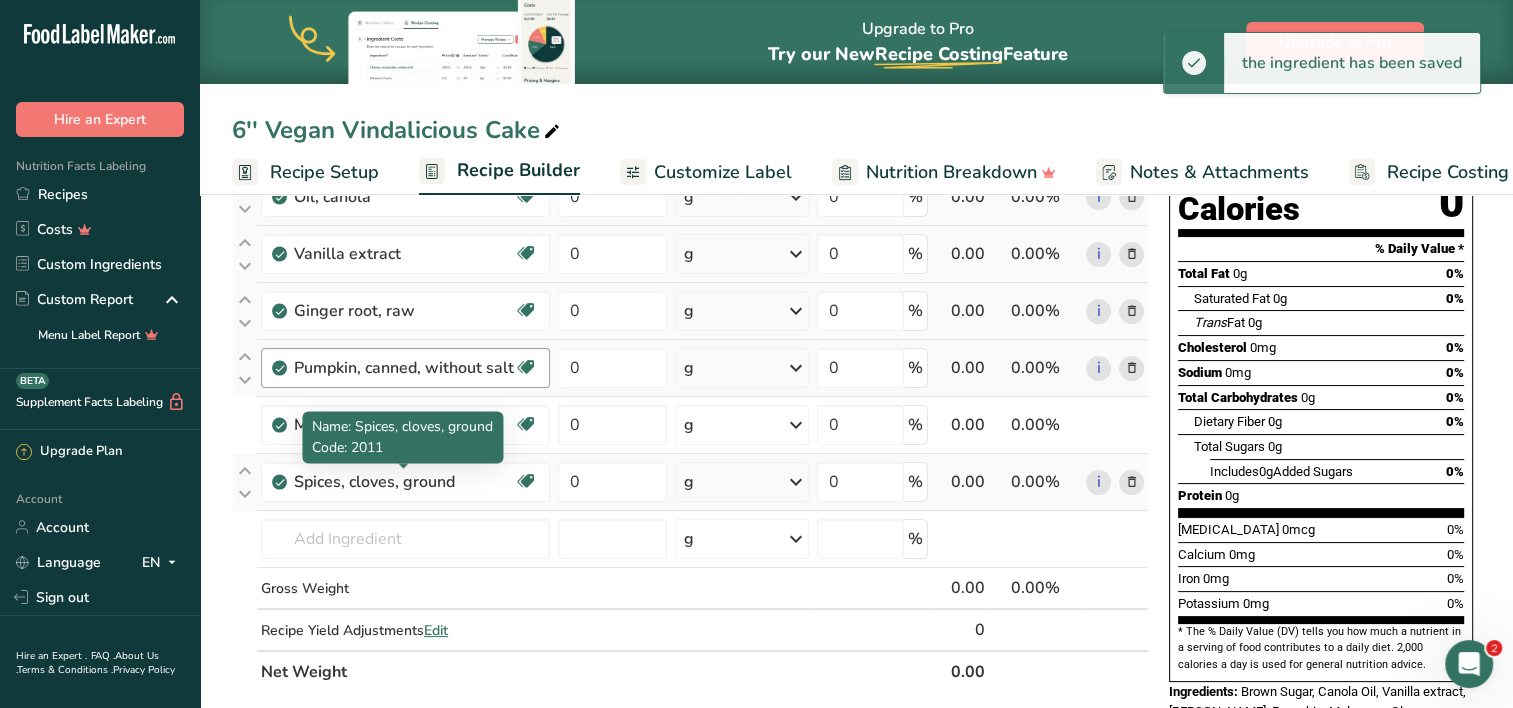 scroll, scrollTop: 240, scrollLeft: 0, axis: vertical 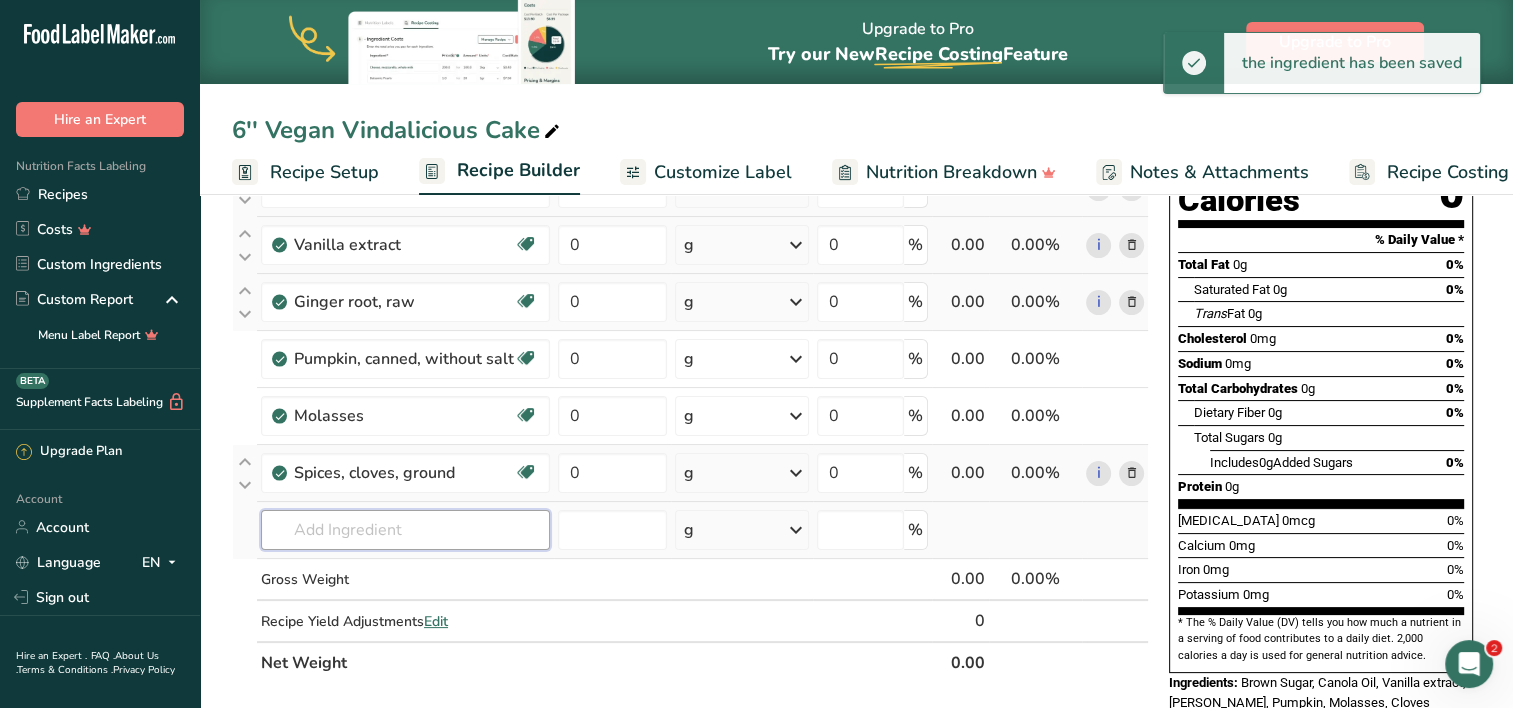 click at bounding box center [405, 530] 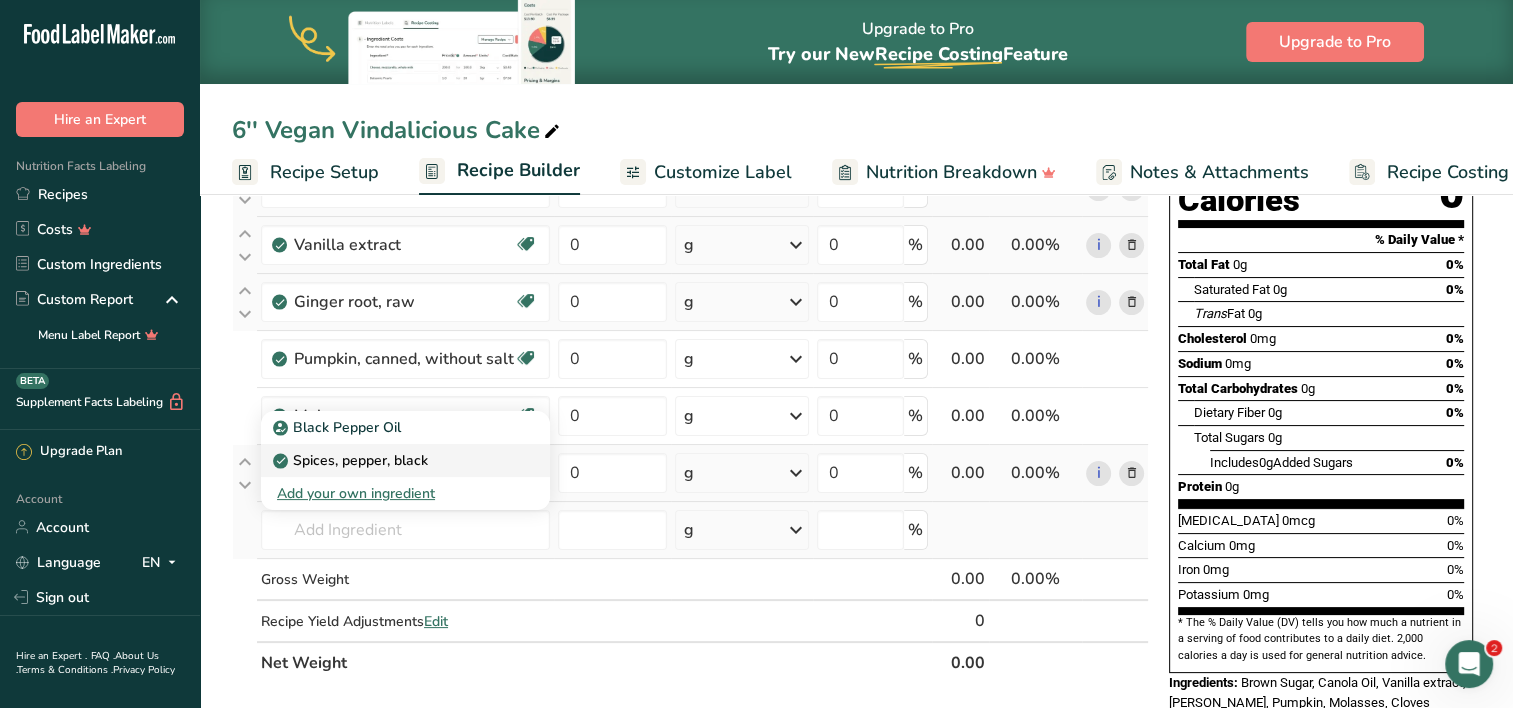 click on "Spices, pepper, black" at bounding box center [352, 460] 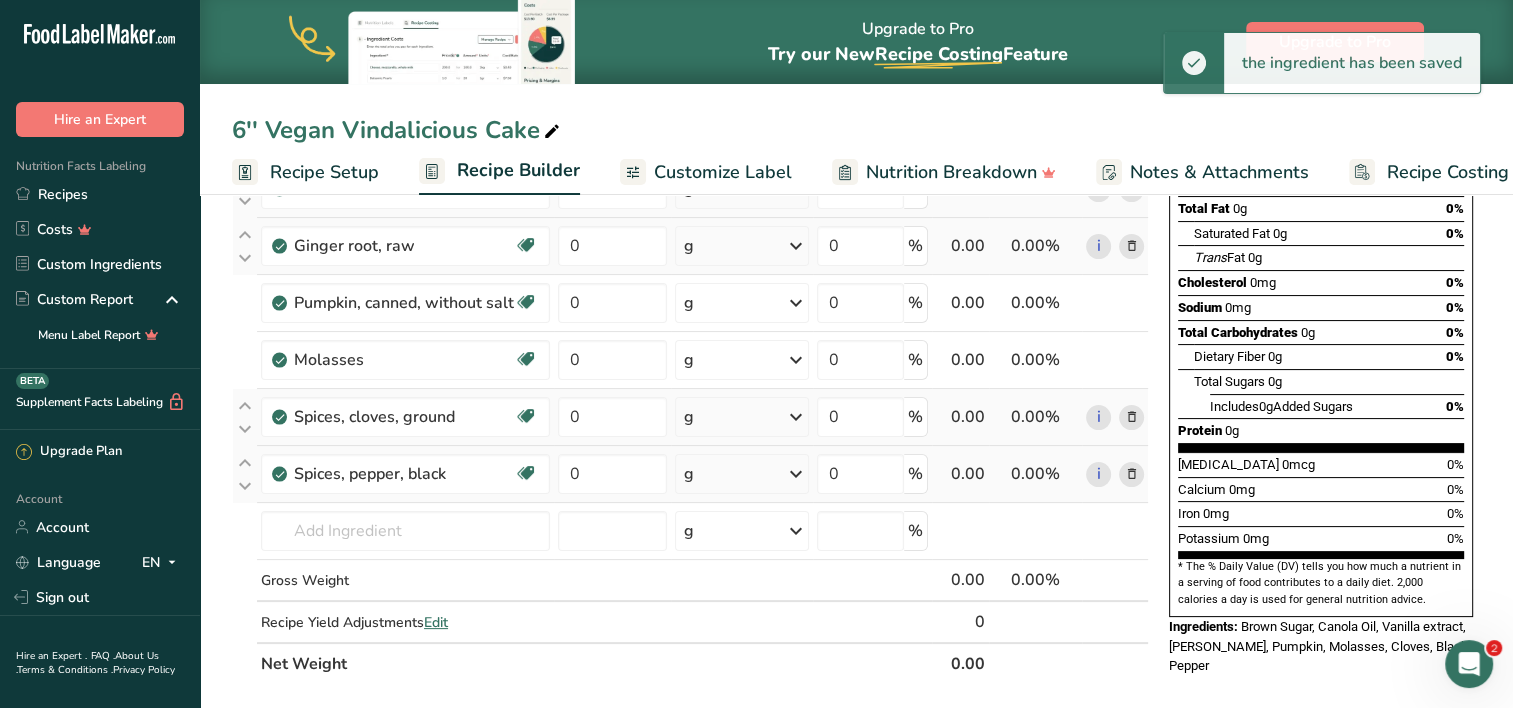 scroll, scrollTop: 300, scrollLeft: 0, axis: vertical 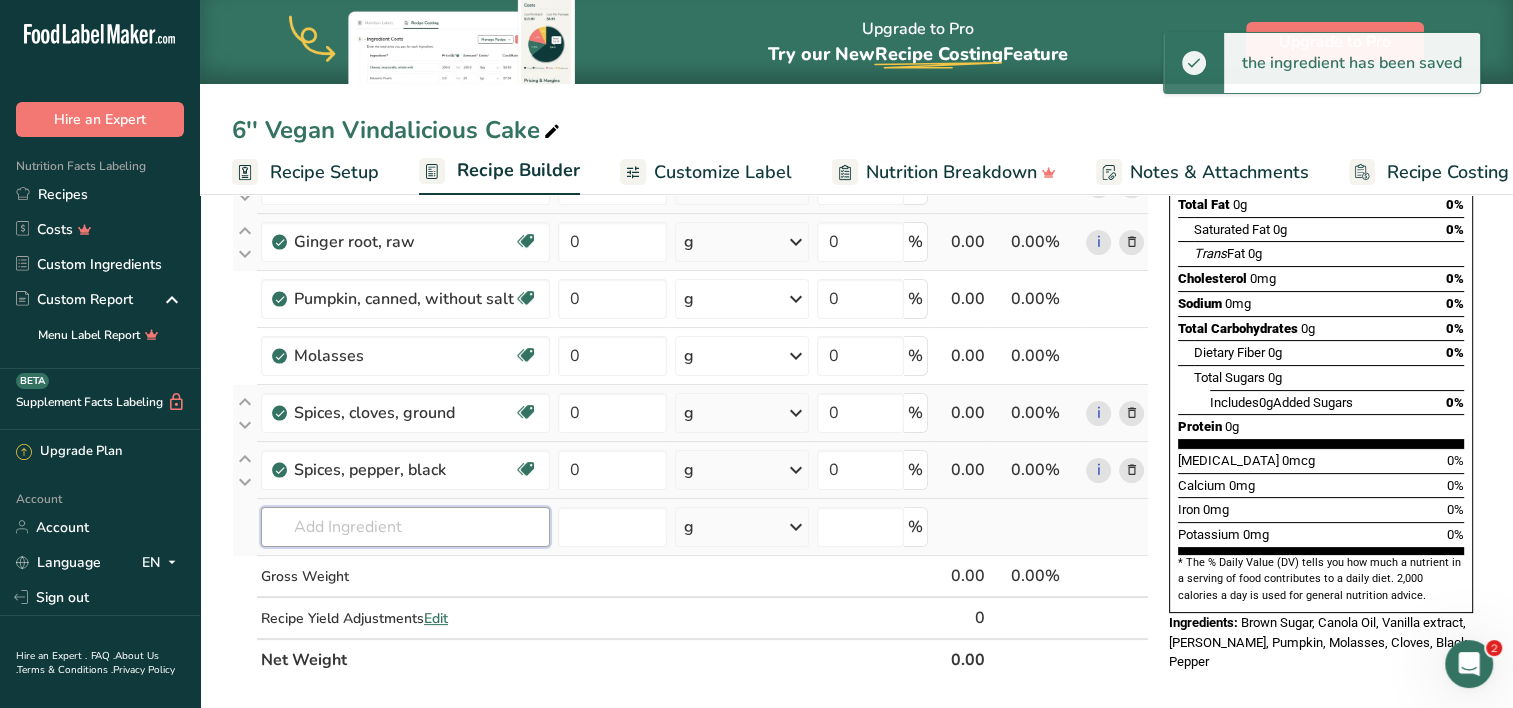 click at bounding box center (405, 527) 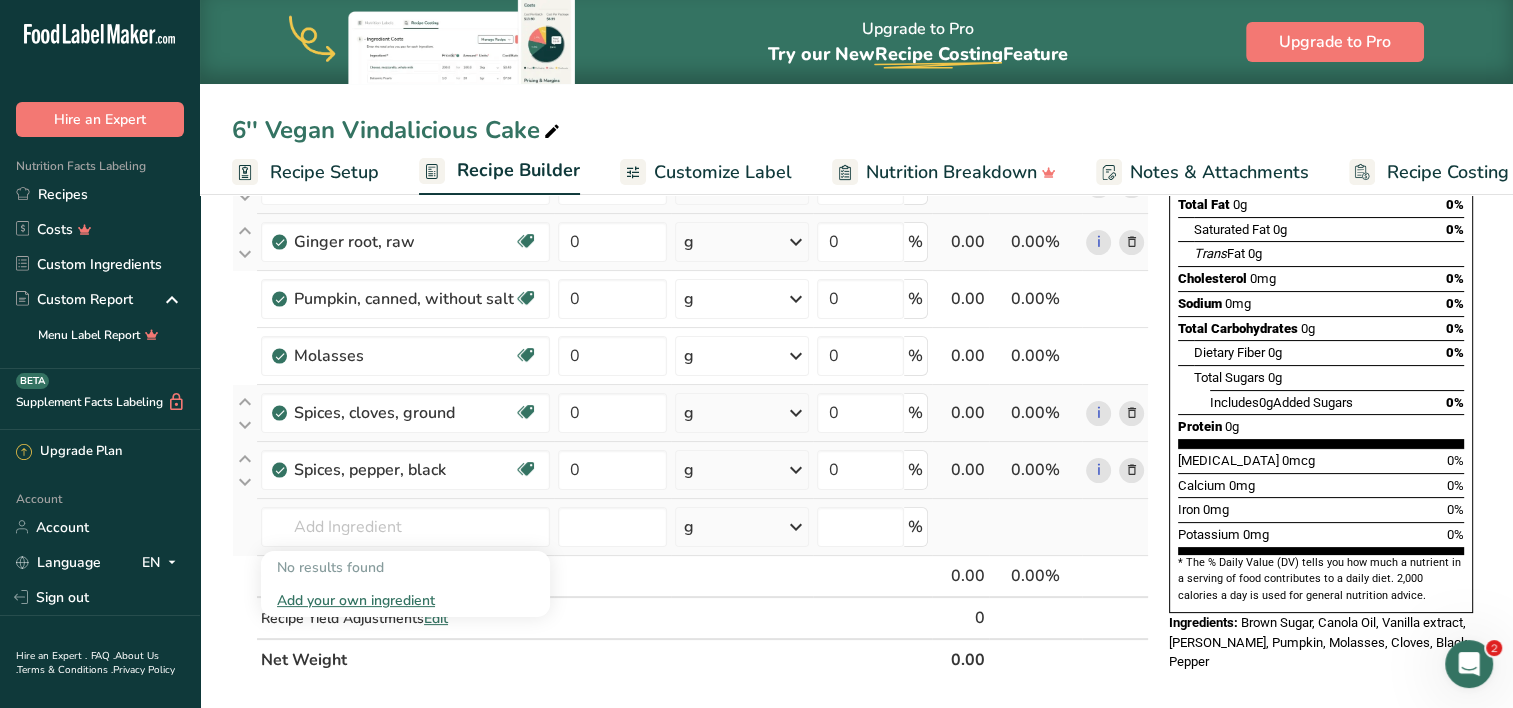 click on "Add your own ingredient" at bounding box center [405, 600] 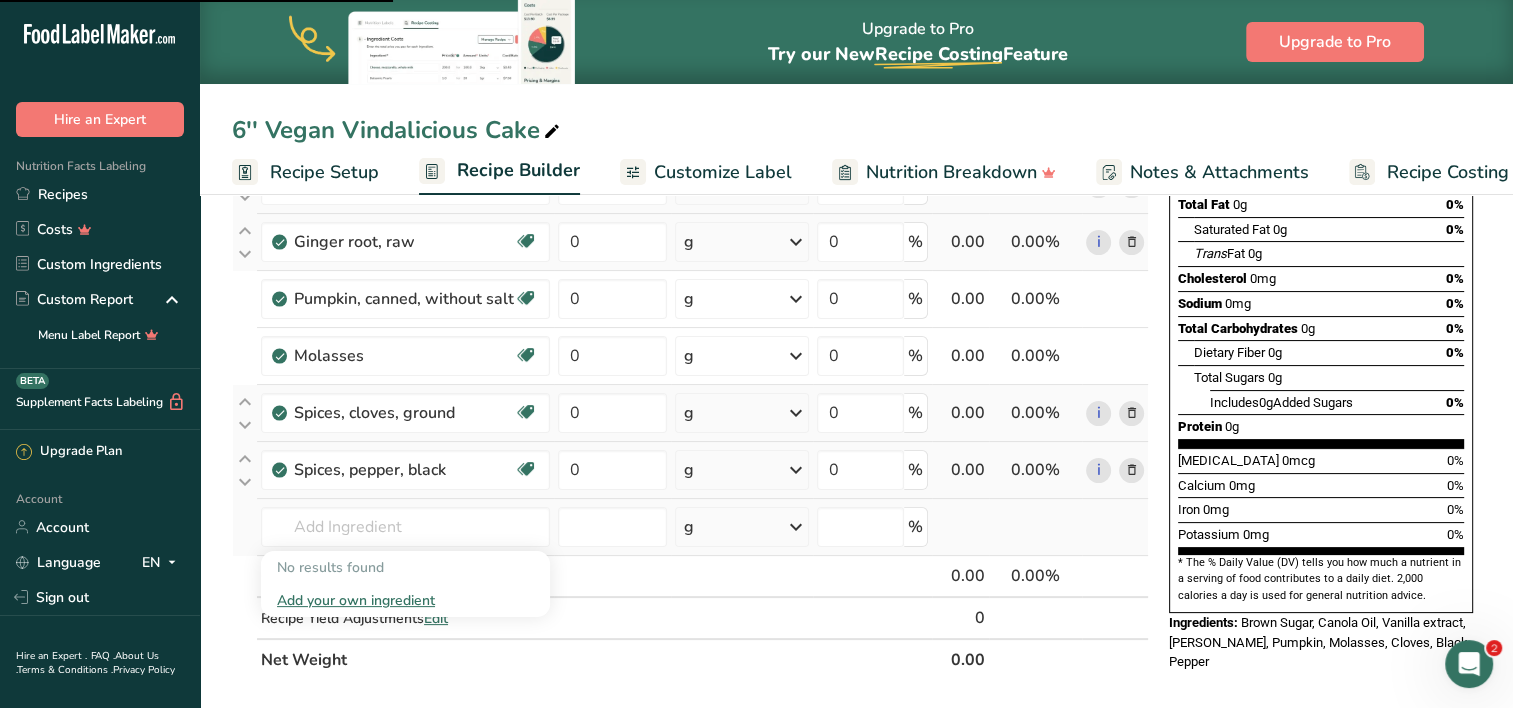 click on "Add your own ingredient" at bounding box center [405, 600] 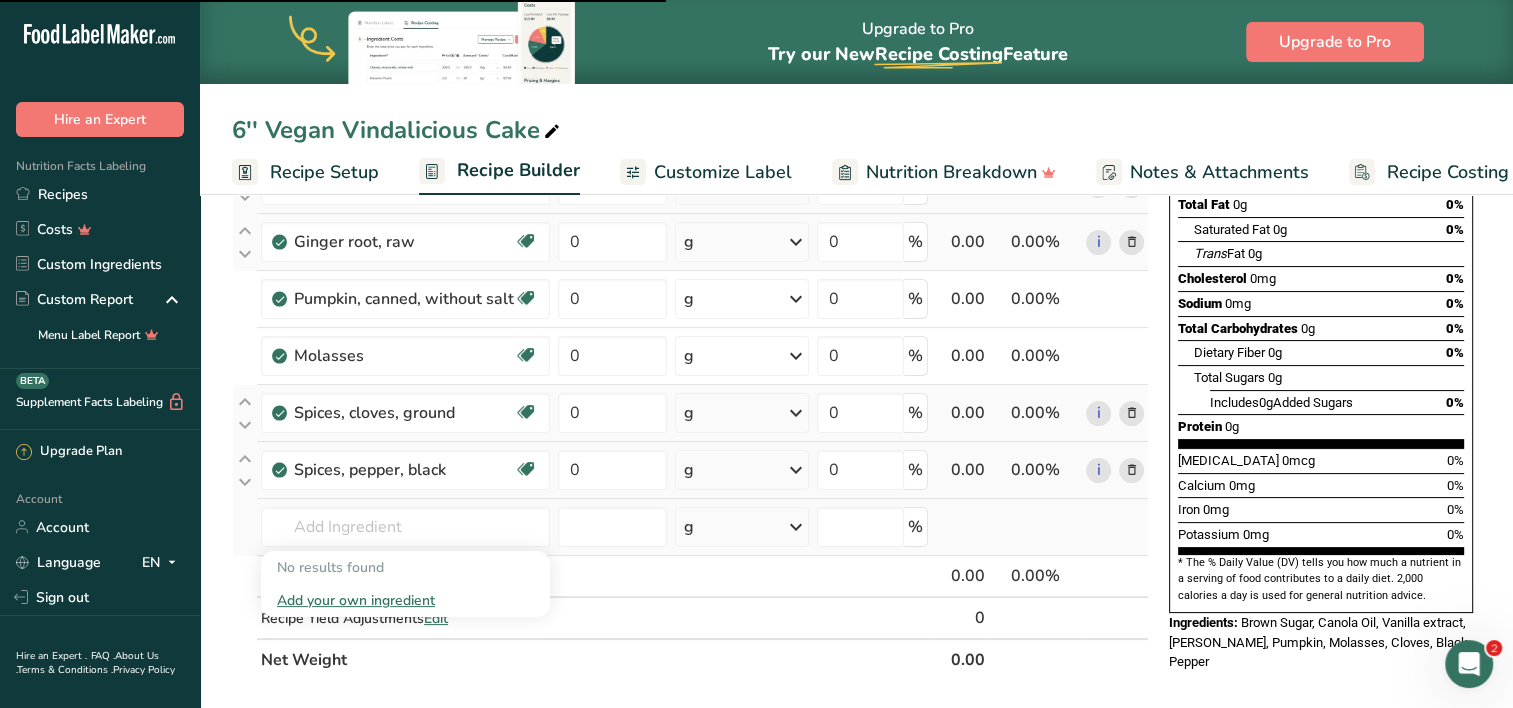 click on "Add your own ingredient" at bounding box center [405, 600] 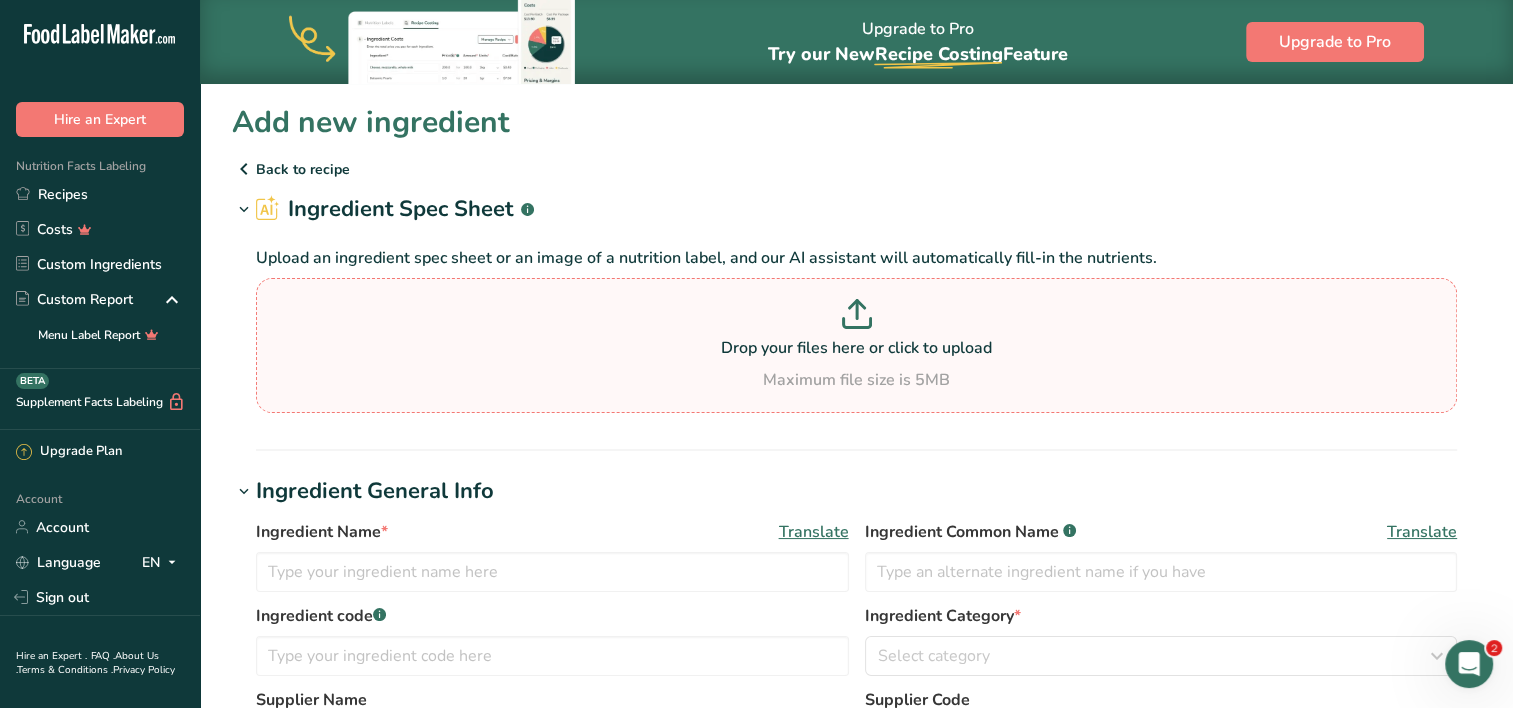 scroll, scrollTop: 216, scrollLeft: 0, axis: vertical 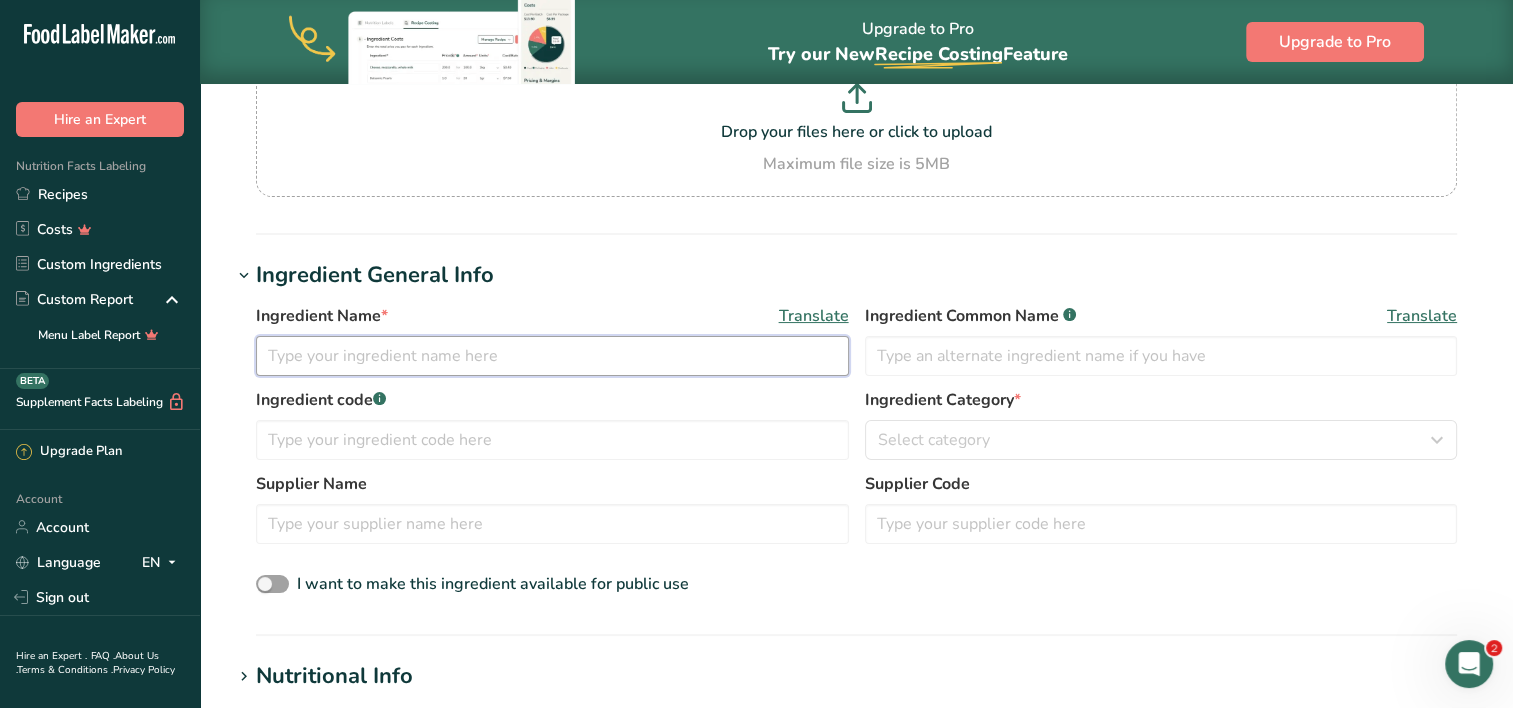 click at bounding box center [552, 356] 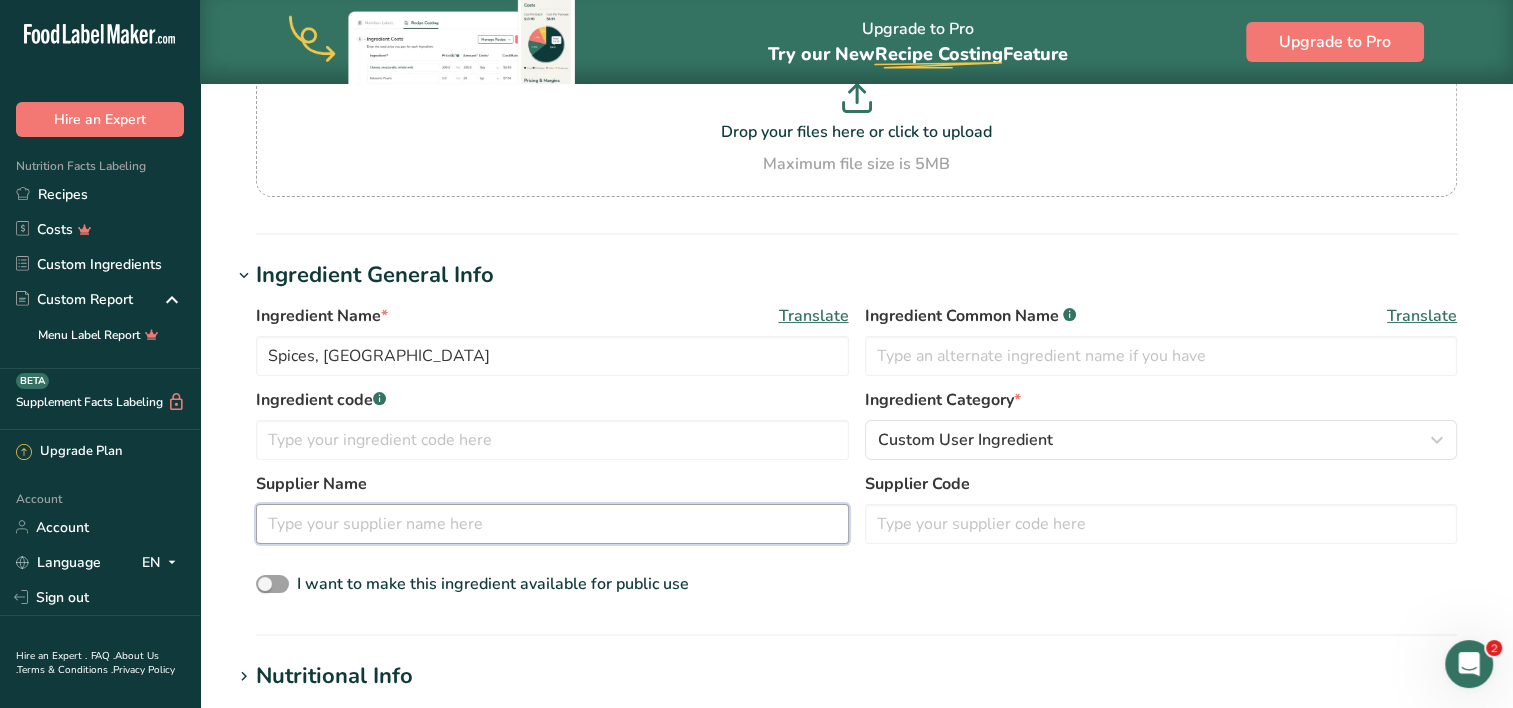 click at bounding box center [552, 524] 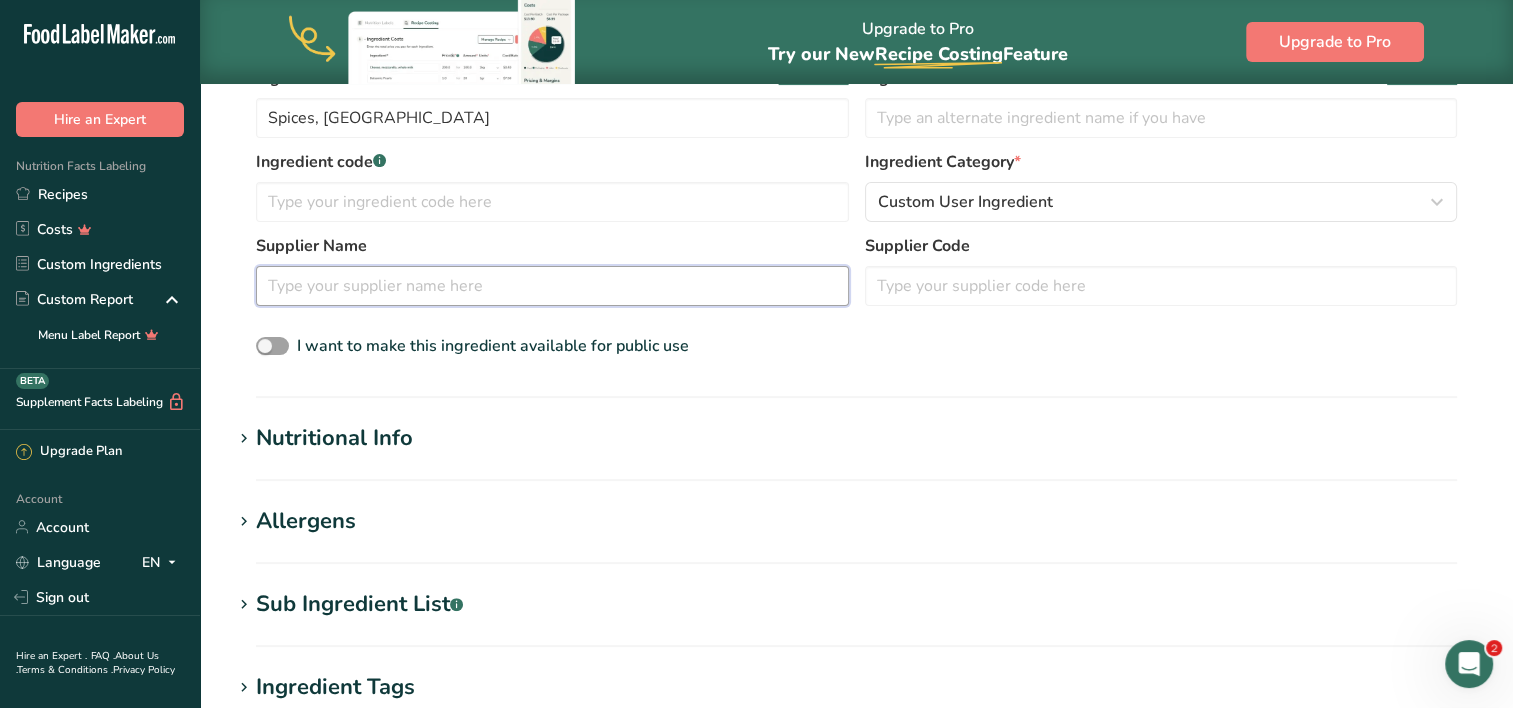 scroll, scrollTop: 463, scrollLeft: 0, axis: vertical 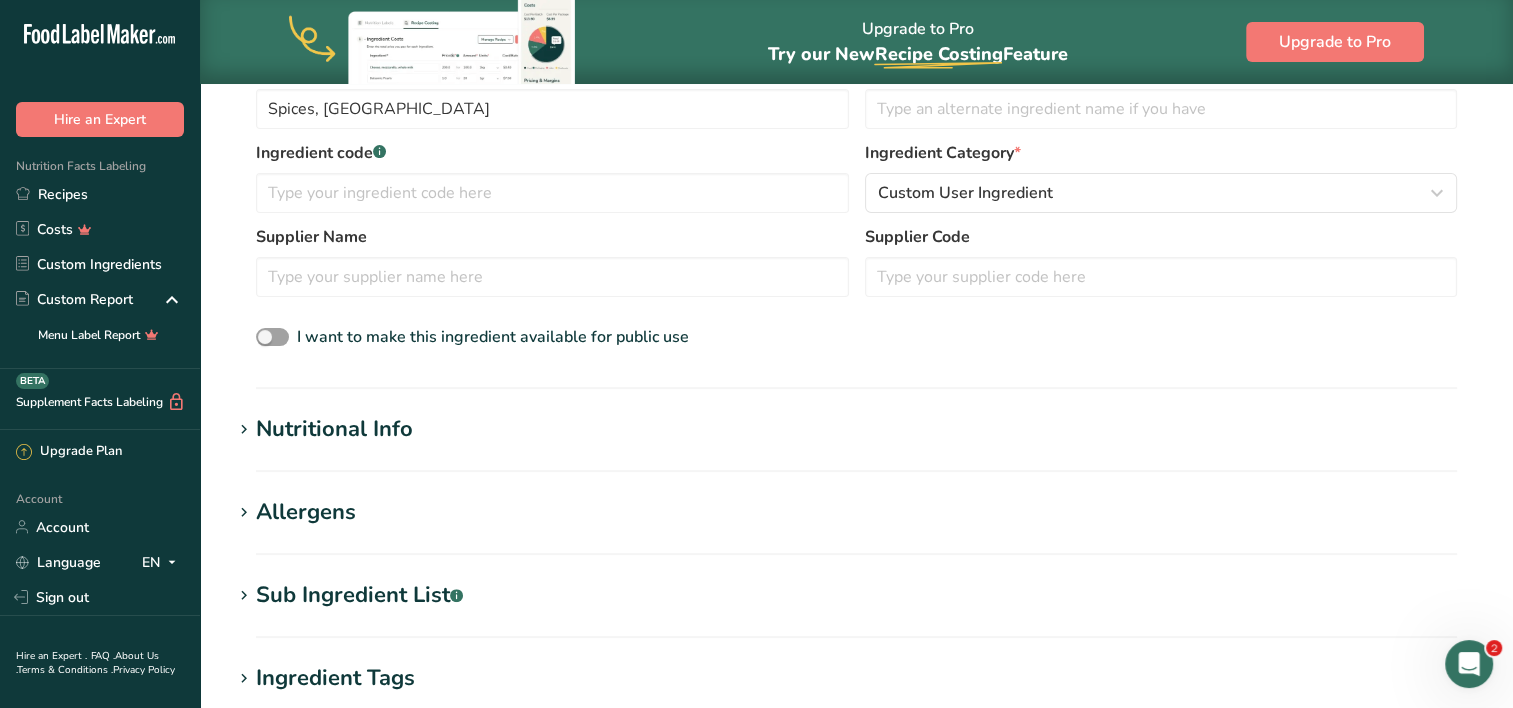 click on "Nutritional Info" at bounding box center [856, 429] 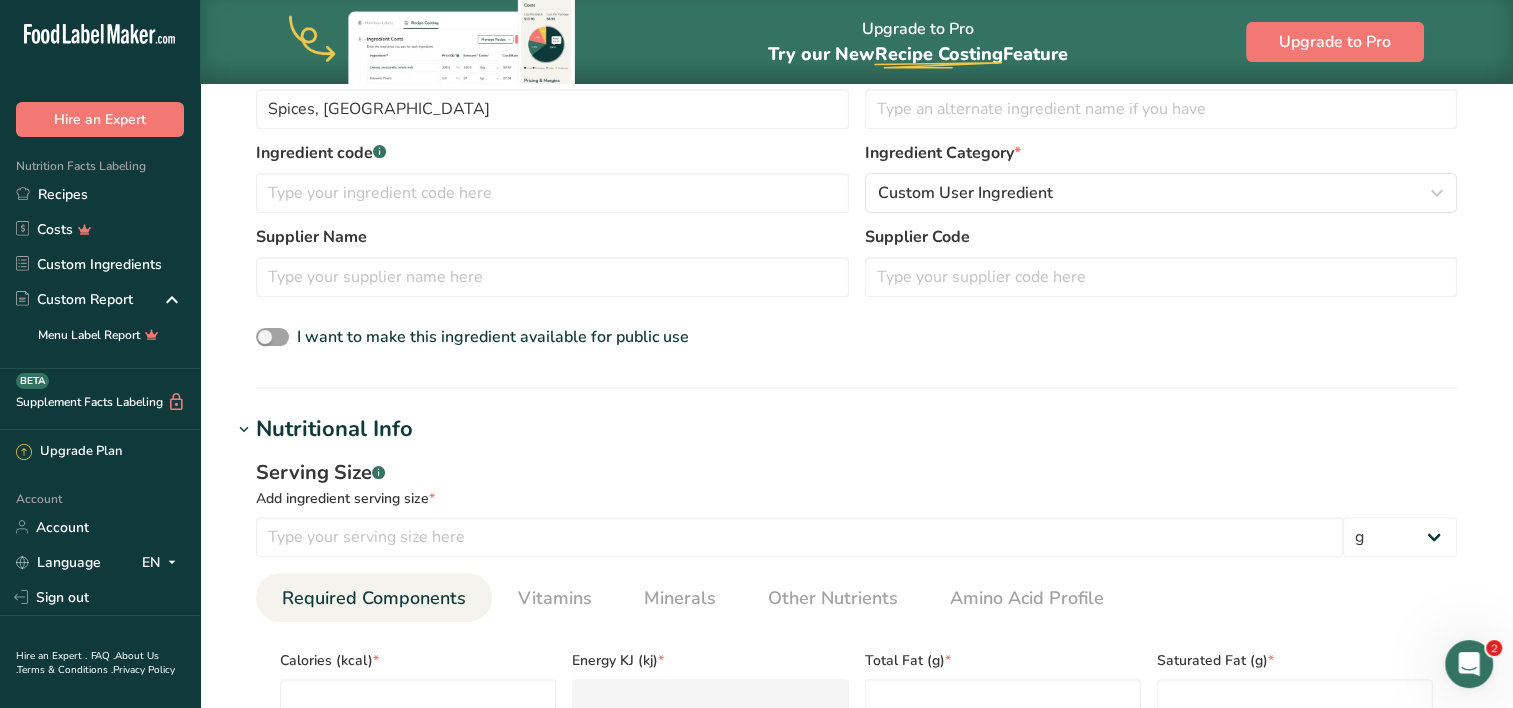 scroll, scrollTop: 566, scrollLeft: 0, axis: vertical 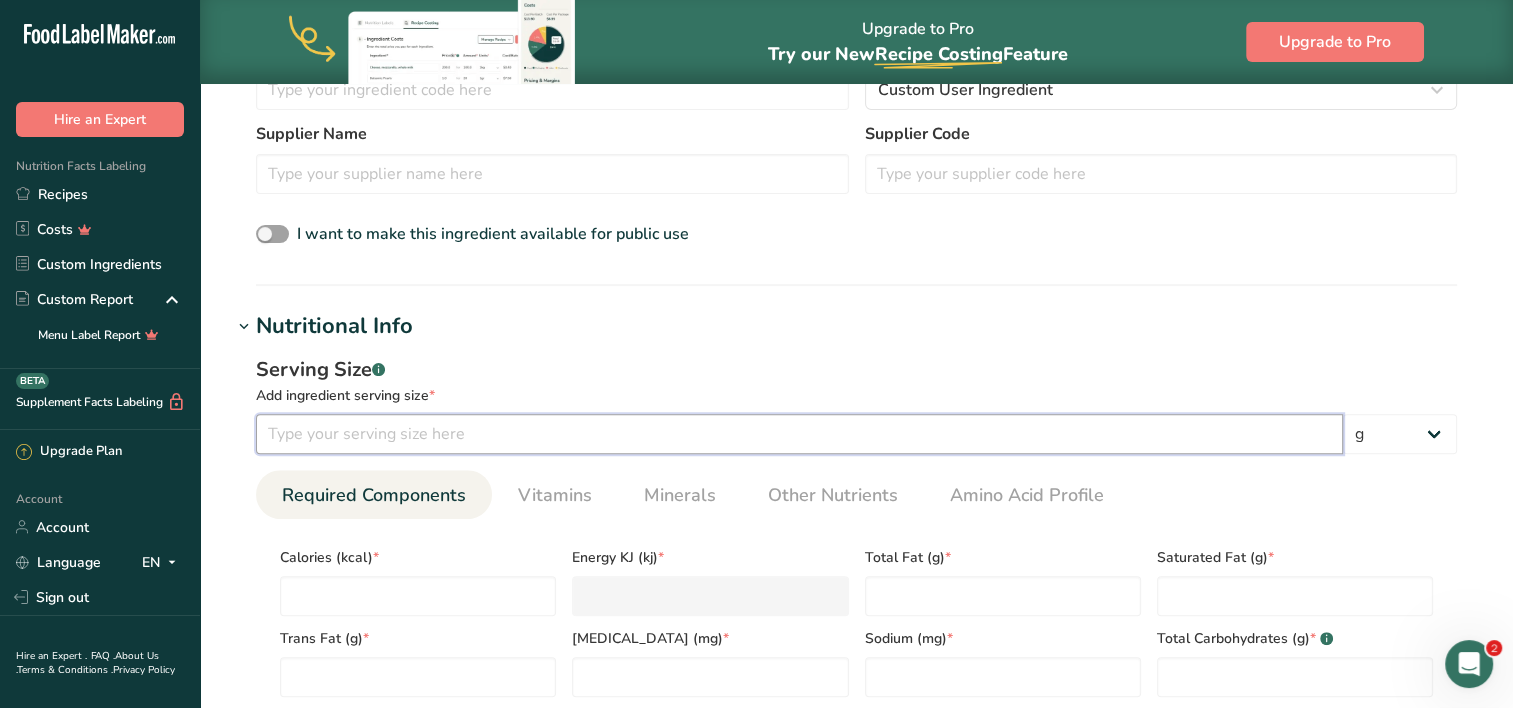 click at bounding box center (799, 434) 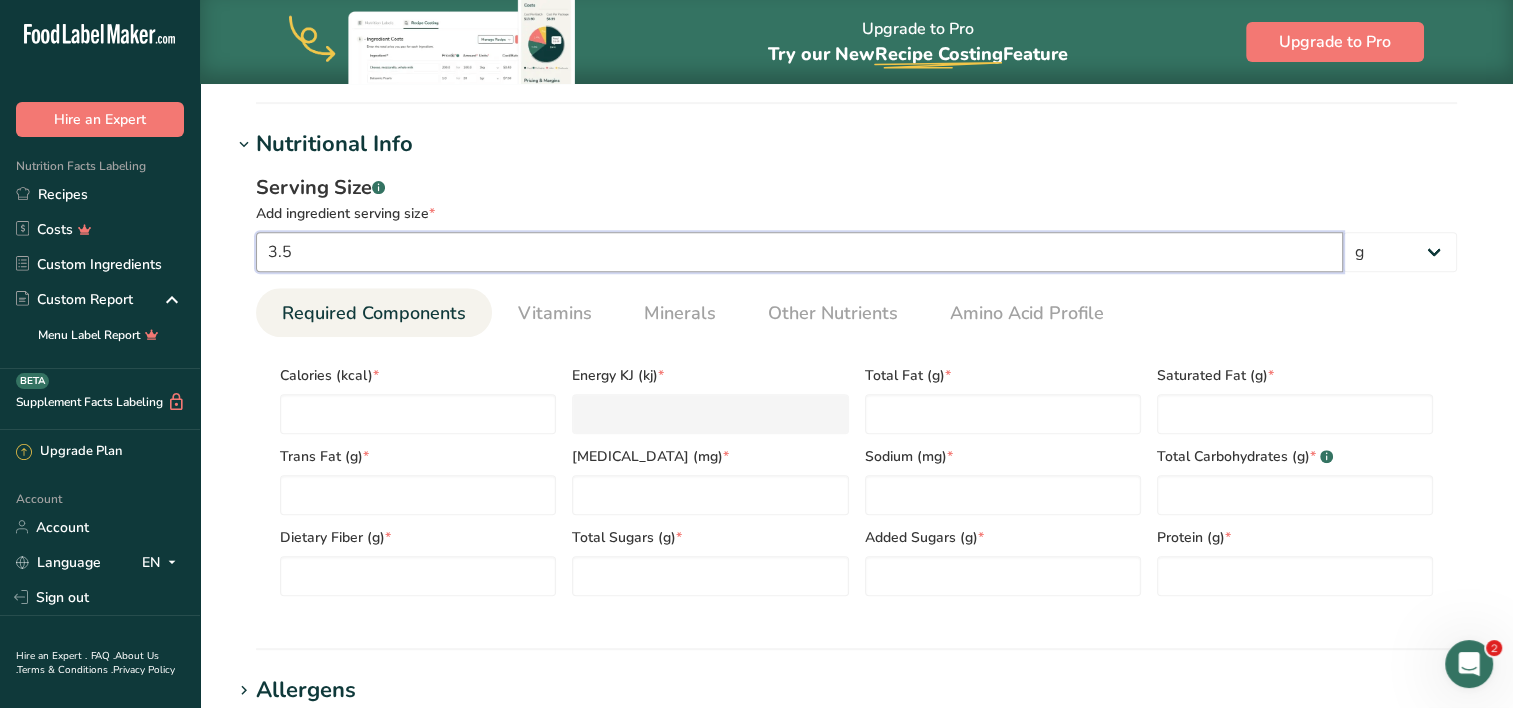 scroll, scrollTop: 751, scrollLeft: 0, axis: vertical 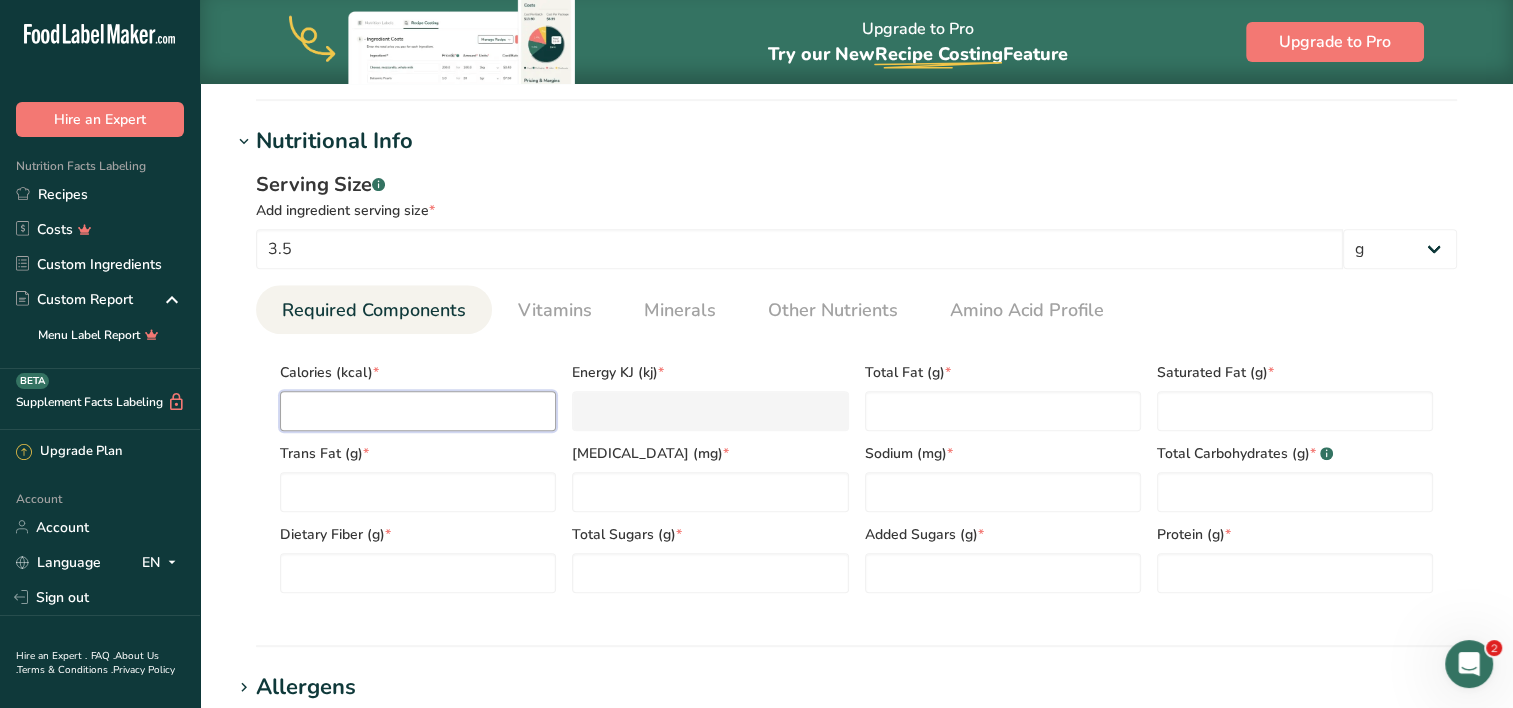 click at bounding box center (418, 411) 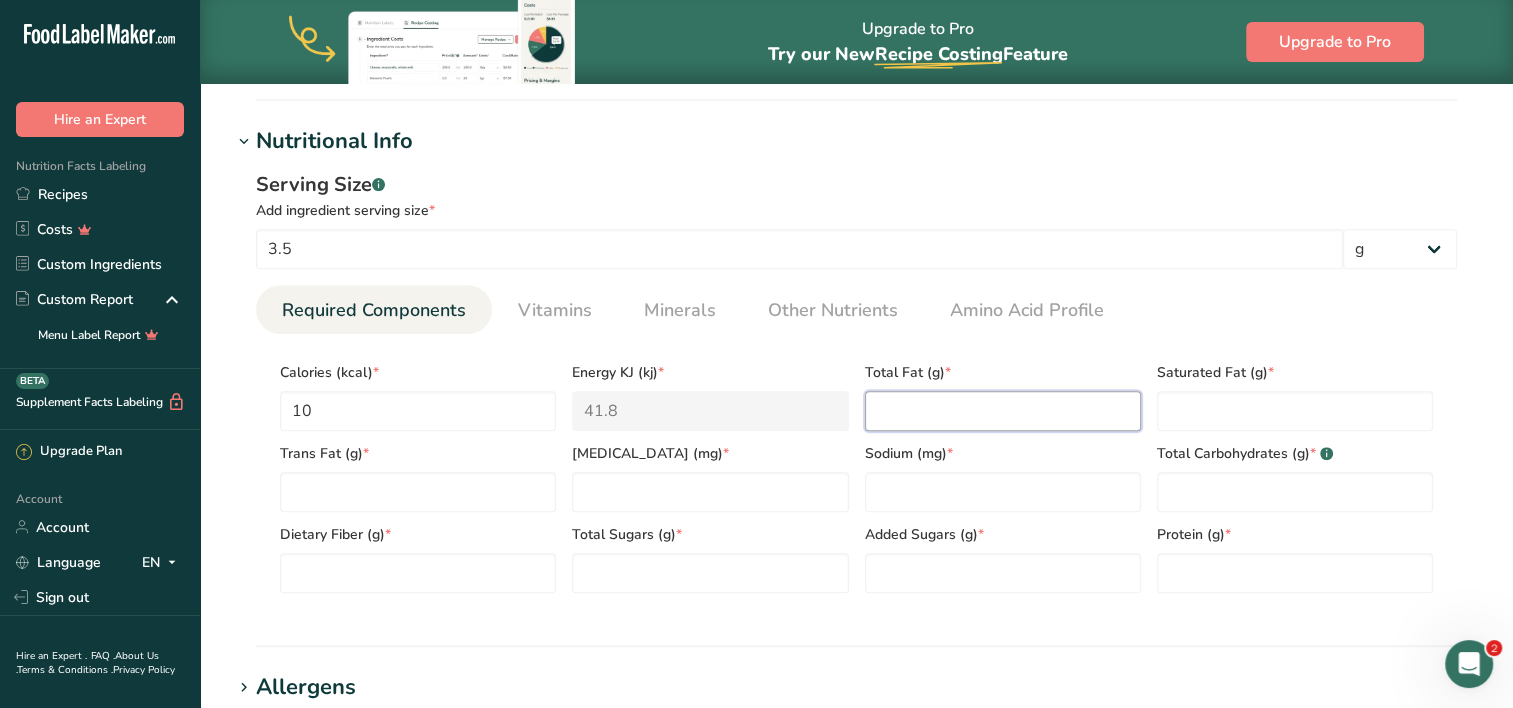 click at bounding box center [1003, 411] 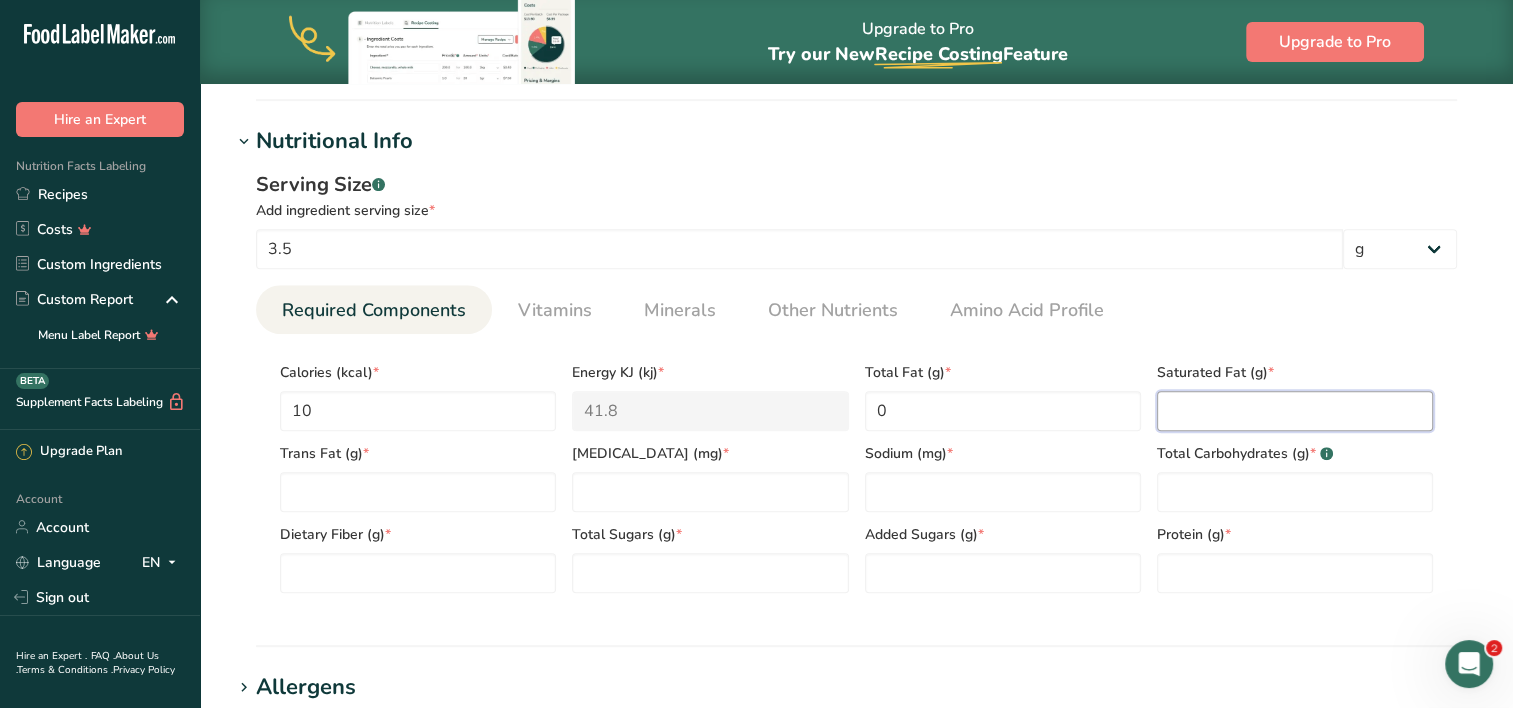 click at bounding box center (1295, 411) 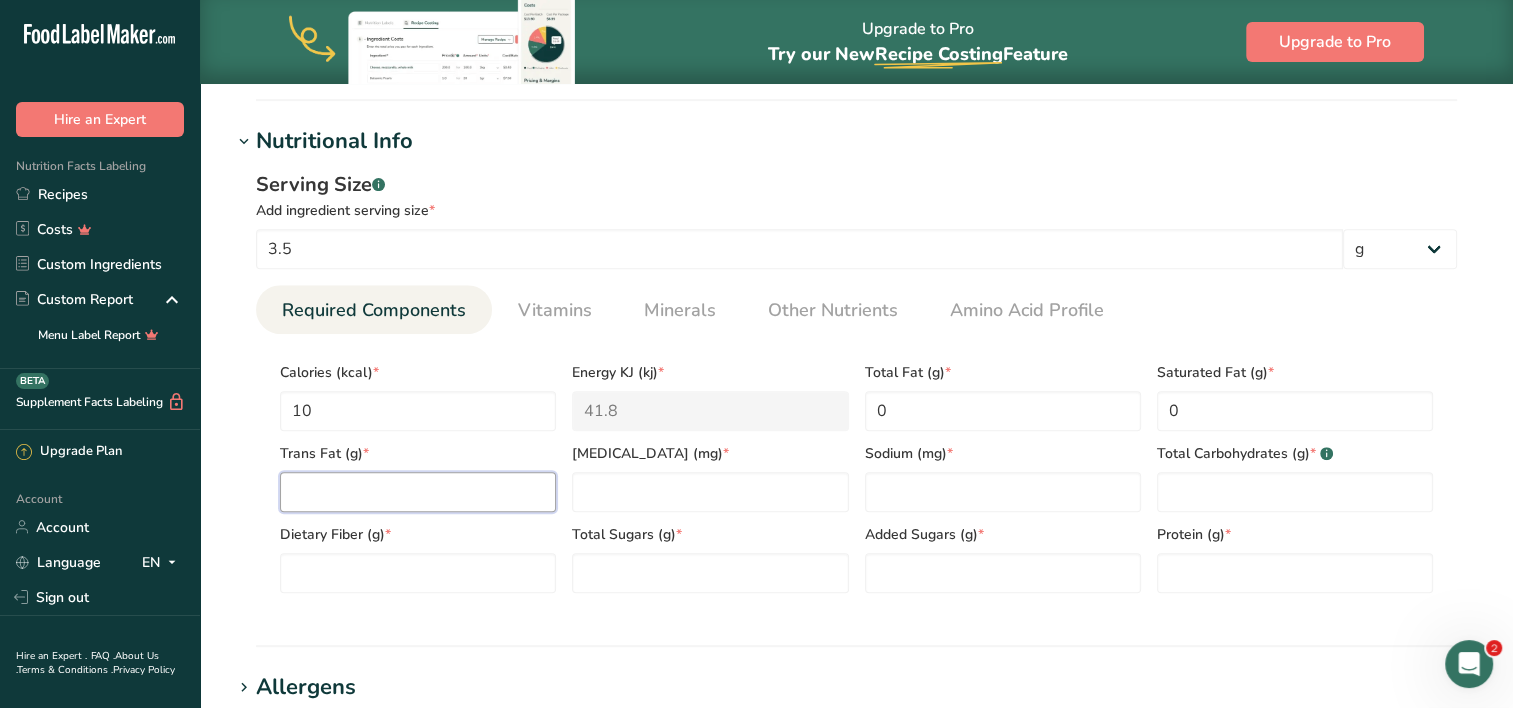 click at bounding box center (418, 492) 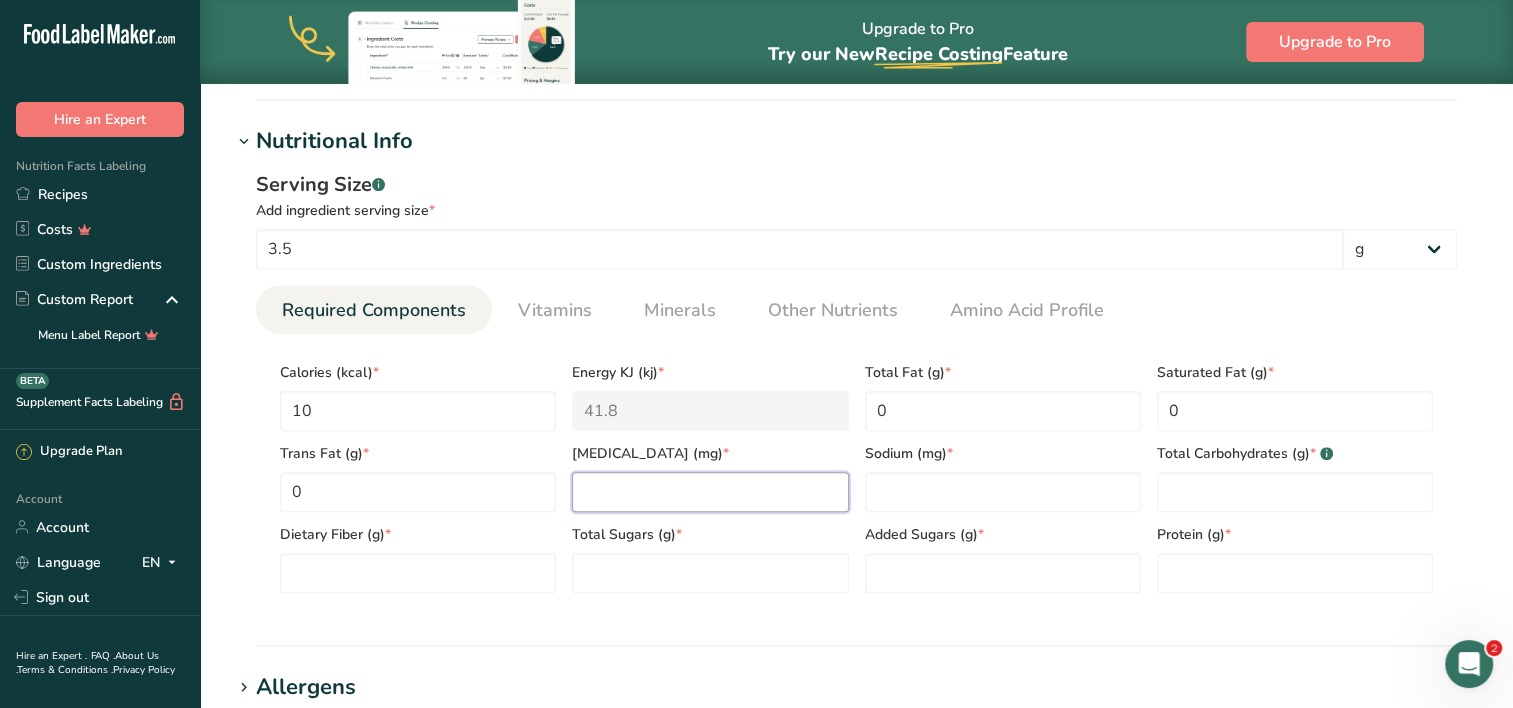 click at bounding box center (710, 492) 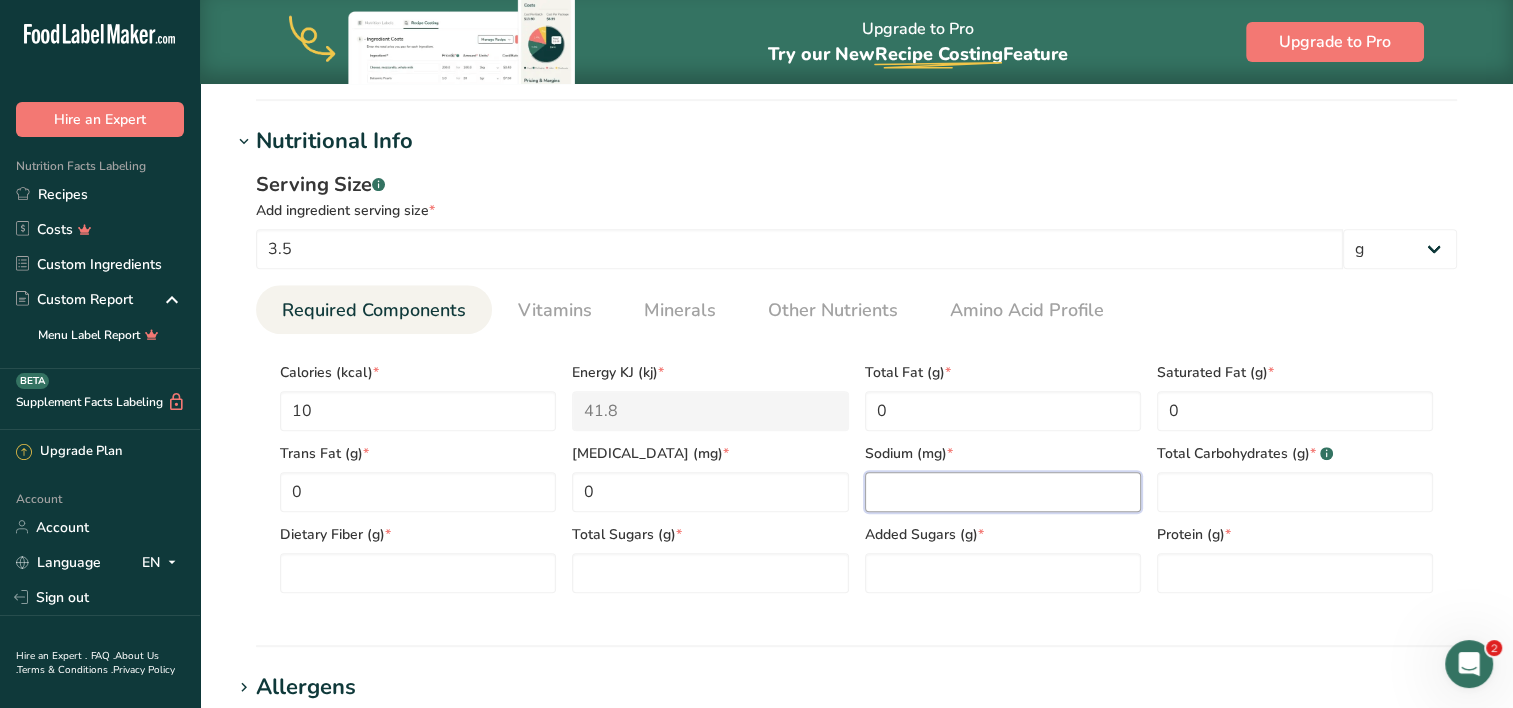 click at bounding box center [1003, 492] 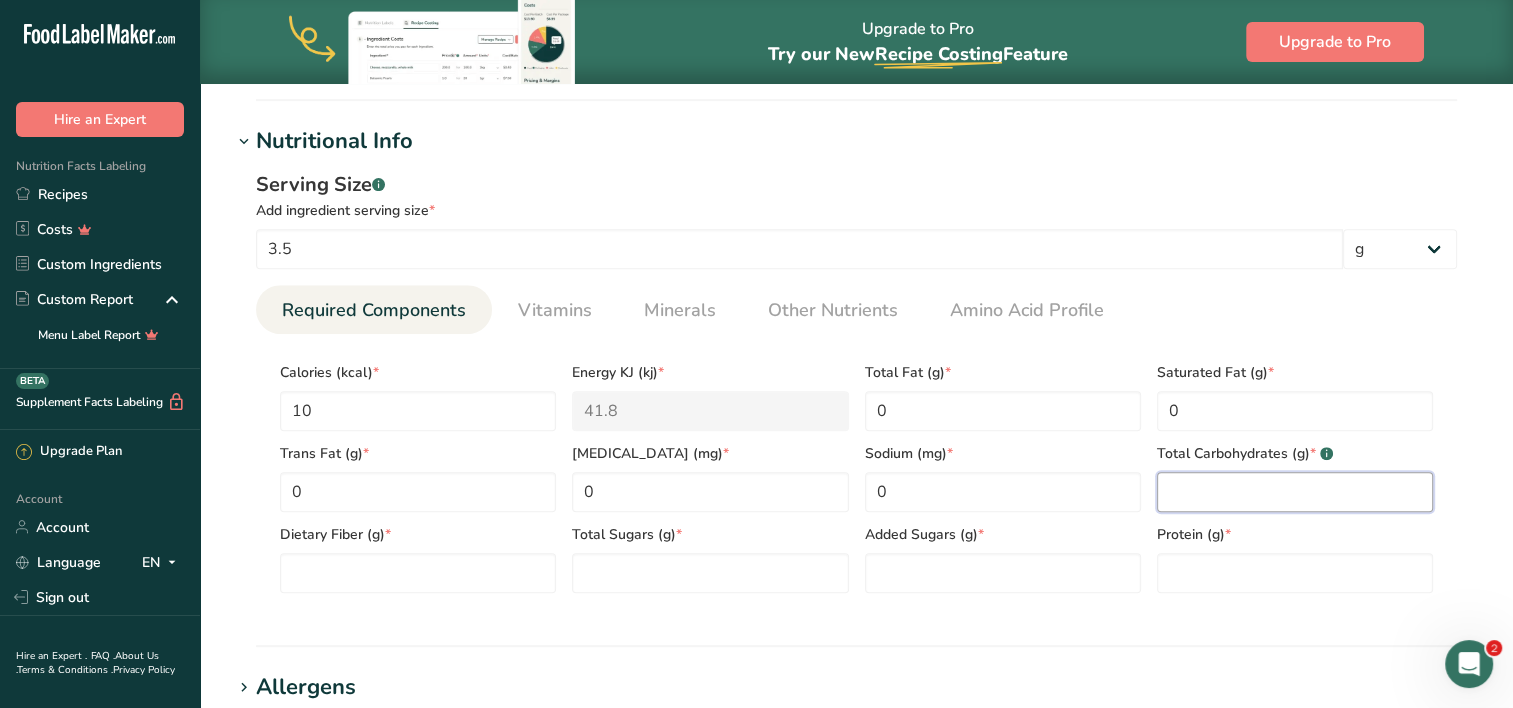 click at bounding box center (1295, 492) 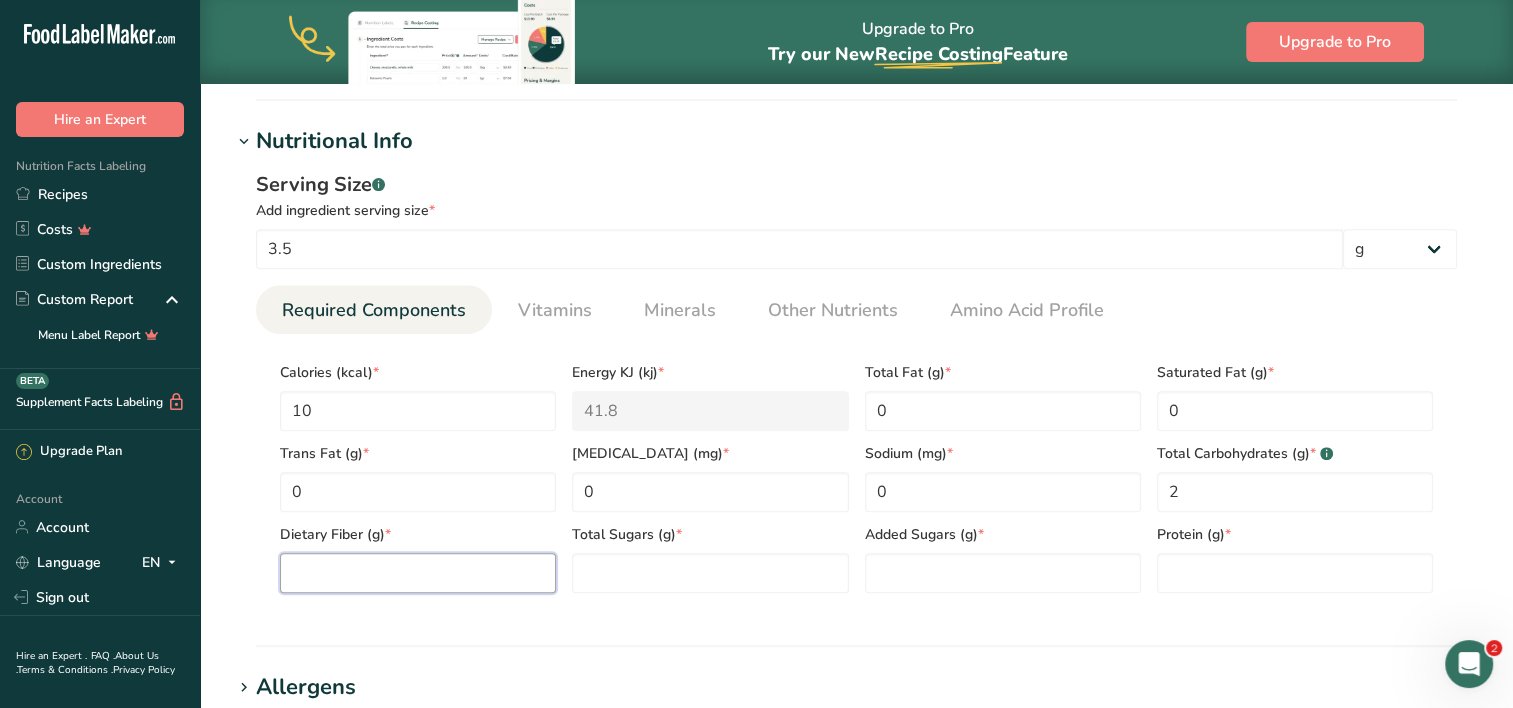 click at bounding box center [418, 573] 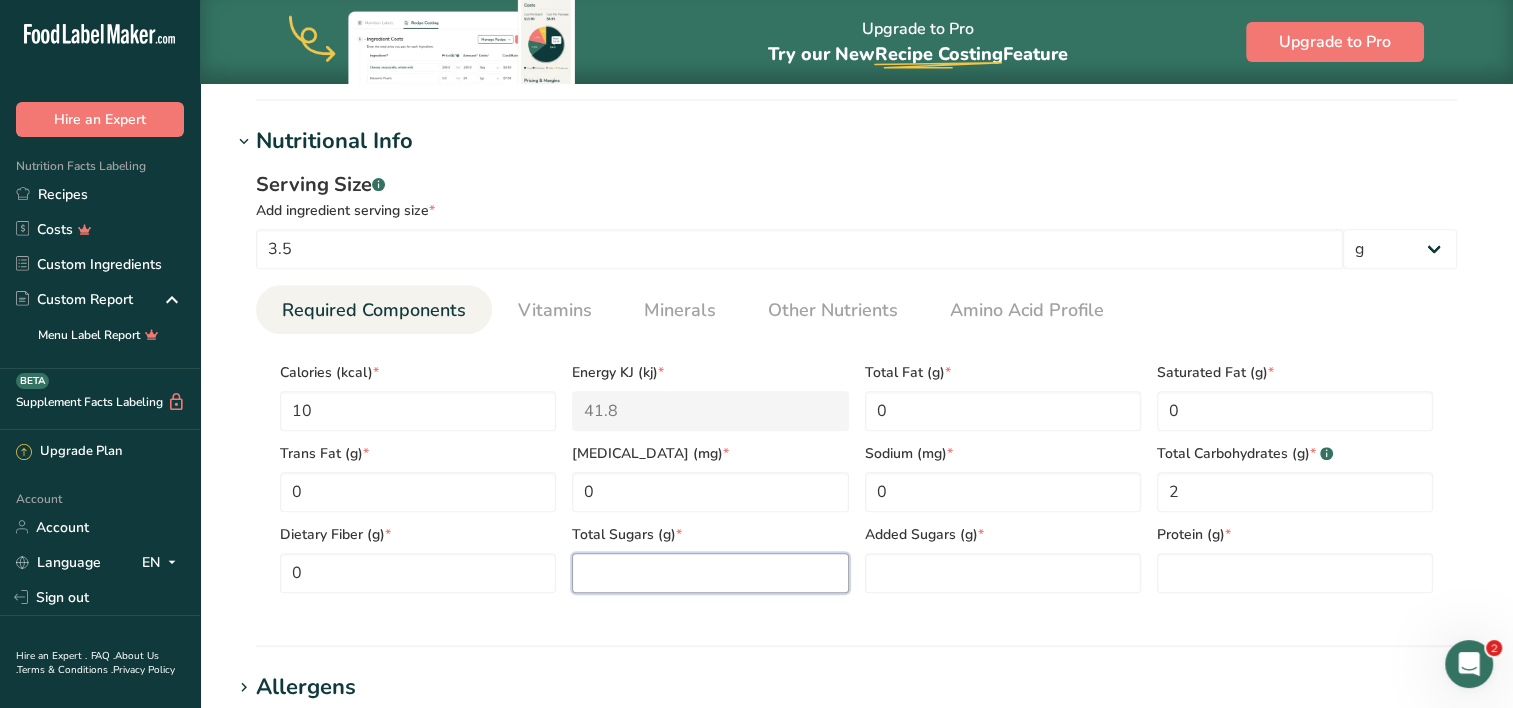 click at bounding box center [710, 573] 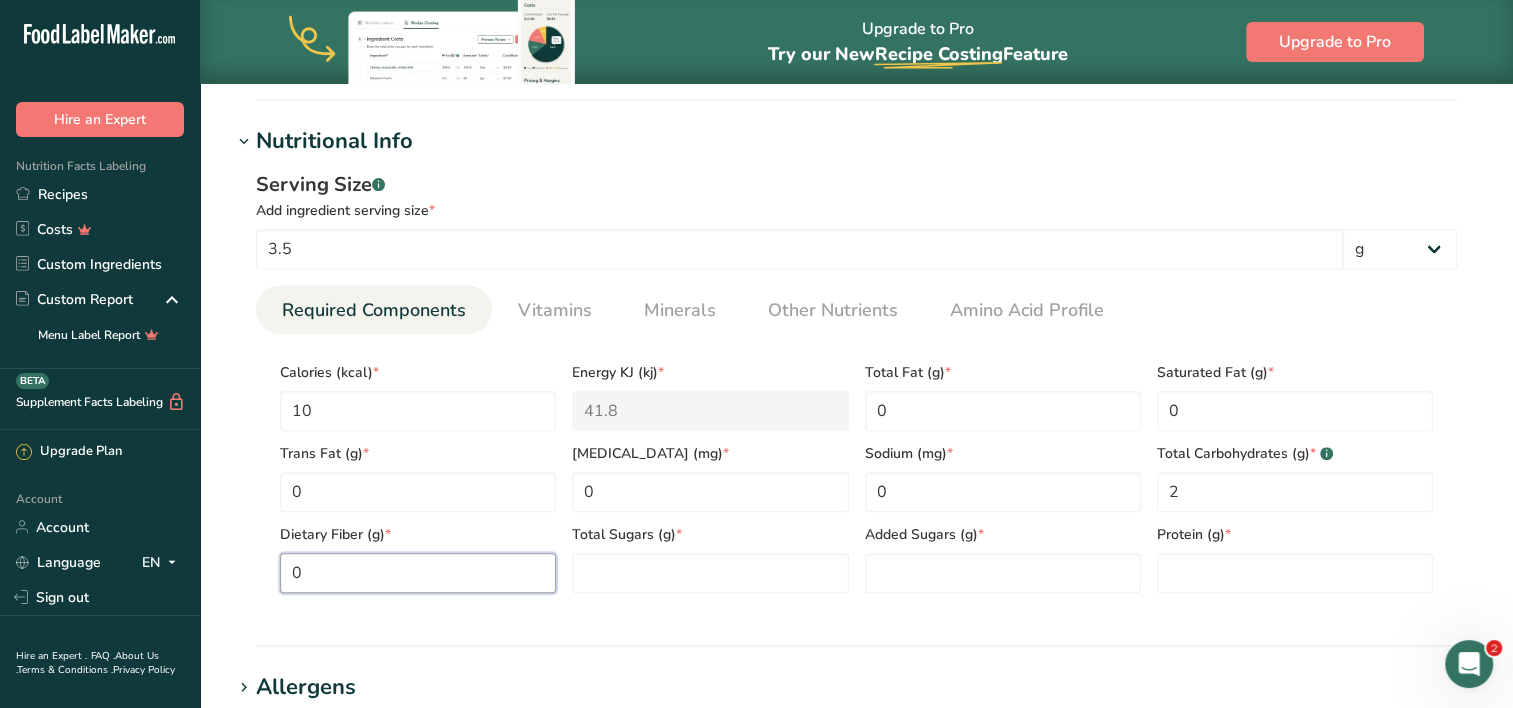 click on "0" at bounding box center [418, 573] 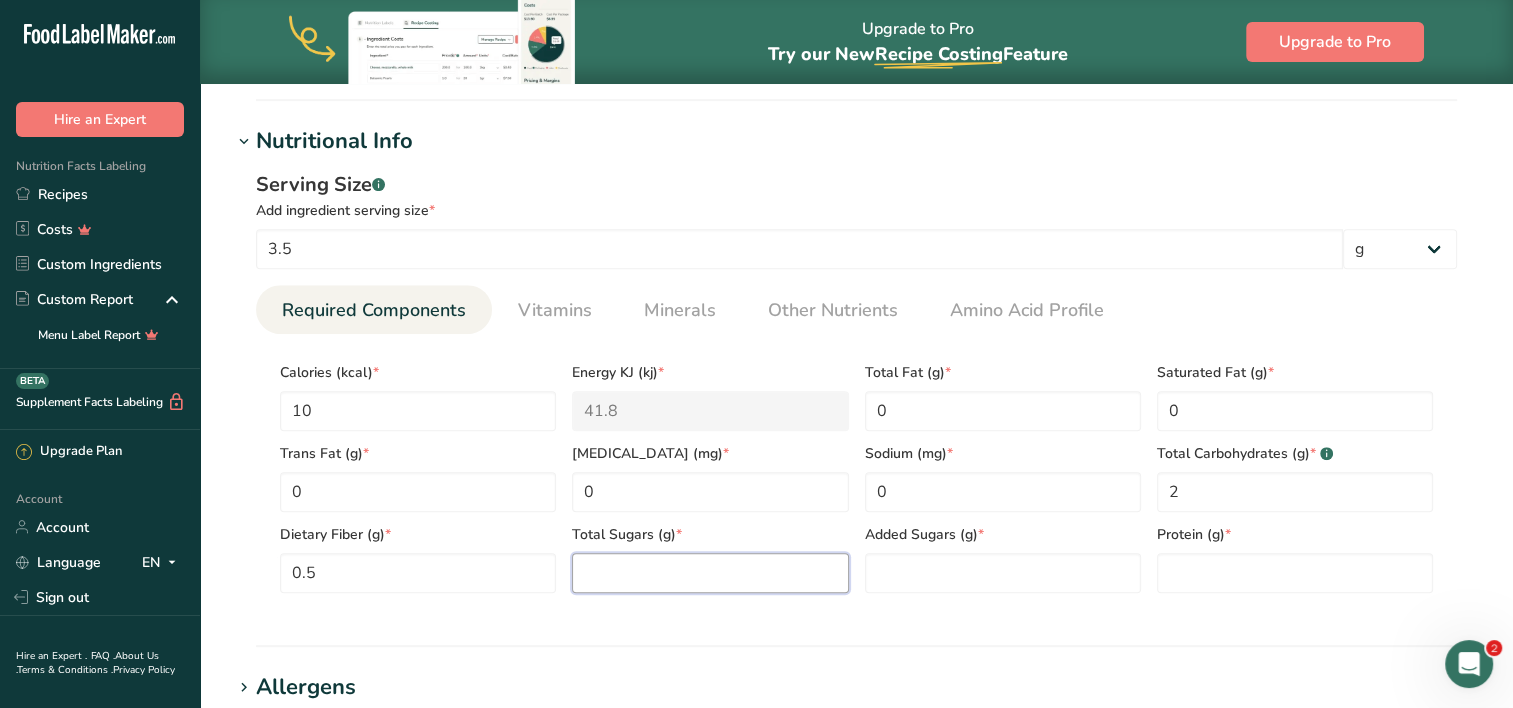 click at bounding box center [710, 573] 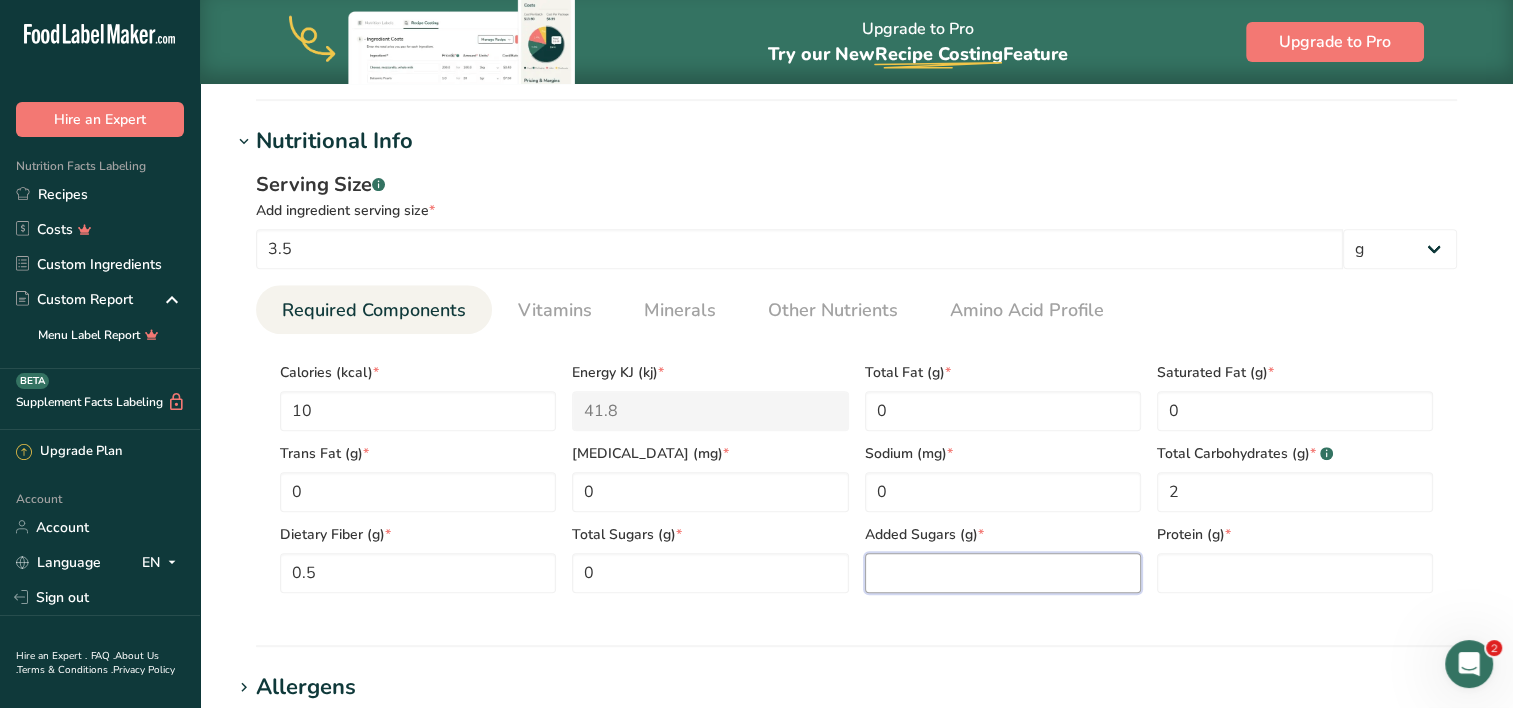 click at bounding box center [1003, 573] 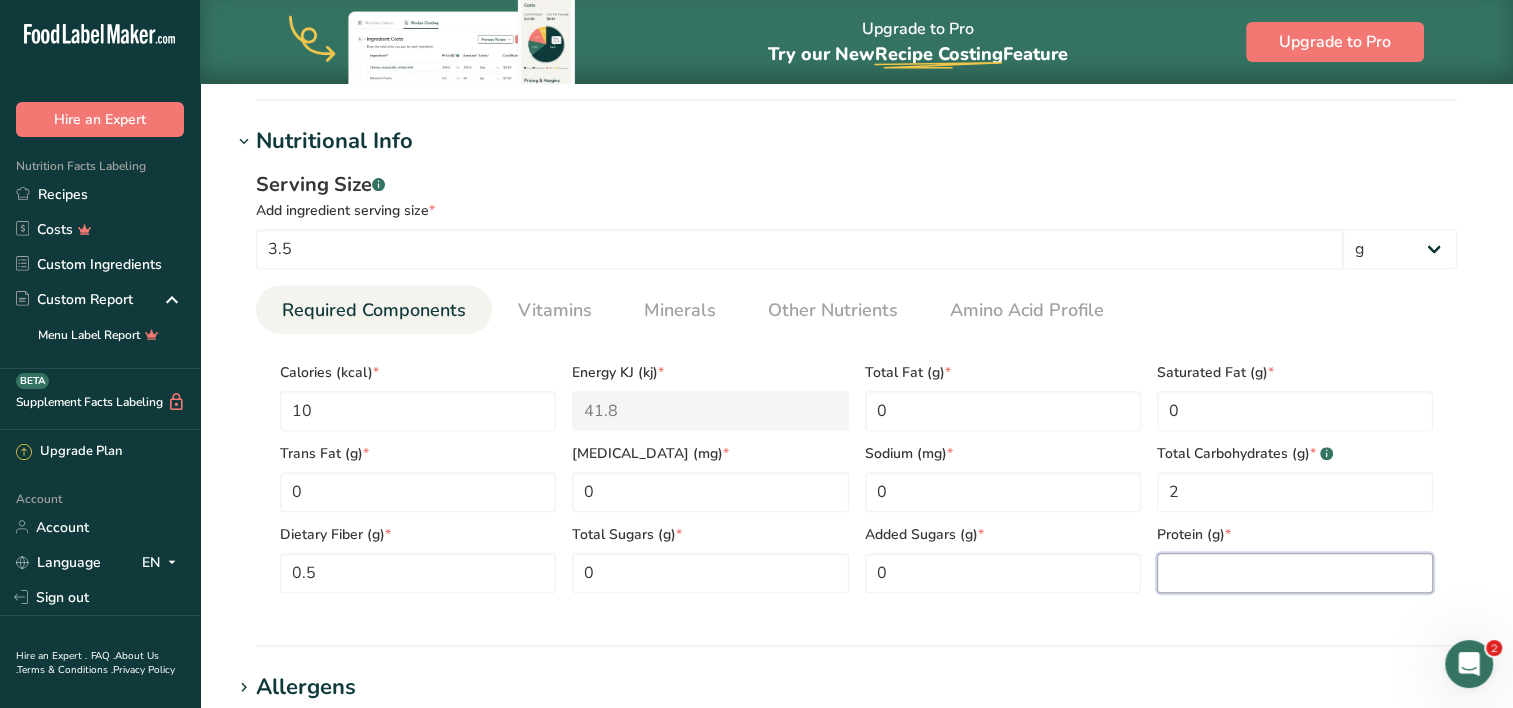 click at bounding box center [1295, 573] 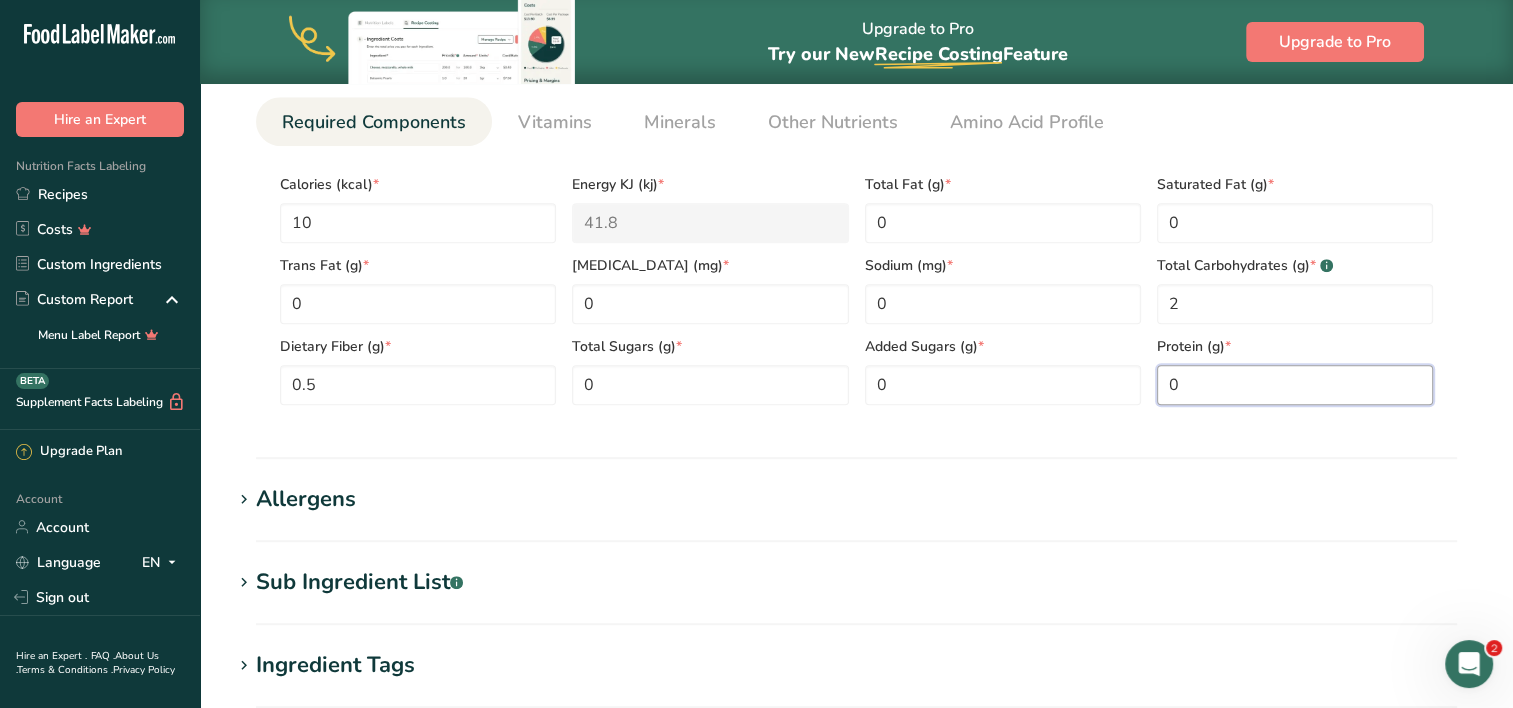 scroll, scrollTop: 940, scrollLeft: 0, axis: vertical 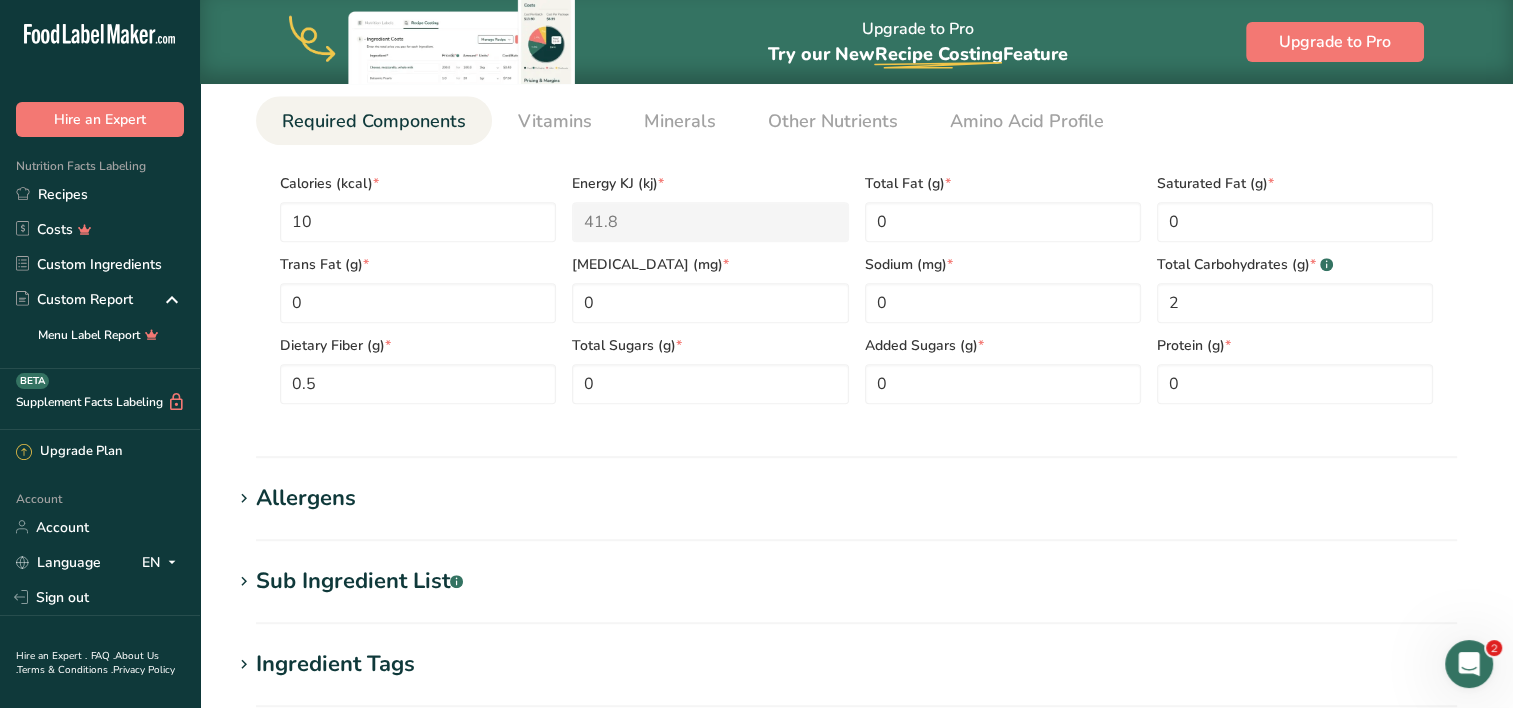 click on "Serving Size
.a-a{fill:#347362;}.b-a{fill:#fff;}
Add ingredient serving size *   3.5
g
kg
mg
mcg
lb
oz
l
mL
fl oz
tbsp
tsp
cup
qt
gallon
Required Components Vitamins Minerals Other Nutrients Amino Acid Profile
Calories
(kcal) *     10
Energy KJ
(kj) *     41.8
Total Fat
(g) *     0
Saturated Fat
(g) *" at bounding box center [856, 200] 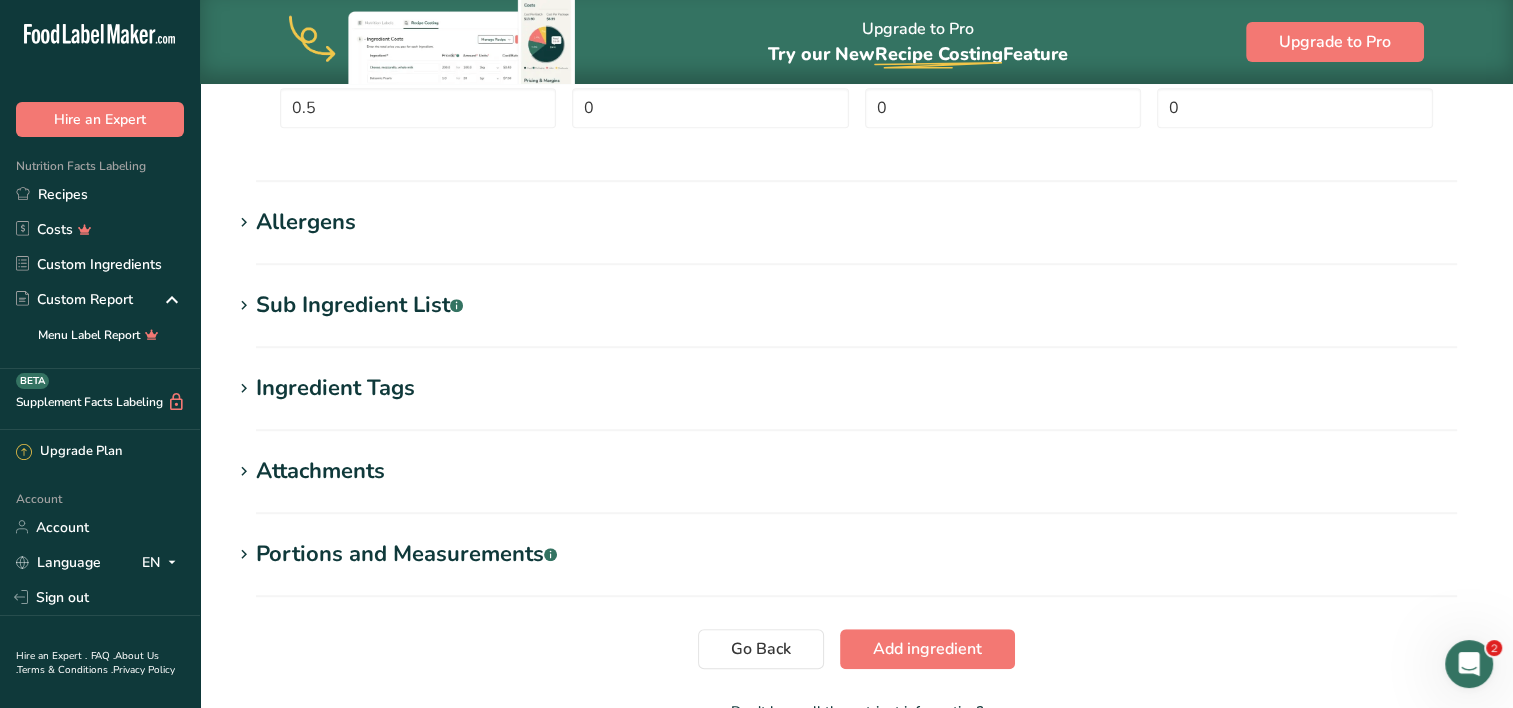 scroll, scrollTop: 1248, scrollLeft: 0, axis: vertical 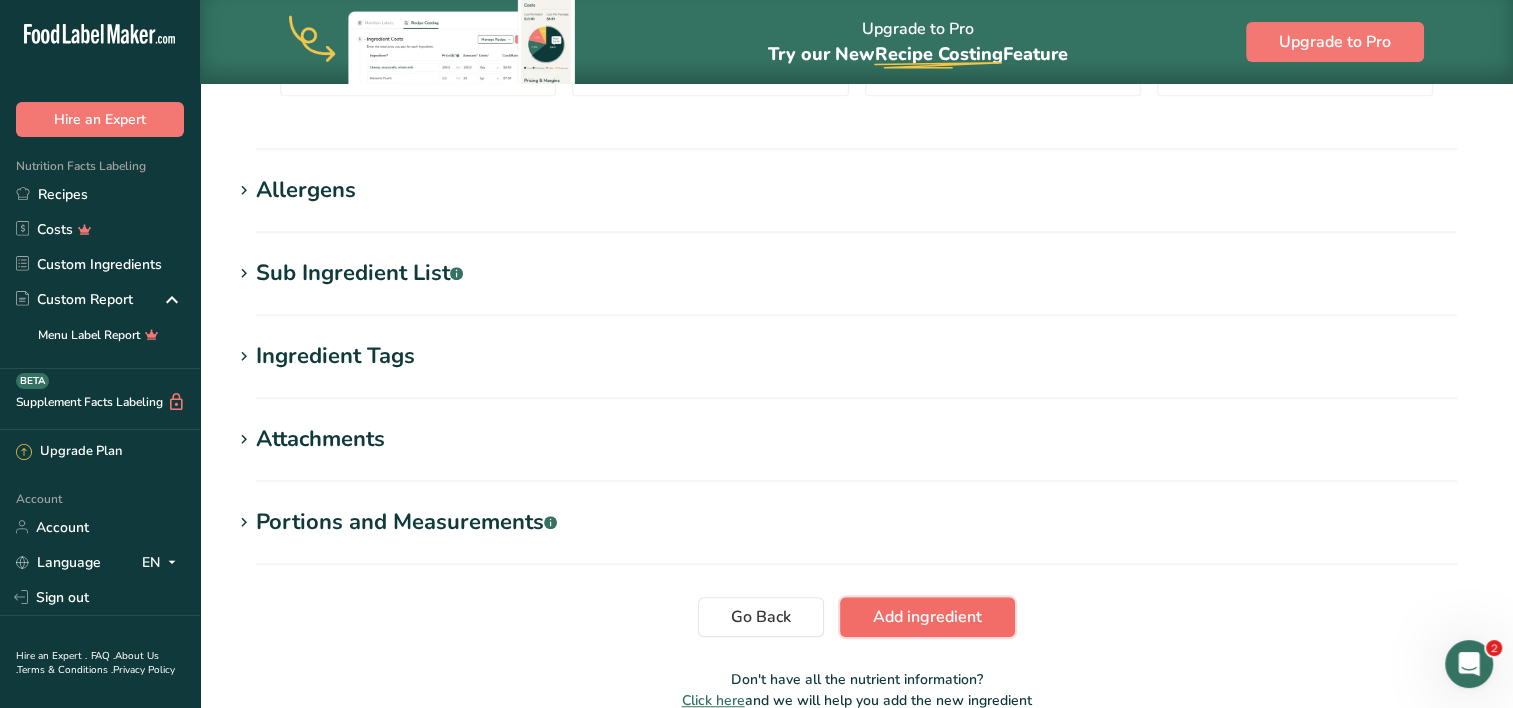 click on "Add ingredient" at bounding box center (927, 617) 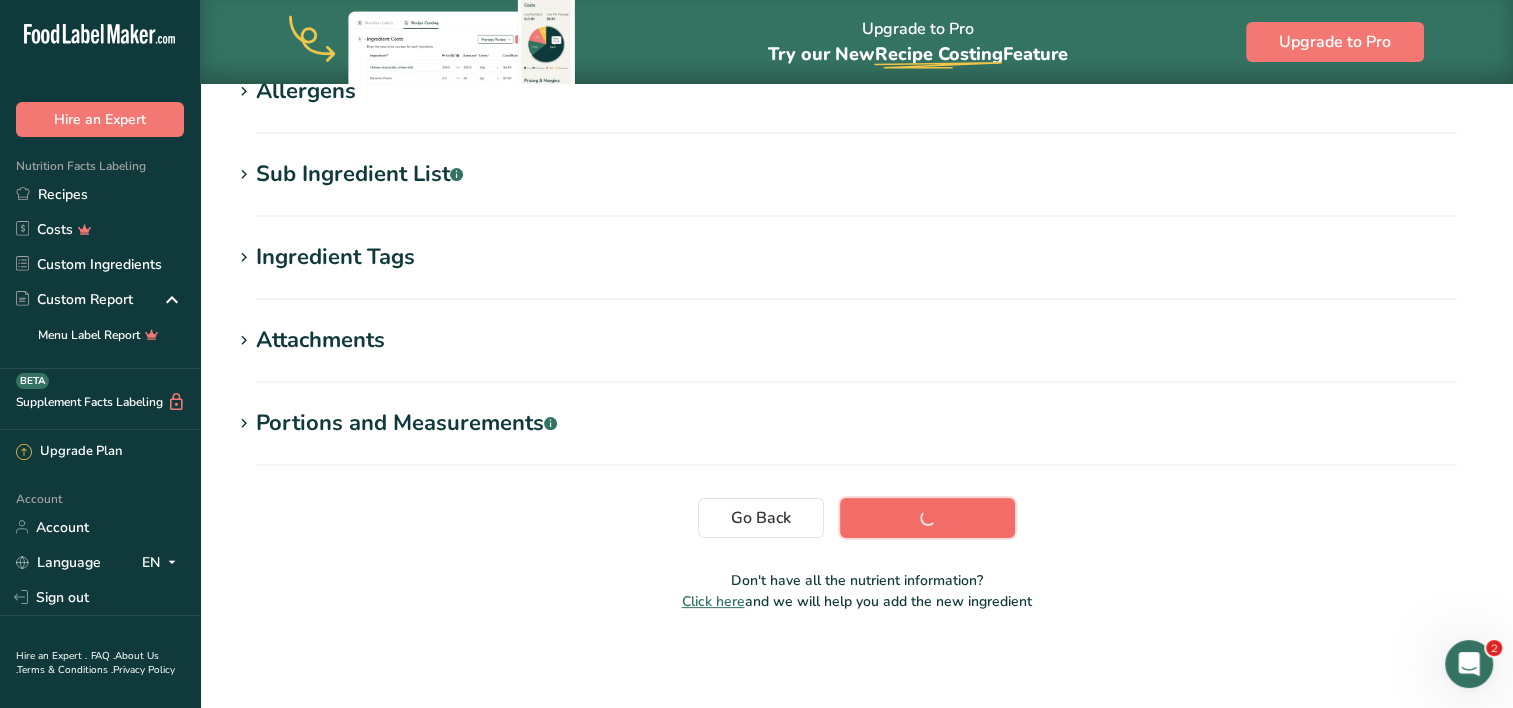 scroll, scrollTop: 367, scrollLeft: 0, axis: vertical 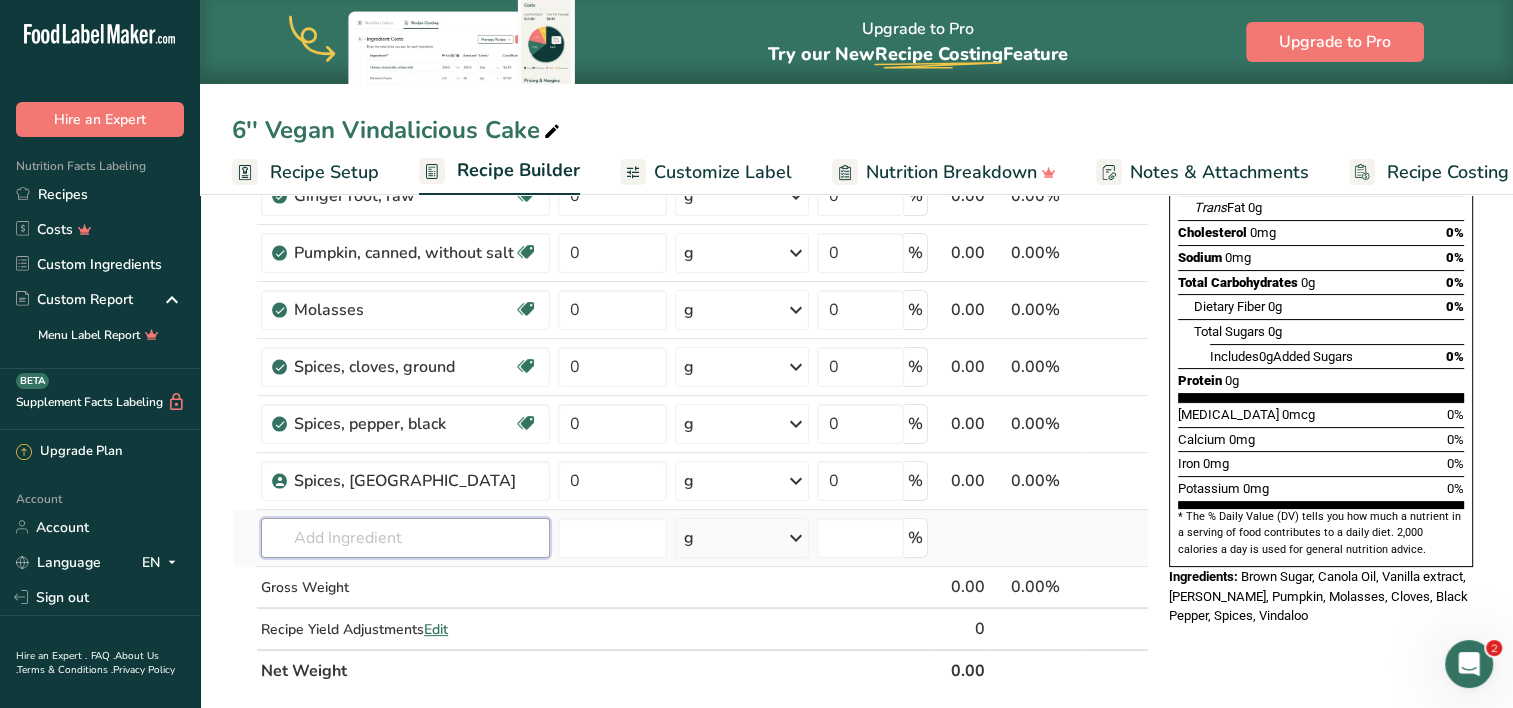 click at bounding box center [405, 538] 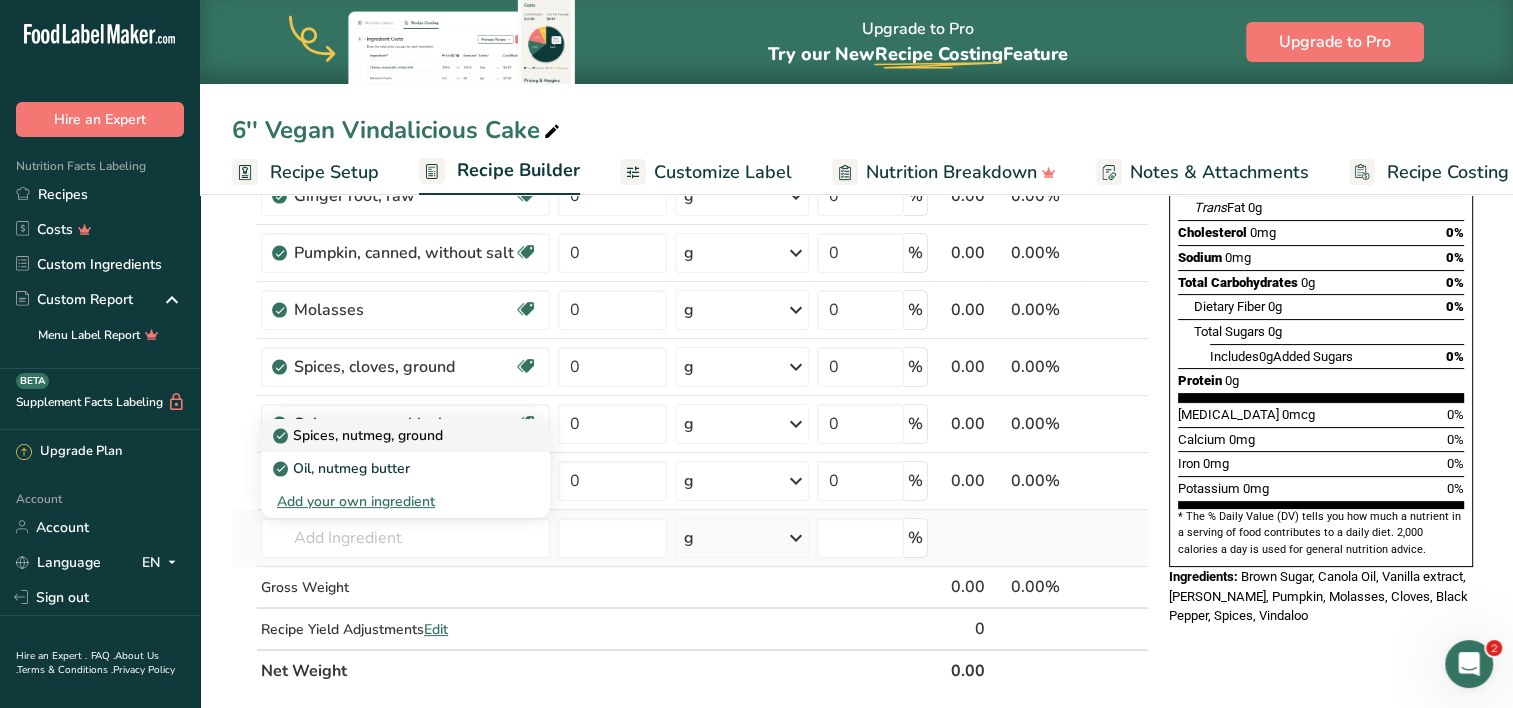 click on "Spices, nutmeg, ground" at bounding box center [405, 435] 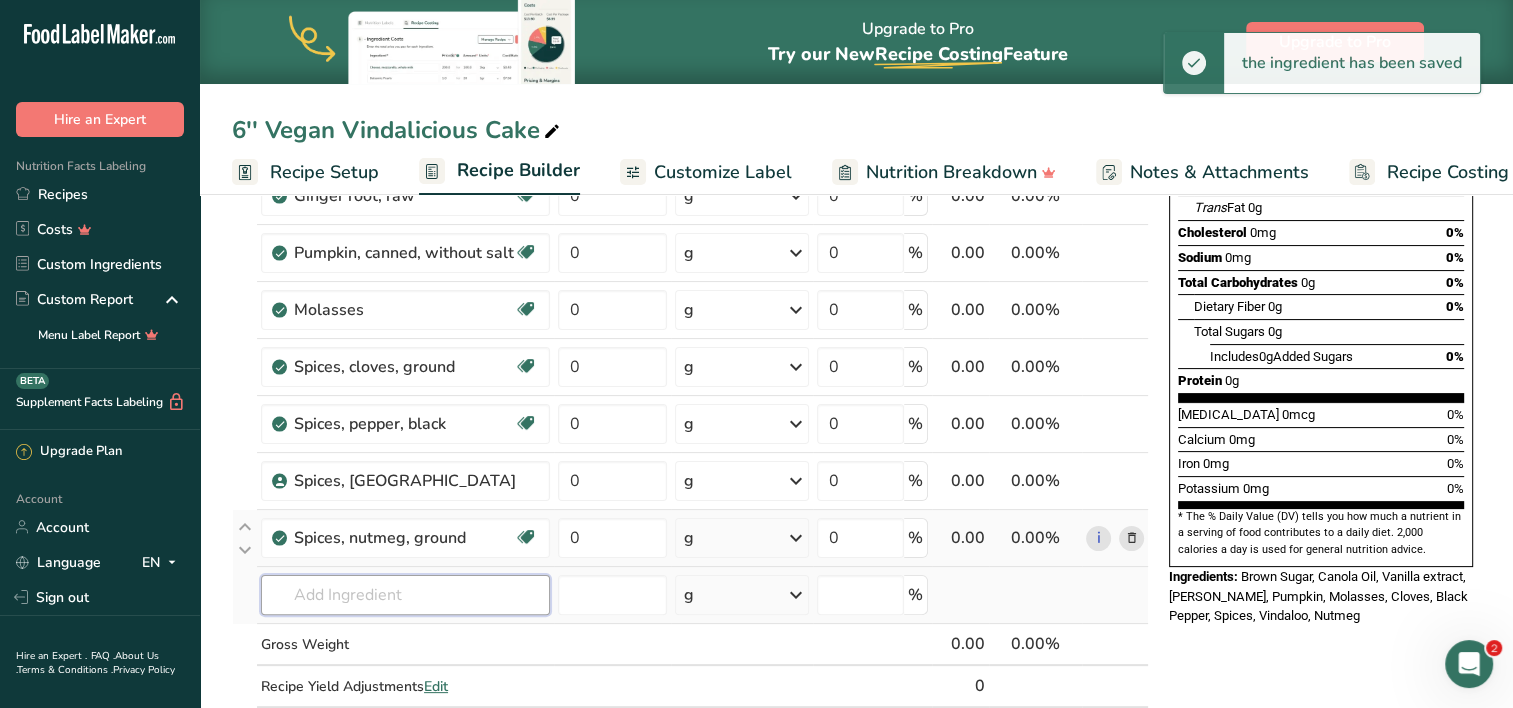 click at bounding box center (405, 595) 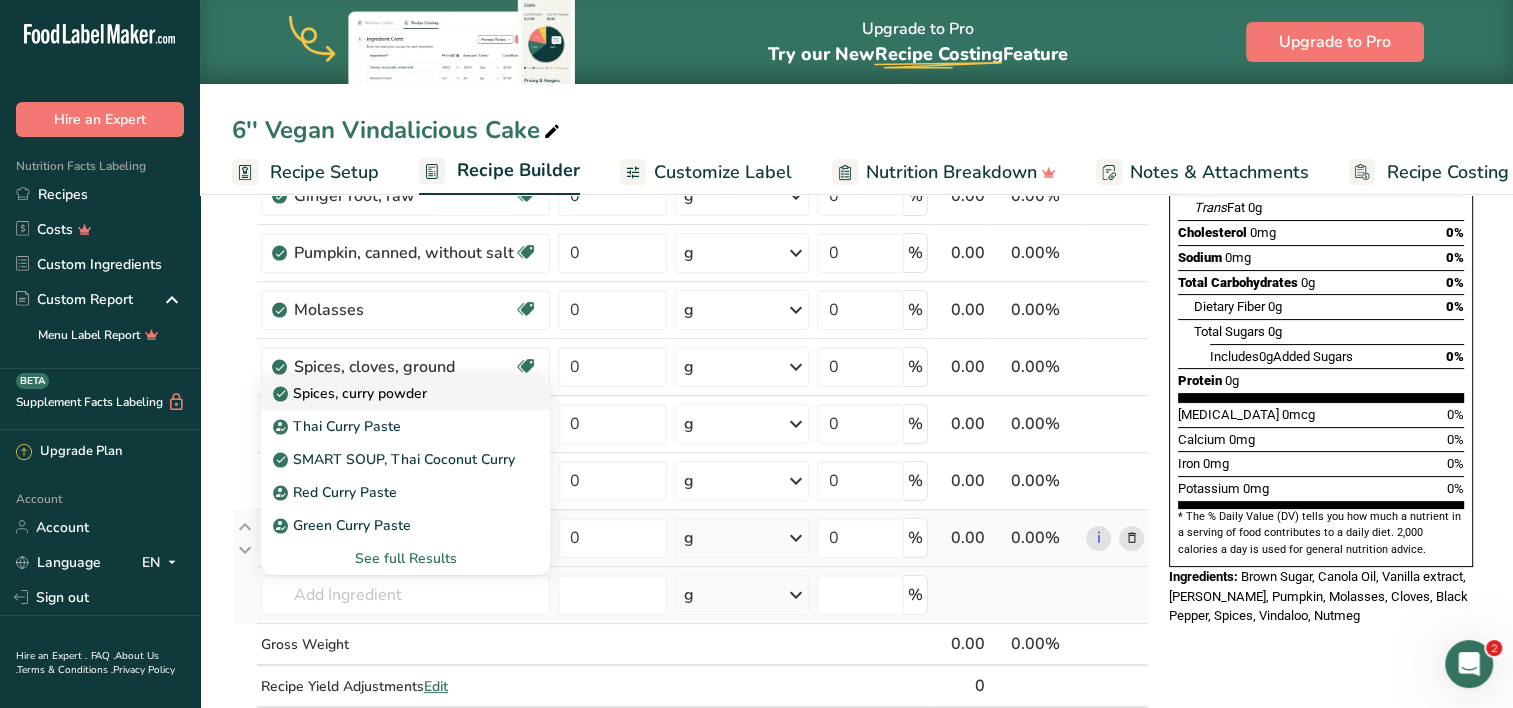 click on "Spices, curry powder" at bounding box center [389, 393] 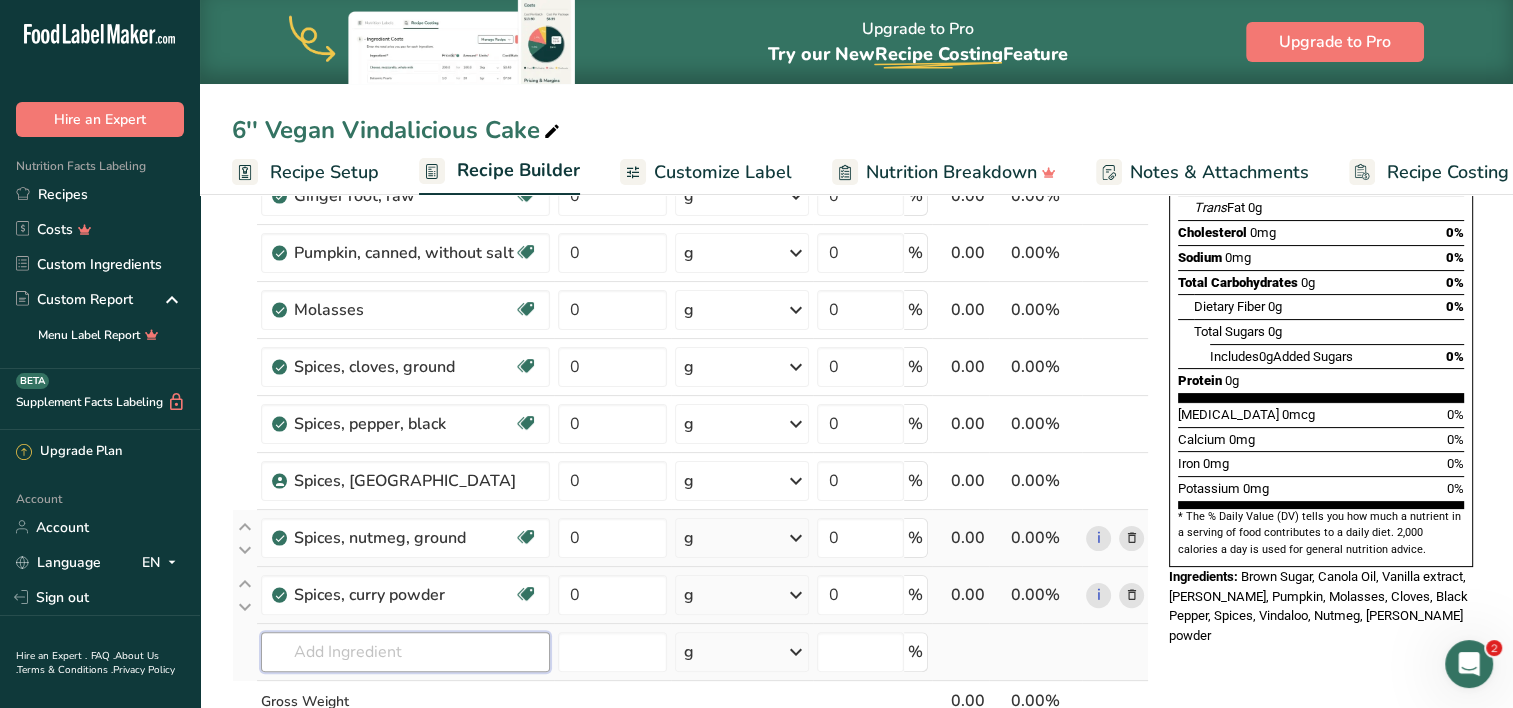click at bounding box center [405, 652] 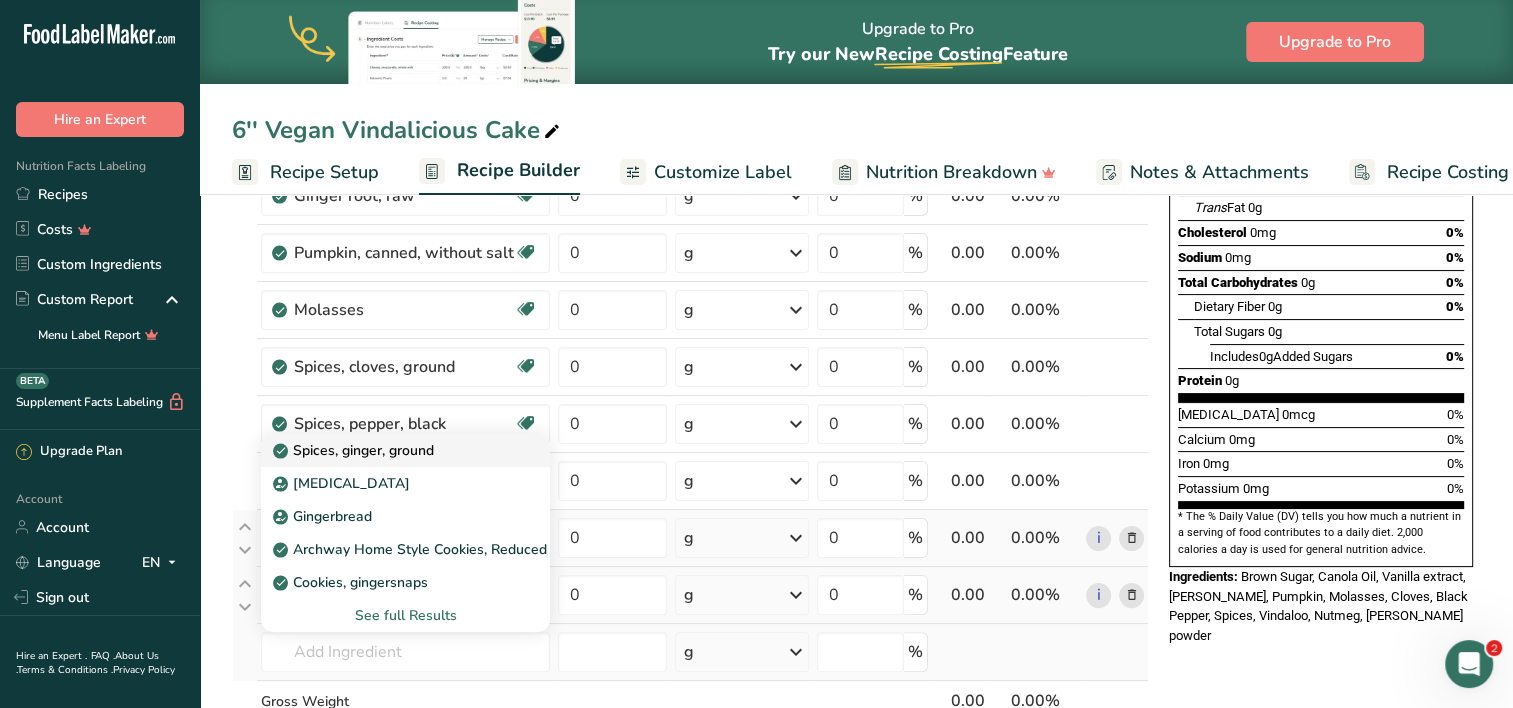 click on "Spices, ginger, ground" at bounding box center (355, 450) 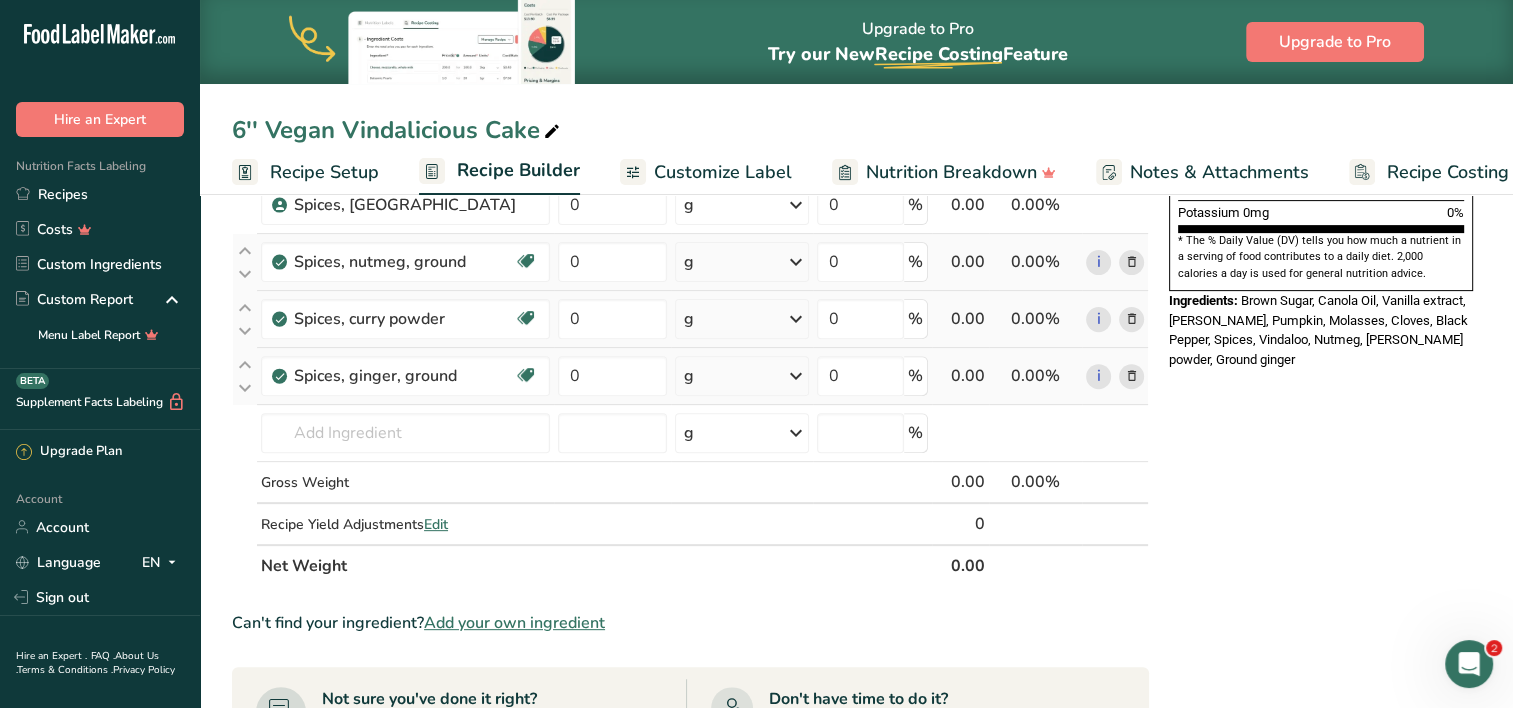 scroll, scrollTop: 634, scrollLeft: 0, axis: vertical 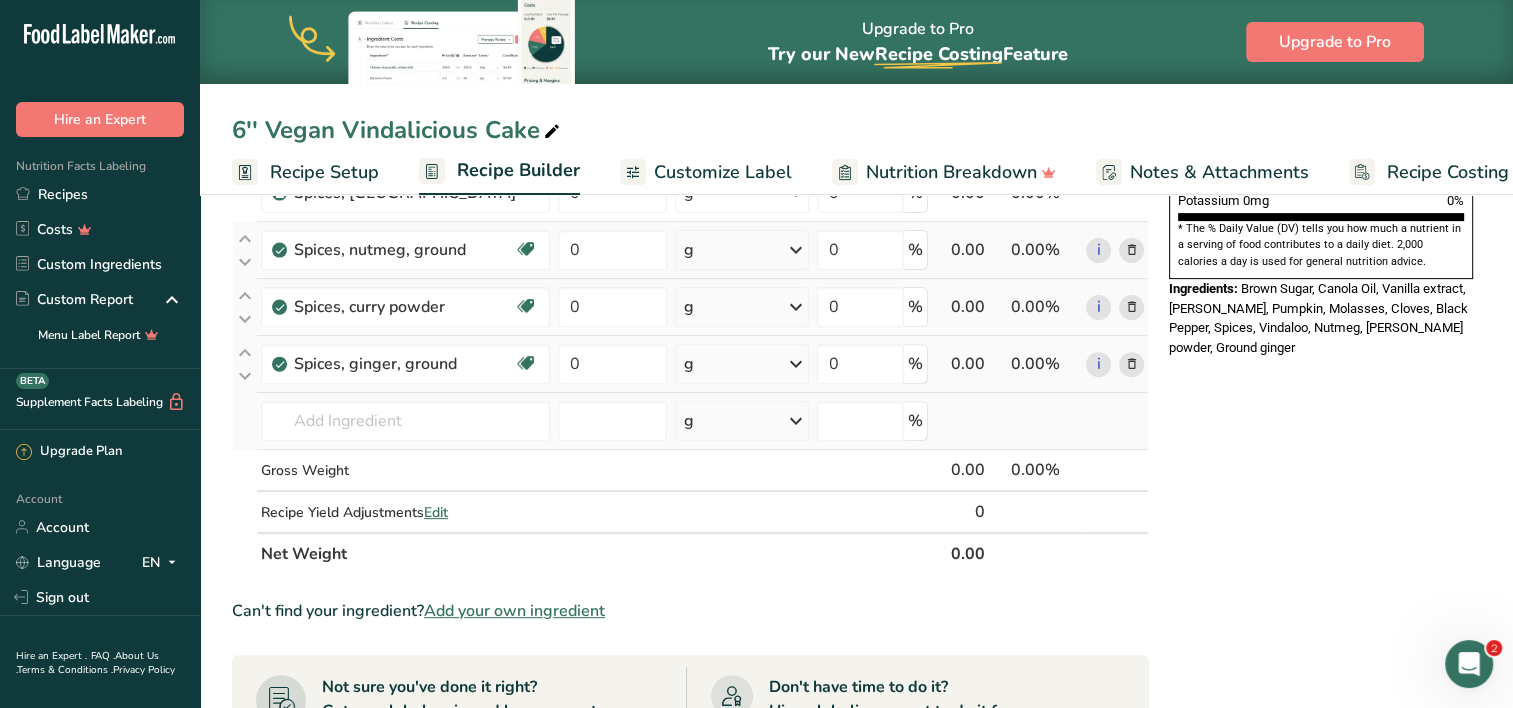click on "Spices, ginger, ground
[MEDICAL_DATA]
Gingerbread
Archway Home Style Cookies, Reduced Fat Ginger Snaps
Cookies, gingersnaps
See full Results" at bounding box center [405, 421] 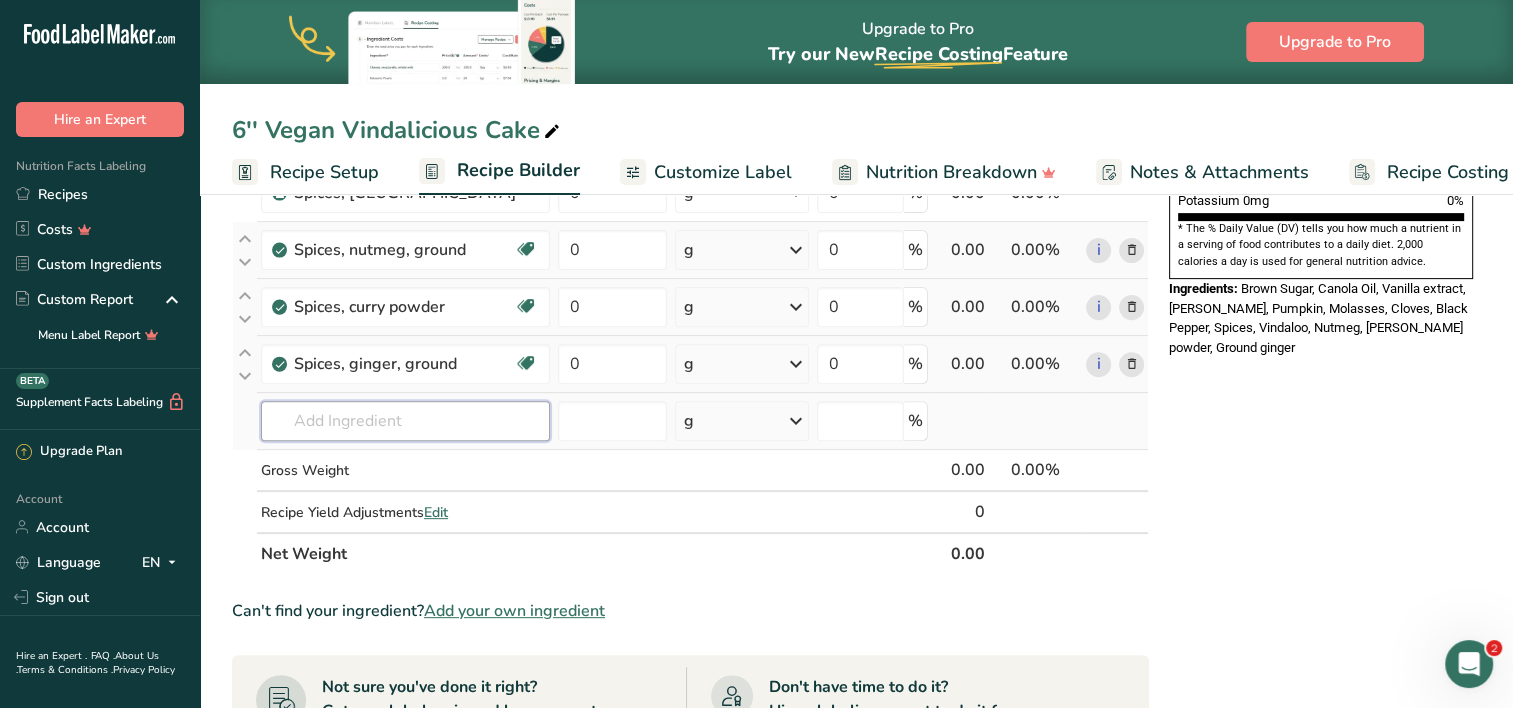 click at bounding box center [405, 421] 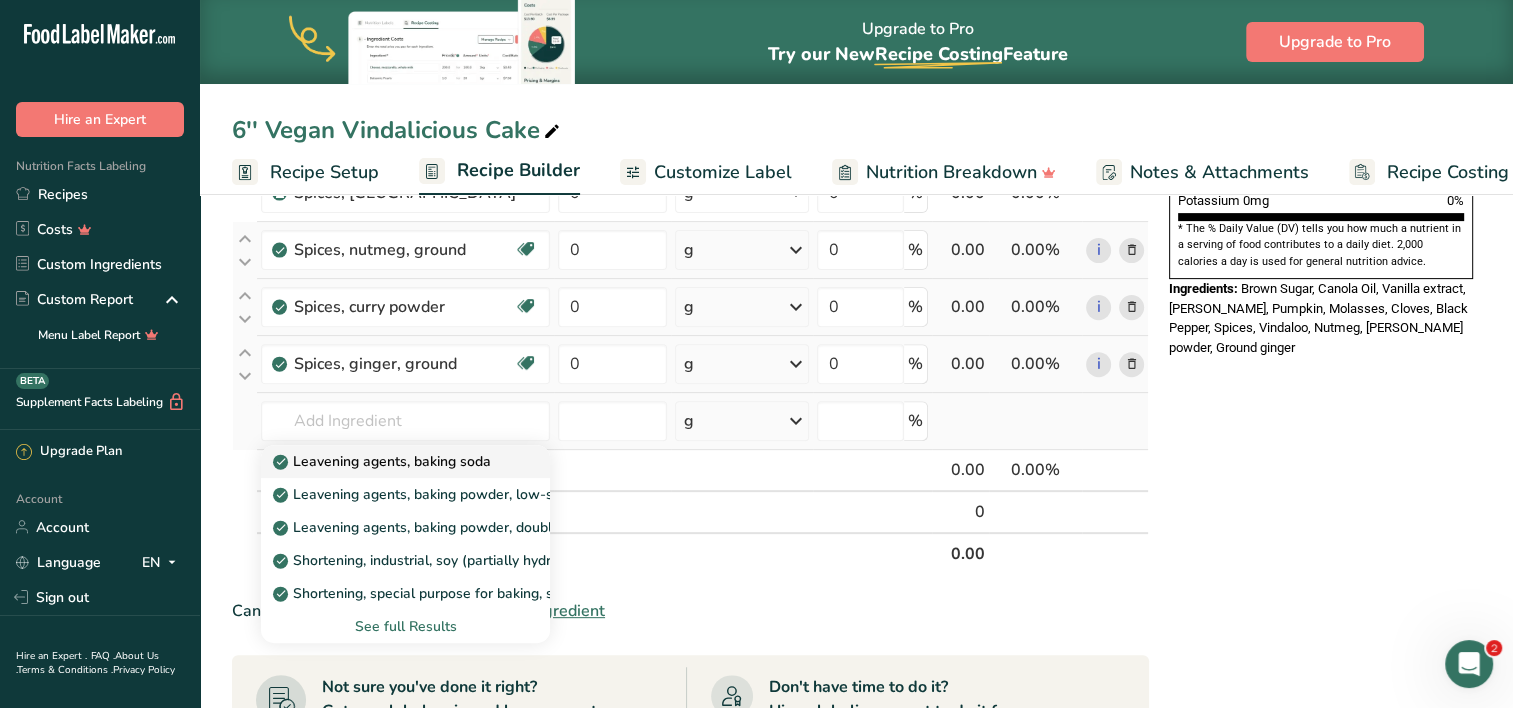 click on "Leavening agents, baking soda" at bounding box center (384, 461) 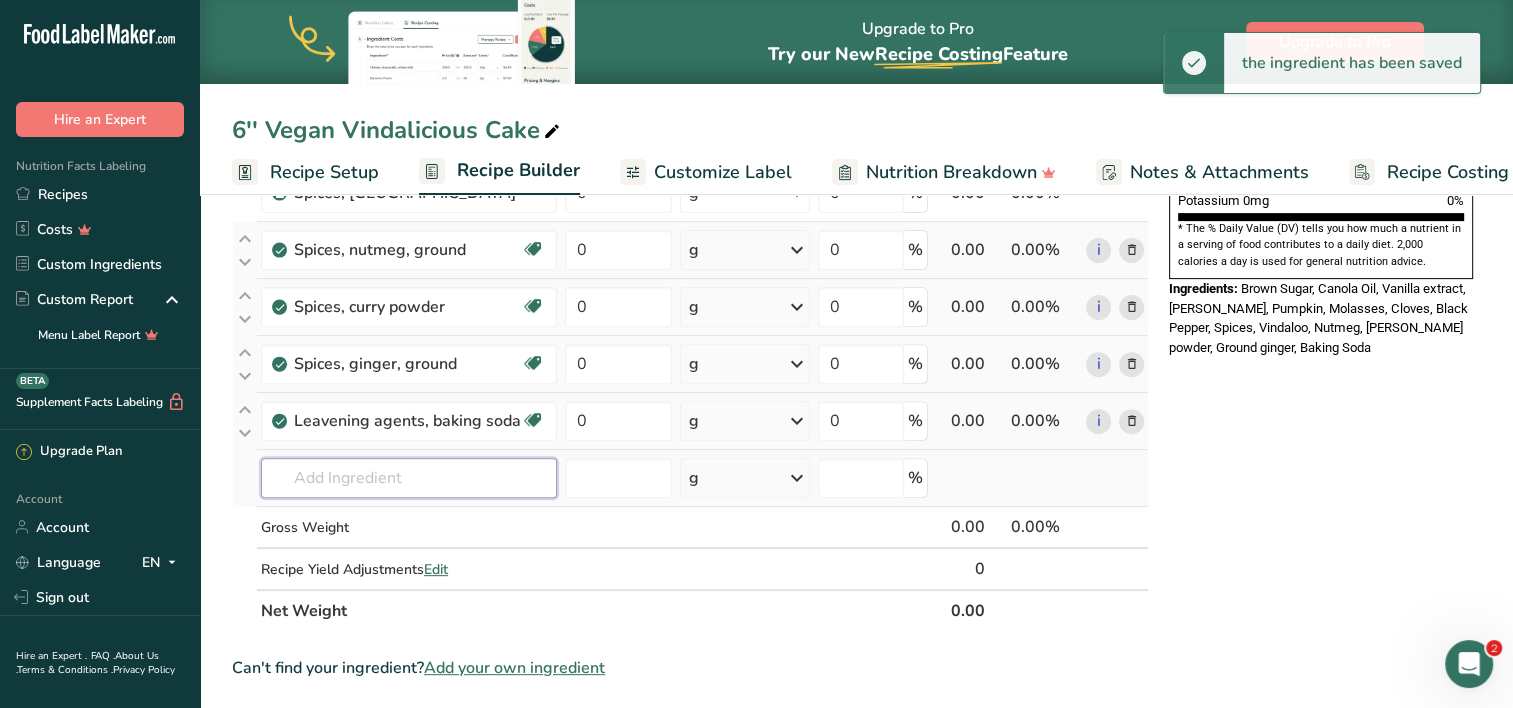 click at bounding box center (409, 478) 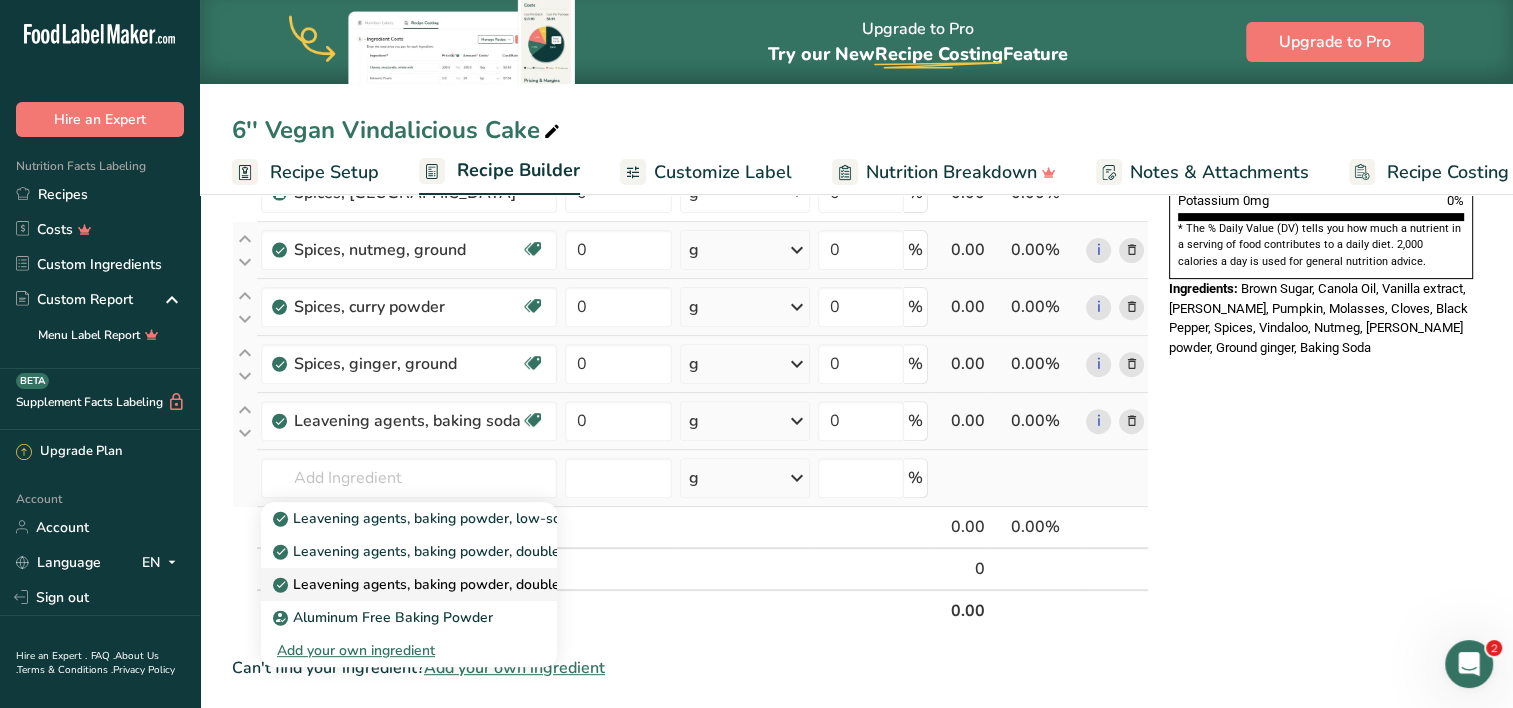 click on "Leavening agents, baking powder, double-acting, sodium aluminum sulfate" at bounding box center (525, 584) 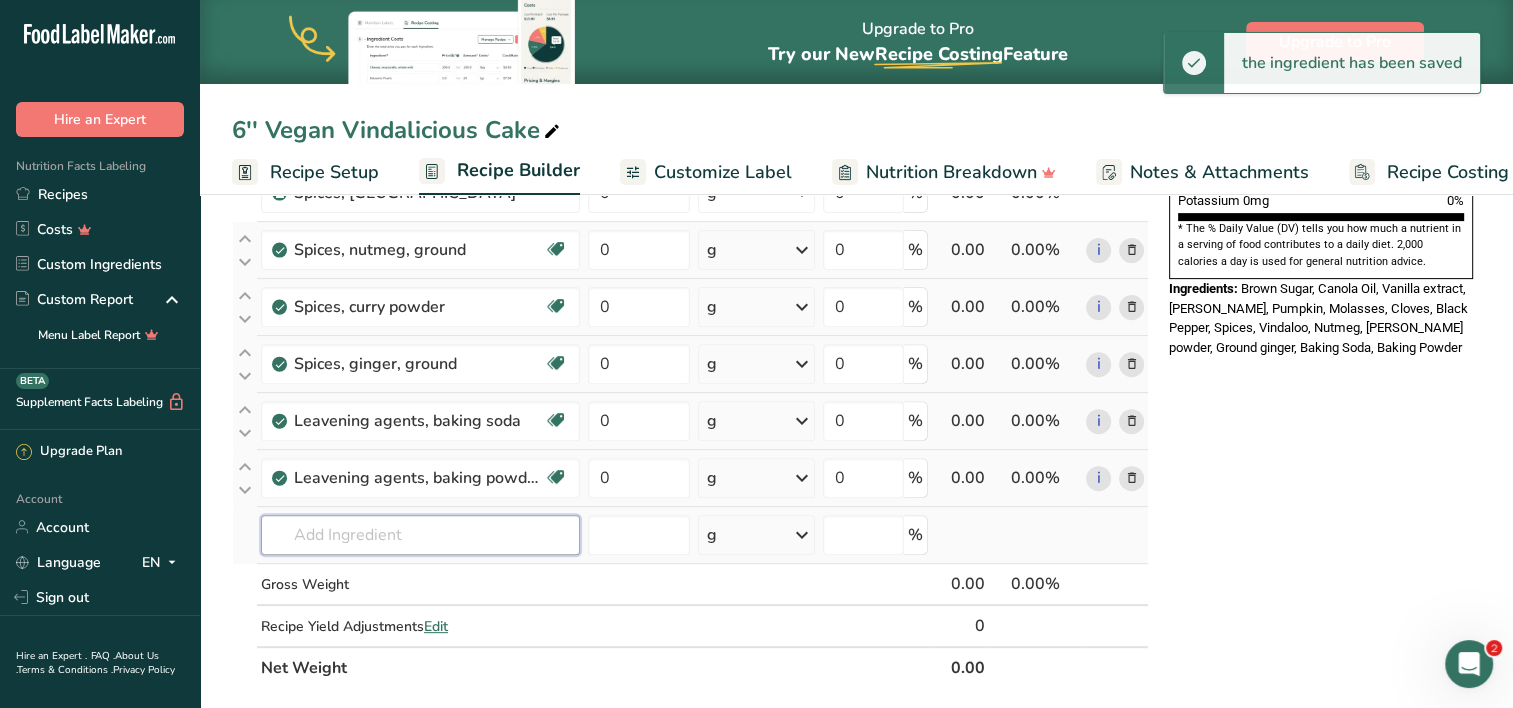 click at bounding box center [420, 535] 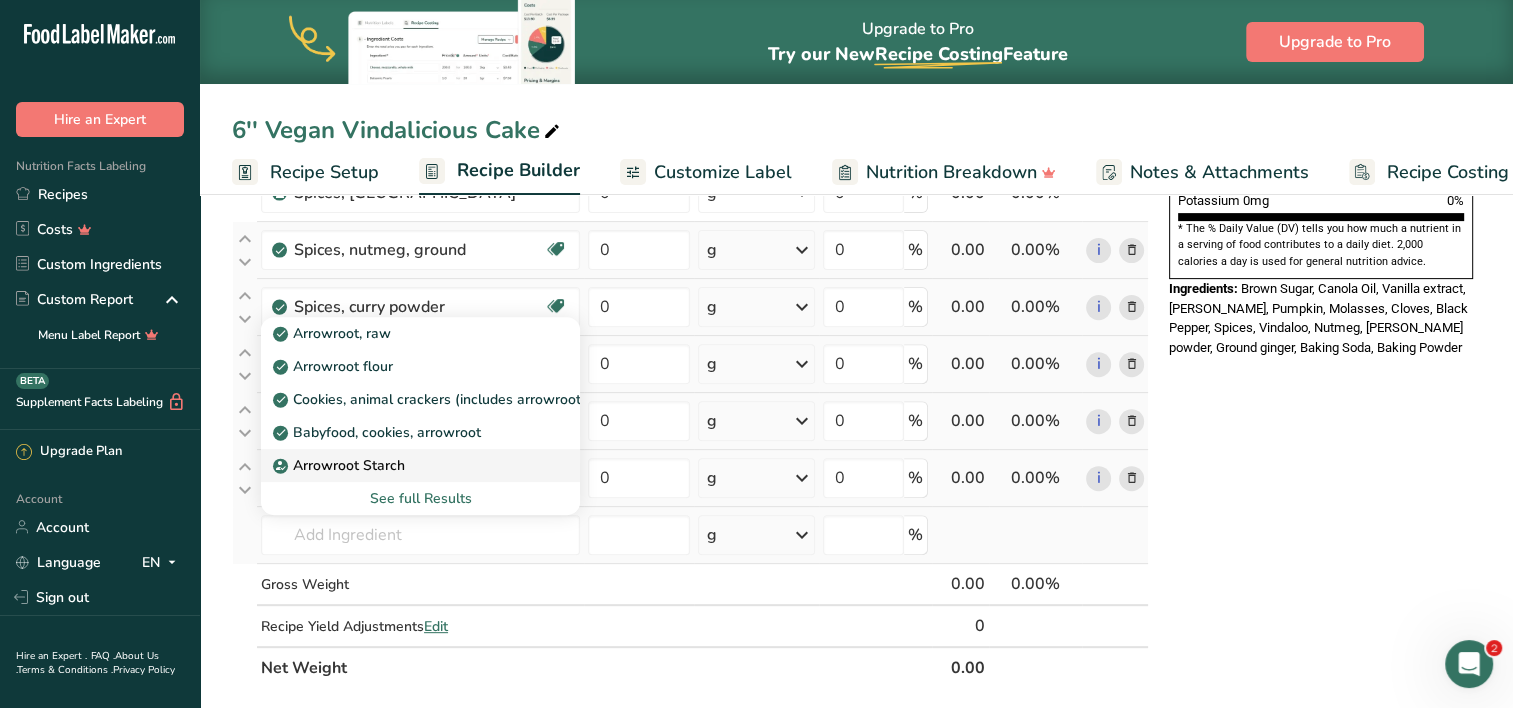 click on "Arrowroot Starch" at bounding box center [404, 465] 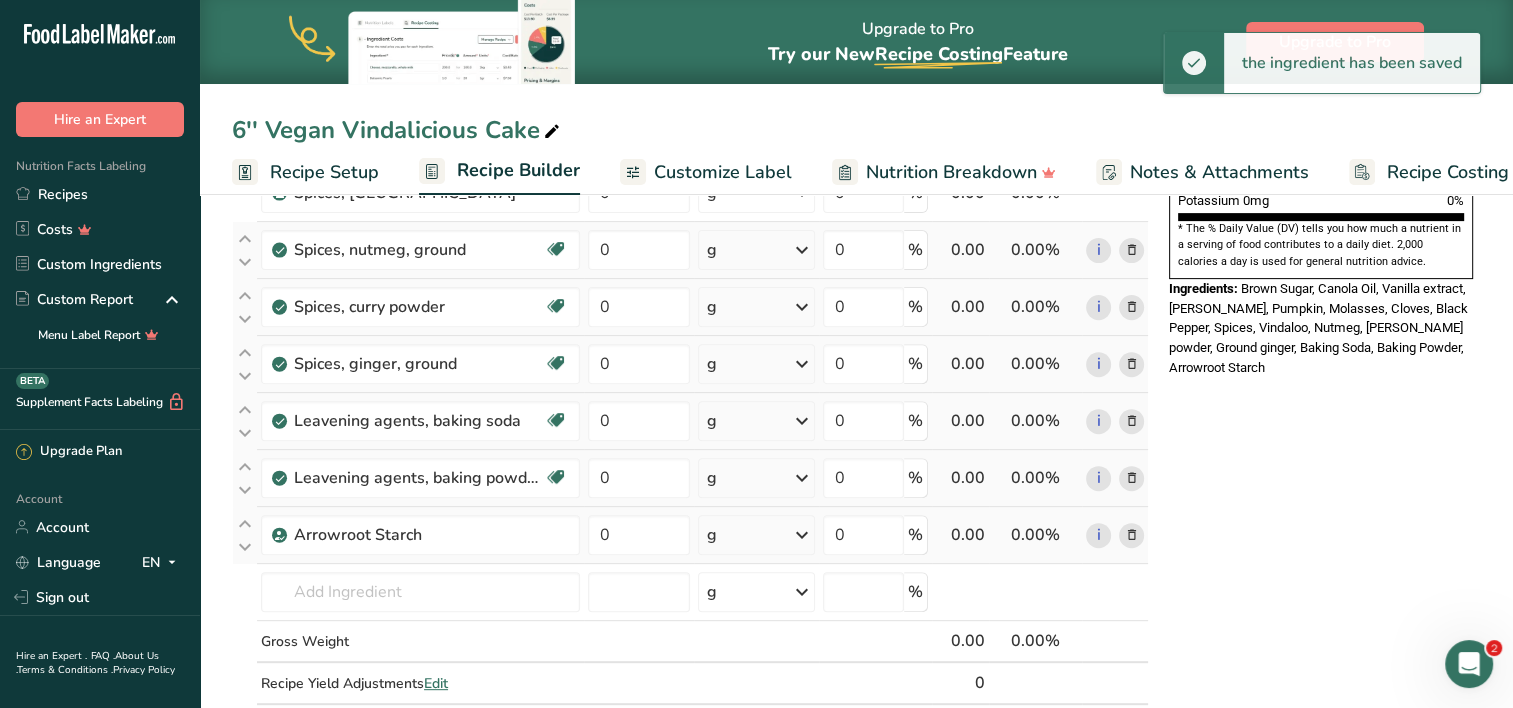 scroll, scrollTop: 693, scrollLeft: 0, axis: vertical 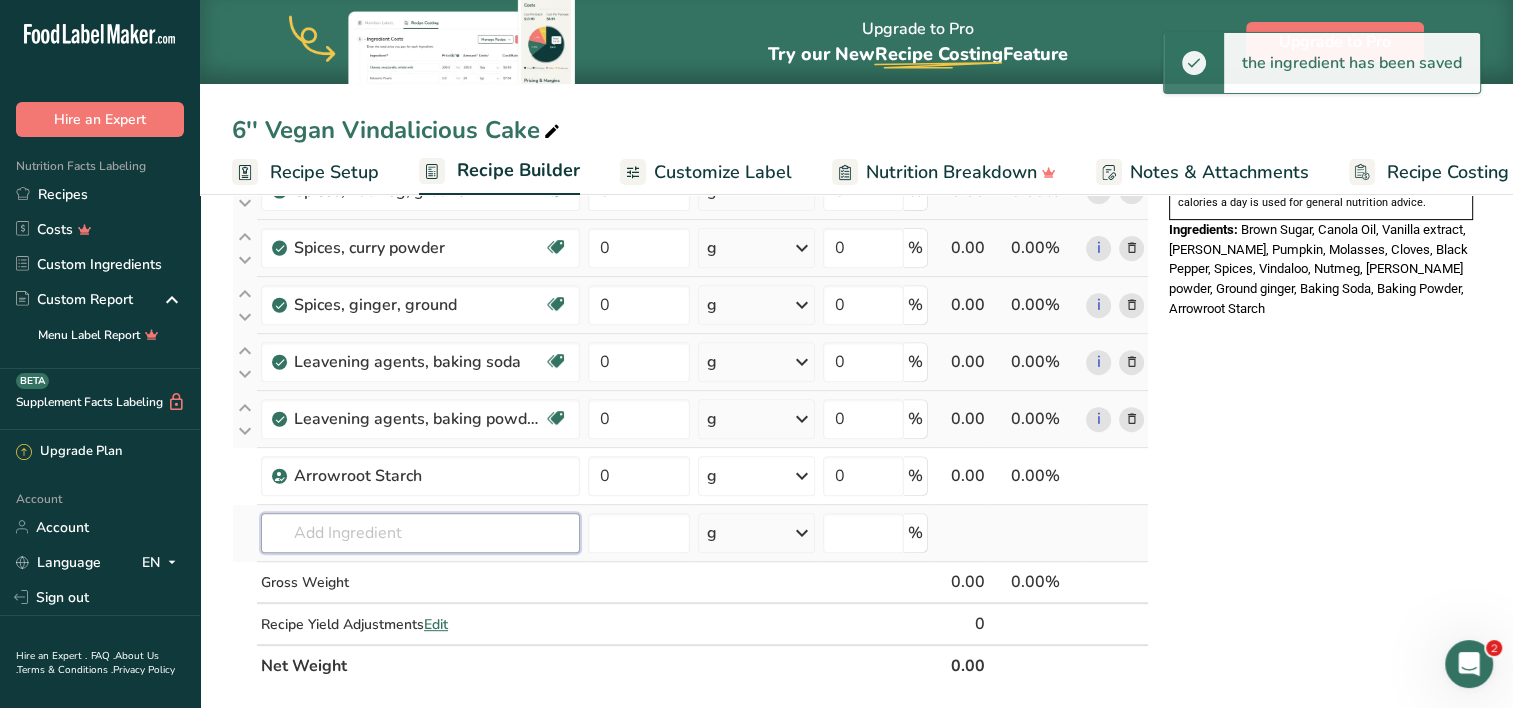 click at bounding box center (420, 533) 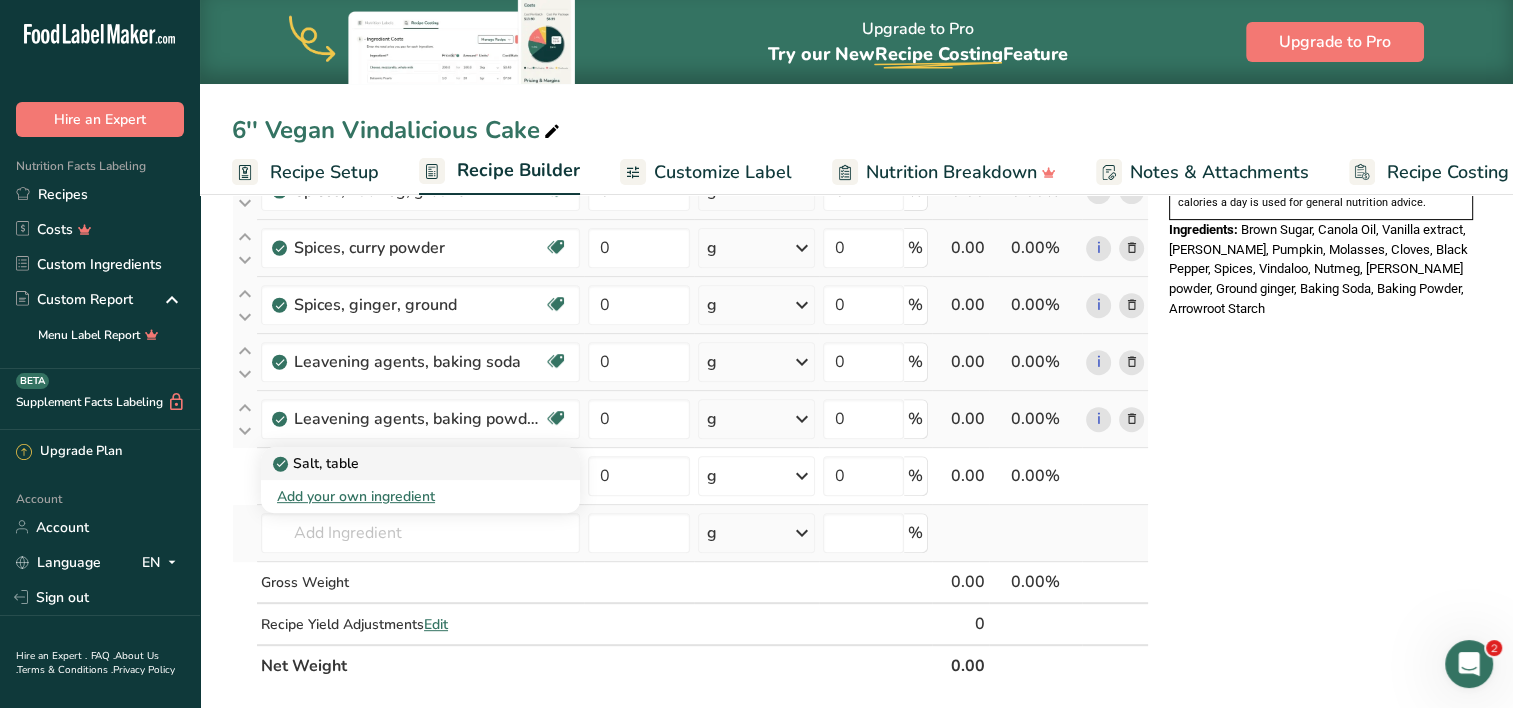 click on "Salt, table" at bounding box center [404, 463] 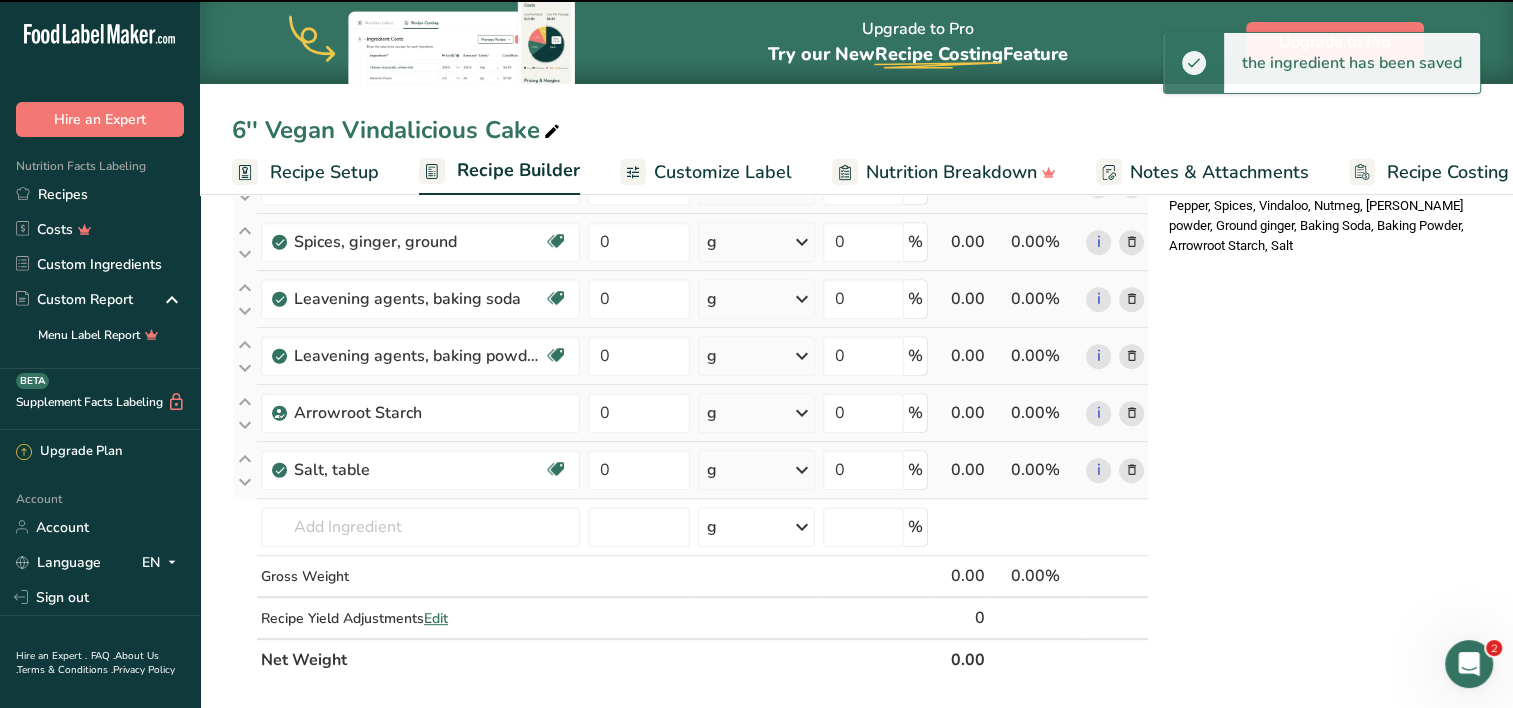 scroll, scrollTop: 753, scrollLeft: 0, axis: vertical 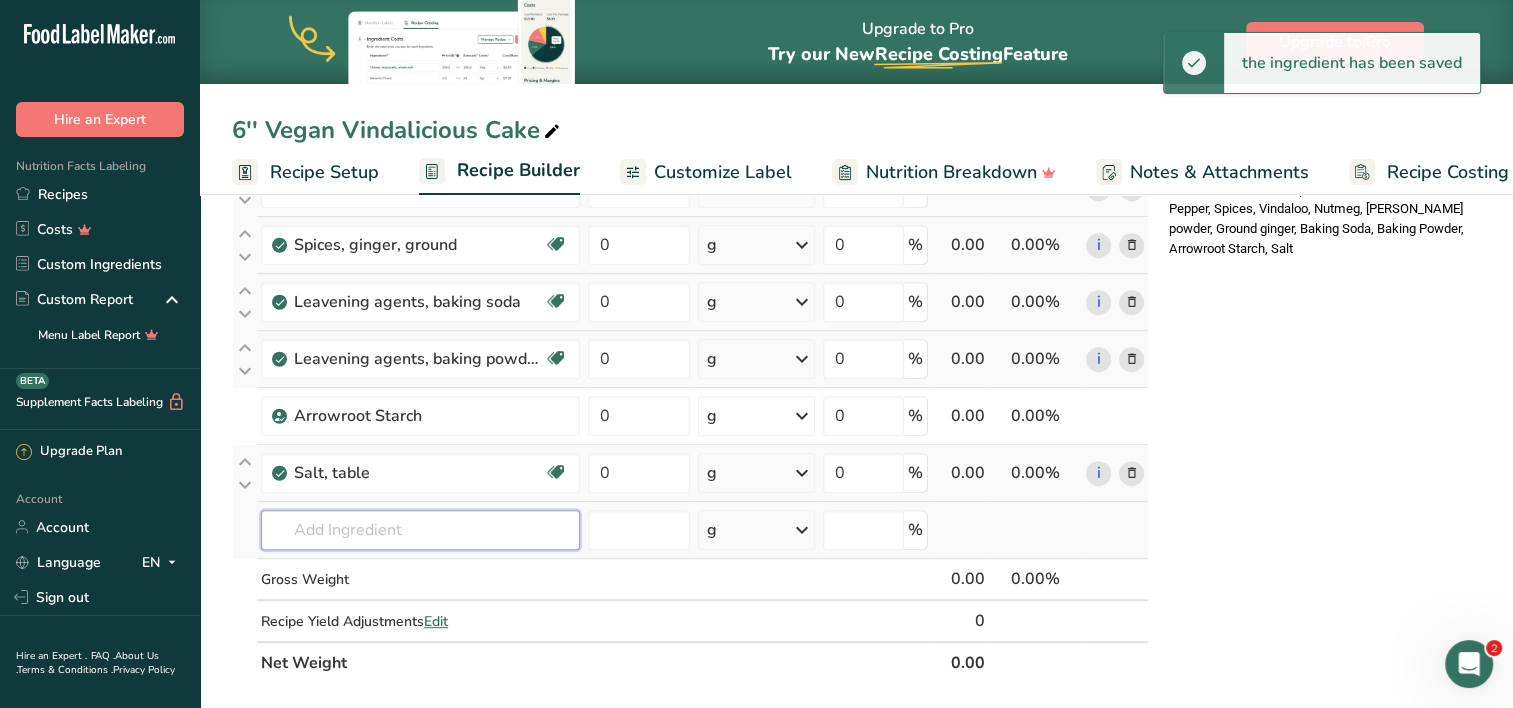 click at bounding box center (420, 530) 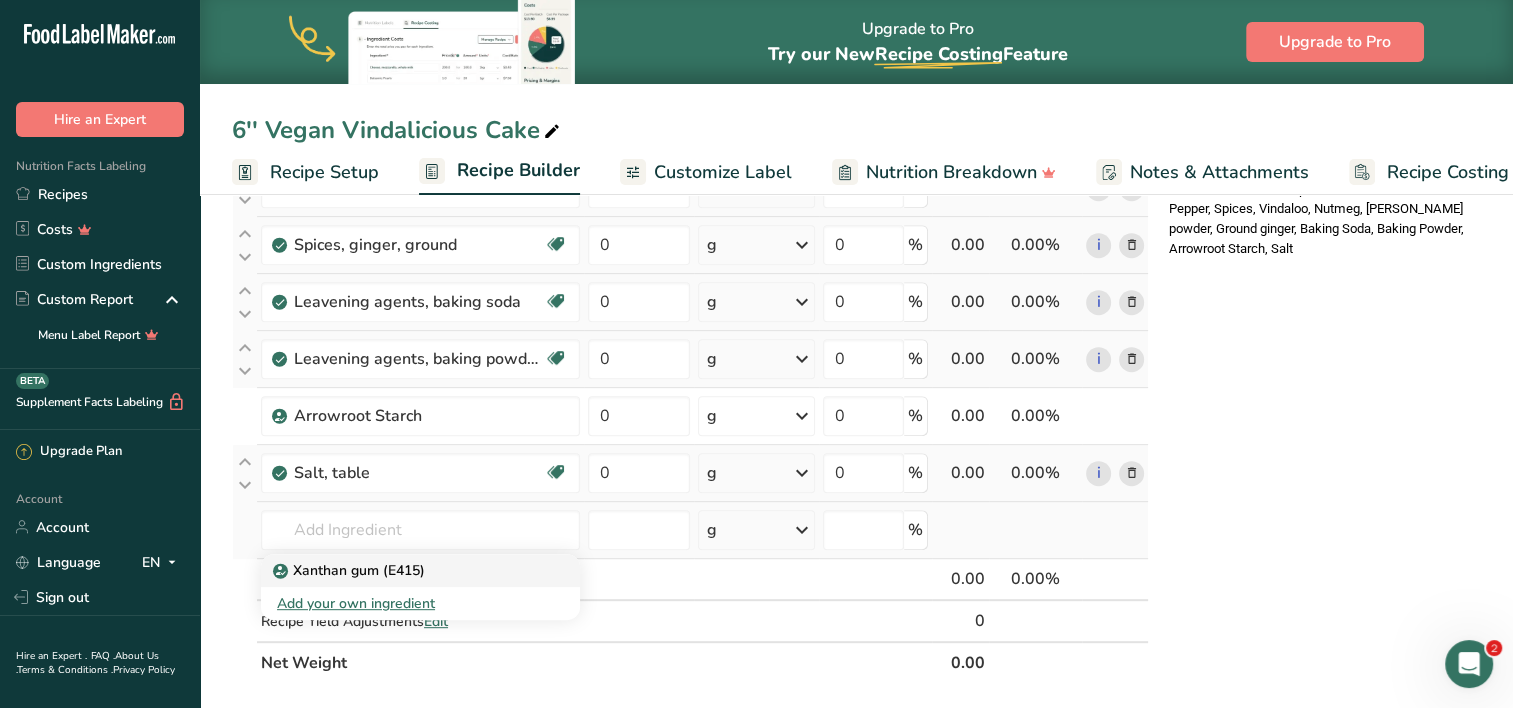 click on "Xanthan gum (E415)" at bounding box center [351, 570] 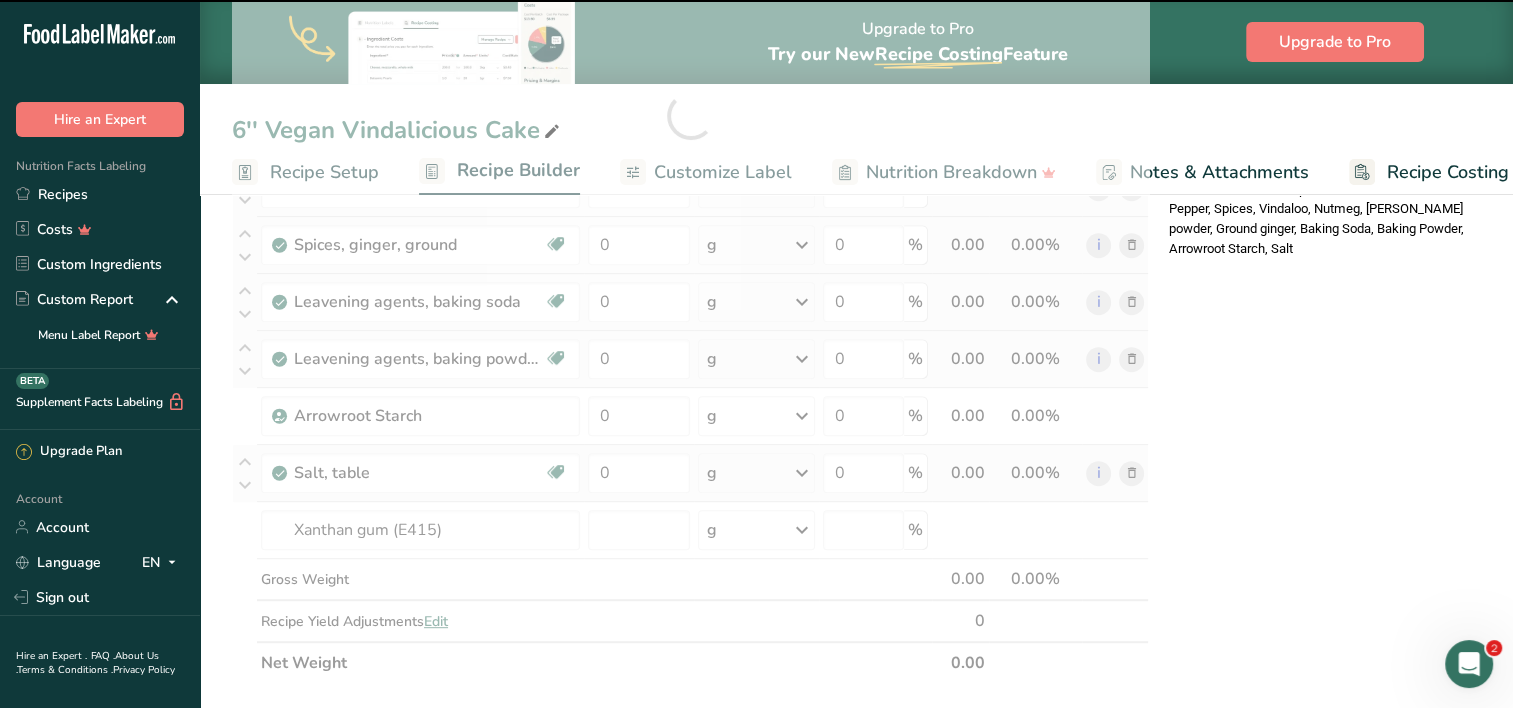 scroll, scrollTop: 784, scrollLeft: 0, axis: vertical 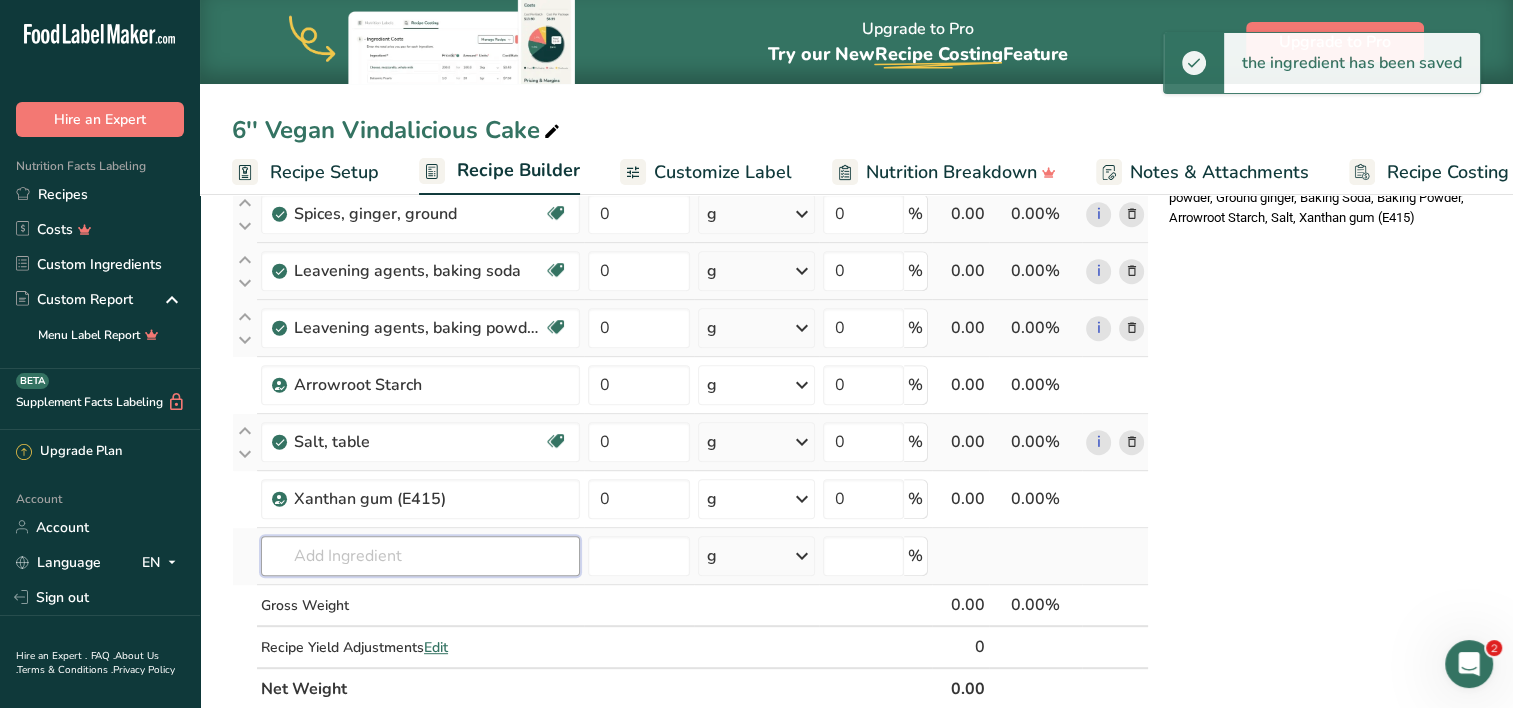 click at bounding box center [420, 556] 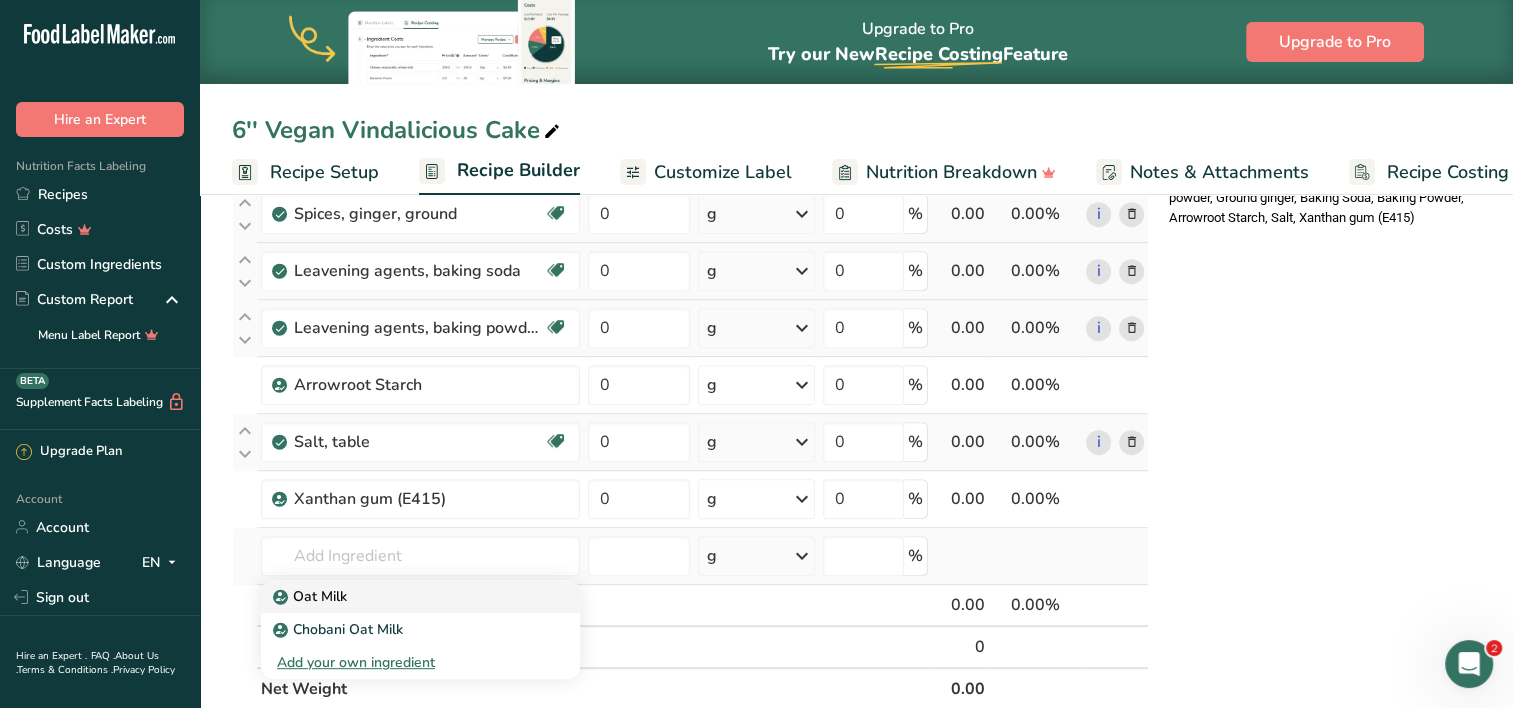 click on "Oat Milk" at bounding box center [420, 596] 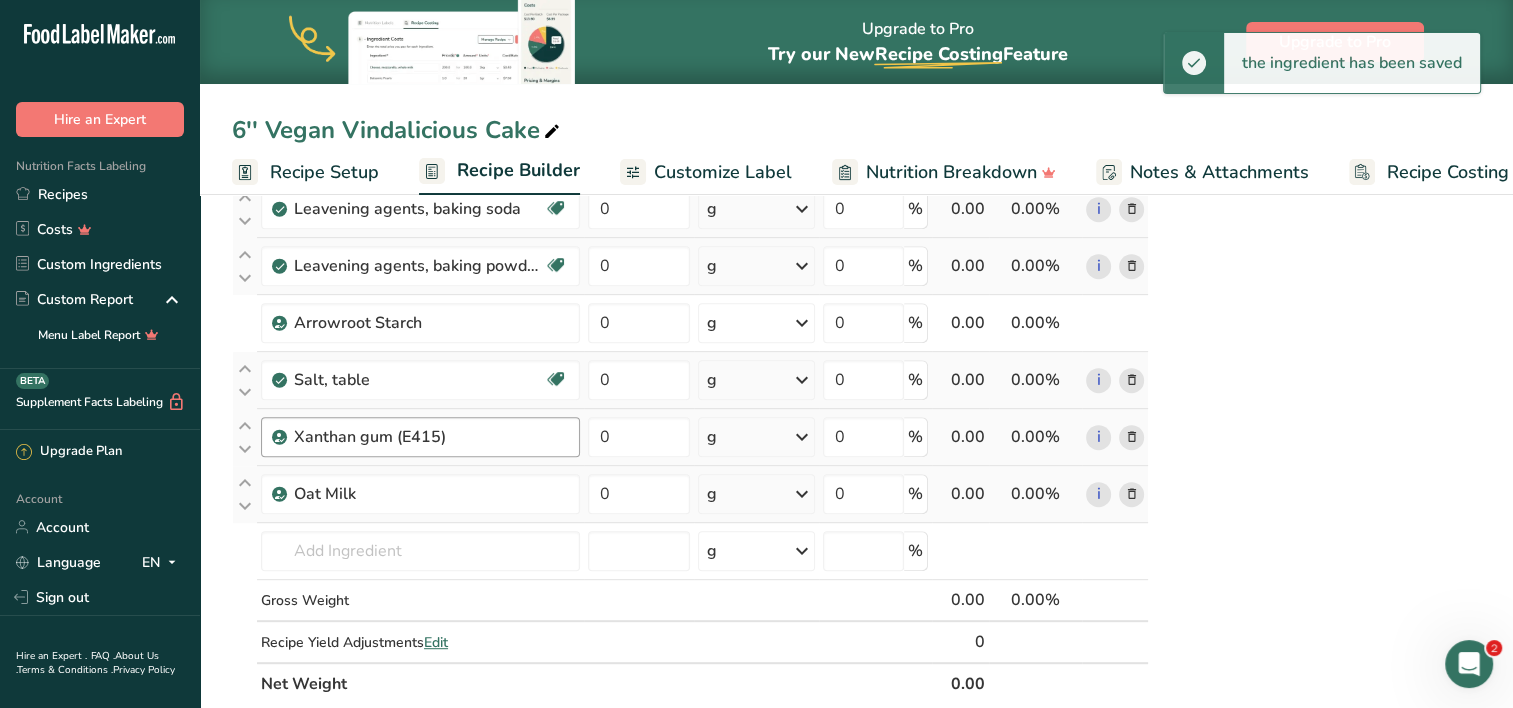 scroll, scrollTop: 853, scrollLeft: 0, axis: vertical 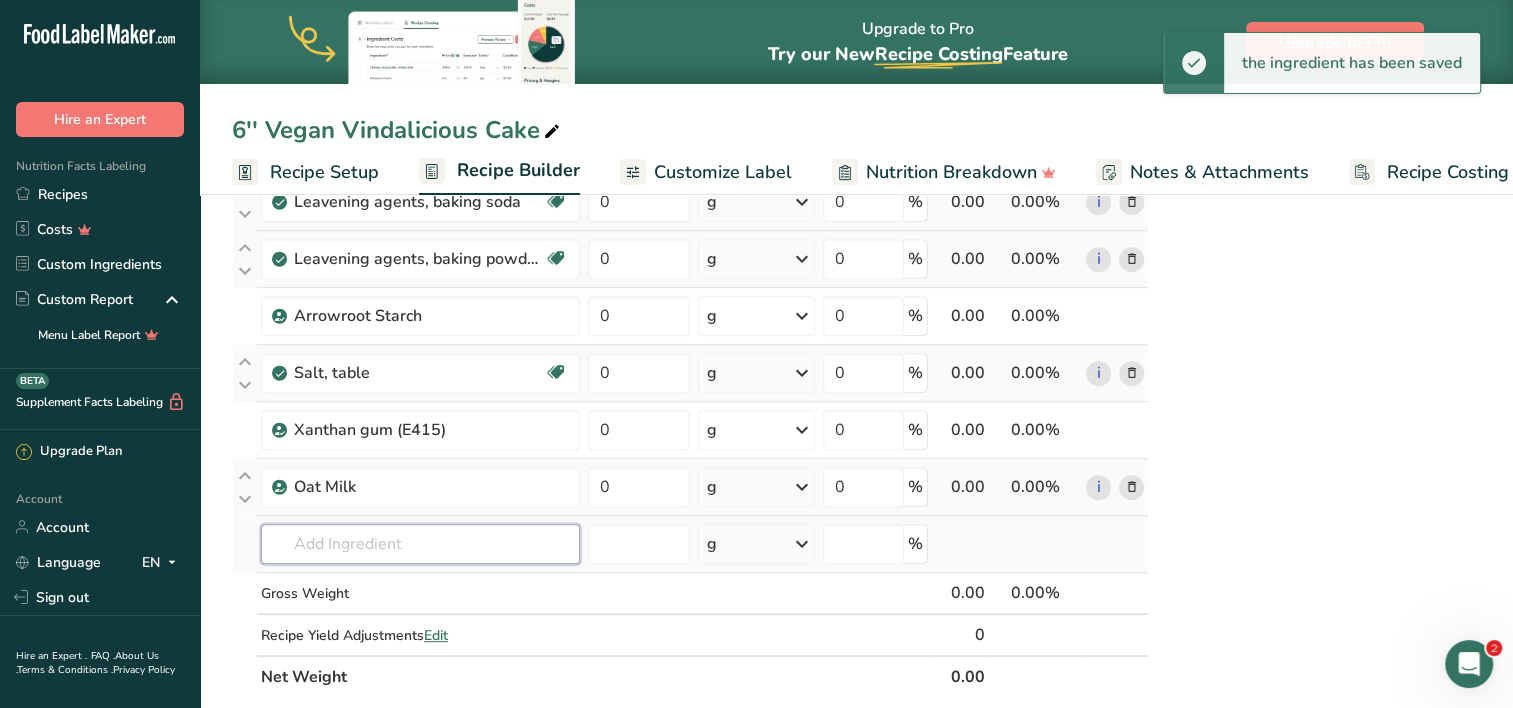 click at bounding box center [420, 544] 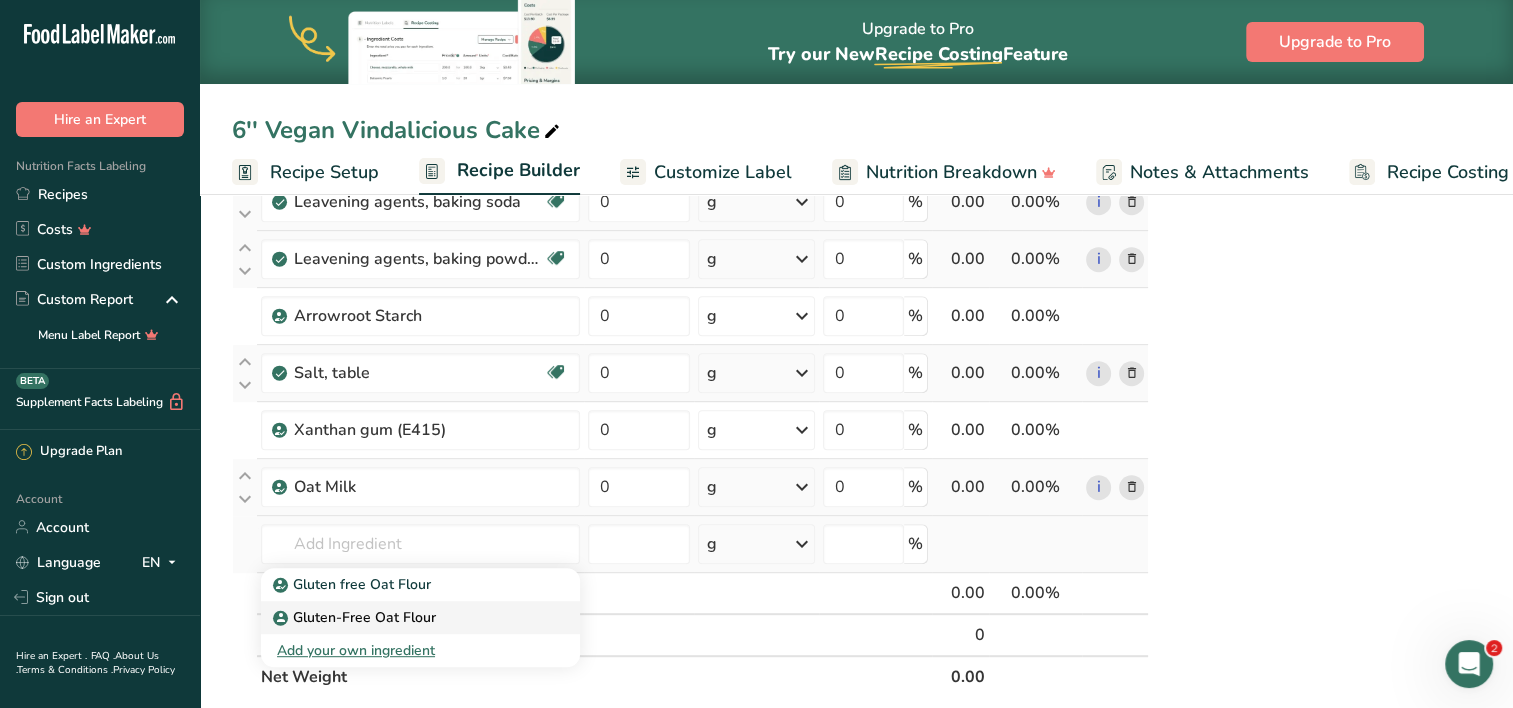 click on "Gluten-Free Oat Flour" at bounding box center [420, 617] 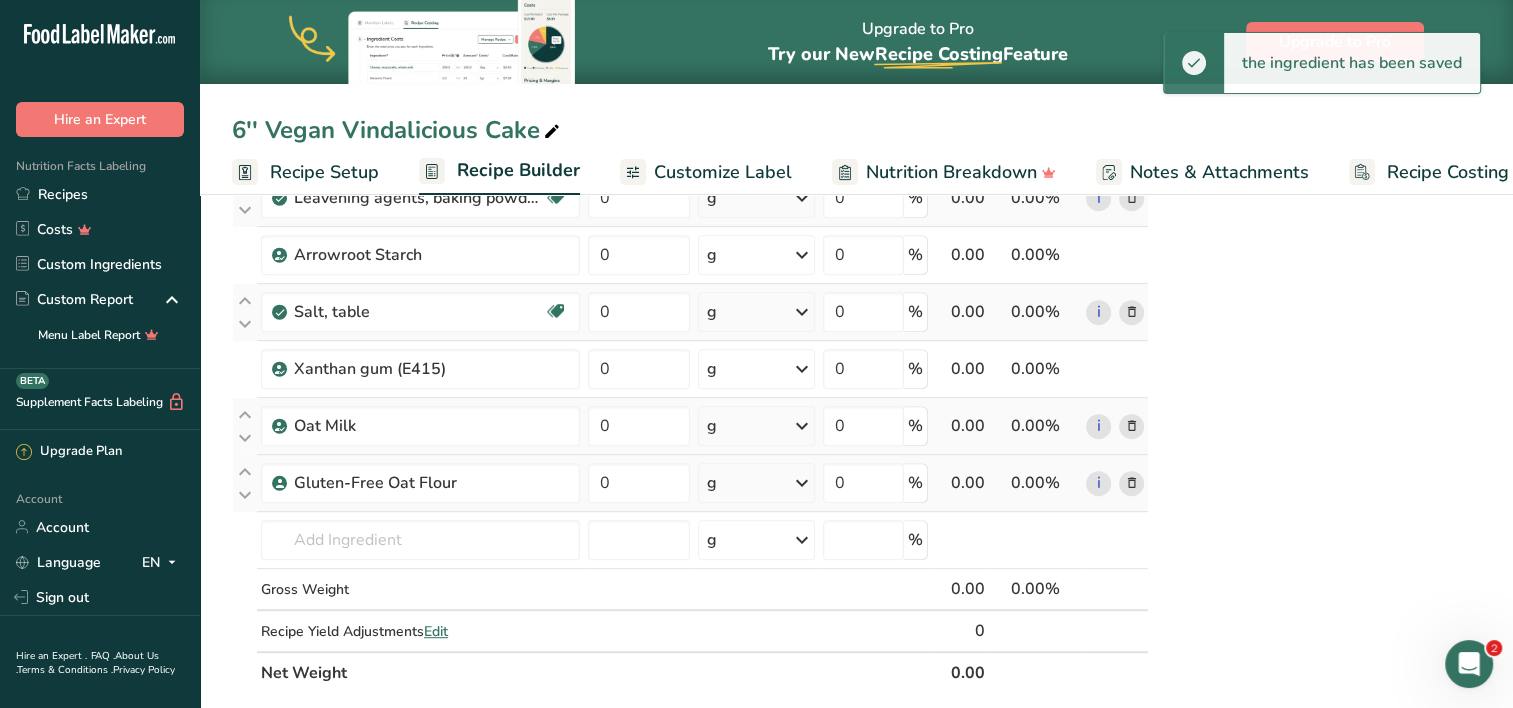 scroll, scrollTop: 957, scrollLeft: 0, axis: vertical 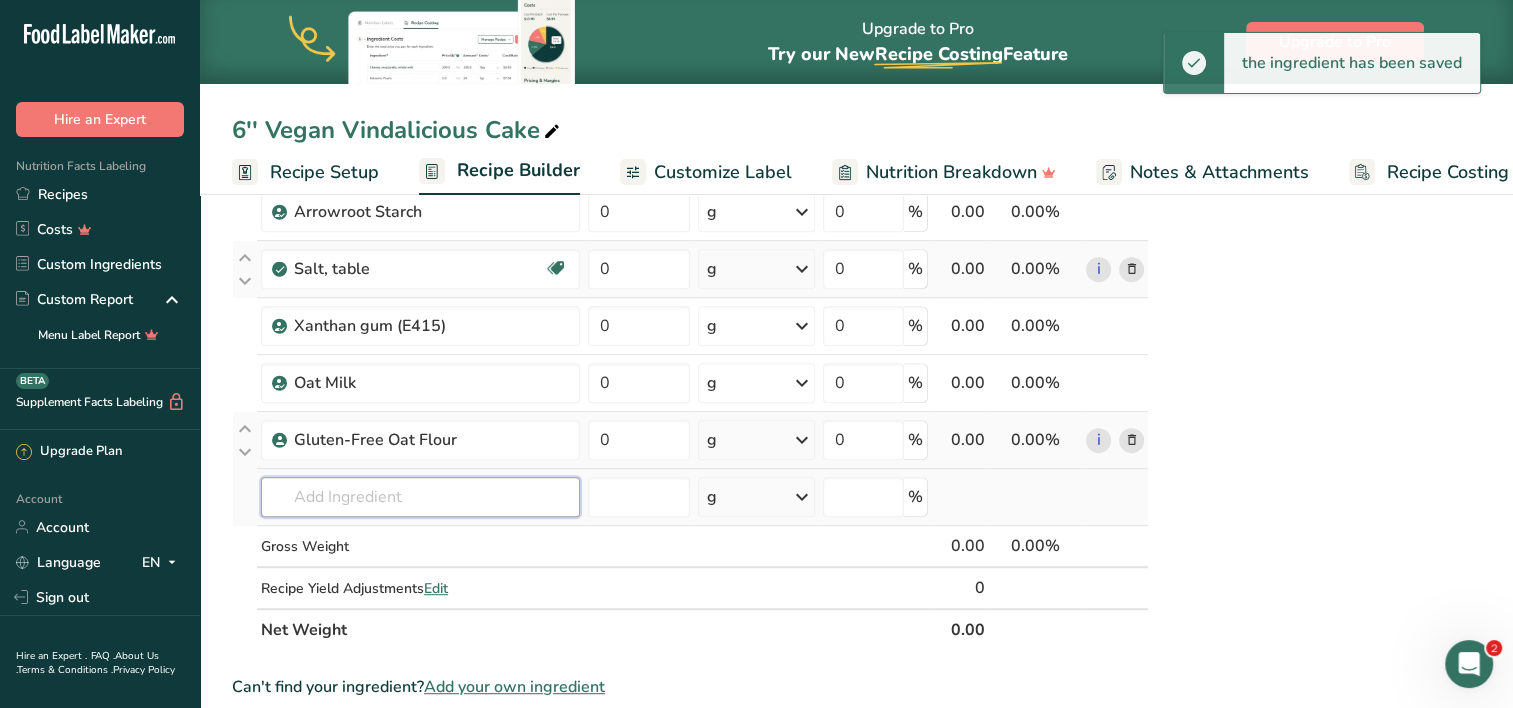 click at bounding box center (420, 497) 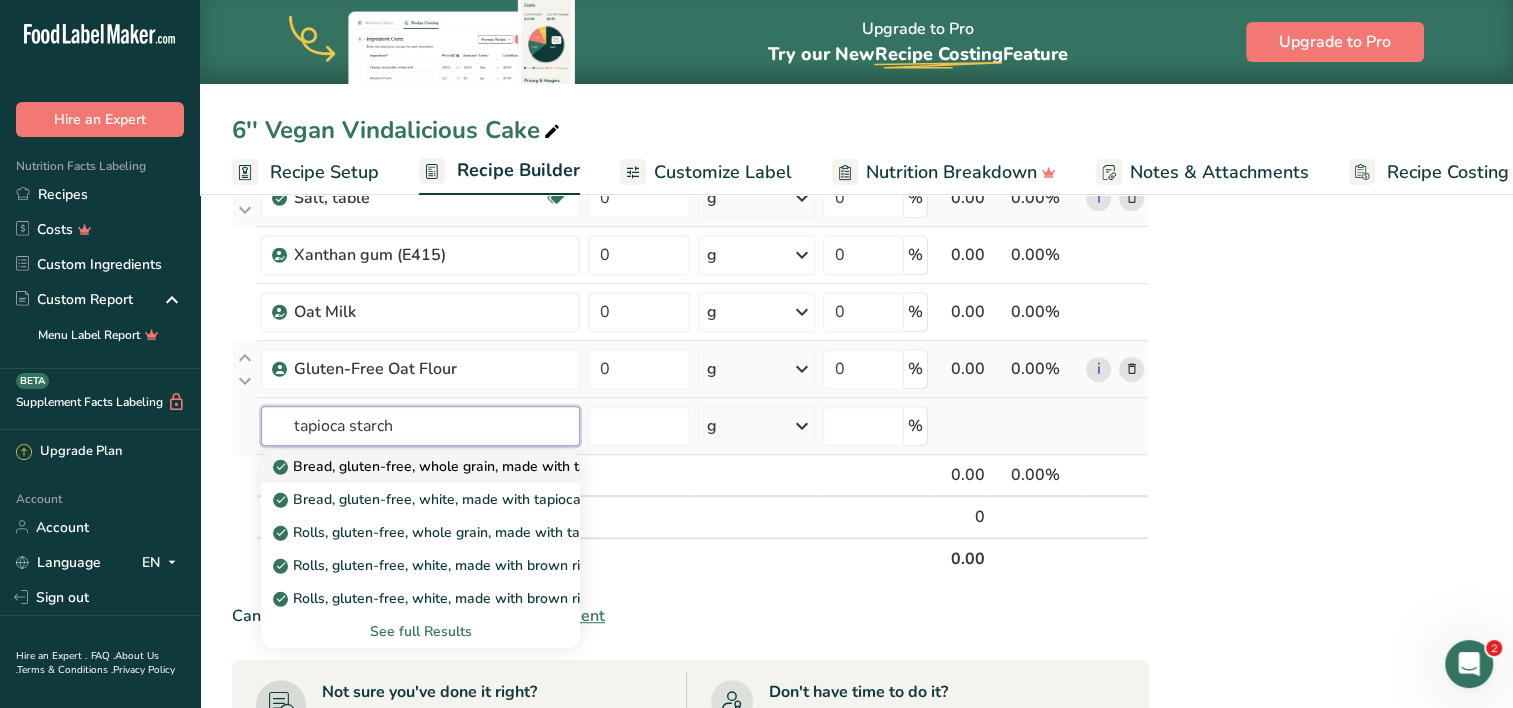 scroll, scrollTop: 1029, scrollLeft: 0, axis: vertical 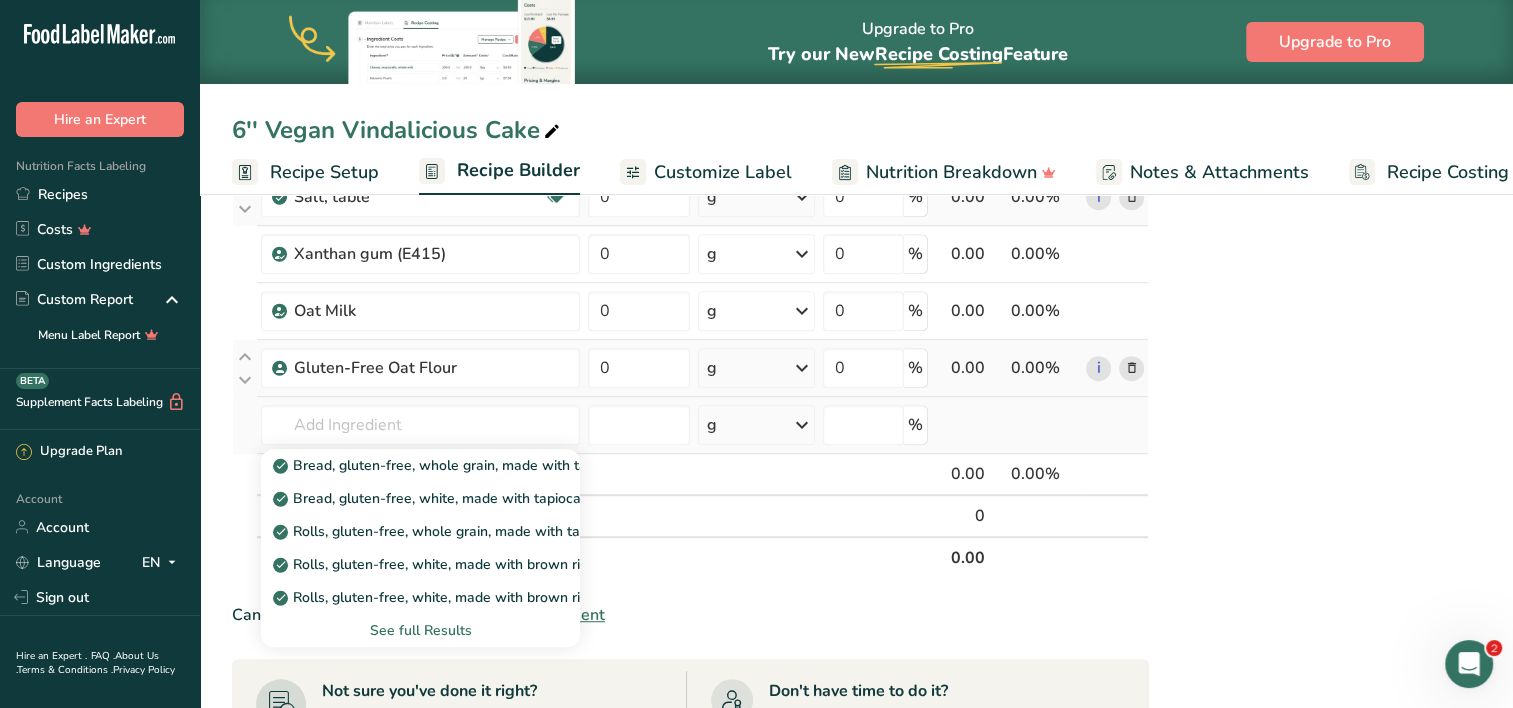 click on "See full Results" at bounding box center [420, 630] 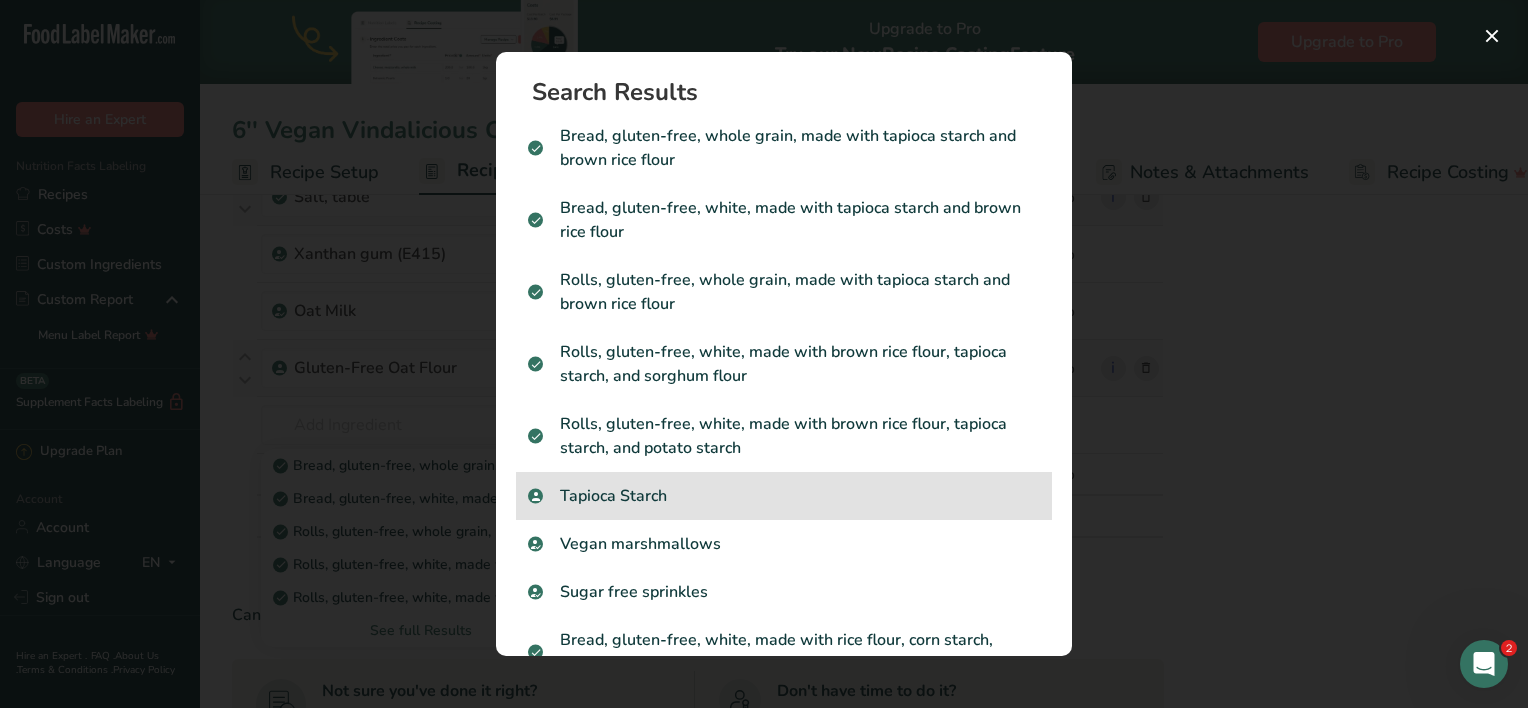click on "Tapioca Starch" at bounding box center [784, 496] 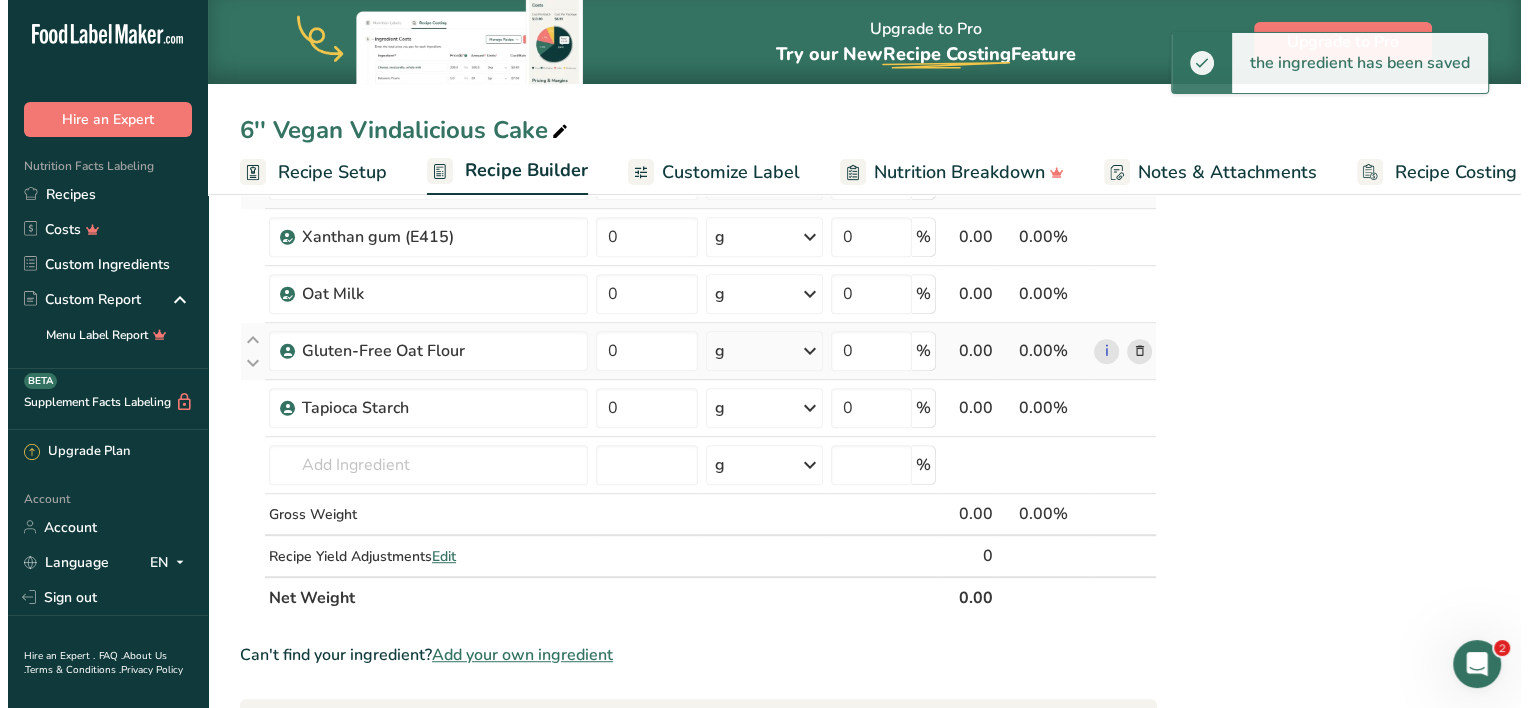 scroll, scrollTop: 1045, scrollLeft: 0, axis: vertical 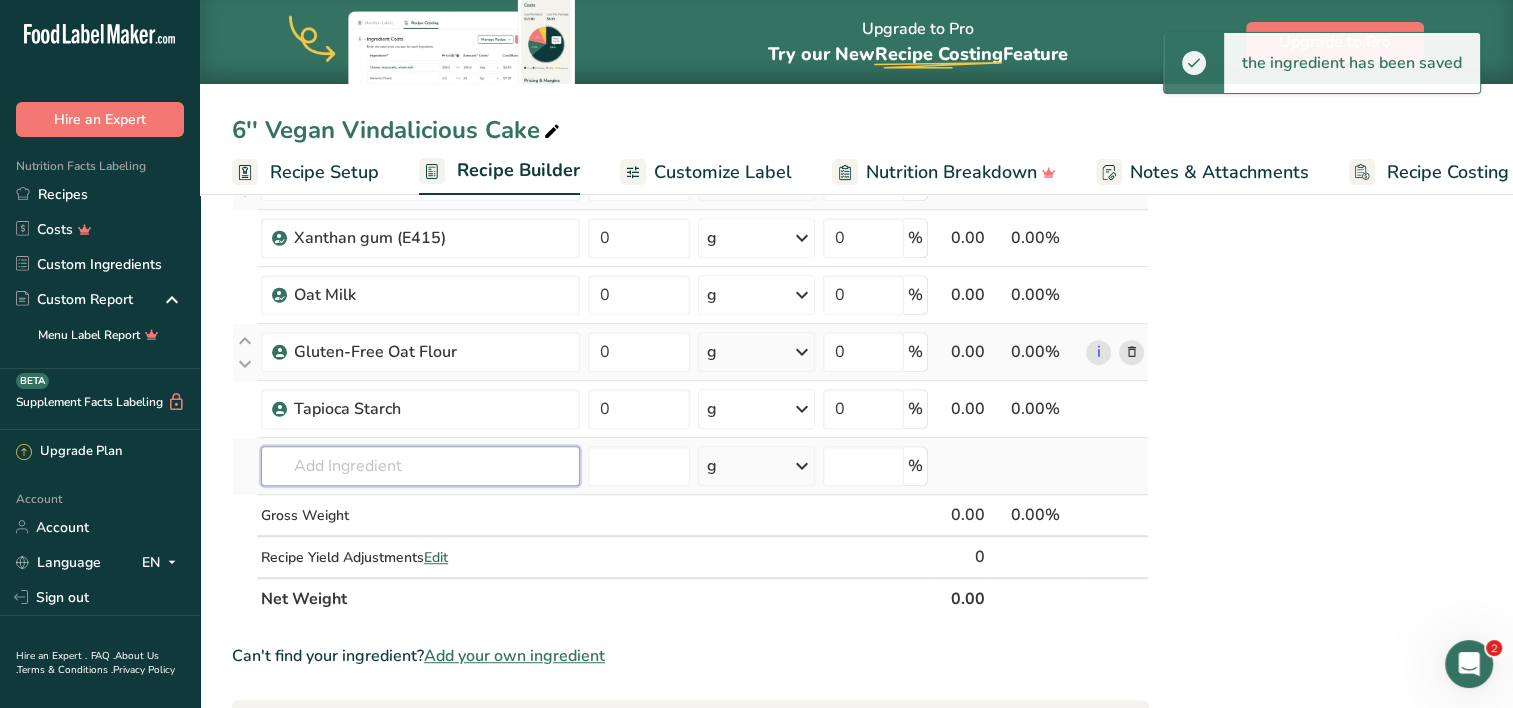 click at bounding box center (420, 466) 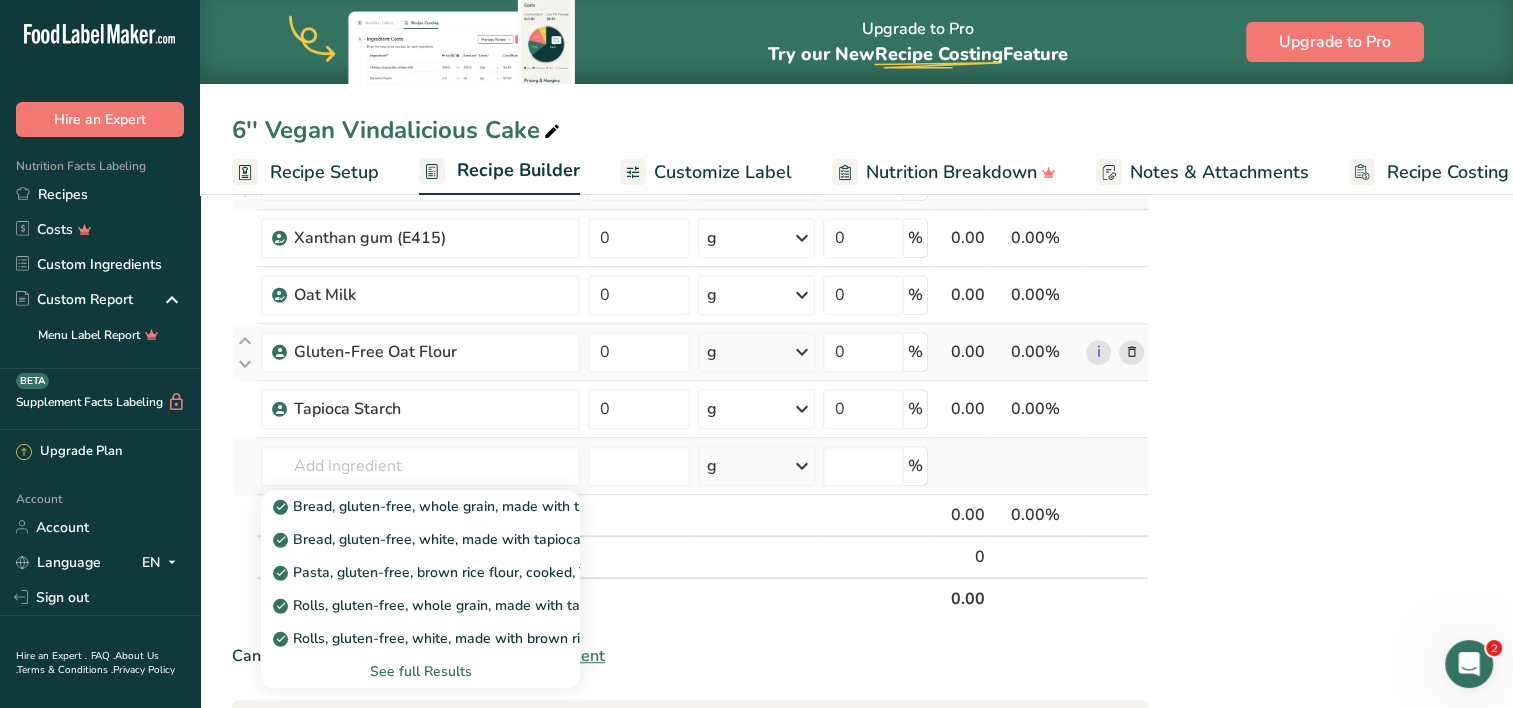 click on "See full Results" at bounding box center (420, 671) 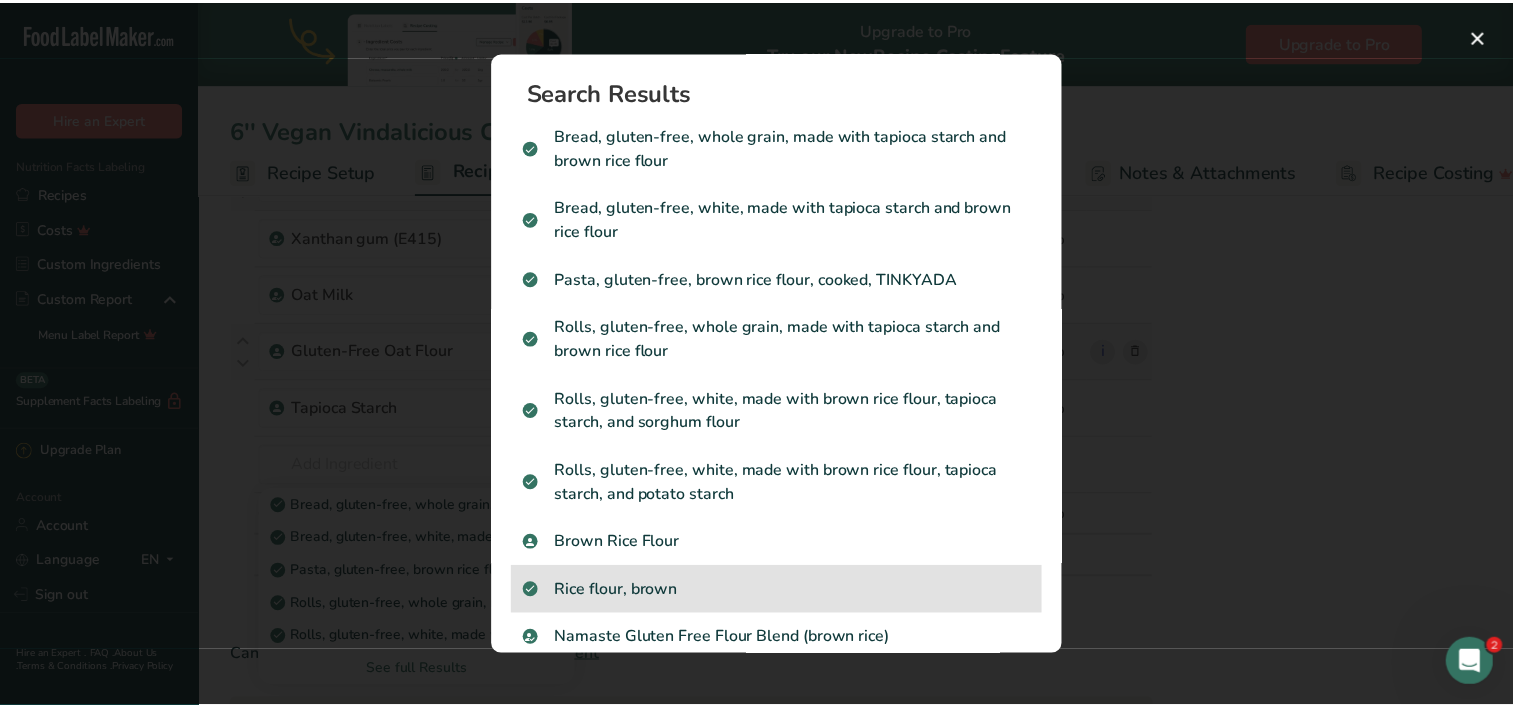 scroll, scrollTop: 28, scrollLeft: 0, axis: vertical 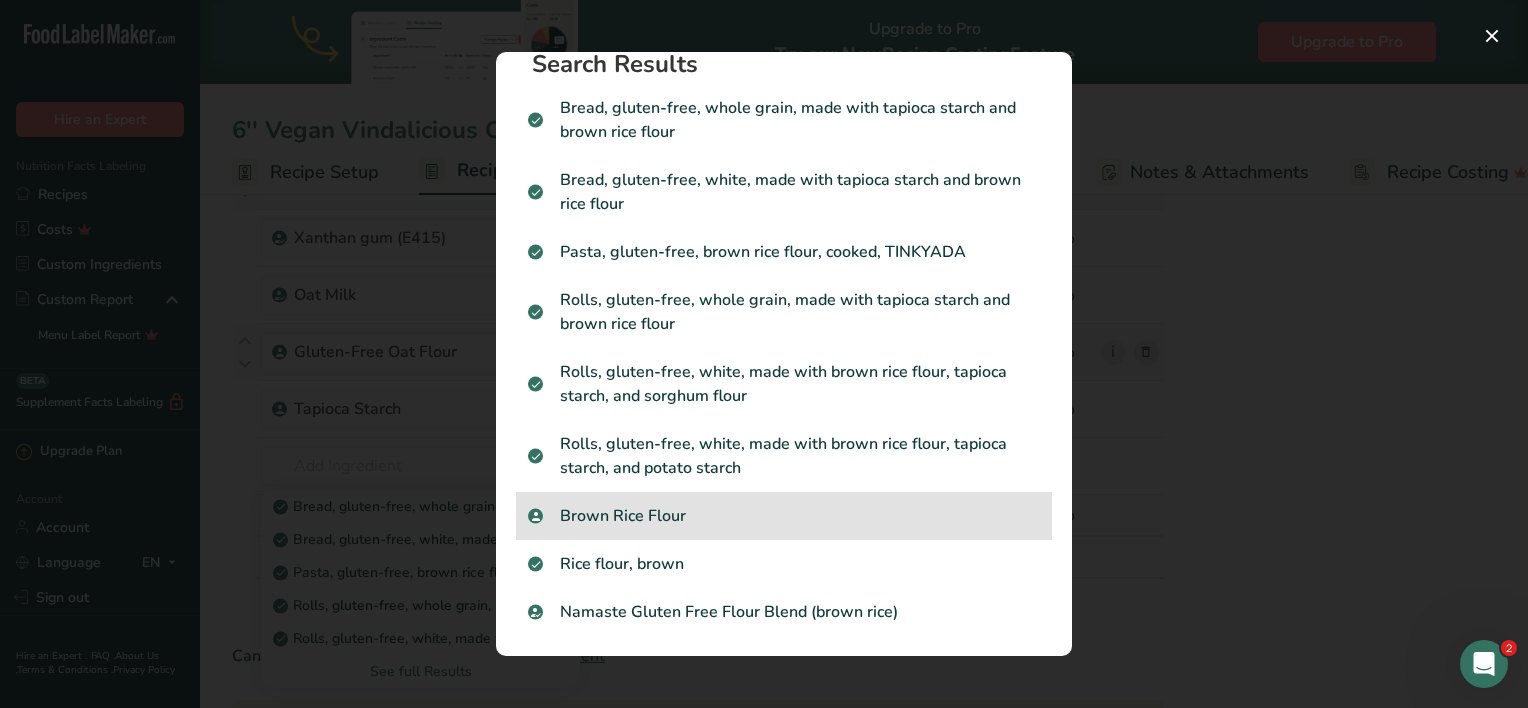 click on "Brown Rice Flour" at bounding box center (784, 516) 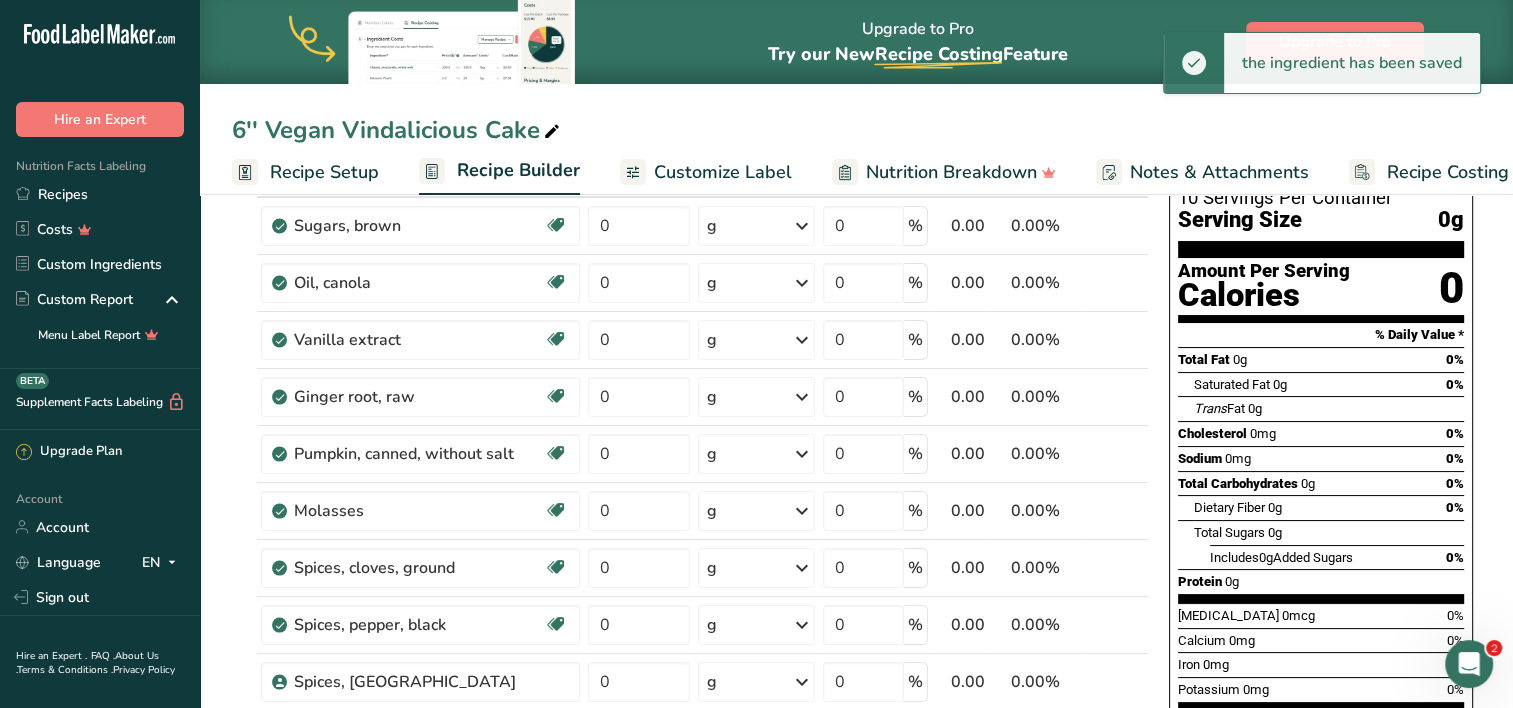 scroll, scrollTop: 0, scrollLeft: 0, axis: both 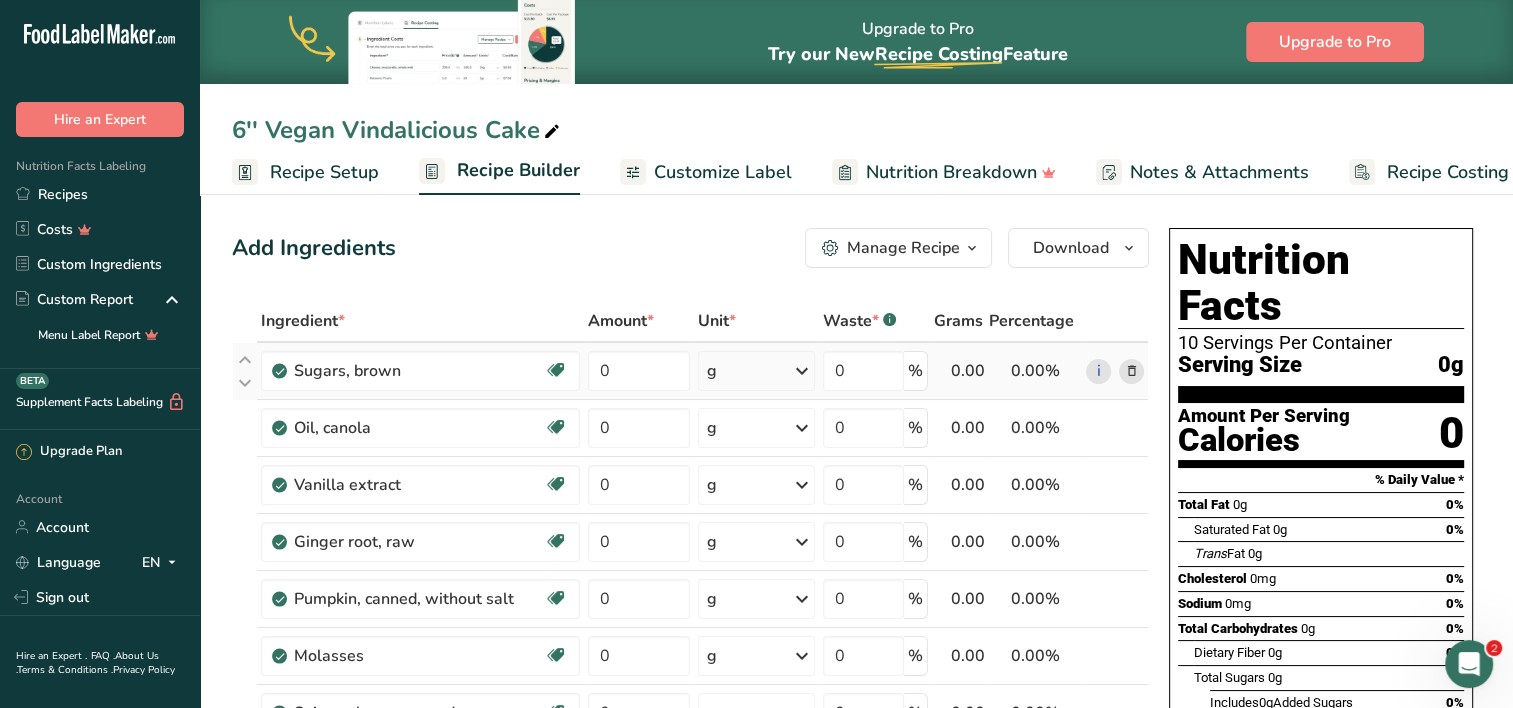 click on "g" at bounding box center (712, 371) 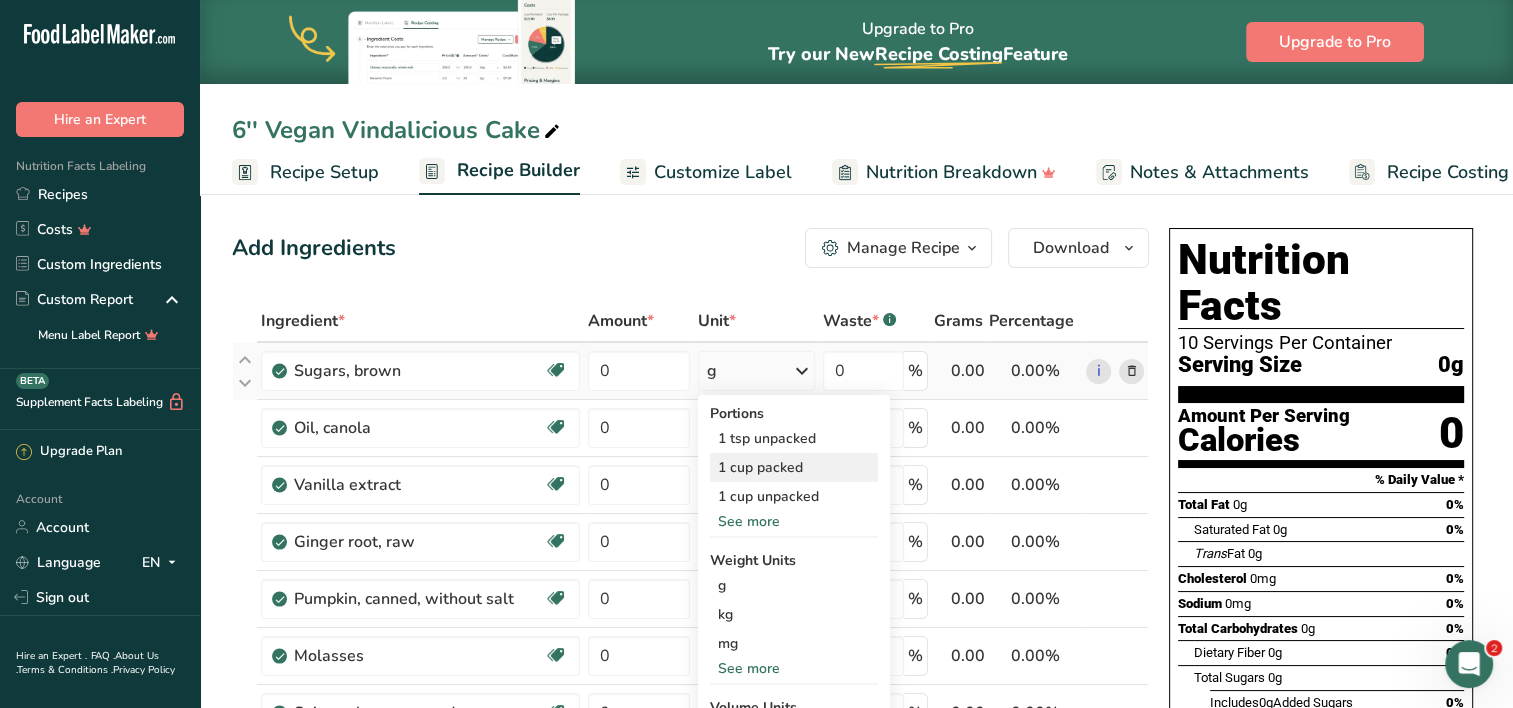 click on "1 cup packed" at bounding box center [794, 467] 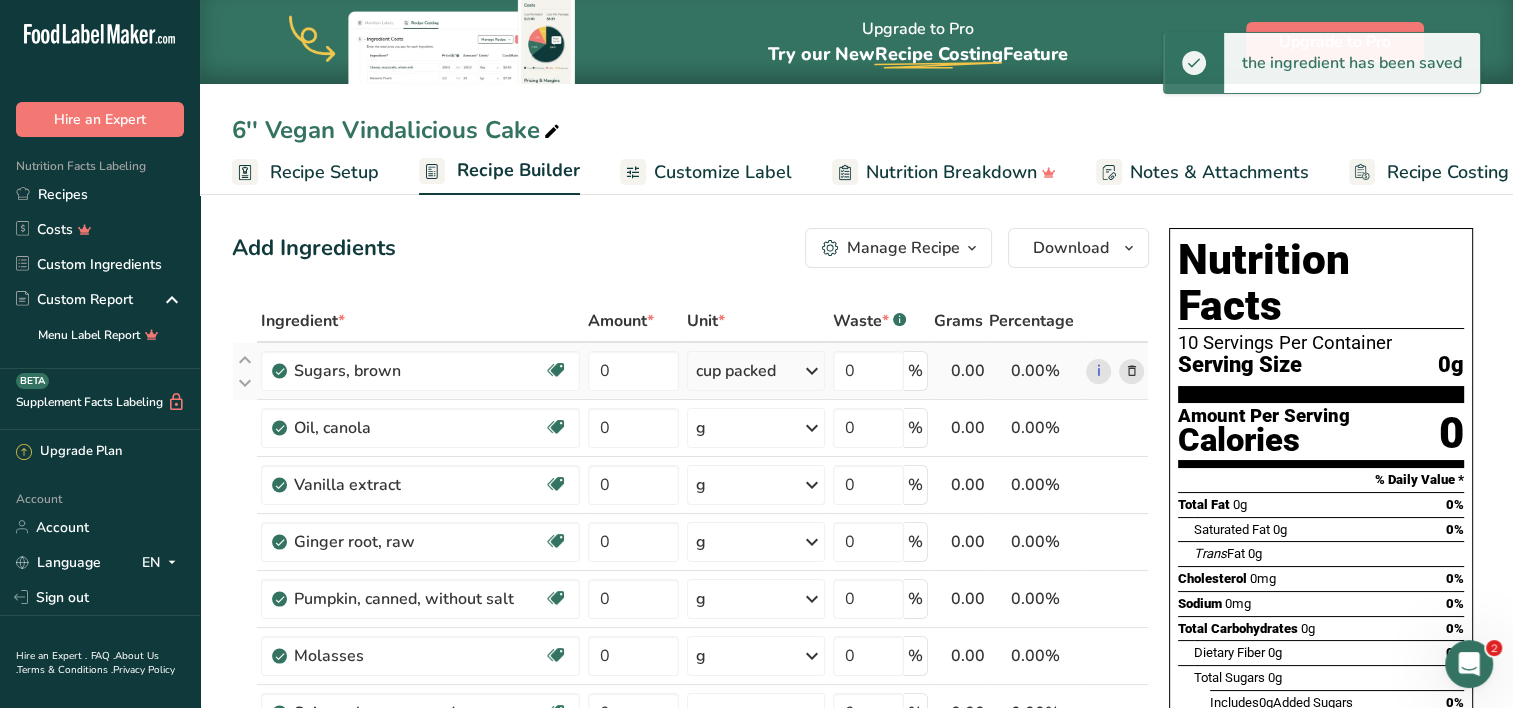 click on "cup packed" at bounding box center (736, 371) 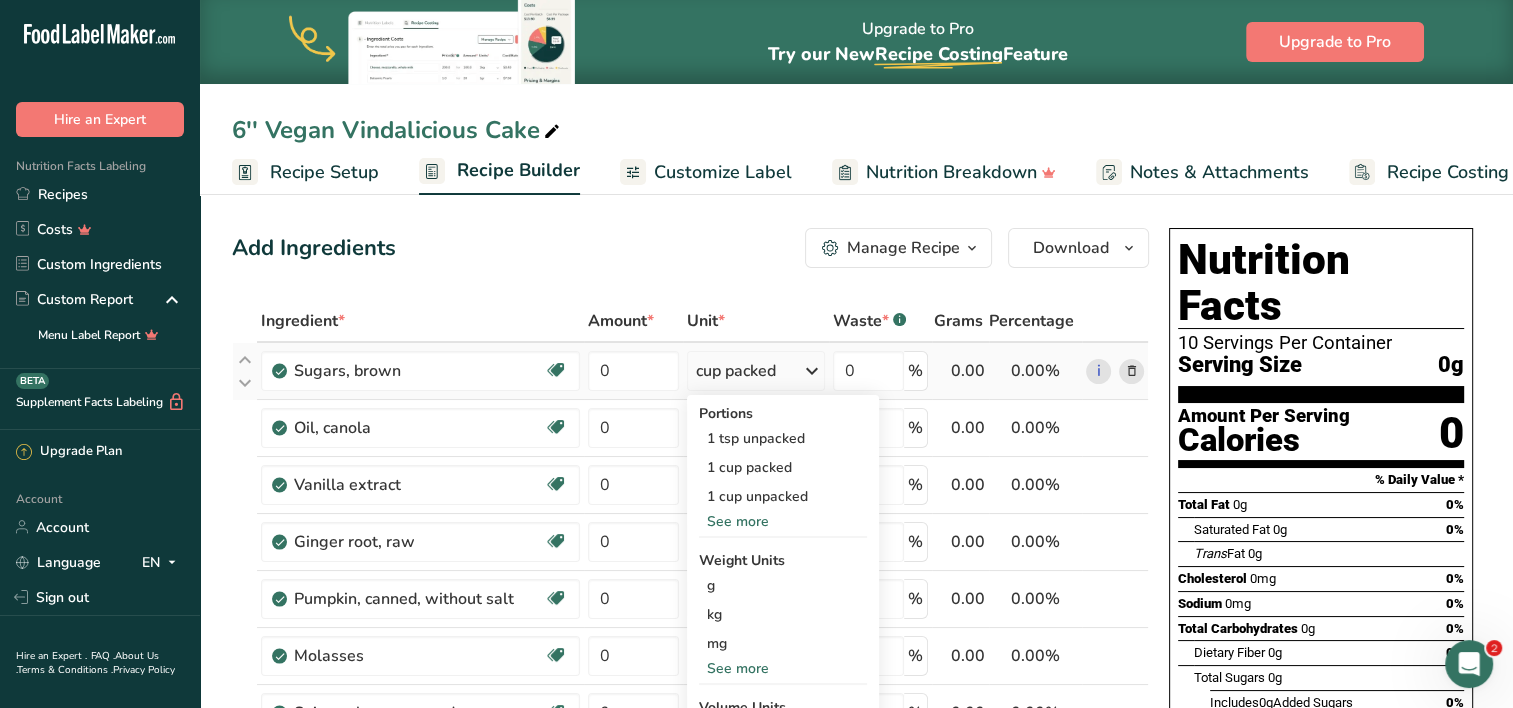 click on "See more" at bounding box center (783, 668) 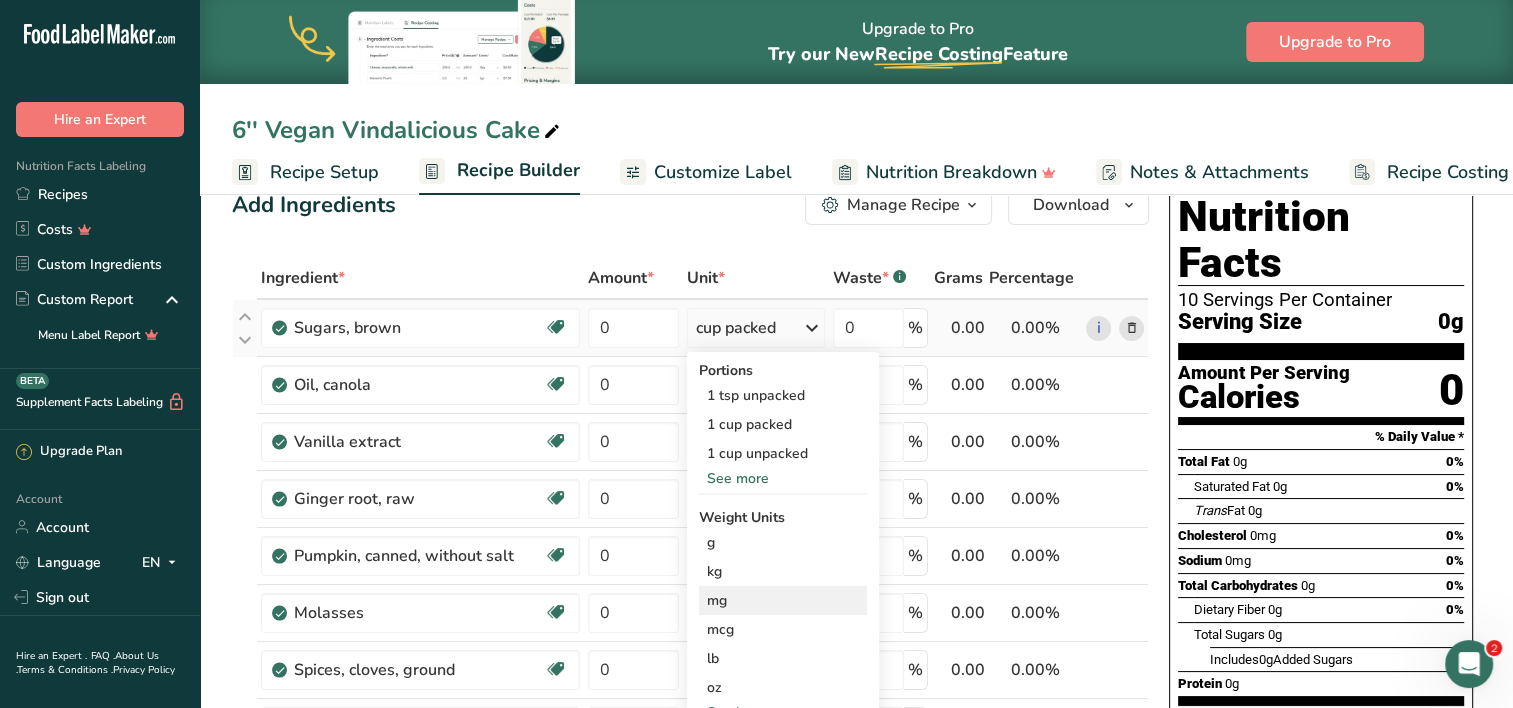 scroll, scrollTop: 46, scrollLeft: 0, axis: vertical 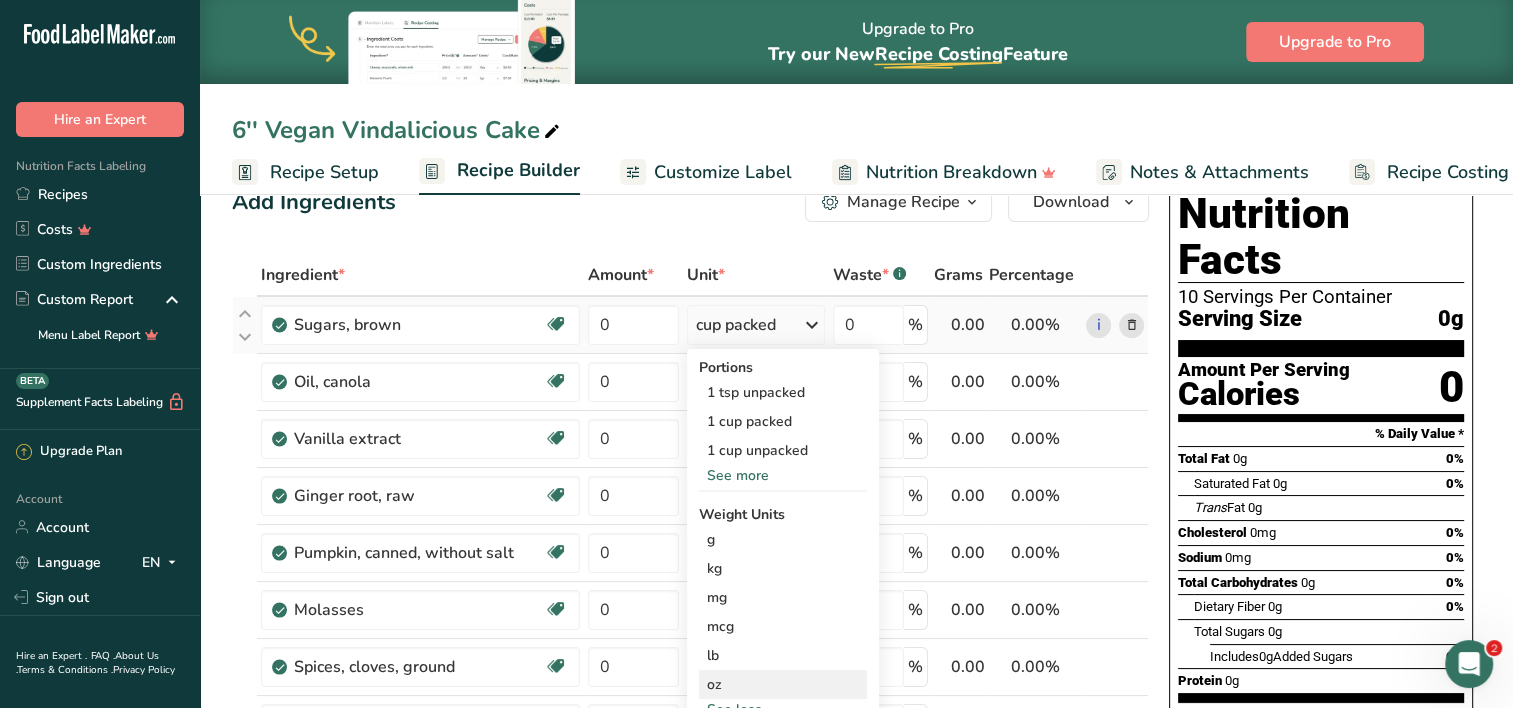 click on "oz" at bounding box center [783, 684] 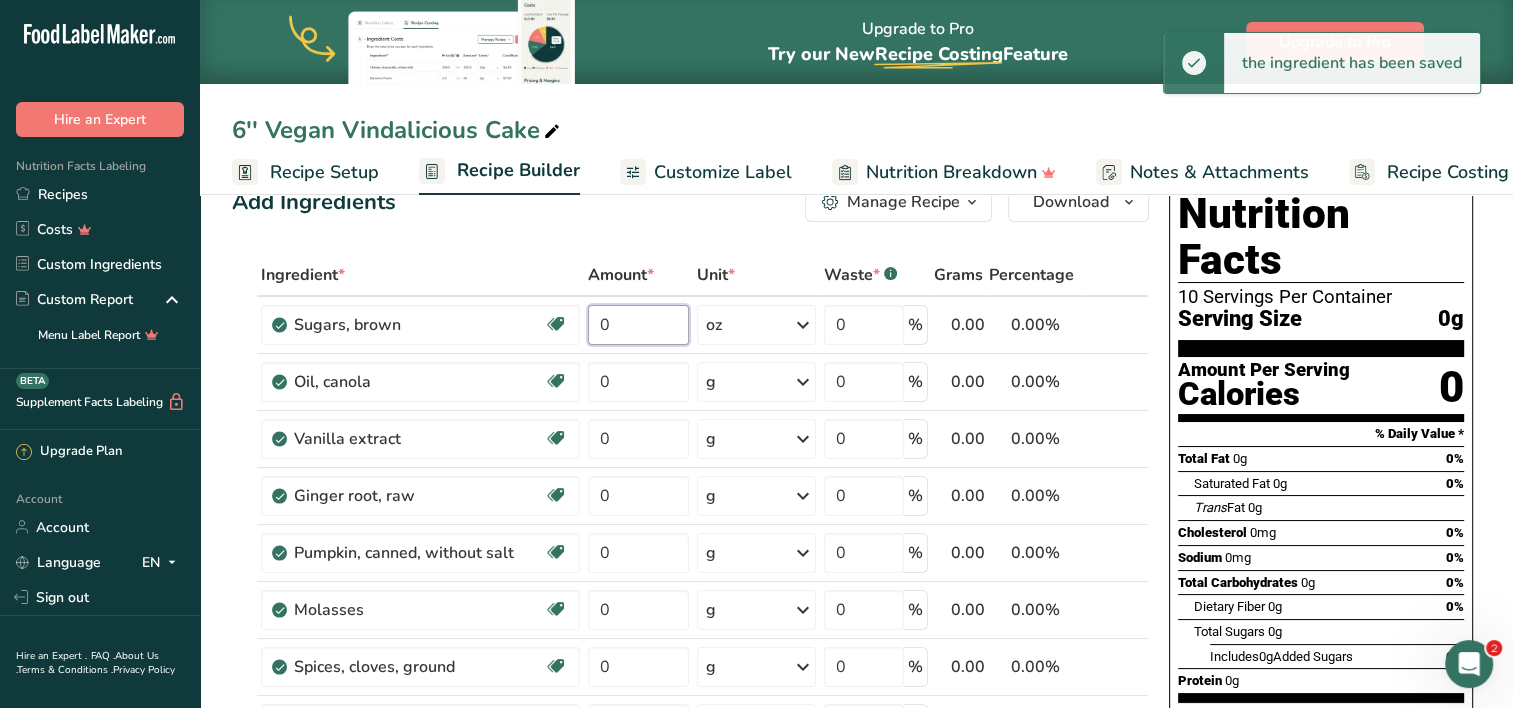 click on "0" at bounding box center (638, 325) 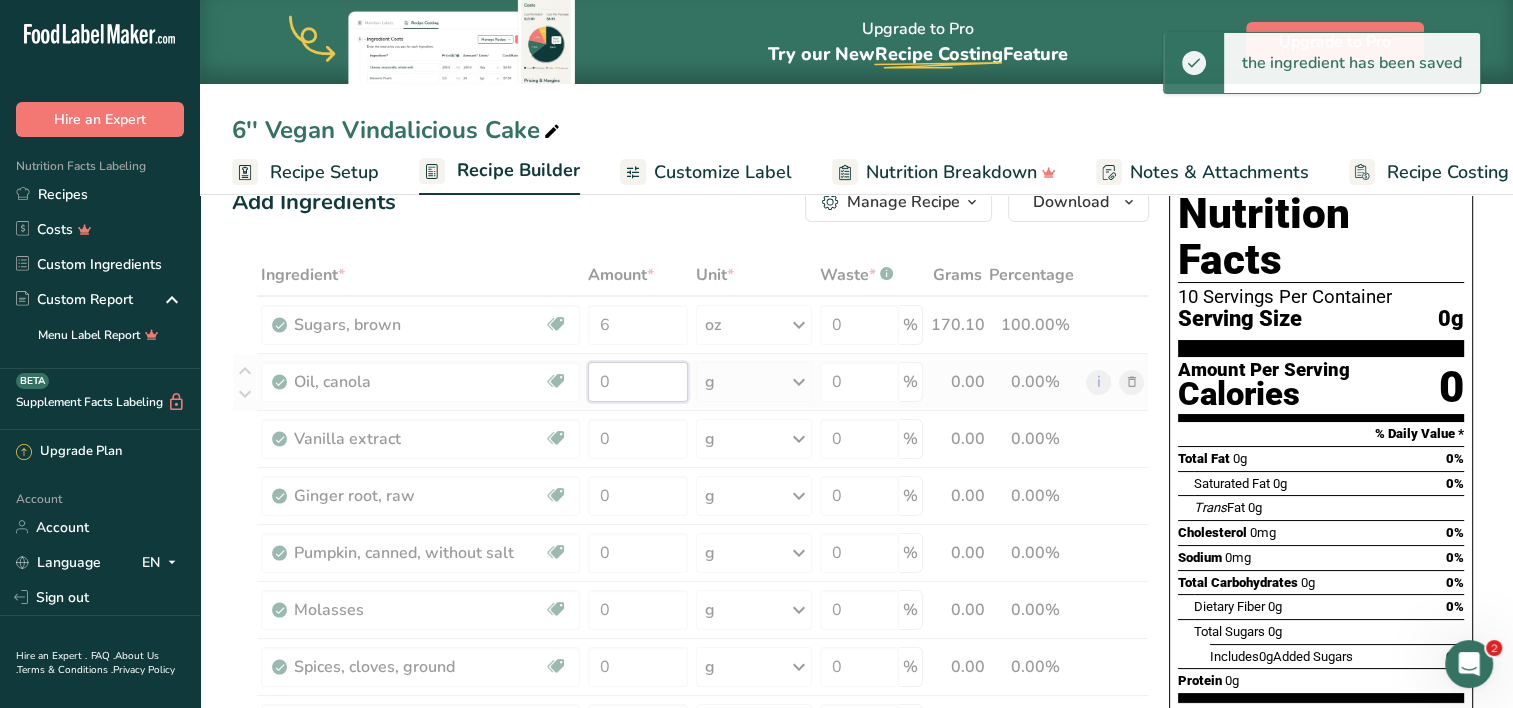 click on "Ingredient *
Amount *
Unit *
Waste *   .a-a{fill:#347362;}.b-a{fill:#fff;}          Grams
Percentage
Sugars, brown
Dairy free
Gluten free
Vegan
Vegetarian
Soy free
6
oz
Portions
1 tsp unpacked
1 cup packed
1 cup unpacked
See more
Weight Units
g
kg
mg
mcg
lb
oz
See less
Volume Units
l
Volume units require a density conversion. If you know your ingredient's density enter it below. Otherwise, click on "RIA" our AI Regulatory bot - she will be able to help you
lb/ft3
g/cm3
mL" at bounding box center (690, 965) 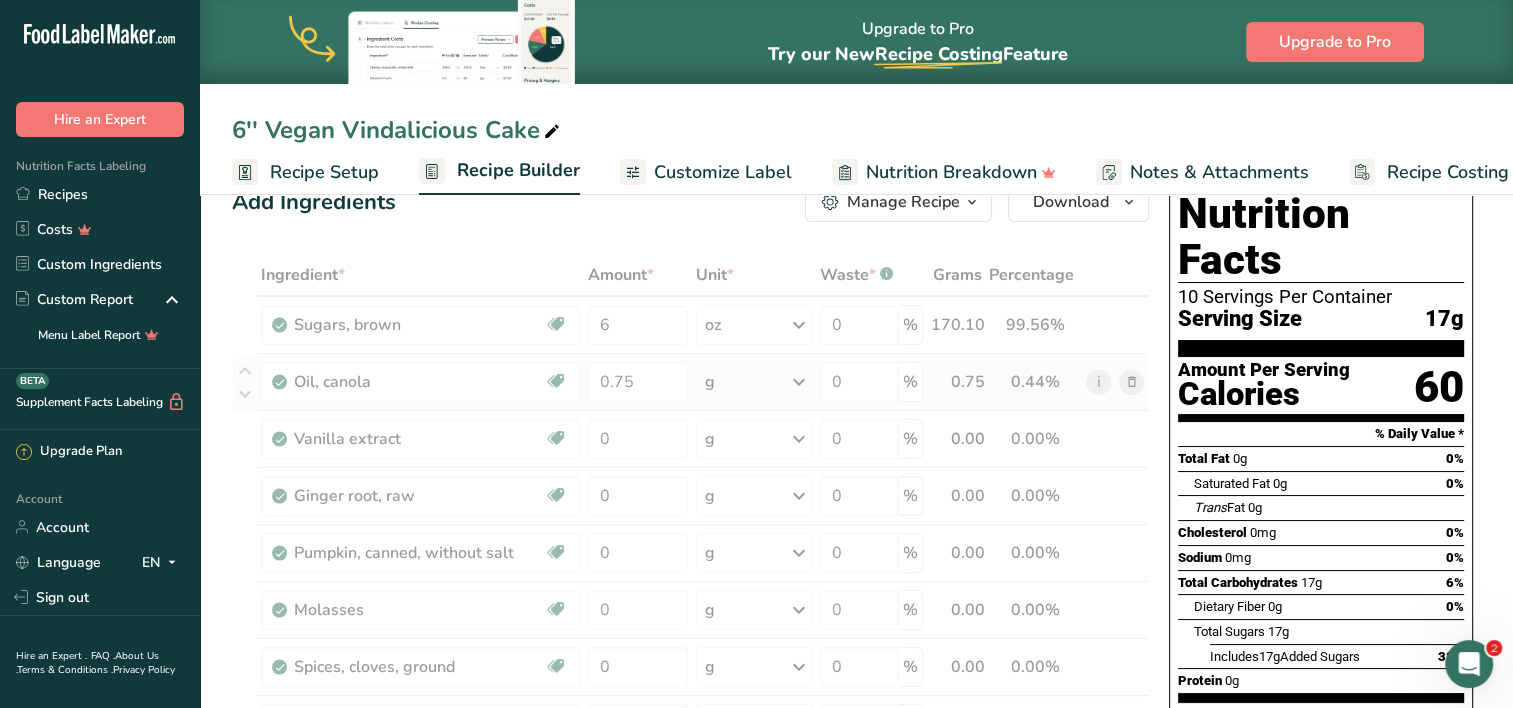 click on "Ingredient *
Amount *
Unit *
Waste *   .a-a{fill:#347362;}.b-a{fill:#fff;}          Grams
Percentage
Sugars, brown
Dairy free
Gluten free
Vegan
Vegetarian
Soy free
6
oz
Portions
1 tsp unpacked
1 cup packed
1 cup unpacked
See more
Weight Units
g
kg
mg
mcg
lb
oz
See less
Volume Units
l
Volume units require a density conversion. If you know your ingredient's density enter it below. Otherwise, click on "RIA" our AI Regulatory bot - she will be able to help you
lb/ft3
g/cm3
mL" at bounding box center [690, 965] 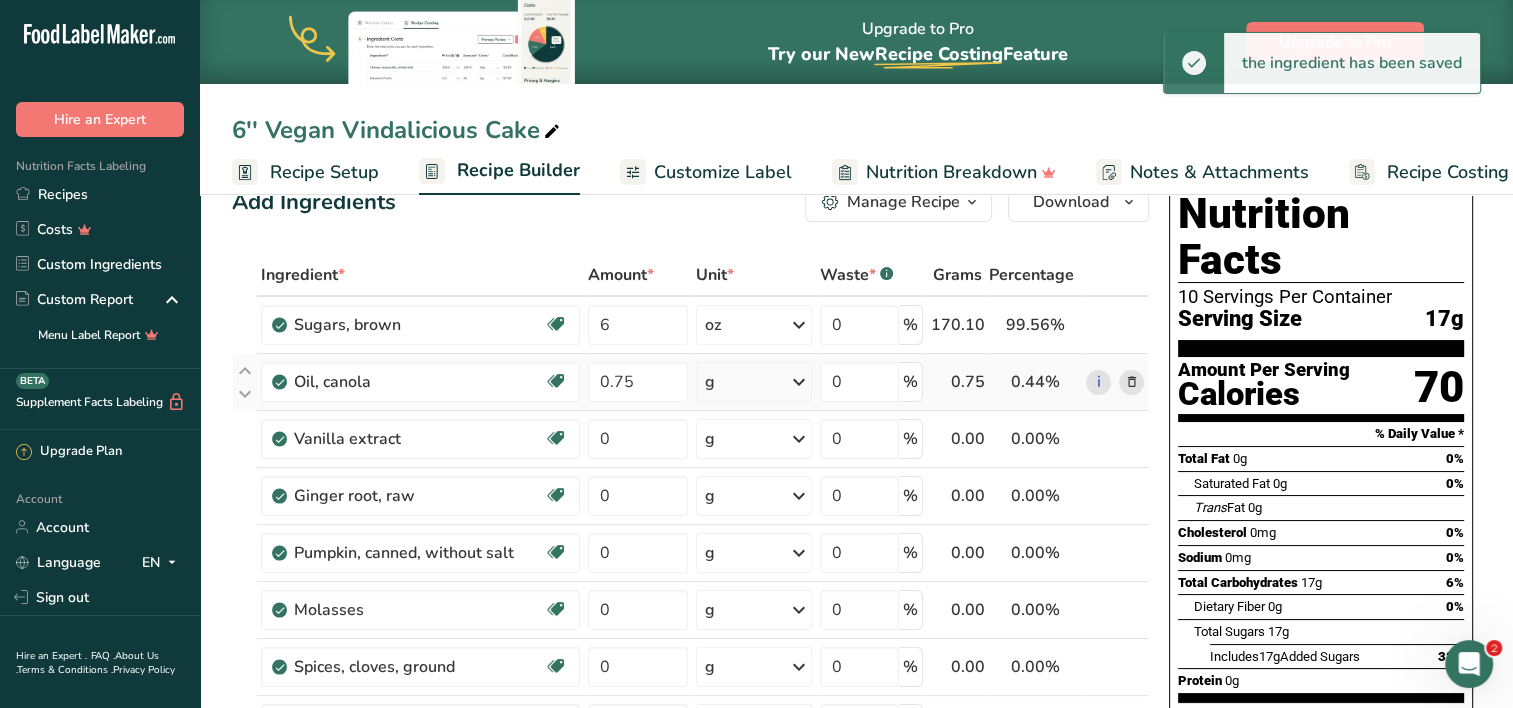click on "g" at bounding box center [754, 382] 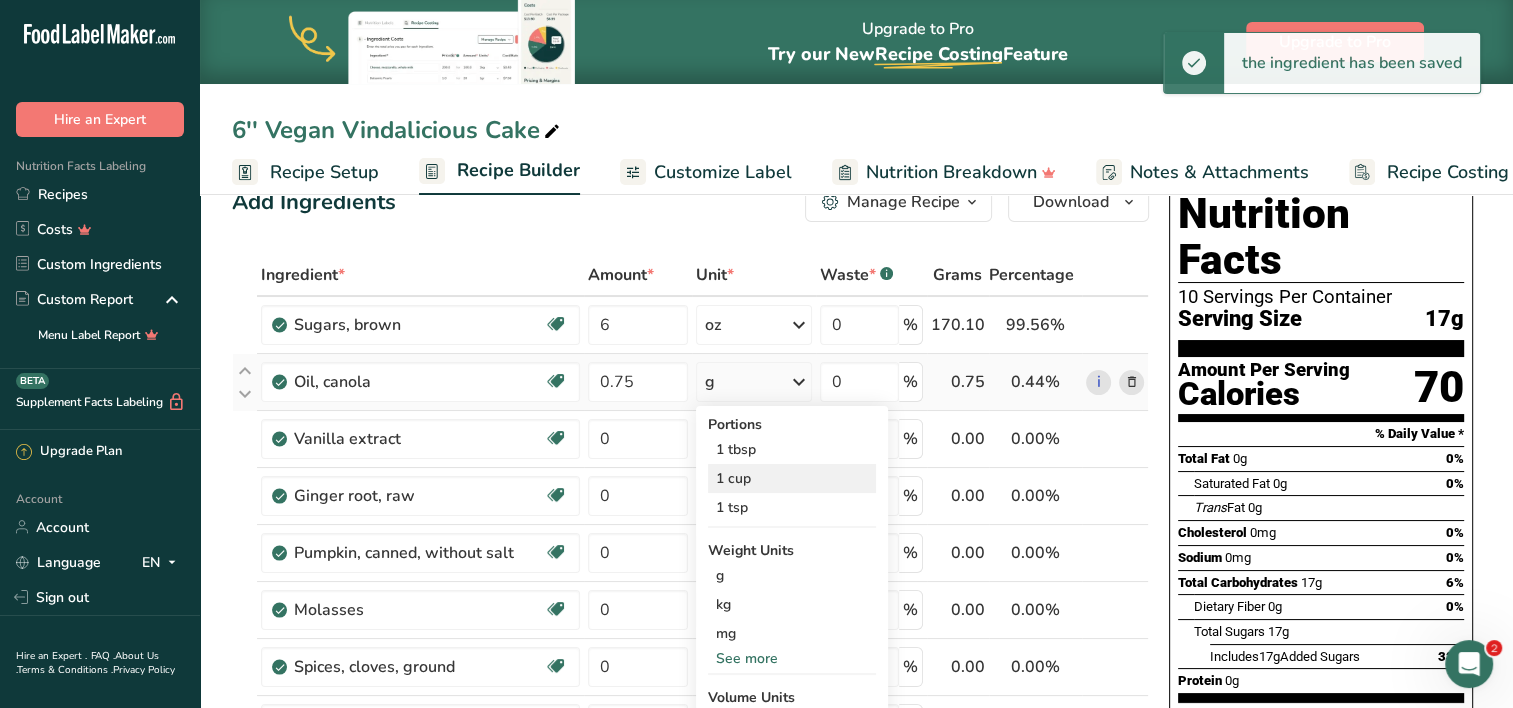 click on "1 cup" at bounding box center [792, 478] 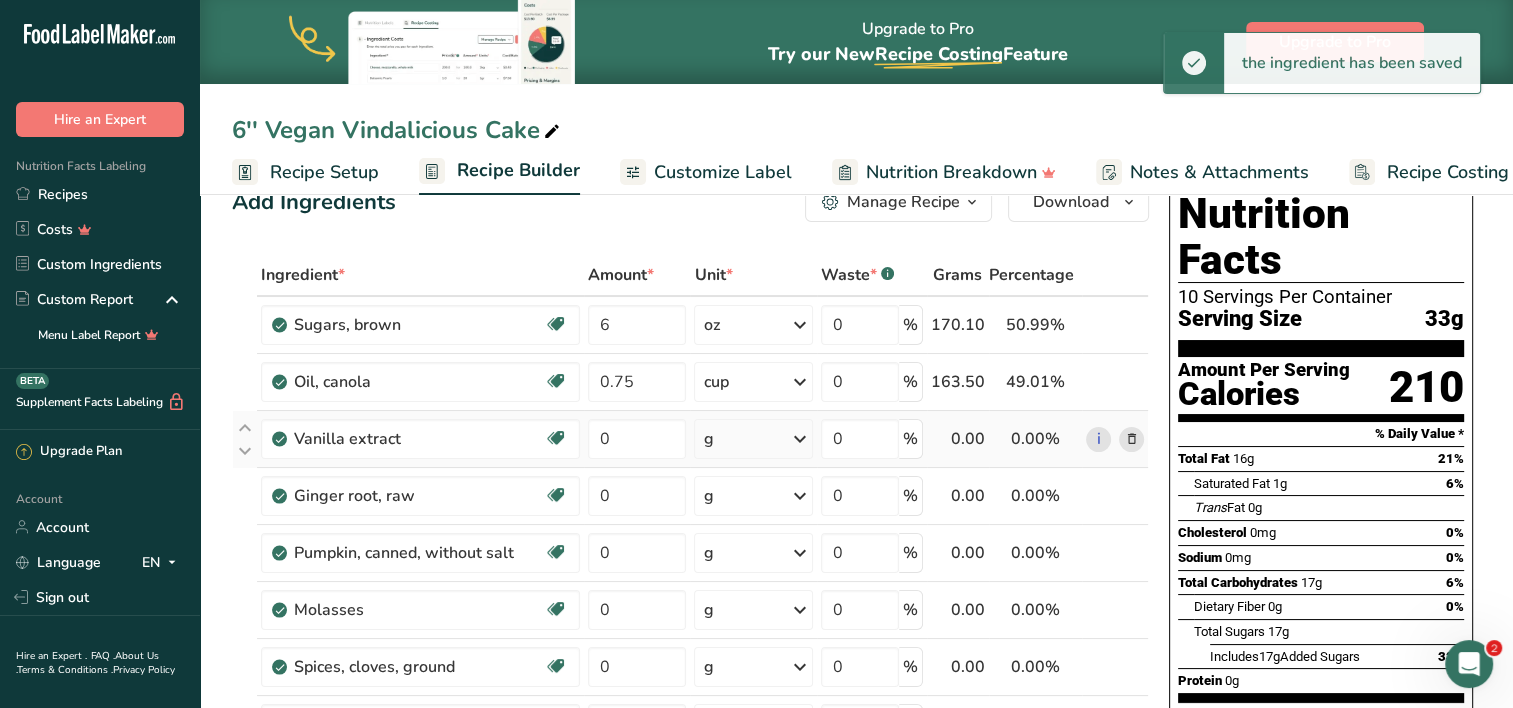click on "g" at bounding box center [753, 439] 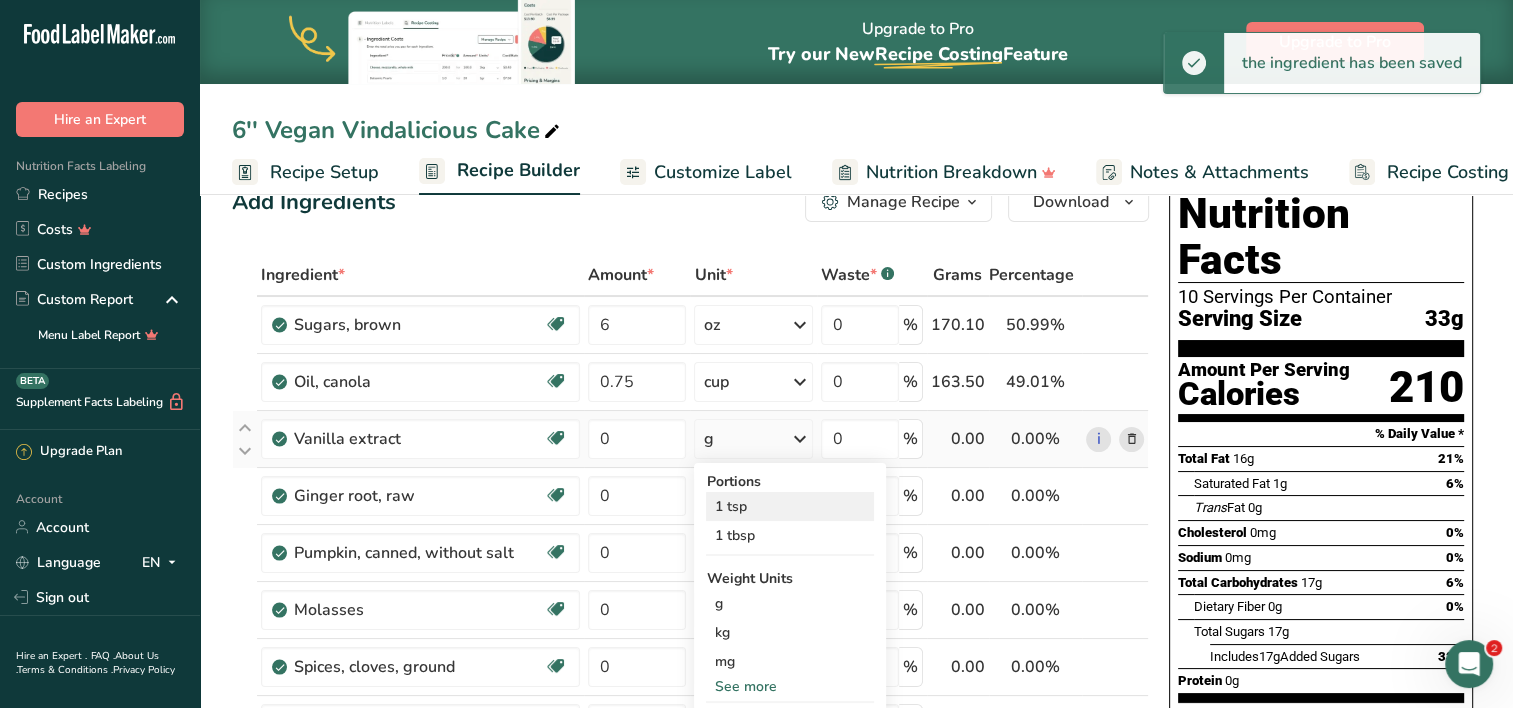 click on "1 tsp" at bounding box center (790, 506) 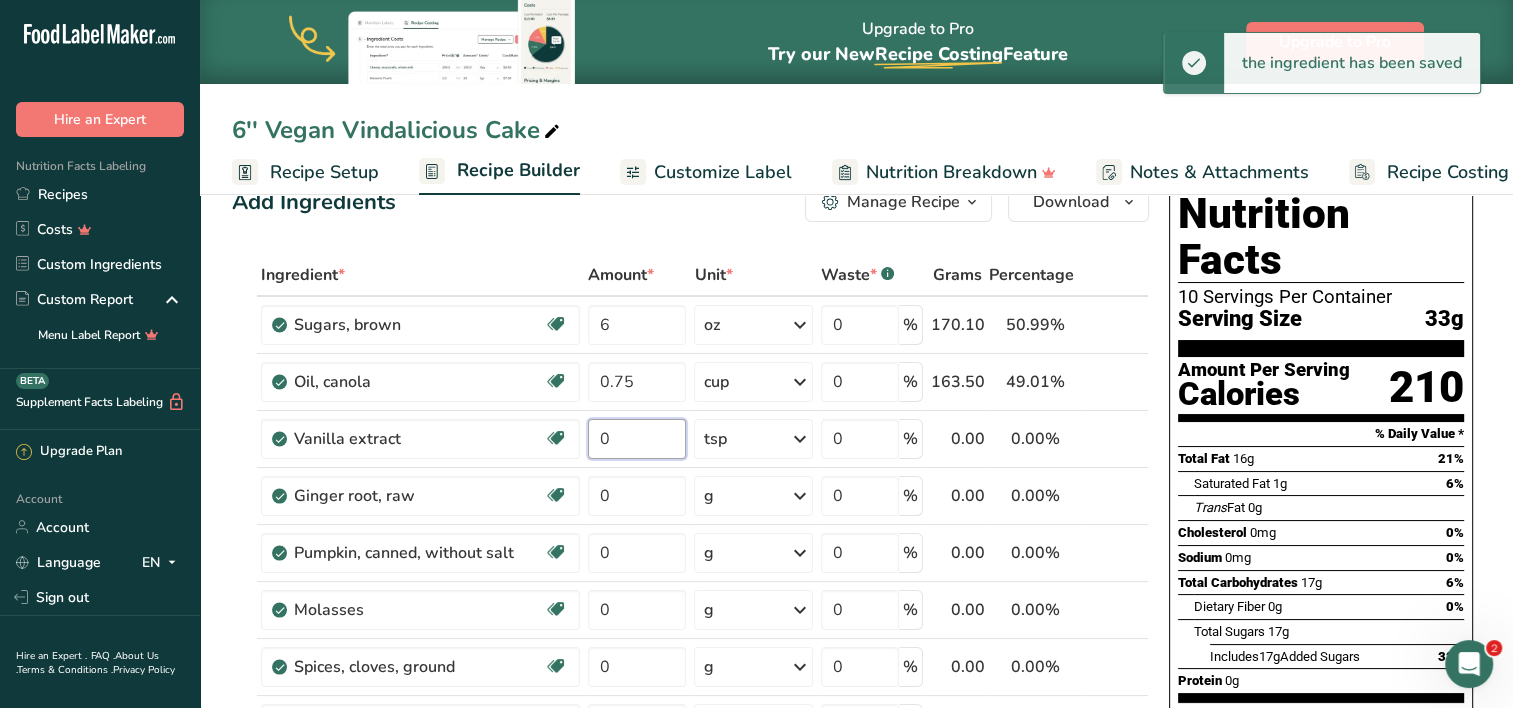click on "0" at bounding box center [637, 439] 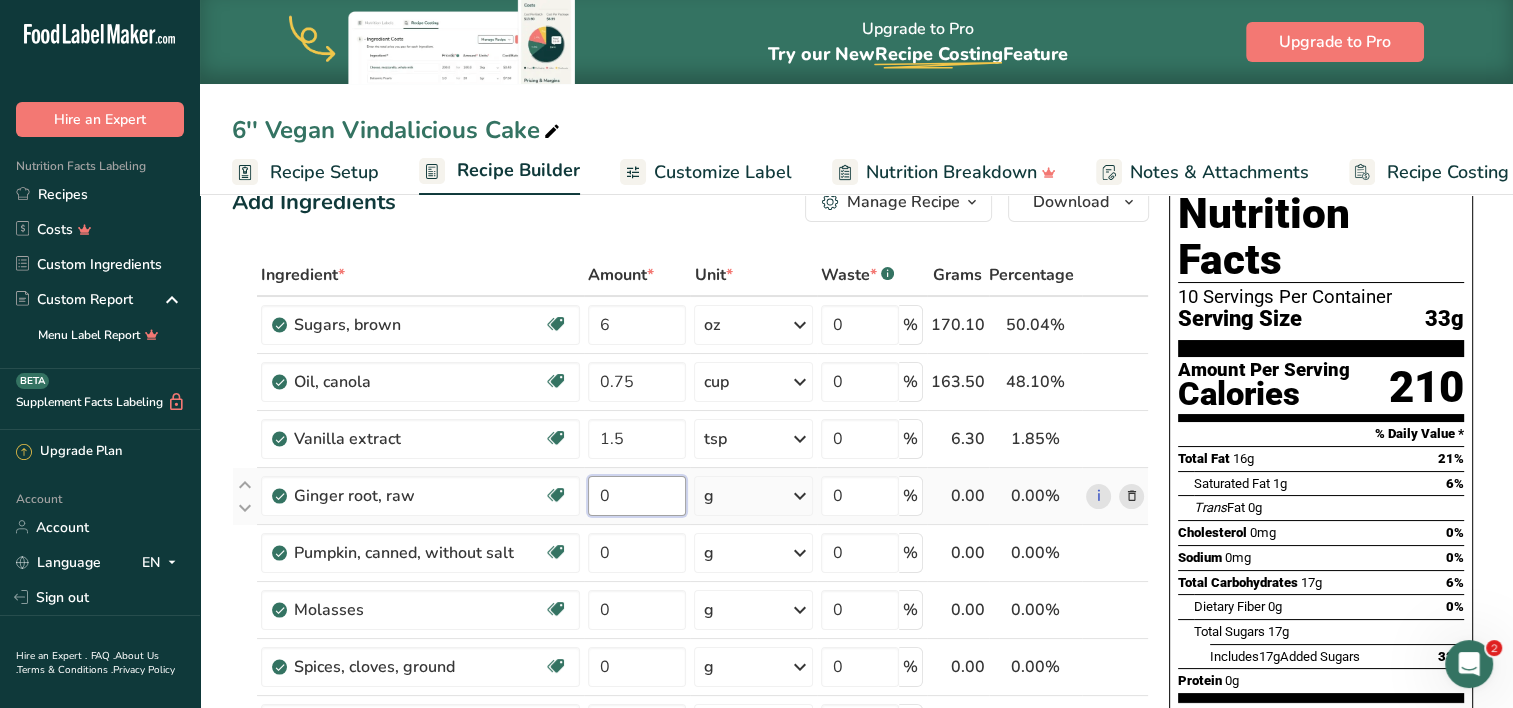 click on "Ingredient *
Amount *
Unit *
Waste *   .a-a{fill:#347362;}.b-a{fill:#fff;}          Grams
Percentage
Sugars, brown
Dairy free
Gluten free
Vegan
Vegetarian
Soy free
6
oz
Portions
1 tsp unpacked
1 cup packed
1 cup unpacked
See more
Weight Units
g
kg
mg
mcg
lb
oz
See less
Volume Units
l
Volume units require a density conversion. If you know your ingredient's density enter it below. Otherwise, click on "RIA" our AI Regulatory bot - she will be able to help you
lb/ft3
g/cm3
mL" at bounding box center (690, 965) 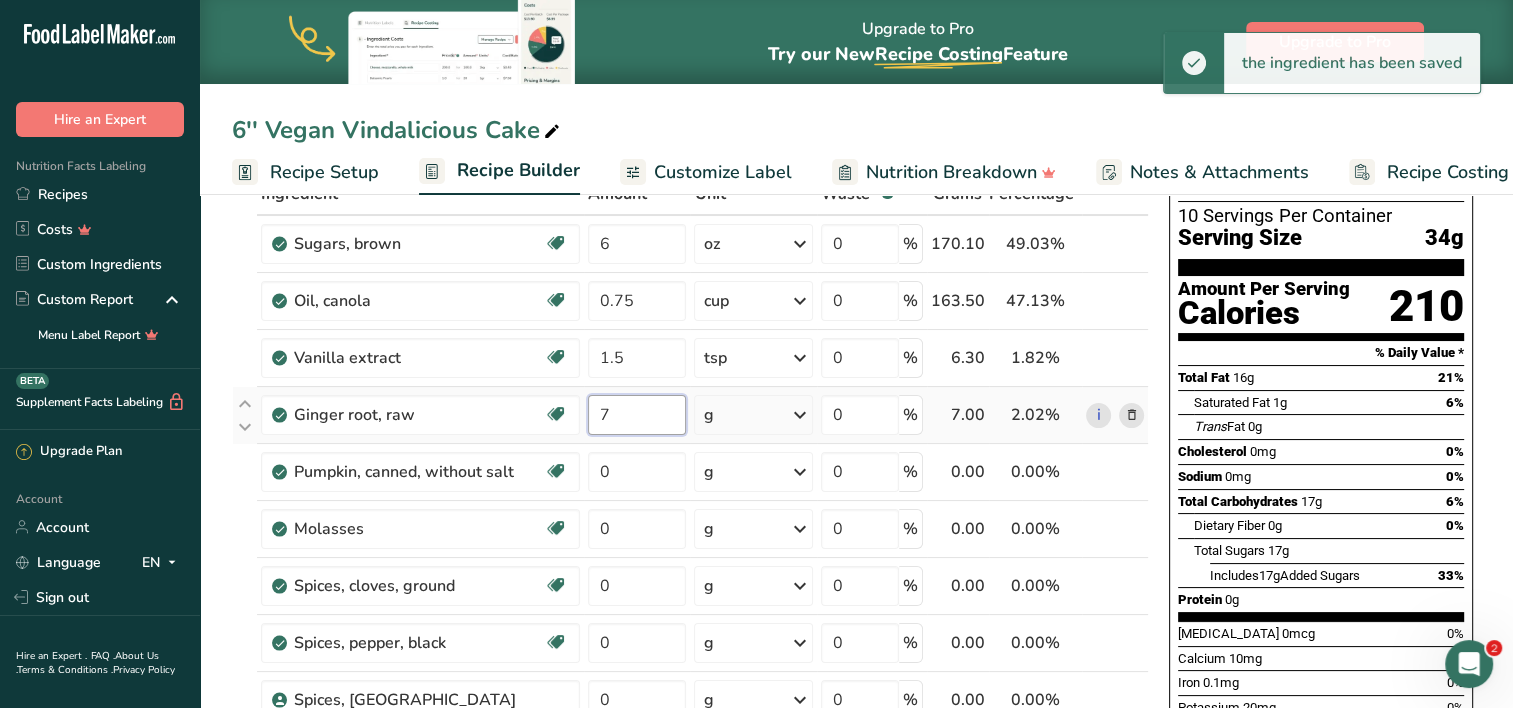scroll, scrollTop: 144, scrollLeft: 0, axis: vertical 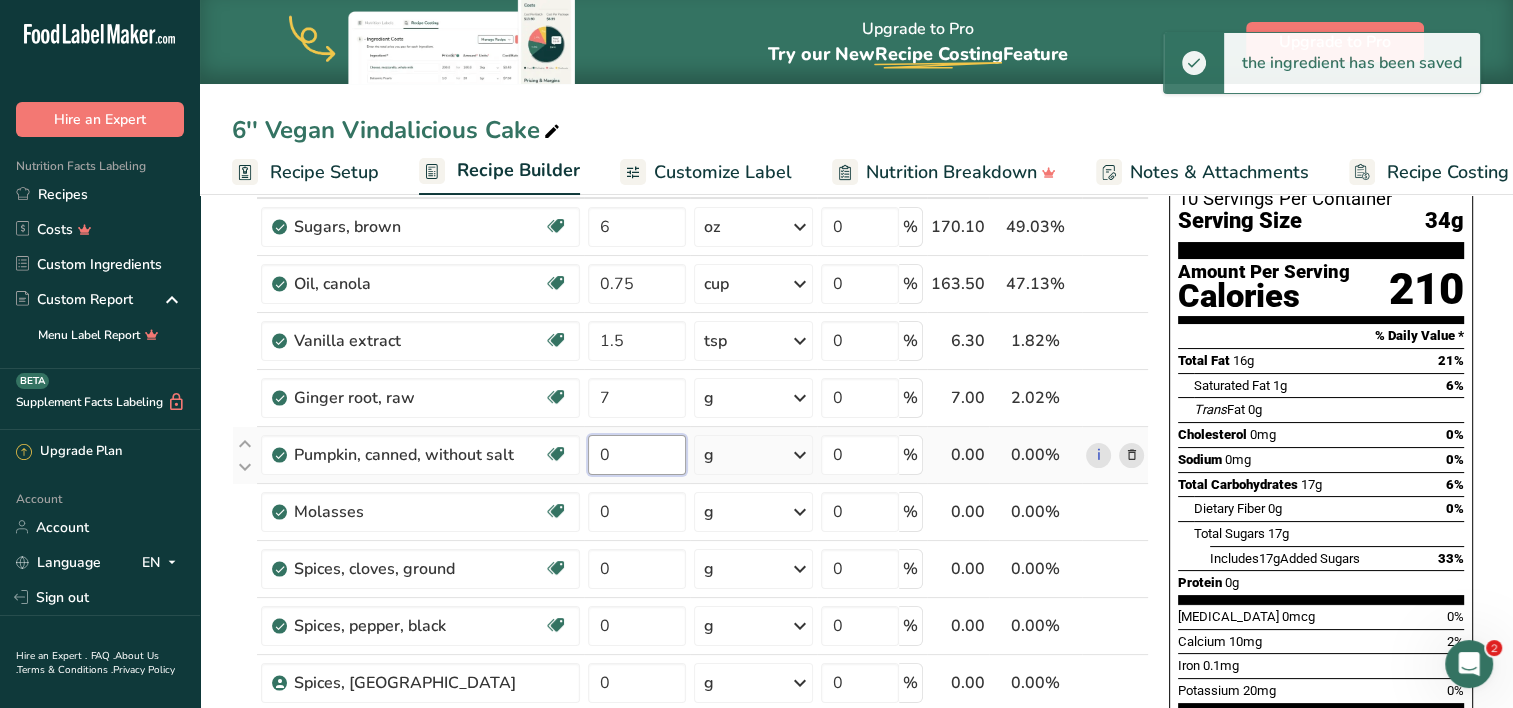 click on "Ingredient *
Amount *
Unit *
Waste *   .a-a{fill:#347362;}.b-a{fill:#fff;}          Grams
Percentage
Sugars, brown
Dairy free
Gluten free
Vegan
Vegetarian
Soy free
6
oz
Portions
1 tsp unpacked
1 cup packed
1 cup unpacked
See more
Weight Units
g
kg
mg
mcg
lb
oz
See less
Volume Units
l
Volume units require a density conversion. If you know your ingredient's density enter it below. Otherwise, click on "RIA" our AI Regulatory bot - she will be able to help you
lb/ft3
g/cm3
mL" at bounding box center (690, 867) 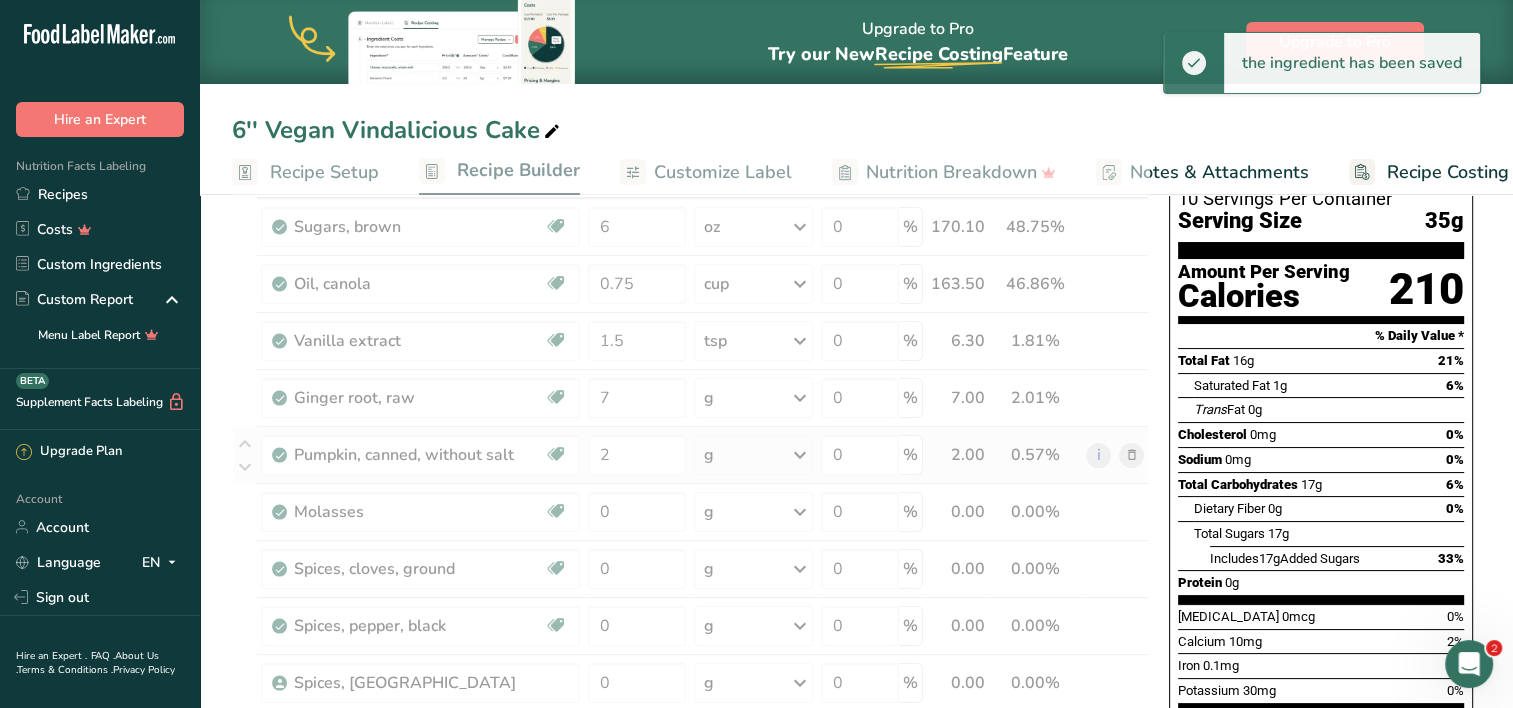 click on "Ingredient *
Amount *
Unit *
Waste *   .a-a{fill:#347362;}.b-a{fill:#fff;}          Grams
Percentage
Sugars, brown
Dairy free
Gluten free
Vegan
Vegetarian
Soy free
6
oz
Portions
1 tsp unpacked
1 cup packed
1 cup unpacked
See more
Weight Units
g
kg
mg
mcg
lb
oz
See less
Volume Units
l
Volume units require a density conversion. If you know your ingredient's density enter it below. Otherwise, click on "RIA" our AI Regulatory bot - she will be able to help you
lb/ft3
g/cm3
mL" at bounding box center (690, 867) 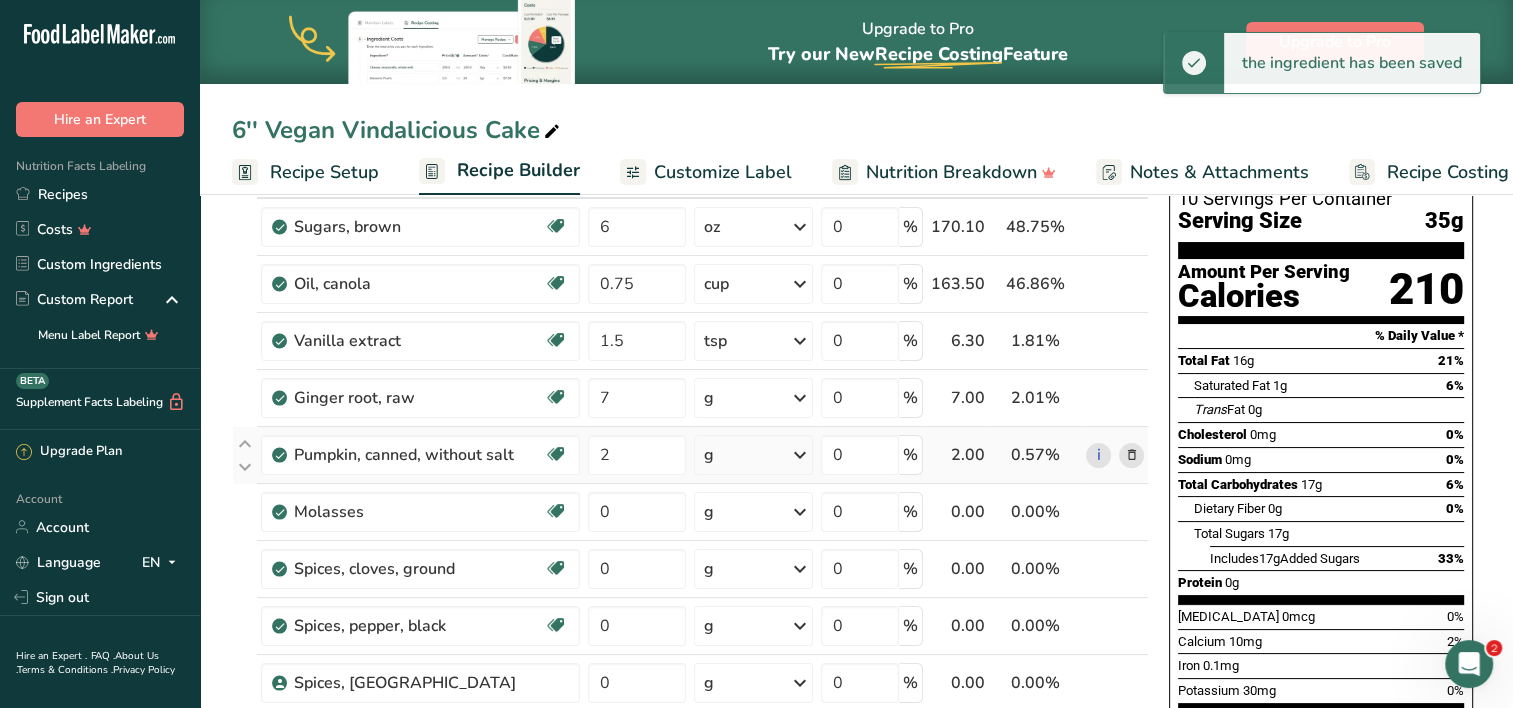 click on "g" at bounding box center (753, 455) 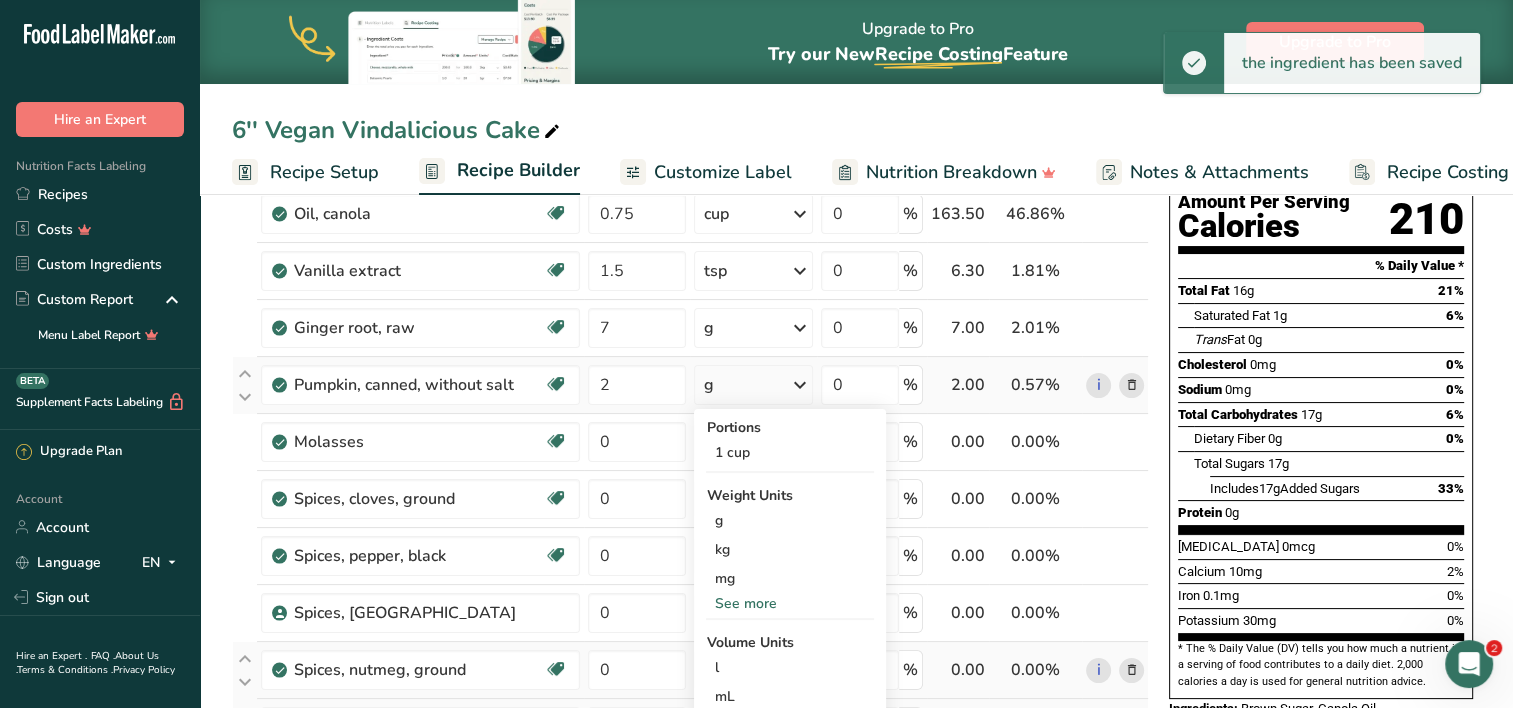 scroll, scrollTop: 215, scrollLeft: 0, axis: vertical 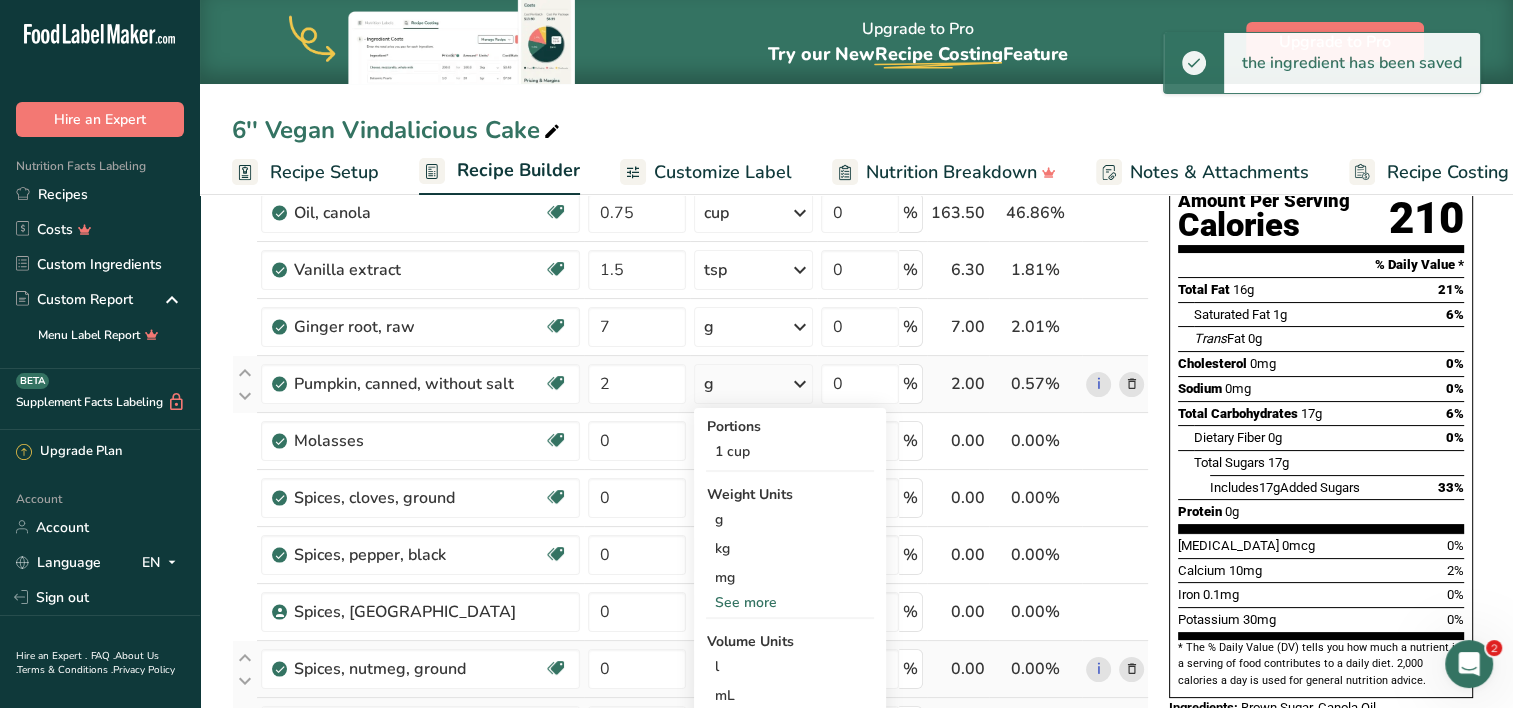 click on "See more" at bounding box center [790, 602] 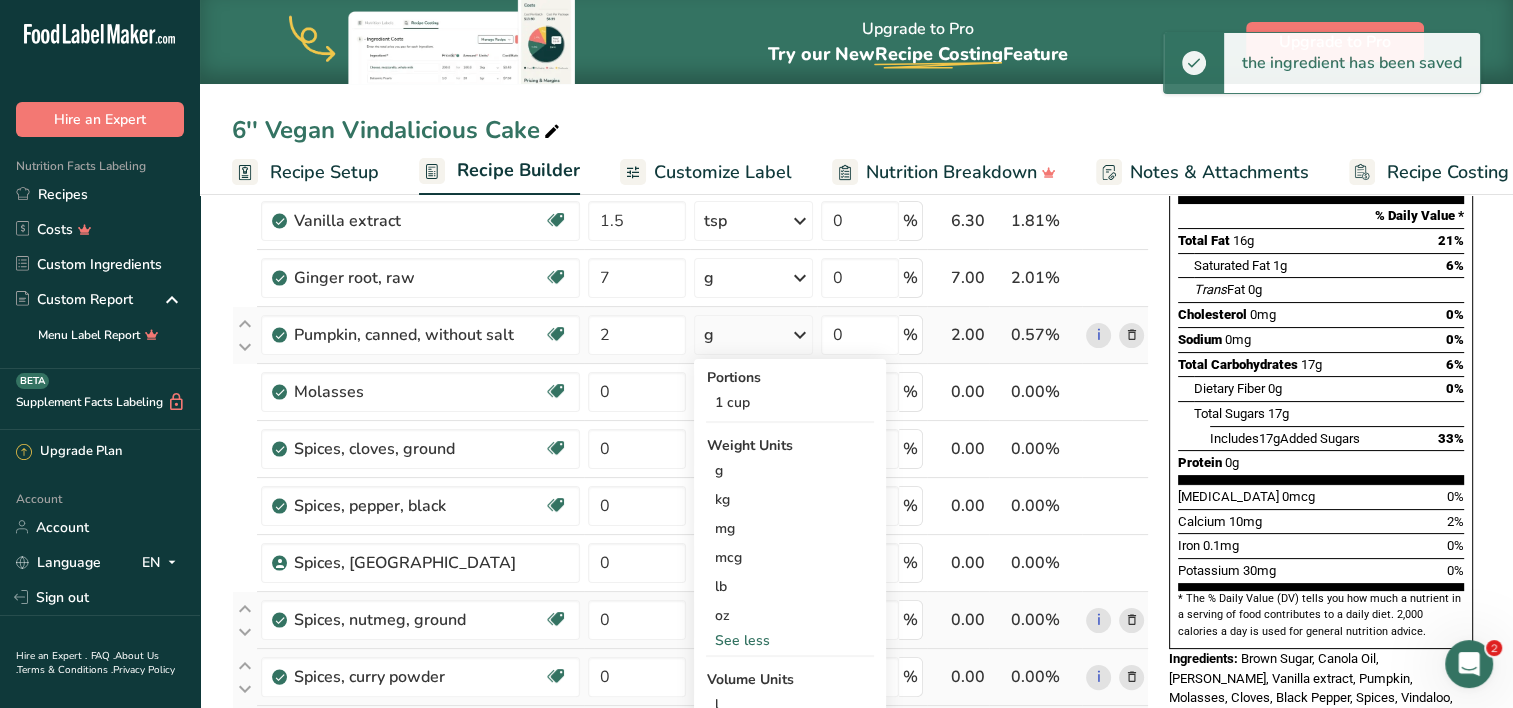 scroll, scrollTop: 263, scrollLeft: 0, axis: vertical 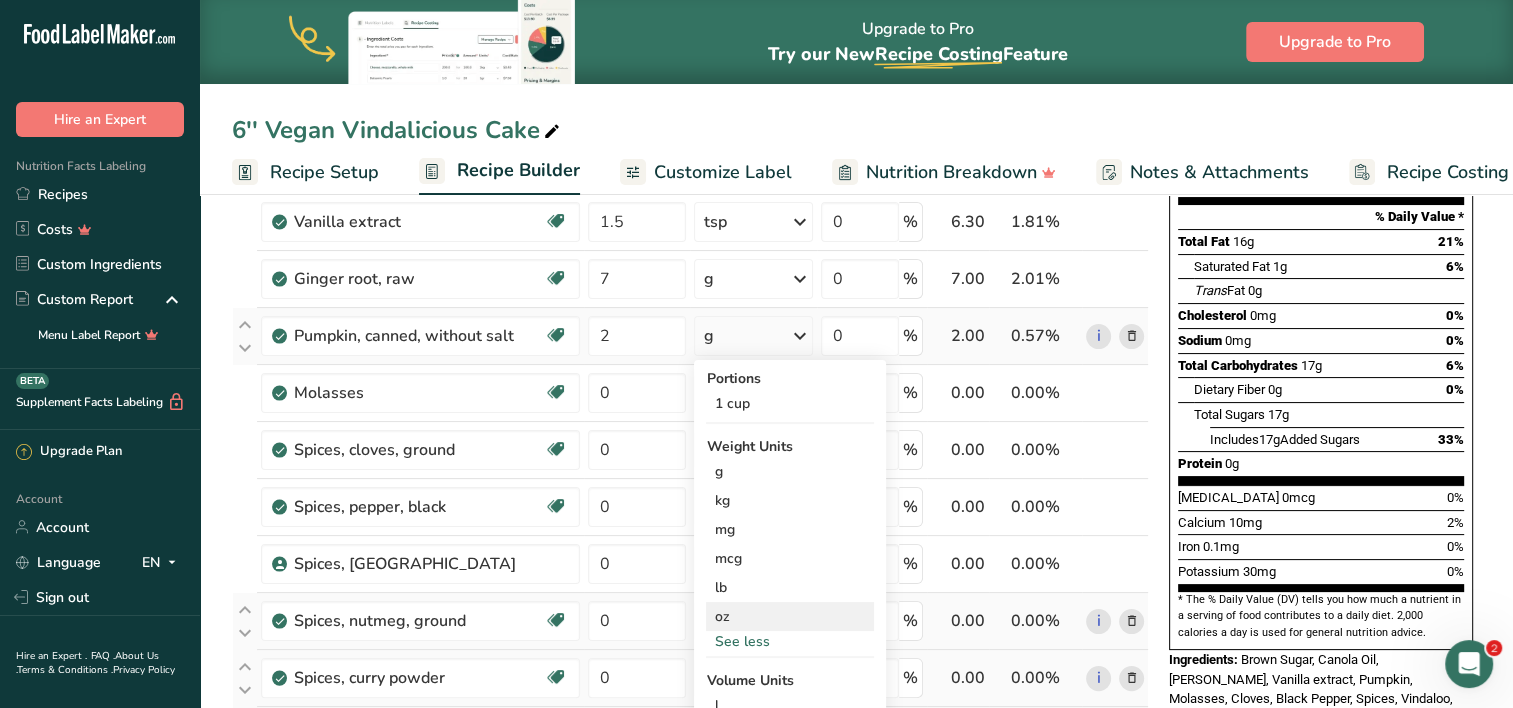 click on "oz" at bounding box center (790, 616) 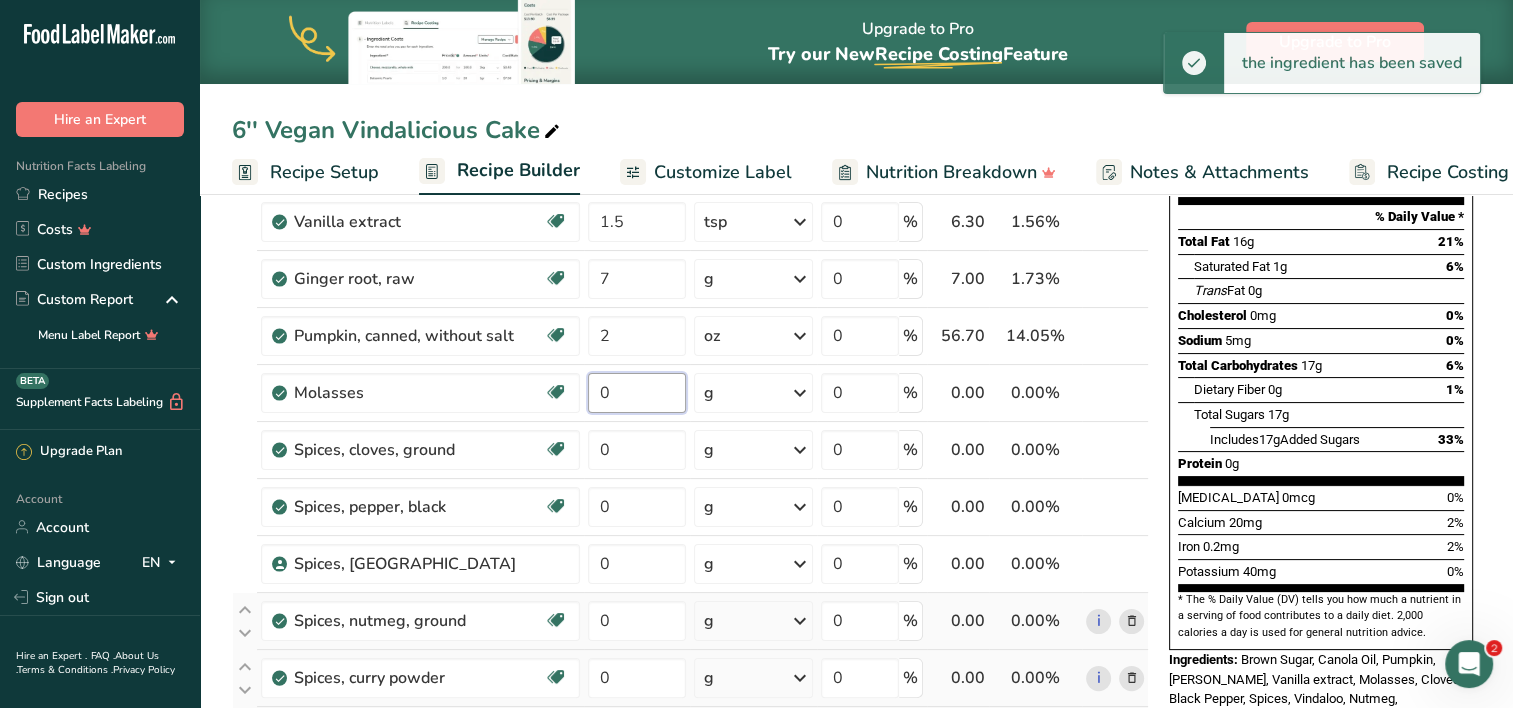 click on "0" at bounding box center [637, 393] 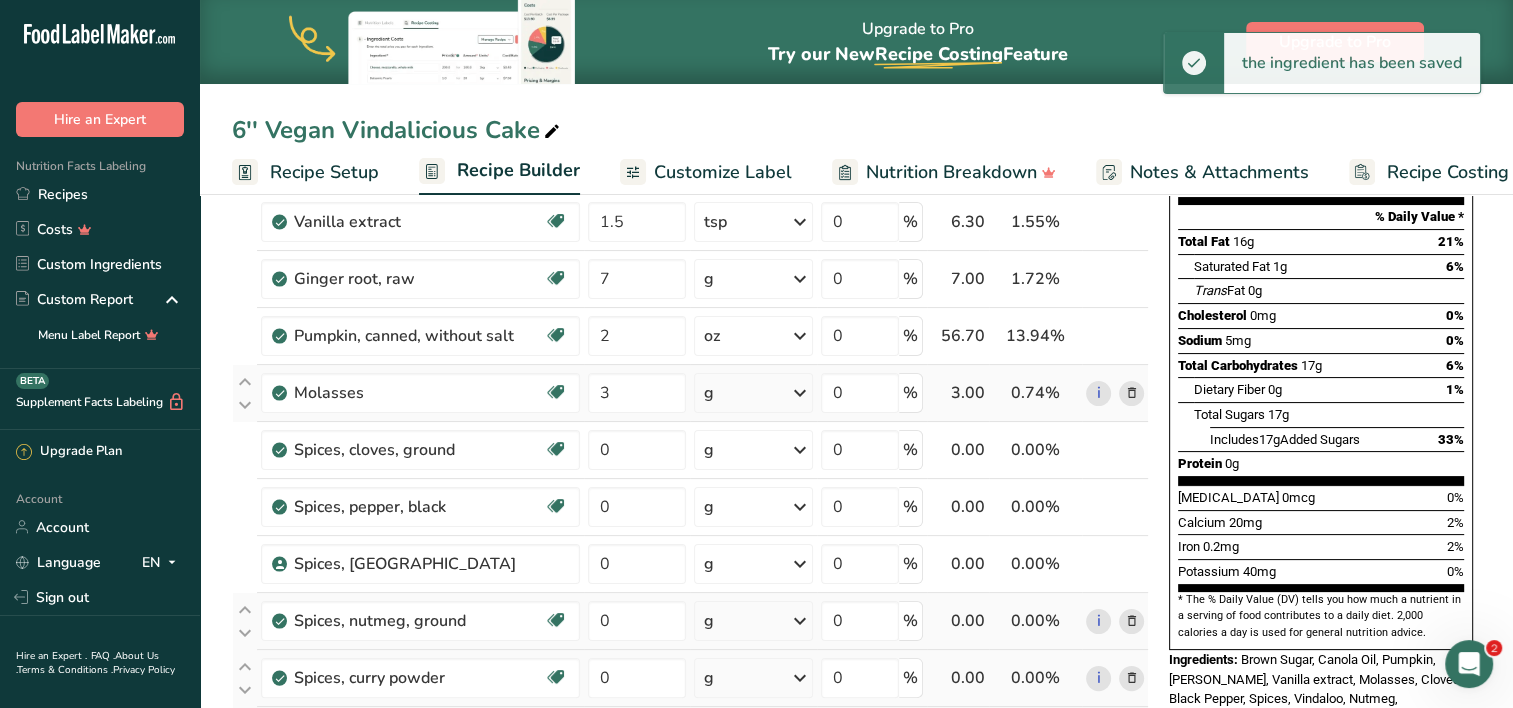 click on "Ingredient *
Amount *
Unit *
Waste *   .a-a{fill:#347362;}.b-a{fill:#fff;}          Grams
Percentage
Sugars, brown
Dairy free
Gluten free
Vegan
Vegetarian
Soy free
6
oz
Portions
1 tsp unpacked
1 cup packed
1 cup unpacked
See more
Weight Units
g
kg
mg
mcg
lb
oz
See less
Volume Units
l
Volume units require a density conversion. If you know your ingredient's density enter it below. Otherwise, click on "RIA" our AI Regulatory bot - she will be able to help you
lb/ft3
g/cm3
mL" at bounding box center [690, 748] 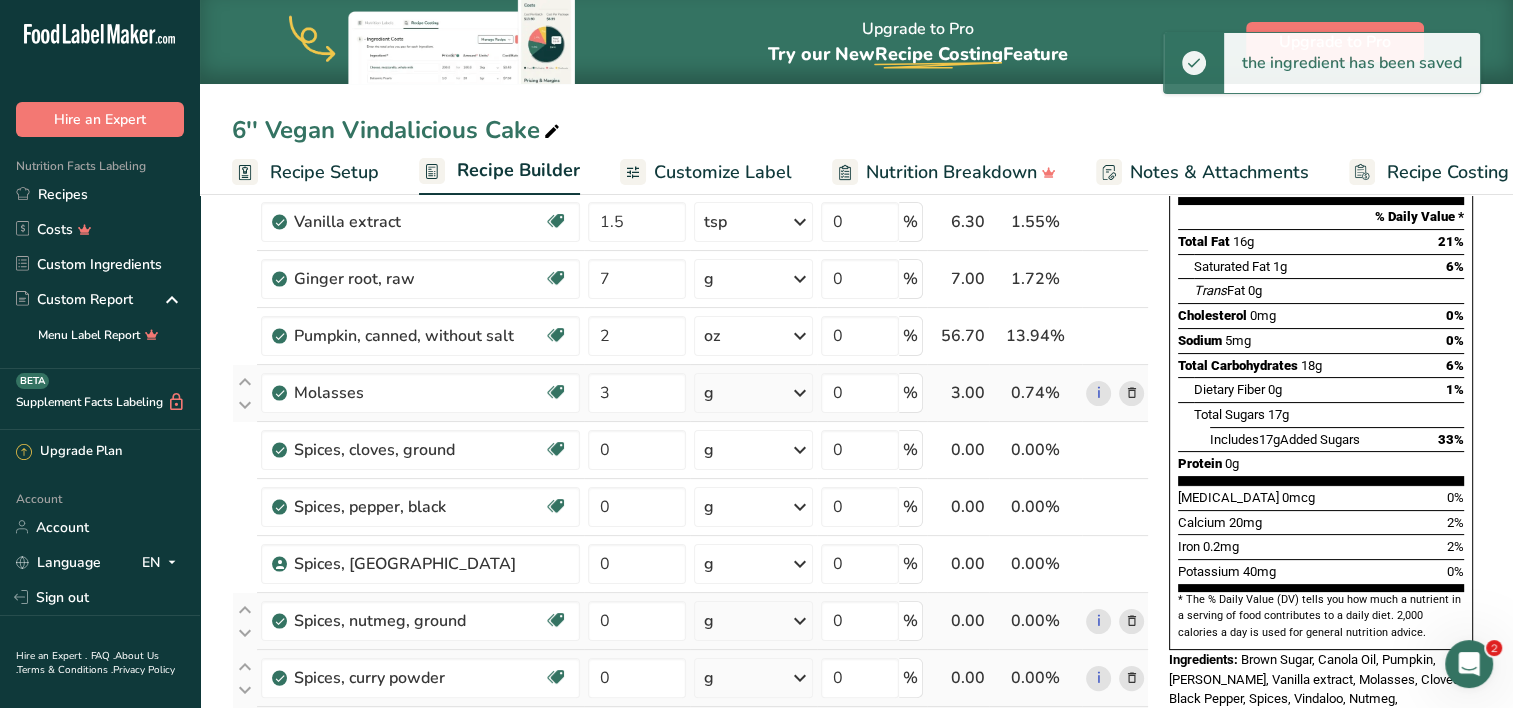 click on "g" at bounding box center [708, 393] 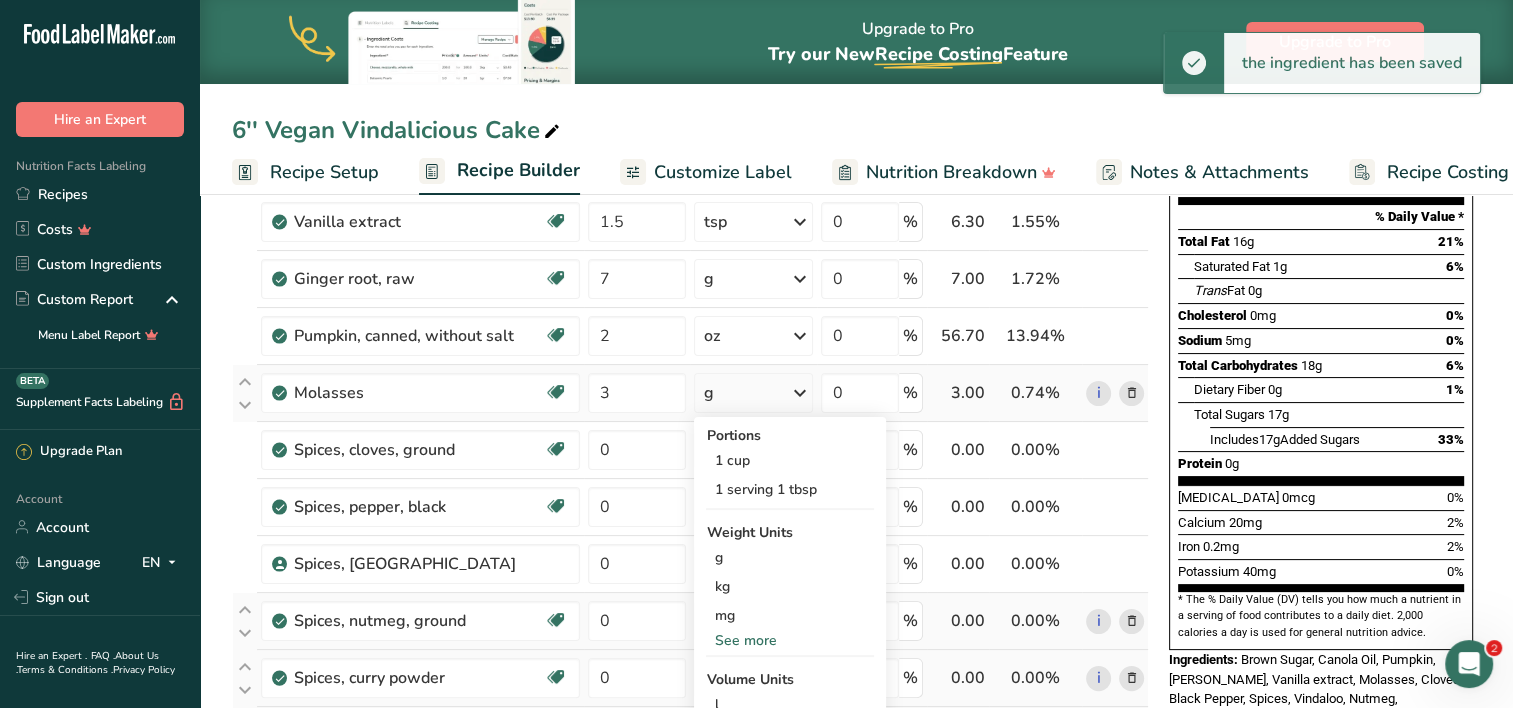 click on "See more" at bounding box center (790, 640) 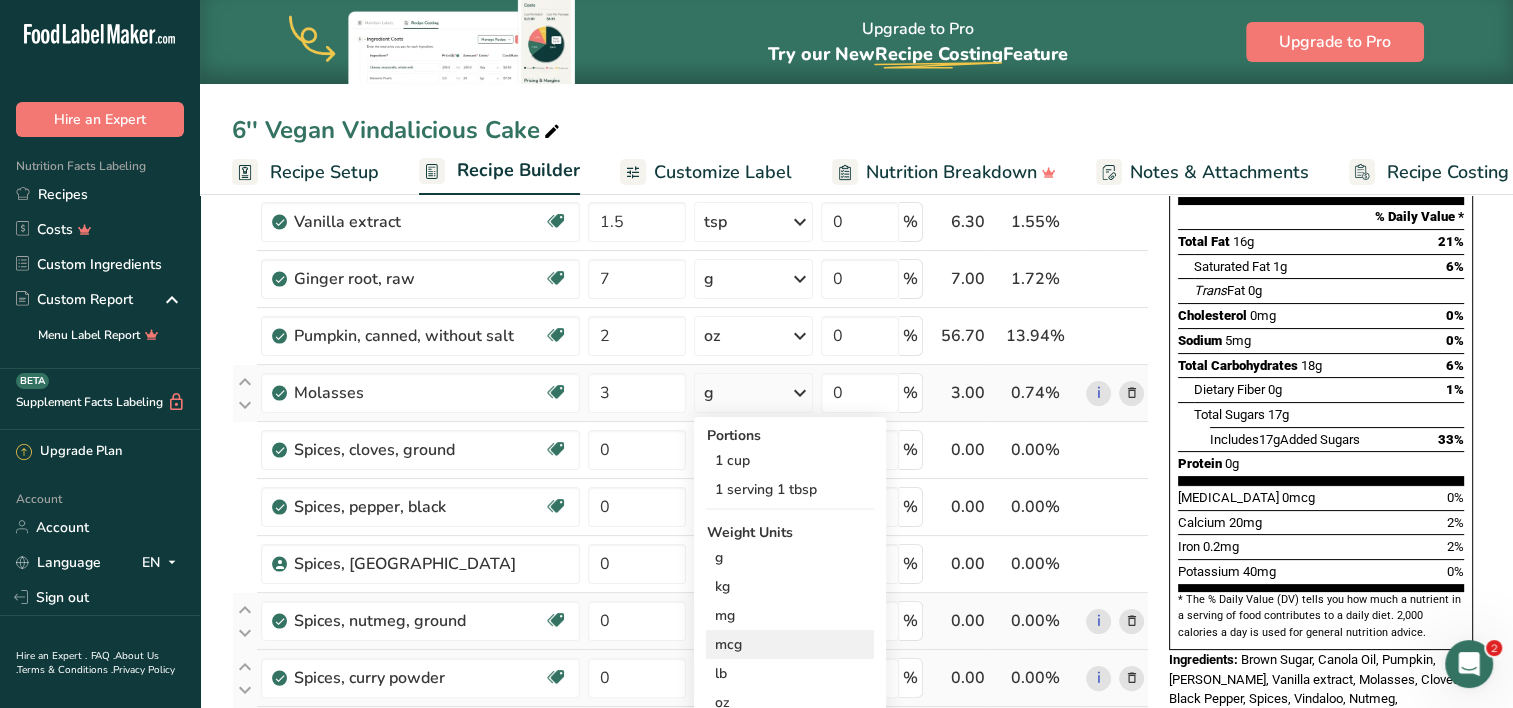 scroll, scrollTop: 332, scrollLeft: 0, axis: vertical 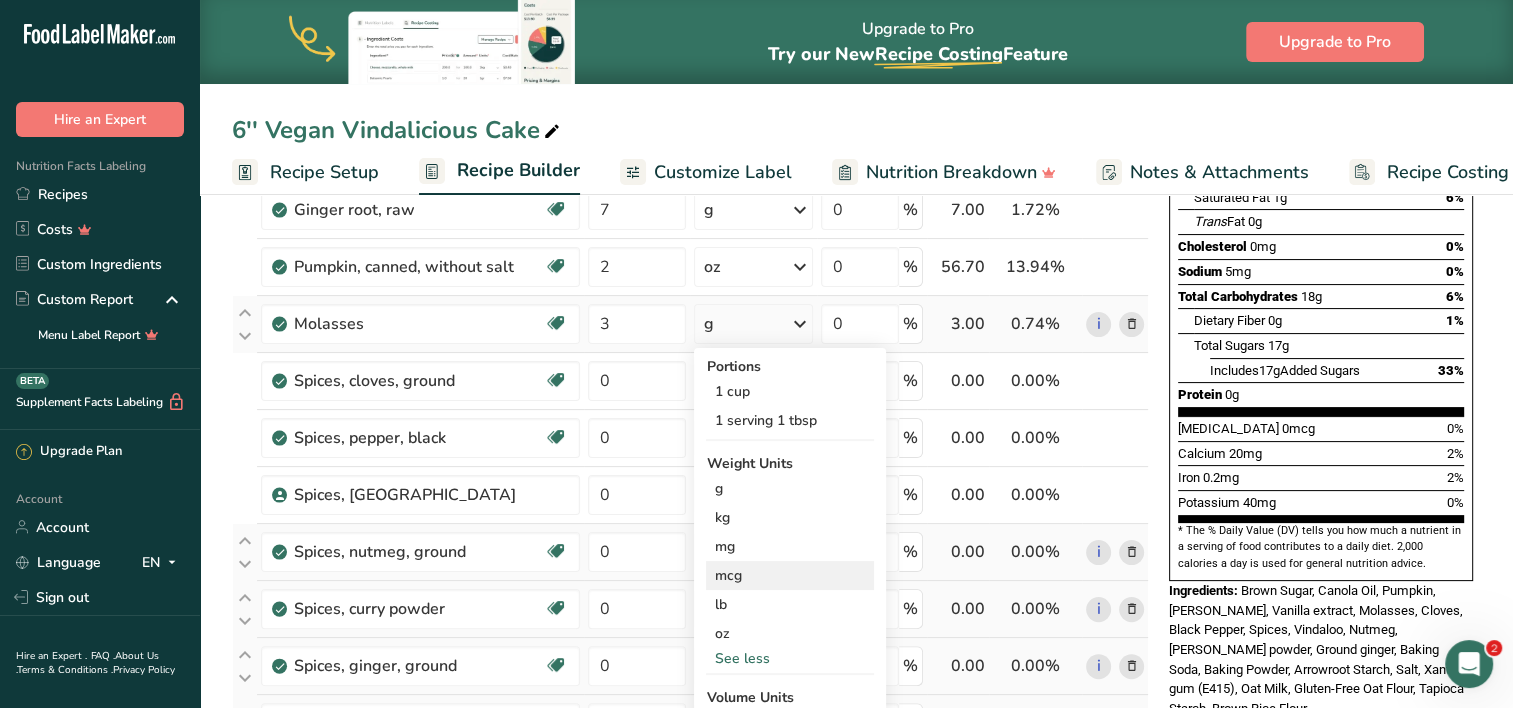 click on "oz" at bounding box center [790, 633] 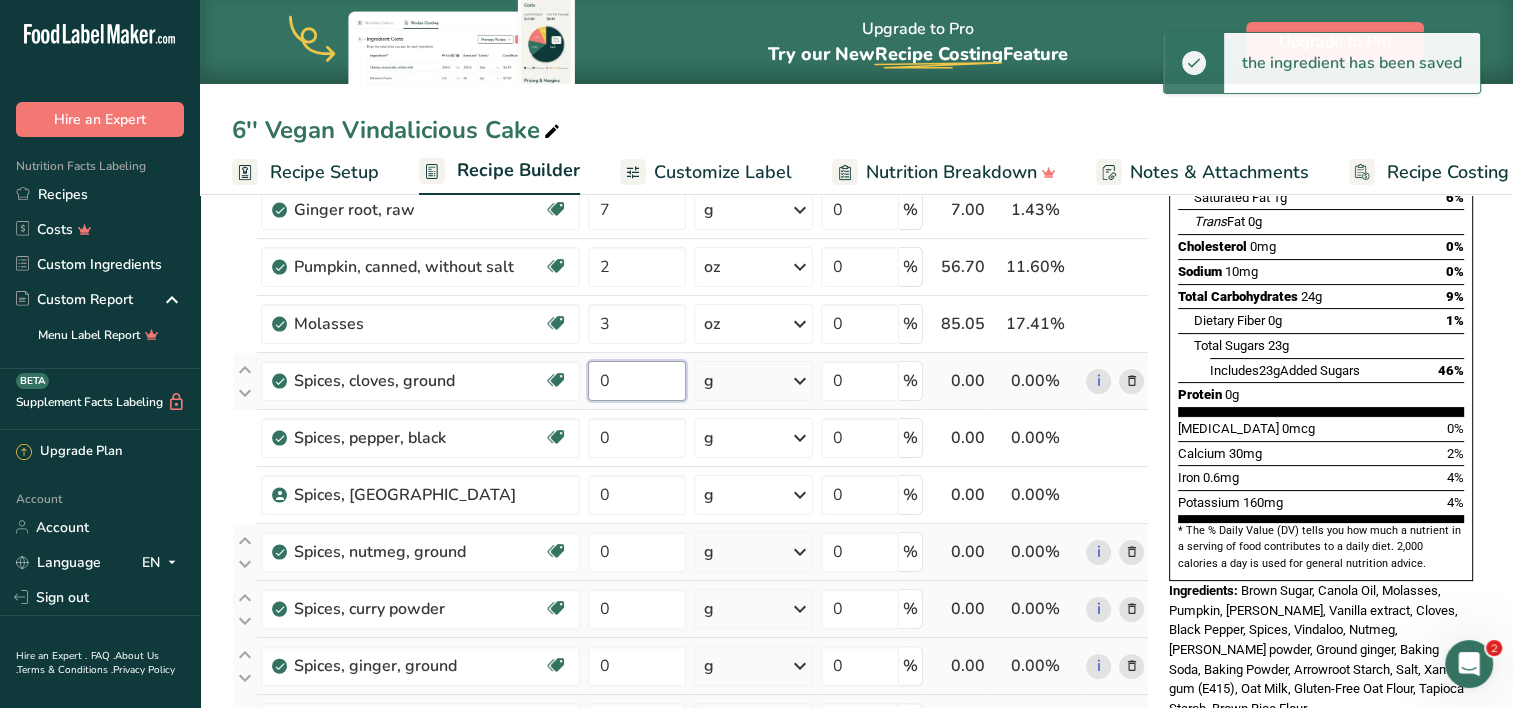 click on "0" at bounding box center (637, 381) 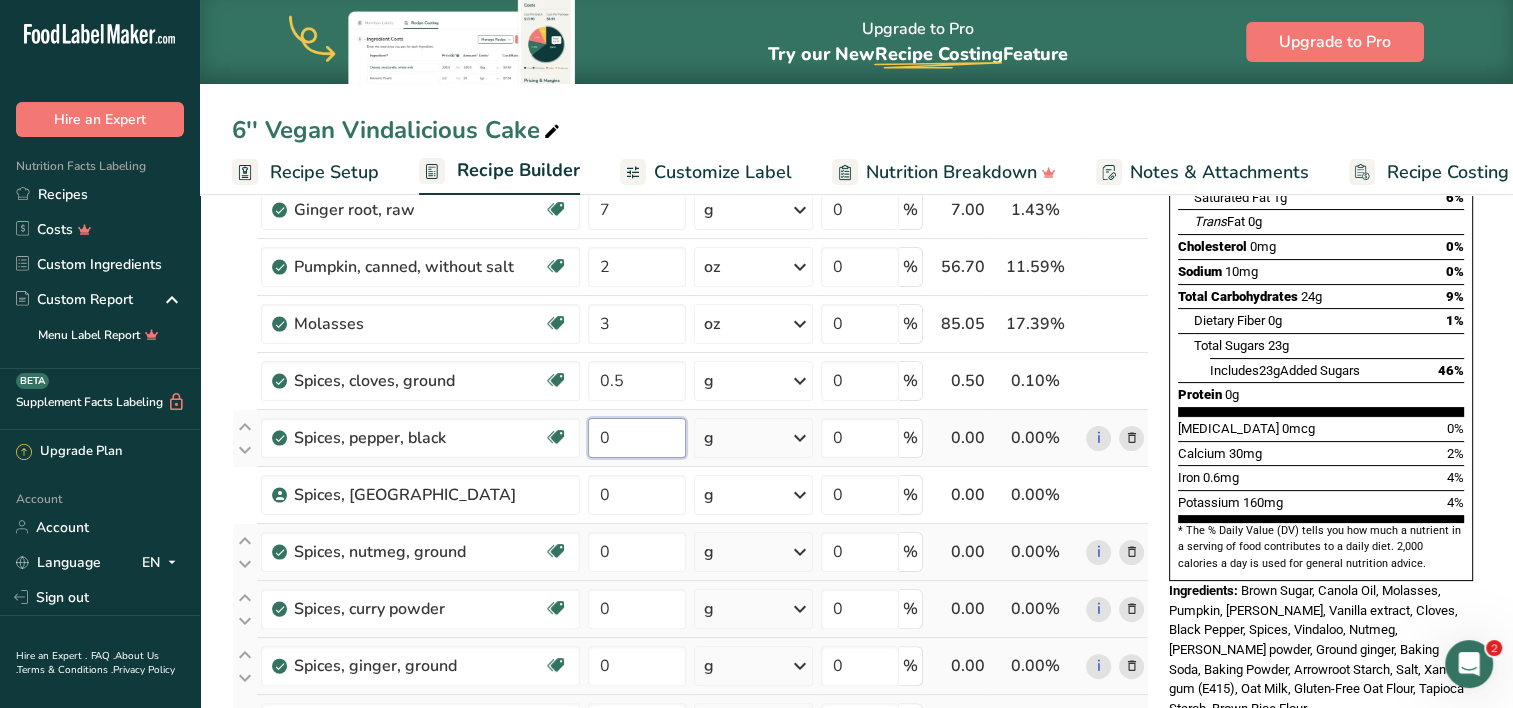 click on "Ingredient *
Amount *
Unit *
Waste *   .a-a{fill:#347362;}.b-a{fill:#fff;}          Grams
Percentage
Sugars, brown
Dairy free
Gluten free
Vegan
Vegetarian
Soy free
6
oz
Portions
1 tsp unpacked
1 cup packed
1 cup unpacked
See more
Weight Units
g
kg
mg
mcg
lb
oz
See less
Volume Units
l
Volume units require a density conversion. If you know your ingredient's density enter it below. Otherwise, click on "RIA" our AI Regulatory bot - she will be able to help you
lb/ft3
g/cm3
mL" at bounding box center [690, 679] 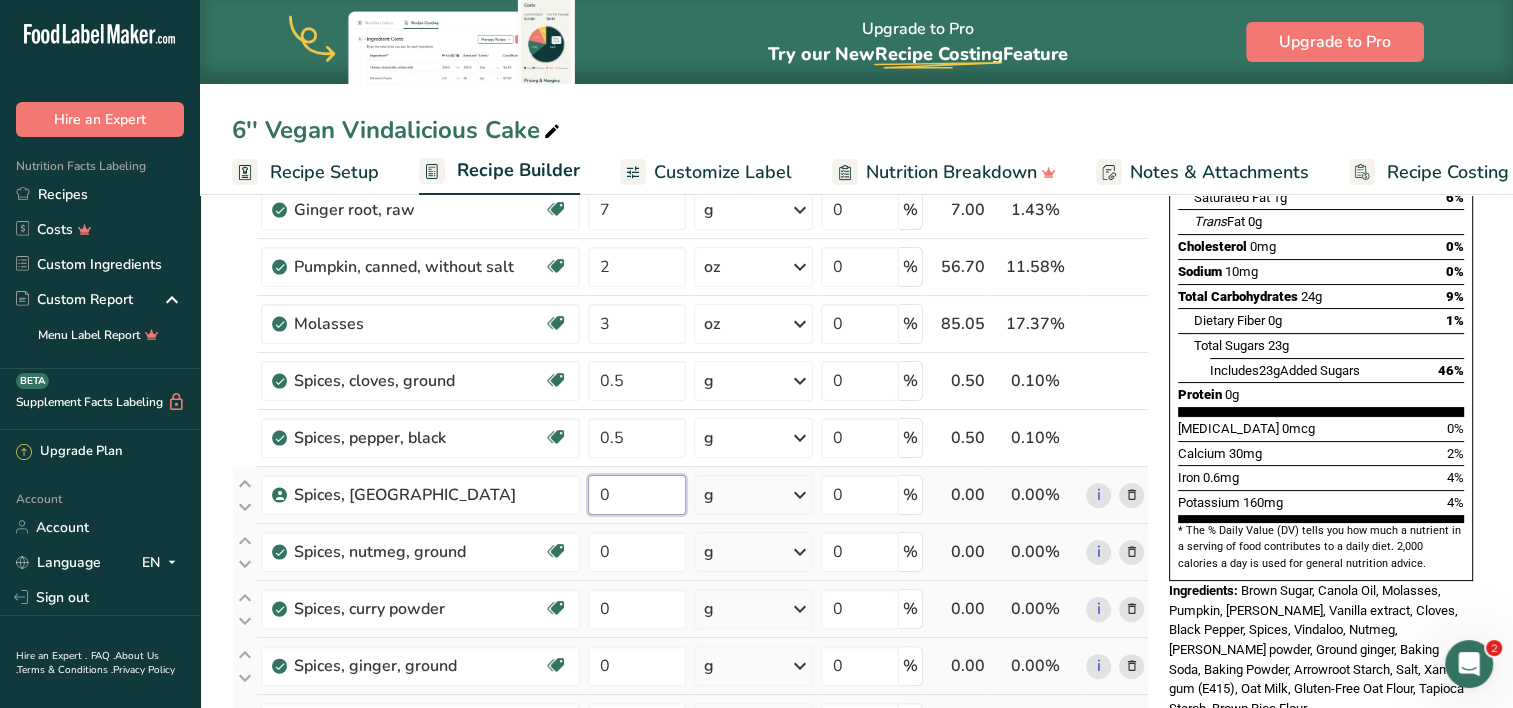click on "Ingredient *
Amount *
Unit *
Waste *   .a-a{fill:#347362;}.b-a{fill:#fff;}          Grams
Percentage
Sugars, brown
Dairy free
Gluten free
Vegan
Vegetarian
Soy free
6
oz
Portions
1 tsp unpacked
1 cup packed
1 cup unpacked
See more
Weight Units
g
kg
mg
mcg
lb
oz
See less
Volume Units
l
Volume units require a density conversion. If you know your ingredient's density enter it below. Otherwise, click on "RIA" our AI Regulatory bot - she will be able to help you
lb/ft3
g/cm3
mL" at bounding box center (690, 679) 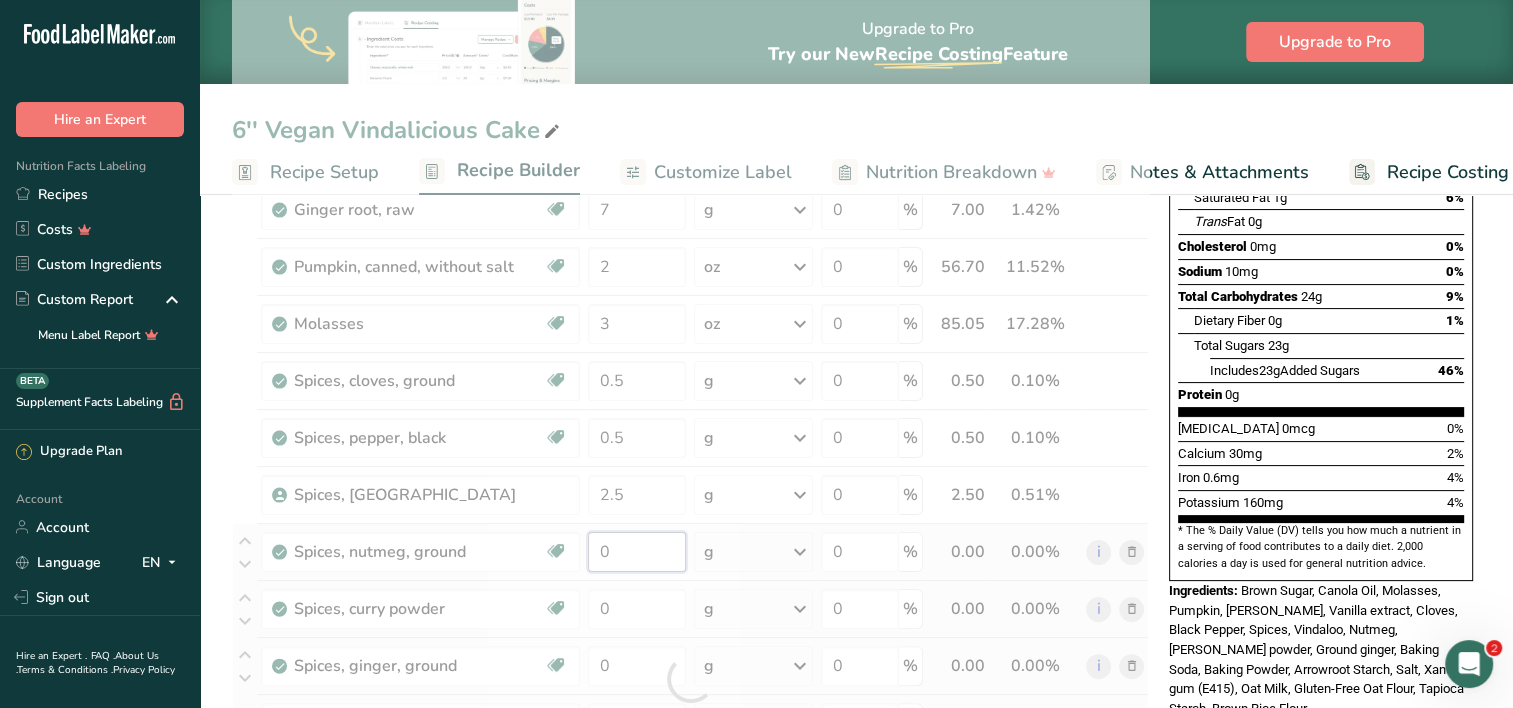 click on "Ingredient *
Amount *
Unit *
Waste *   .a-a{fill:#347362;}.b-a{fill:#fff;}          Grams
Percentage
Sugars, brown
Dairy free
Gluten free
Vegan
Vegetarian
Soy free
6
oz
Portions
1 tsp unpacked
1 cup packed
1 cup unpacked
See more
Weight Units
g
kg
mg
mcg
lb
oz
See less
Volume Units
l
Volume units require a density conversion. If you know your ingredient's density enter it below. Otherwise, click on "RIA" our AI Regulatory bot - she will be able to help you
lb/ft3
g/cm3
mL" at bounding box center [690, 679] 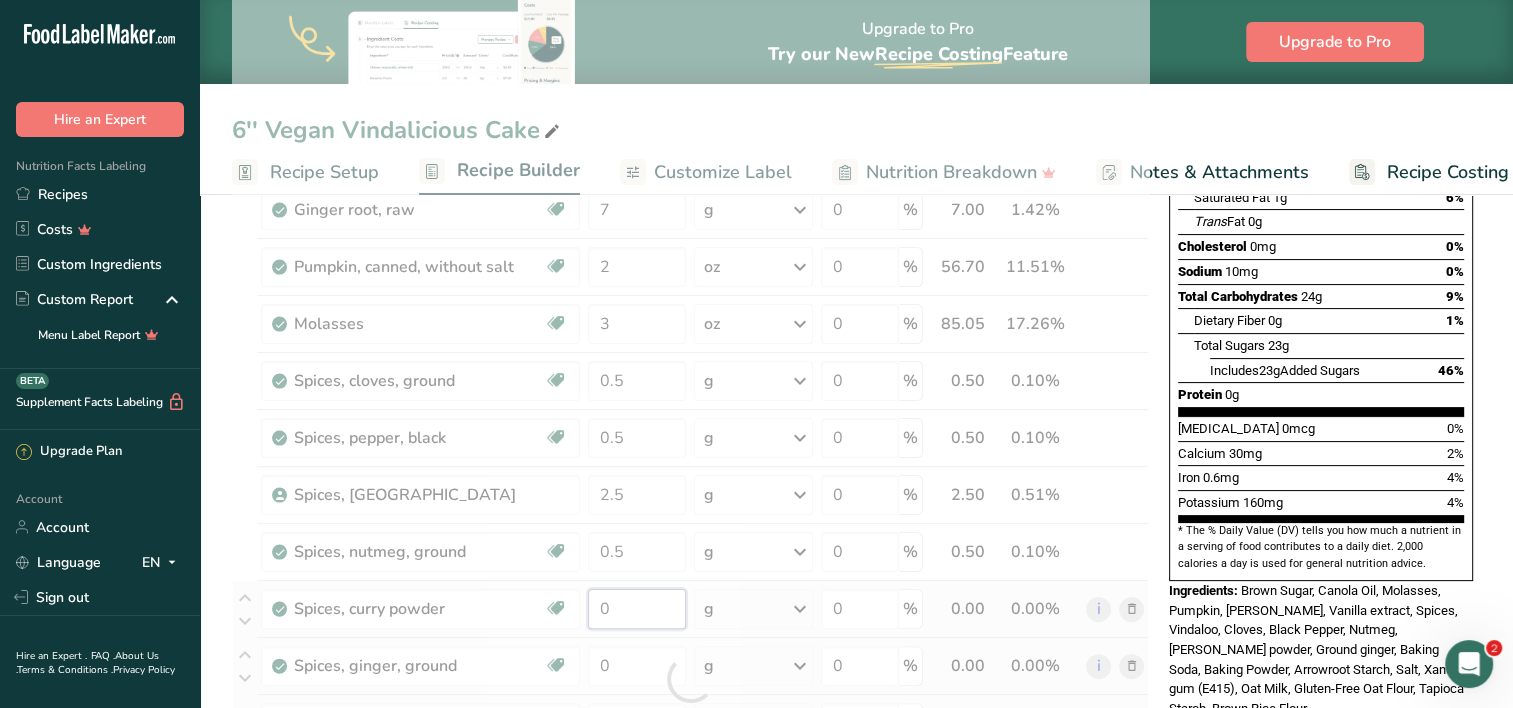 click on "Ingredient *
Amount *
Unit *
Waste *   .a-a{fill:#347362;}.b-a{fill:#fff;}          Grams
Percentage
Sugars, brown
Dairy free
Gluten free
Vegan
Vegetarian
Soy free
6
oz
Portions
1 tsp unpacked
1 cup packed
1 cup unpacked
See more
Weight Units
g
kg
mg
mcg
lb
oz
See less
Volume Units
l
Volume units require a density conversion. If you know your ingredient's density enter it below. Otherwise, click on "RIA" our AI Regulatory bot - she will be able to help you
lb/ft3
g/cm3
mL" at bounding box center [690, 679] 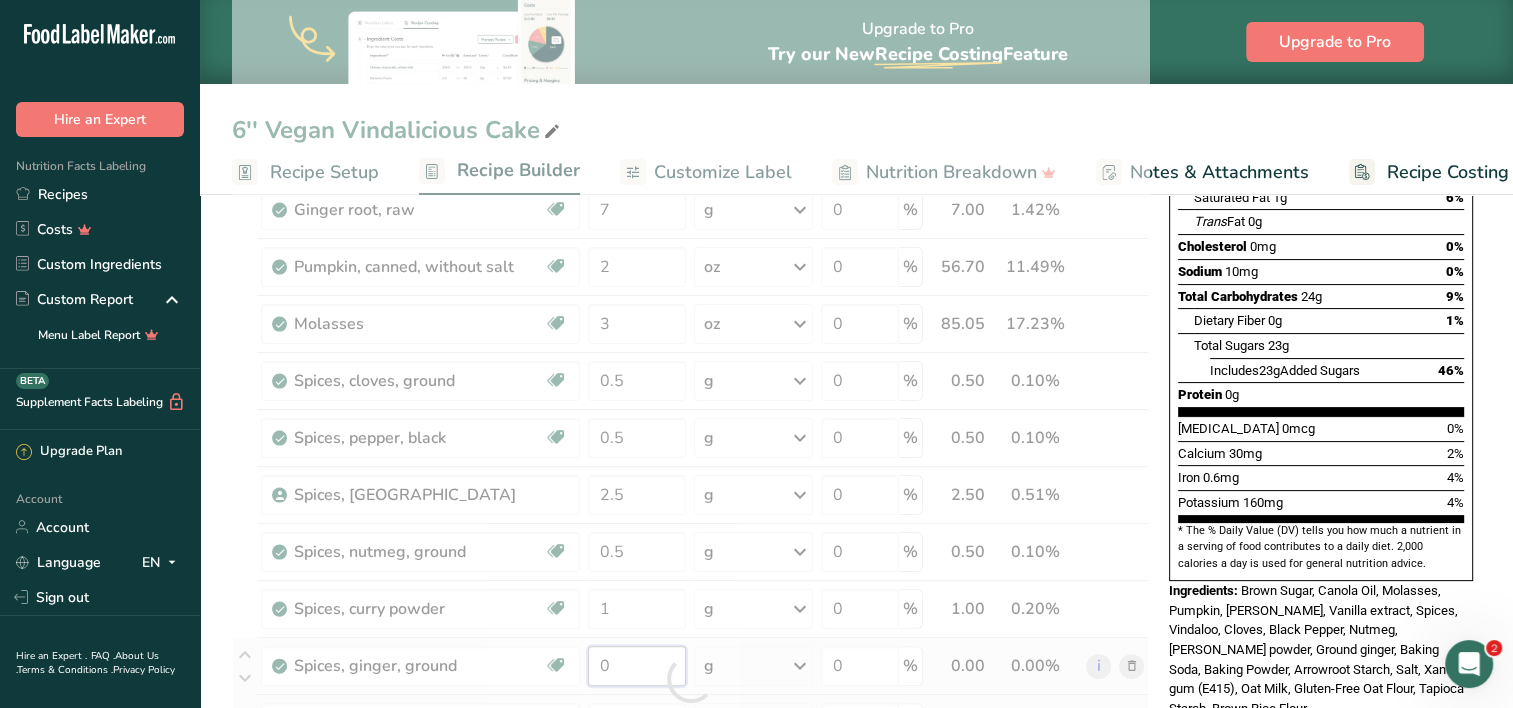 click on "Ingredient *
Amount *
Unit *
Waste *   .a-a{fill:#347362;}.b-a{fill:#fff;}          Grams
Percentage
Sugars, brown
Dairy free
Gluten free
Vegan
Vegetarian
Soy free
6
oz
Portions
1 tsp unpacked
1 cup packed
1 cup unpacked
See more
Weight Units
g
kg
mg
mcg
lb
oz
See less
Volume Units
l
Volume units require a density conversion. If you know your ingredient's density enter it below. Otherwise, click on "RIA" our AI Regulatory bot - she will be able to help you
lb/ft3
g/cm3
mL" at bounding box center [690, 679] 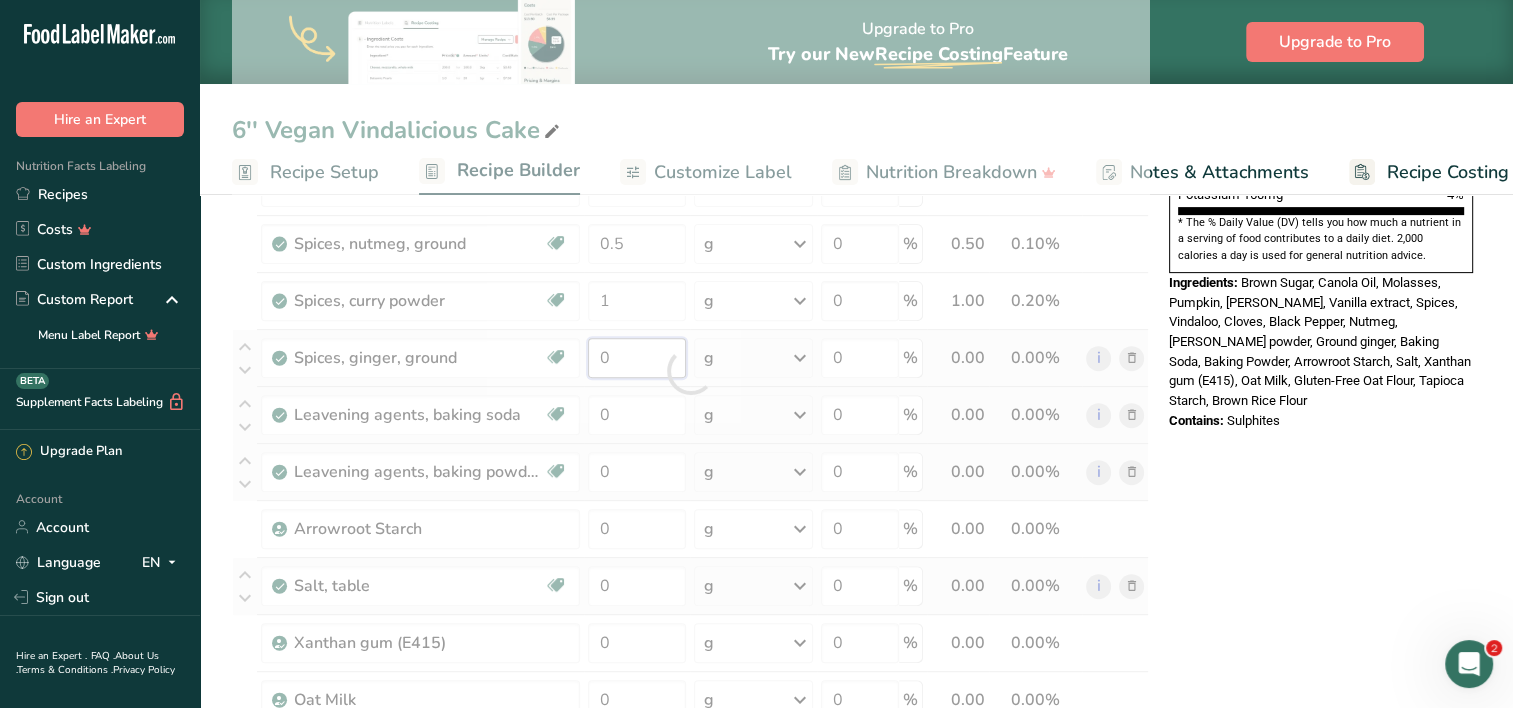 scroll, scrollTop: 640, scrollLeft: 0, axis: vertical 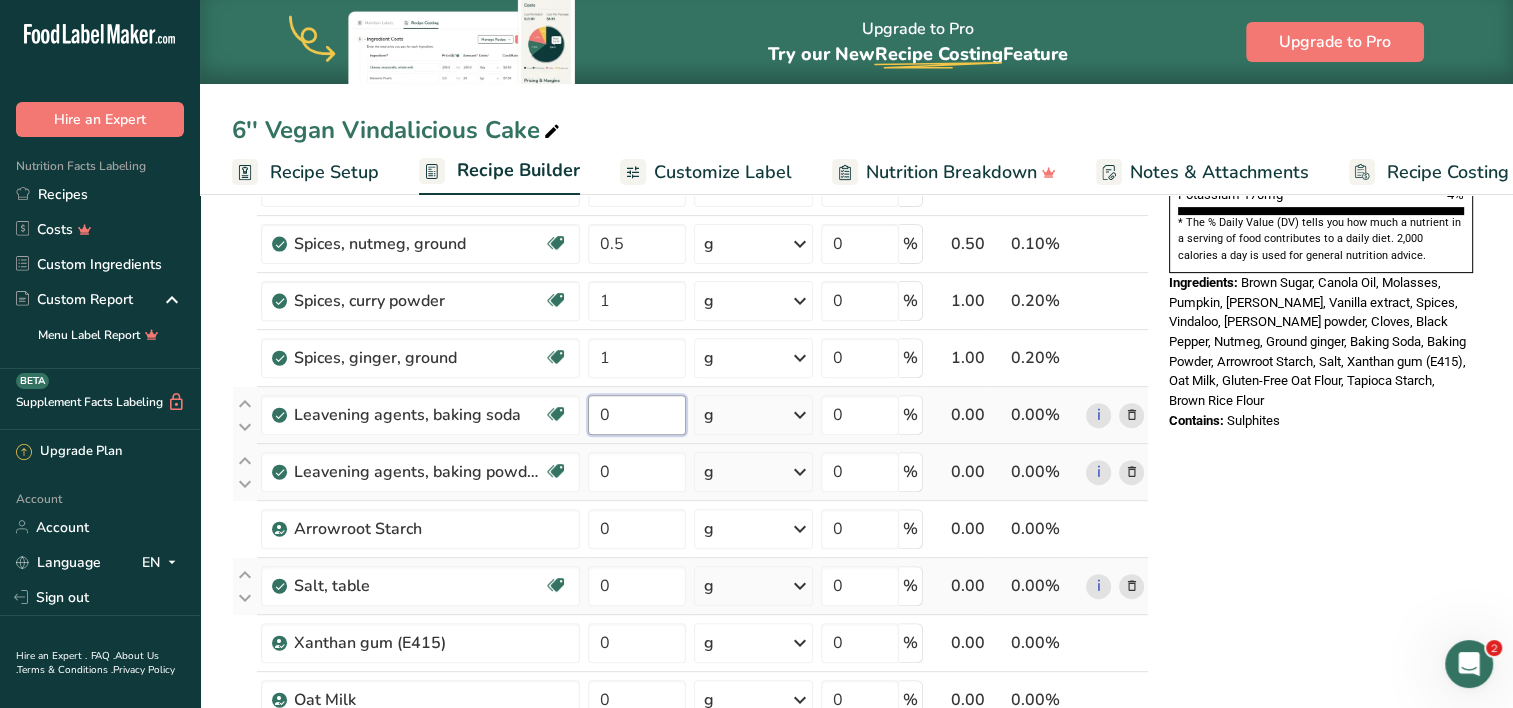 click on "Ingredient *
Amount *
Unit *
Waste *   .a-a{fill:#347362;}.b-a{fill:#fff;}          Grams
Percentage
Sugars, brown
Dairy free
Gluten free
Vegan
Vegetarian
Soy free
6
oz
Portions
1 tsp unpacked
1 cup packed
1 cup unpacked
See more
Weight Units
g
kg
mg
mcg
lb
oz
See less
Volume Units
l
Volume units require a density conversion. If you know your ingredient's density enter it below. Otherwise, click on "RIA" our AI Regulatory bot - she will be able to help you
lb/ft3
g/cm3
mL" at bounding box center [690, 371] 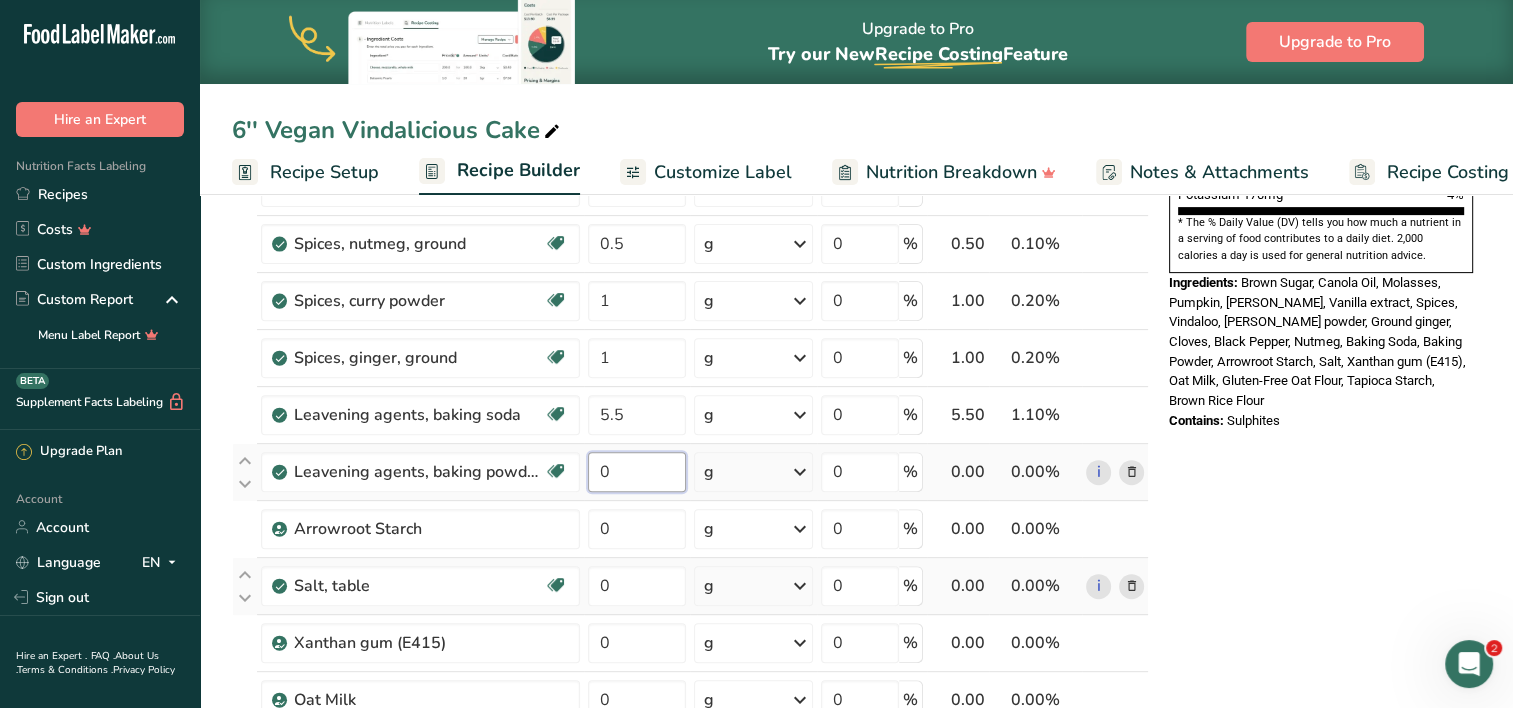 click on "Ingredient *
Amount *
Unit *
Waste *   .a-a{fill:#347362;}.b-a{fill:#fff;}          Grams
Percentage
Sugars, brown
Dairy free
Gluten free
Vegan
Vegetarian
Soy free
6
oz
Portions
1 tsp unpacked
1 cup packed
1 cup unpacked
See more
Weight Units
g
kg
mg
mcg
lb
oz
See less
Volume Units
l
Volume units require a density conversion. If you know your ingredient's density enter it below. Otherwise, click on "RIA" our AI Regulatory bot - she will be able to help you
lb/ft3
g/cm3
mL" at bounding box center (690, 371) 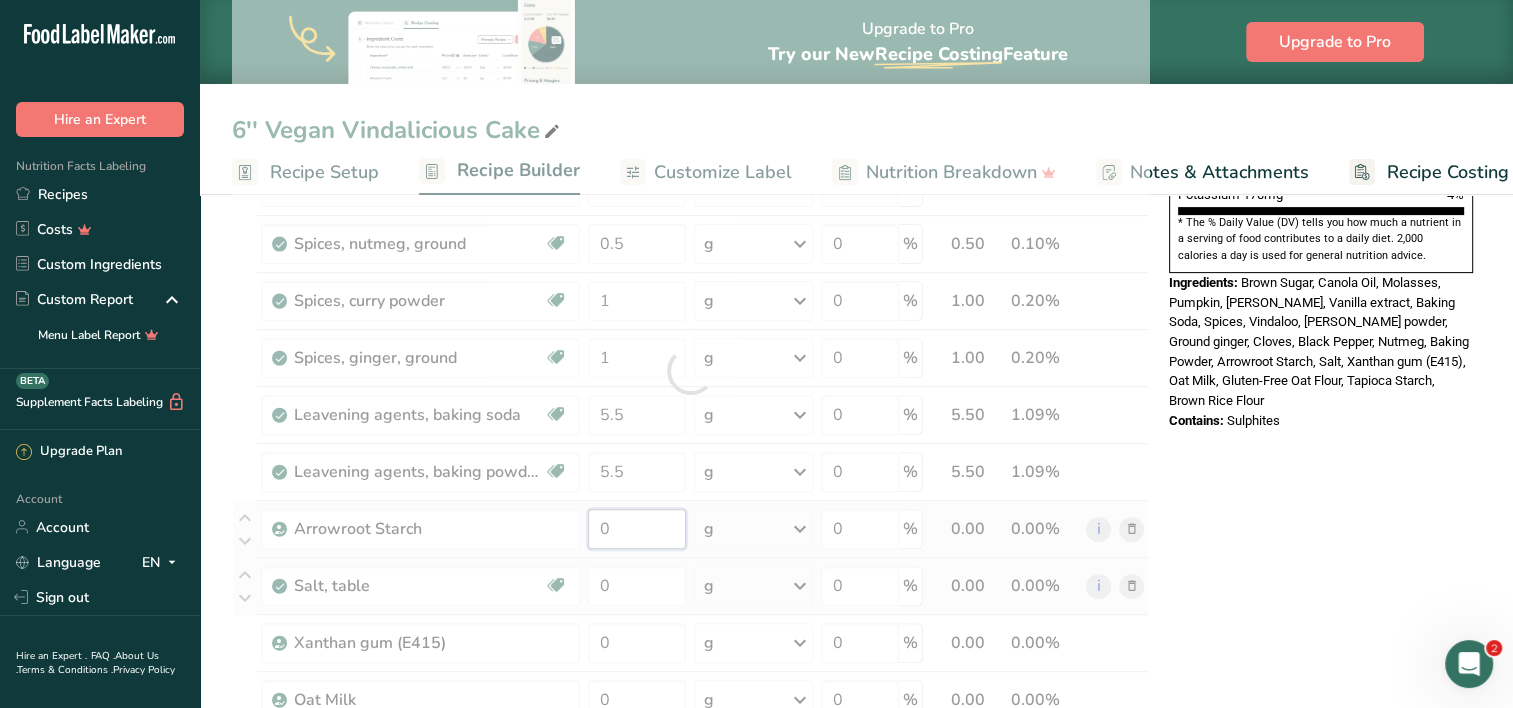 click on "Ingredient *
Amount *
Unit *
Waste *   .a-a{fill:#347362;}.b-a{fill:#fff;}          Grams
Percentage
Sugars, brown
Dairy free
Gluten free
Vegan
Vegetarian
Soy free
6
oz
Portions
1 tsp unpacked
1 cup packed
1 cup unpacked
See more
Weight Units
g
kg
mg
mcg
lb
oz
See less
Volume Units
l
Volume units require a density conversion. If you know your ingredient's density enter it below. Otherwise, click on "RIA" our AI Regulatory bot - she will be able to help you
lb/ft3
g/cm3
mL" at bounding box center [690, 371] 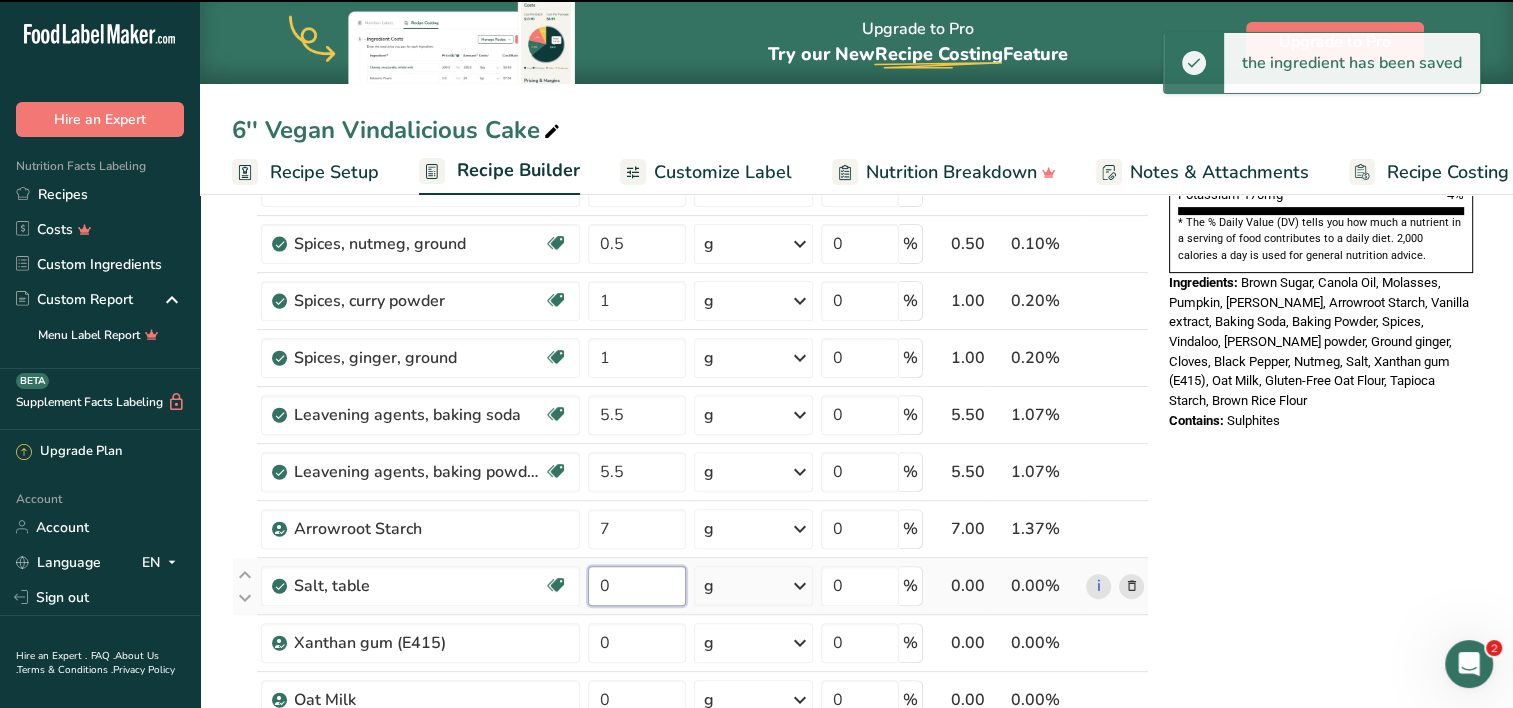 click on "0" at bounding box center (637, 586) 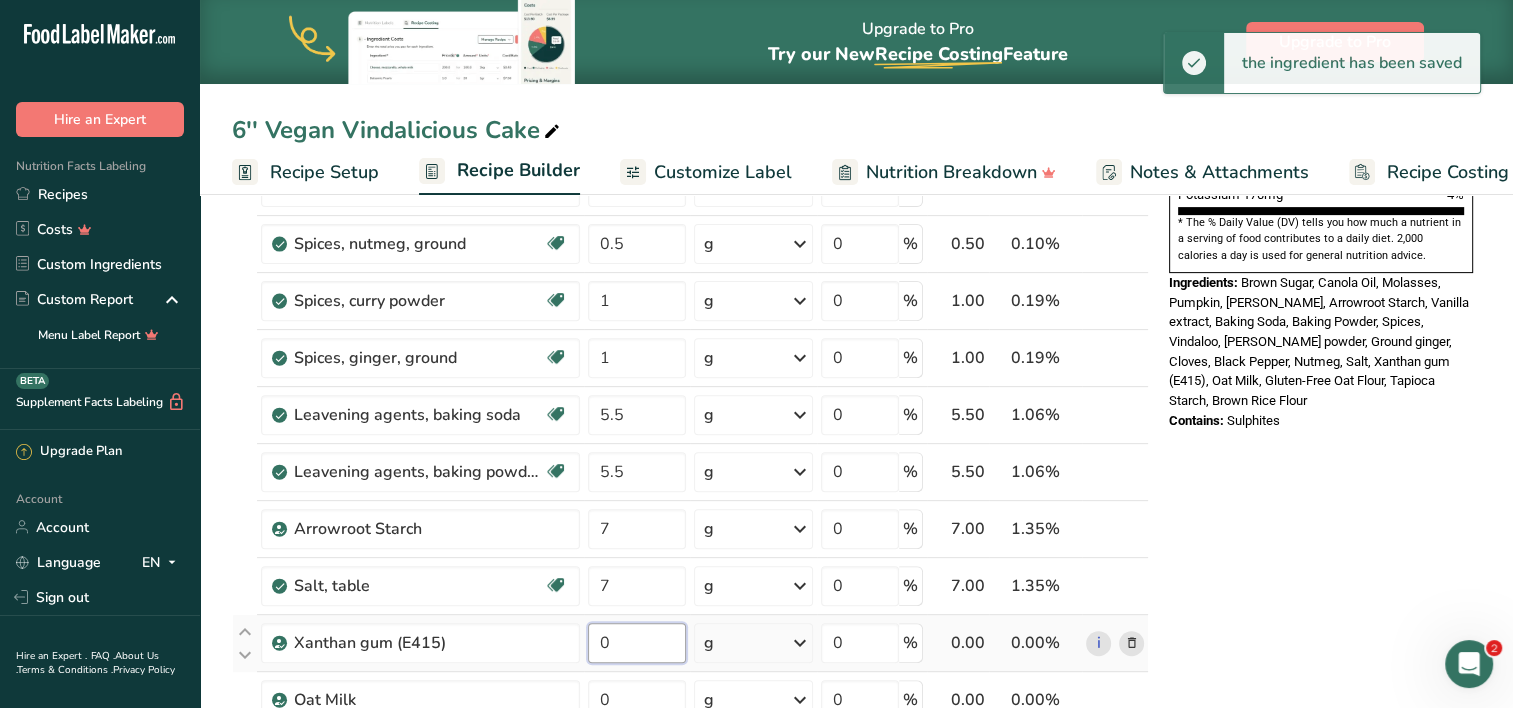 click on "Ingredient *
Amount *
Unit *
Waste *   .a-a{fill:#347362;}.b-a{fill:#fff;}          Grams
Percentage
Sugars, brown
Dairy free
Gluten free
Vegan
Vegetarian
Soy free
6
oz
Portions
1 tsp unpacked
1 cup packed
1 cup unpacked
See more
Weight Units
g
kg
mg
mcg
lb
oz
See less
Volume Units
l
Volume units require a density conversion. If you know your ingredient's density enter it below. Otherwise, click on "RIA" our AI Regulatory bot - she will be able to help you
lb/ft3
g/cm3
mL" at bounding box center [690, 371] 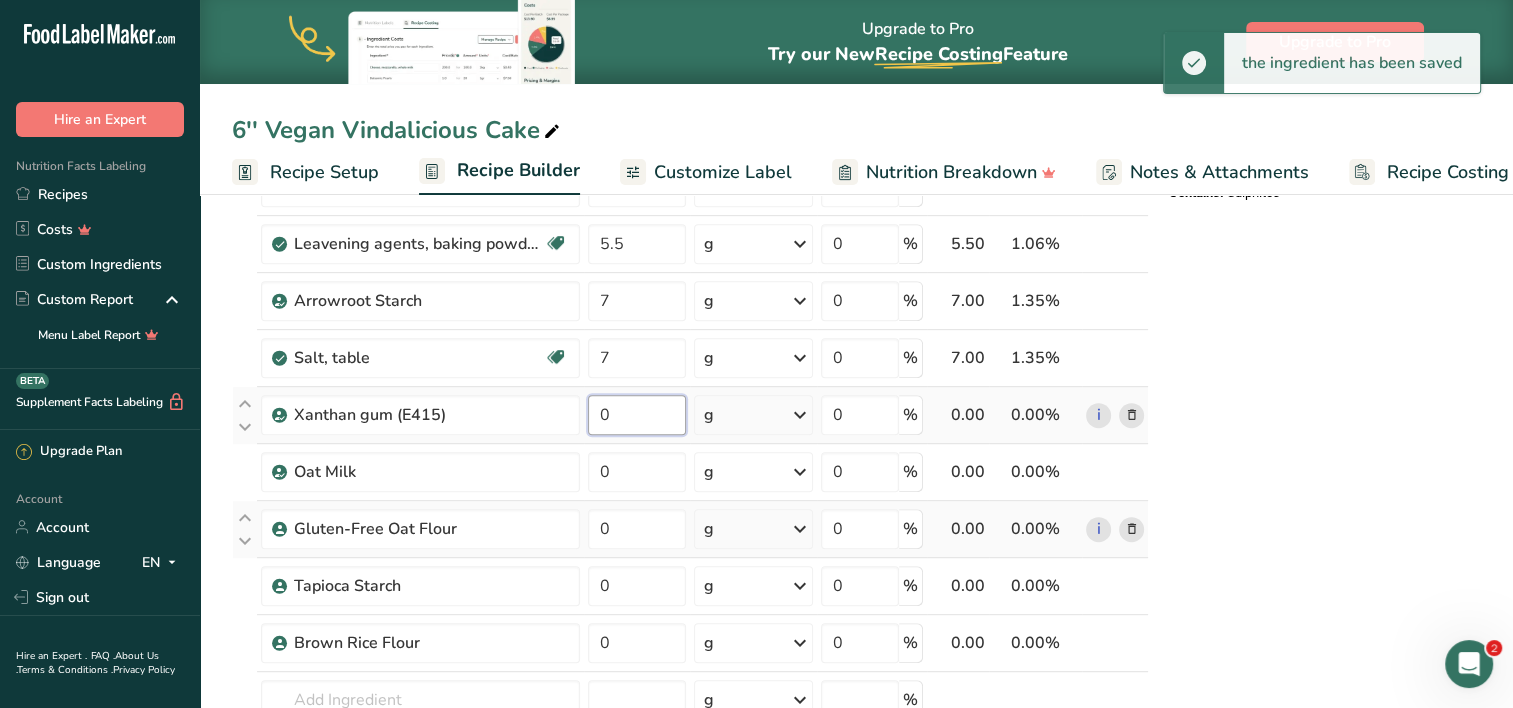 scroll, scrollTop: 868, scrollLeft: 0, axis: vertical 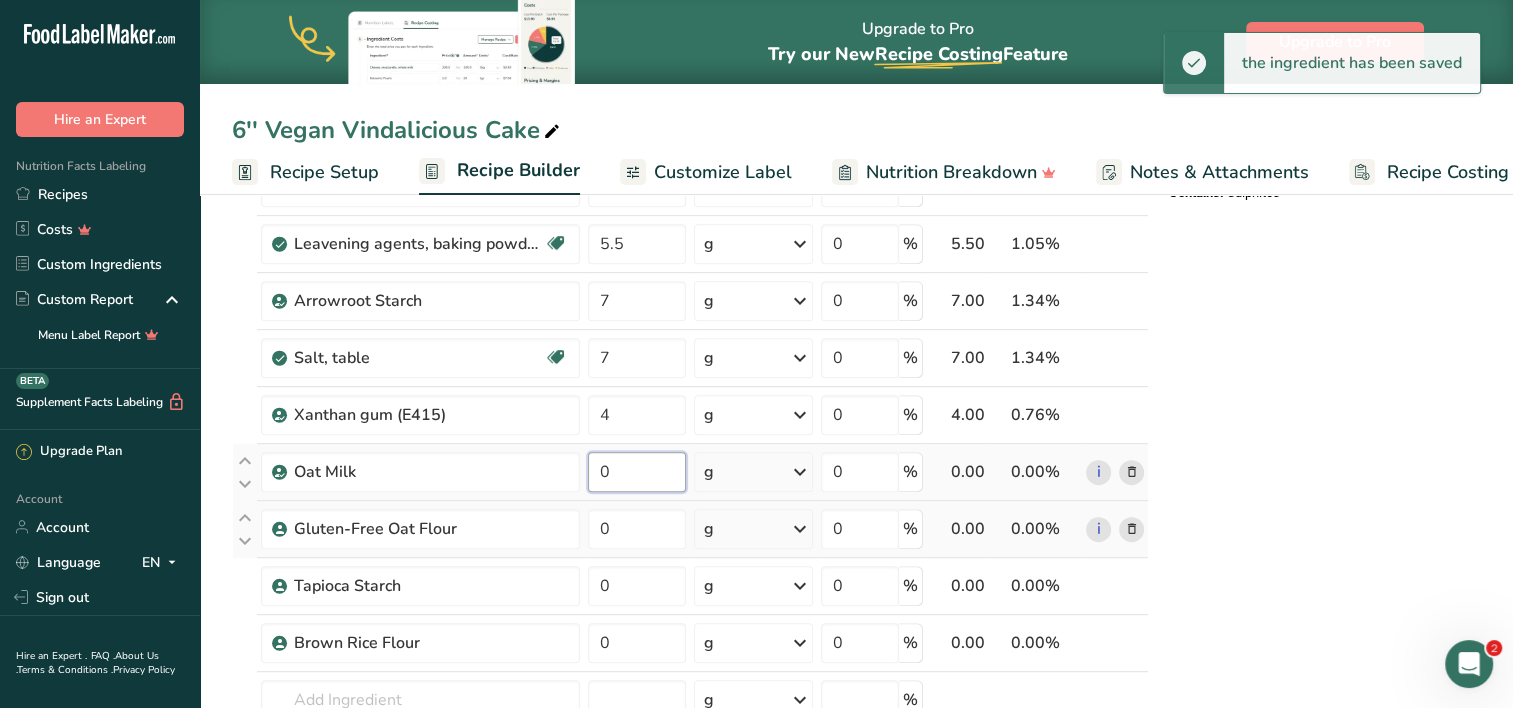 click on "Ingredient *
Amount *
Unit *
Waste *   .a-a{fill:#347362;}.b-a{fill:#fff;}          Grams
Percentage
Sugars, brown
Dairy free
Gluten free
Vegan
Vegetarian
Soy free
6
oz
Portions
1 tsp unpacked
1 cup packed
1 cup unpacked
See more
Weight Units
g
kg
mg
mcg
lb
oz
See less
Volume Units
l
Volume units require a density conversion. If you know your ingredient's density enter it below. Otherwise, click on "RIA" our AI Regulatory bot - she will be able to help you
lb/ft3
g/cm3
mL" at bounding box center [690, 143] 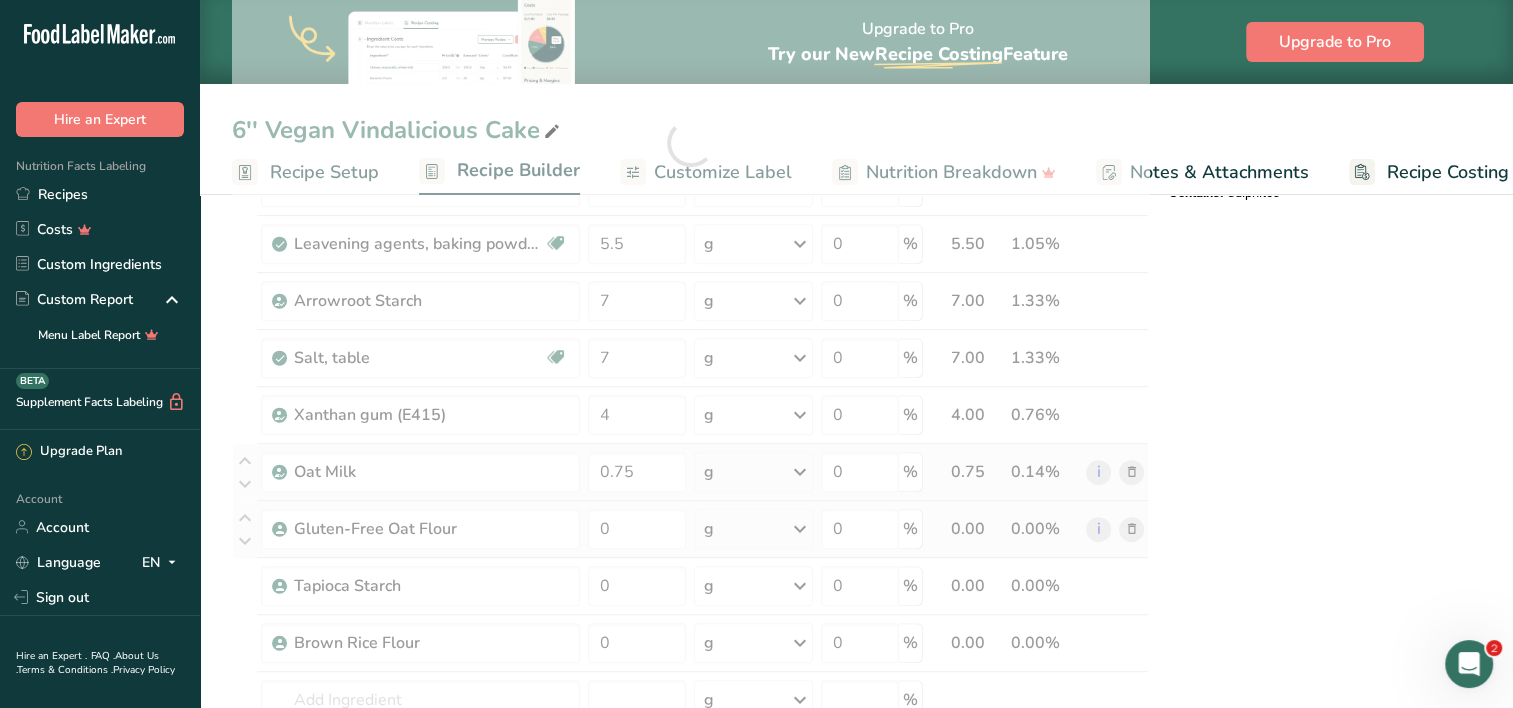 click on "Ingredient *
Amount *
Unit *
Waste *   .a-a{fill:#347362;}.b-a{fill:#fff;}          Grams
Percentage
Sugars, brown
Dairy free
Gluten free
Vegan
Vegetarian
Soy free
6
oz
Portions
1 tsp unpacked
1 cup packed
1 cup unpacked
See more
Weight Units
g
kg
mg
mcg
lb
oz
See less
Volume Units
l
Volume units require a density conversion. If you know your ingredient's density enter it below. Otherwise, click on "RIA" our AI Regulatory bot - she will be able to help you
lb/ft3
g/cm3
mL" at bounding box center (690, 143) 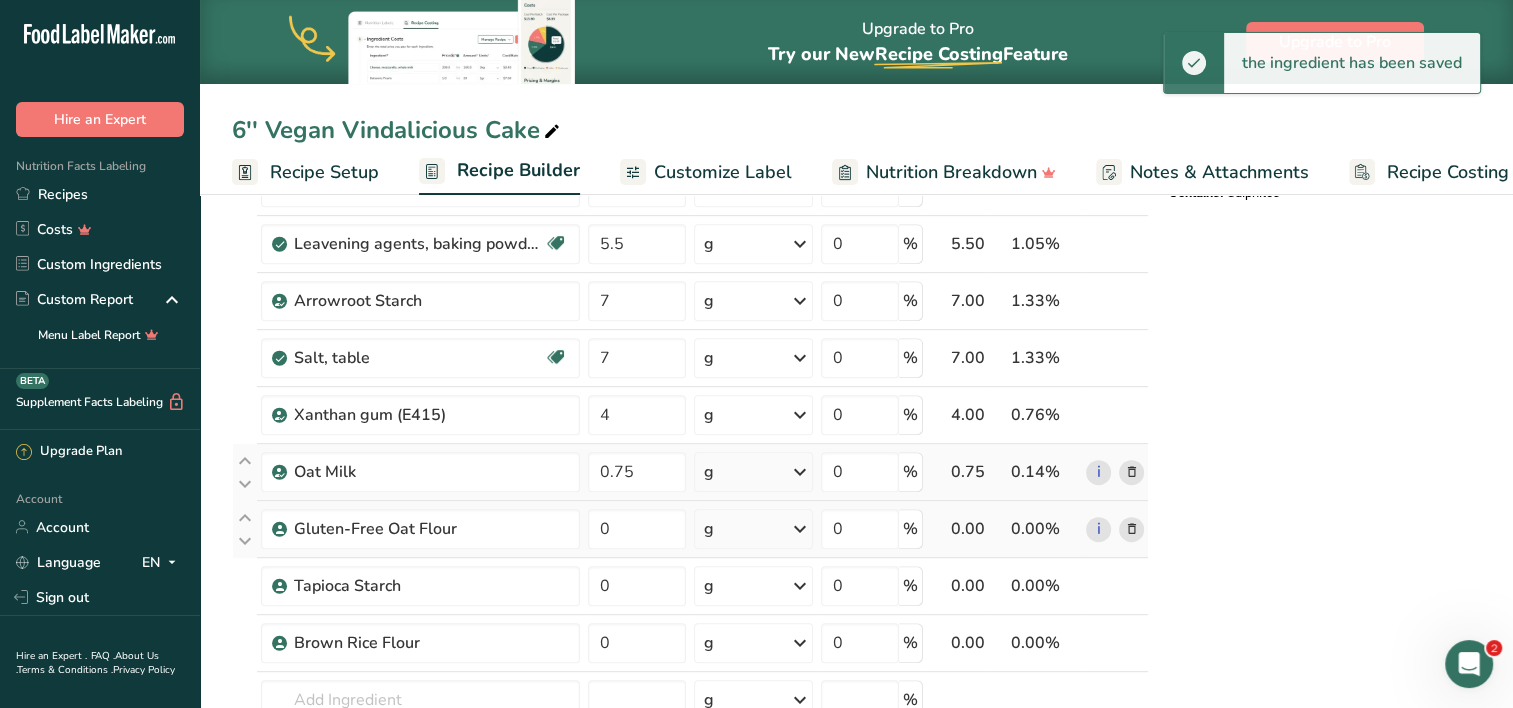 click at bounding box center (800, 472) 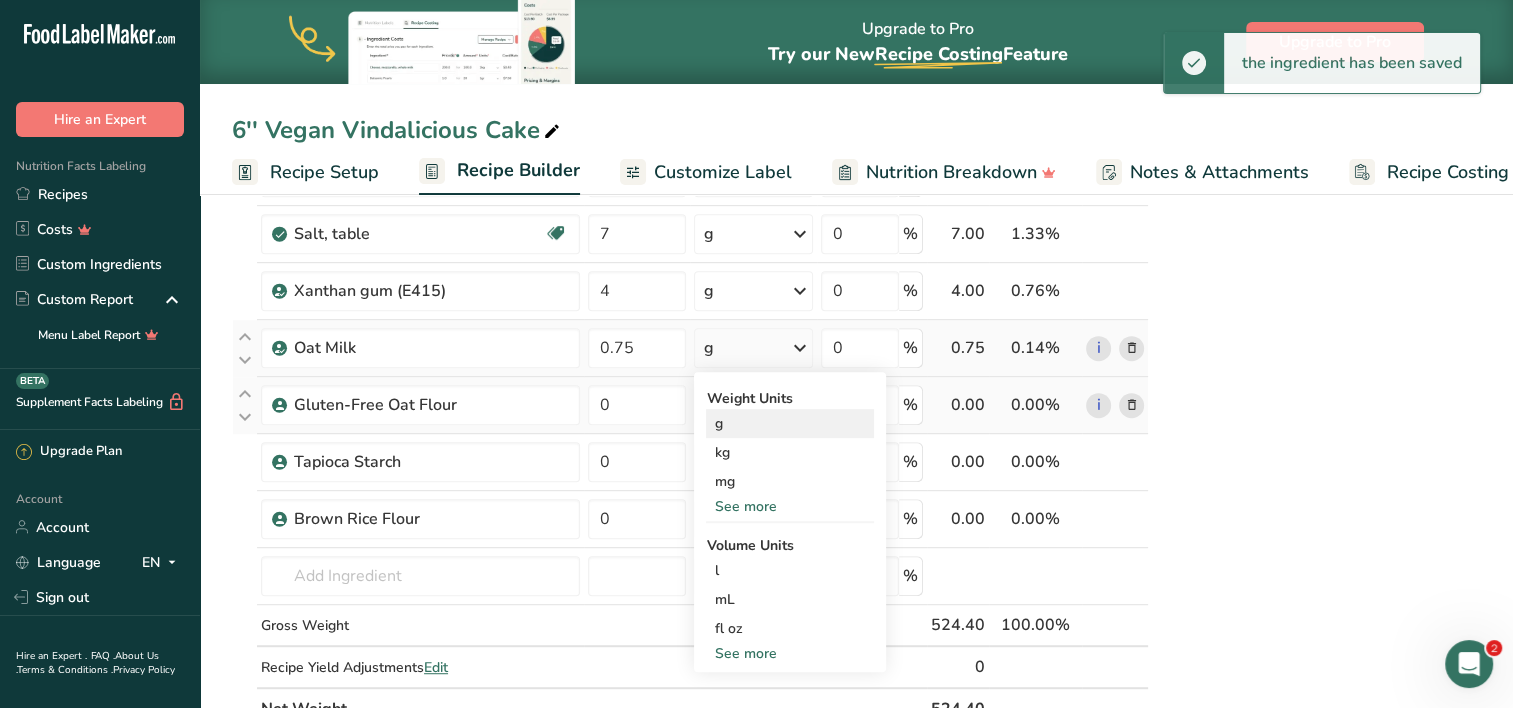 scroll, scrollTop: 1008, scrollLeft: 0, axis: vertical 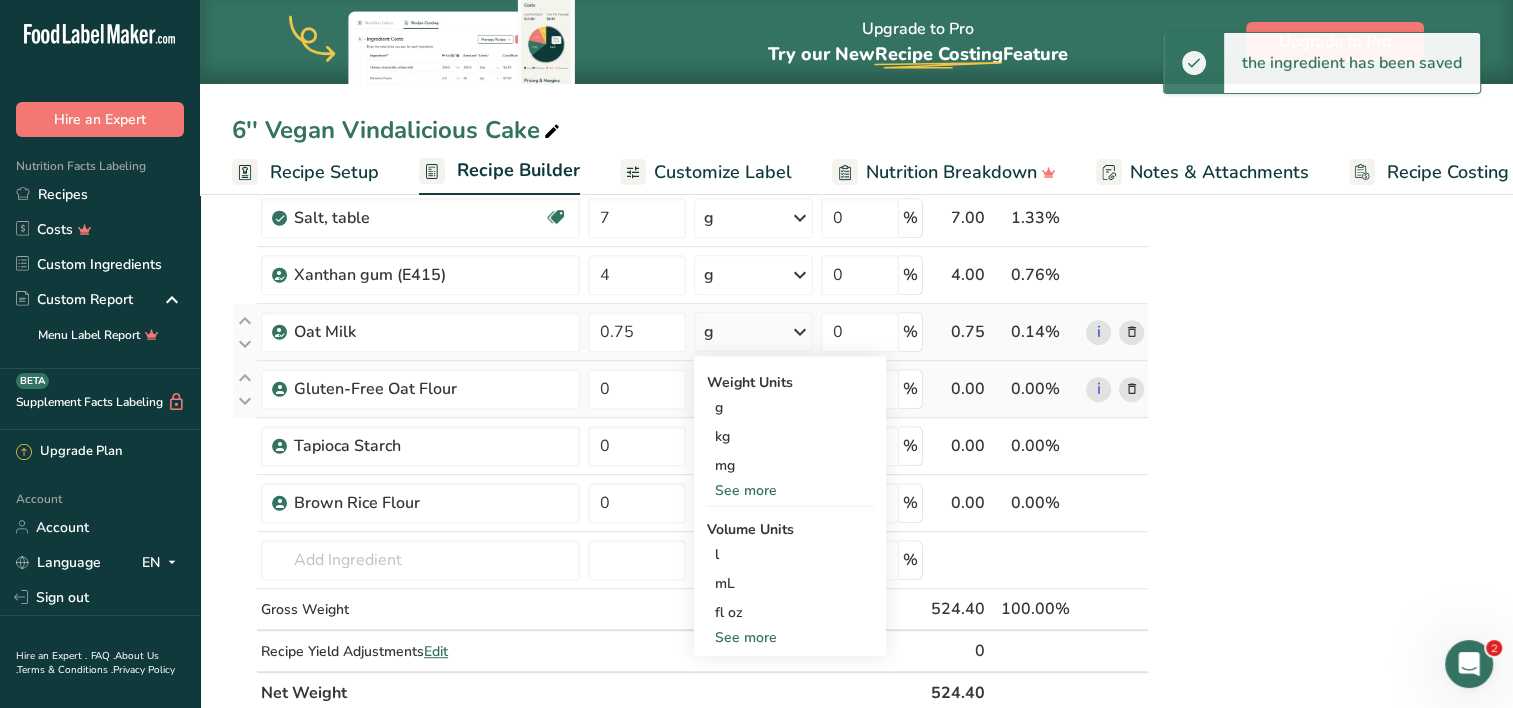 click on "See more" at bounding box center (790, 637) 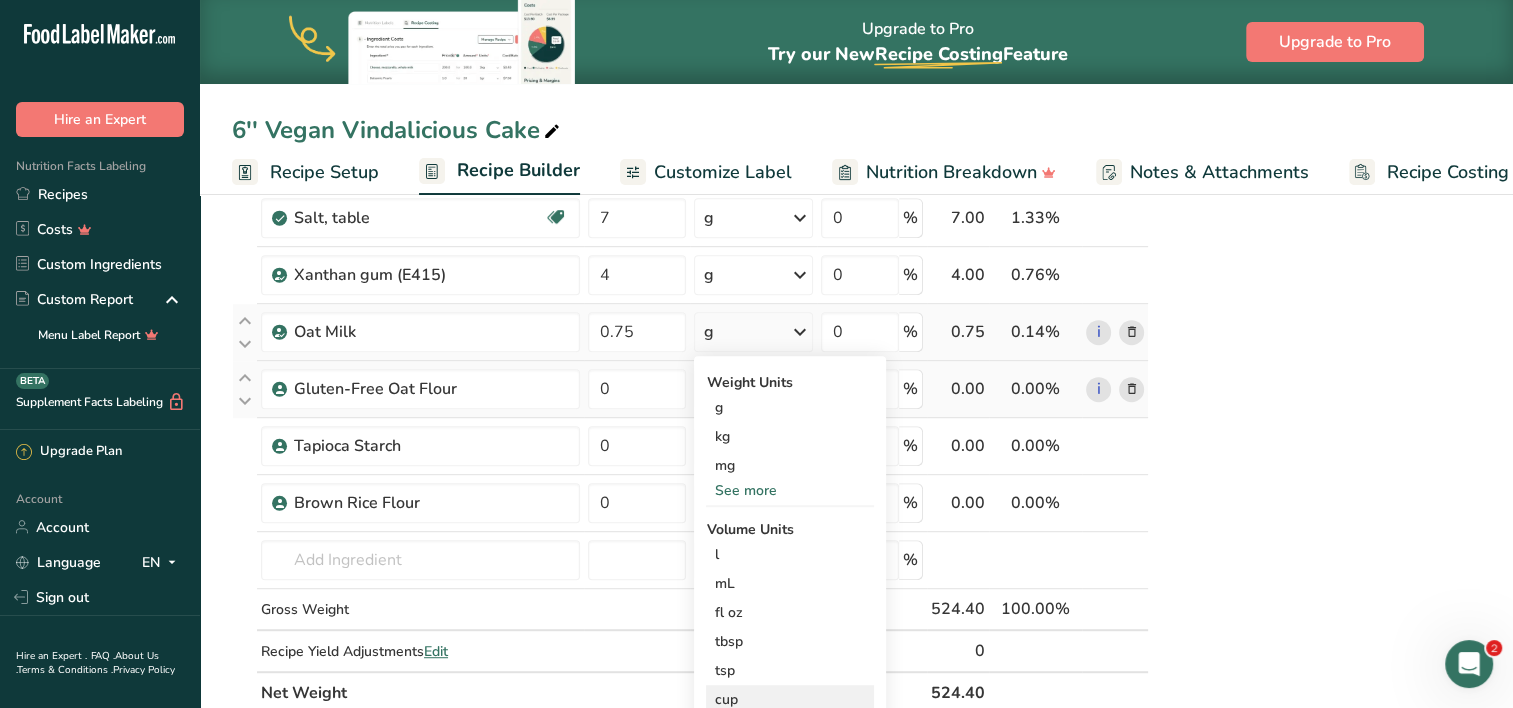 click on "cup" at bounding box center (790, 699) 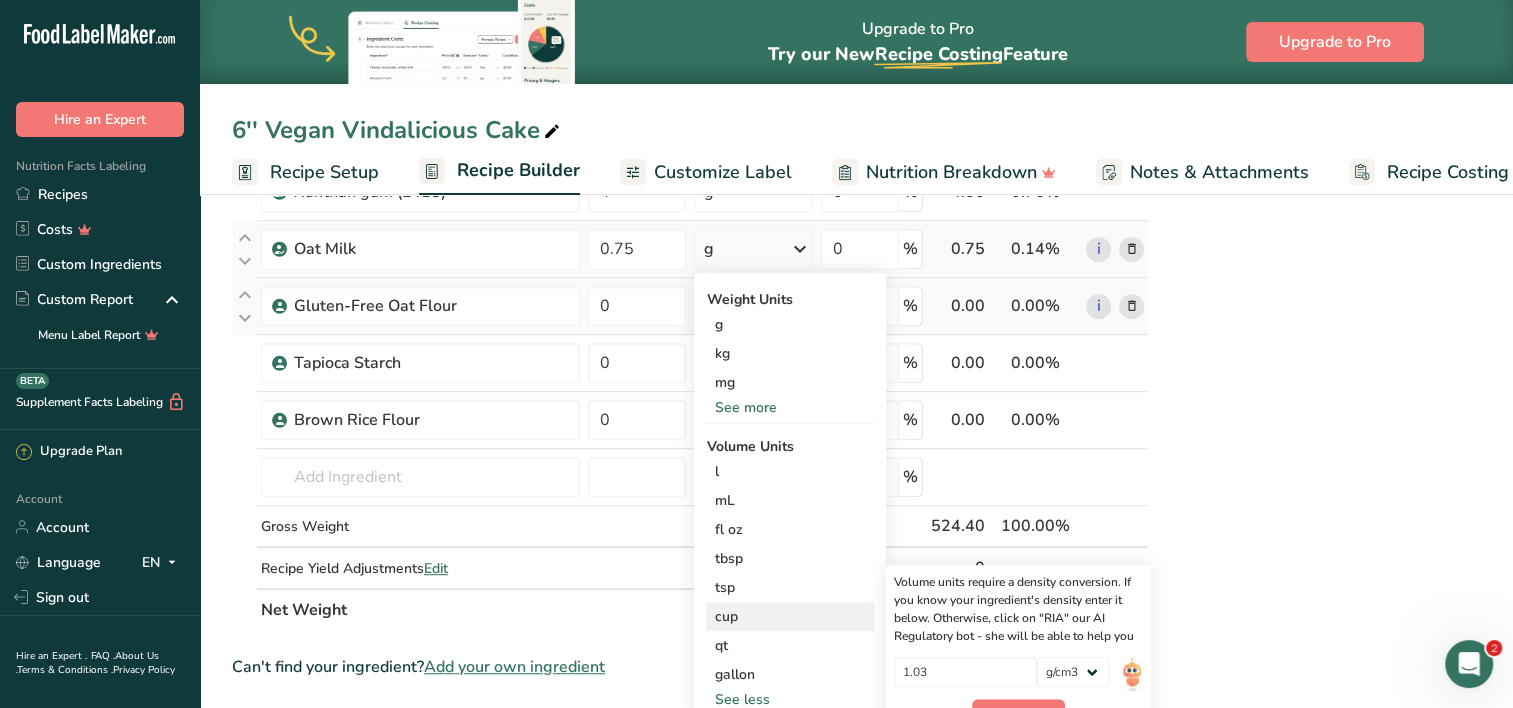 scroll, scrollTop: 1092, scrollLeft: 0, axis: vertical 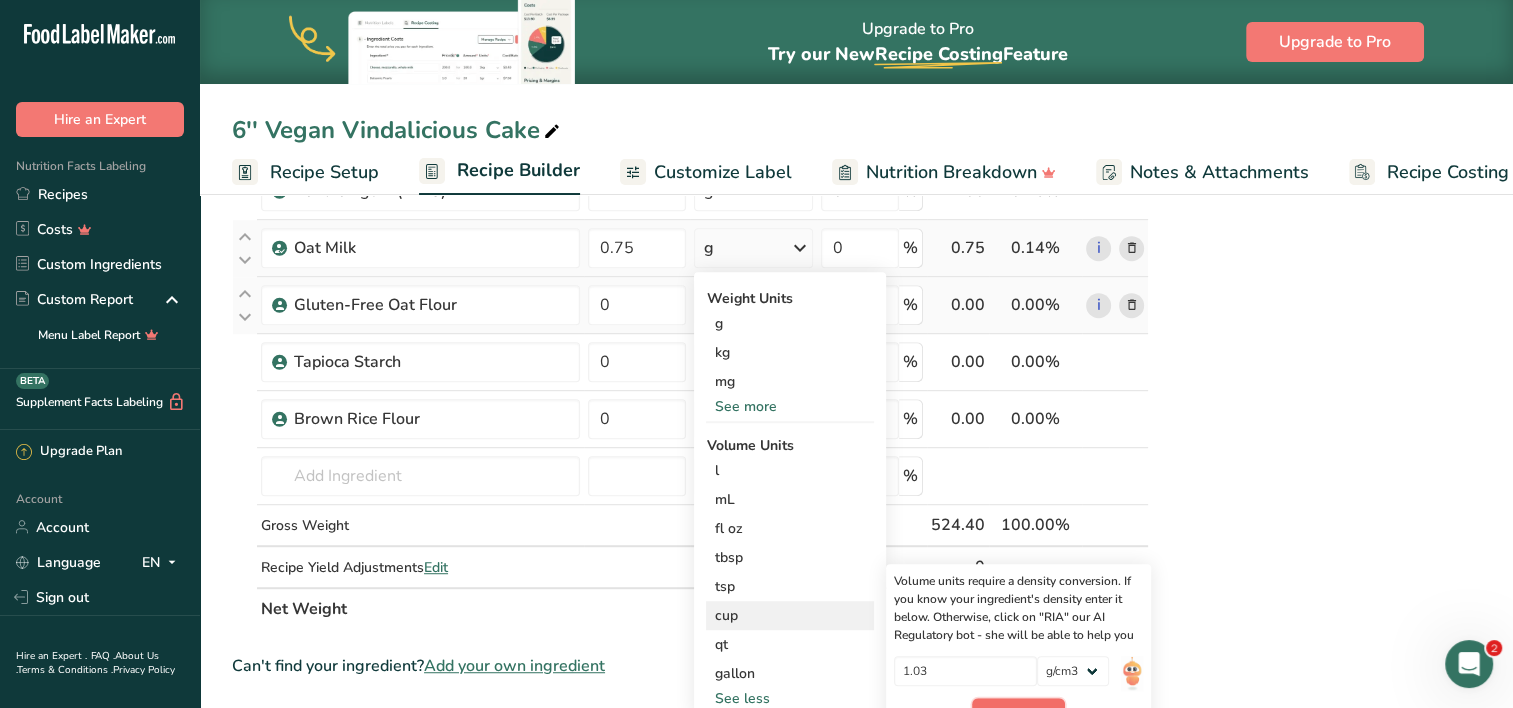 click on "Confirm" at bounding box center [1018, 713] 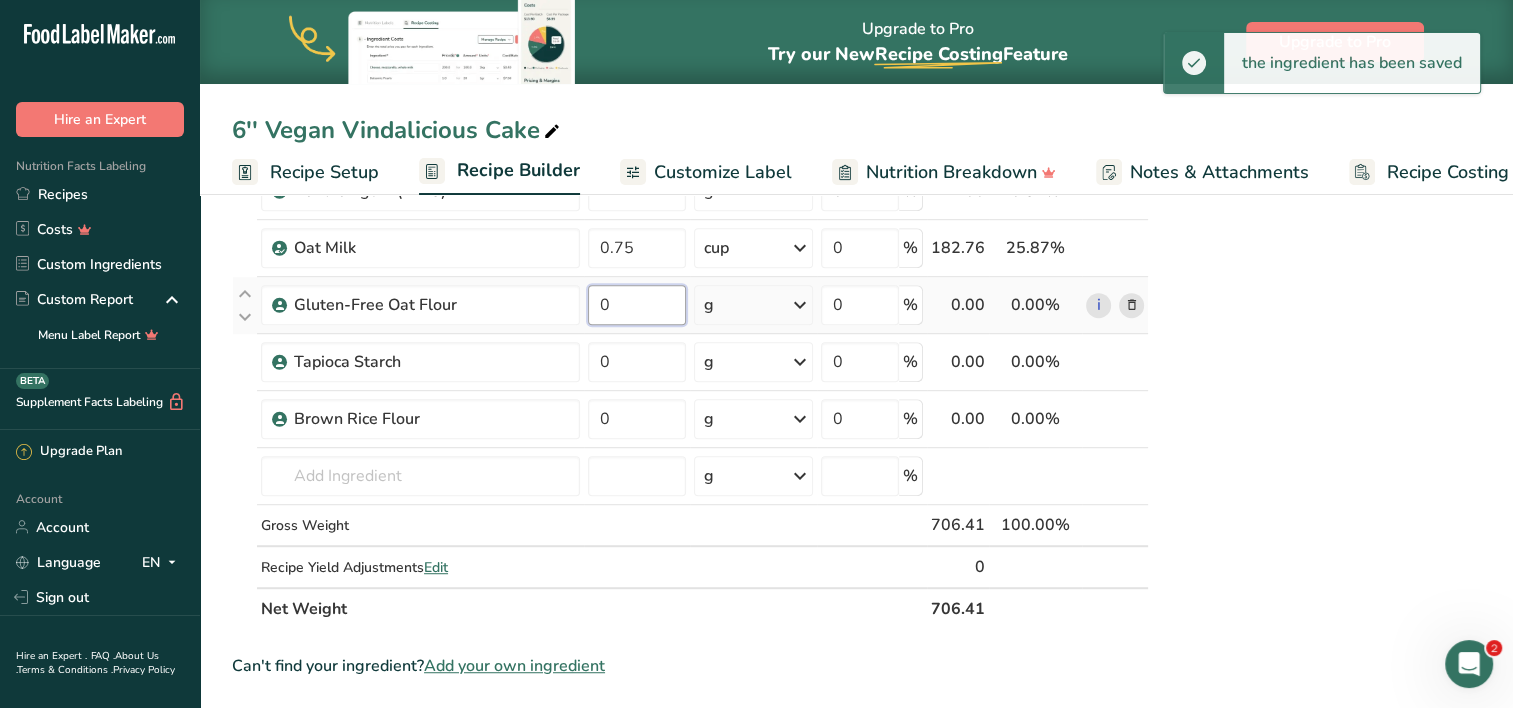 click on "0" at bounding box center (637, 305) 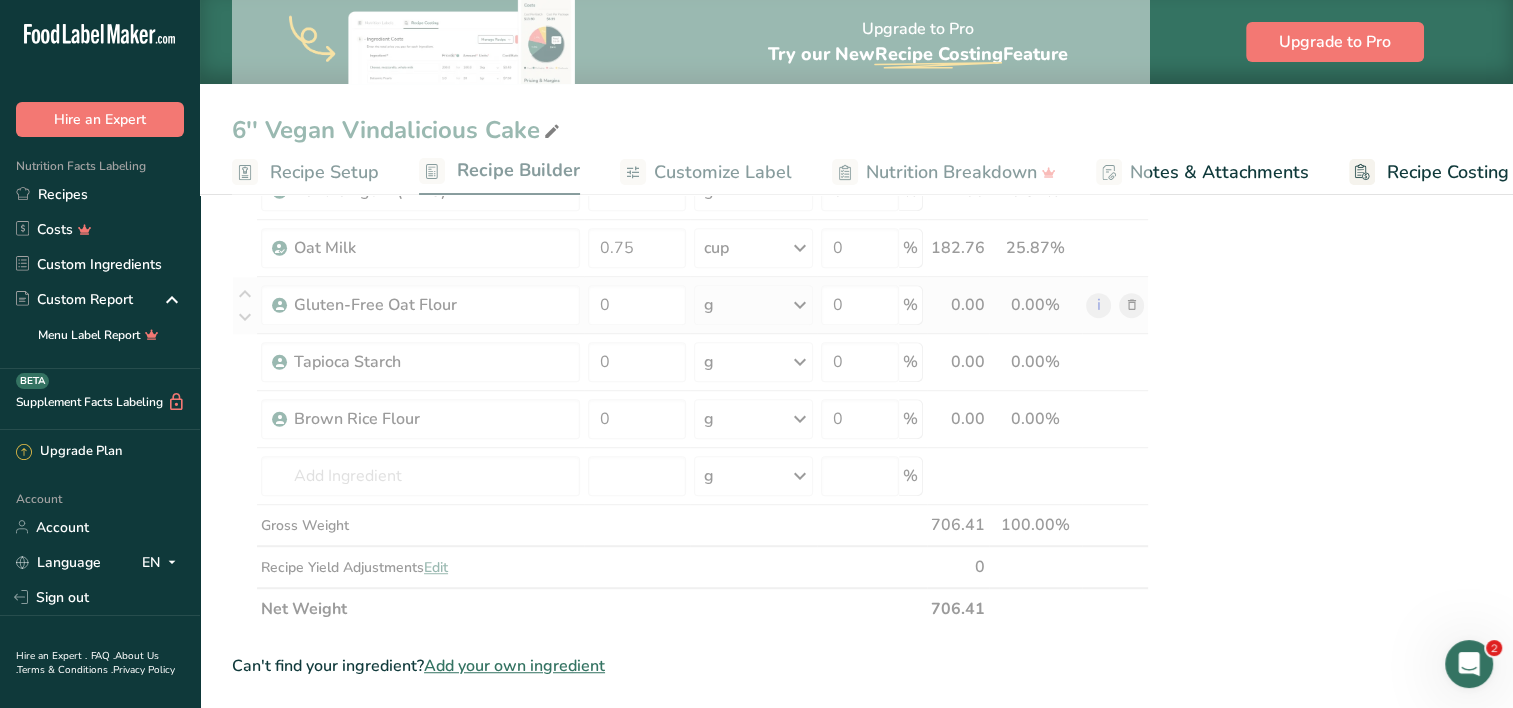 click on "Ingredient *
Amount *
Unit *
Waste *   .a-a{fill:#347362;}.b-a{fill:#fff;}          Grams
Percentage
Sugars, brown
Dairy free
Gluten free
Vegan
Vegetarian
Soy free
6
oz
Portions
1 tsp unpacked
1 cup packed
1 cup unpacked
See more
Weight Units
g
kg
mg
mcg
lb
oz
See less
Volume Units
l
Volume units require a density conversion. If you know your ingredient's density enter it below. Otherwise, click on "RIA" our AI Regulatory bot - she will be able to help you
lb/ft3
g/cm3
mL" at bounding box center (690, -81) 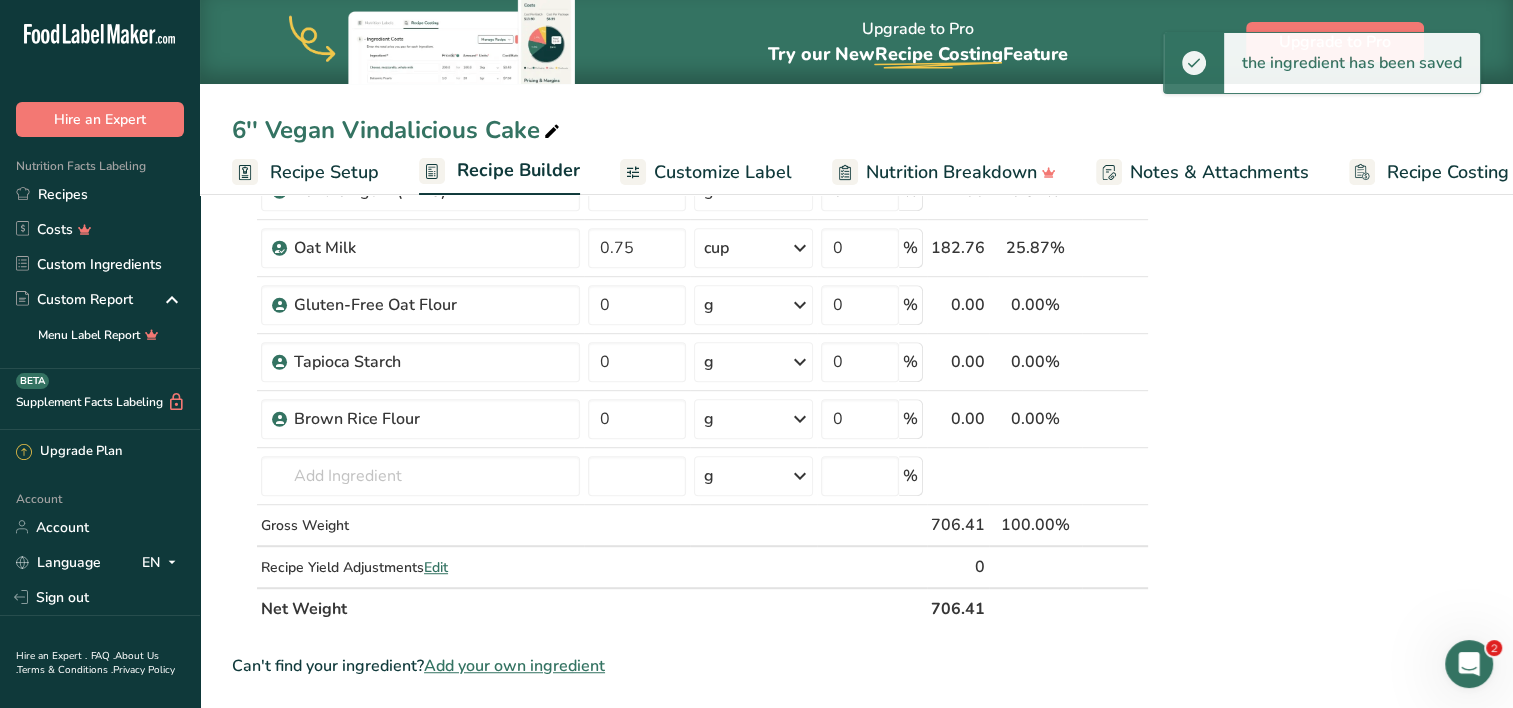 click at bounding box center (800, 305) 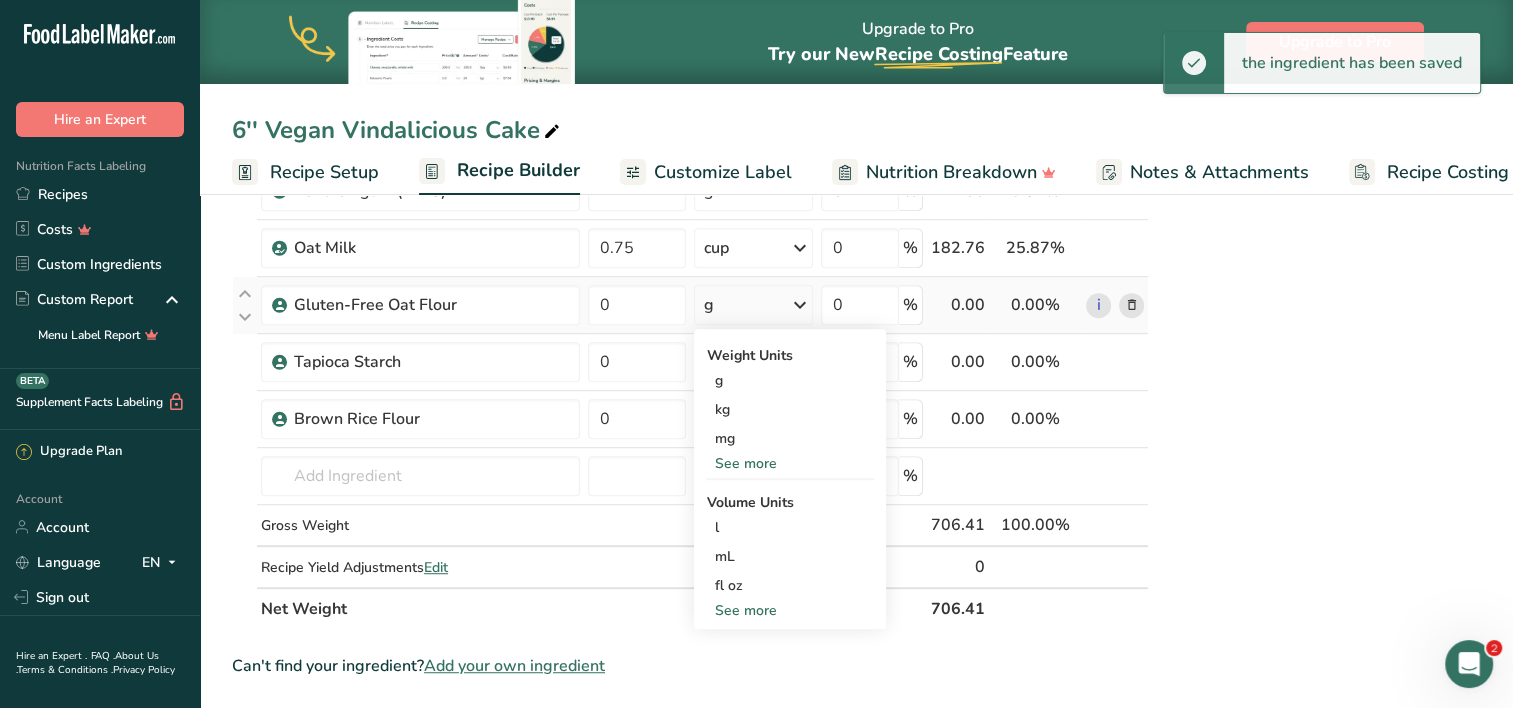 click on "See more" at bounding box center (790, 463) 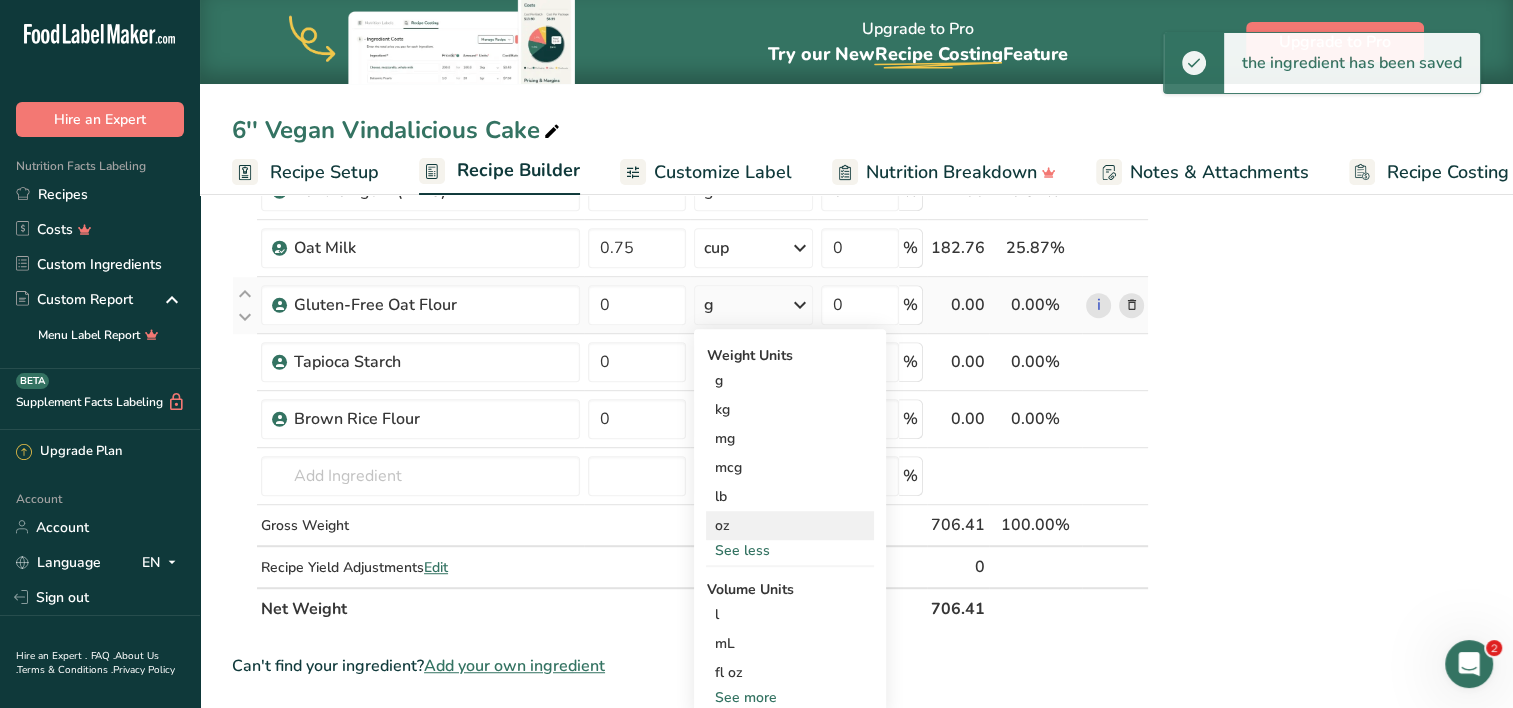 click on "oz" at bounding box center [790, 525] 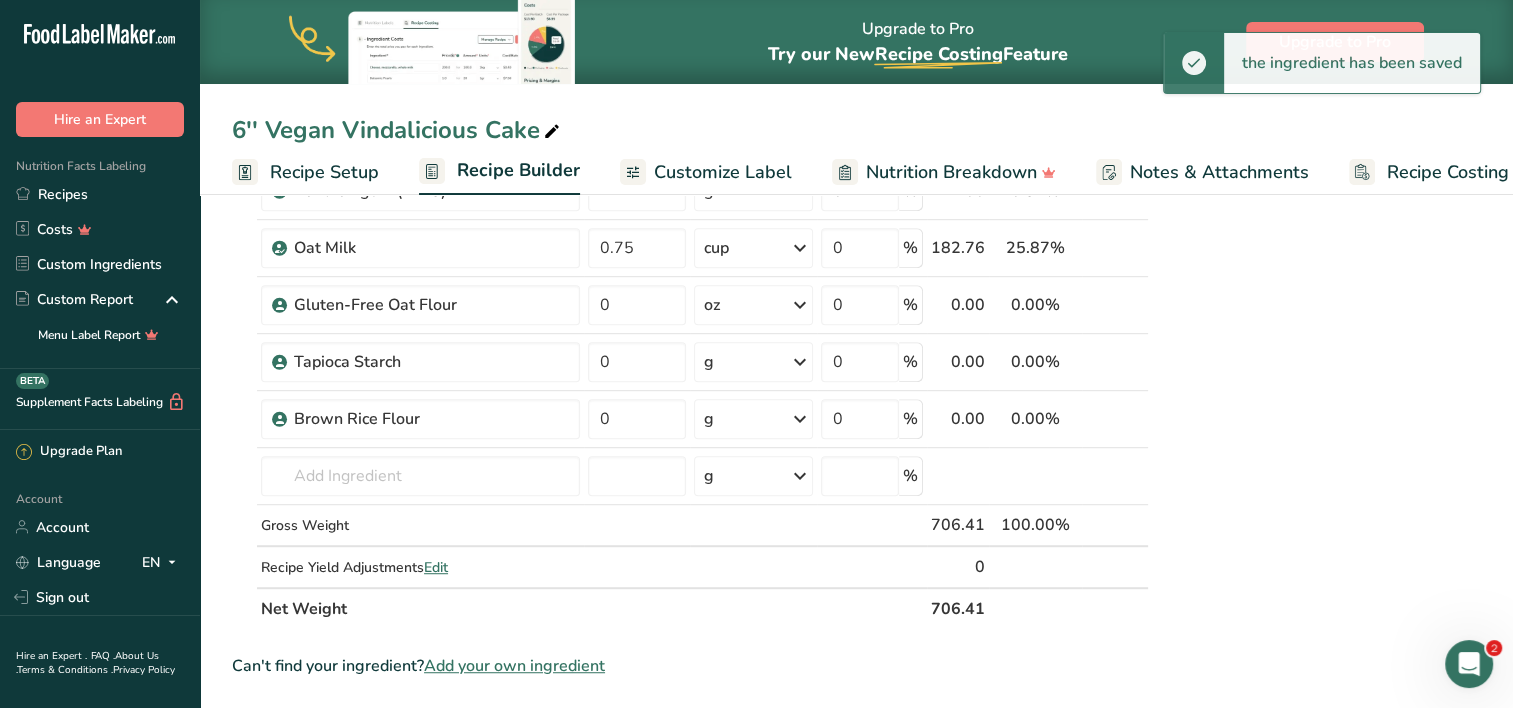 click at bounding box center [800, 362] 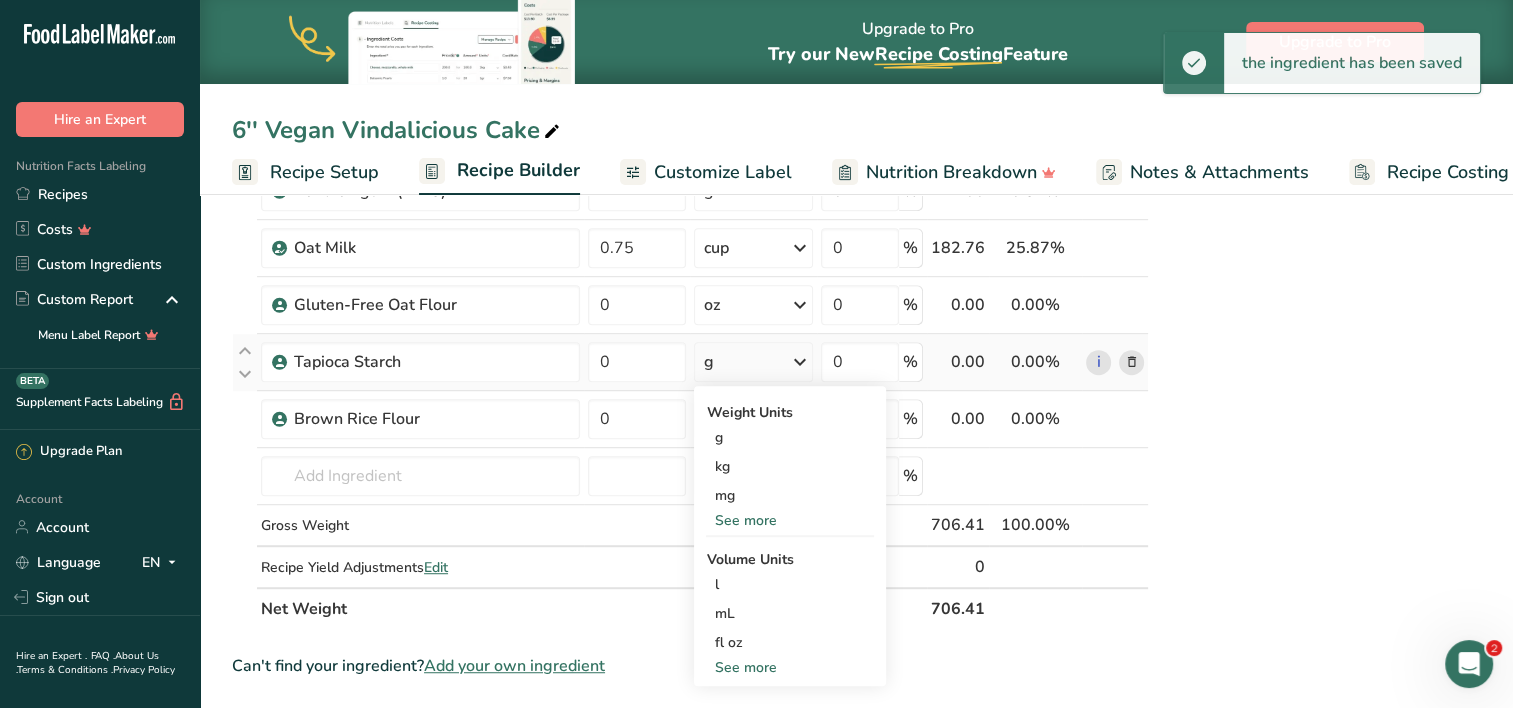 click on "See more" at bounding box center [790, 520] 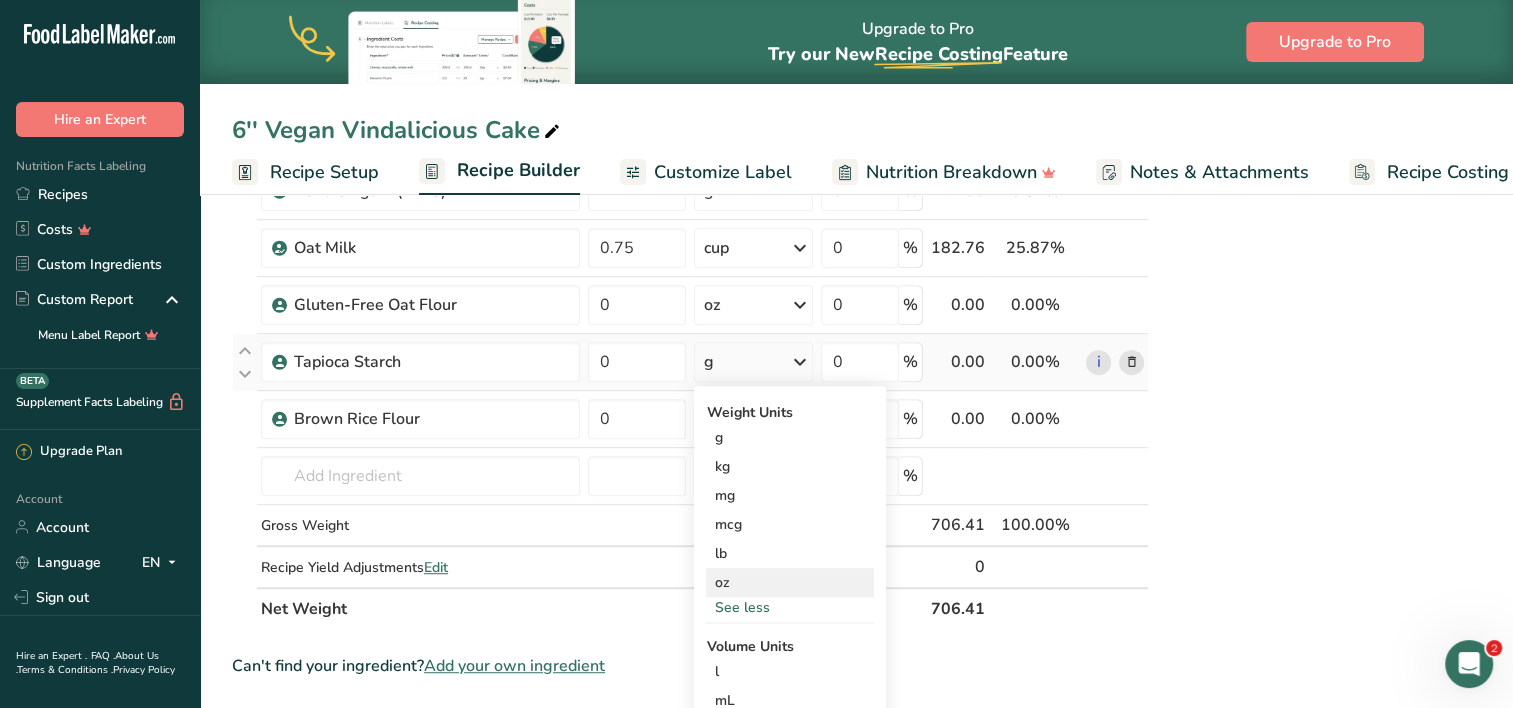 click on "oz" at bounding box center (790, 582) 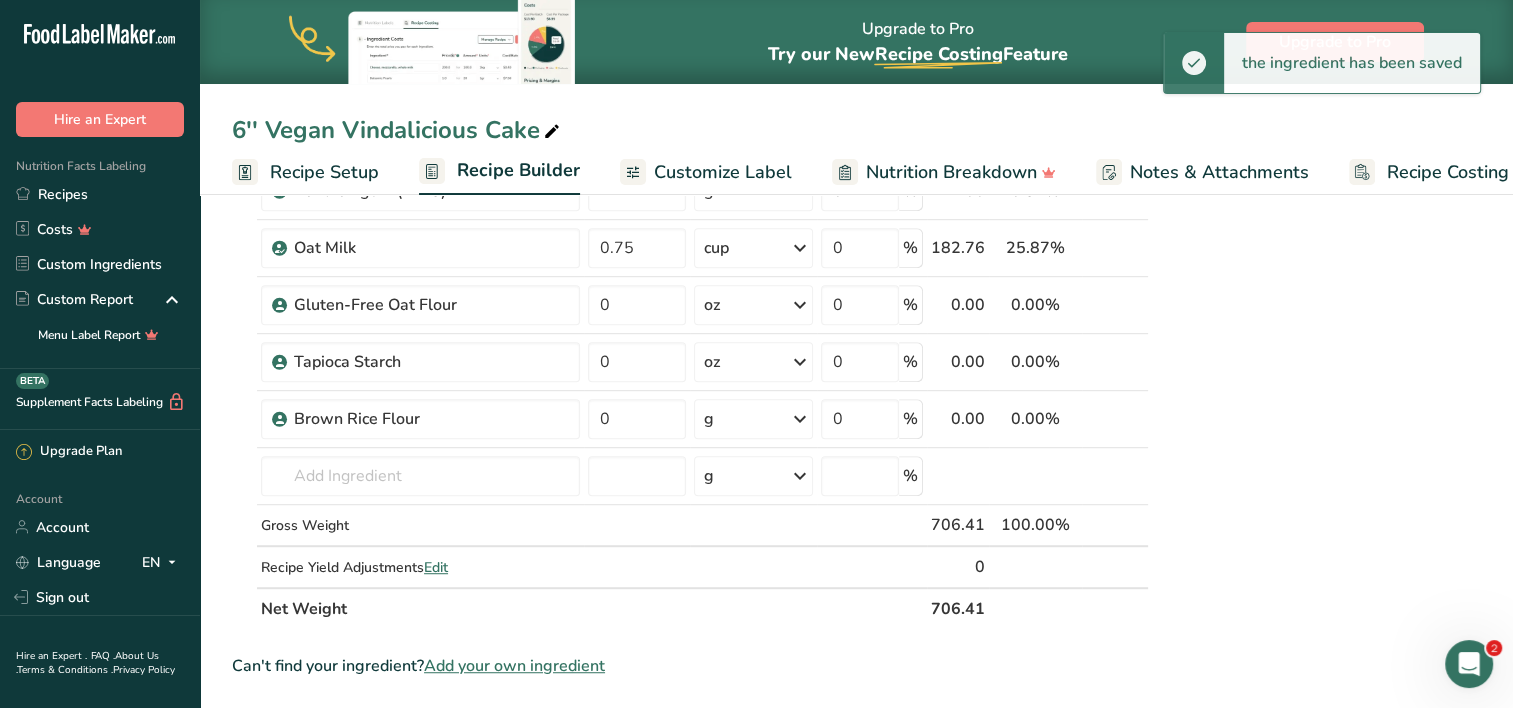 click at bounding box center (800, 419) 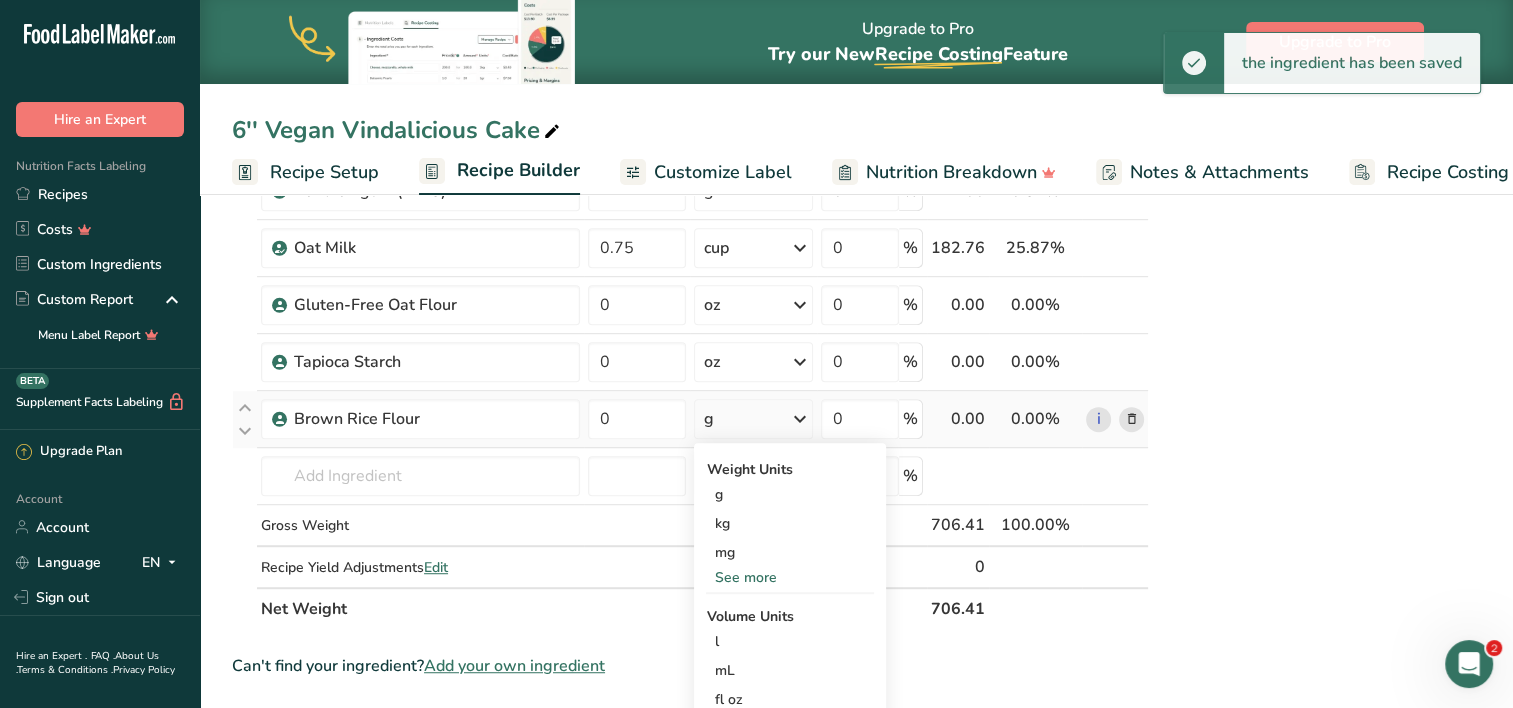 click on "See more" at bounding box center [790, 577] 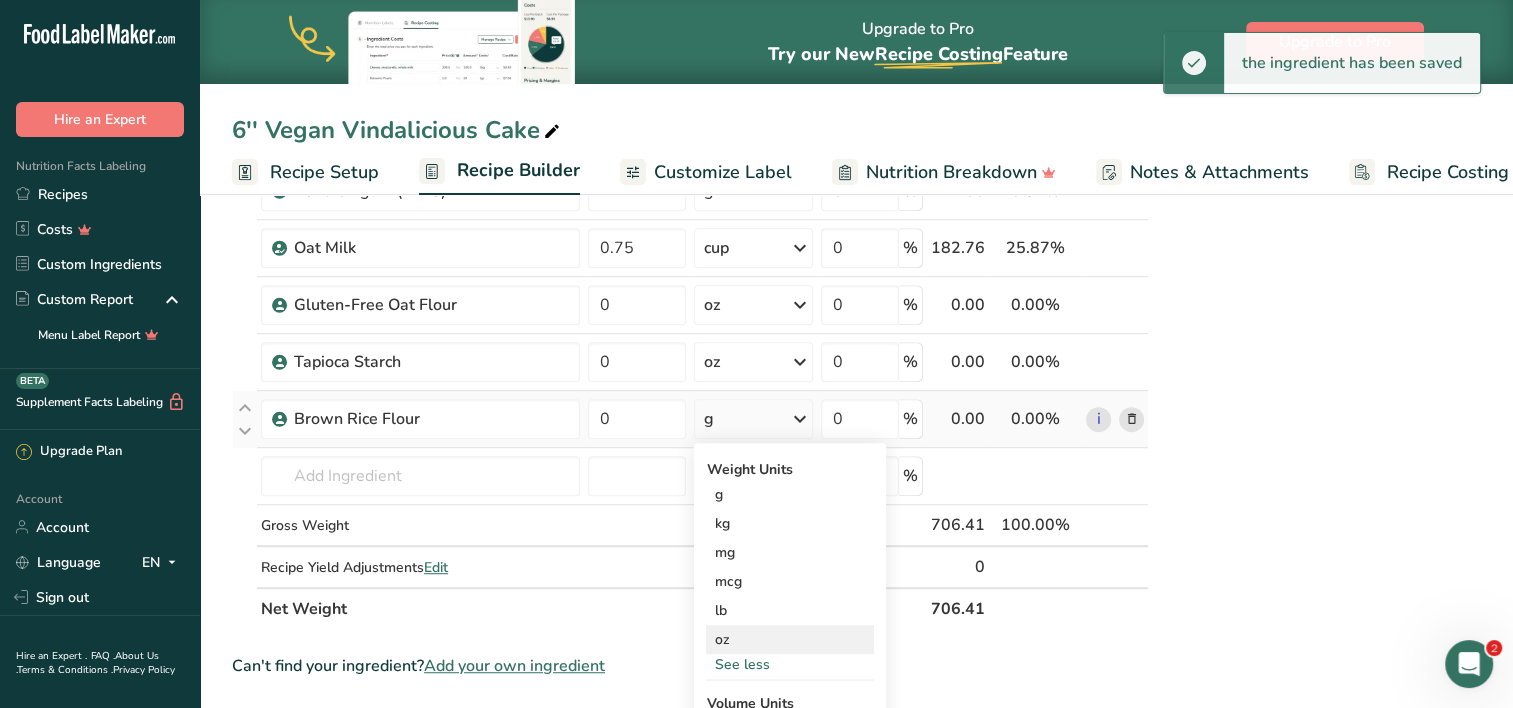 click on "oz" at bounding box center [790, 639] 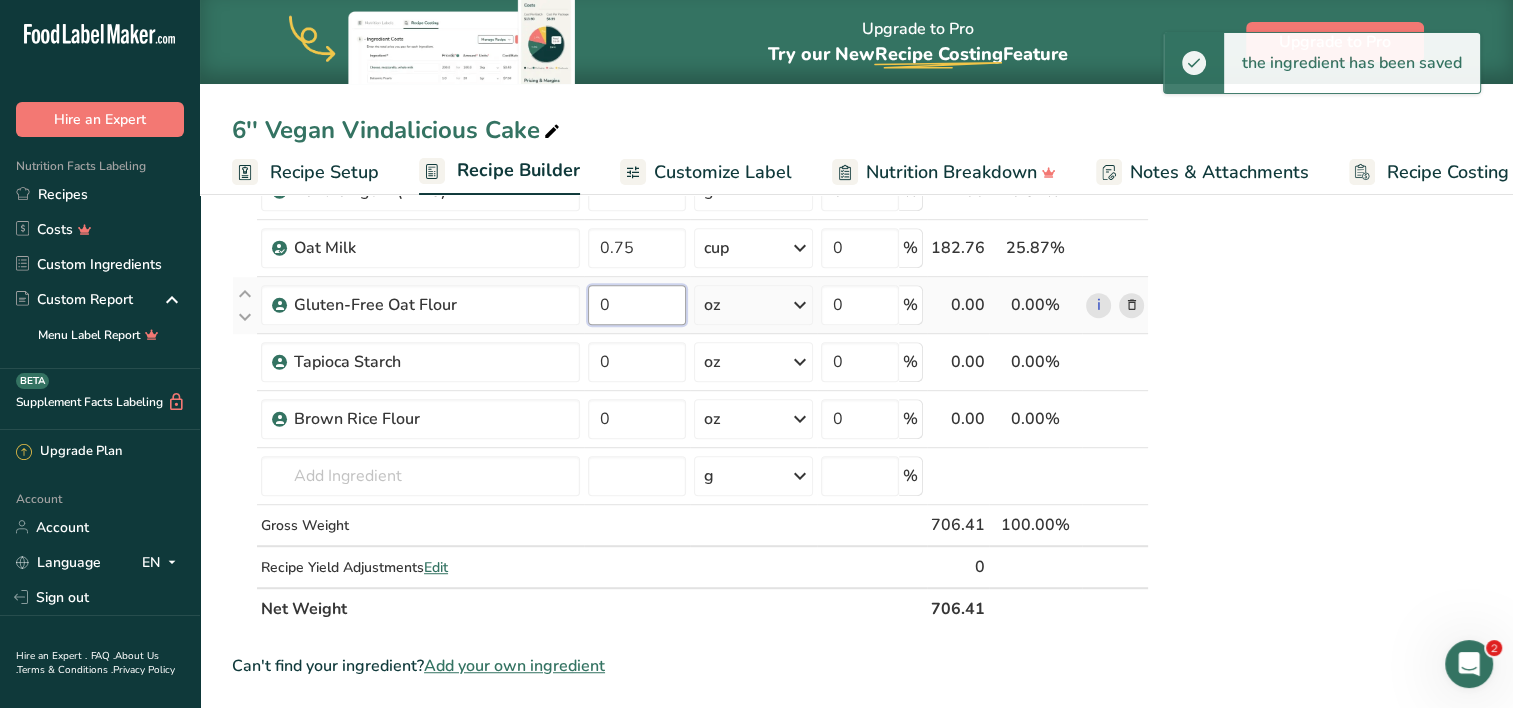 click on "0" at bounding box center [637, 305] 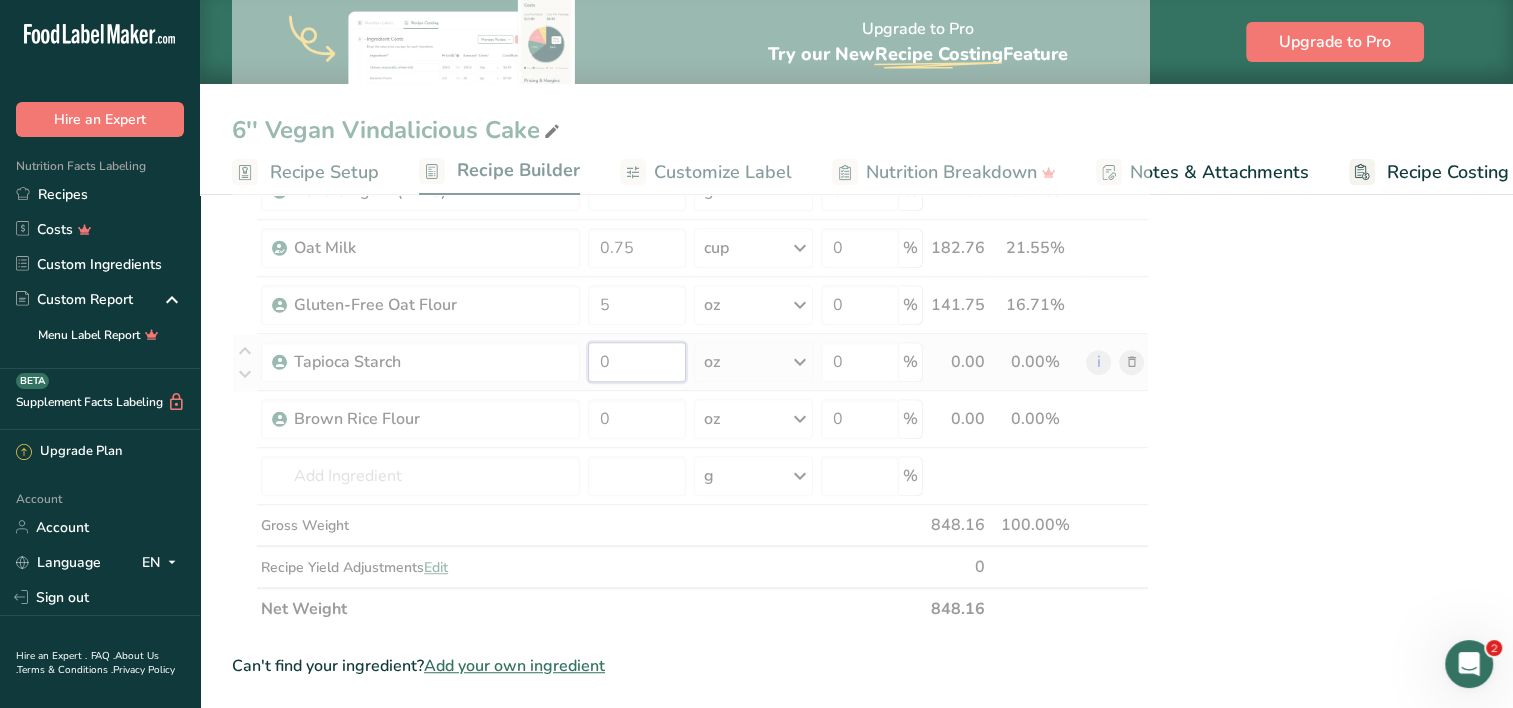 click on "Ingredient *
Amount *
Unit *
Waste *   .a-a{fill:#347362;}.b-a{fill:#fff;}          Grams
Percentage
Sugars, brown
Dairy free
Gluten free
Vegan
Vegetarian
Soy free
6
oz
Portions
1 tsp unpacked
1 cup packed
1 cup unpacked
See more
Weight Units
g
kg
mg
mcg
lb
oz
See less
Volume Units
l
Volume units require a density conversion. If you know your ingredient's density enter it below. Otherwise, click on "RIA" our AI Regulatory bot - she will be able to help you
lb/ft3
g/cm3
mL" at bounding box center [690, -81] 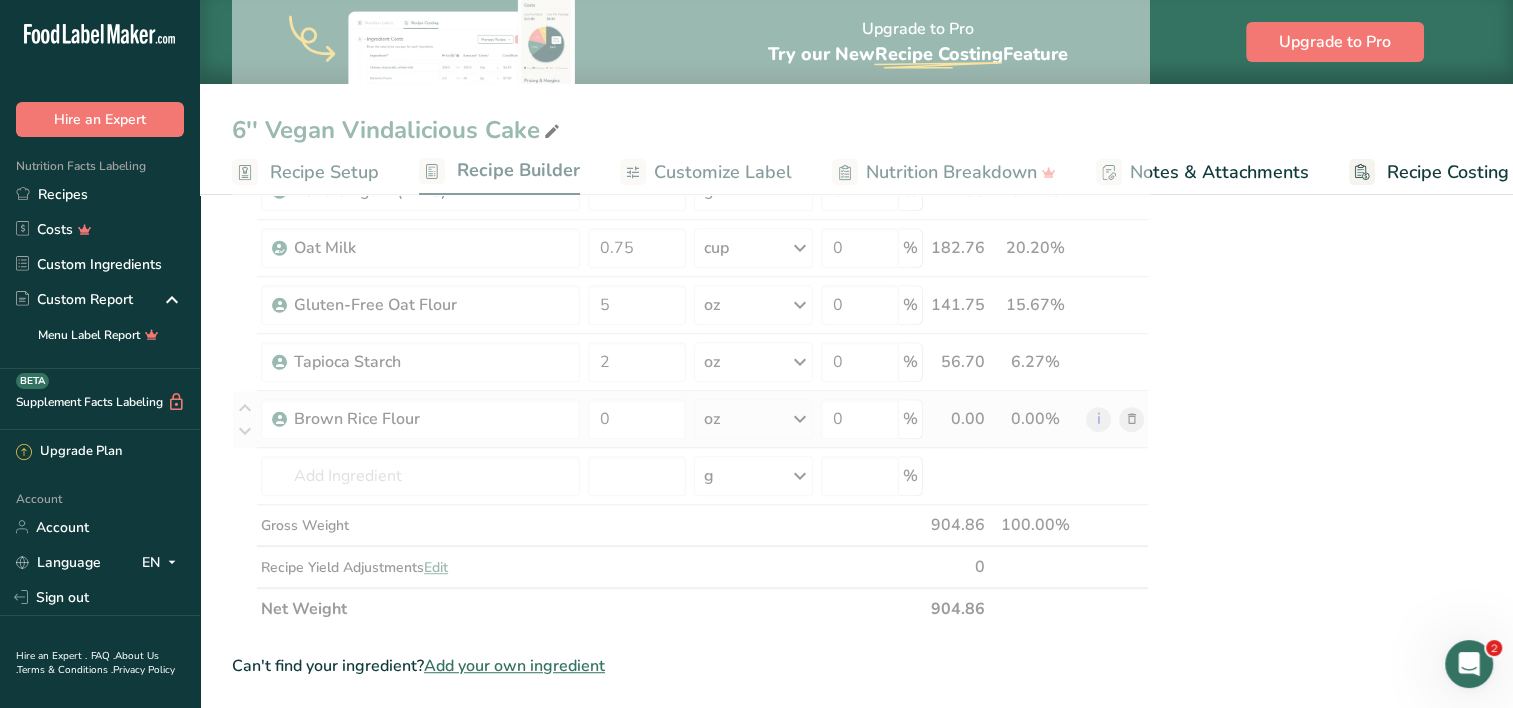 click on "Ingredient *
Amount *
Unit *
Waste *   .a-a{fill:#347362;}.b-a{fill:#fff;}          Grams
Percentage
Sugars, brown
Dairy free
Gluten free
Vegan
Vegetarian
Soy free
6
oz
Portions
1 tsp unpacked
1 cup packed
1 cup unpacked
See more
Weight Units
g
kg
mg
mcg
lb
oz
See less
Volume Units
l
Volume units require a density conversion. If you know your ingredient's density enter it below. Otherwise, click on "RIA" our AI Regulatory bot - she will be able to help you
lb/ft3
g/cm3
mL" at bounding box center (690, -81) 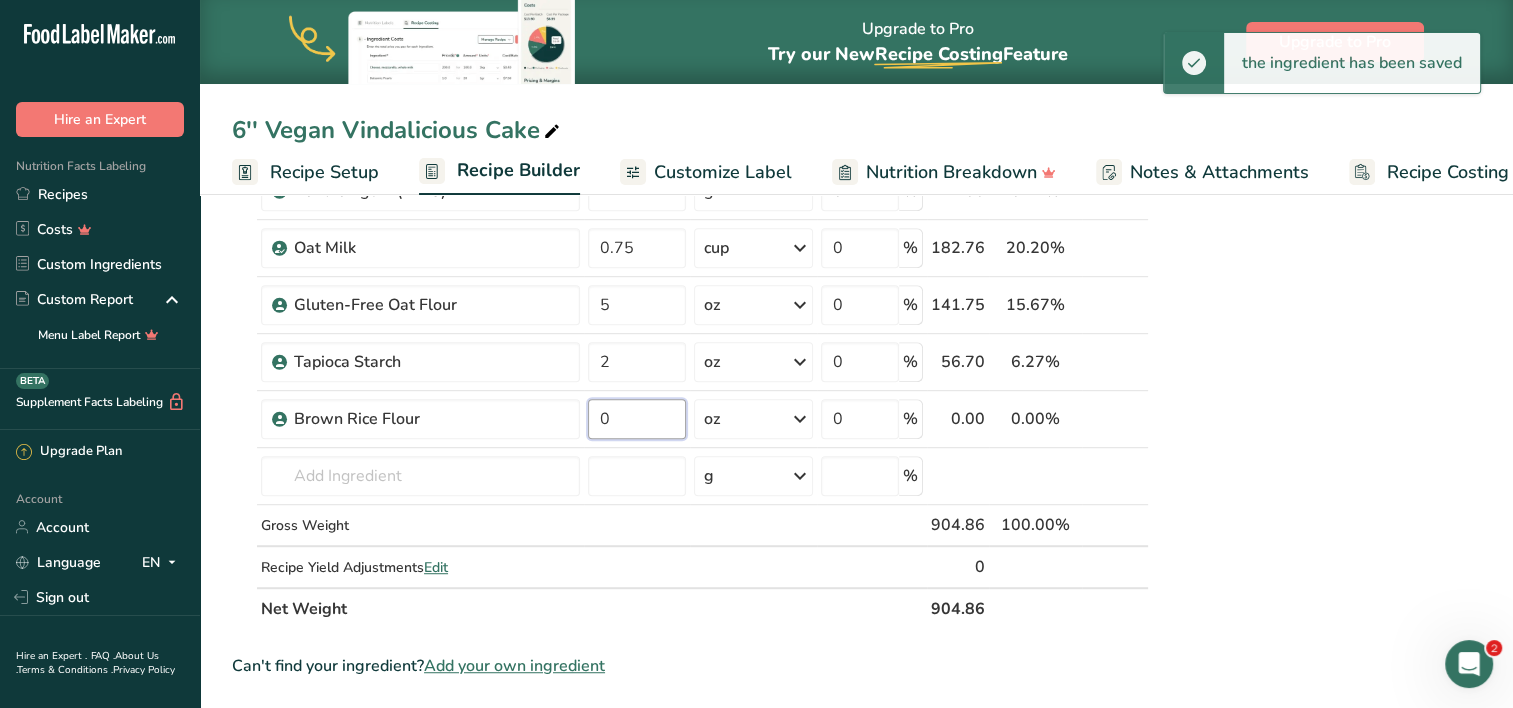 click on "0" at bounding box center (637, 419) 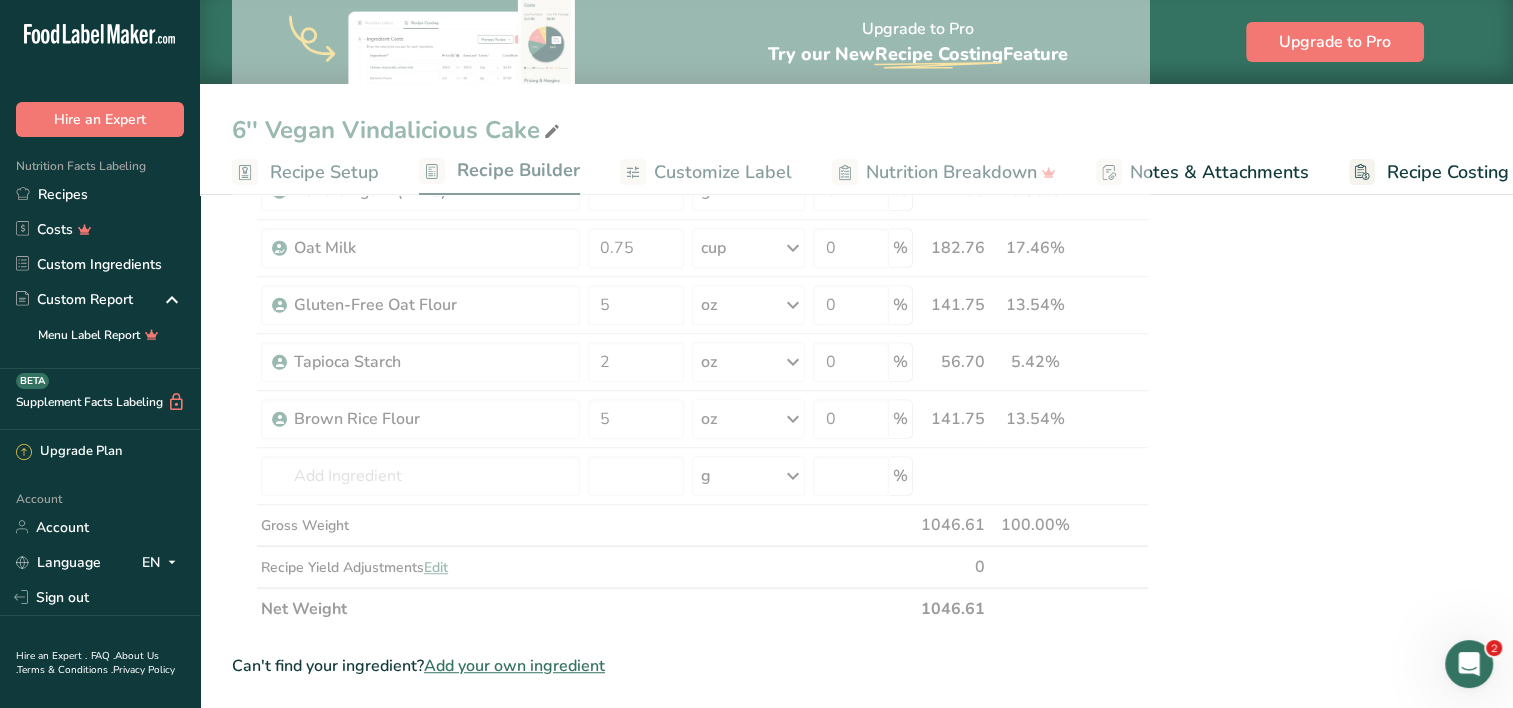 click on "Nutrition Facts
10 Servings Per Container
Serving Size
90g
Amount Per Serving
Calories
330
% Daily Value *
Total Fat
17g
22%
Saturated Fat
1.5g
6%
Trans  Fat
0g
[MEDICAL_DATA]
0mg
0%
Sodium
490mg
20%
Total Carbohydrates
43g
16%
Dietary Fiber
2g
8%" at bounding box center [1321, 197] 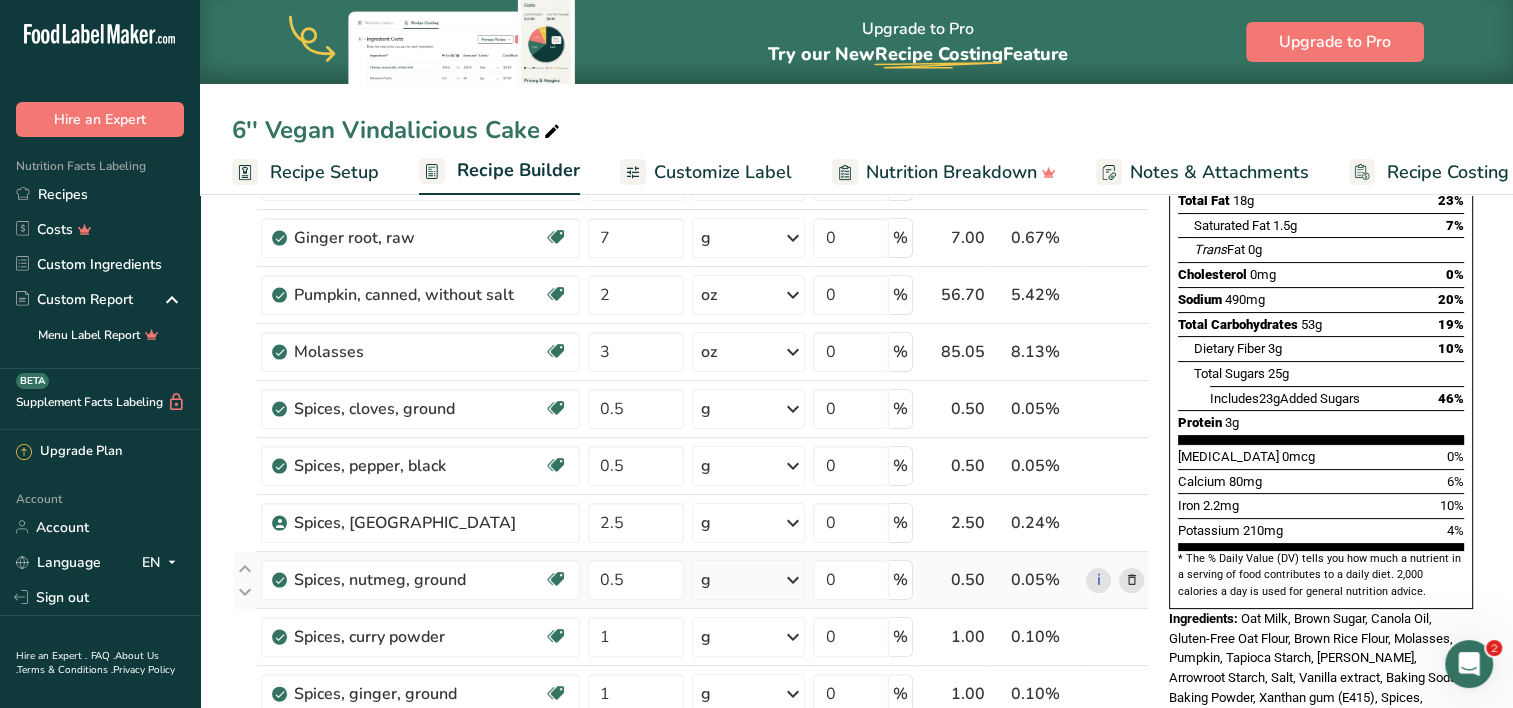 scroll, scrollTop: 0, scrollLeft: 0, axis: both 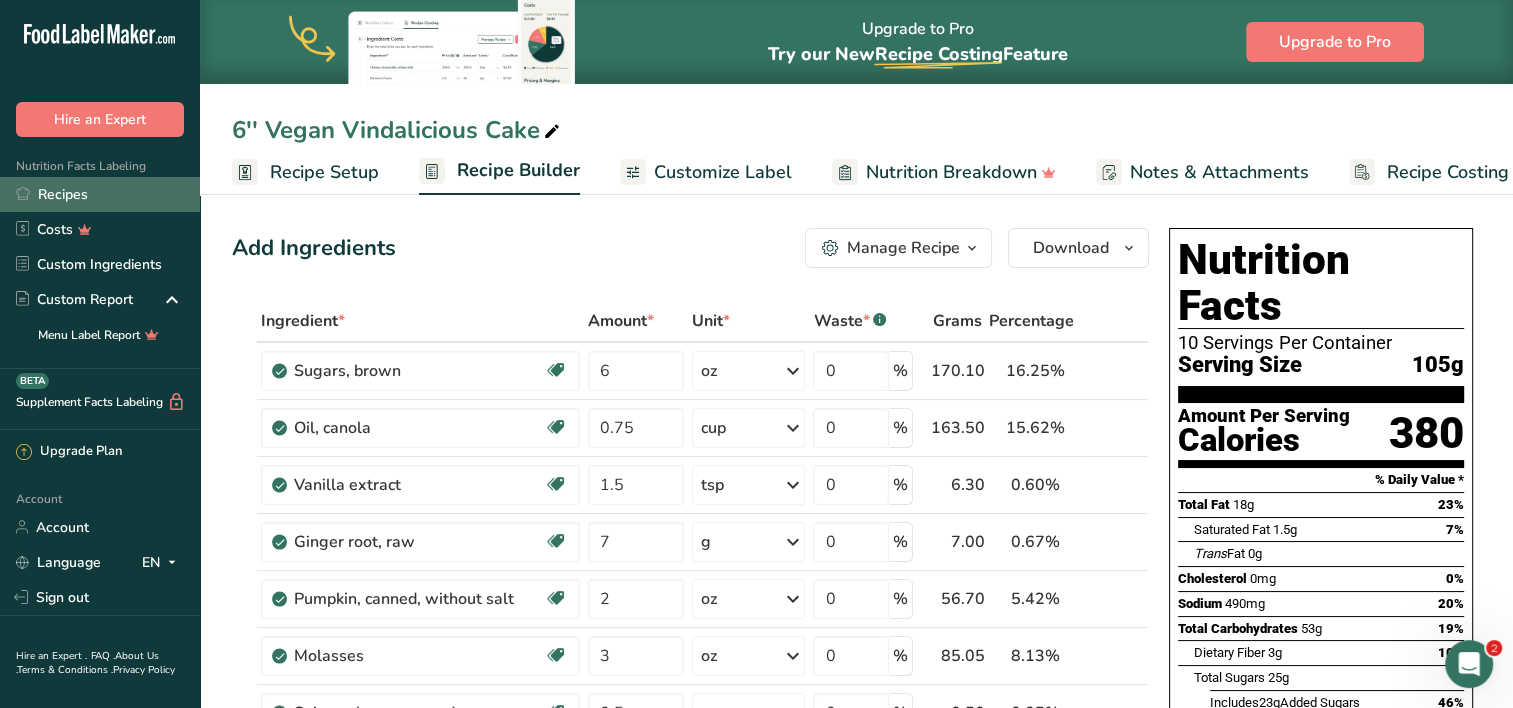 click on "Recipes" at bounding box center [100, 194] 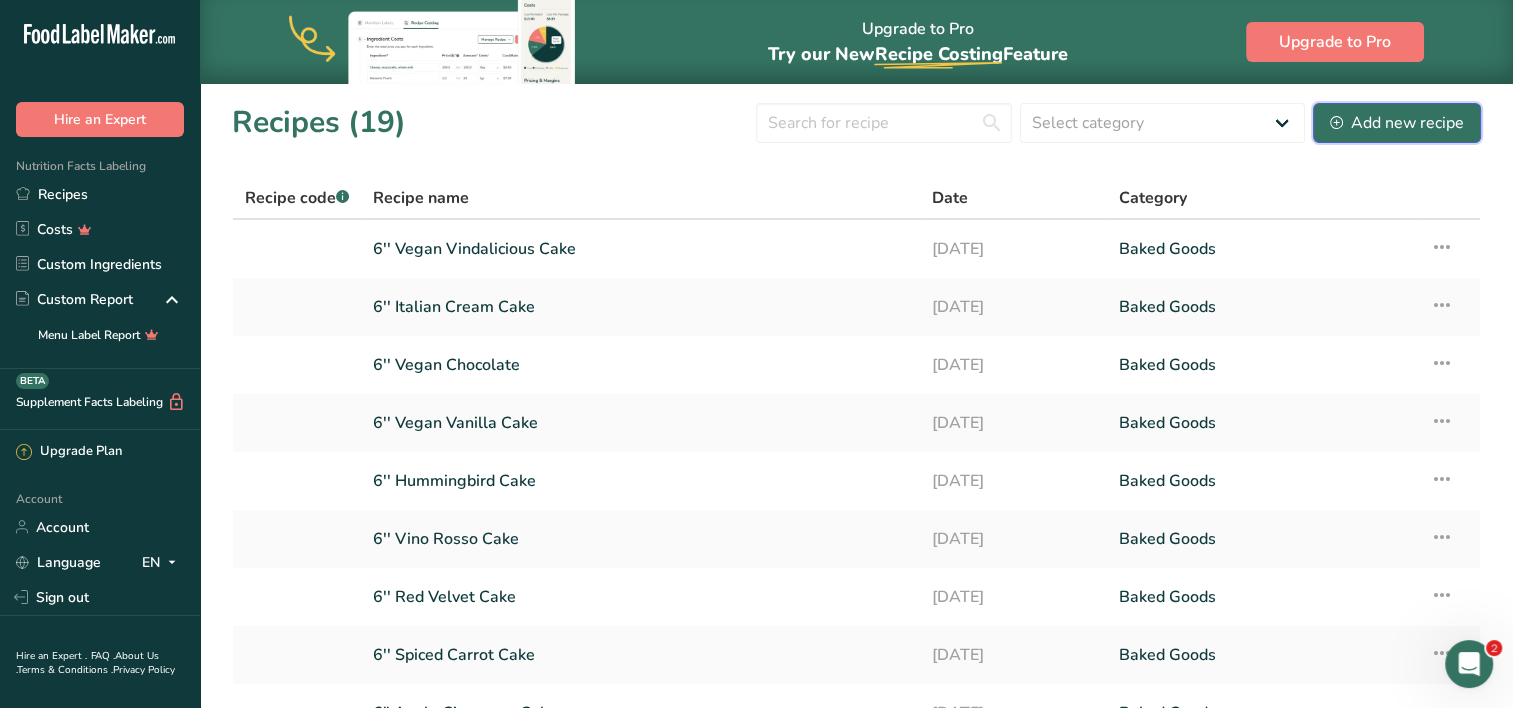 click on "Add new recipe" at bounding box center (1397, 123) 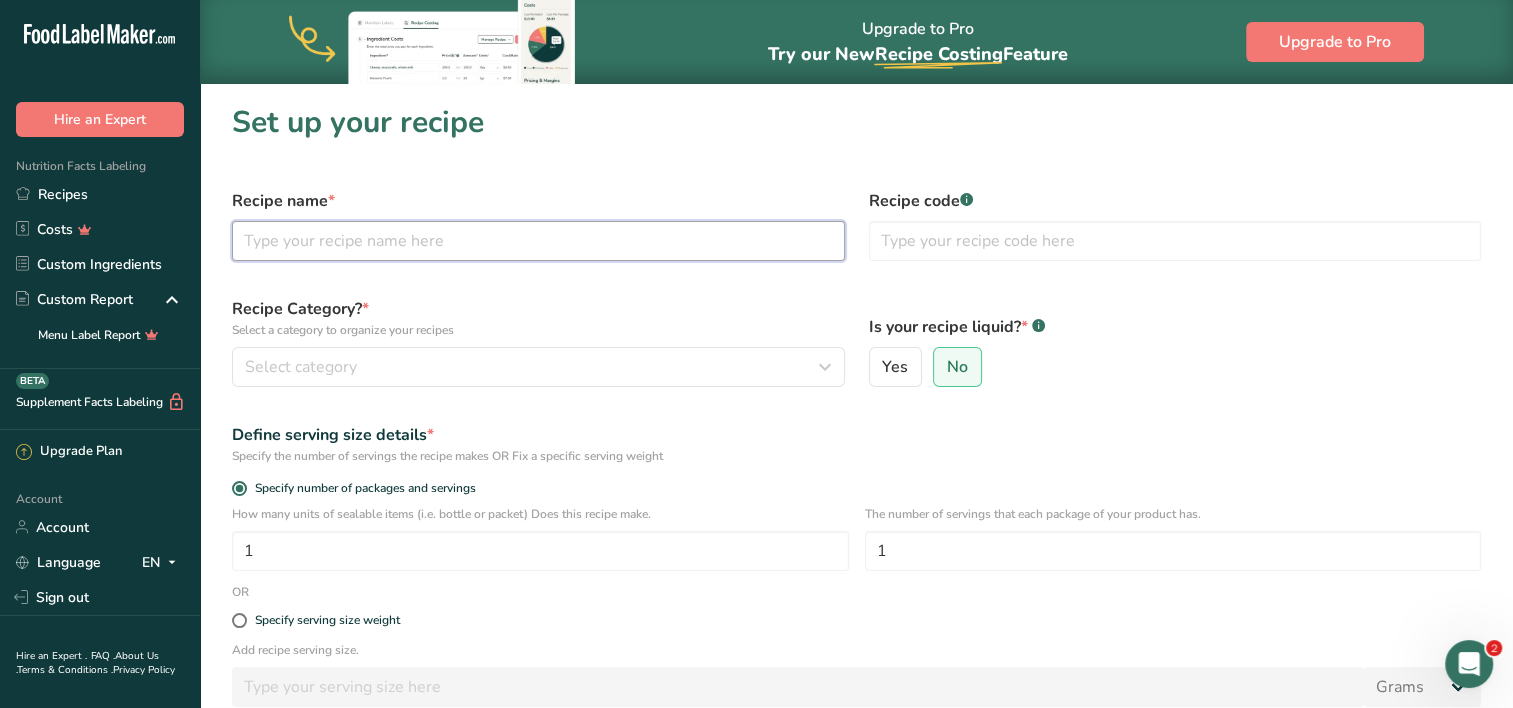 click at bounding box center (538, 241) 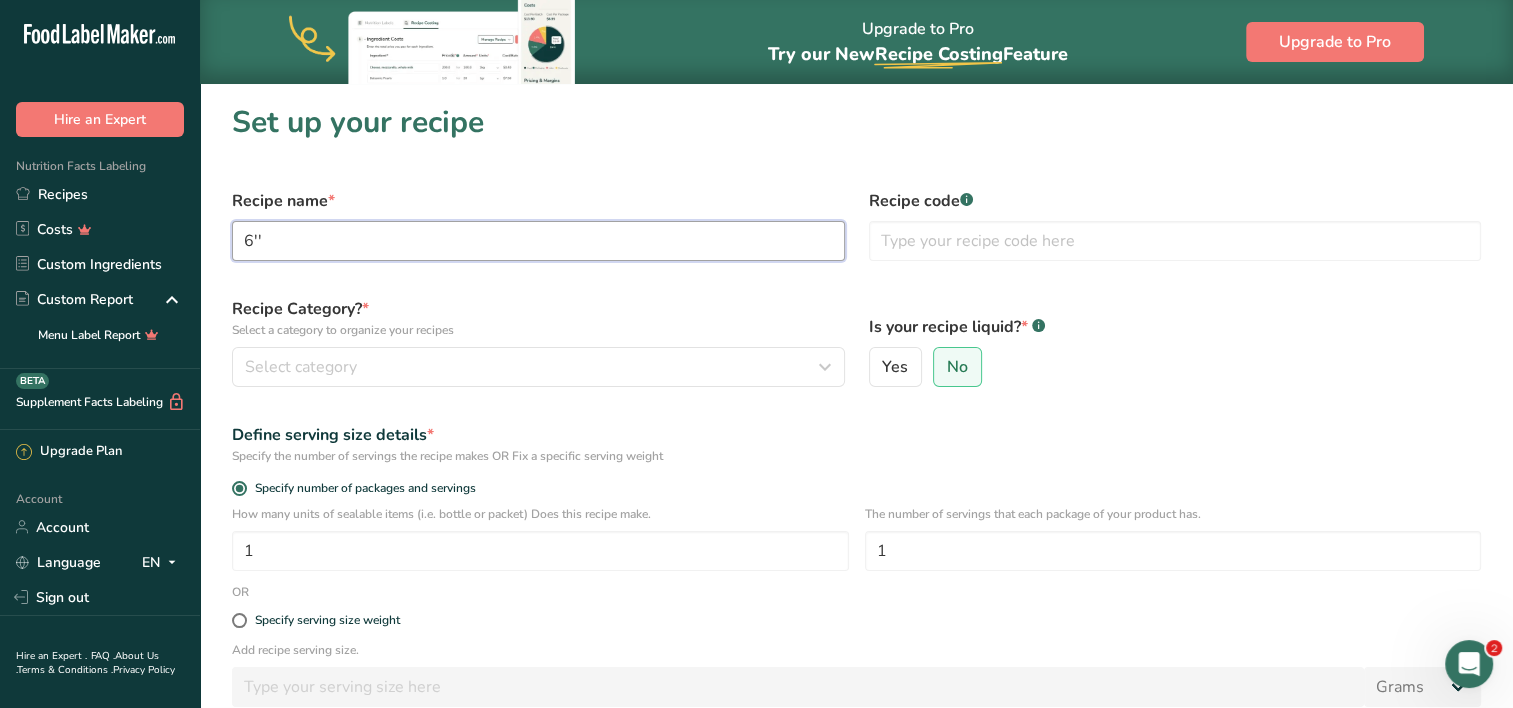 drag, startPoint x: 796, startPoint y: 247, endPoint x: 428, endPoint y: 246, distance: 368.00137 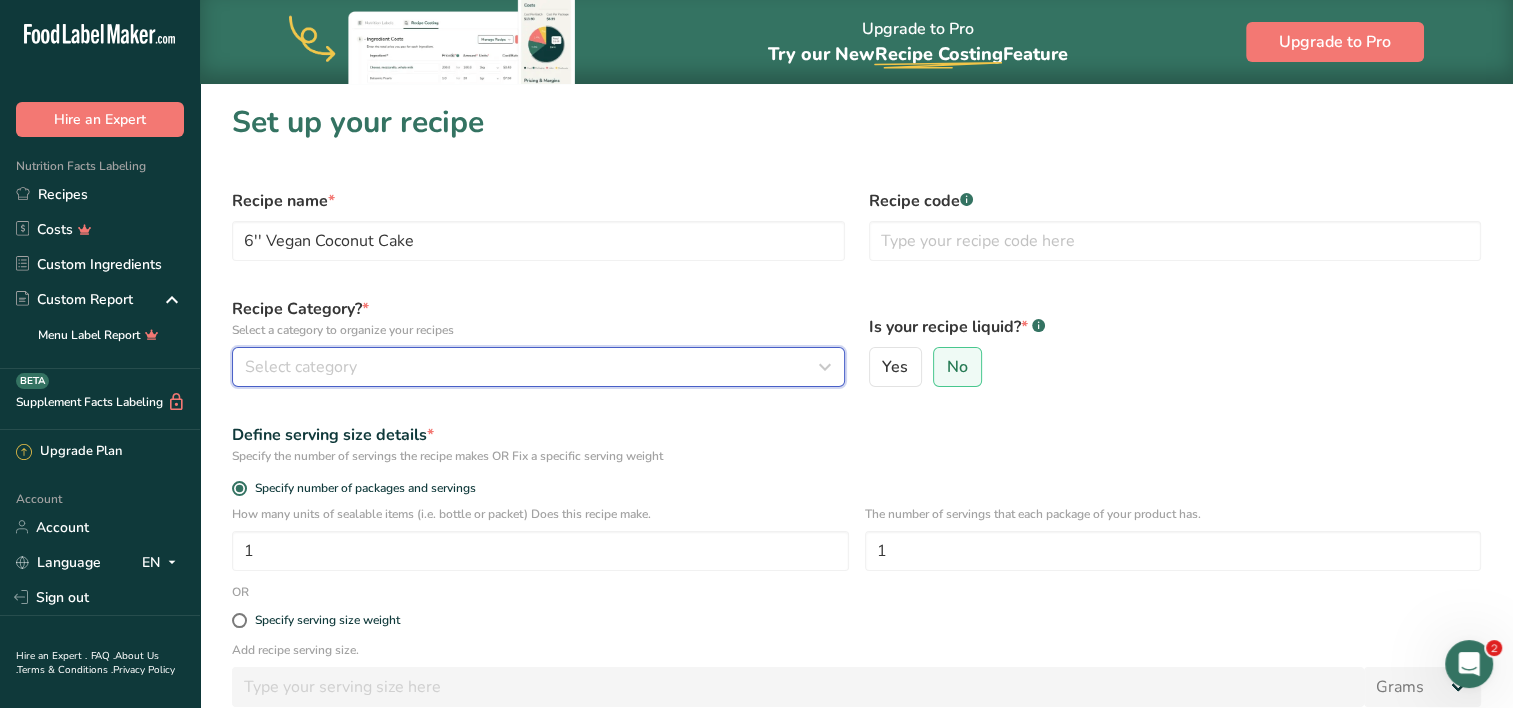 click on "Select category" at bounding box center (301, 367) 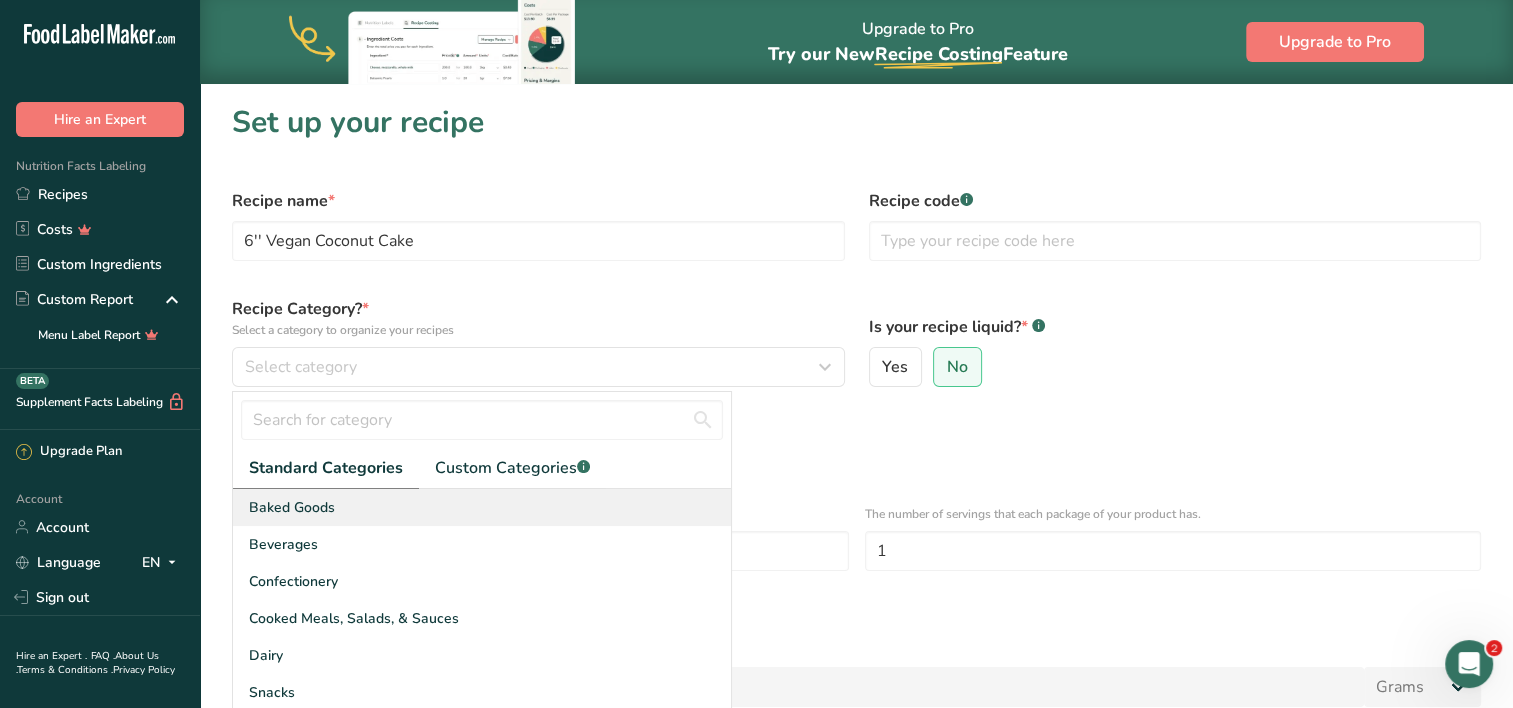 click on "Baked Goods" at bounding box center (482, 507) 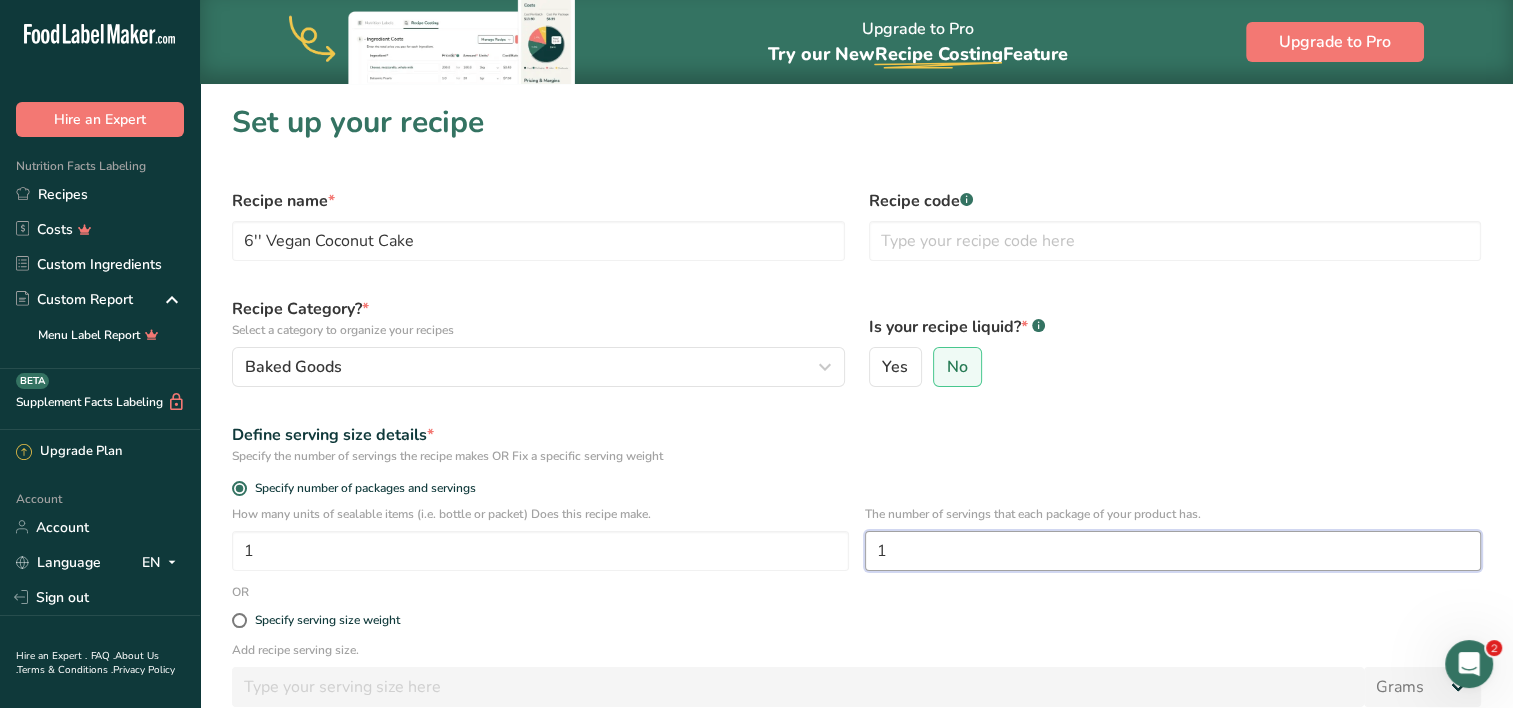 click on "1" at bounding box center (1173, 551) 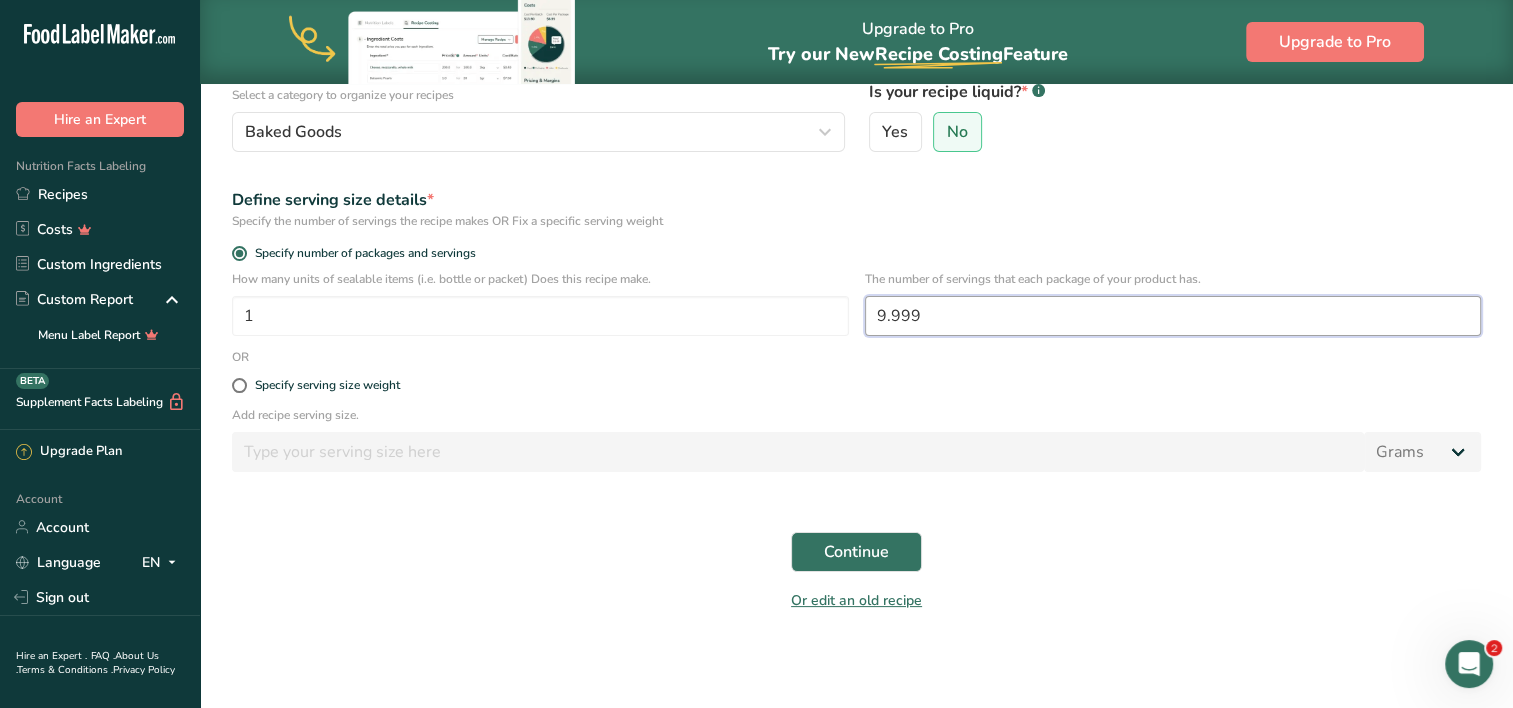 scroll, scrollTop: 235, scrollLeft: 0, axis: vertical 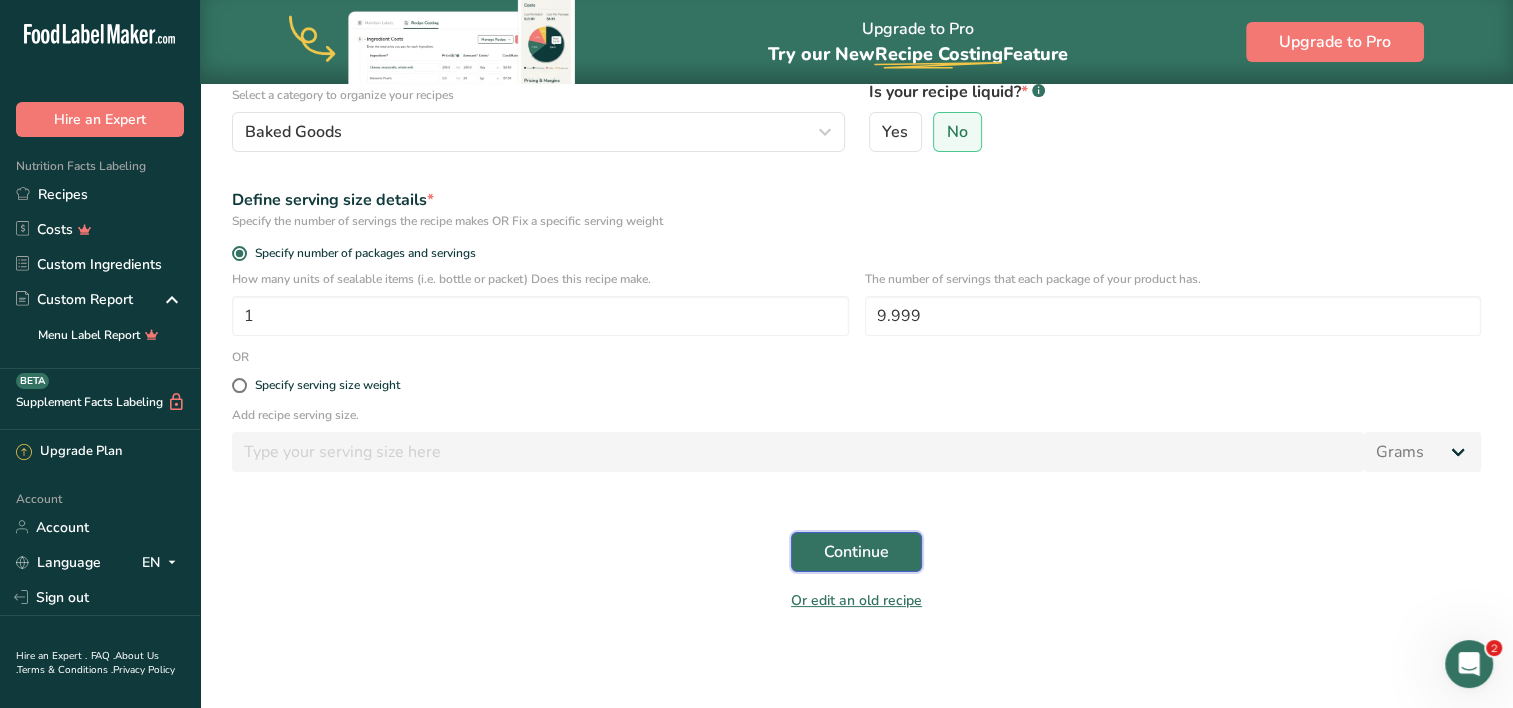 click on "Continue" at bounding box center [856, 552] 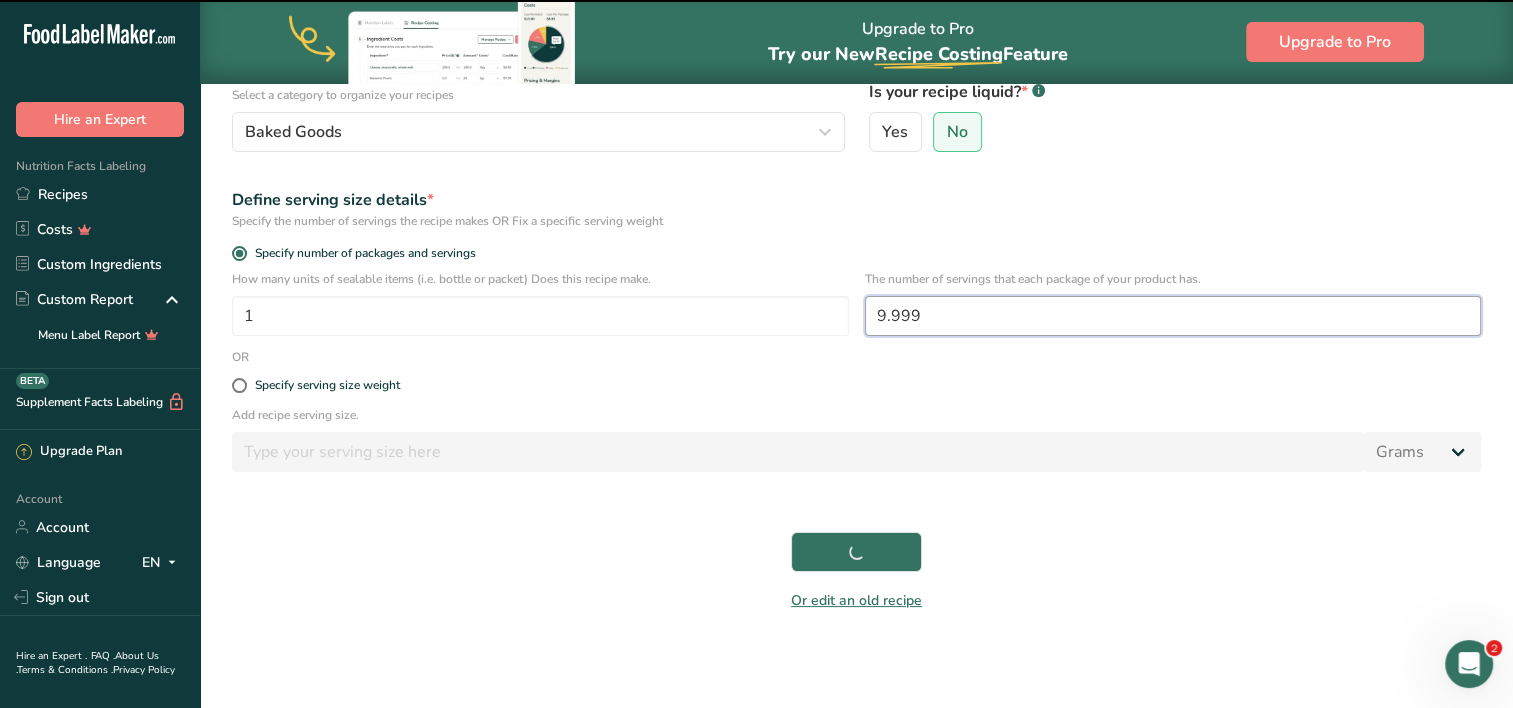 click on "9.999" at bounding box center [1173, 316] 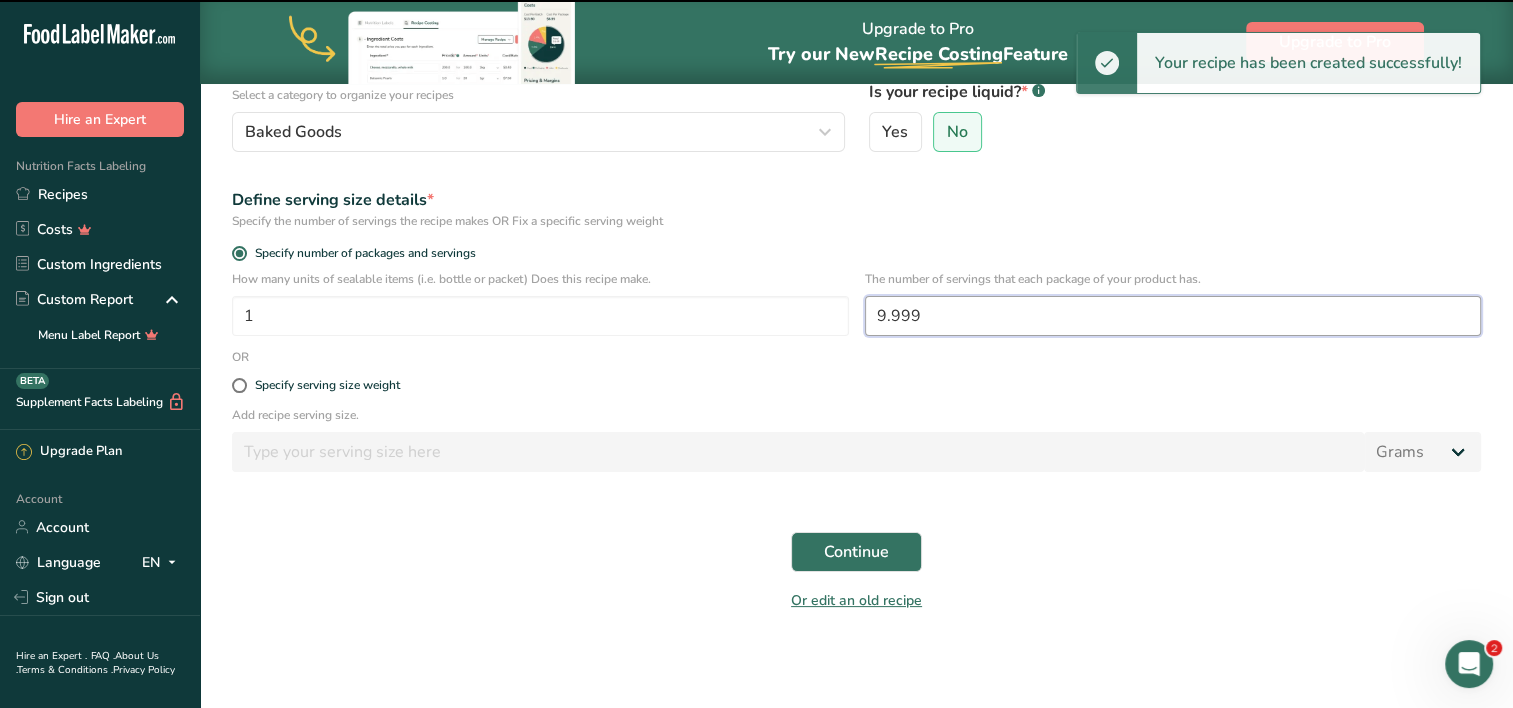 click on "9.999" at bounding box center (1173, 316) 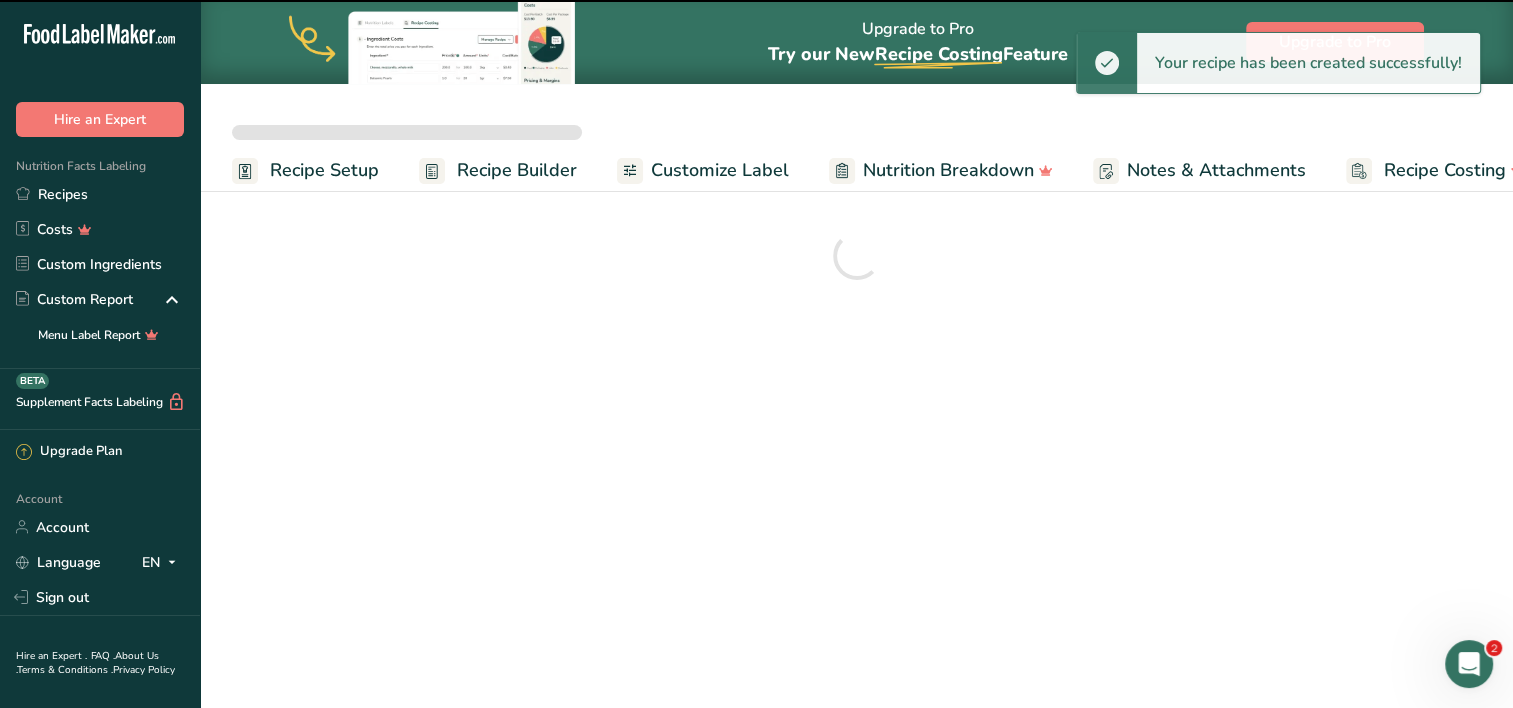 scroll, scrollTop: 0, scrollLeft: 0, axis: both 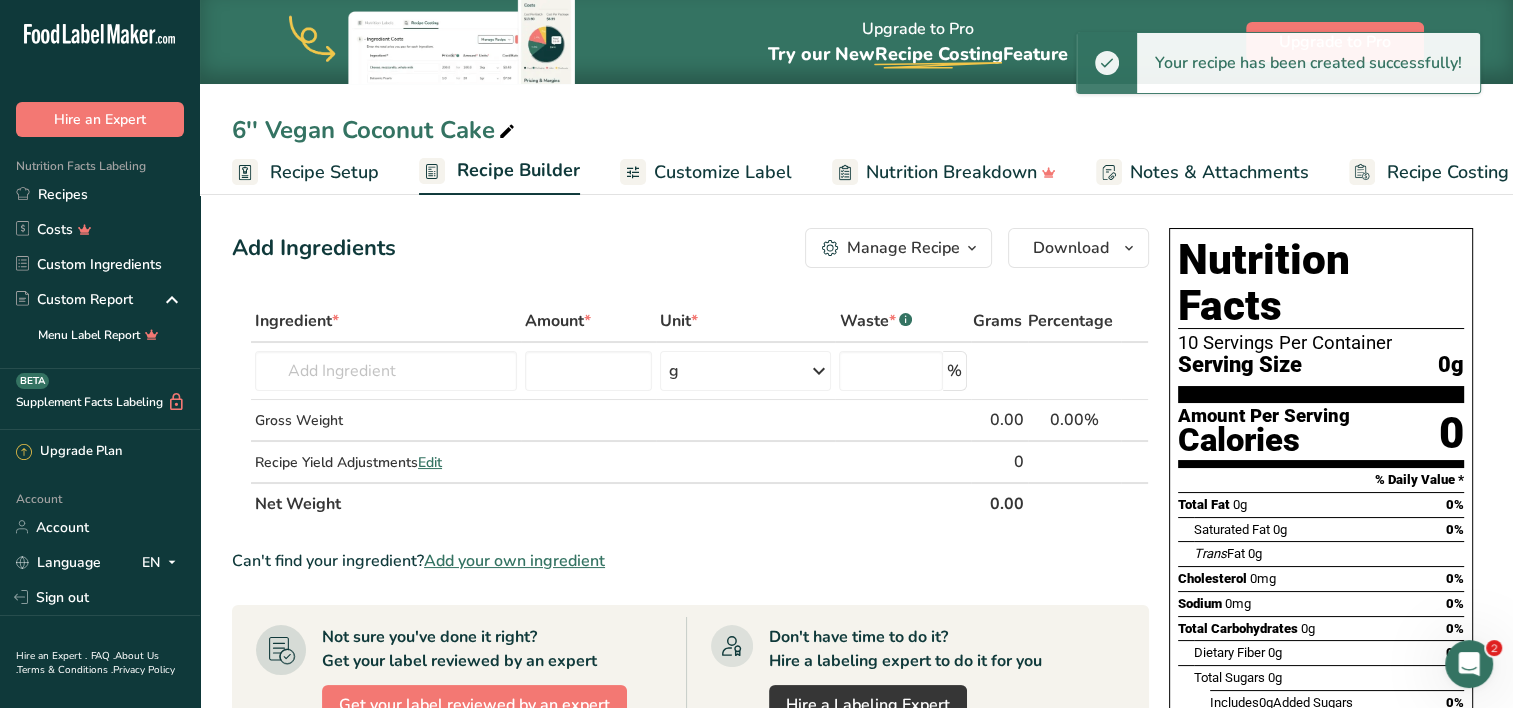 click on "Recipe Setup" at bounding box center (324, 172) 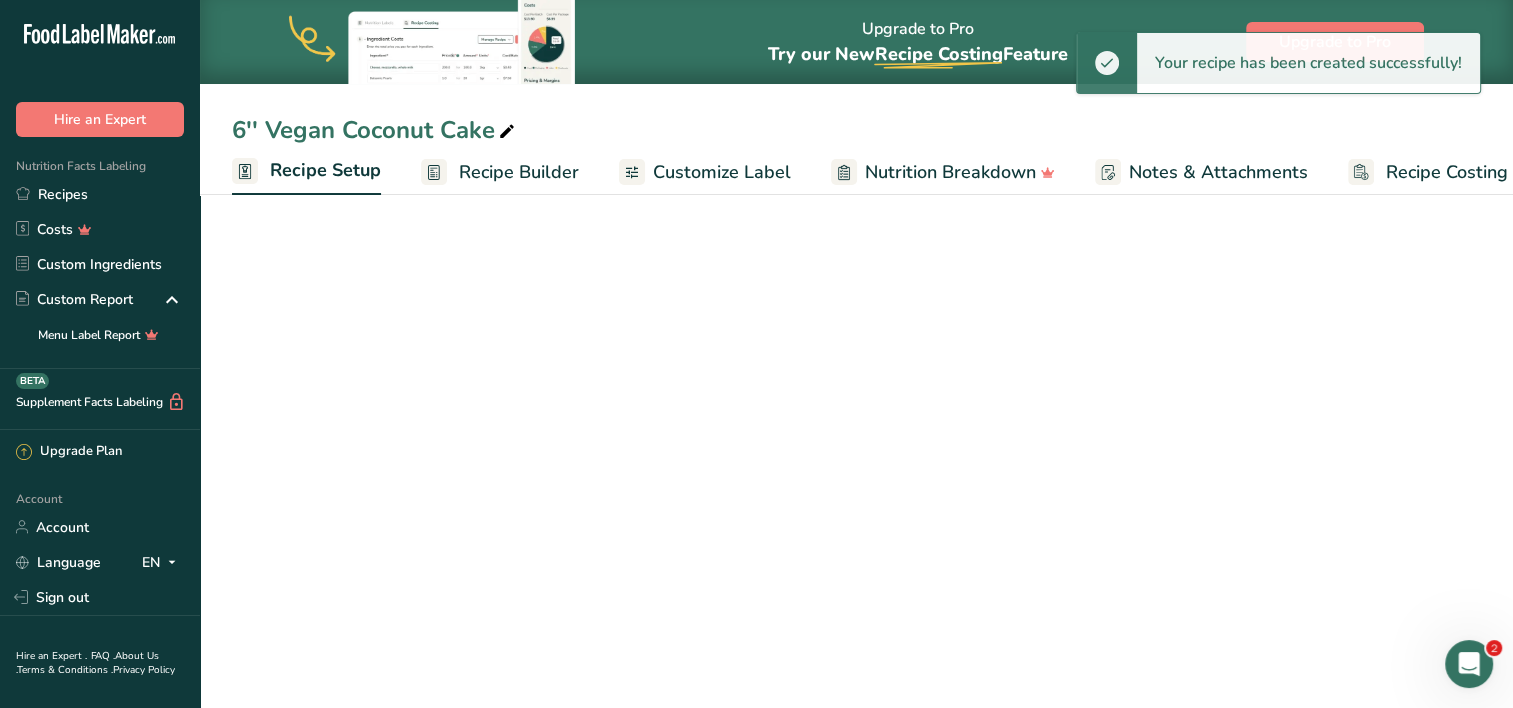 scroll, scrollTop: 0, scrollLeft: 7, axis: horizontal 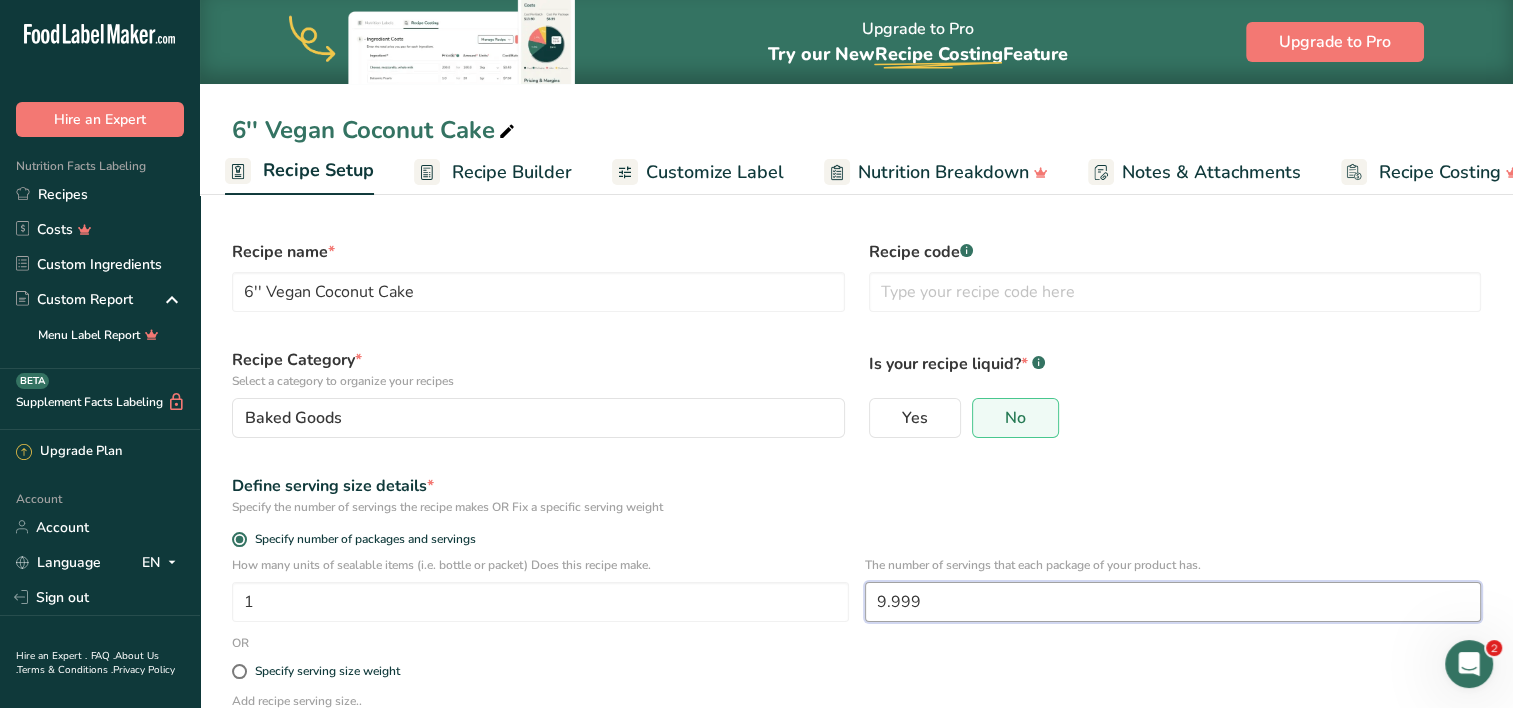 click on "9.999" at bounding box center [1173, 602] 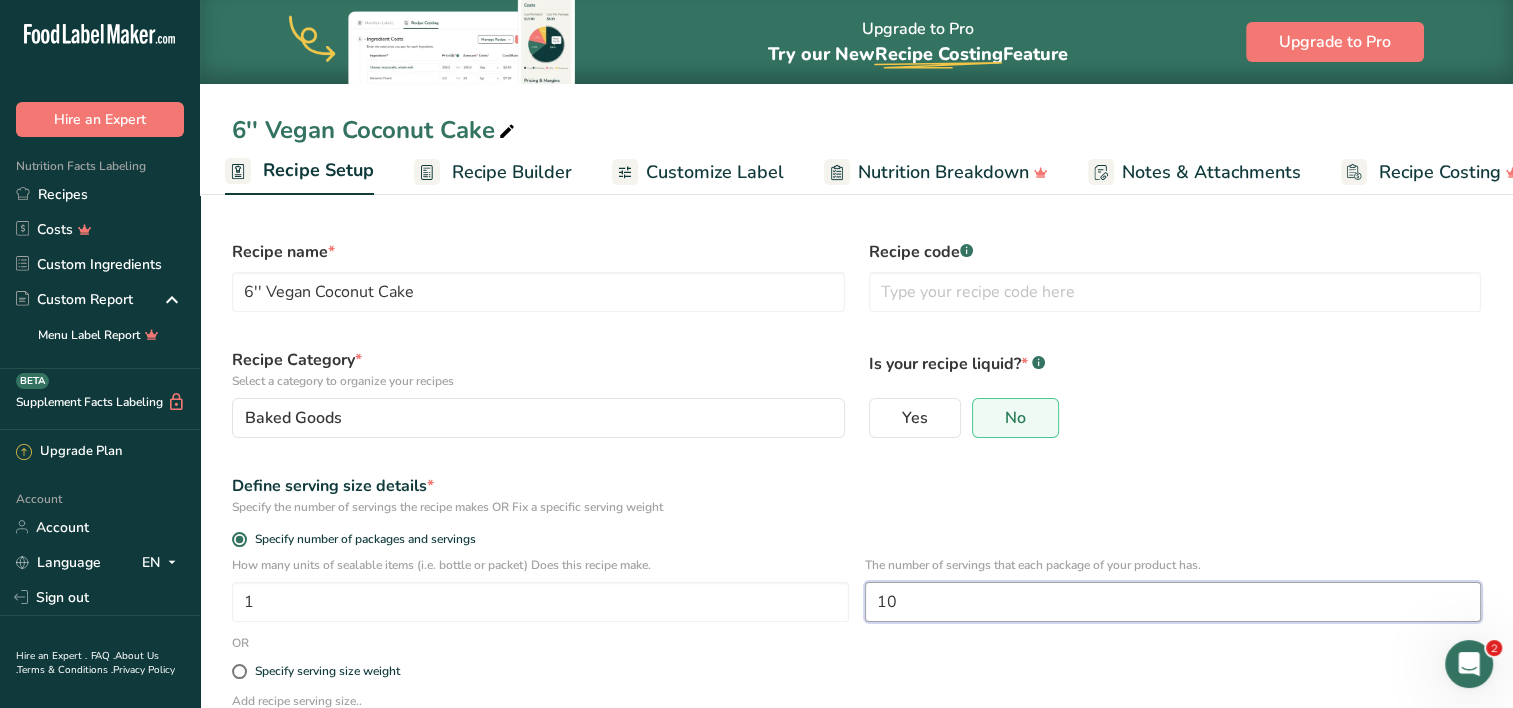 scroll, scrollTop: 166, scrollLeft: 0, axis: vertical 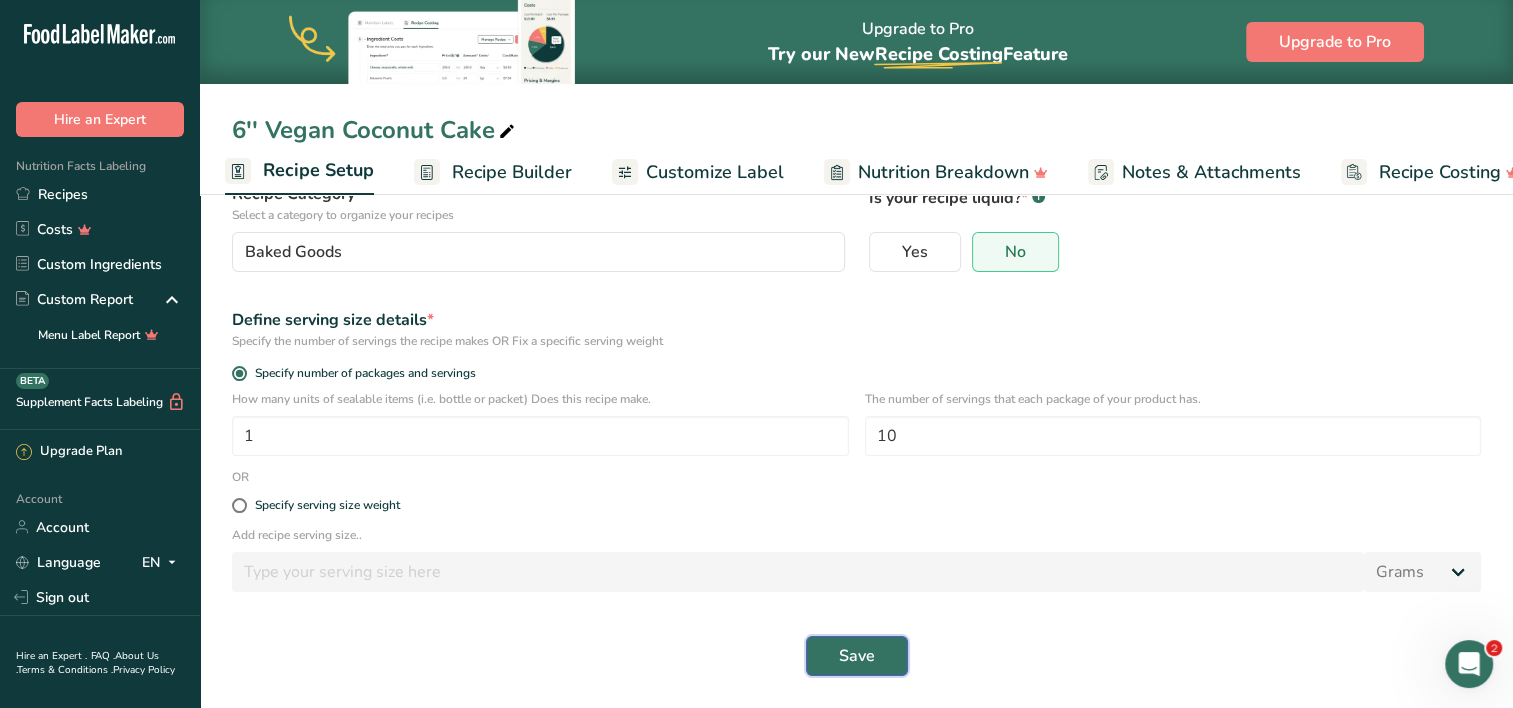 click on "Save" at bounding box center (857, 656) 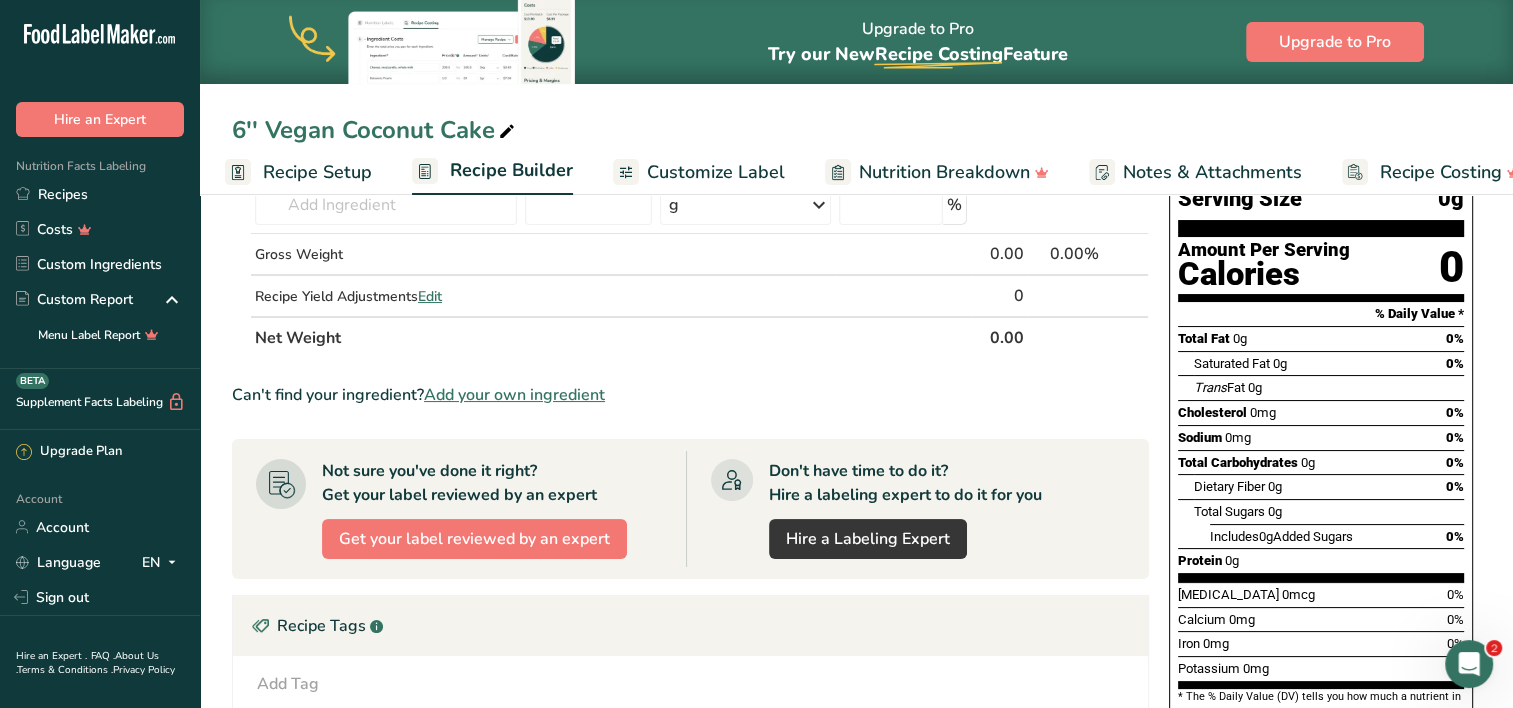 scroll, scrollTop: 0, scrollLeft: 0, axis: both 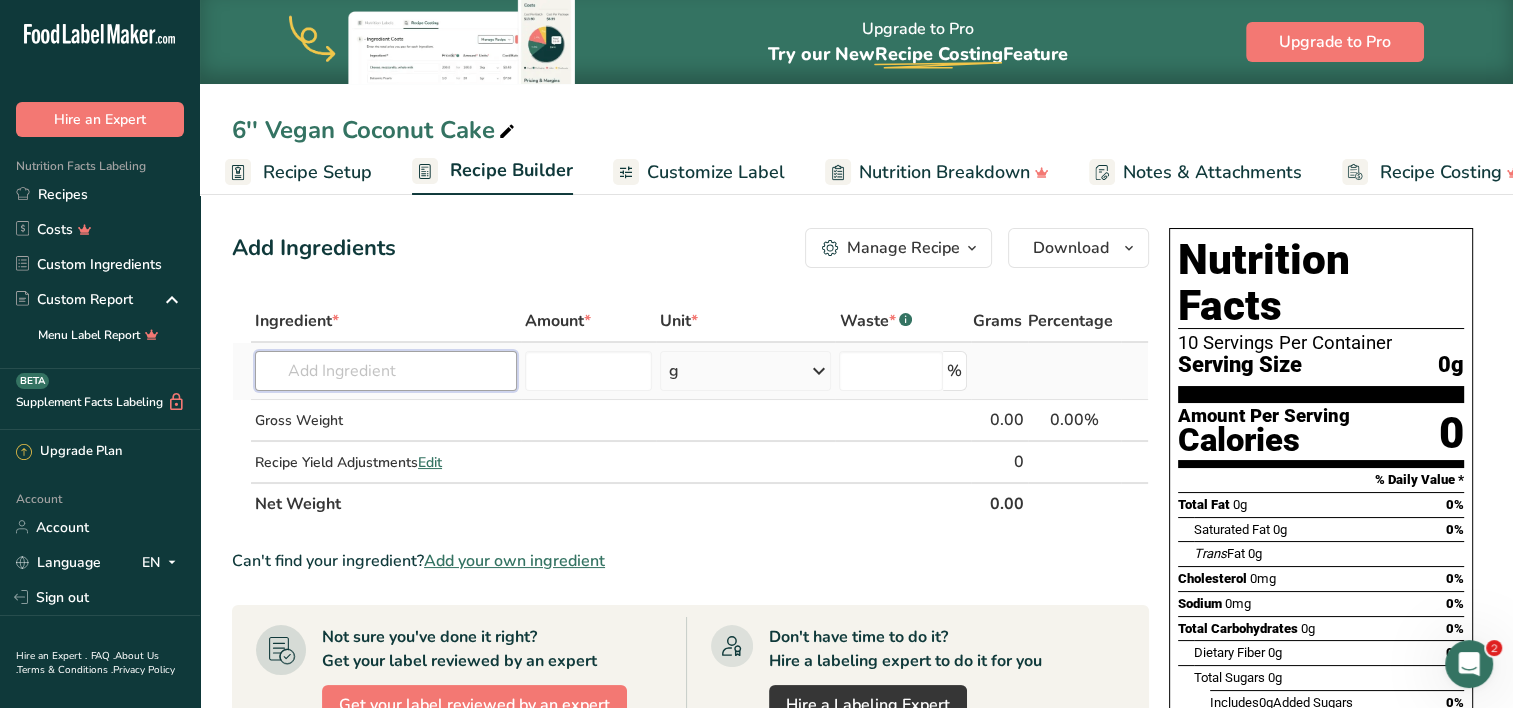 click at bounding box center [386, 371] 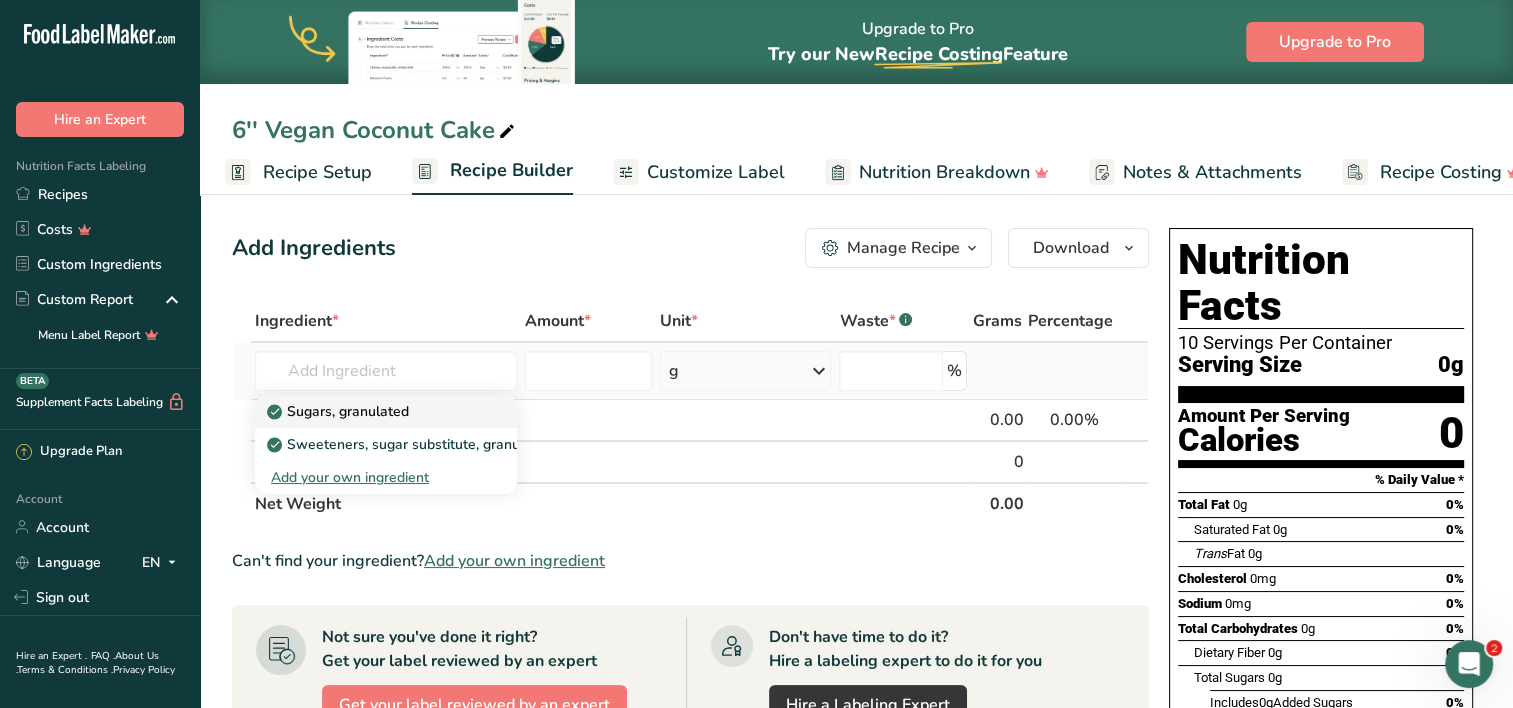 click on "Sugars, granulated" at bounding box center (386, 411) 